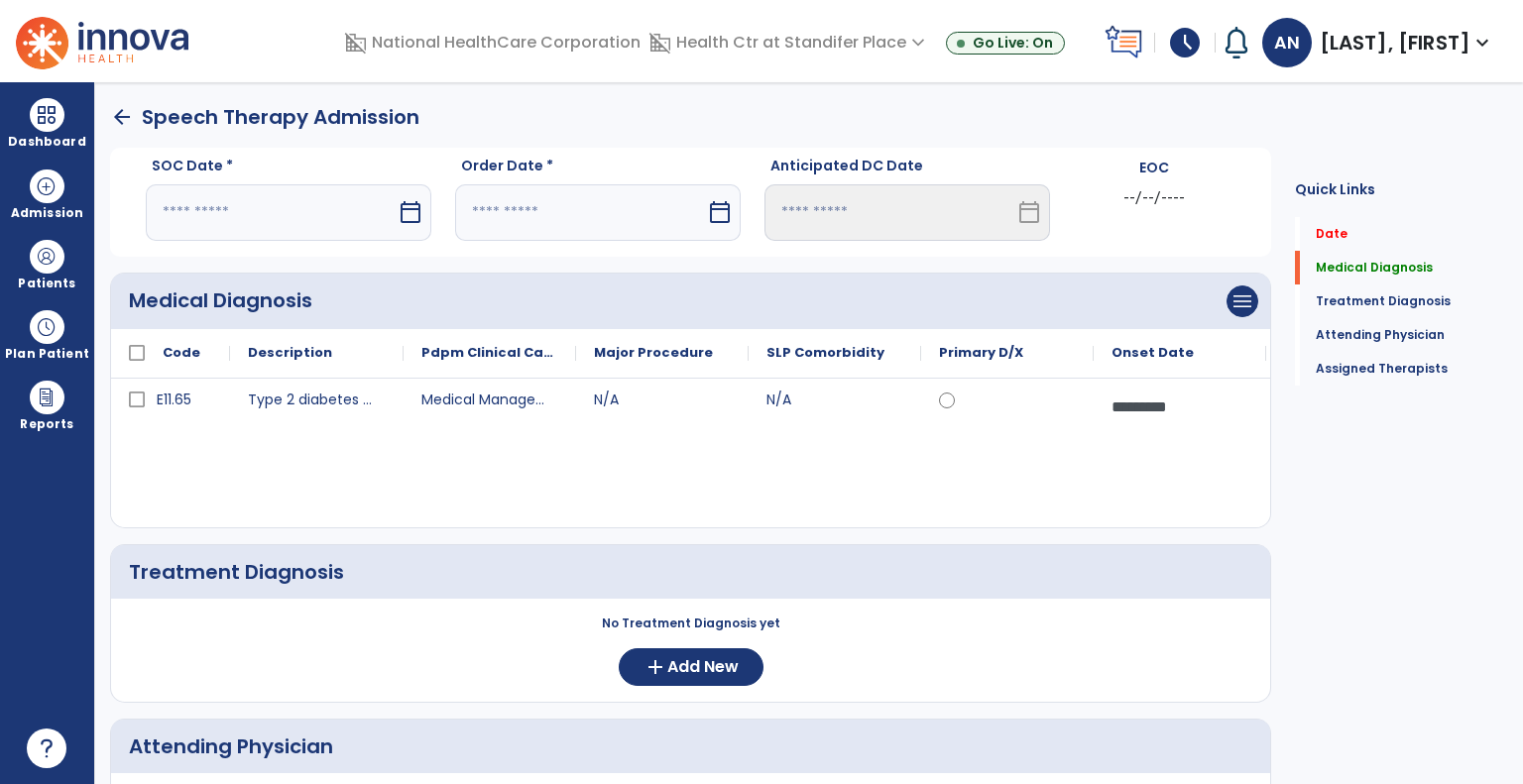 scroll, scrollTop: 0, scrollLeft: 0, axis: both 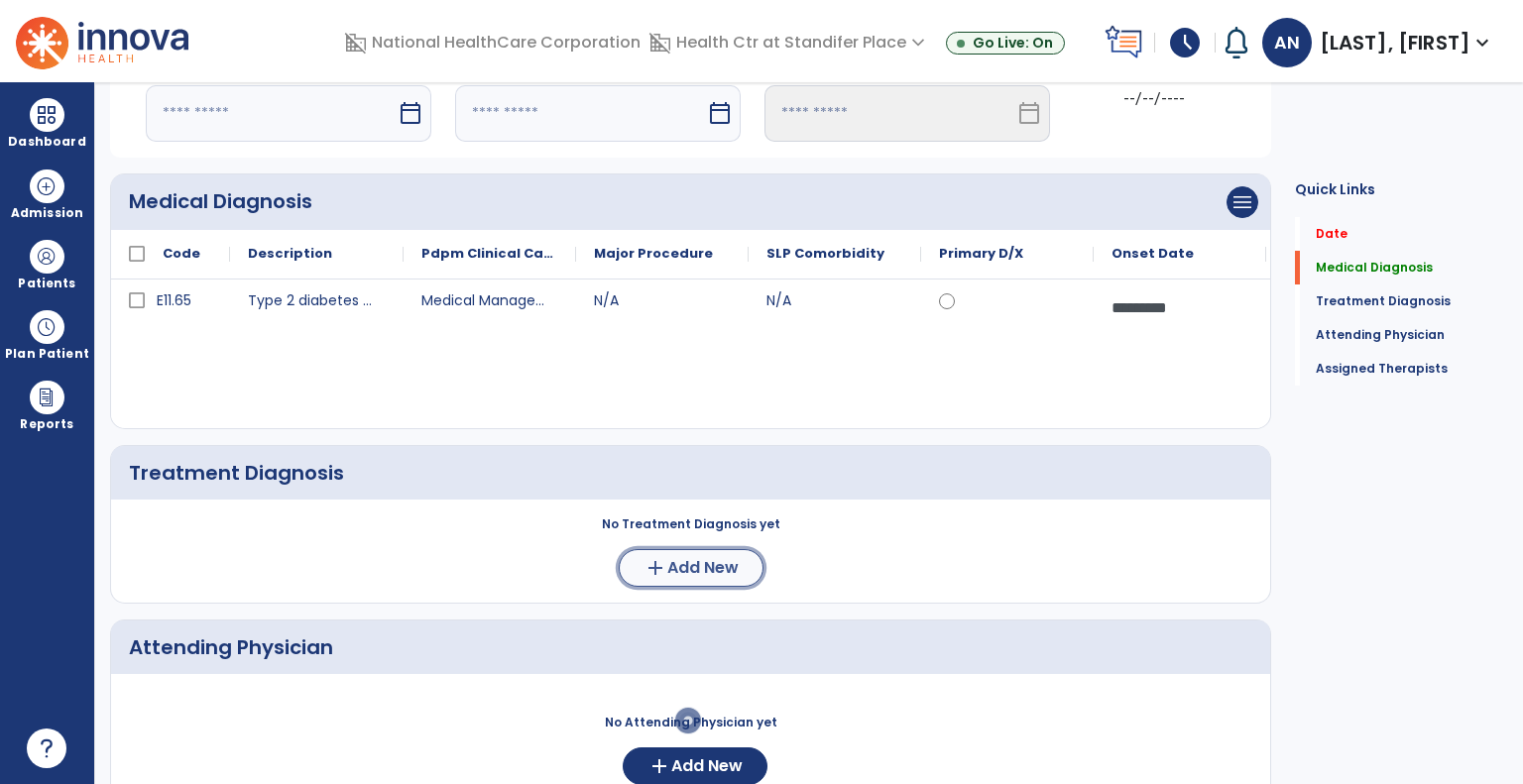 click on "add  Add New" 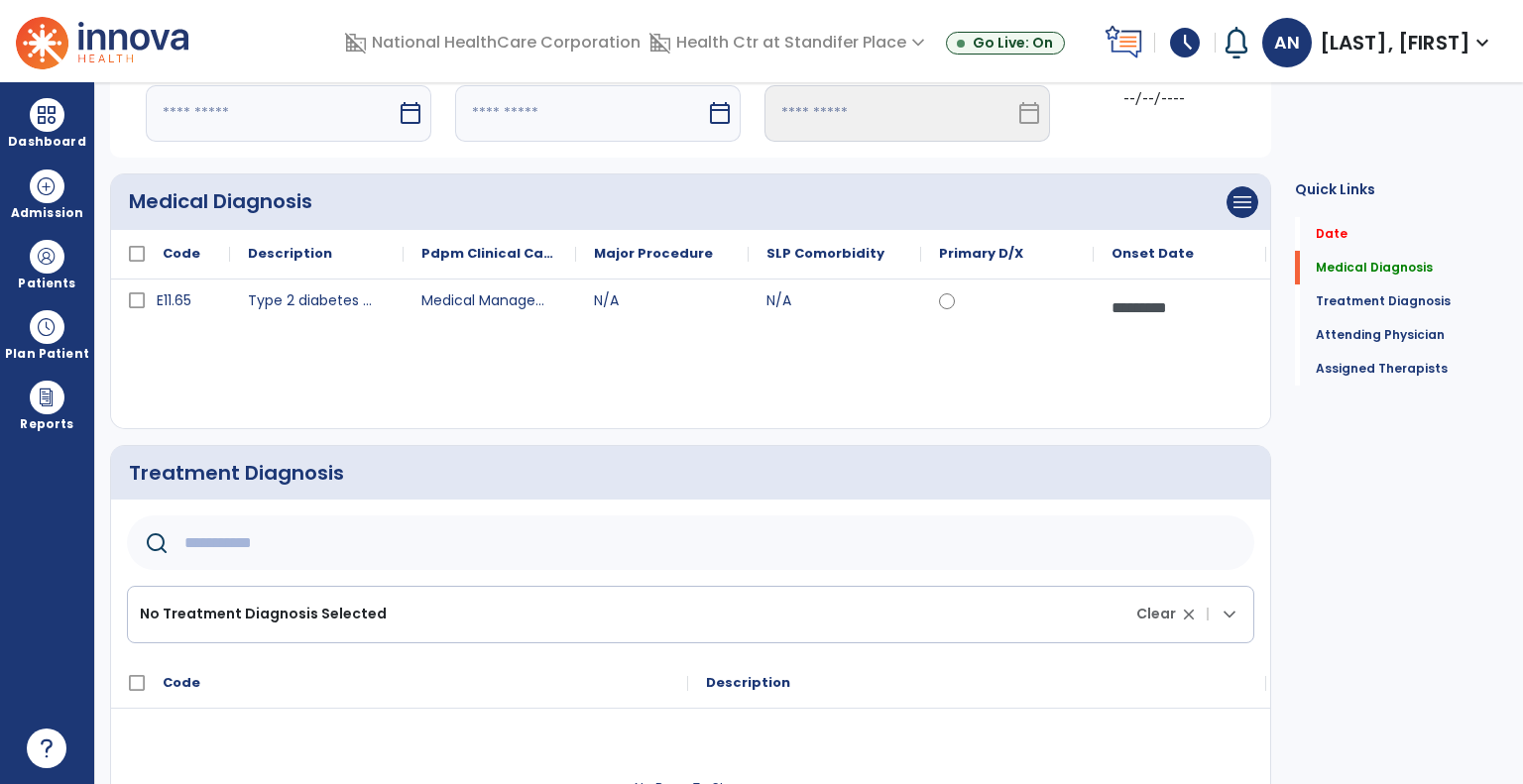 click 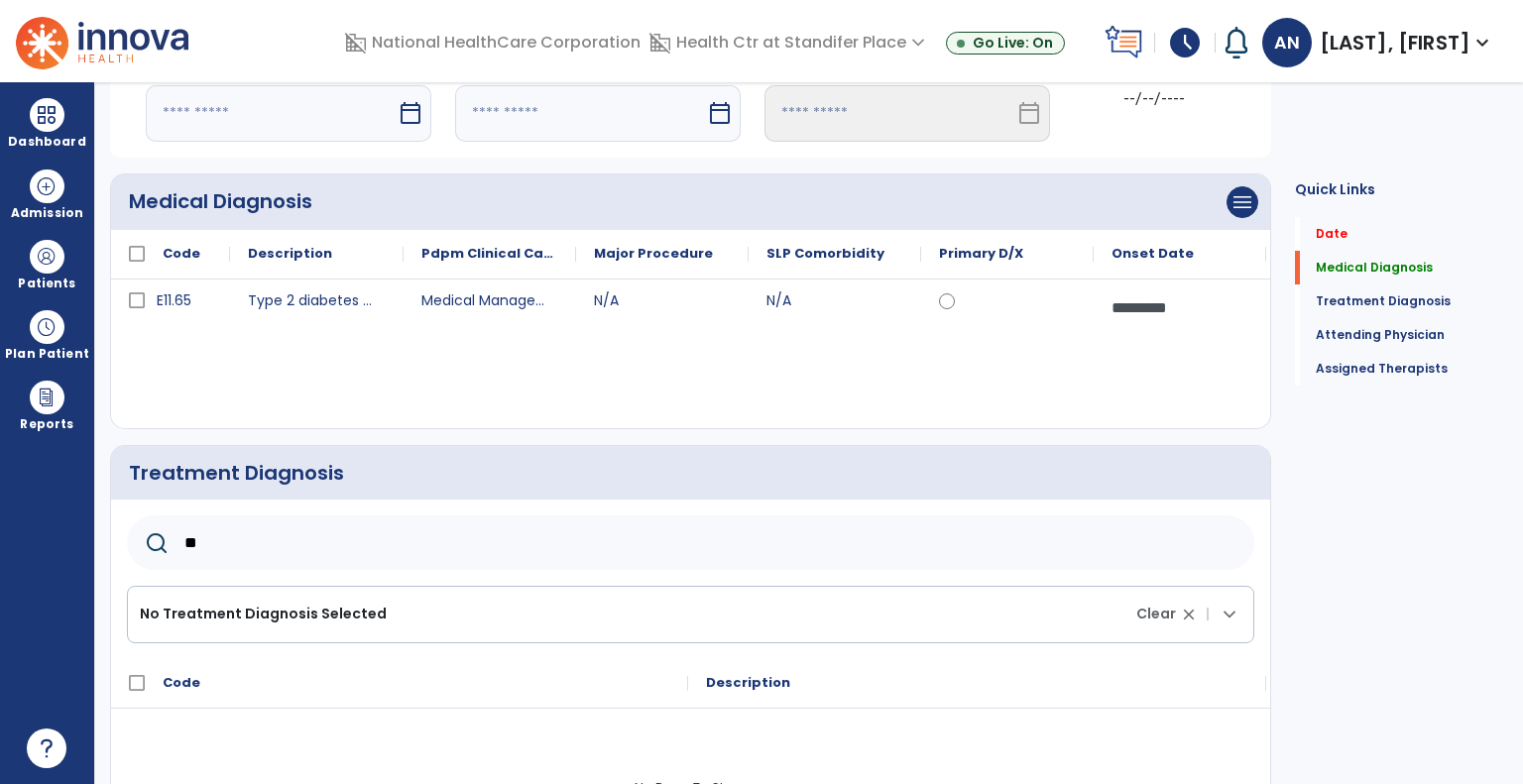 type on "*" 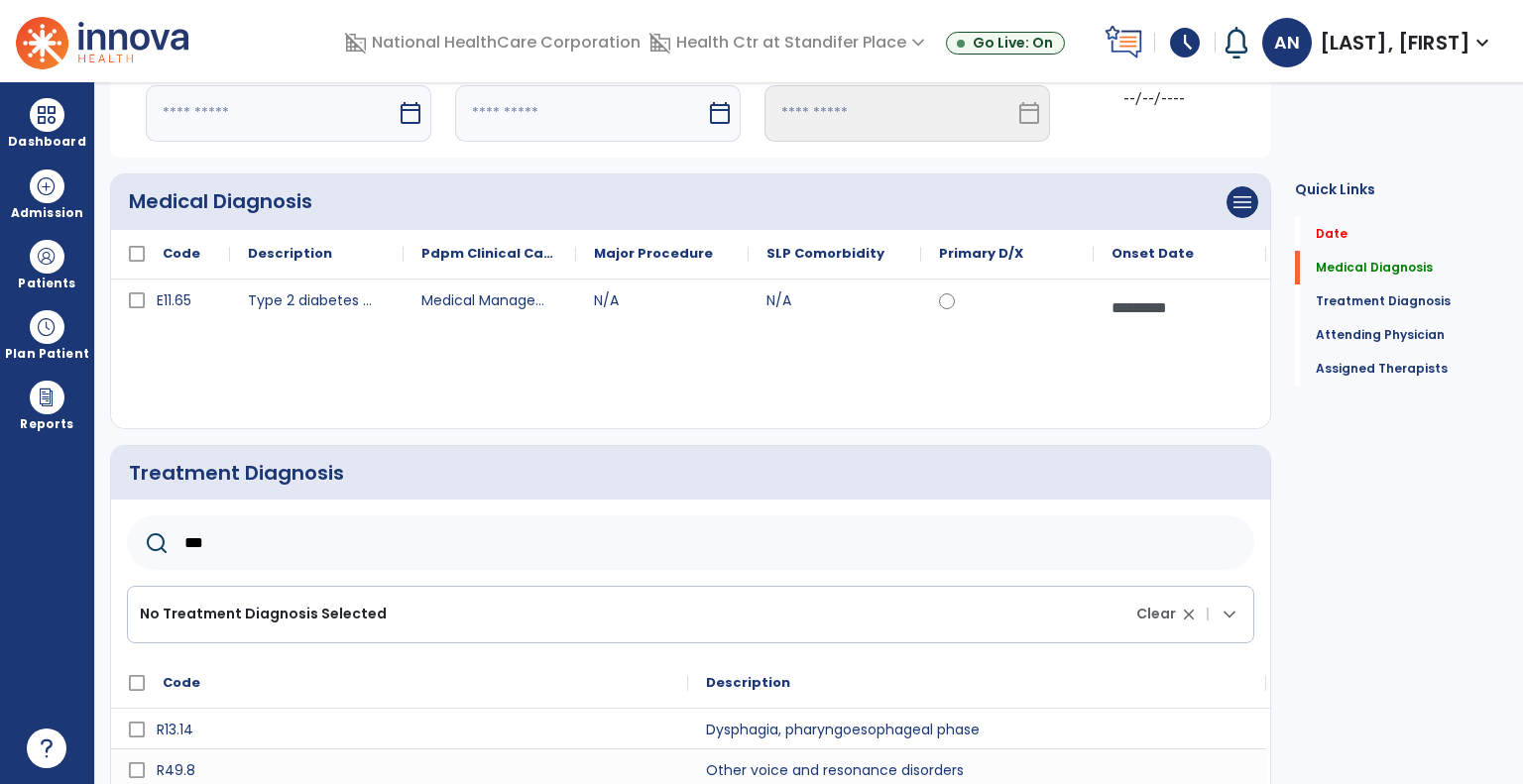 scroll, scrollTop: 198, scrollLeft: 0, axis: vertical 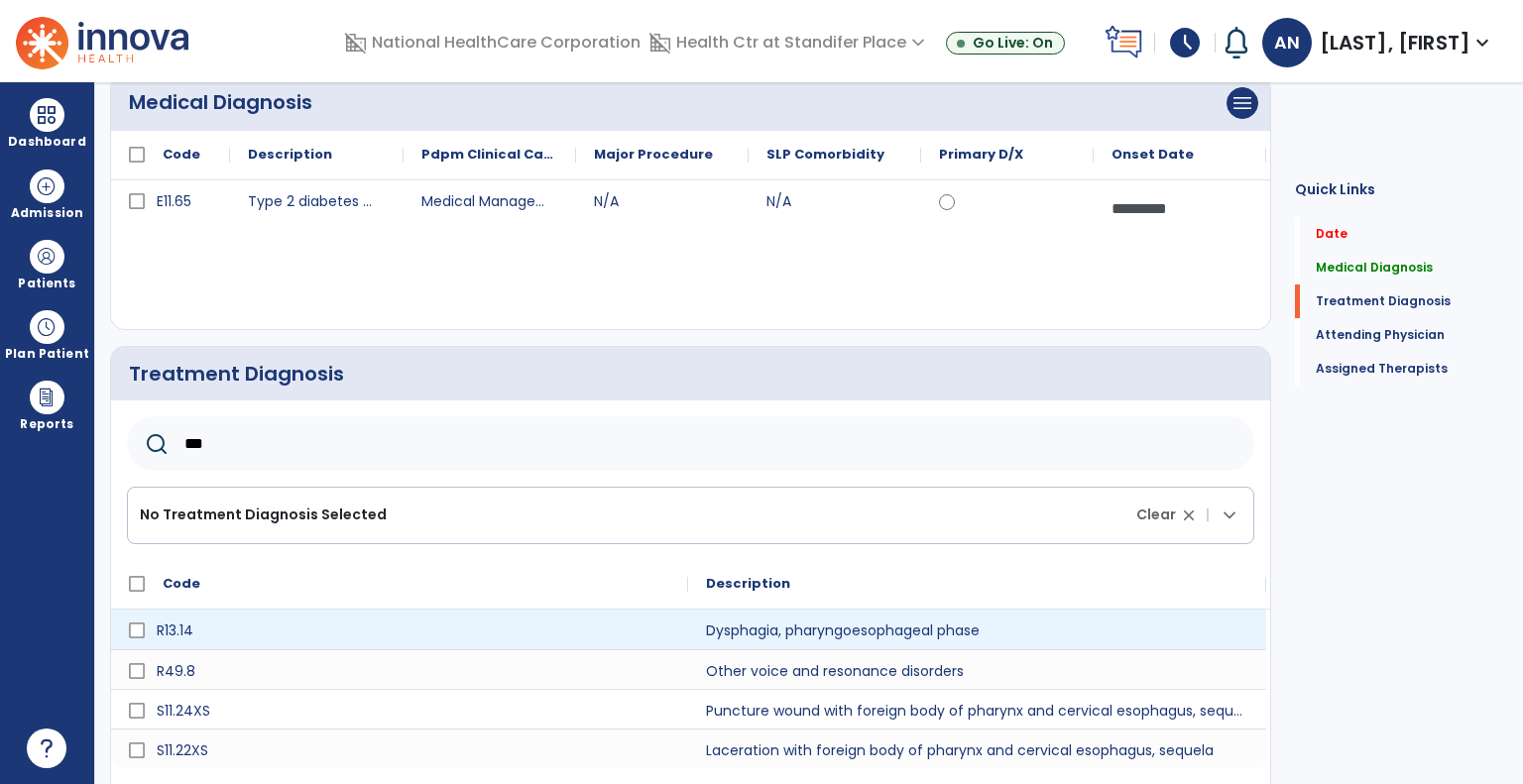 type on "***" 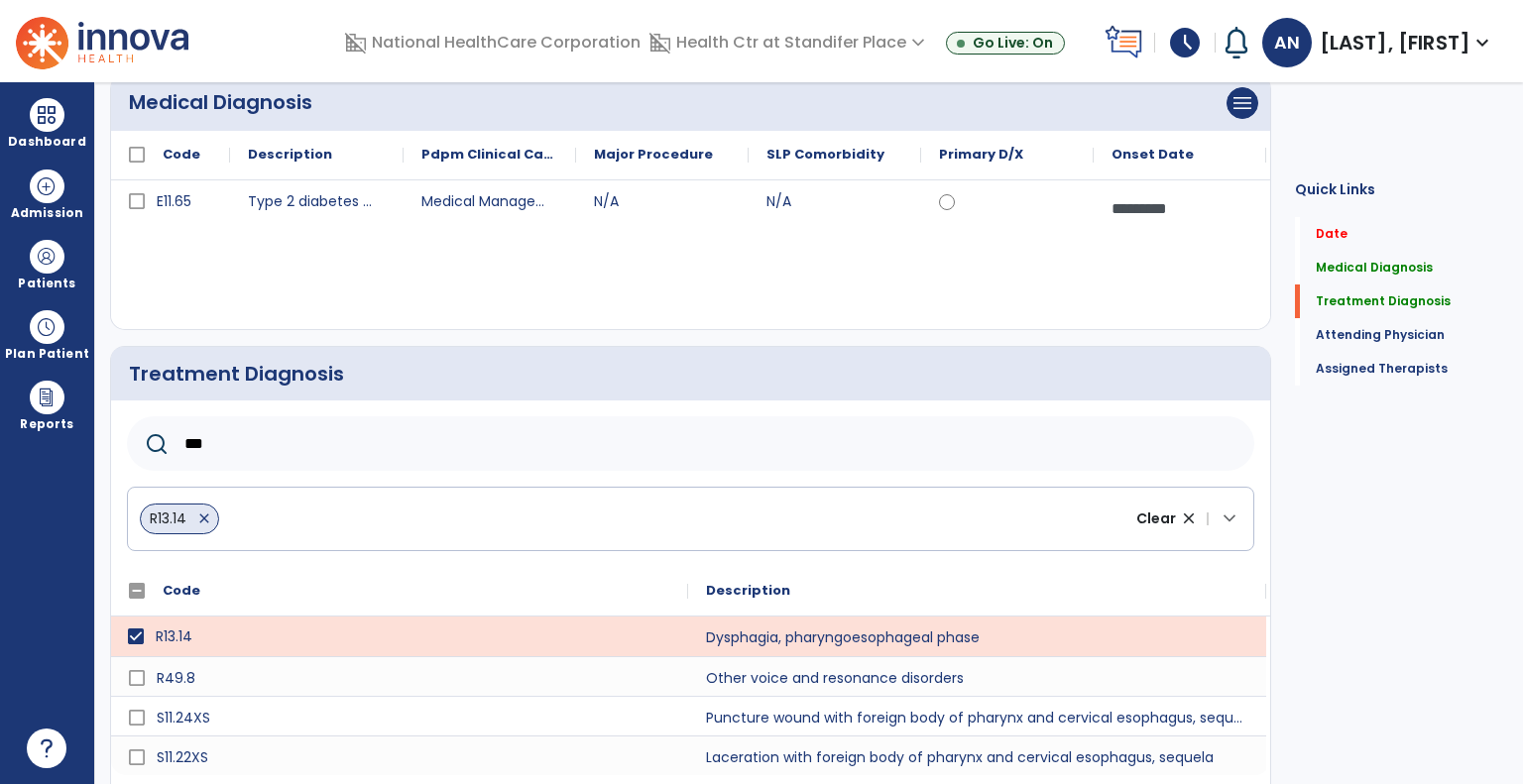 click on "Description" 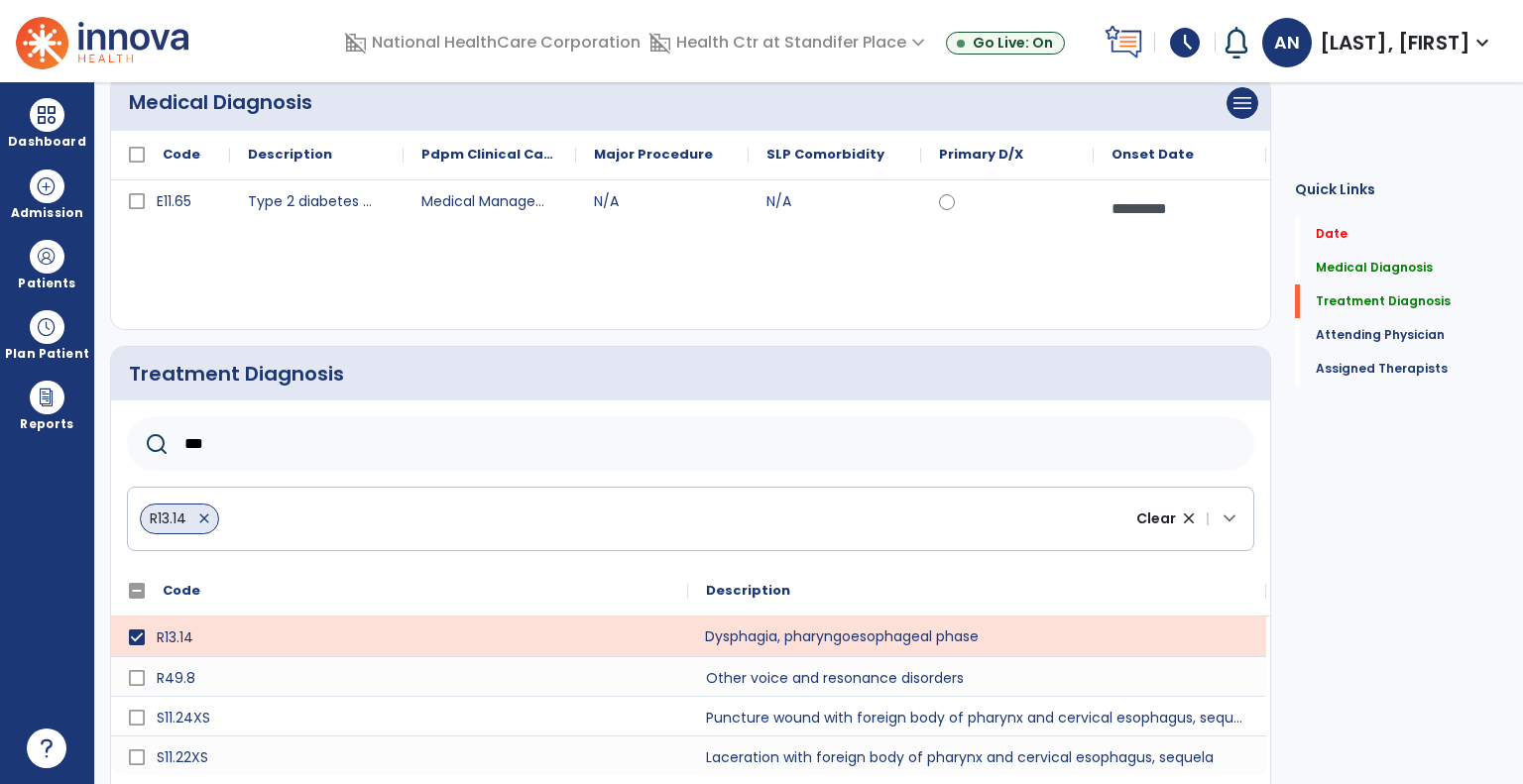 click on "Dysphagia, pharyngoesophageal phase" 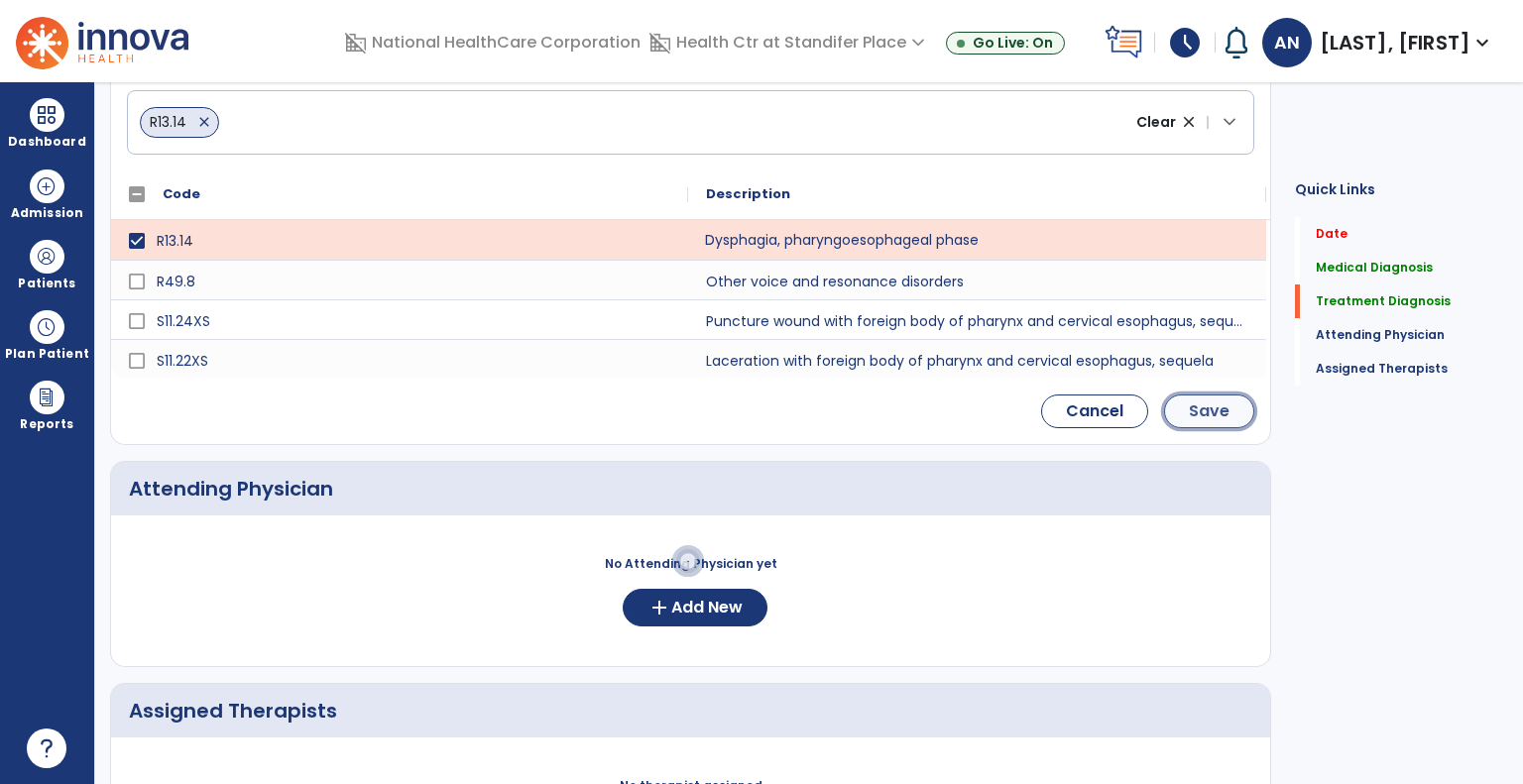 click on "Save" 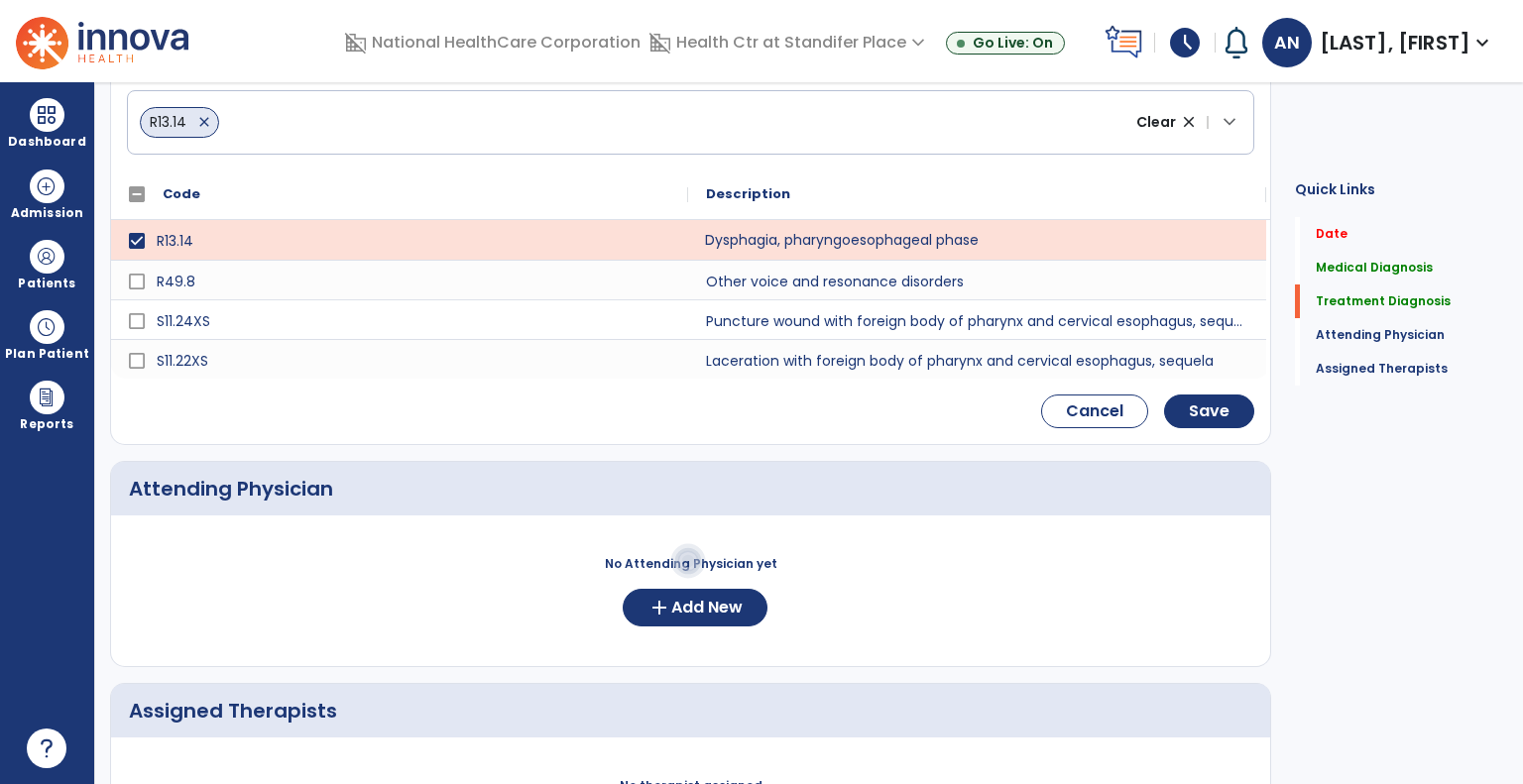 scroll, scrollTop: 430, scrollLeft: 0, axis: vertical 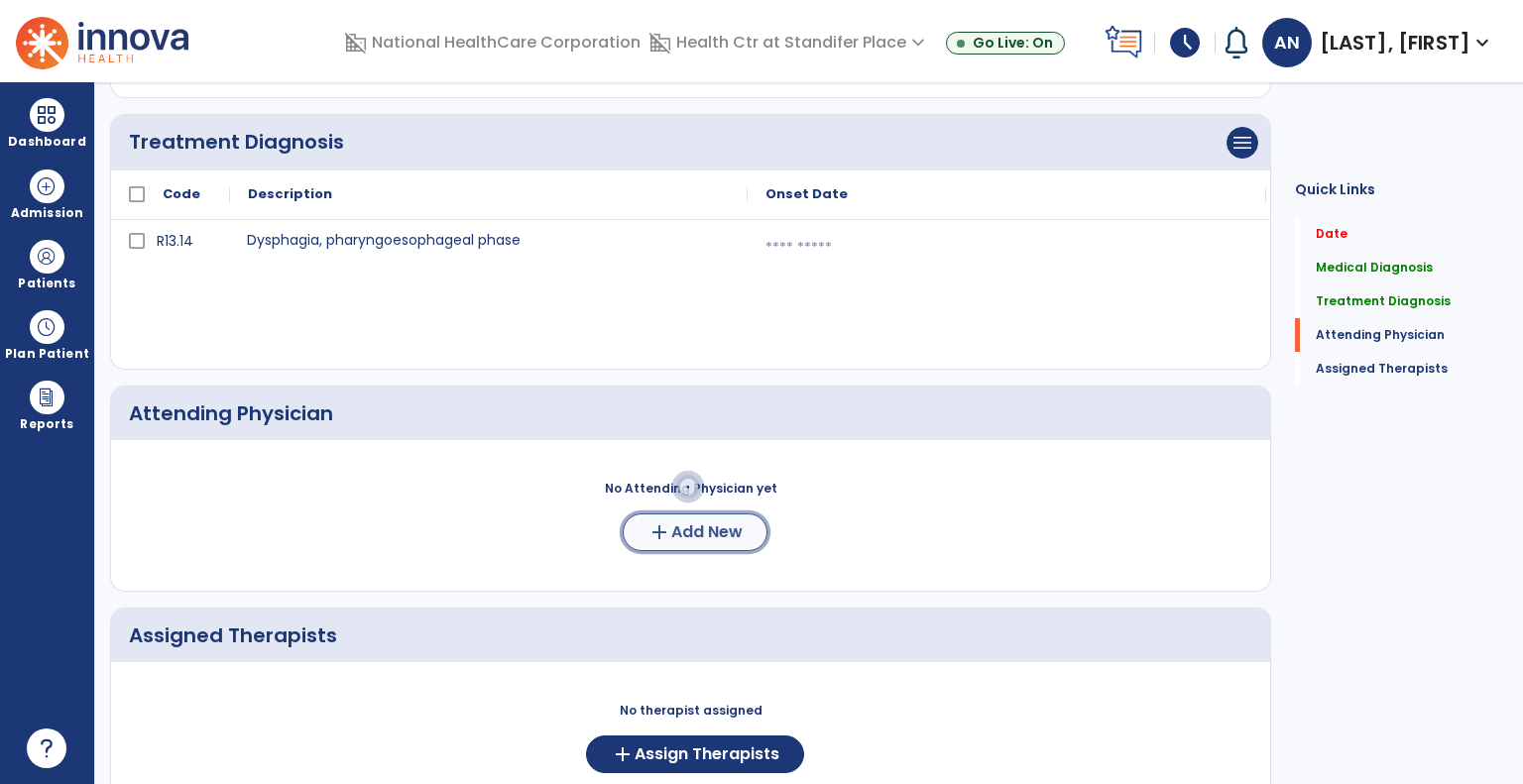 click on "add" 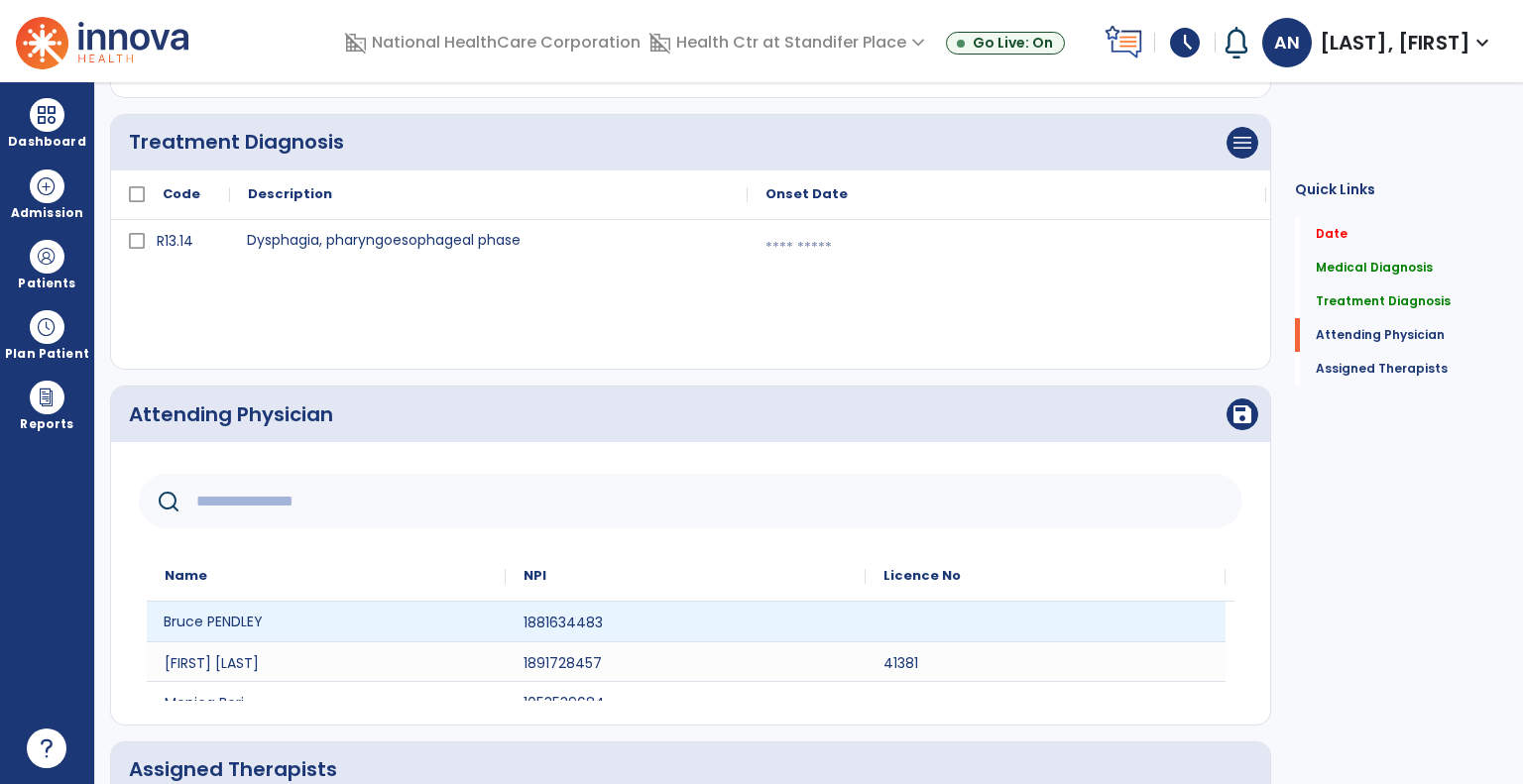 click on "[LAST] [FIRST]" 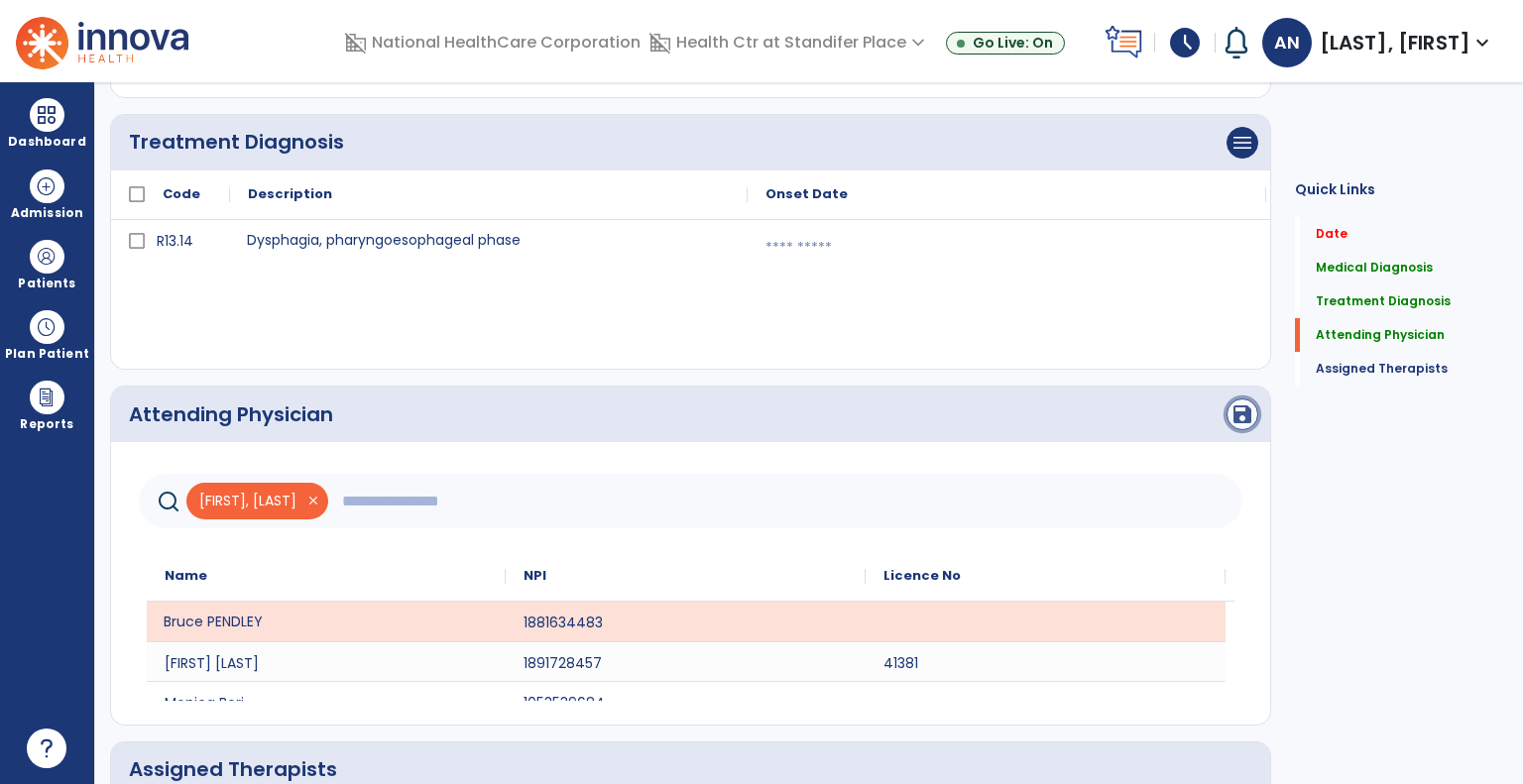 click on "save" 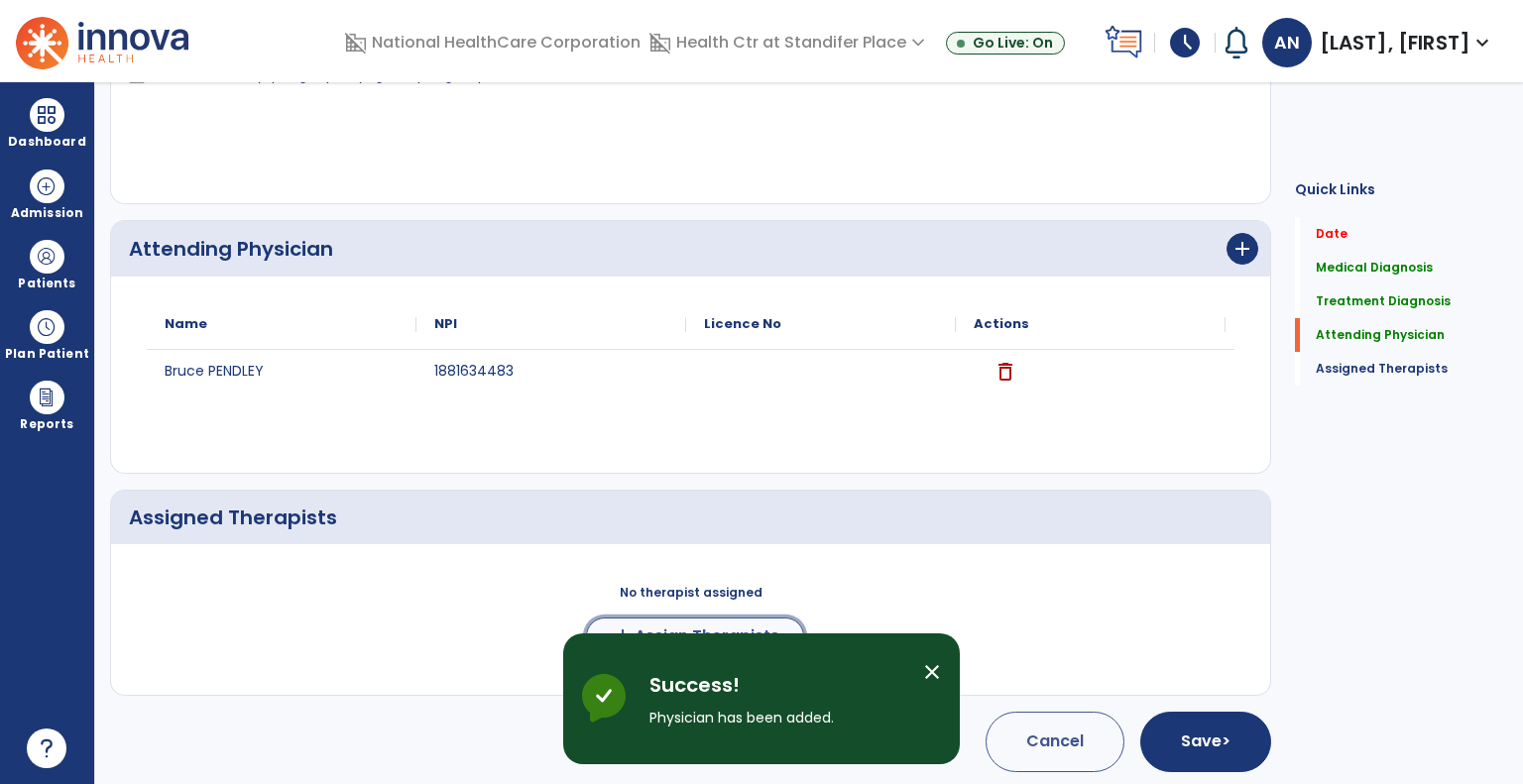 click on "add" 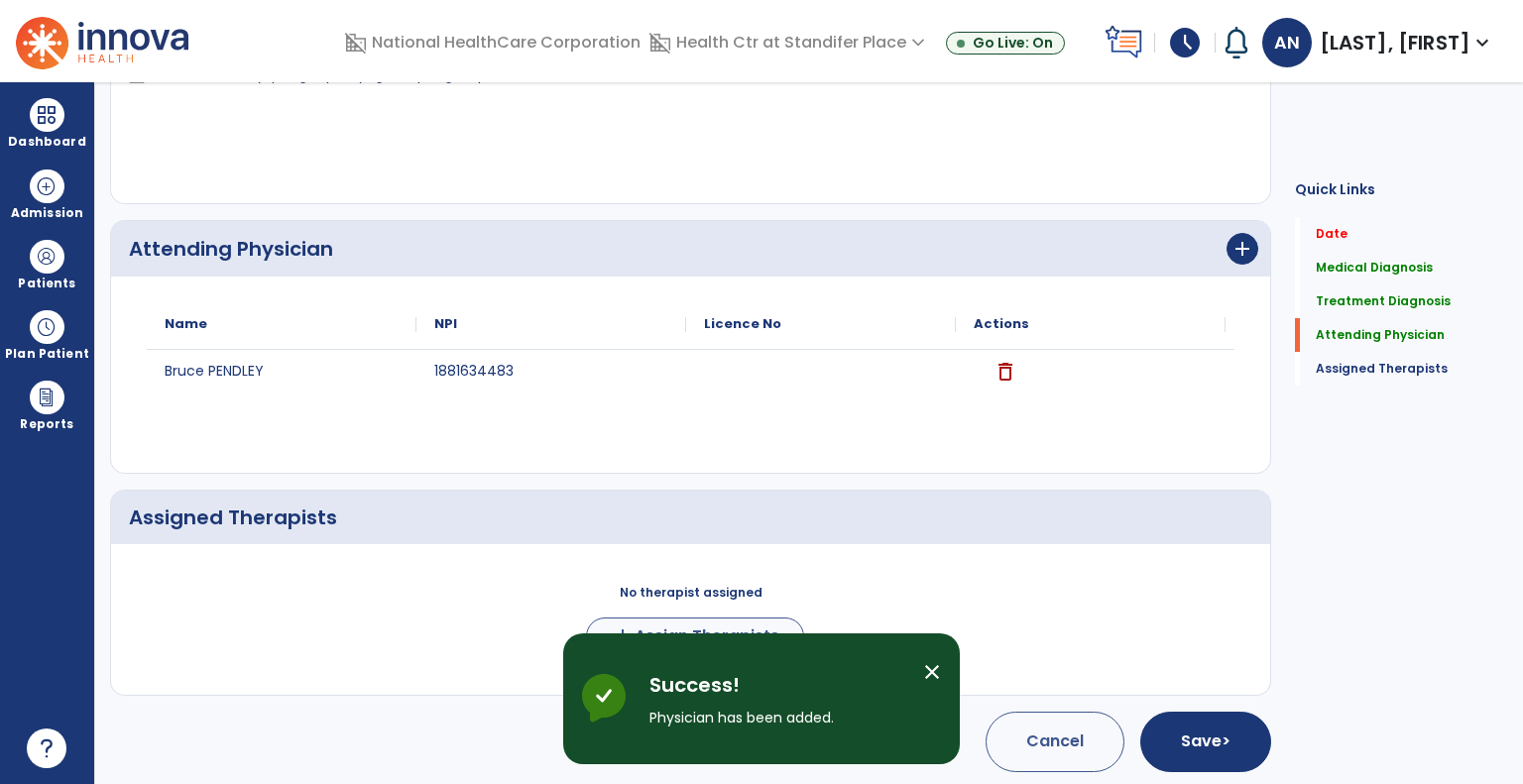 scroll, scrollTop: 593, scrollLeft: 0, axis: vertical 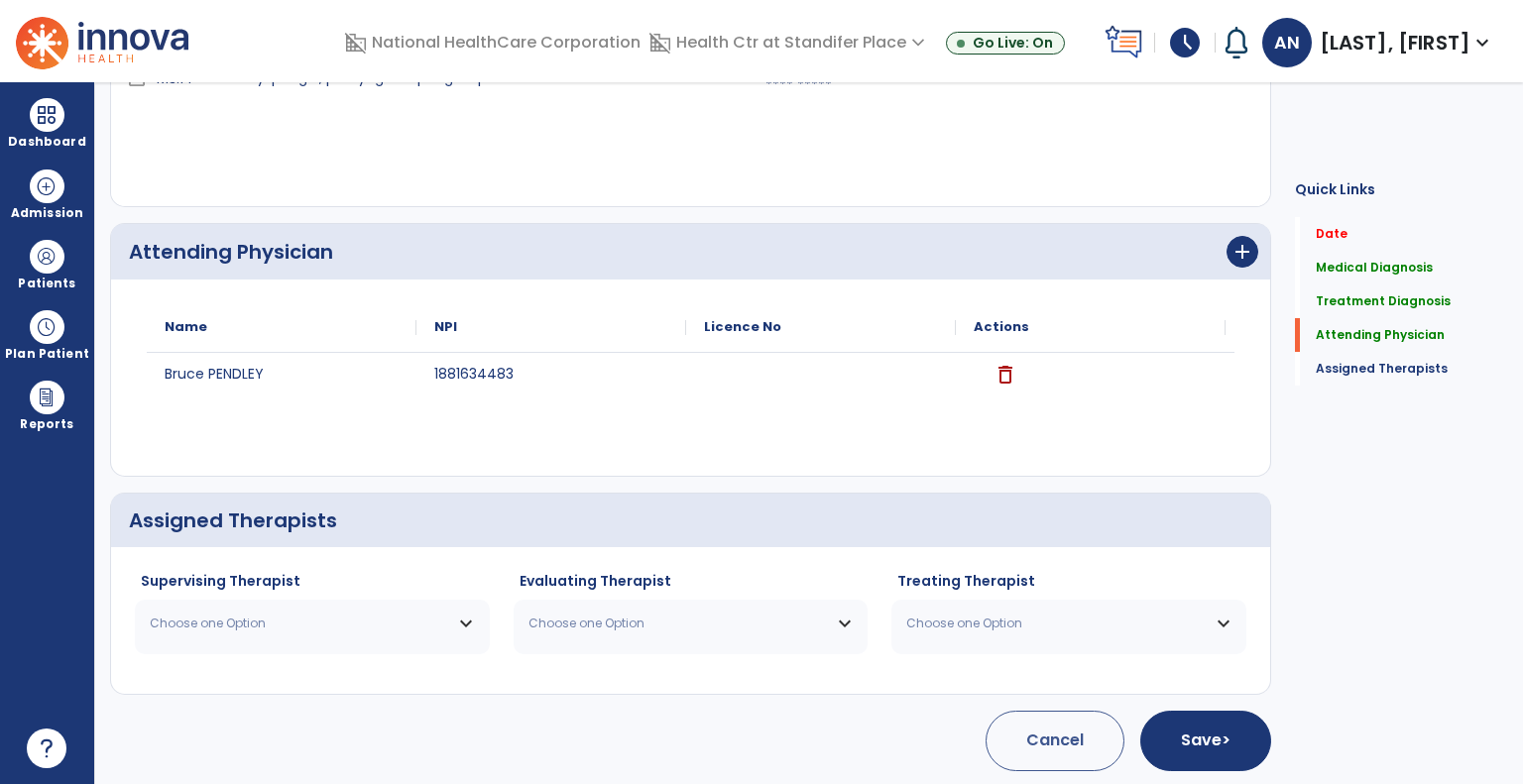click on "Choose one Option" at bounding box center [299, 623] 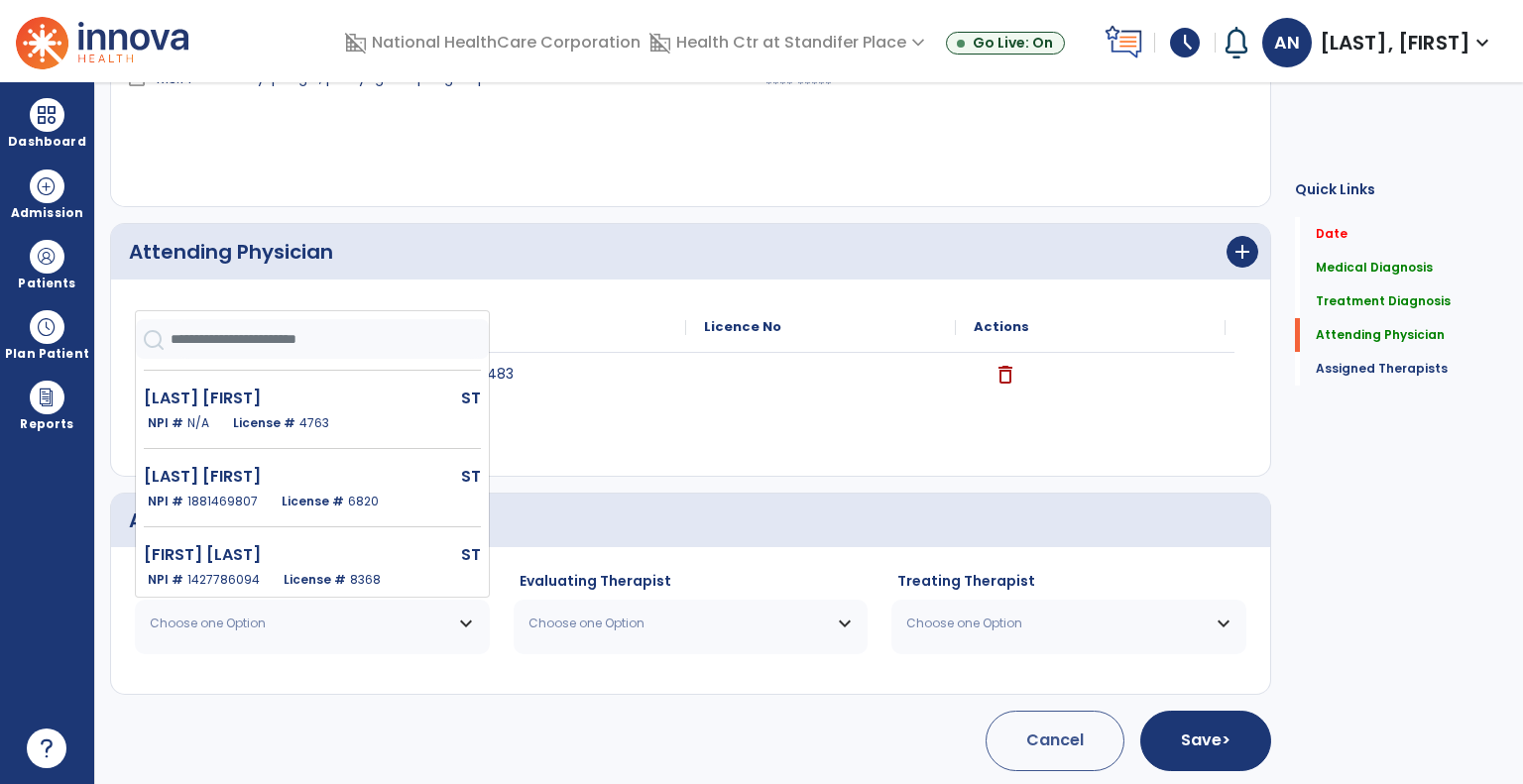 scroll, scrollTop: 325, scrollLeft: 0, axis: vertical 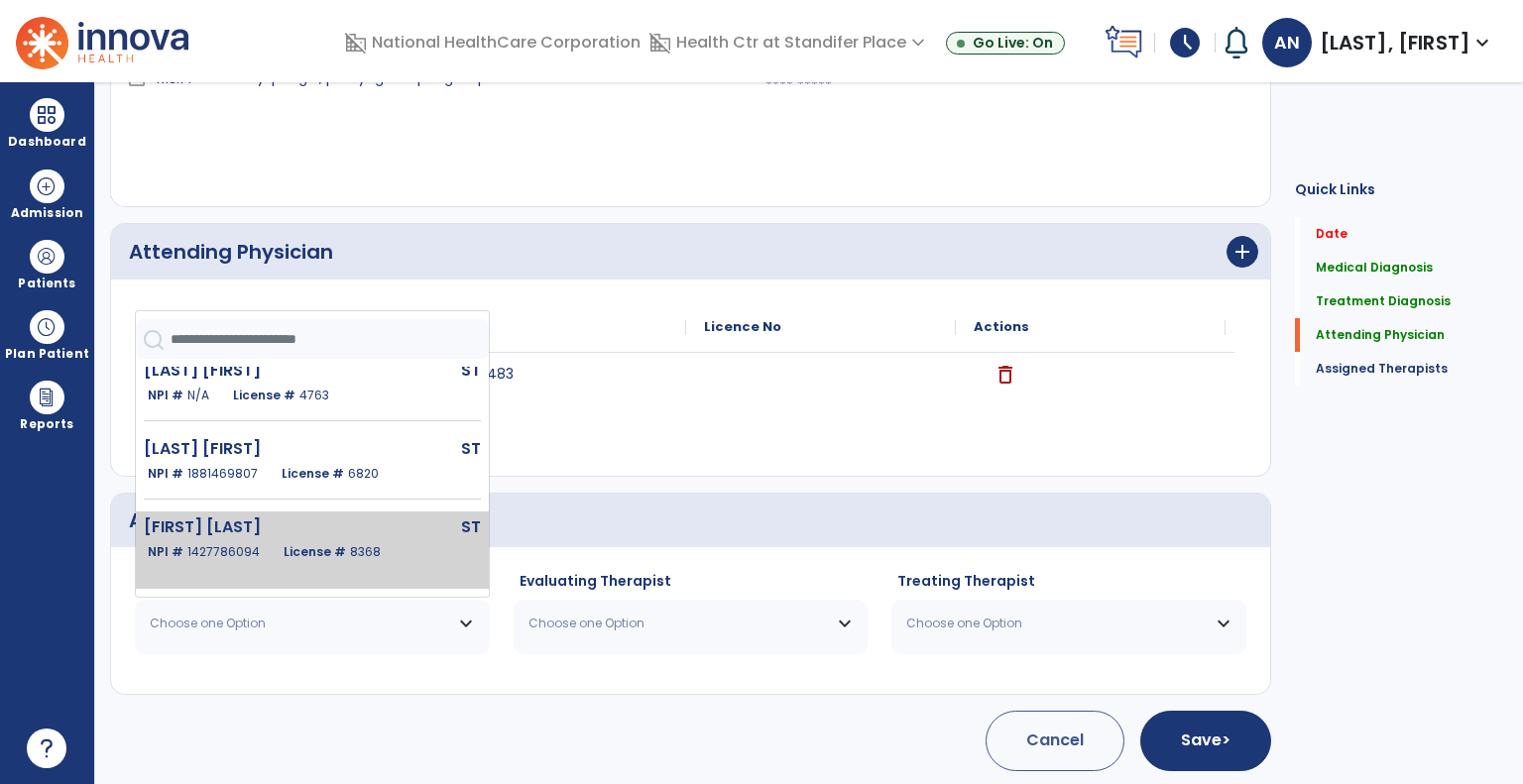 click on "[LAST] [FIRST]" 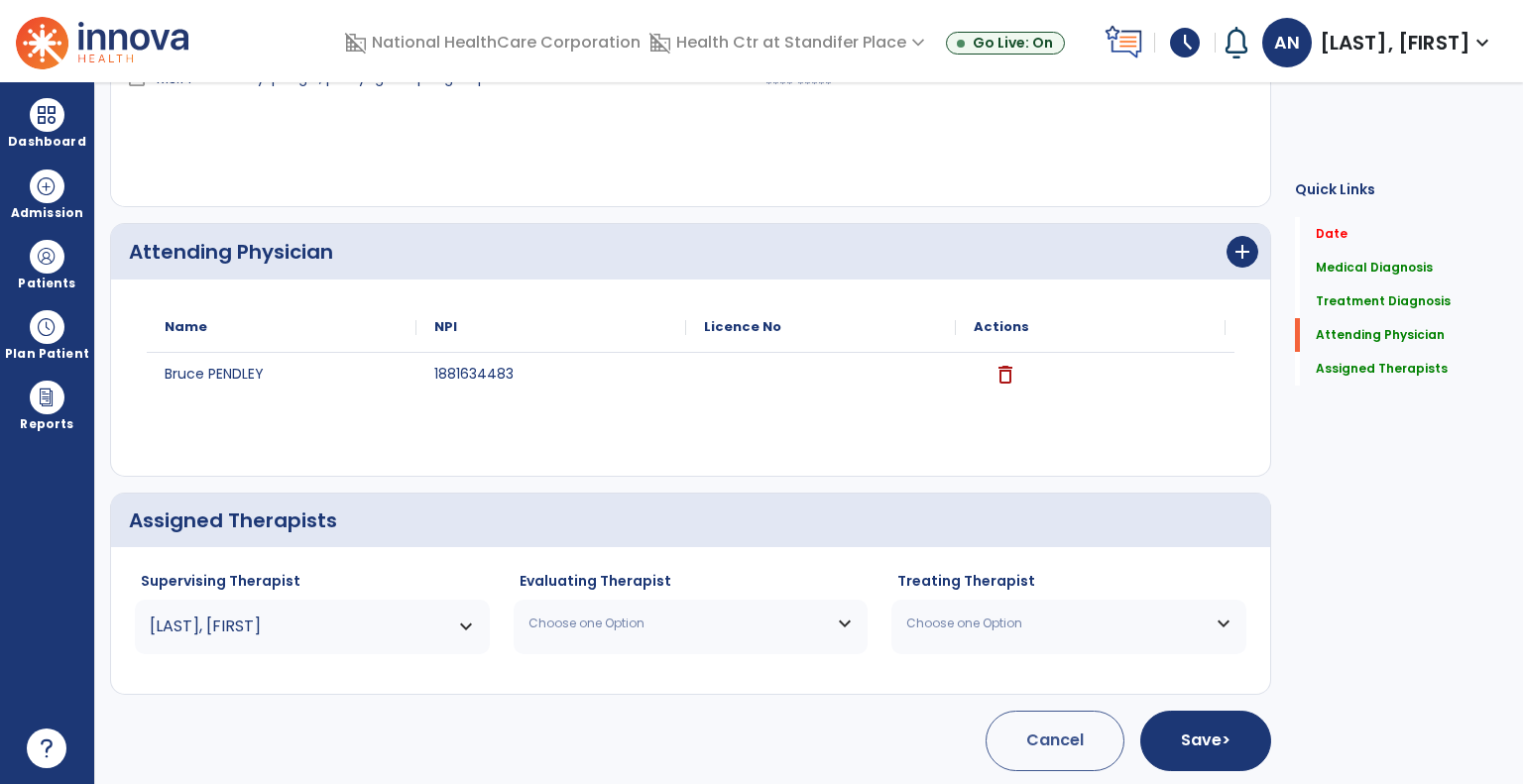click on "Choose one Option" at bounding box center [678, 623] 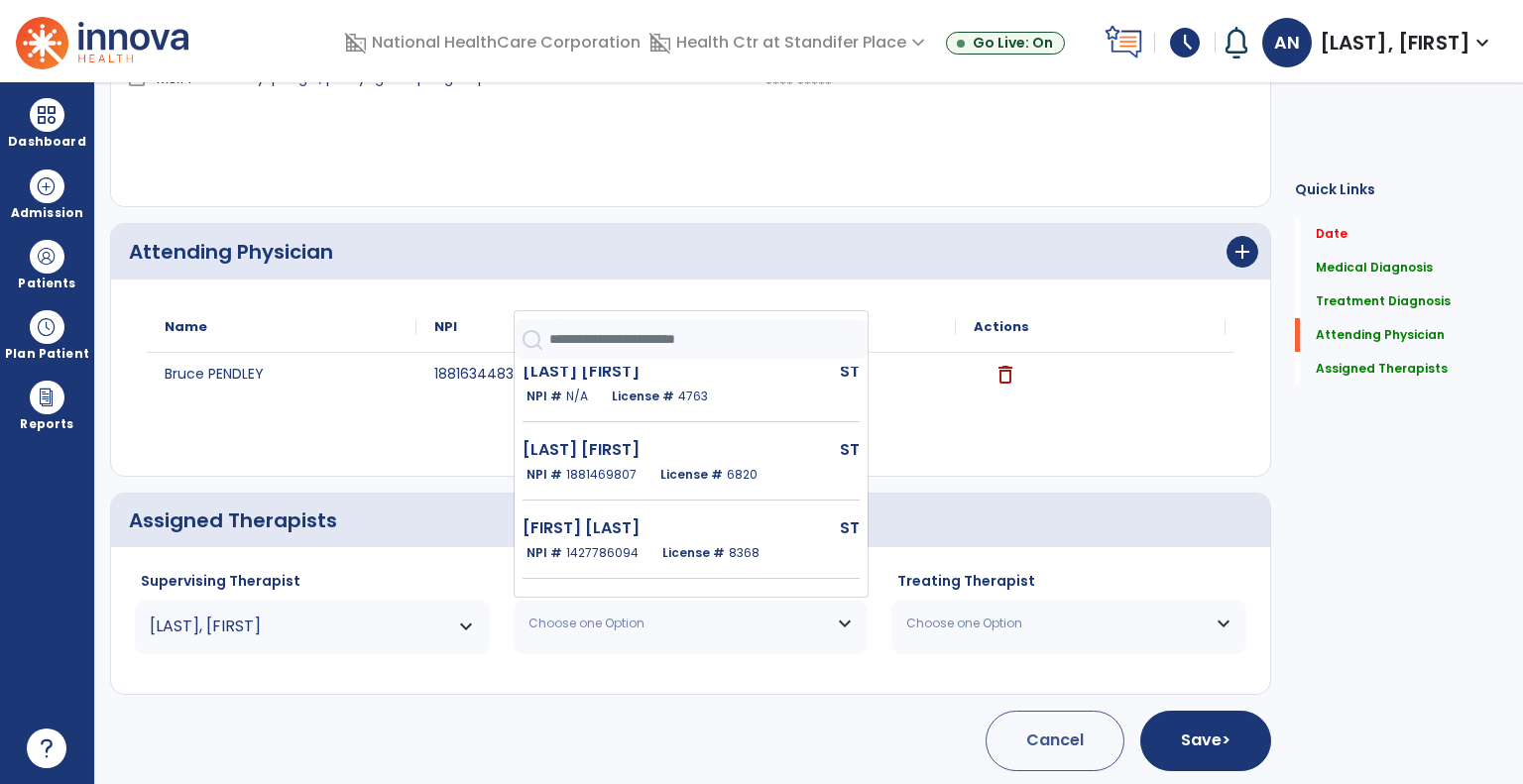 scroll, scrollTop: 325, scrollLeft: 0, axis: vertical 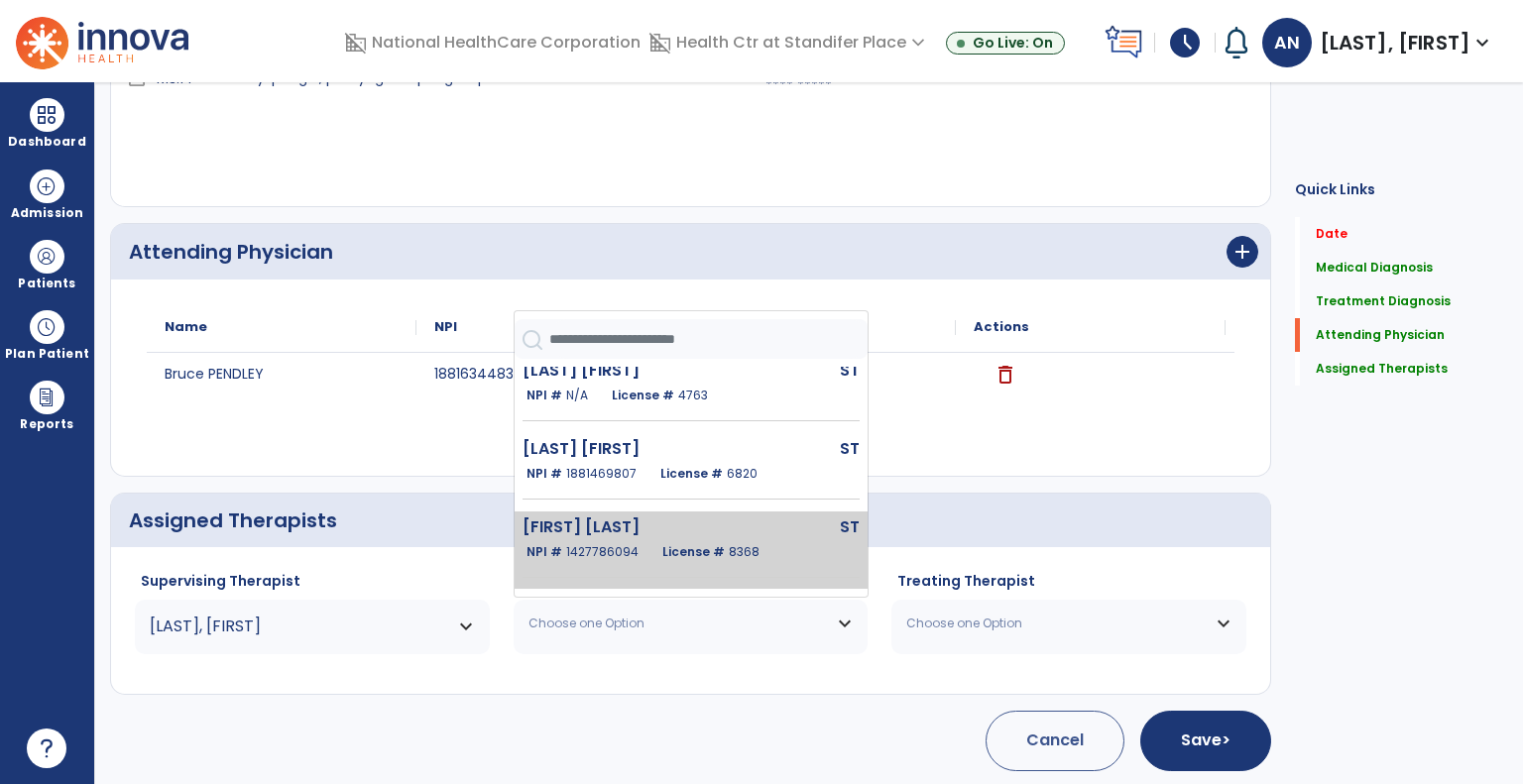 click on "[LAST] [FIRST]" 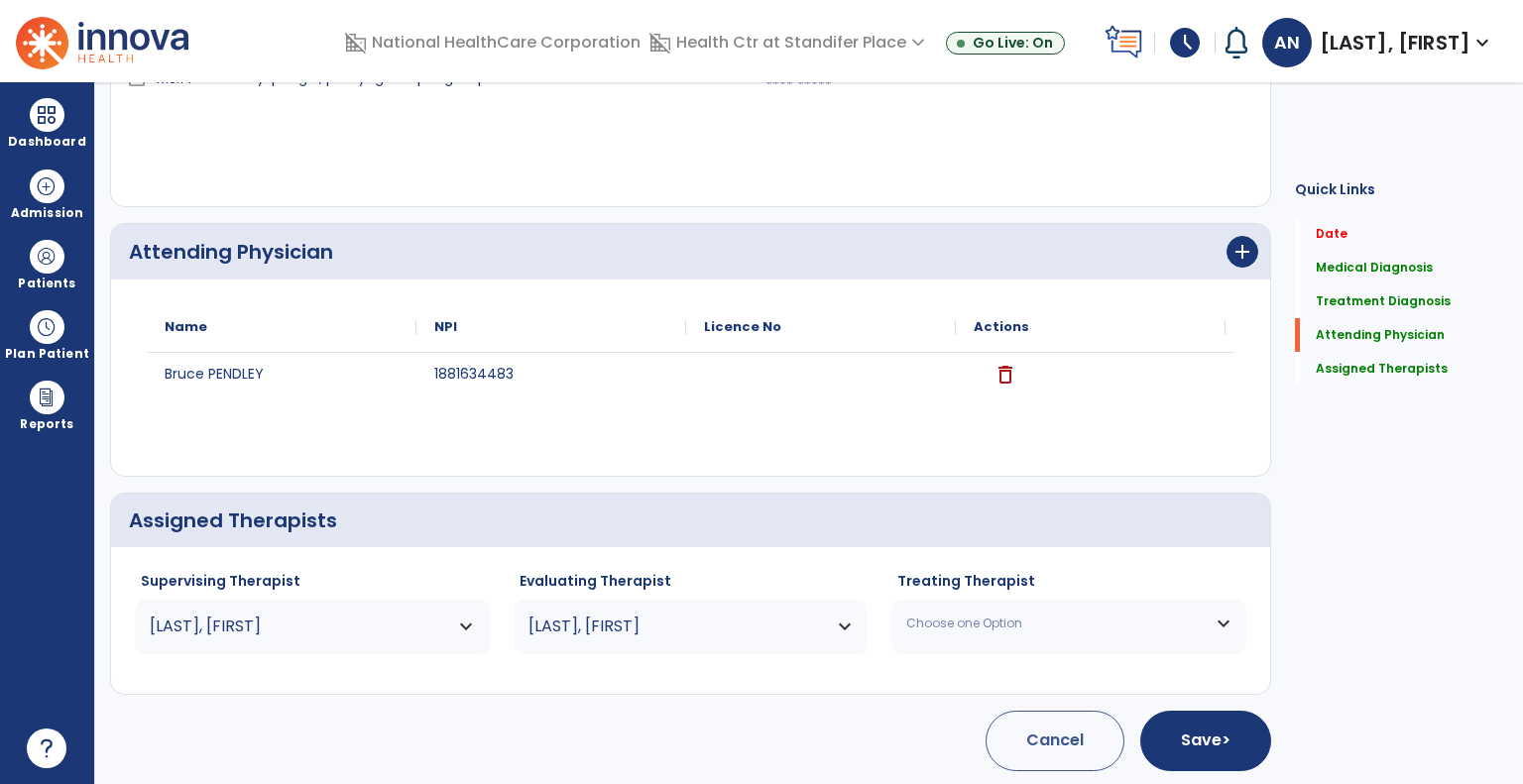 click on "Choose one Option" at bounding box center [1069, 623] 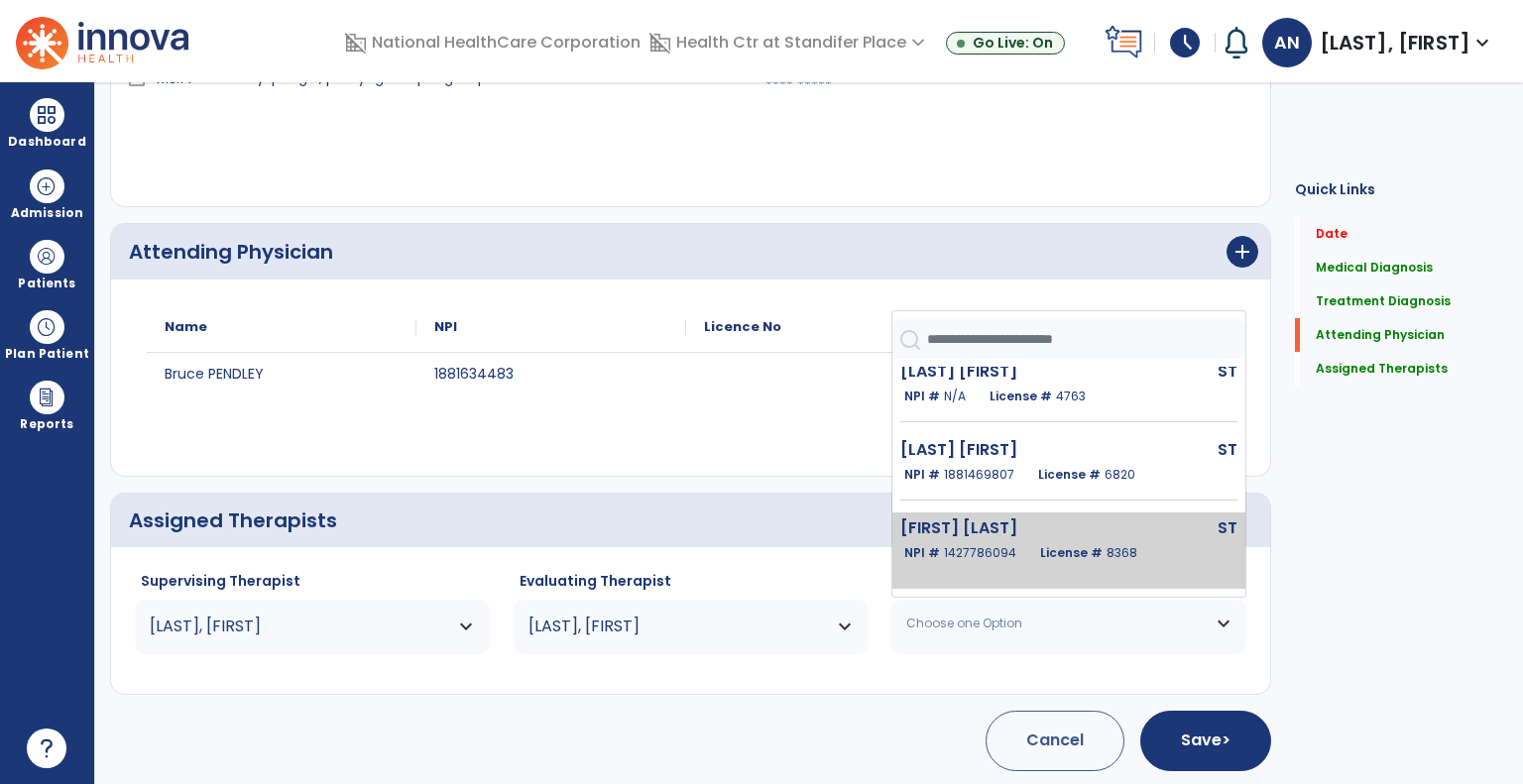 scroll, scrollTop: 325, scrollLeft: 0, axis: vertical 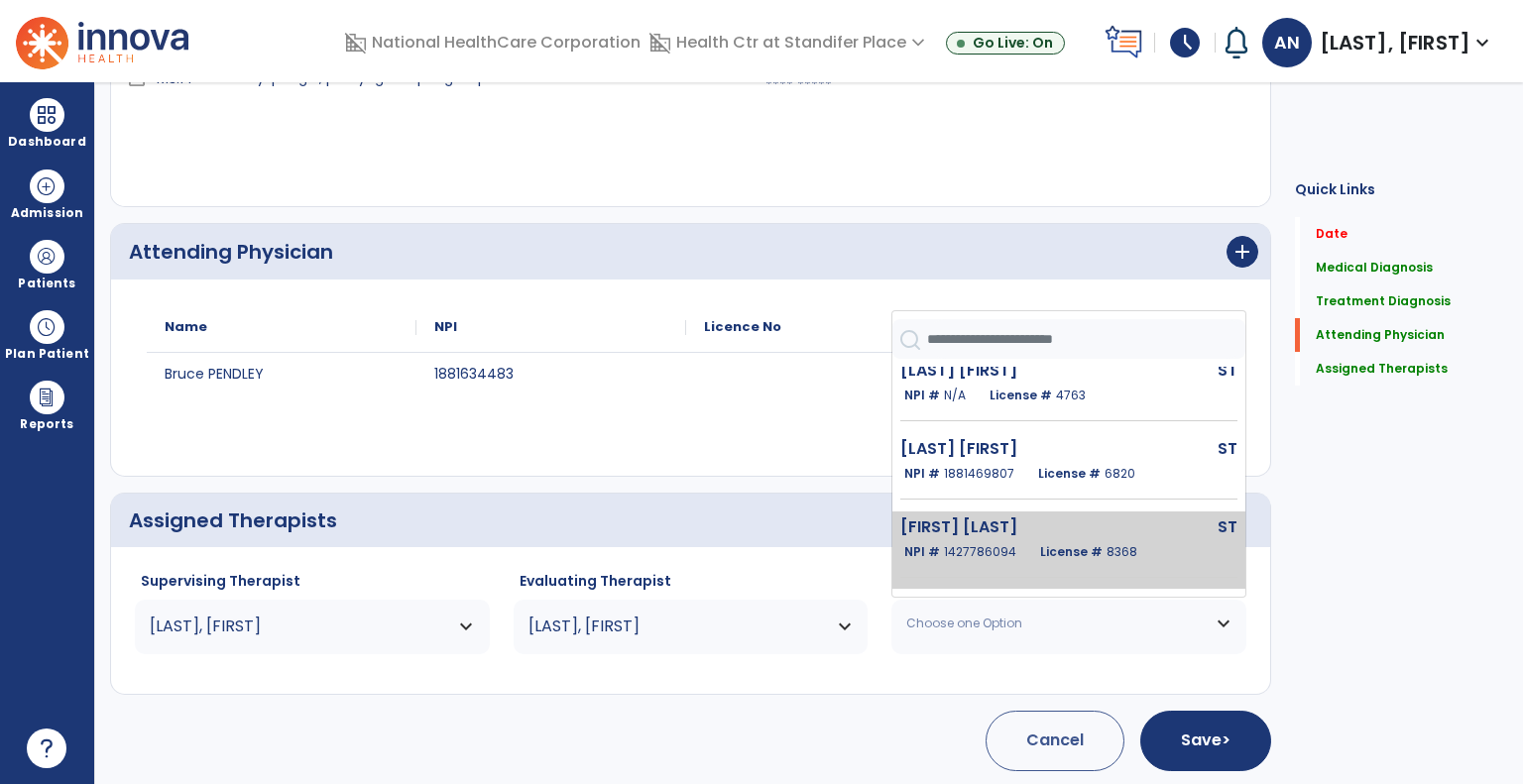 click on "[LAST] [FIRST]" 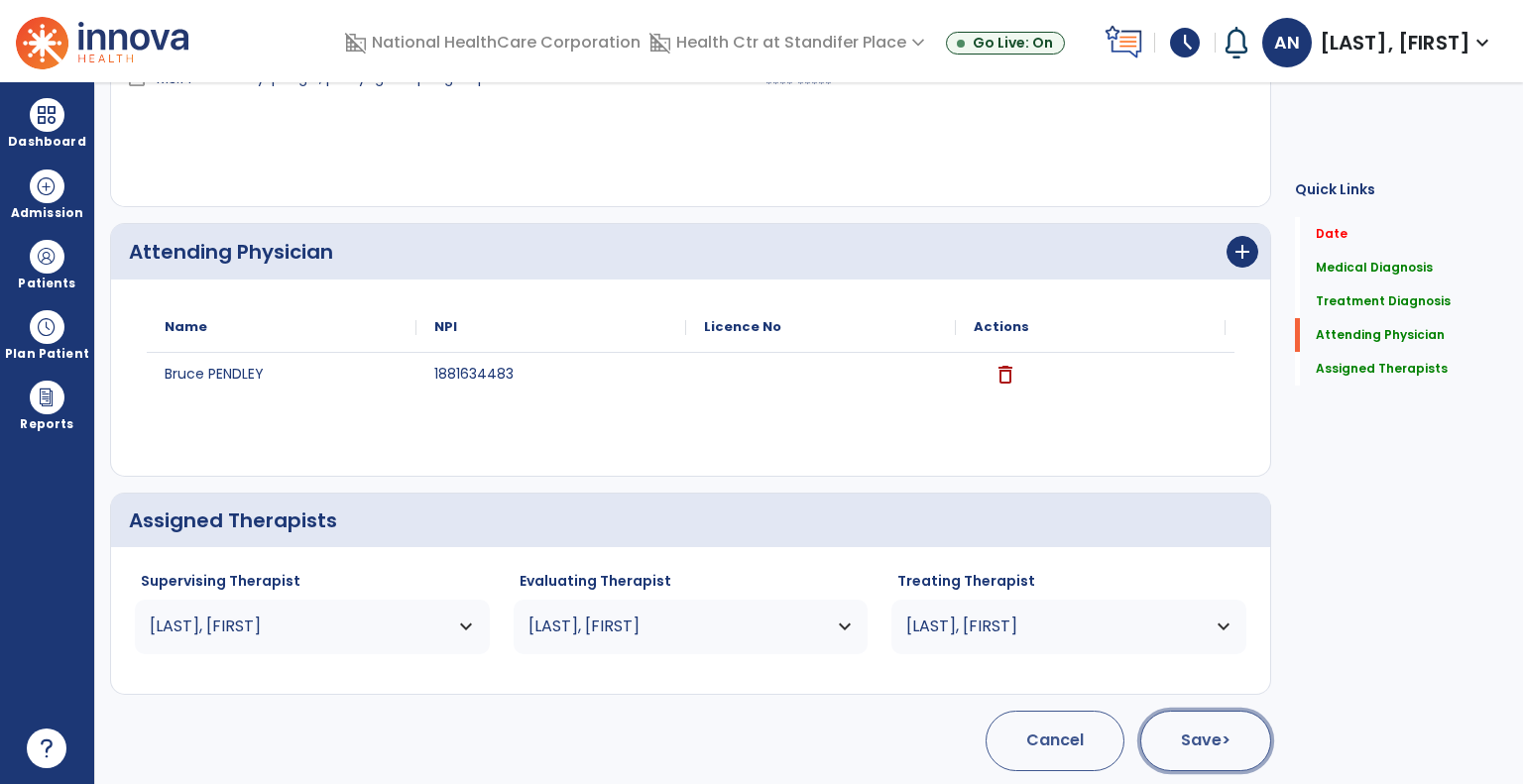 click on "Save  >" 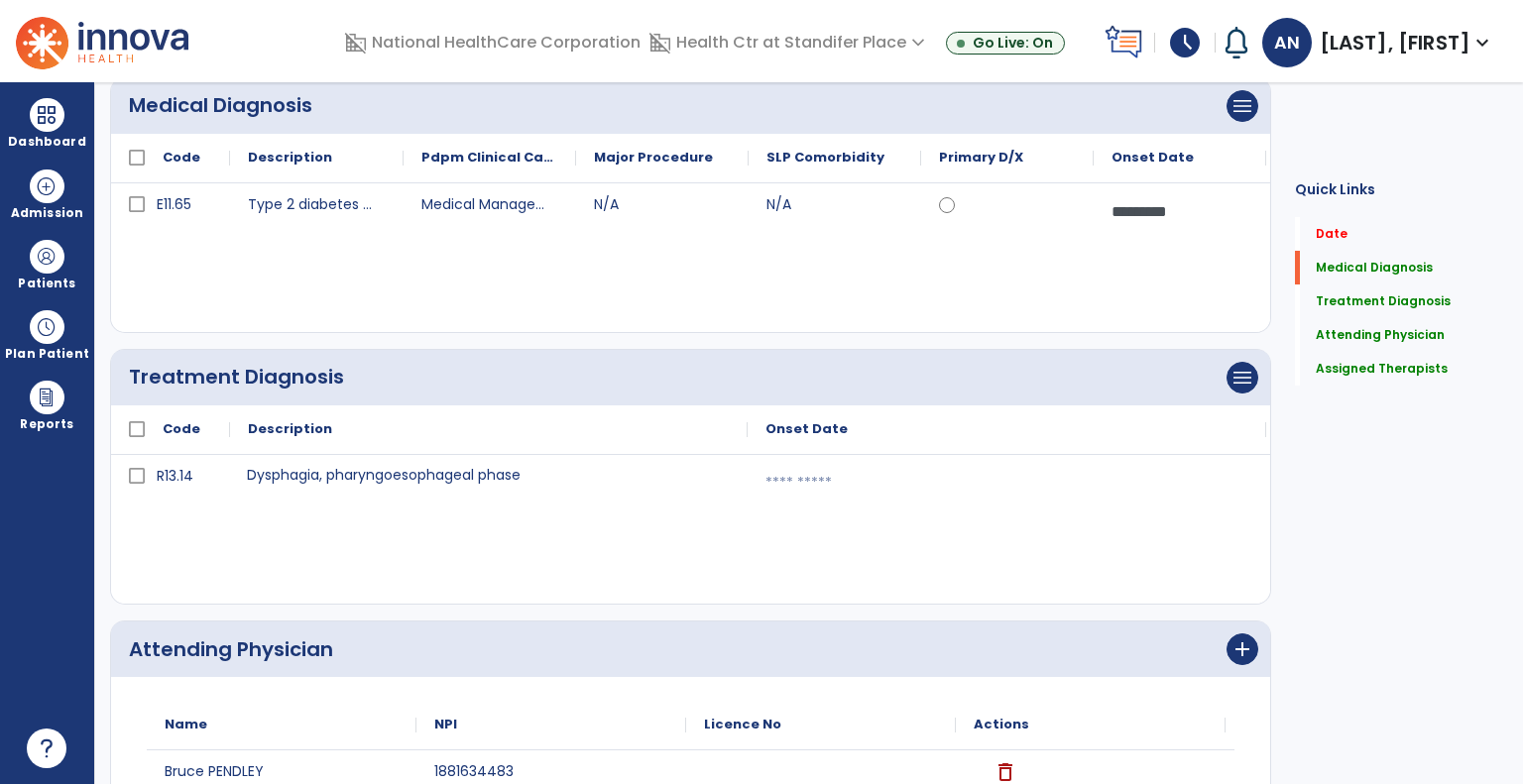 scroll, scrollTop: 0, scrollLeft: 0, axis: both 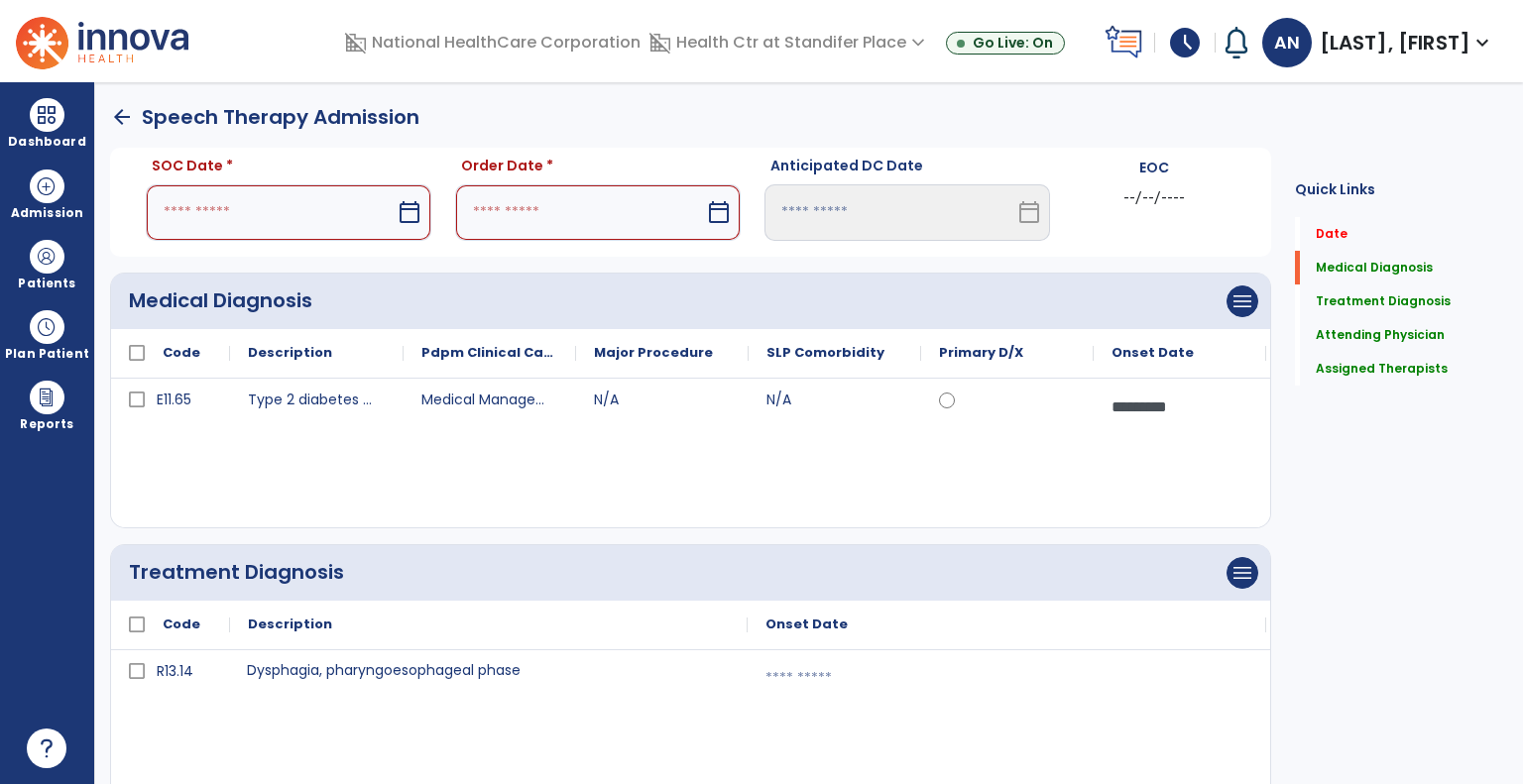 click at bounding box center [271, 212] 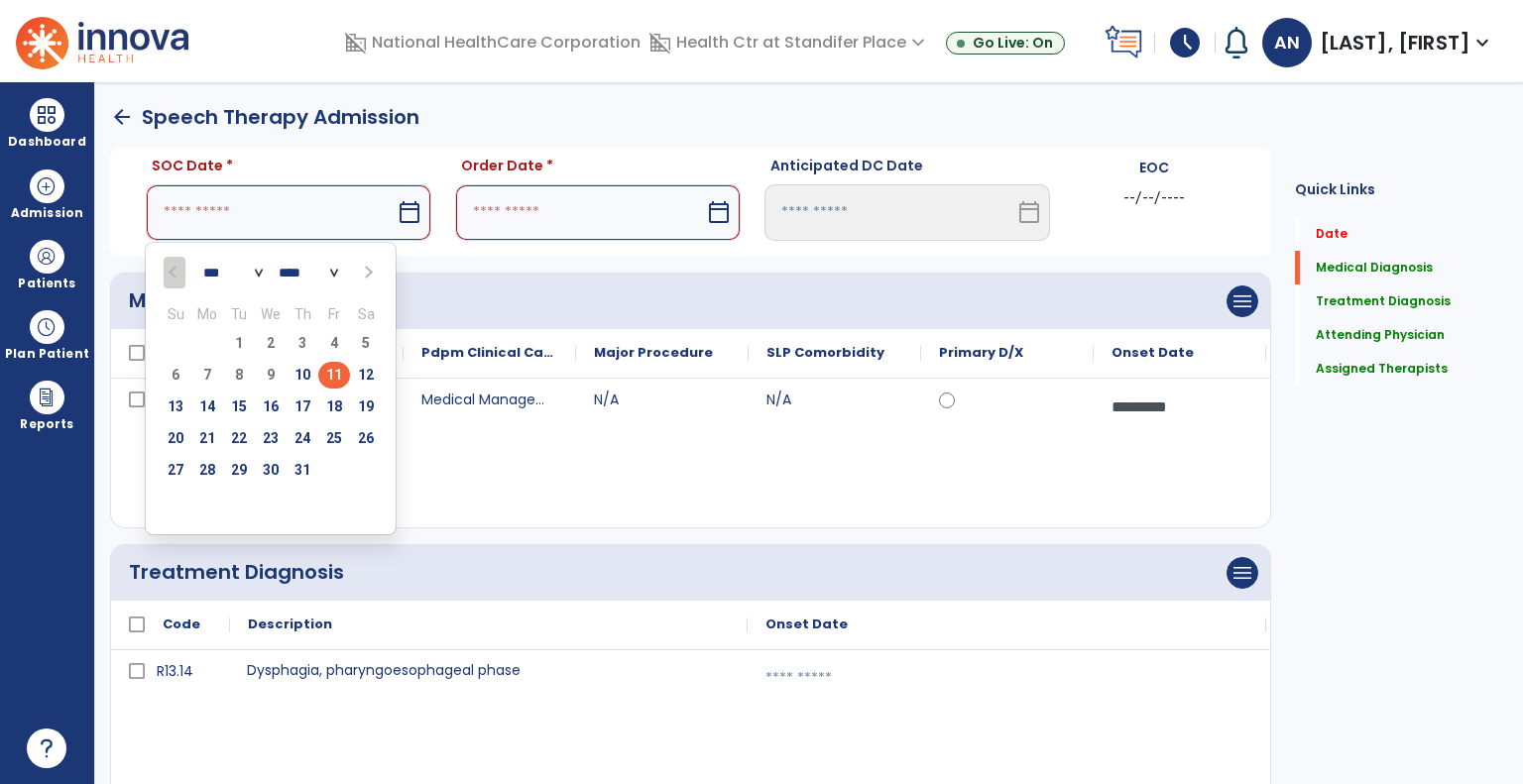 click on "11" at bounding box center [334, 375] 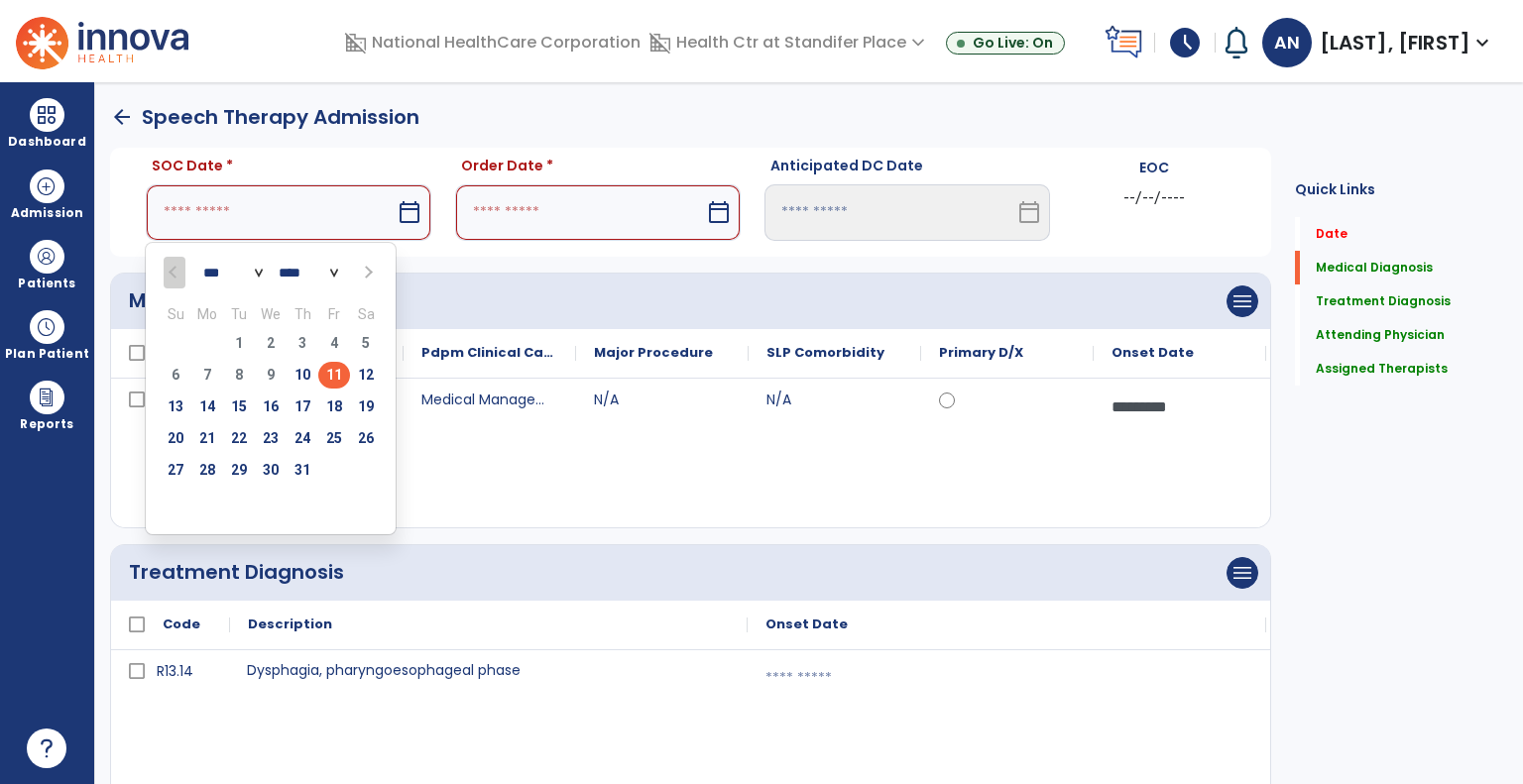 type on "*********" 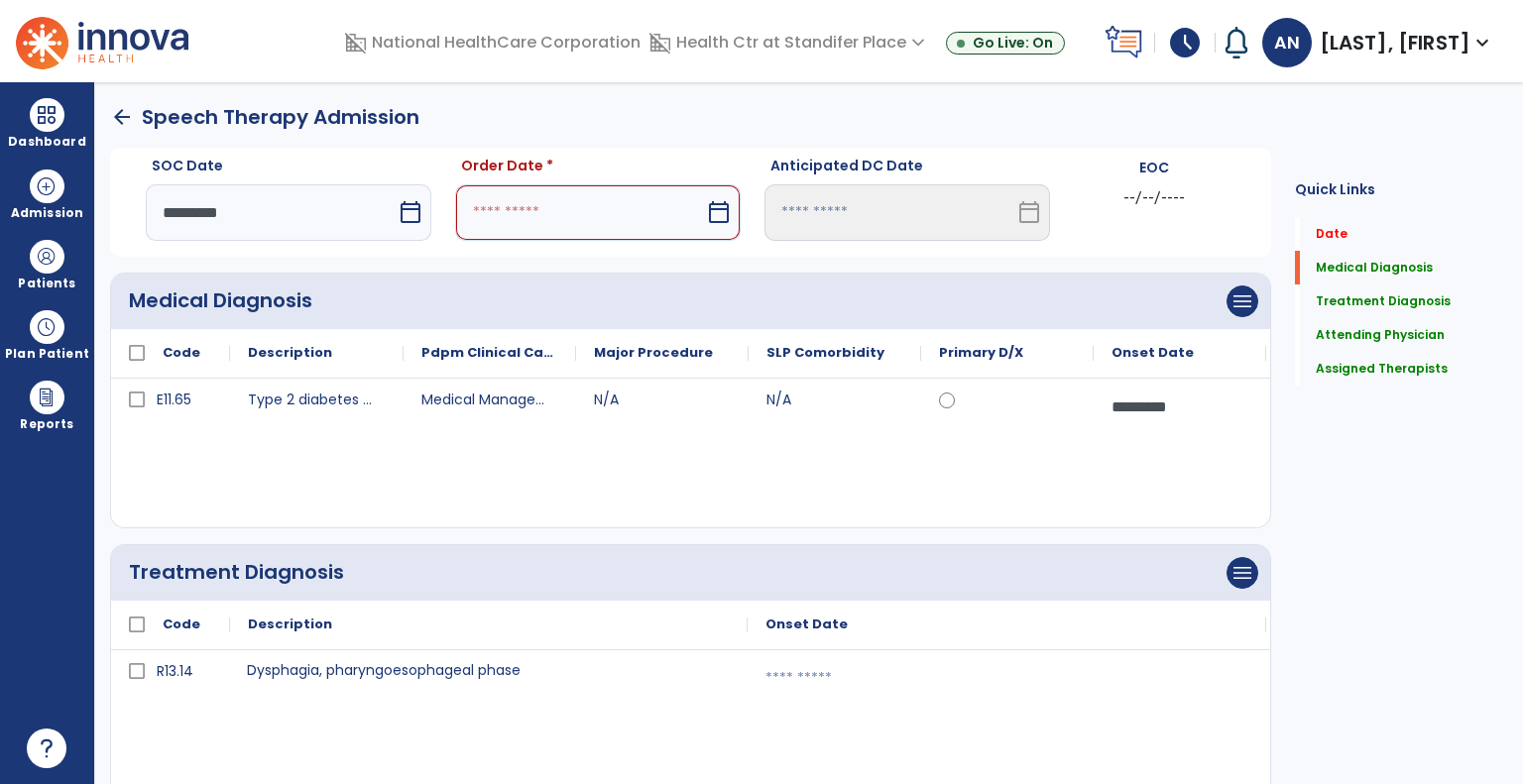 click at bounding box center (580, 212) 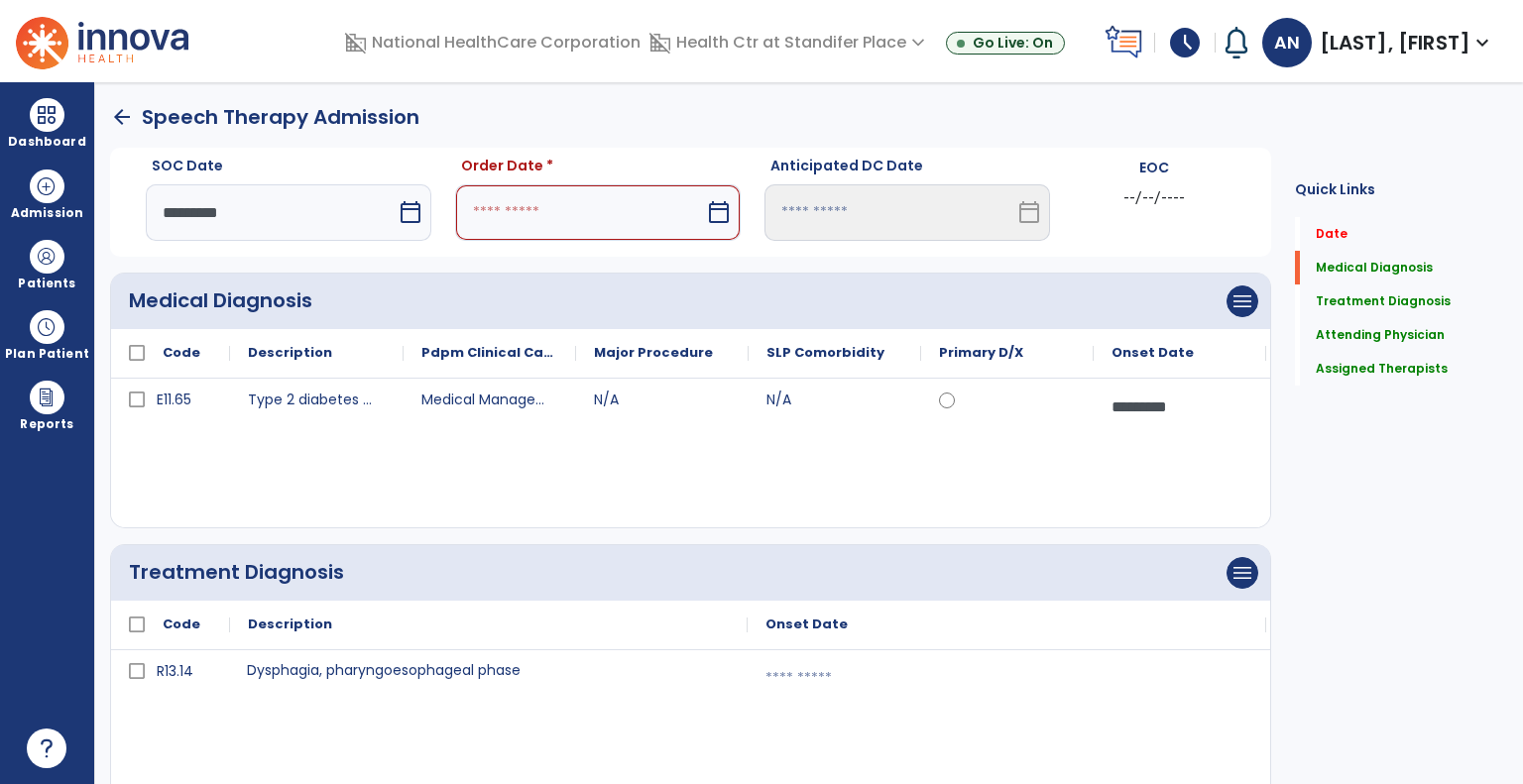 select on "*" 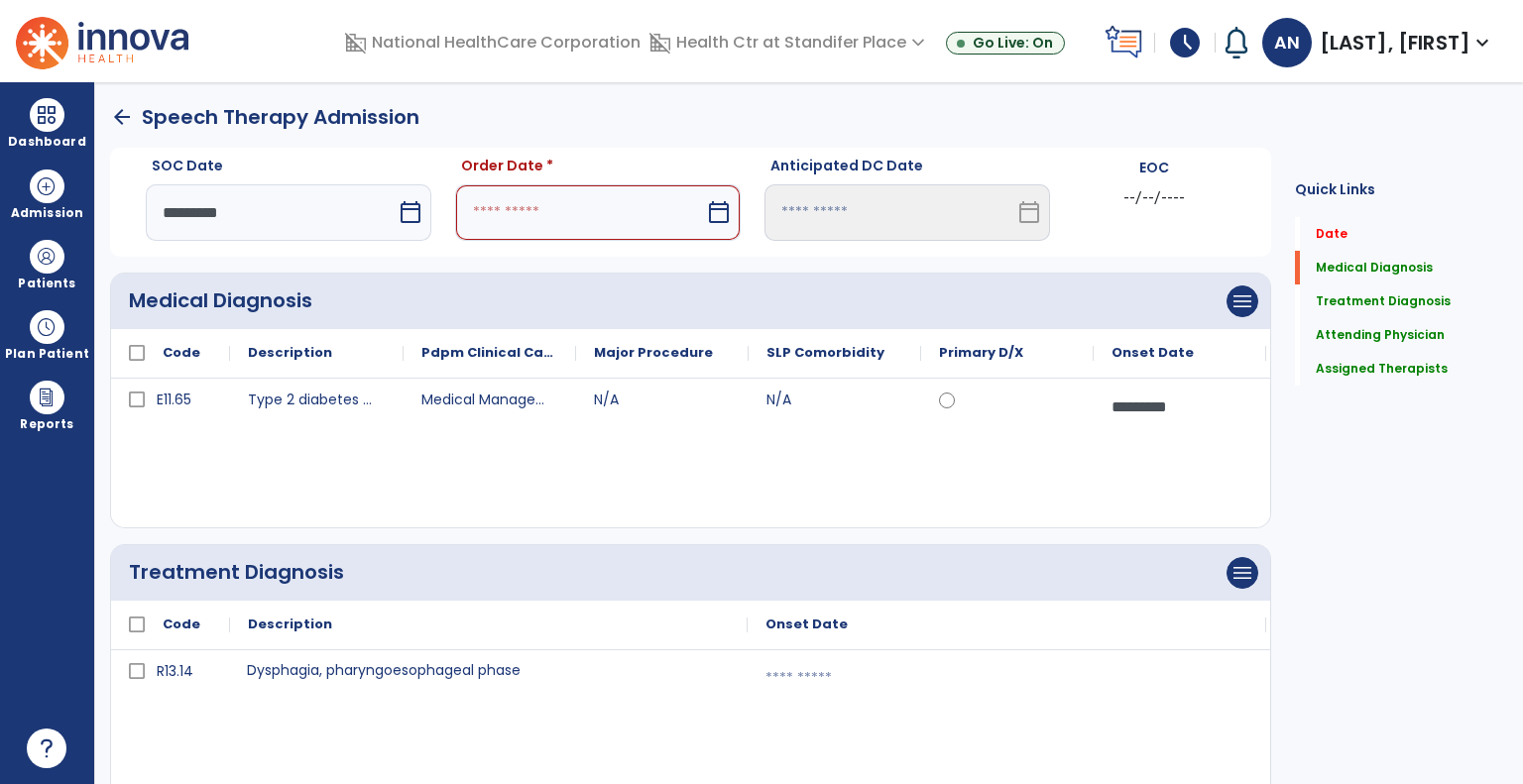 select on "****" 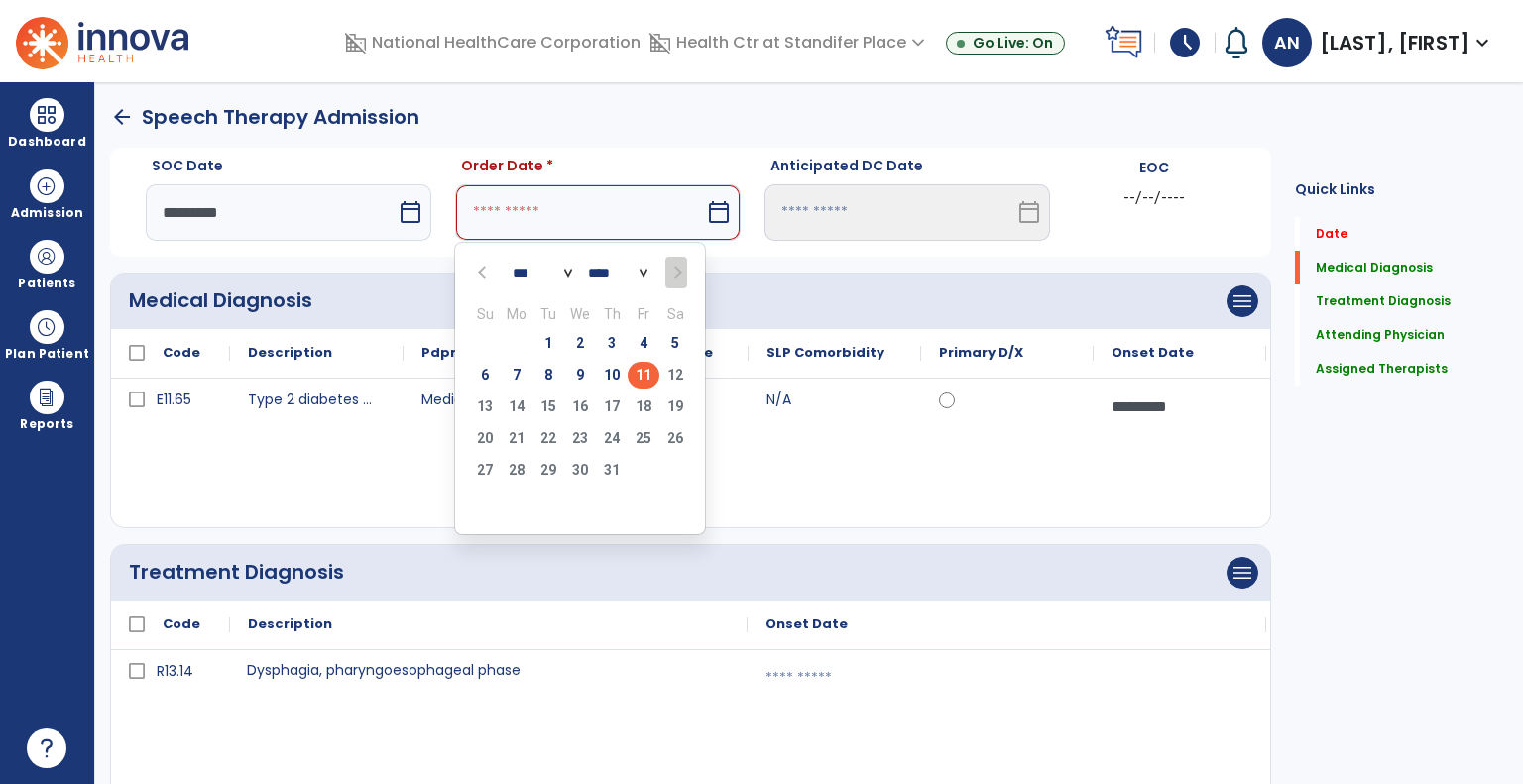 click on "11" at bounding box center (644, 375) 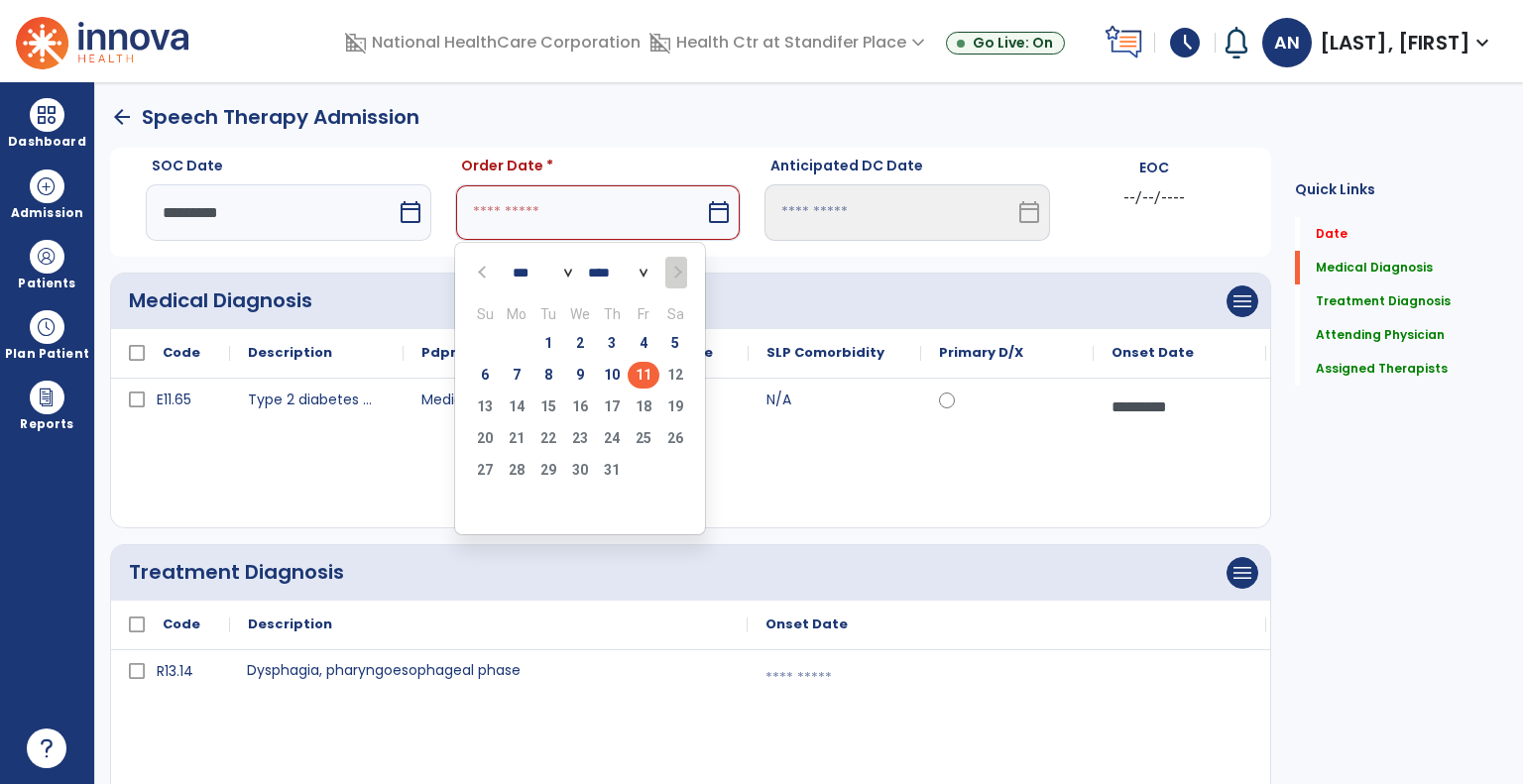 type on "*********" 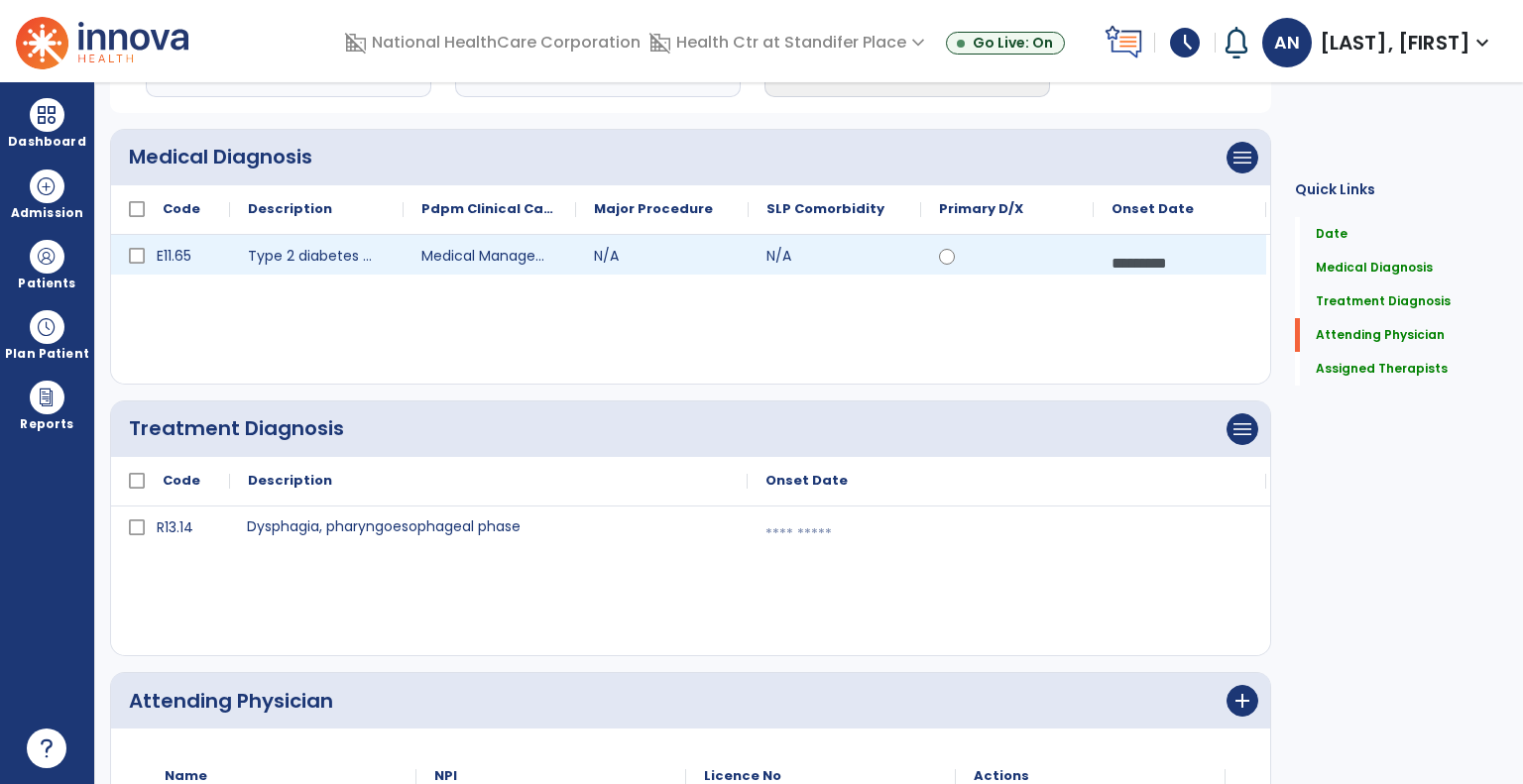 scroll, scrollTop: 593, scrollLeft: 0, axis: vertical 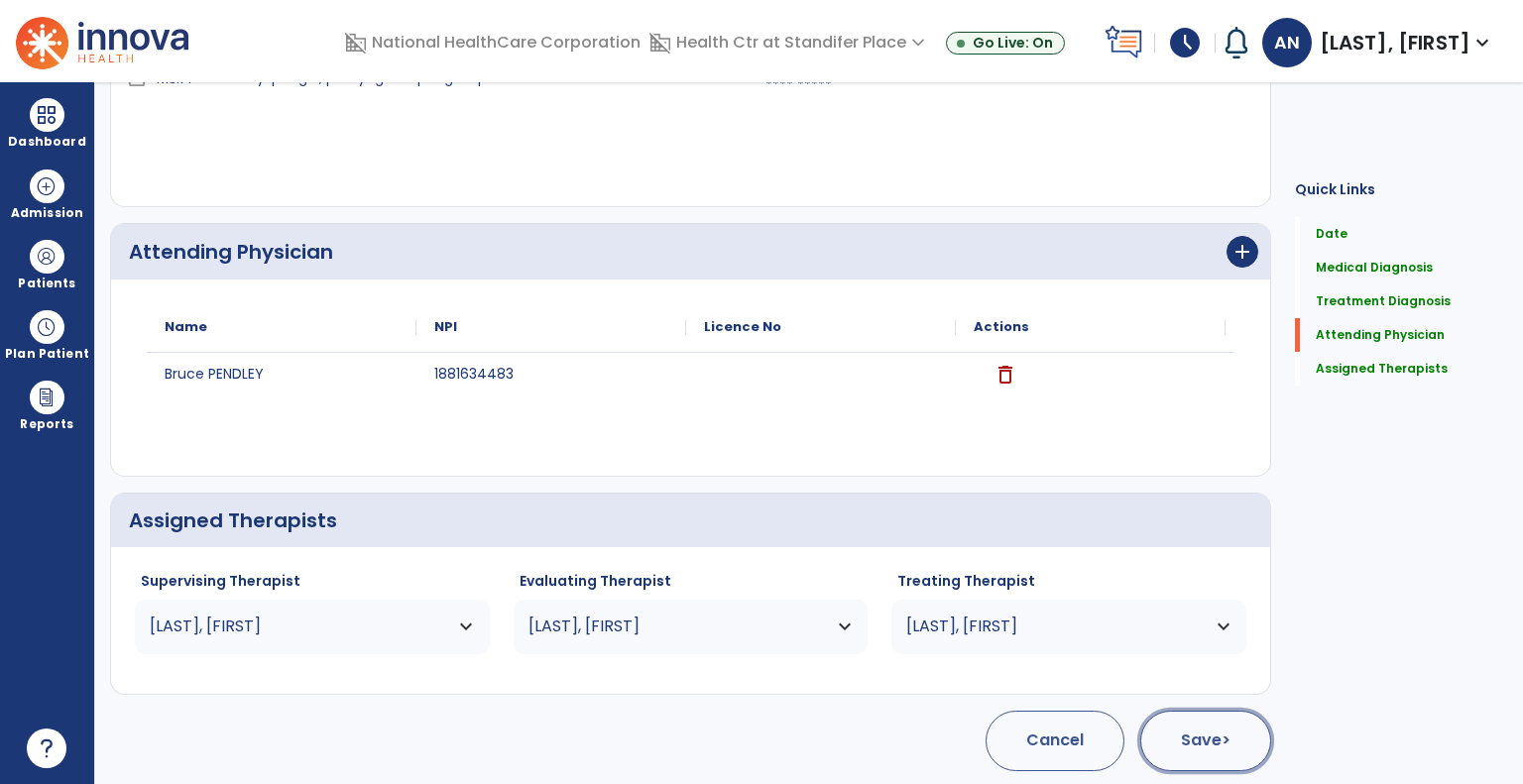 click on "Save  >" 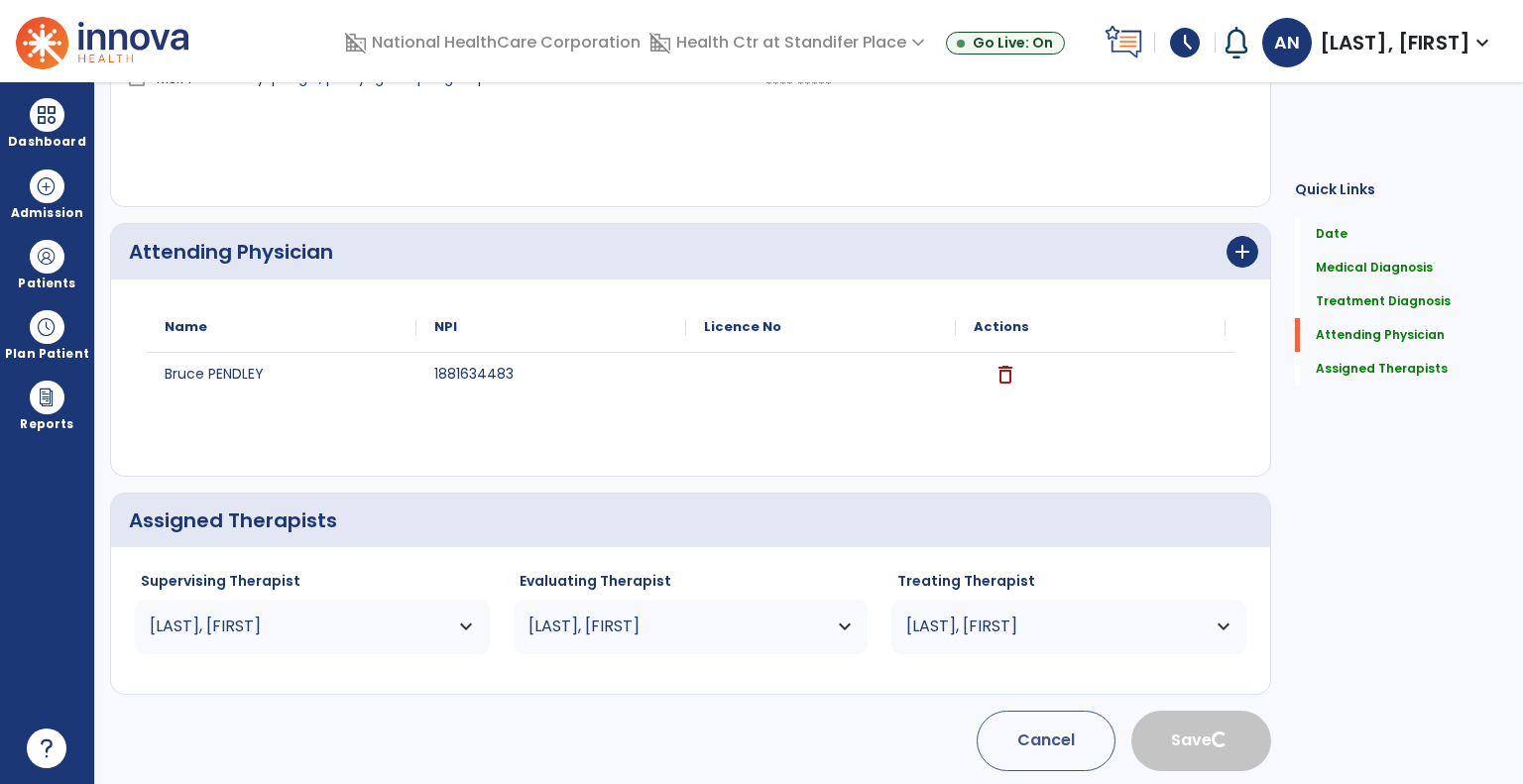type 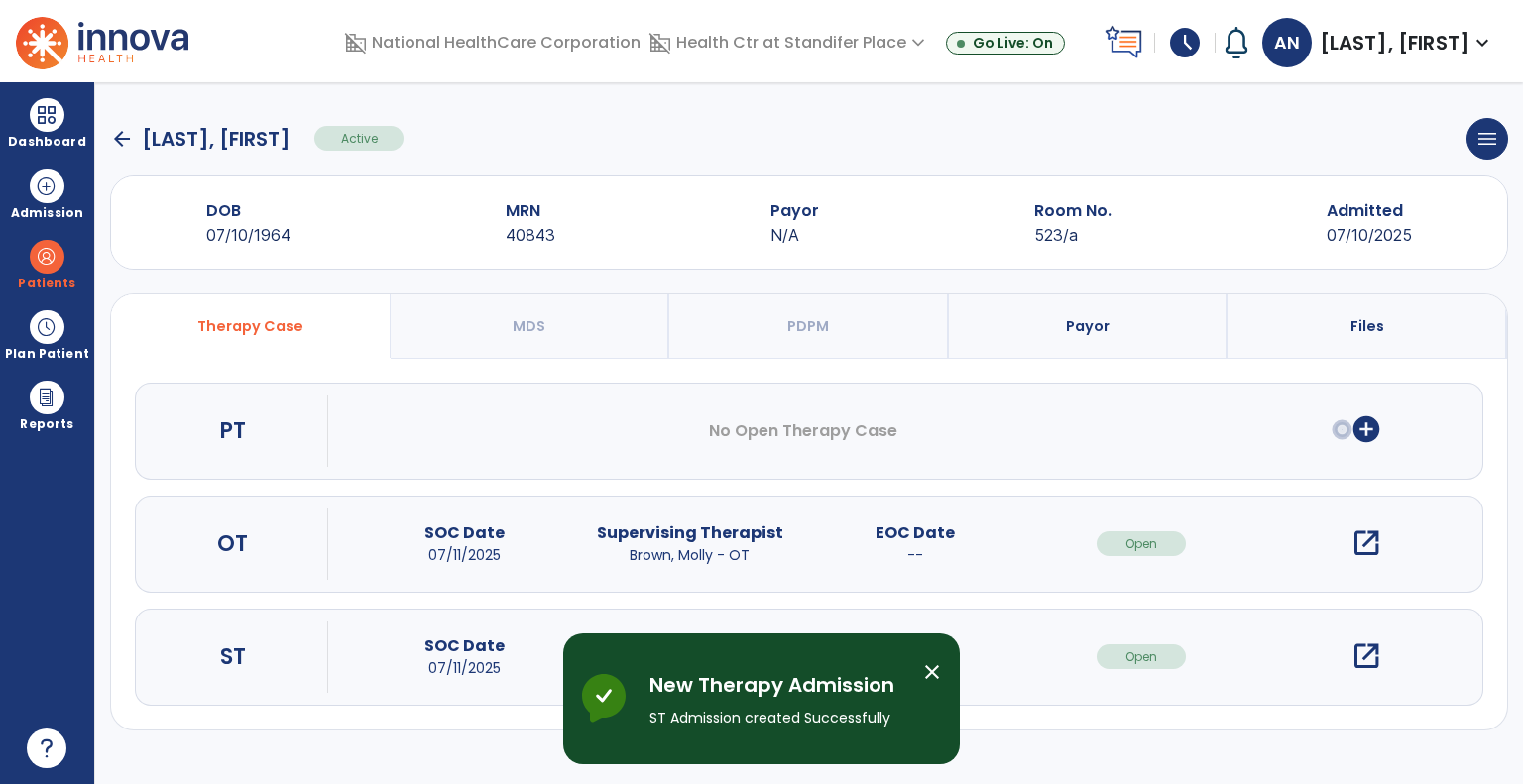 scroll, scrollTop: 0, scrollLeft: 0, axis: both 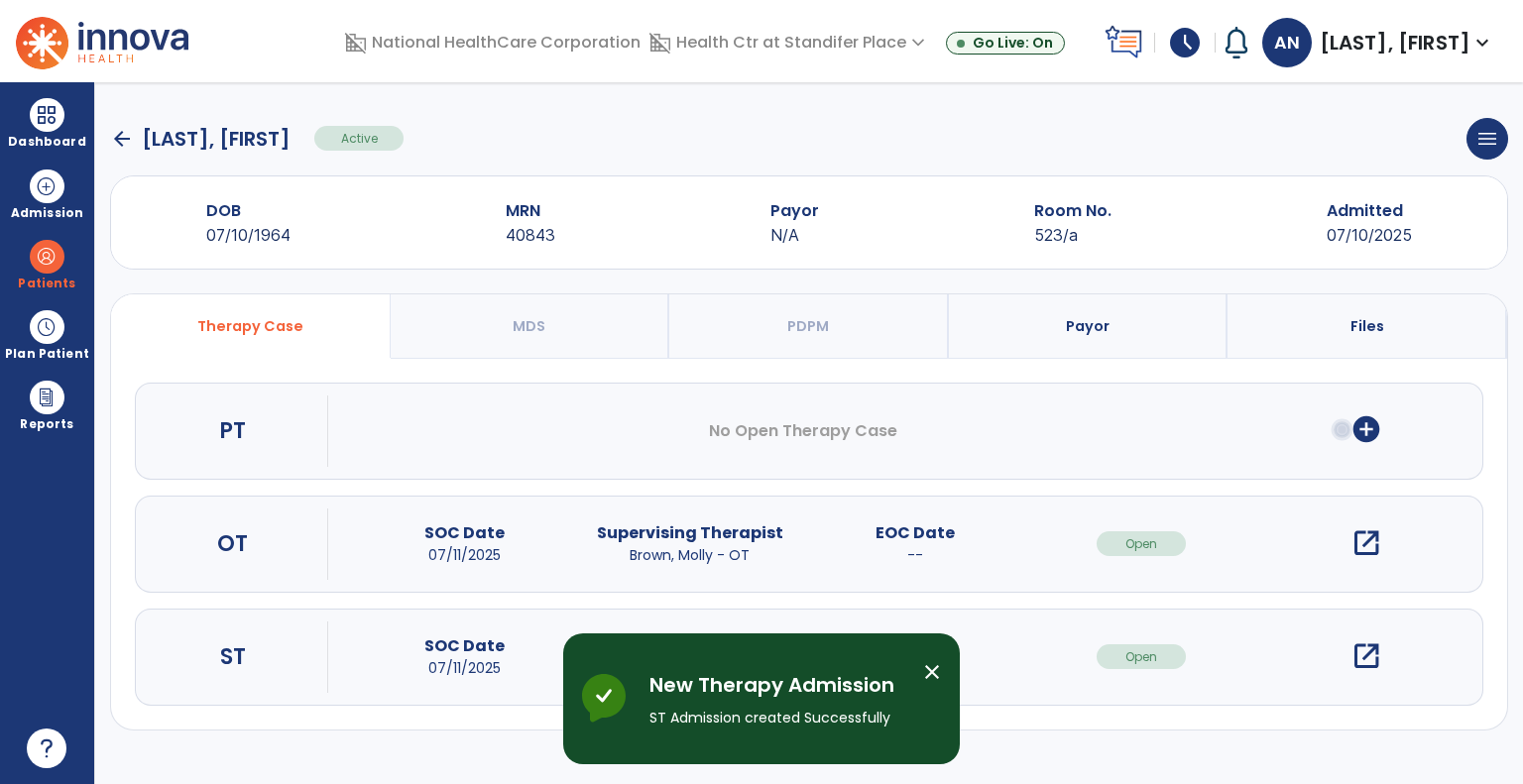 click on "close" at bounding box center (932, 672) 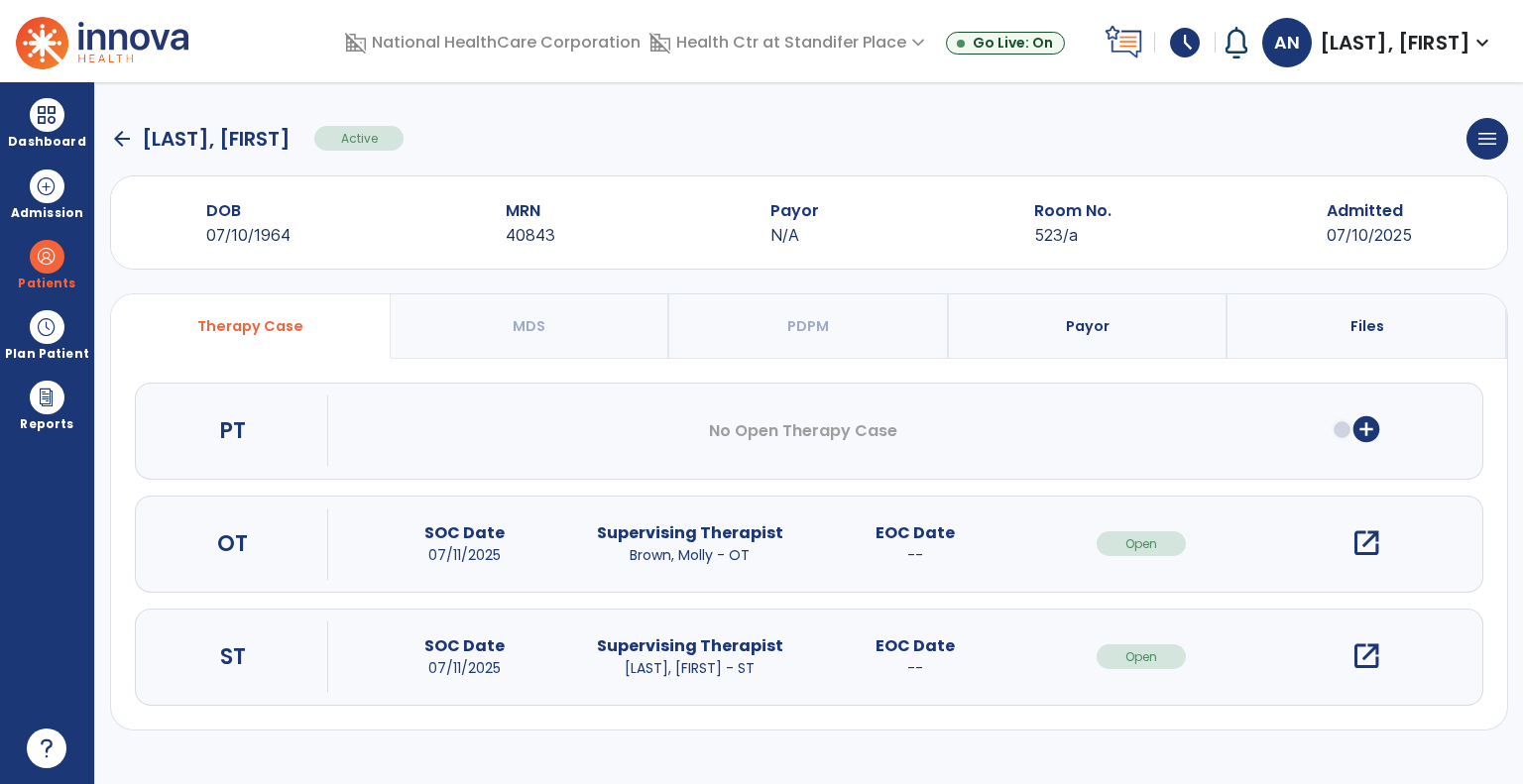 click on "open_in_new" at bounding box center (1366, 656) 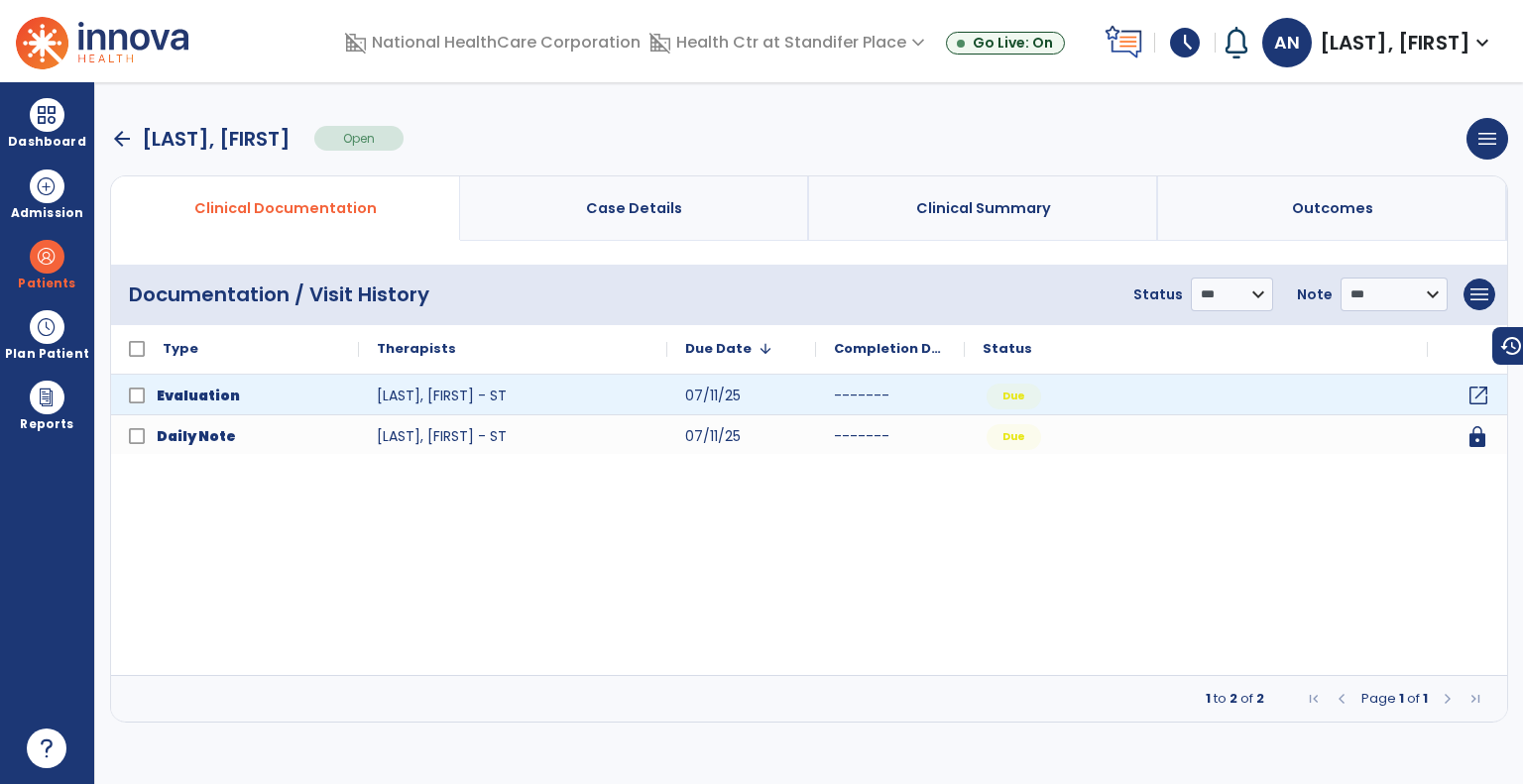 click on "open_in_new" 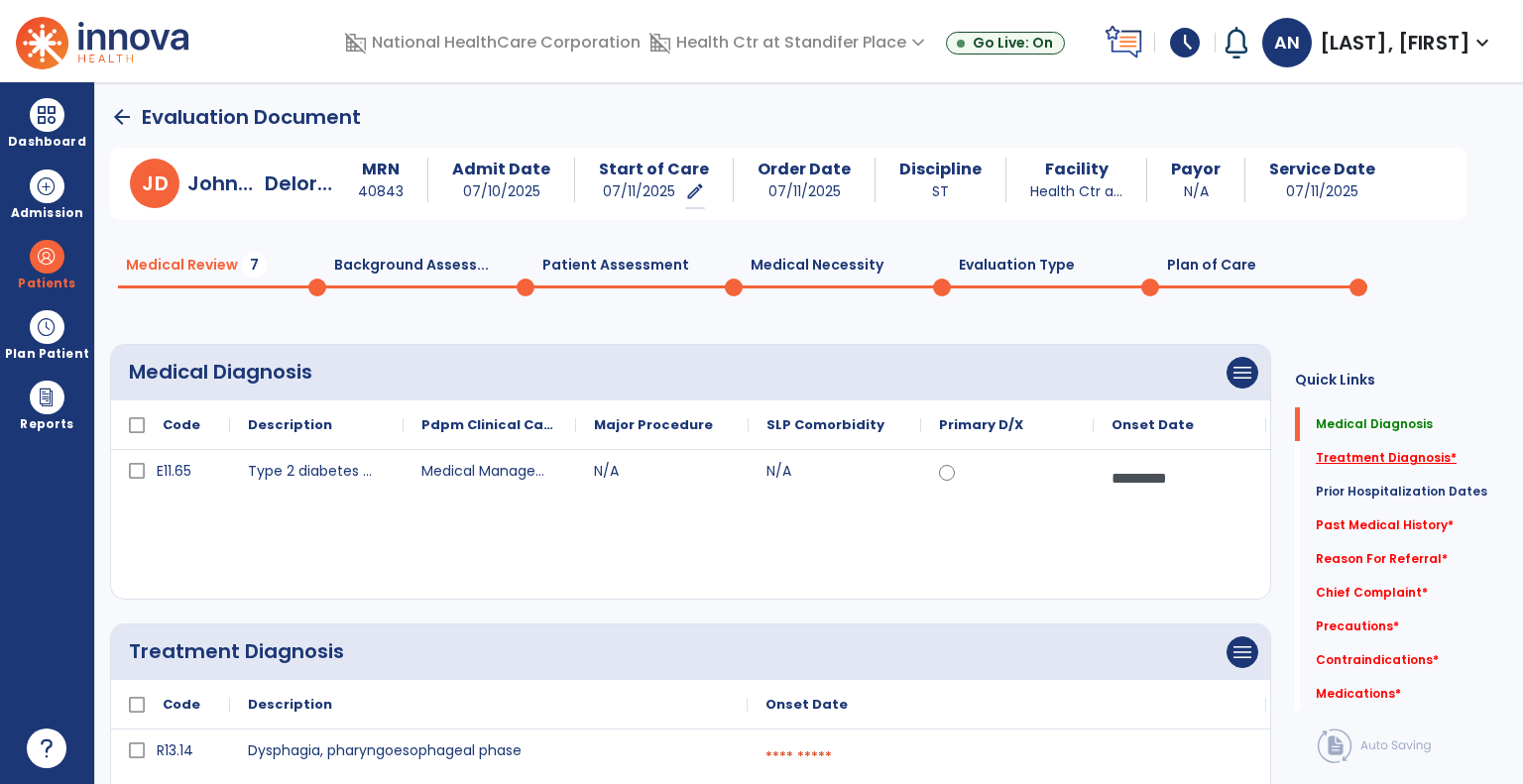 click on "Treatment Diagnosis   *" 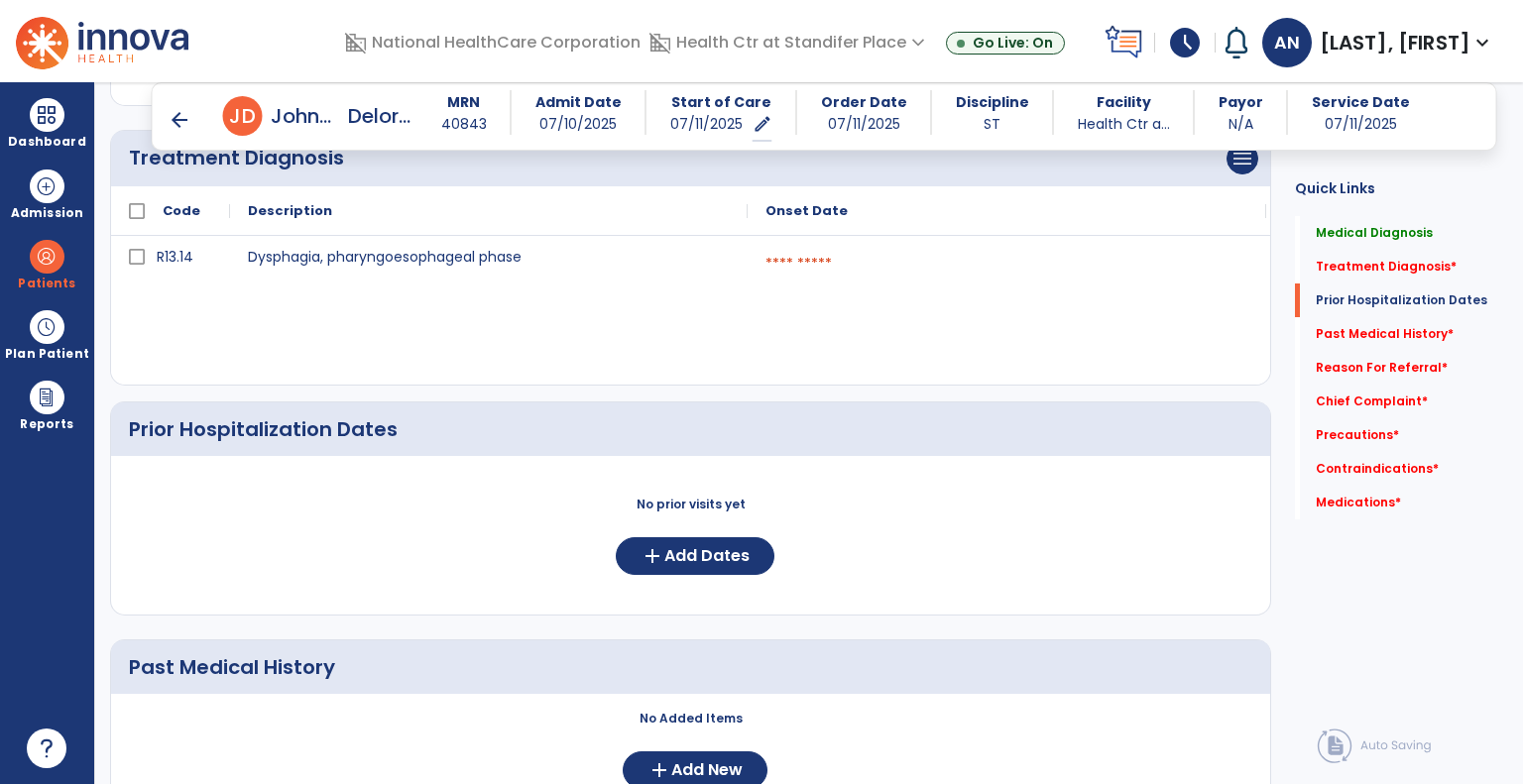scroll, scrollTop: 442, scrollLeft: 0, axis: vertical 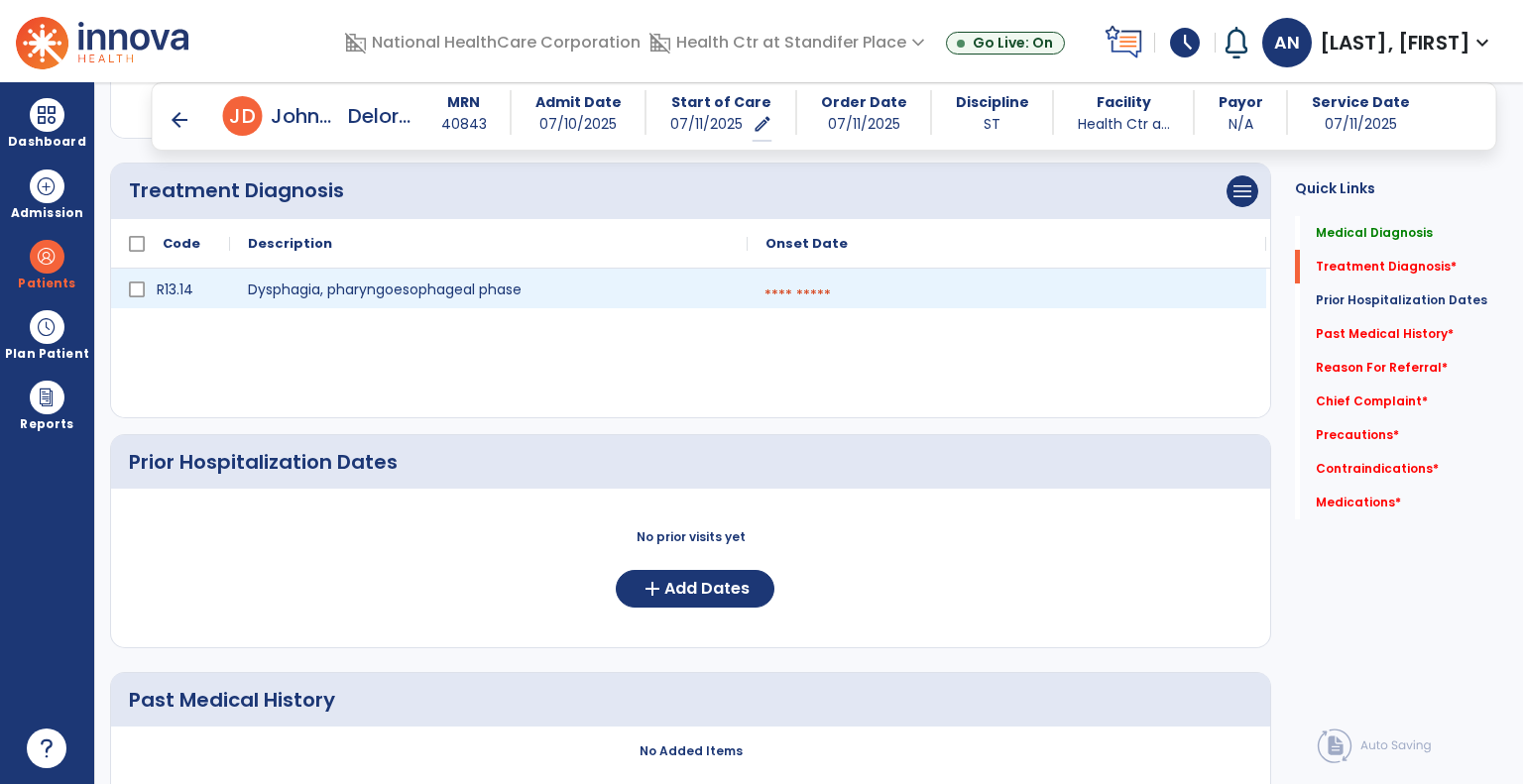 click on "calendar_today" 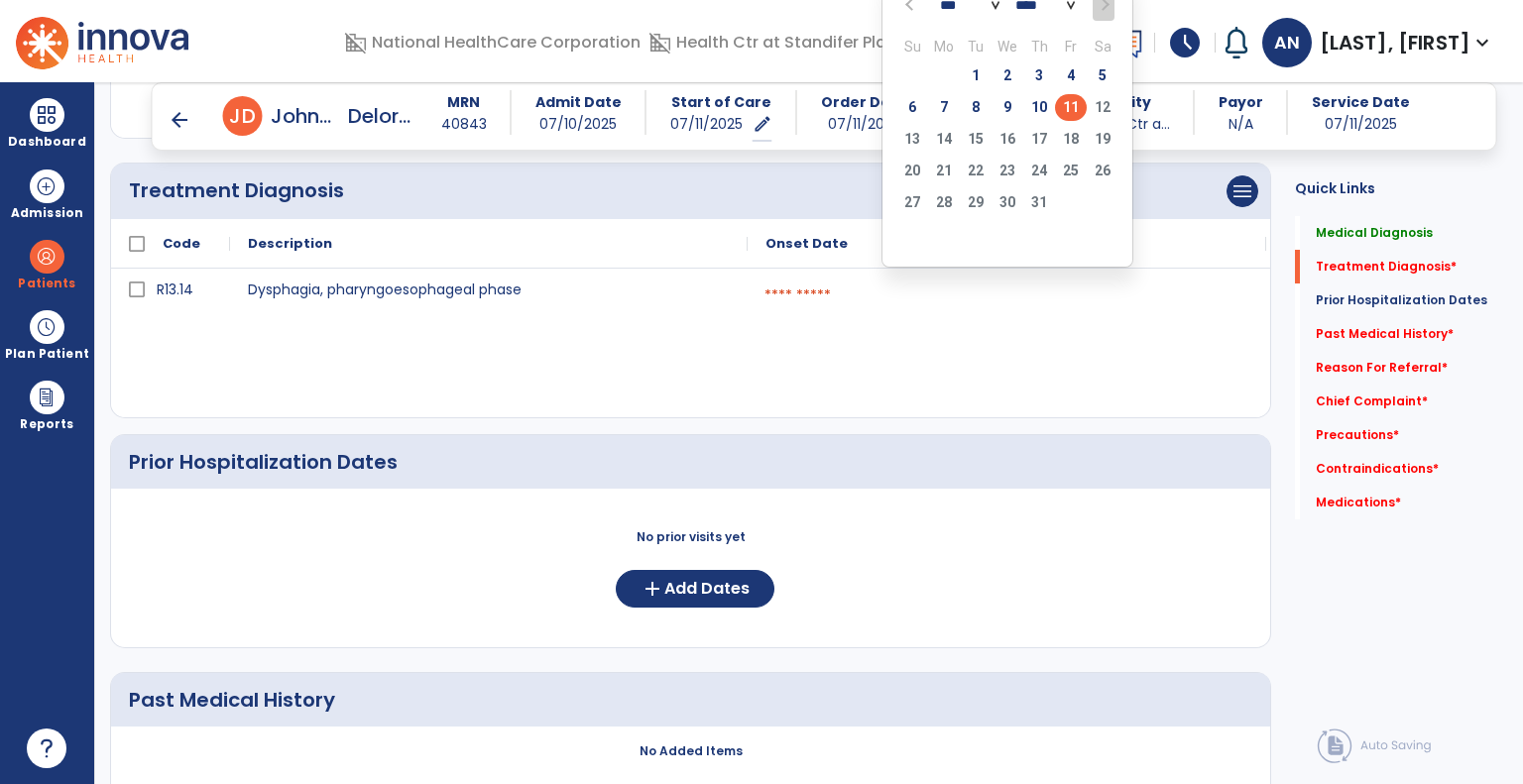 click on "11" 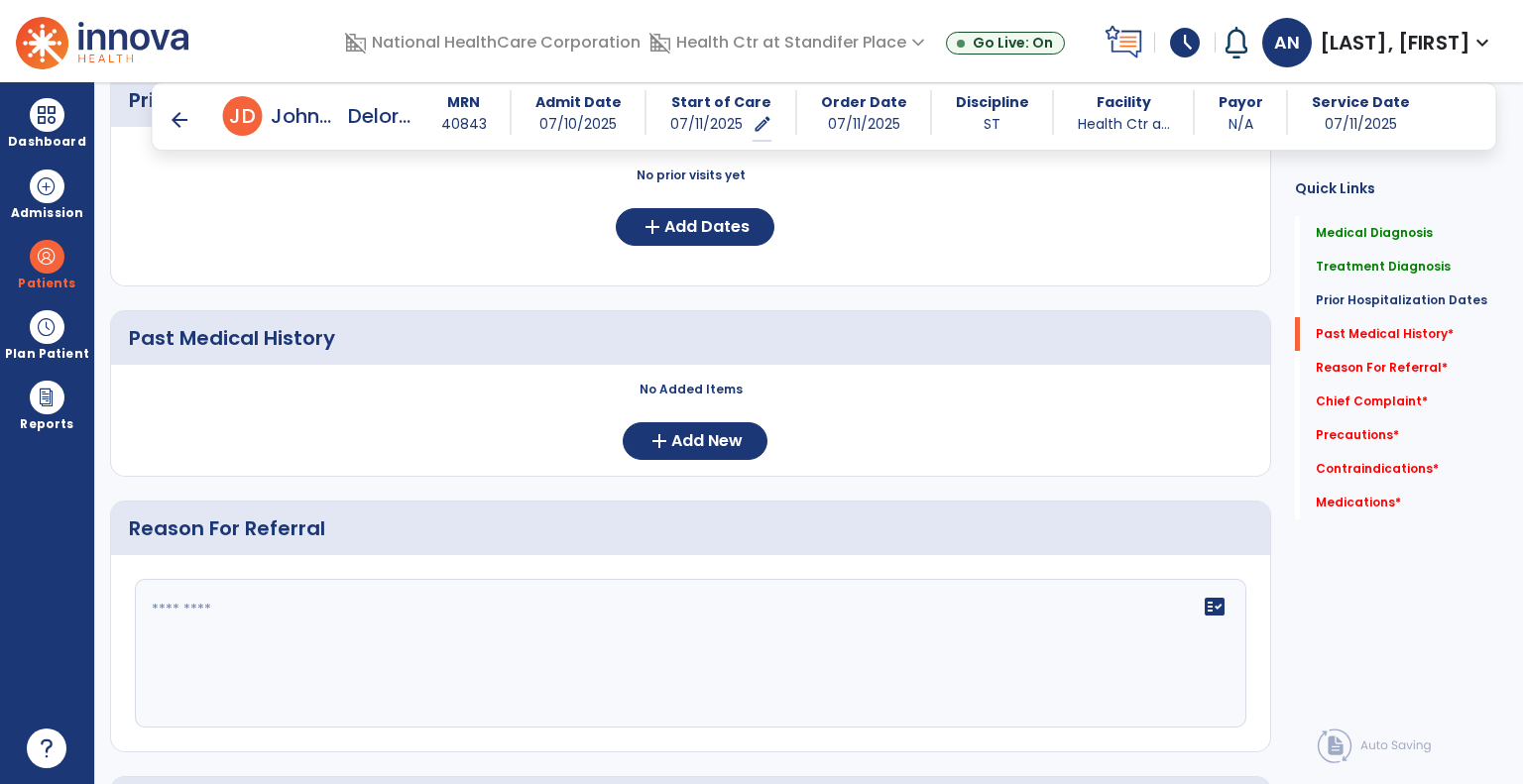 scroll, scrollTop: 839, scrollLeft: 0, axis: vertical 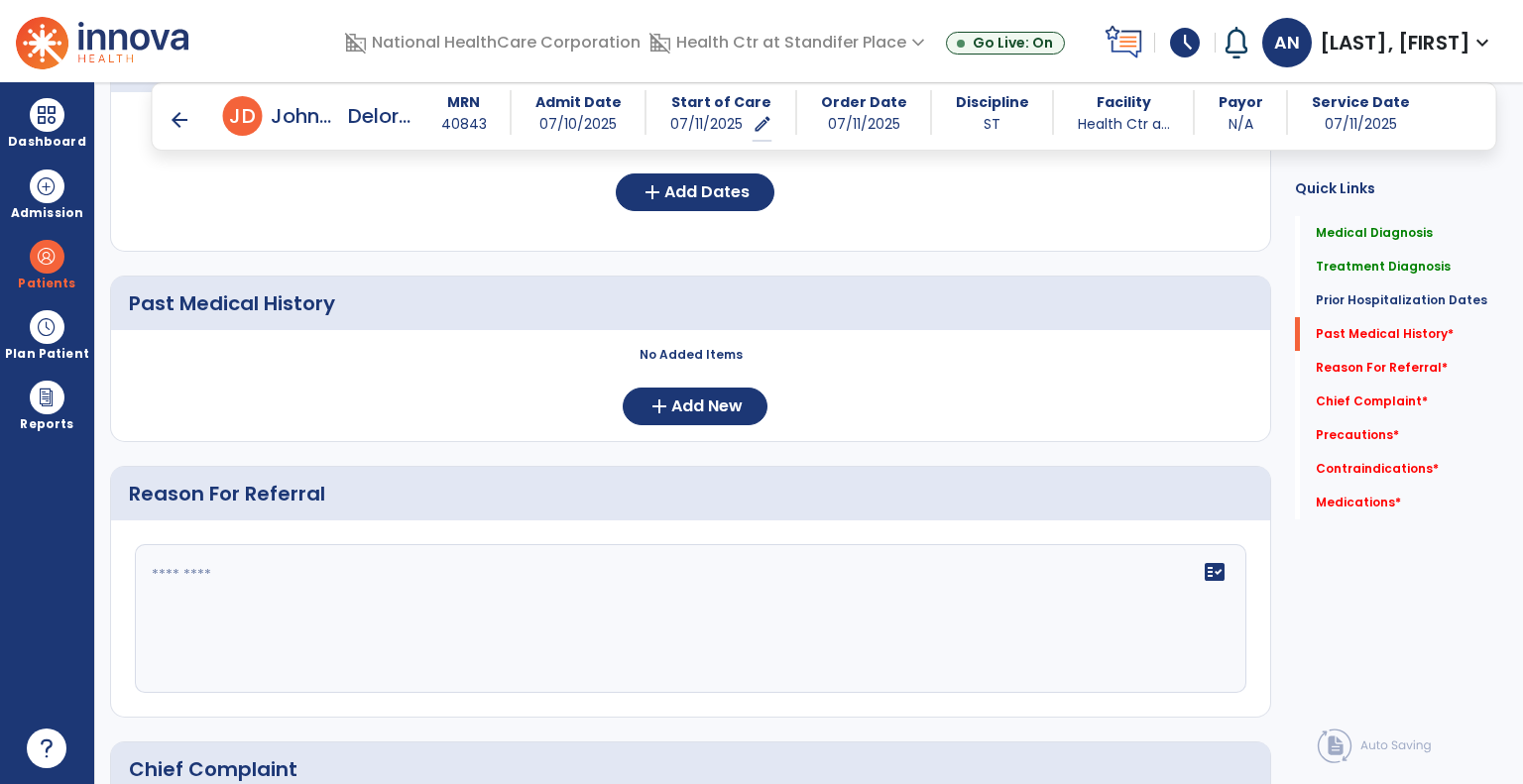 click on "No Added Items  add  Add New" 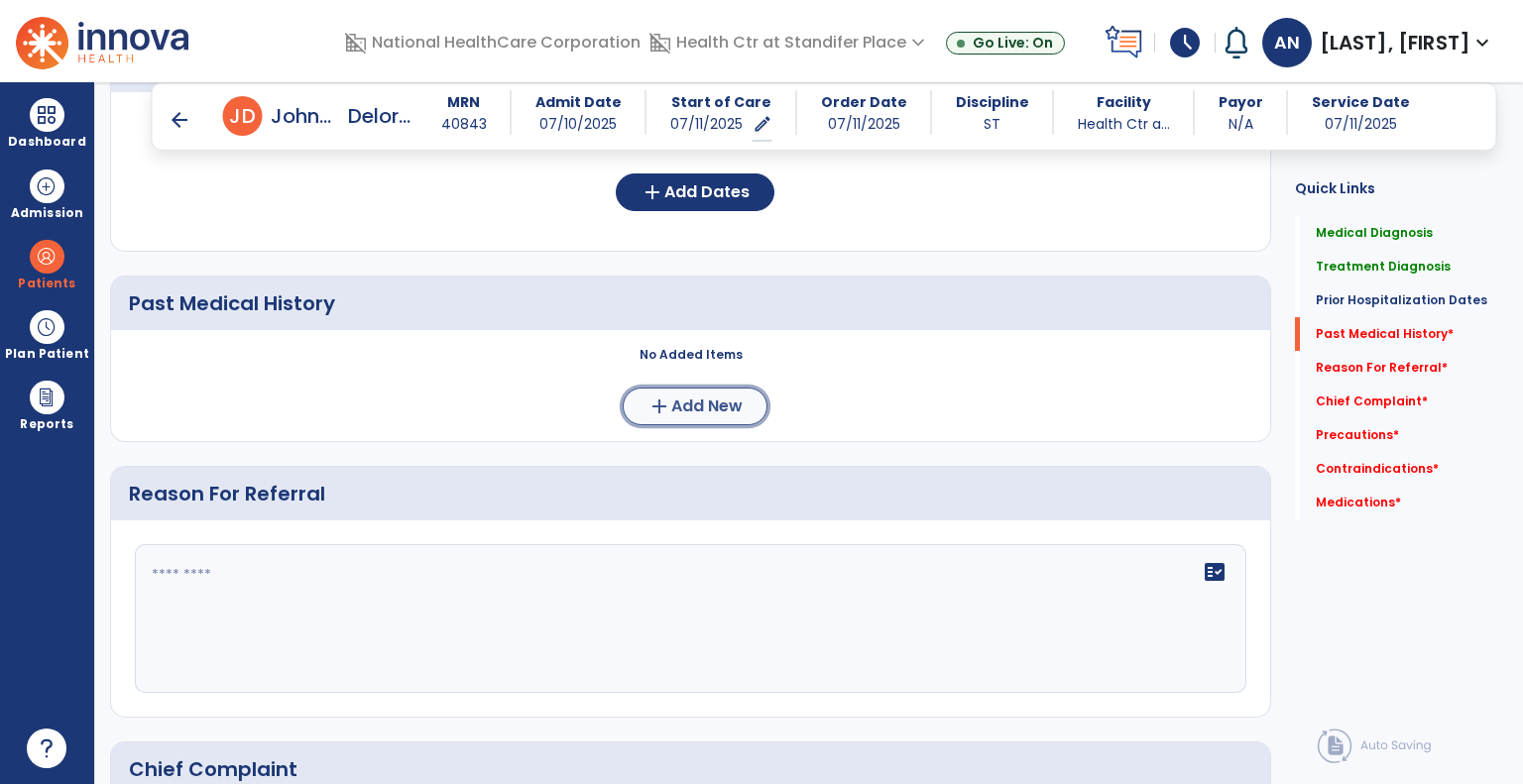 click on "add" 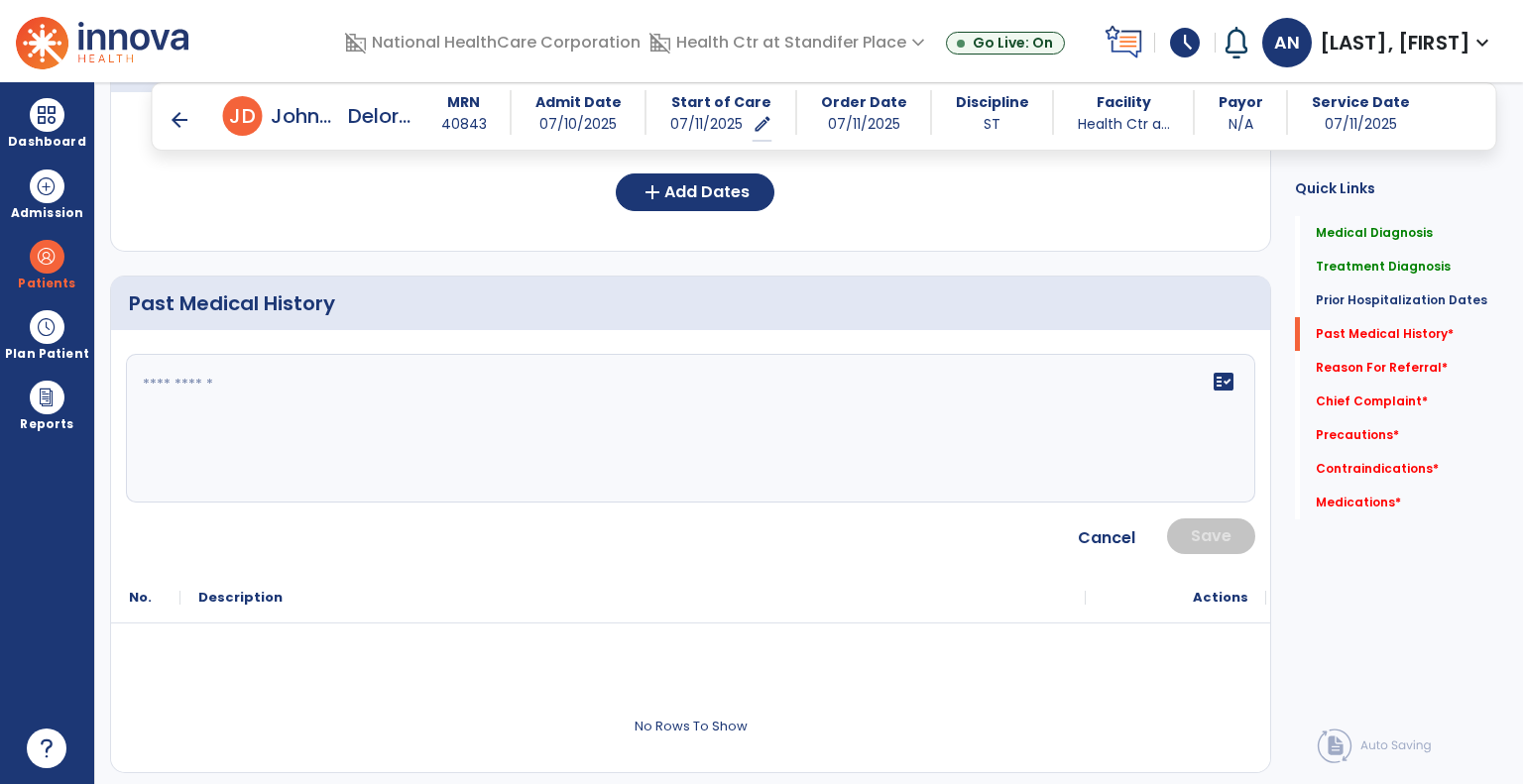 click 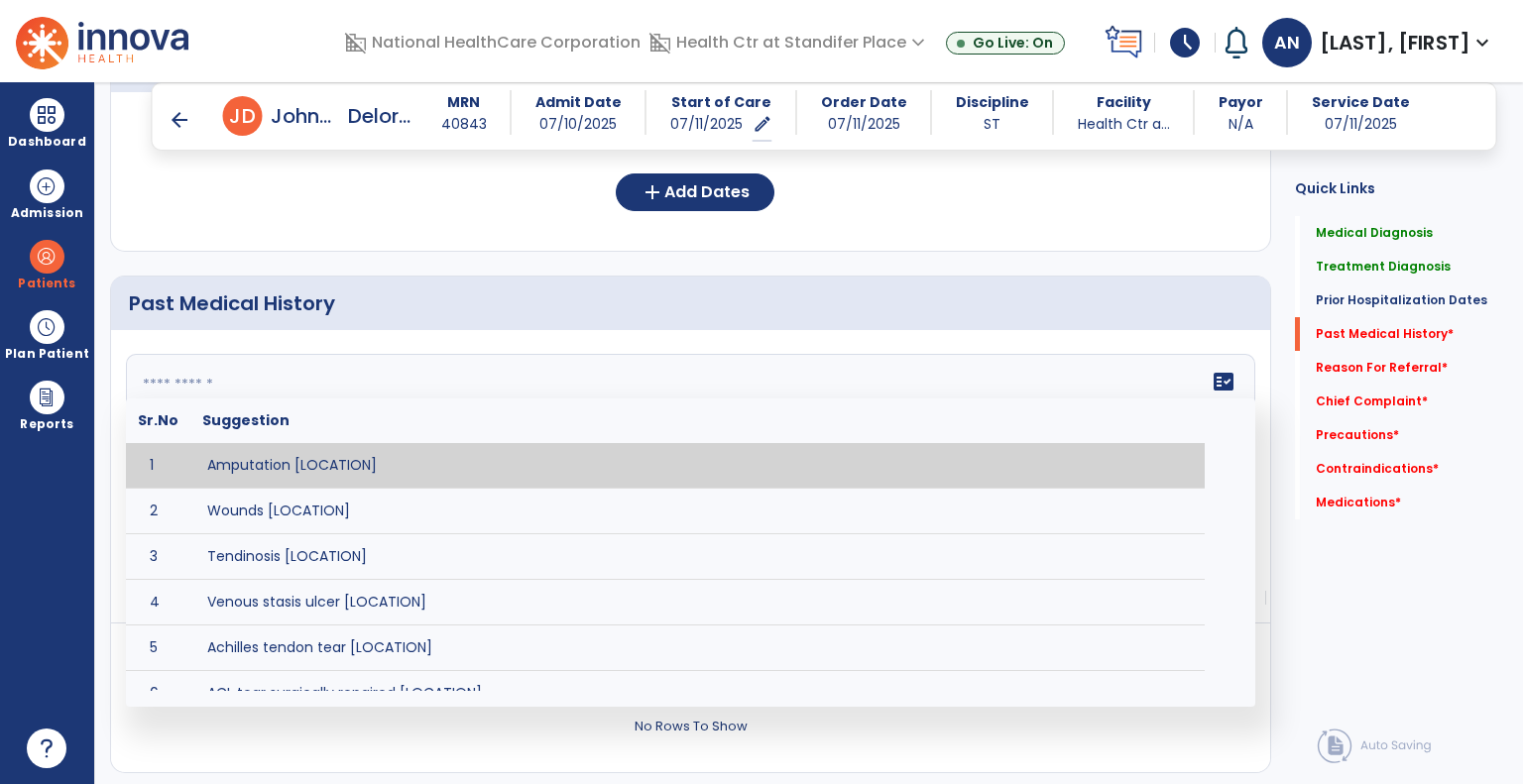 paste on "**********" 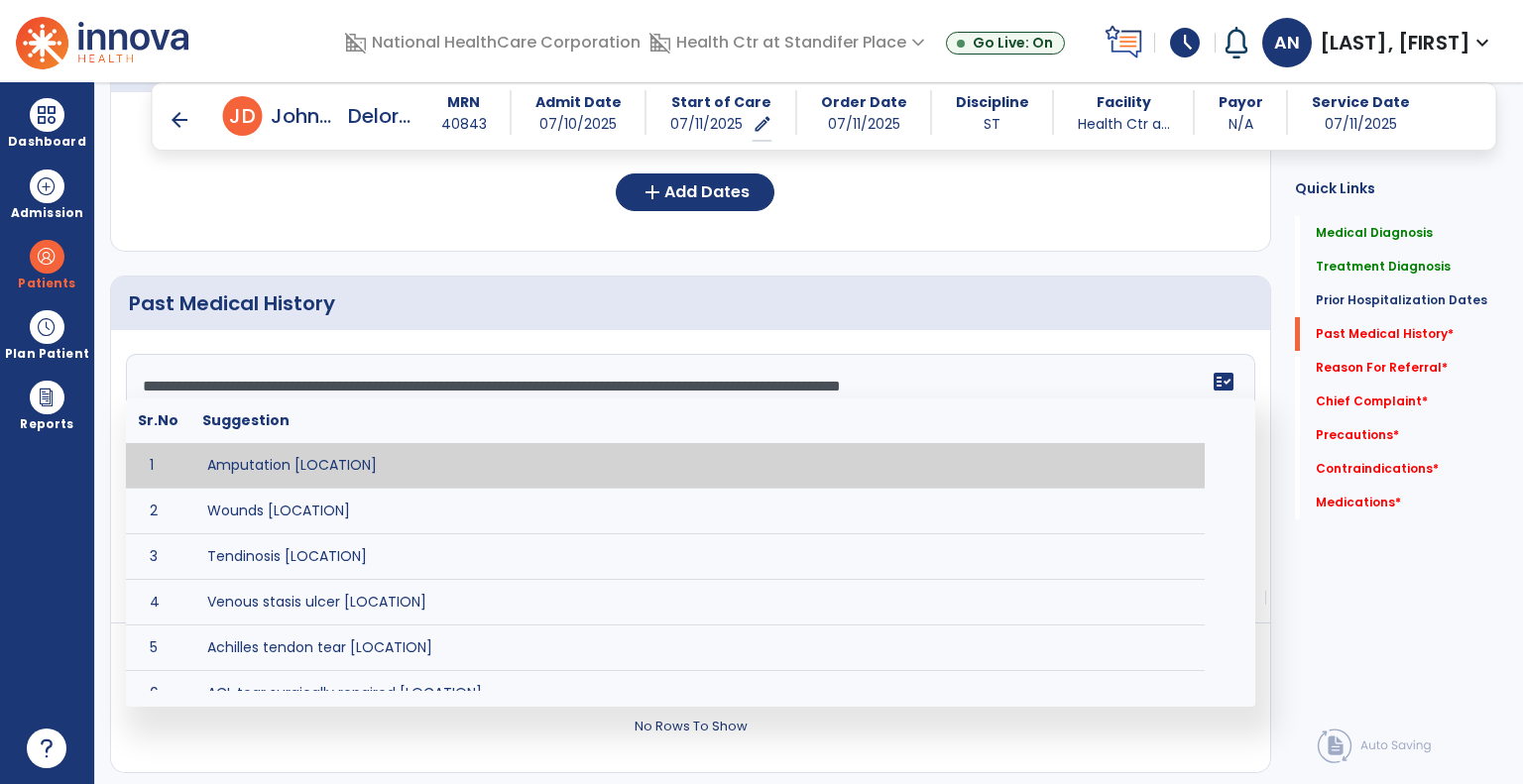 type on "**********" 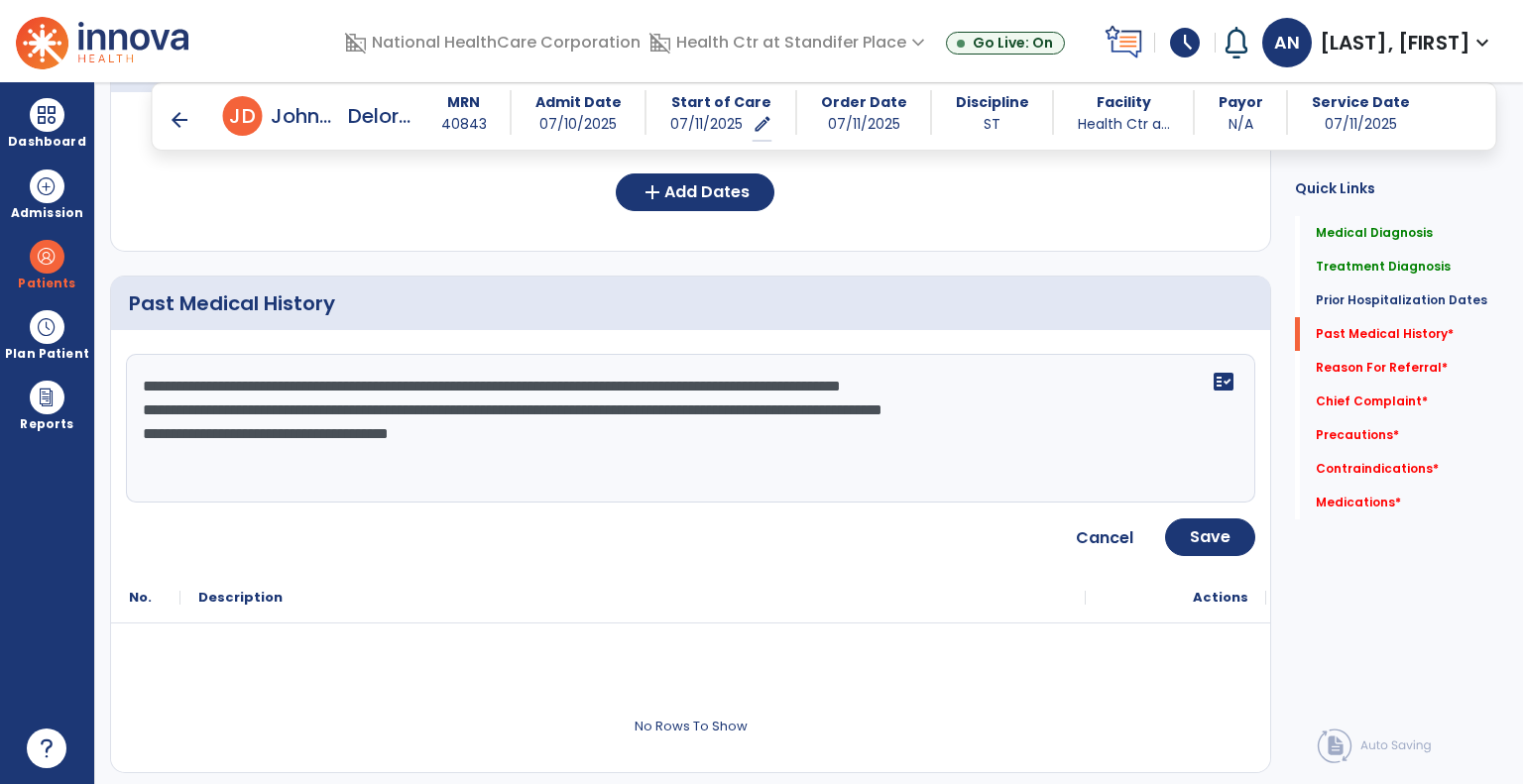 click on "Past Medical History" 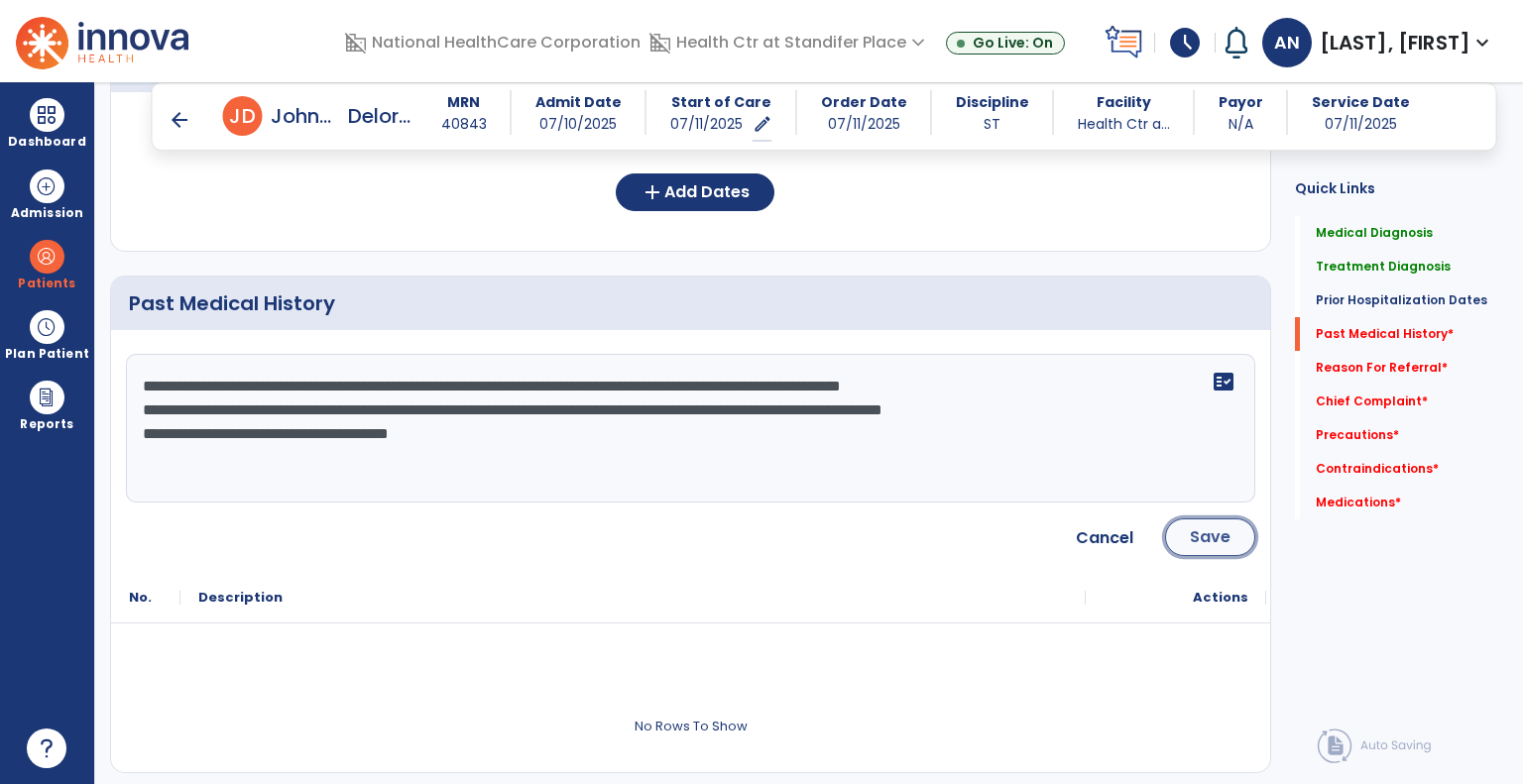 click on "Save" 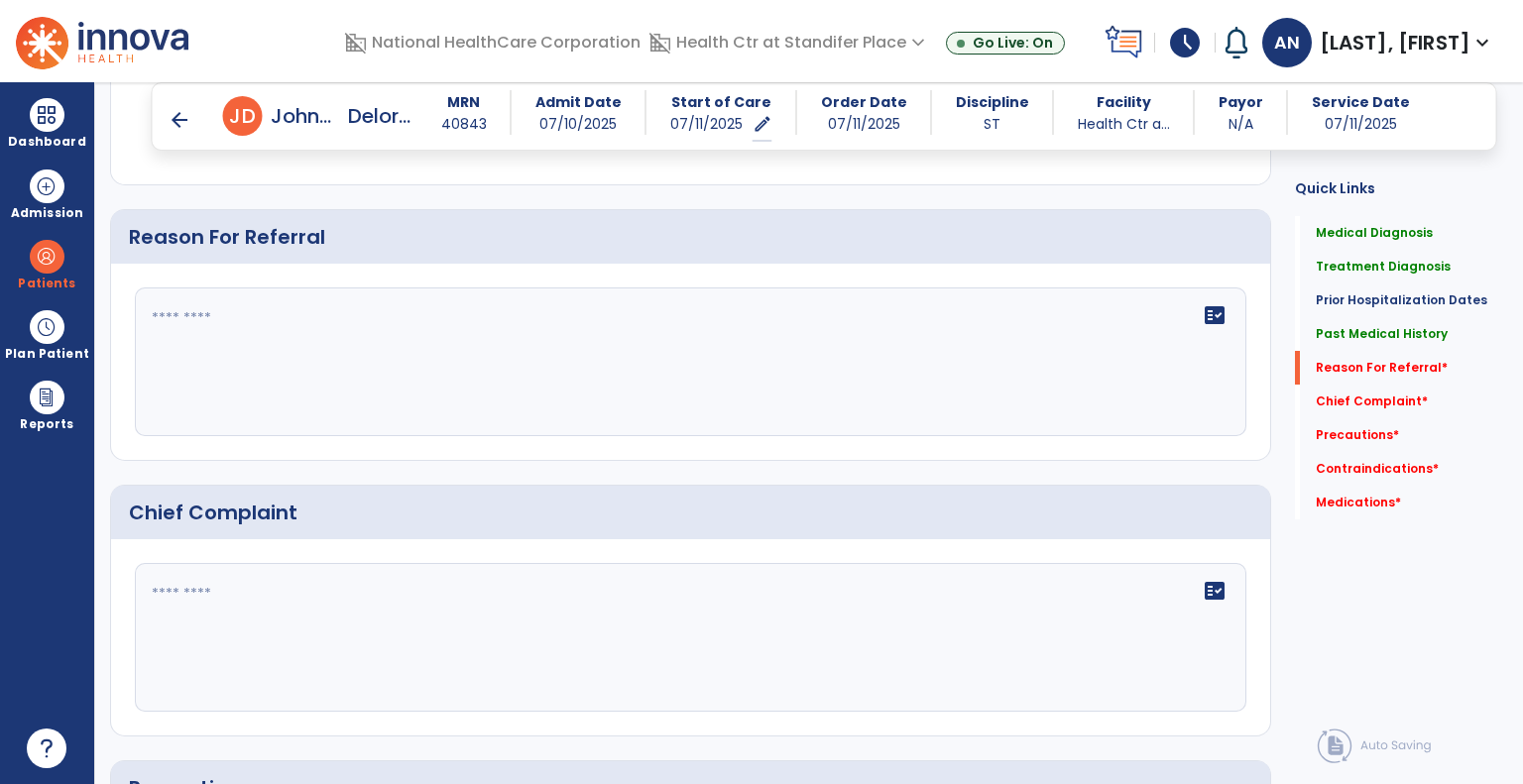 scroll, scrollTop: 1235, scrollLeft: 0, axis: vertical 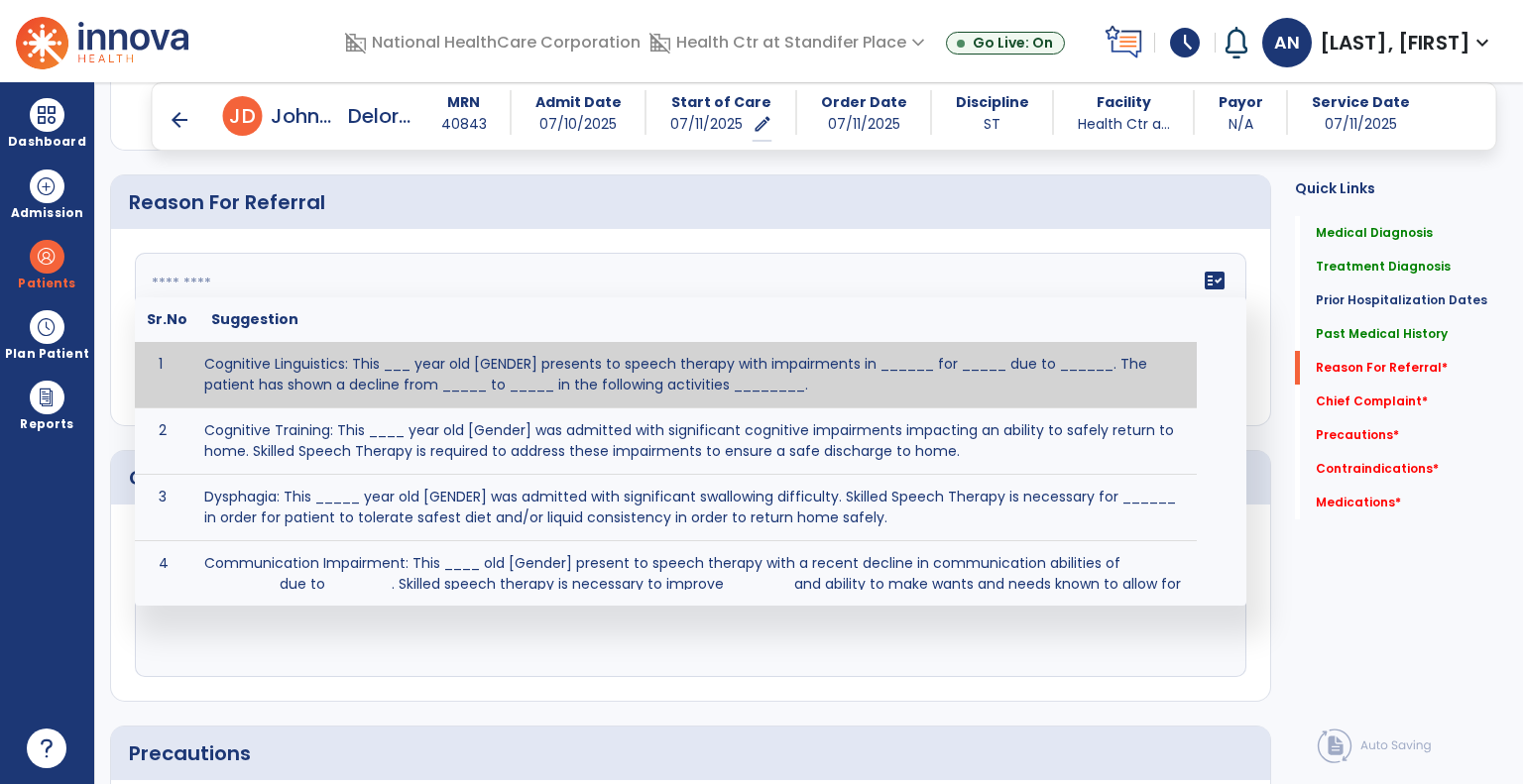 click 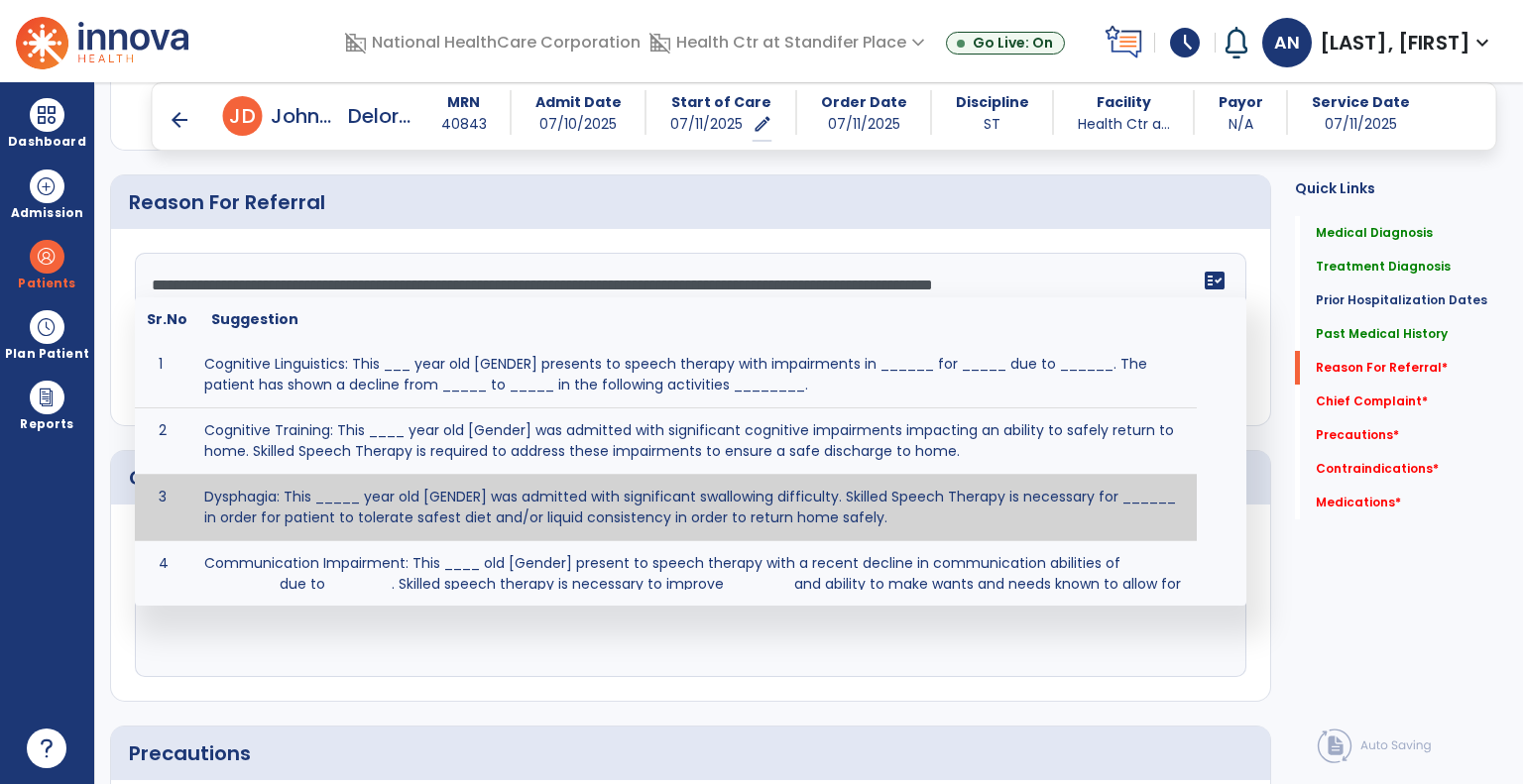 scroll, scrollTop: 324, scrollLeft: 0, axis: vertical 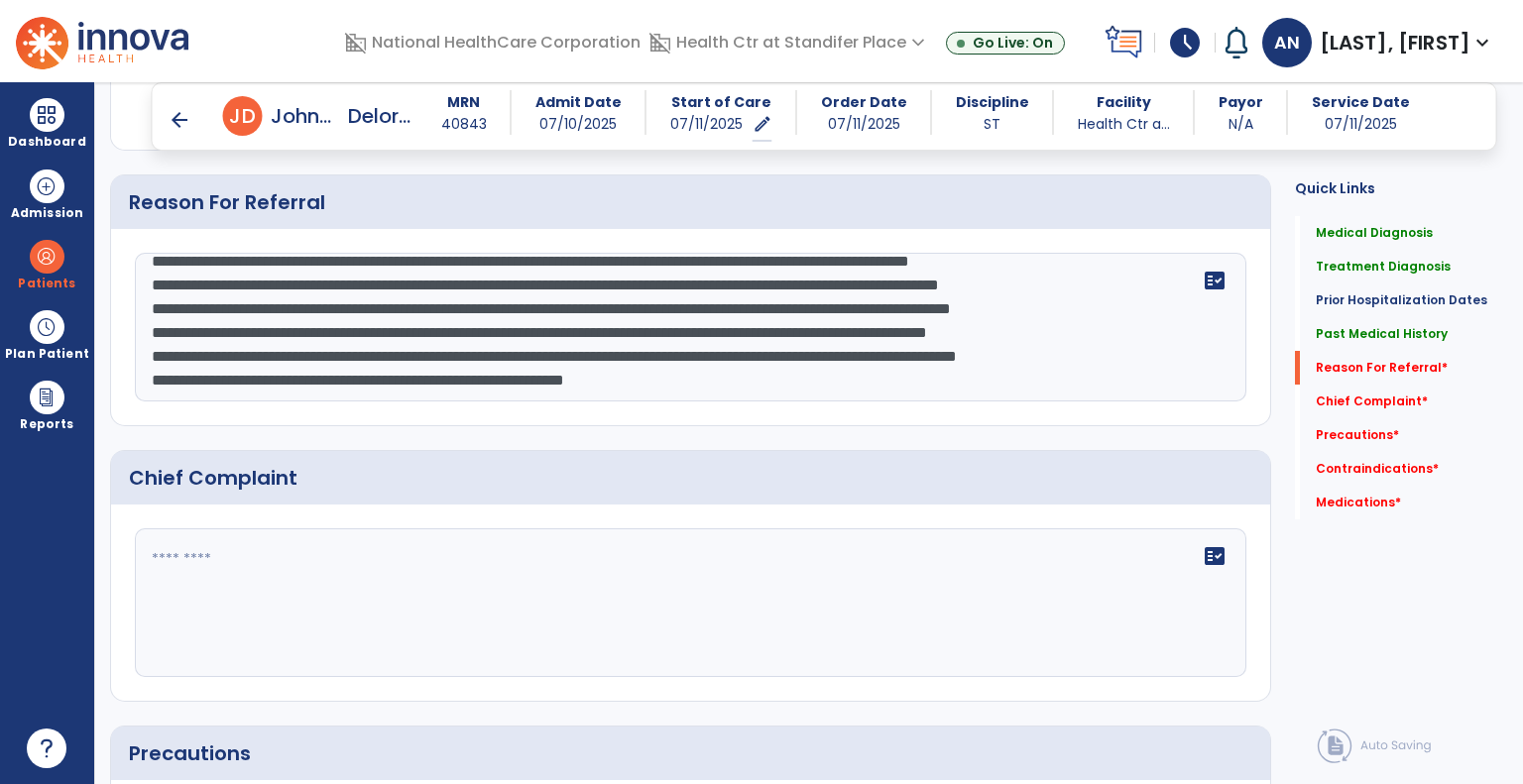 click on "Reason For Referral" 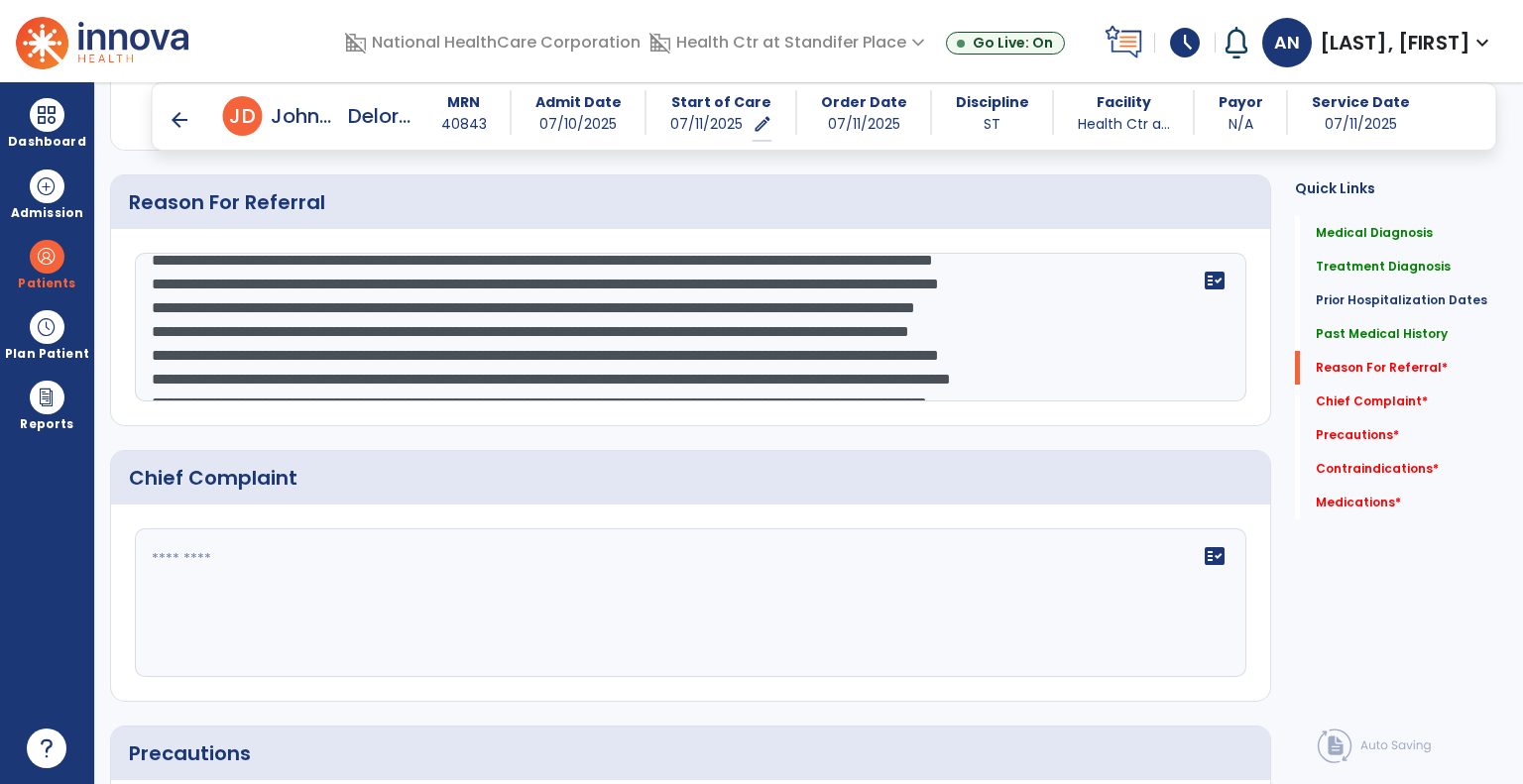scroll, scrollTop: 0, scrollLeft: 0, axis: both 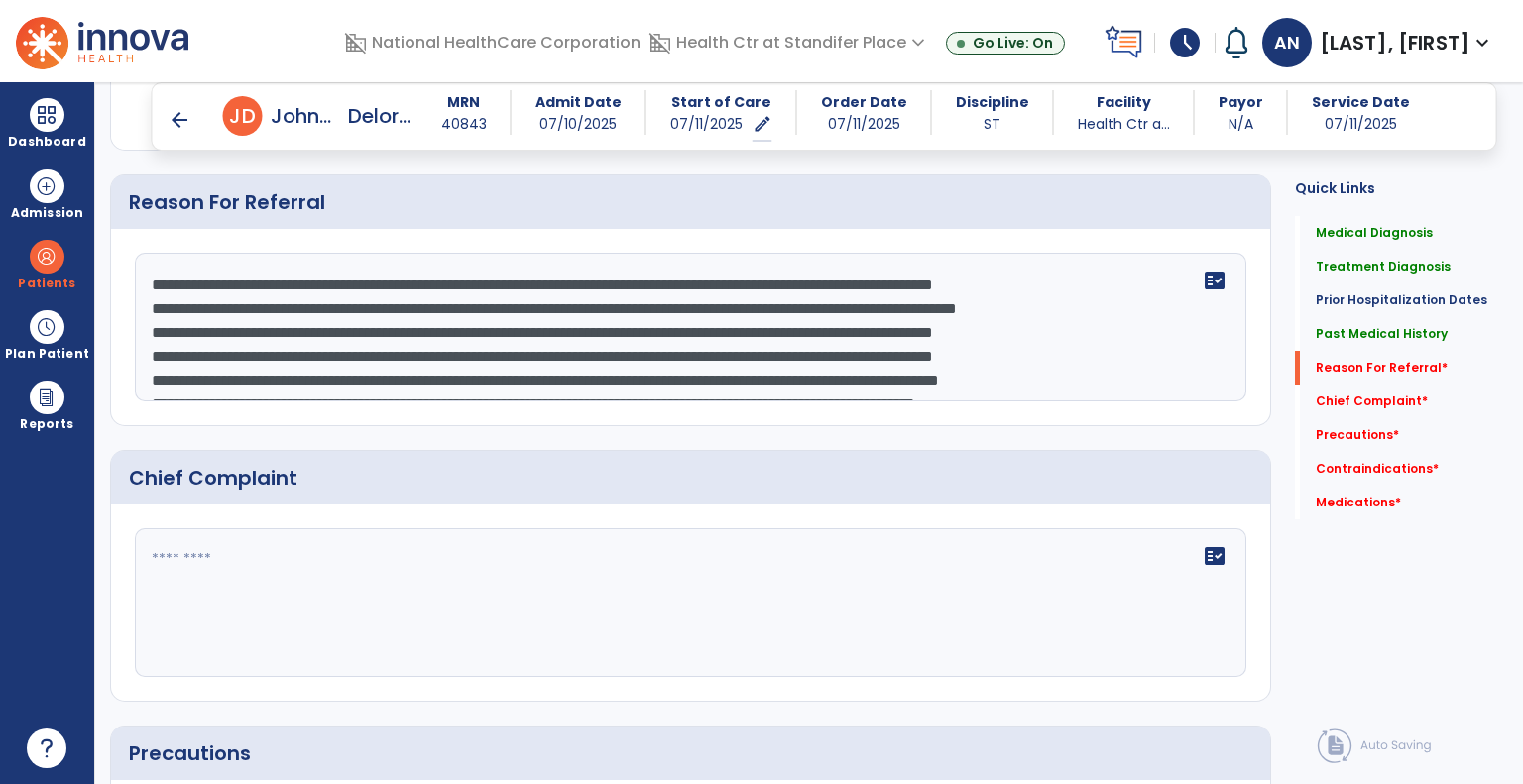 click 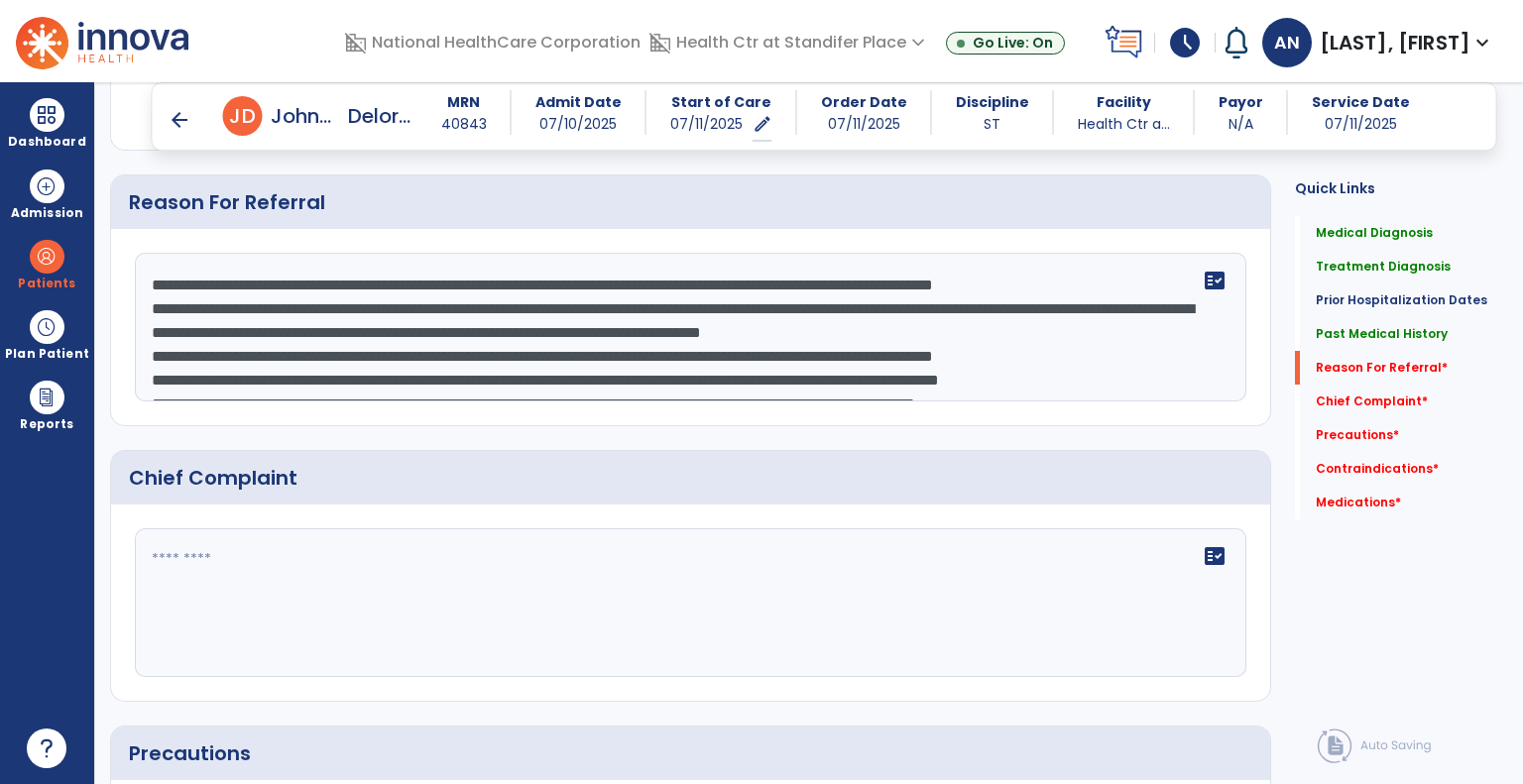 click 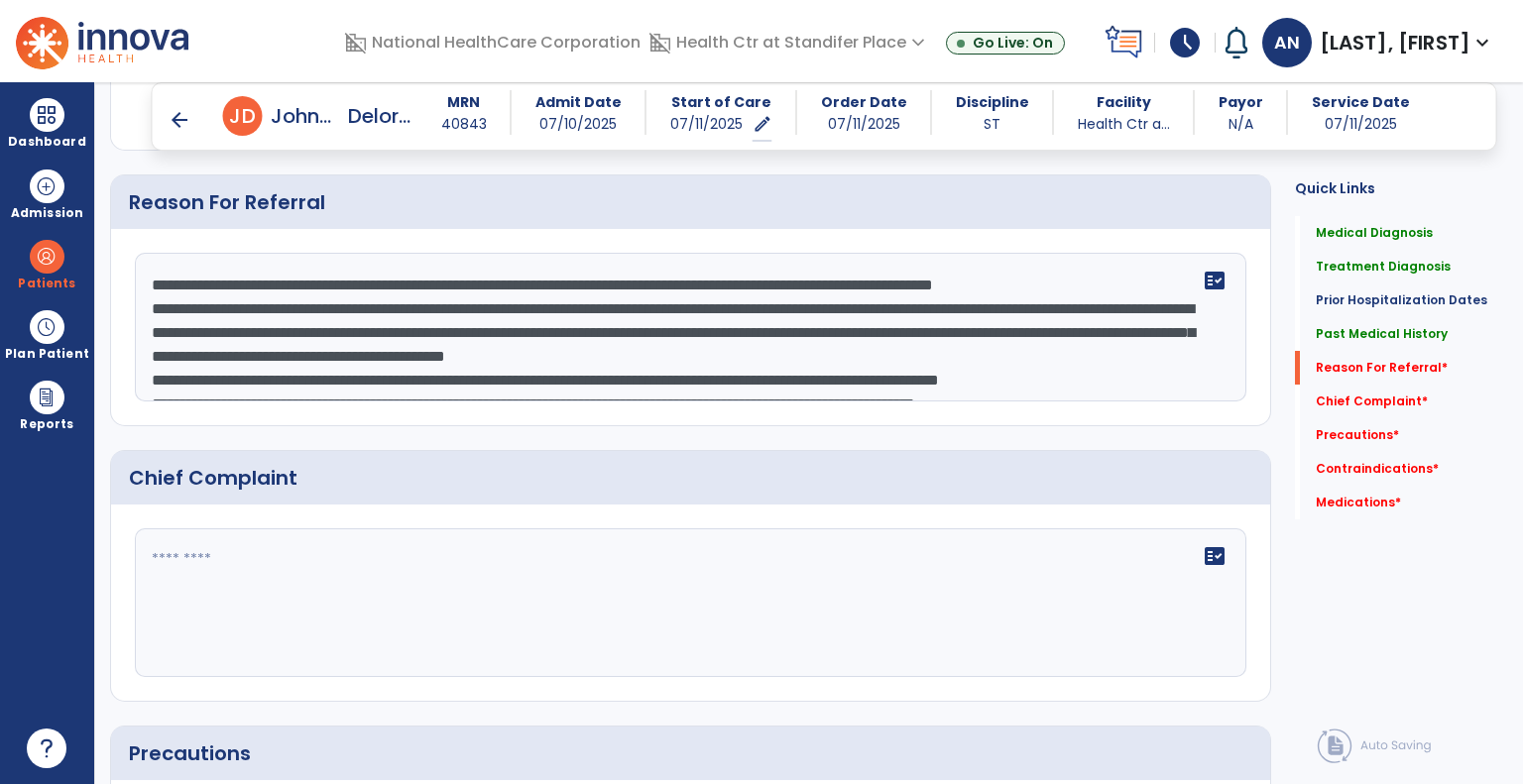 scroll, scrollTop: 99, scrollLeft: 0, axis: vertical 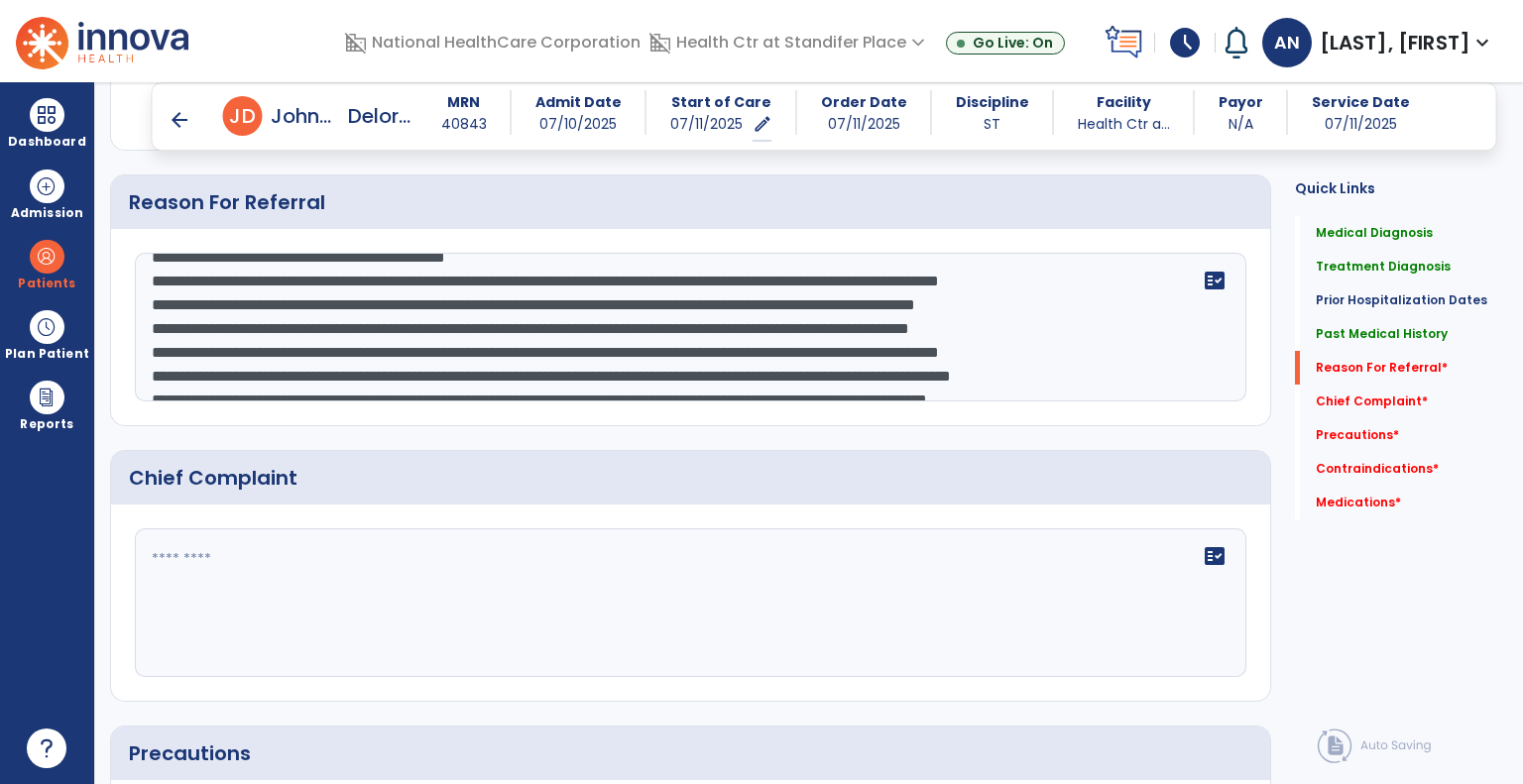 click 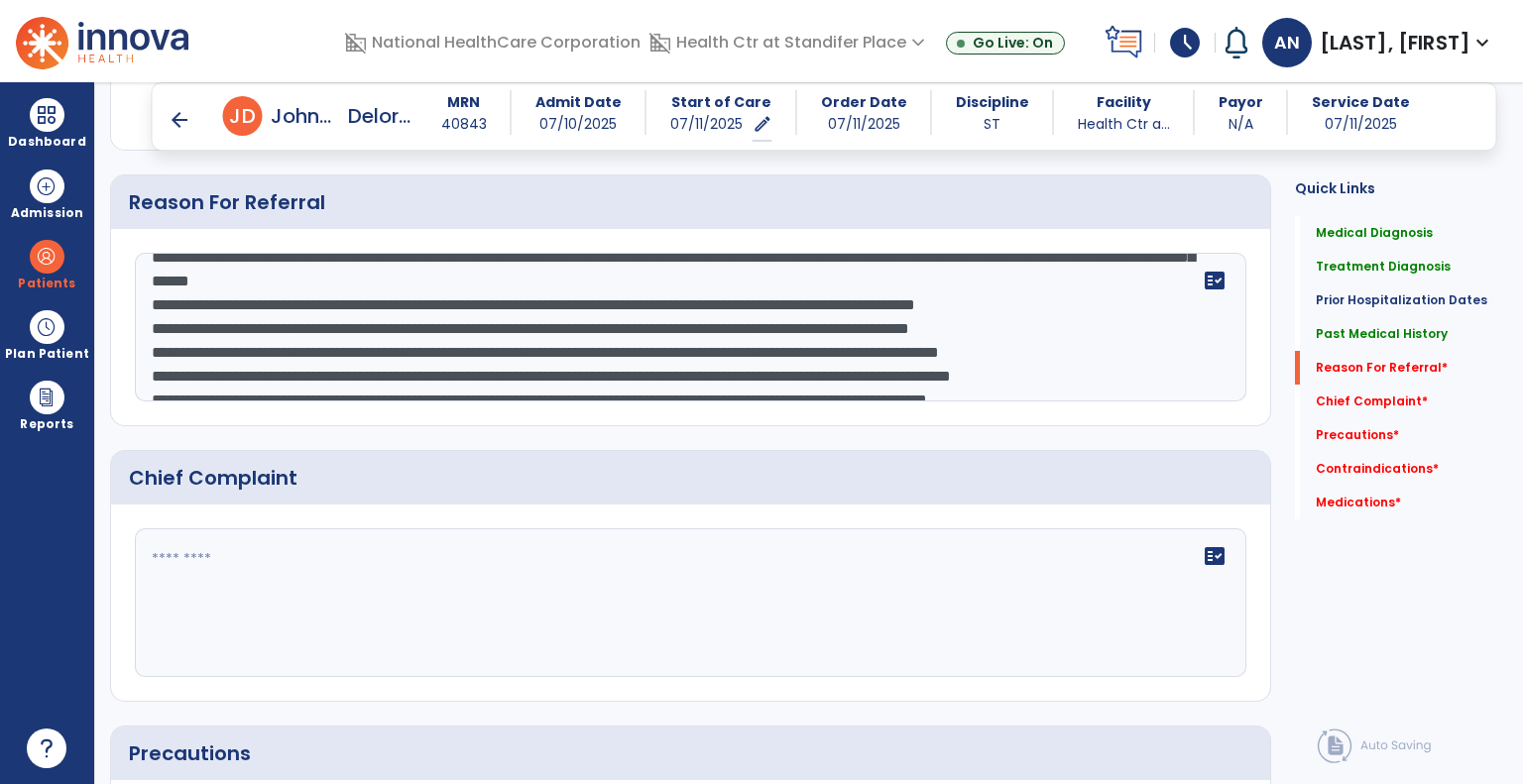 scroll, scrollTop: 75, scrollLeft: 0, axis: vertical 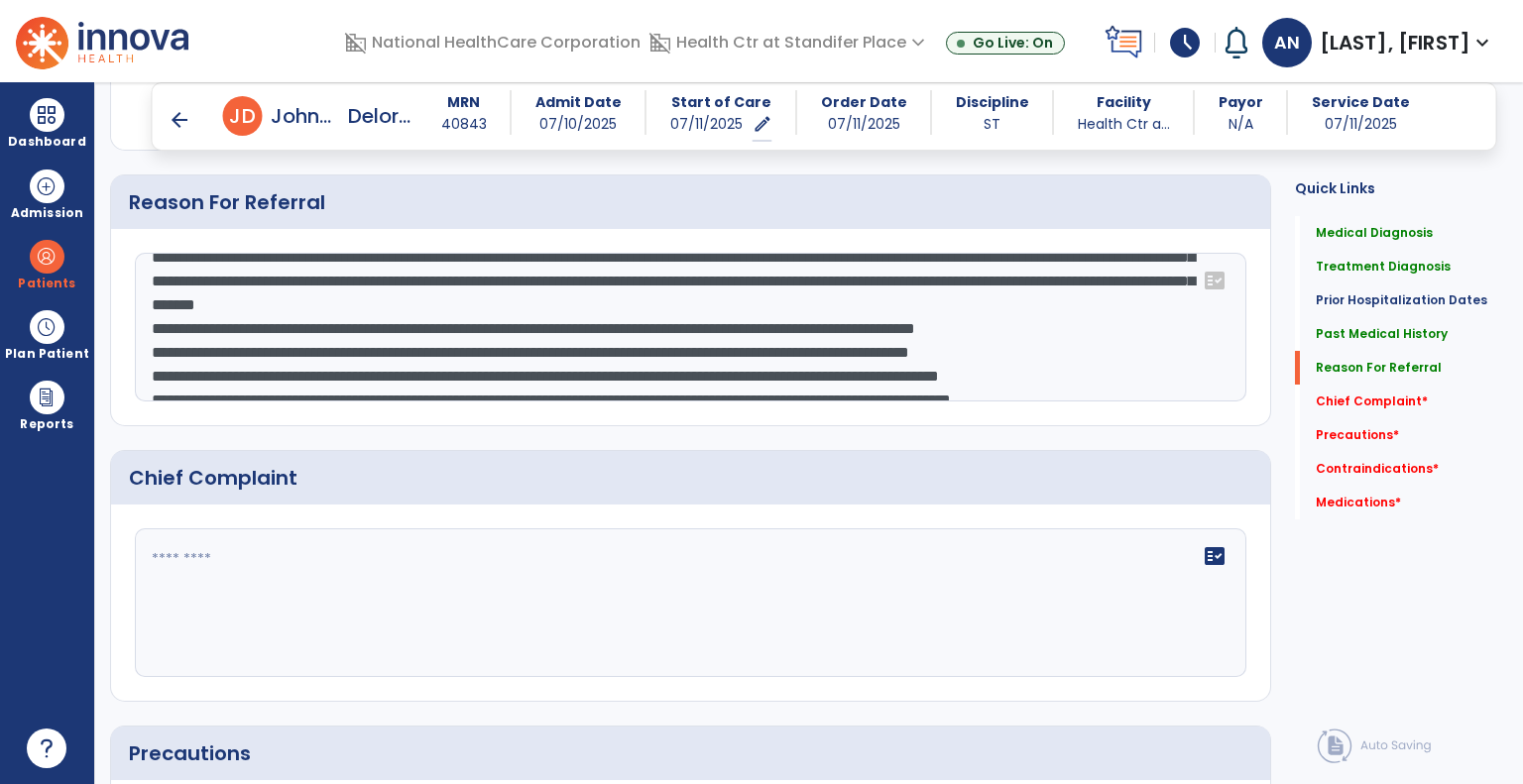 click 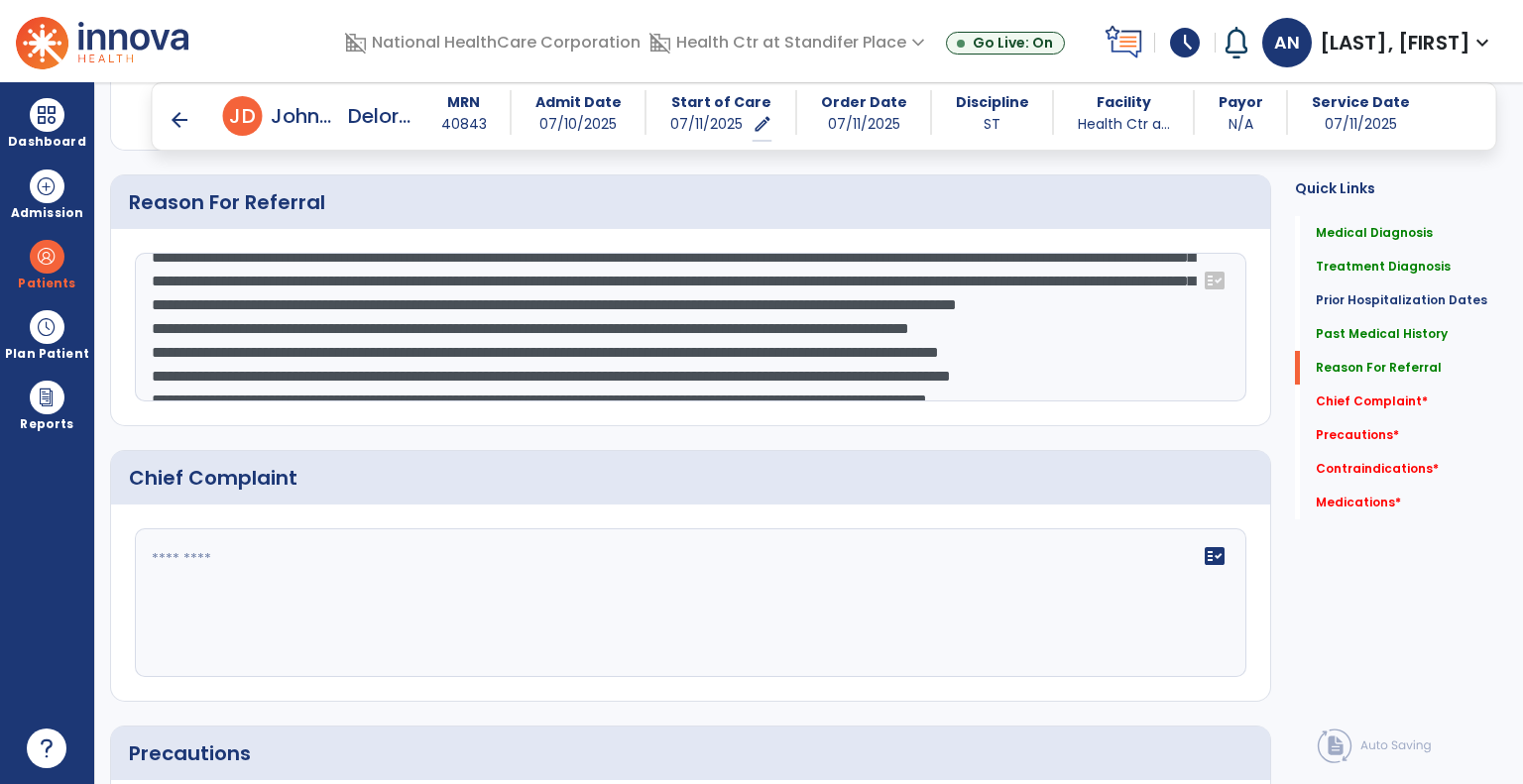 scroll, scrollTop: 52, scrollLeft: 0, axis: vertical 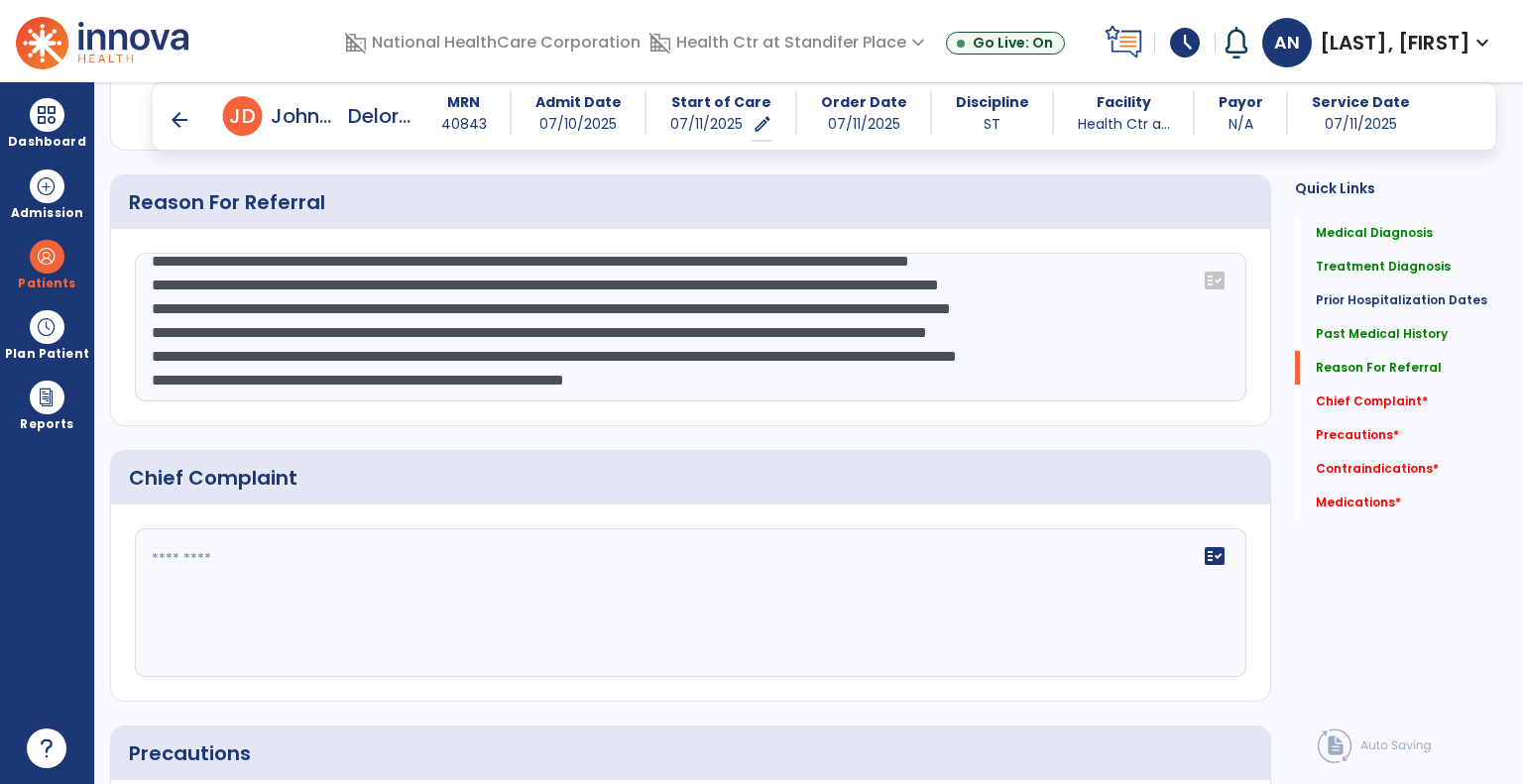 click 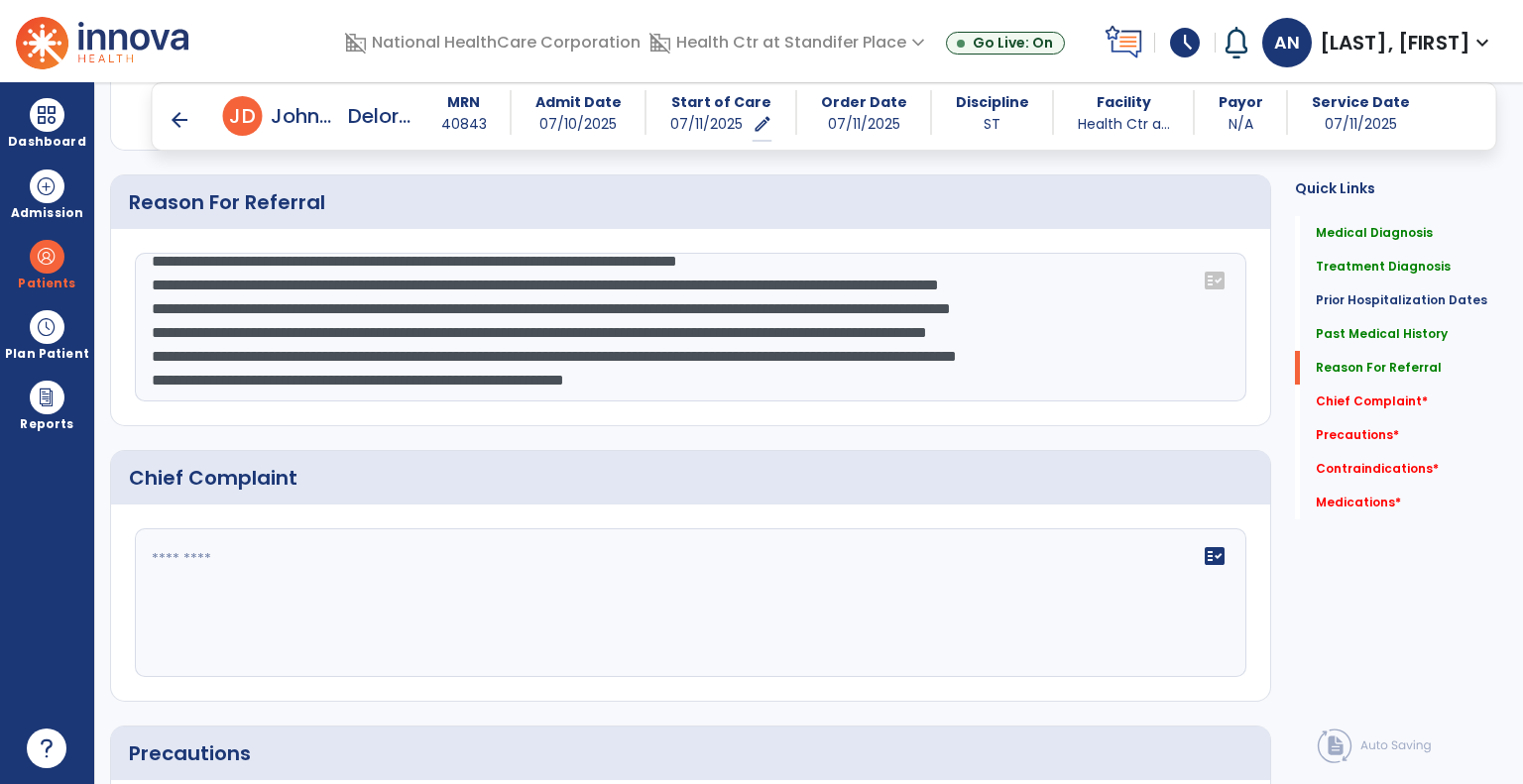 scroll, scrollTop: 127, scrollLeft: 0, axis: vertical 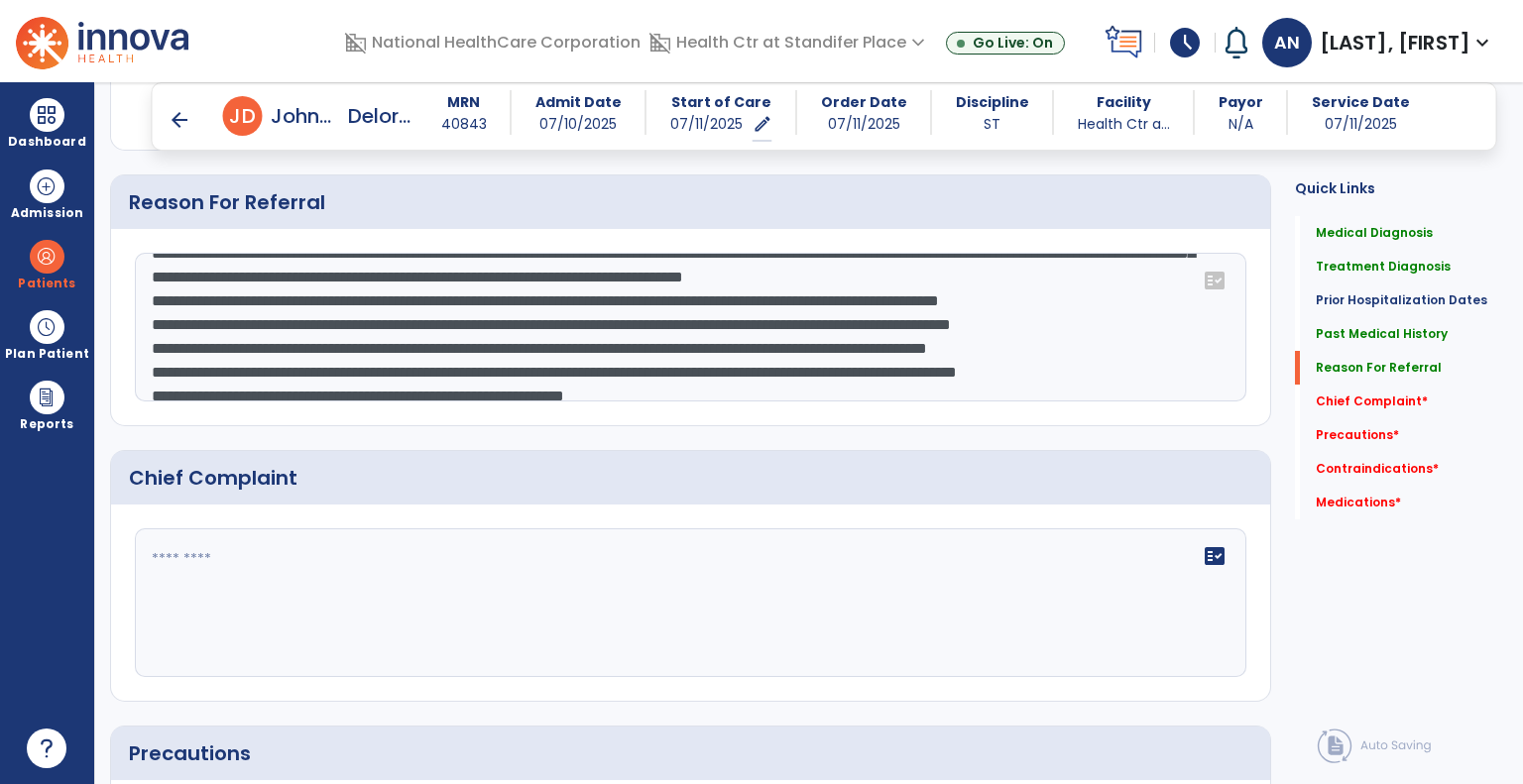 click 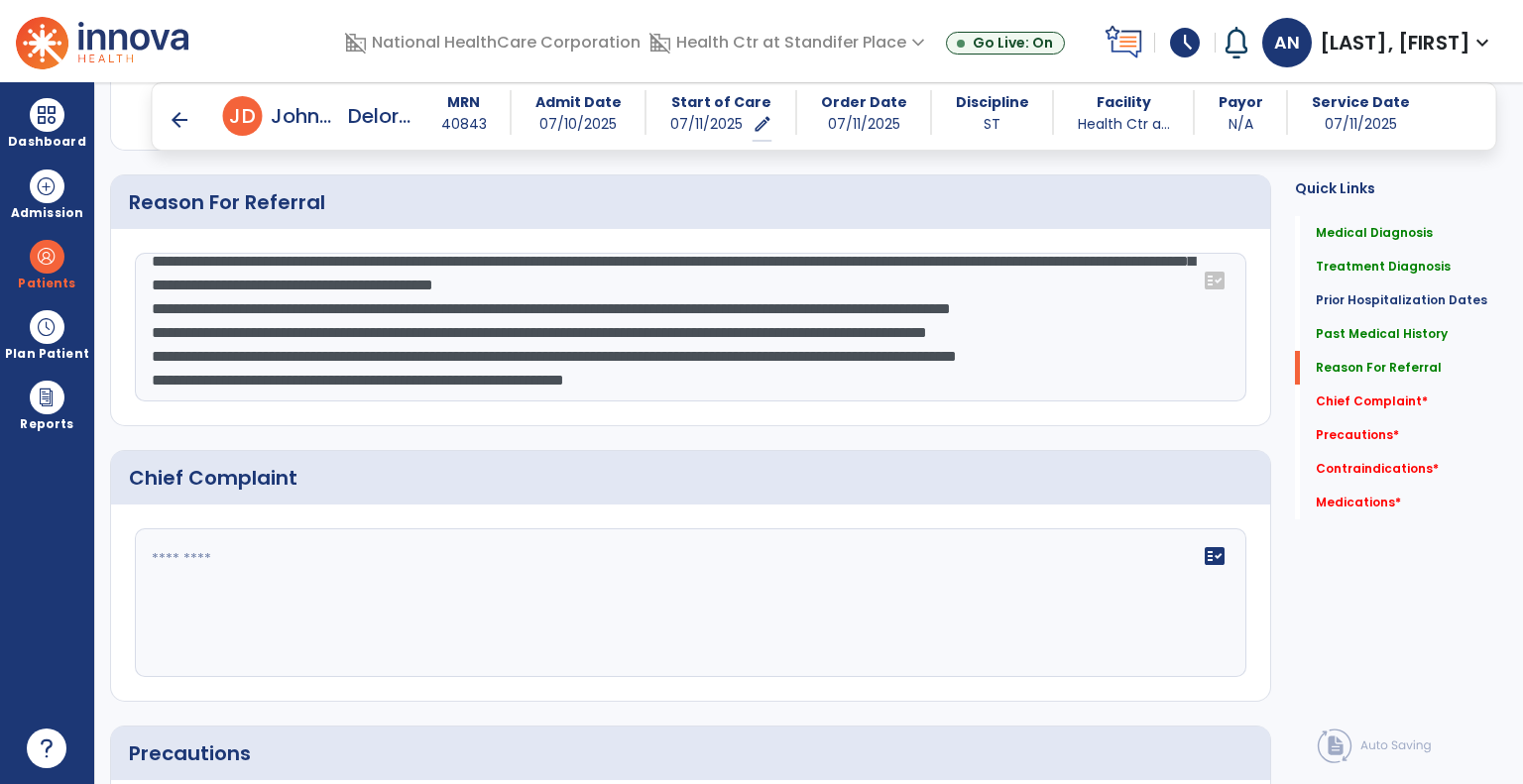 click 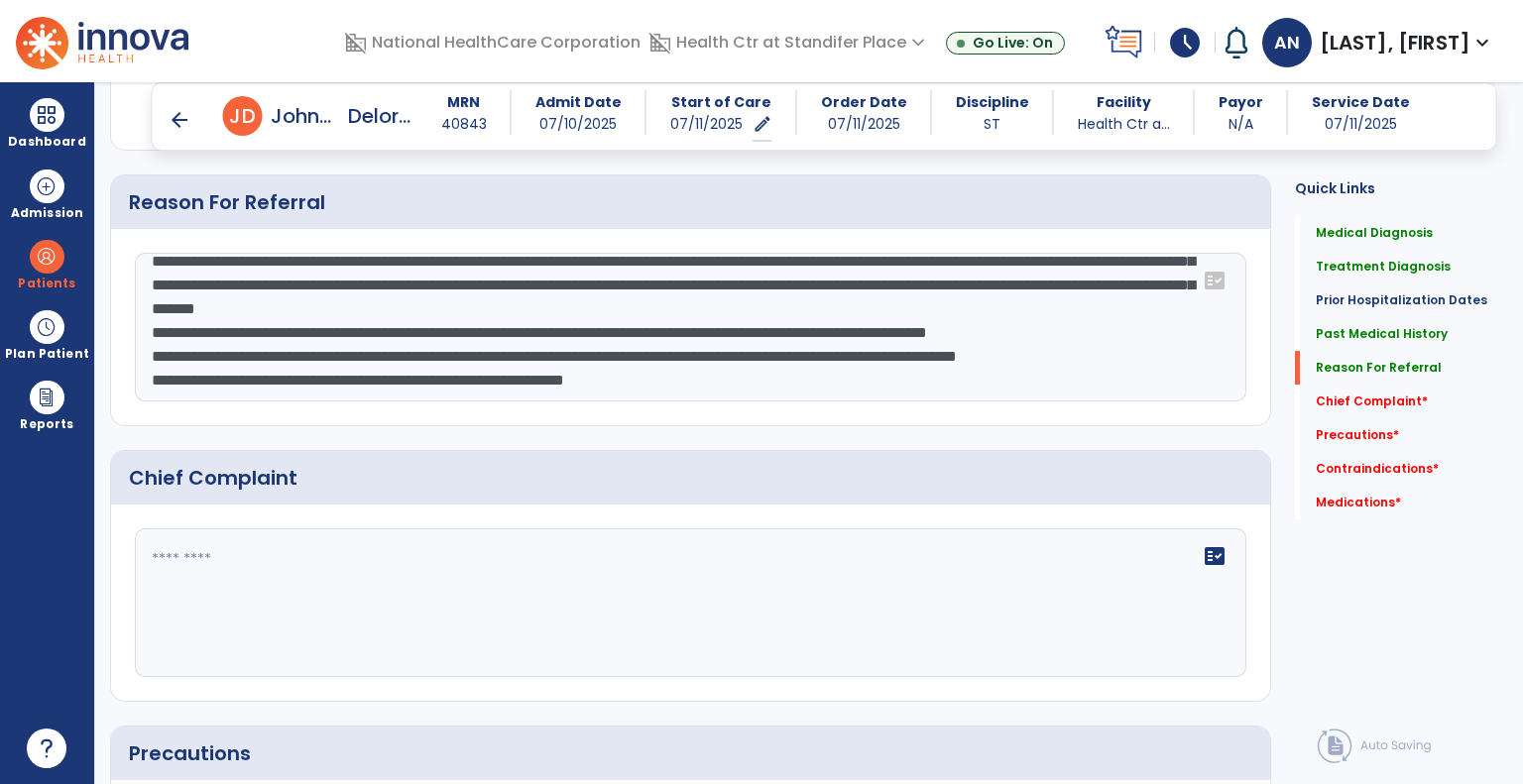 click 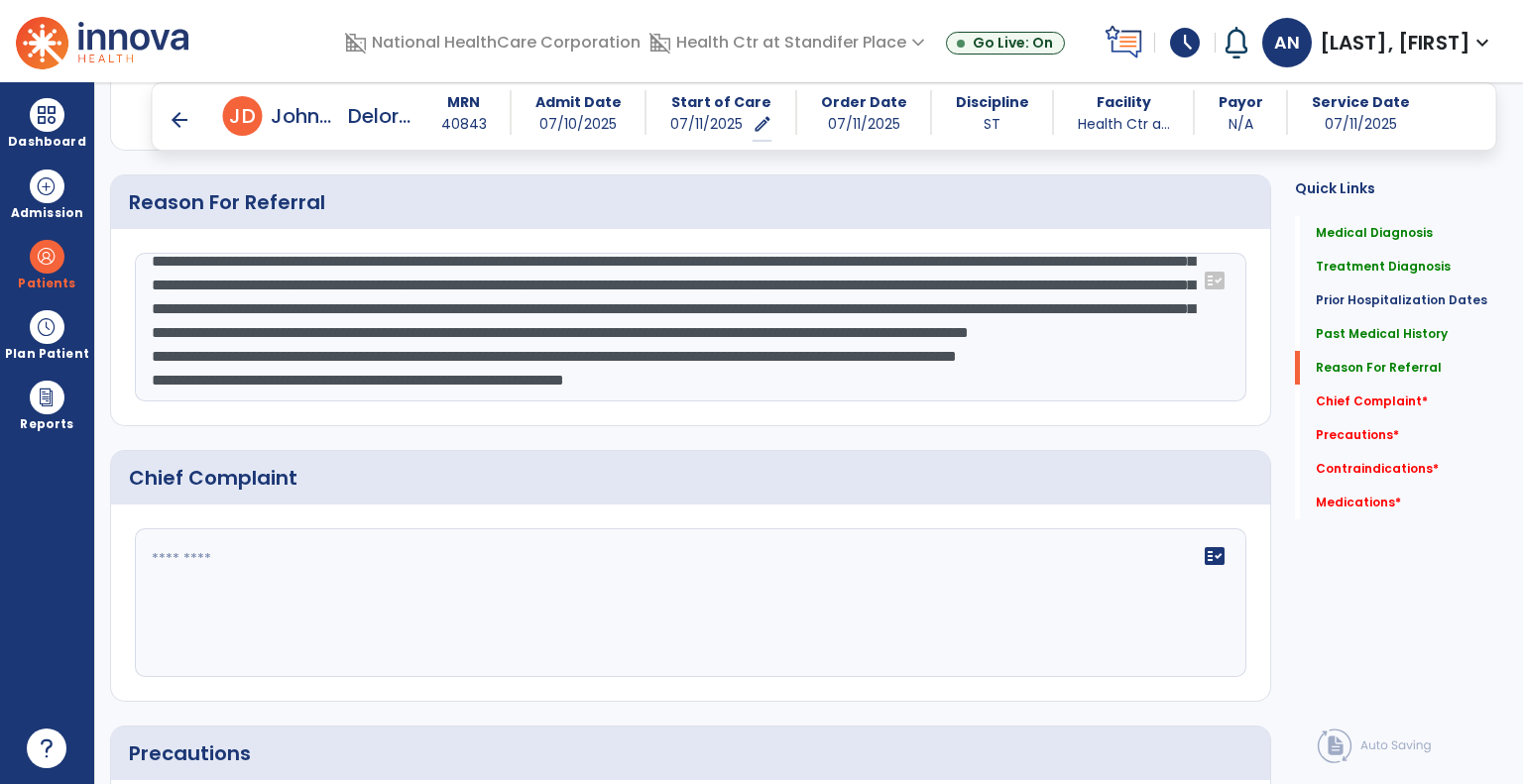 click 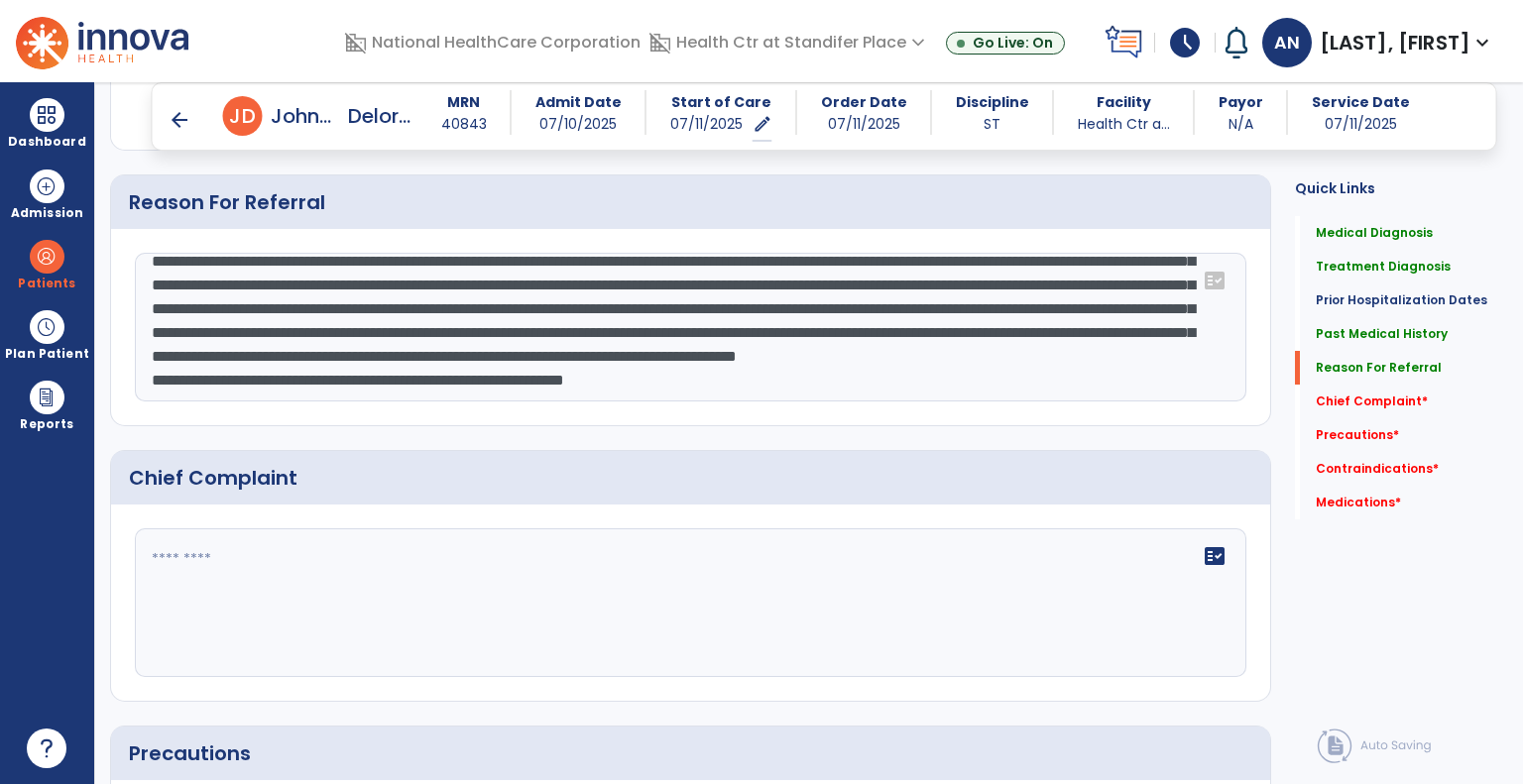 click 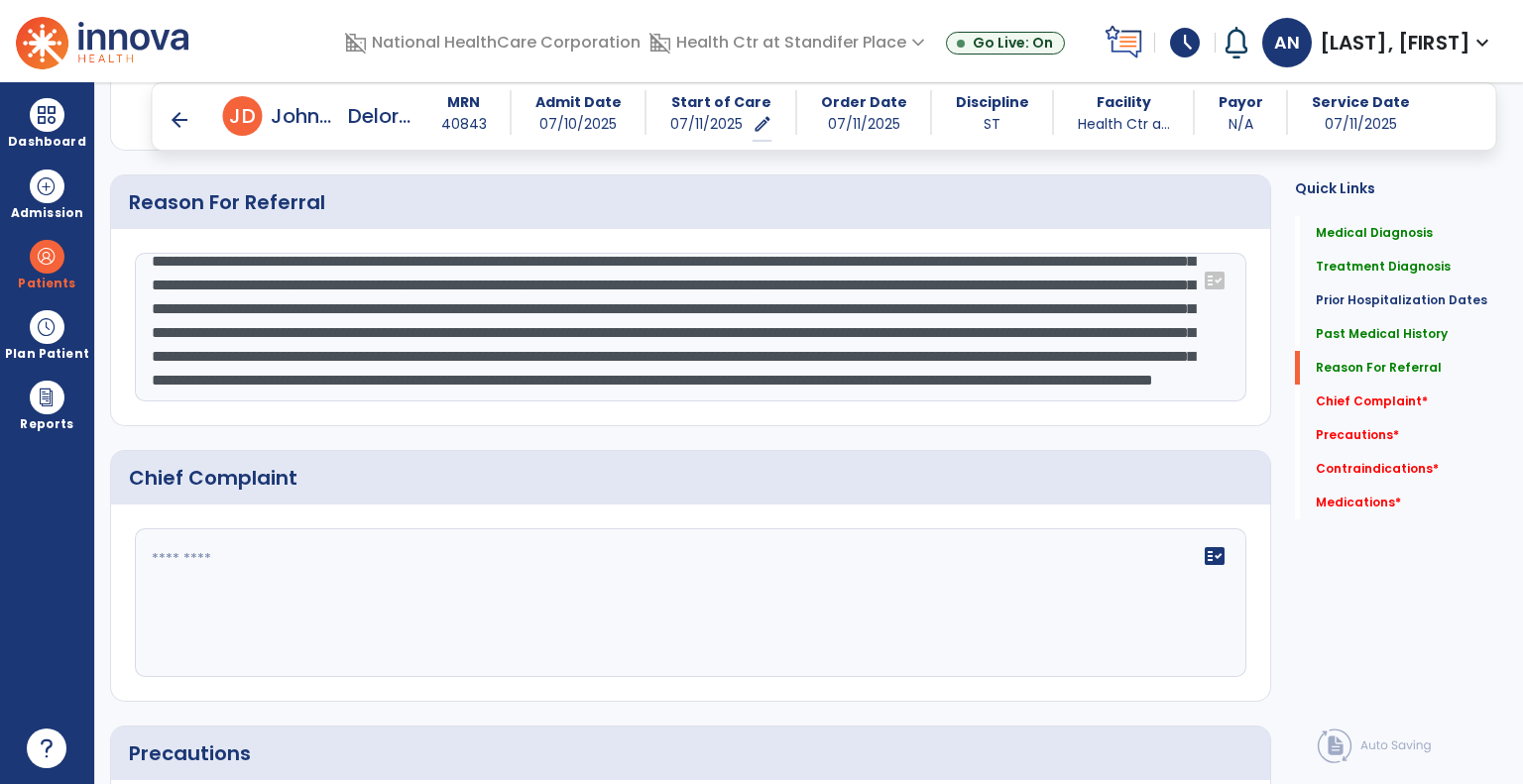 click 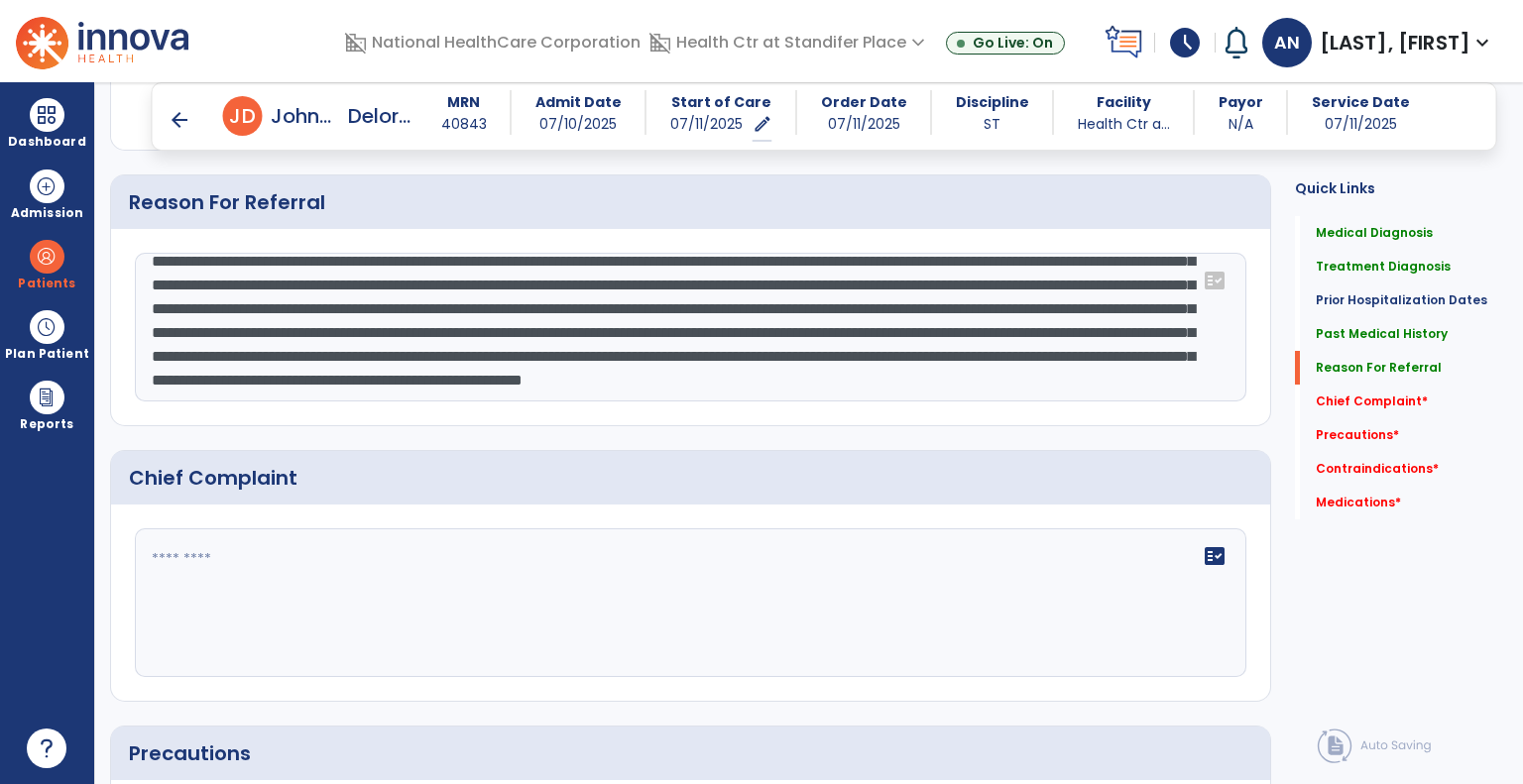 type on "**********" 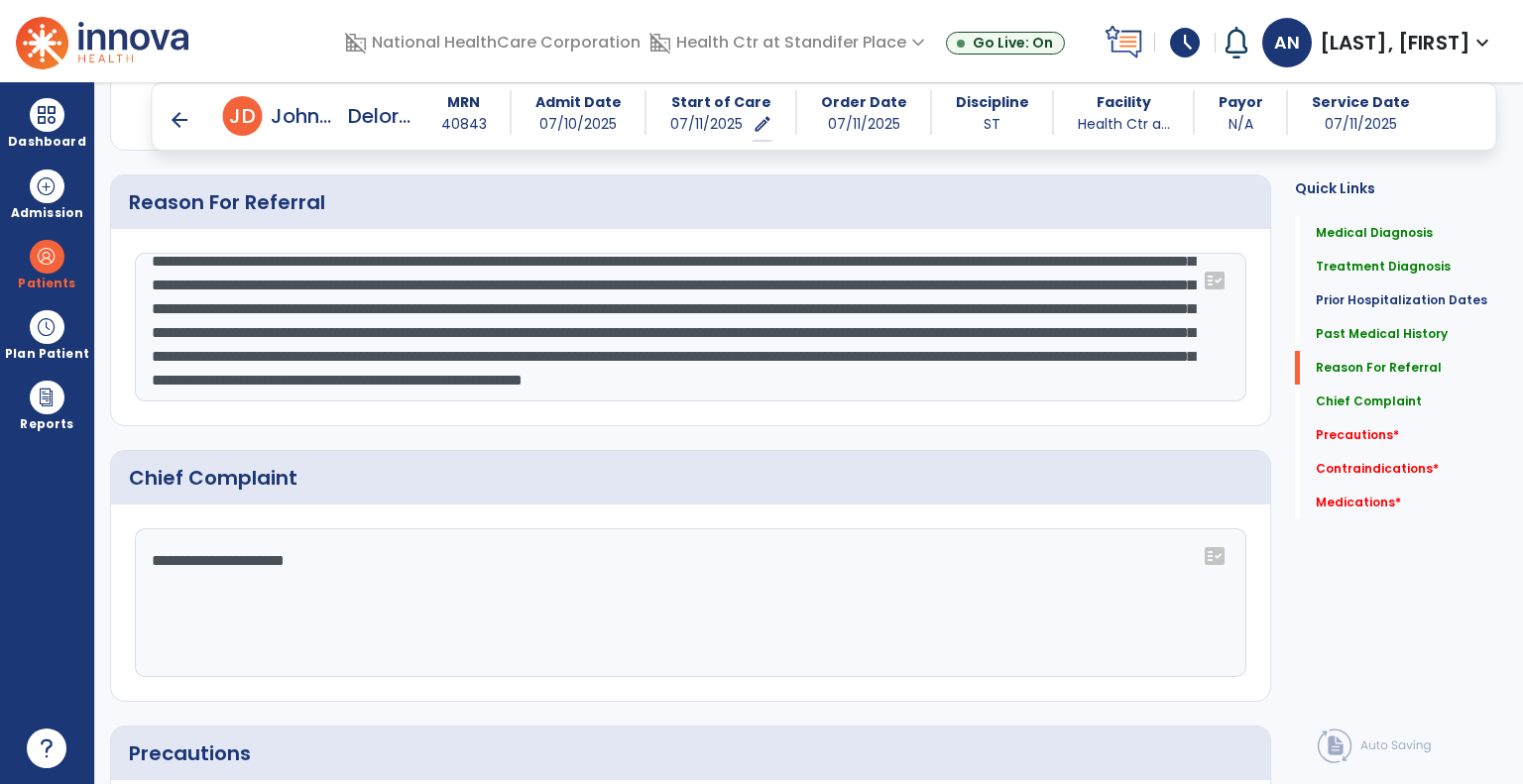 type on "**********" 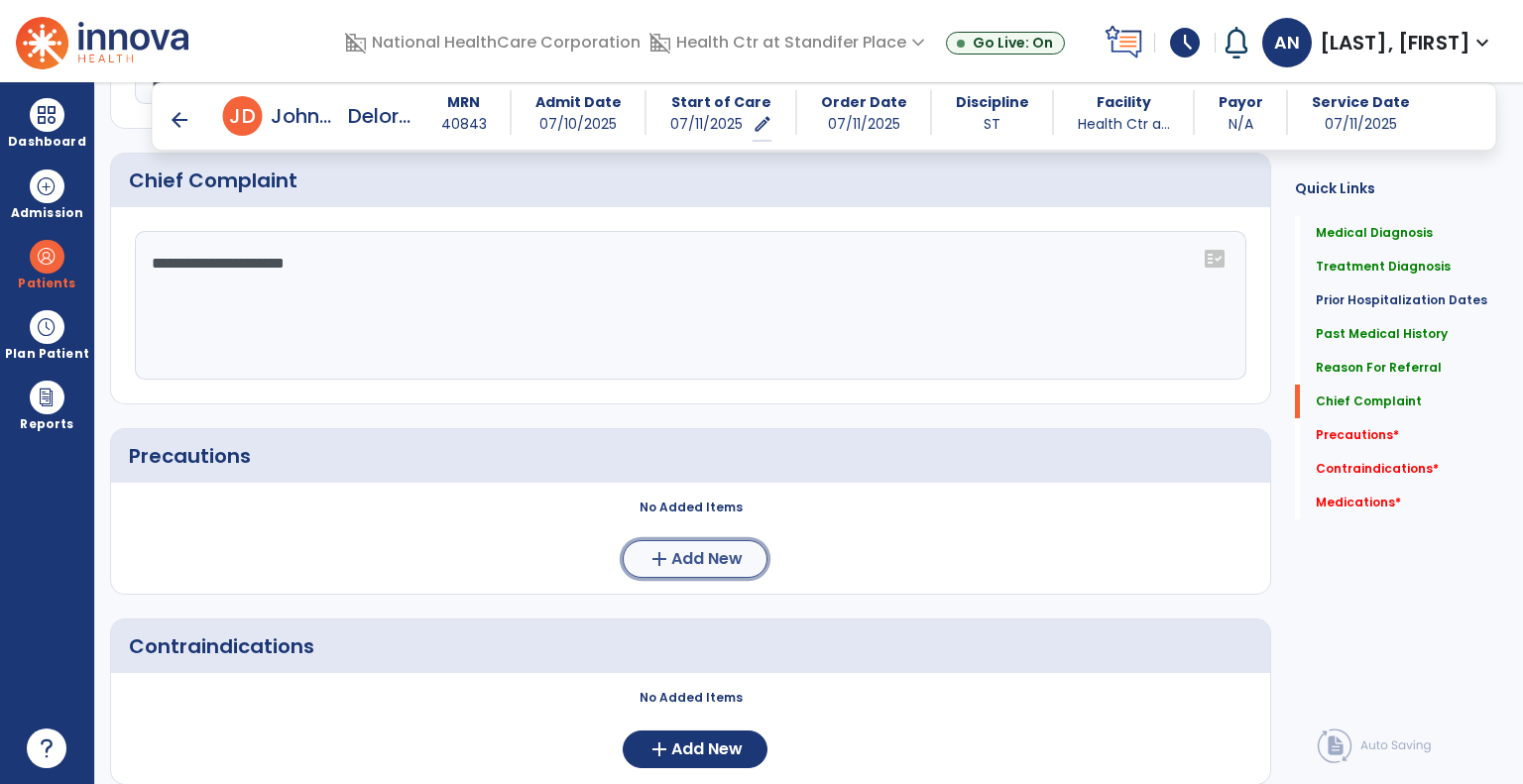 click on "add  Add New" 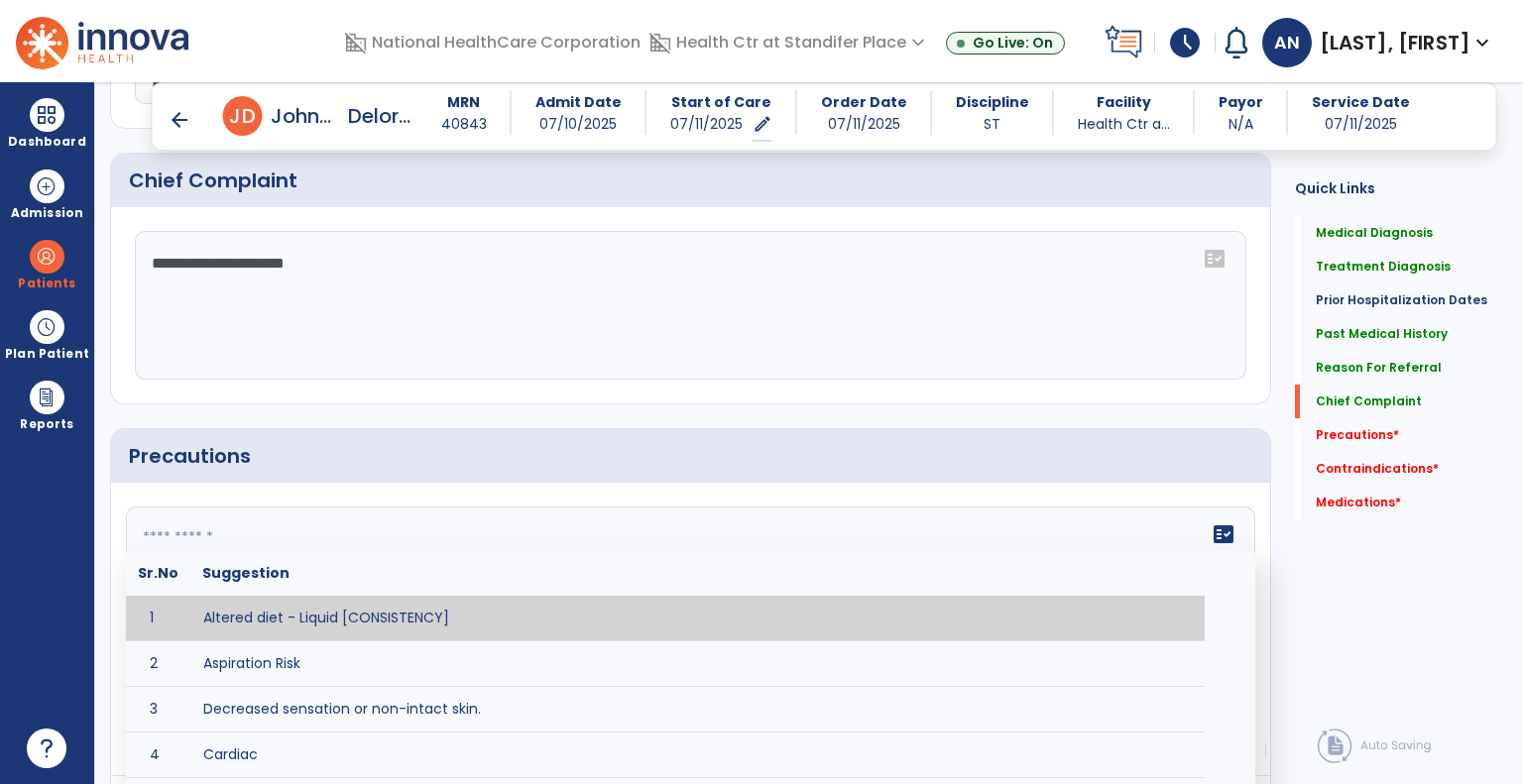 click 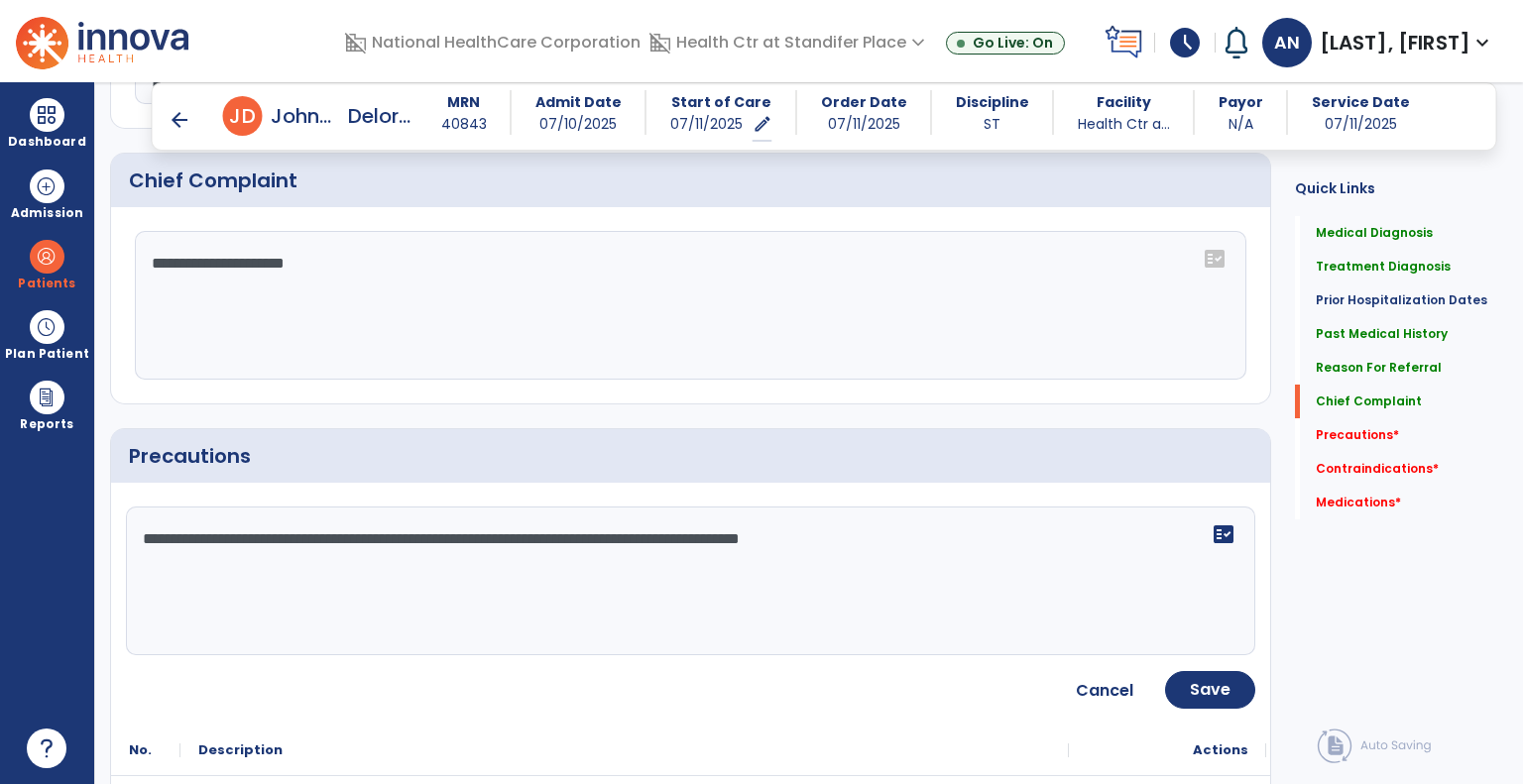 drag, startPoint x: 420, startPoint y: 441, endPoint x: 547, endPoint y: 501, distance: 140.45996 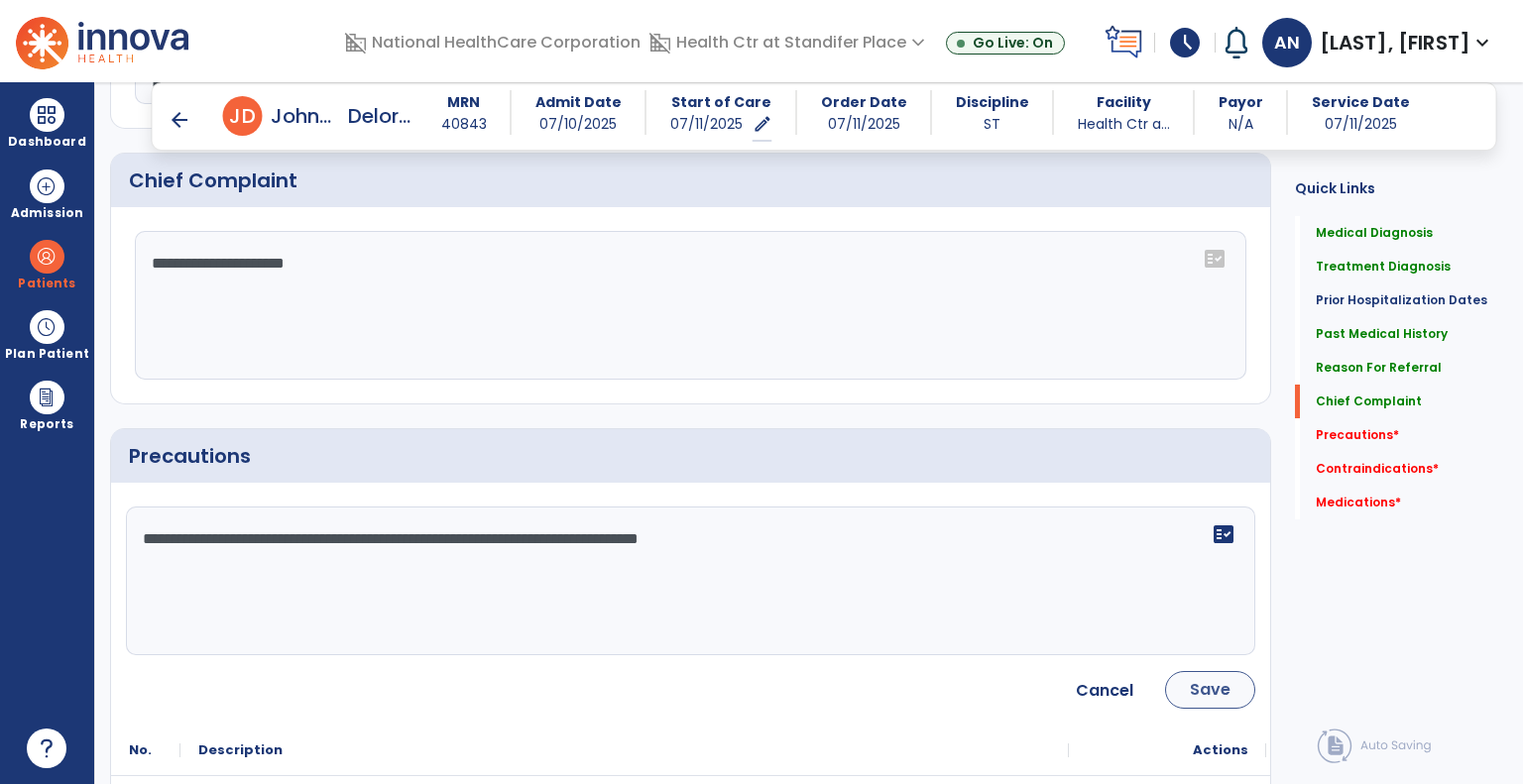 type on "**********" 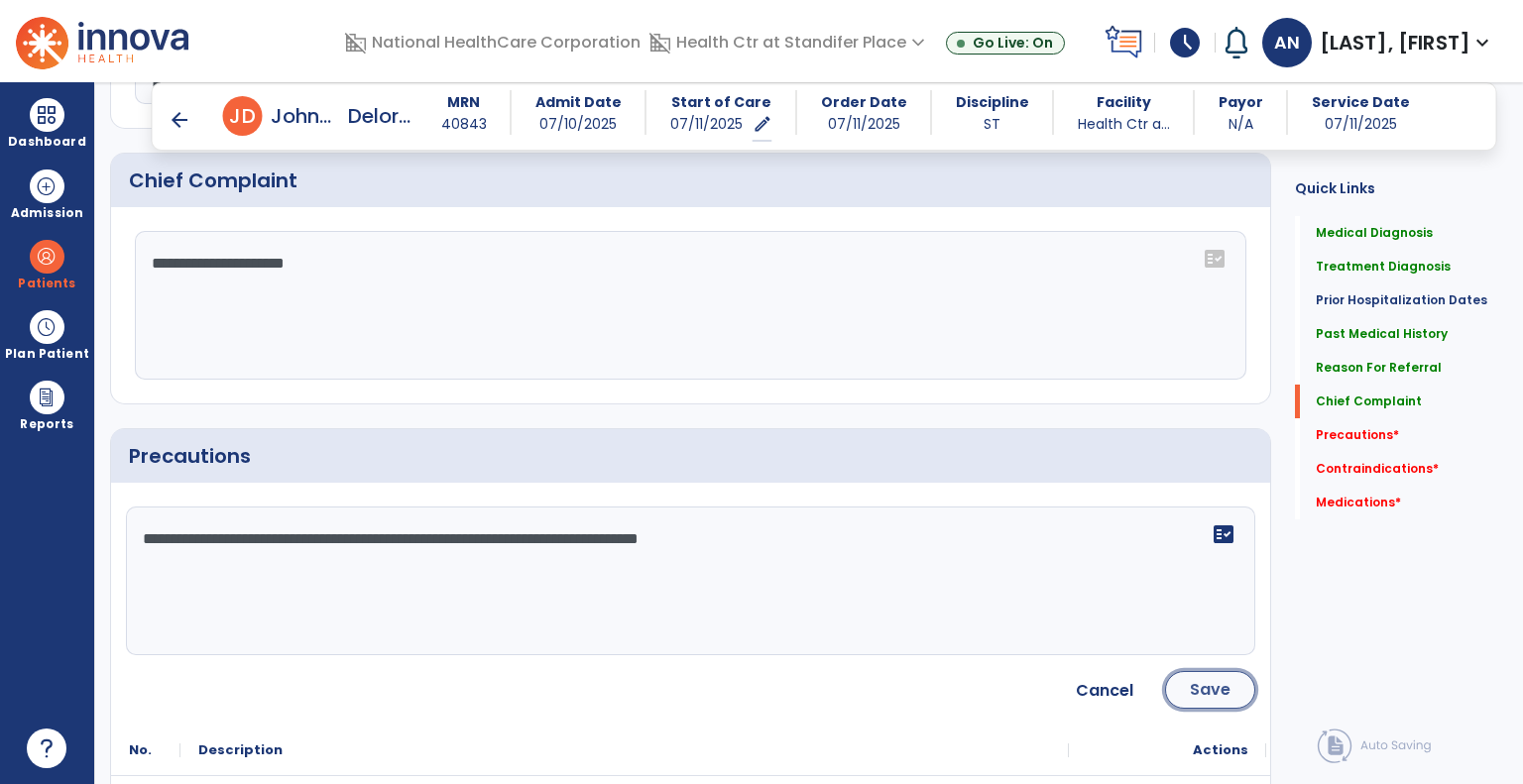 click on "Save" 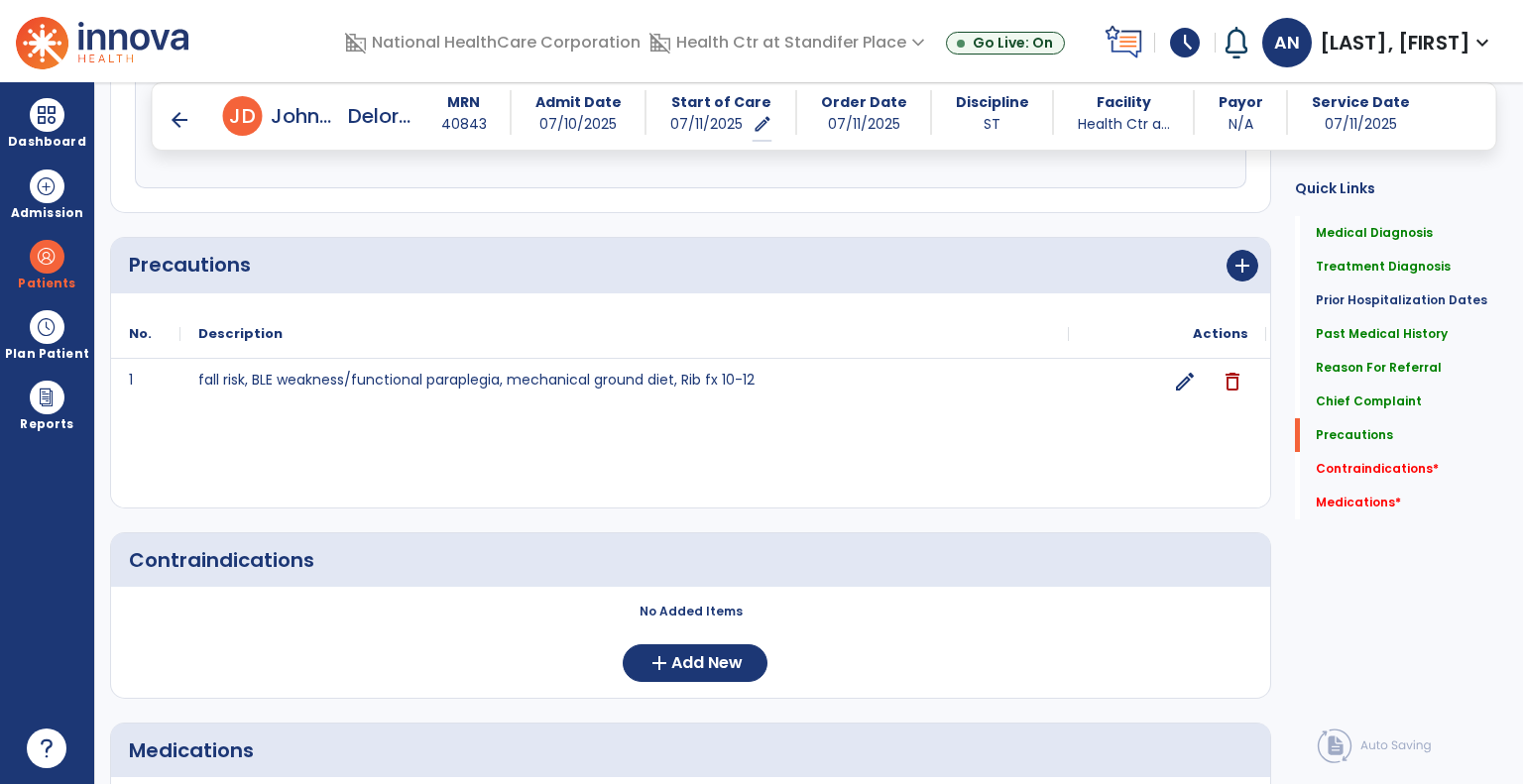 scroll, scrollTop: 1830, scrollLeft: 0, axis: vertical 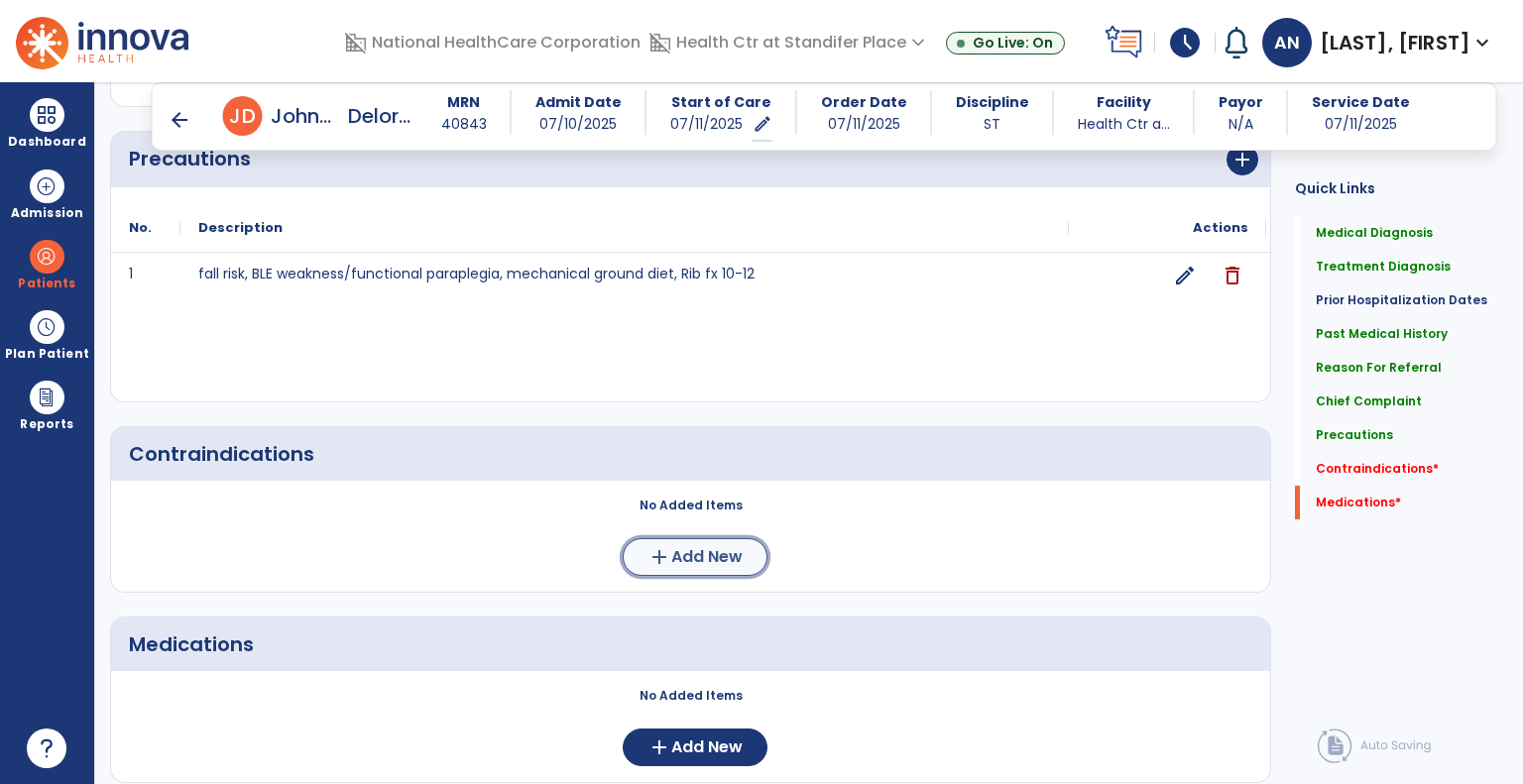 click on "add" 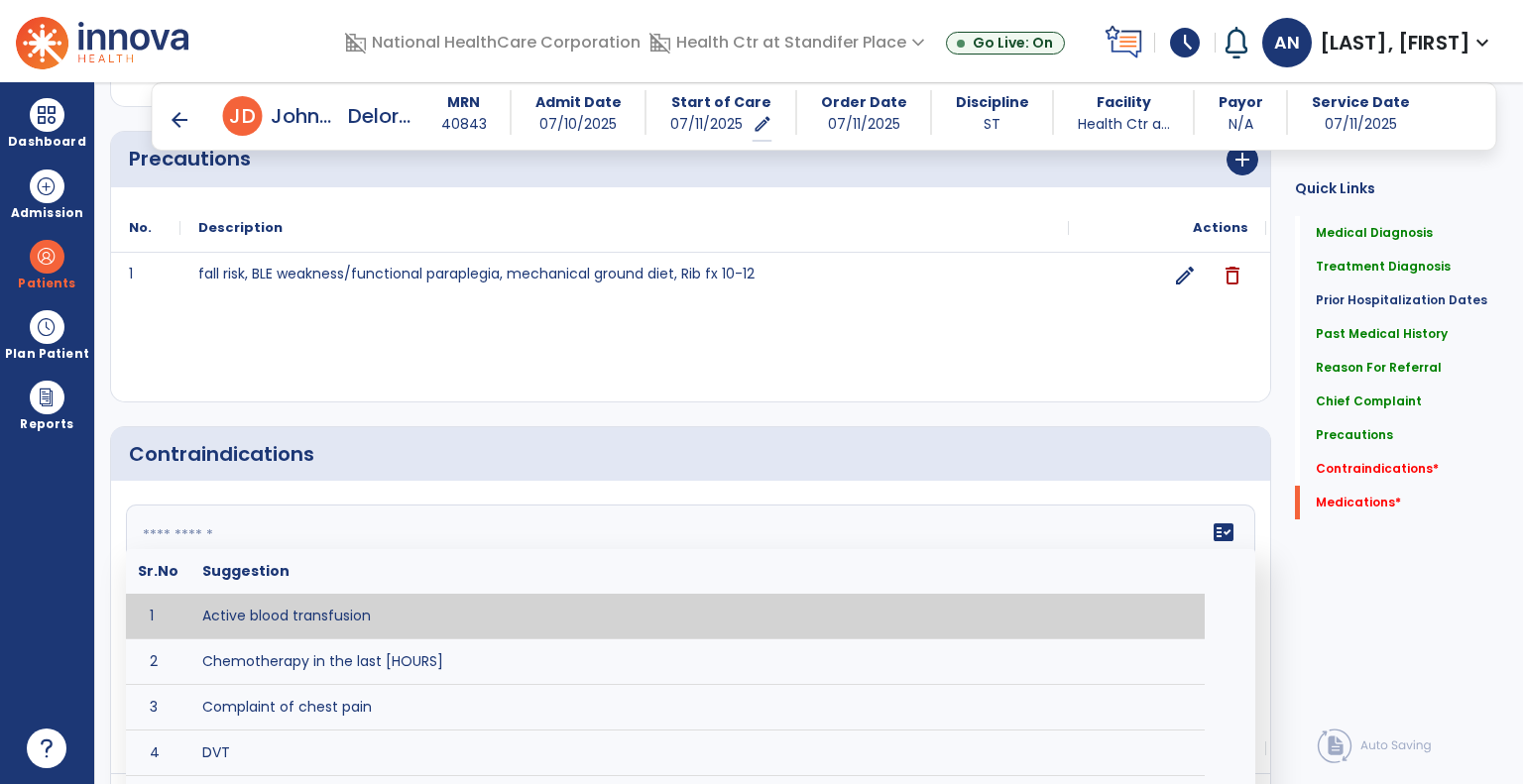 click on "fact_check  Sr.No Suggestion 1 Active blood transfusion 2 Chemotherapy in the last [HOURS] 3 Complaint of chest pain 4 DVT 5 Hypertension [VALUES] 6 Inflammation or infection in the heart. 7 Oxygen saturation lower than [VALUE] 8 Pacemaker 9 Pulmonary infarction 10 Recent changes in EKG 11 Severe aortic stenosis 12 Severe dehydration 13 Severe diaphoresis 14 Severe orthostatic hypotension 15 Severe shortness of breath/dyspnea 16 Significantly elevated potassium levels 17 Significantly low potassium levels 18 Suspected or known dissecting aneurysm 19 Systemic infection 20 Uncontrolled diabetes with blood sugar levels greater than [VALUE] or less than [Value]  21 Unstable angina 22 Untreated blood clots" 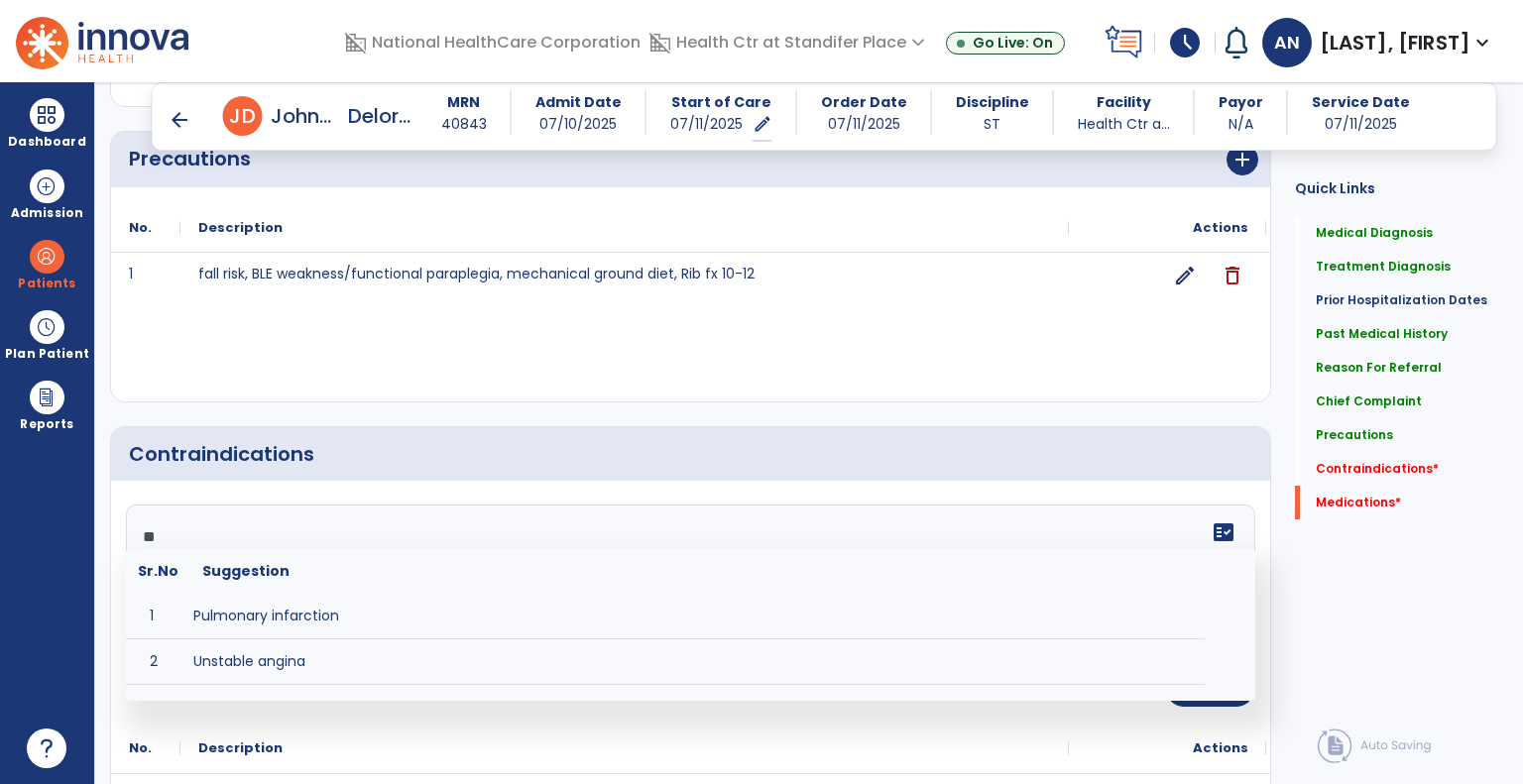 type on "**" 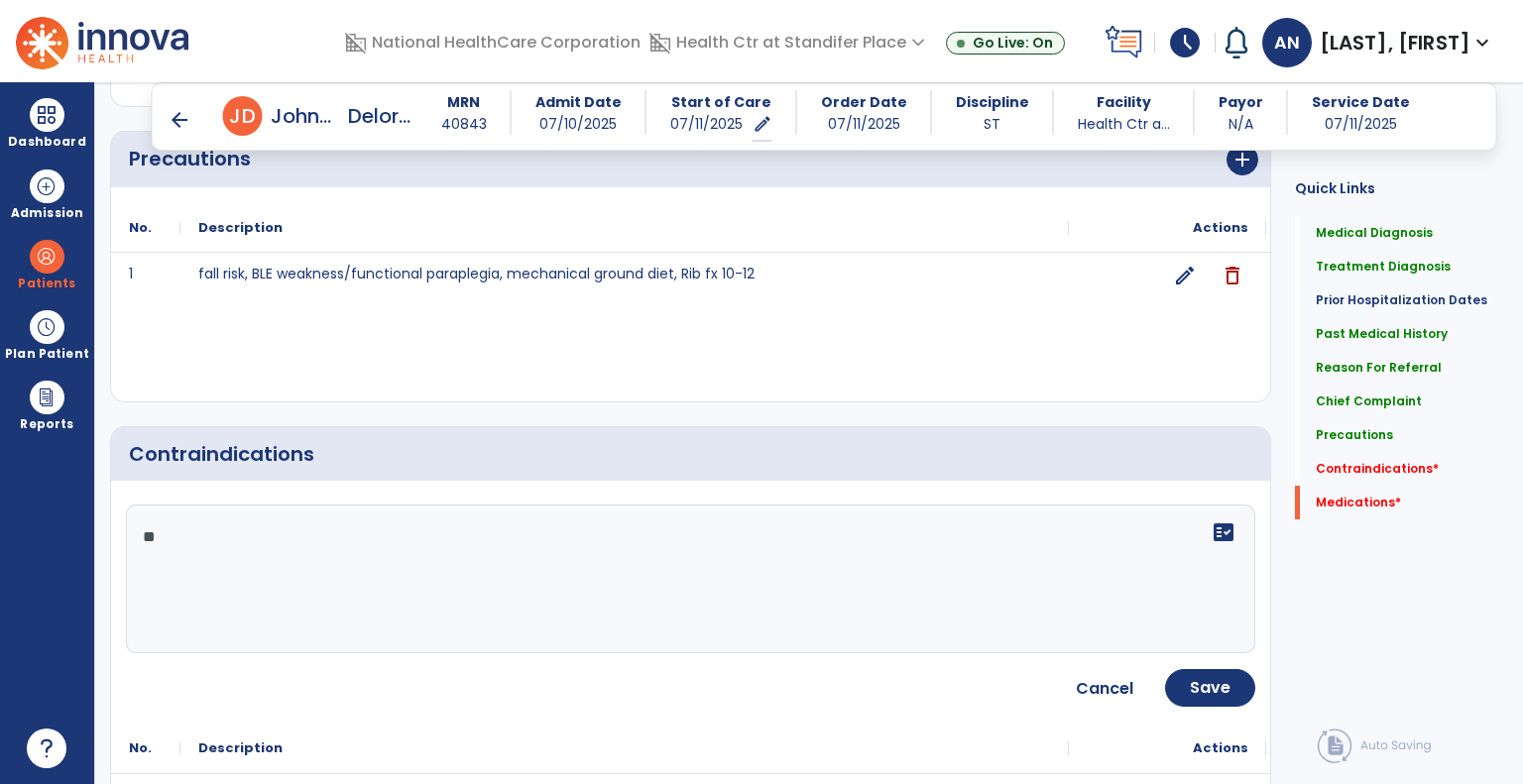click on "Contraindications" 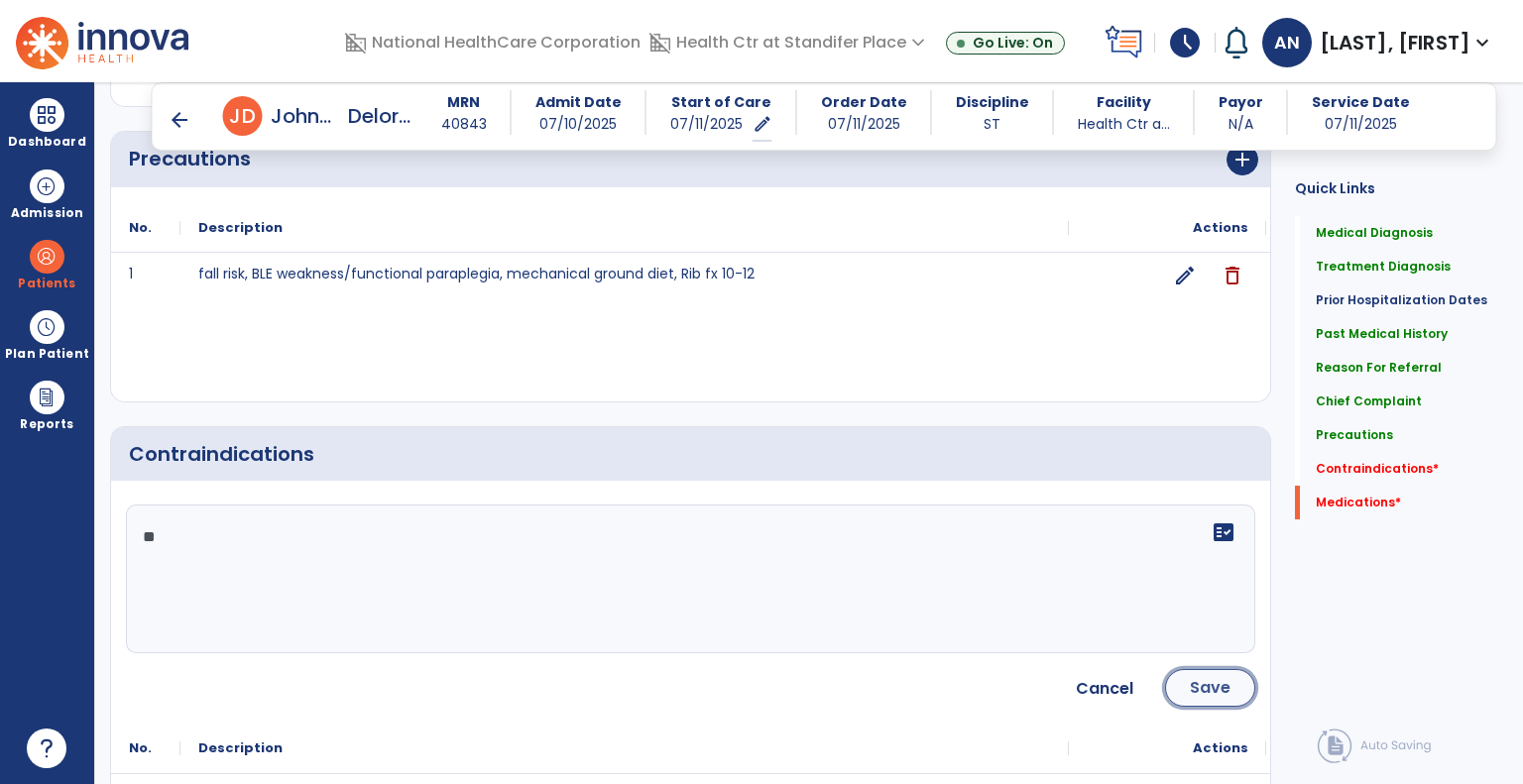 click on "Save" 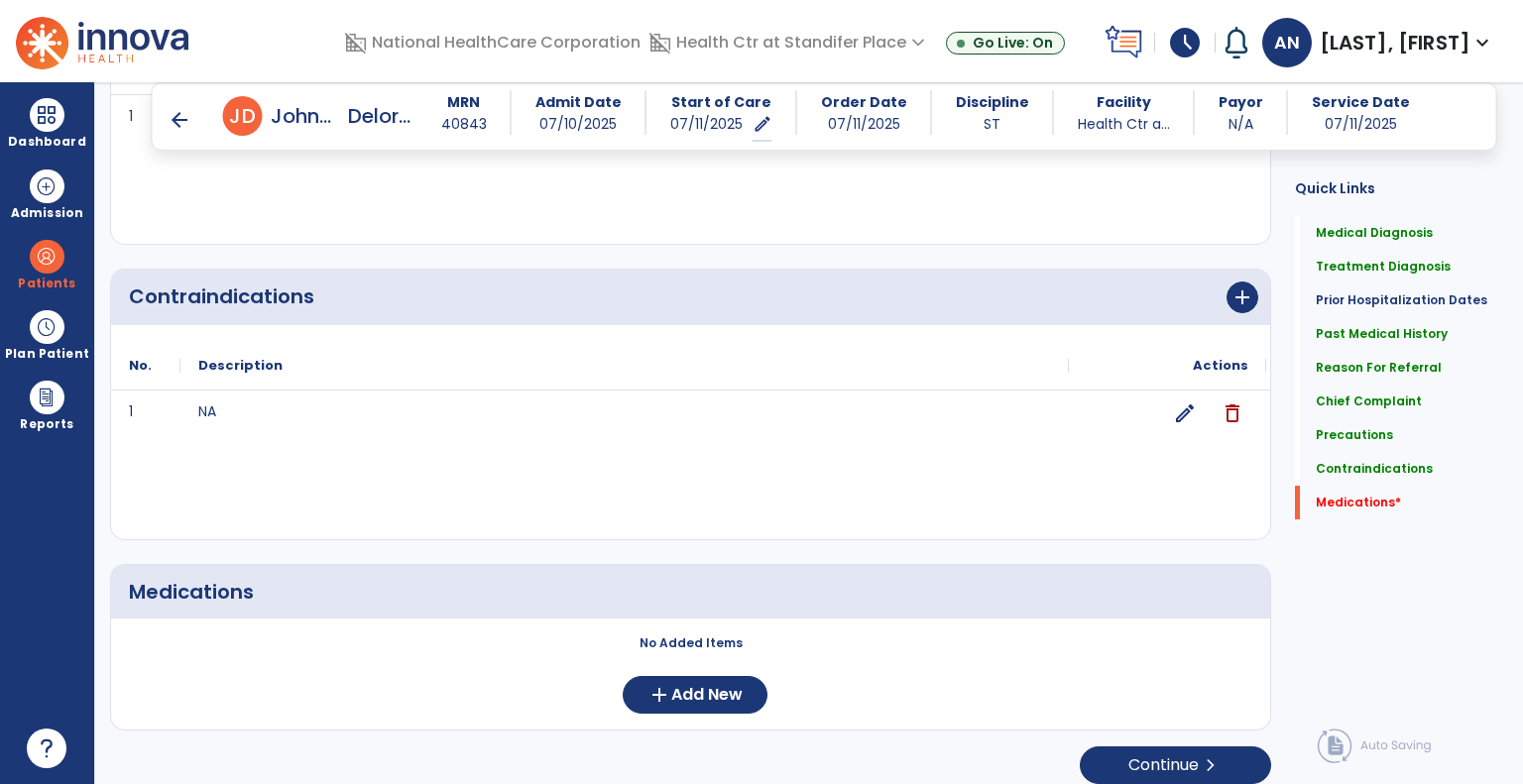 scroll, scrollTop: 1995, scrollLeft: 0, axis: vertical 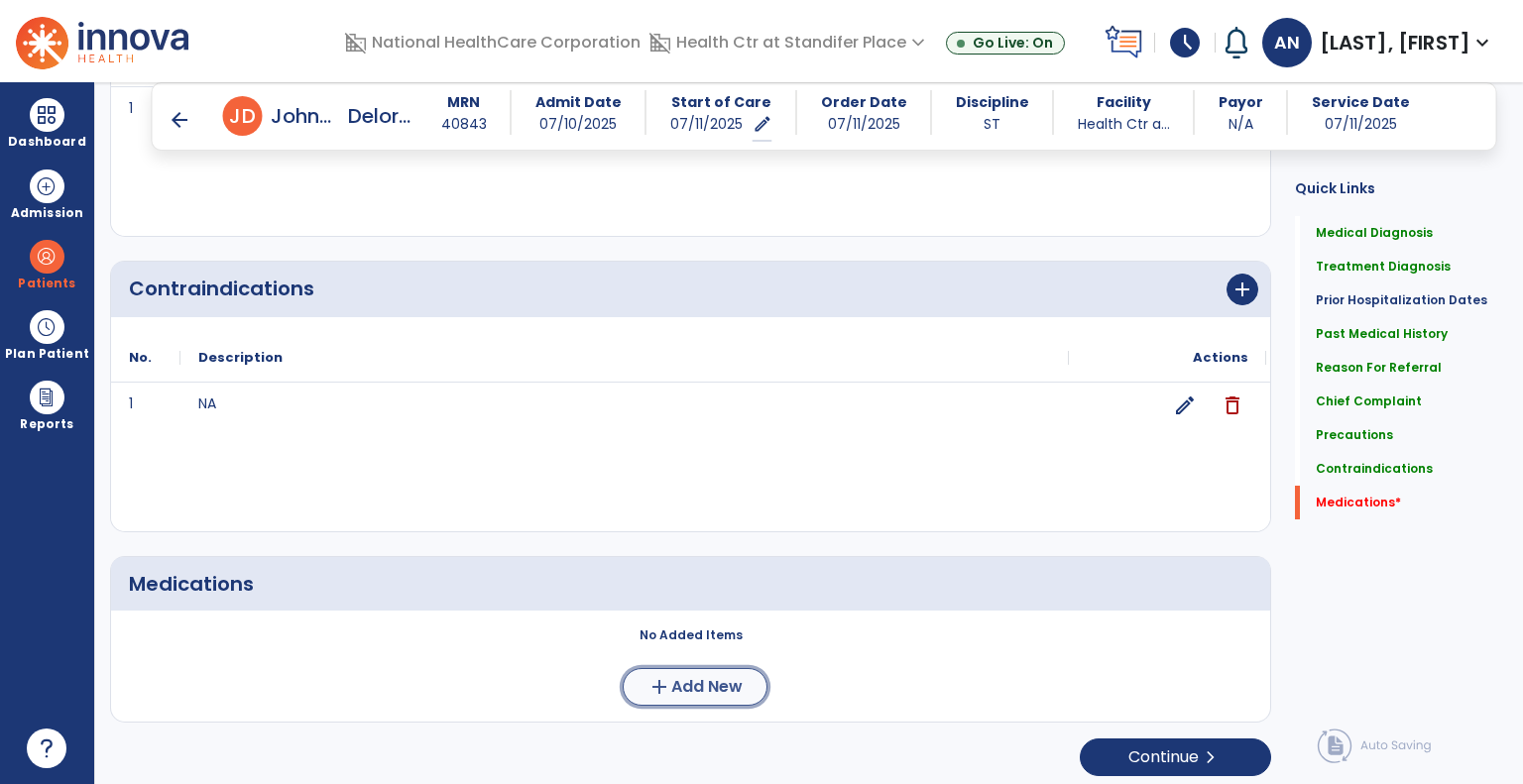 click on "Add New" 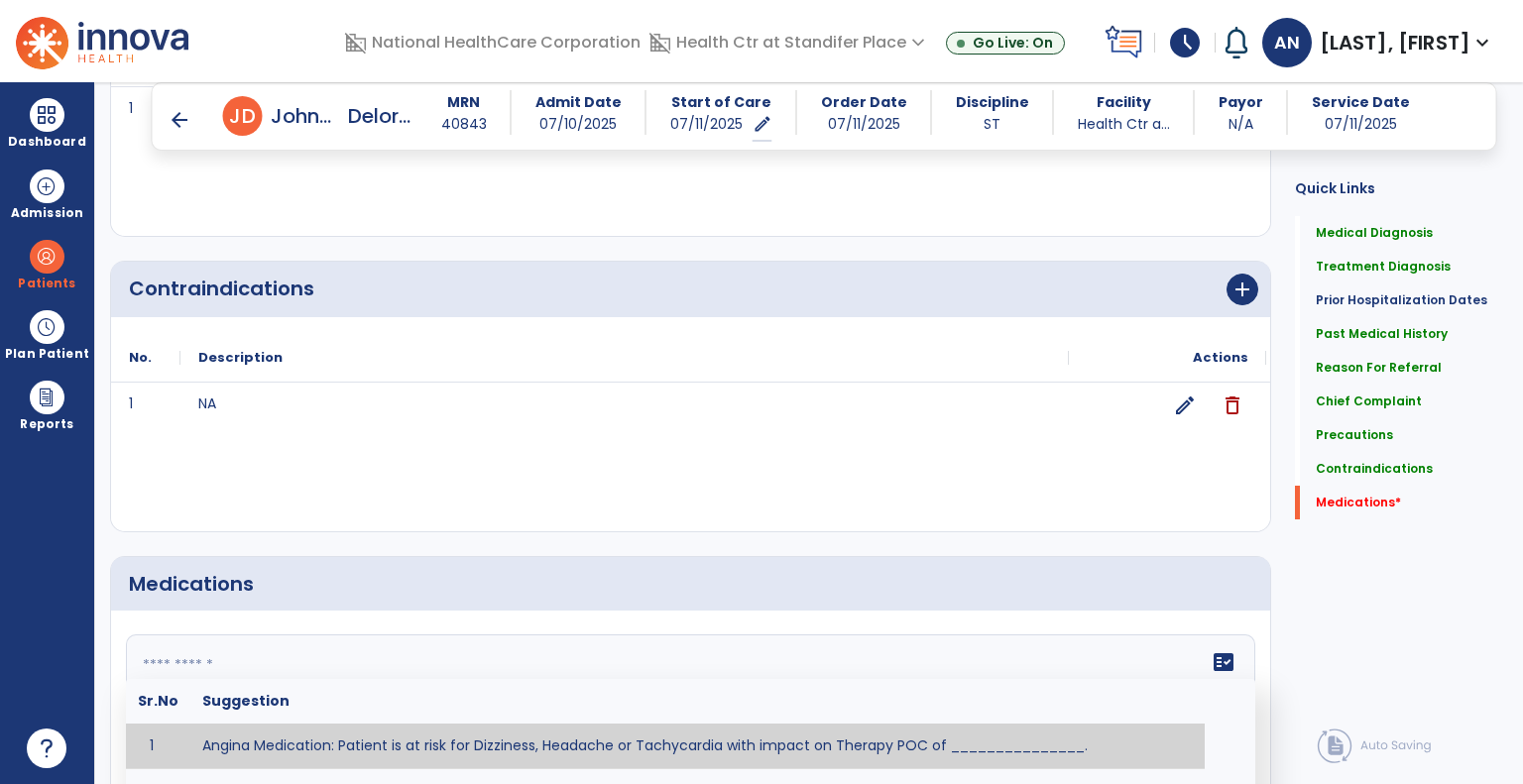 click on "fact_check  Sr.No Suggestion 1 Angina Medication: Patient is at risk for Dizziness, Headache or Tachycardia with impact on Therapy POC of _______________. 2 Anti-Arrhythmic Agents: at risk for Arrhythmias, Confusion, EKG changes, Hallucinations, Hepatotoxicity, Increased blood pressure, Increased heart rate, Lethargy or Toxicity with impact on Therapy POC of 3 Anti-Coagulant medications: with potential risk for hemorrhage (including rectal bleeding and coughing up blood), and heparin-induced thrombocytopenia (HIT syndrome). Potential impact on therapy progress includes _________. 4 Anti-Depressant medications: with potential risk for abnormal thinking, anxiety, dizziness, drowsiness, dry mouth, GI disturbance, increased appetite, loss of appetite, sedation, seizures, or weight gain. Possible impact on therapy progress includes ___________. 5 6 7 Aspirin for ______________. 8 9 10 11 12 13 GERD Medications at risk for Headache, Nausea, Stomach pain or Vomiting with impact on Therapy POC of _____________. 14" 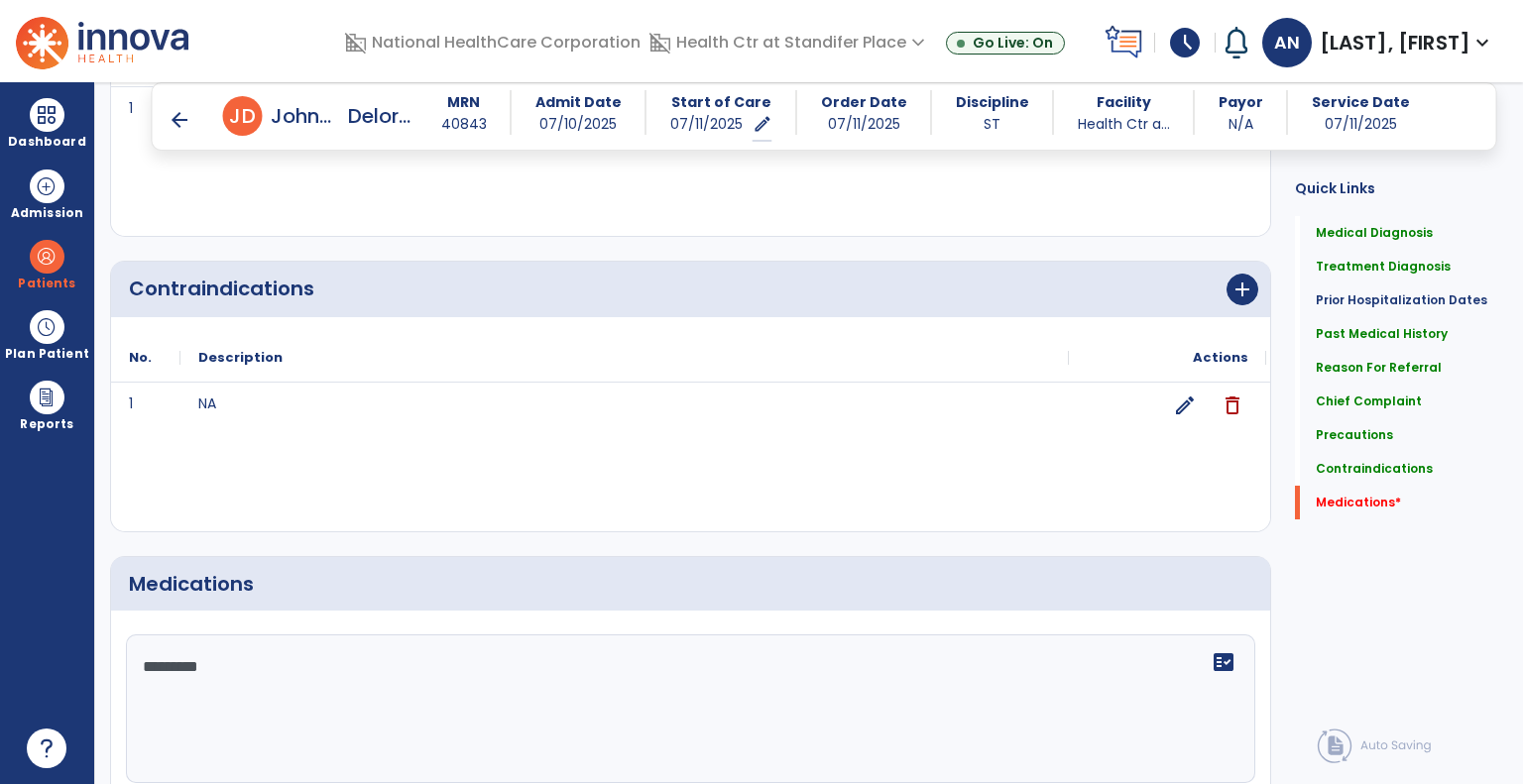 type on "********" 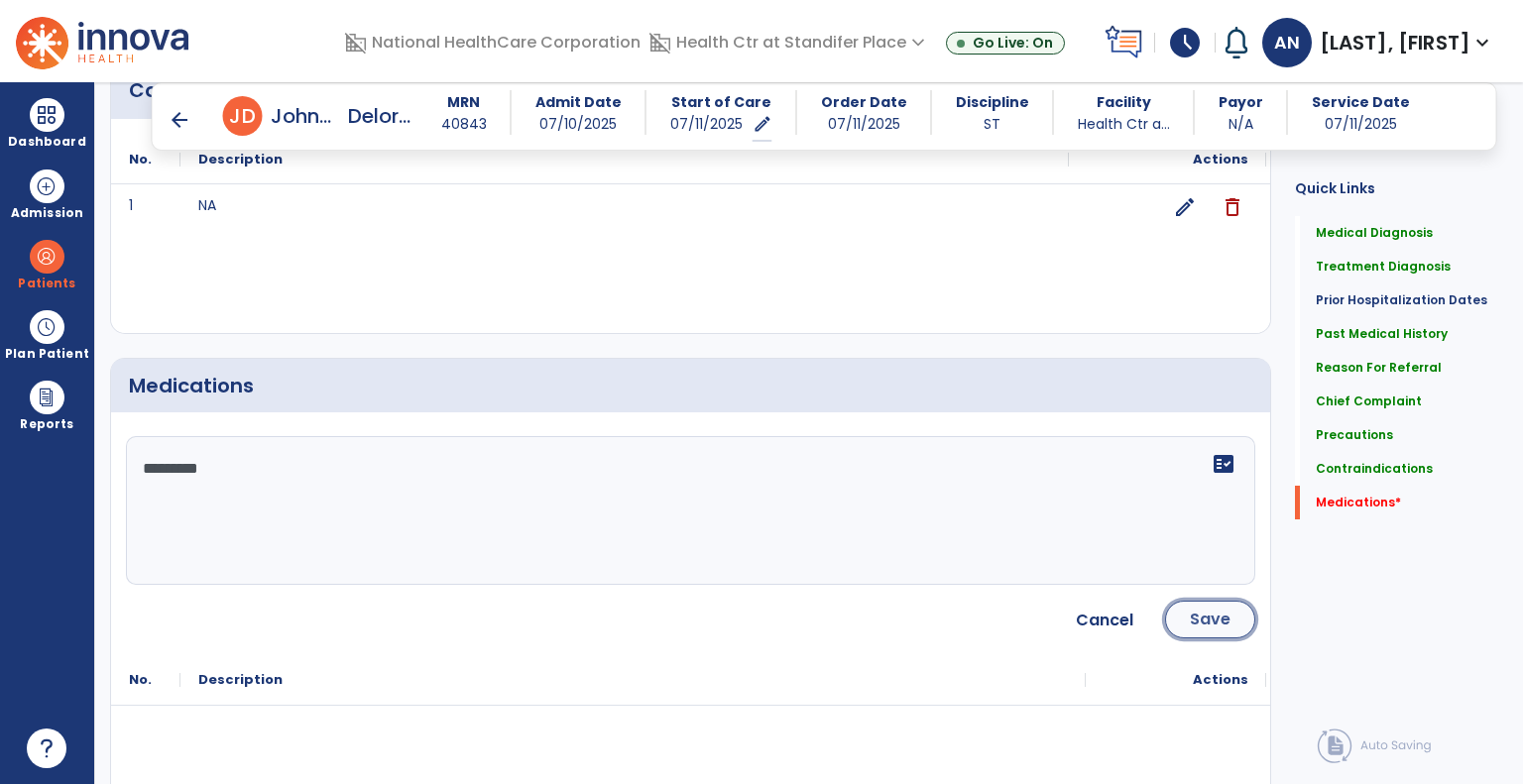 click on "Save" 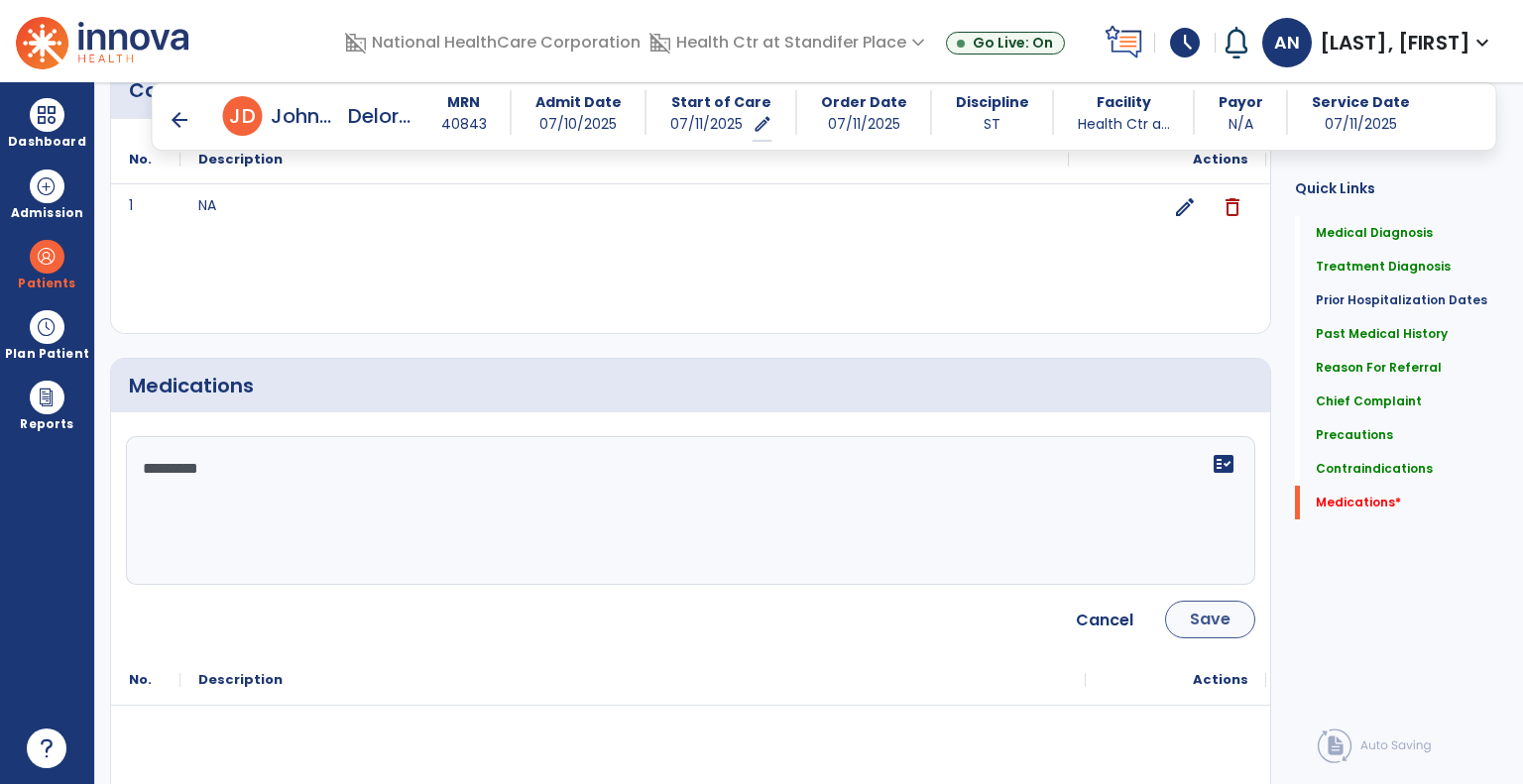 scroll, scrollTop: 2102, scrollLeft: 0, axis: vertical 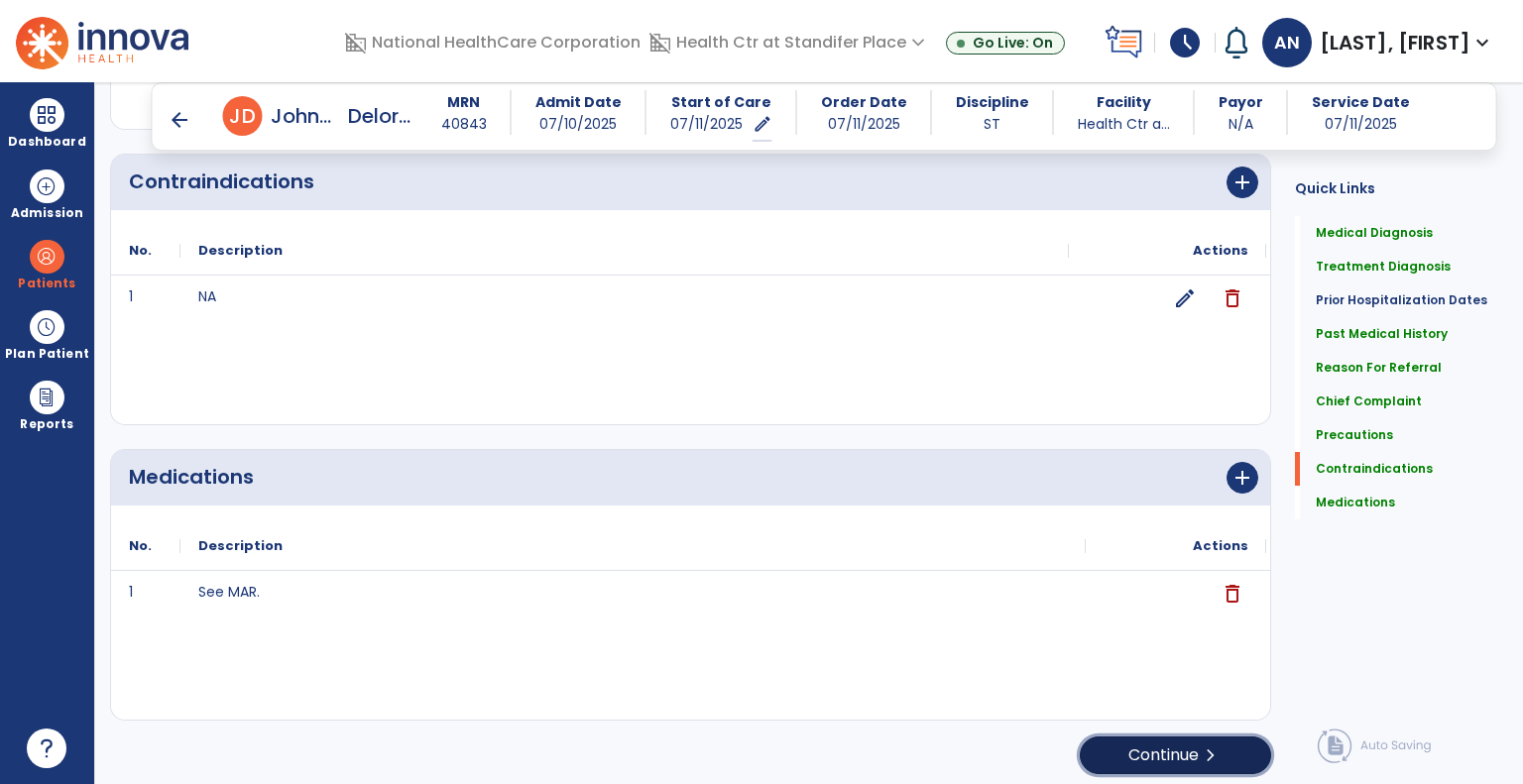 click on "Continue  chevron_right" 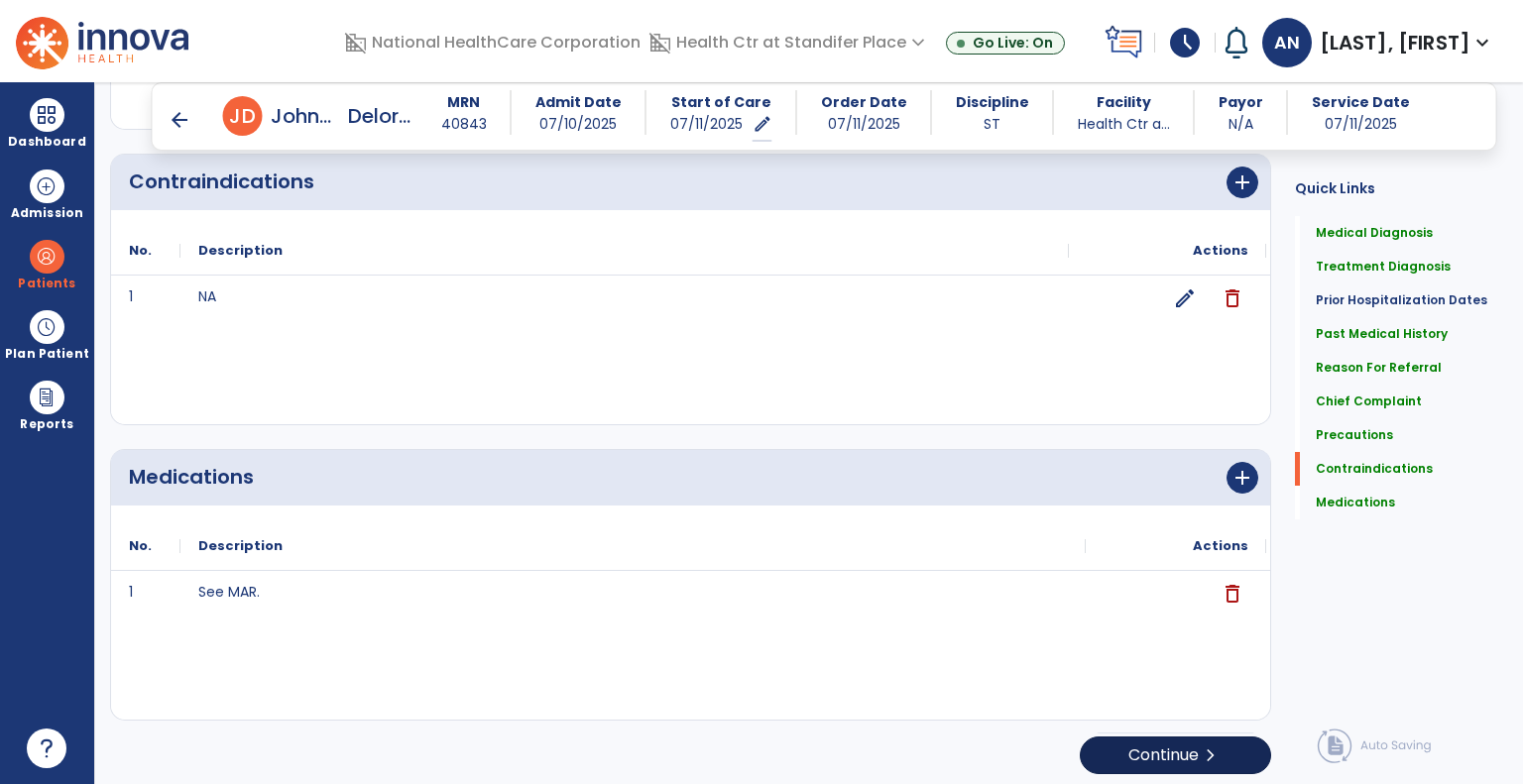 scroll, scrollTop: 111, scrollLeft: 0, axis: vertical 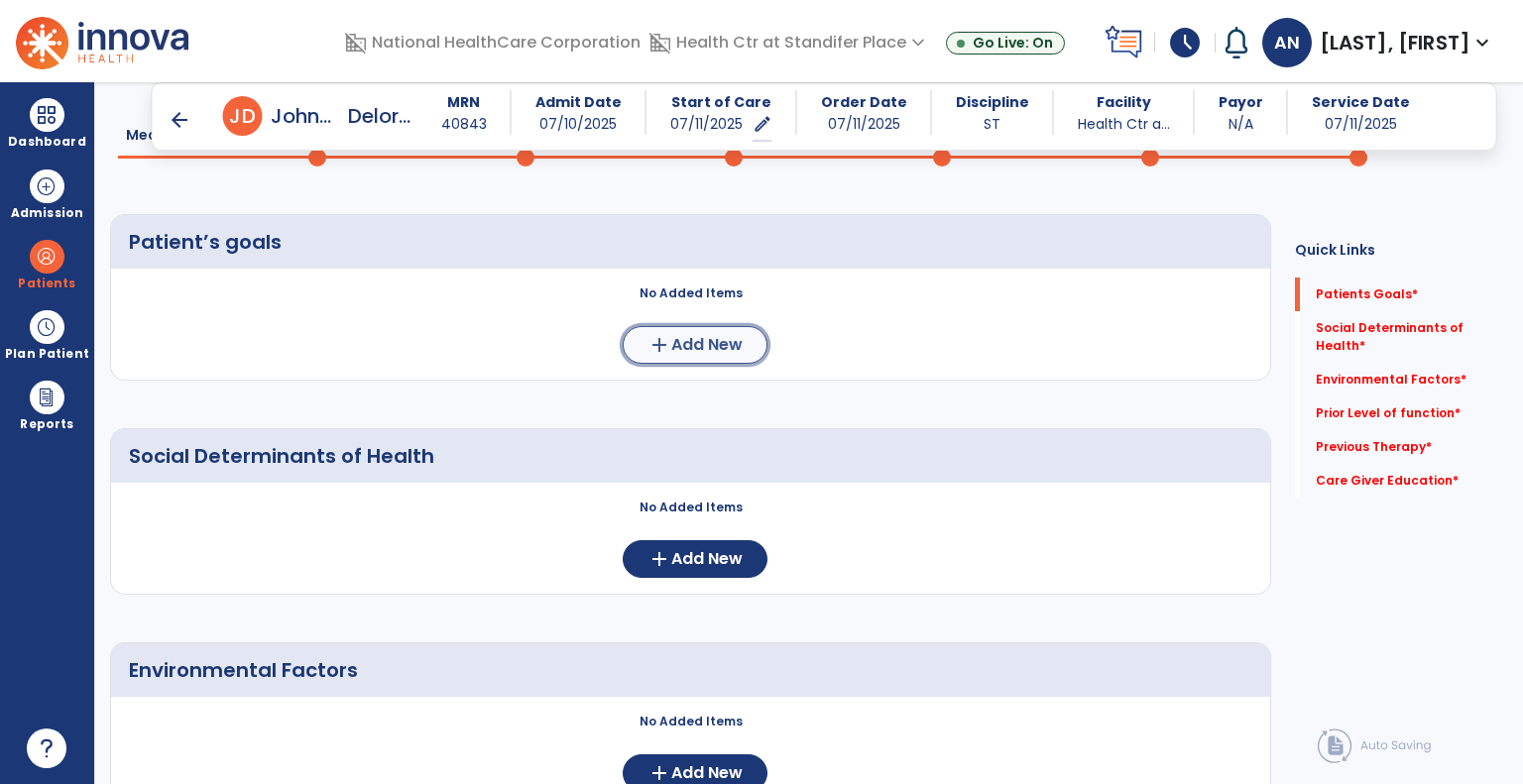 click on "add" 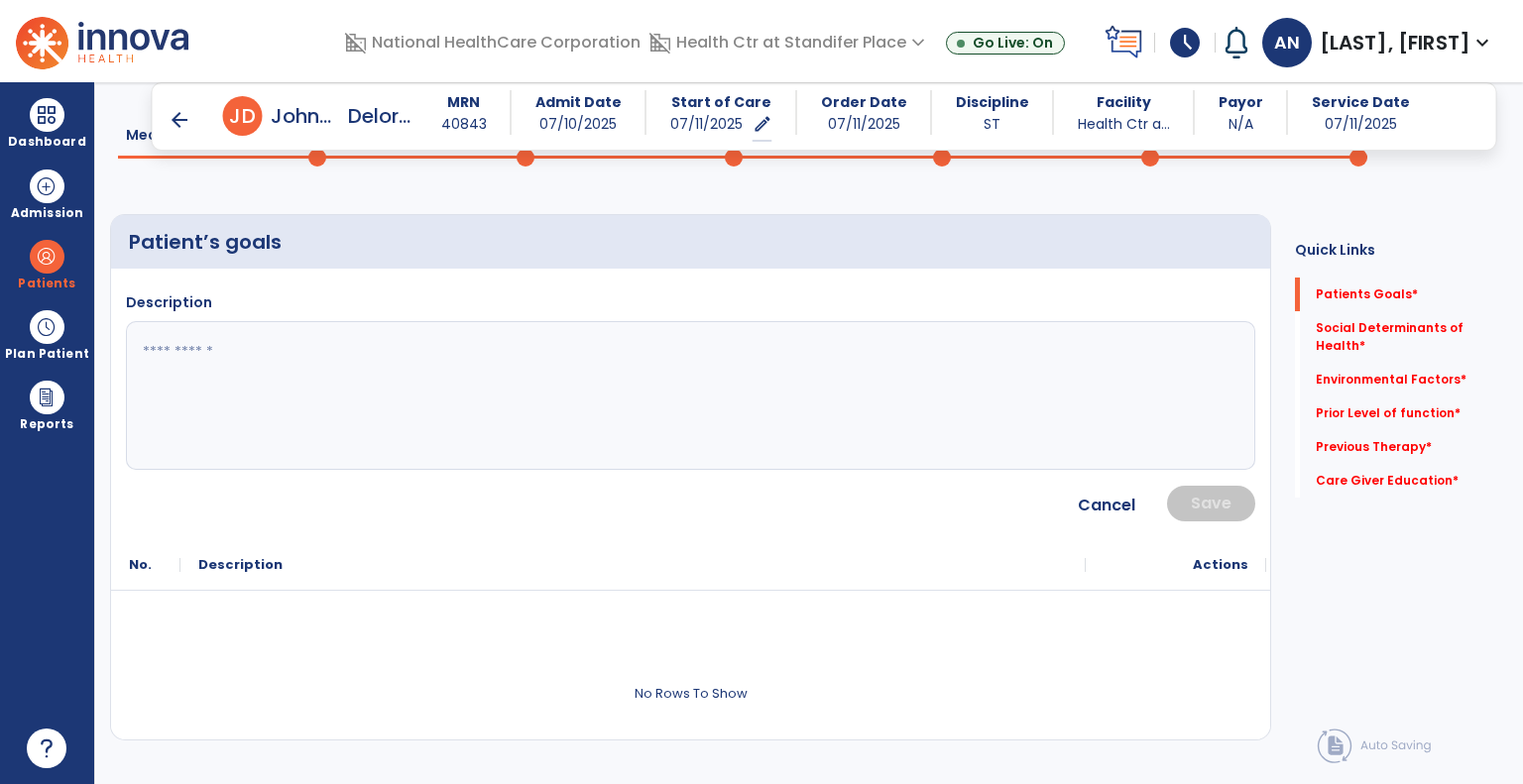 click 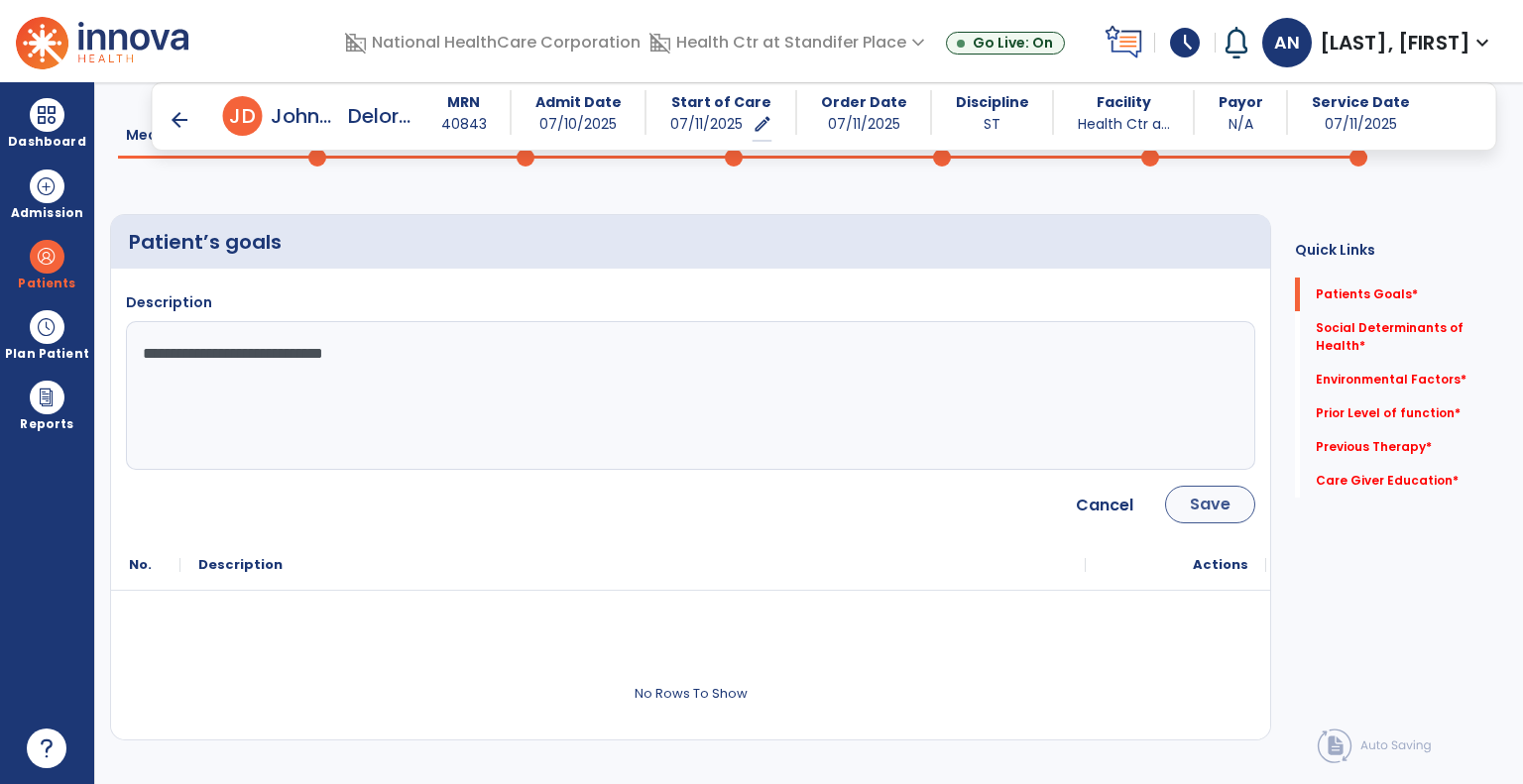 type on "**********" 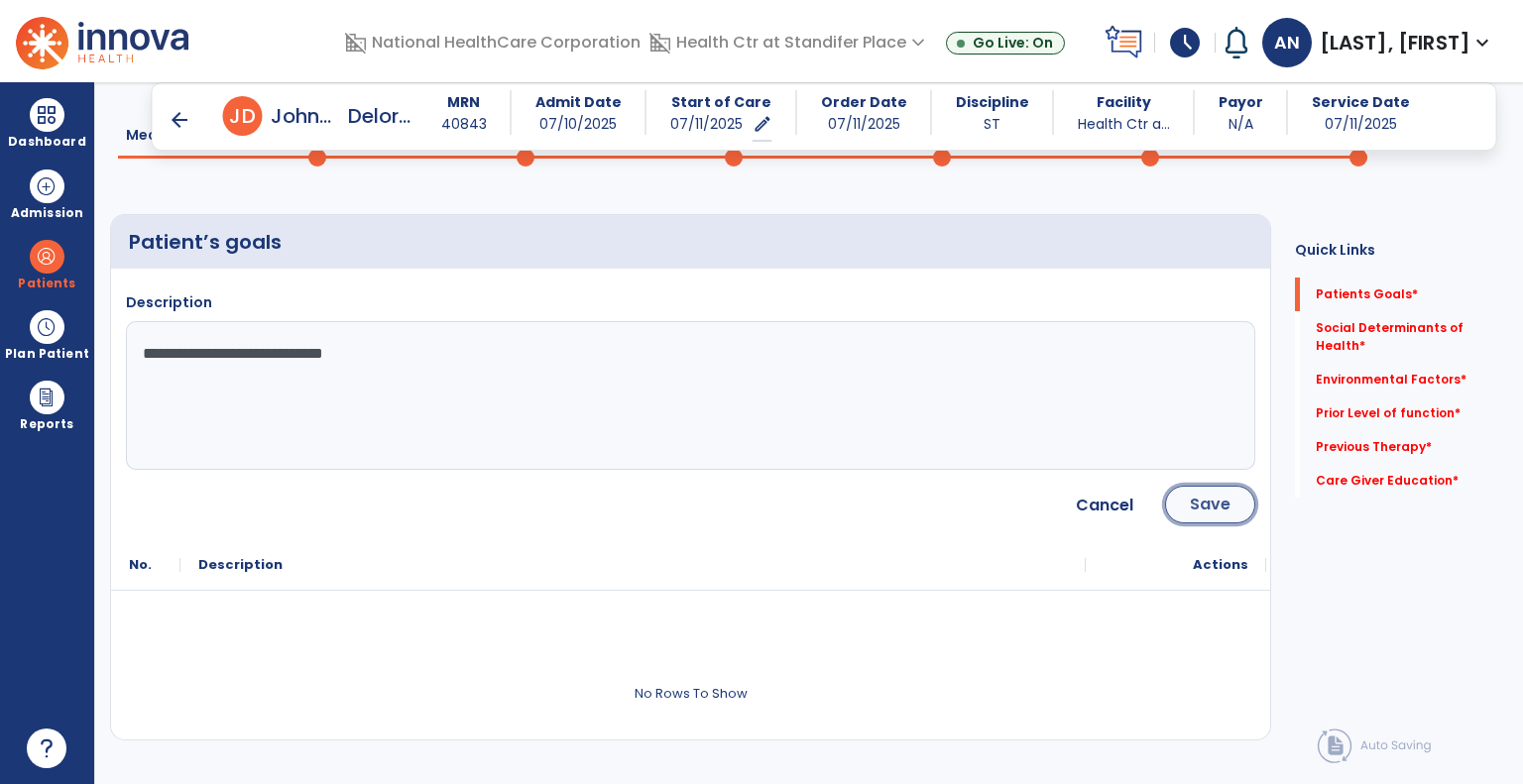 click on "Save" 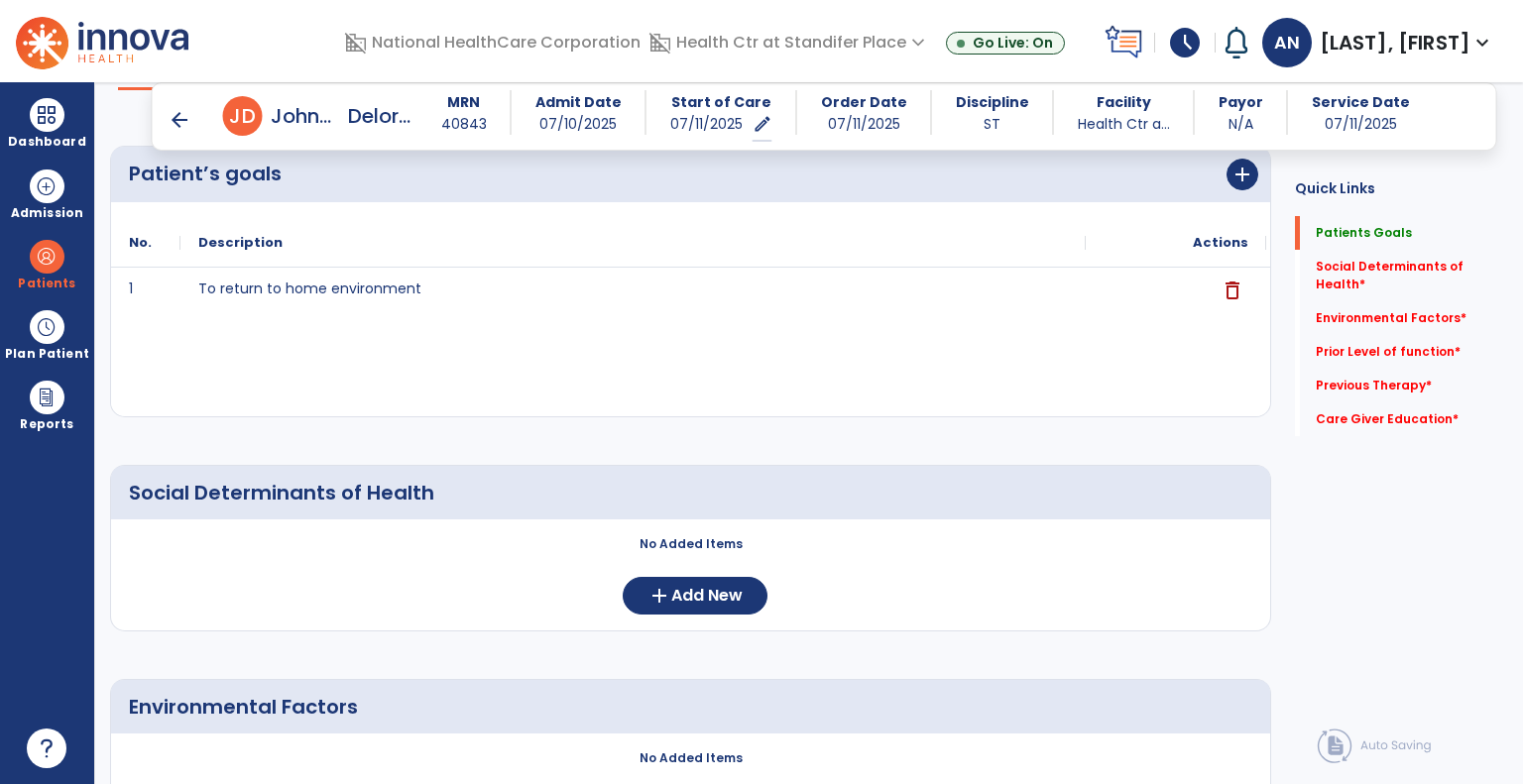 scroll, scrollTop: 210, scrollLeft: 0, axis: vertical 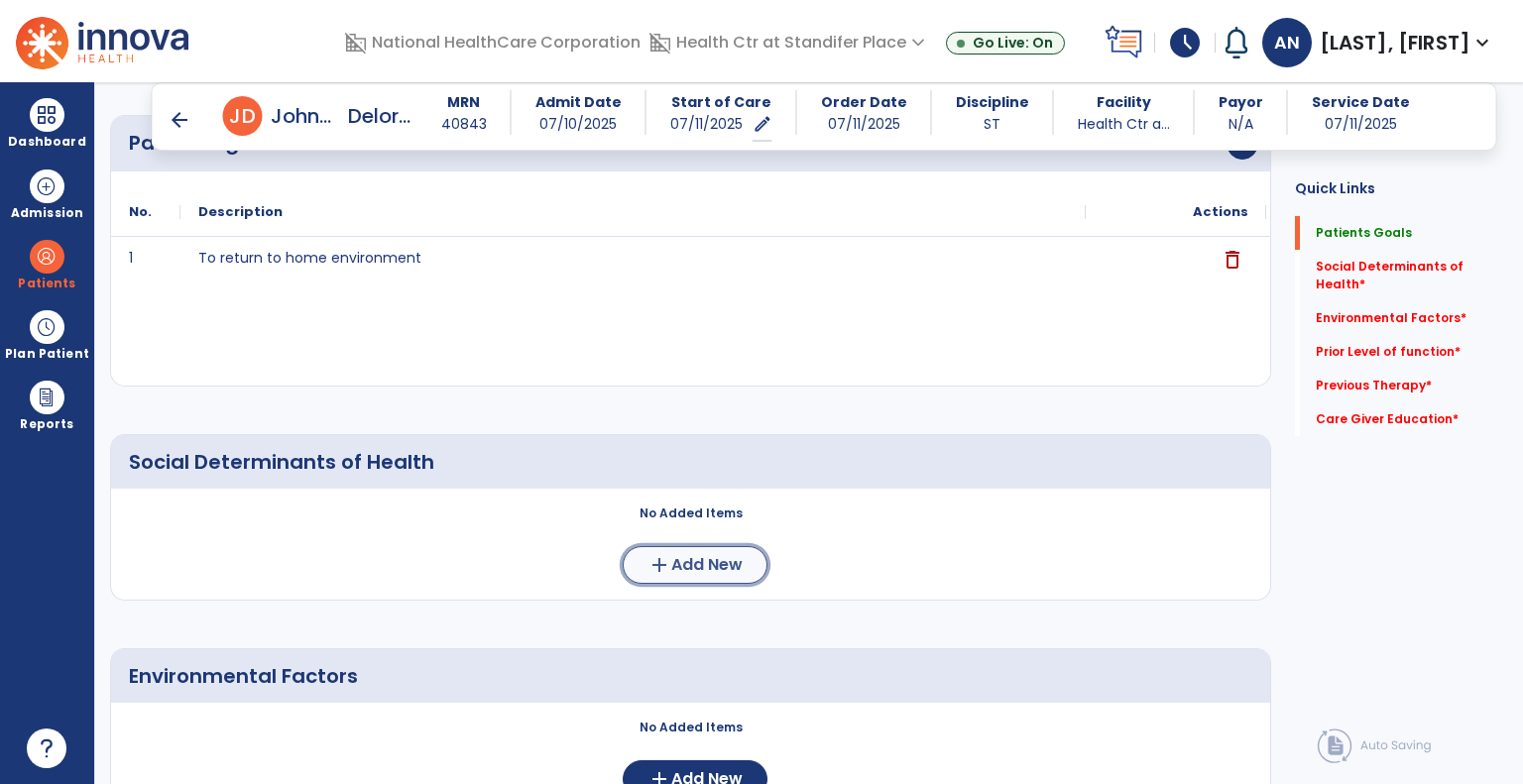 click on "Add New" 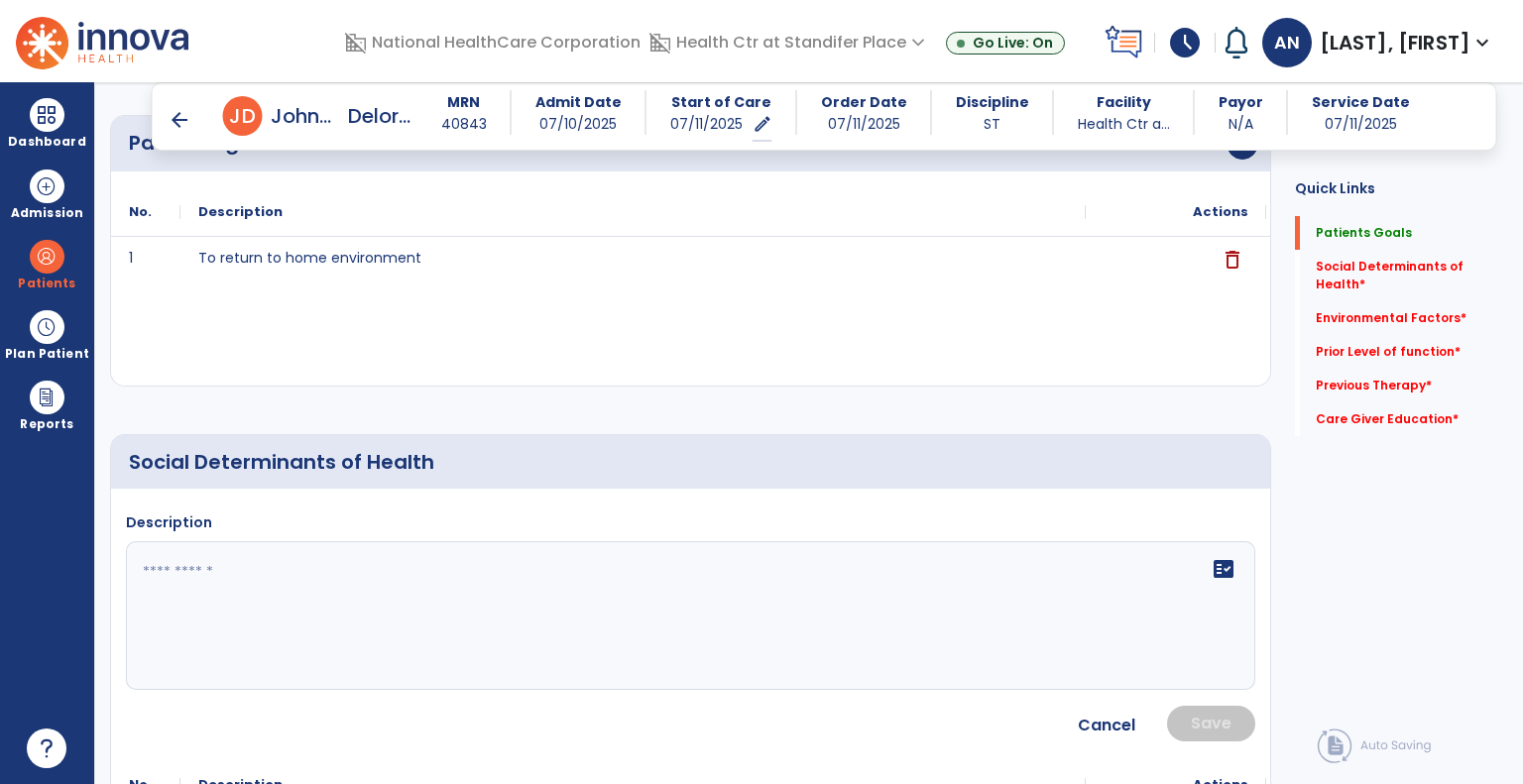click 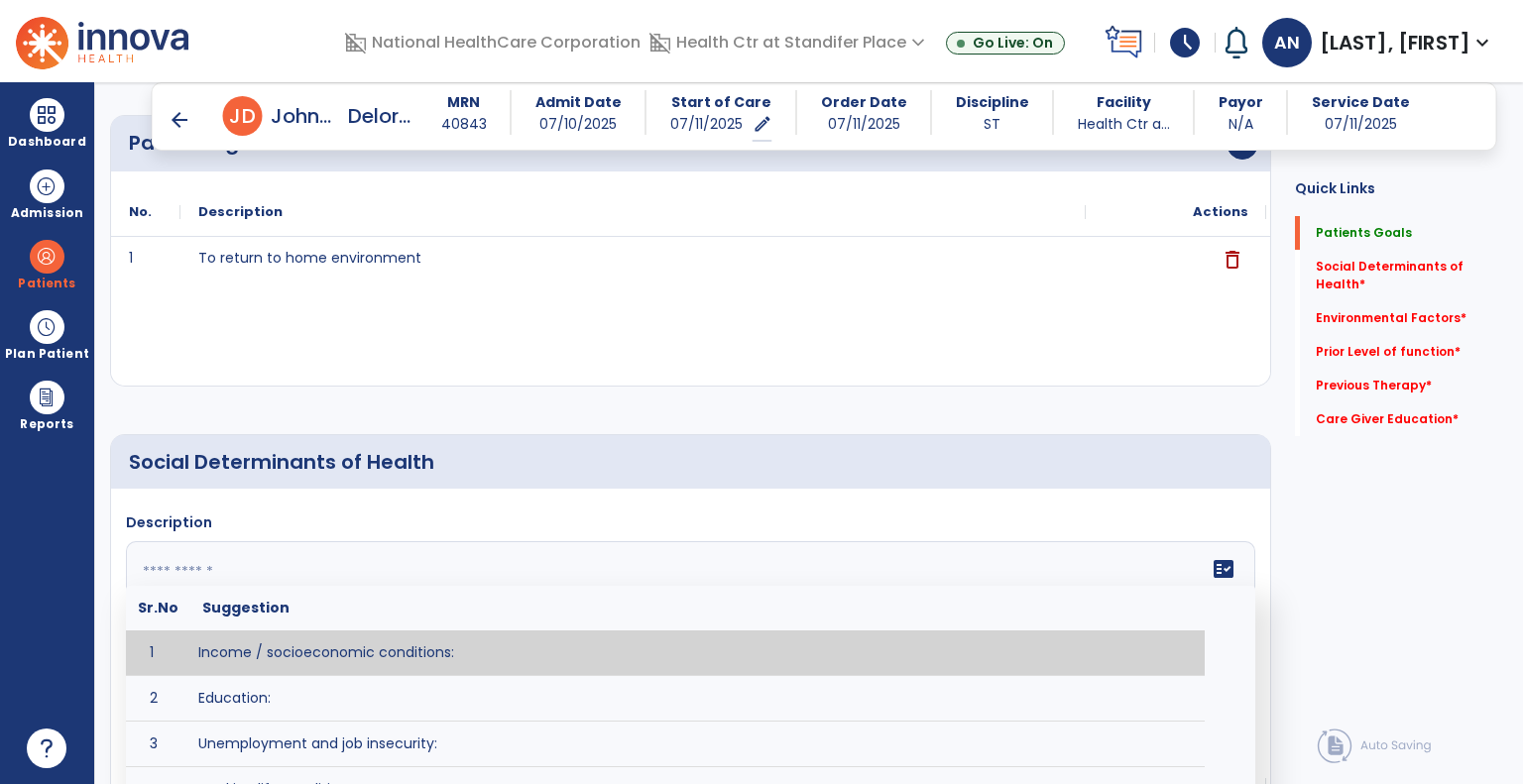paste on "**********" 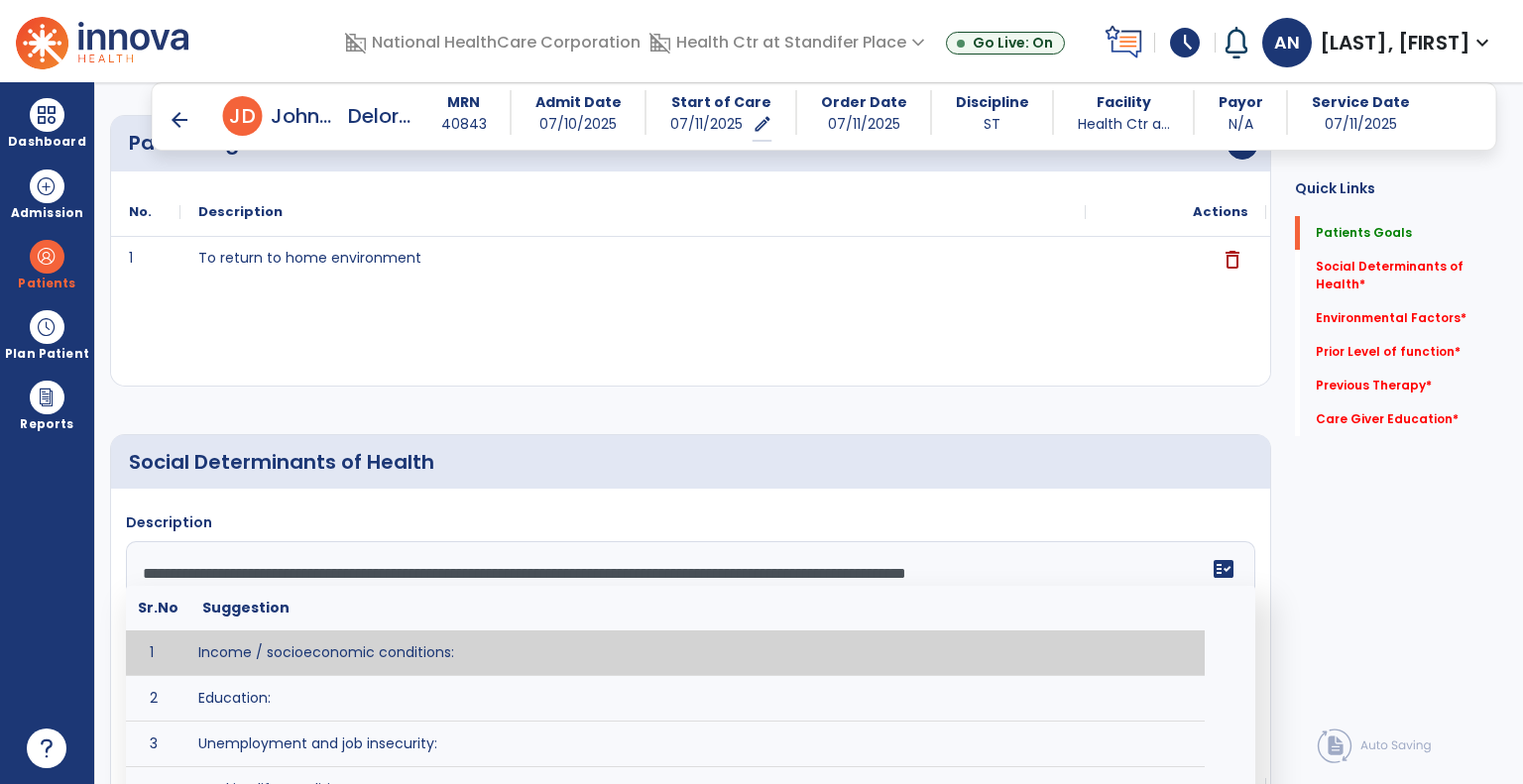 type on "**********" 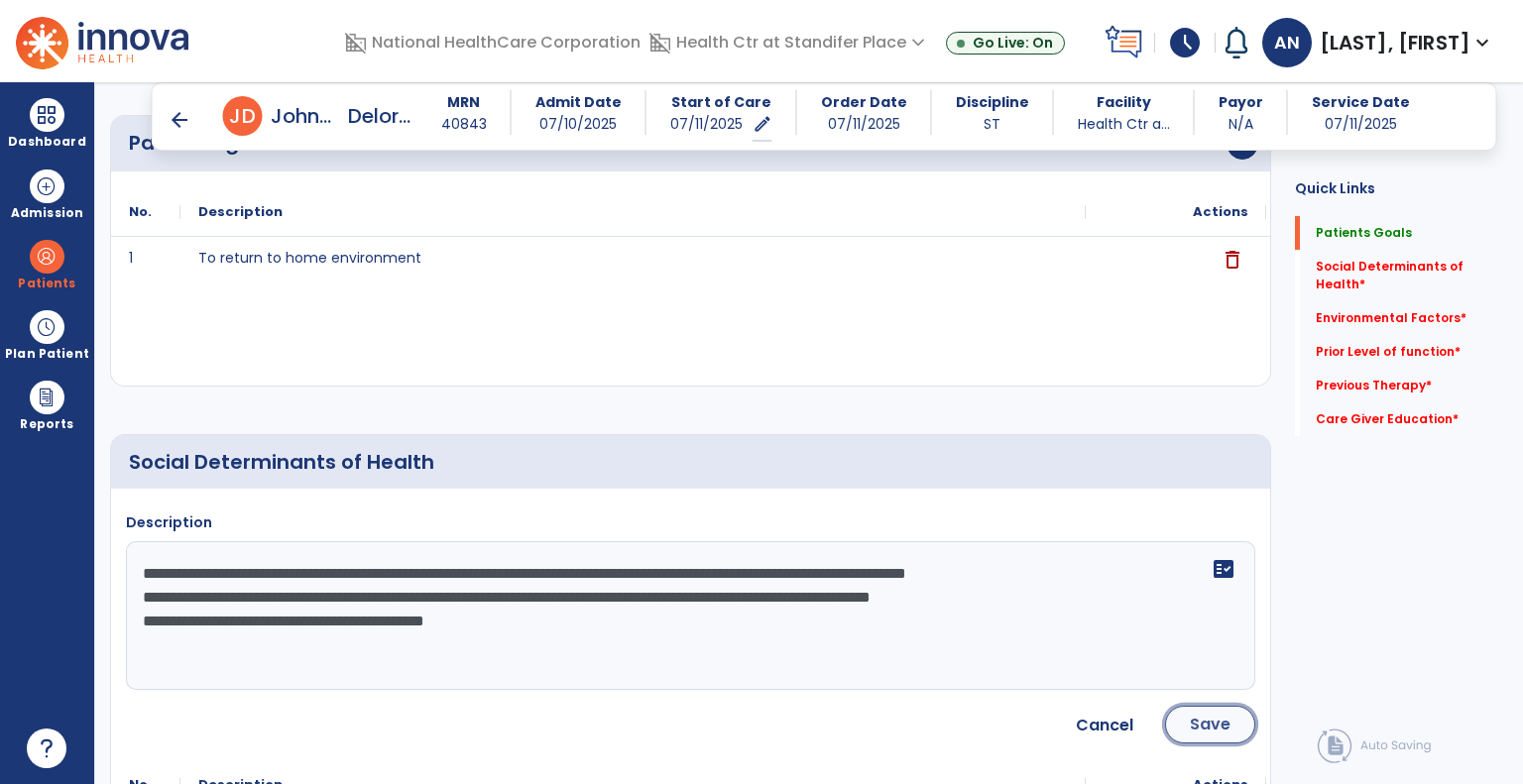 click on "Save" 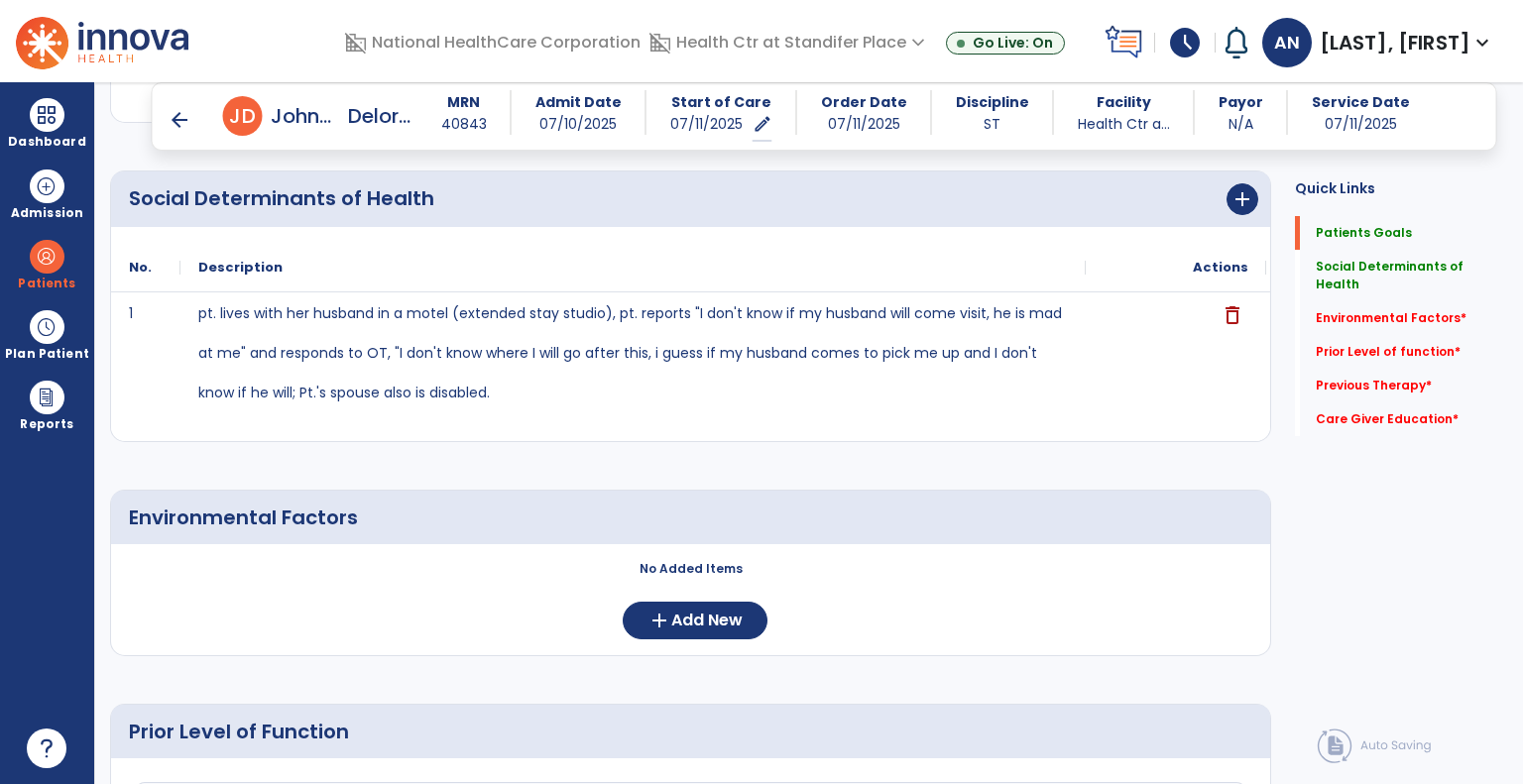 scroll, scrollTop: 507, scrollLeft: 0, axis: vertical 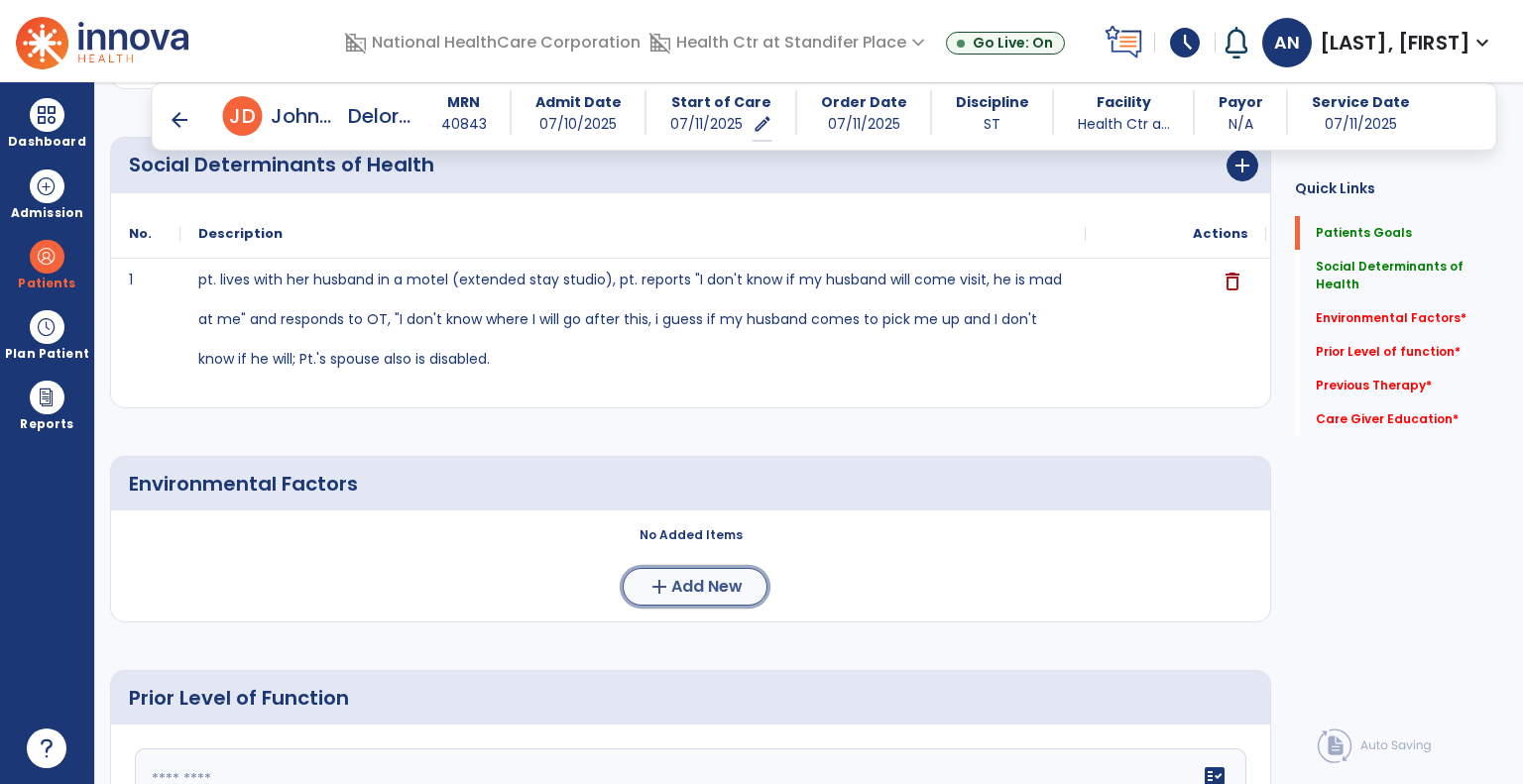 click on "Add New" 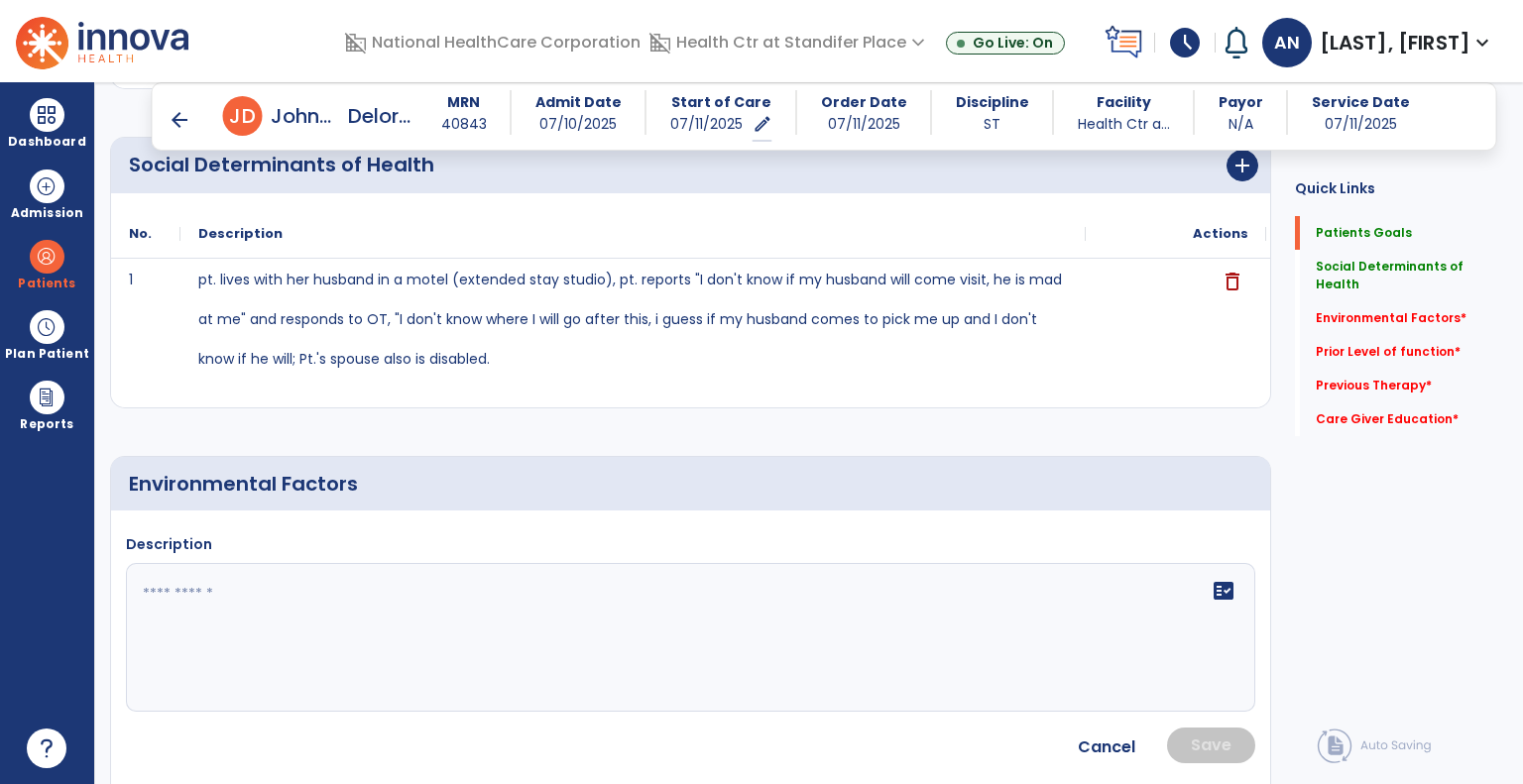 click 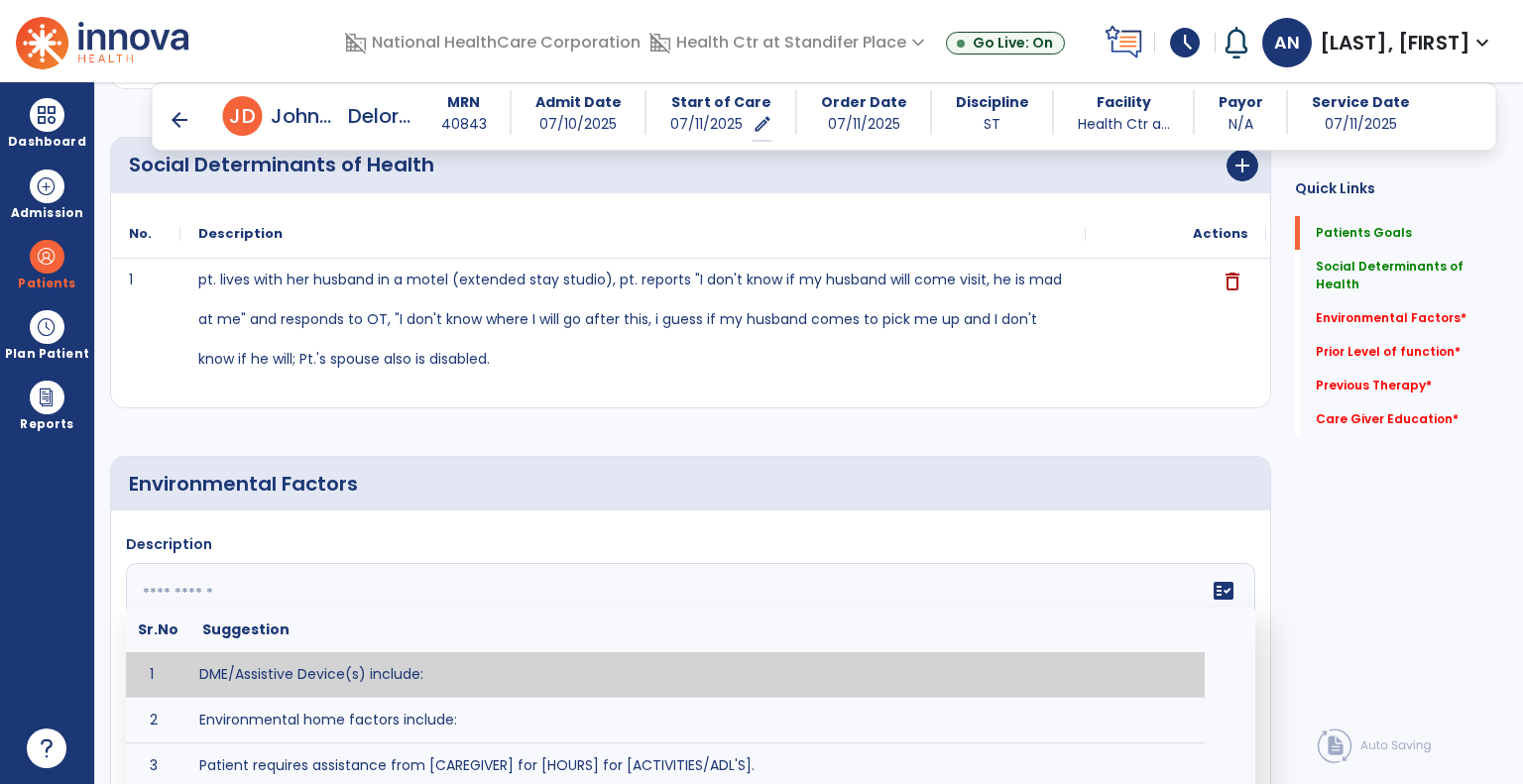 paste on "**********" 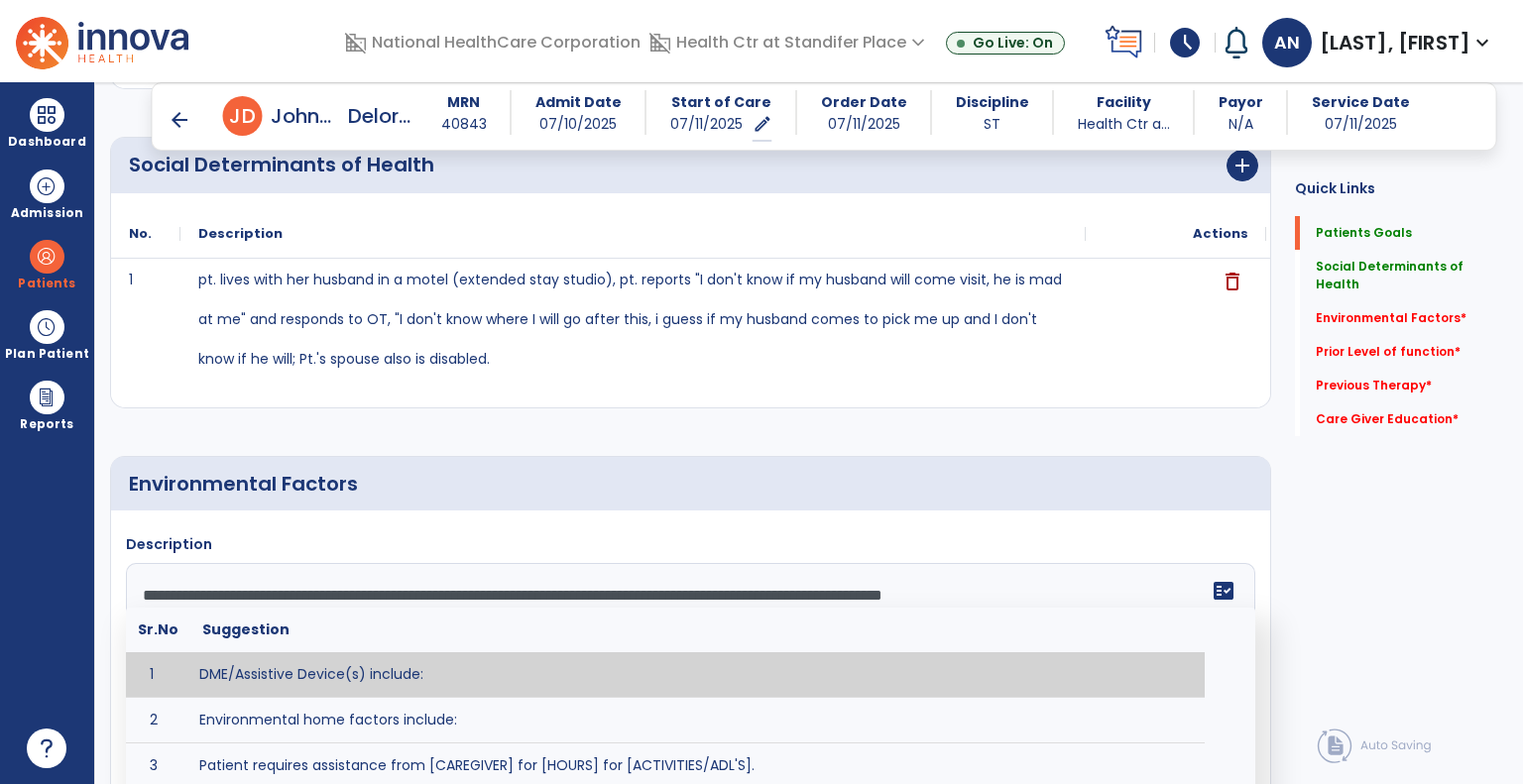 type on "**********" 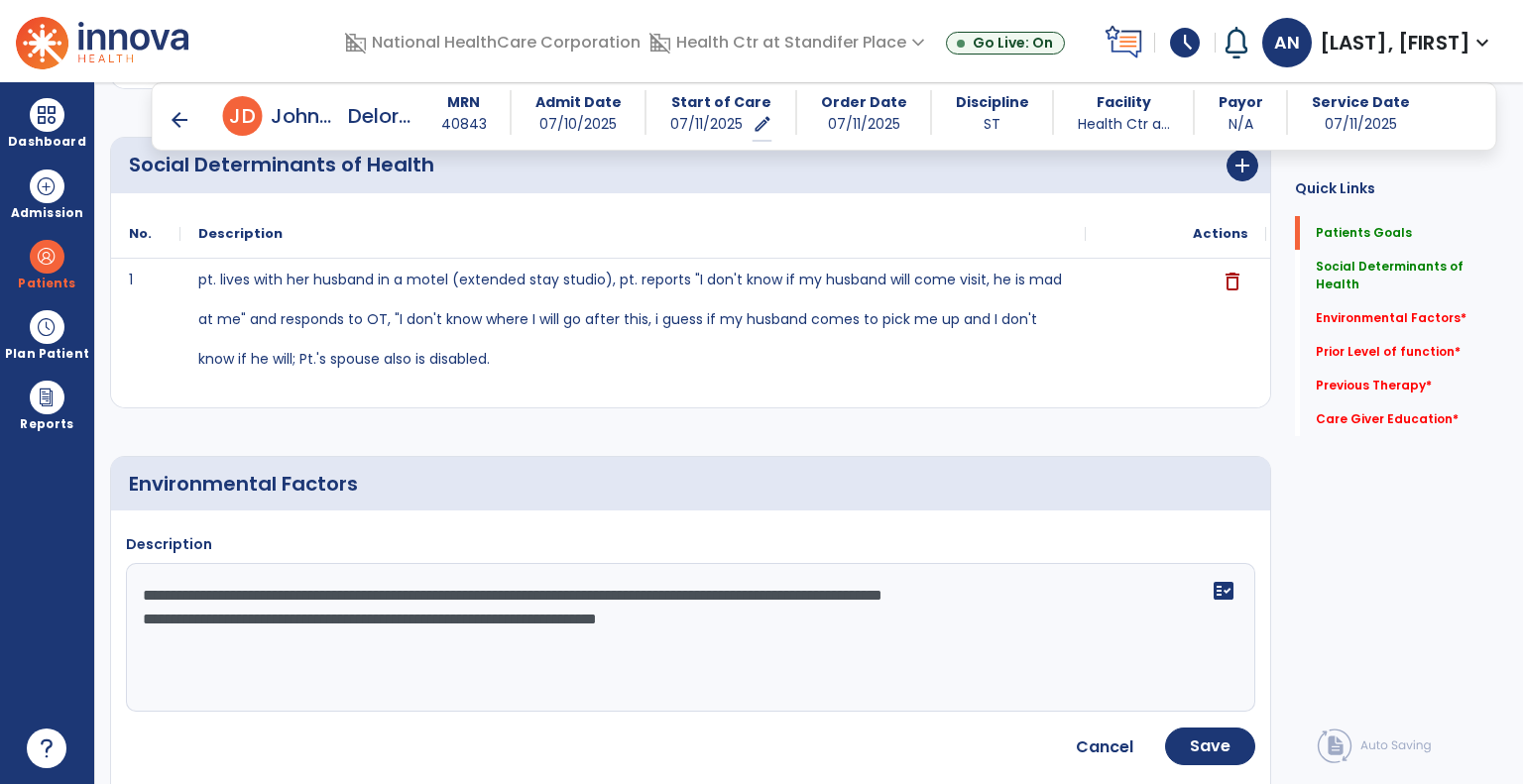 click on "Environmental Factors" 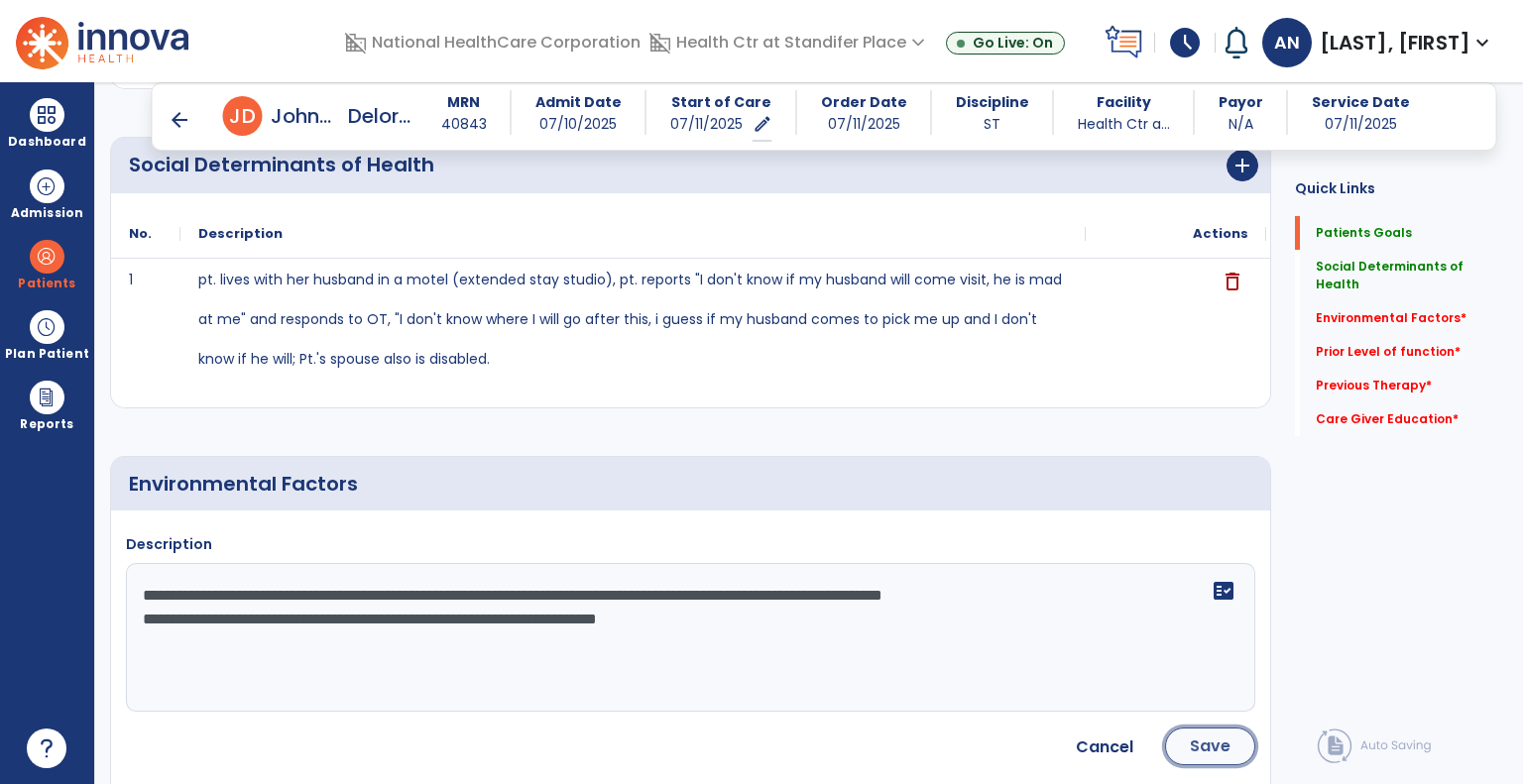 click on "Save" 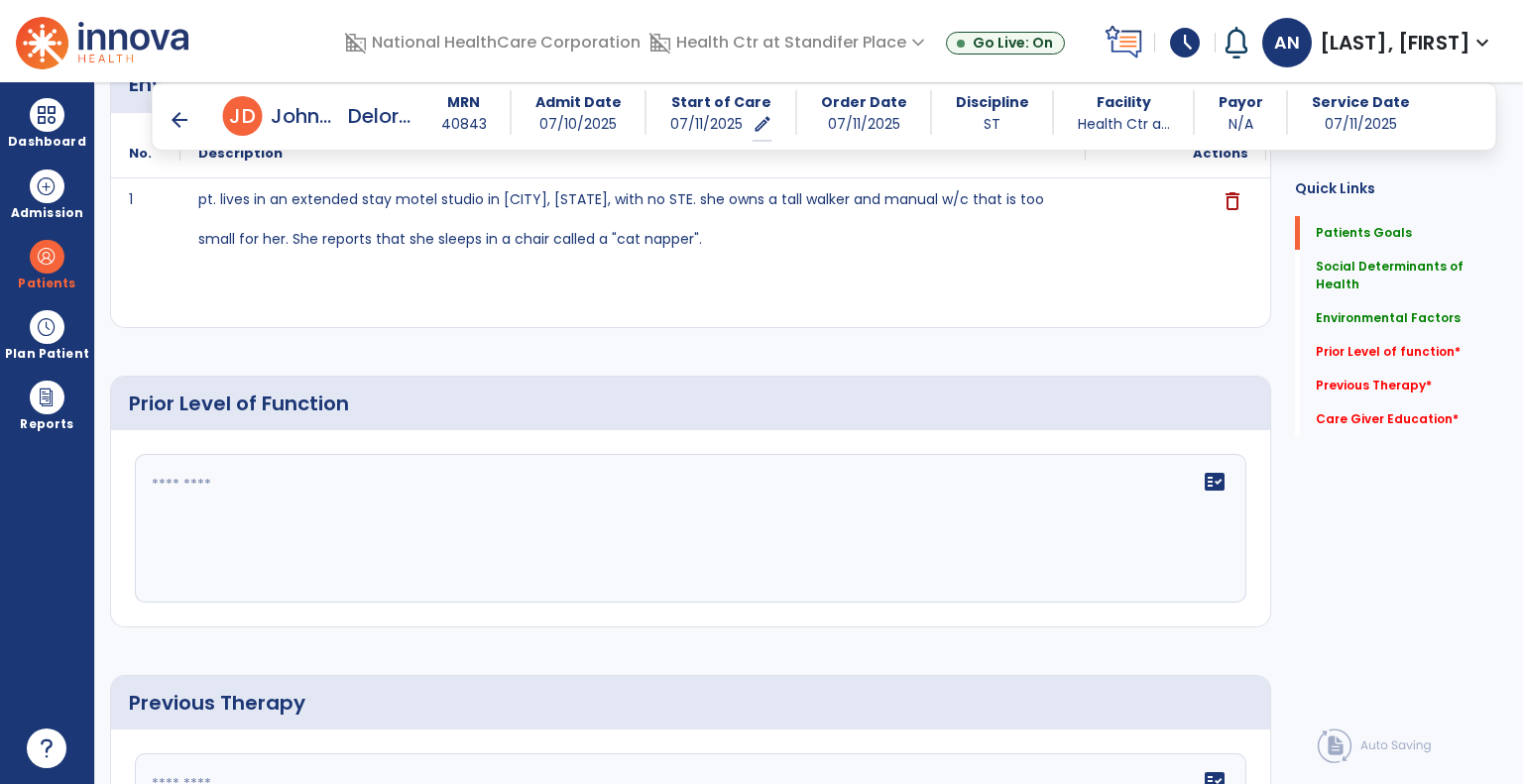 scroll, scrollTop: 1003, scrollLeft: 0, axis: vertical 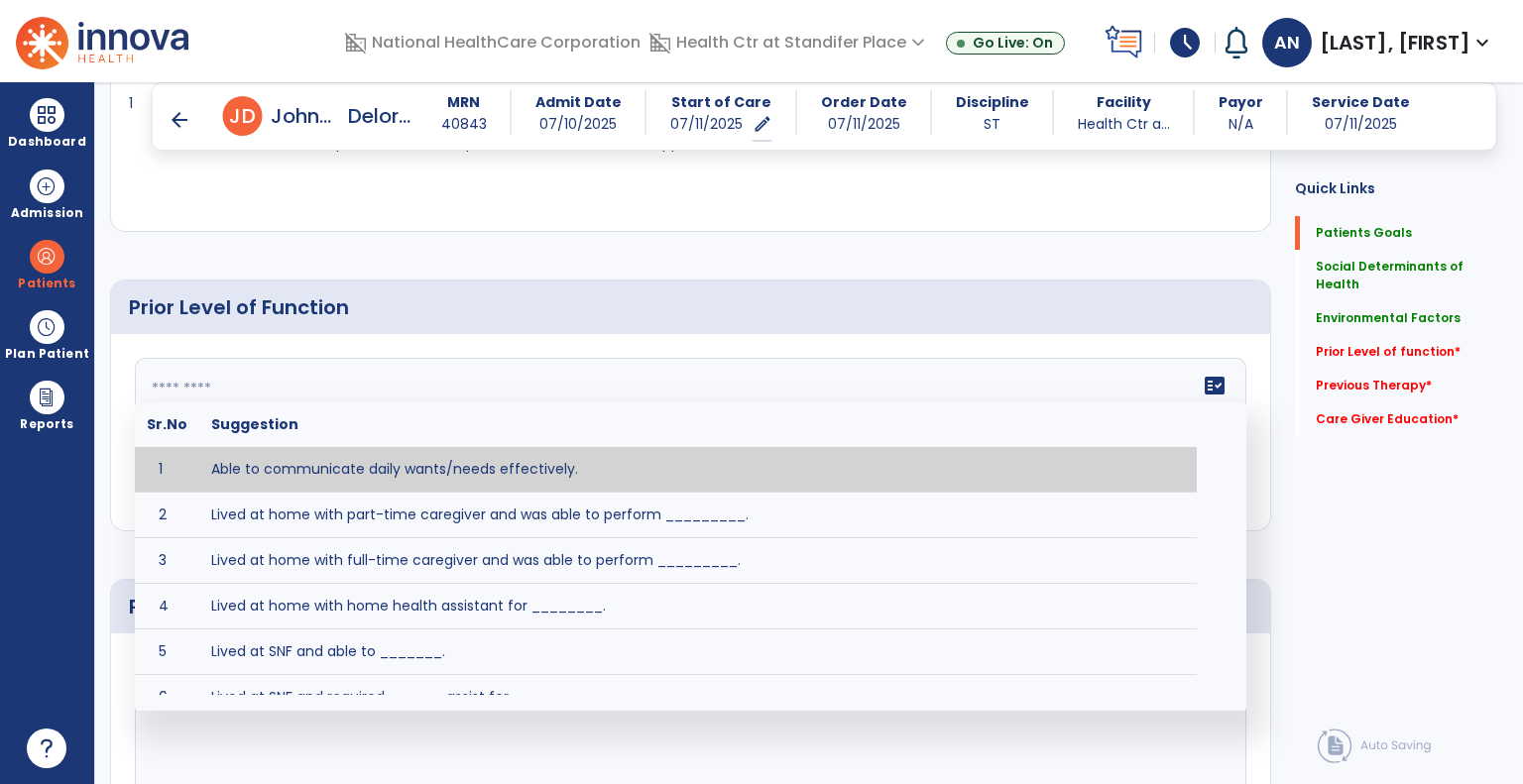 click 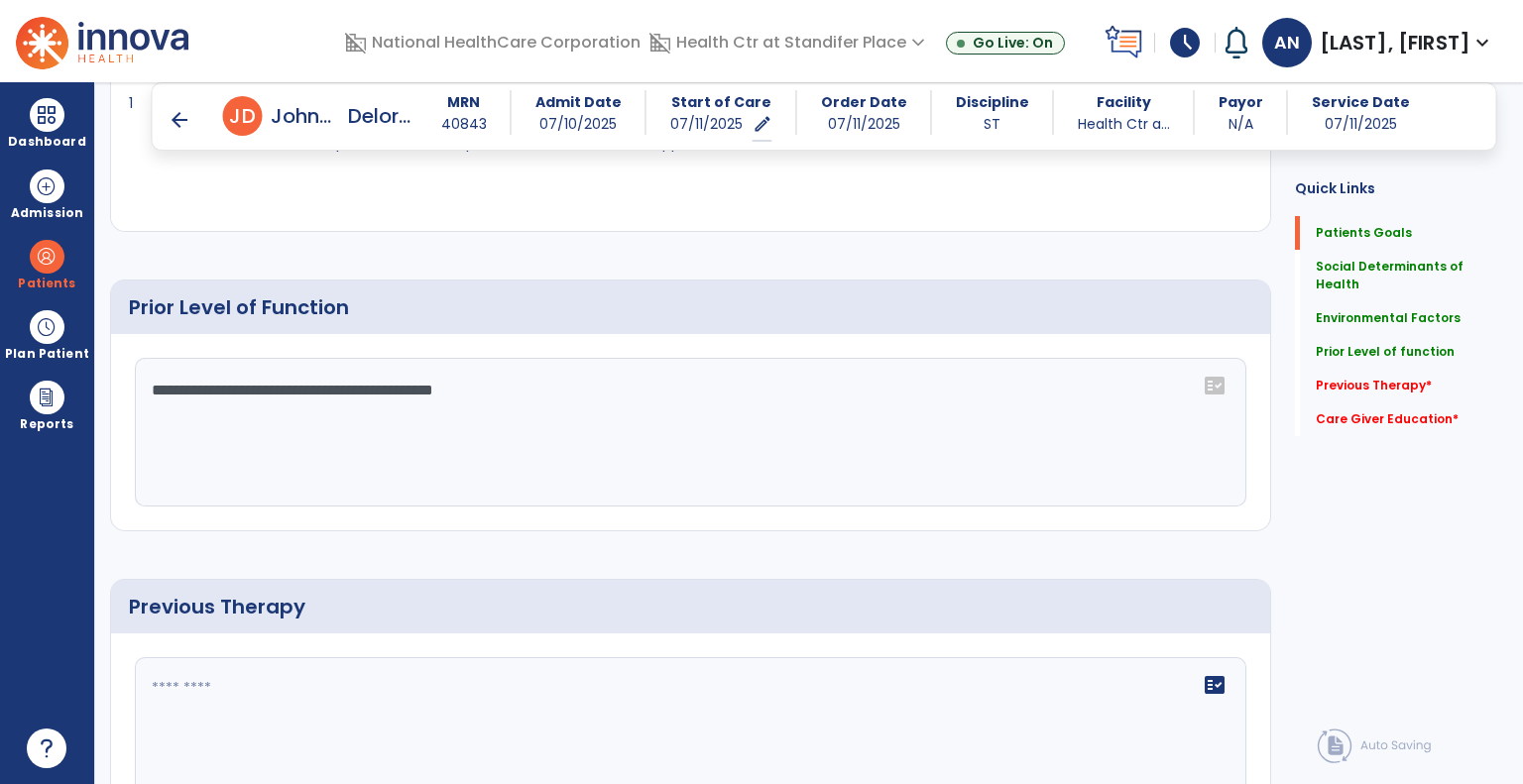type on "**********" 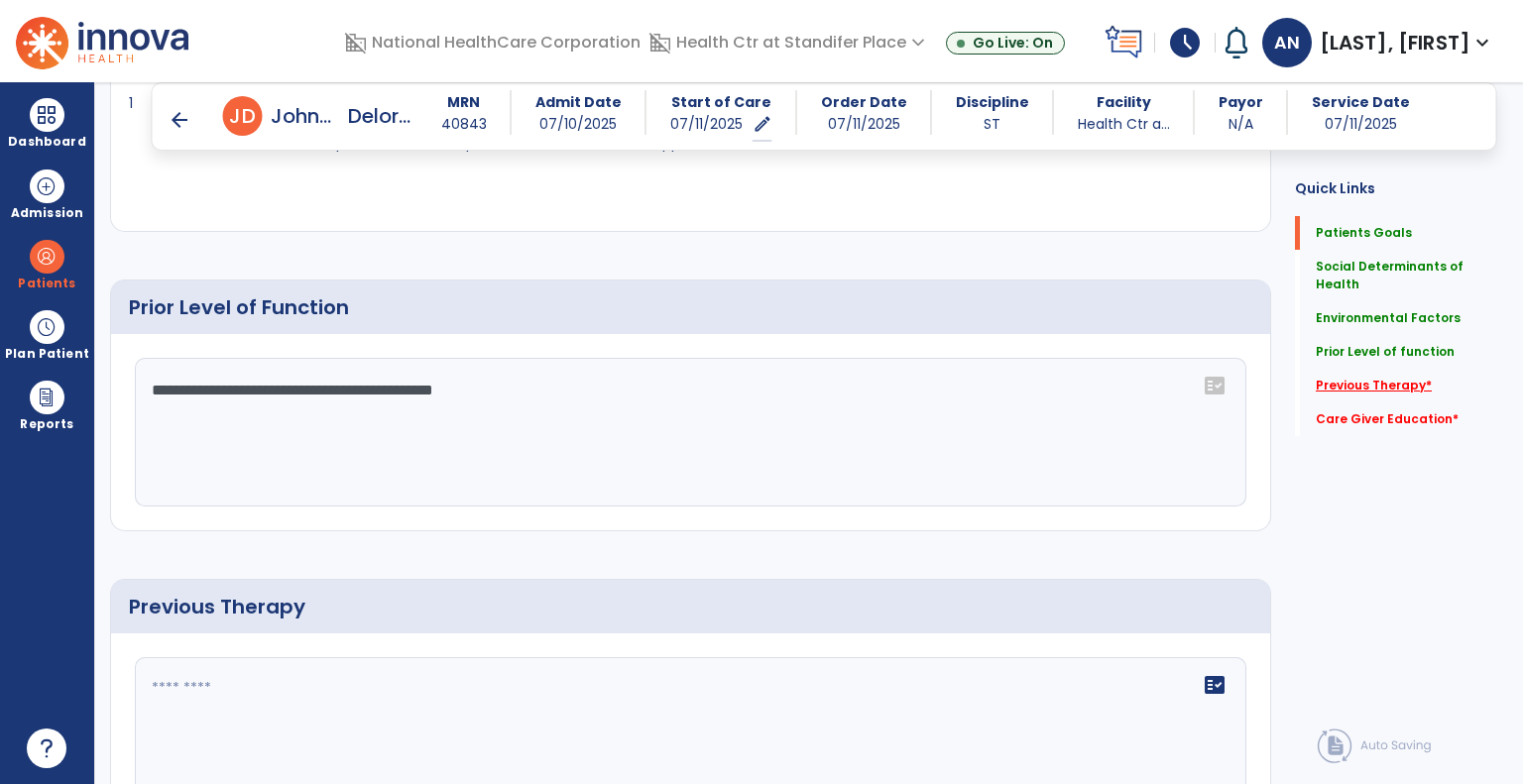 click on "Previous Therapy   *" 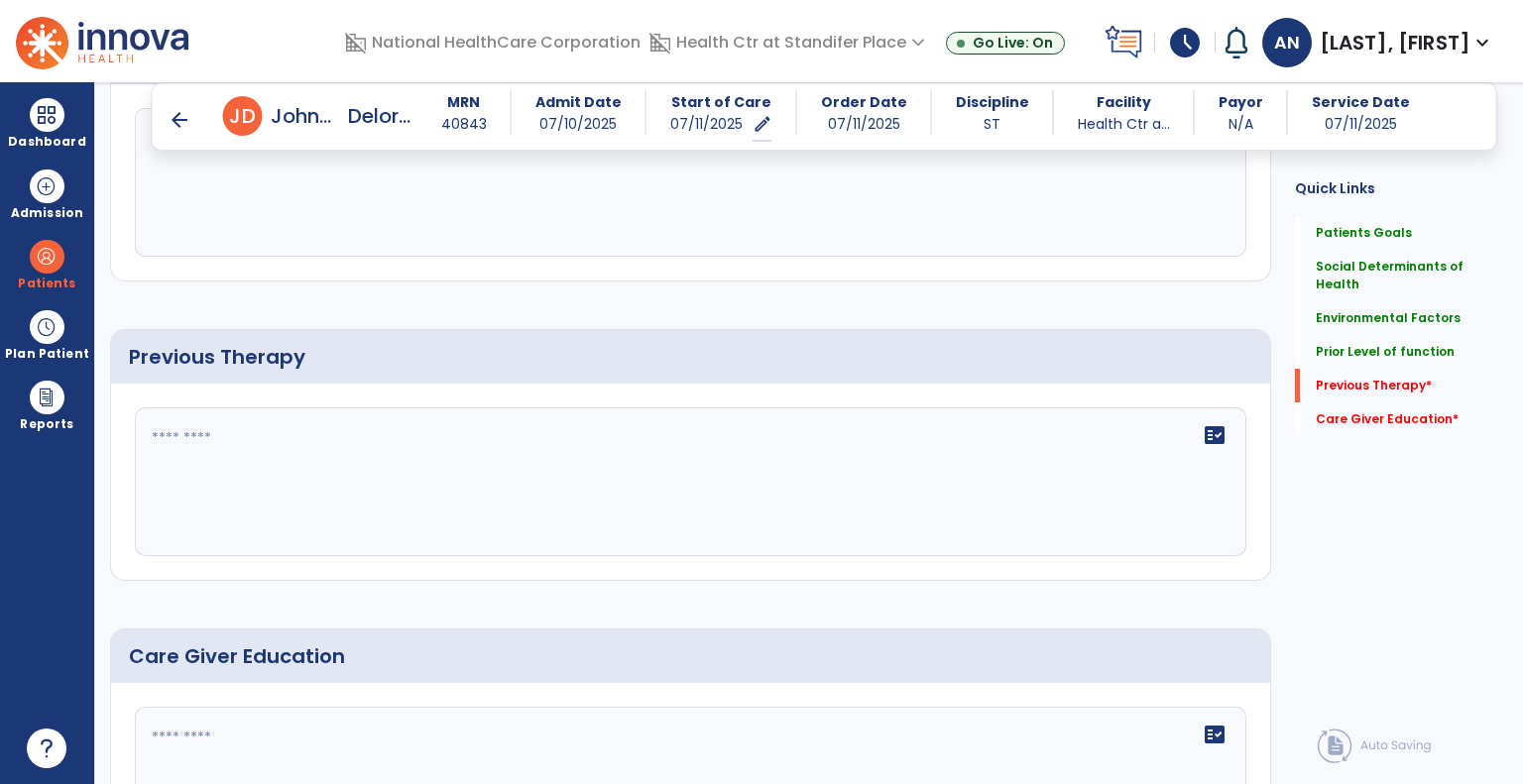 scroll, scrollTop: 1299, scrollLeft: 0, axis: vertical 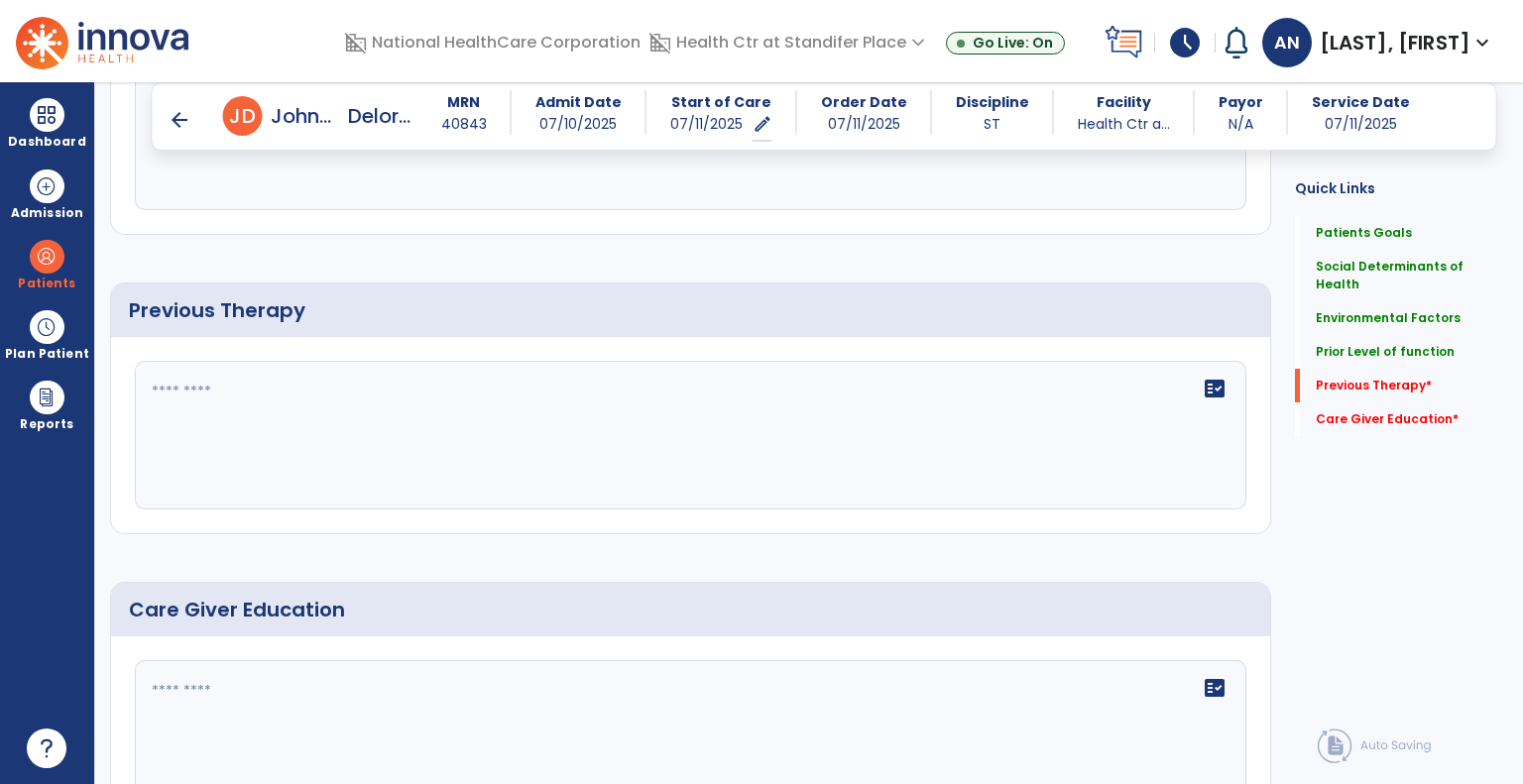 click on "fact_check" 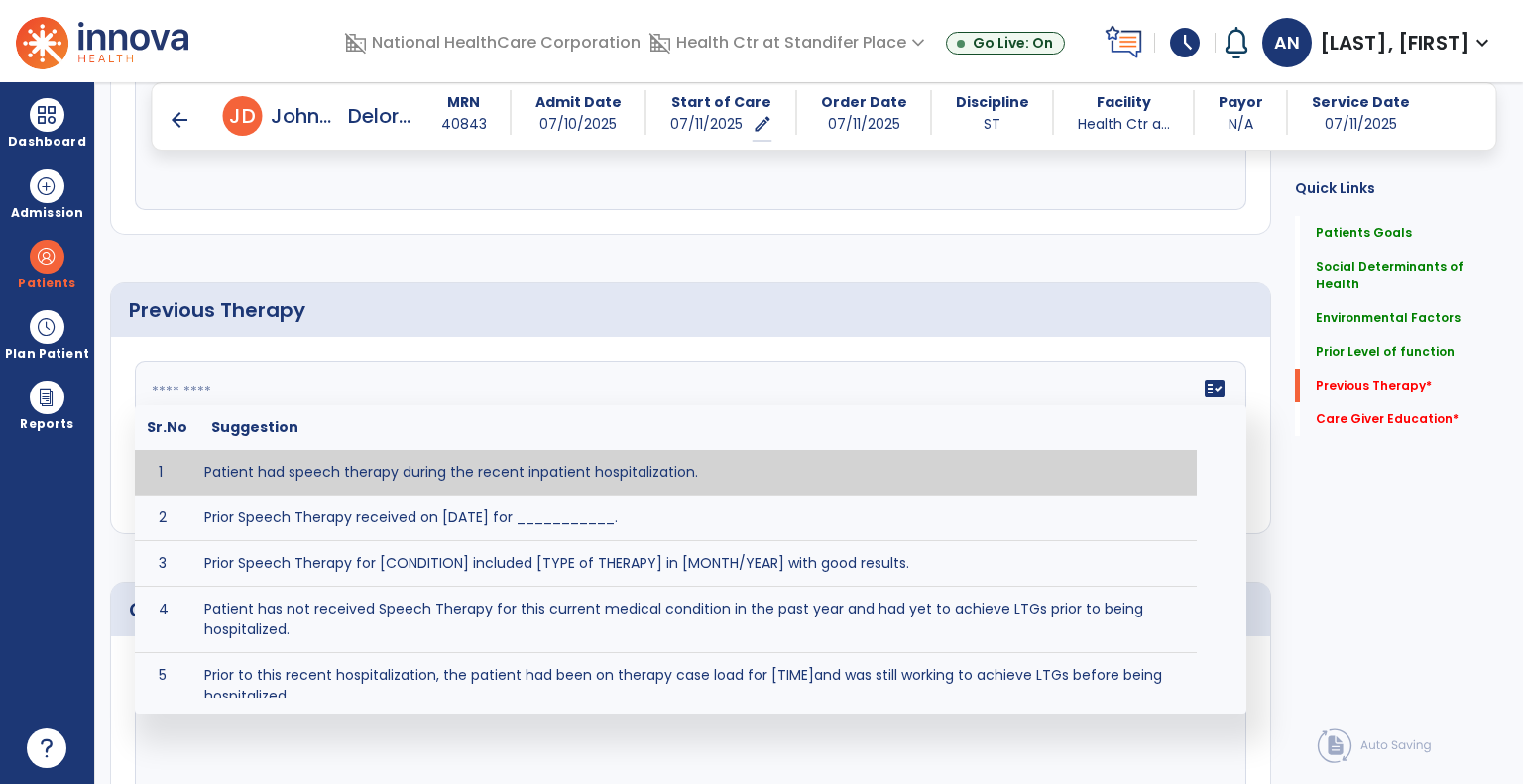 type on "**********" 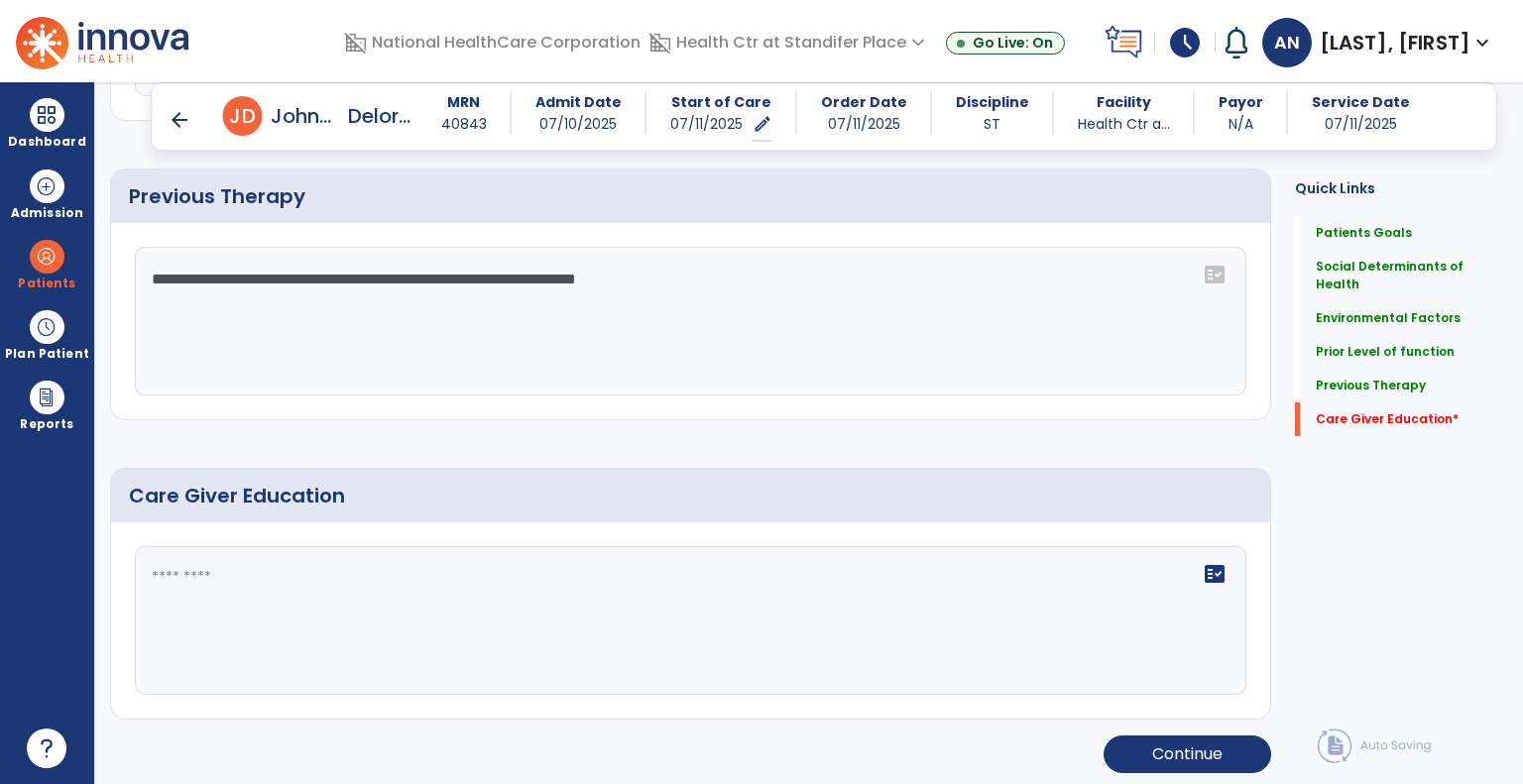 scroll, scrollTop: 1414, scrollLeft: 0, axis: vertical 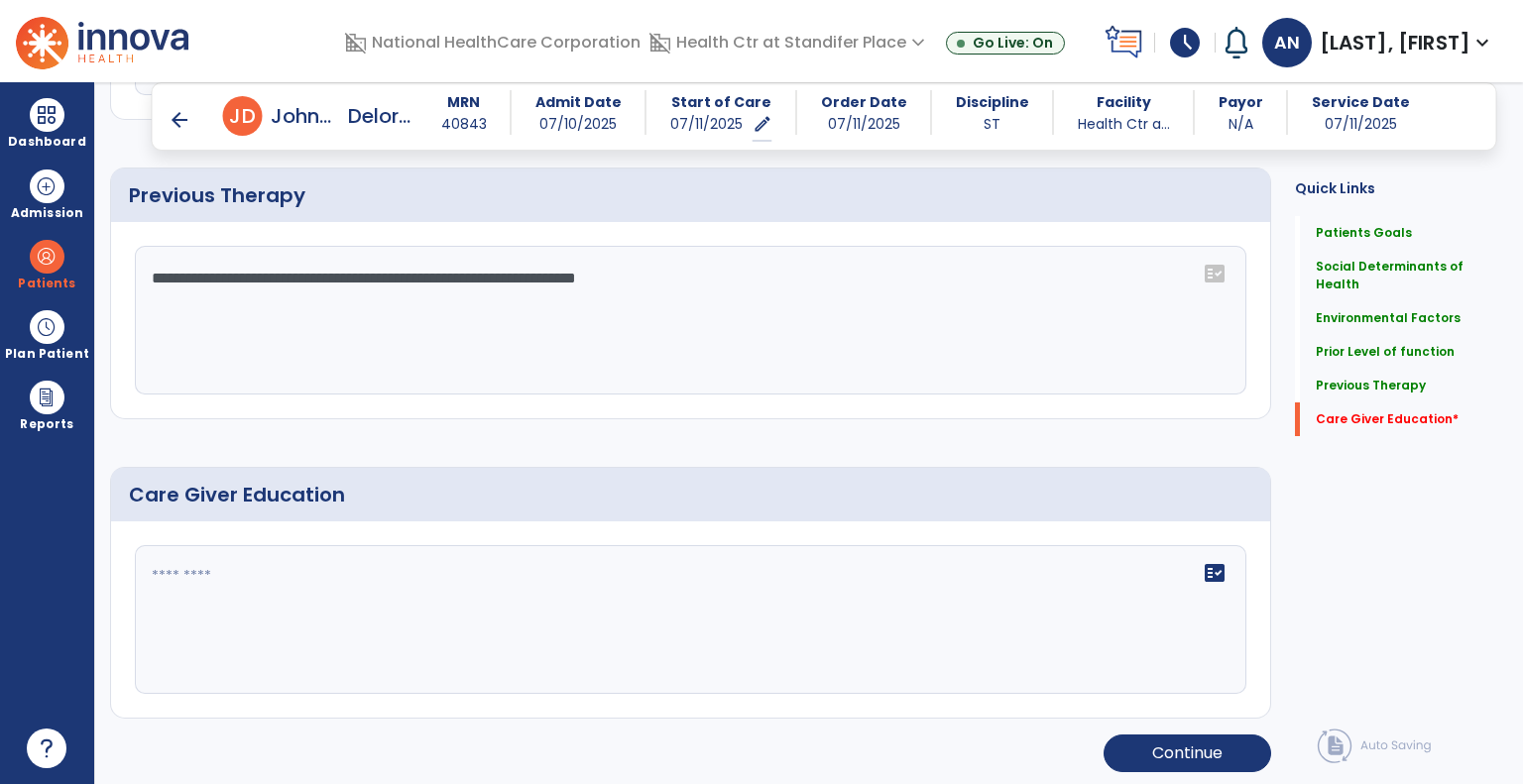 click on "fact_check" 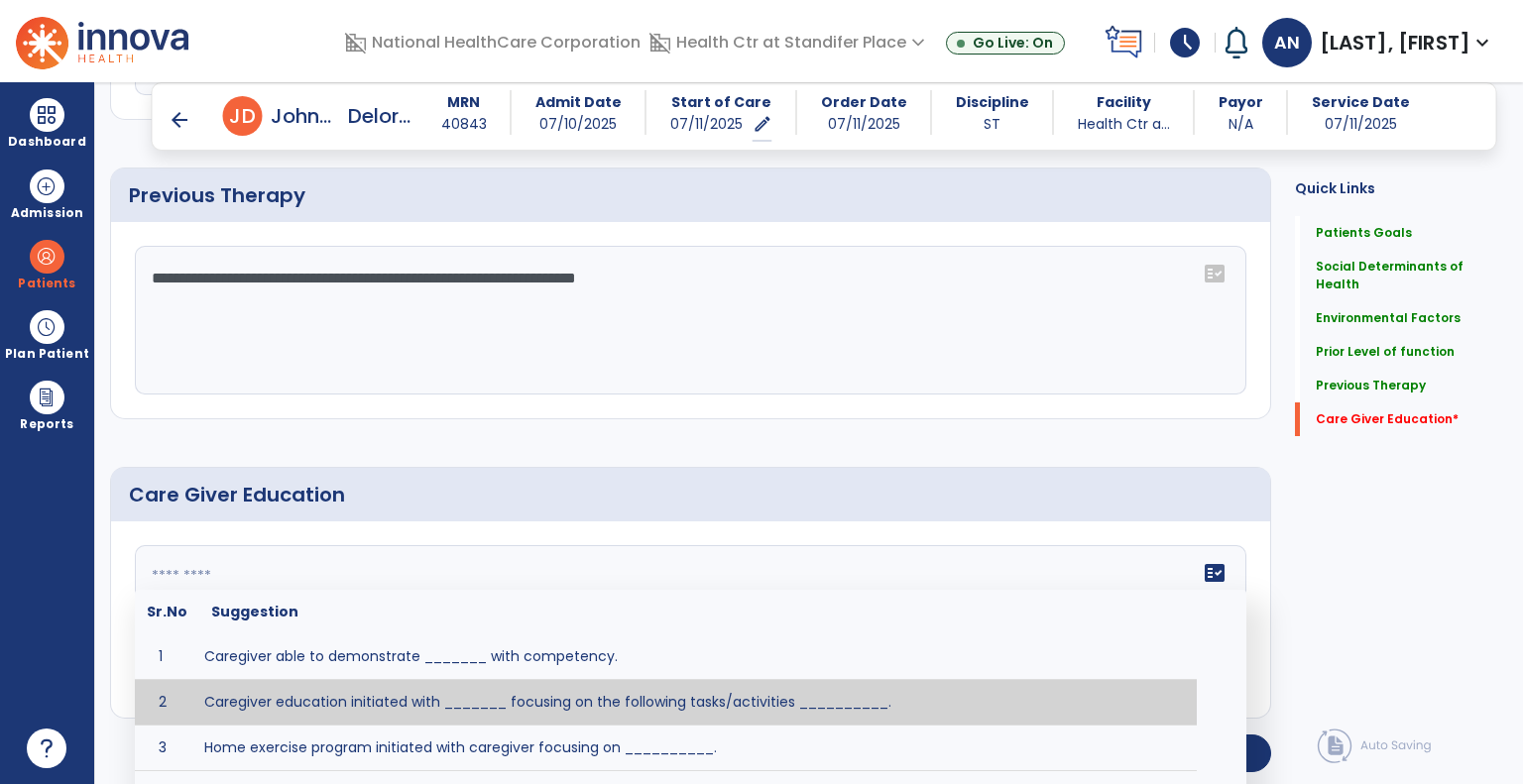 click on "Quick Links  Patients Goals   Patients Goals   Social Determinants of Health   Social Determinants of Health   Environmental Factors   Environmental Factors   Prior Level of function   Prior Level of function   Previous Therapy   Previous Therapy   Care Giver Education   *  Care Giver Education   *" 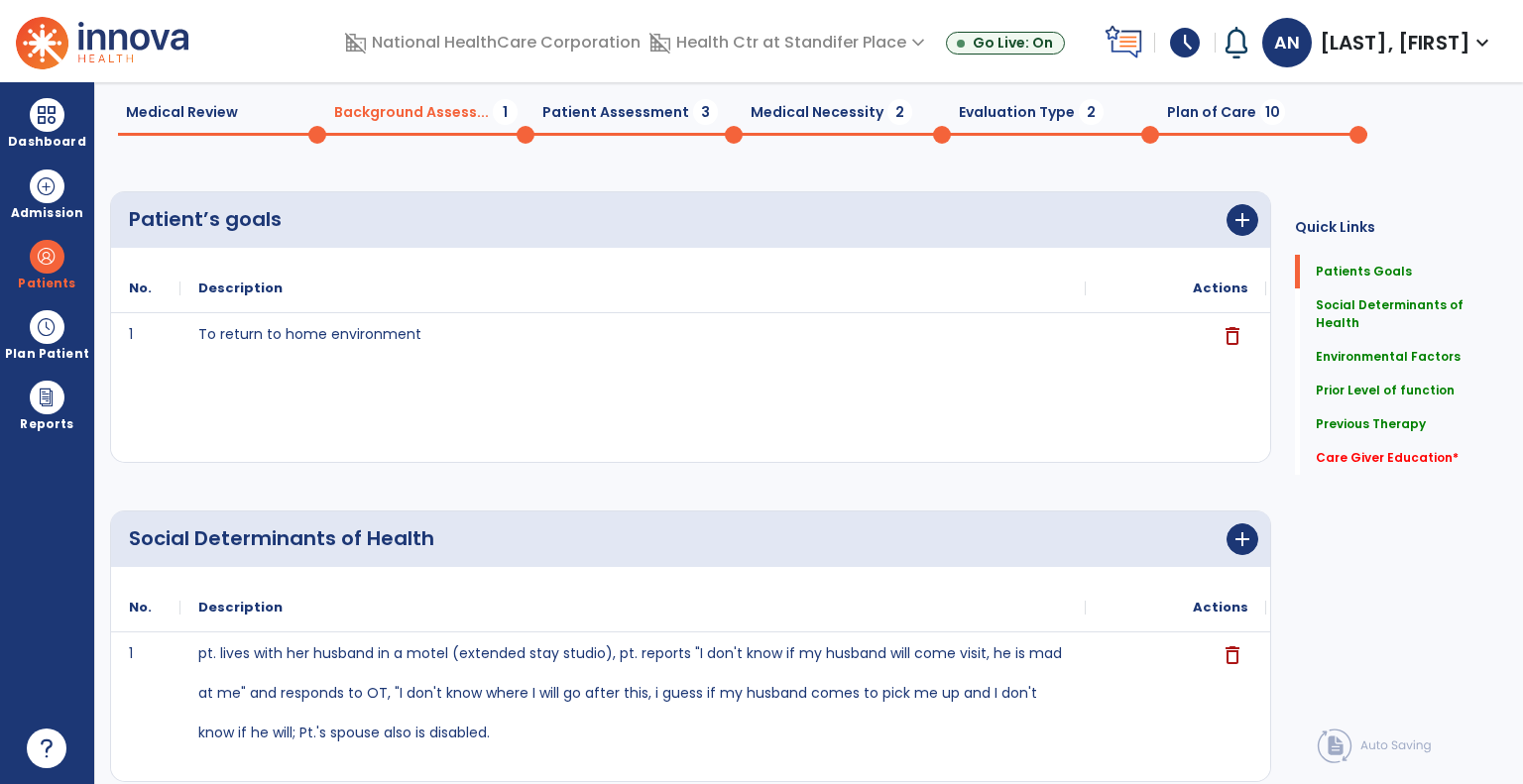 scroll, scrollTop: 0, scrollLeft: 0, axis: both 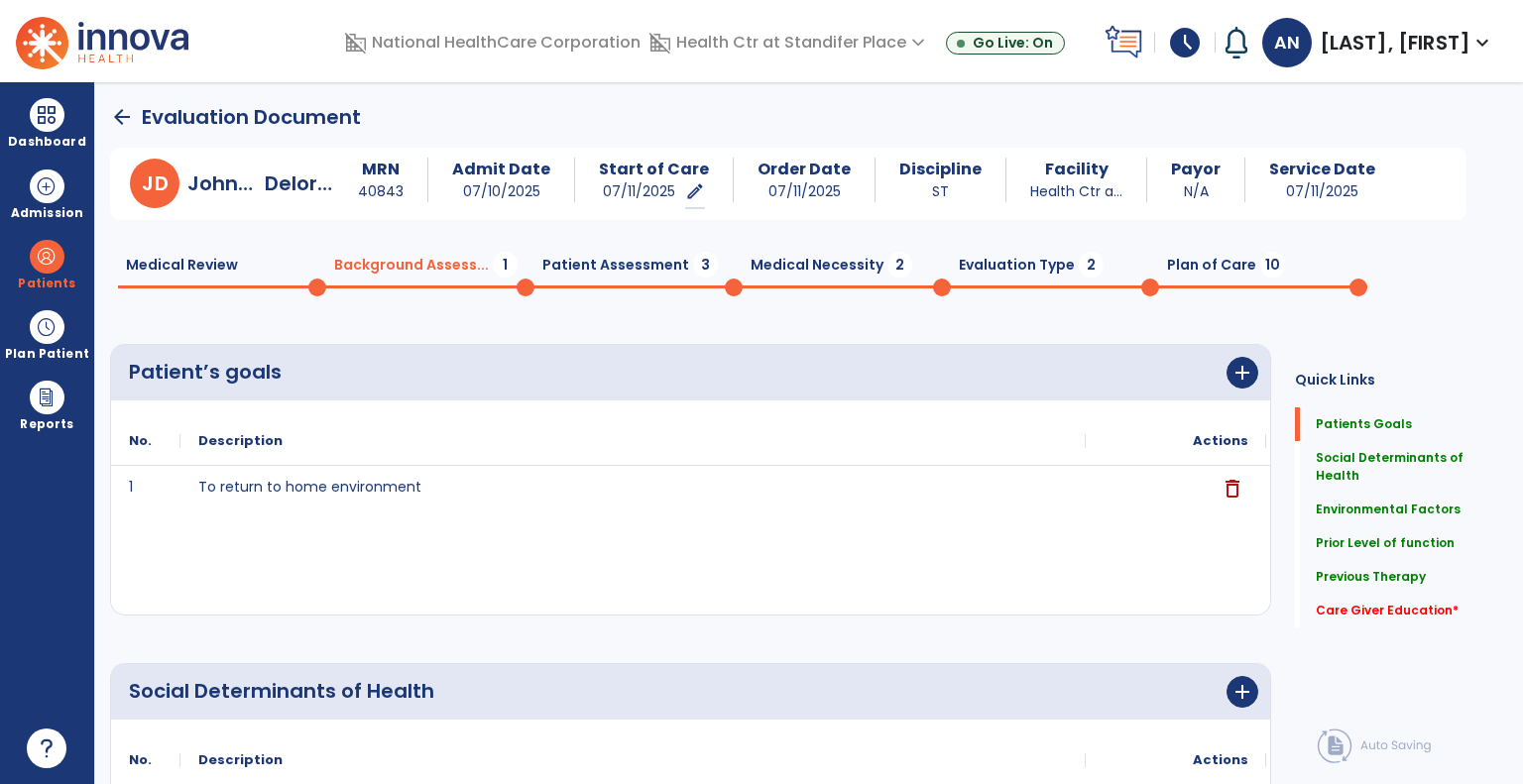 click on "Patient Assessment  3" 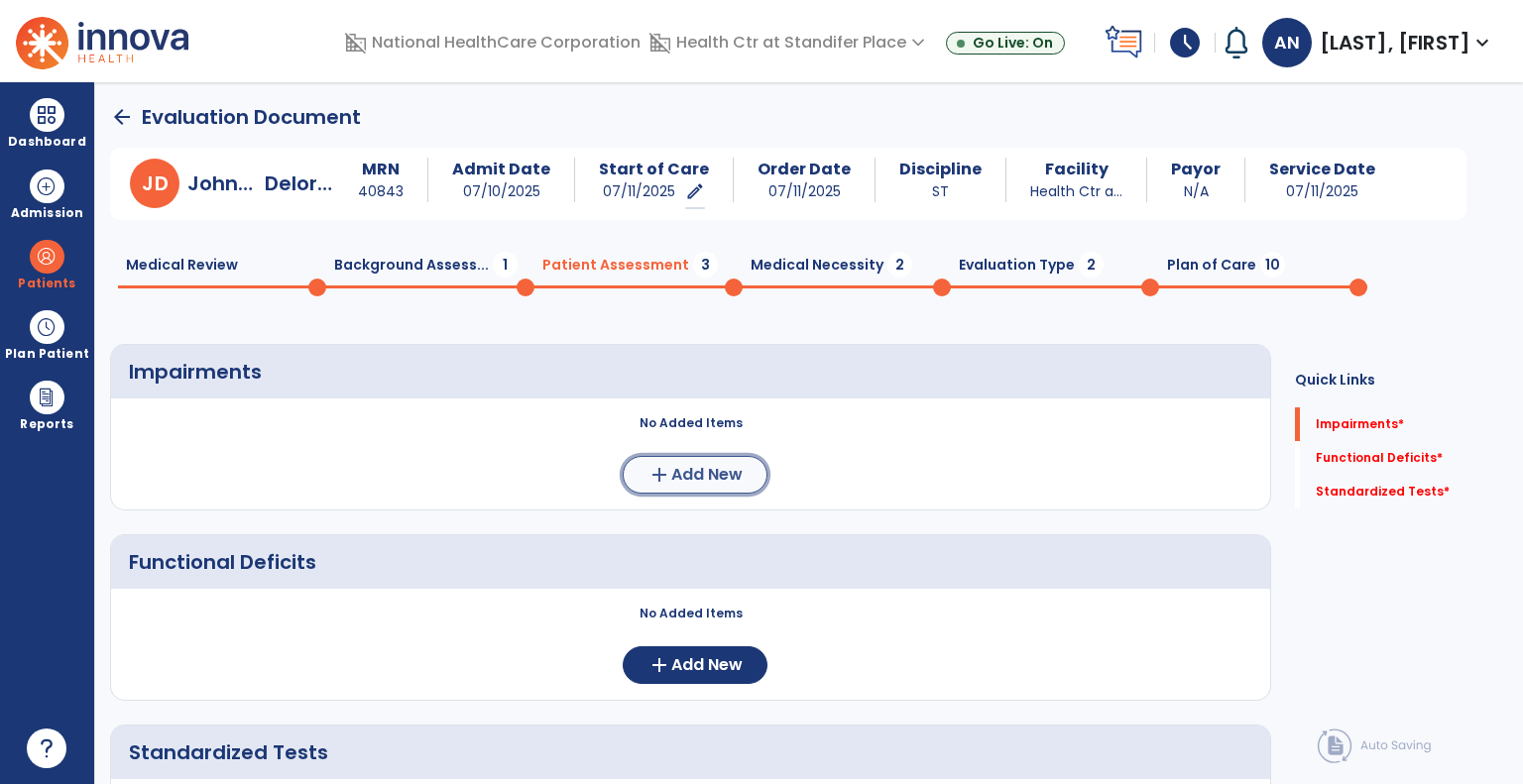 click on "Add New" 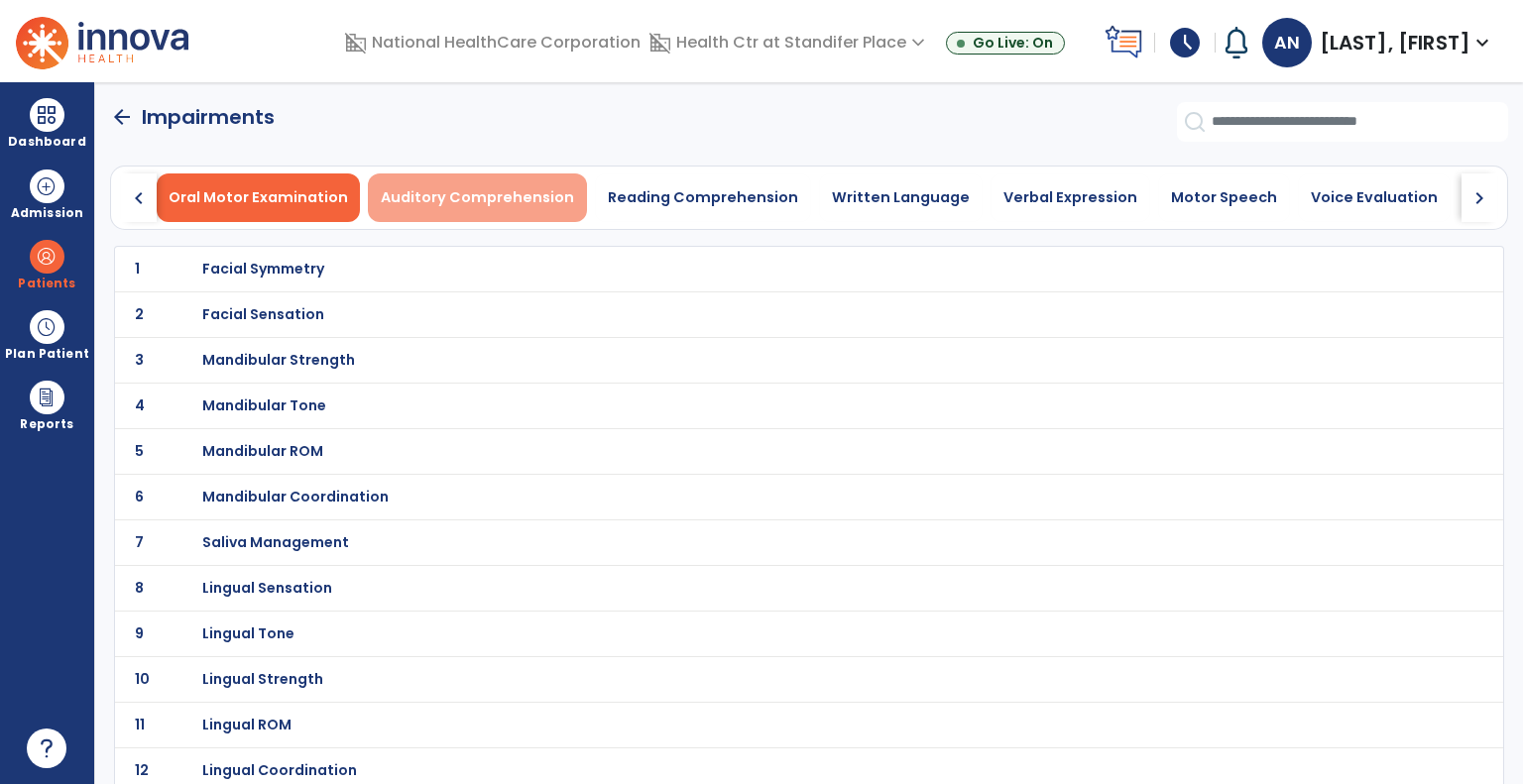 click on "Auditory Comprehension" at bounding box center (477, 197) 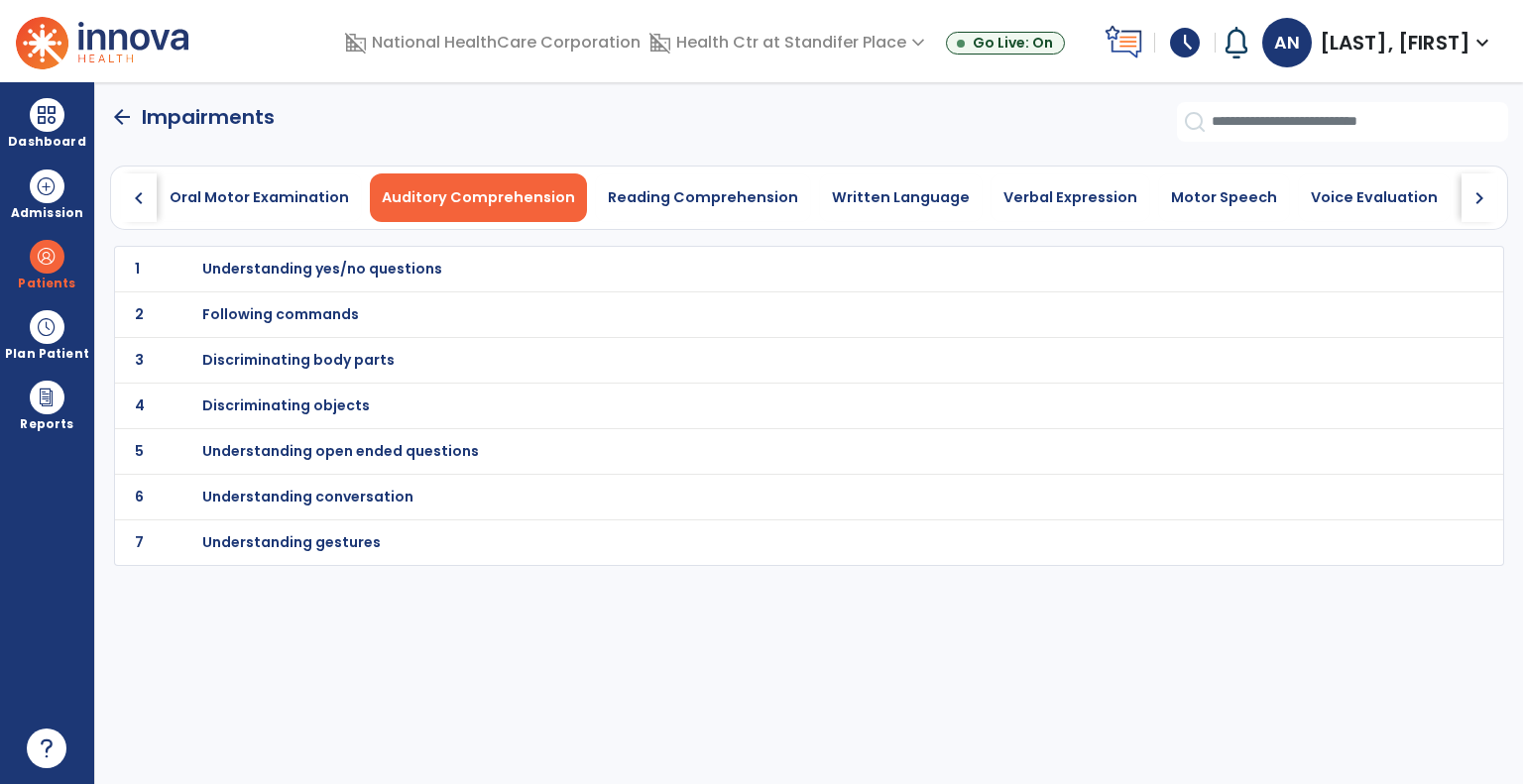 click on "chevron_right" 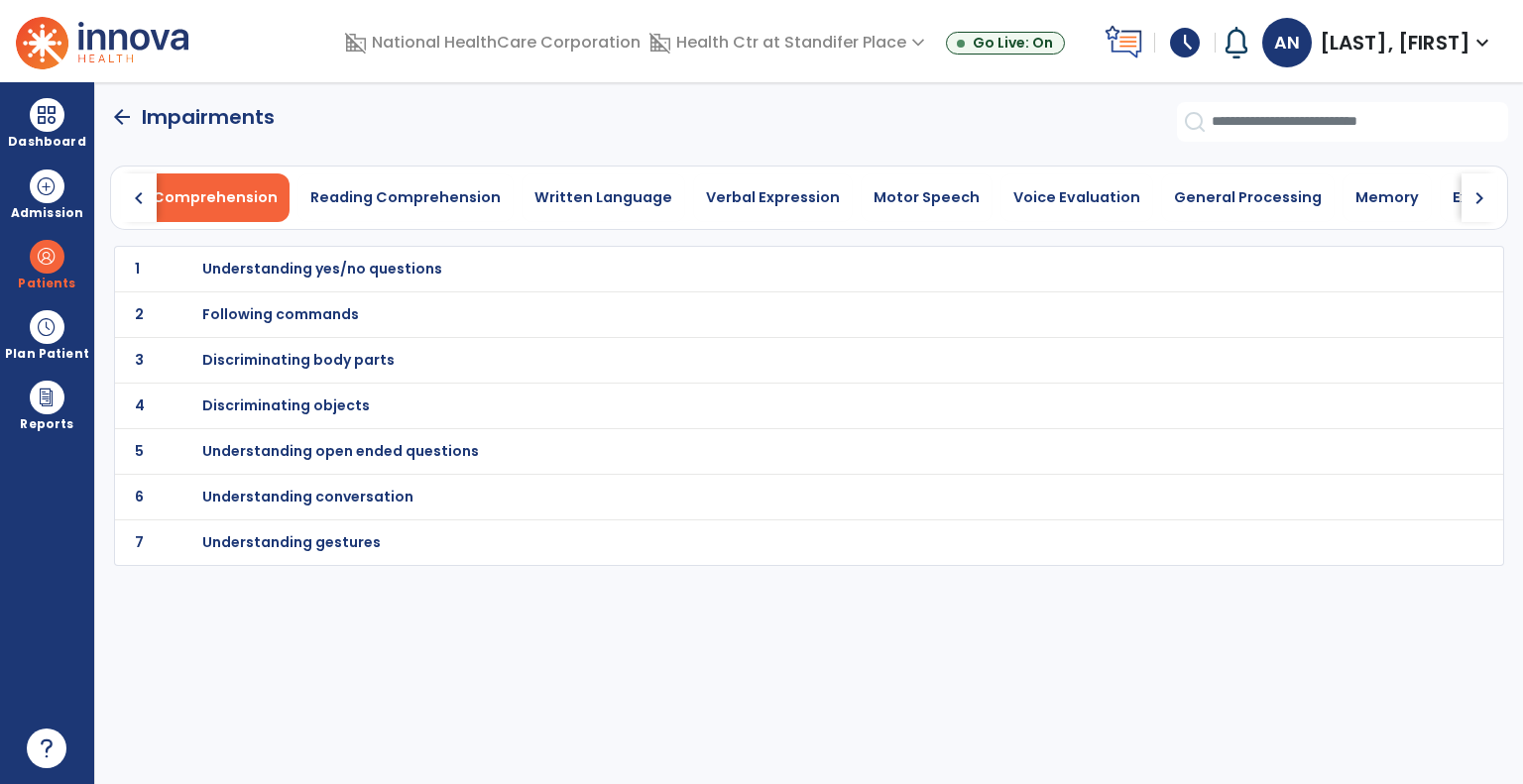 click on "chevron_right" 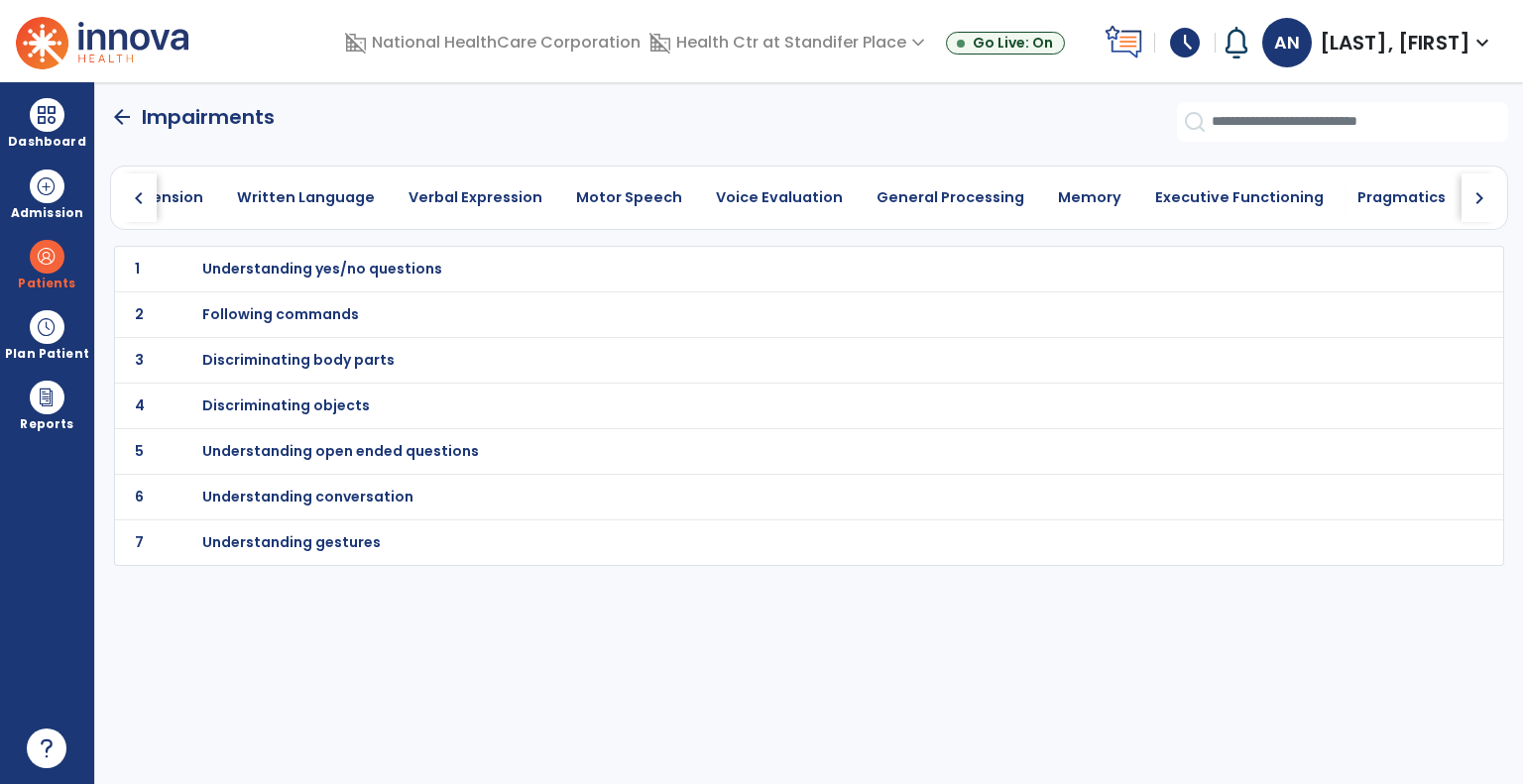 click on "chevron_right" 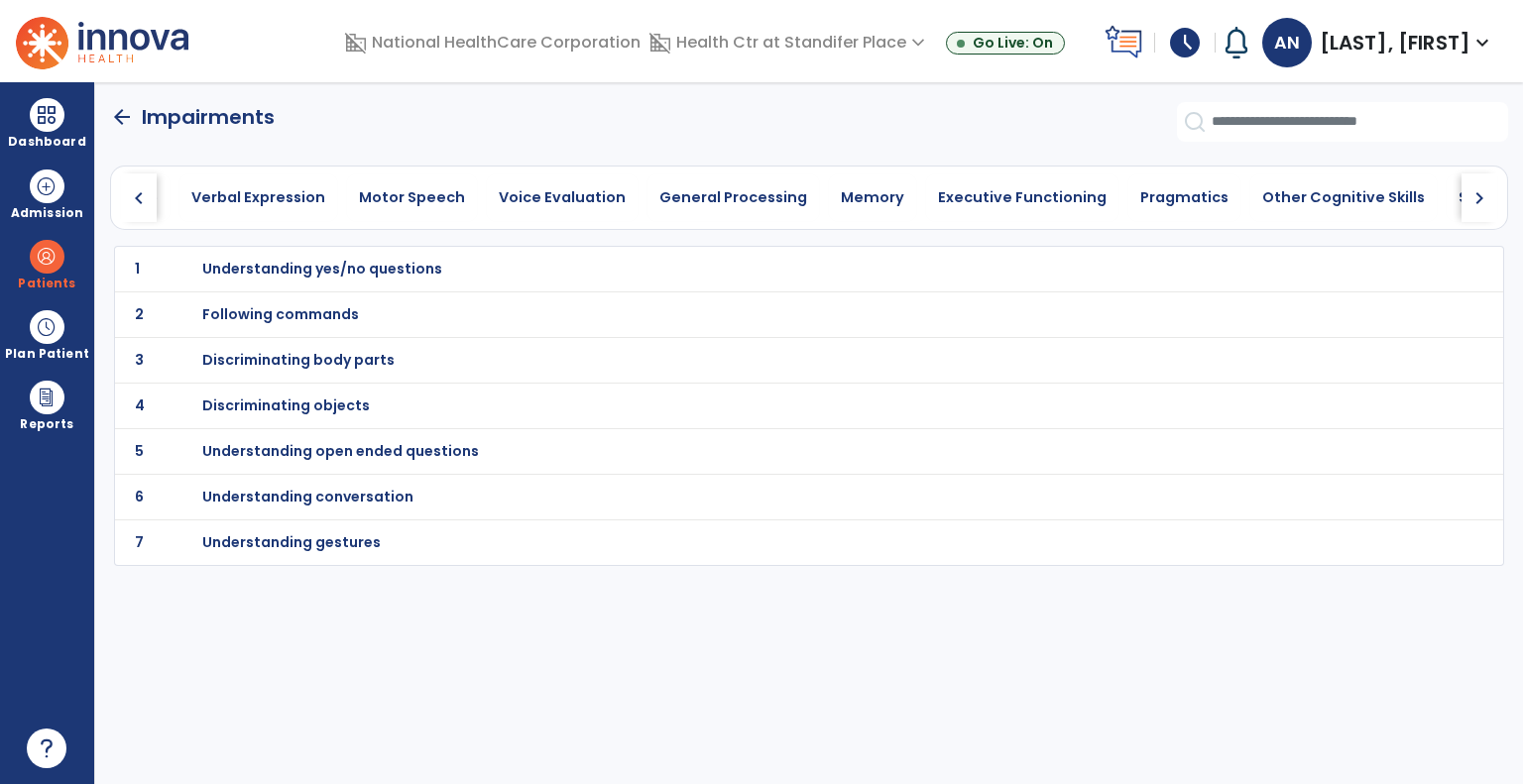 click on "chevron_right" 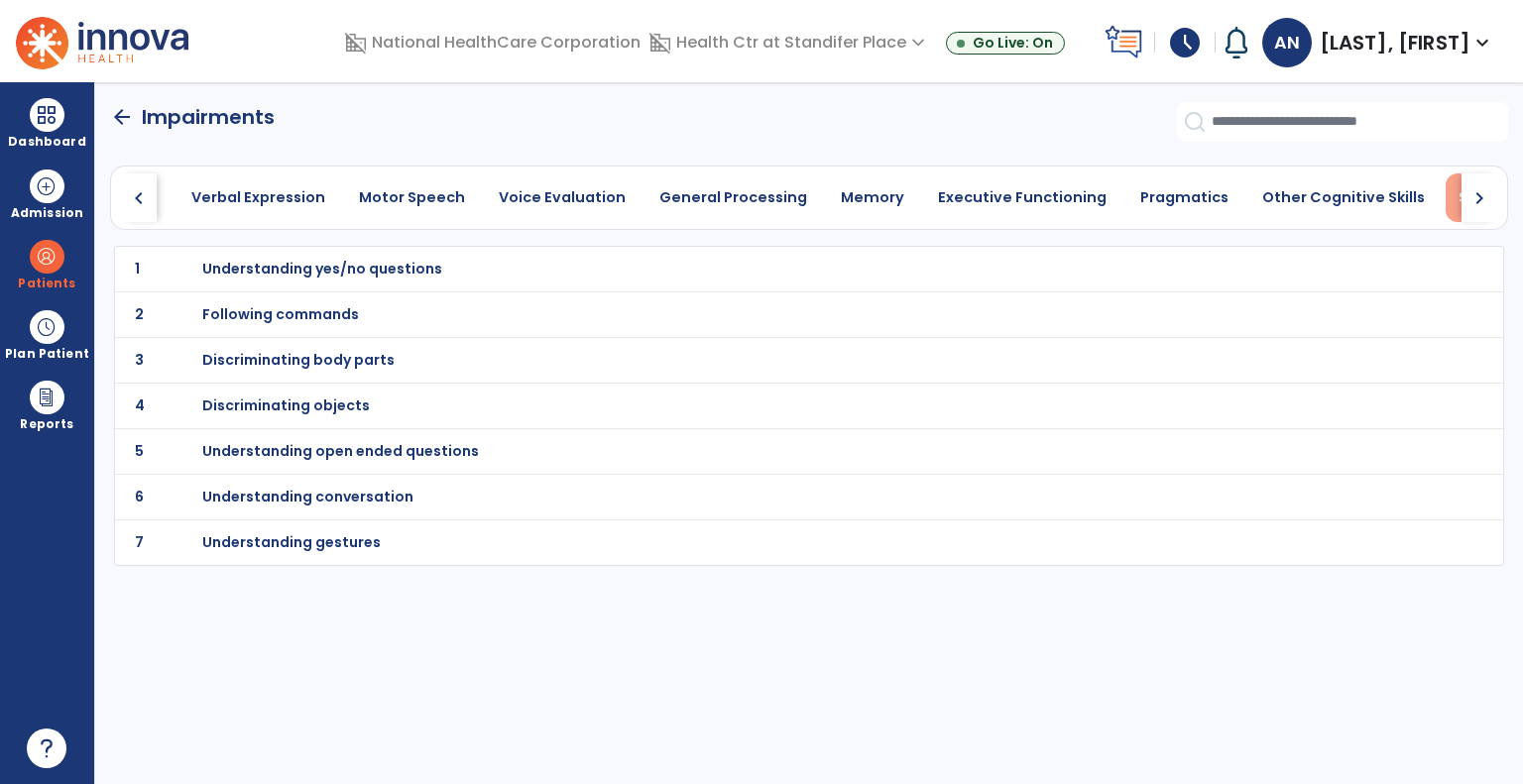 click on "Swallowing" at bounding box center [1500, 197] 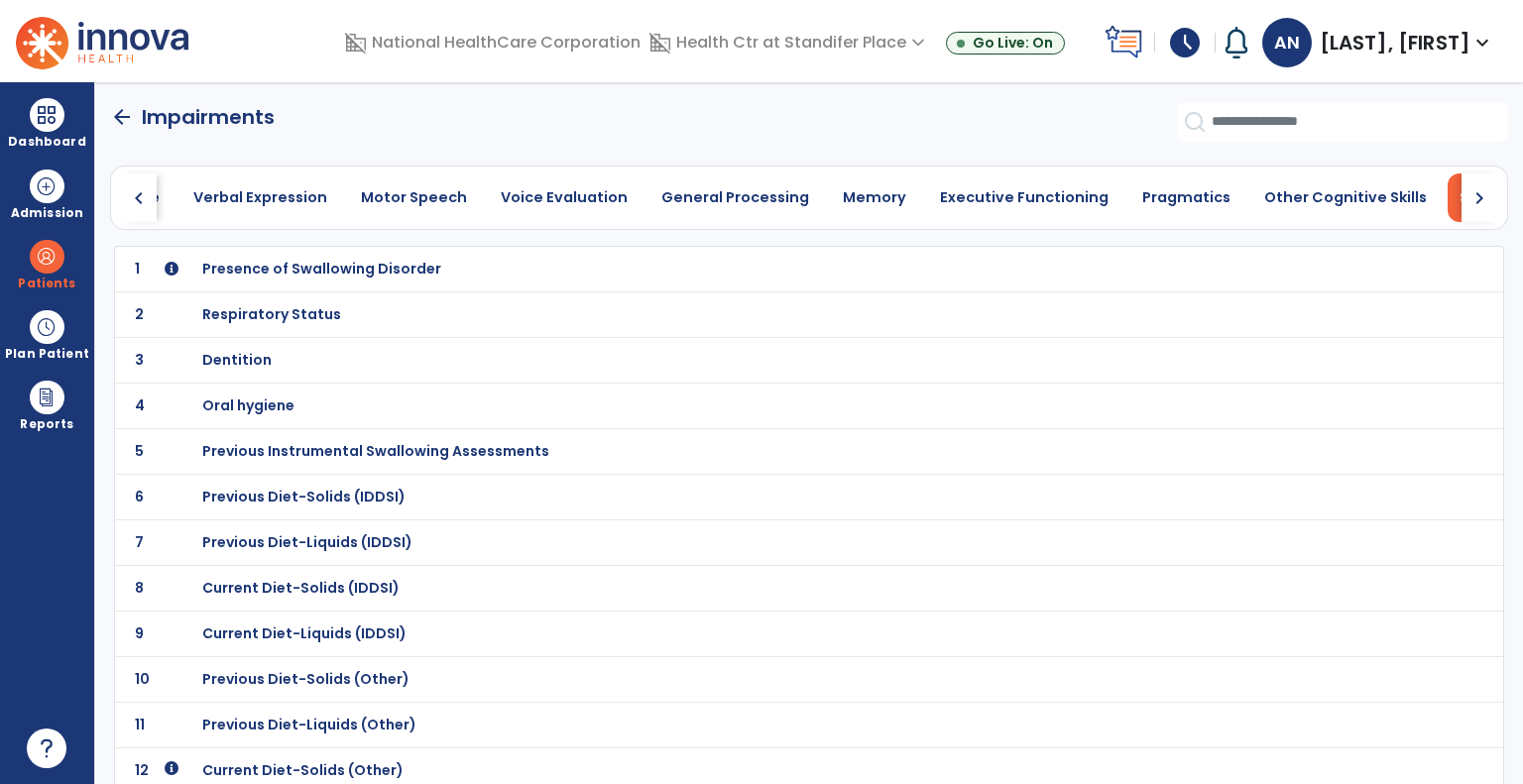 click on "Presence of Swallowing Disorder" at bounding box center [321, 269] 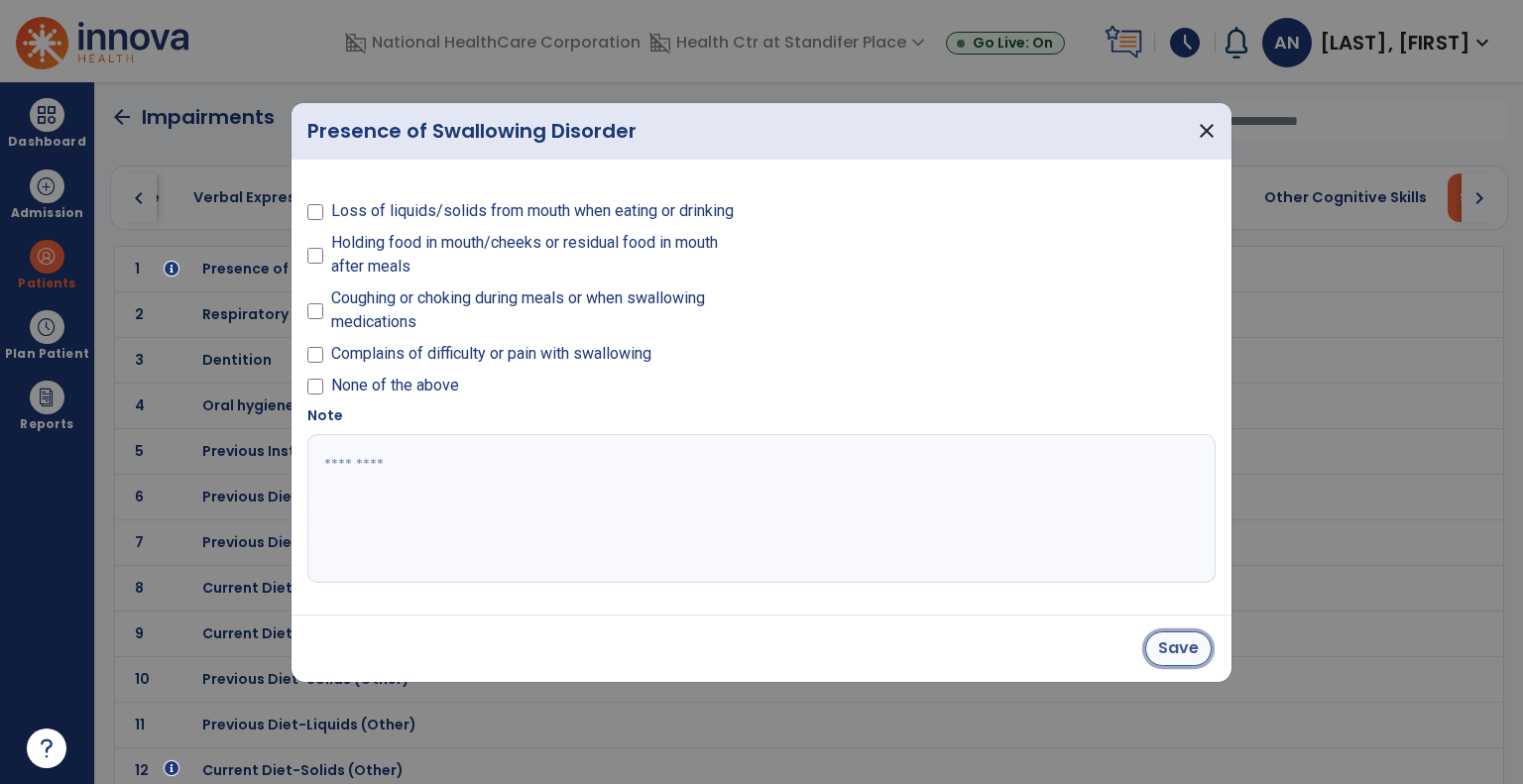 click on "Save" at bounding box center [1178, 648] 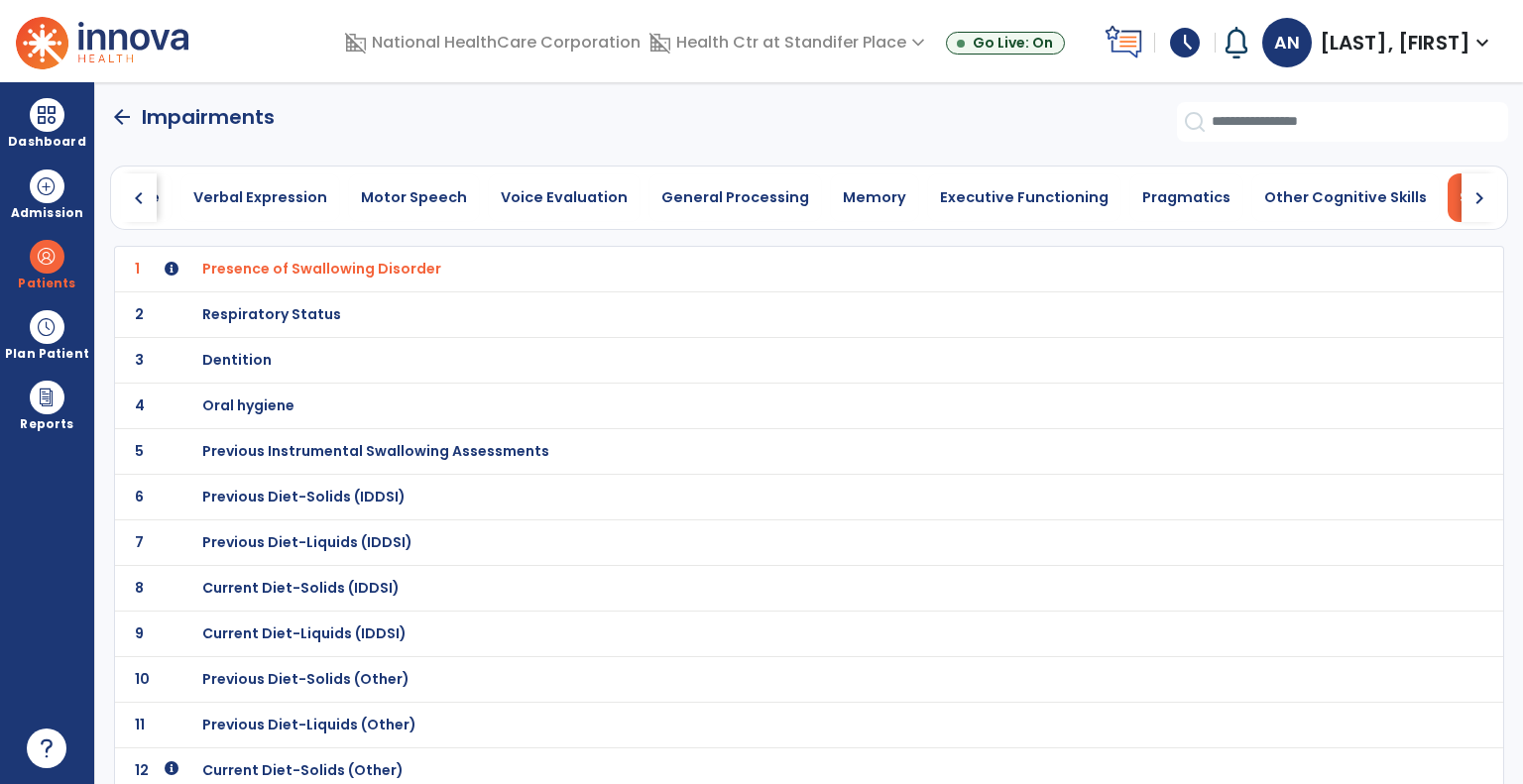 click on "Respiratory Status" at bounding box center [765, 269] 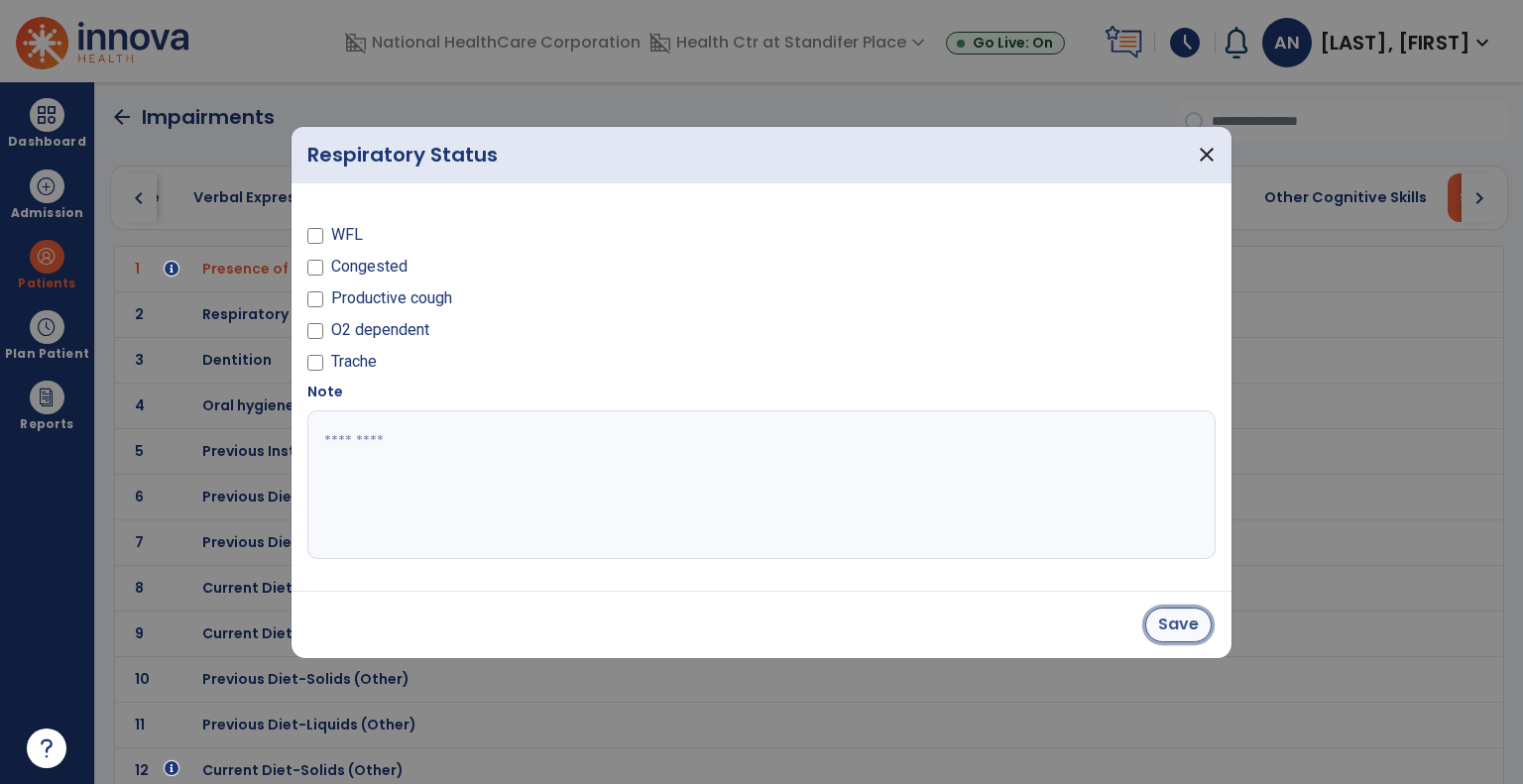 click on "Save" at bounding box center [1178, 624] 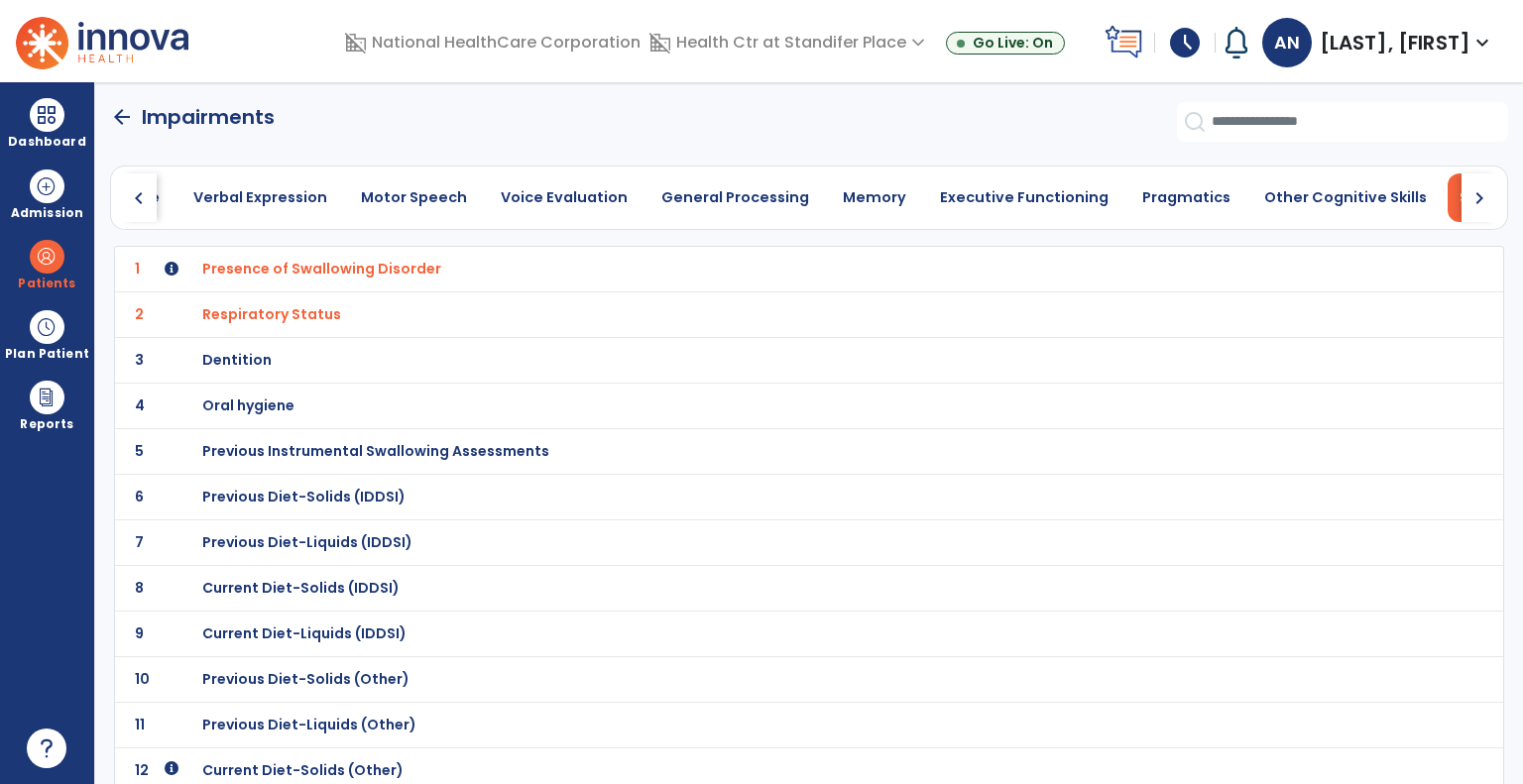 click on "3" 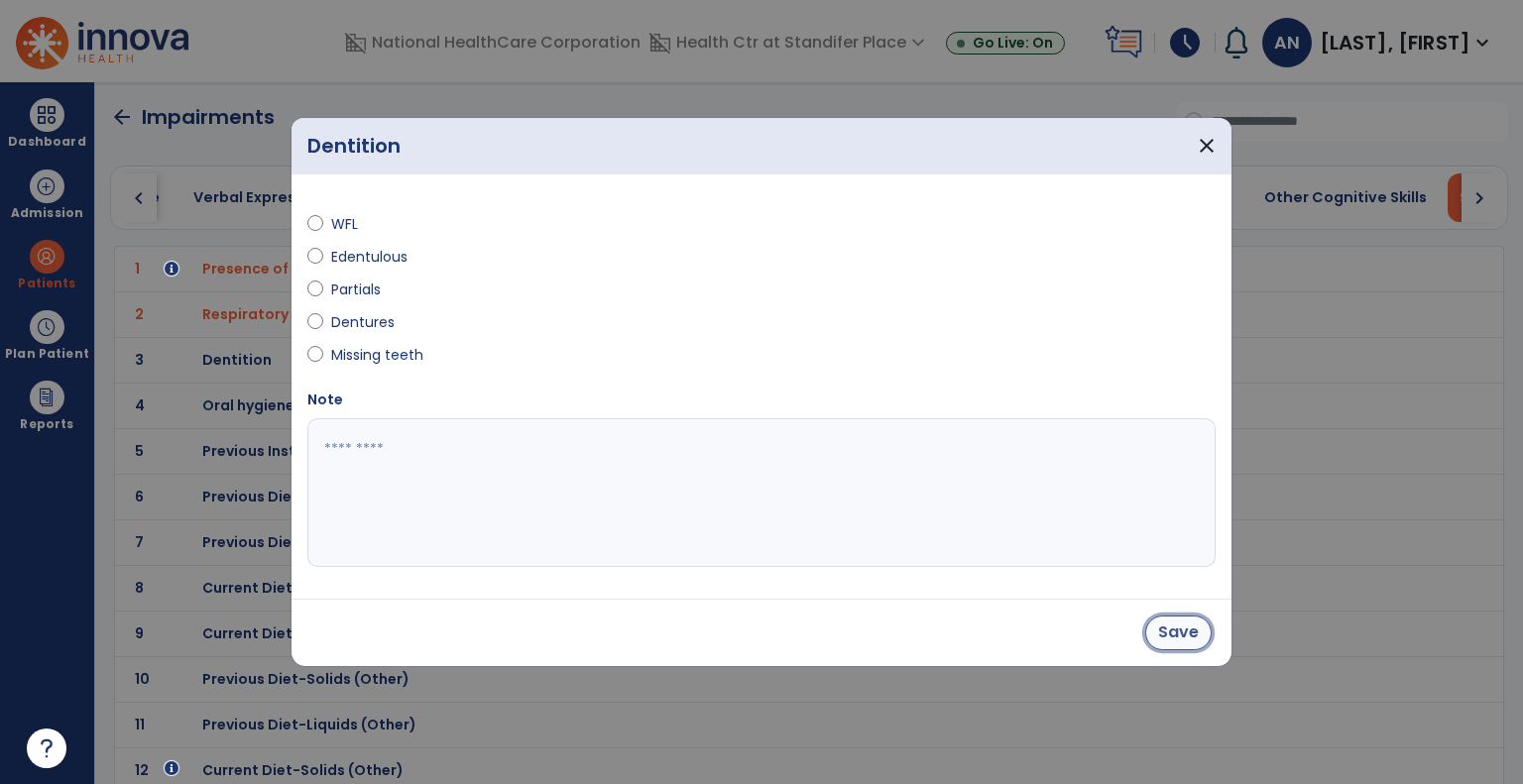 click on "Save" at bounding box center (1178, 632) 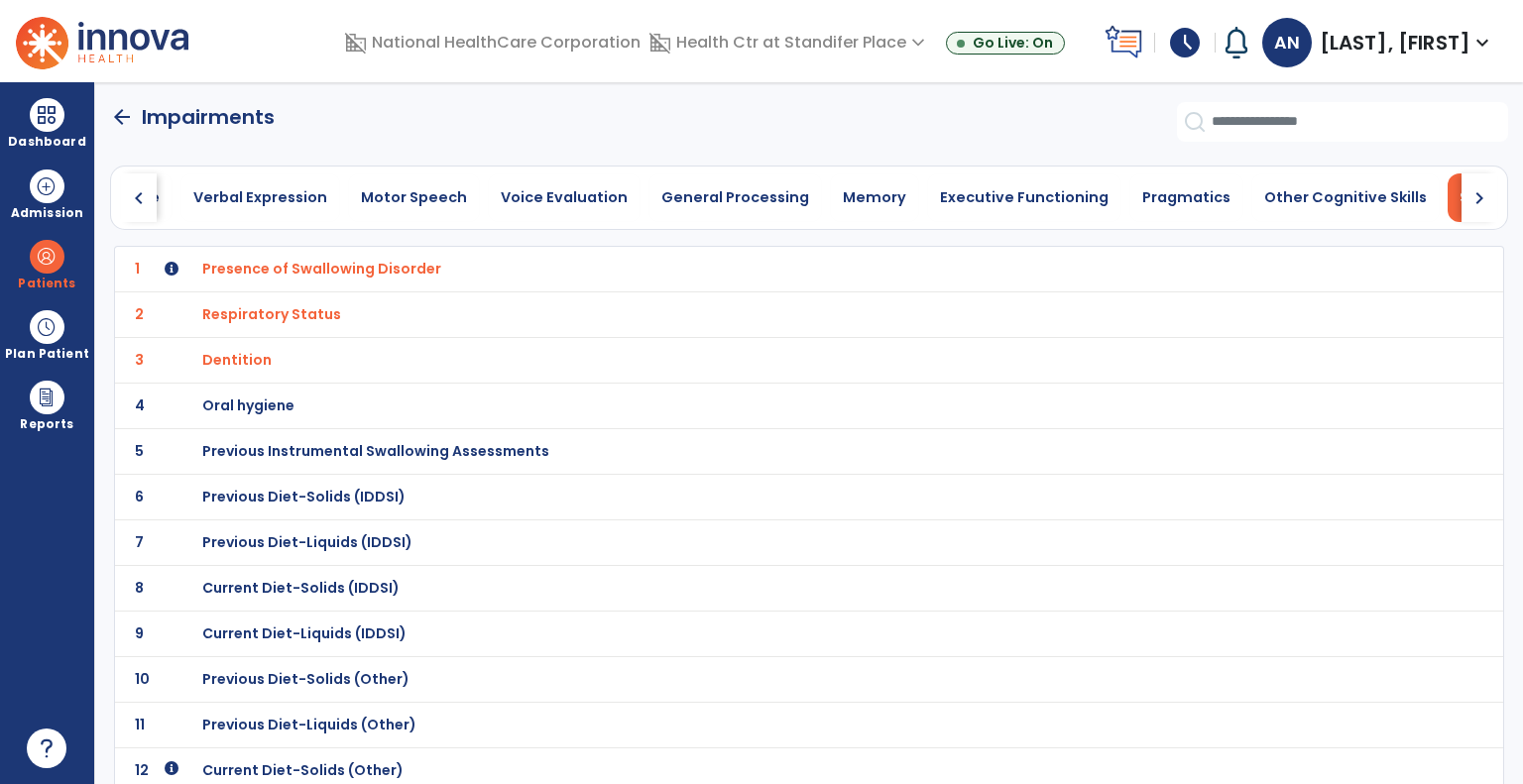 click on "Oral hygiene" at bounding box center (321, 269) 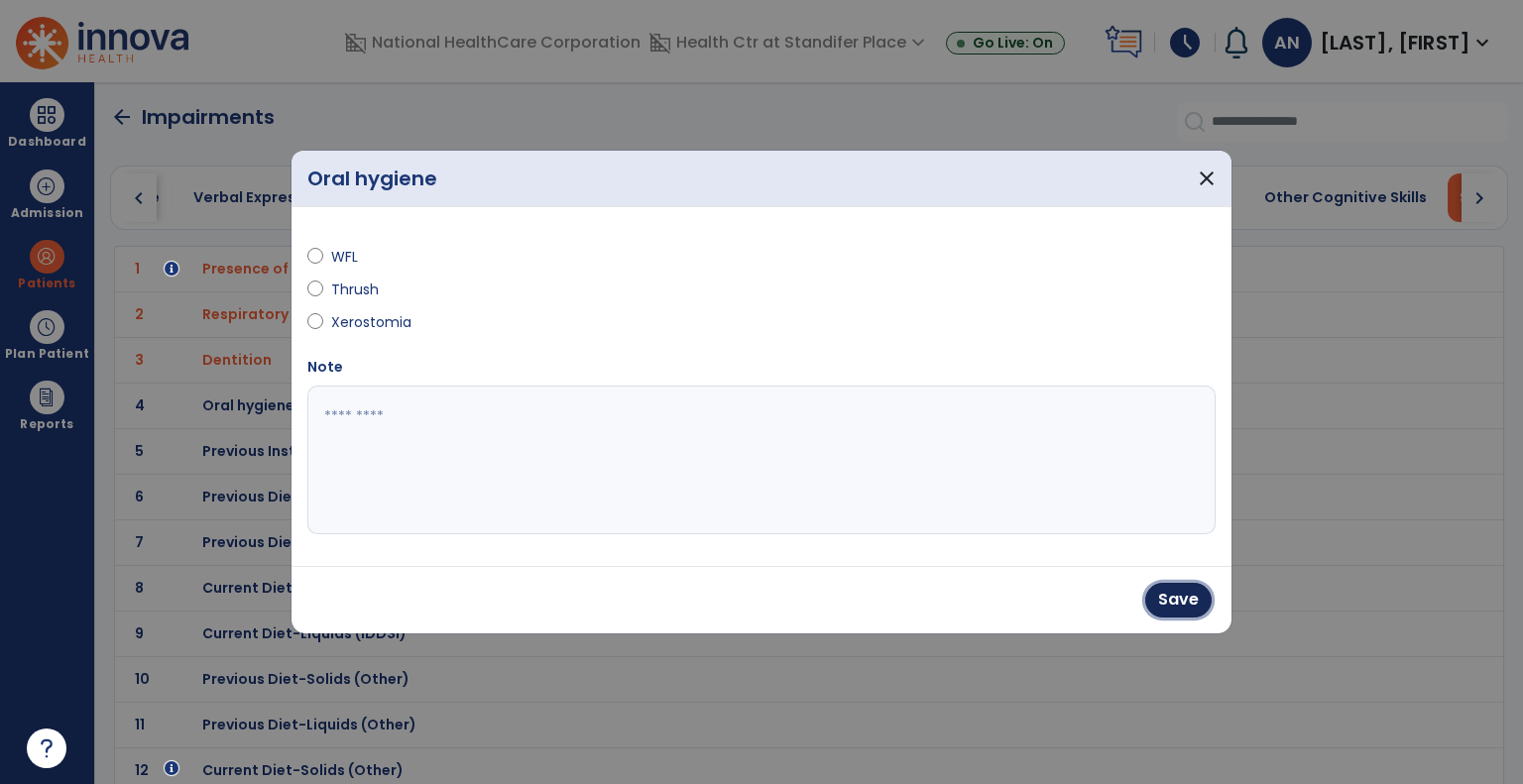 click on "Save" at bounding box center (1178, 600) 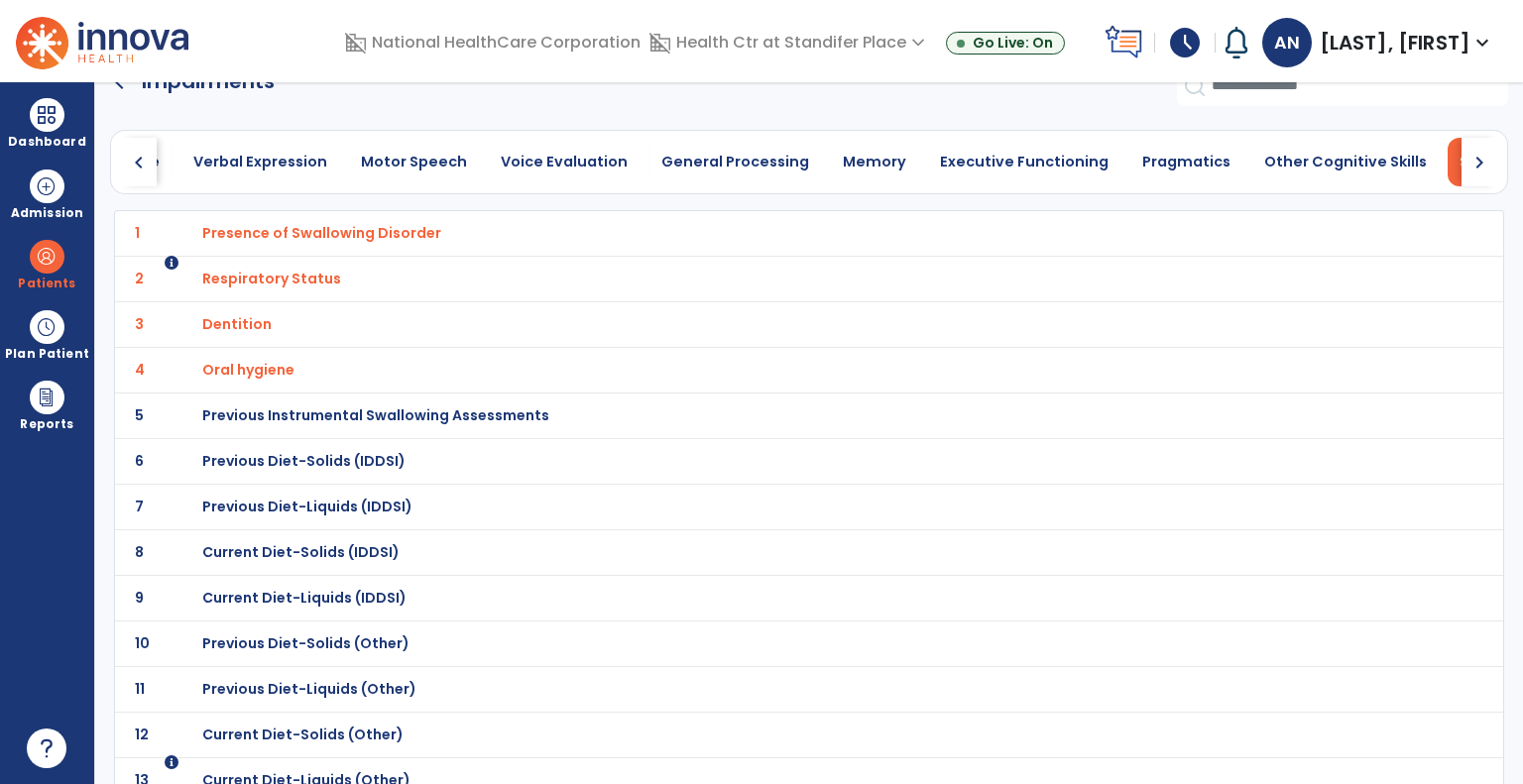scroll, scrollTop: 99, scrollLeft: 0, axis: vertical 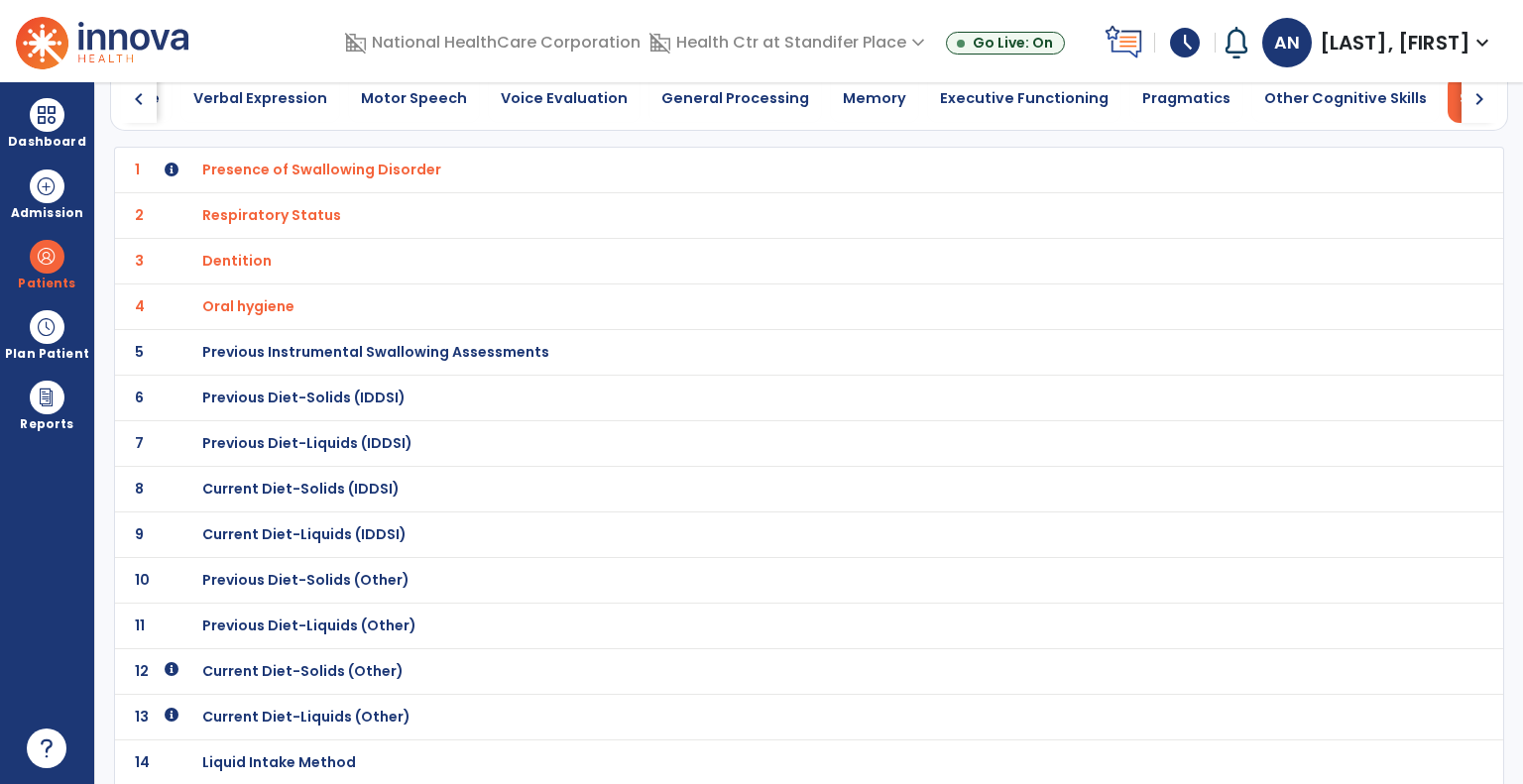 click on "Current Diet-Solids (Other)" at bounding box center (321, 169) 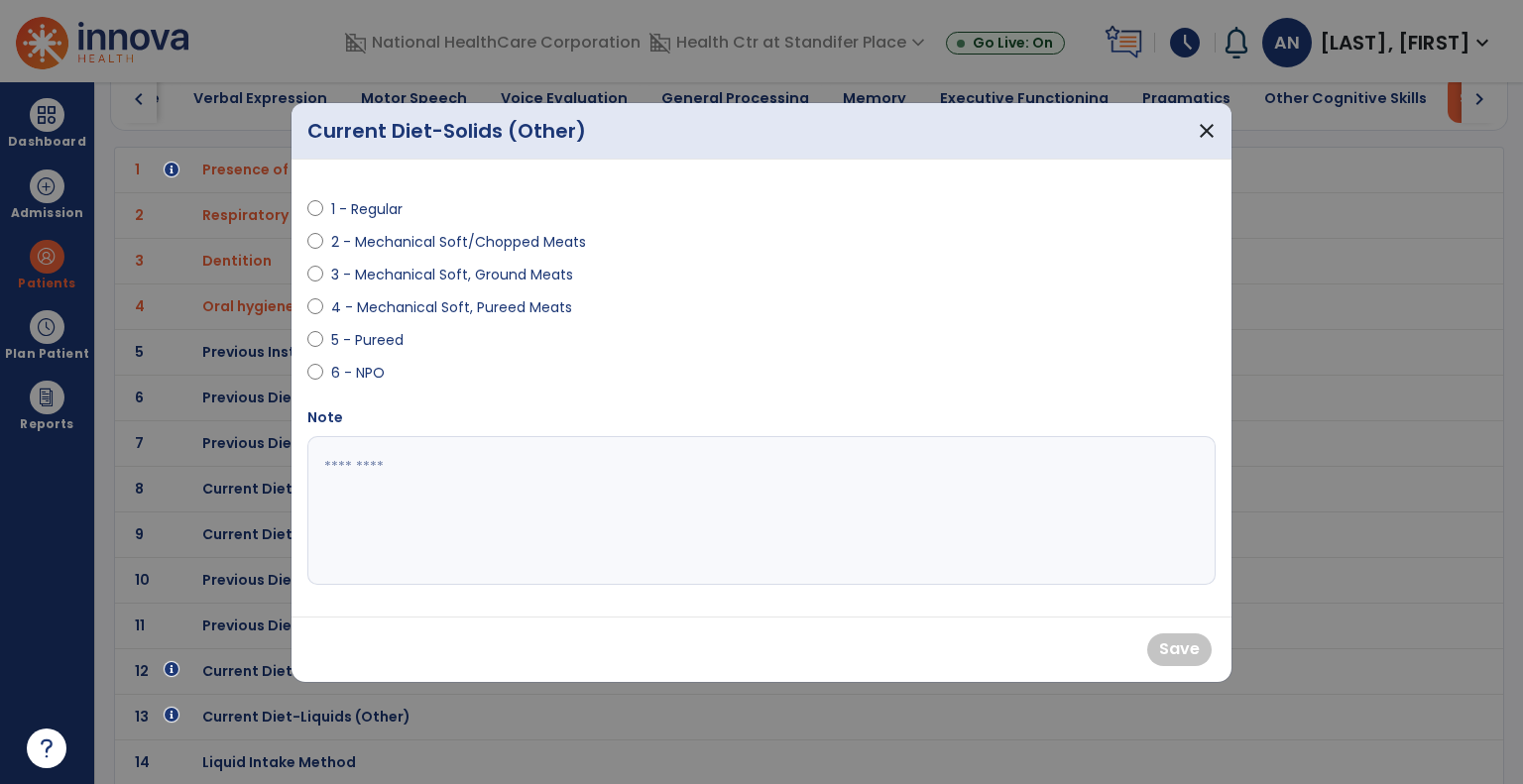 click on "3 - Mechanical Soft, Ground Meats" at bounding box center [452, 275] 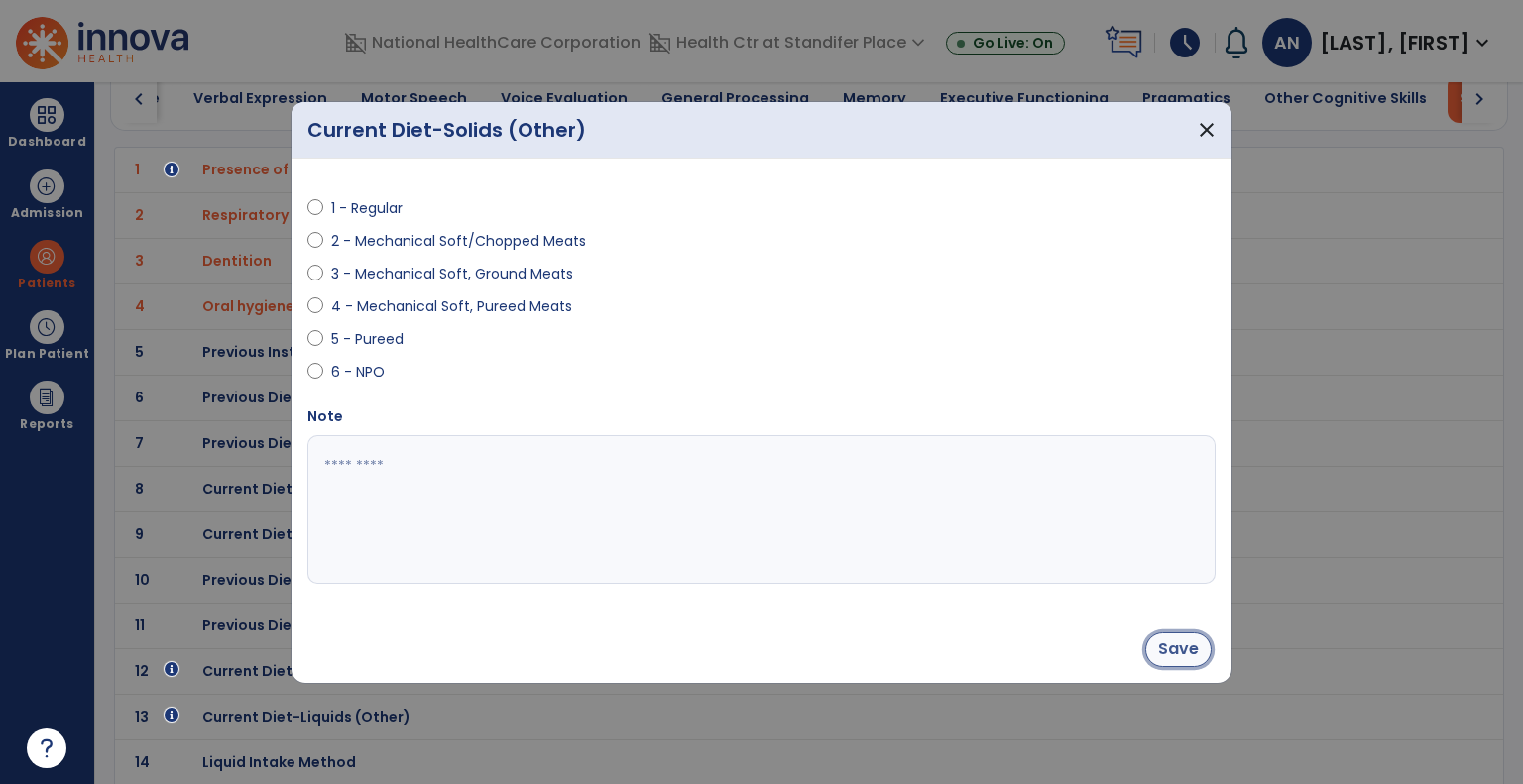 click on "Save" at bounding box center (1178, 649) 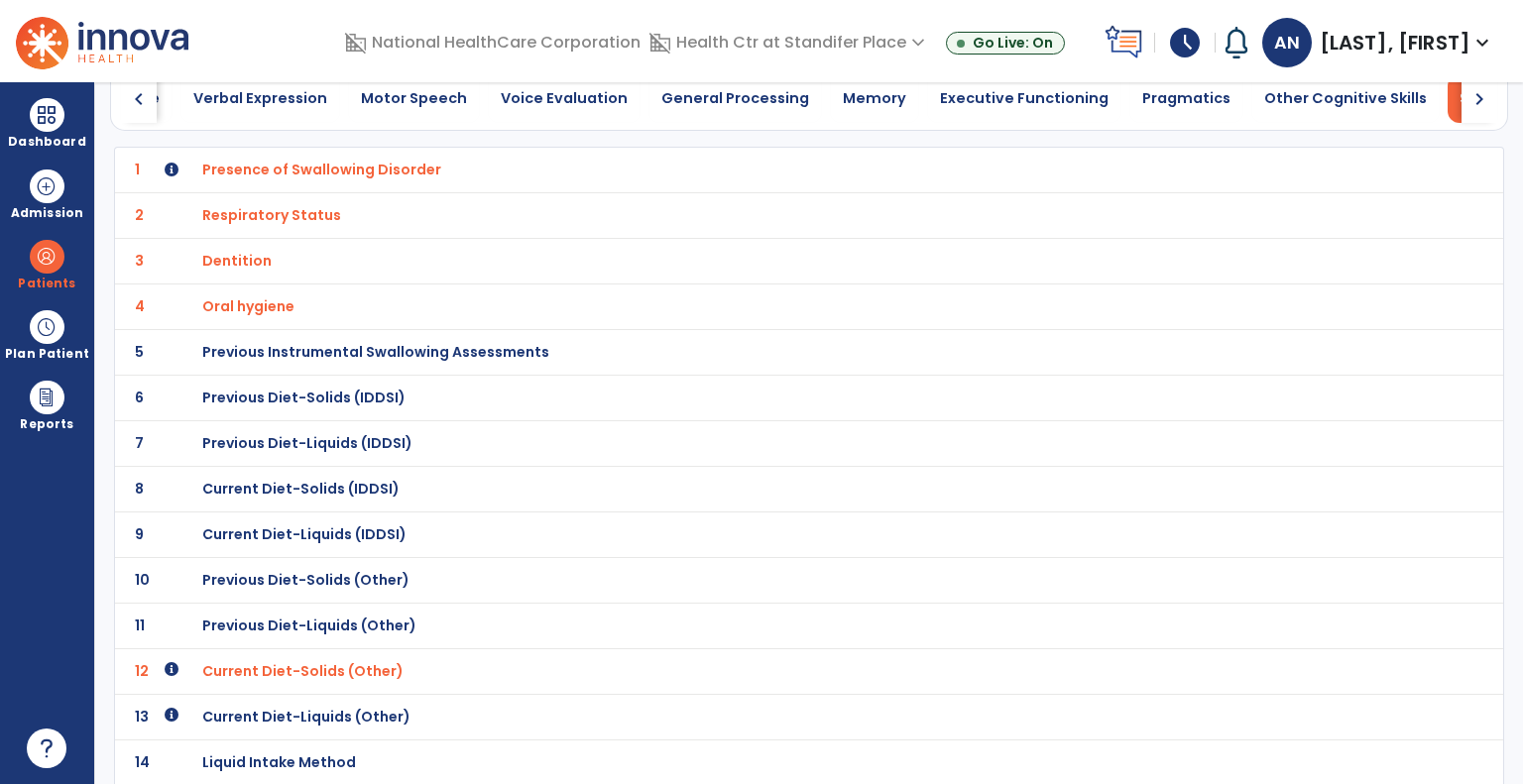 click on "13 Current Diet-Liquids (Other)" 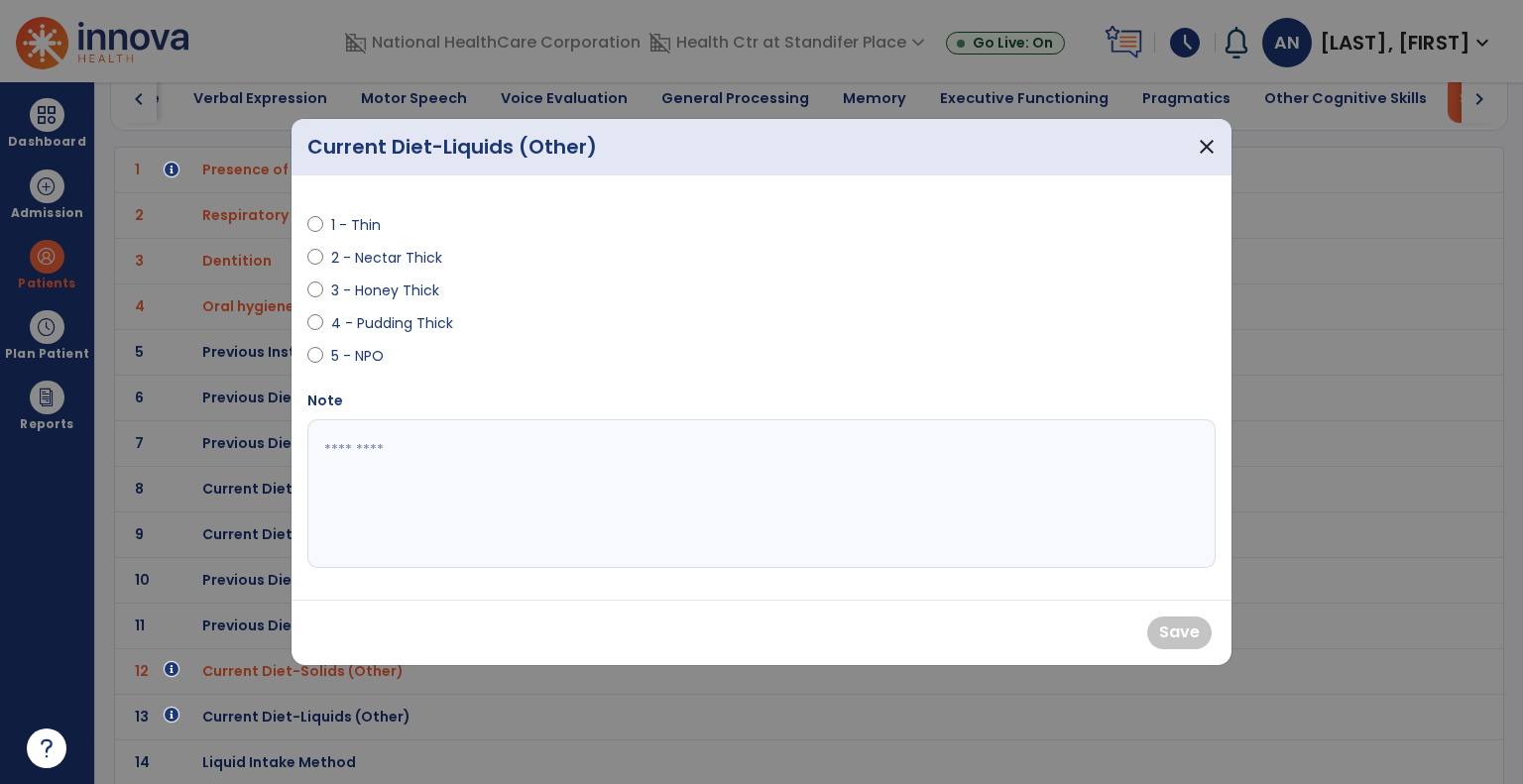 click on "1 - Thin" at bounding box center [366, 225] 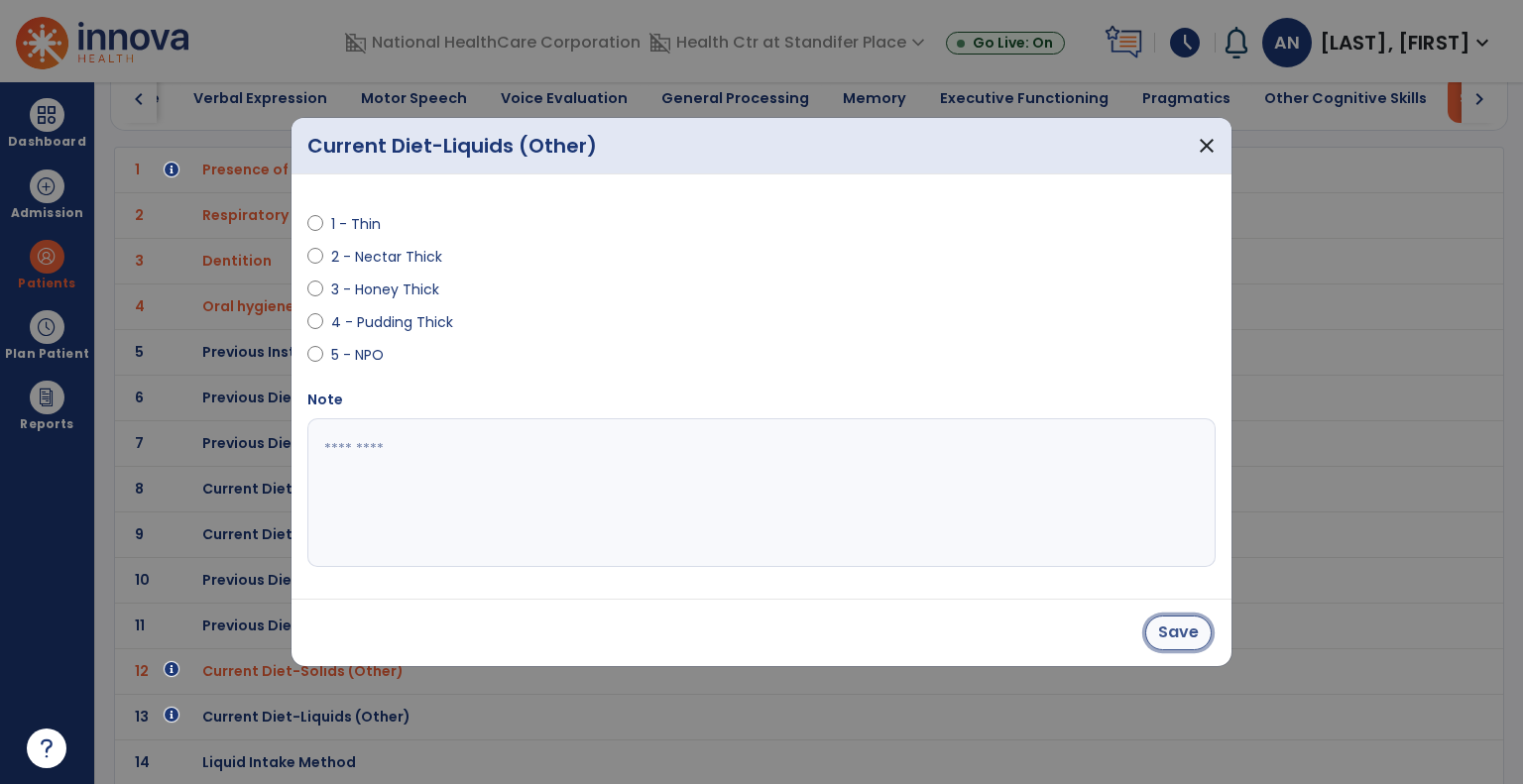 click on "Save" at bounding box center (1178, 632) 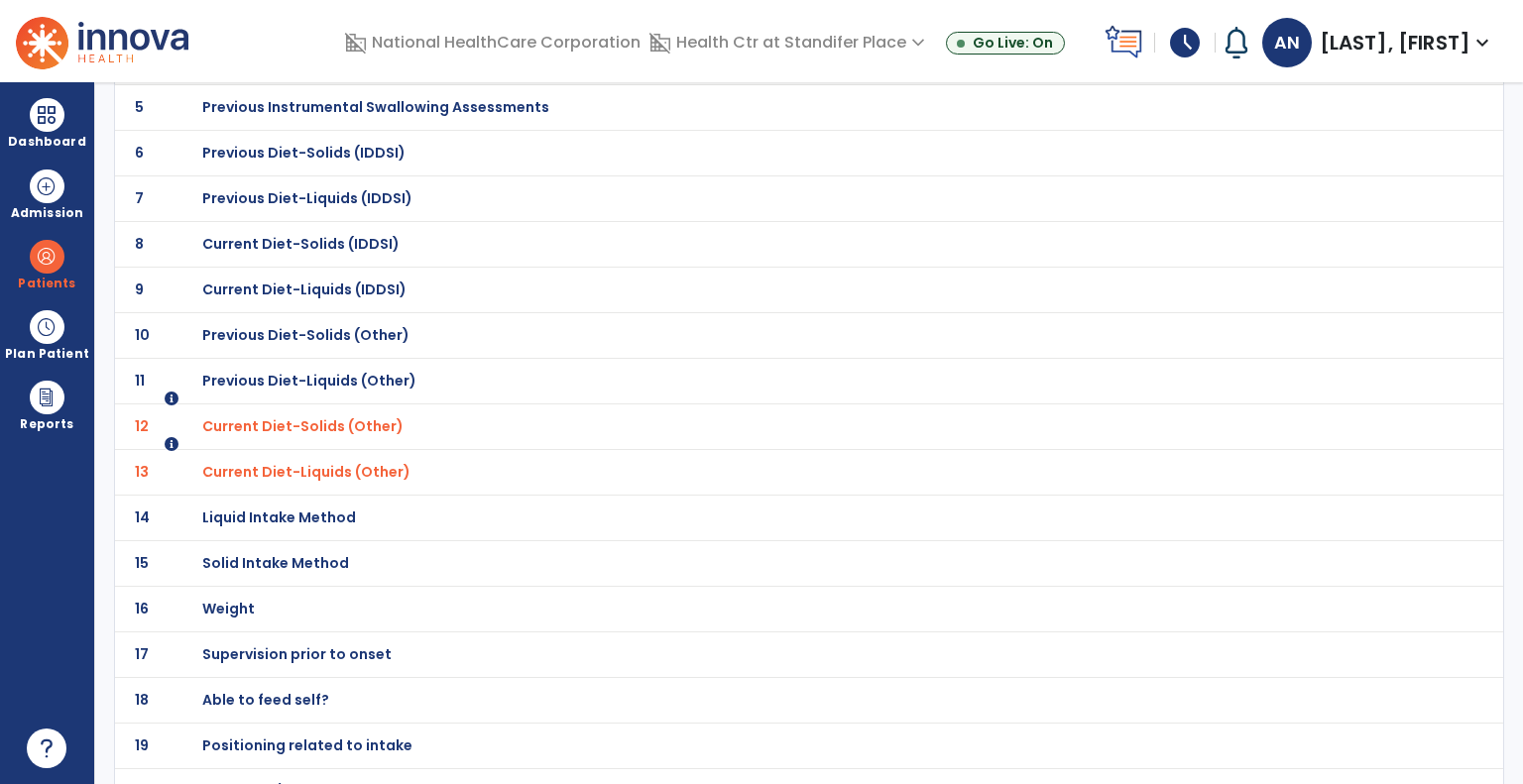 scroll, scrollTop: 369, scrollLeft: 0, axis: vertical 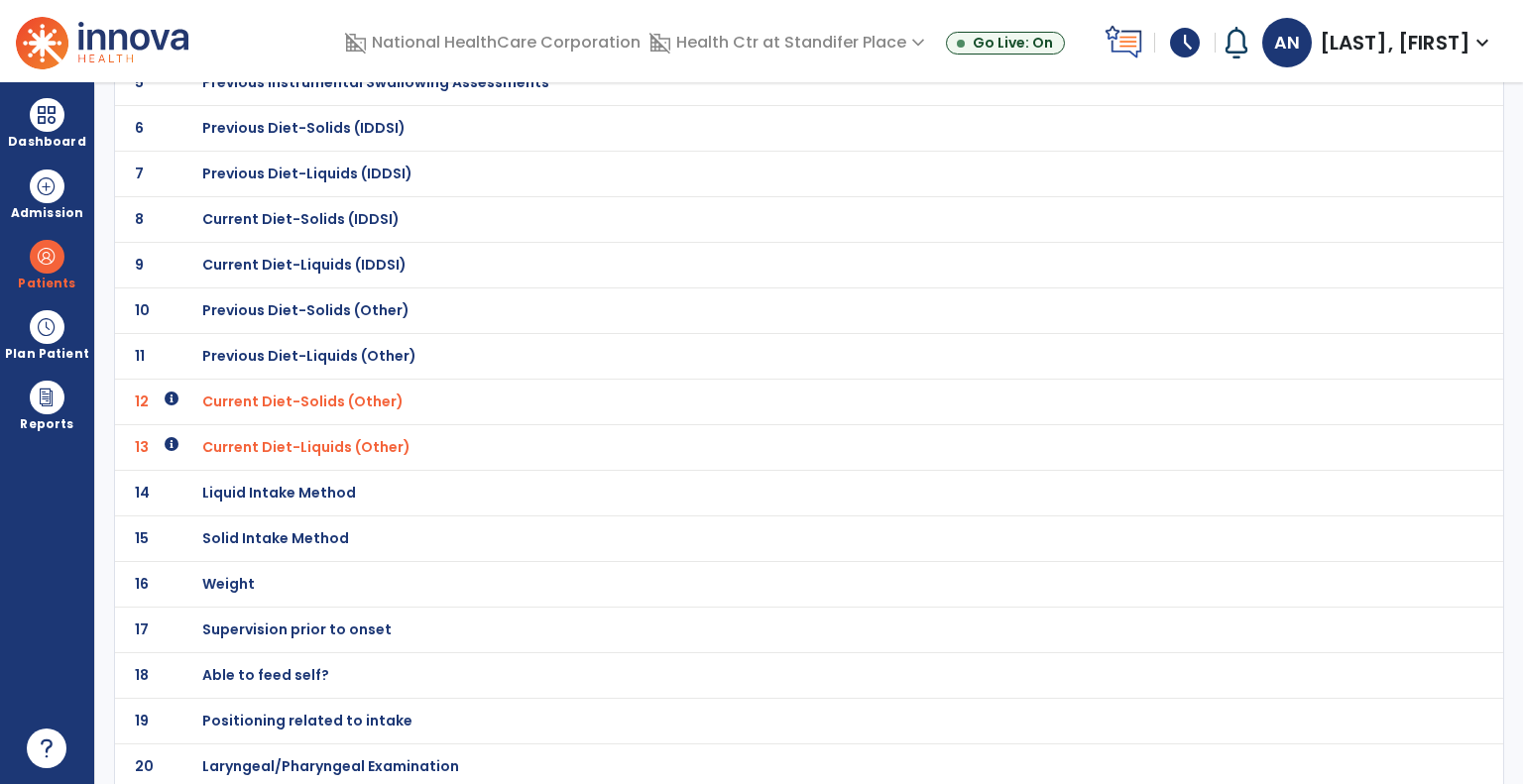 click on "18 Able to feed self?" 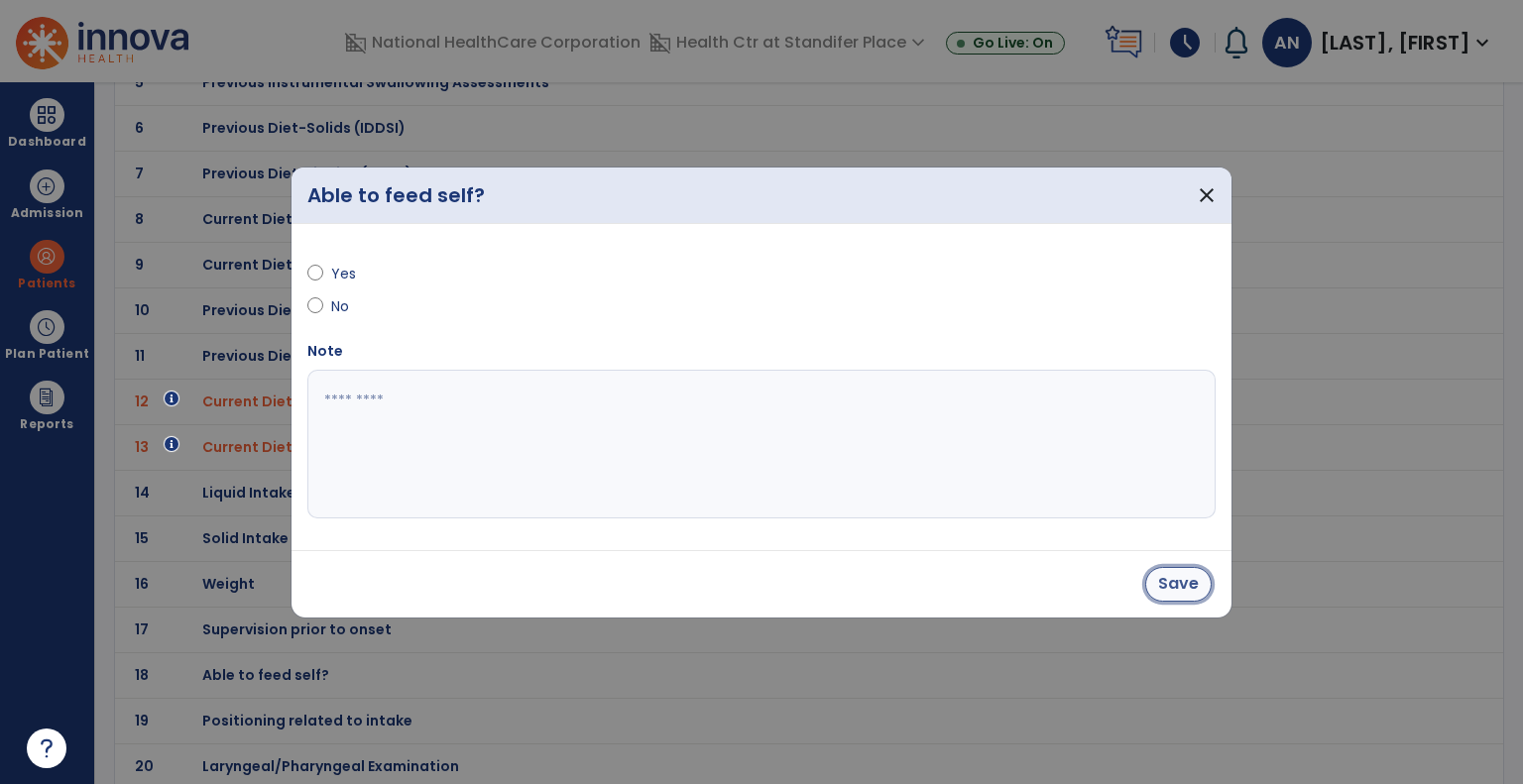 click on "Save" at bounding box center (1178, 584) 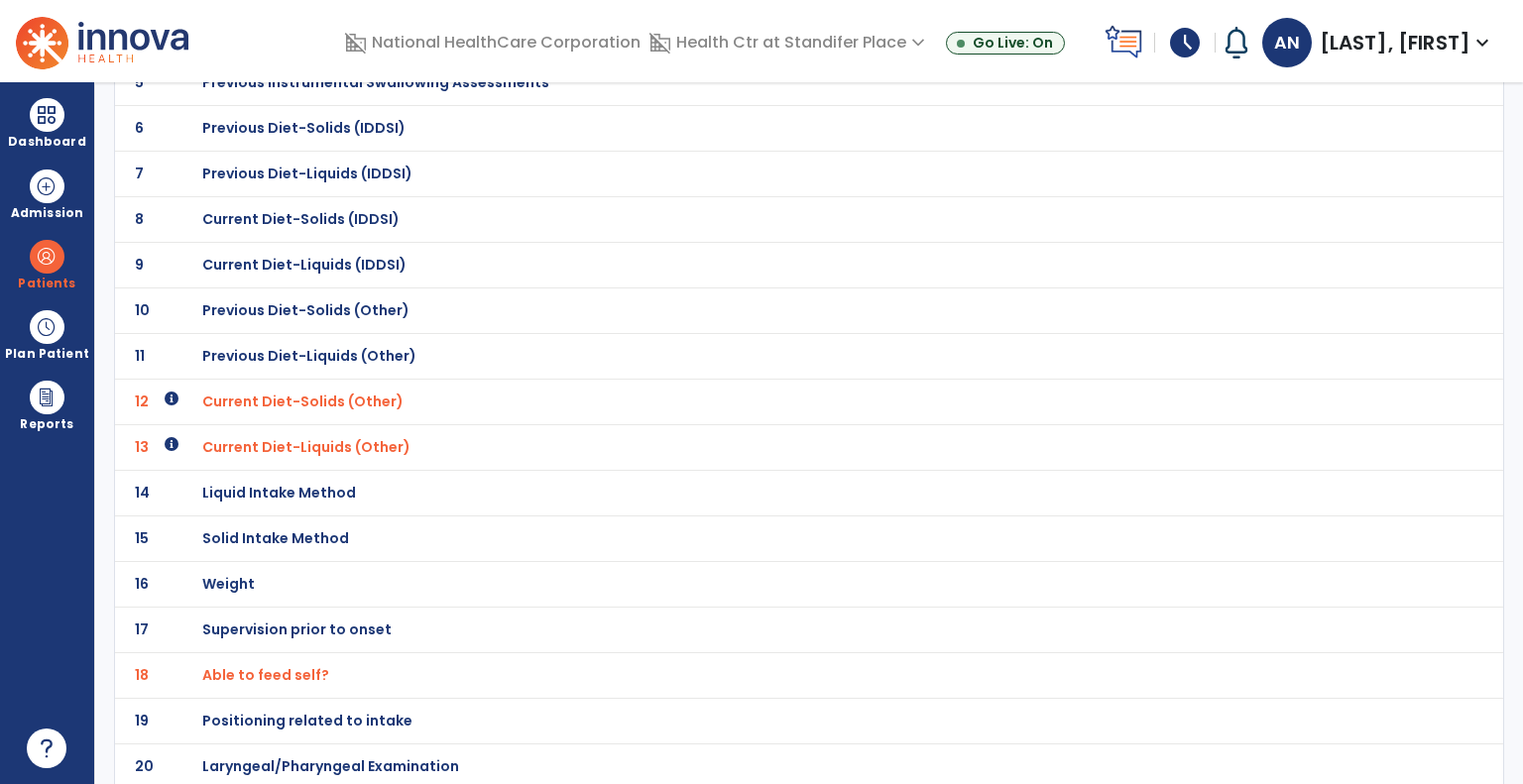 click on "Positioning related to intake" at bounding box center [321, -100] 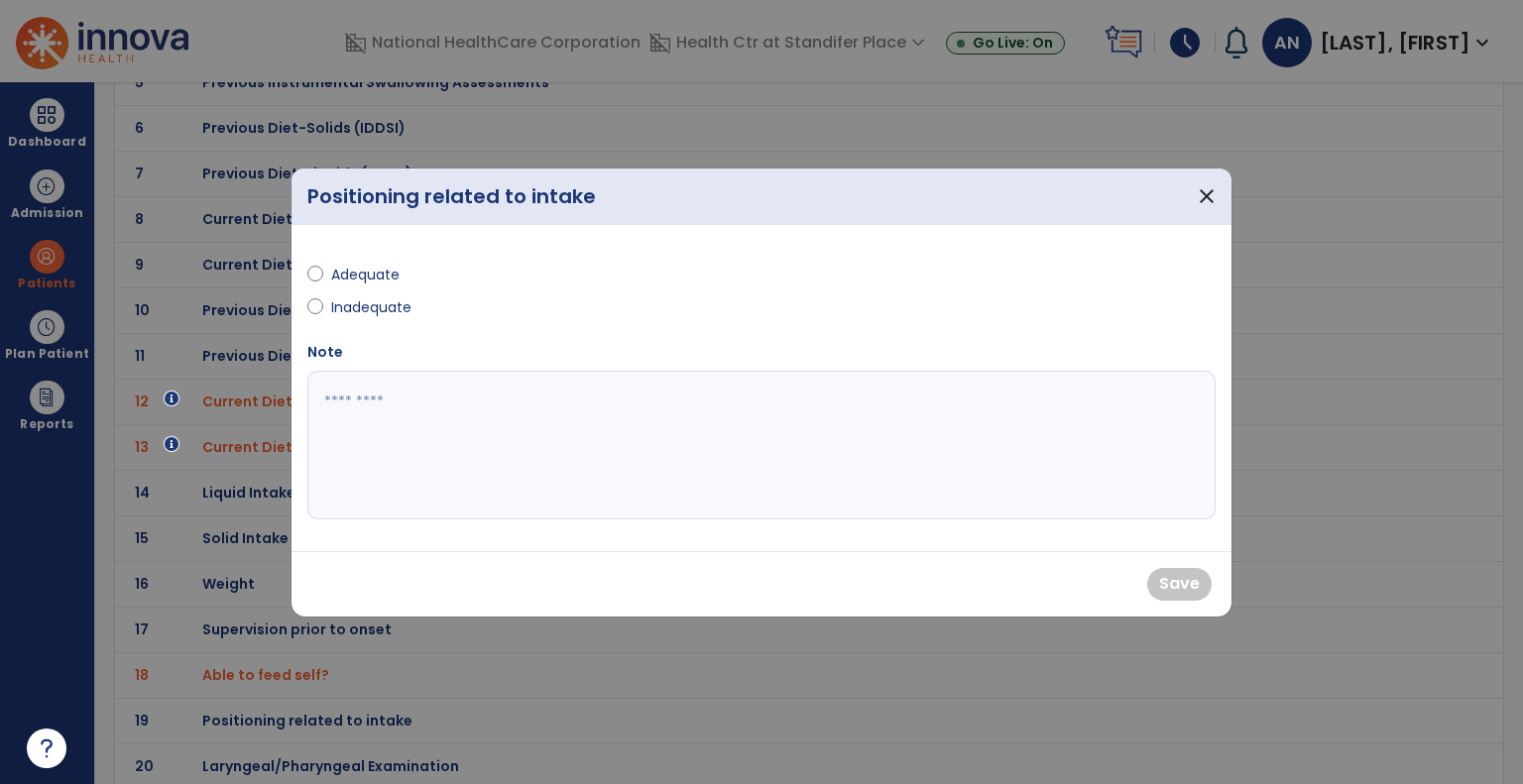 click on "Adequate" at bounding box center (366, 275) 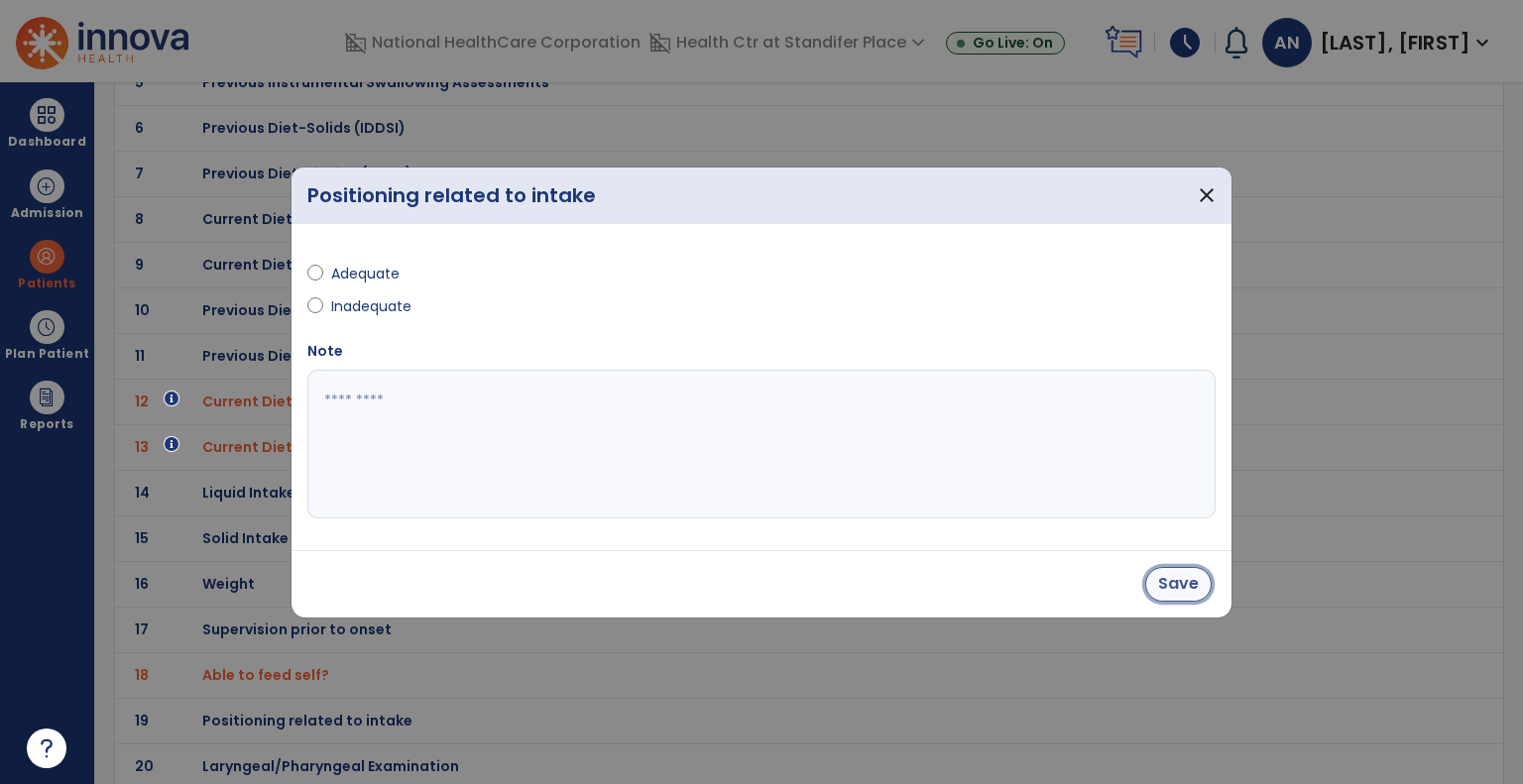 click on "Save" at bounding box center [1178, 584] 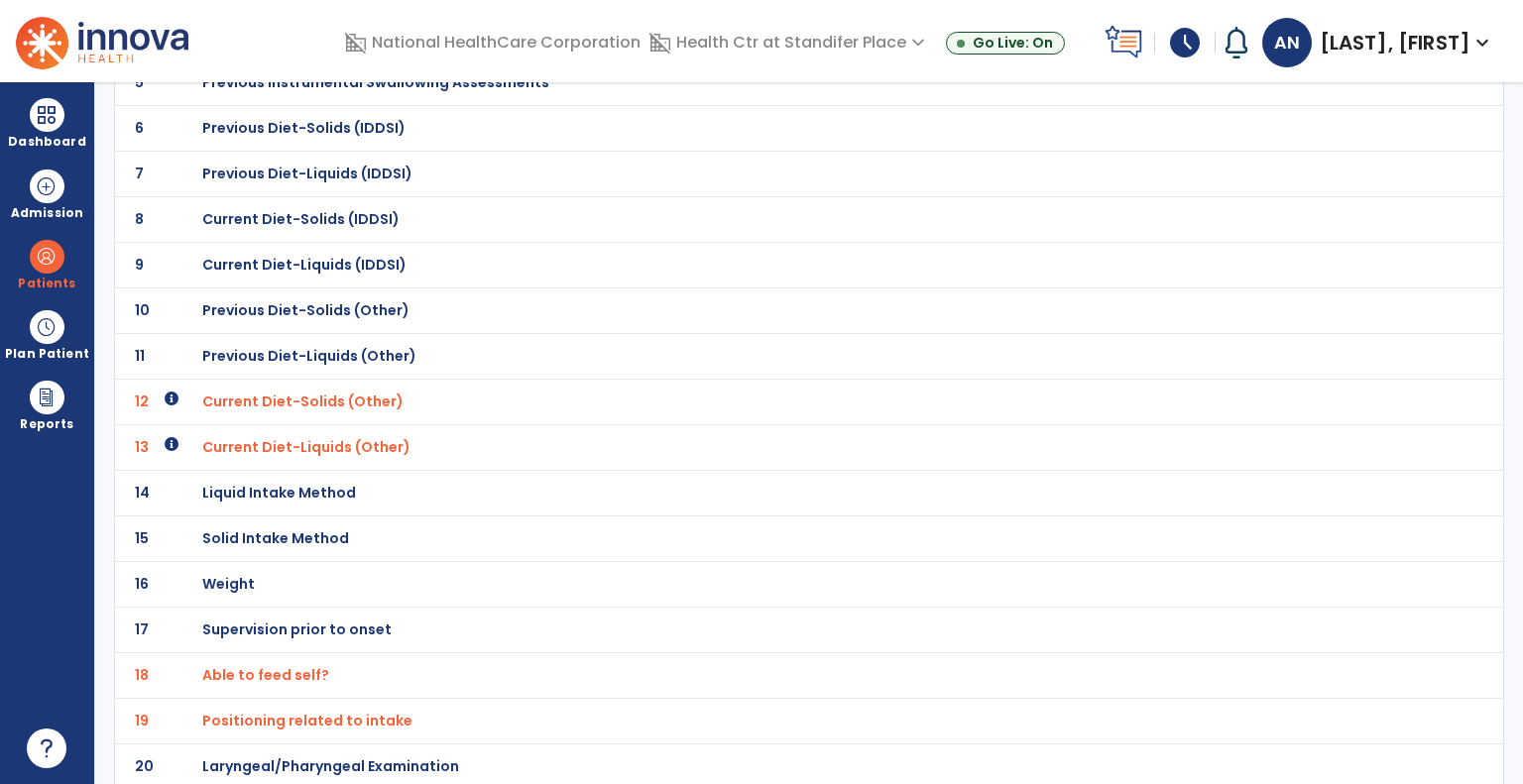 click on "Weight" at bounding box center (321, -100) 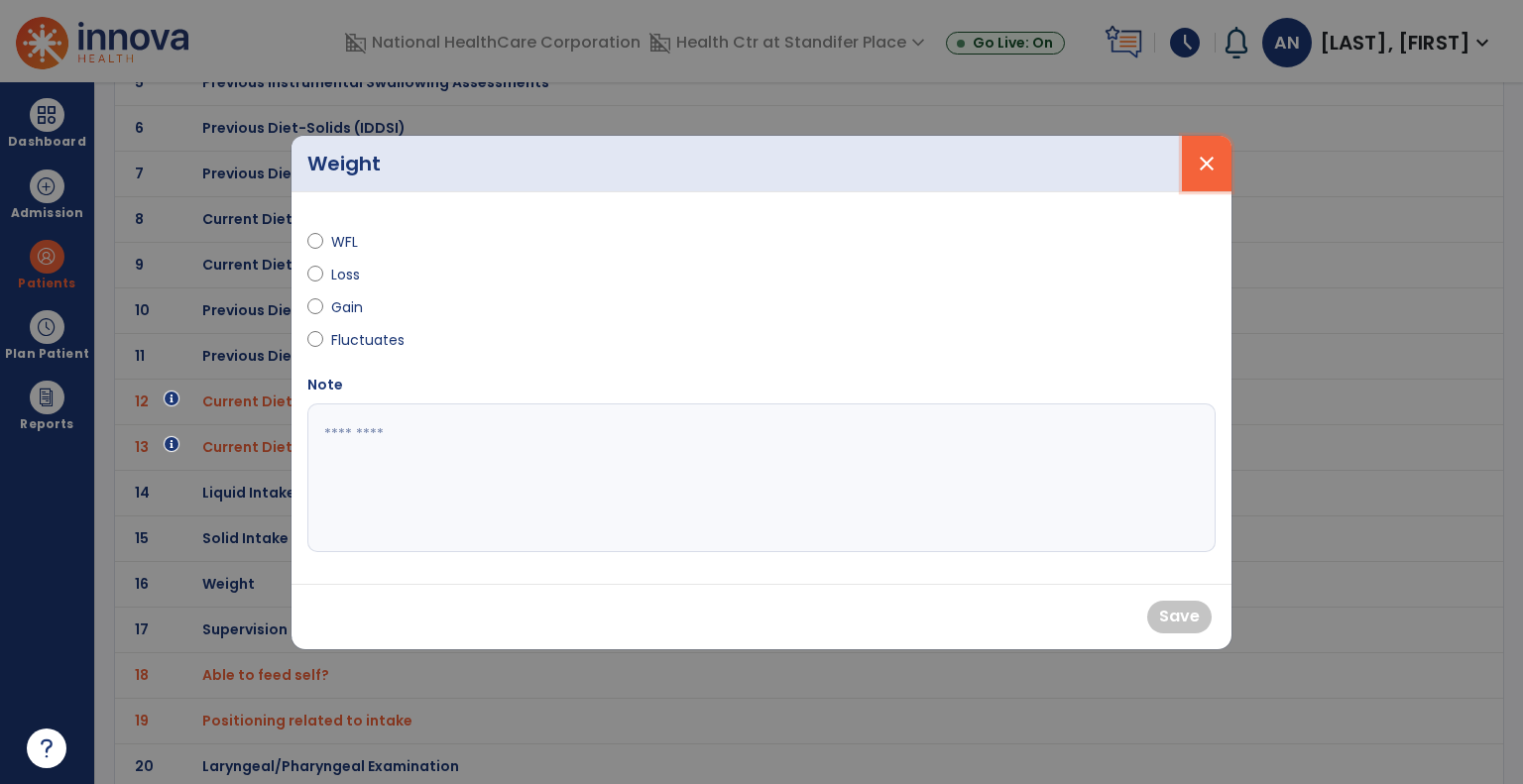 click on "close" at bounding box center (1207, 164) 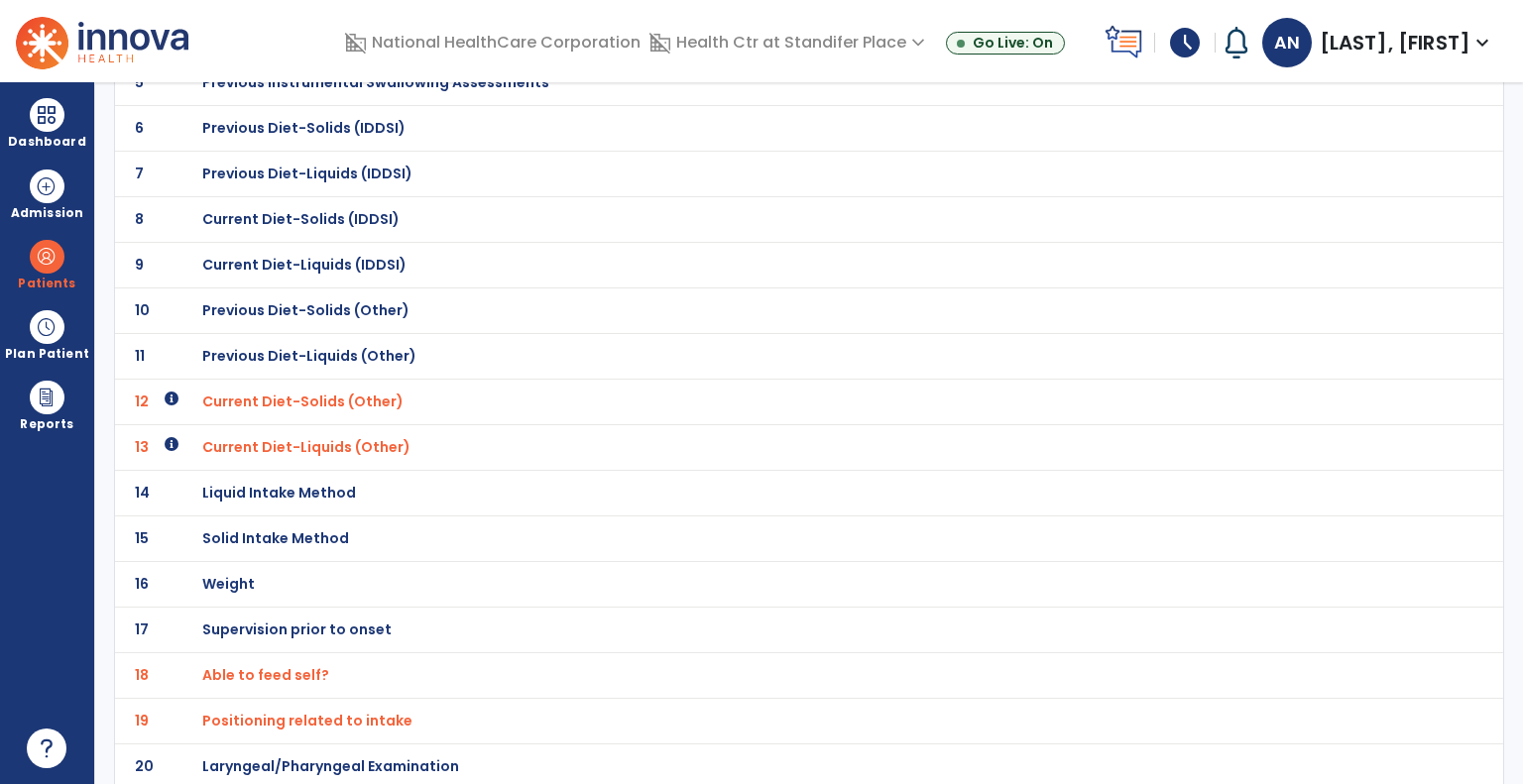 click on "Weight" at bounding box center [321, -100] 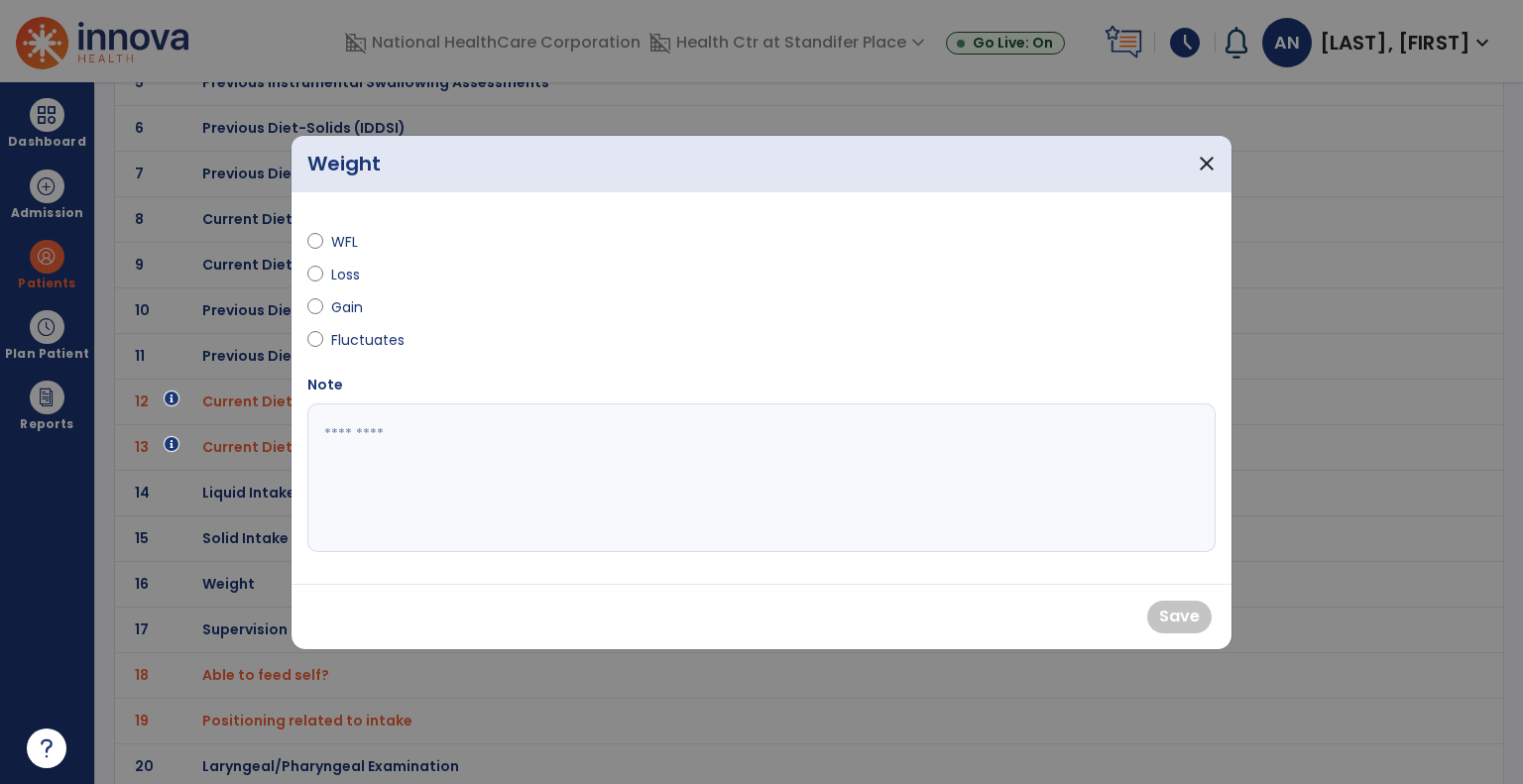 click at bounding box center [762, 478] 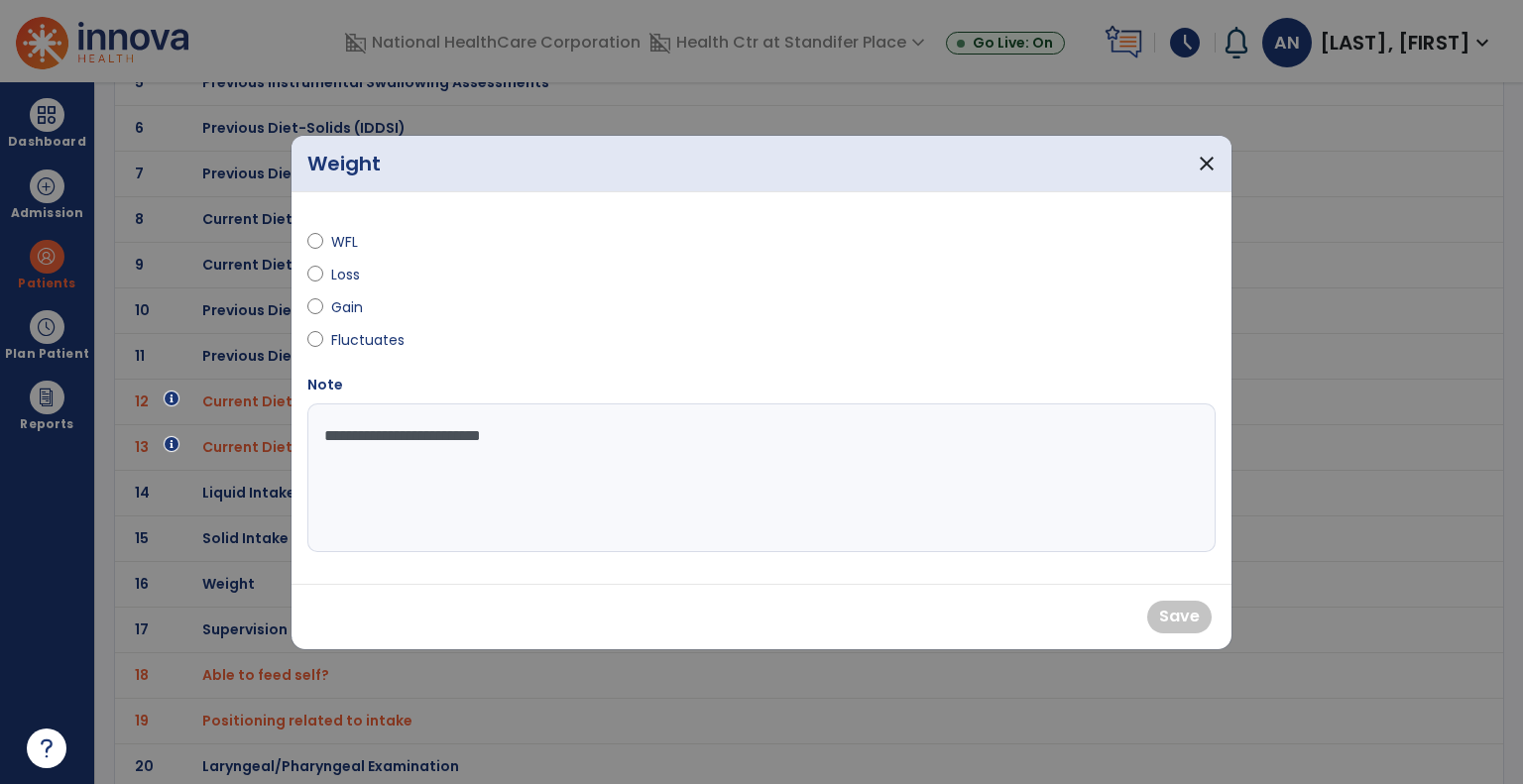 type on "**********" 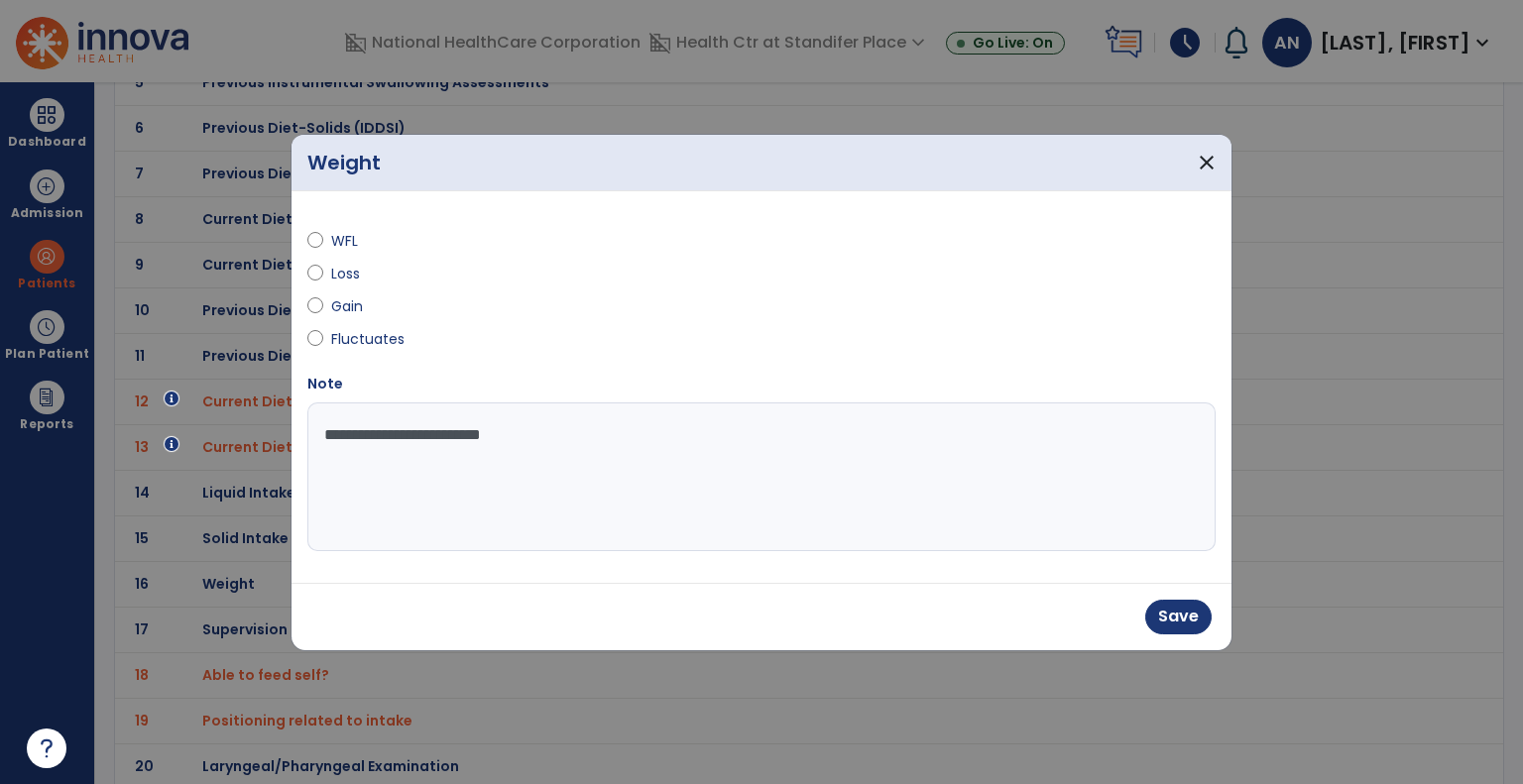 click on "Save" at bounding box center [762, 616] 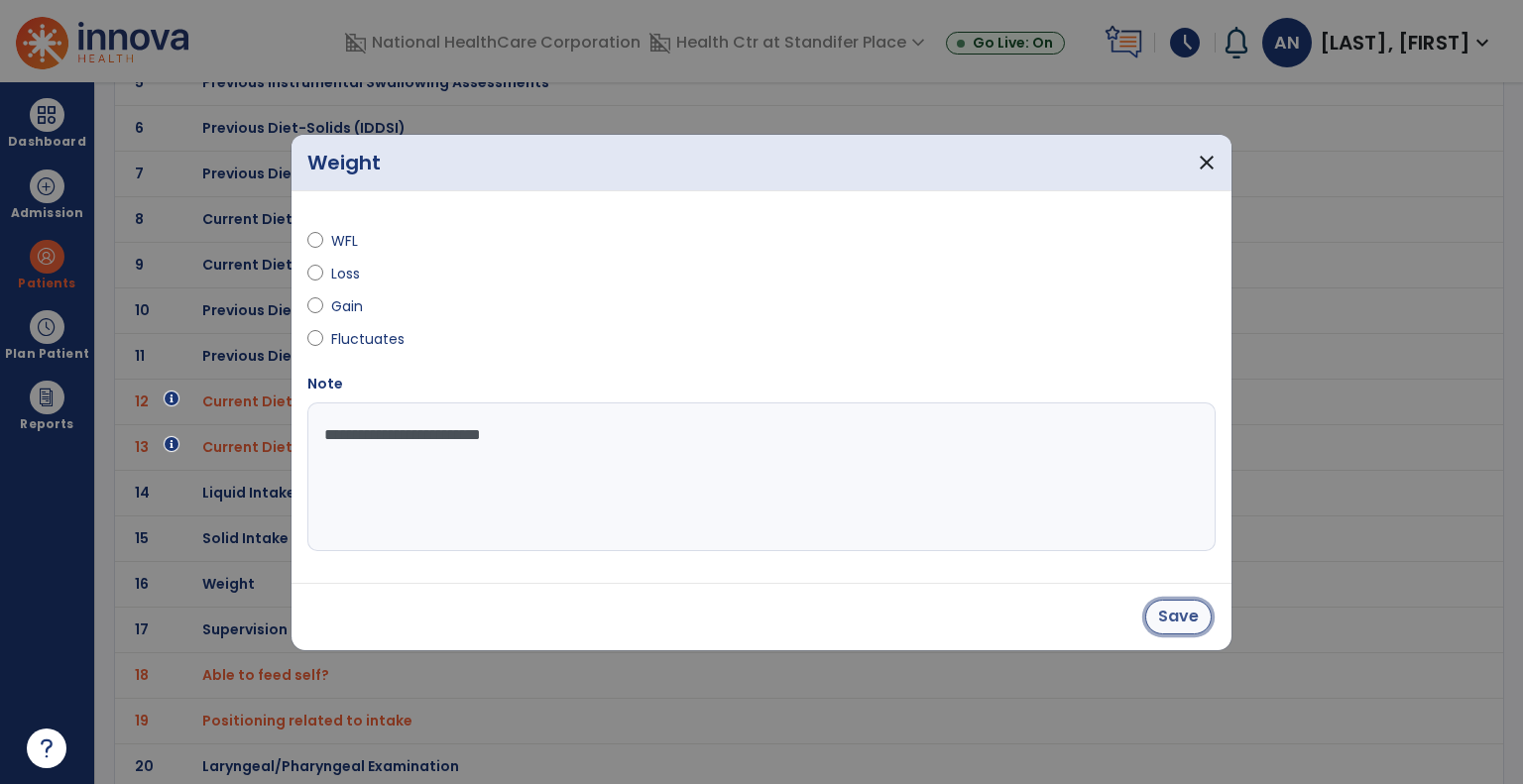 click on "Save" at bounding box center (1178, 616) 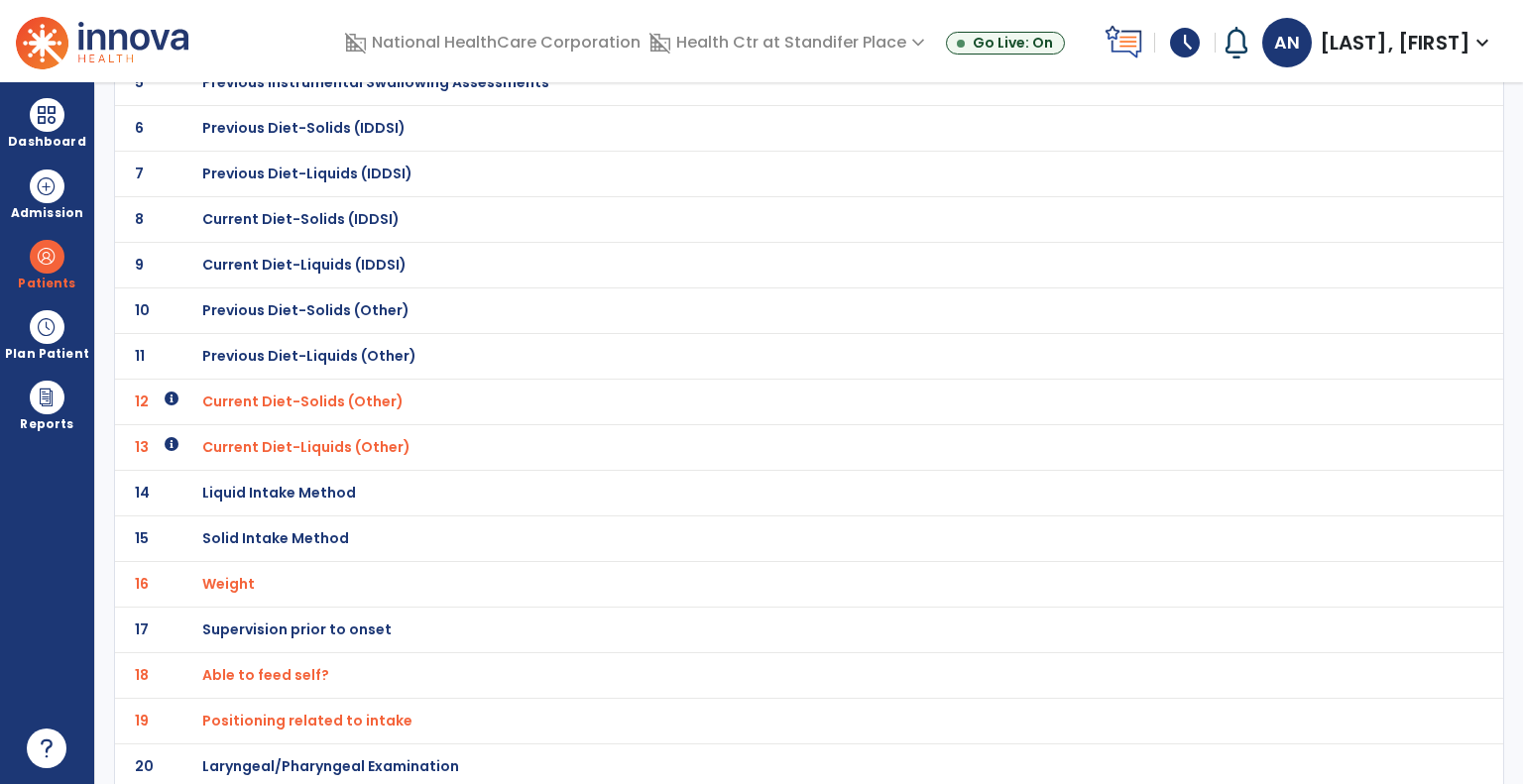 click on "Laryngeal/Pharyngeal Examination" at bounding box center (321, -100) 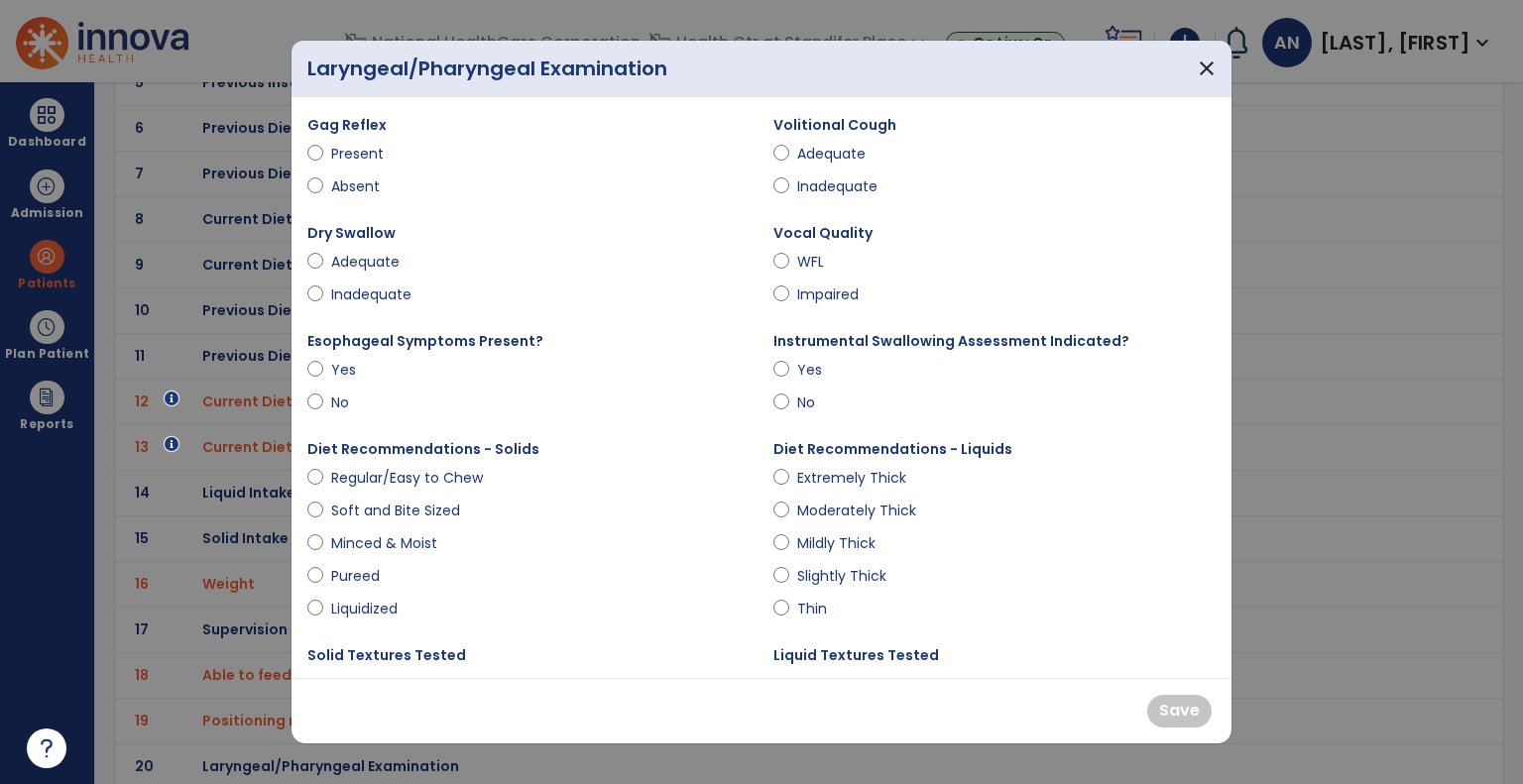 click on "Soft and Bite Sized" at bounding box center (396, 510) 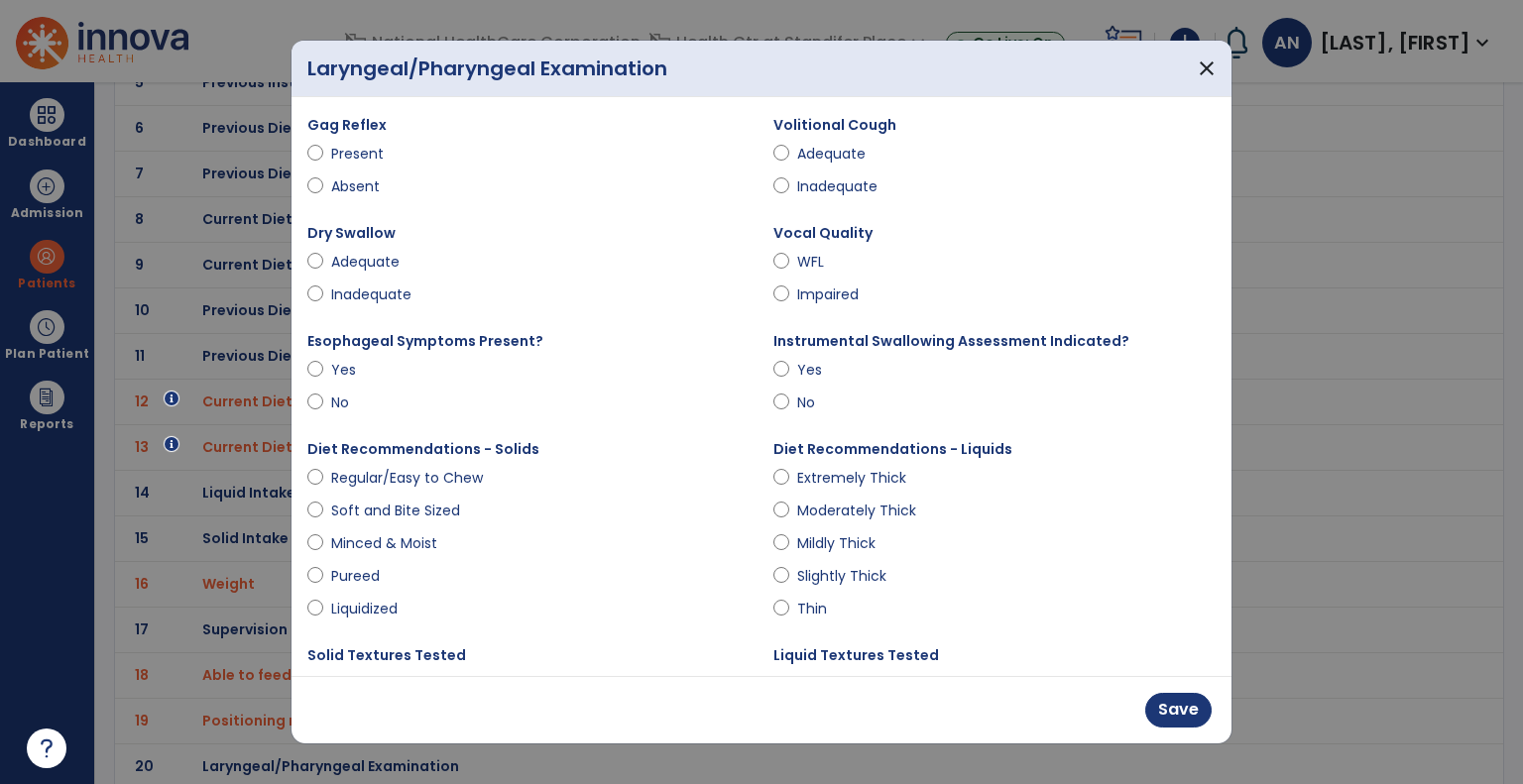 scroll, scrollTop: 198, scrollLeft: 0, axis: vertical 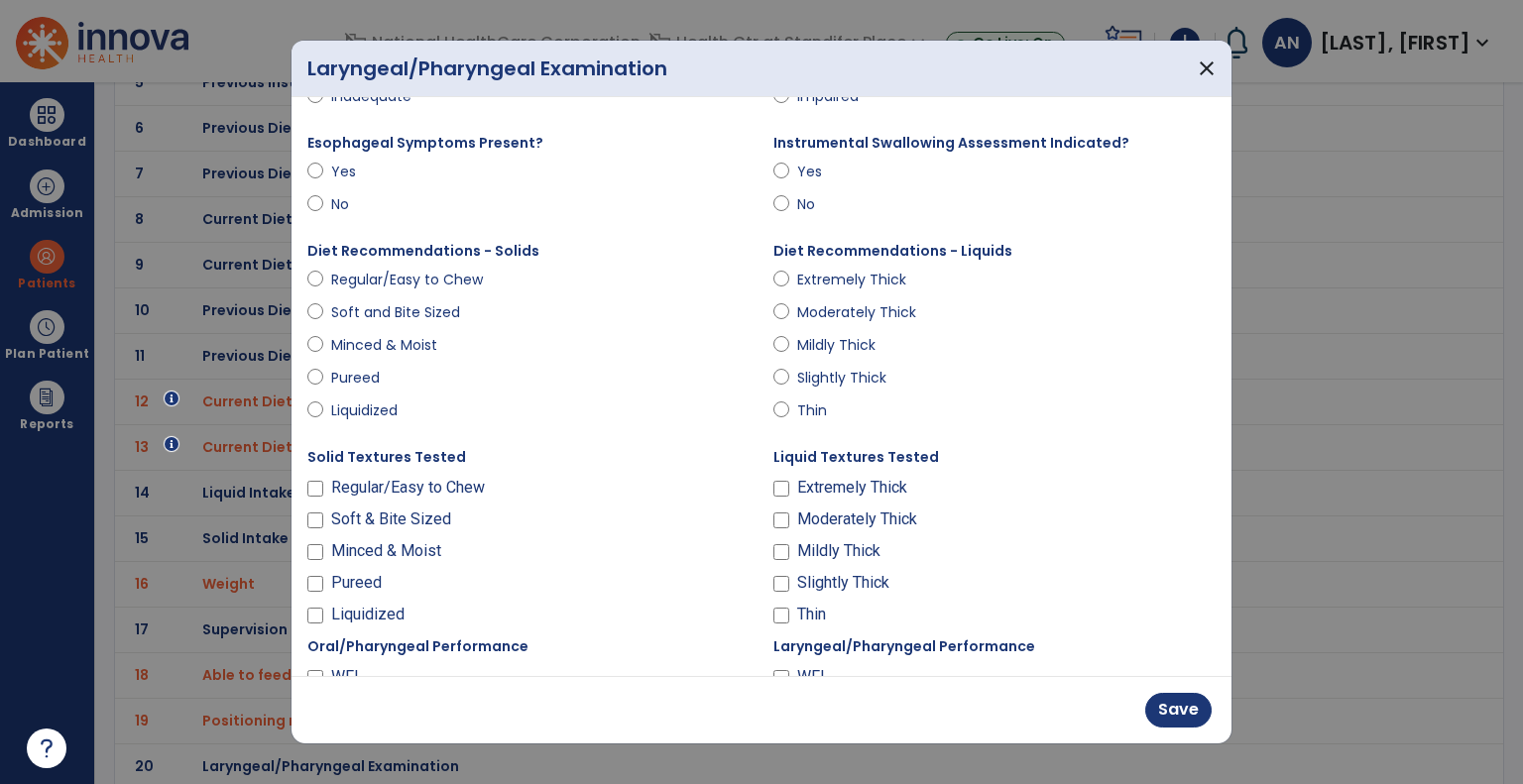 click on "Regular/Easy to Chew" at bounding box center (408, 488) 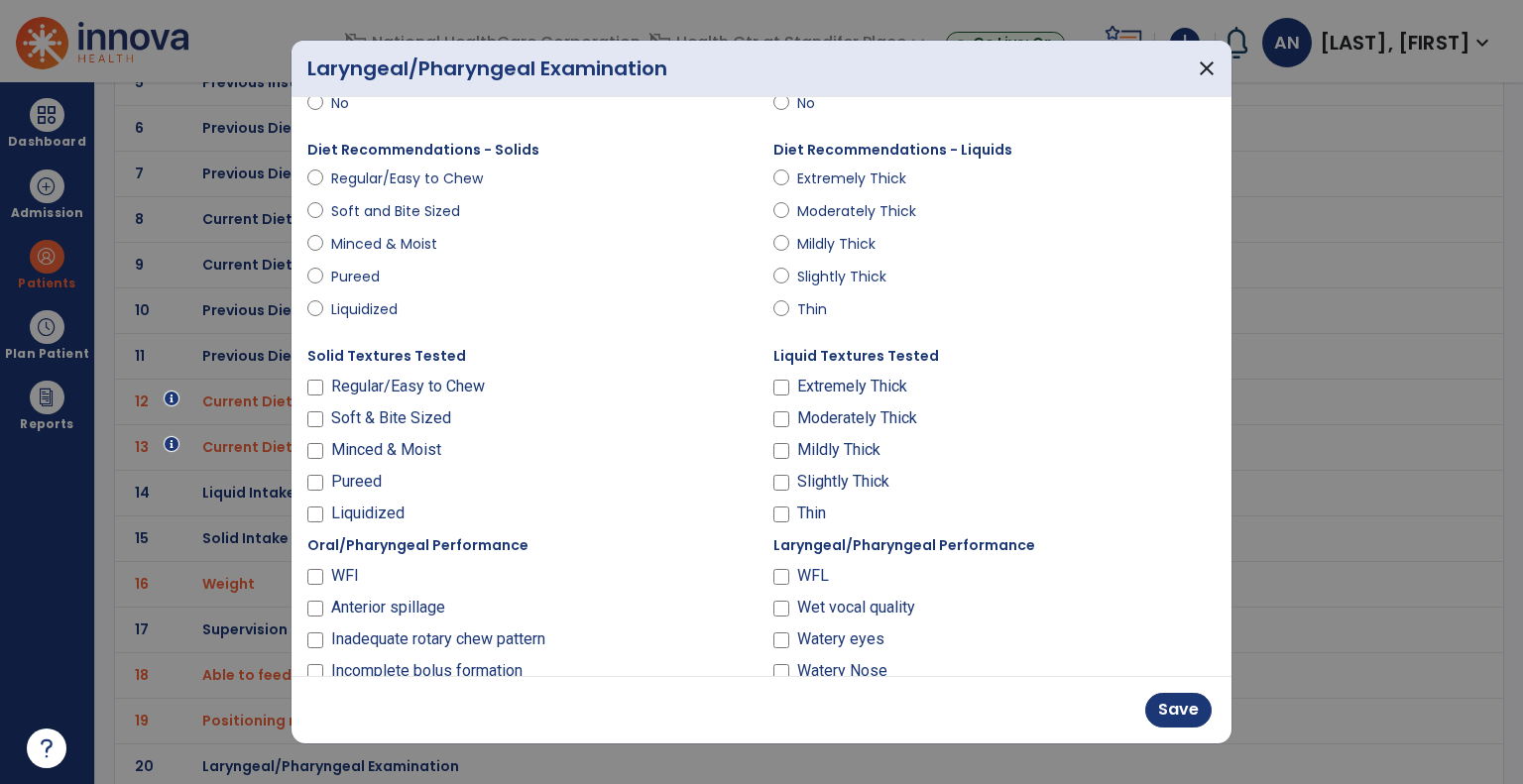 scroll, scrollTop: 496, scrollLeft: 0, axis: vertical 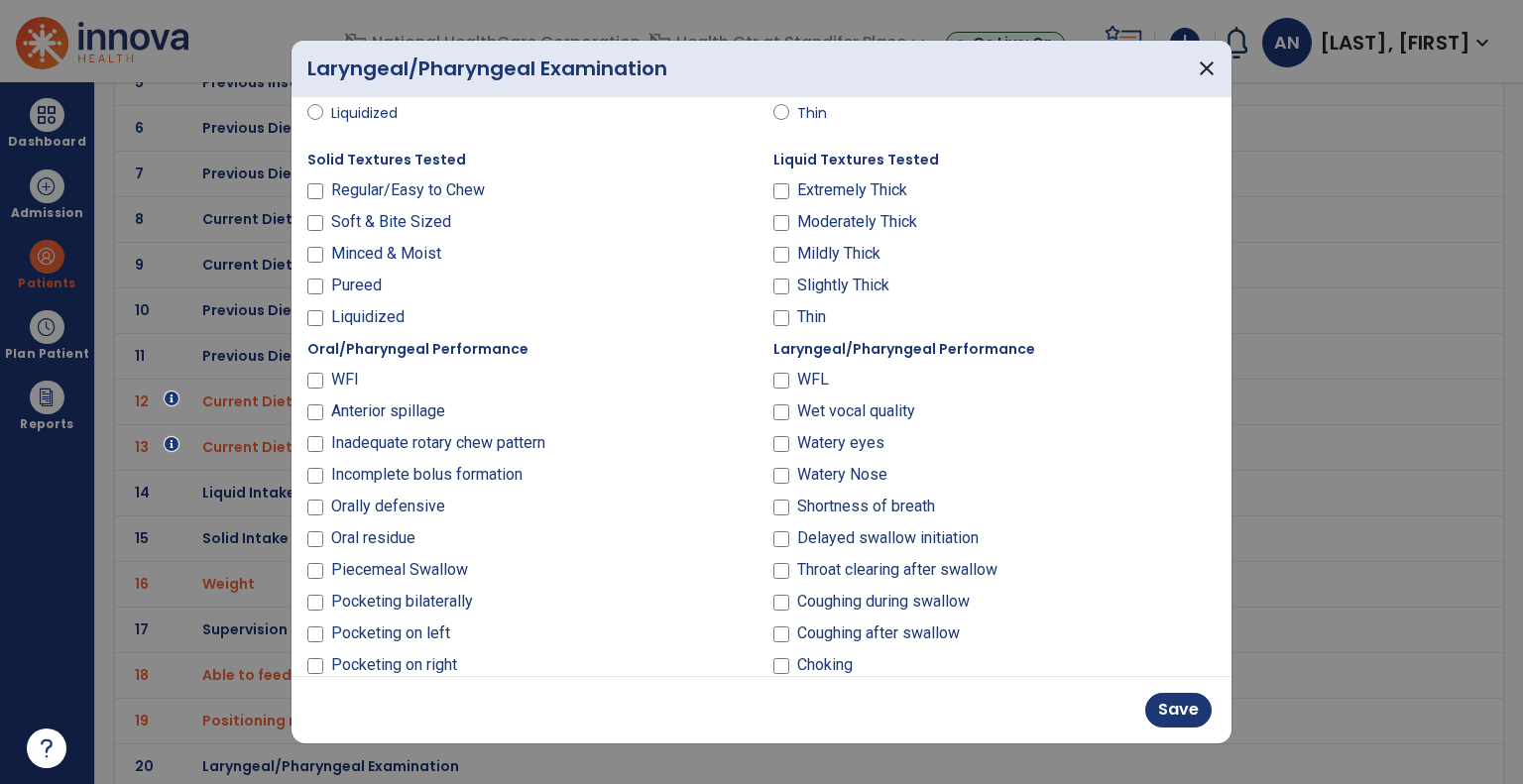 click on "WFl" at bounding box center (344, 380) 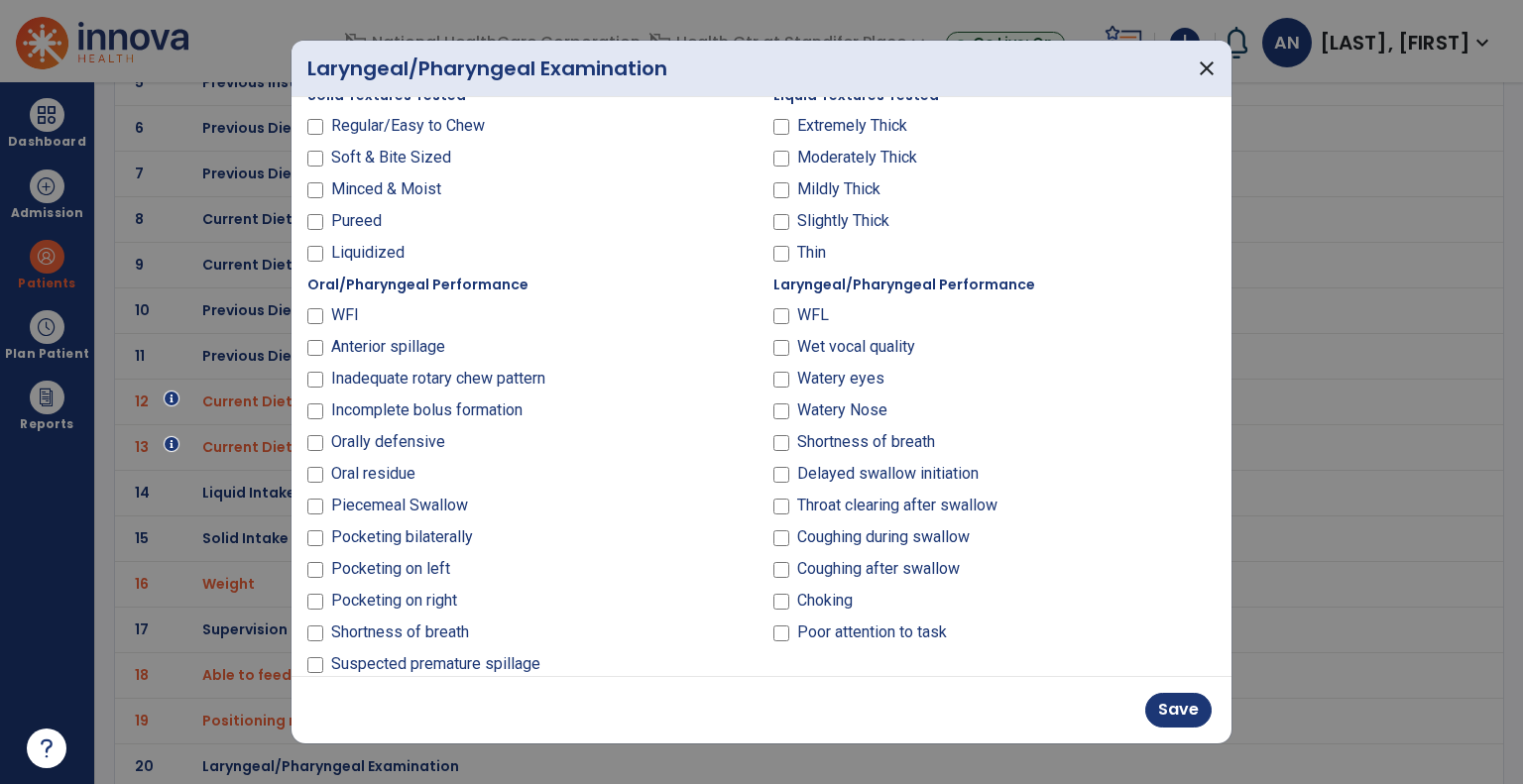 scroll, scrollTop: 595, scrollLeft: 0, axis: vertical 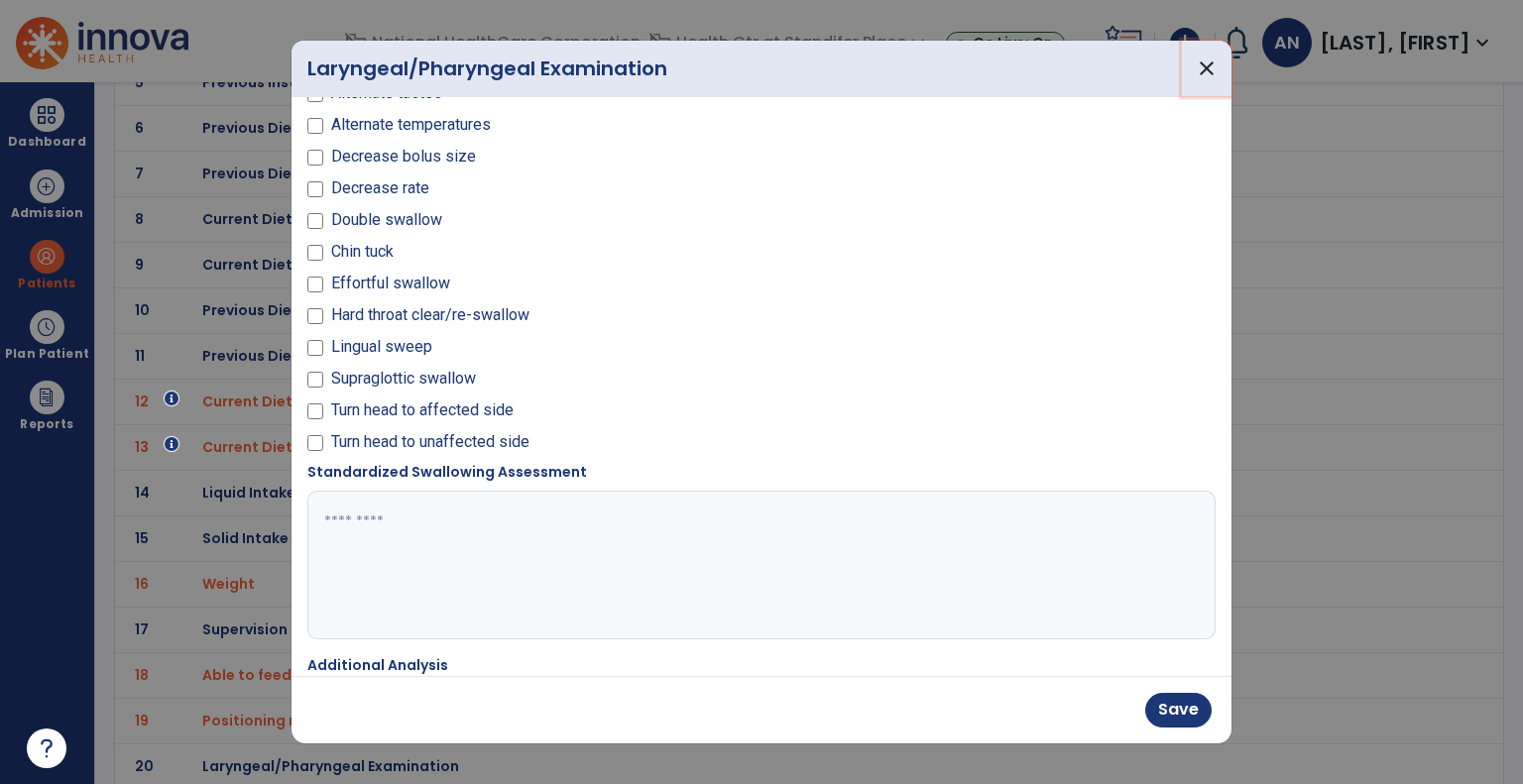 click on "close" at bounding box center (1207, 68) 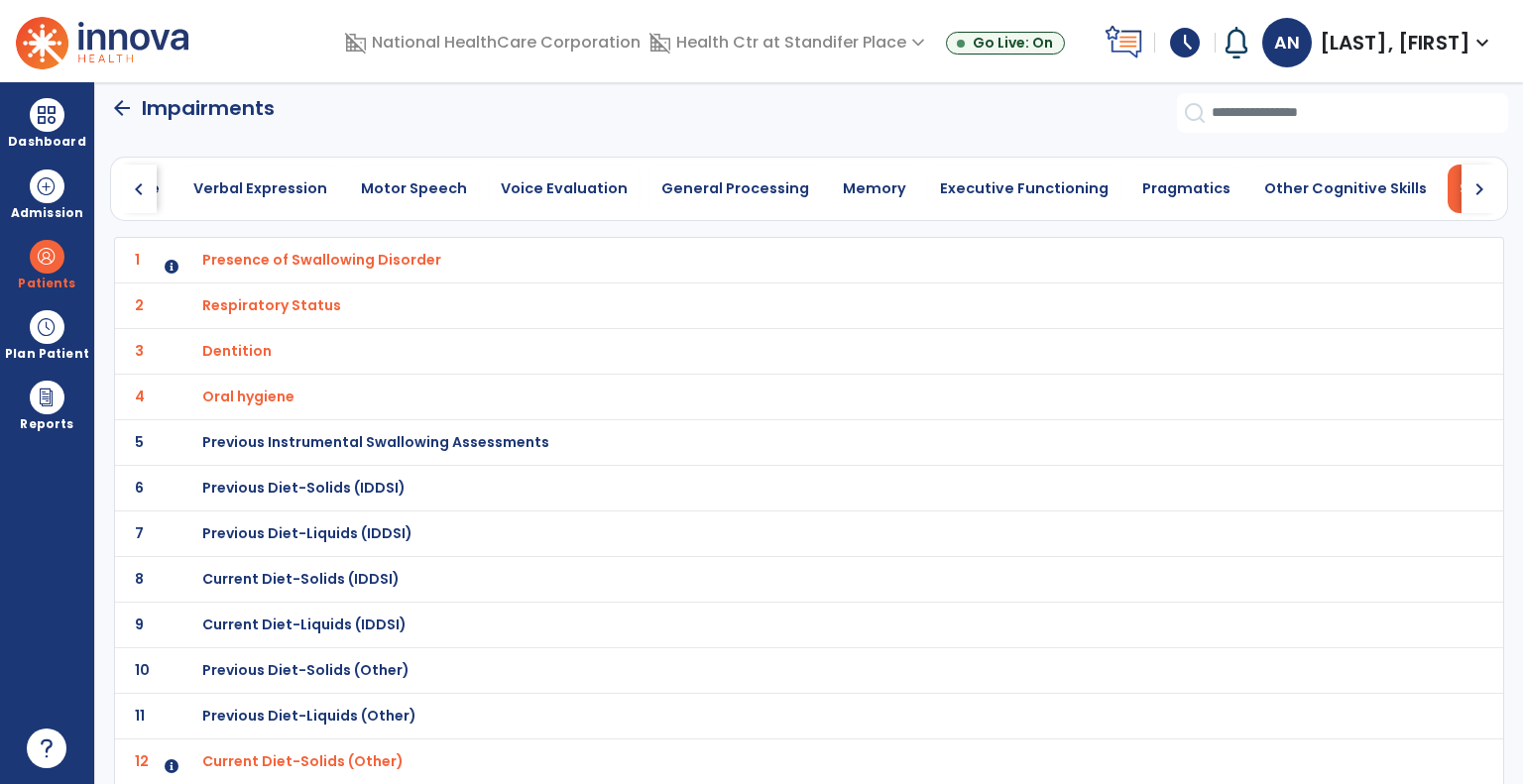 scroll, scrollTop: 0, scrollLeft: 0, axis: both 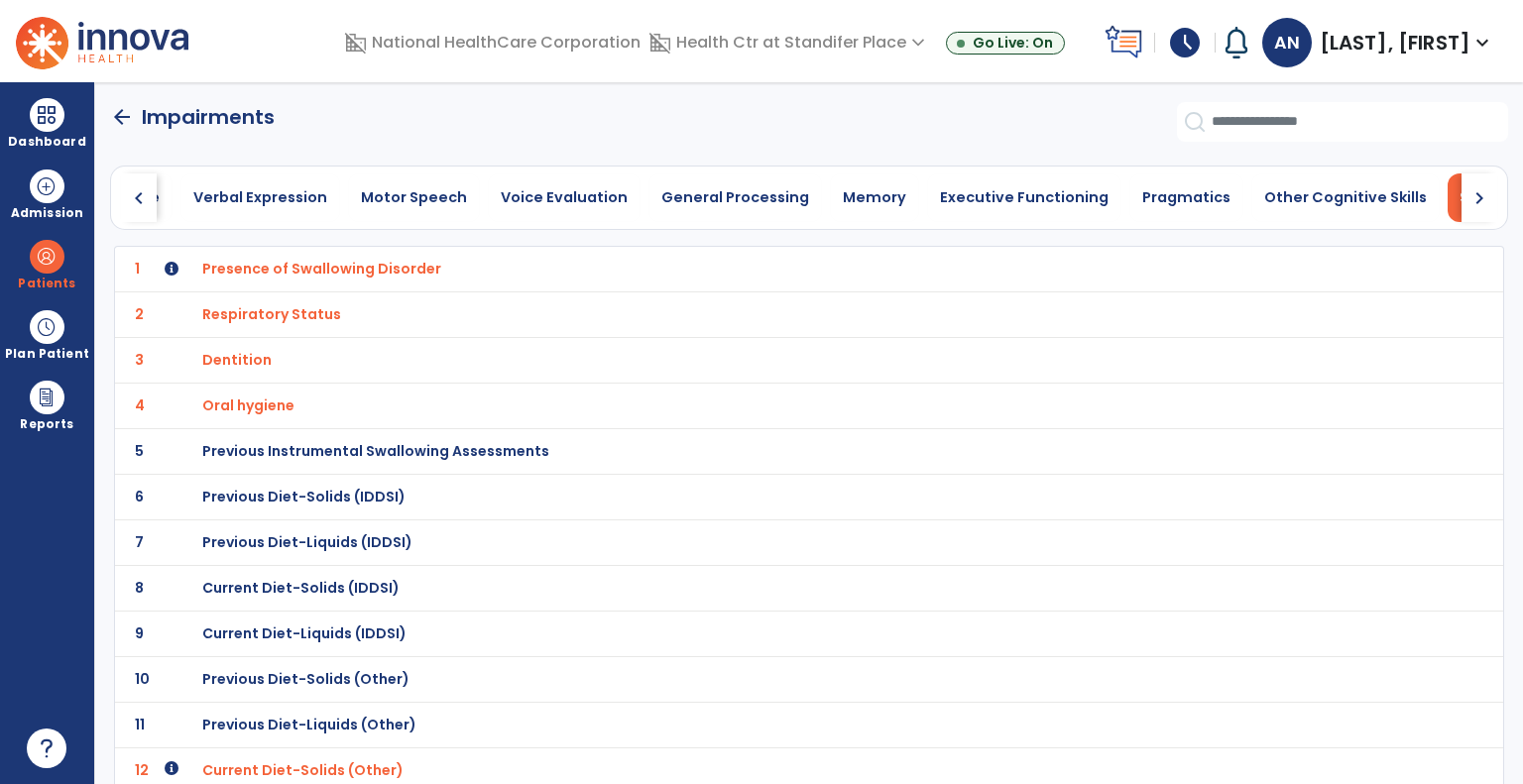 click on "Previous Instrumental Swallowing Assessments" at bounding box center (321, 269) 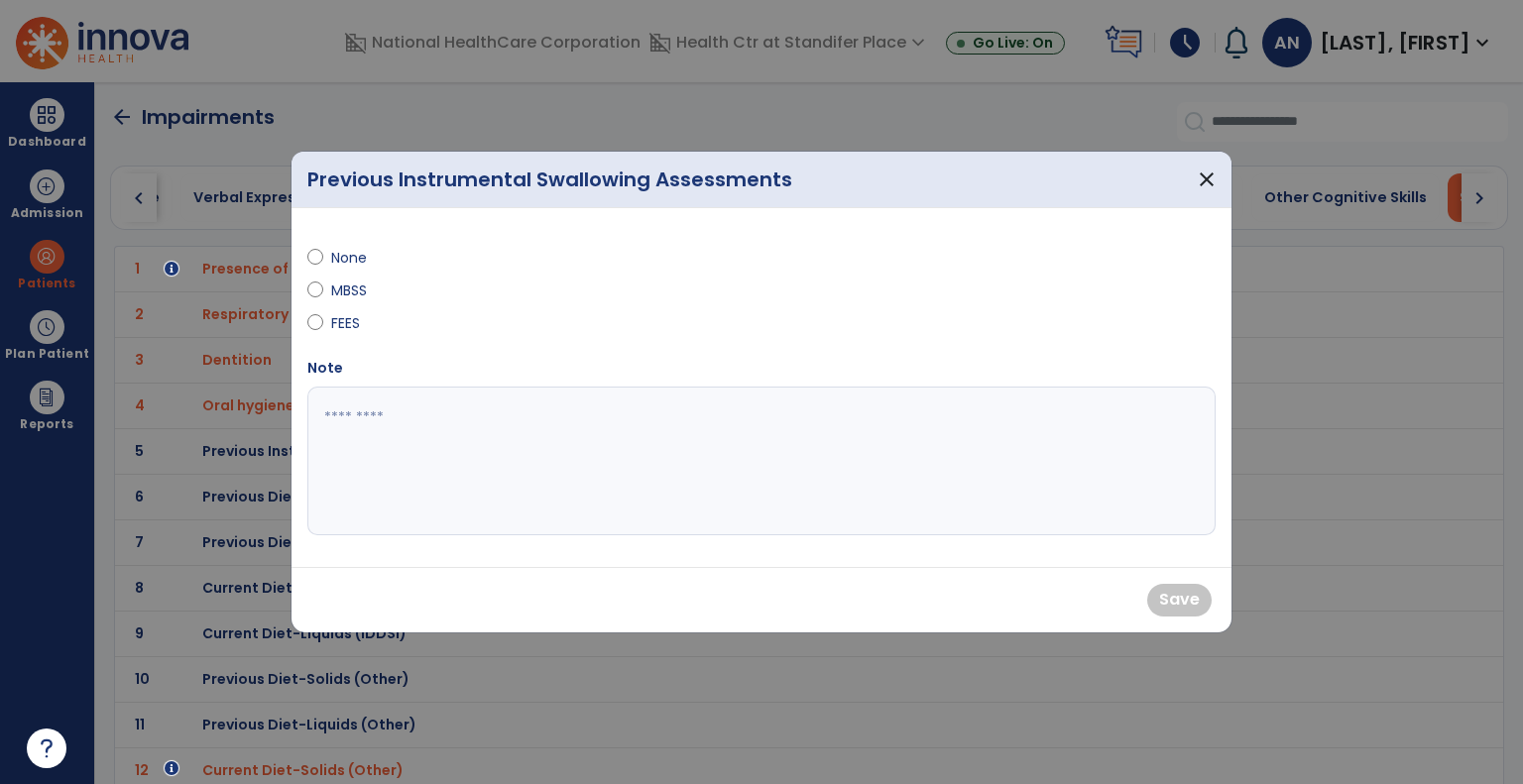 click on "MBSS" at bounding box center [366, 290] 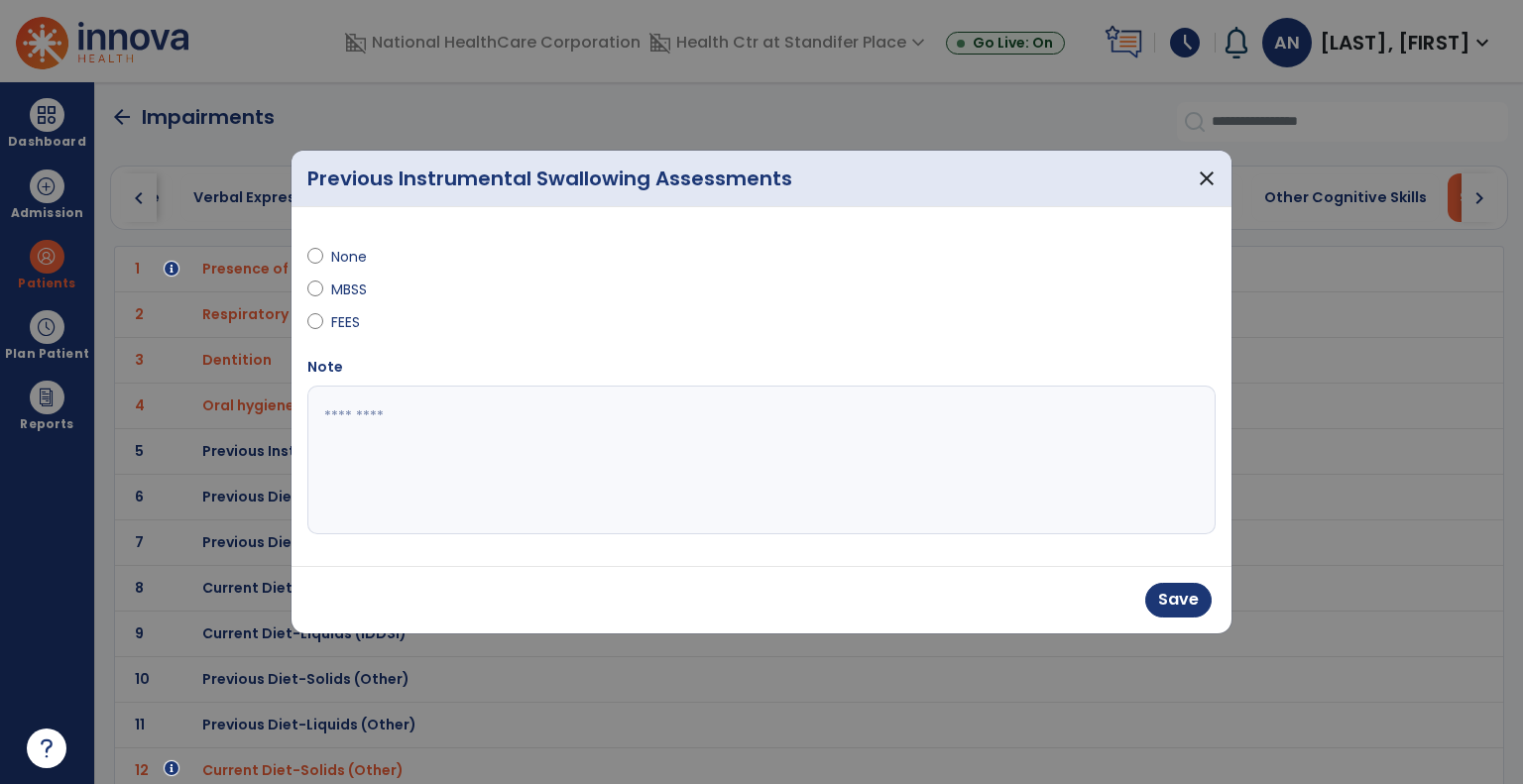 click at bounding box center [762, 460] 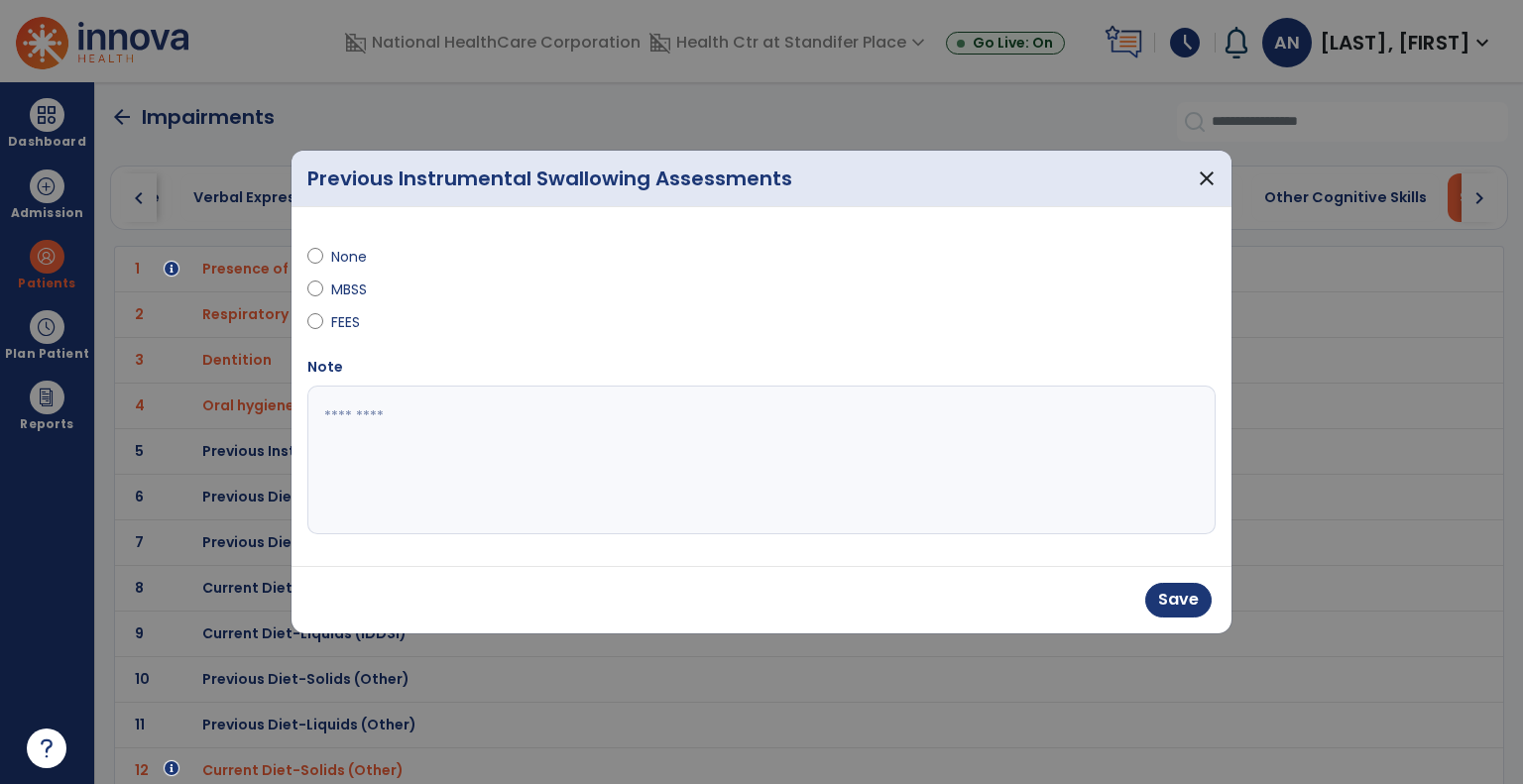 paste on "**********" 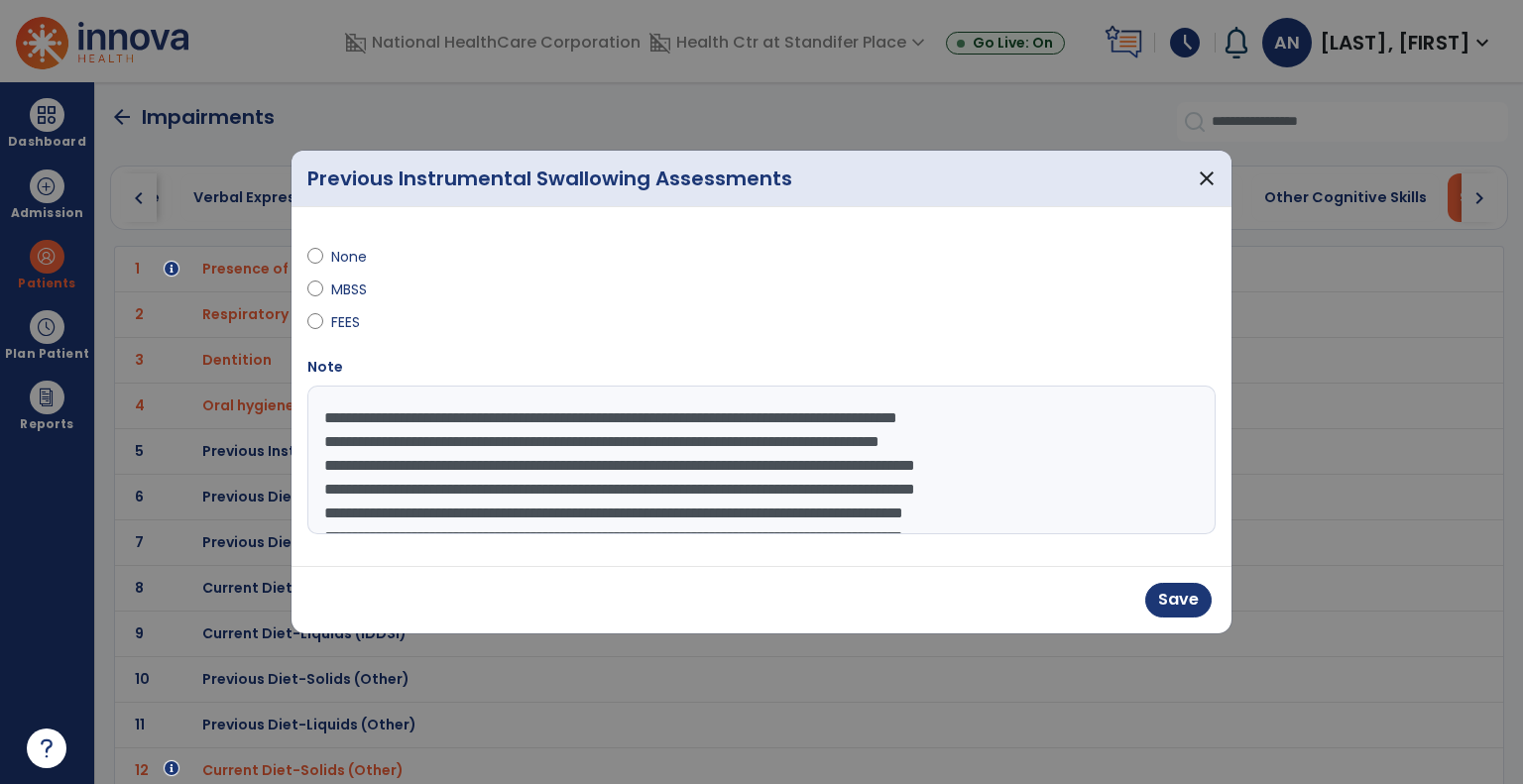 scroll, scrollTop: 63, scrollLeft: 0, axis: vertical 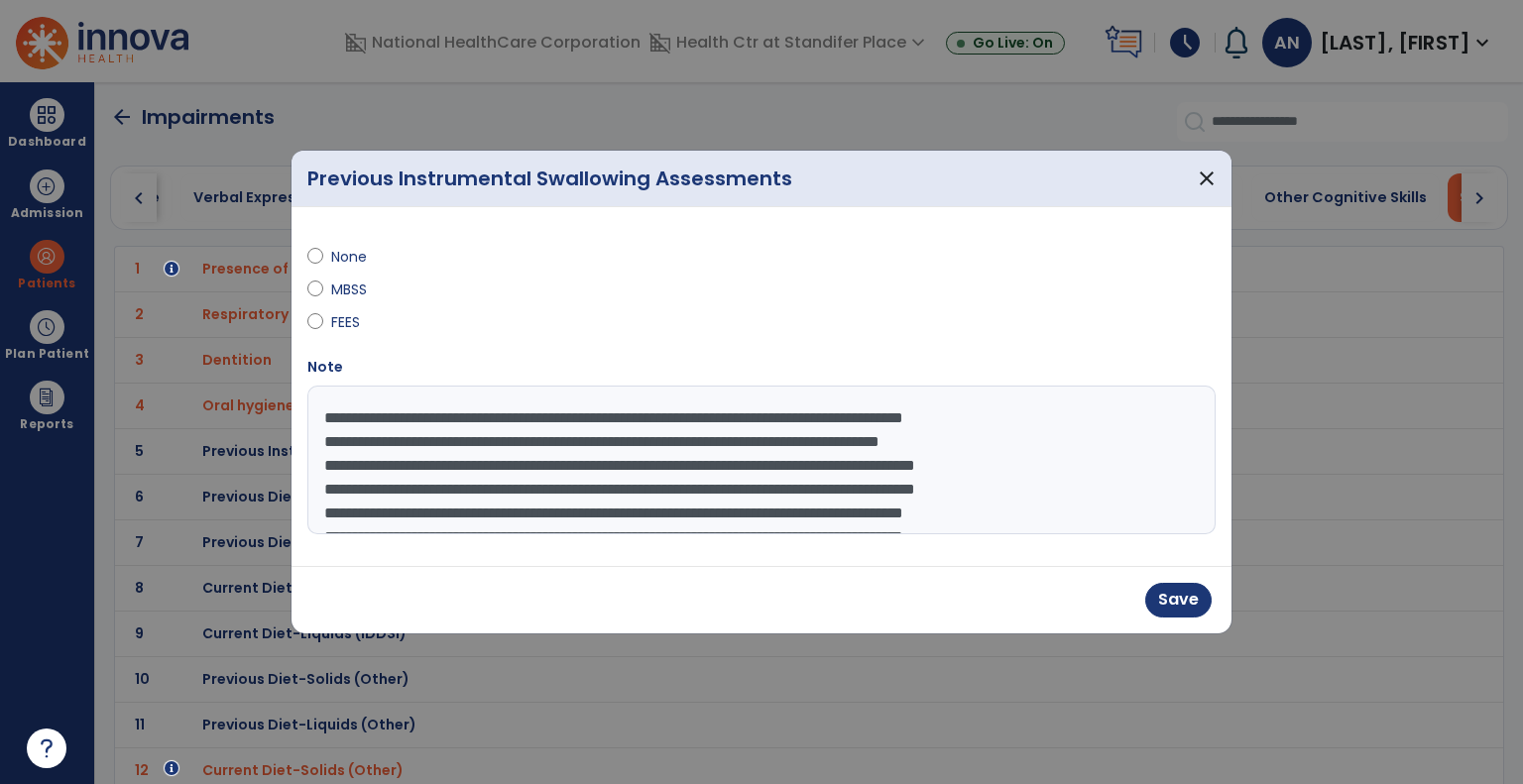 click on "**********" at bounding box center (762, 460) 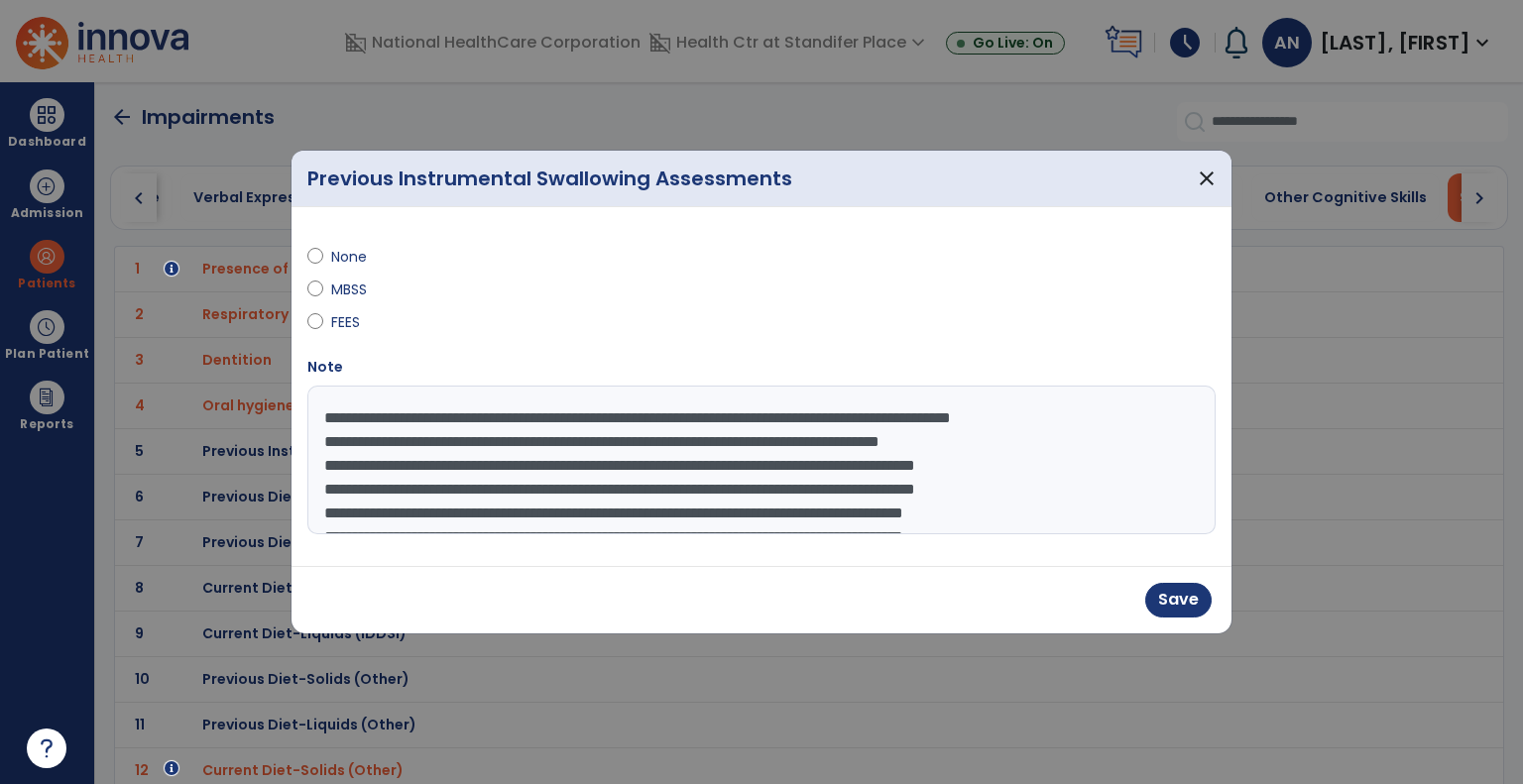 click on "**********" at bounding box center (762, 460) 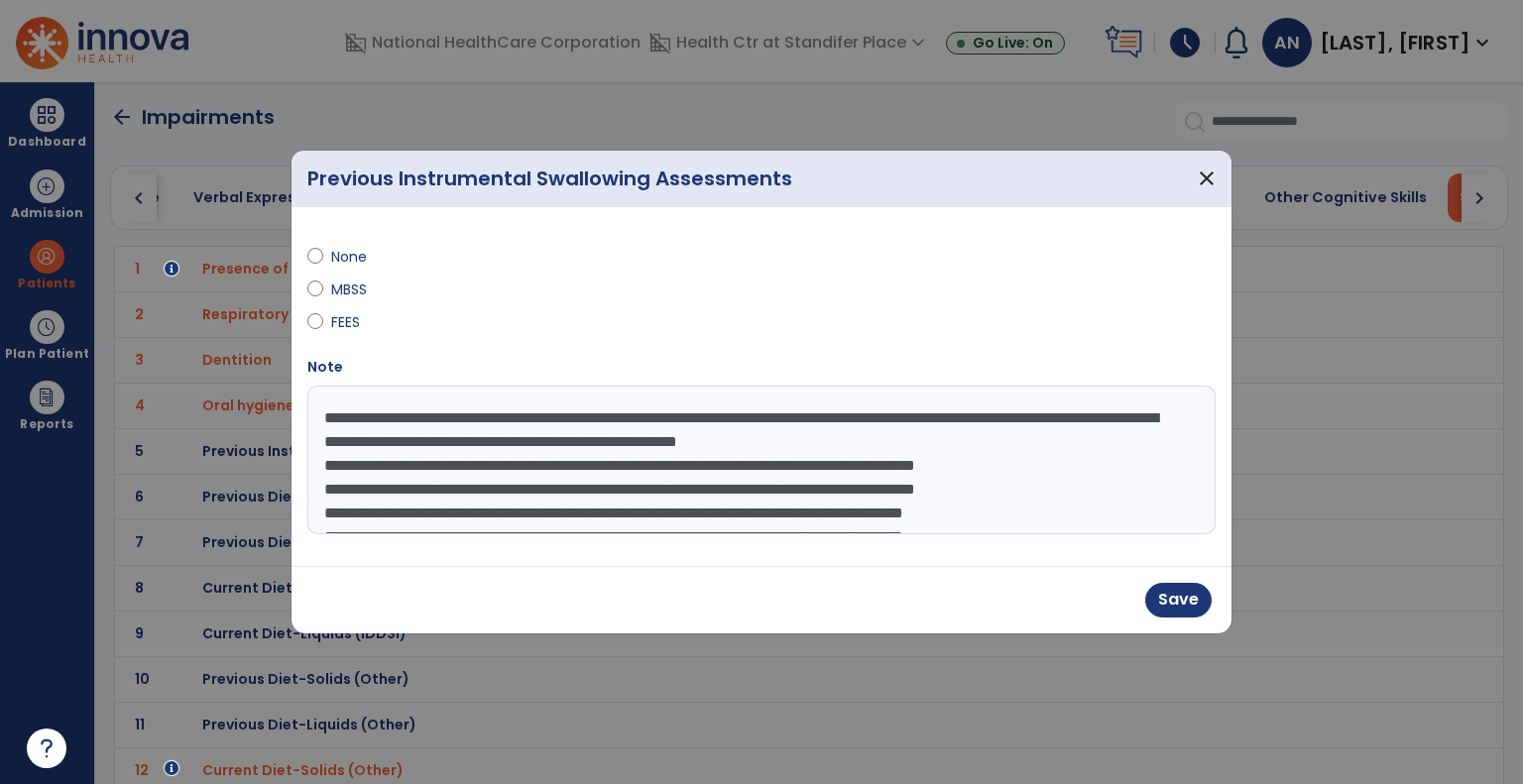 click on "**********" at bounding box center (762, 460) 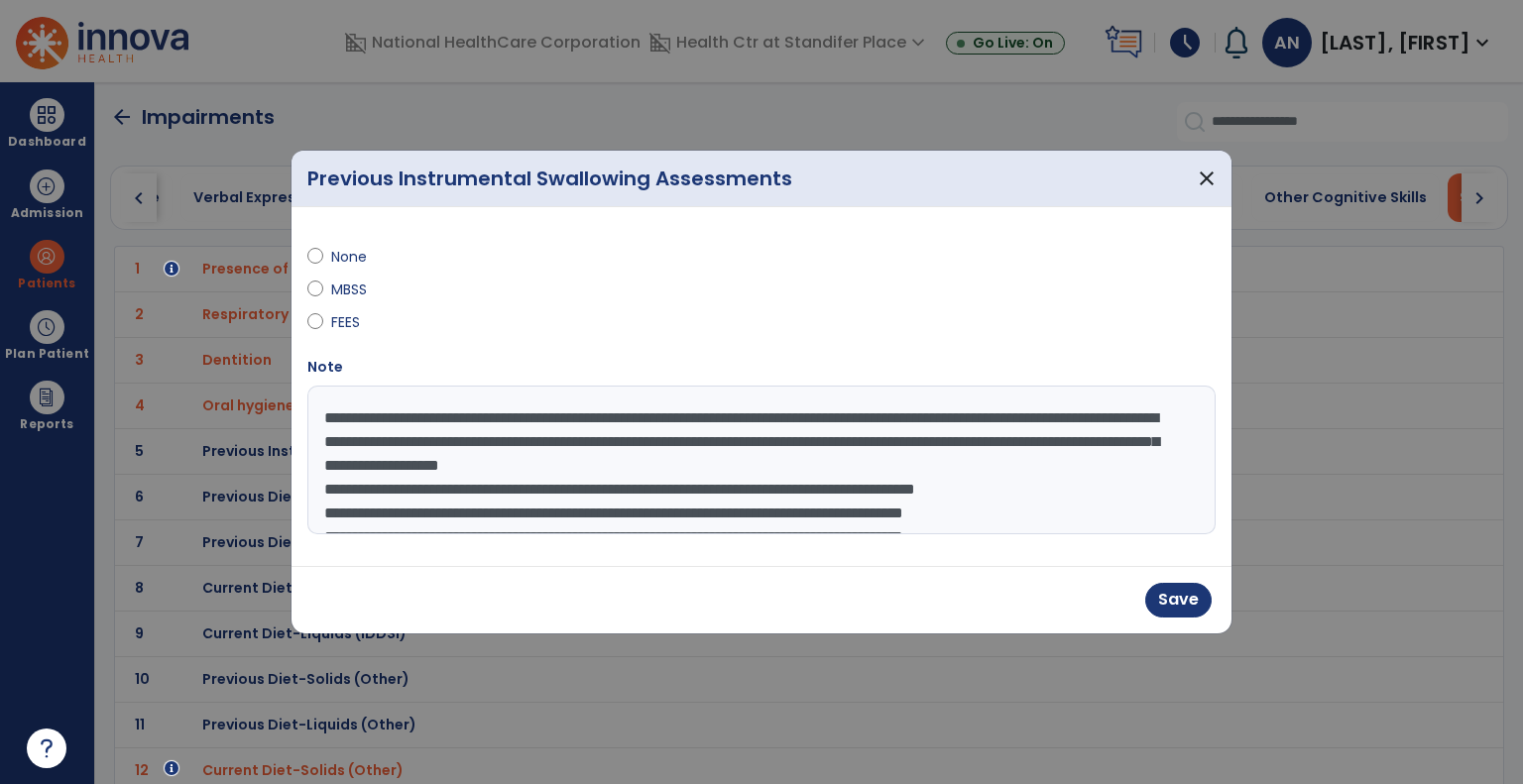 click on "**********" at bounding box center (762, 460) 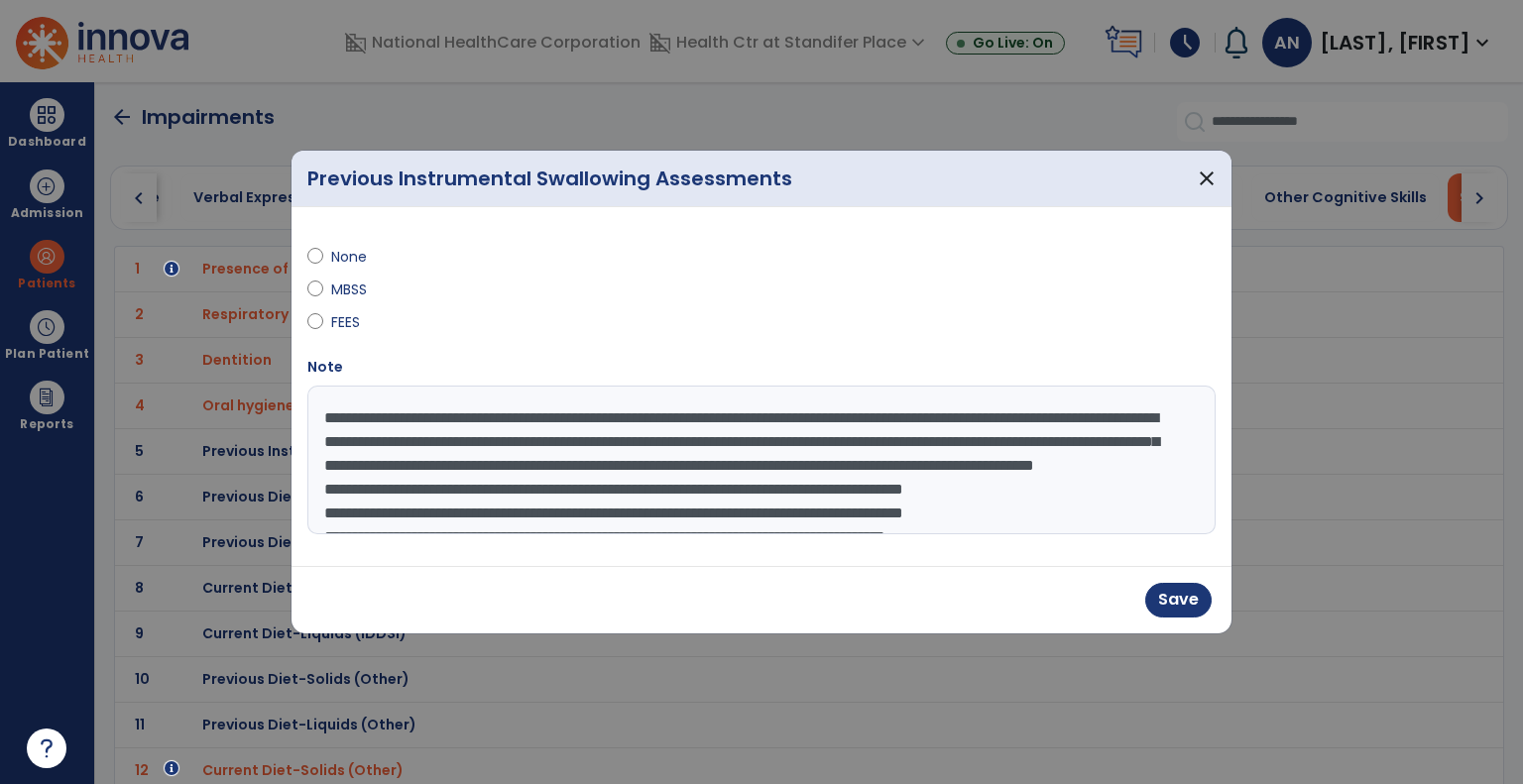 scroll, scrollTop: 55, scrollLeft: 0, axis: vertical 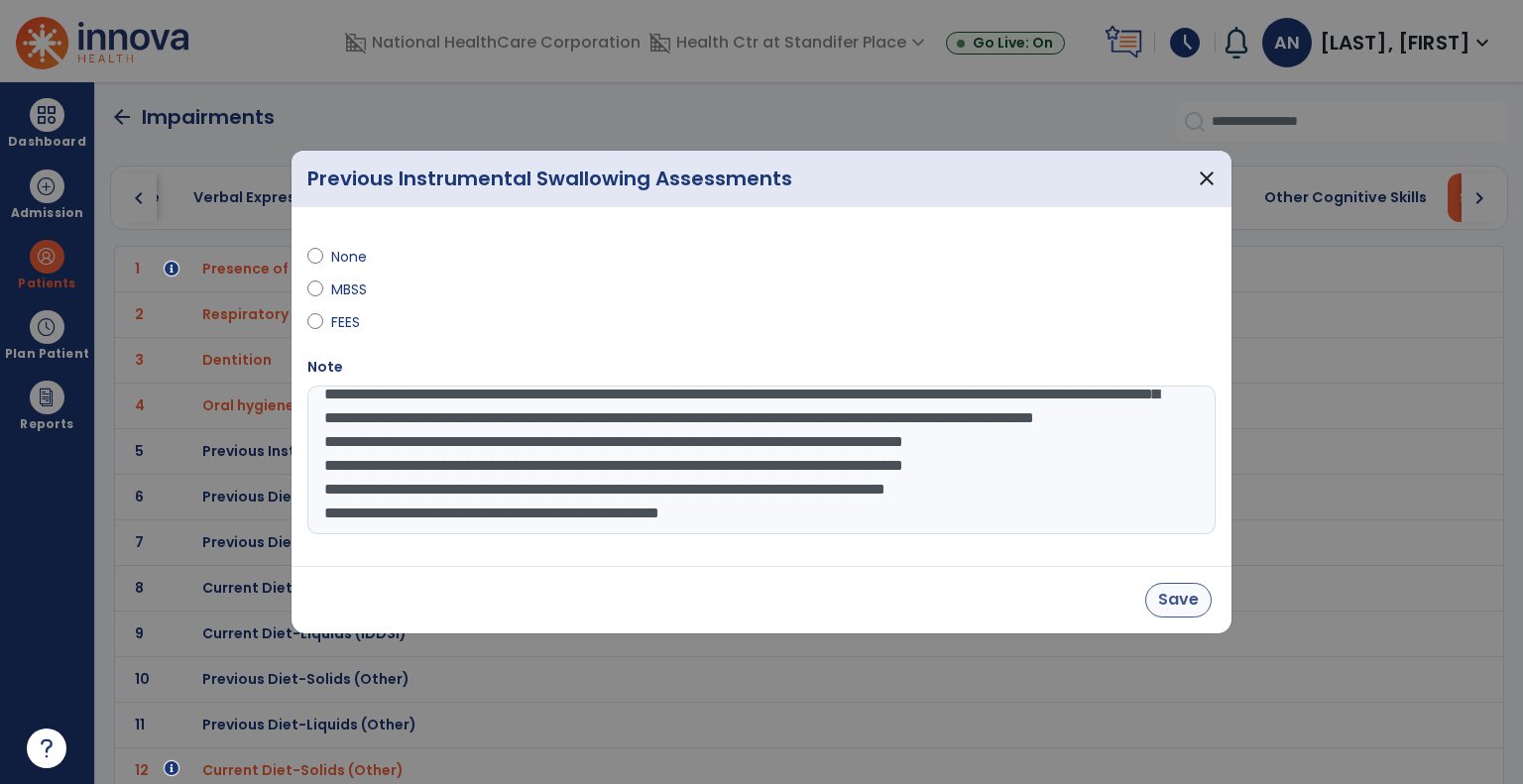 type on "**********" 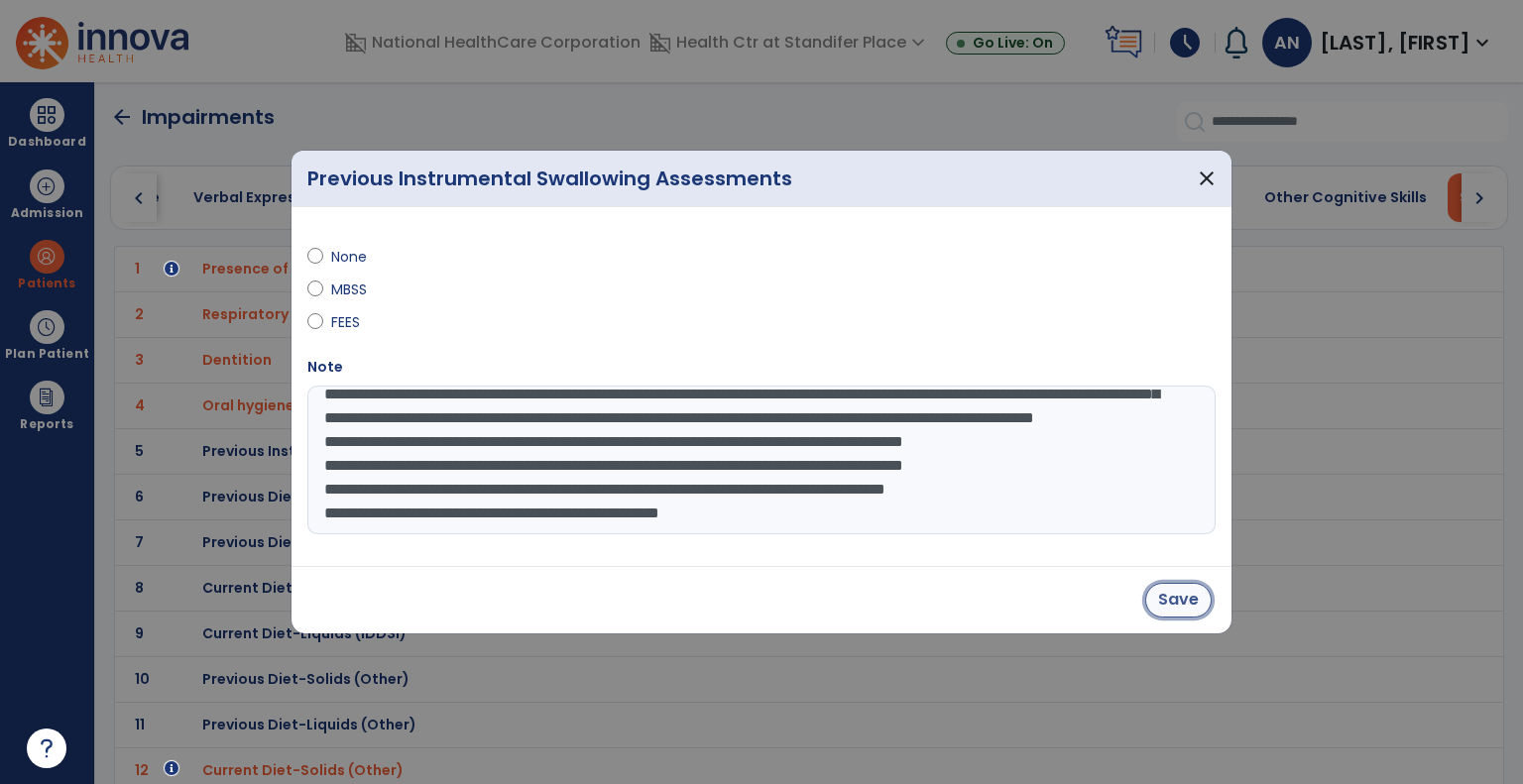 click on "Save" at bounding box center [1178, 600] 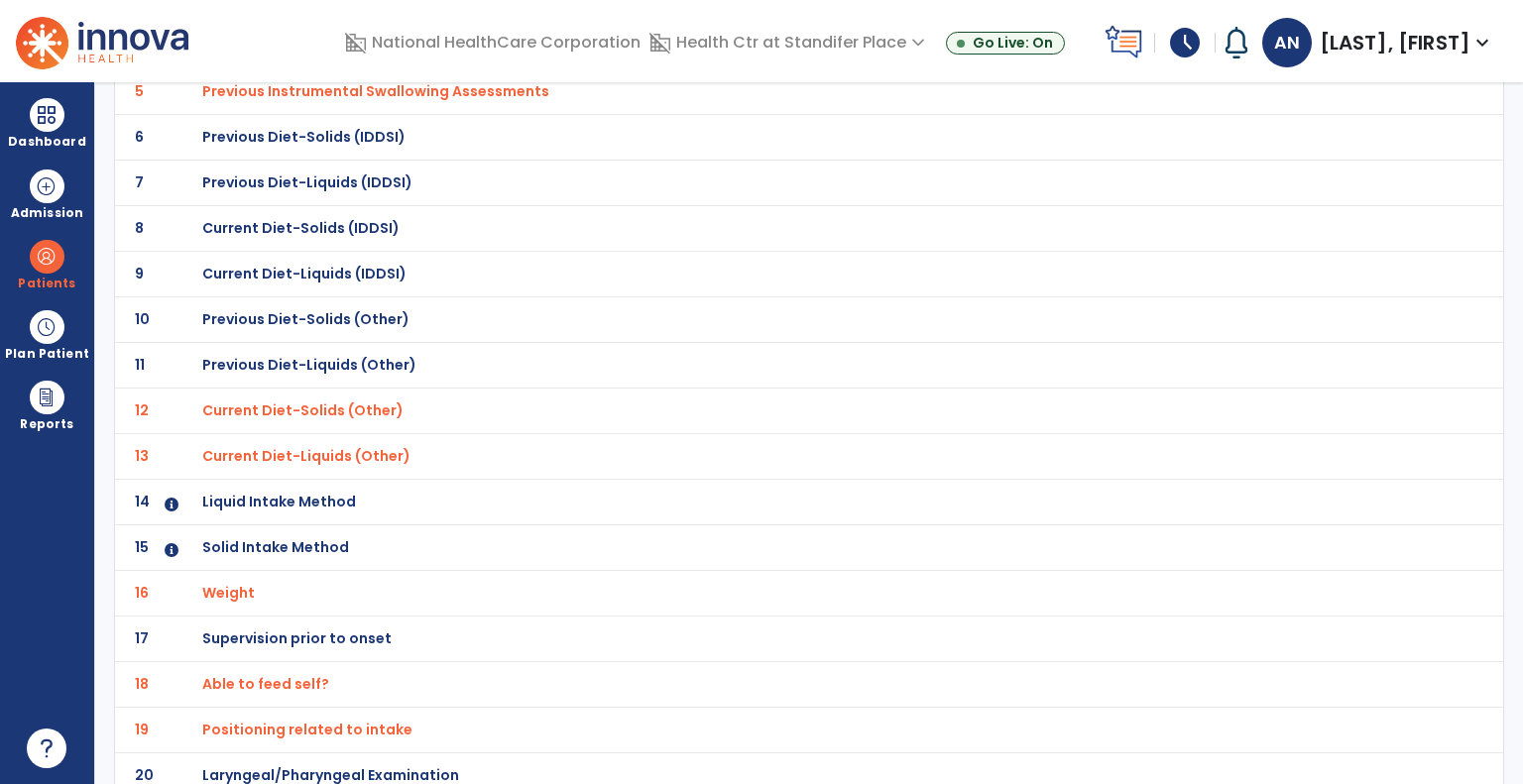 scroll, scrollTop: 369, scrollLeft: 0, axis: vertical 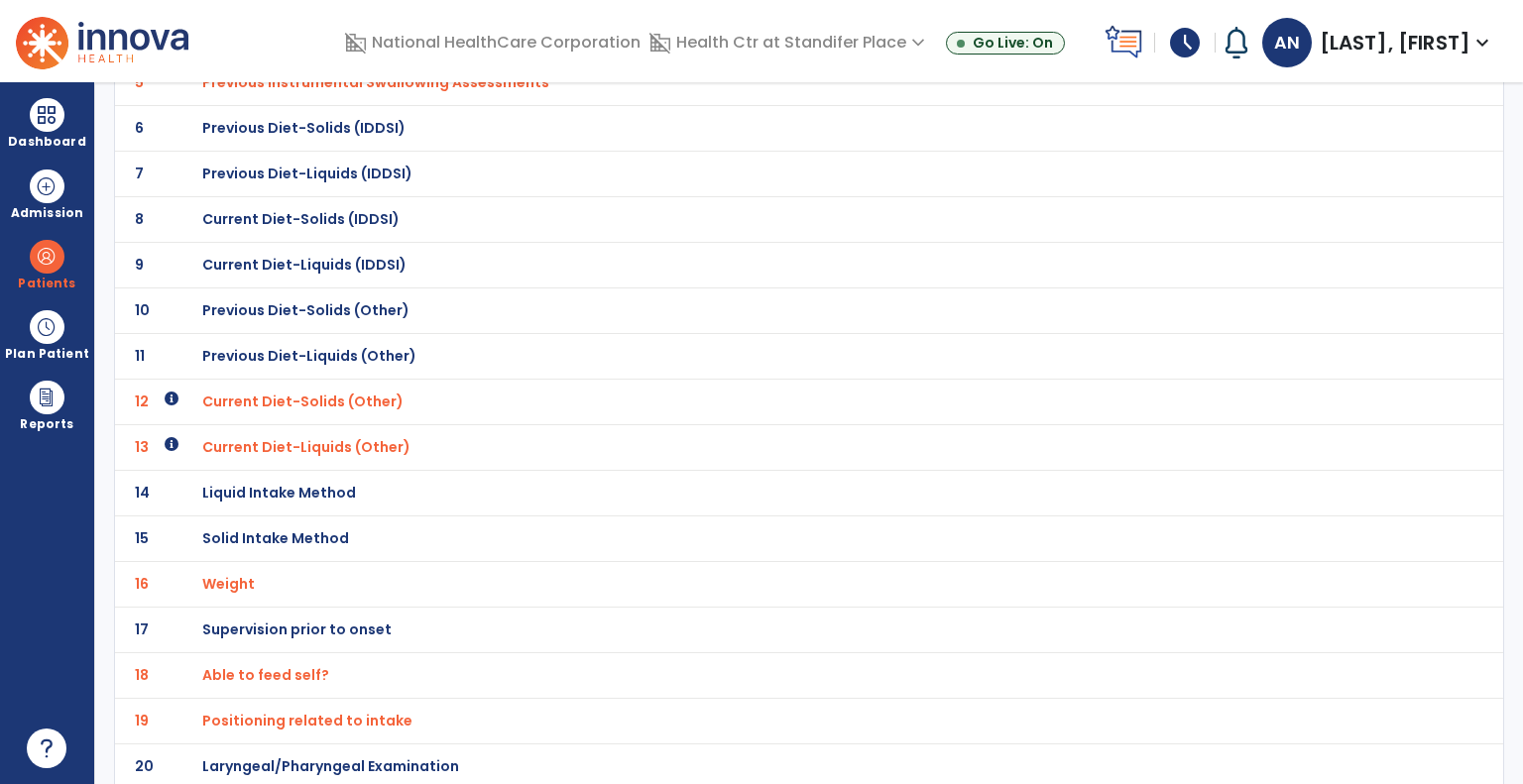 click on "Laryngeal/Pharyngeal Examination" at bounding box center (321, -100) 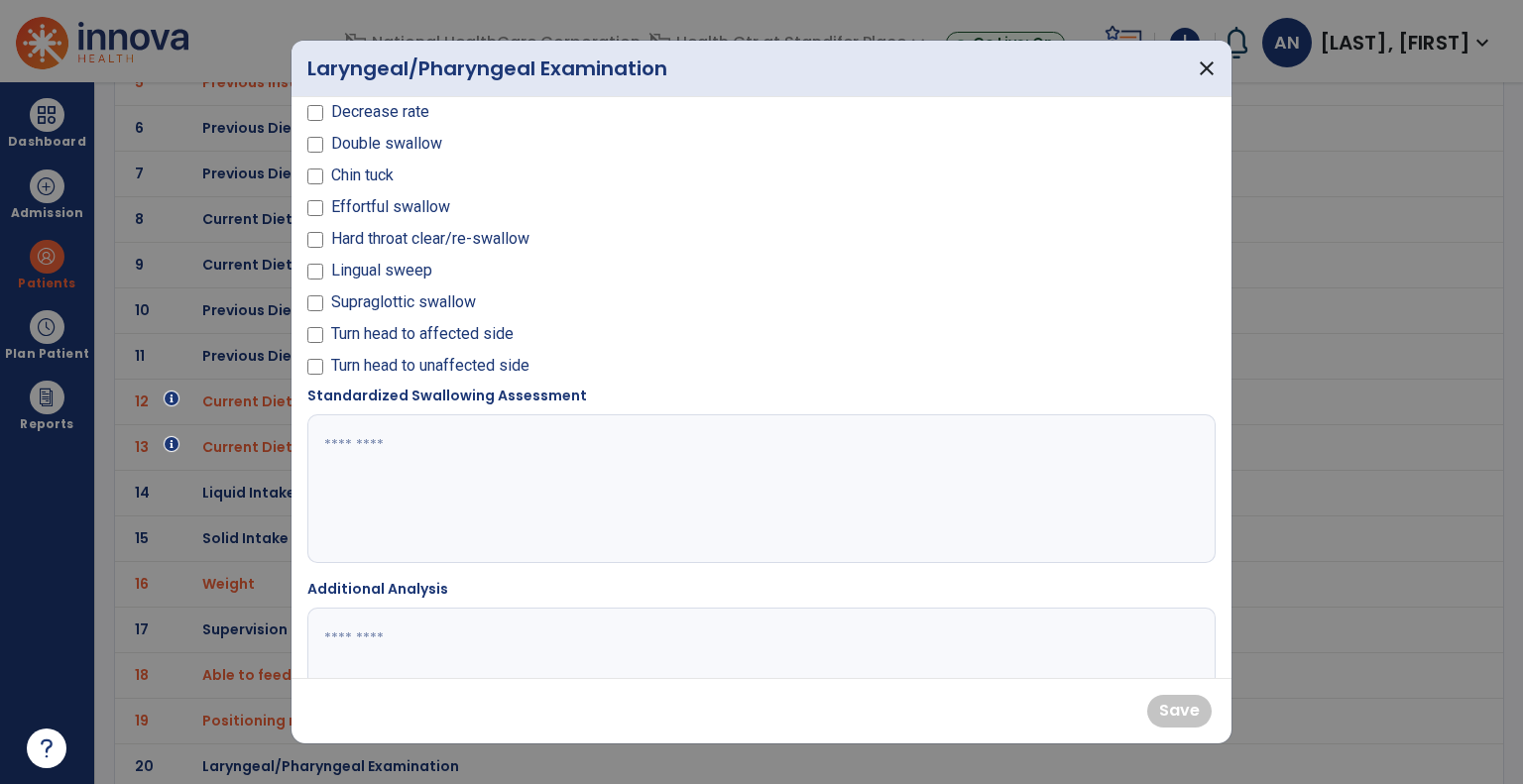 scroll, scrollTop: 1479, scrollLeft: 0, axis: vertical 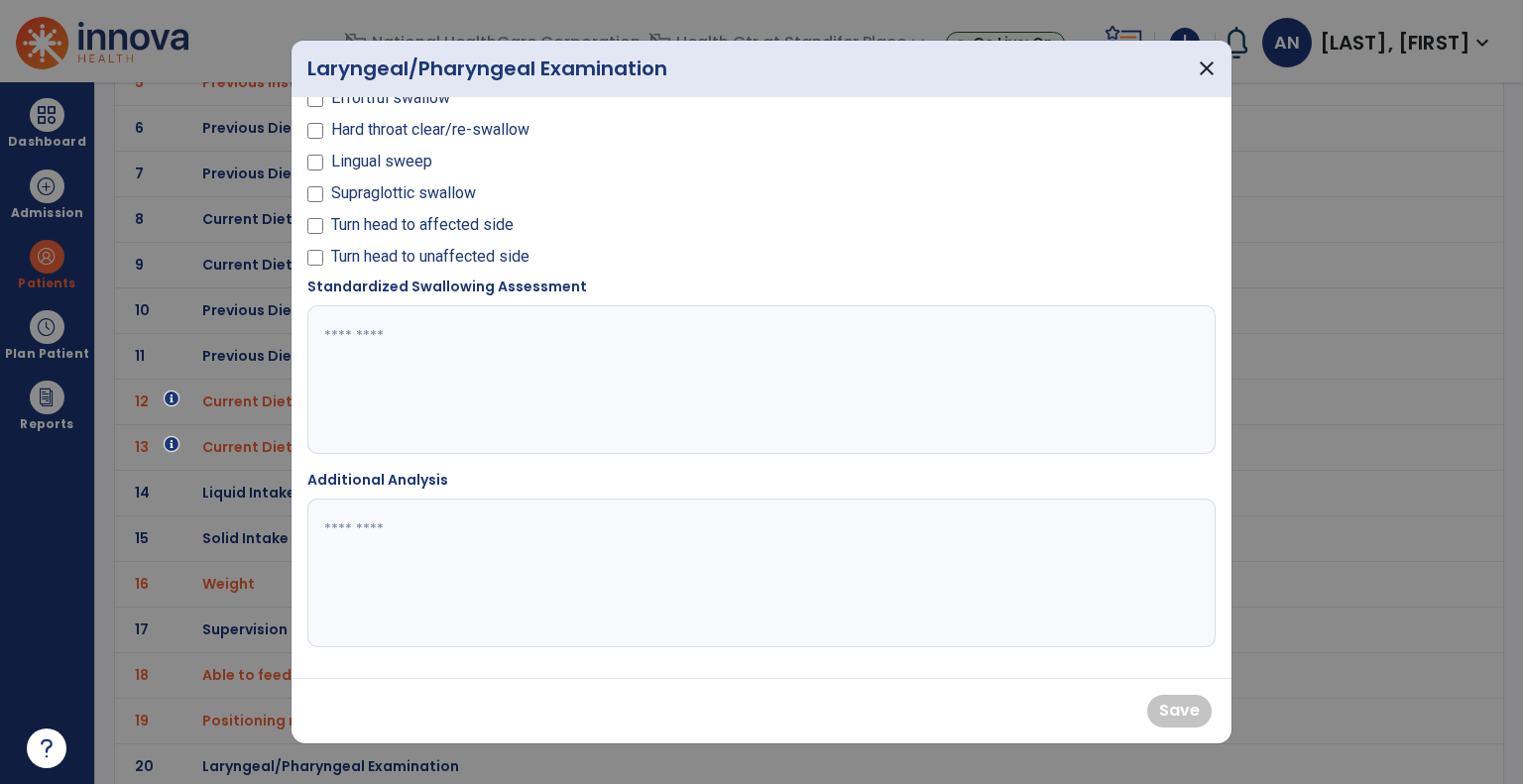click at bounding box center [760, 380] 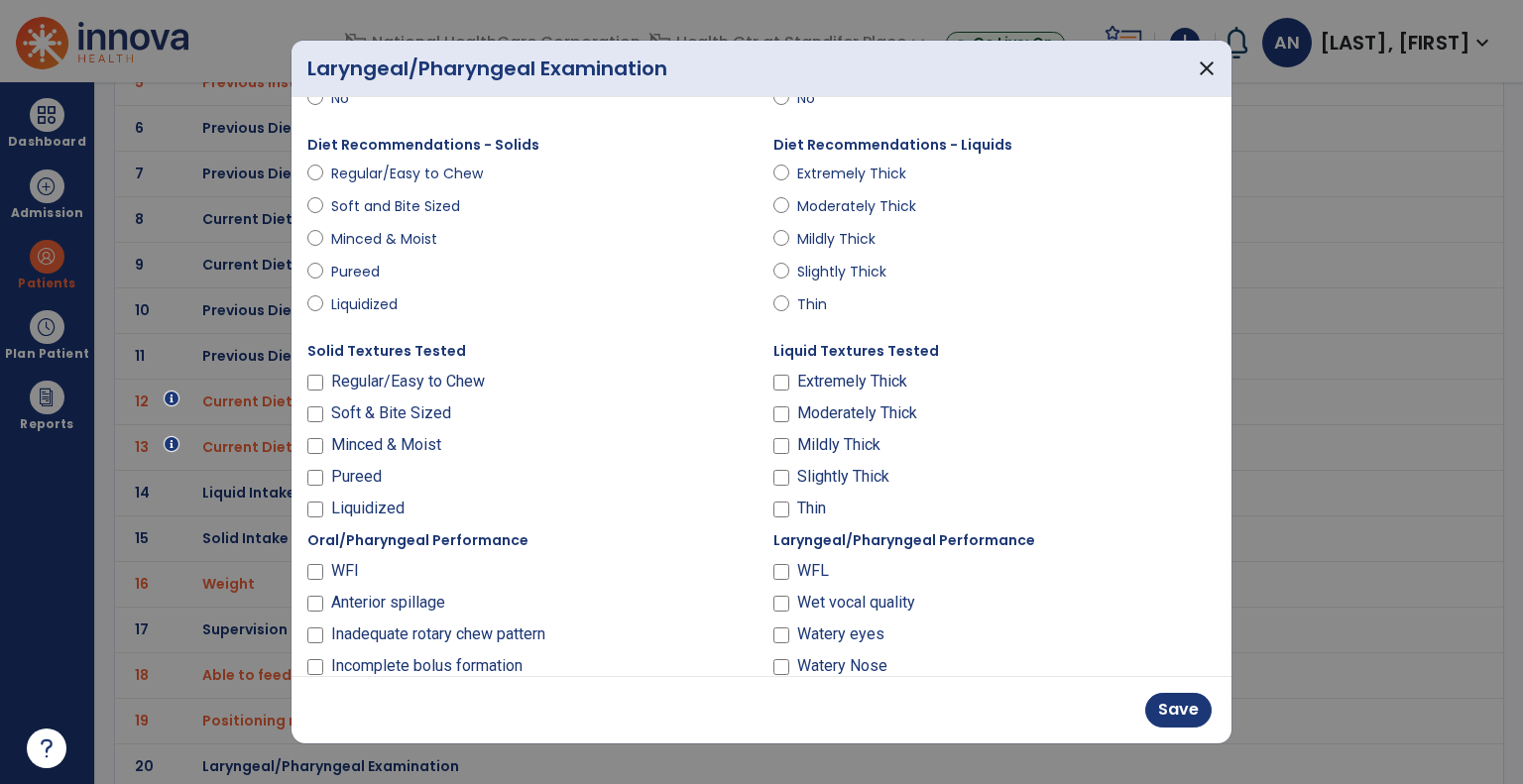 scroll, scrollTop: 289, scrollLeft: 0, axis: vertical 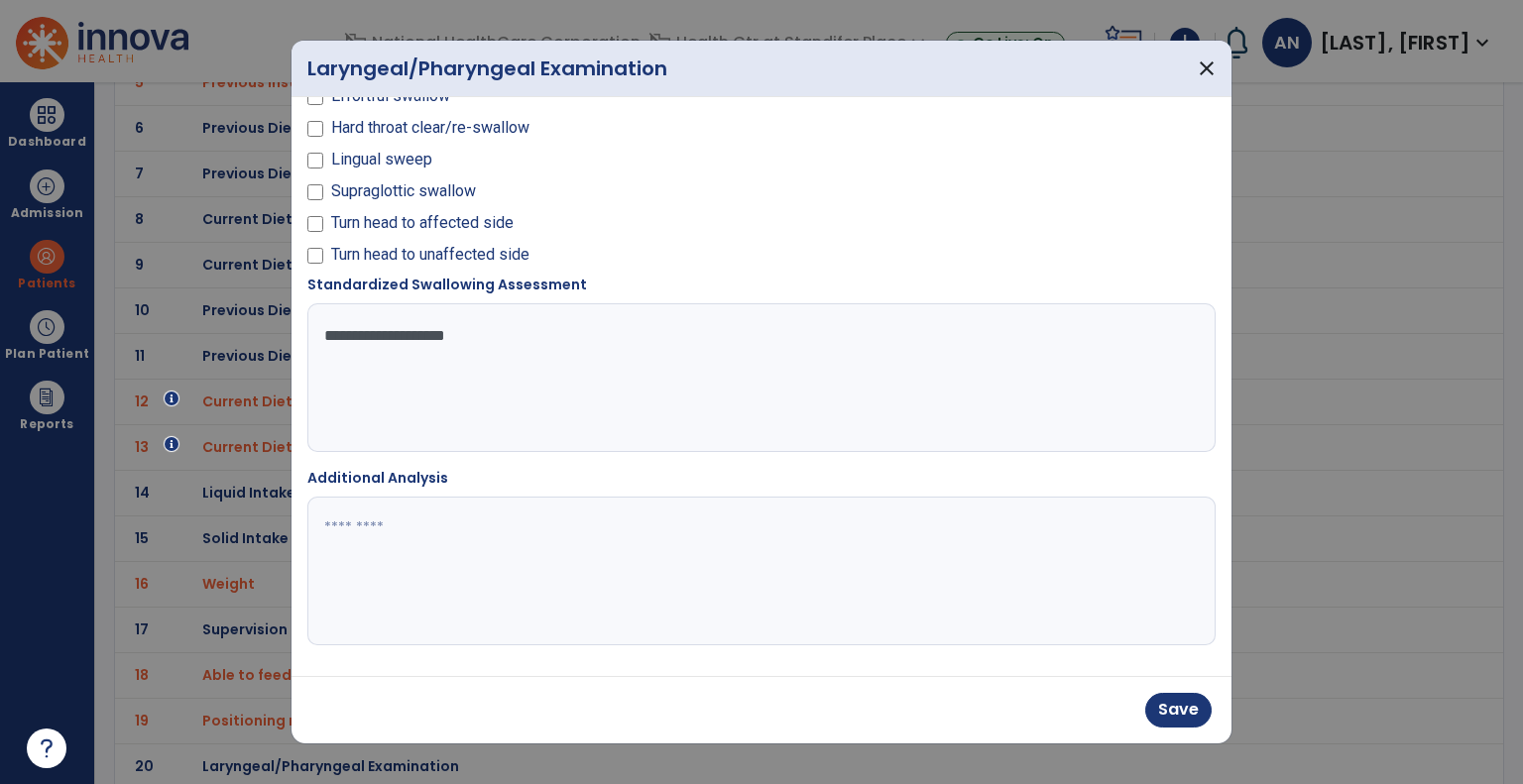 click on "**********" at bounding box center [760, 378] 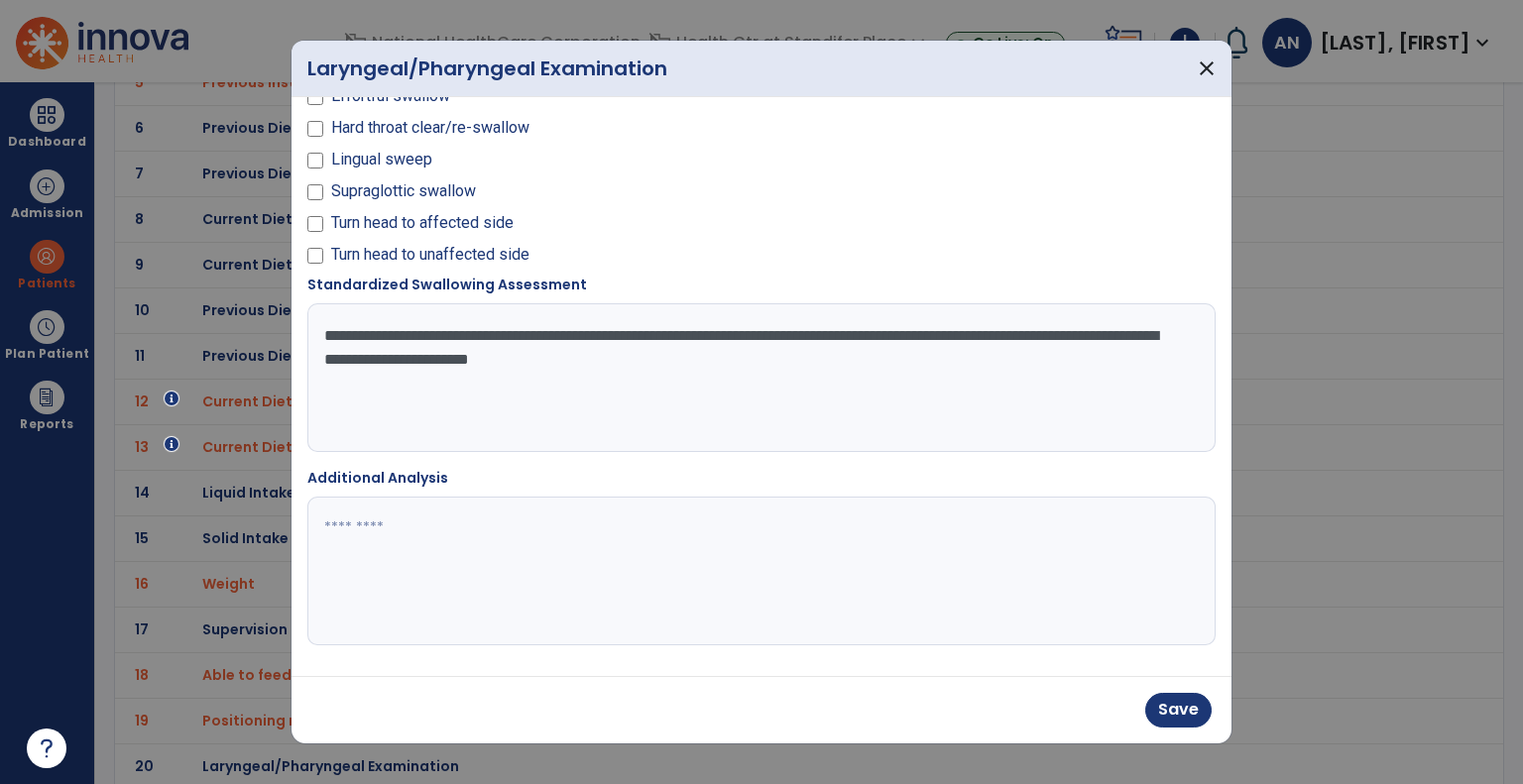 click on "**********" at bounding box center (760, 378) 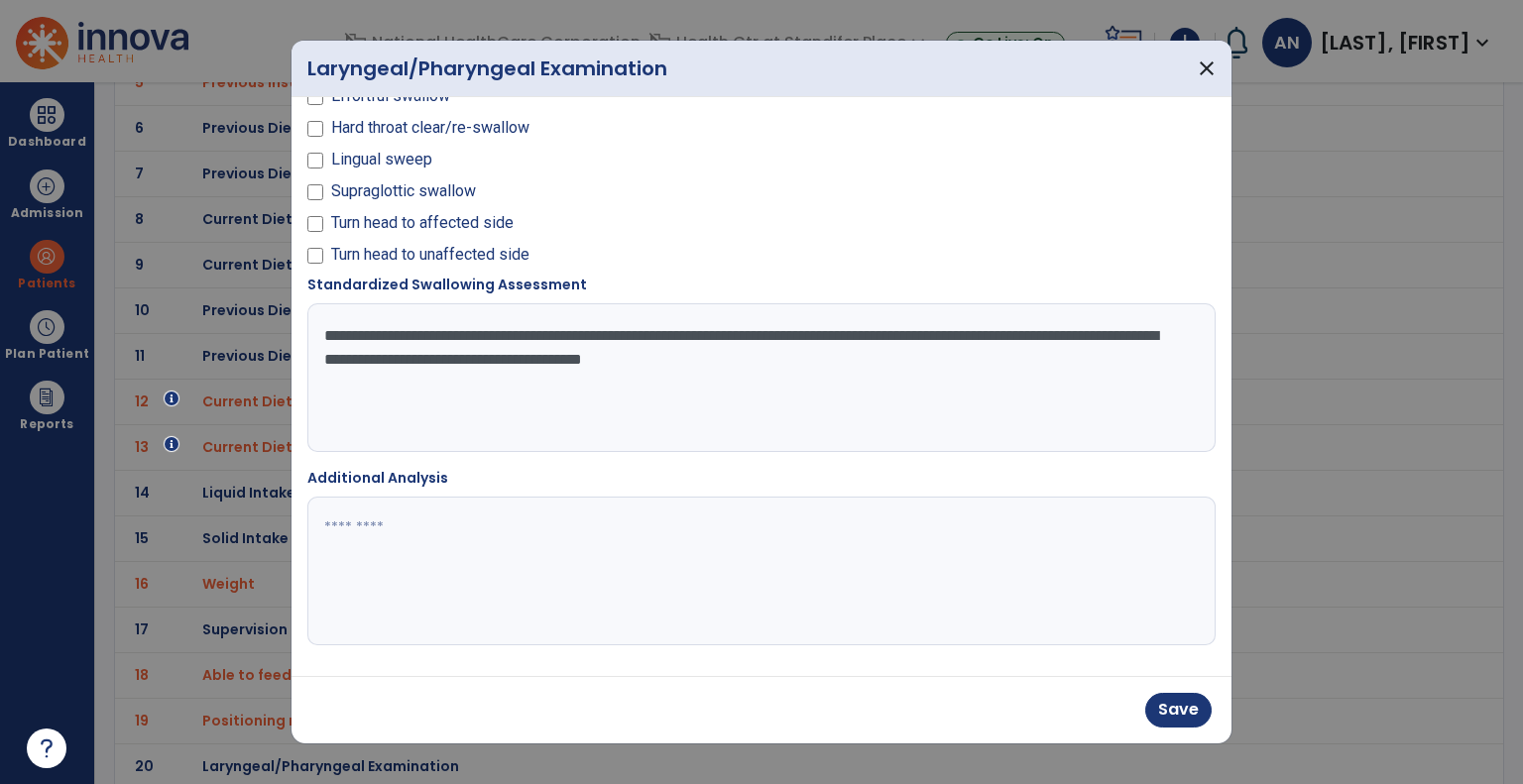 click on "**********" at bounding box center (760, 378) 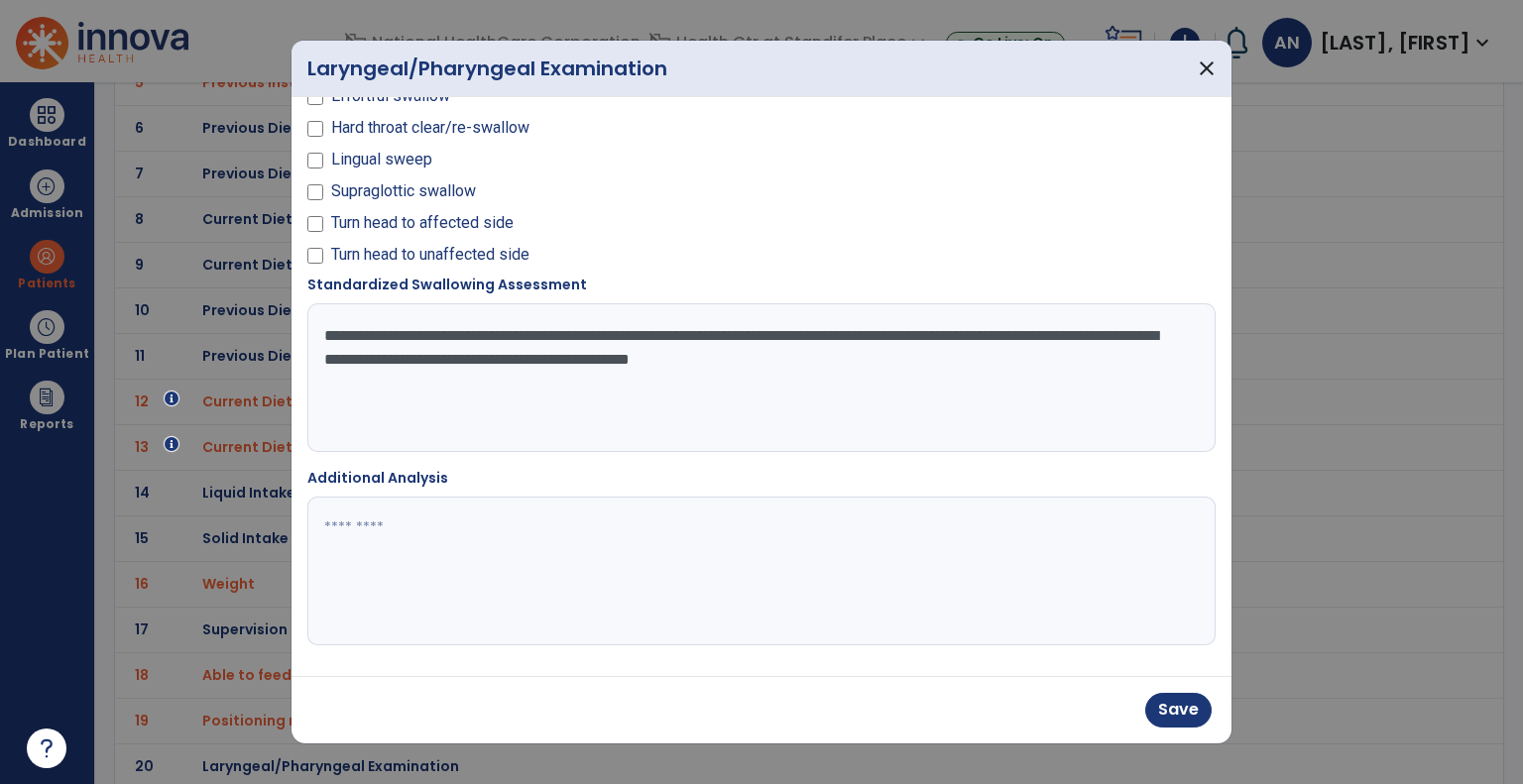 click on "**********" at bounding box center (760, 378) 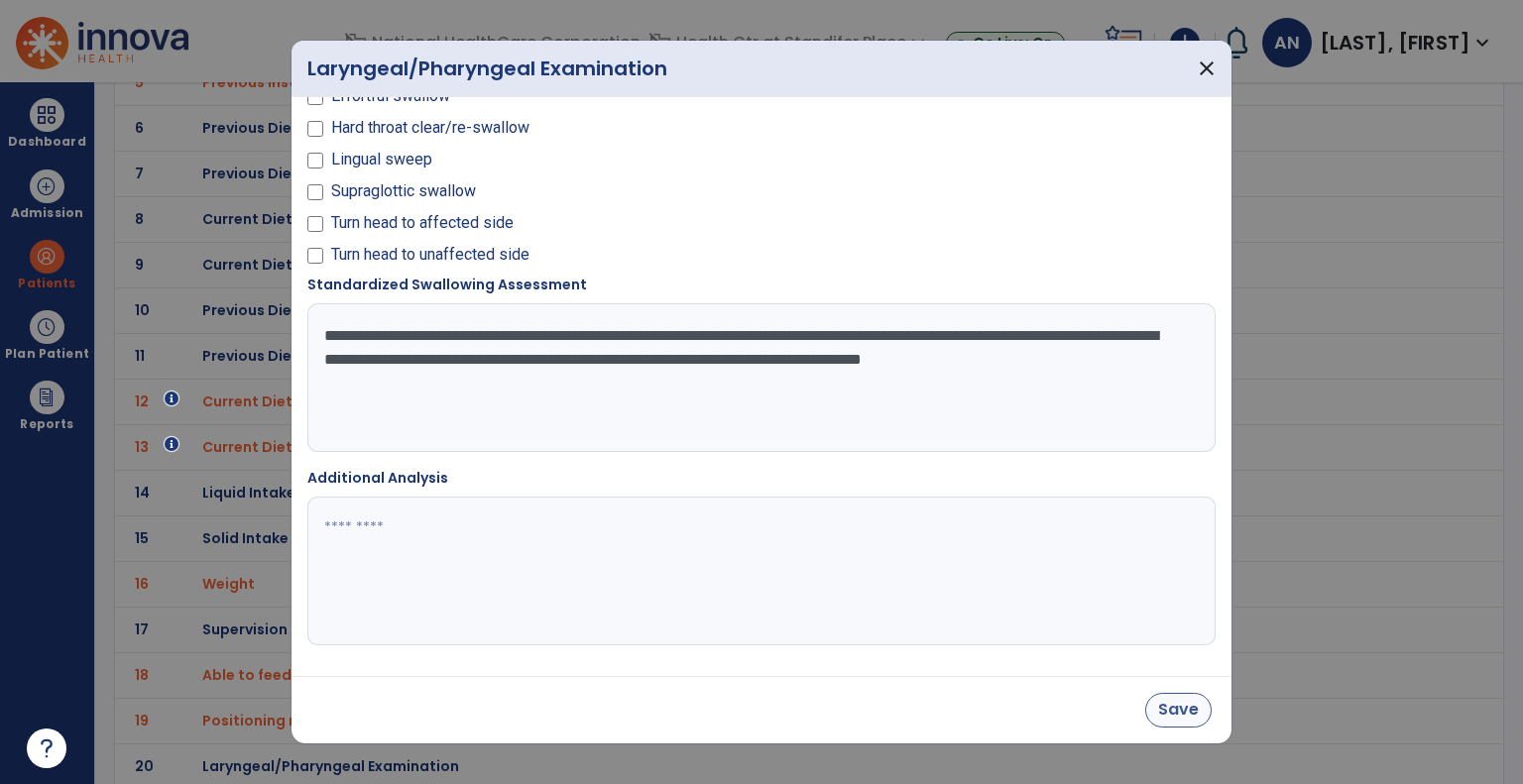 type on "**********" 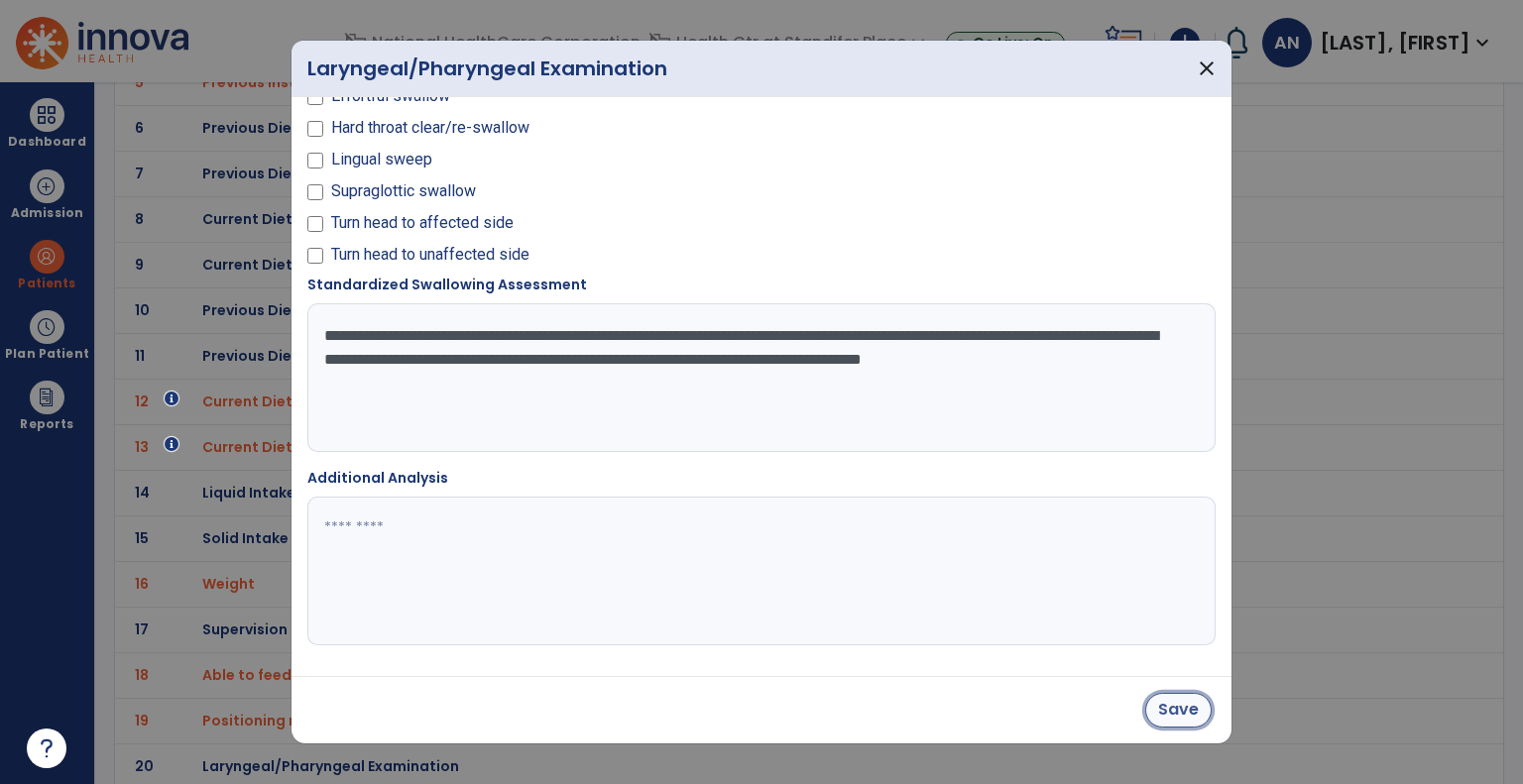 click on "Save" at bounding box center (1178, 710) 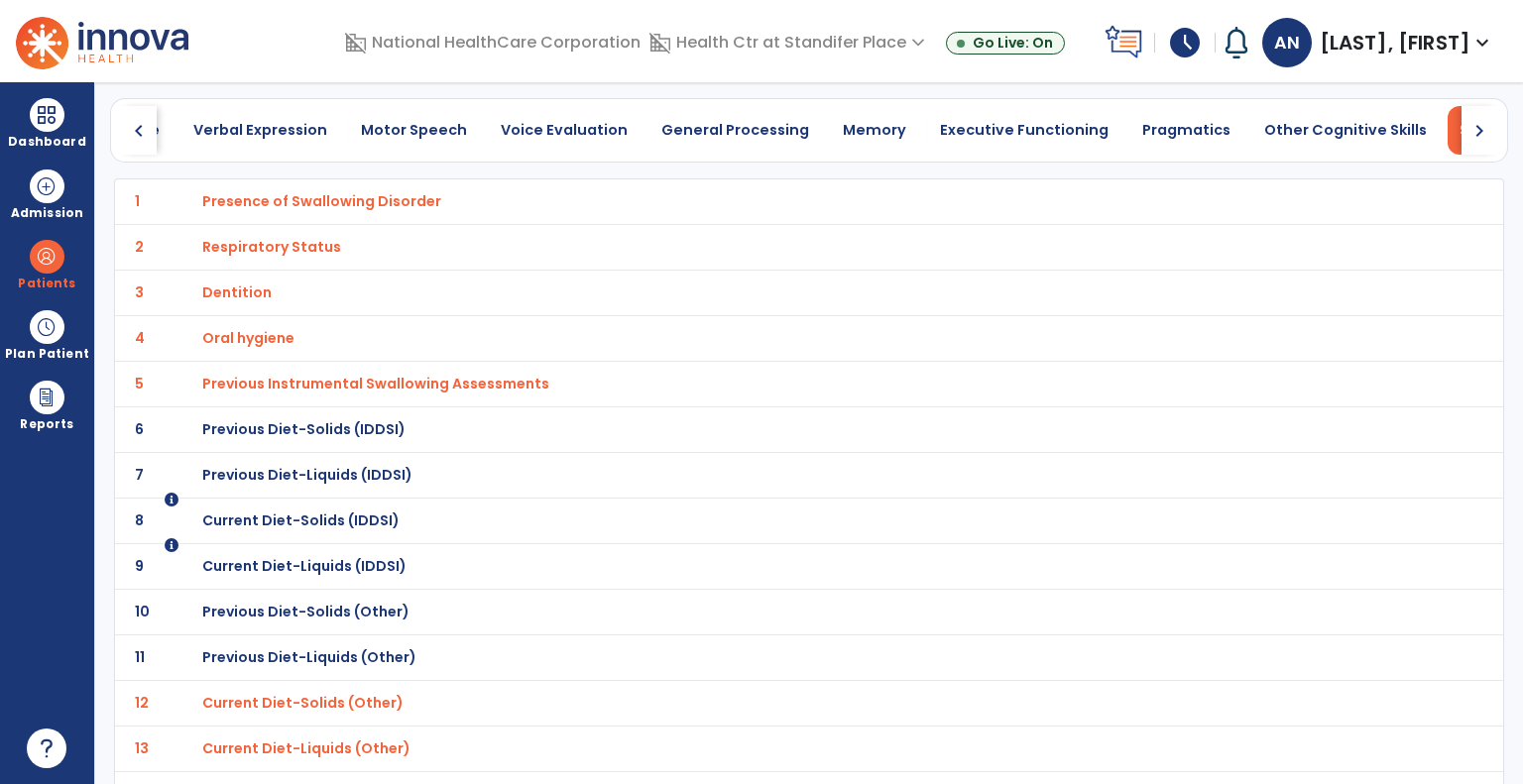 scroll, scrollTop: 0, scrollLeft: 0, axis: both 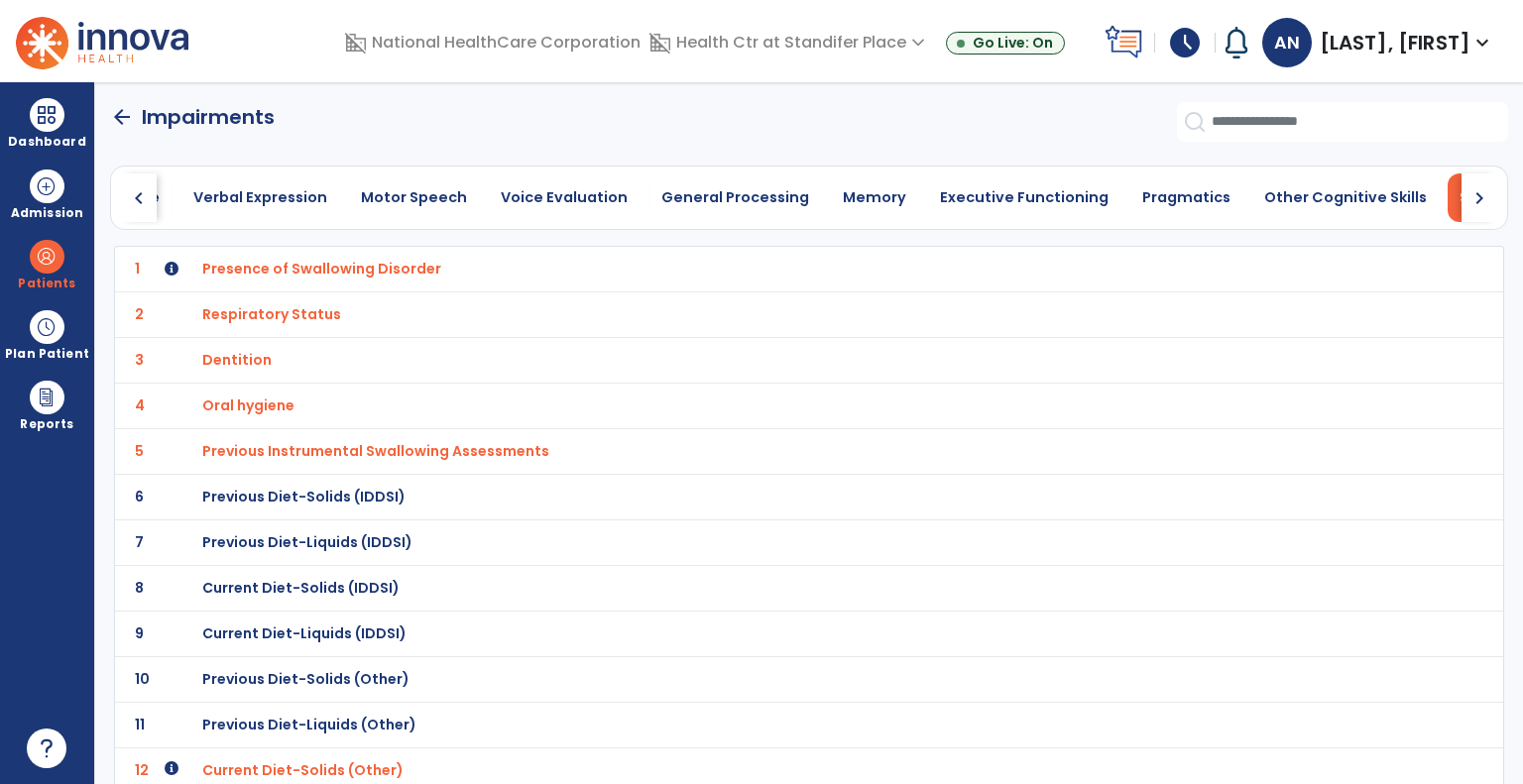 click on "chevron_right" 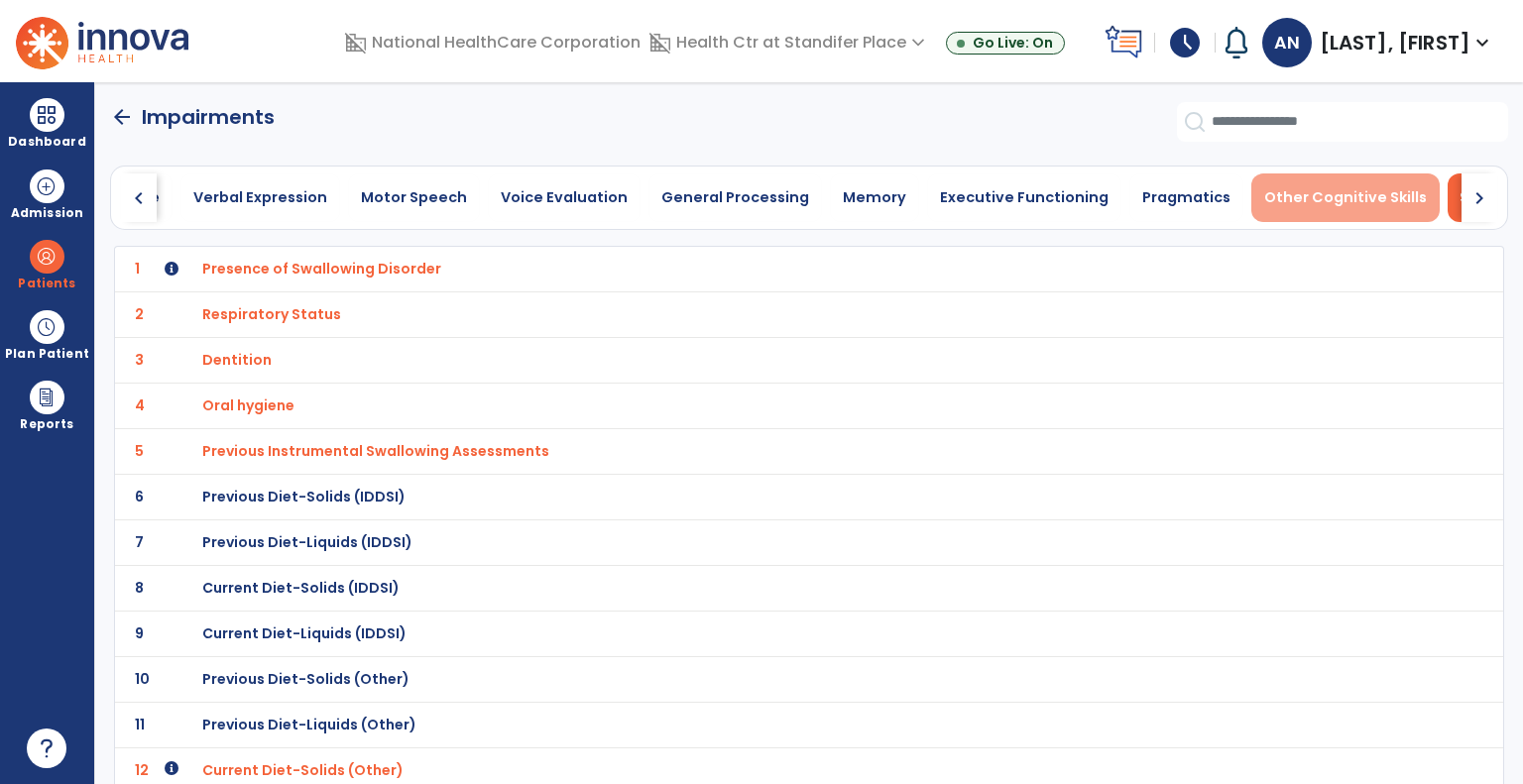 scroll, scrollTop: 0, scrollLeft: 817, axis: horizontal 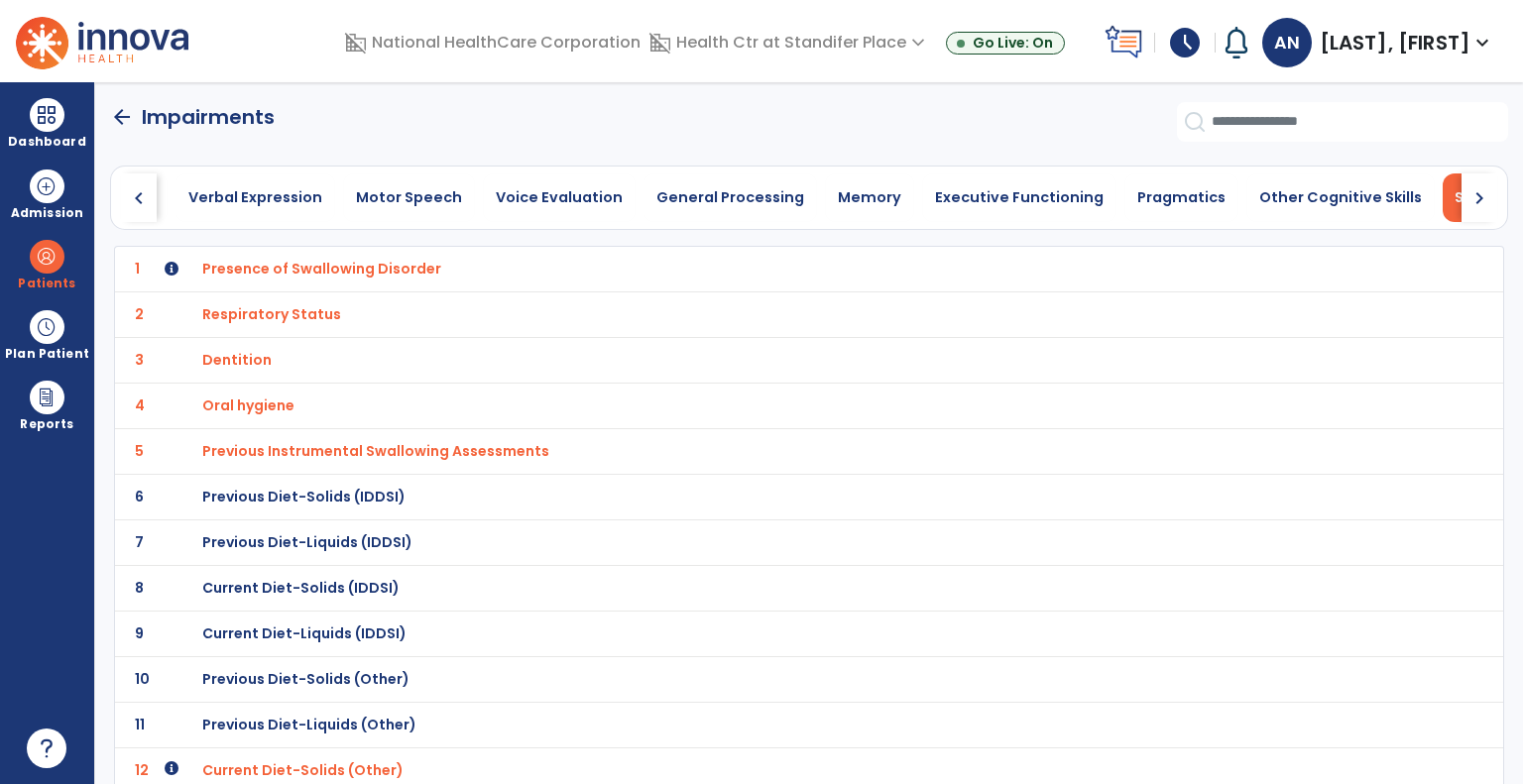 click on "arrow_back" 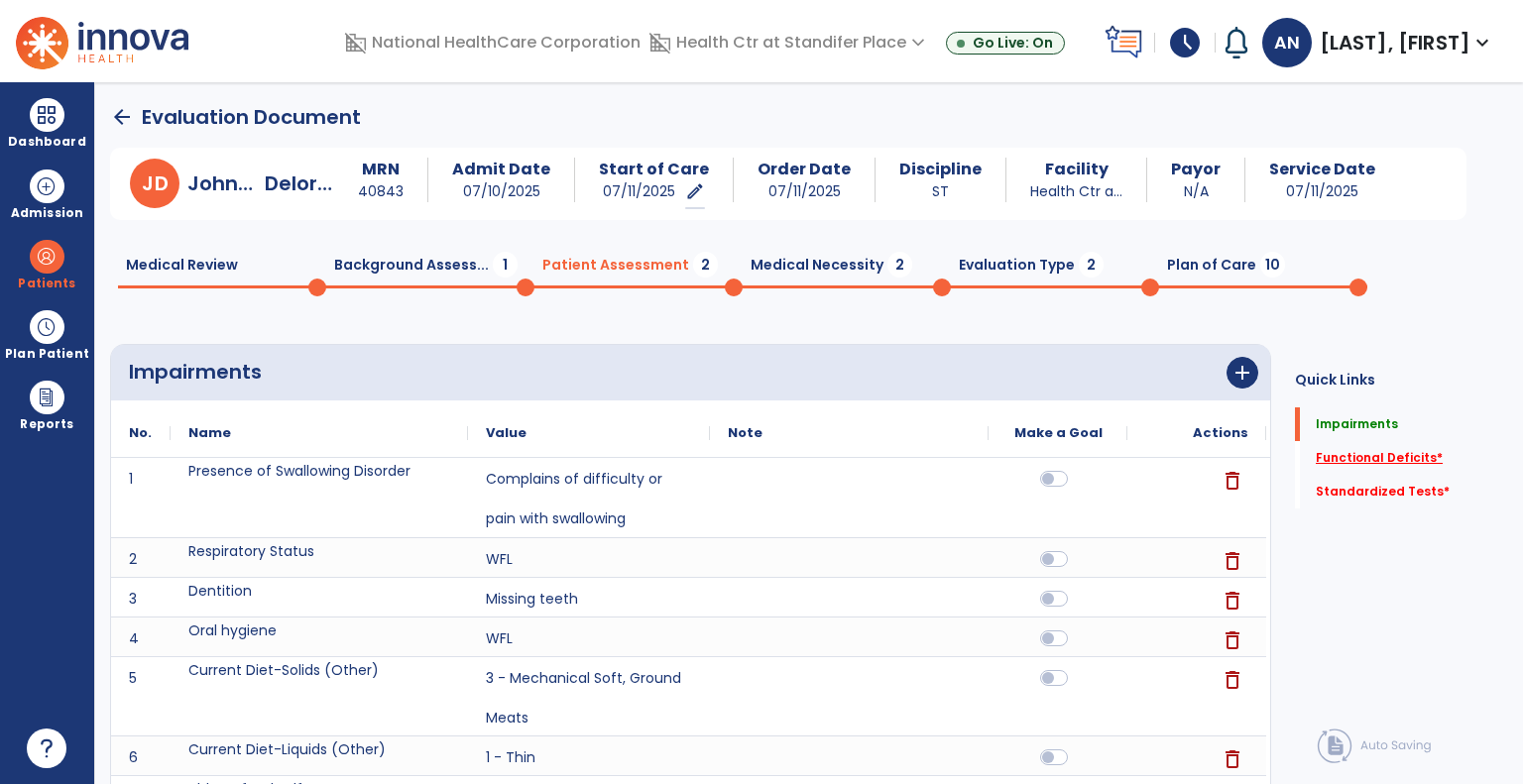 click on "Functional Deficits   *" 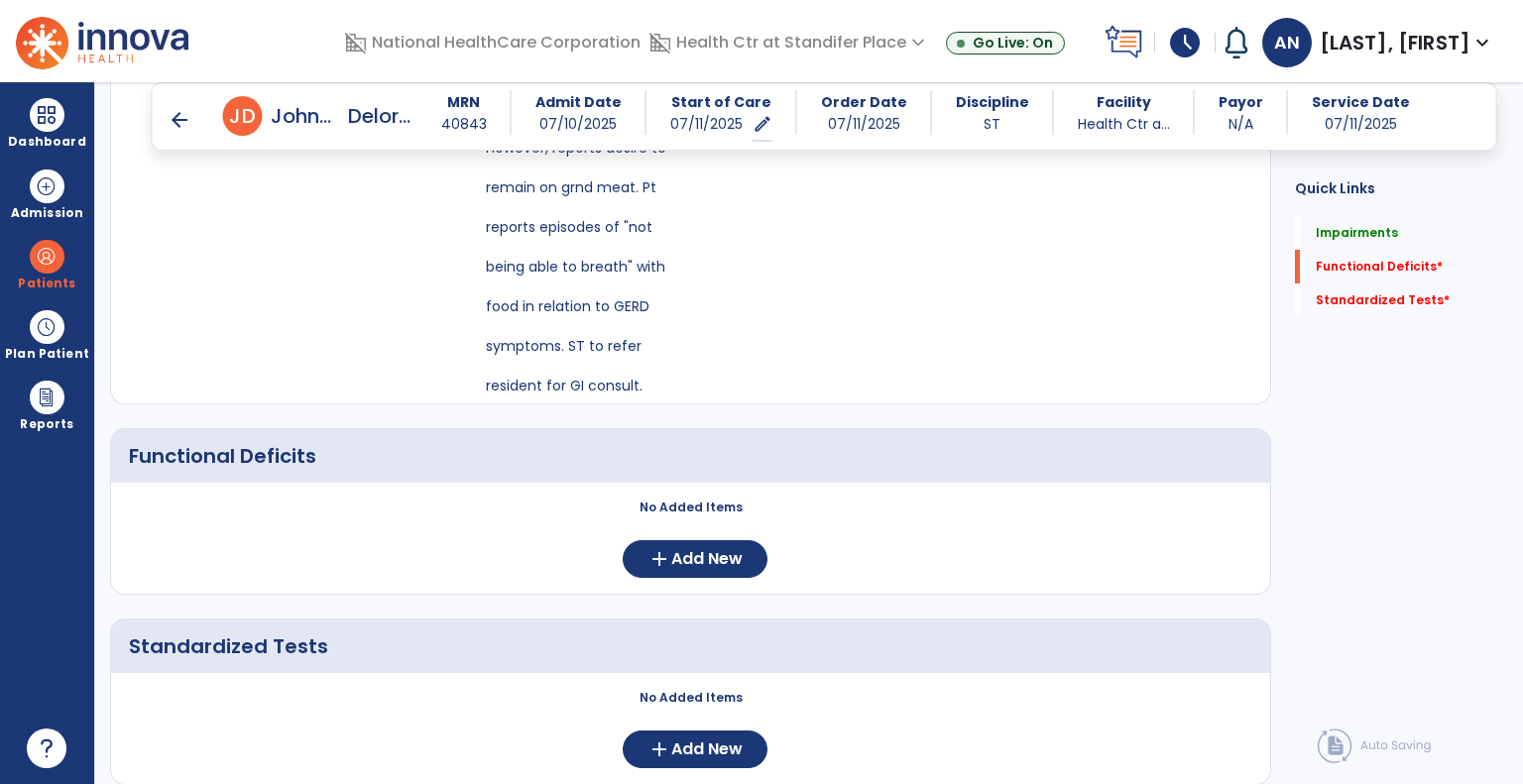 scroll, scrollTop: 2117, scrollLeft: 0, axis: vertical 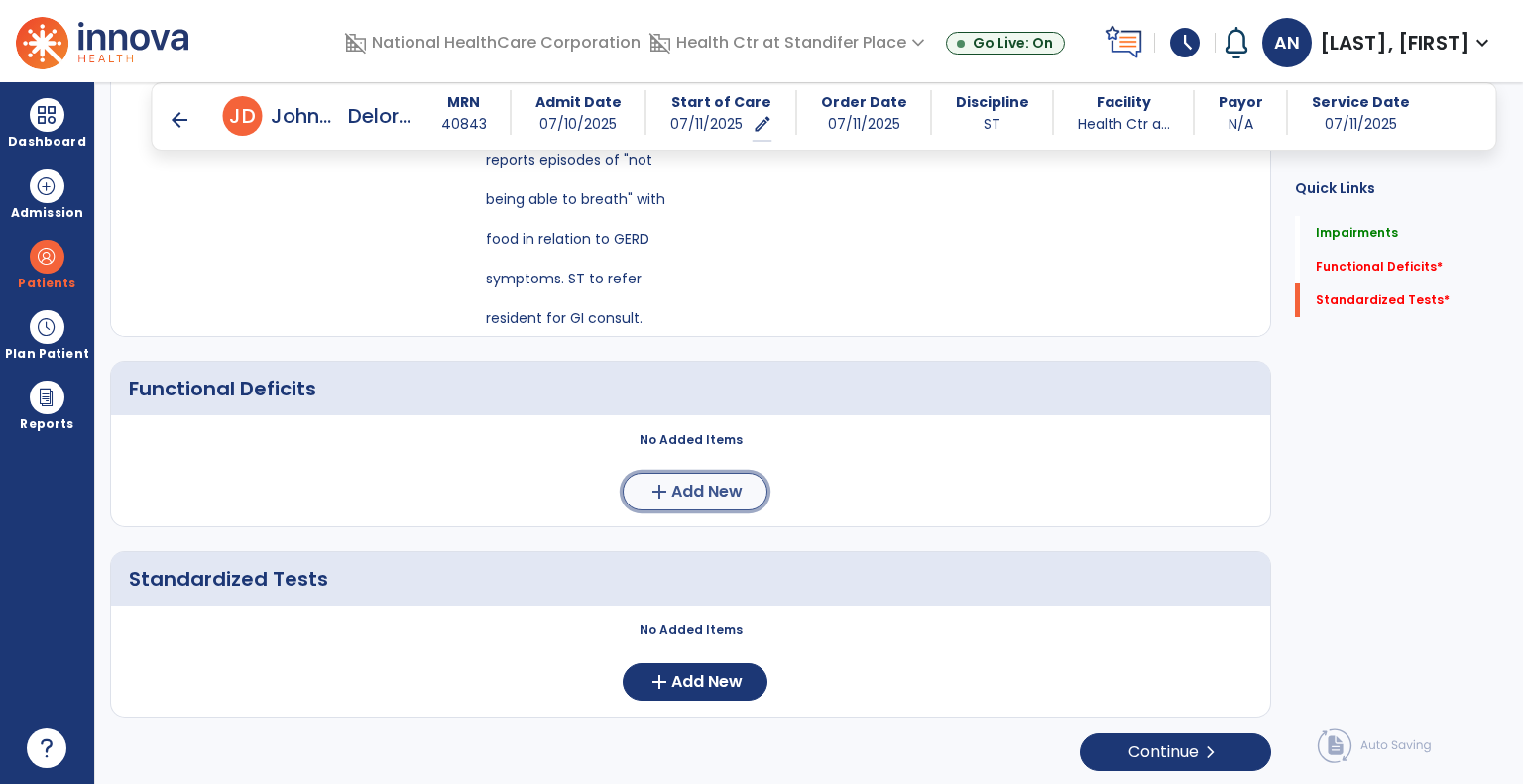 click on "add" 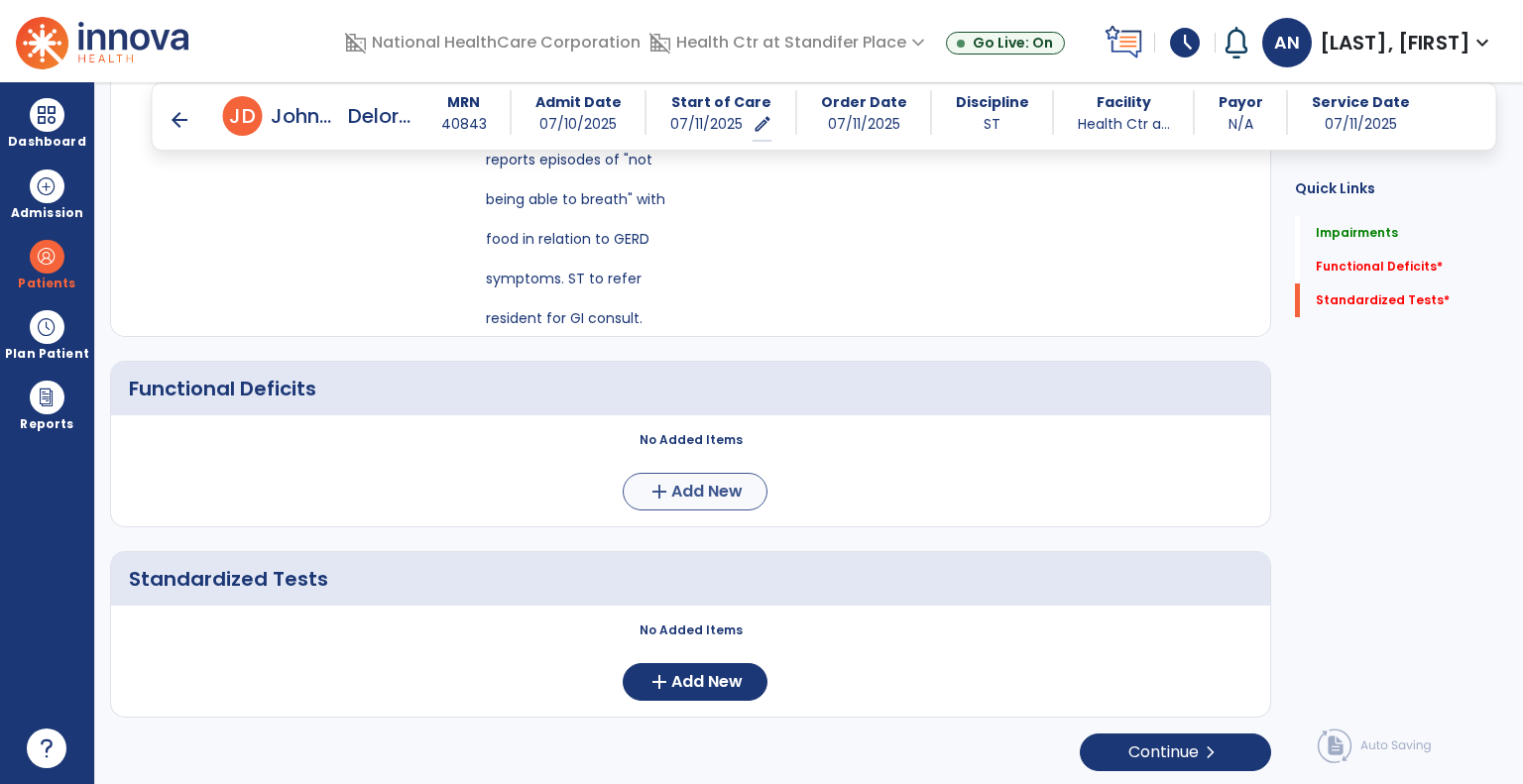 scroll, scrollTop: 0, scrollLeft: 0, axis: both 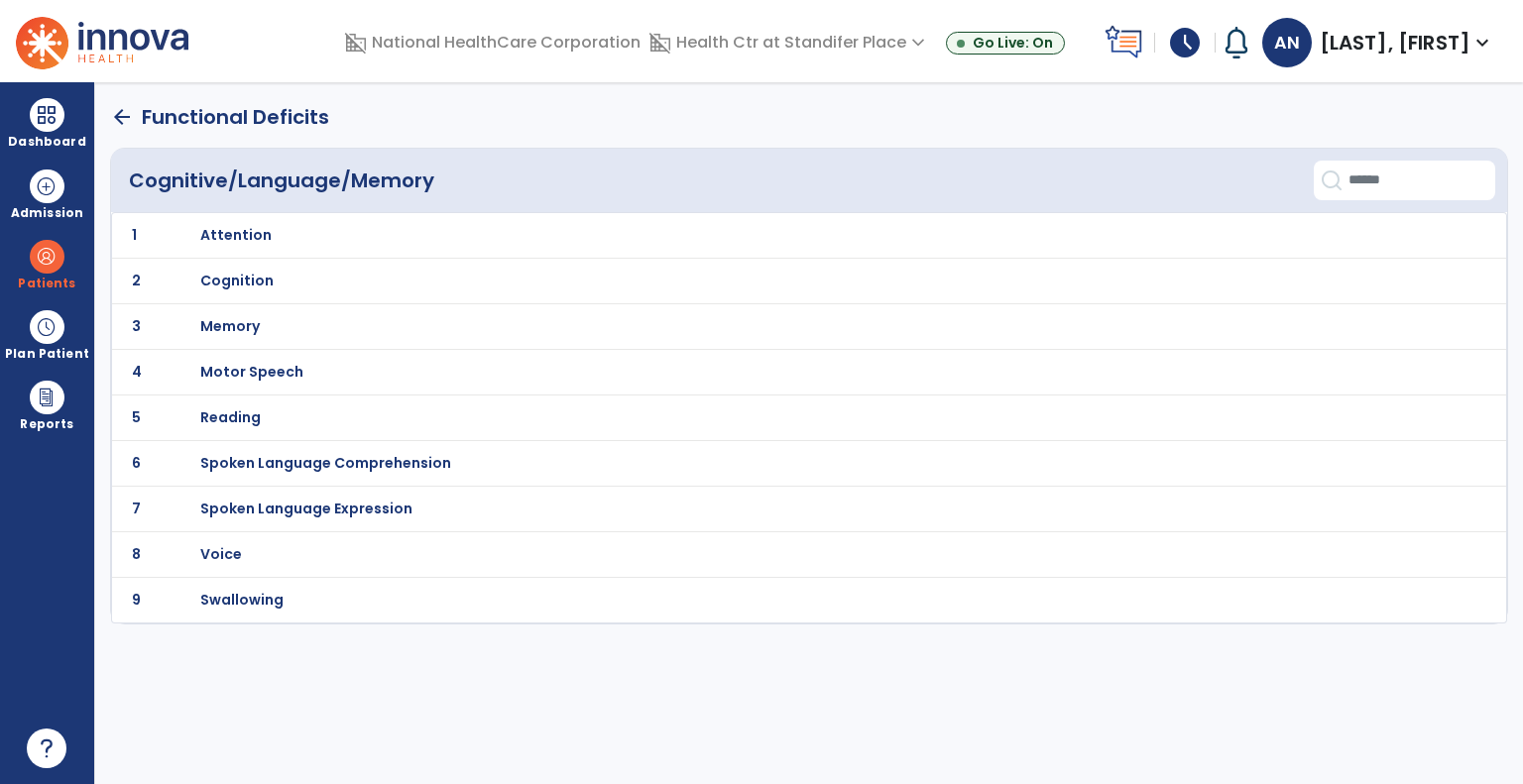 click on "Swallowing" at bounding box center (236, 235) 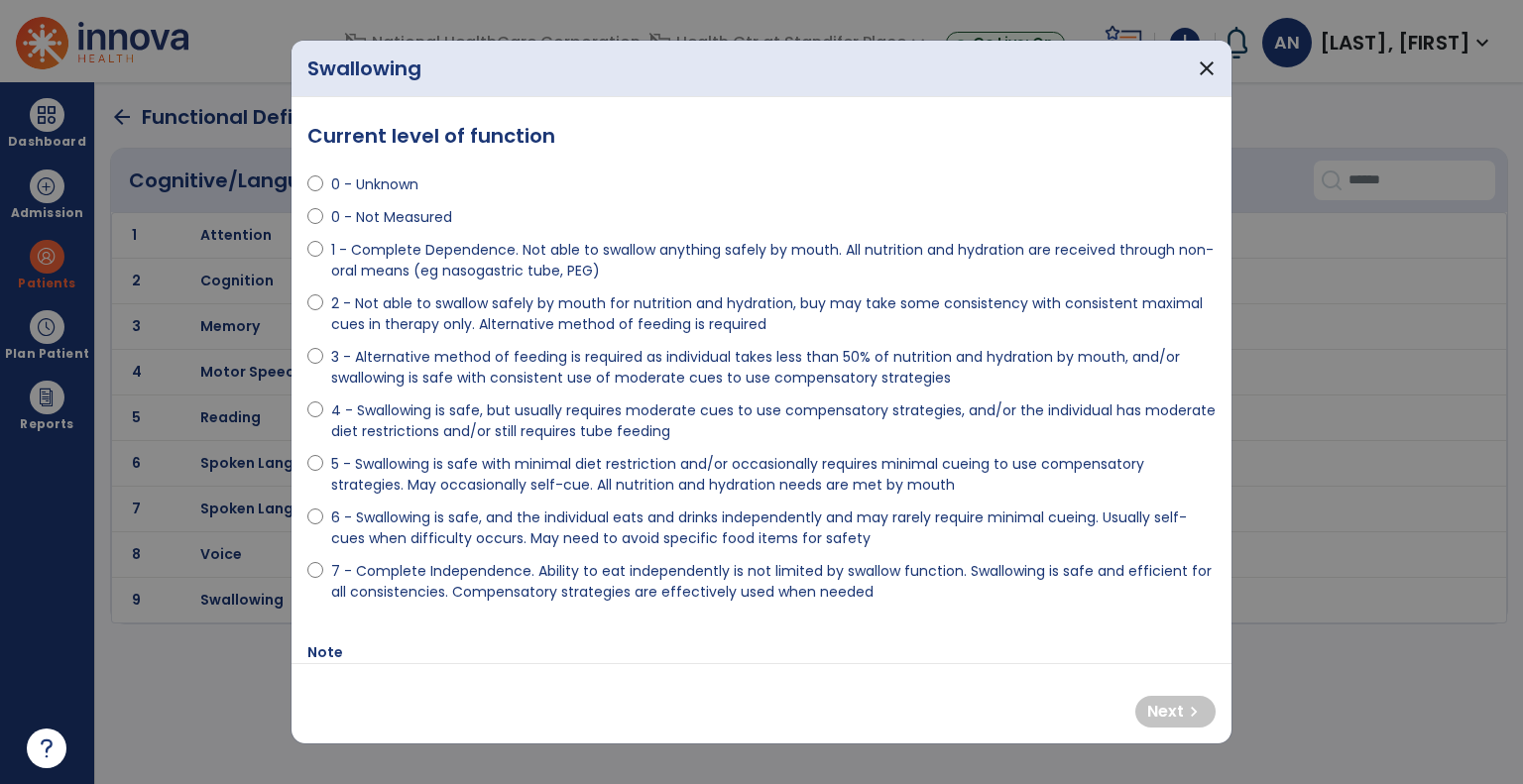 click on "6 - Swallowing is safe, and the individual eats and drinks independently and may rarely require minimal cueing. Usually self-cues when difficulty occurs. May need to avoid specific food items for safety" at bounding box center [773, 528] 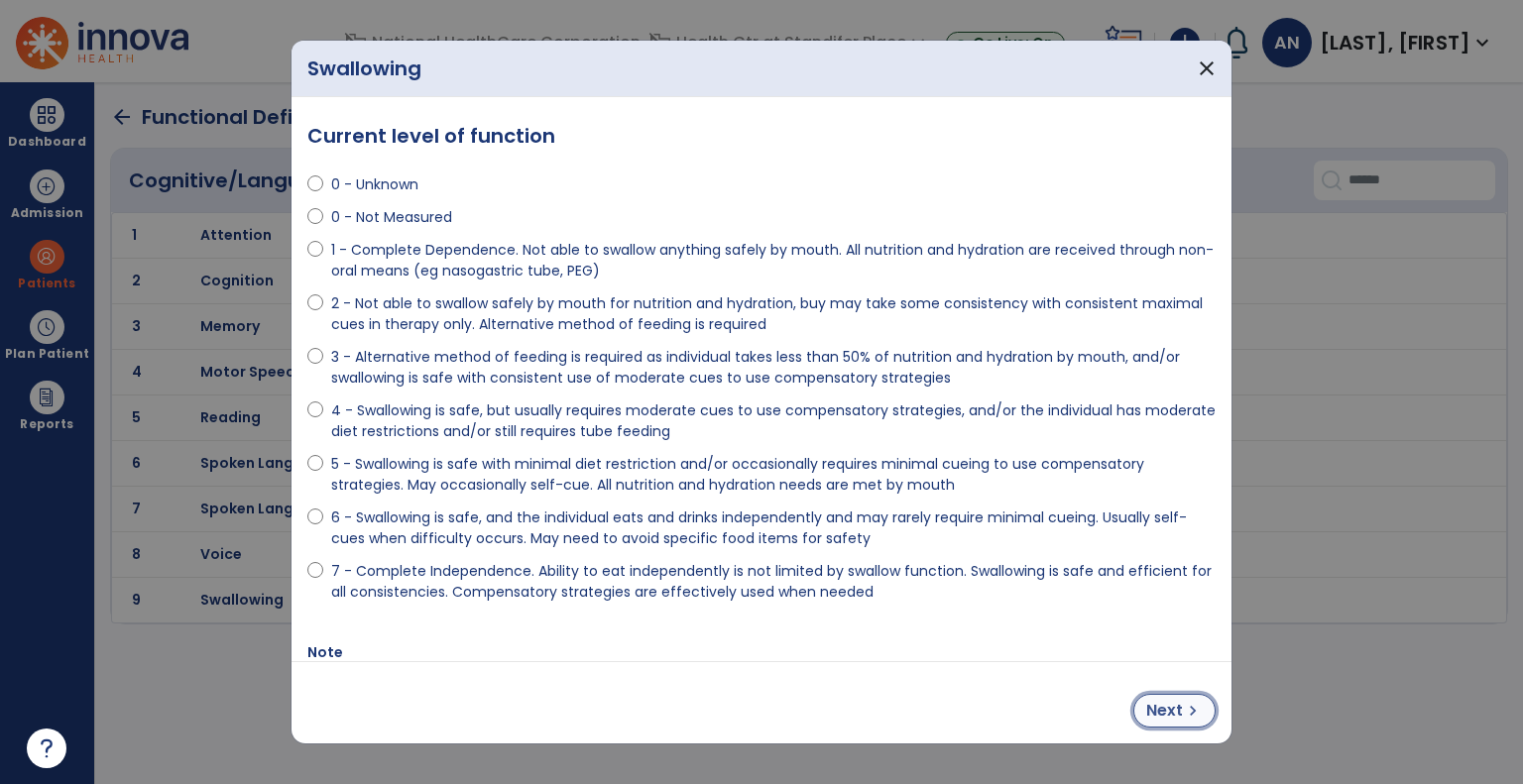 click on "Next" at bounding box center (1164, 711) 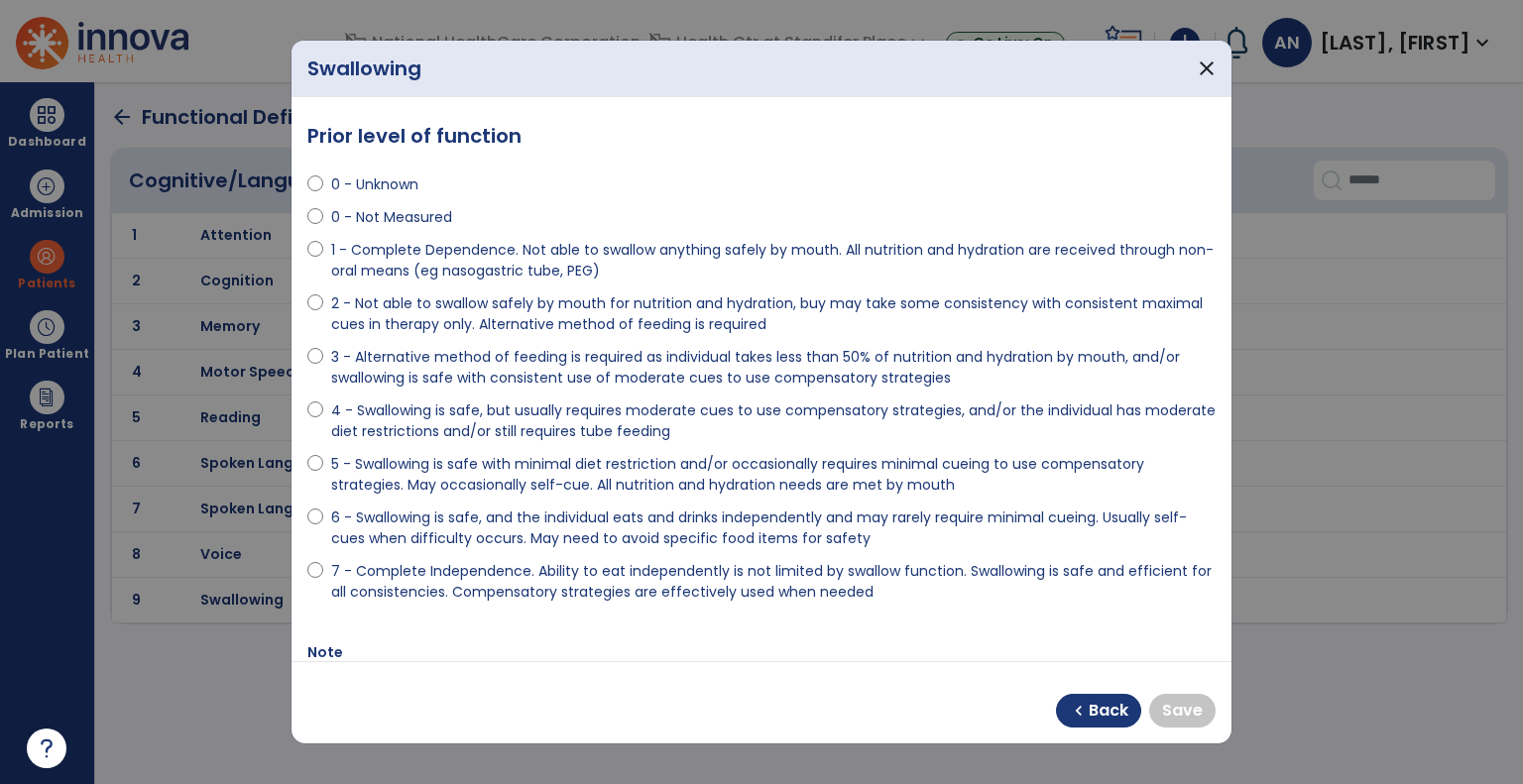 click on "6 - Swallowing is safe, and the individual eats and drinks independently and may rarely require minimal cueing. Usually self-cues when difficulty occurs. May need to avoid specific food items for safety" at bounding box center (773, 528) 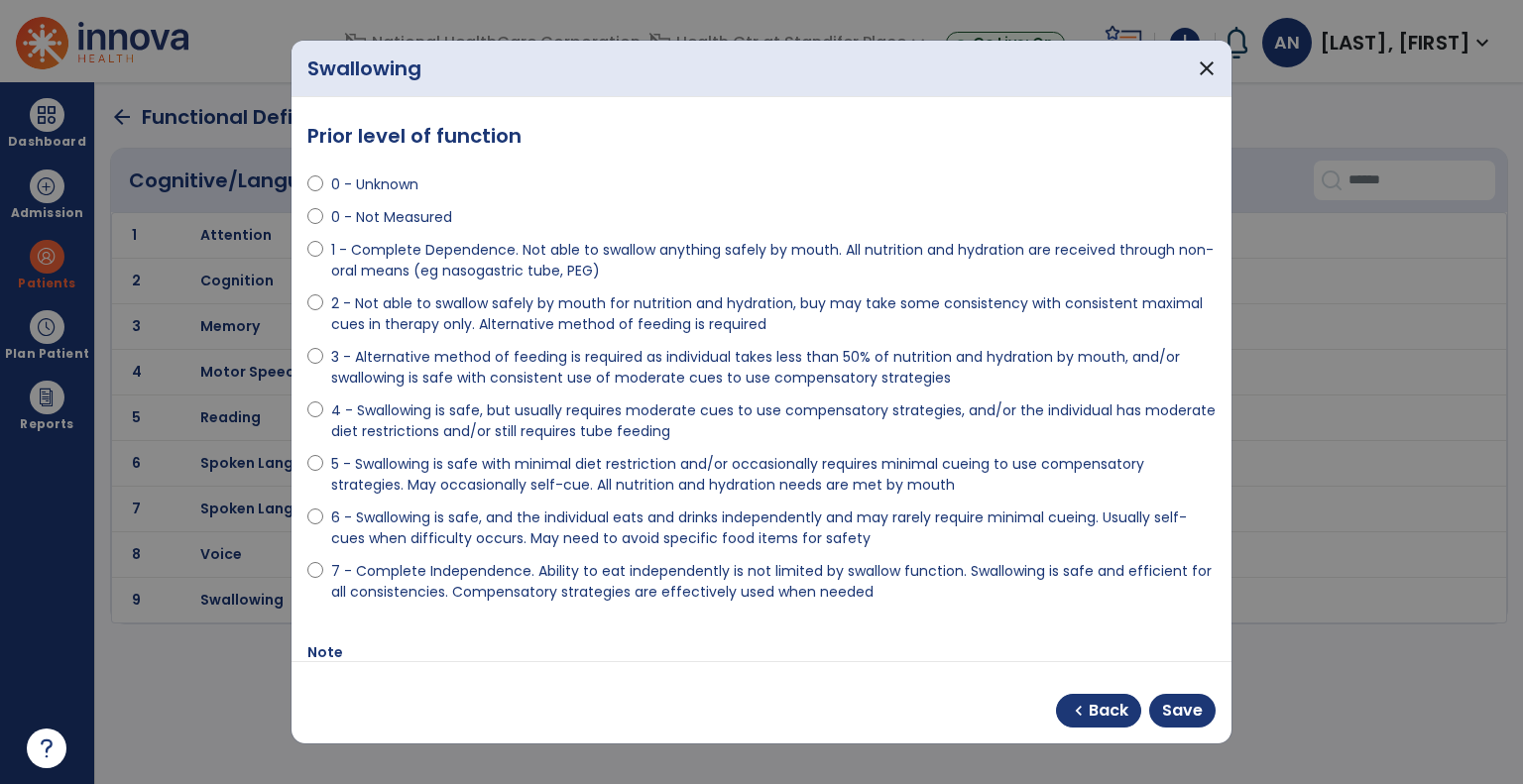 click on "0 - Not Measured" at bounding box center [392, 217] 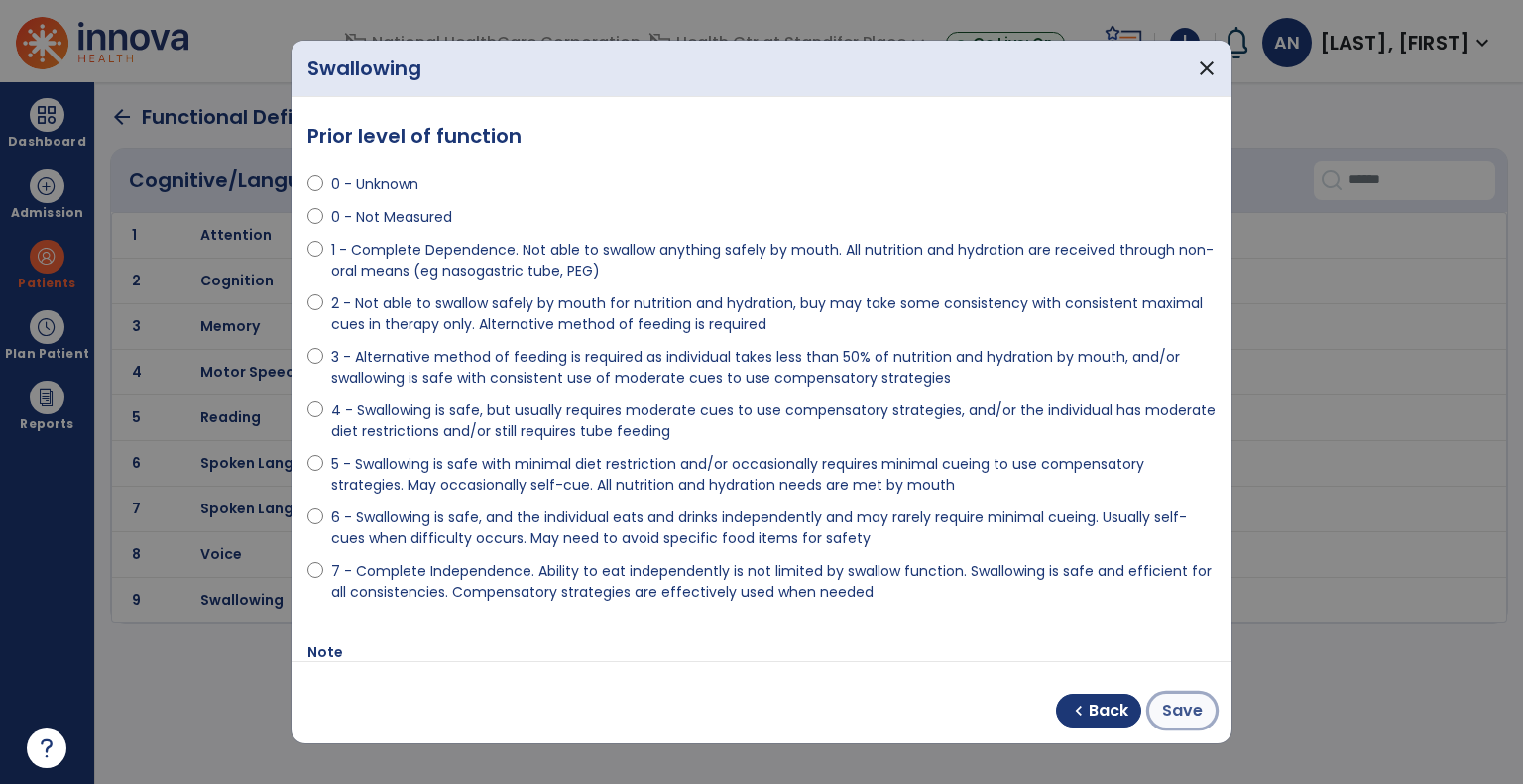 click on "Save" at bounding box center [1182, 711] 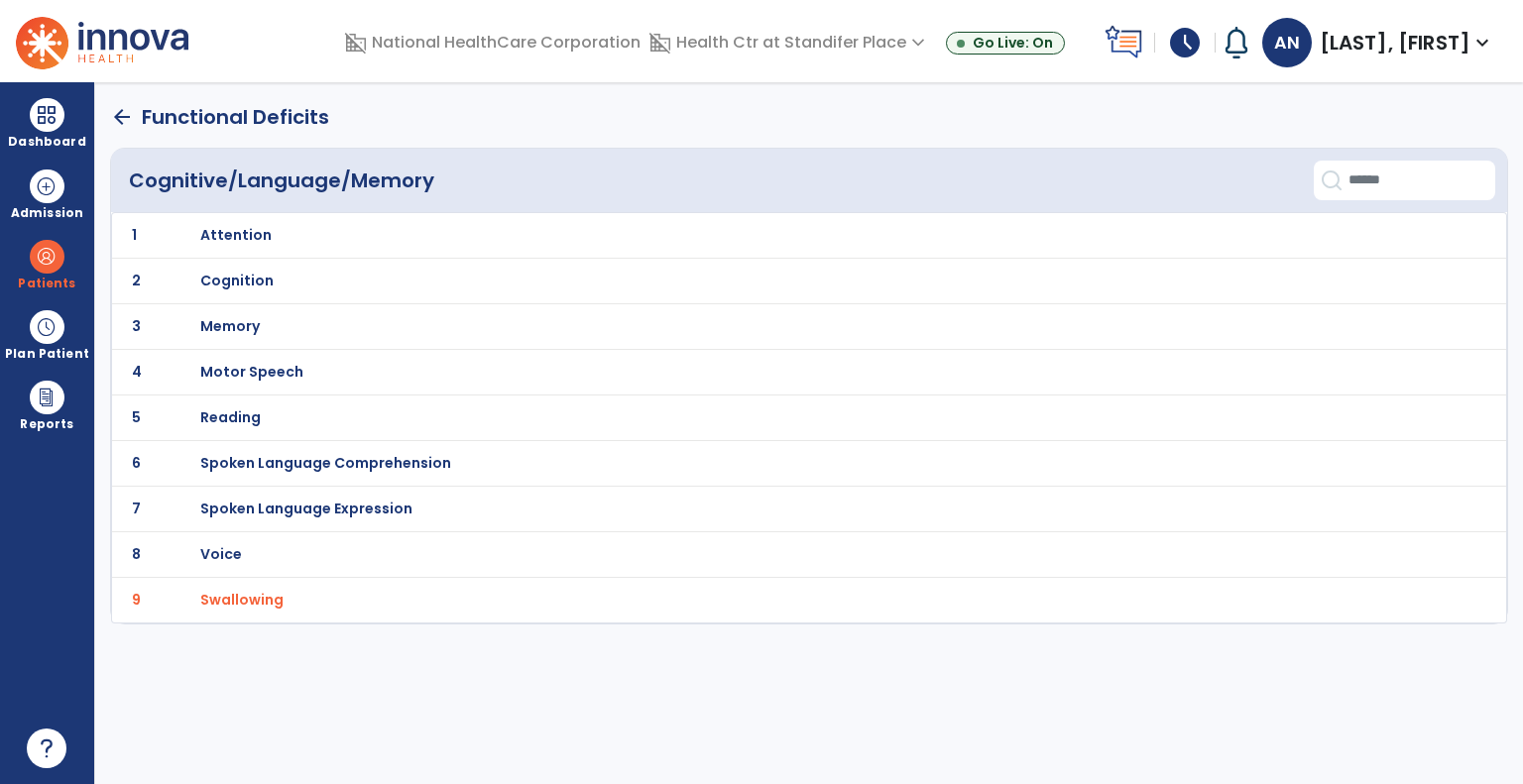 click on "arrow_back" 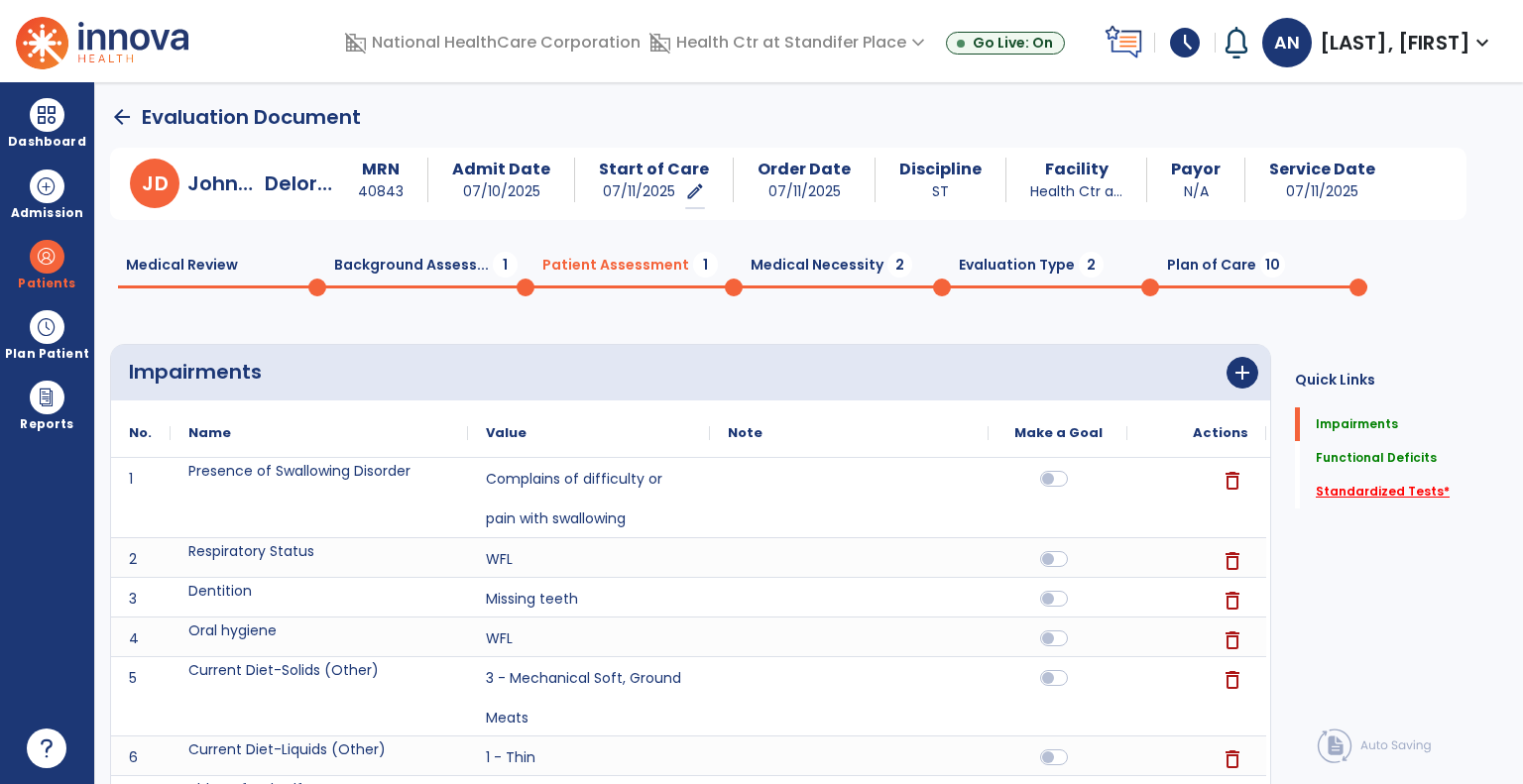 click on "Standardized Tests   *" 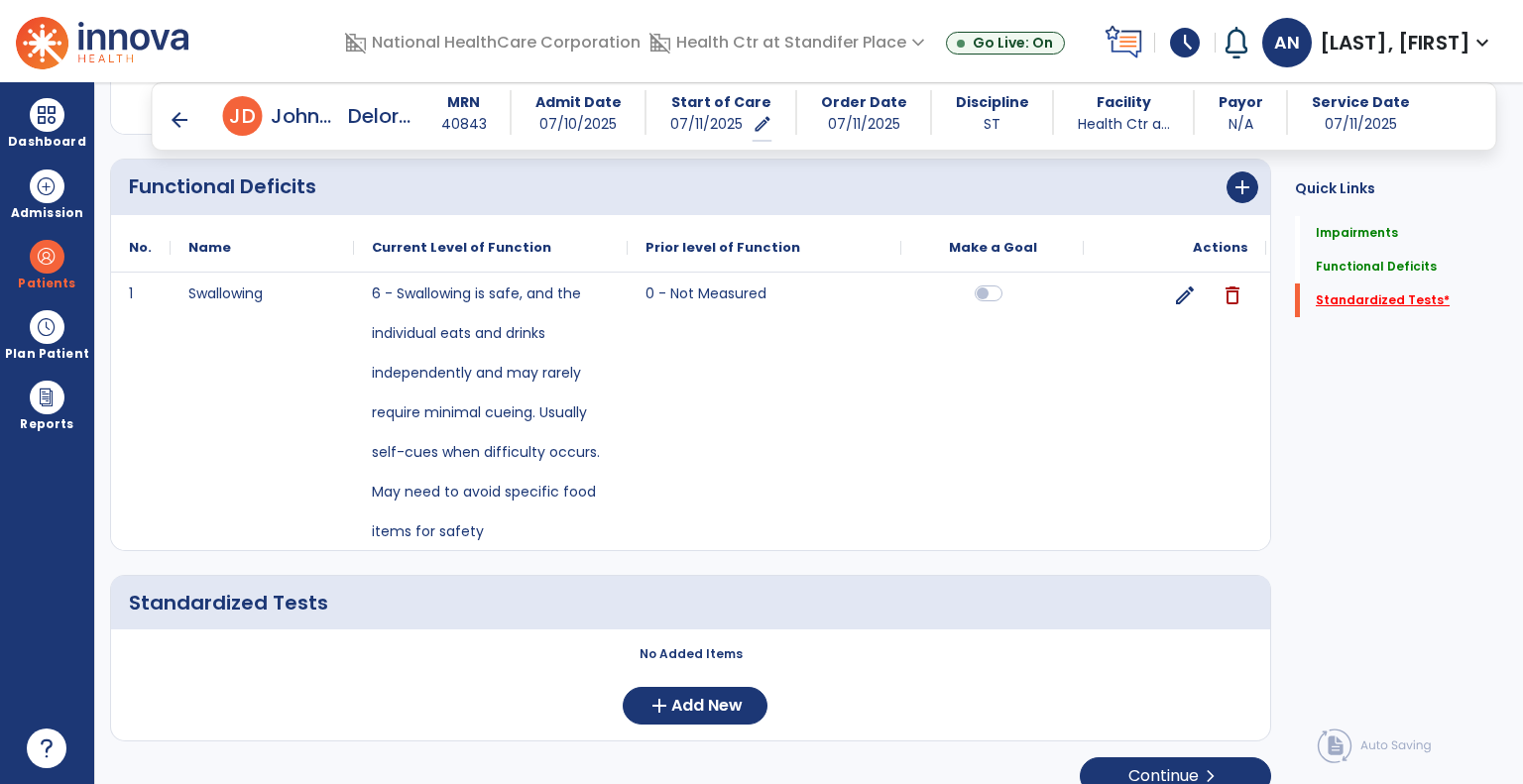 scroll, scrollTop: 2343, scrollLeft: 0, axis: vertical 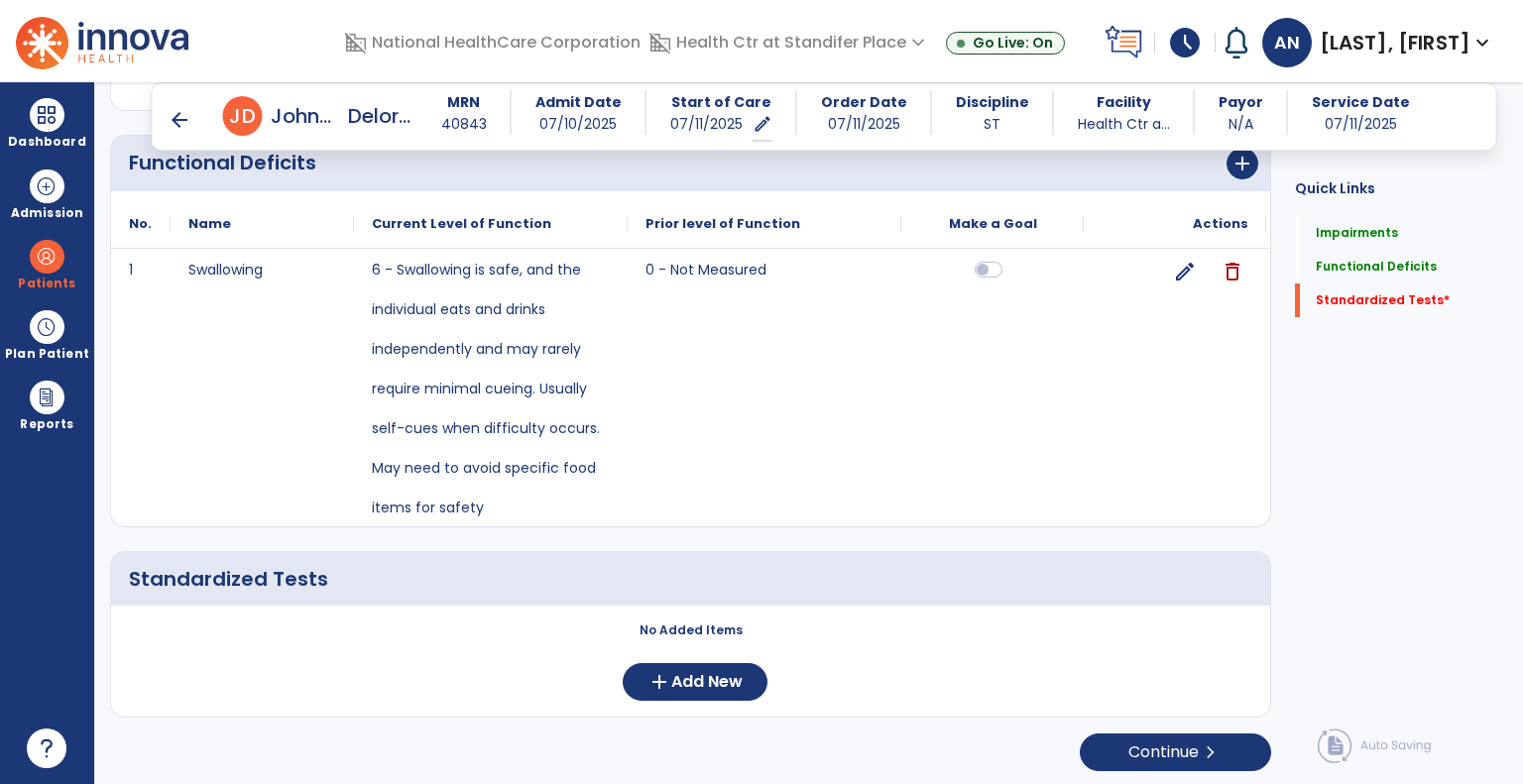 click on "No Added Items  add  Add New" 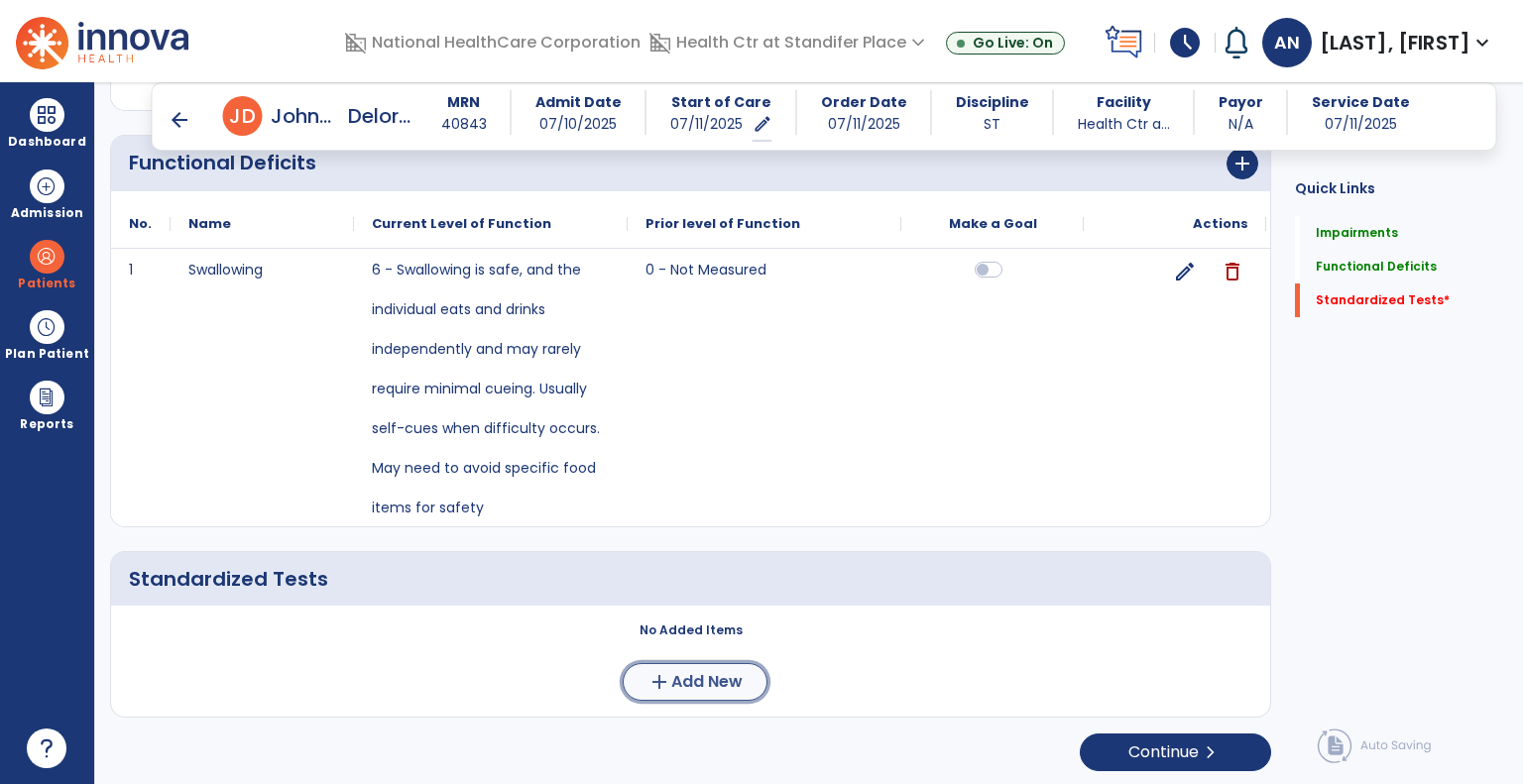 click on "Add New" 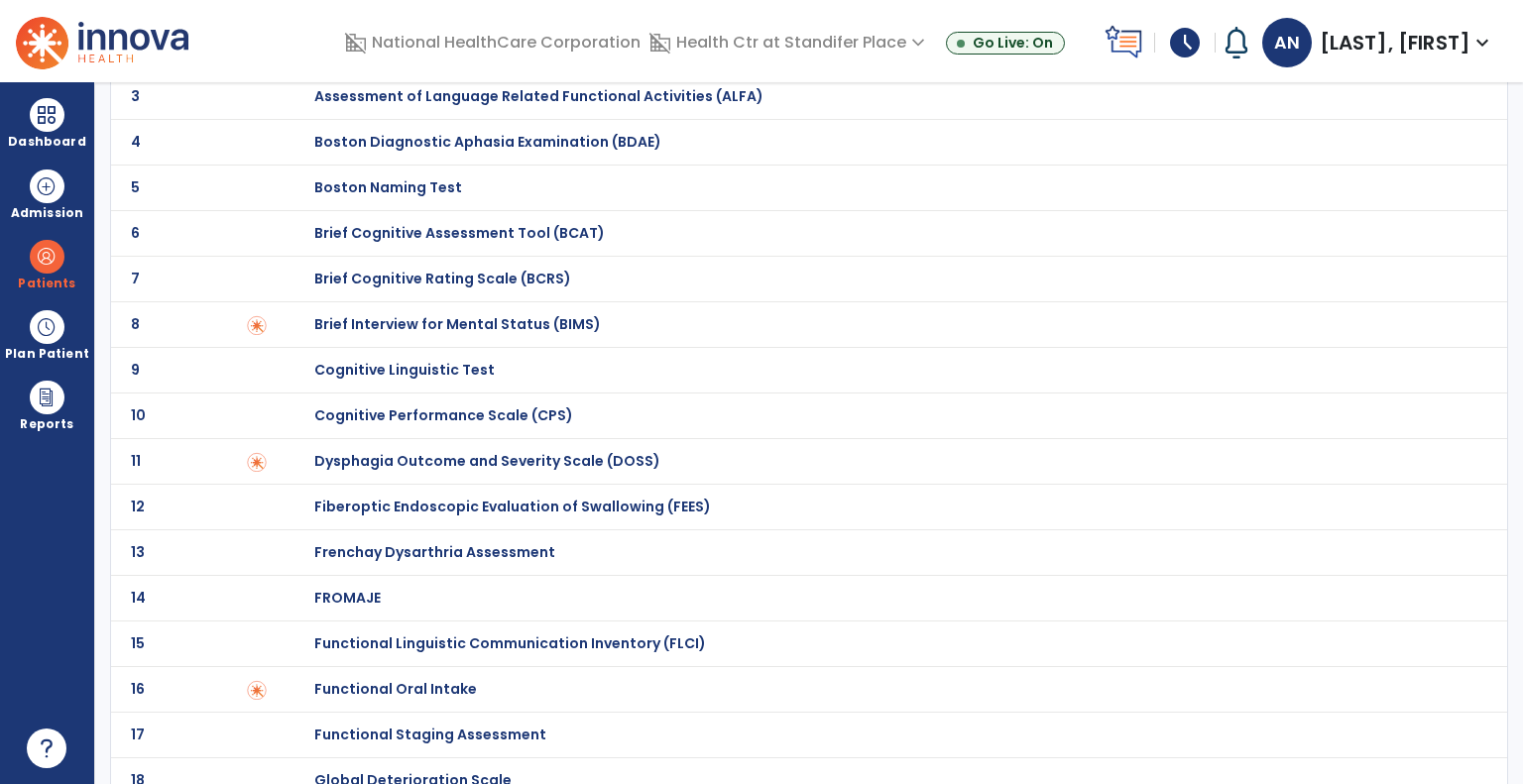 scroll, scrollTop: 198, scrollLeft: 0, axis: vertical 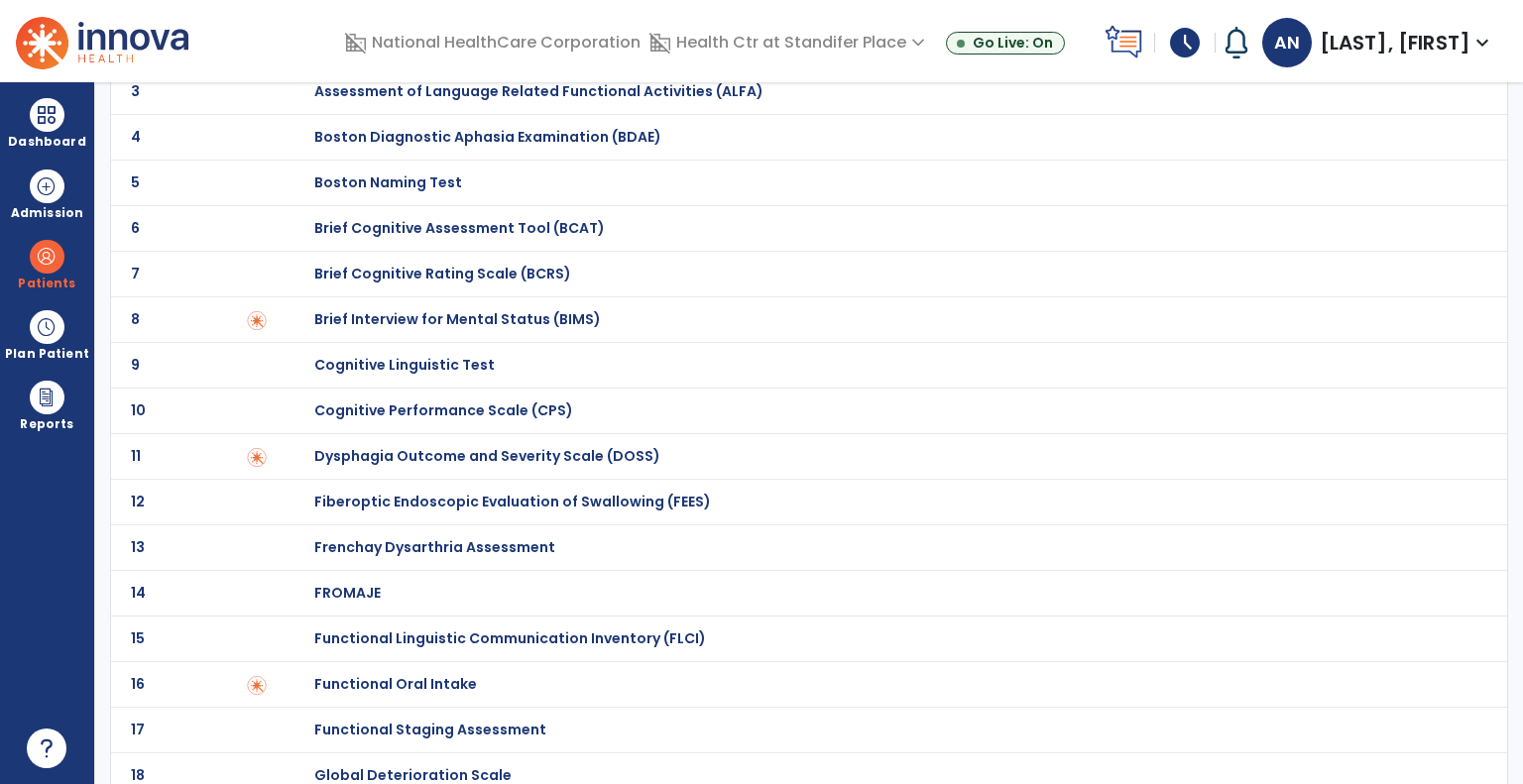 click on "Functional Oral Intake" at bounding box center [393, 0] 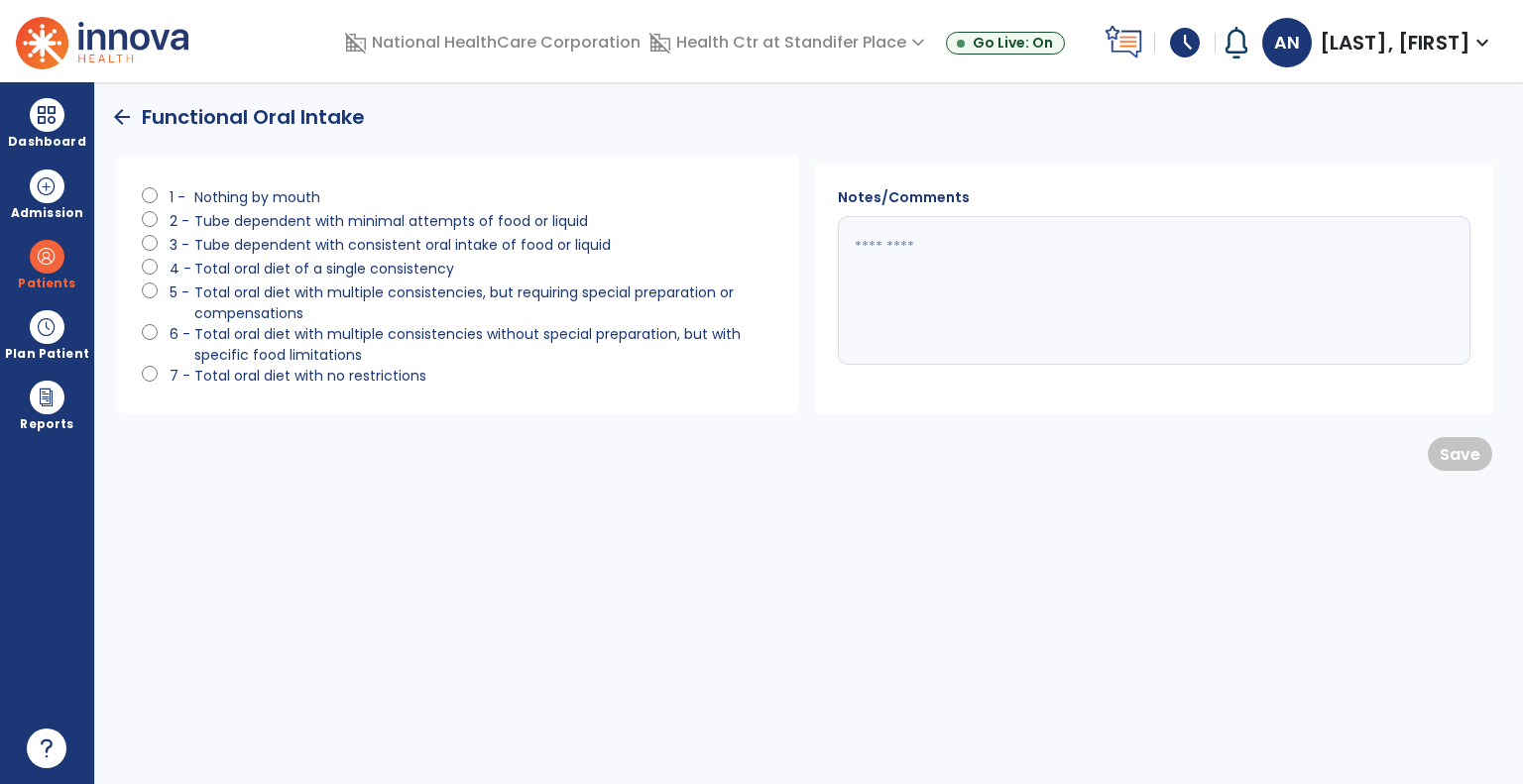 click on "Total oral diet with no restrictions" 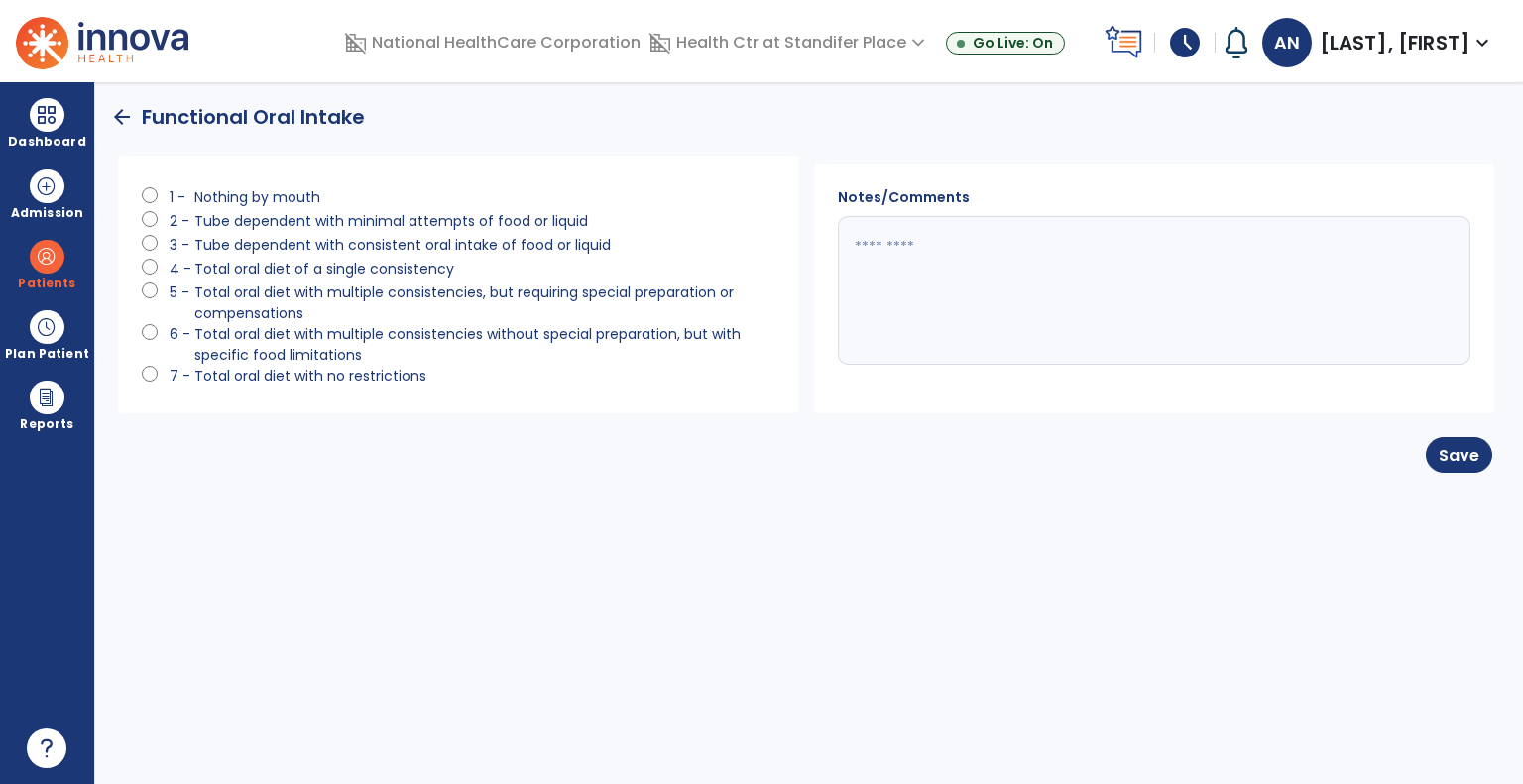 click on "Total oral diet with multiple consistencies without special preparation, but with specific food limitations" 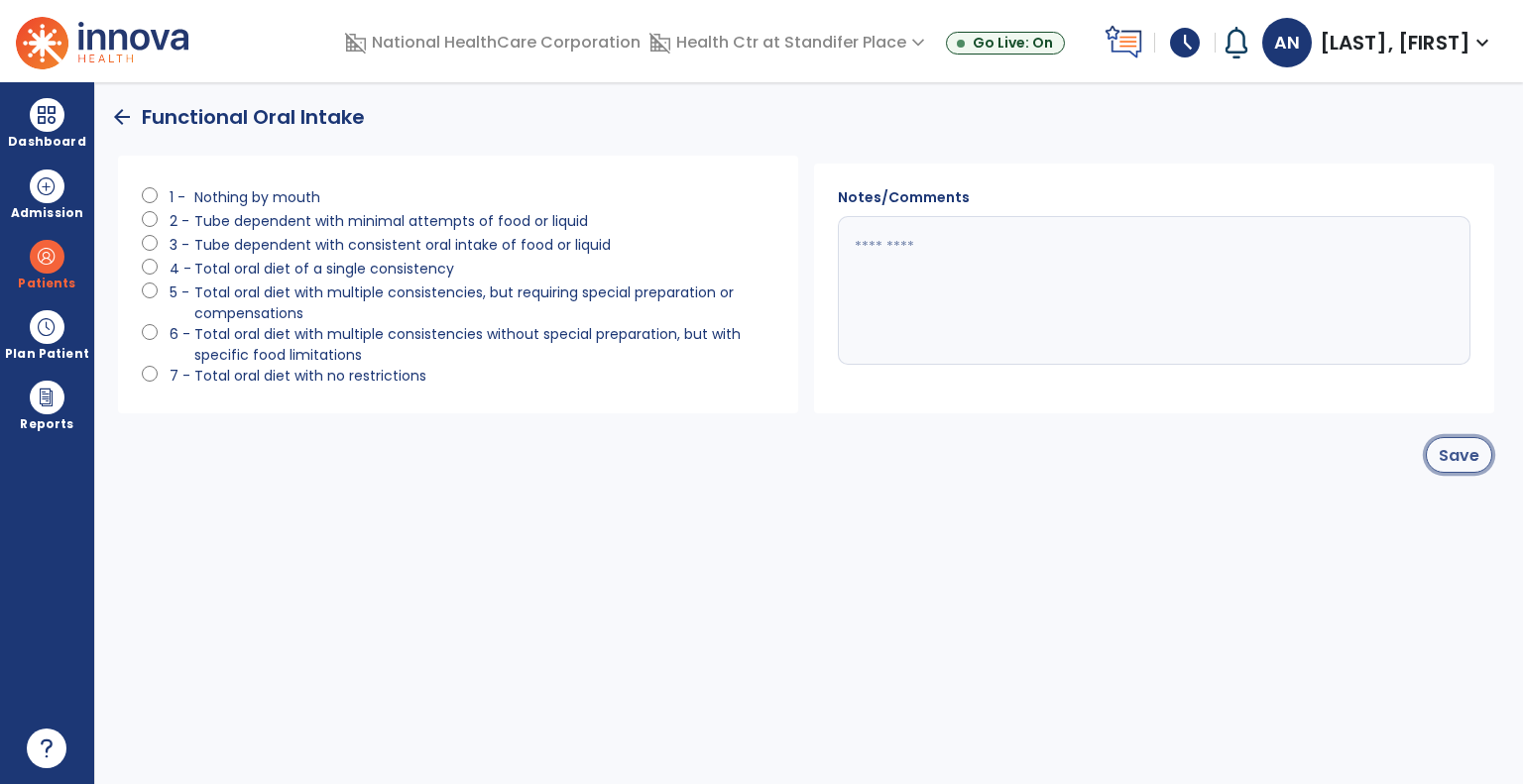 click on "Save" 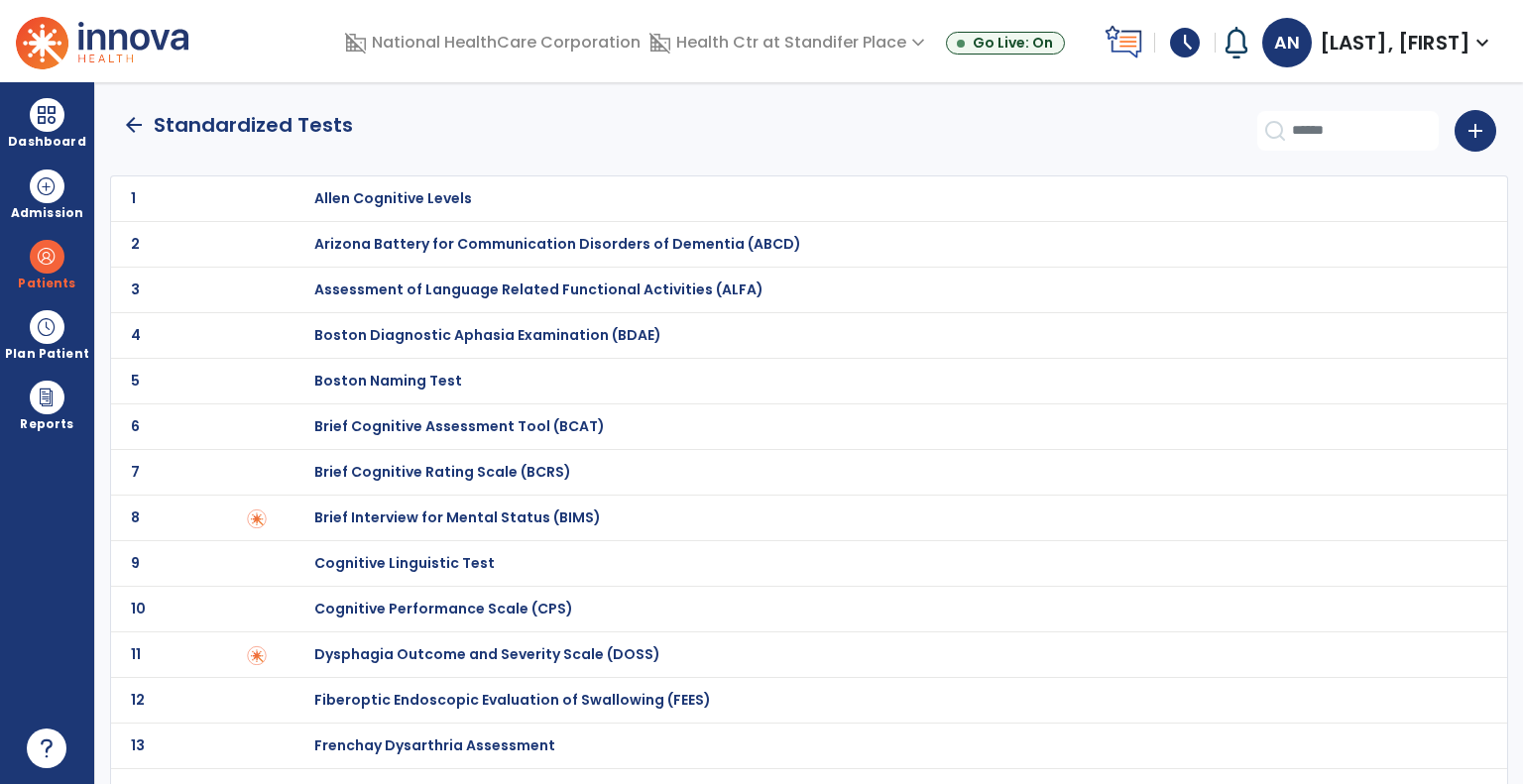 click on "arrow_back   Standardized Tests   add" 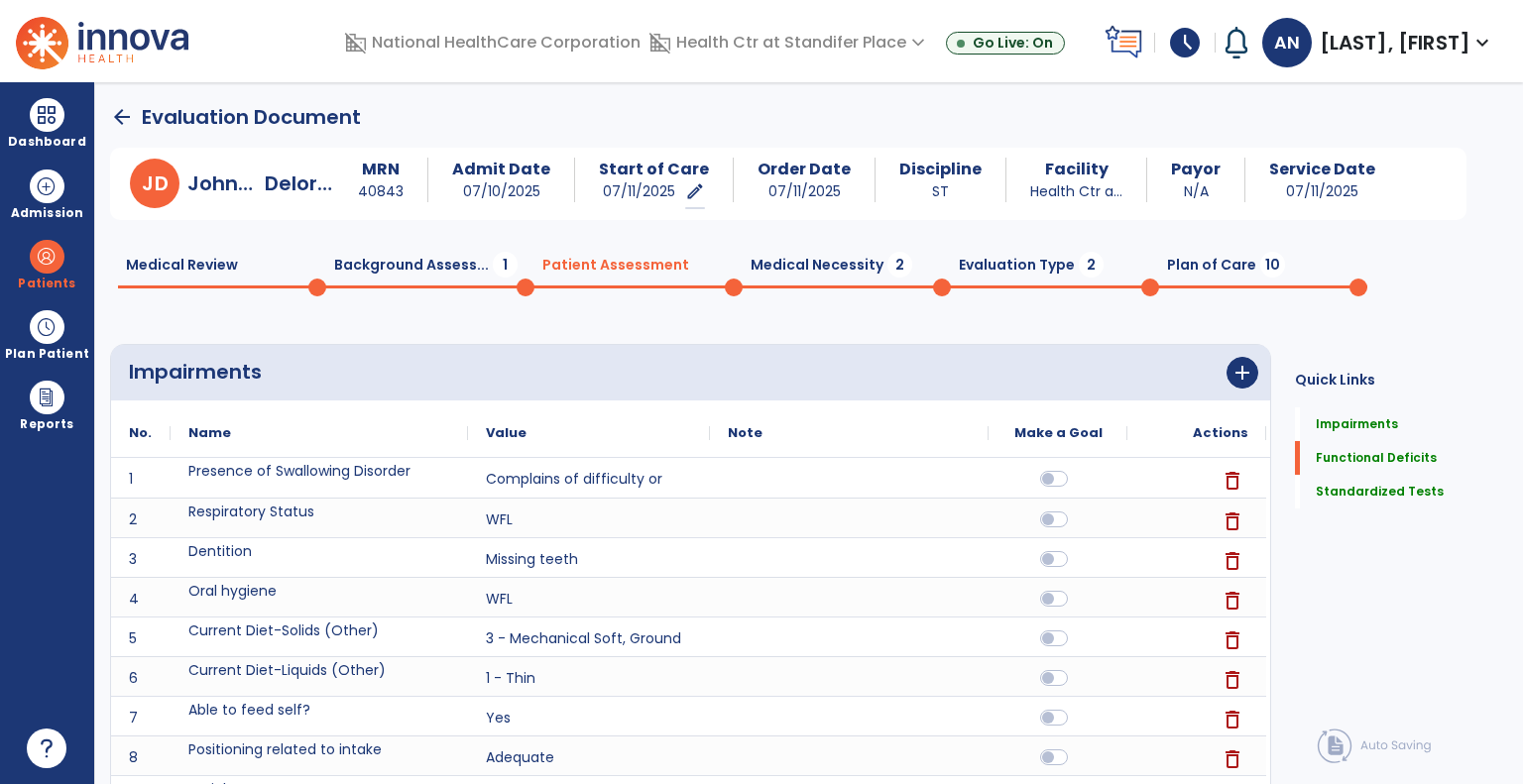 scroll, scrollTop: 0, scrollLeft: 0, axis: both 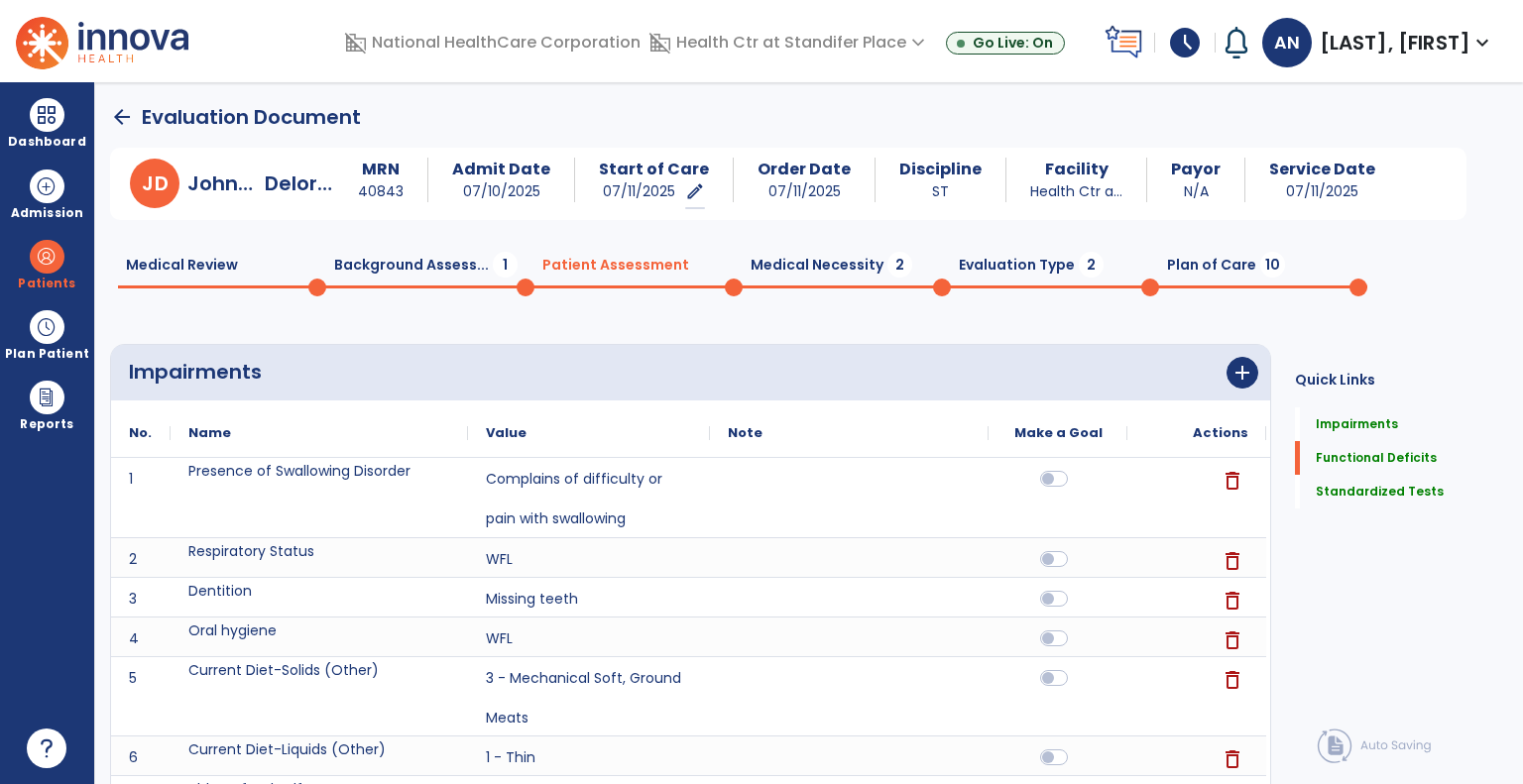 click on "Medical Necessity  2" 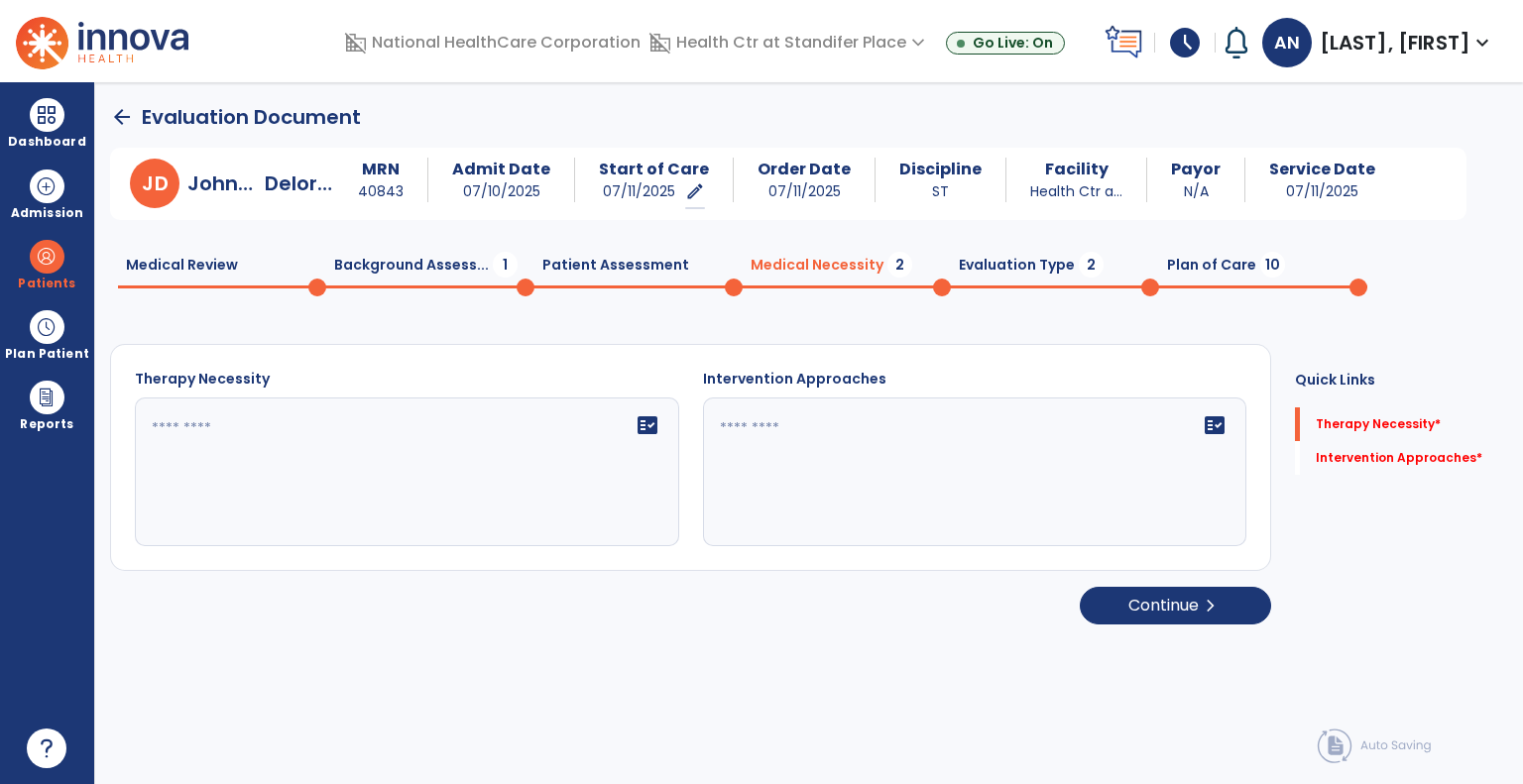 click on "fact_check" 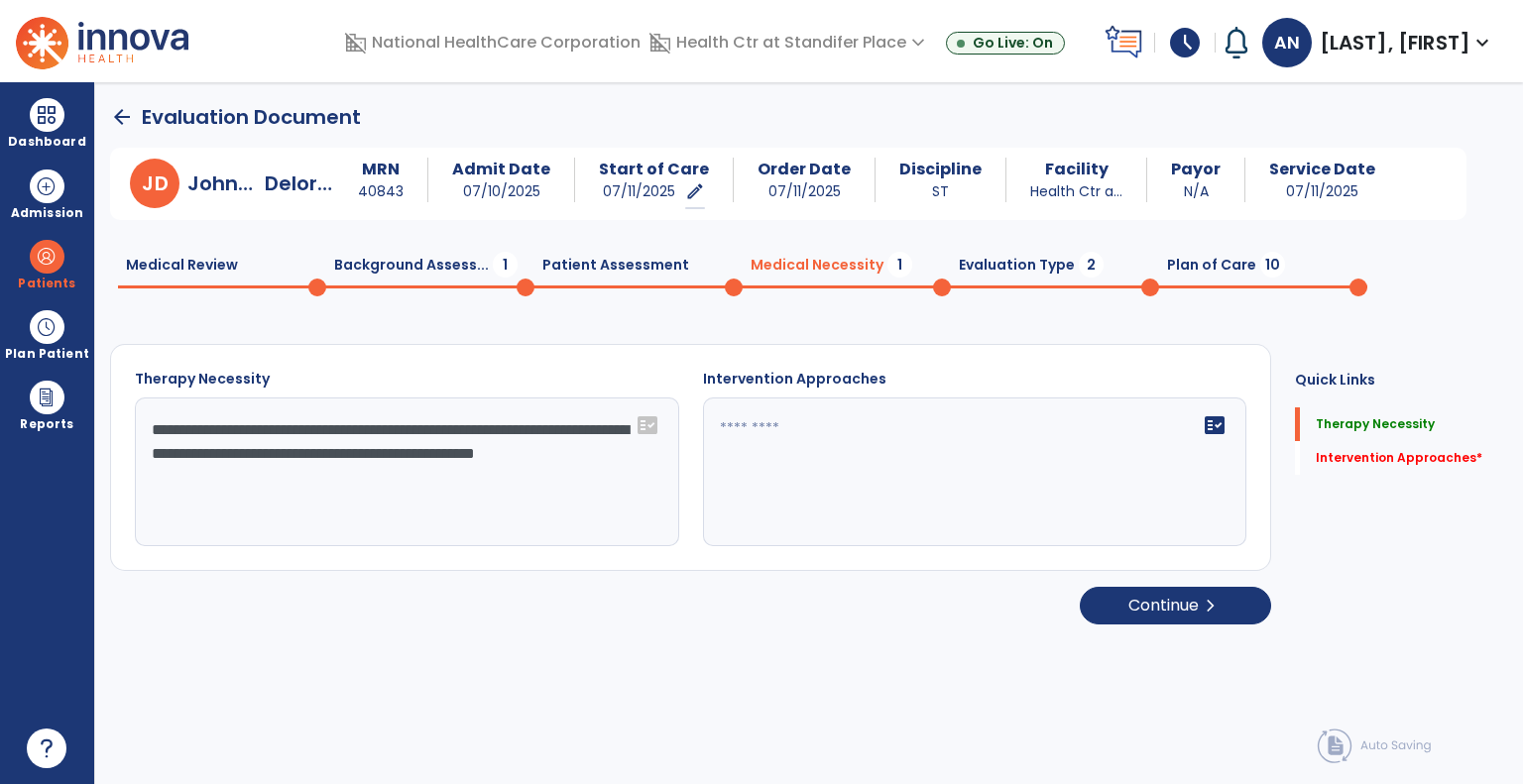 type on "**********" 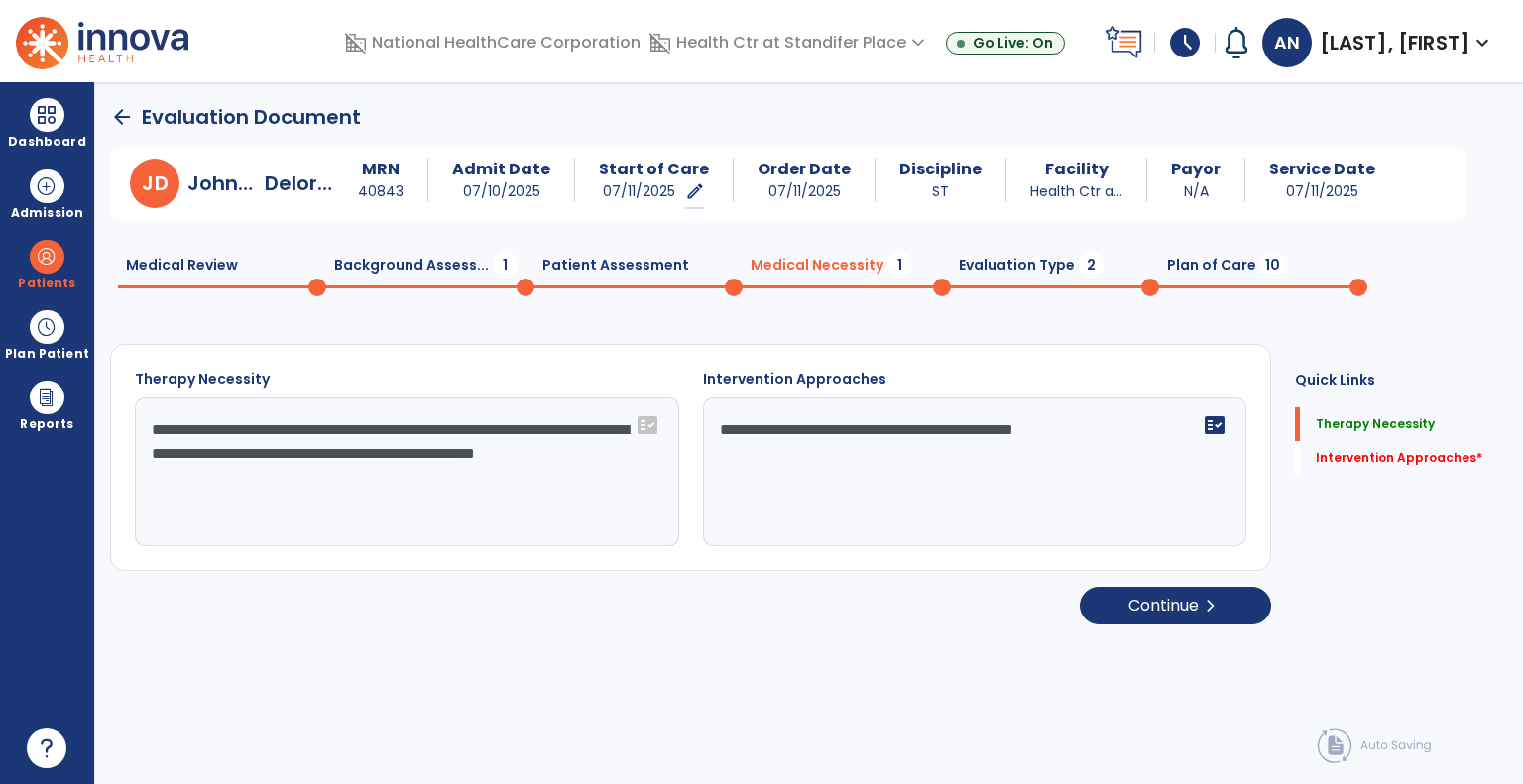 type on "**********" 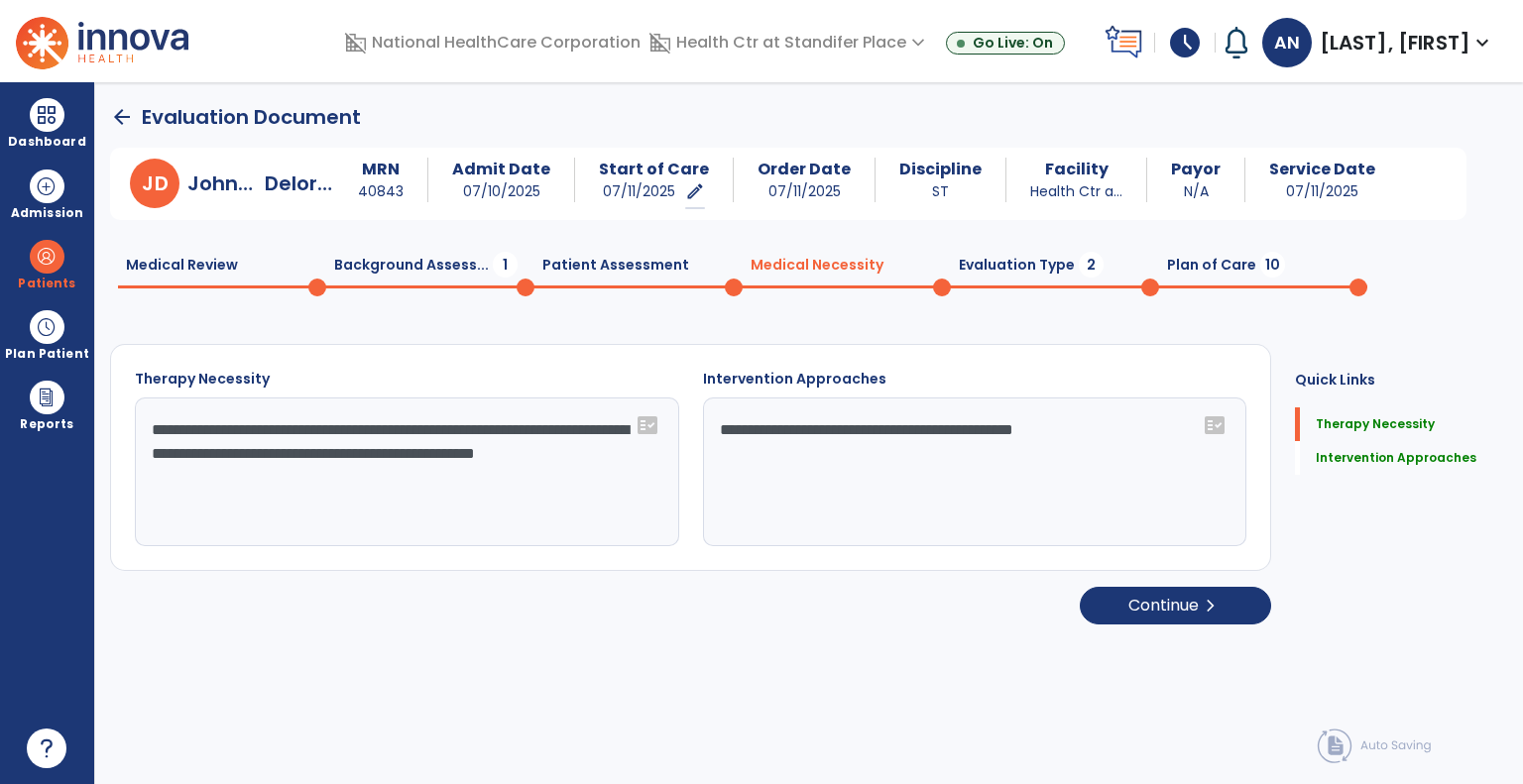 click on "**********" 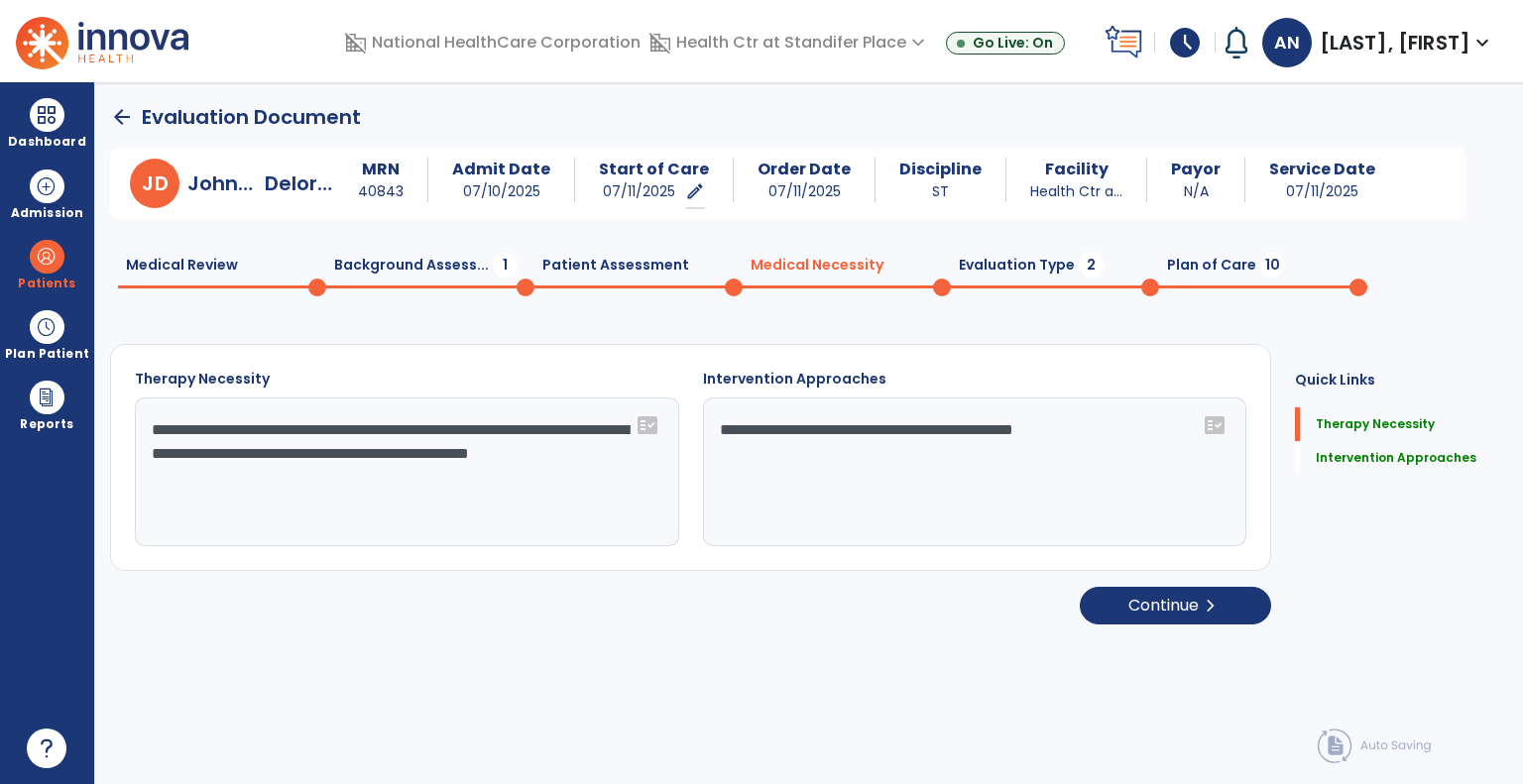 drag, startPoint x: 147, startPoint y: 425, endPoint x: 321, endPoint y: 458, distance: 177.10167 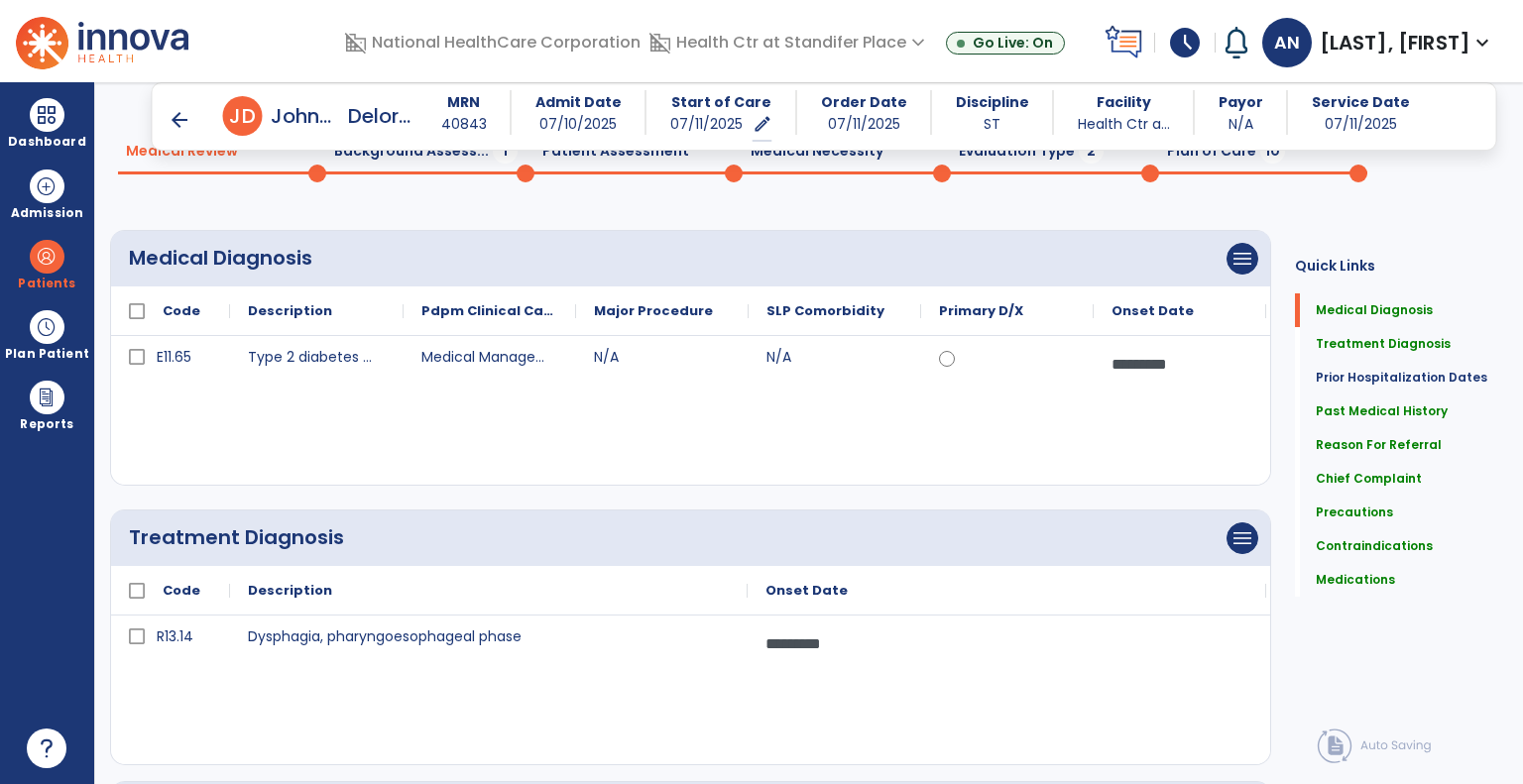 scroll, scrollTop: 99, scrollLeft: 0, axis: vertical 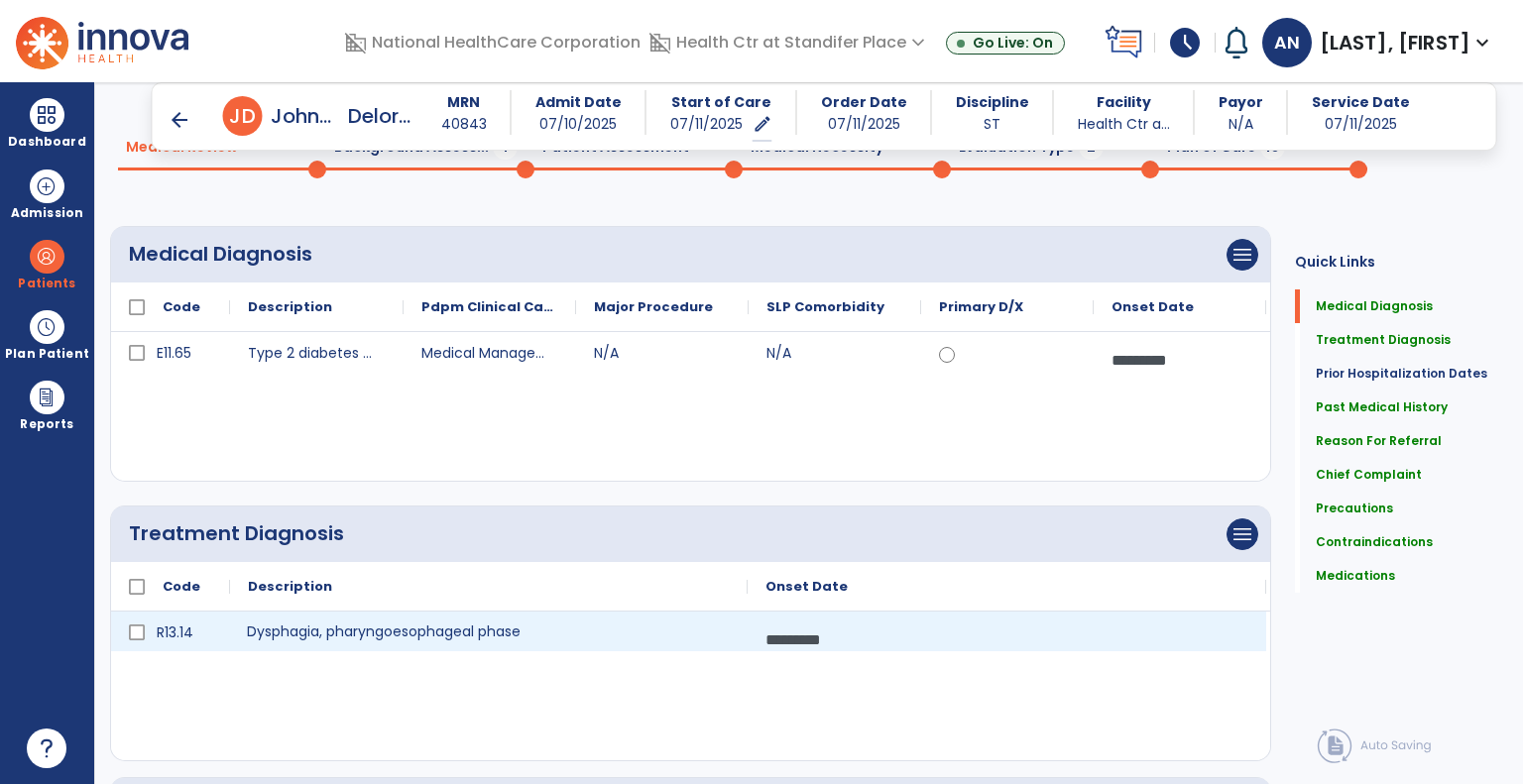 drag, startPoint x: 330, startPoint y: 631, endPoint x: 393, endPoint y: 627, distance: 63.126856 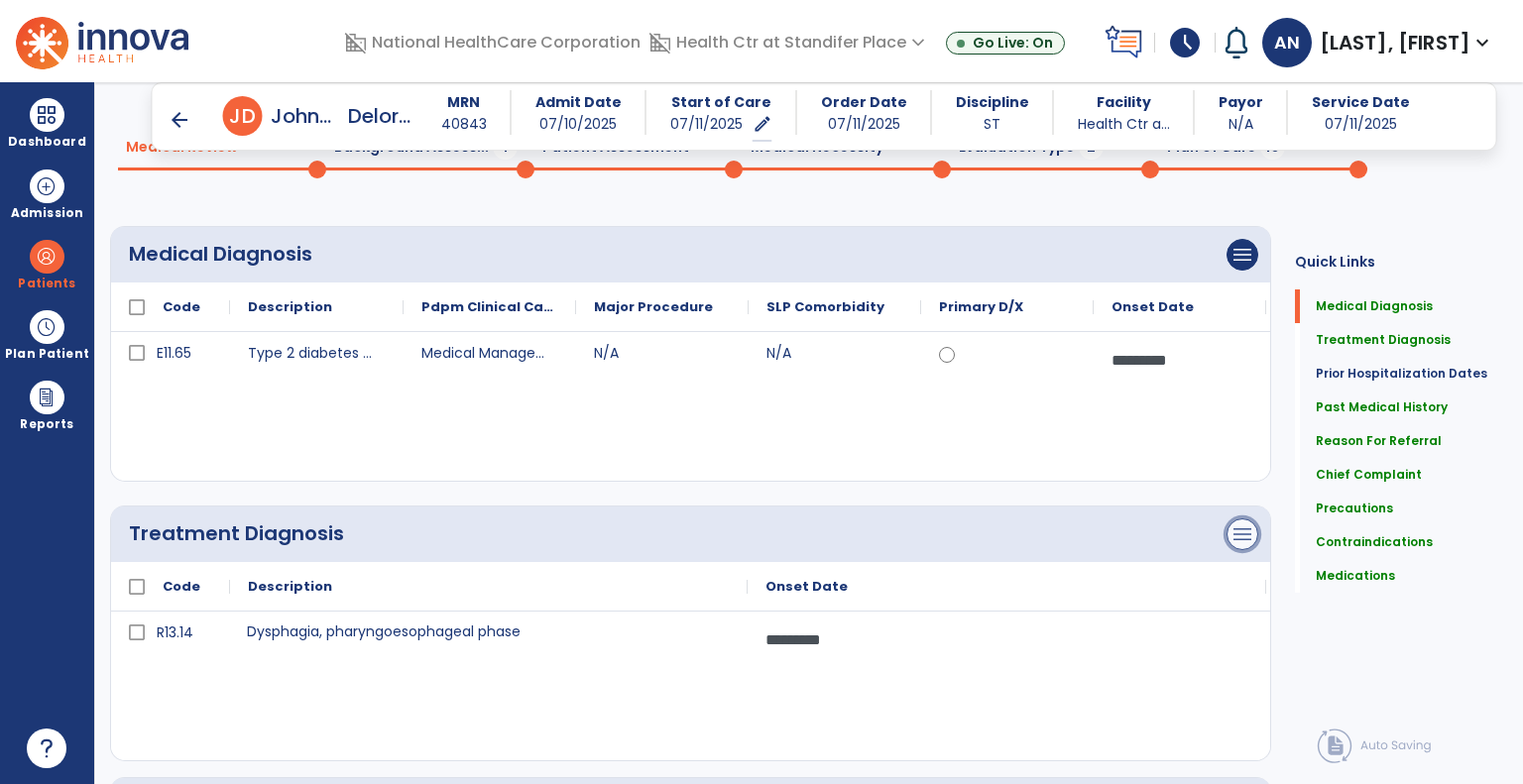click on "menu" at bounding box center [1242, 255] 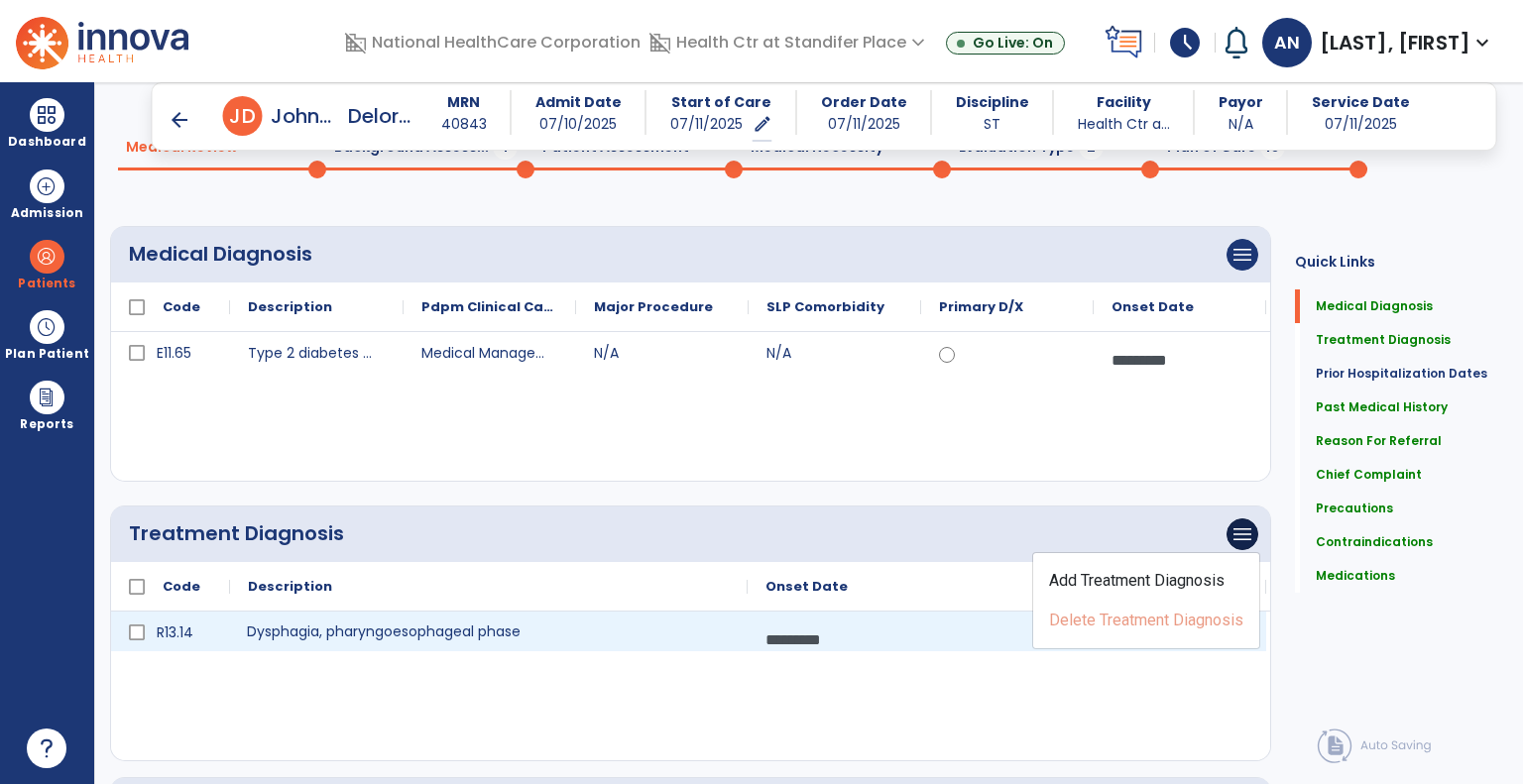 drag, startPoint x: 331, startPoint y: 632, endPoint x: 440, endPoint y: 643, distance: 109.55364 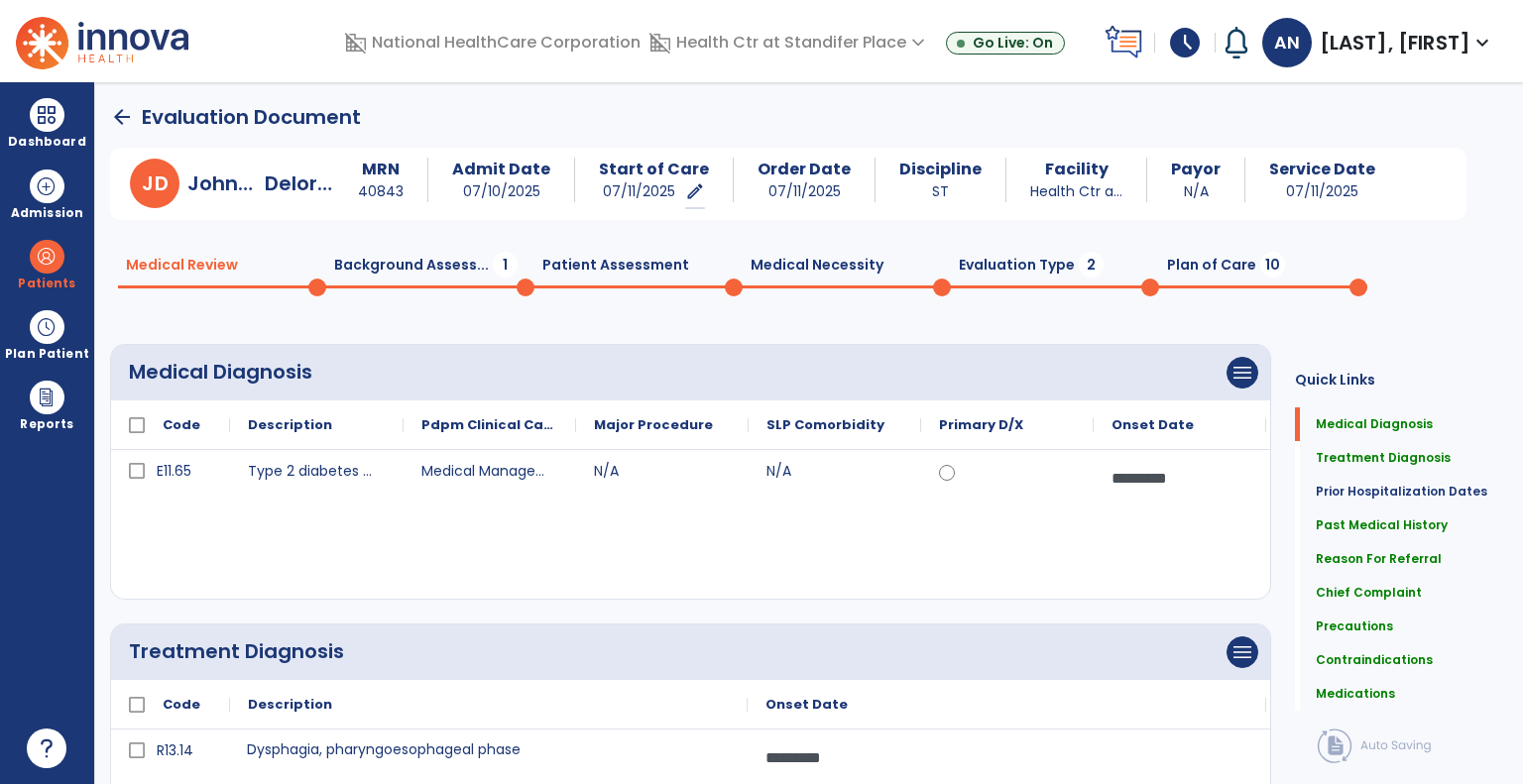 scroll, scrollTop: 0, scrollLeft: 0, axis: both 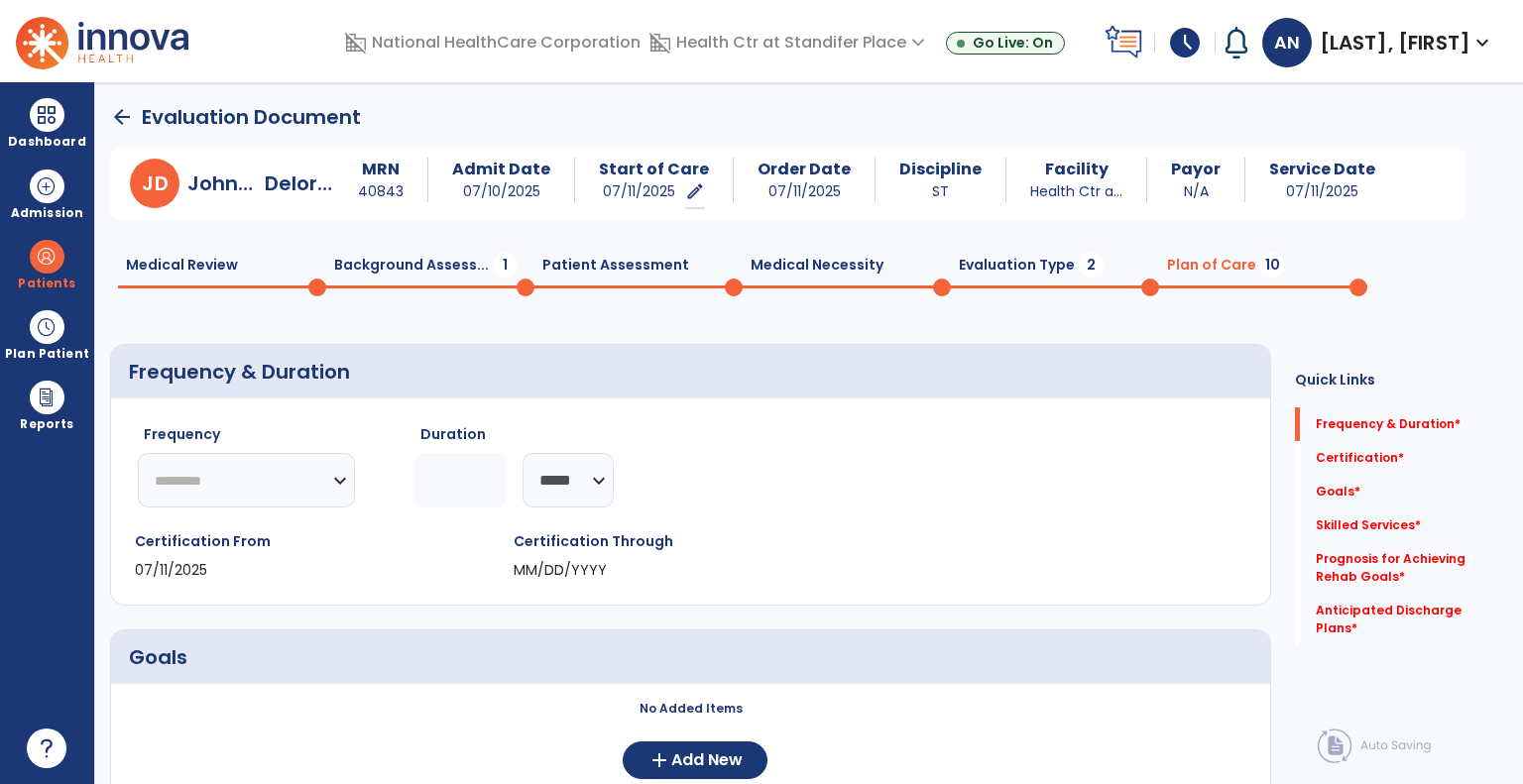 click on "********* ** ** ** ** ** ** **" 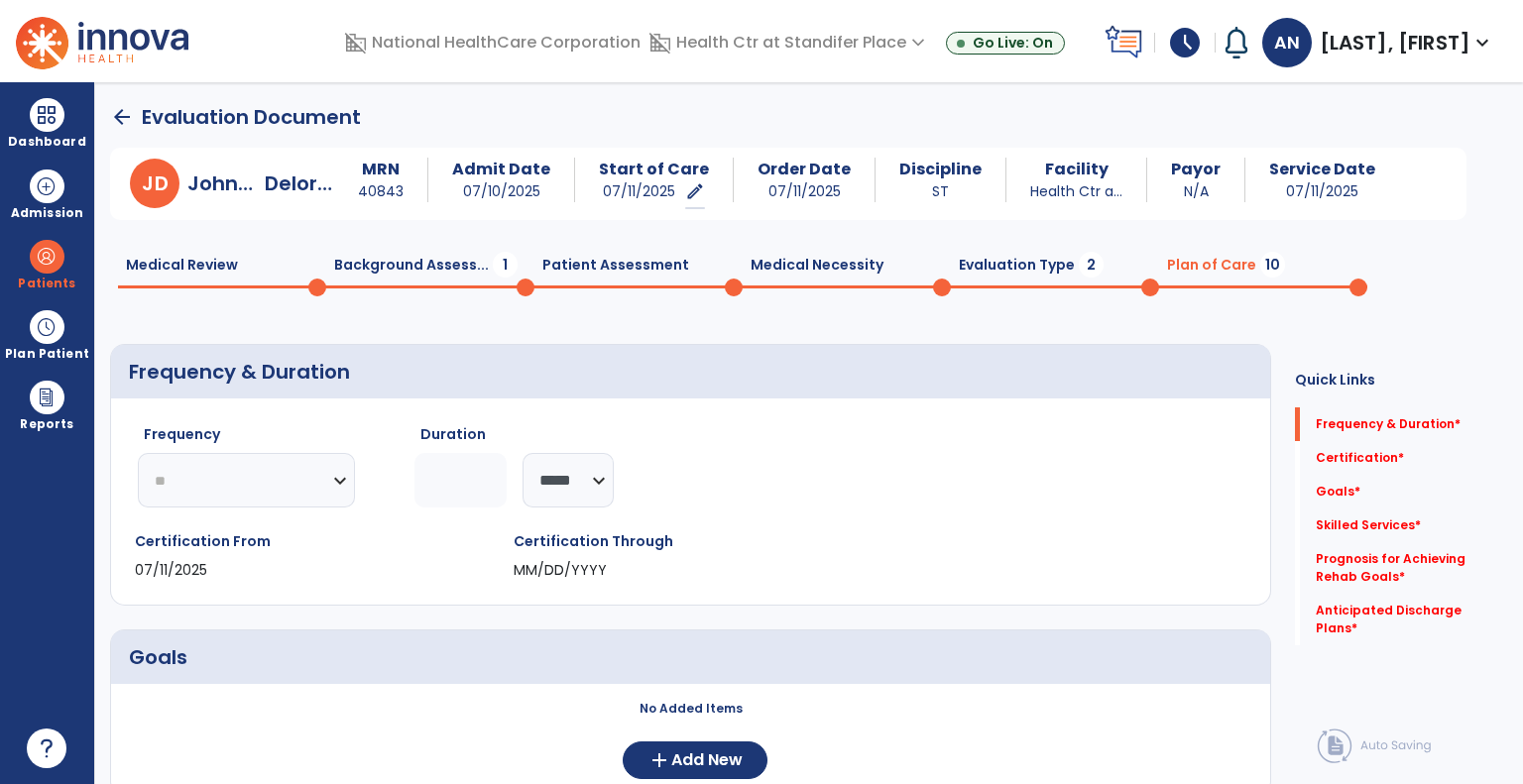 click on "********* ** ** ** ** ** ** **" 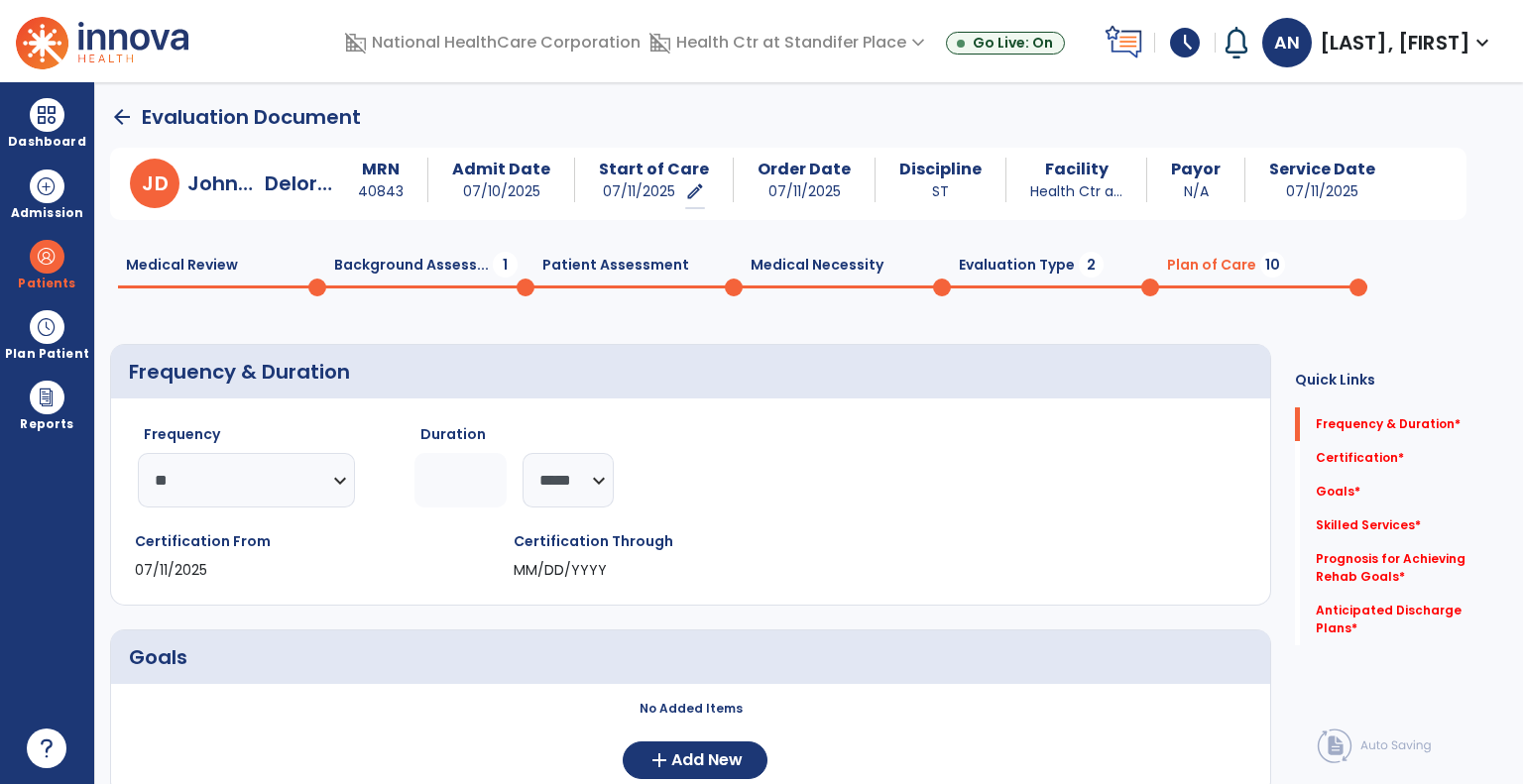 click on "******** *****" 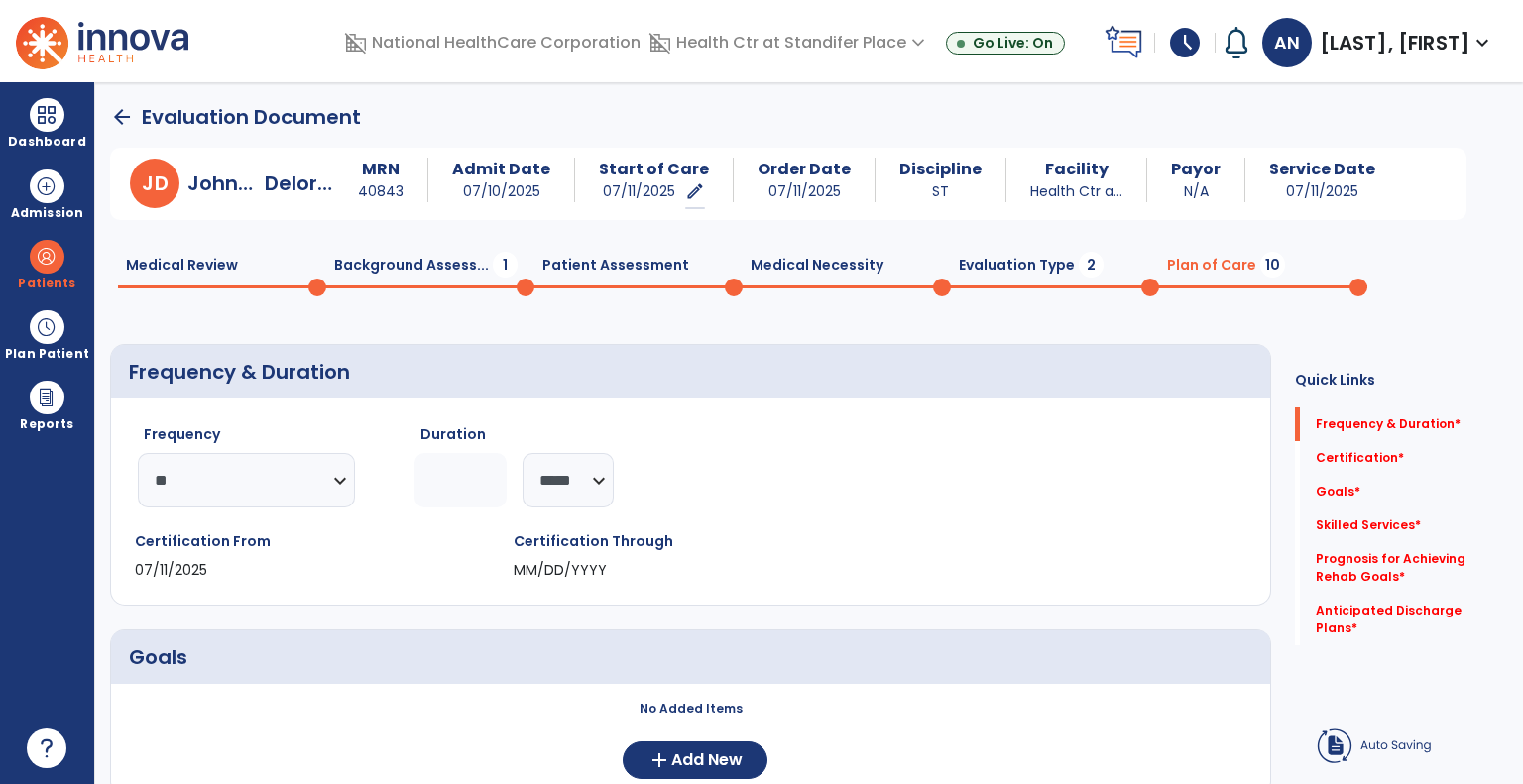 click 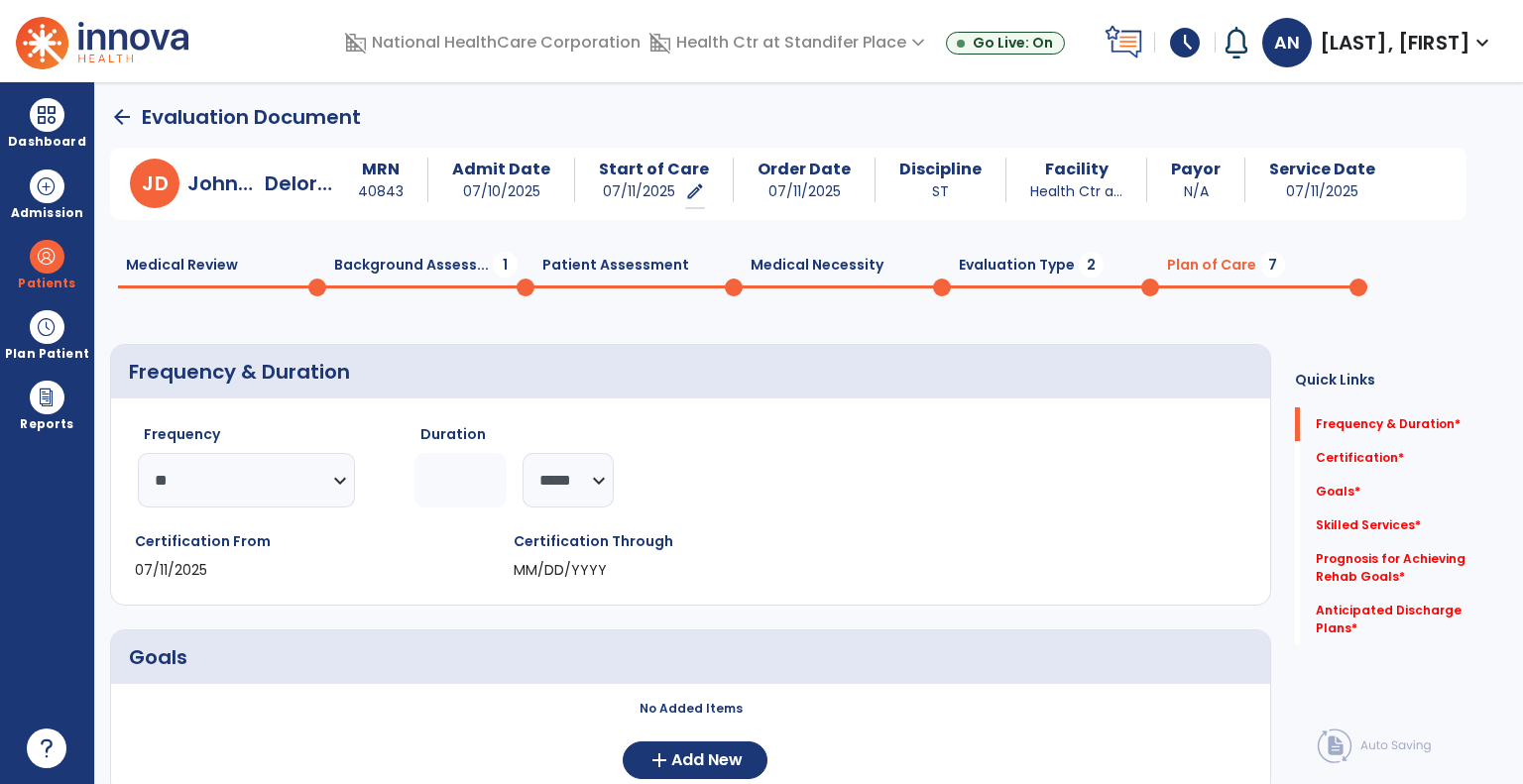 type on "*" 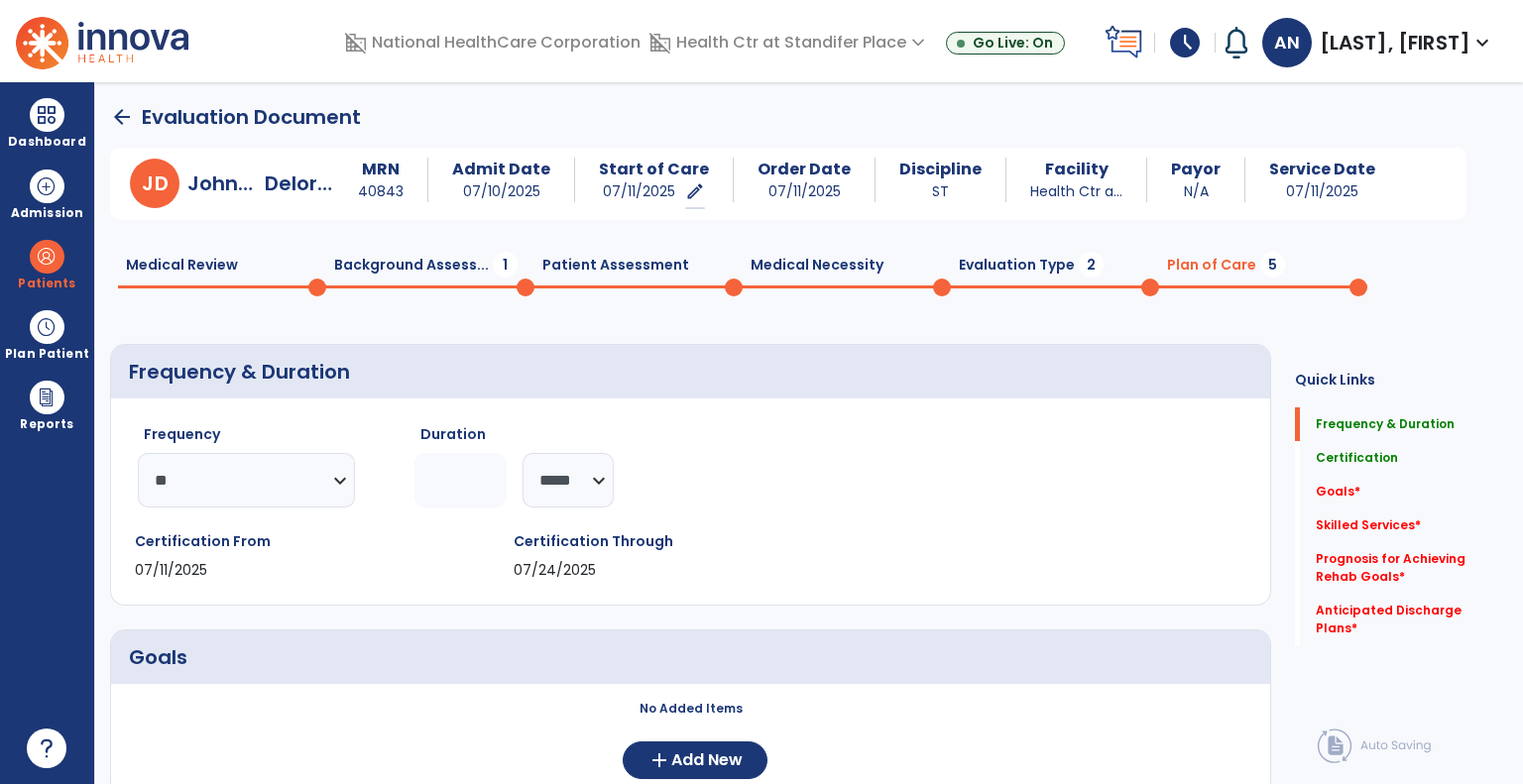 click on "Frequency  ********* ** ** ** ** ** ** **  Duration  * ******** *****" 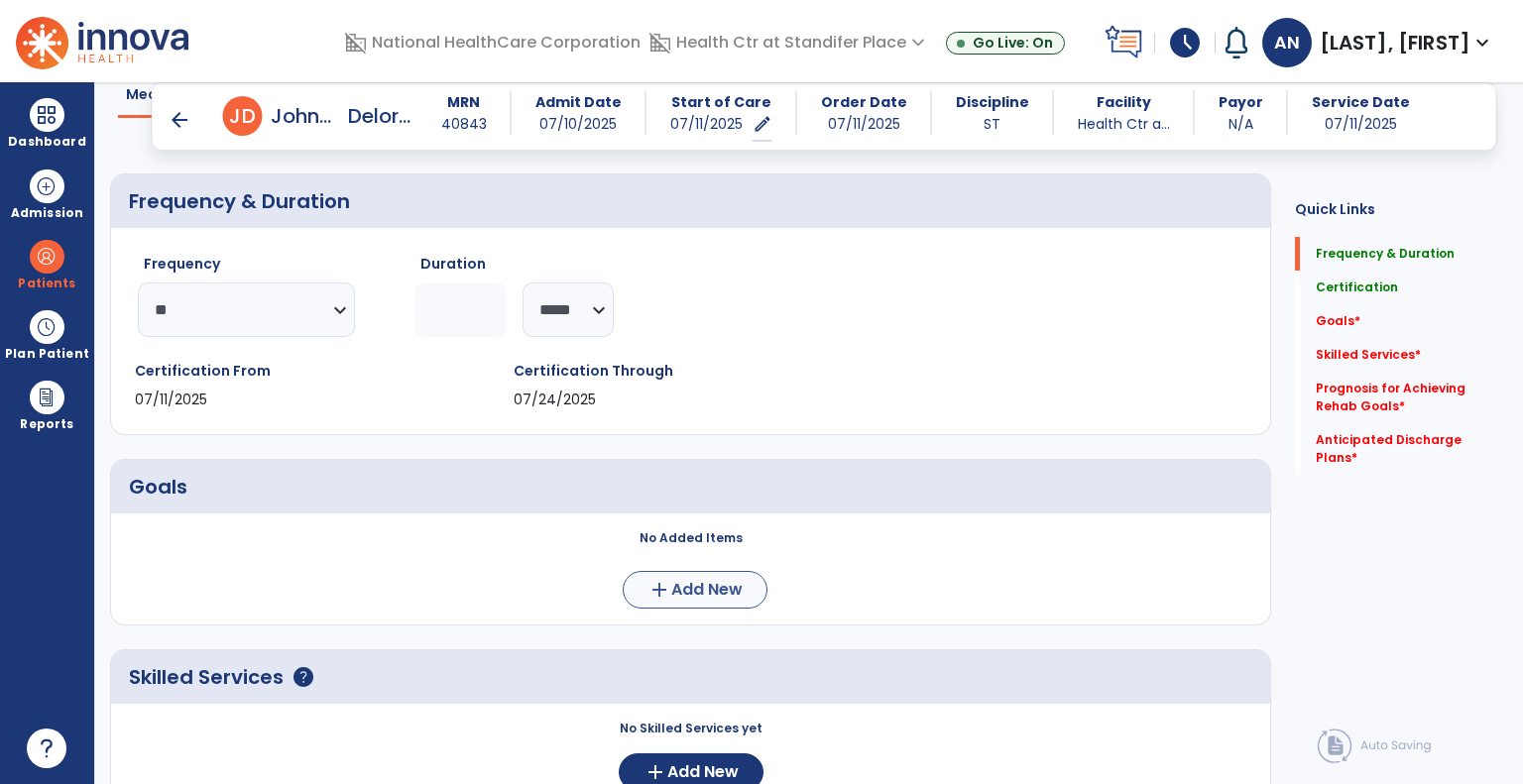 scroll, scrollTop: 198, scrollLeft: 0, axis: vertical 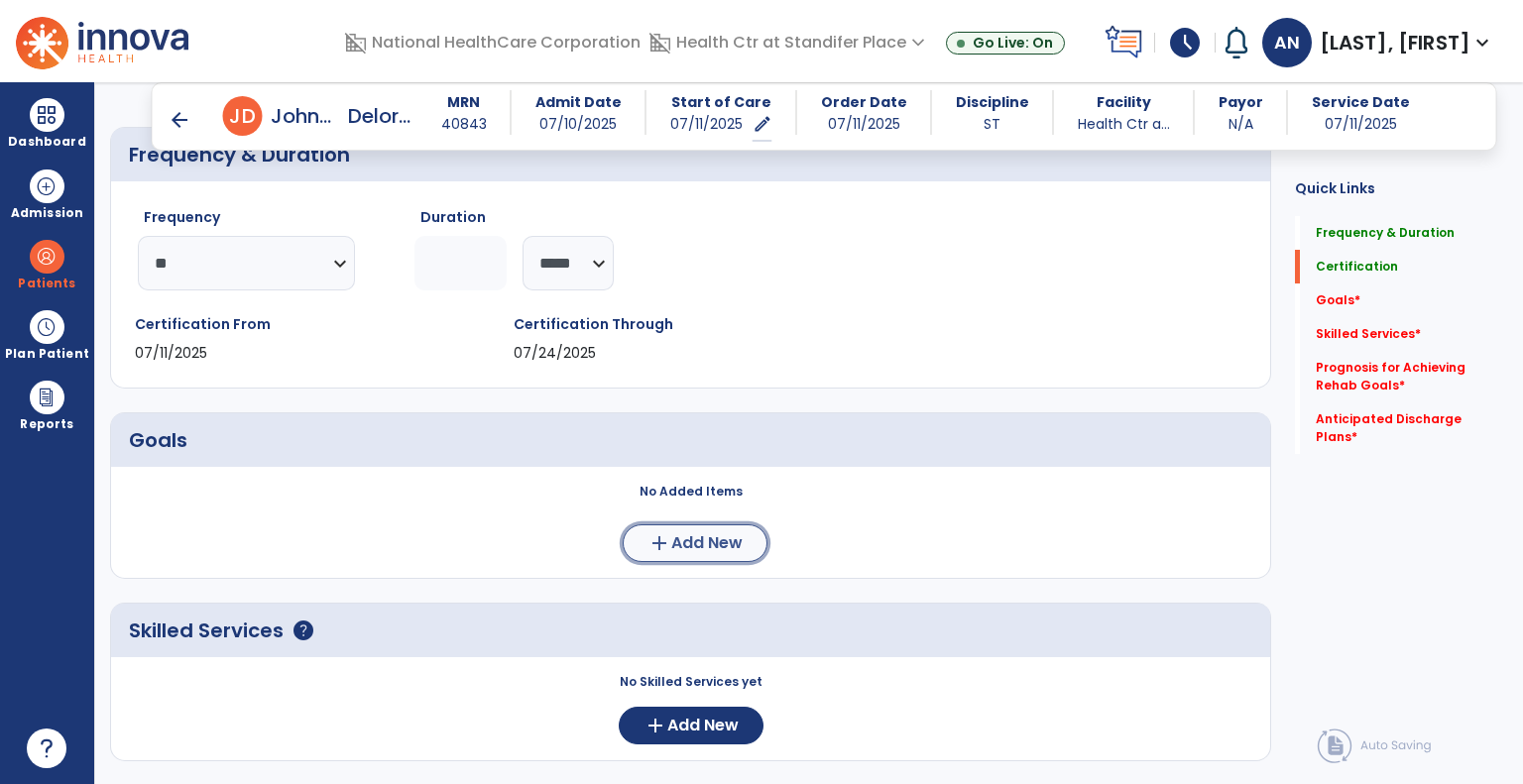 click on "add  Add New" at bounding box center [695, 543] 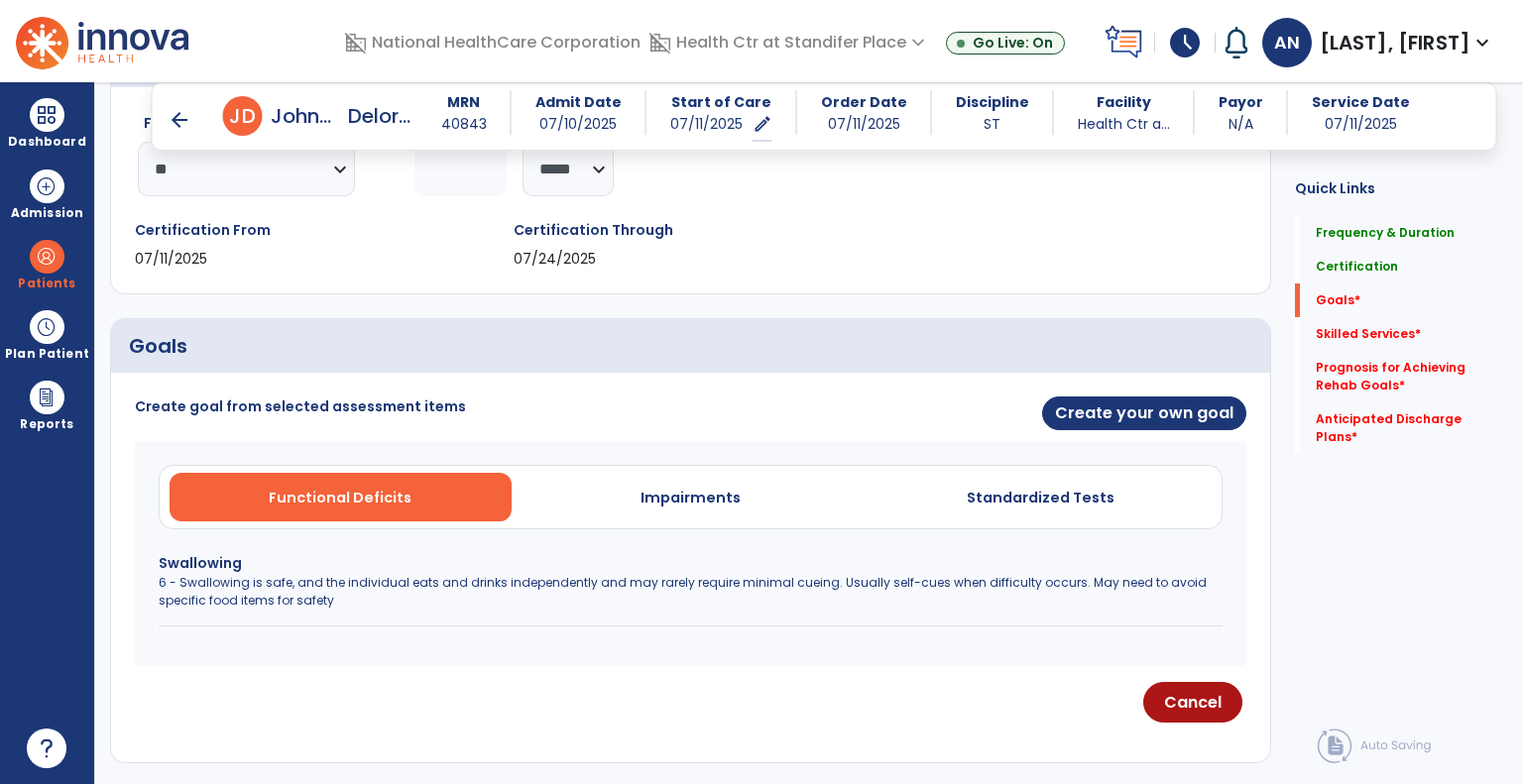 scroll, scrollTop: 297, scrollLeft: 0, axis: vertical 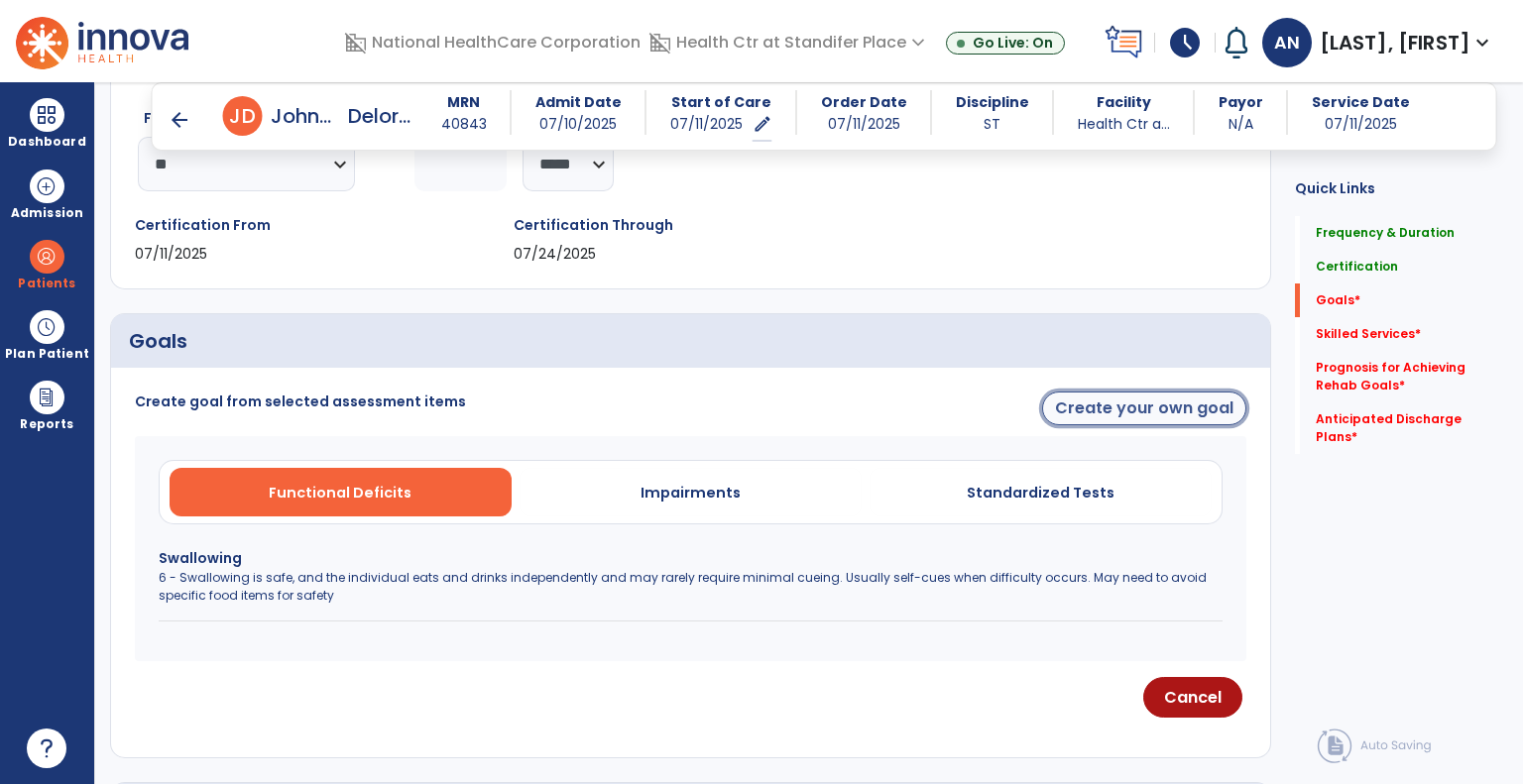 click on "Create your own goal" at bounding box center [1144, 408] 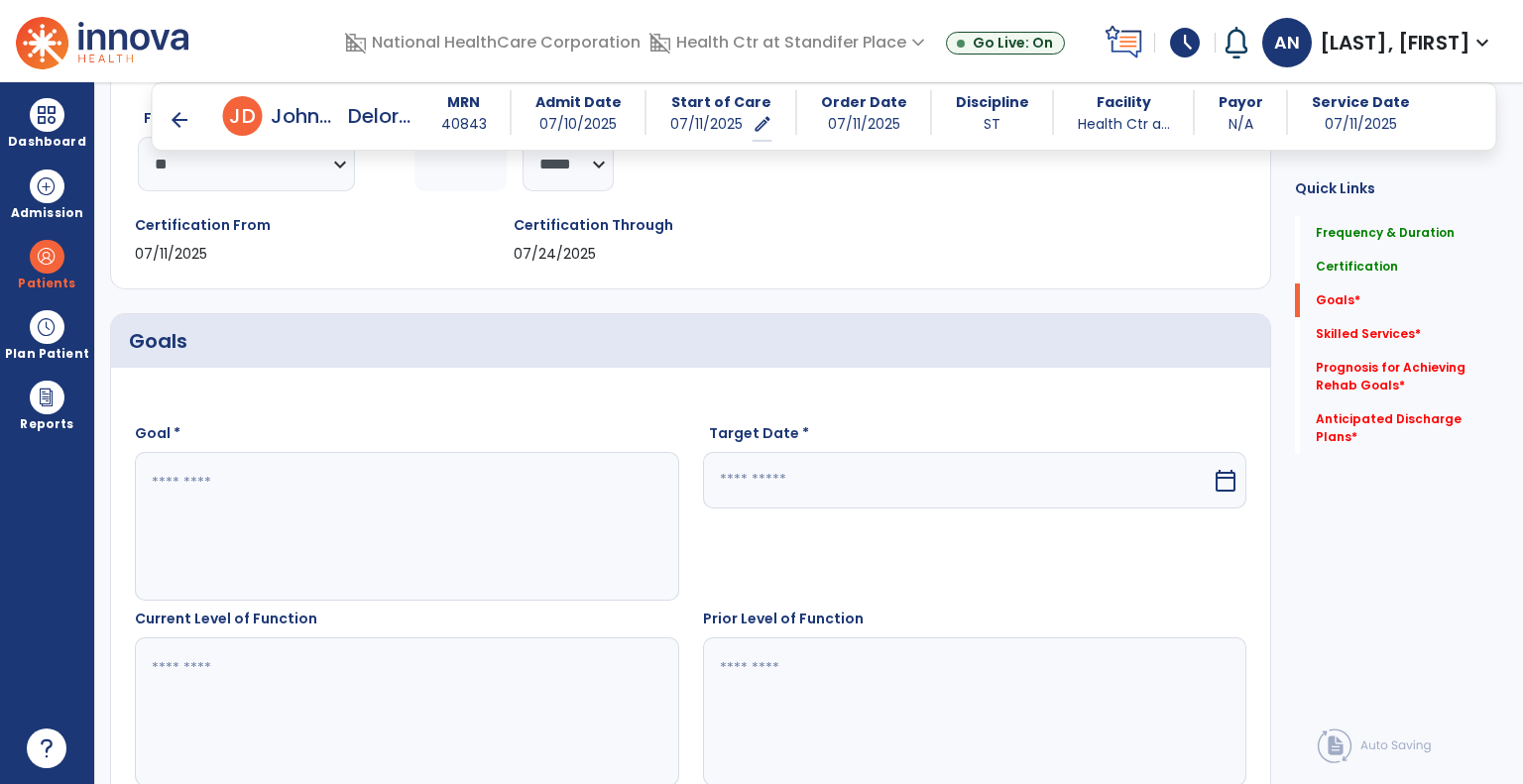click at bounding box center [406, 526] 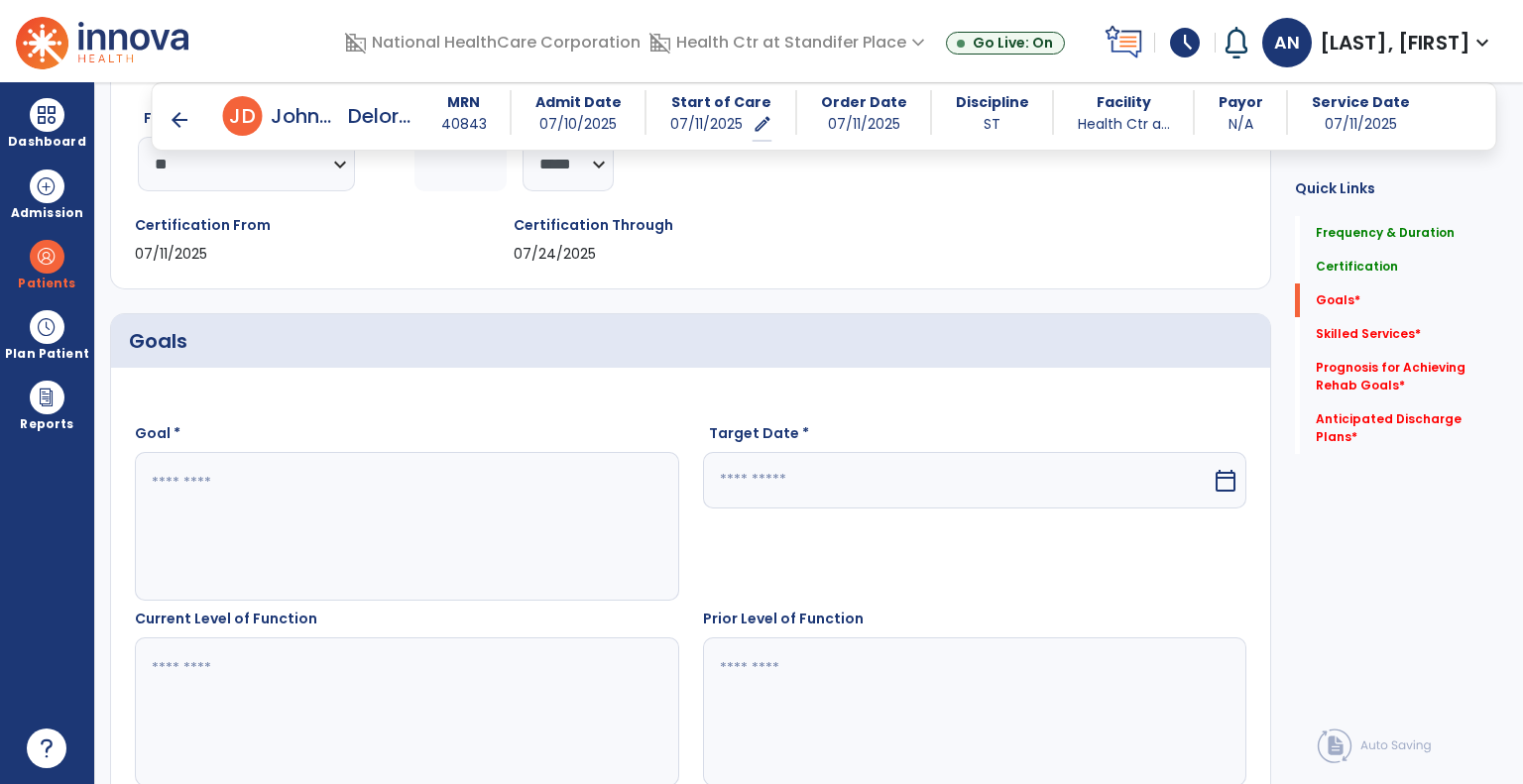 click at bounding box center (958, 480) 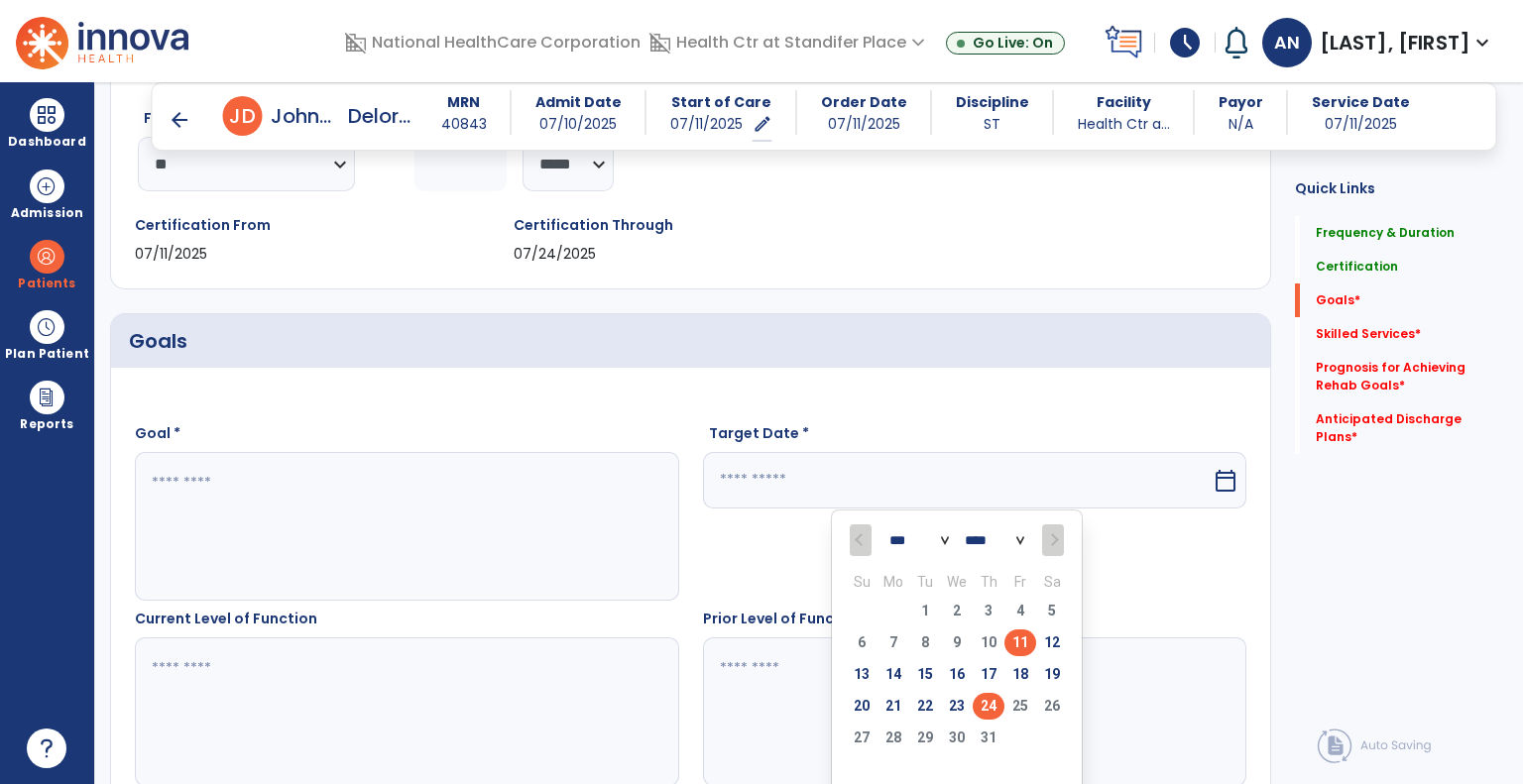 click on "24" at bounding box center (989, 706) 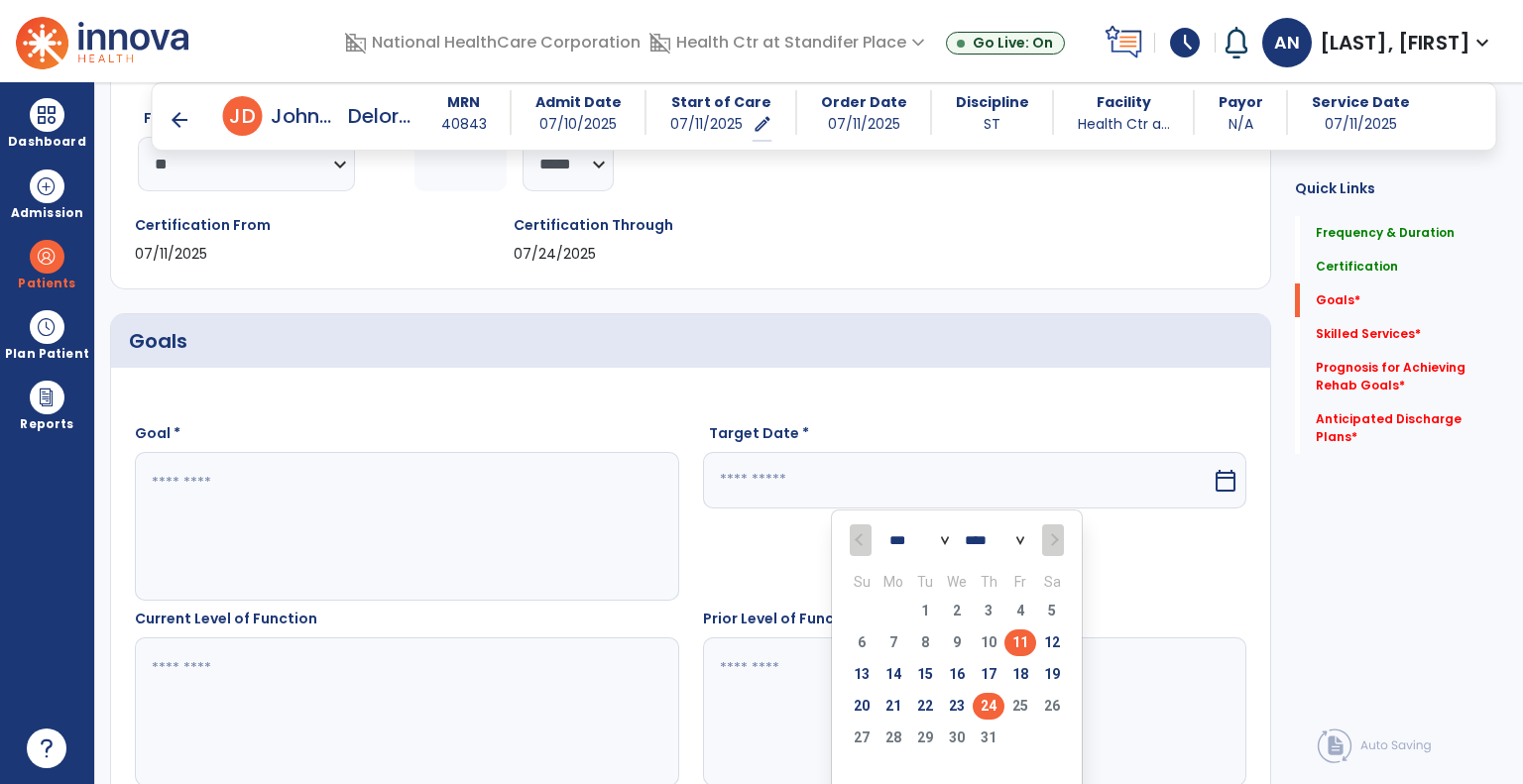 type on "*********" 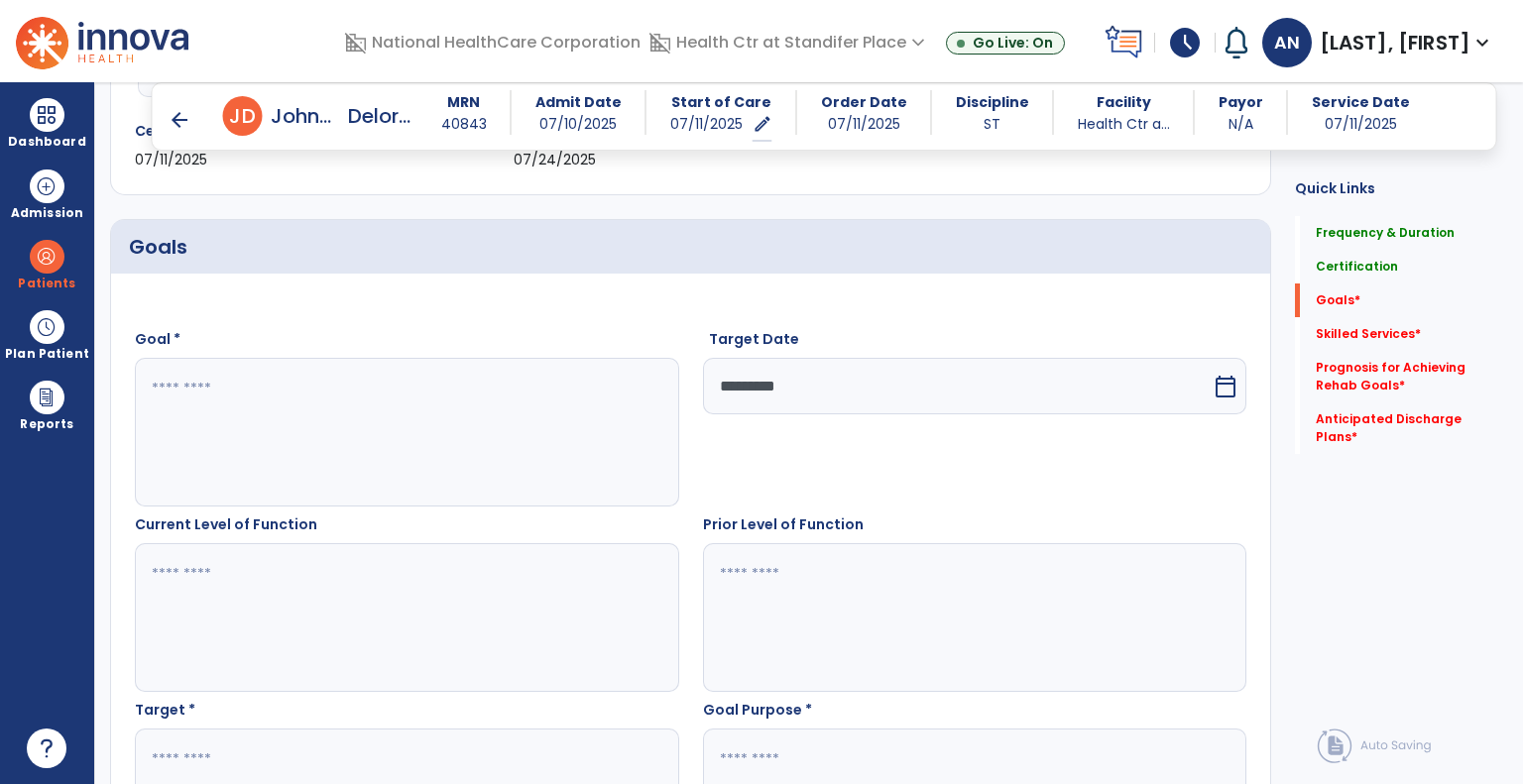 scroll, scrollTop: 396, scrollLeft: 0, axis: vertical 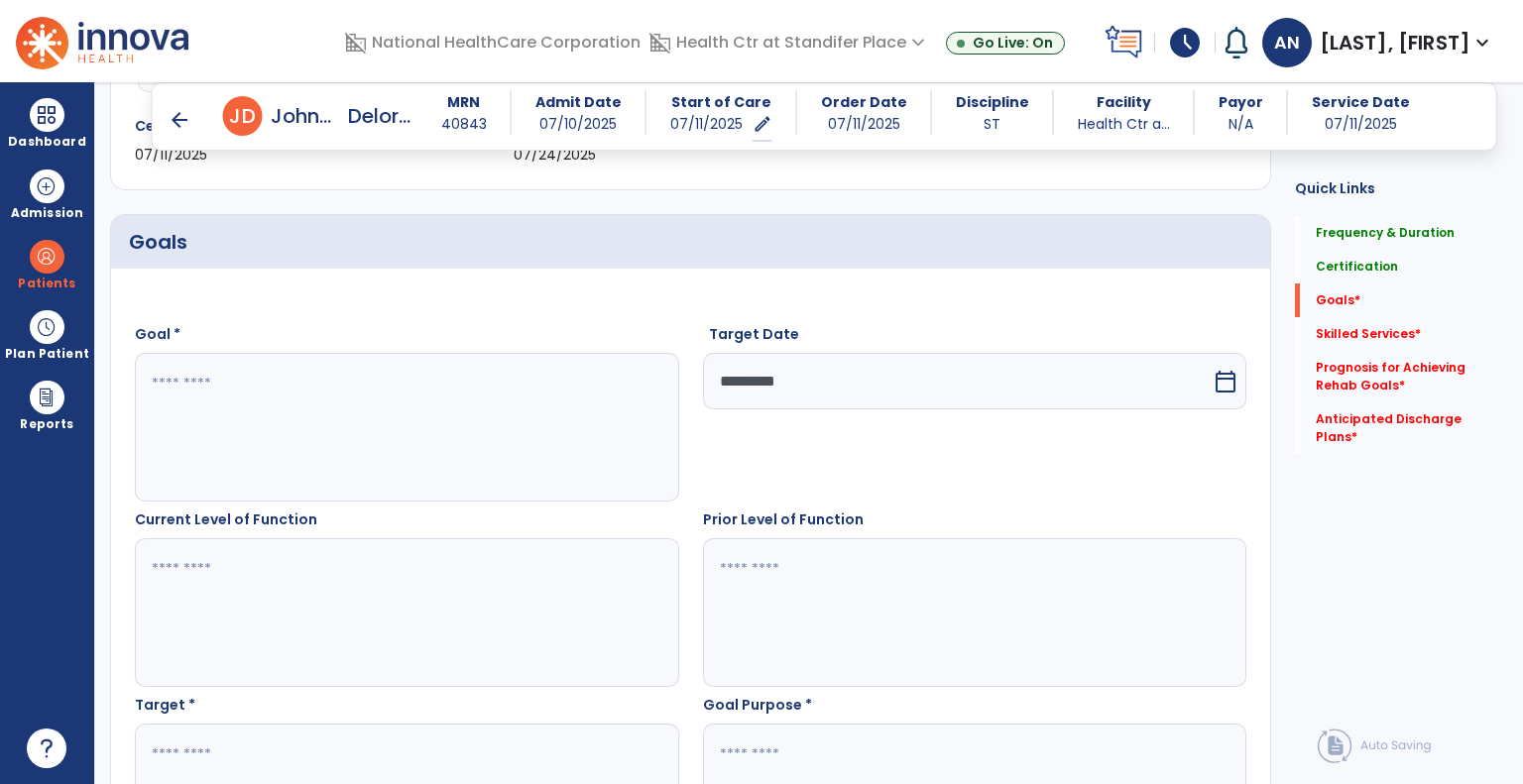 click at bounding box center [406, 427] 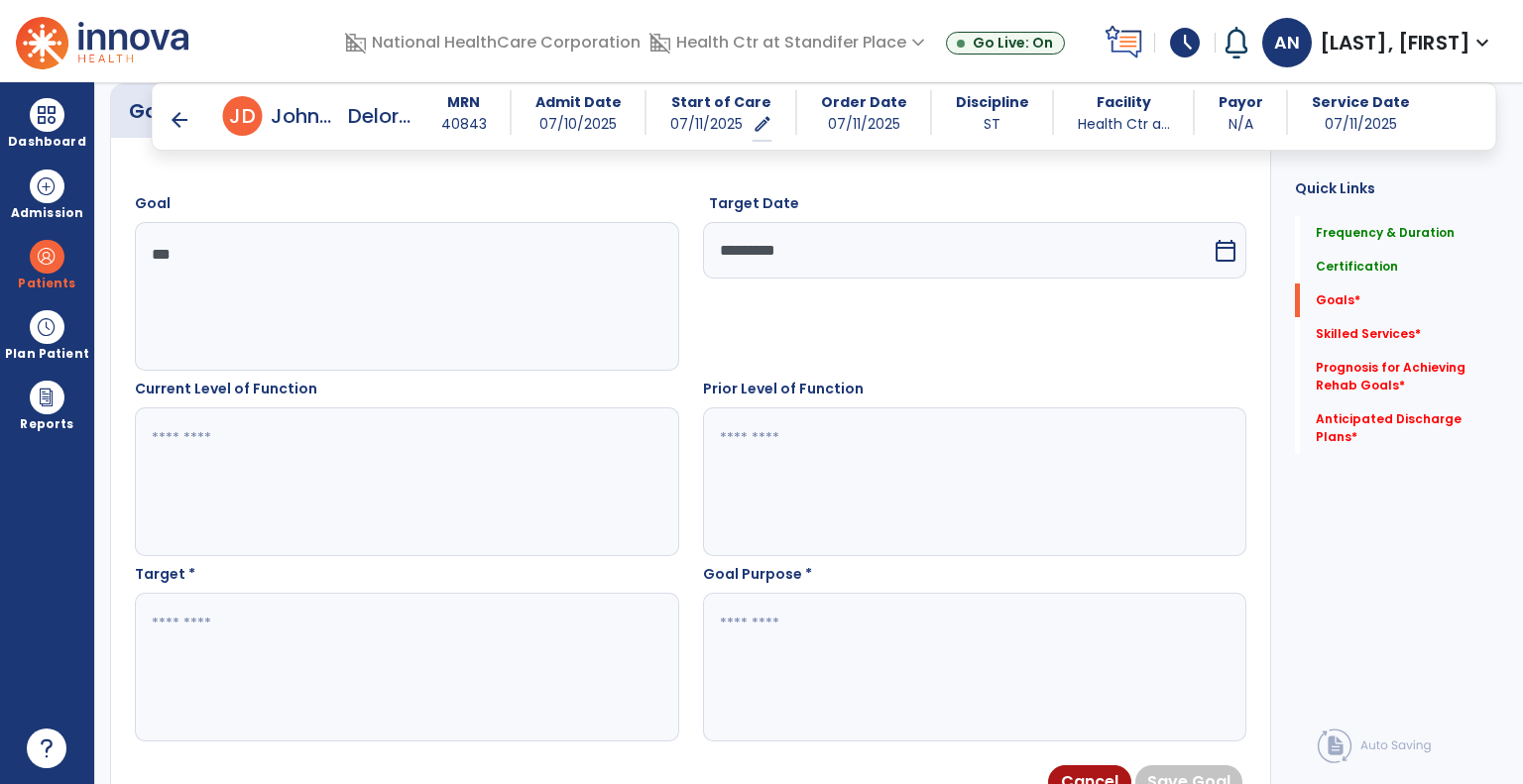 scroll, scrollTop: 595, scrollLeft: 0, axis: vertical 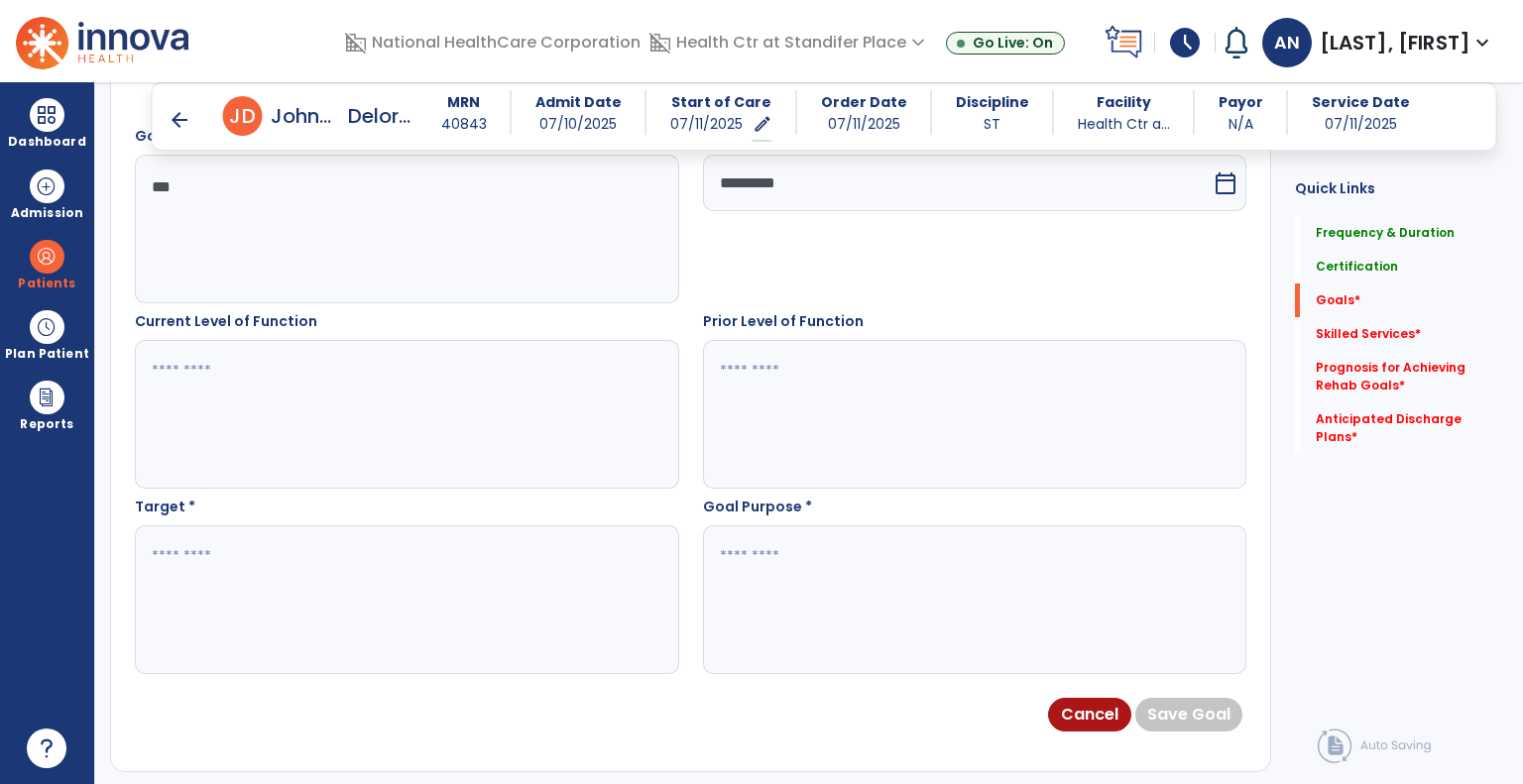 type on "***" 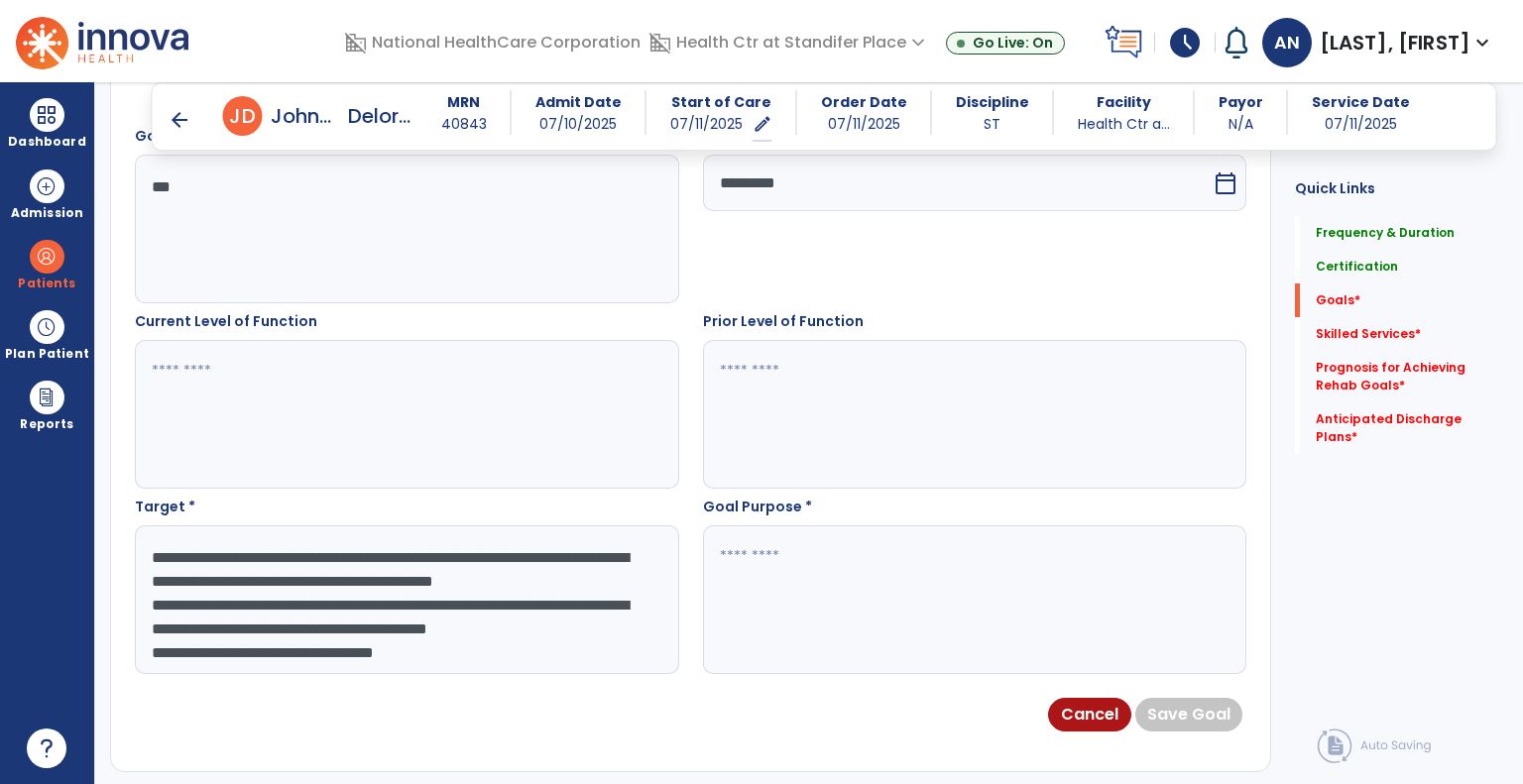 scroll, scrollTop: 39, scrollLeft: 0, axis: vertical 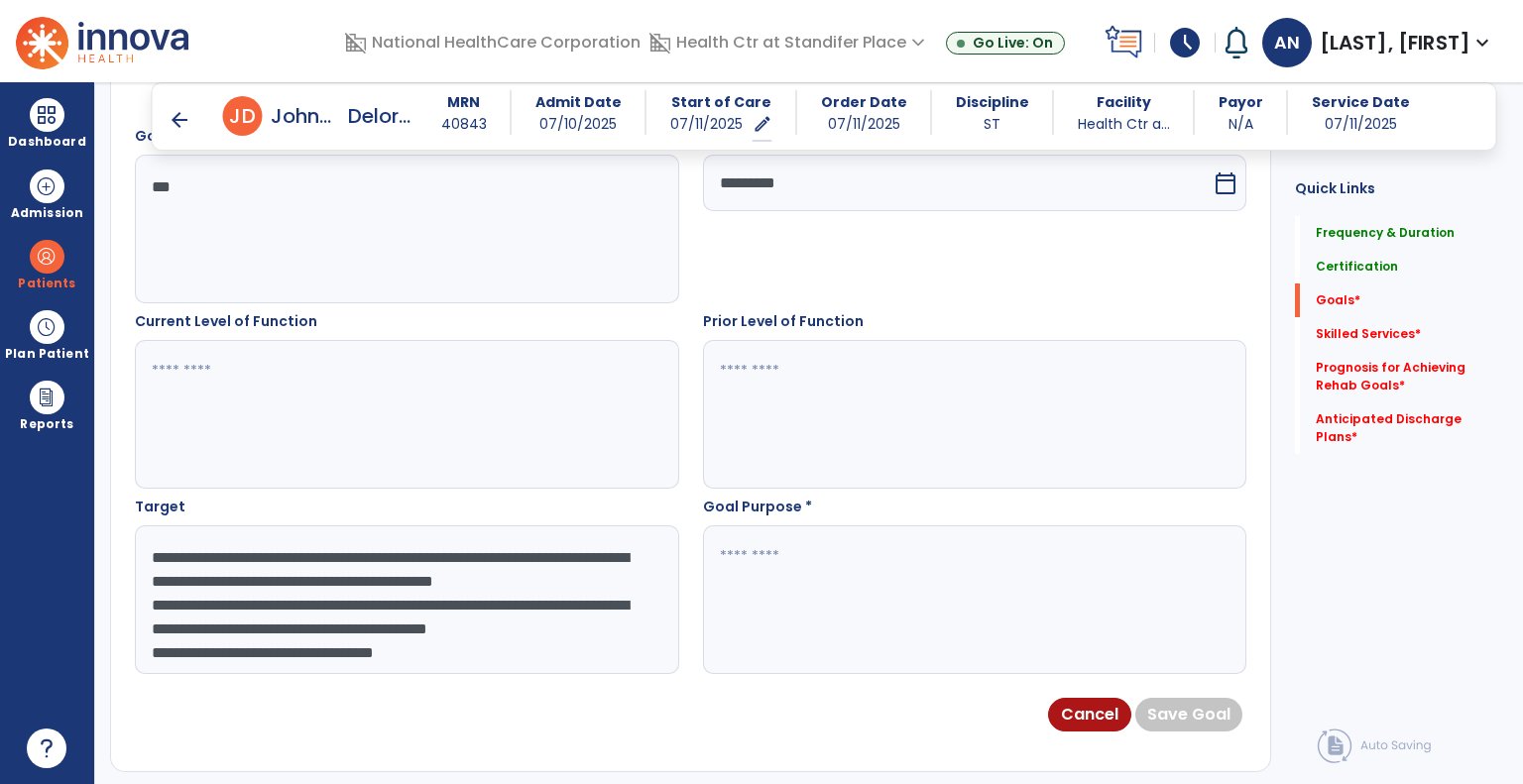 click on "**********" at bounding box center (406, 600) 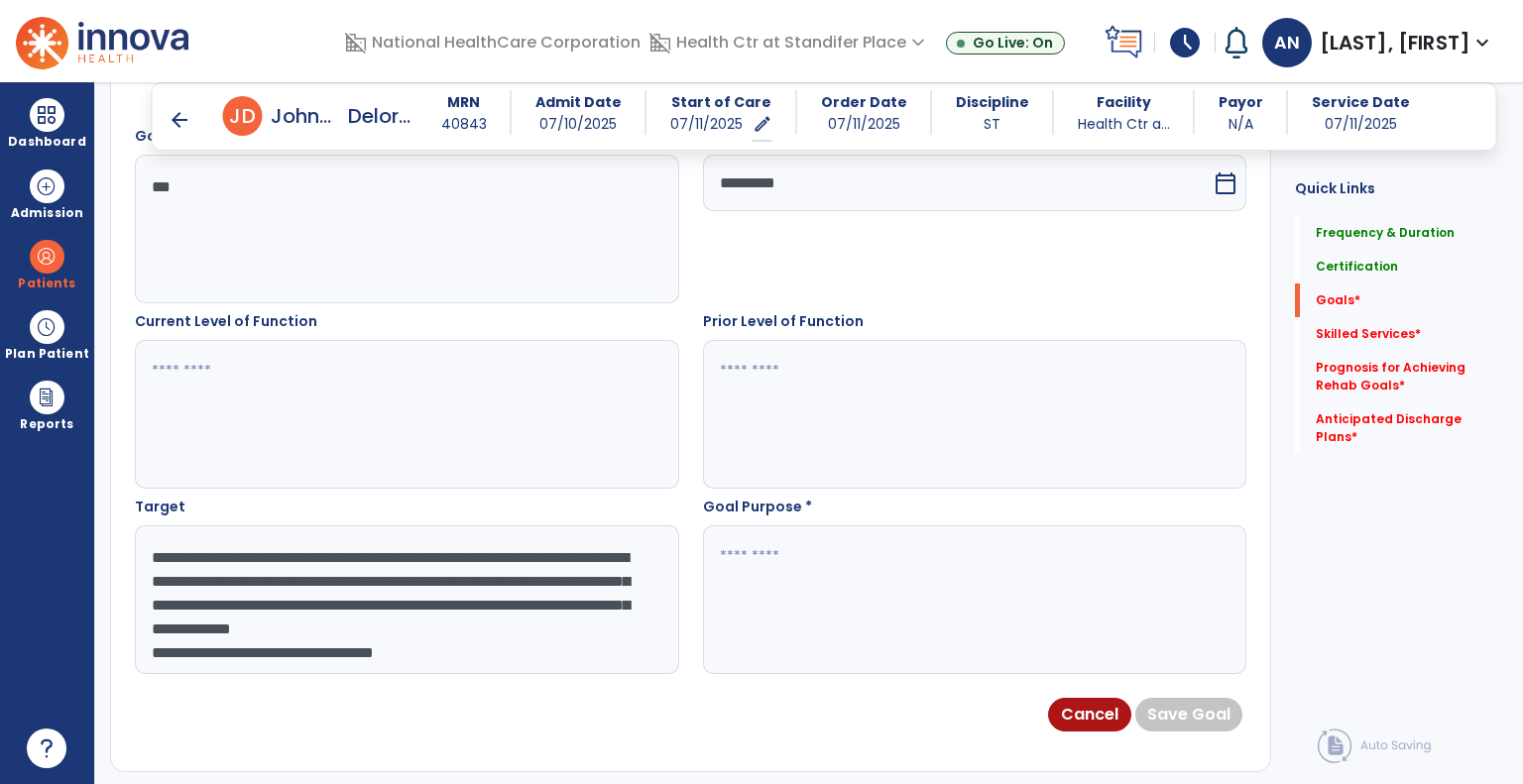 scroll, scrollTop: 15, scrollLeft: 0, axis: vertical 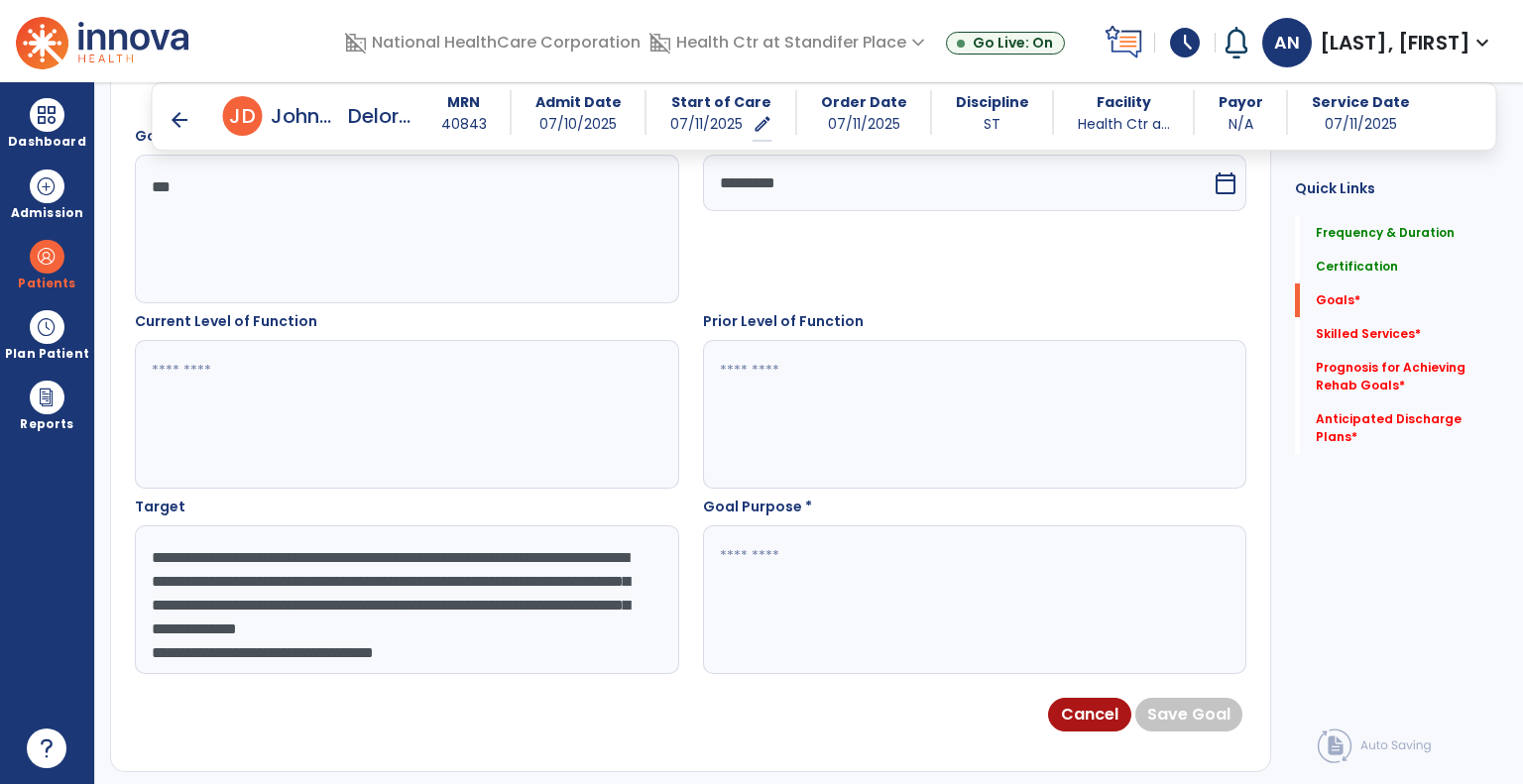 click on "**********" at bounding box center (406, 600) 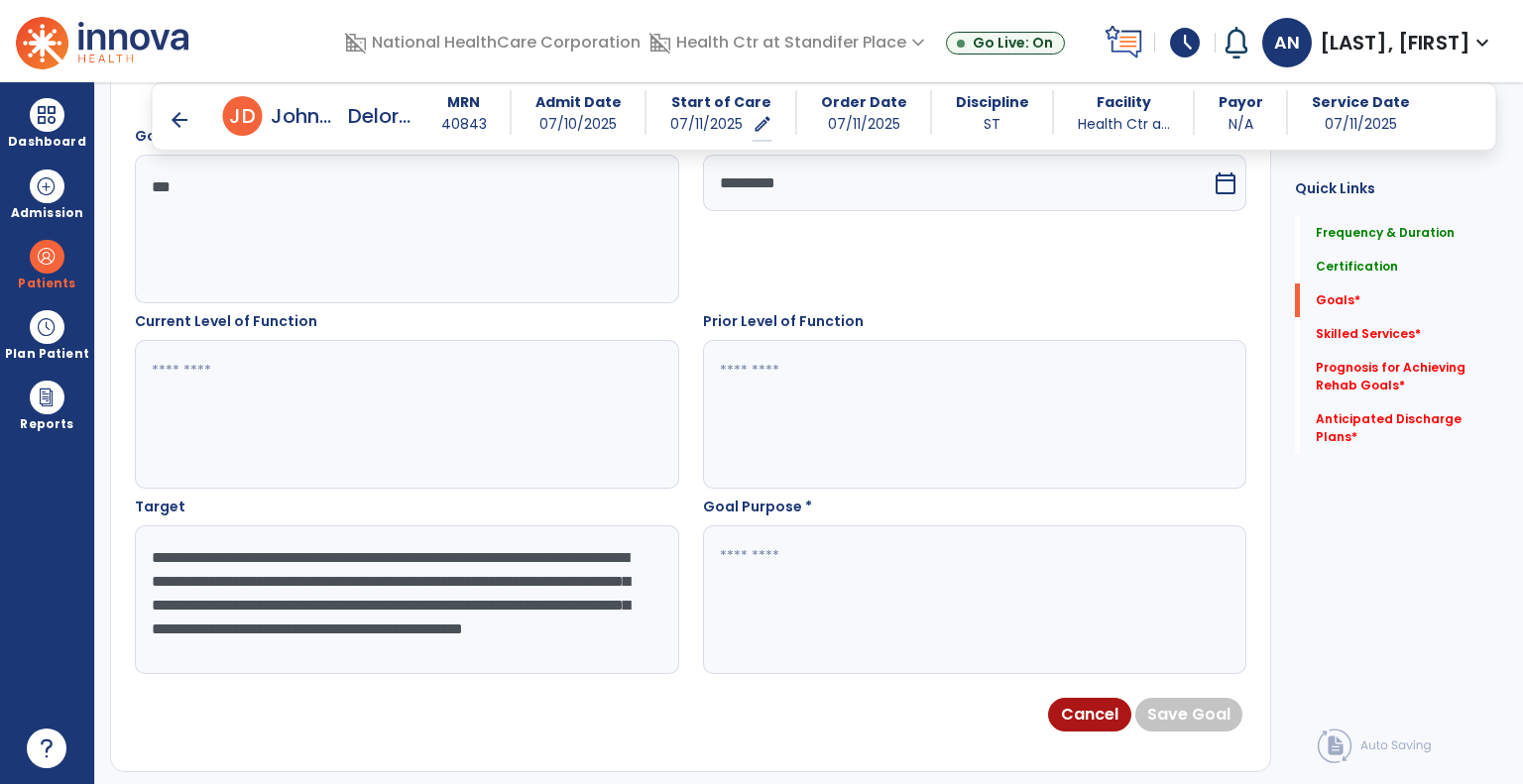 scroll, scrollTop: 0, scrollLeft: 0, axis: both 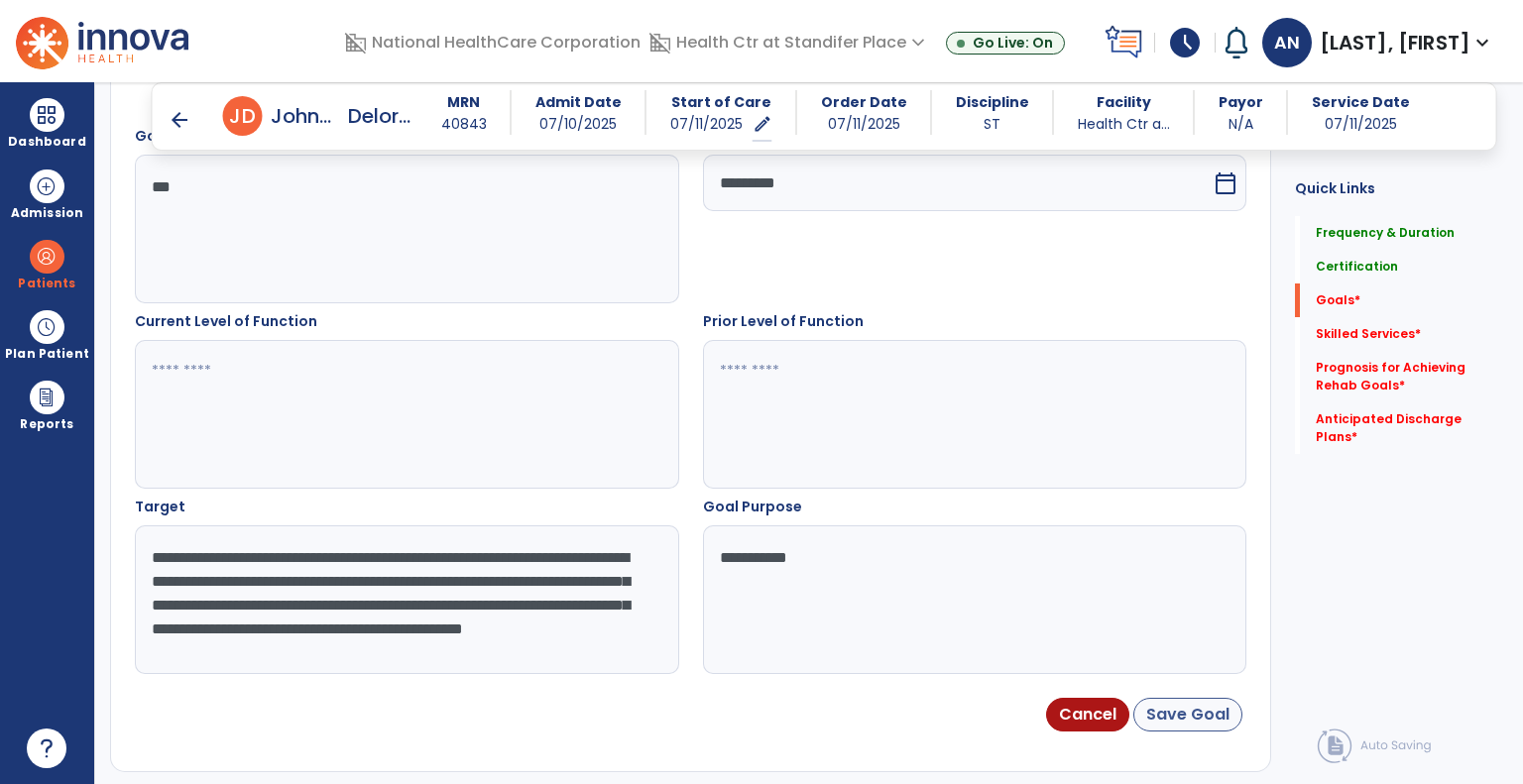 type on "**********" 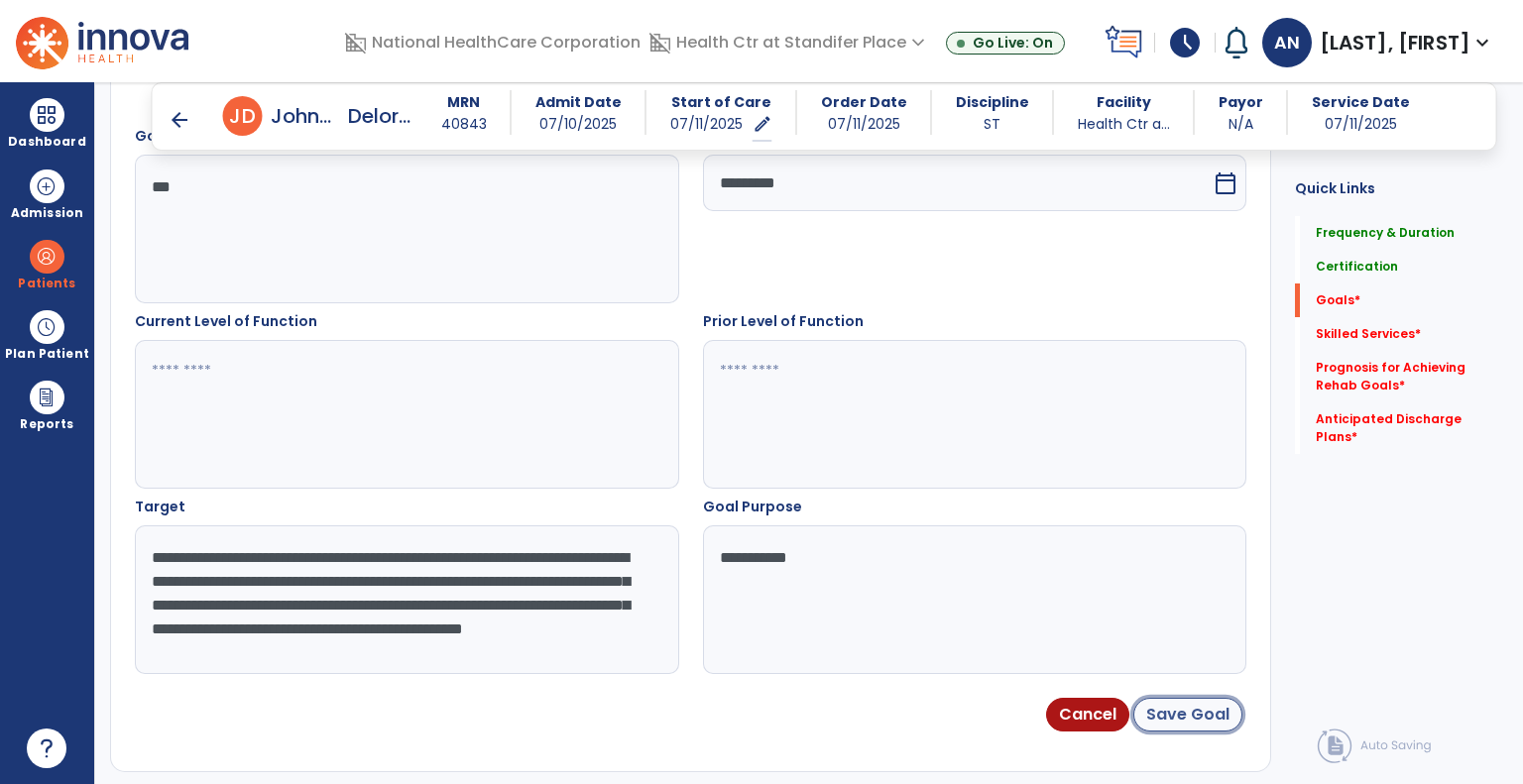 click on "Save Goal" at bounding box center [1188, 715] 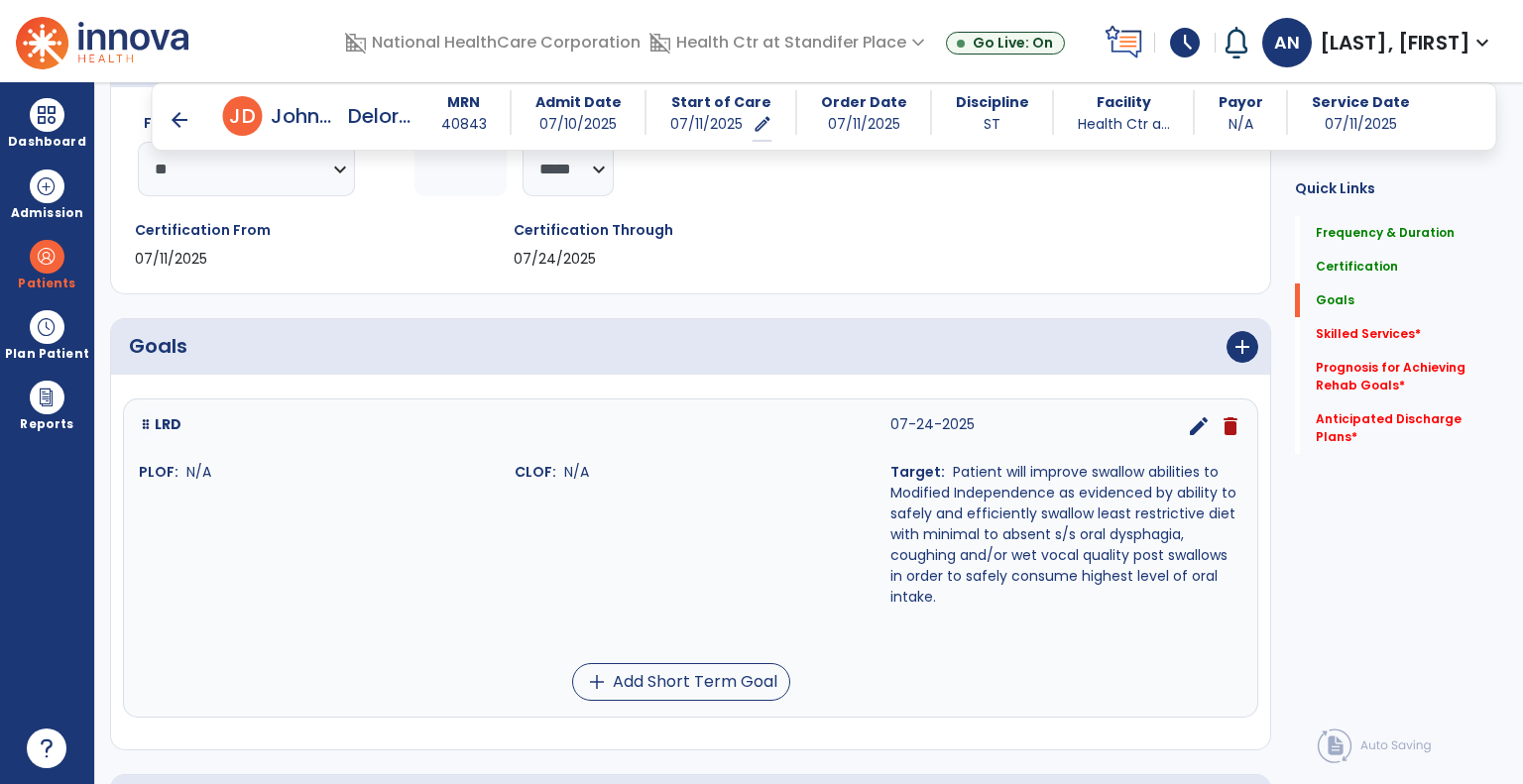 scroll, scrollTop: 297, scrollLeft: 0, axis: vertical 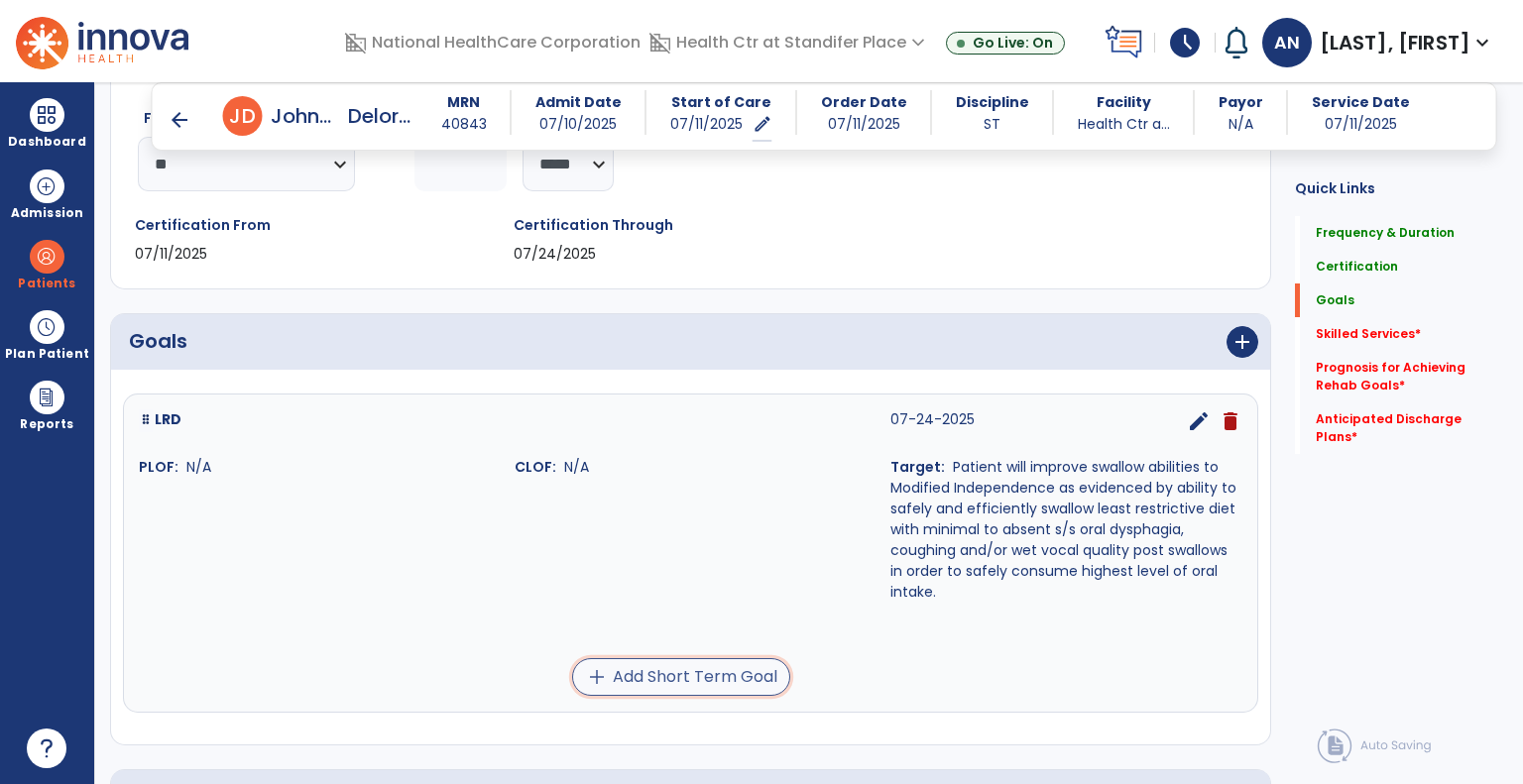 click on "add  Add Short Term Goal" at bounding box center (681, 677) 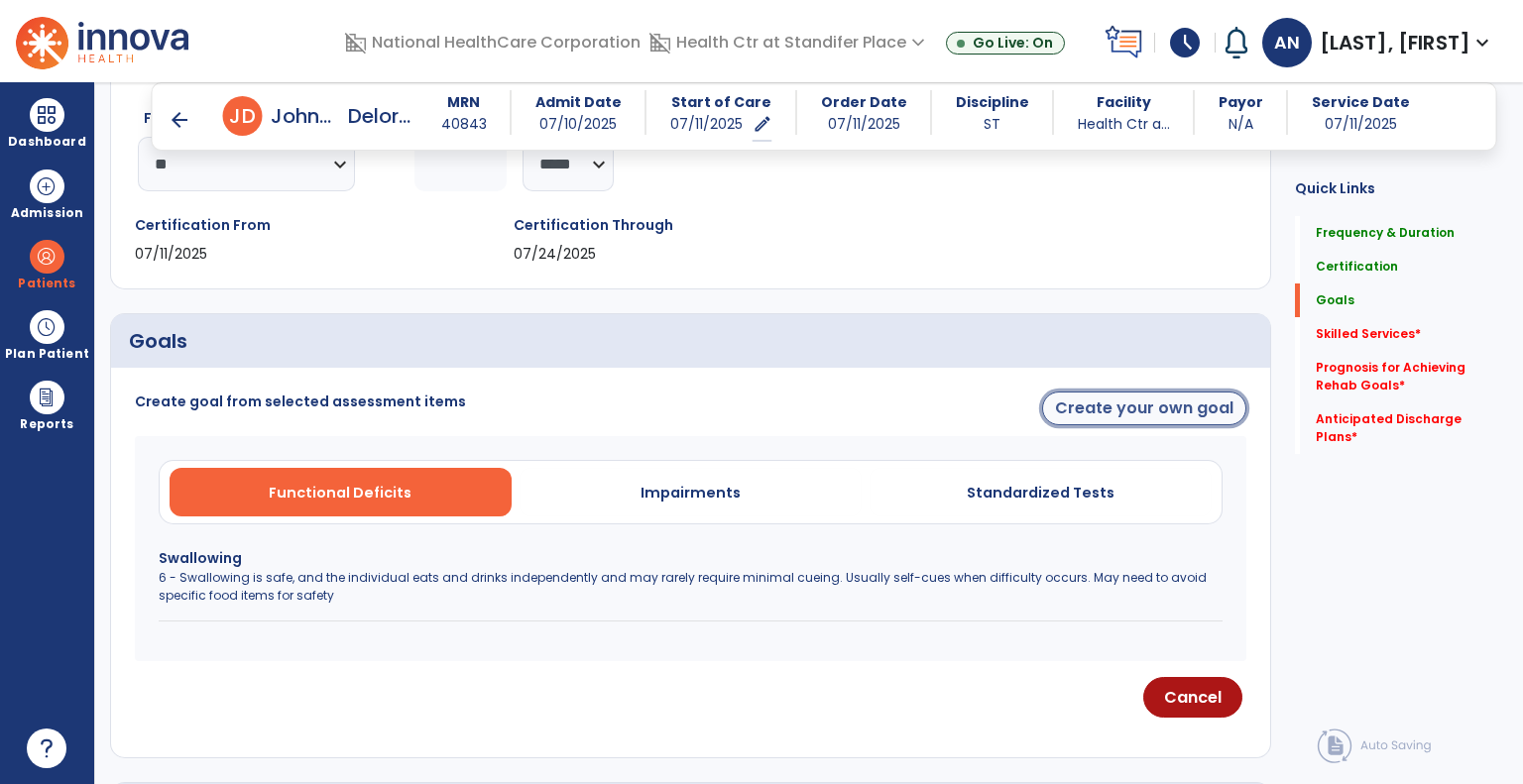 click on "Create your own goal" at bounding box center [1144, 408] 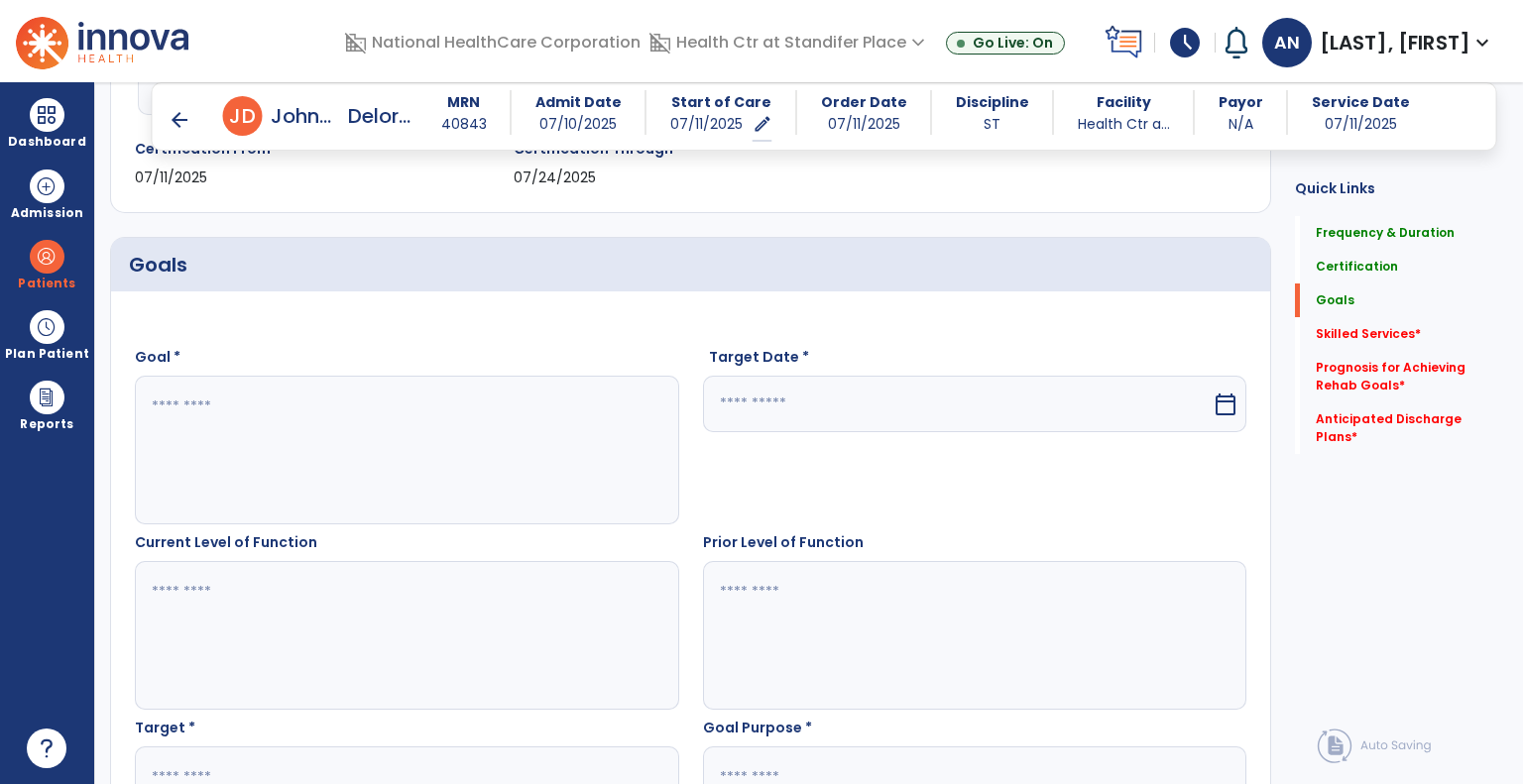scroll, scrollTop: 396, scrollLeft: 0, axis: vertical 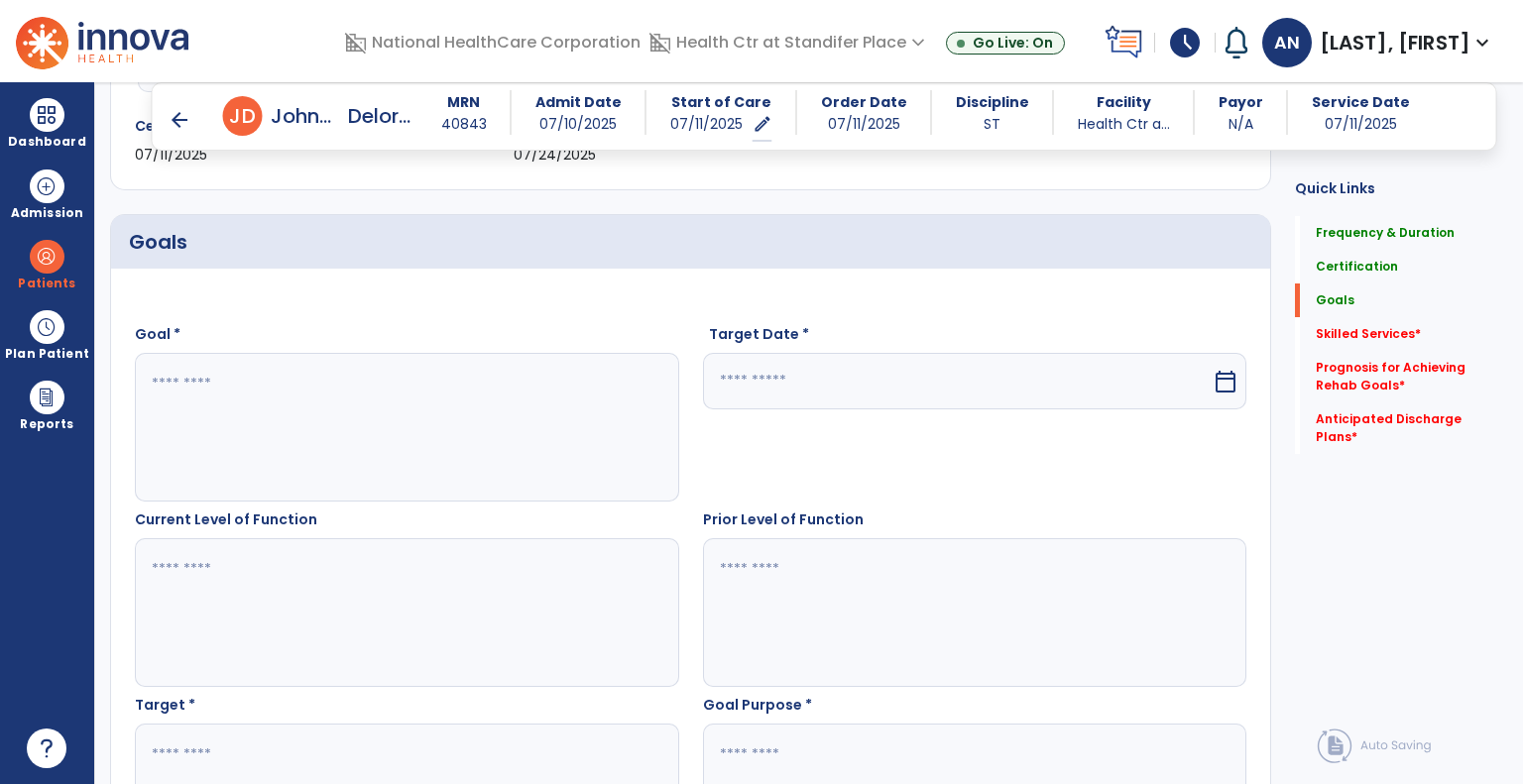 click at bounding box center (406, 427) 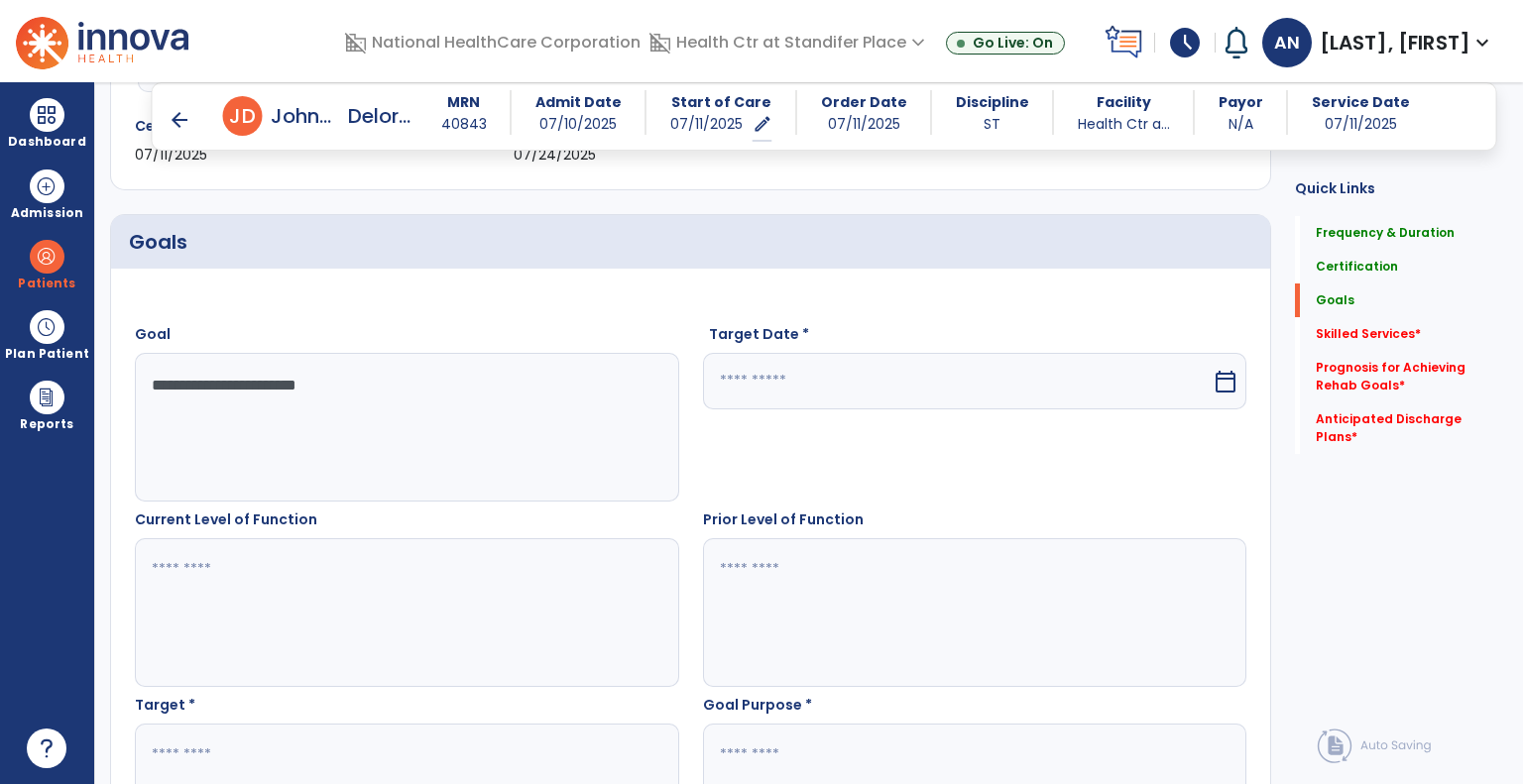 type on "**********" 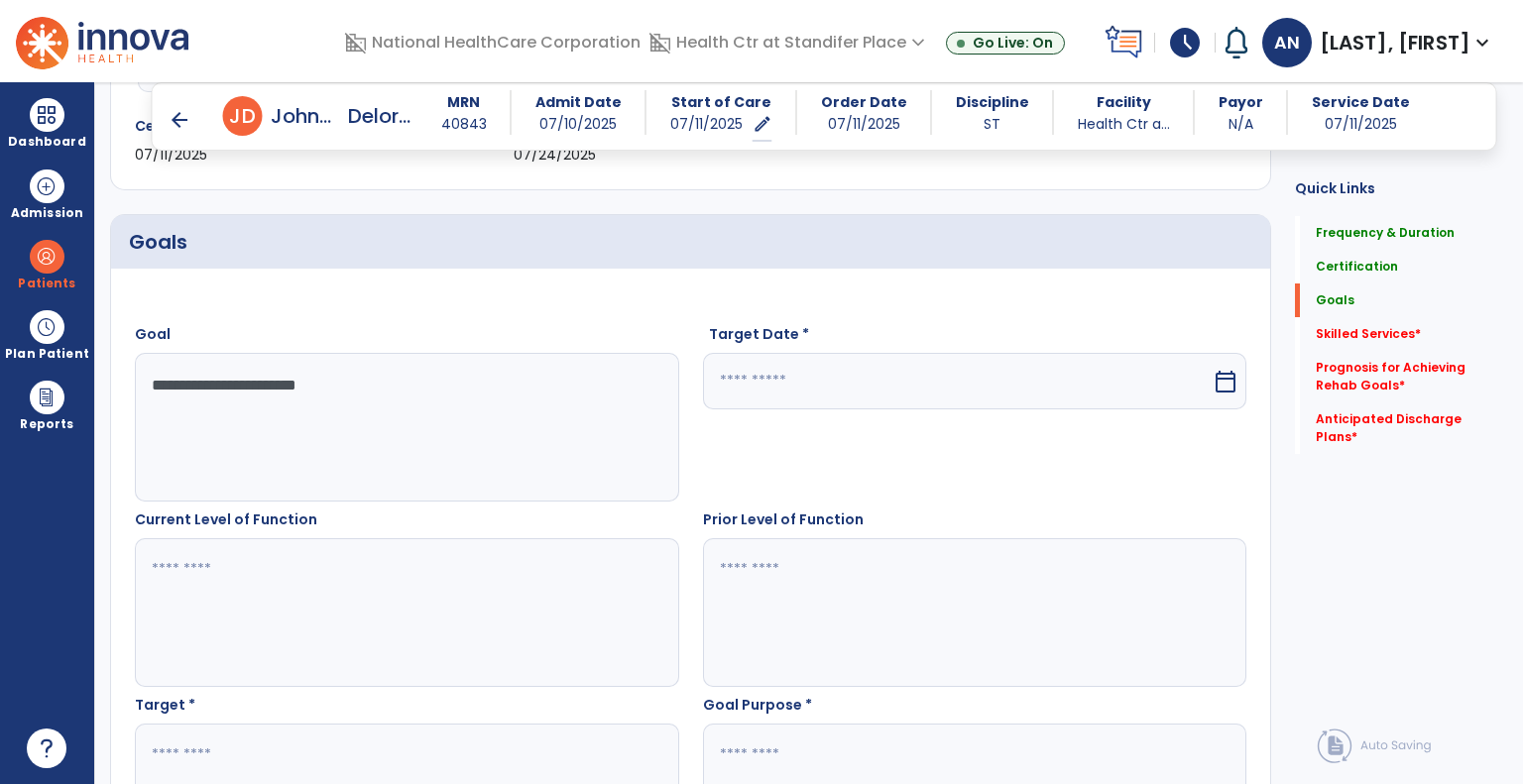 click at bounding box center (958, 381) 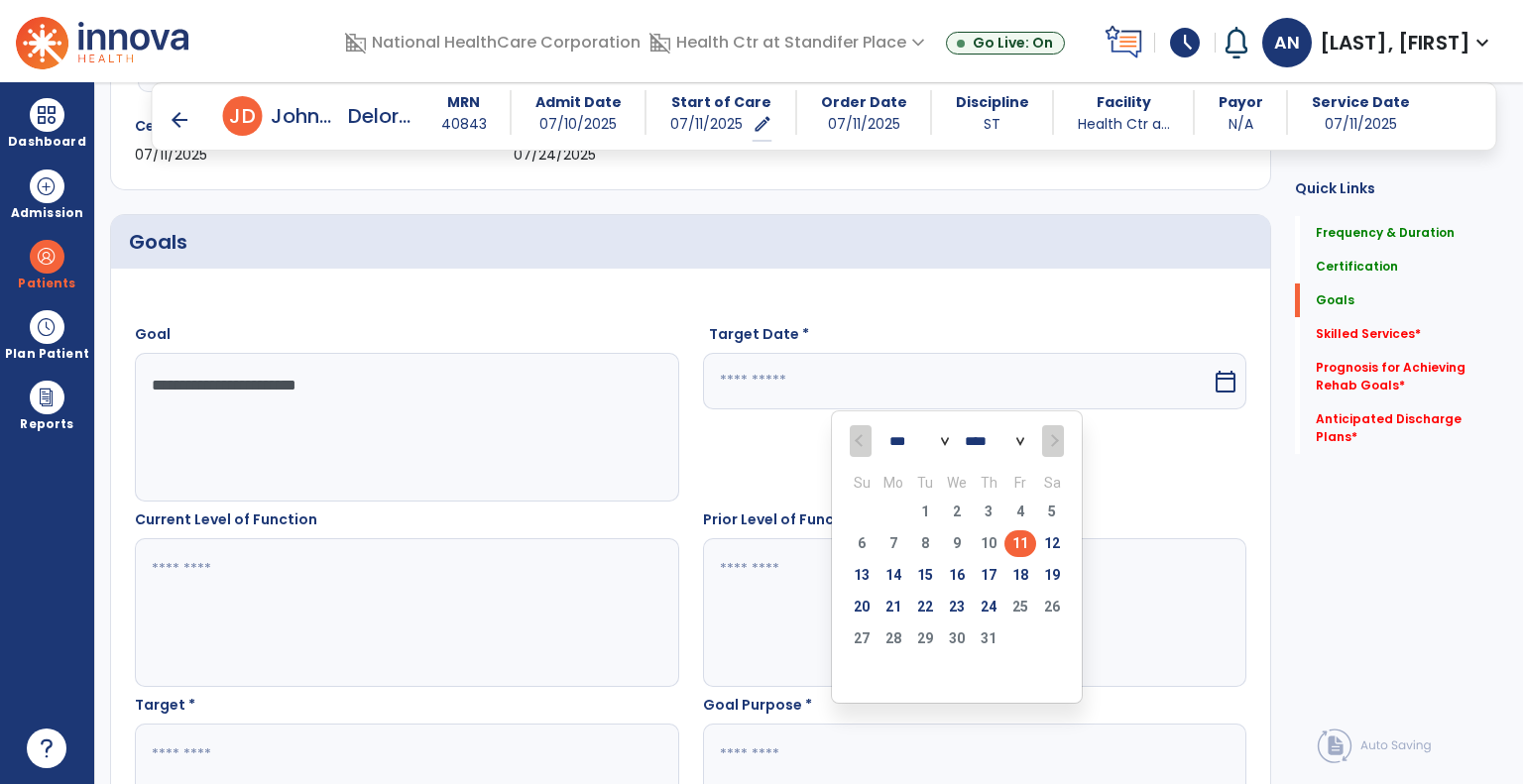 click on "11" at bounding box center (1020, 543) 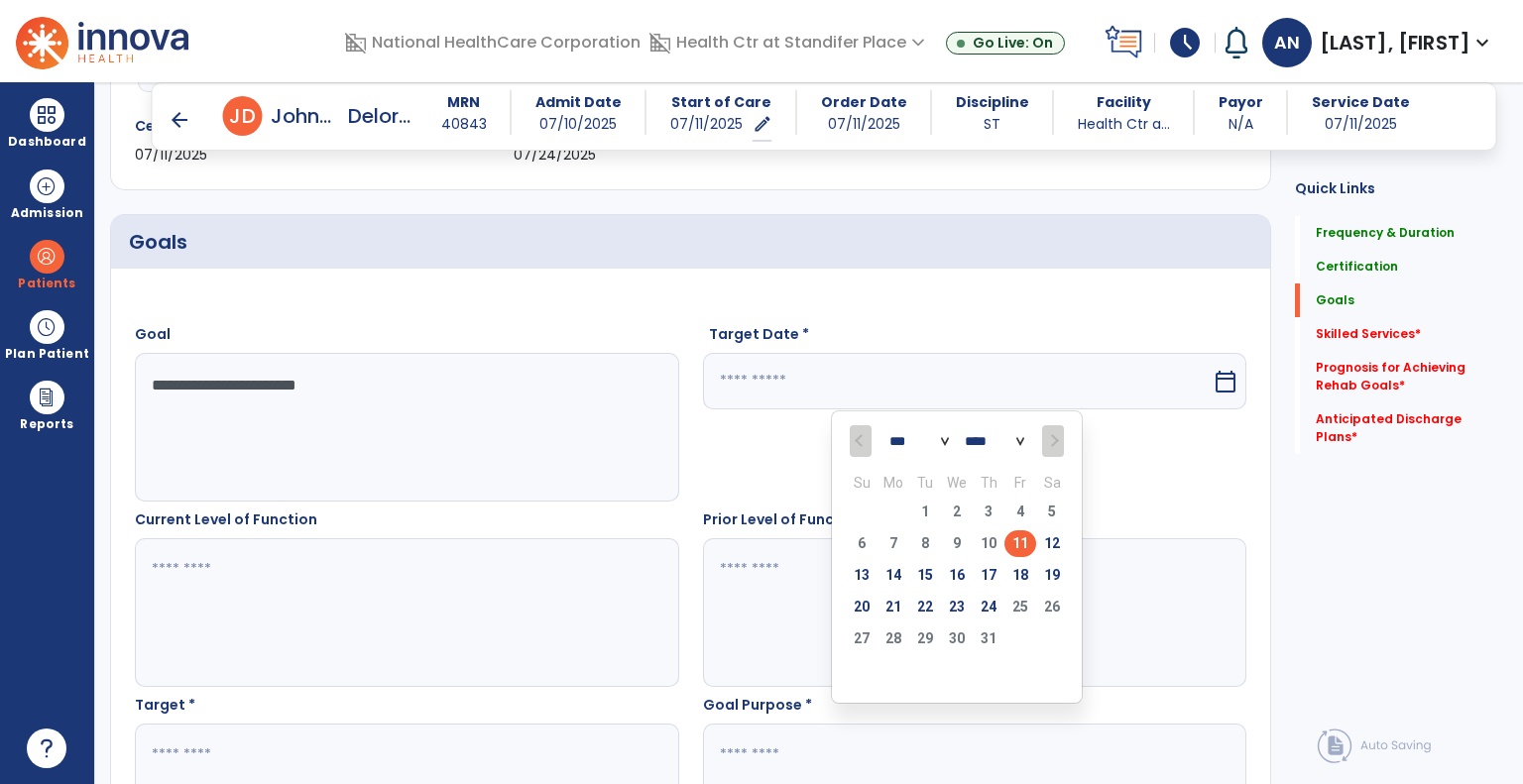 type on "*********" 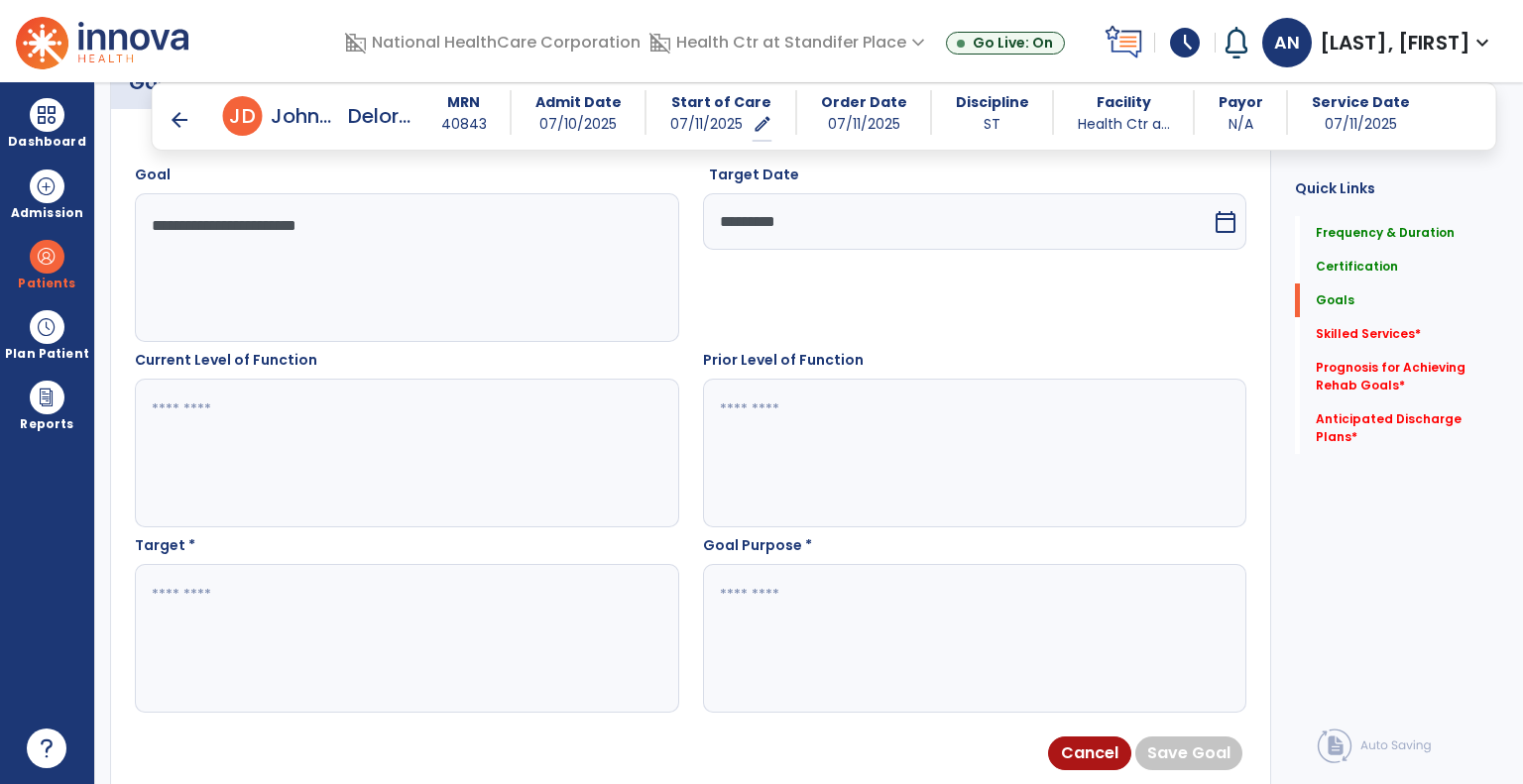 scroll, scrollTop: 595, scrollLeft: 0, axis: vertical 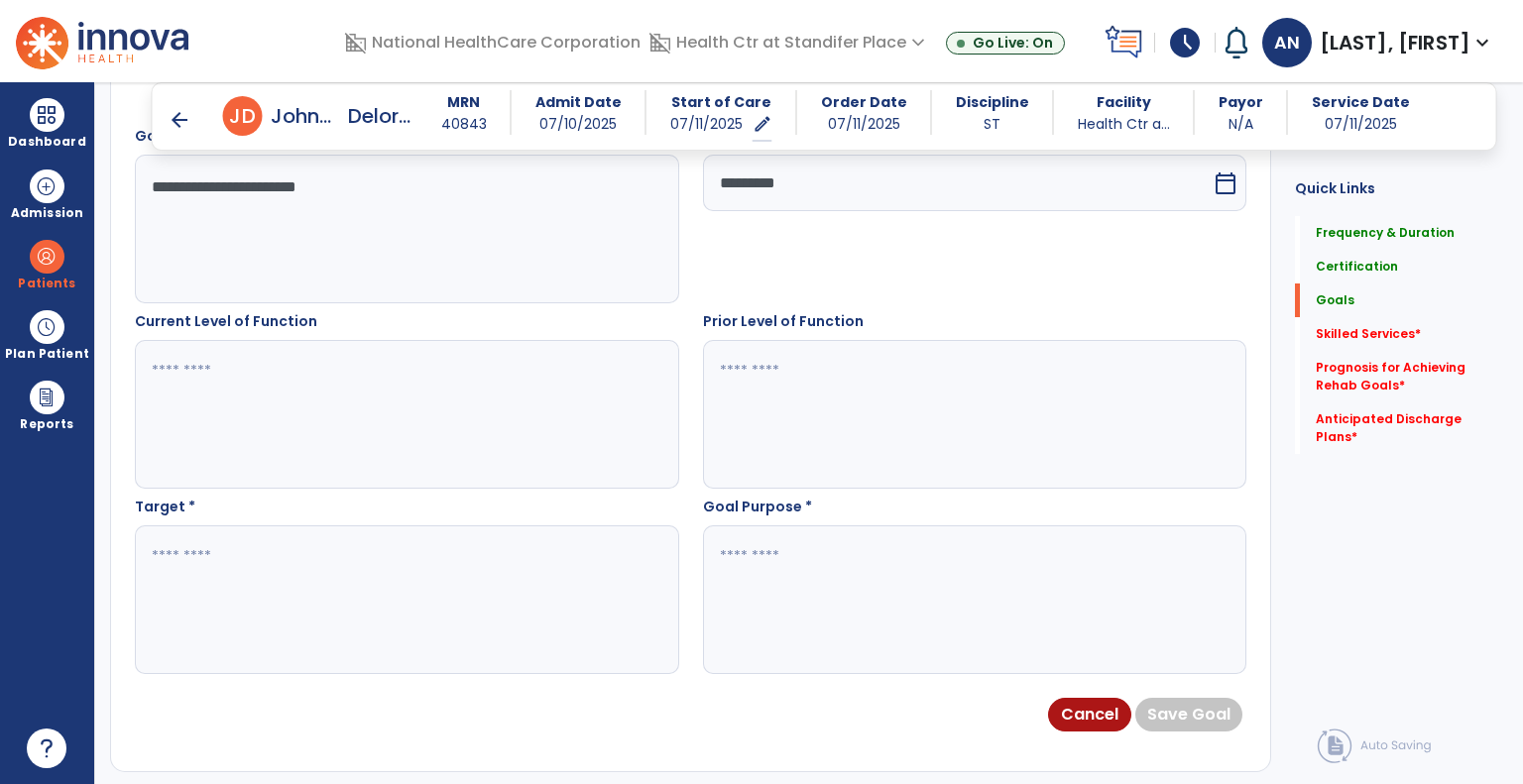click at bounding box center (406, 600) 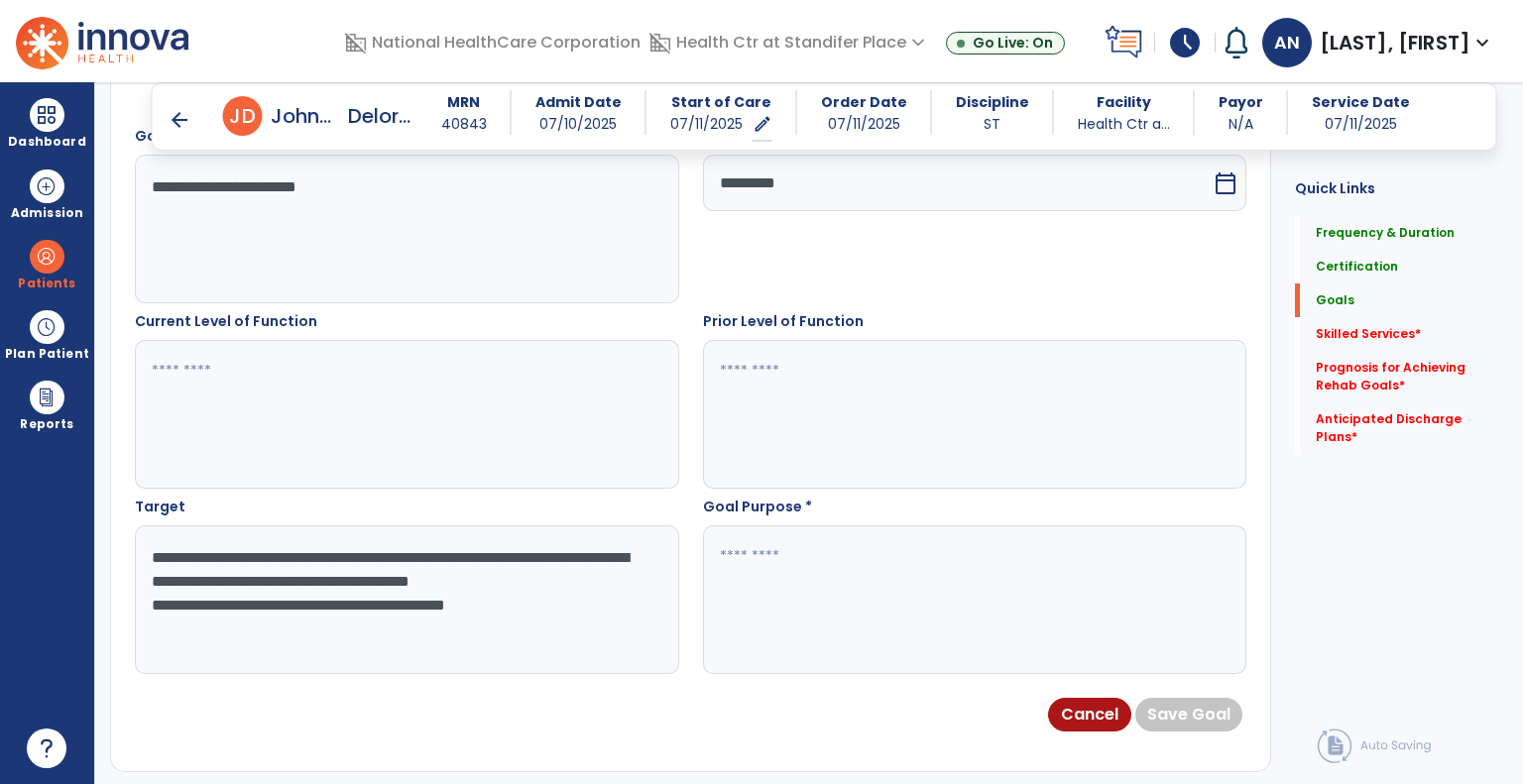 click on "**********" at bounding box center [406, 600] 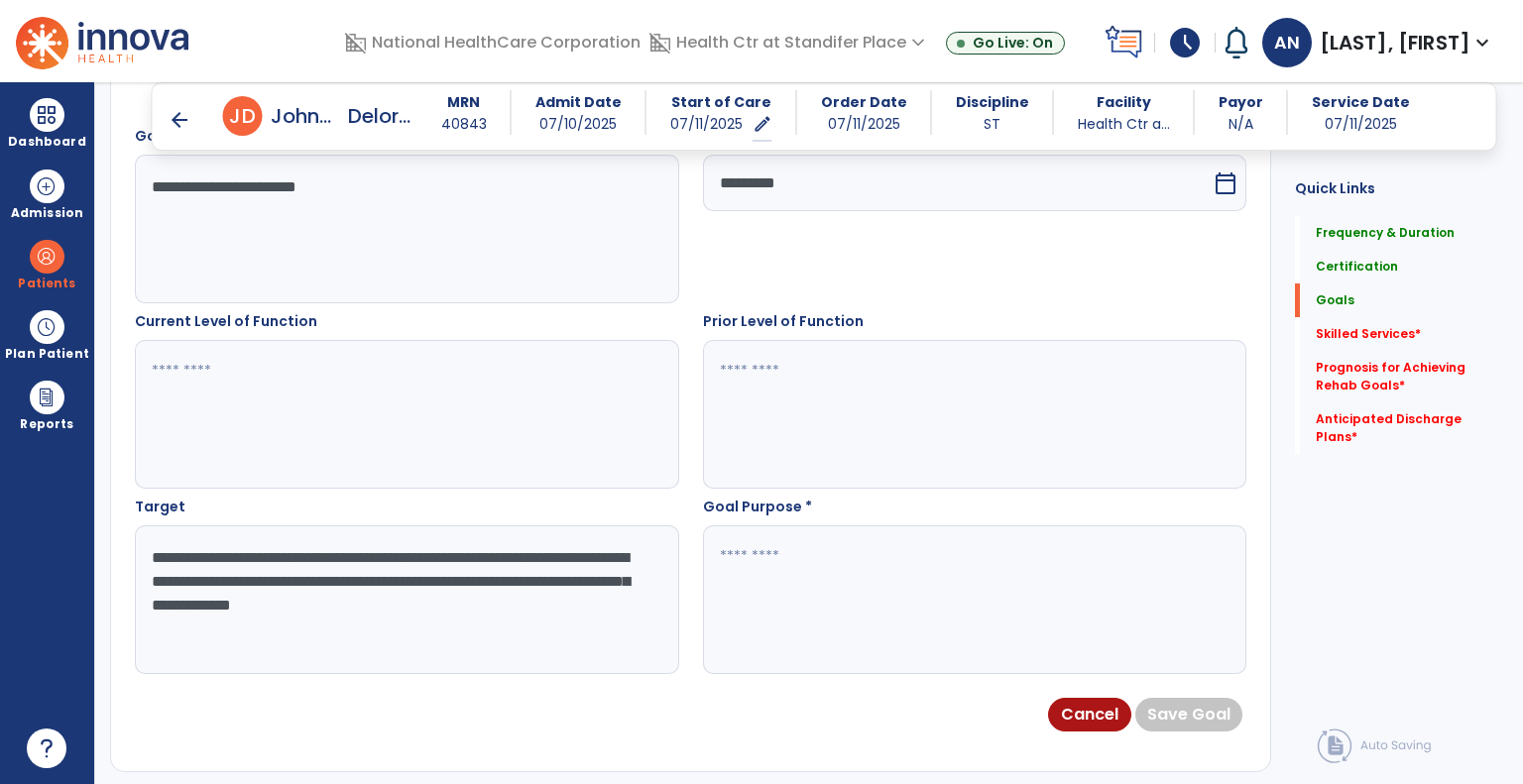 type on "**********" 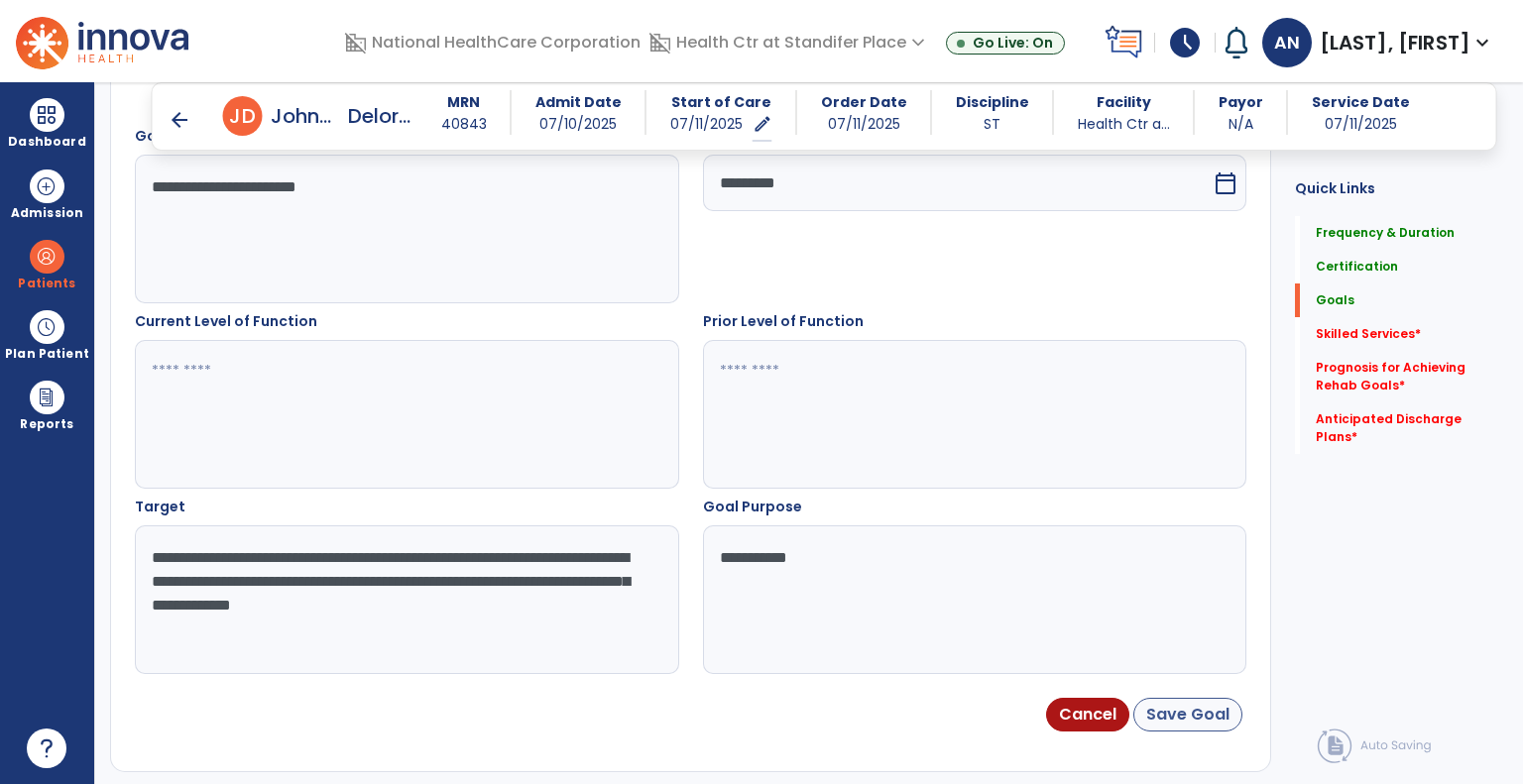 type on "**********" 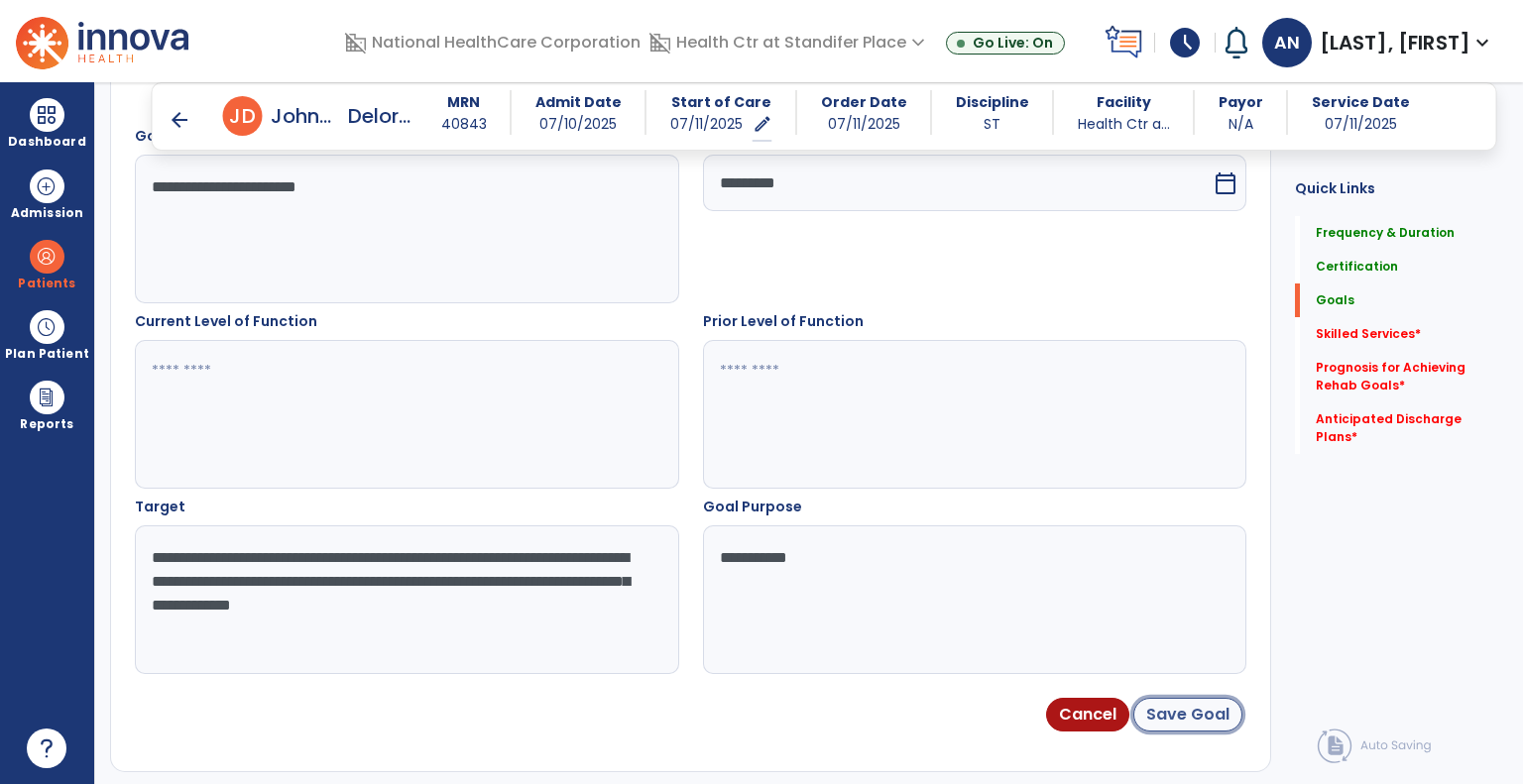 click on "Save Goal" at bounding box center [1188, 715] 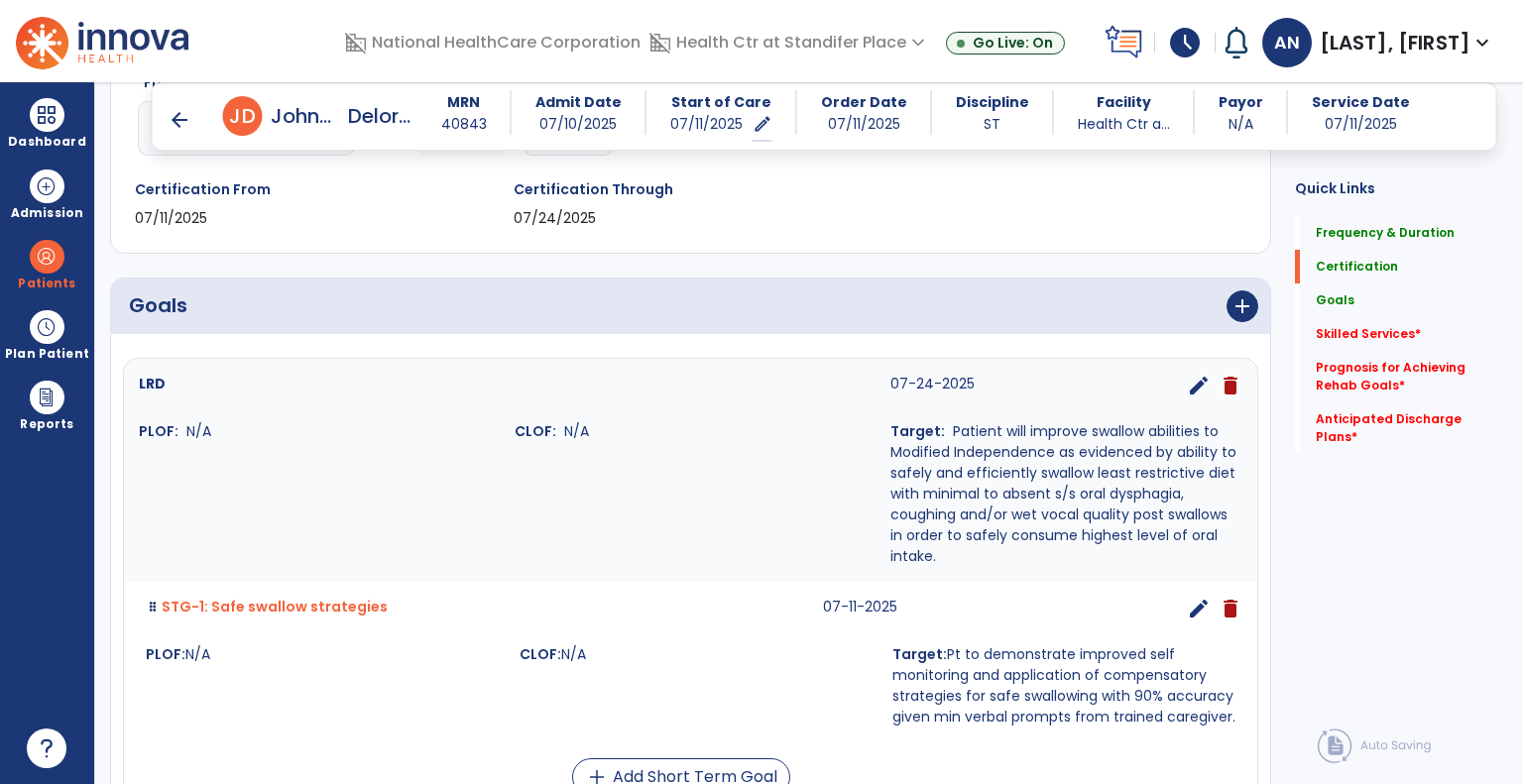 scroll, scrollTop: 496, scrollLeft: 0, axis: vertical 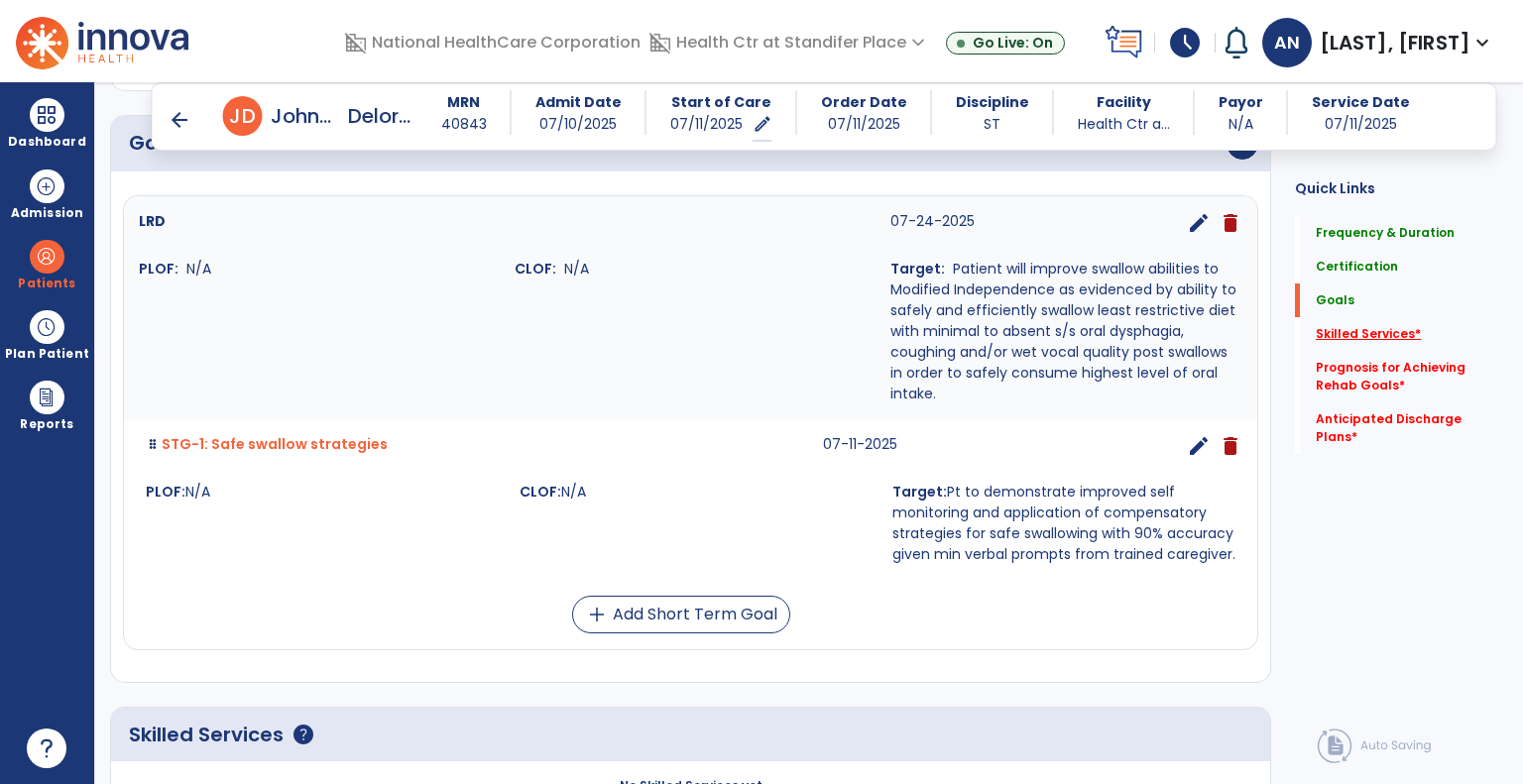 click on "Skilled Services   *" 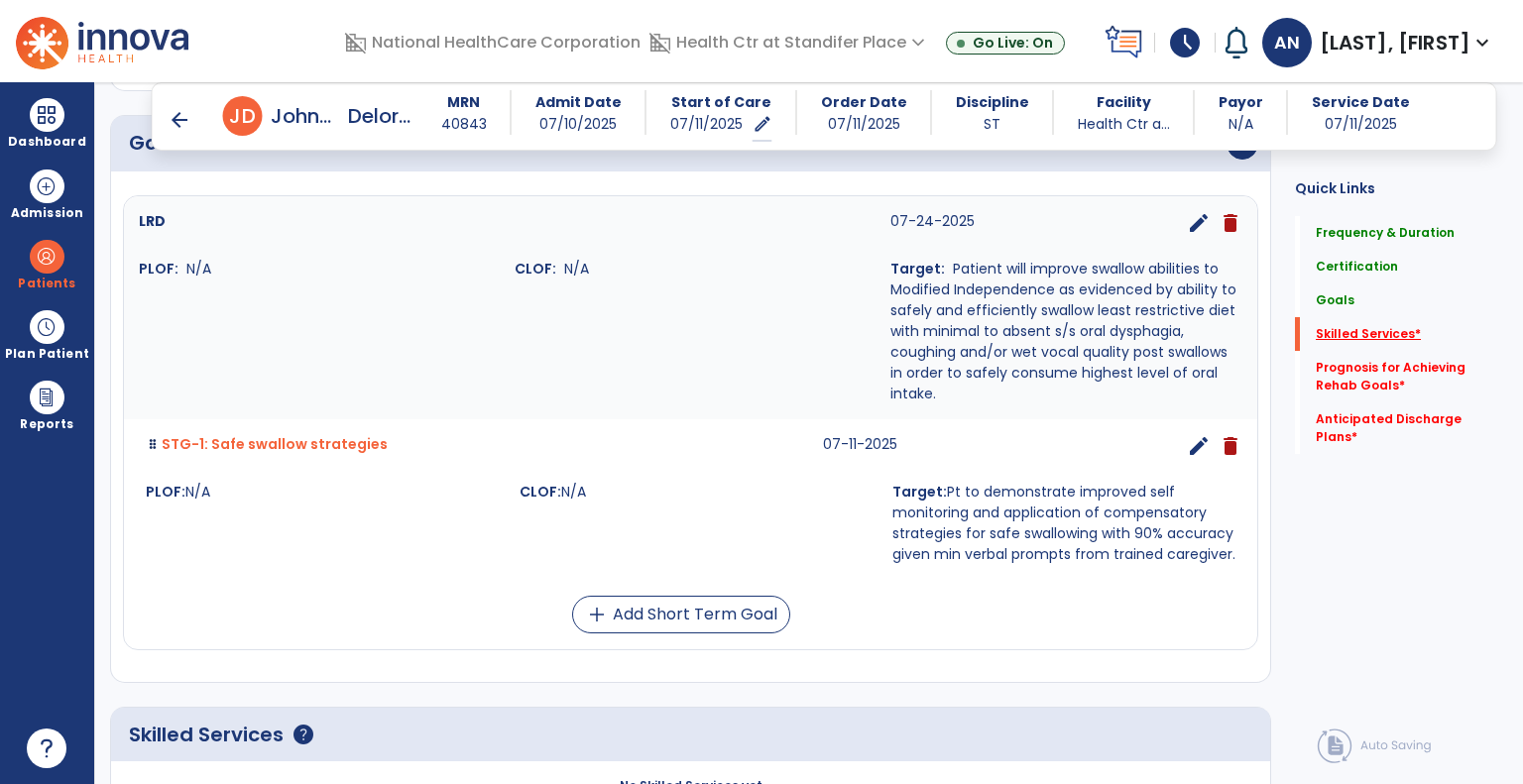 scroll, scrollTop: 40, scrollLeft: 0, axis: vertical 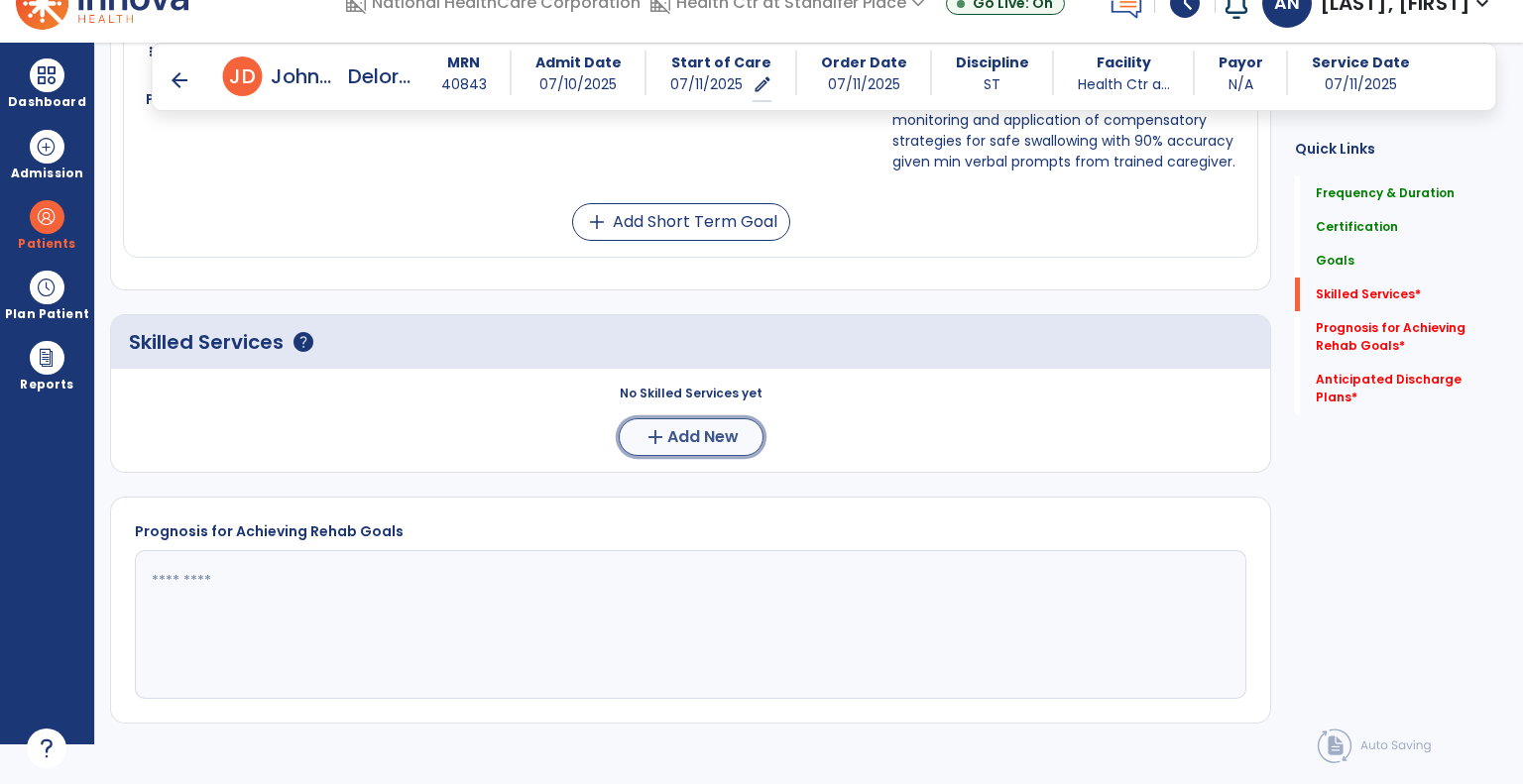 click on "Add New" 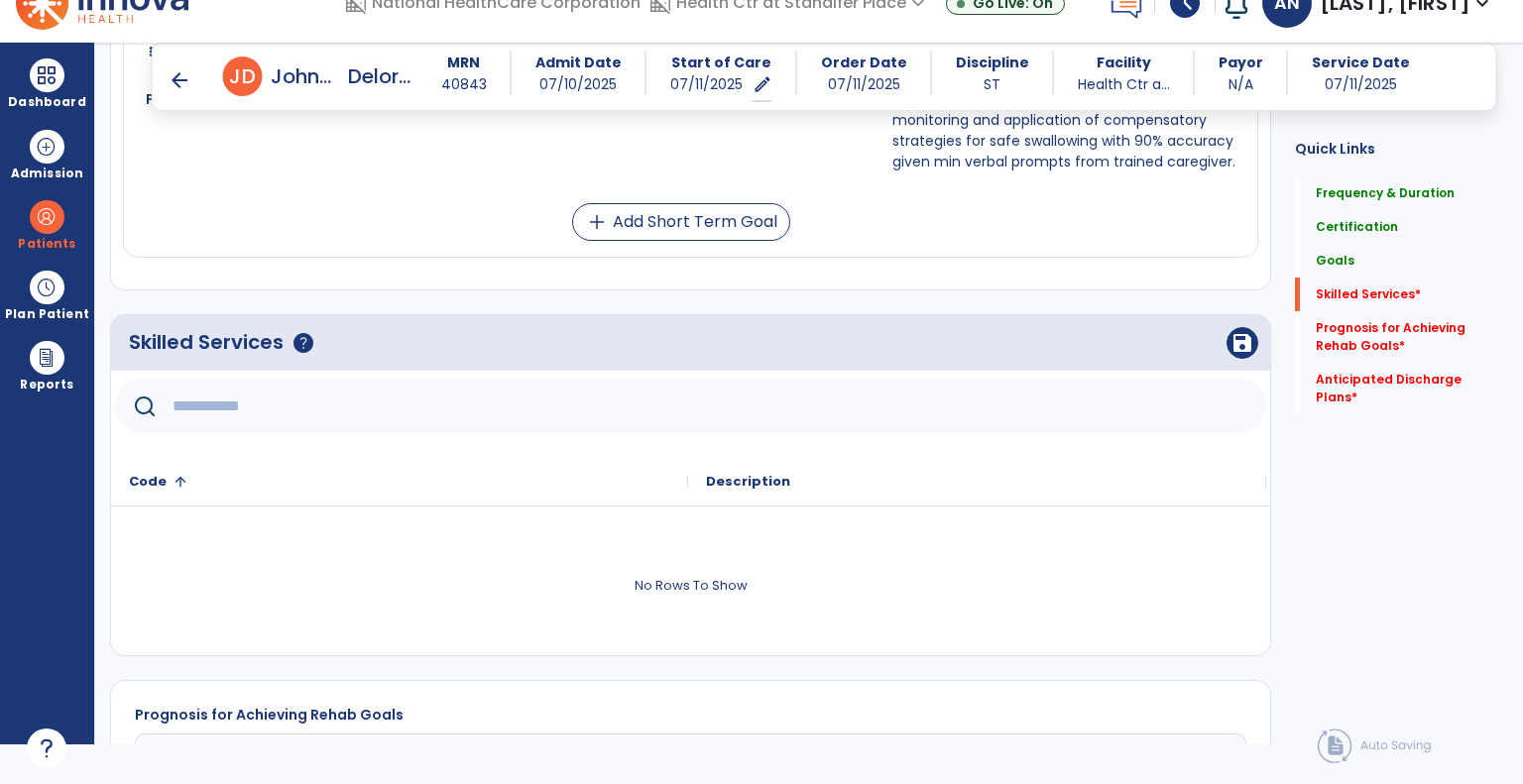 click 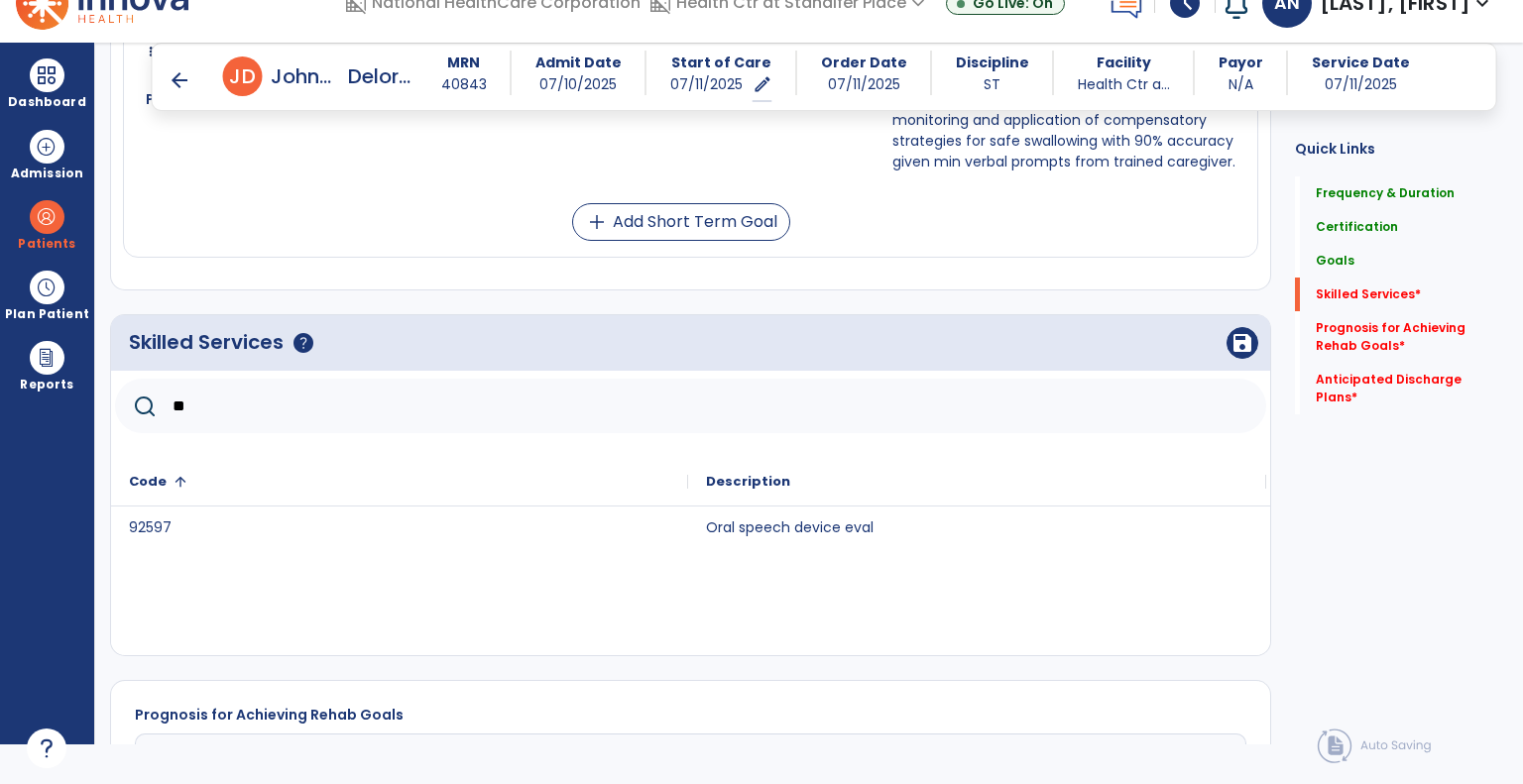 type on "*" 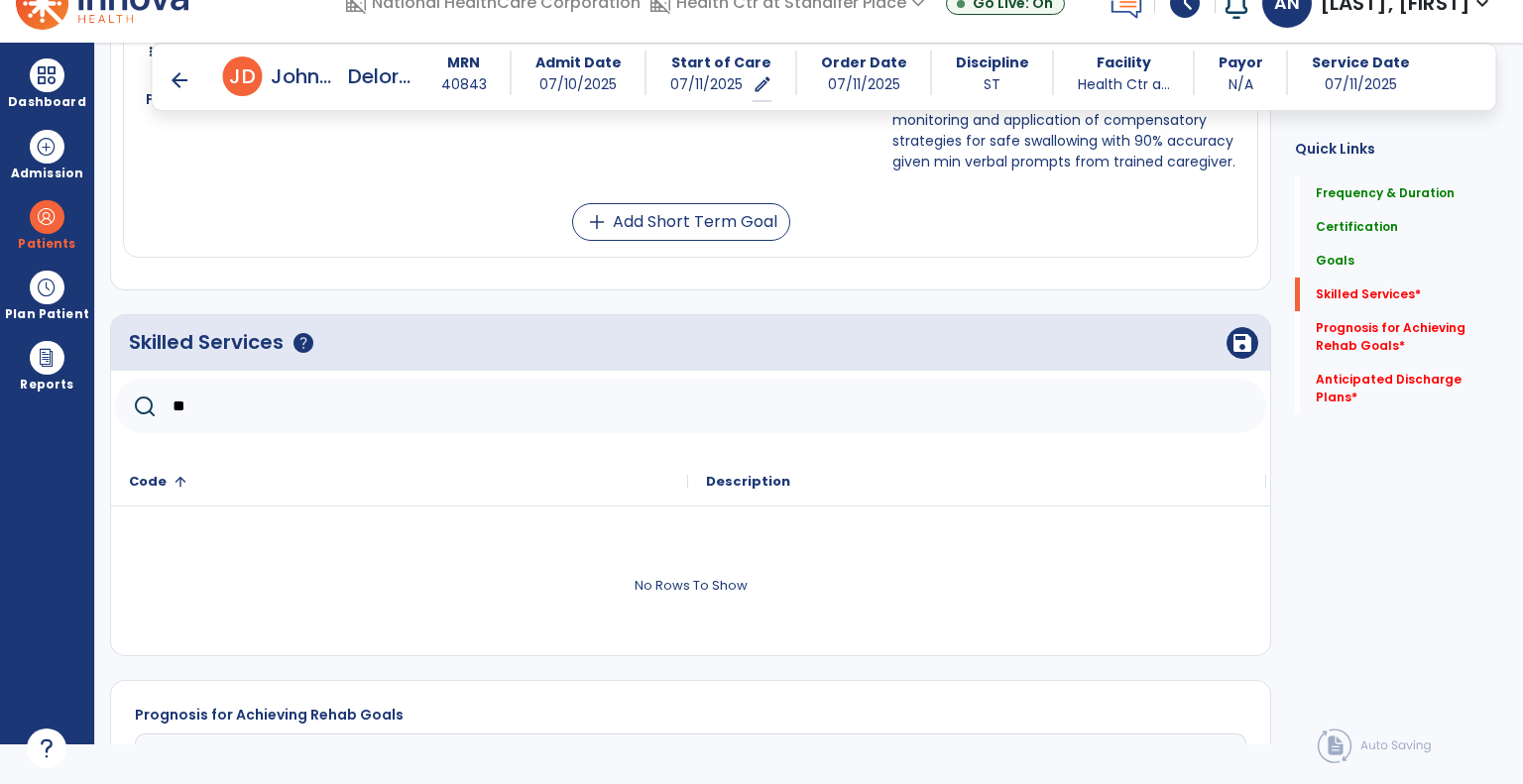 type on "*" 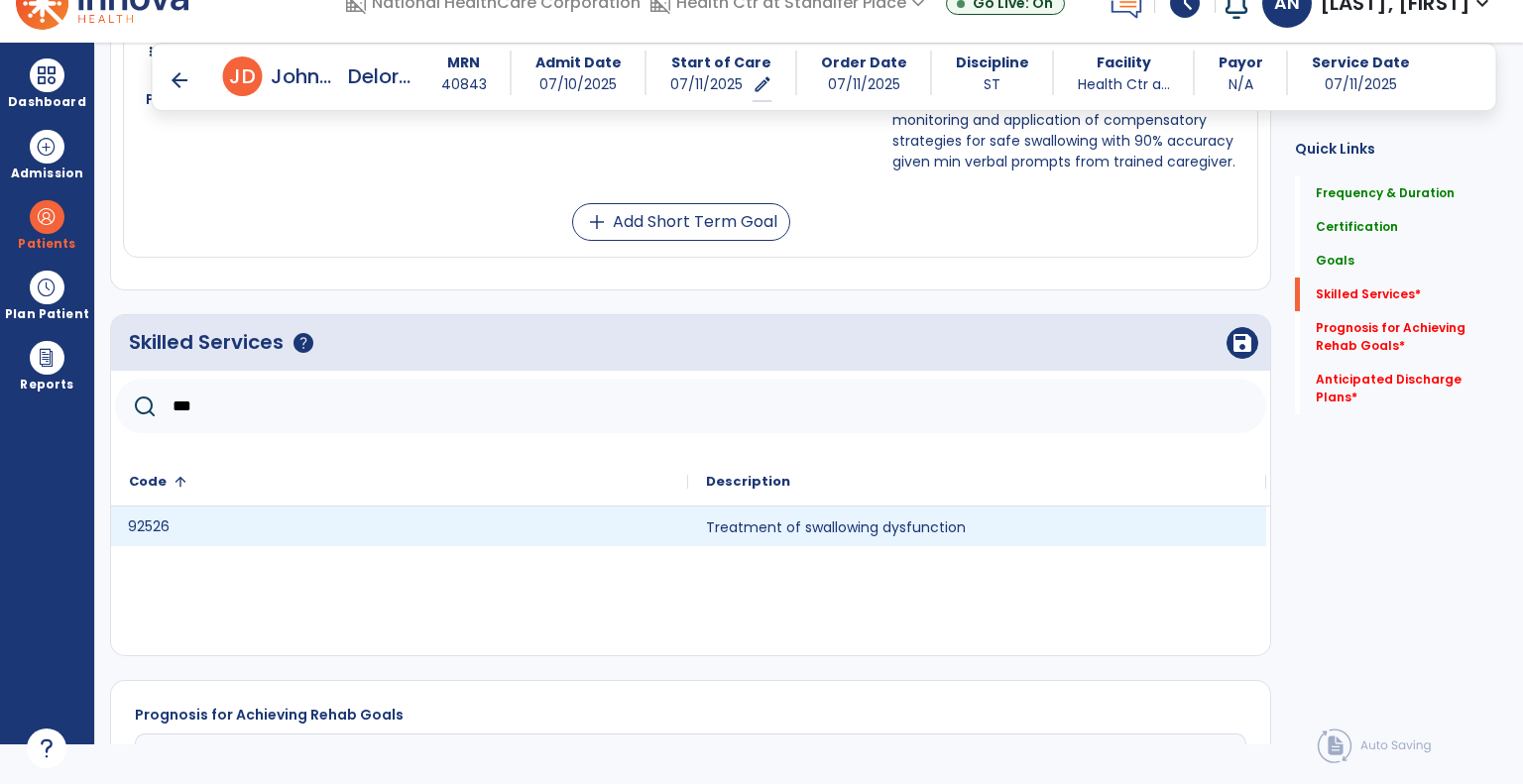 click on "92526" 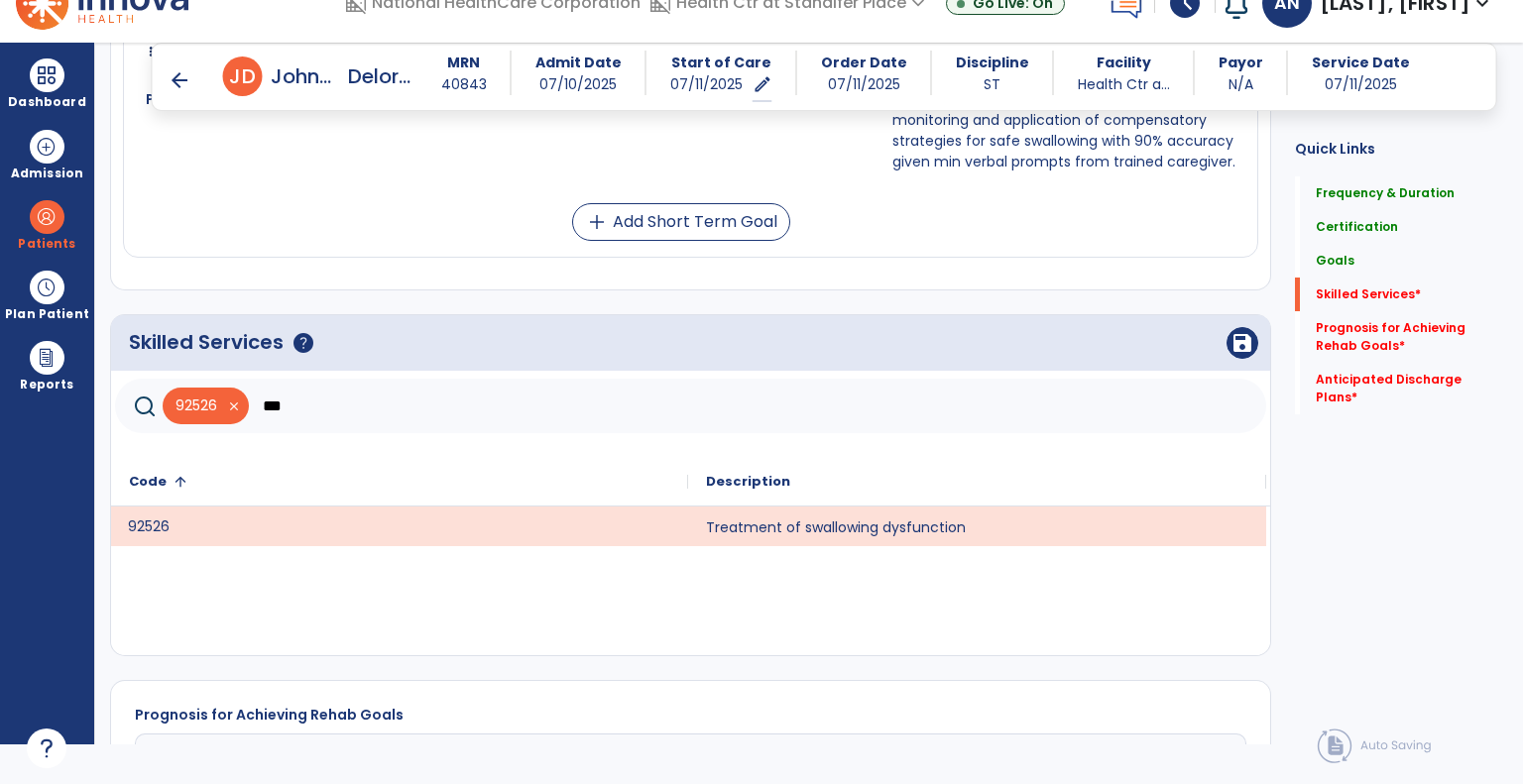 click on "***" 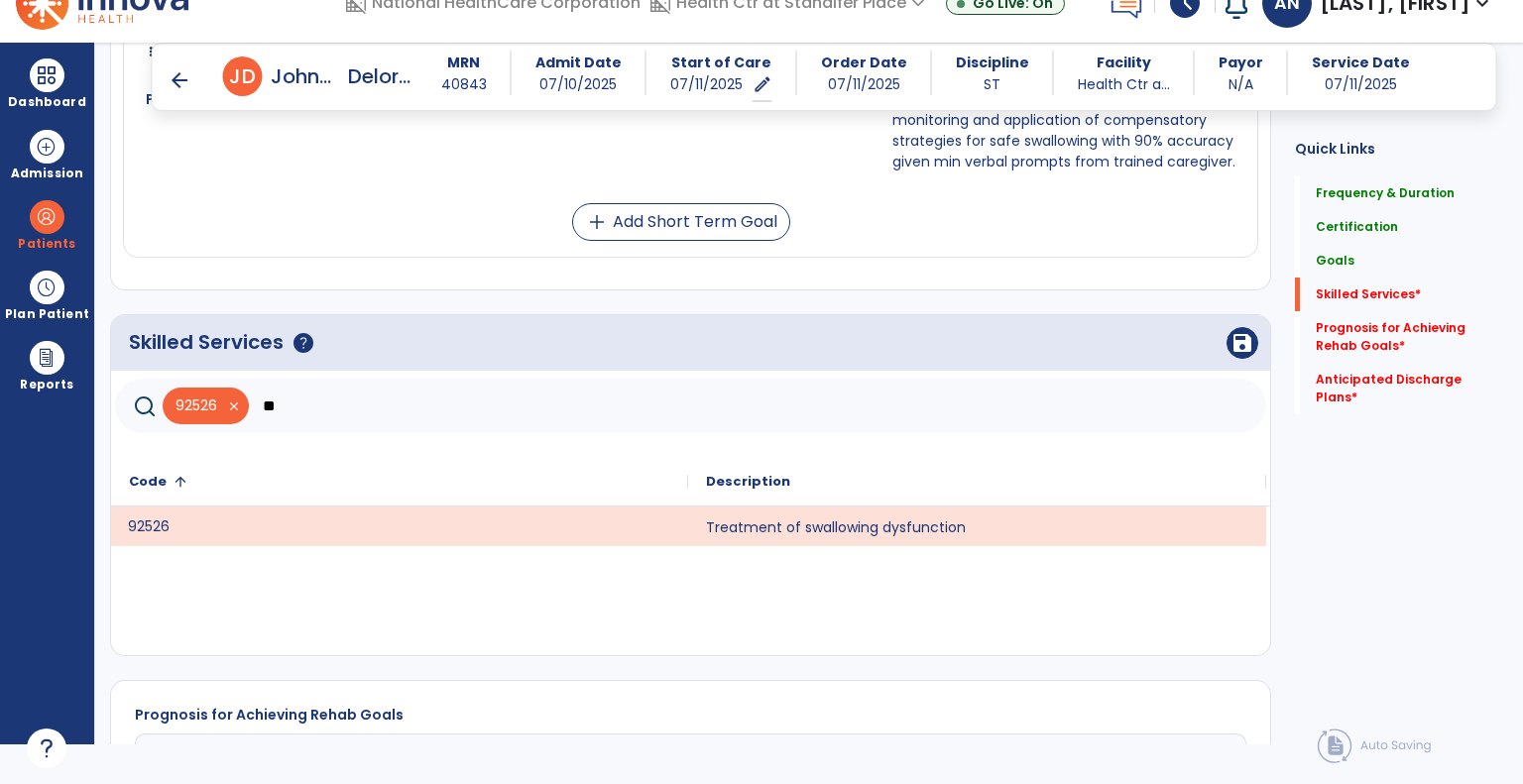 type on "*" 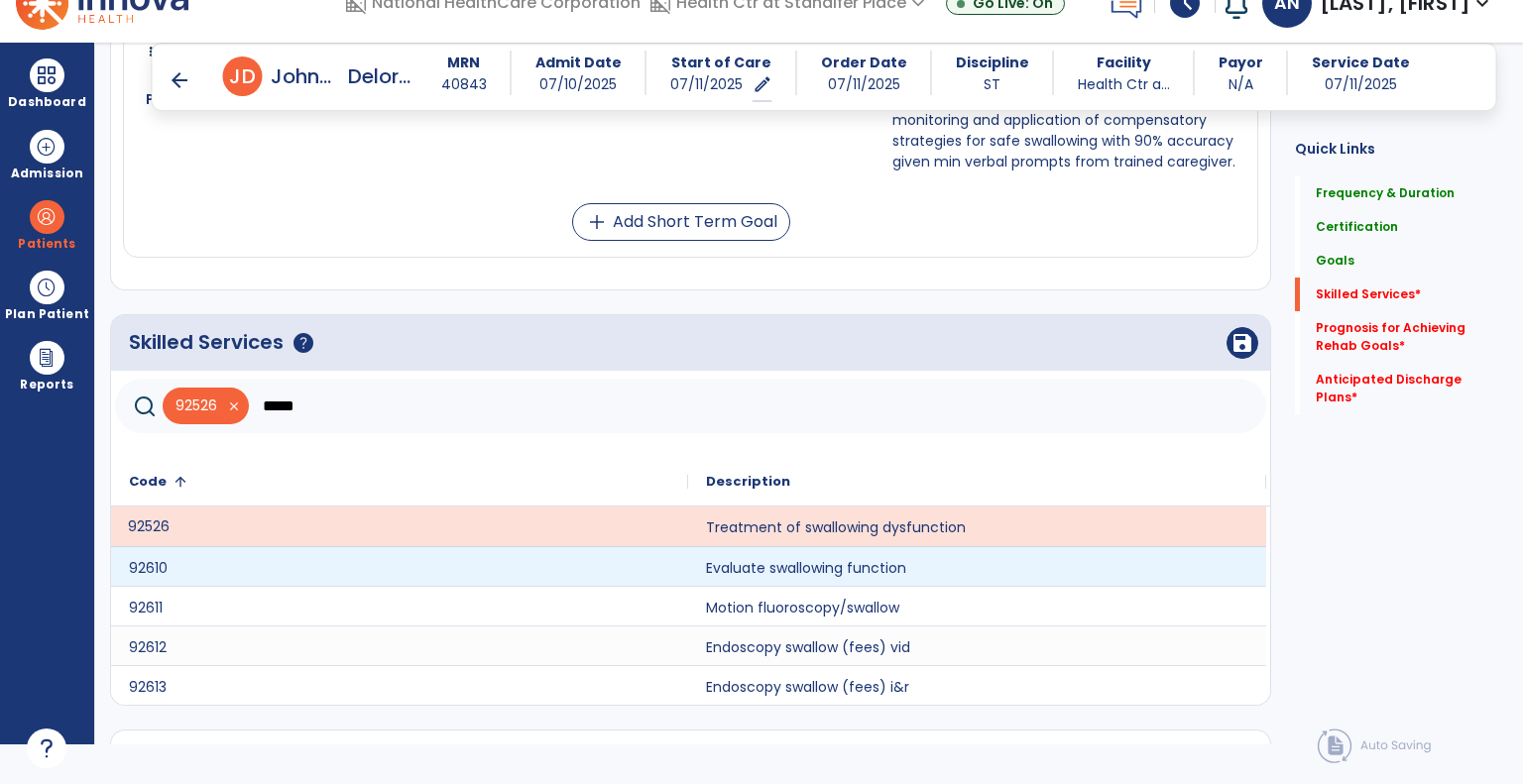 type on "*****" 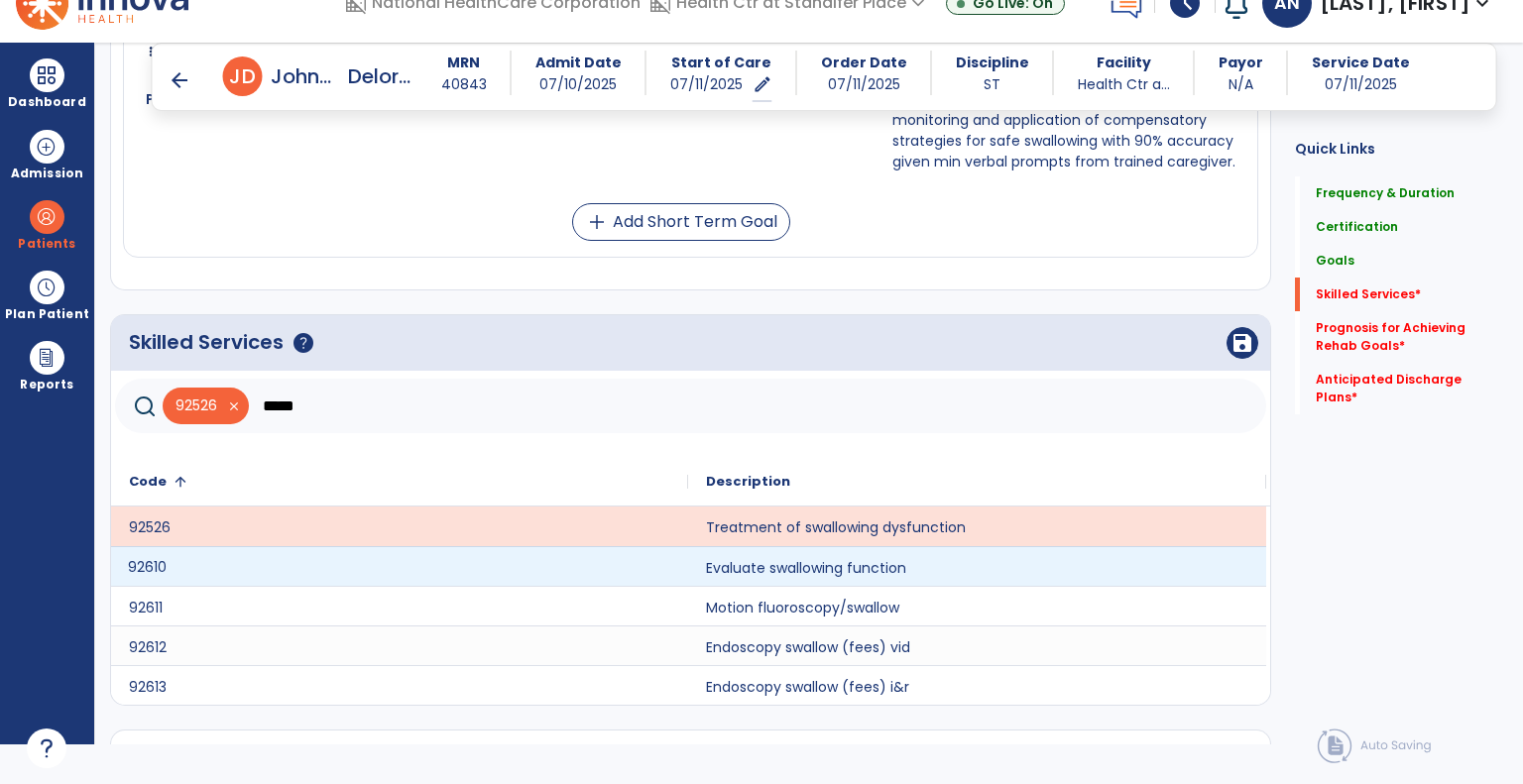 click on "92610" 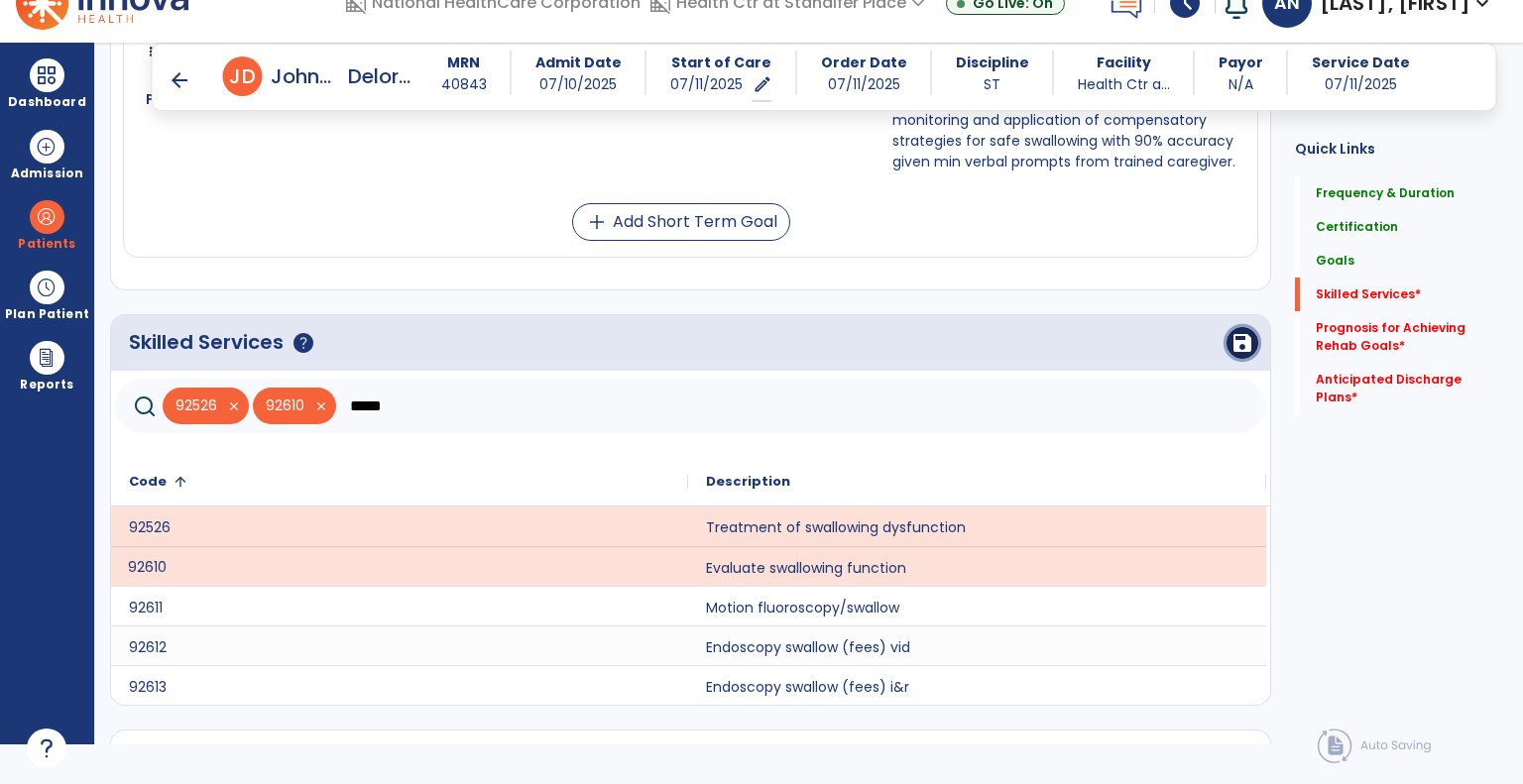 click on "save" 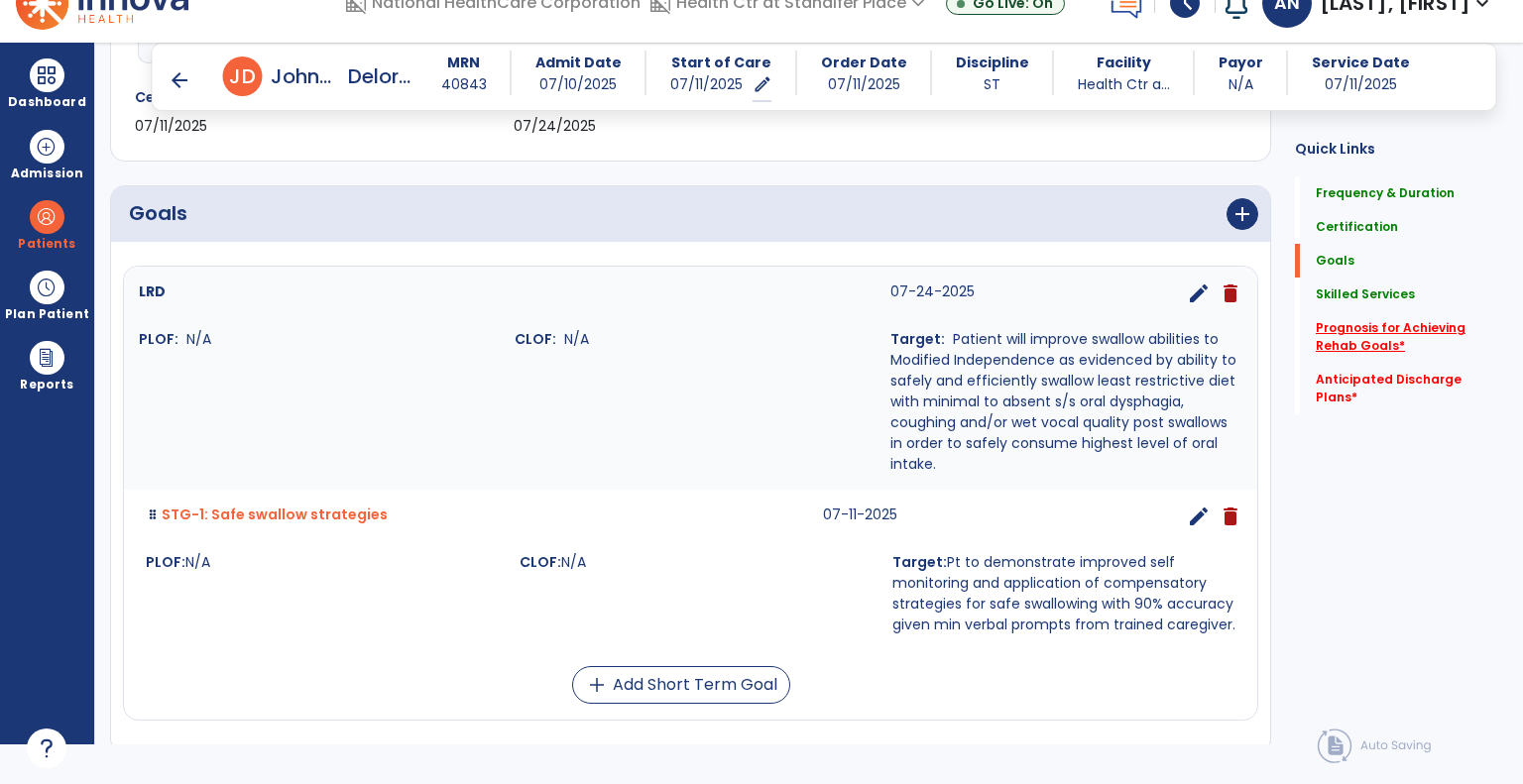 click on "Prognosis for Achieving Rehab Goals   *" 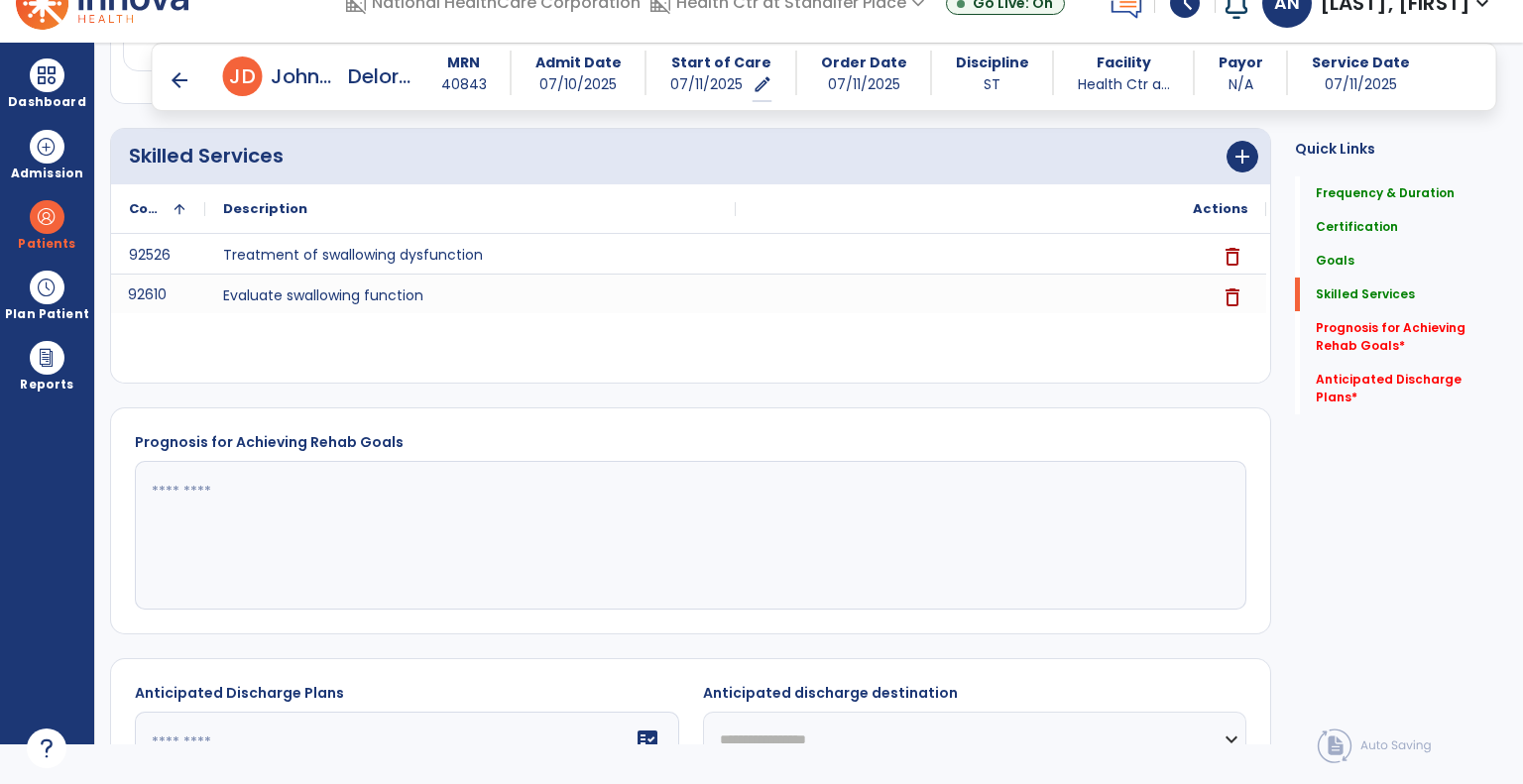 scroll, scrollTop: 1049, scrollLeft: 0, axis: vertical 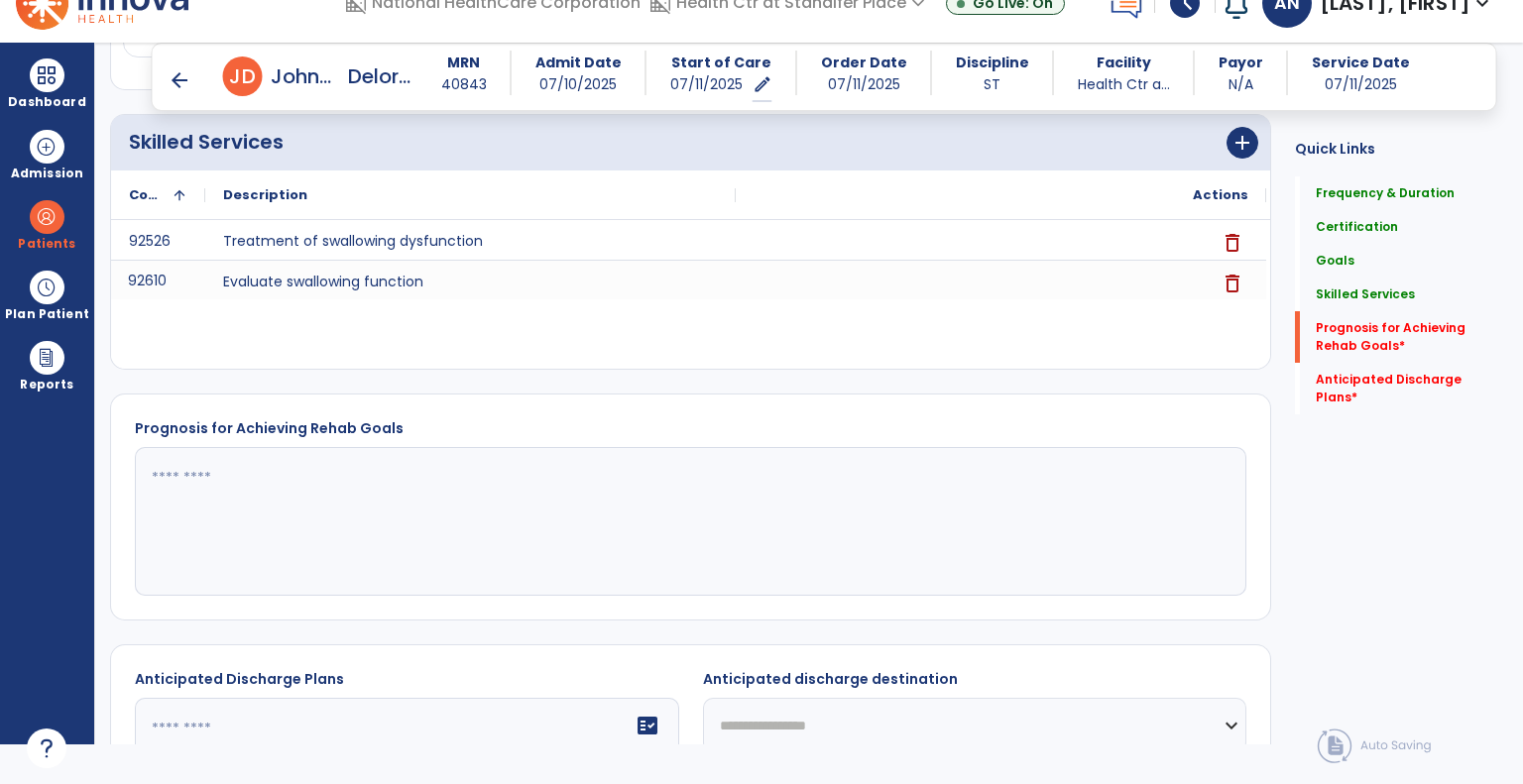 click 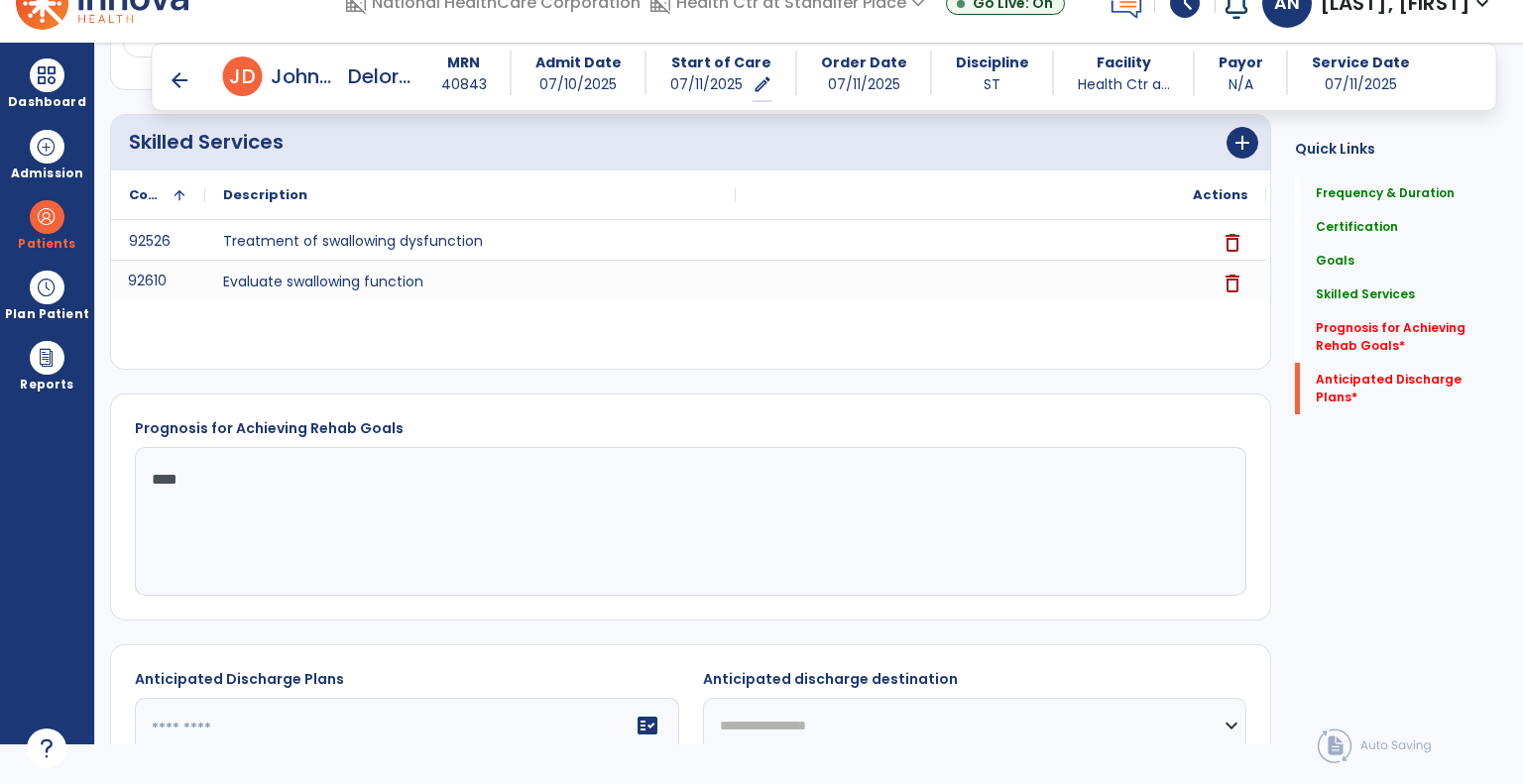scroll, scrollTop: 1219, scrollLeft: 0, axis: vertical 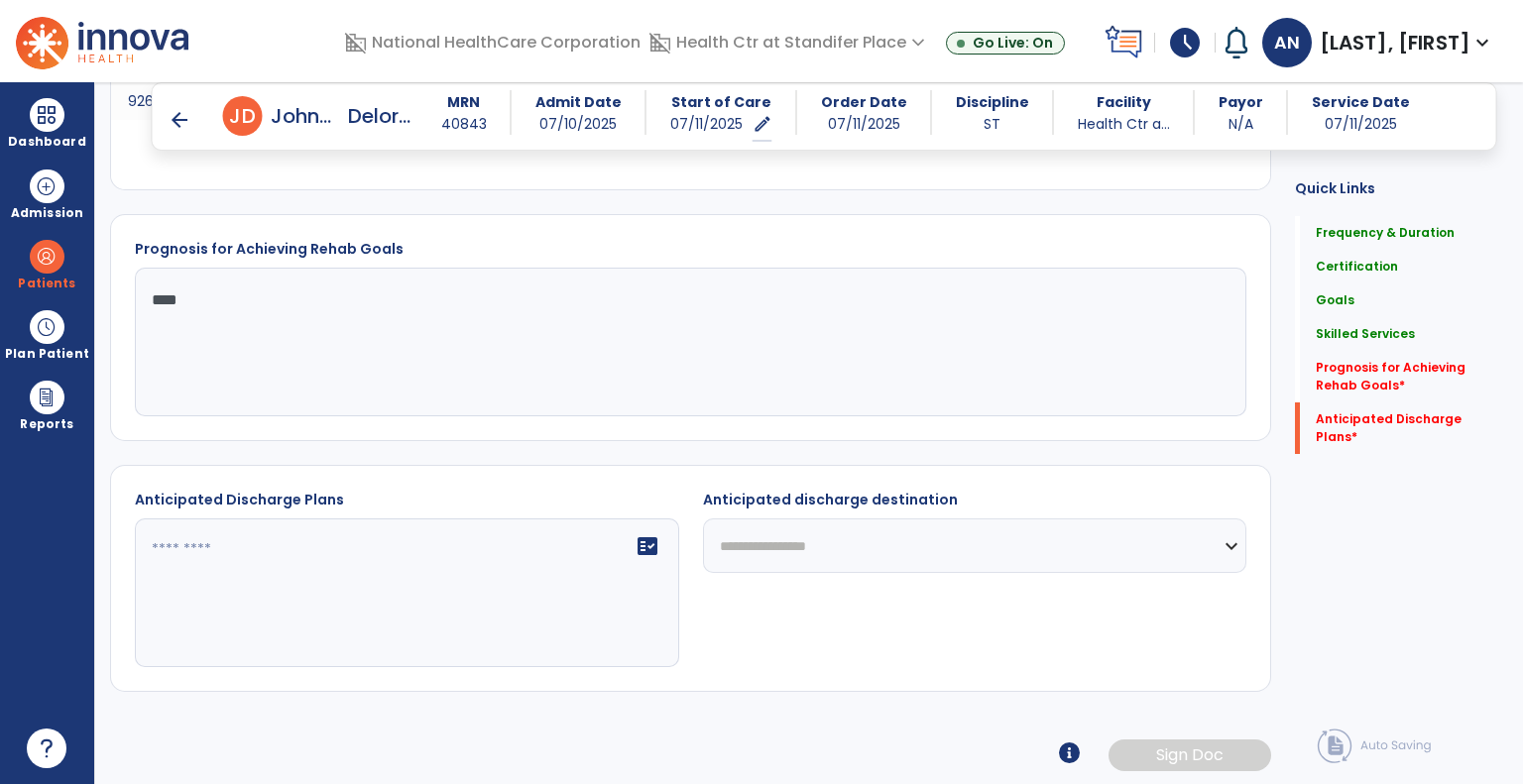 type on "****" 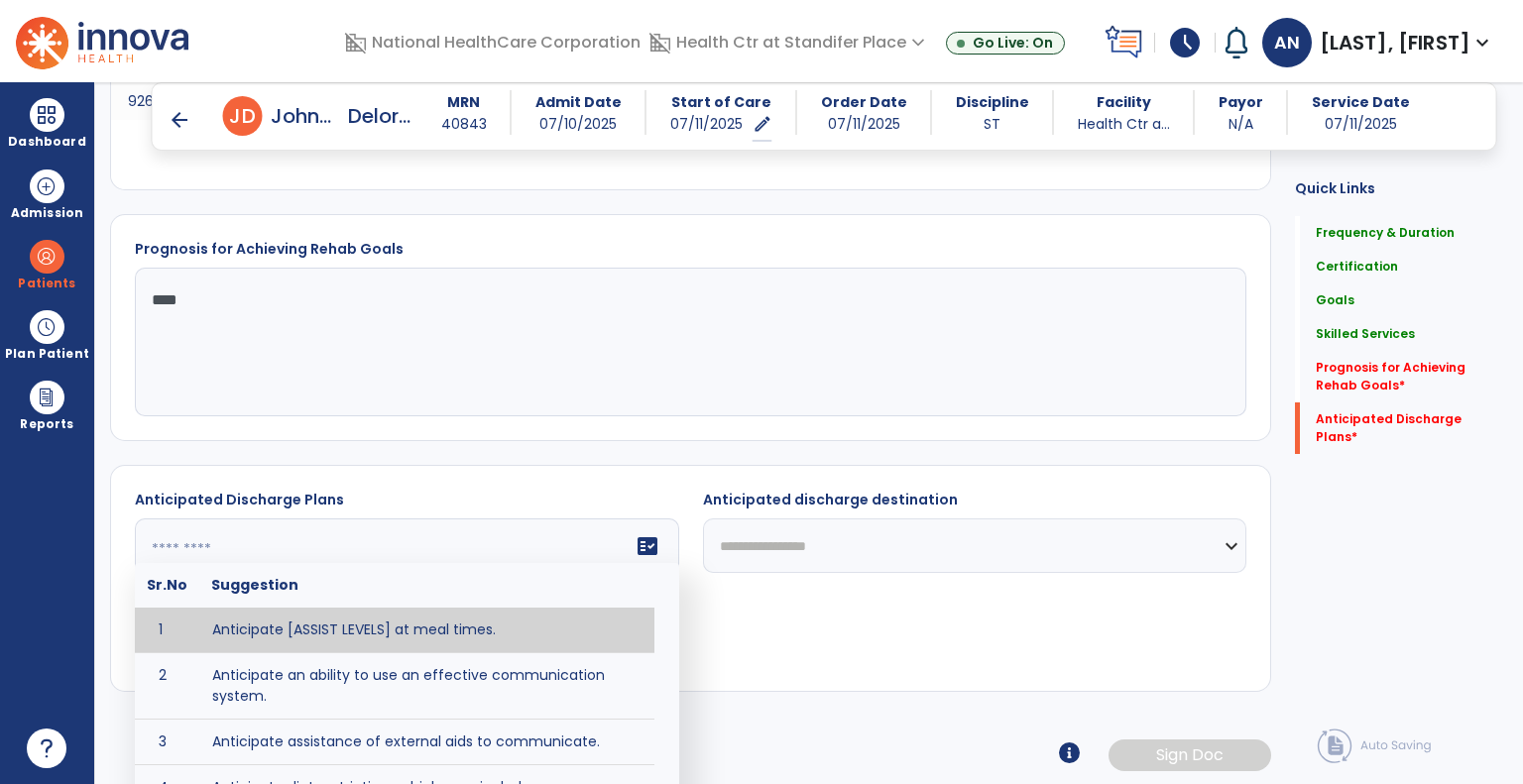 click on "fact_check  Sr.No Suggestion 1 Anticipate [ASSIST LEVELS] at meal times. 2 Anticipate an ability to use an effective communication system. 3 Anticipate assistance of external aids to communicate. 4 Anticipate diet restrictions which may include ___________. 5 Anticipate discharge to an Assisted Living Facility. 6 Anticipate discharge to another SNF. 7 Anticipate discharge to home. 8 Anticipate discharge to hospice care. 9 Anticipate discharge to this SNF. 10 Anticipate independent dining. 11 Anticipate no diet restrictions. 12 Anticipate no signs or symptoms of aspiration with least restrictive diet level. 13 Anticipate patient will need [FULL/PART TIME] caregiver assistance. 14 Anticipate patient will need [ASSISTANCE LEVEL] assistance from [CAREGIVER]. 15 Anticipate patient will need 24-hour caregiver assistance. 16 Anticipate patient will need no caregiver assistance. 17 Discharge home and independent with caregiver. 18 Discharge home and independent without caregiver. 19 20 21 22 23 24 25 26 27 28 29 30" 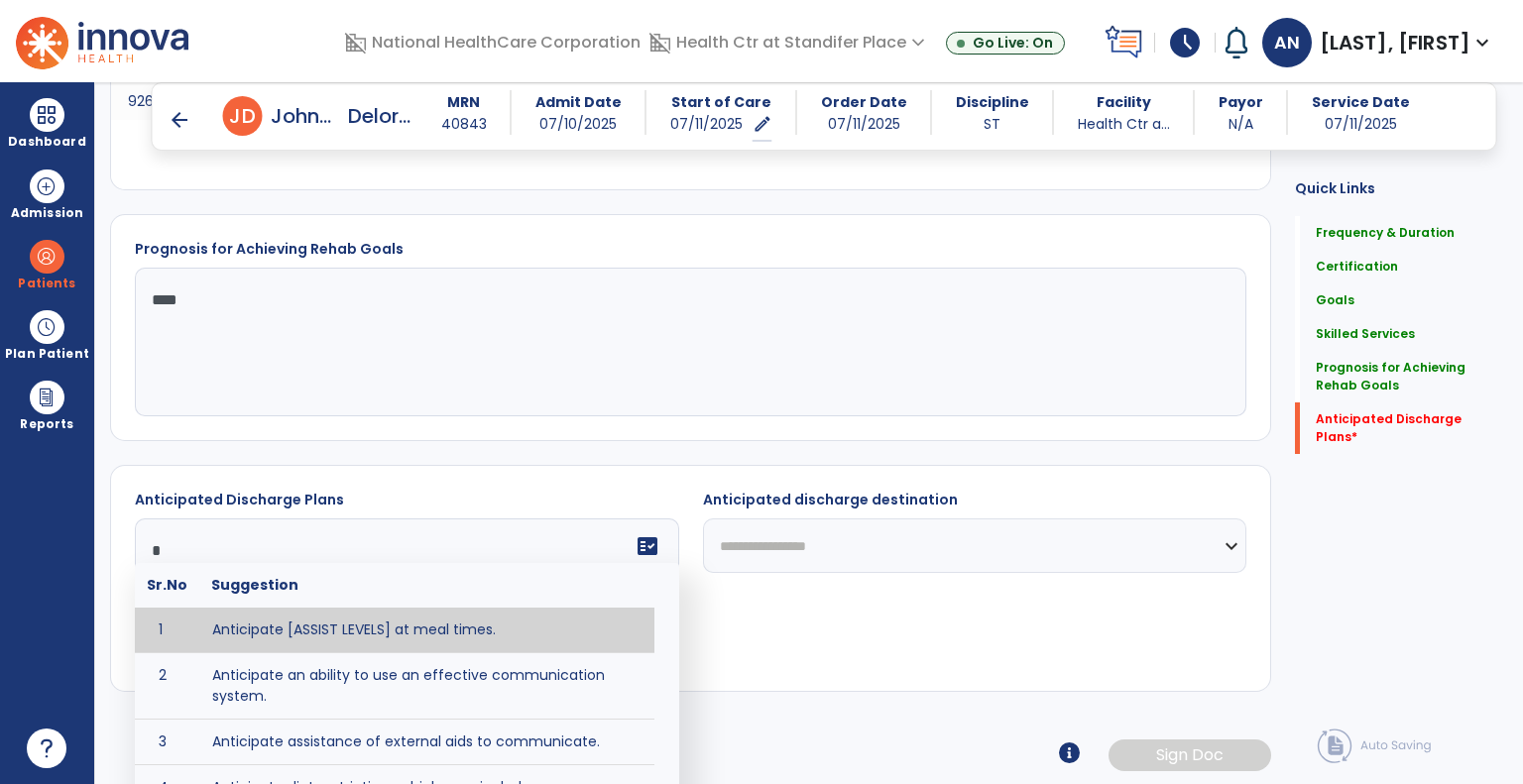 type on "*" 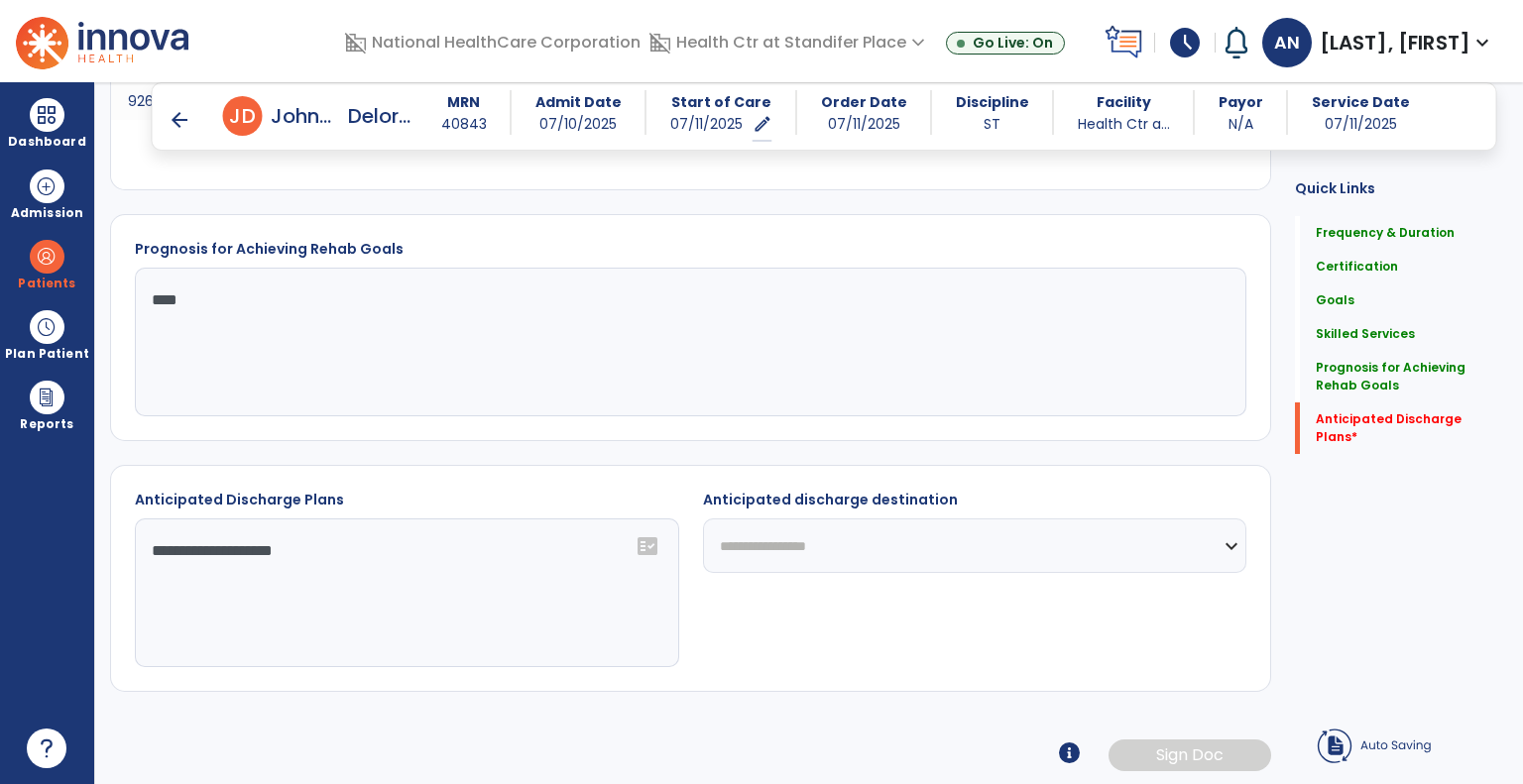 type on "**********" 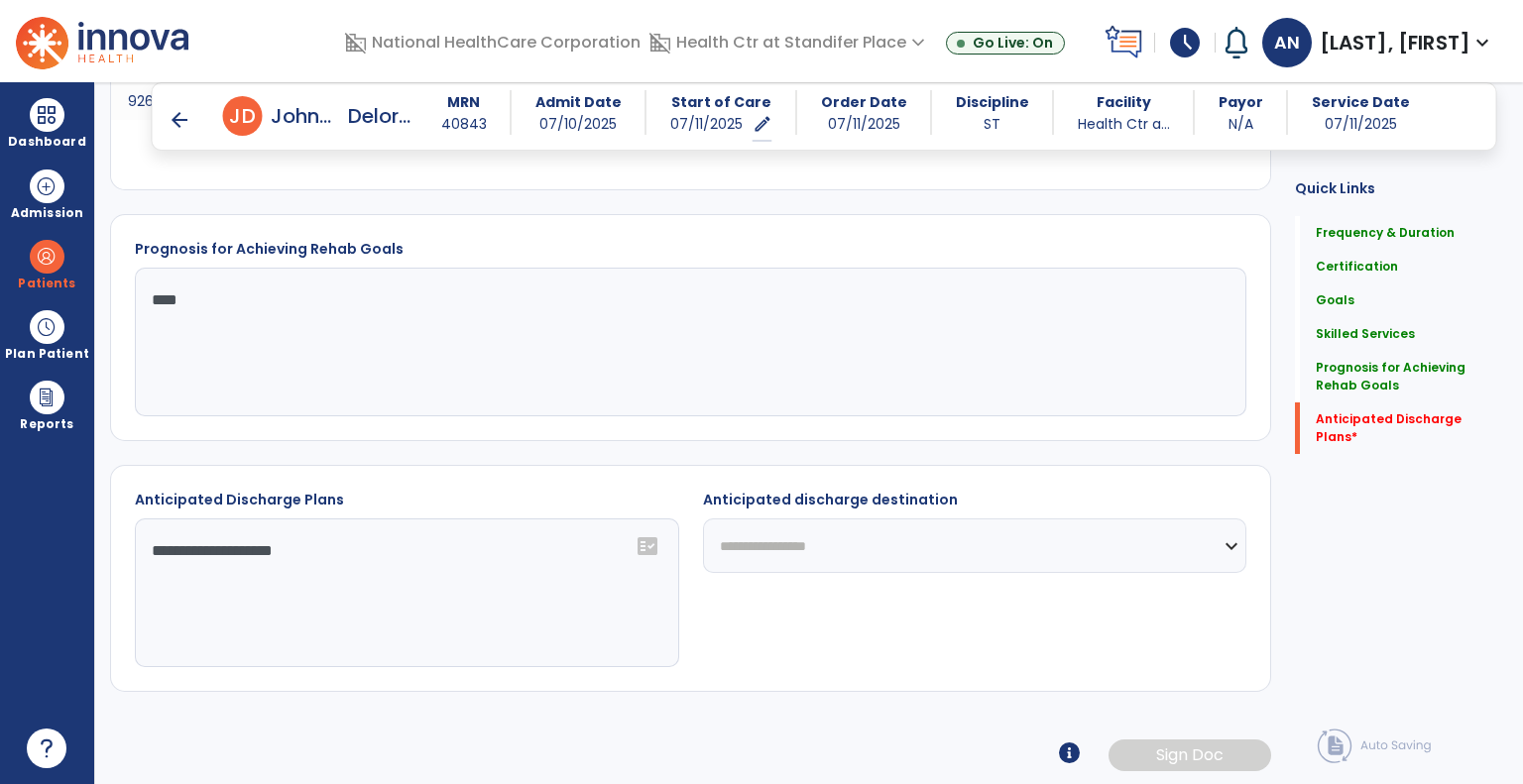 drag, startPoint x: 691, startPoint y: 560, endPoint x: 719, endPoint y: 551, distance: 29.410882 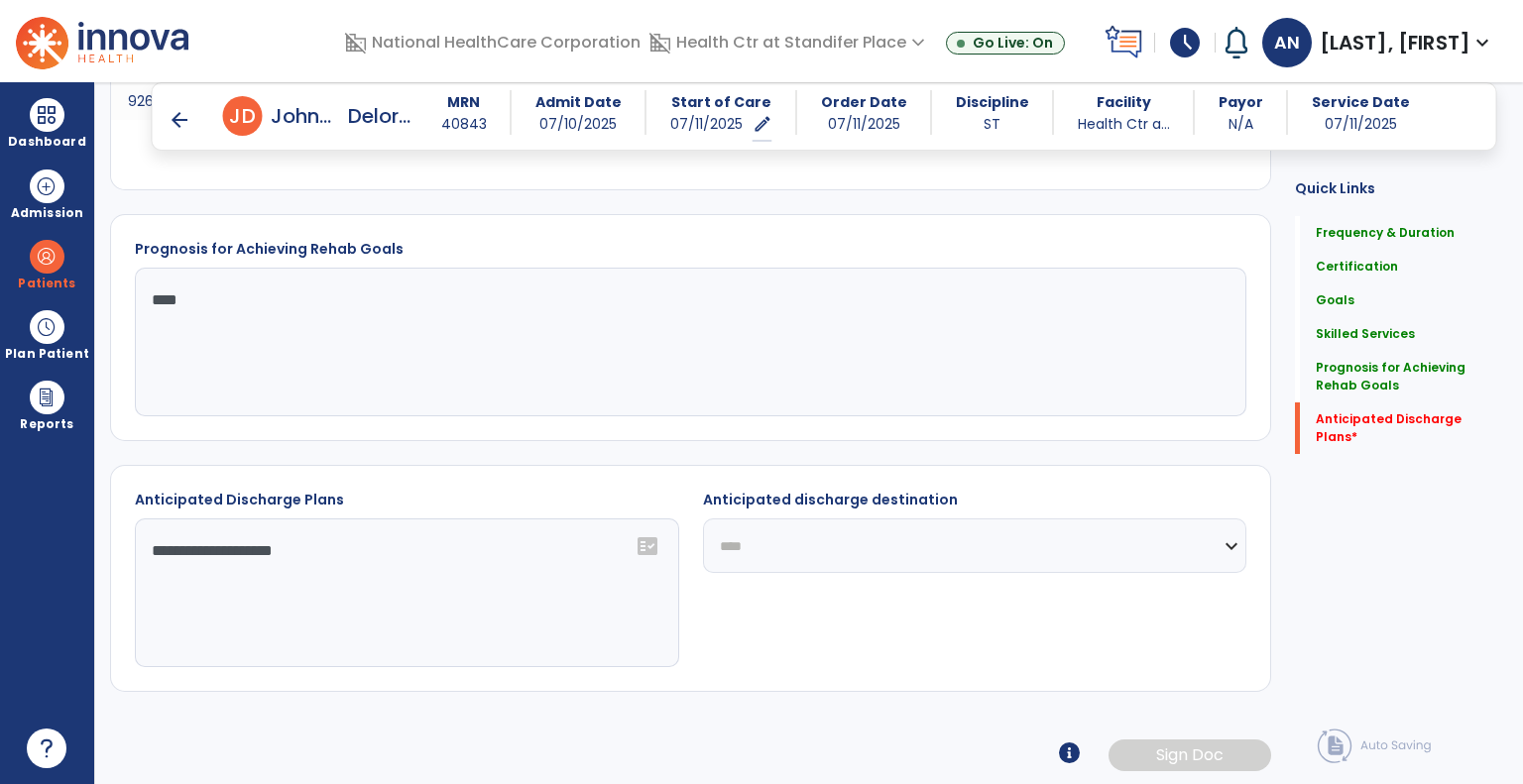 click on "**********" 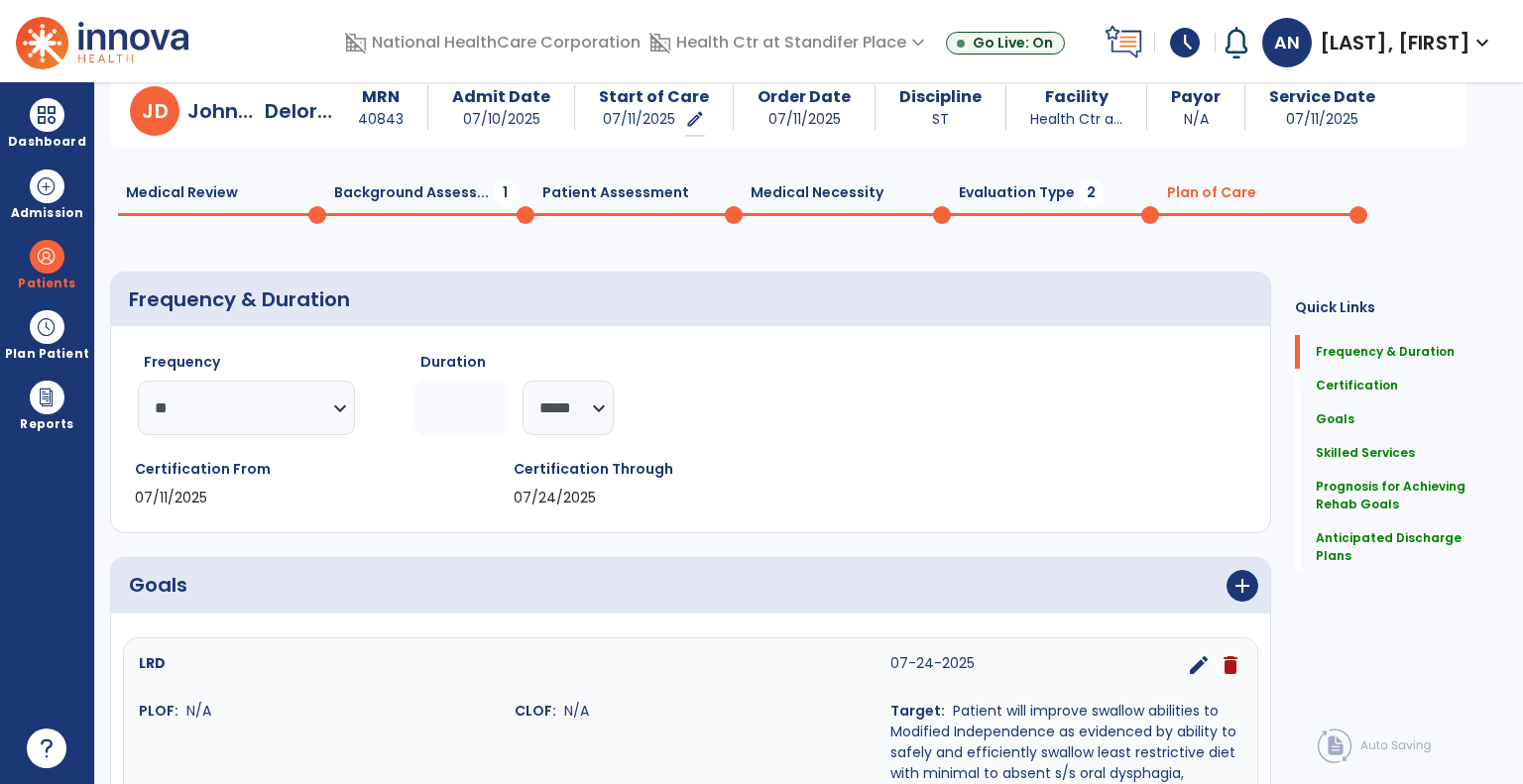 scroll, scrollTop: 0, scrollLeft: 0, axis: both 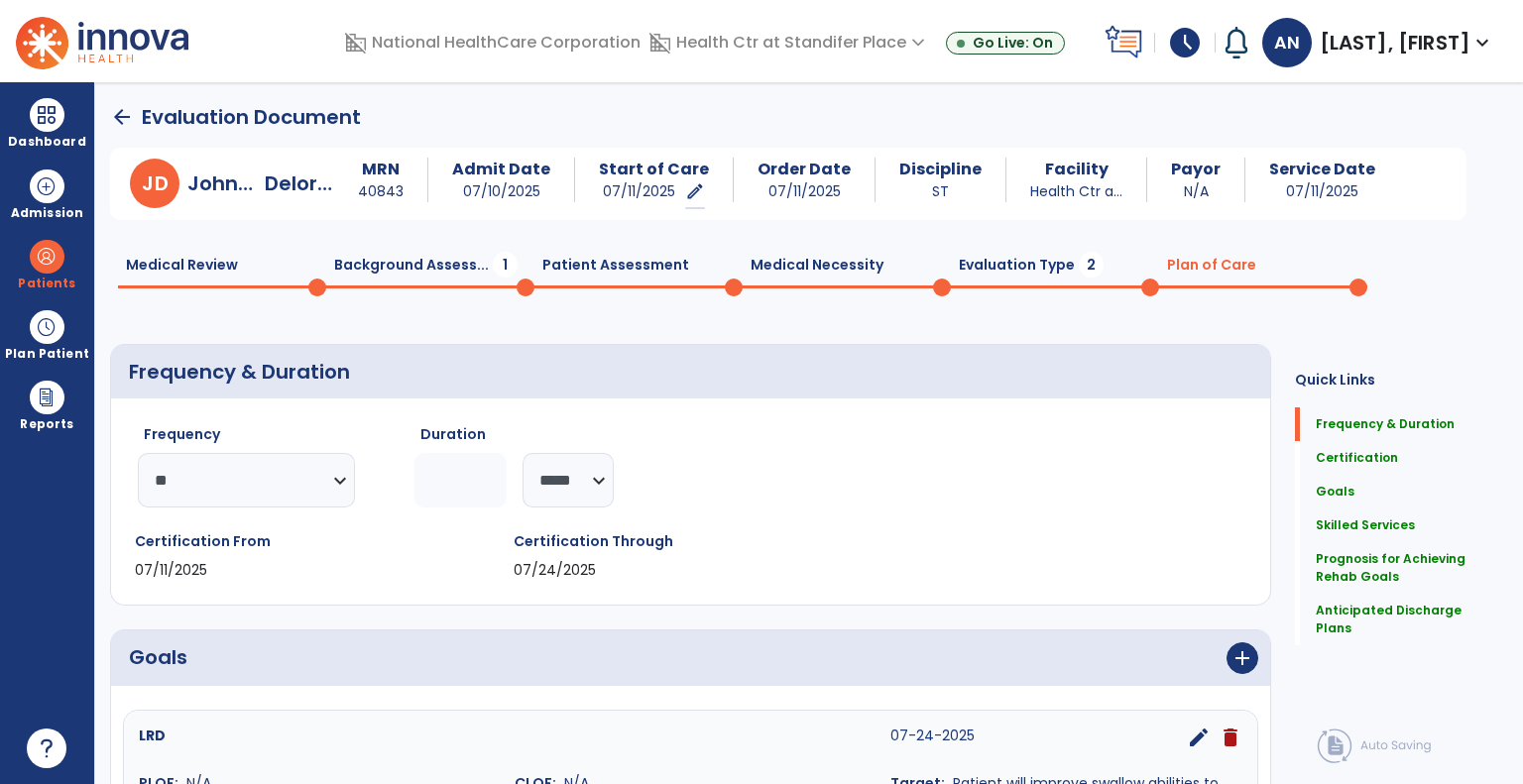 click on "Evaluation Type  2" 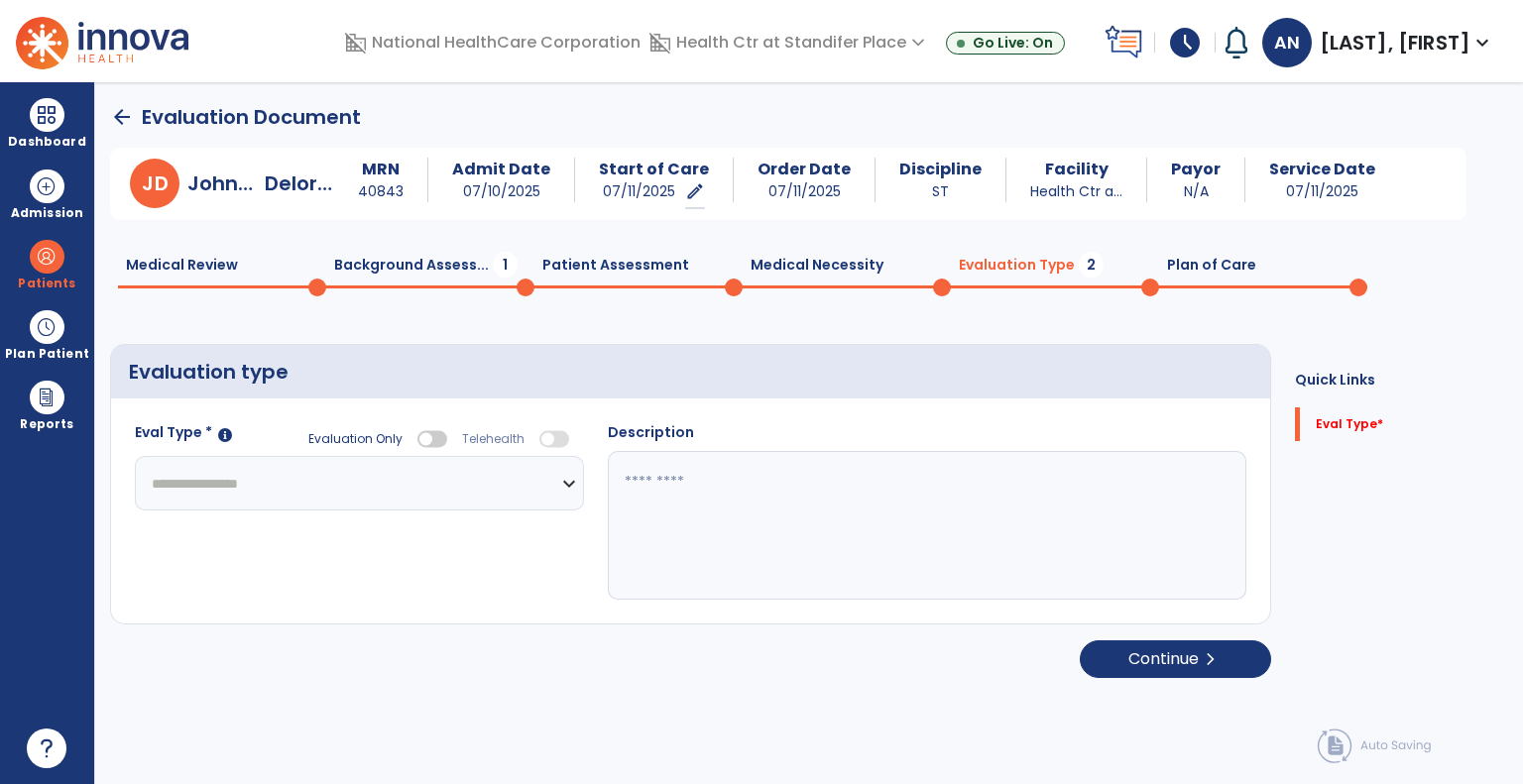click on "**********" 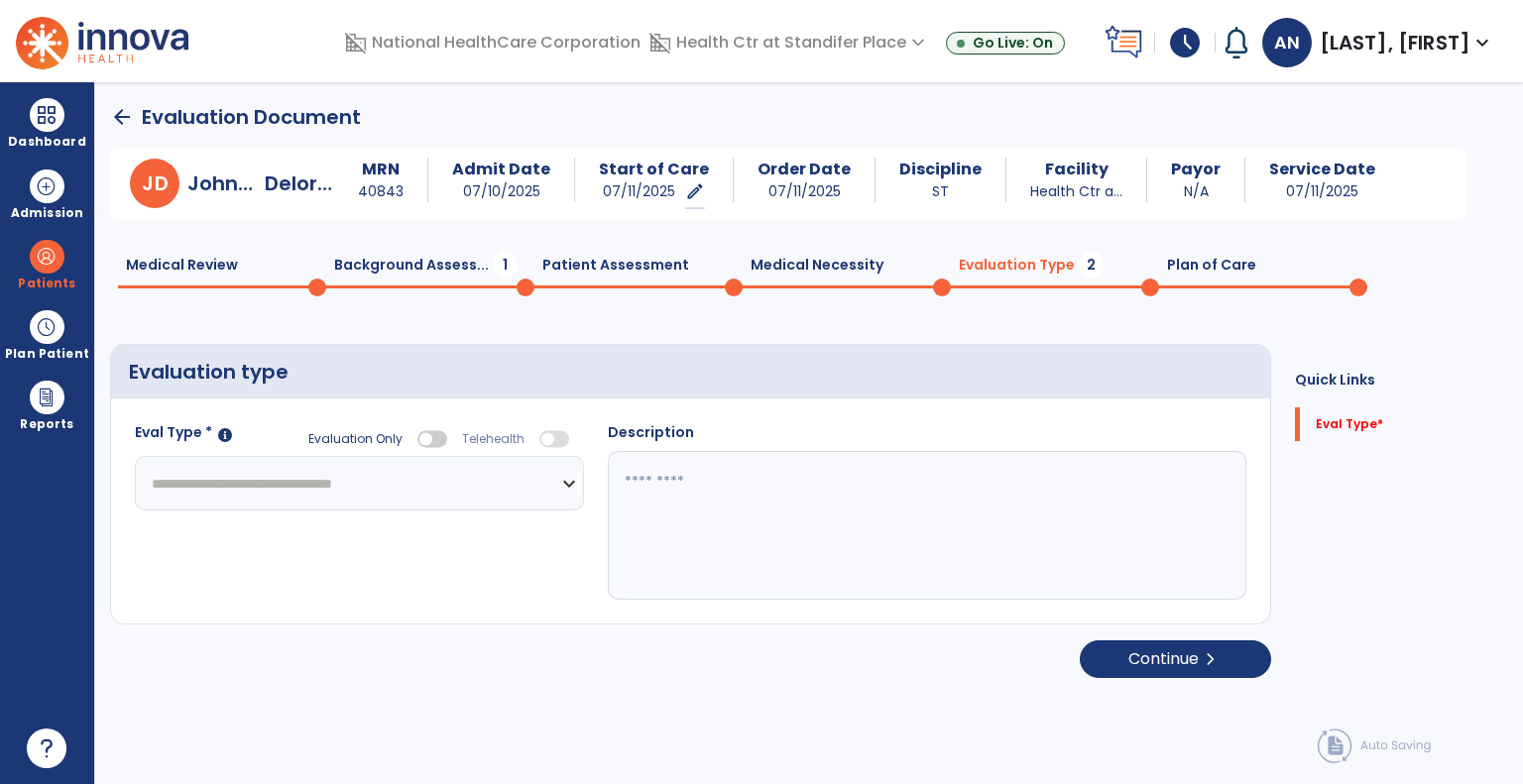 click on "**********" 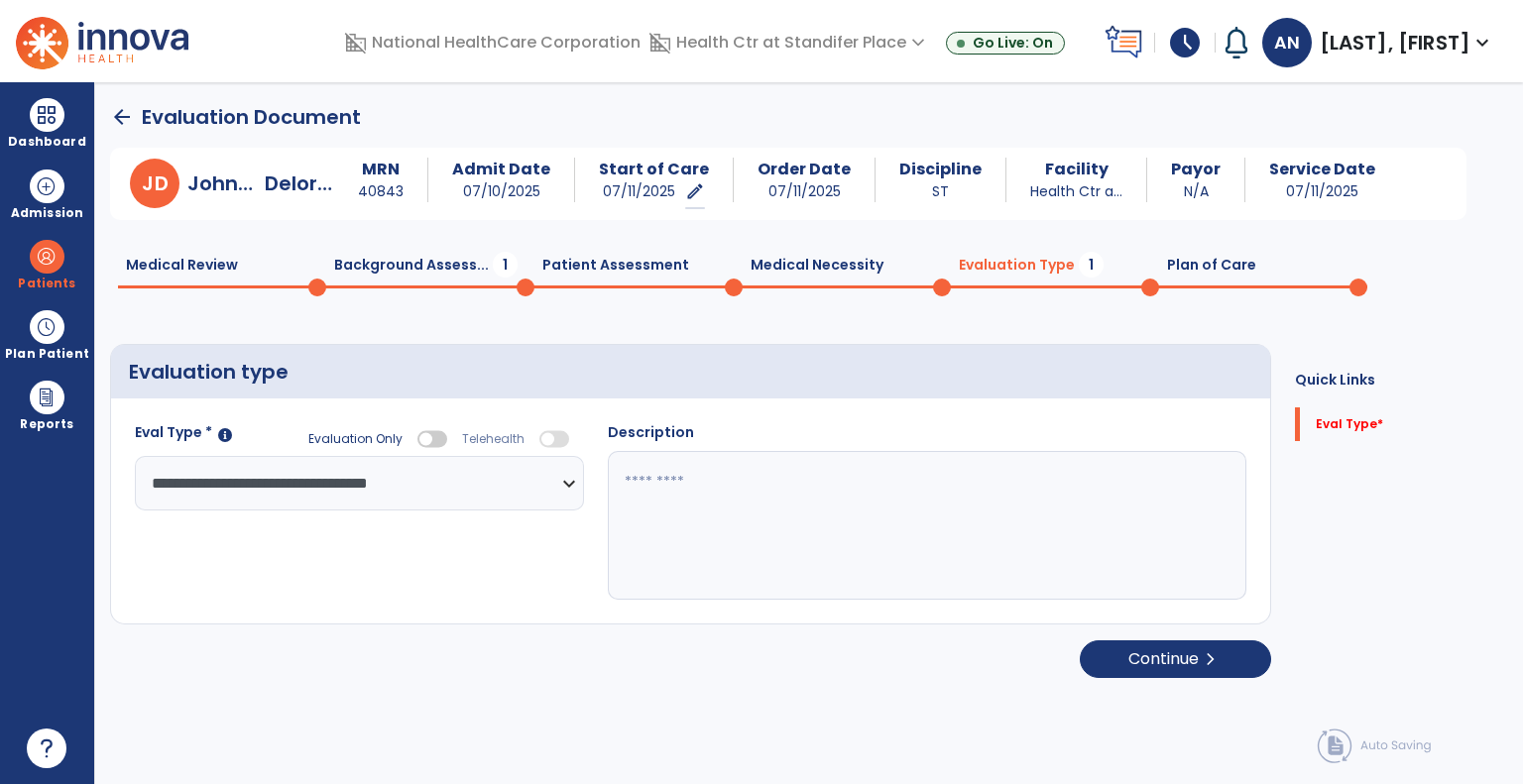 click 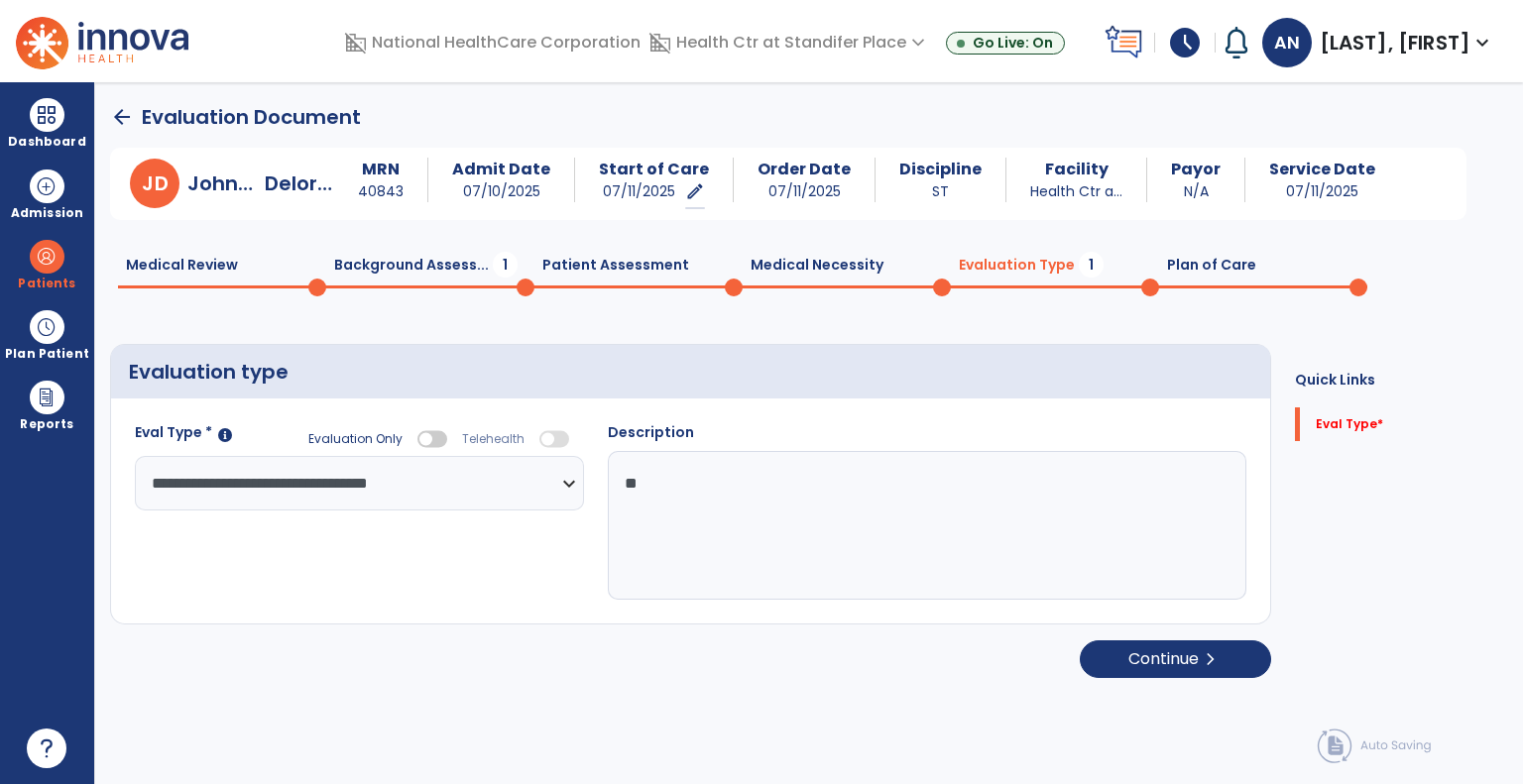 type on "*" 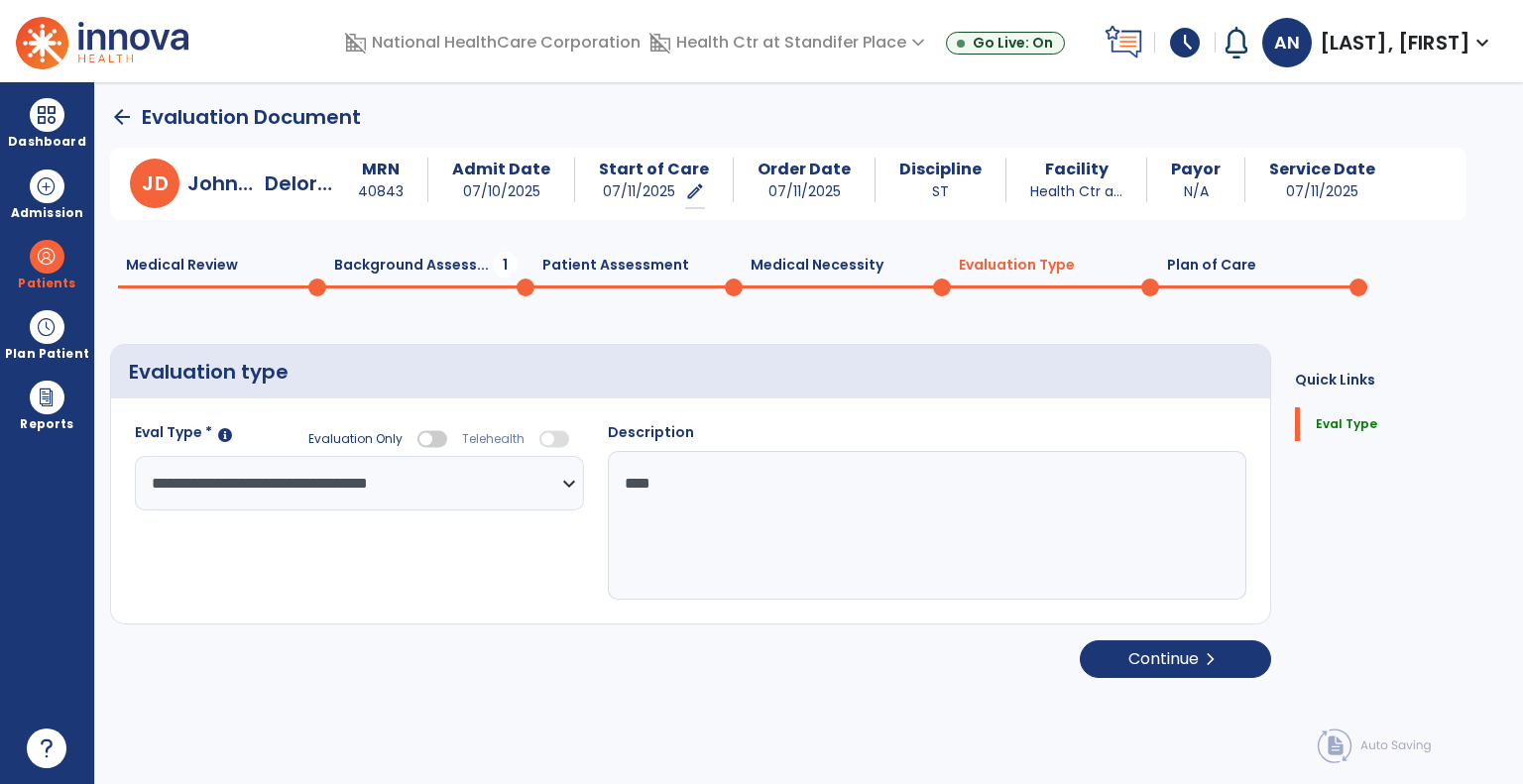 type on "****" 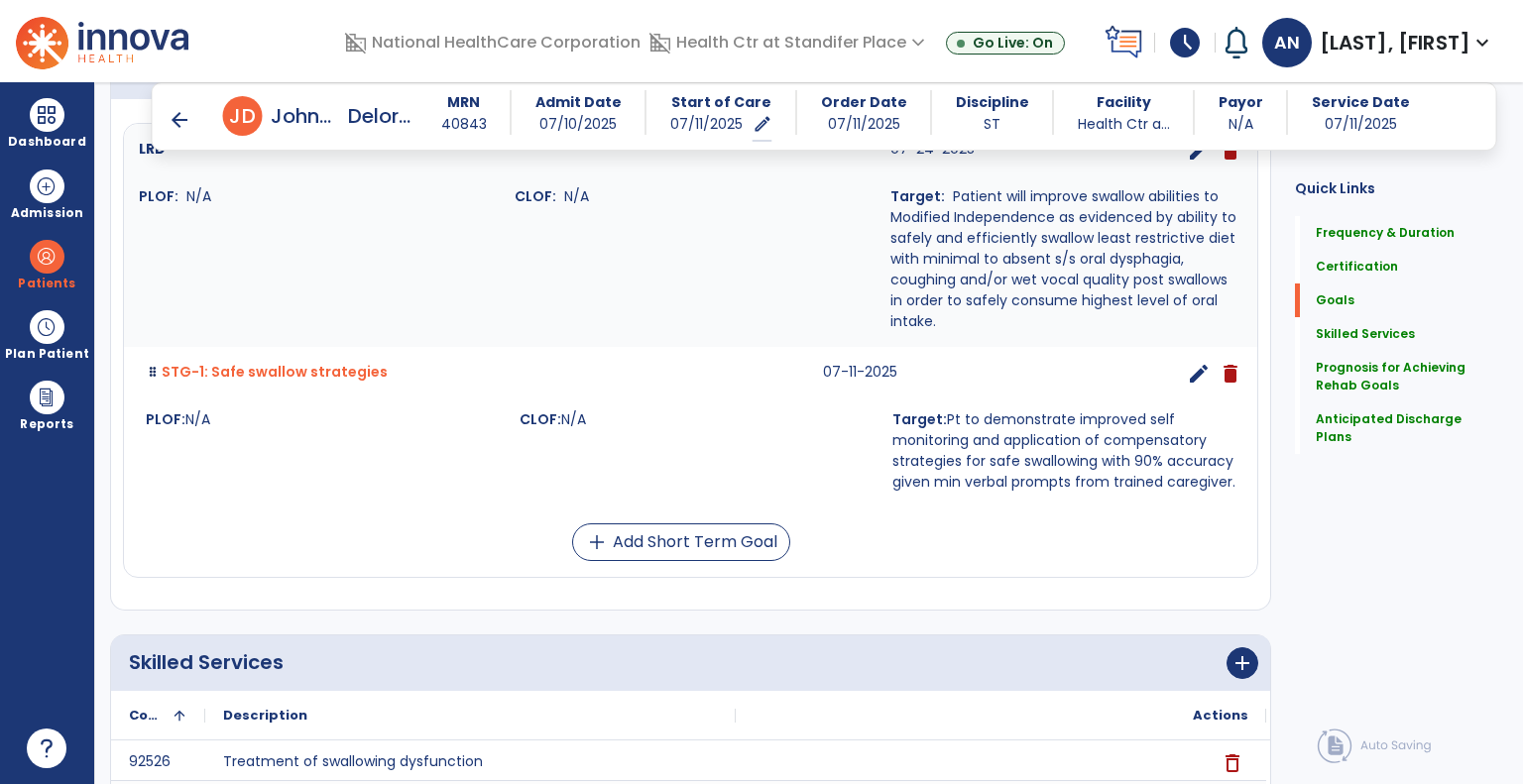 scroll, scrollTop: 0, scrollLeft: 0, axis: both 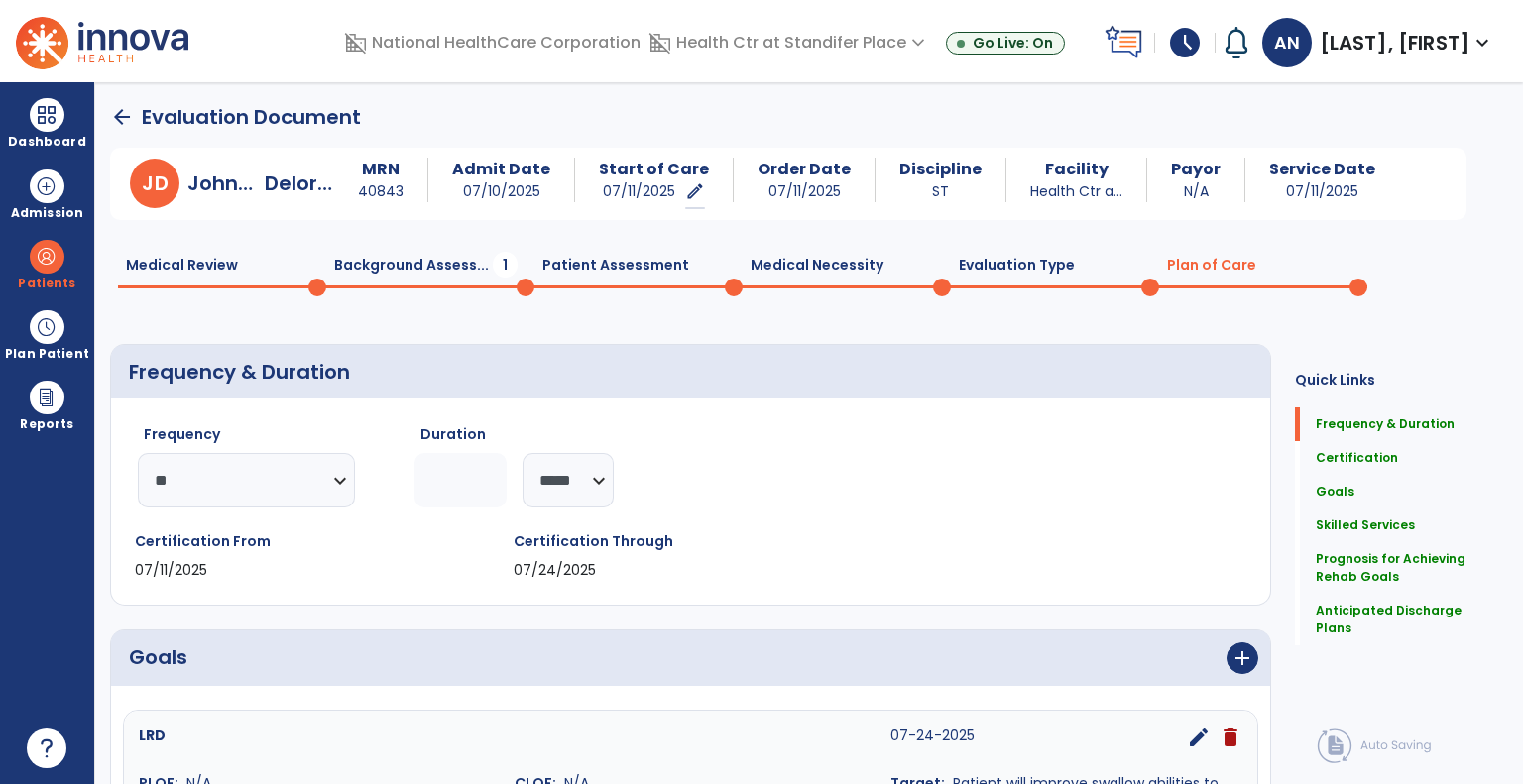 click on "Evaluation Type  0" 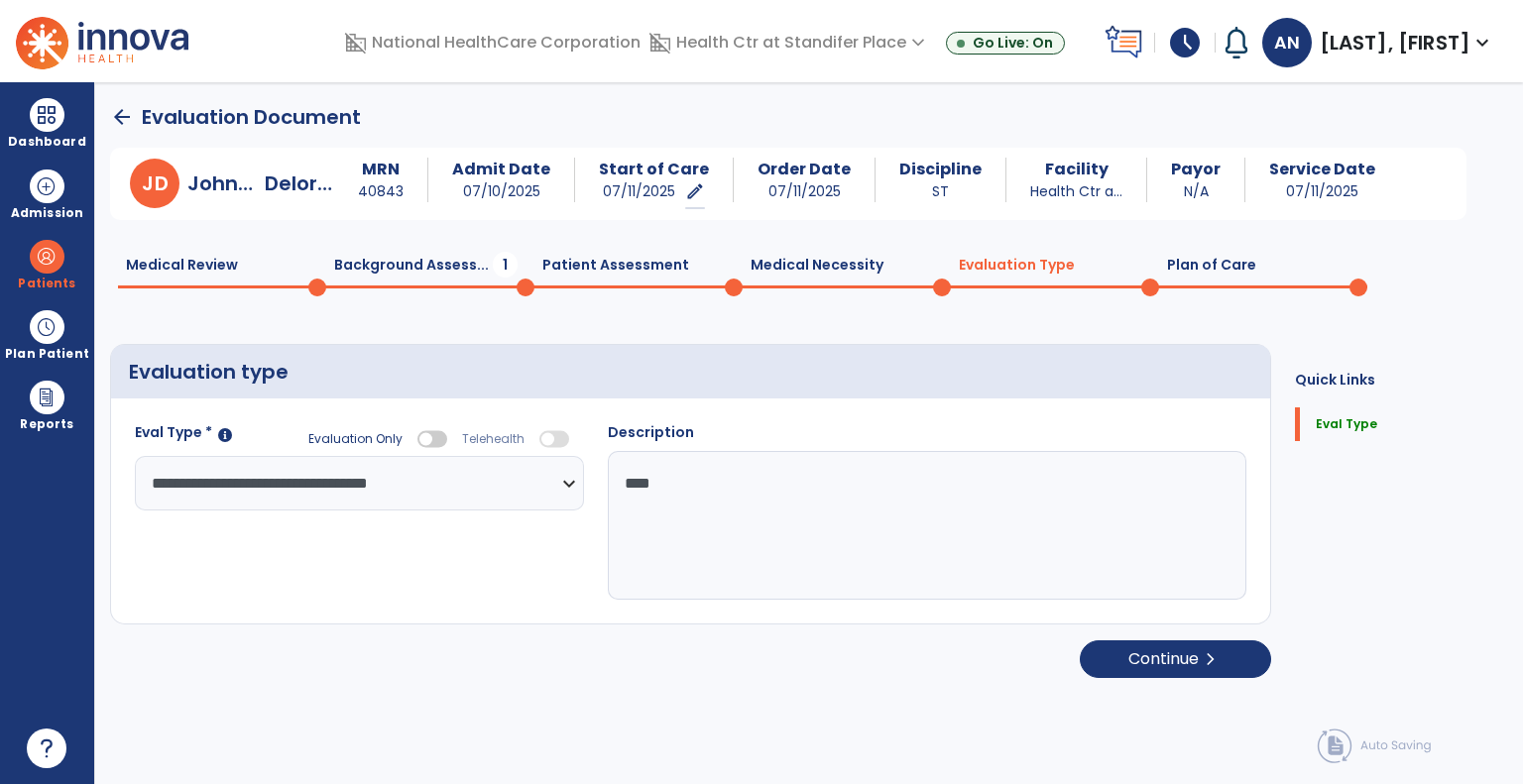 click on "****" 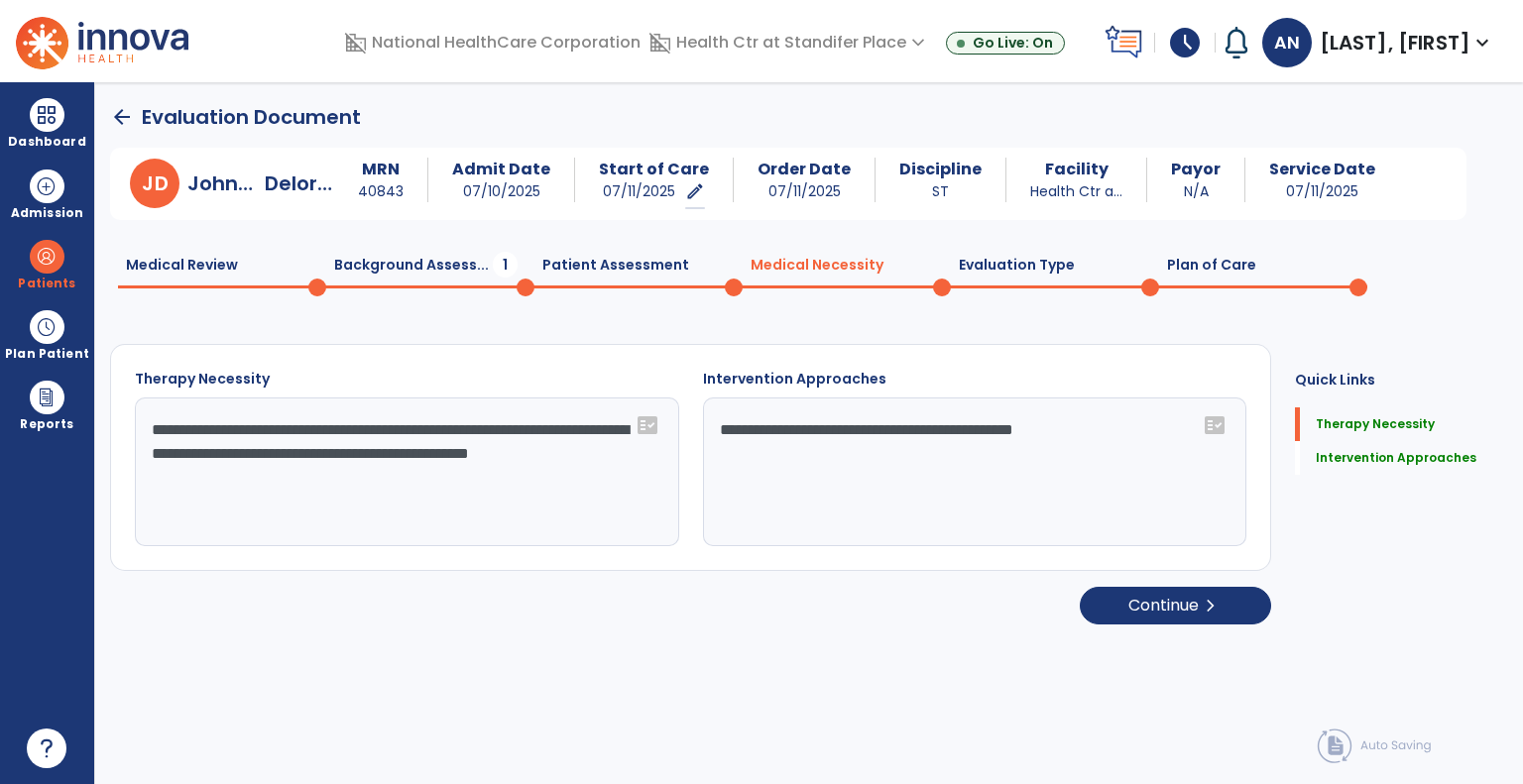 click on "Patient Assessment  0" 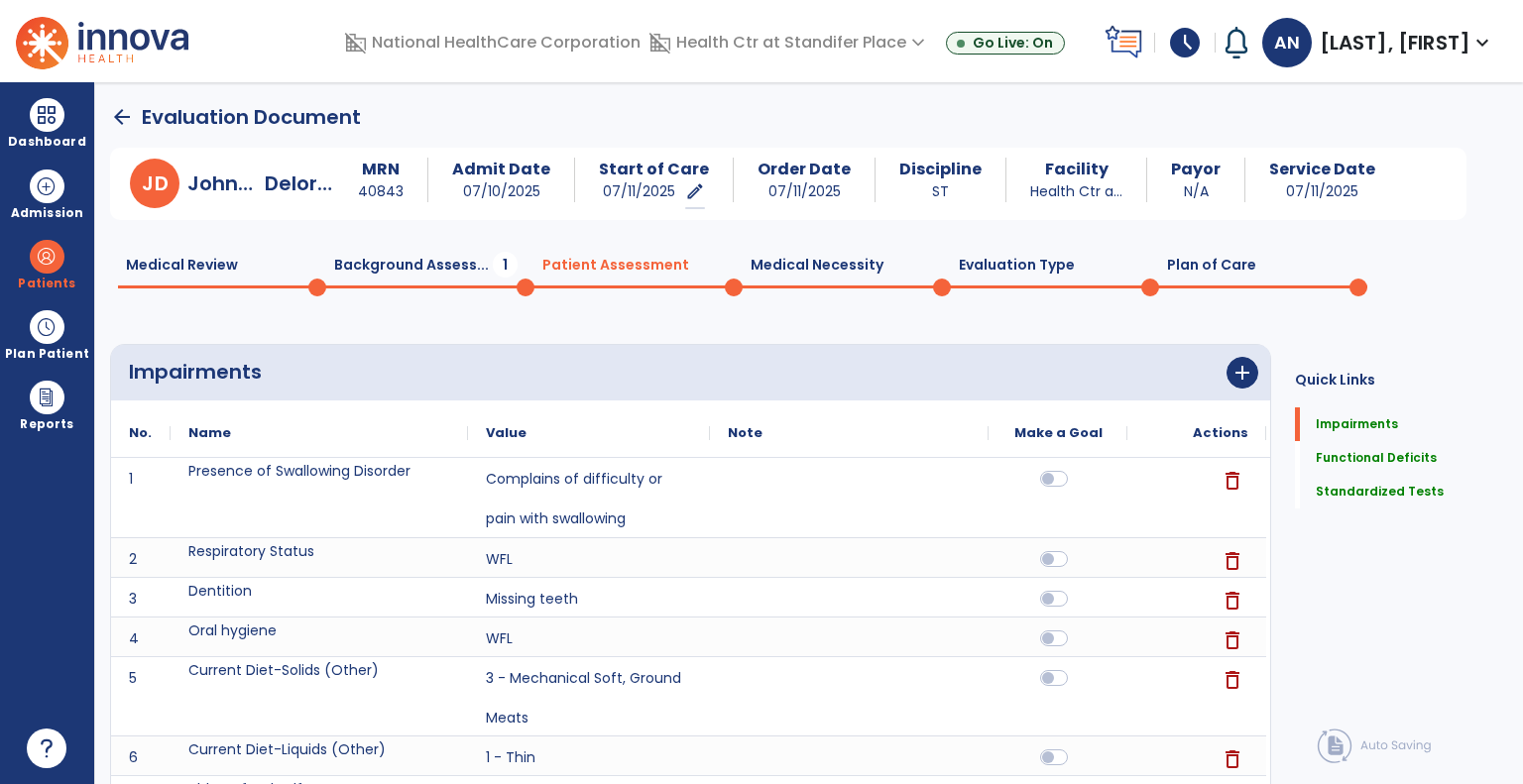 click on "Background Assess...  1" 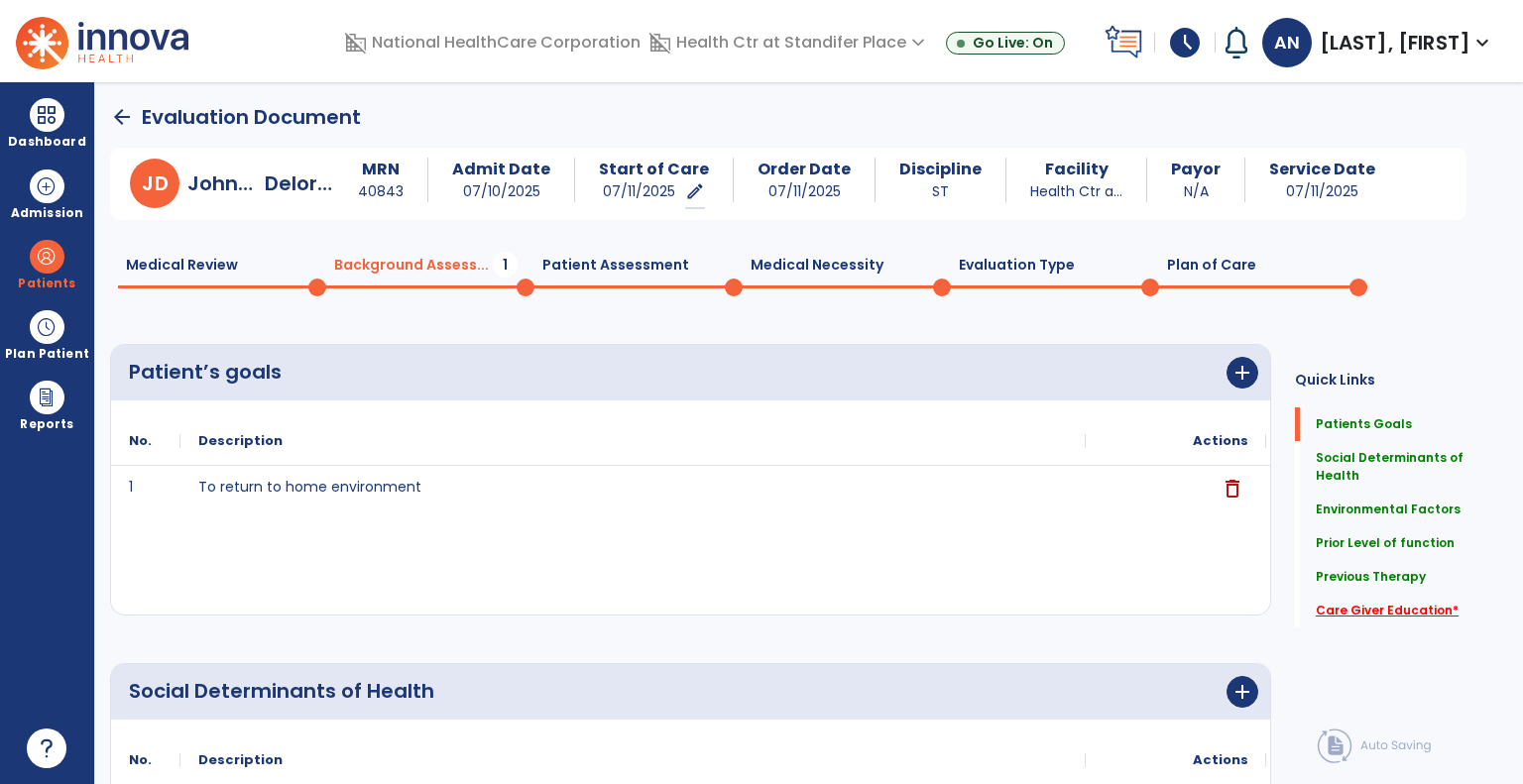 click on "Care Giver Education   *" 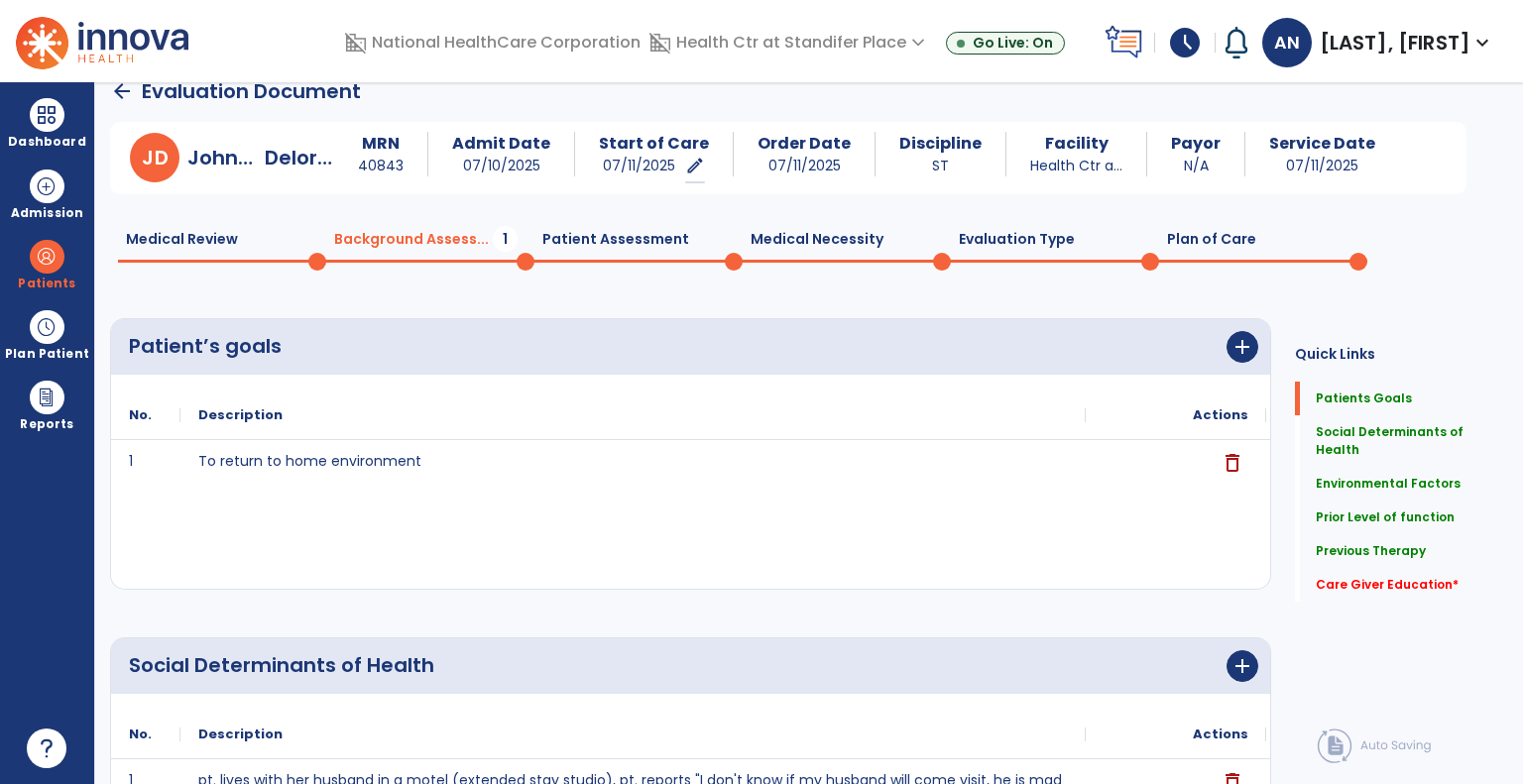 scroll, scrollTop: 0, scrollLeft: 0, axis: both 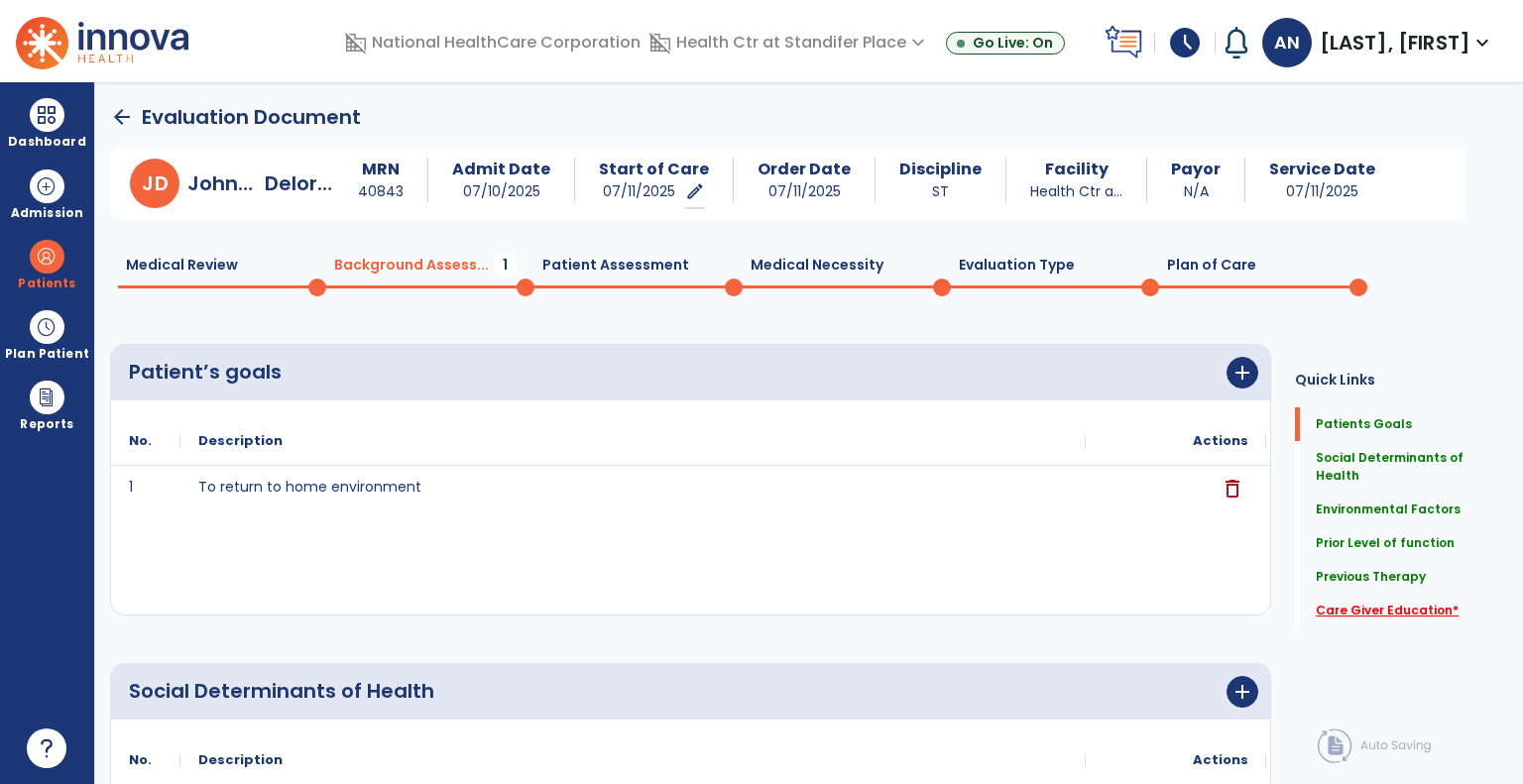 click on "Care Giver Education   *" 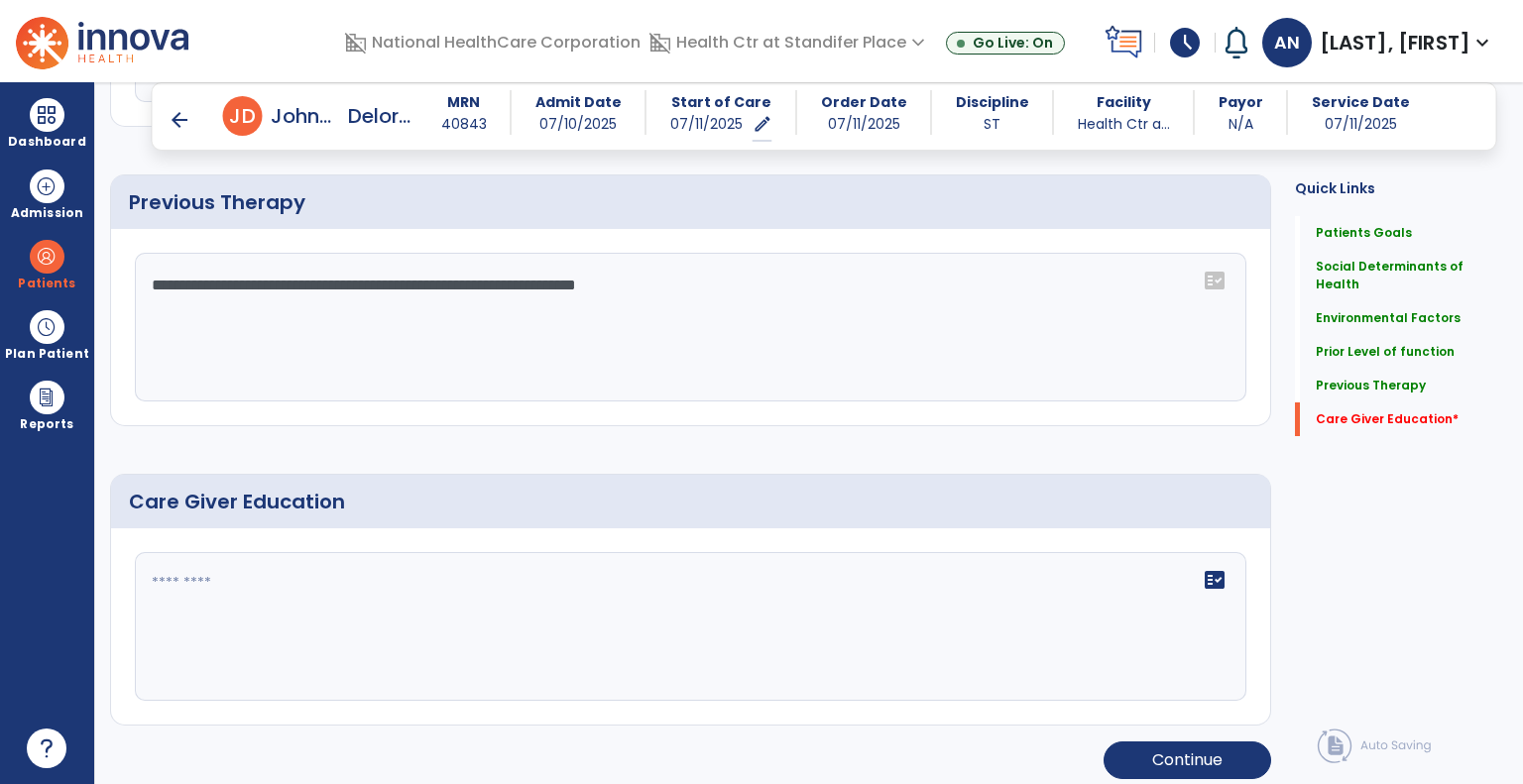 scroll, scrollTop: 1414, scrollLeft: 0, axis: vertical 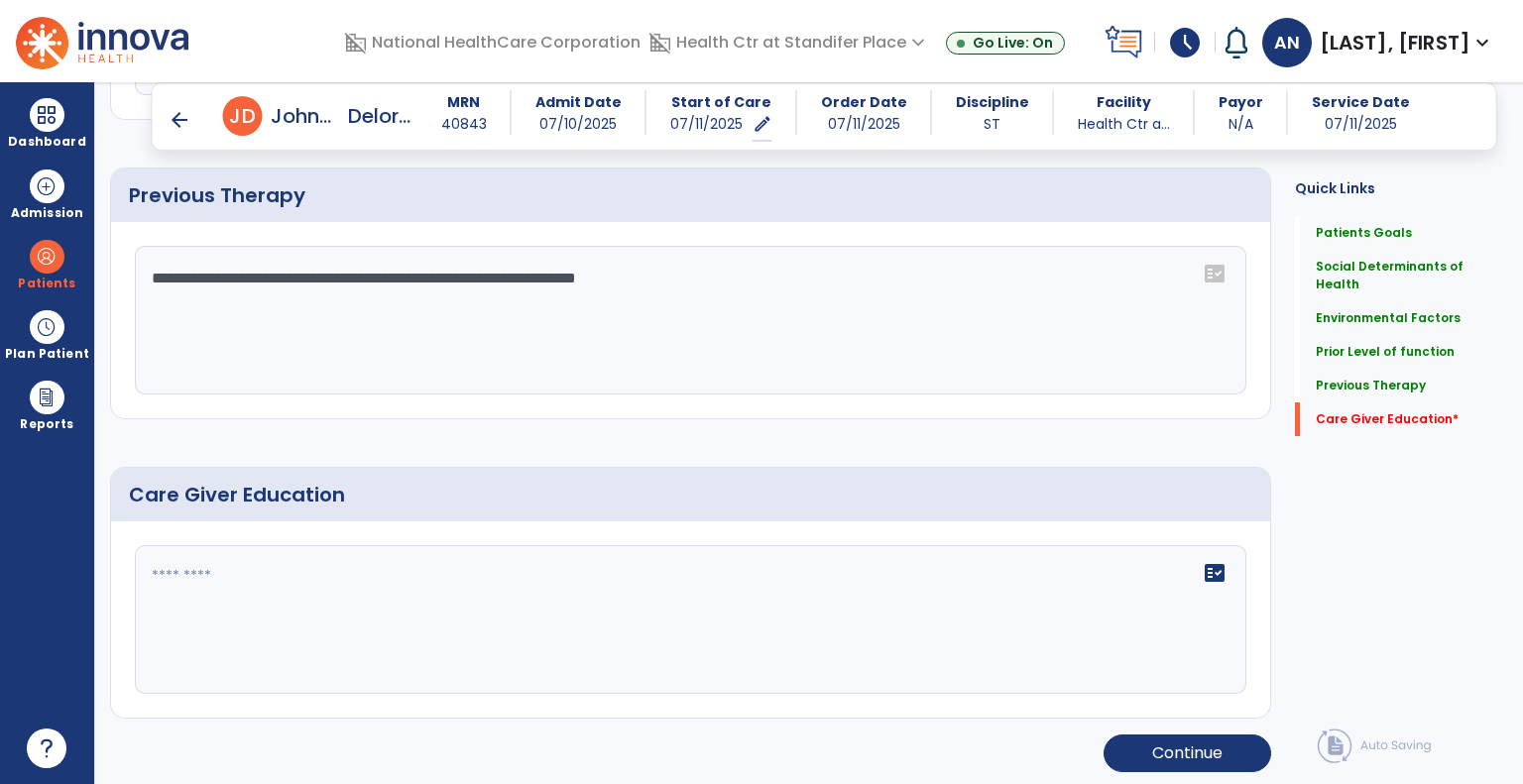 click 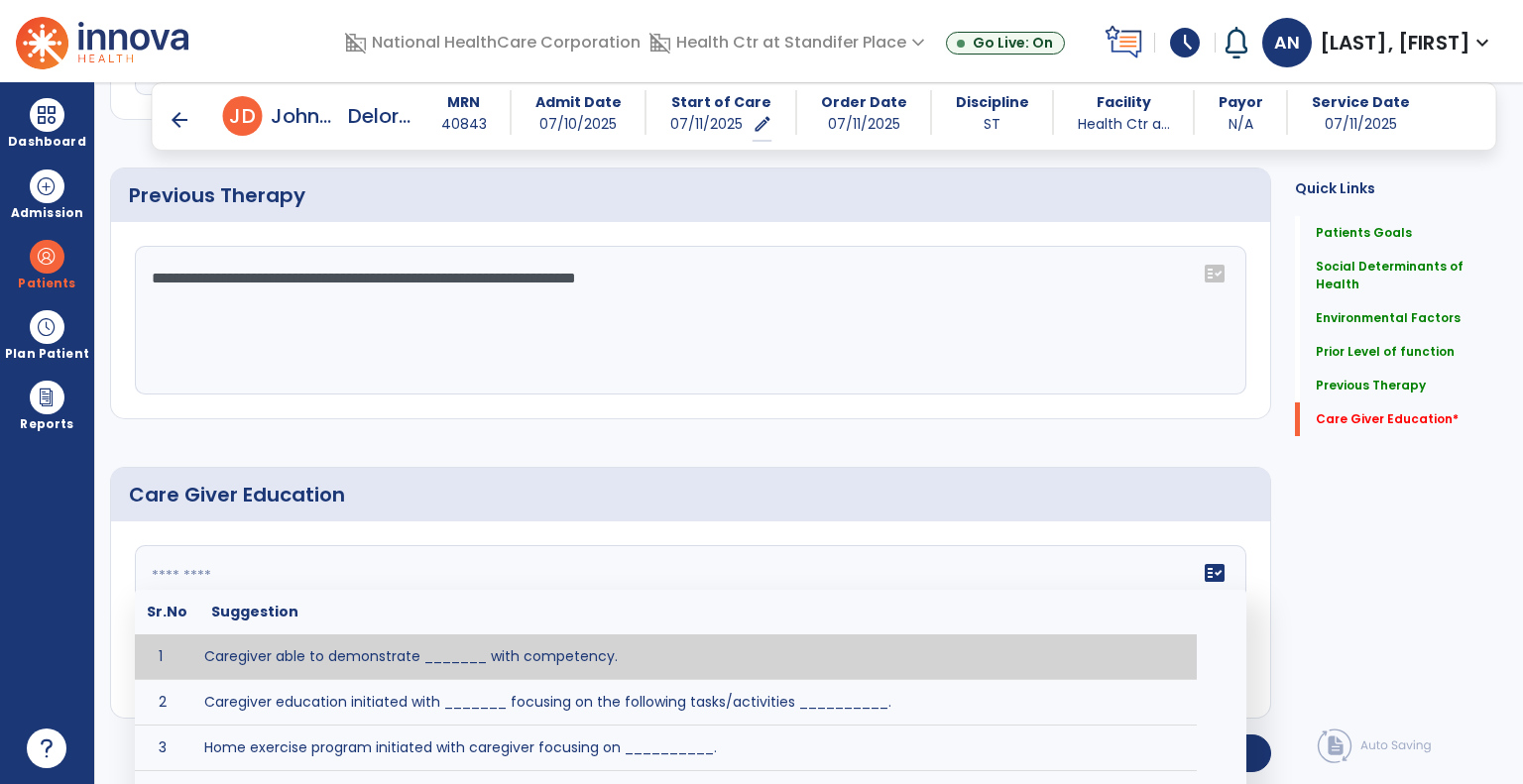paste on "**********" 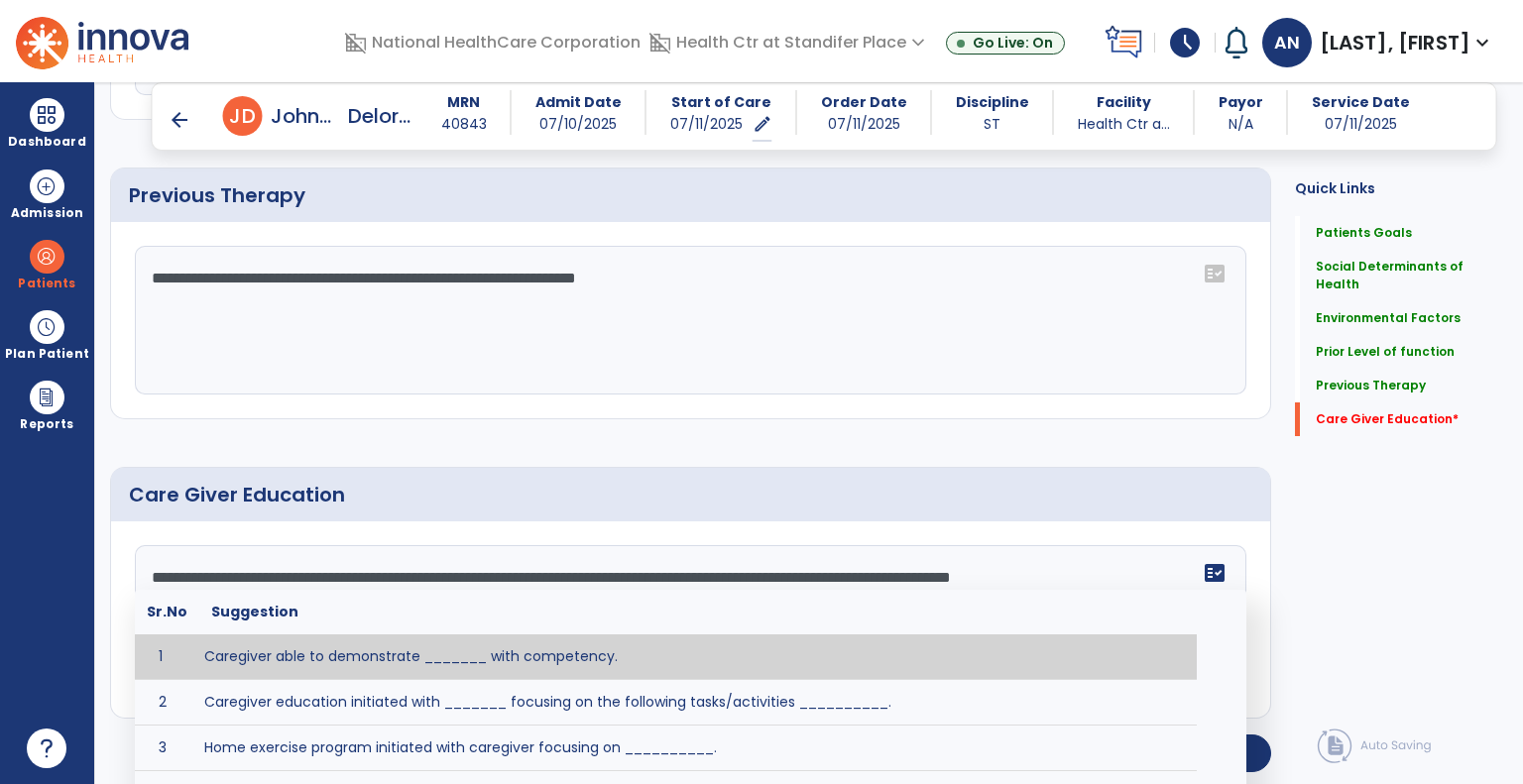 click on "**********" 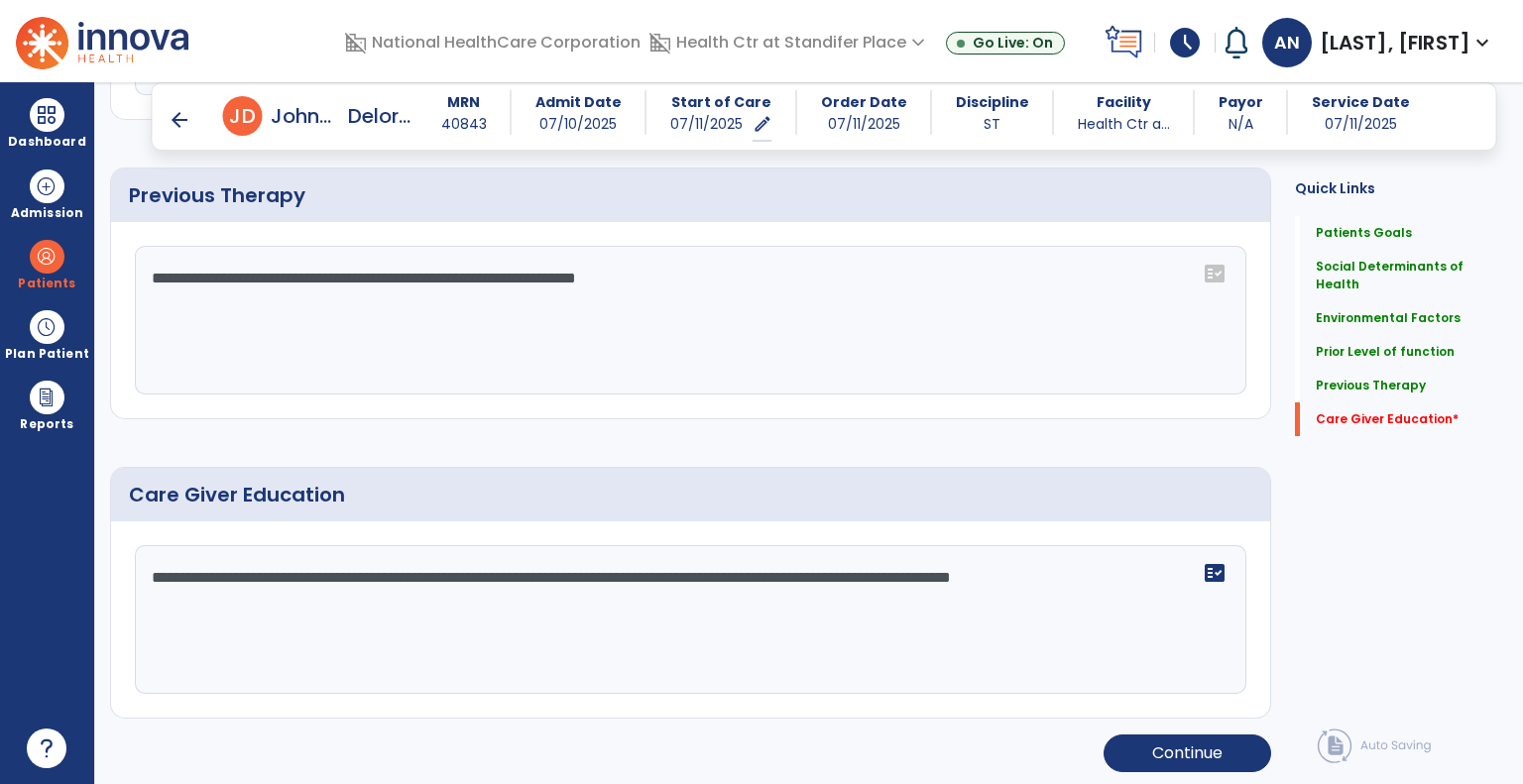 click on "**********" 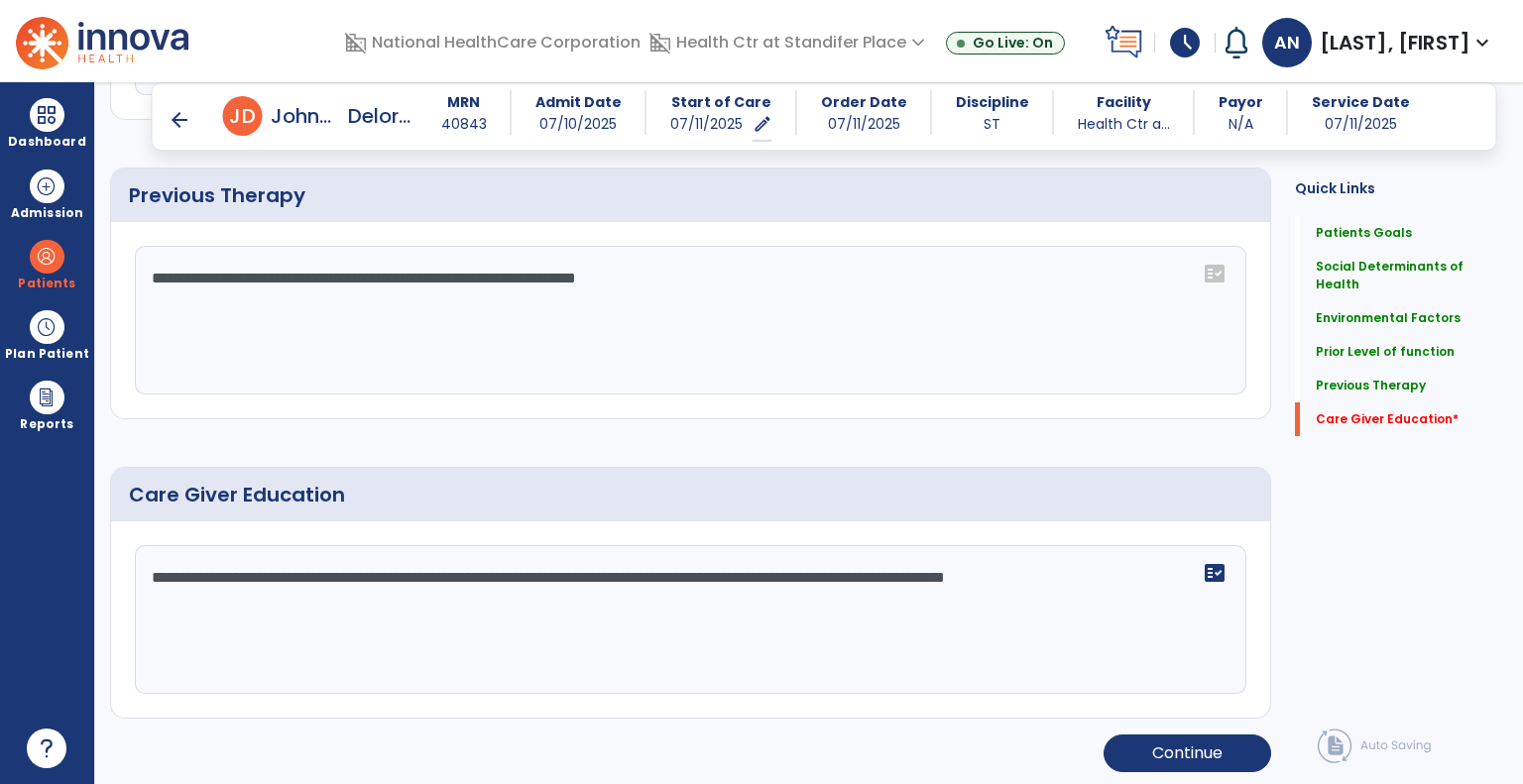 type on "**********" 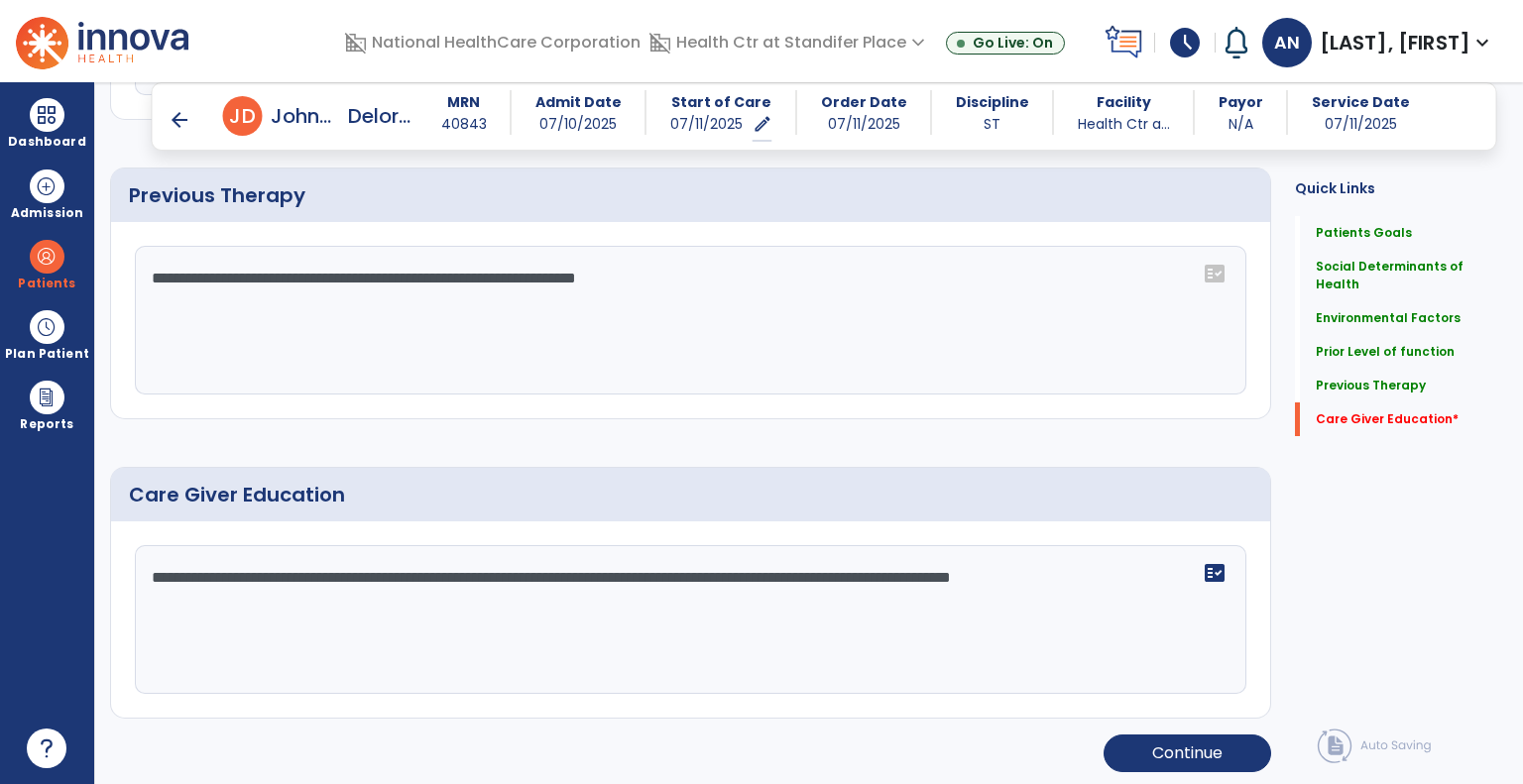 click on "Care Giver Education" 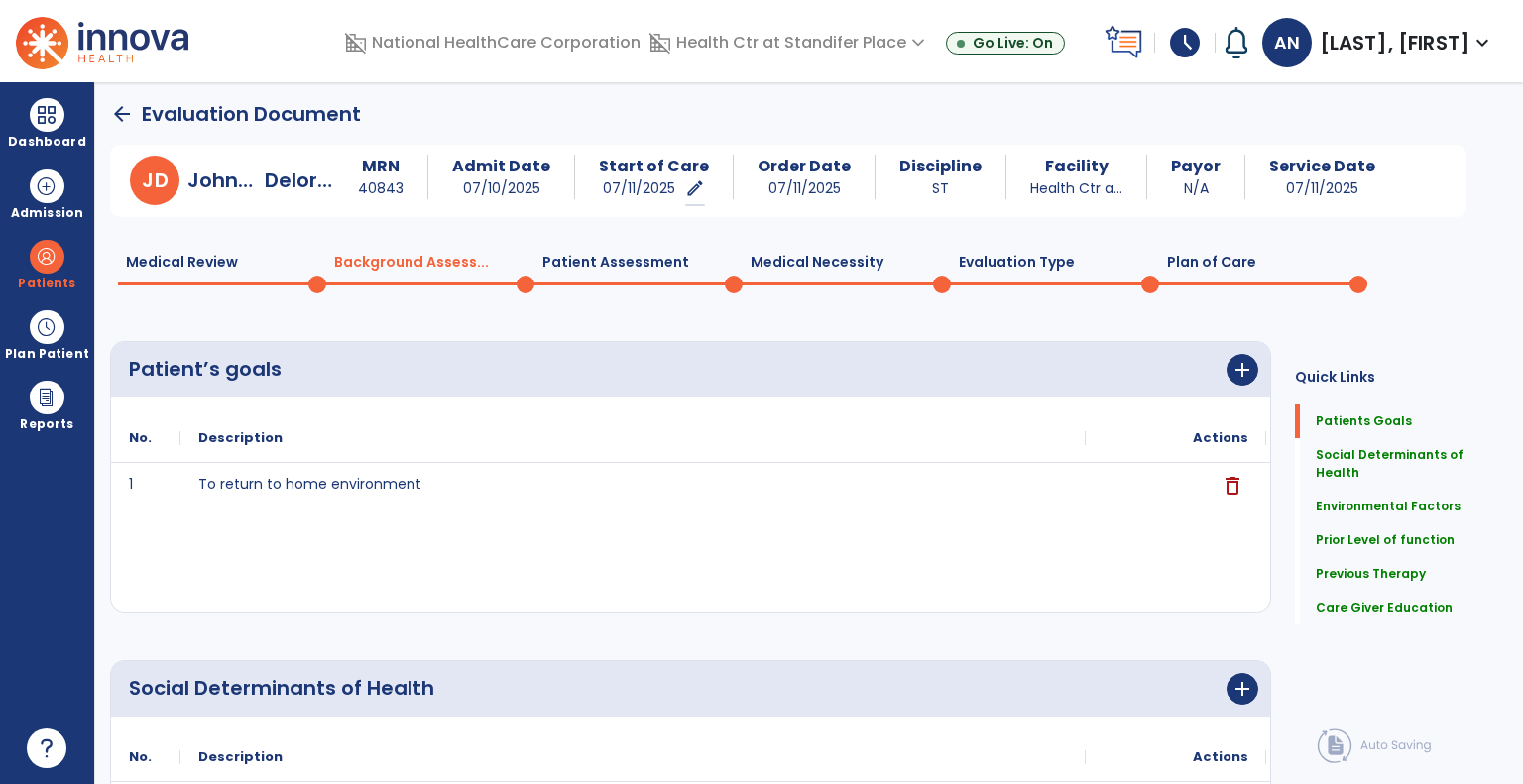 scroll, scrollTop: 0, scrollLeft: 0, axis: both 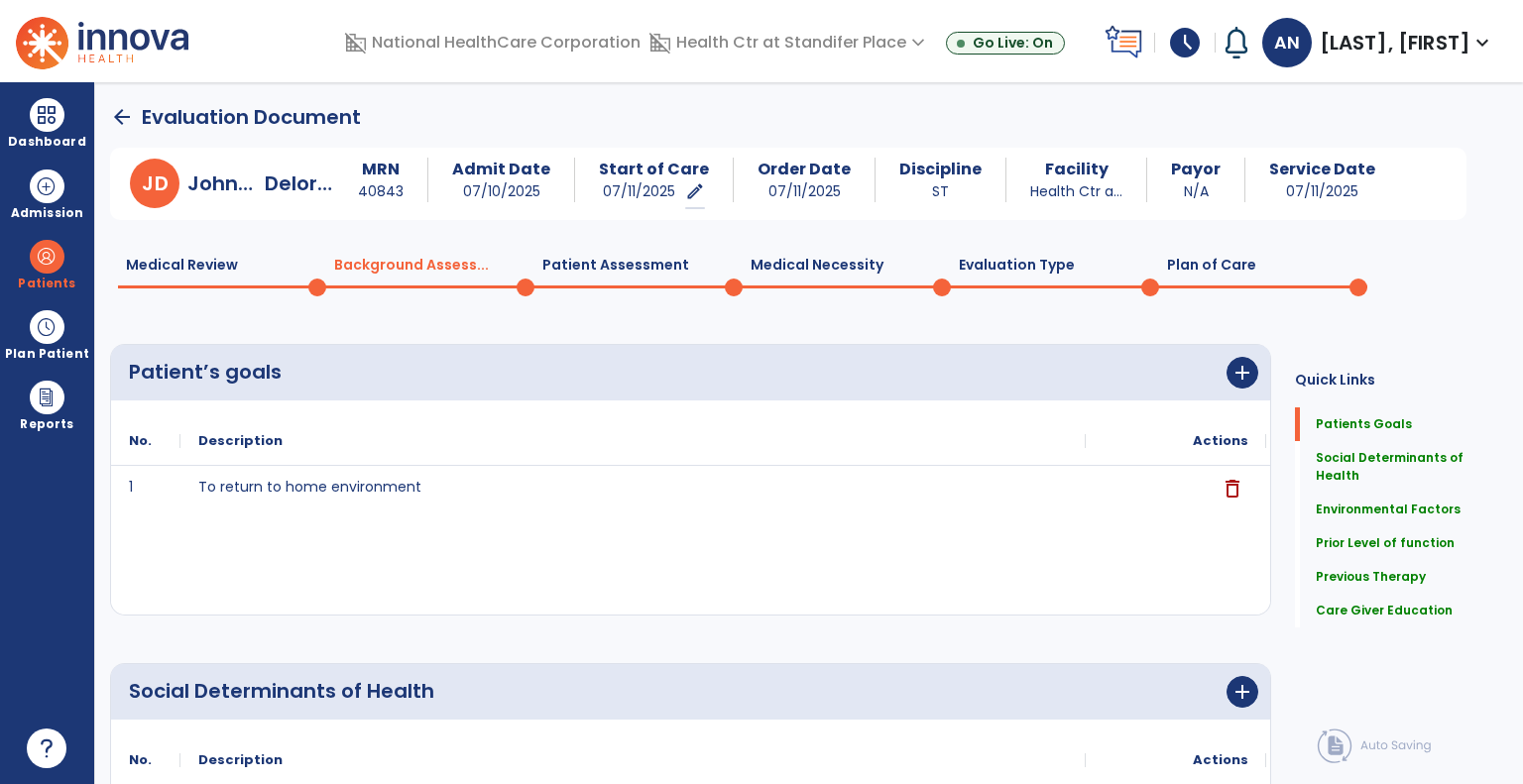 click on "Plan of Care  0" 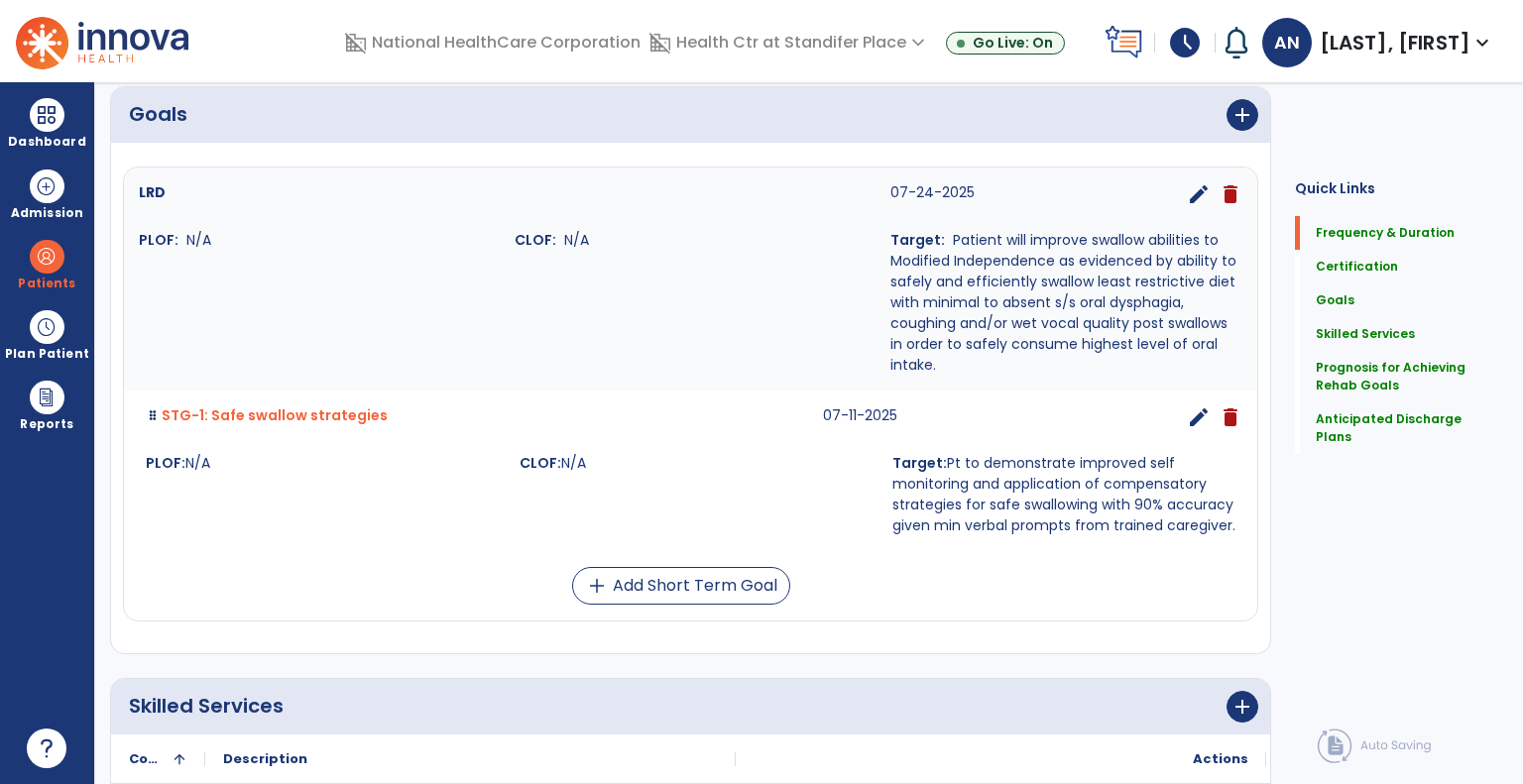 scroll, scrollTop: 1269, scrollLeft: 0, axis: vertical 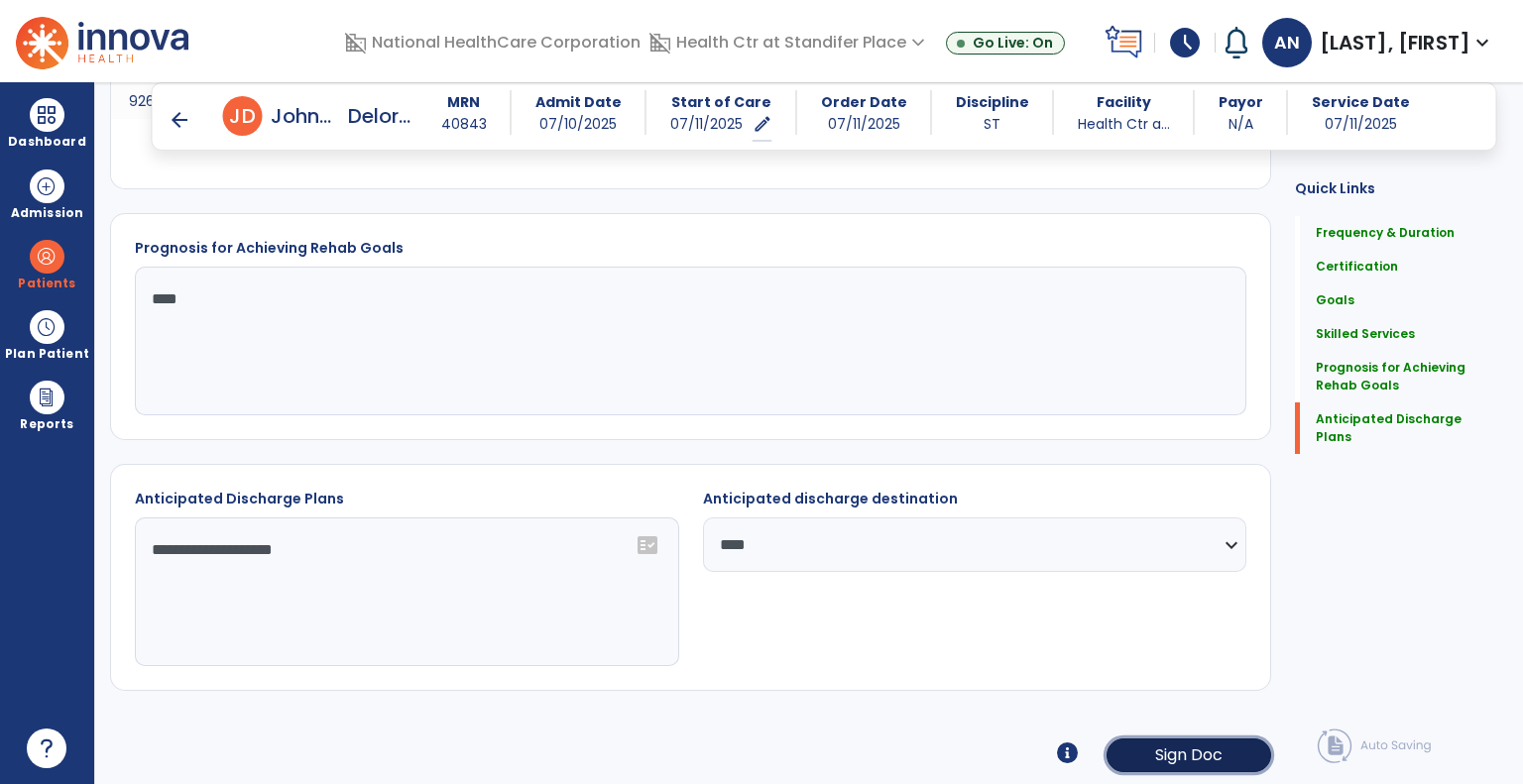 click on "Sign Doc" 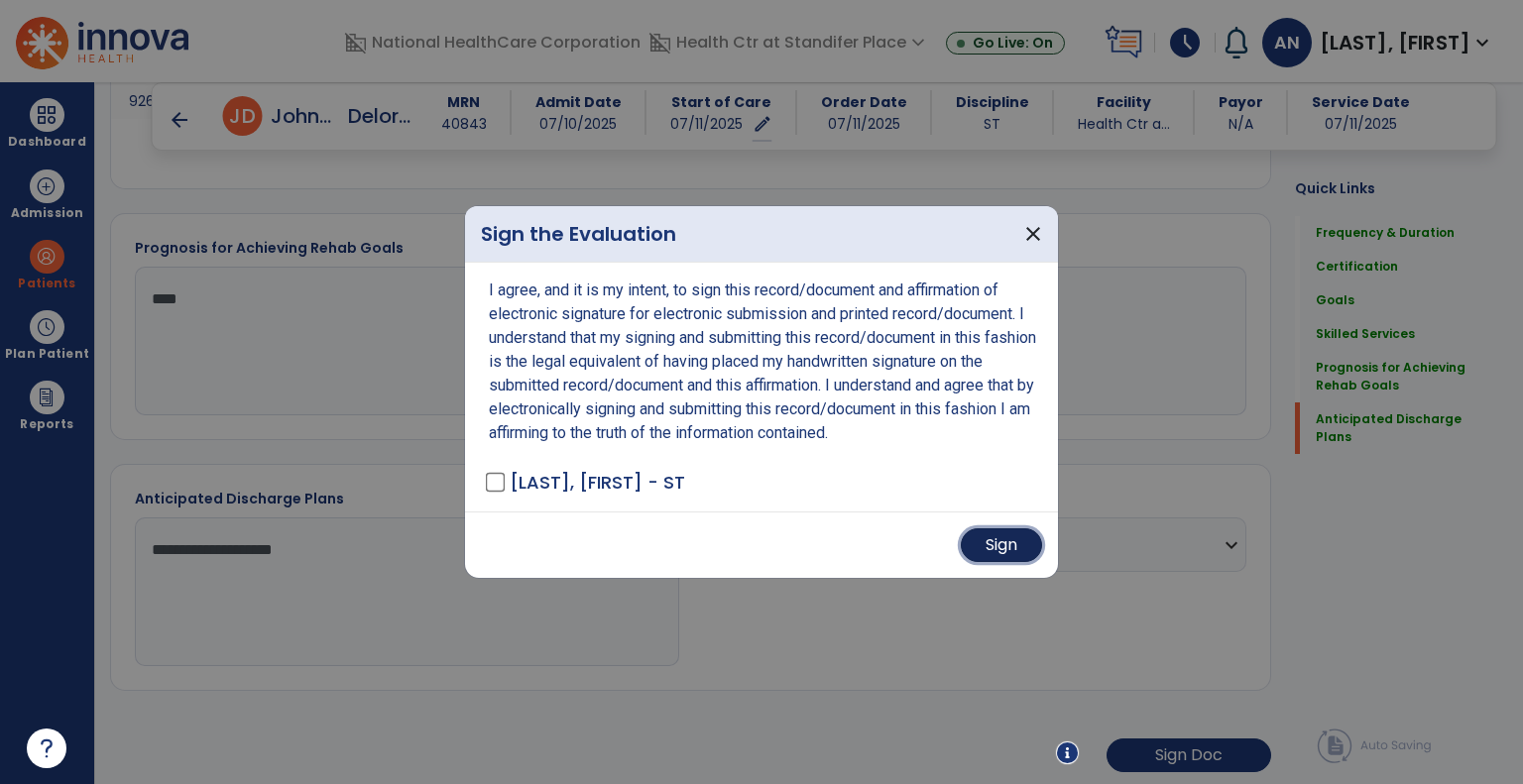 click on "Sign" at bounding box center (1001, 545) 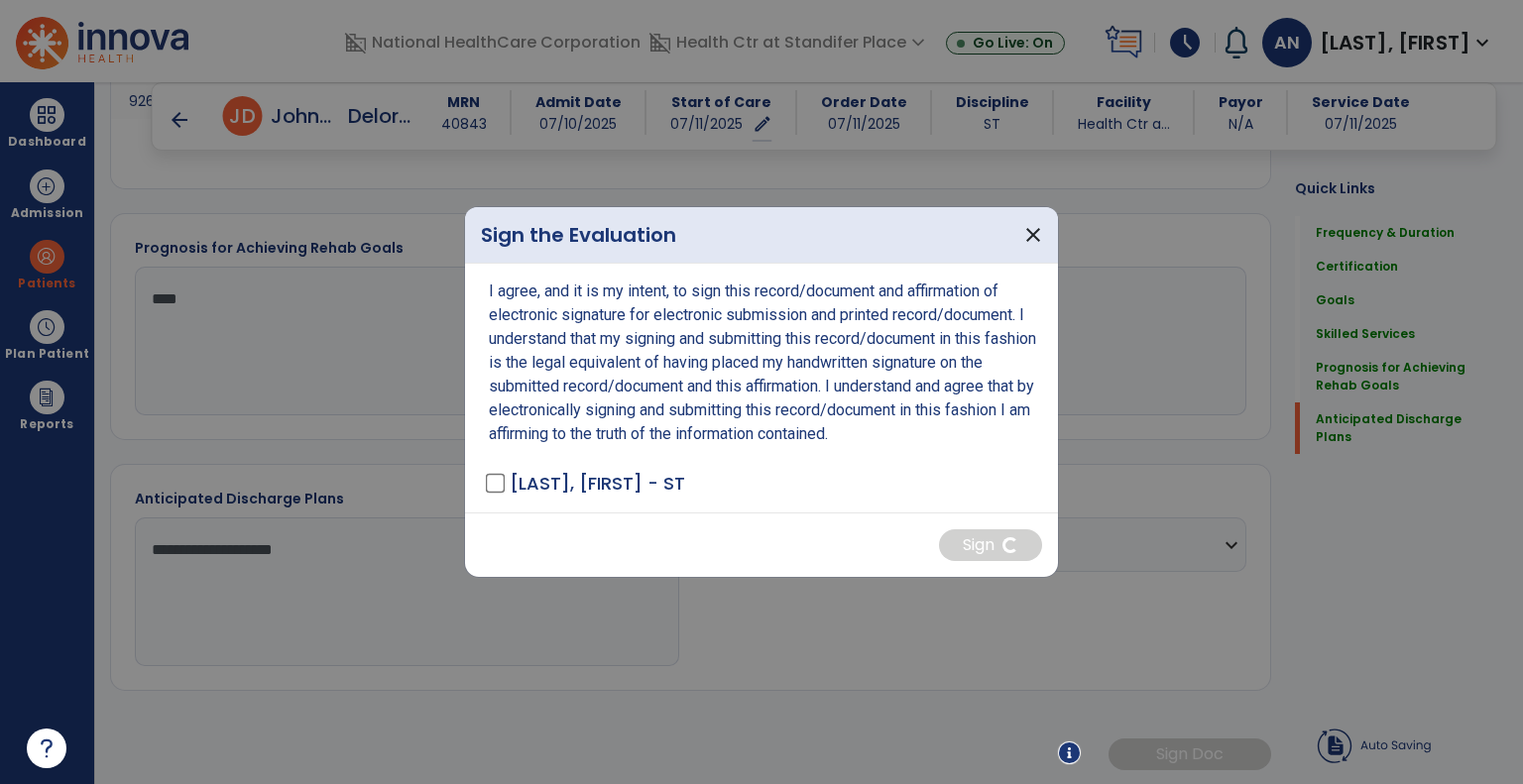 scroll, scrollTop: 1268, scrollLeft: 0, axis: vertical 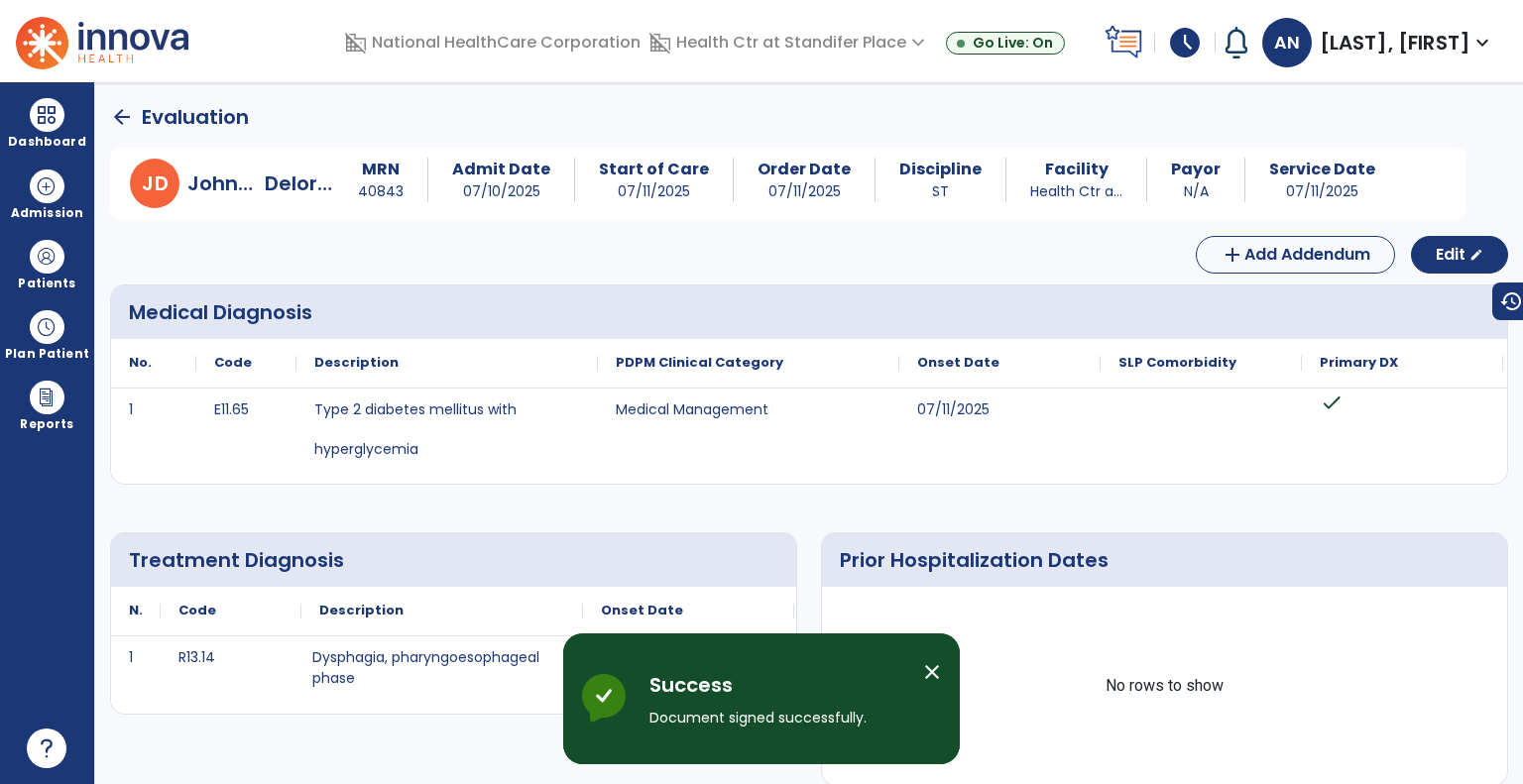 click at bounding box center (102, 41) 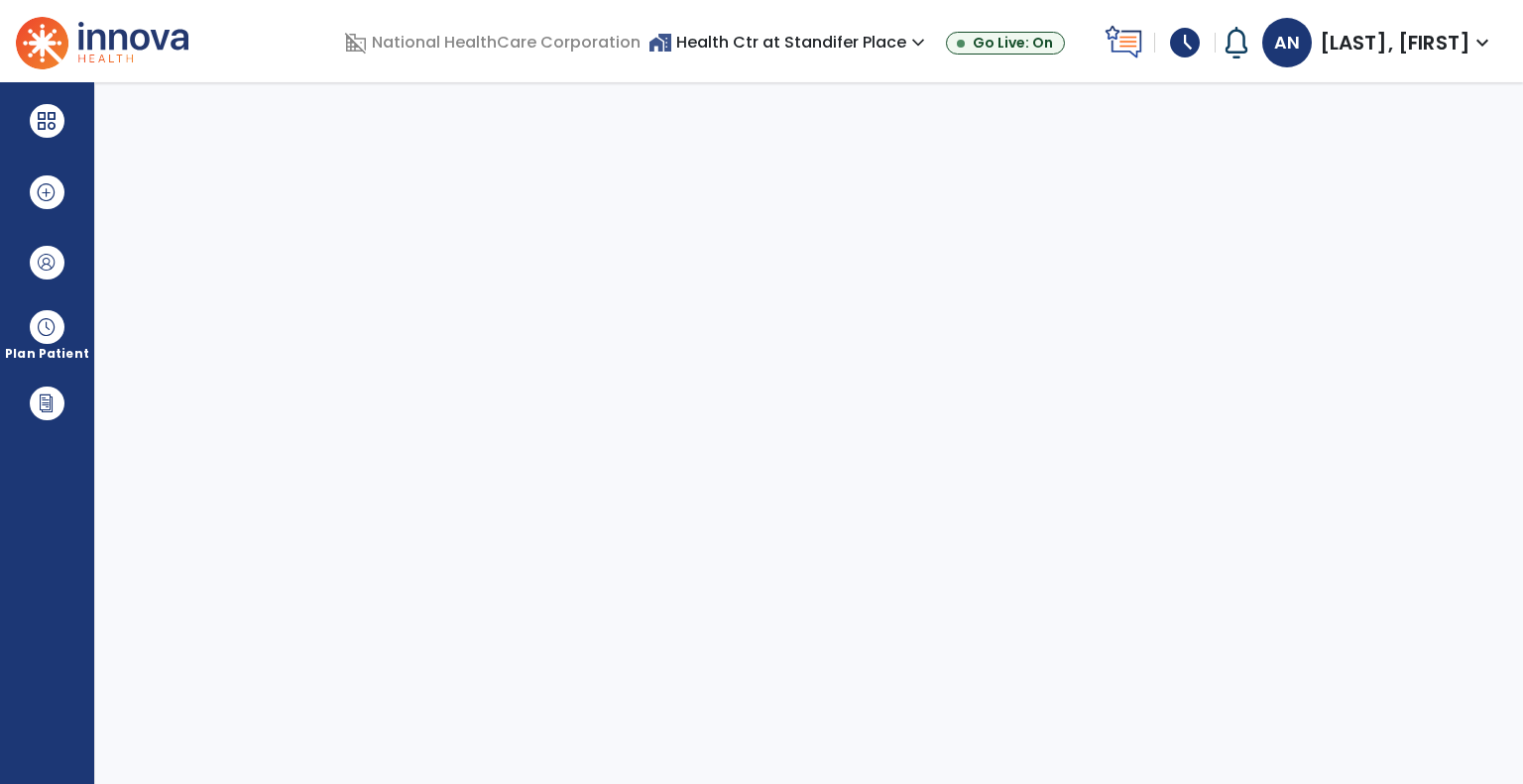 scroll, scrollTop: 0, scrollLeft: 0, axis: both 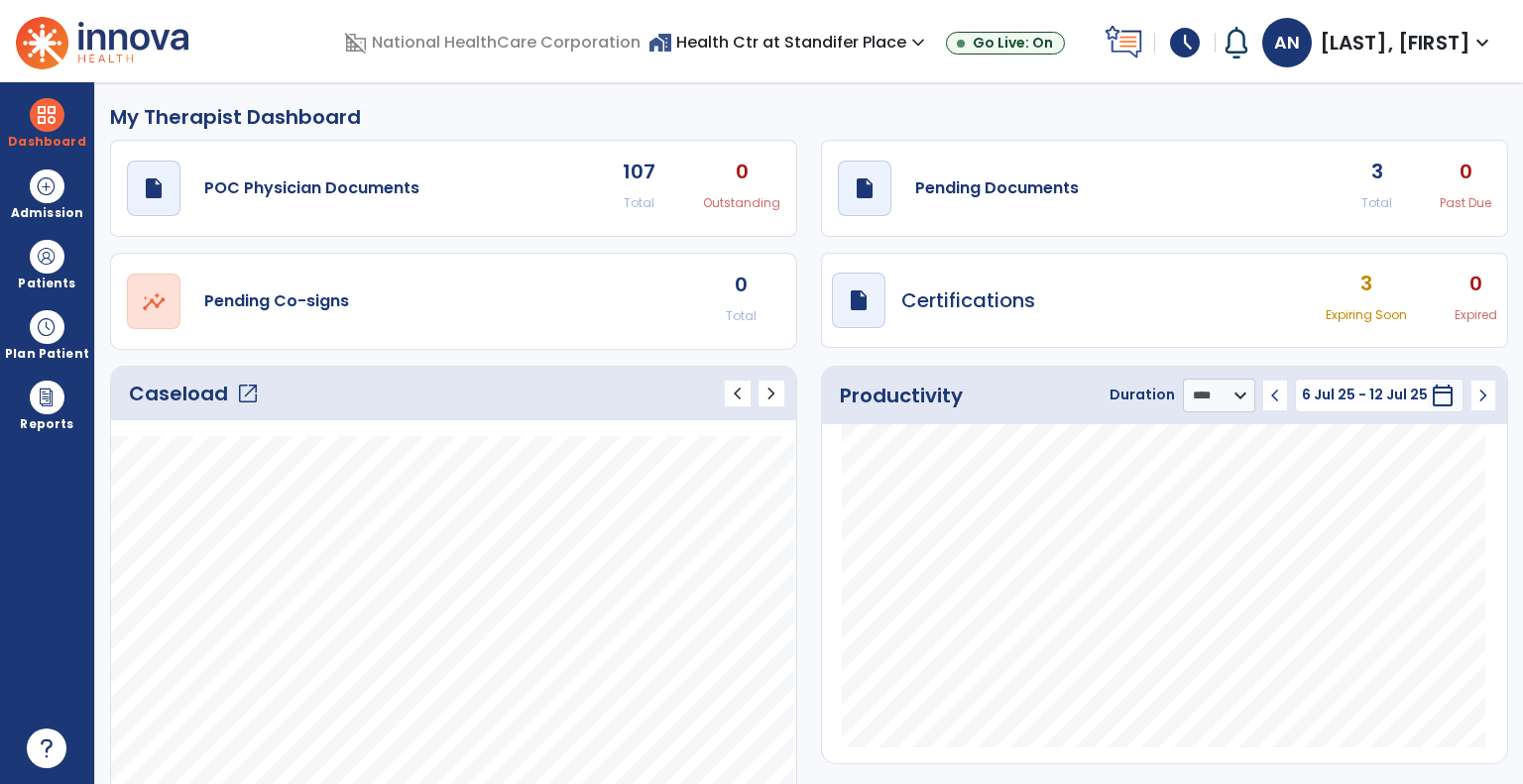 click on "Total" 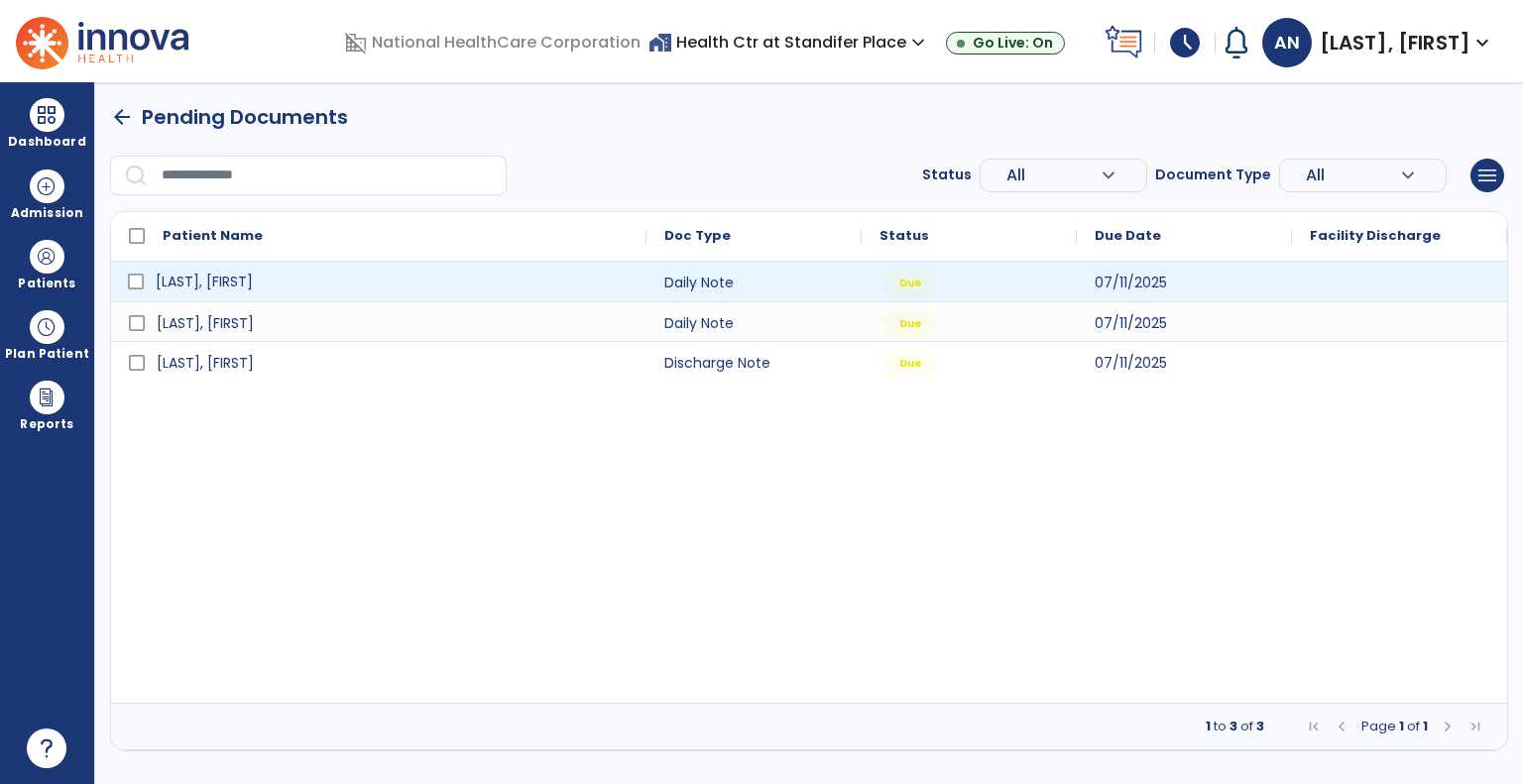 click on "[LAST], [FIRST]" at bounding box center (379, 281) 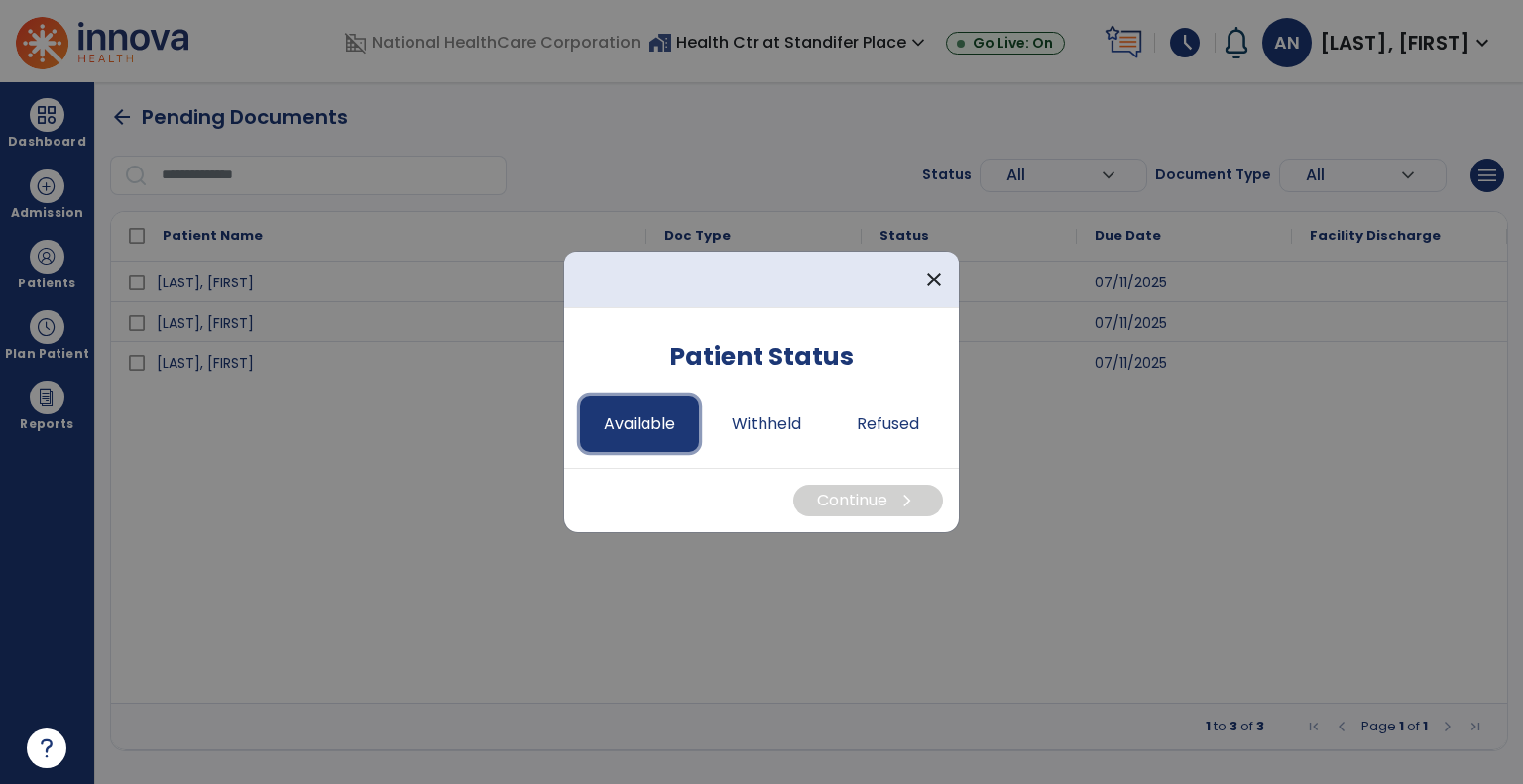 click on "Available" at bounding box center (640, 424) 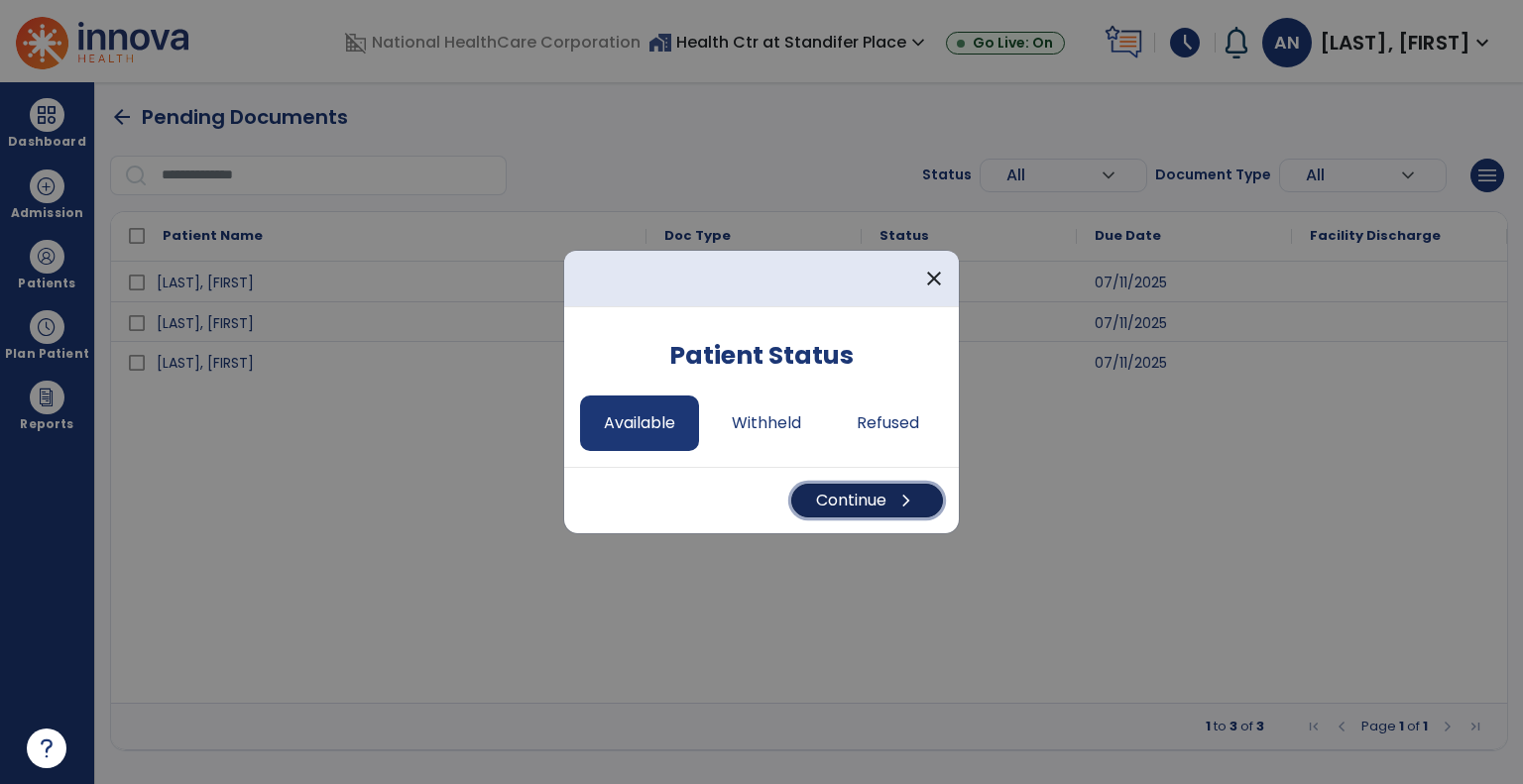 click on "Continue   chevron_right" at bounding box center (867, 501) 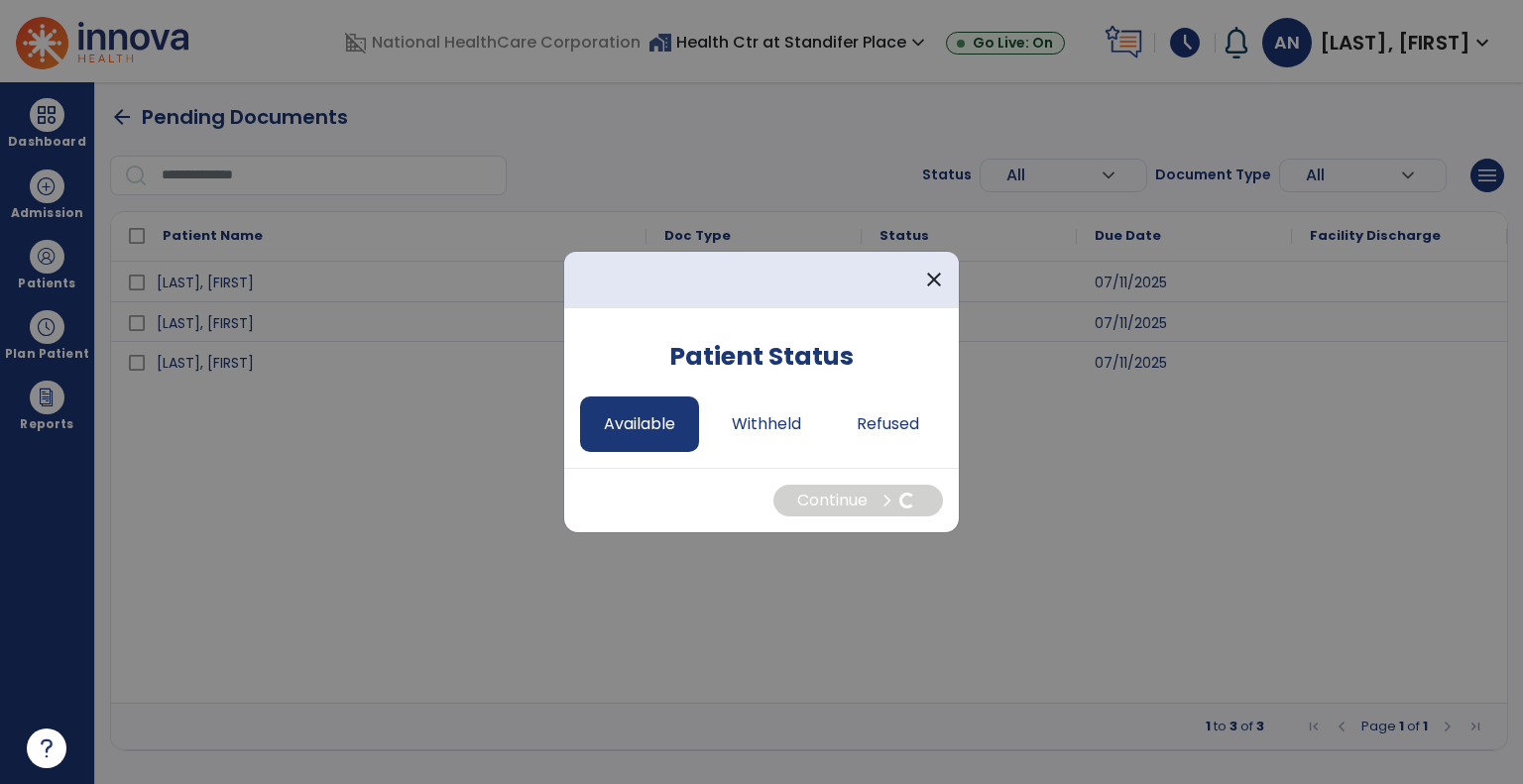 select on "*" 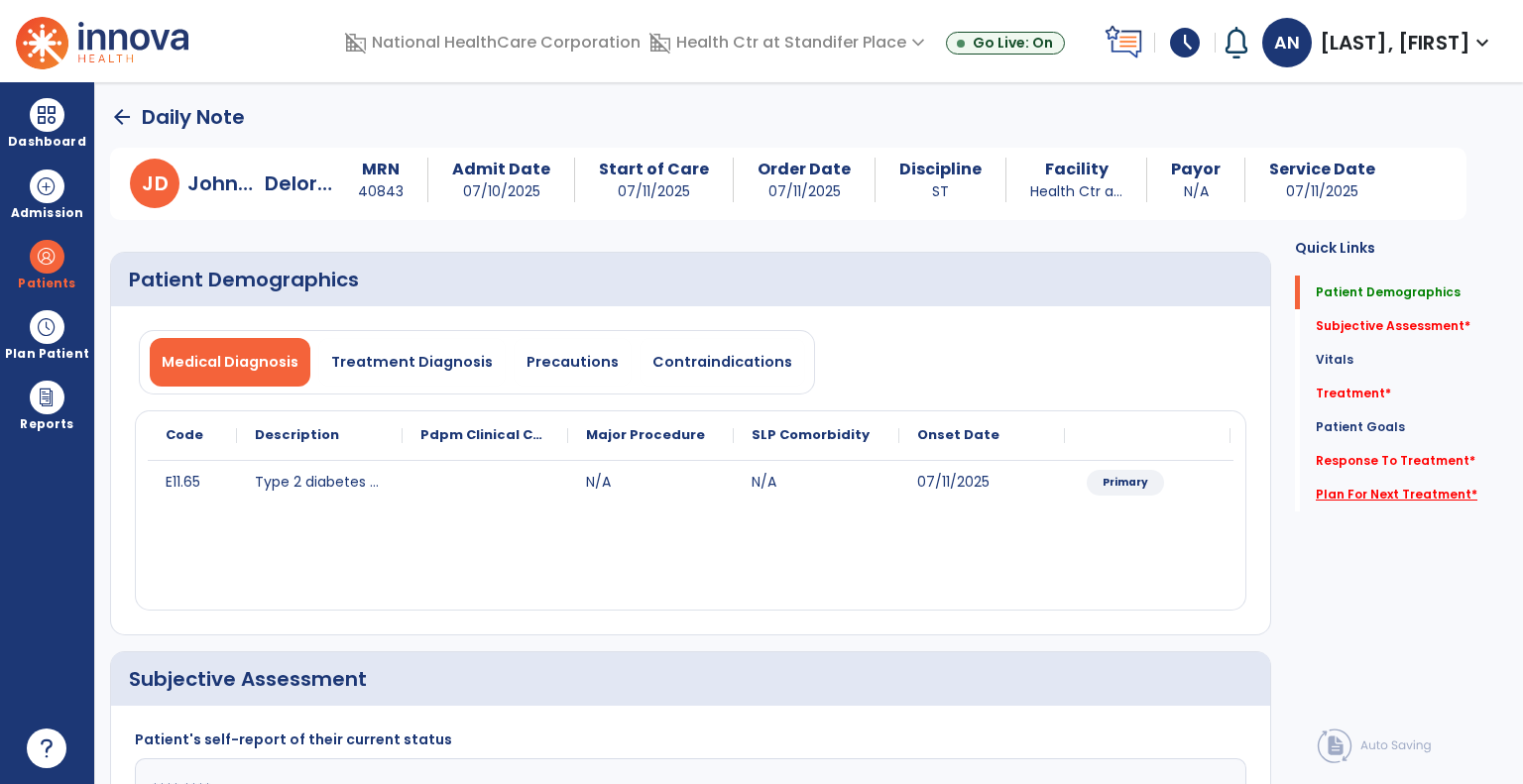 click on "Plan For Next Treatment   *" 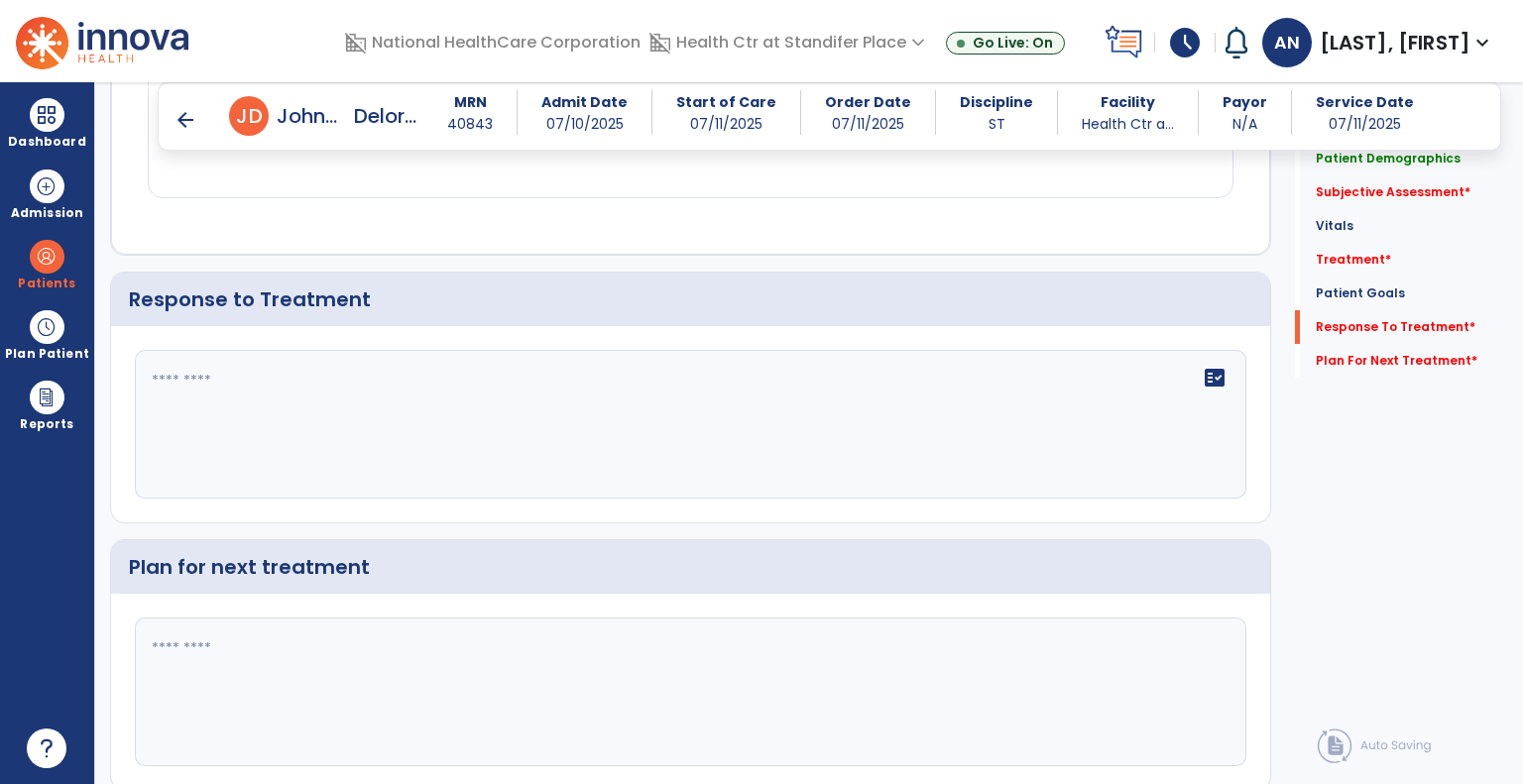 scroll, scrollTop: 2058, scrollLeft: 0, axis: vertical 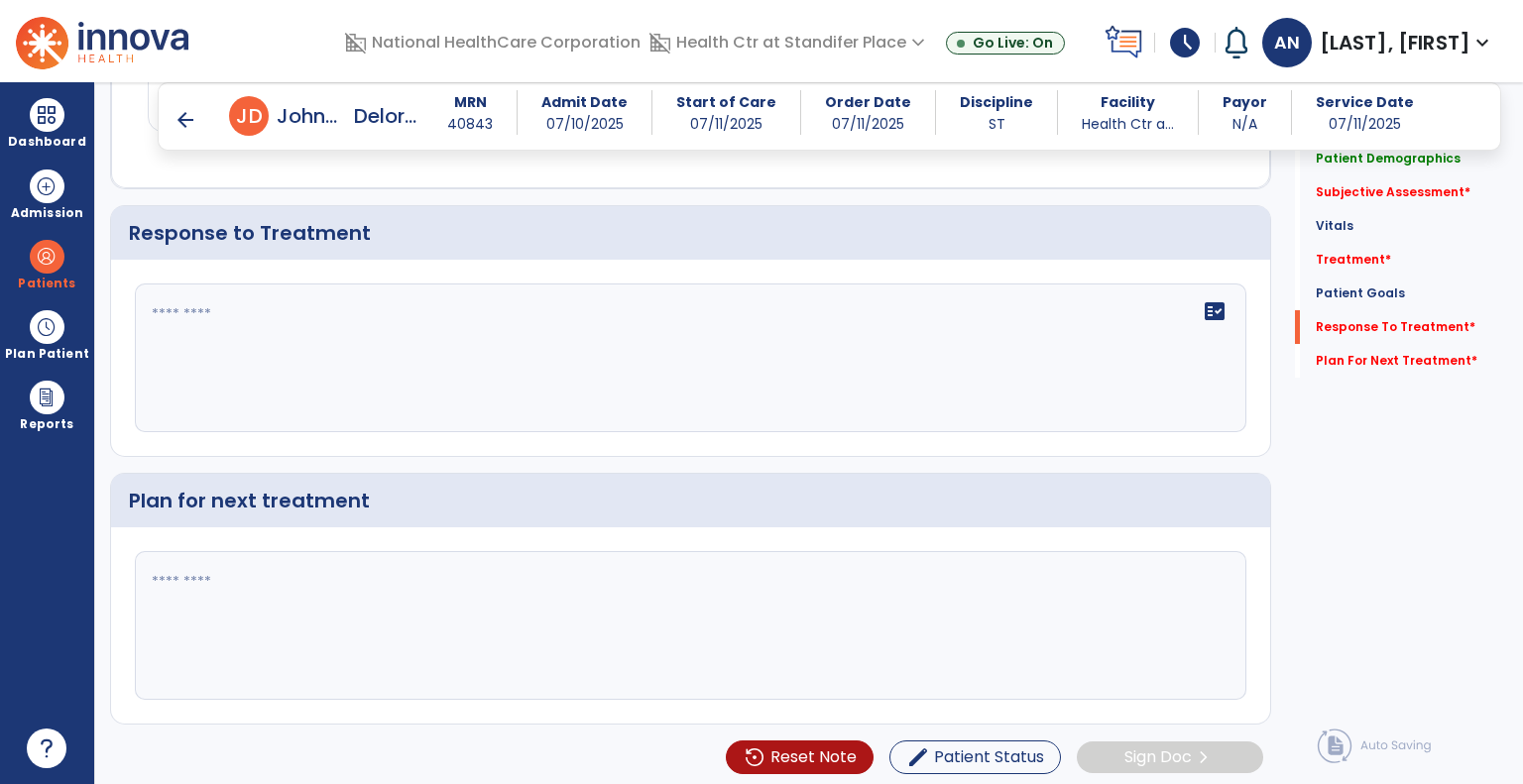 click 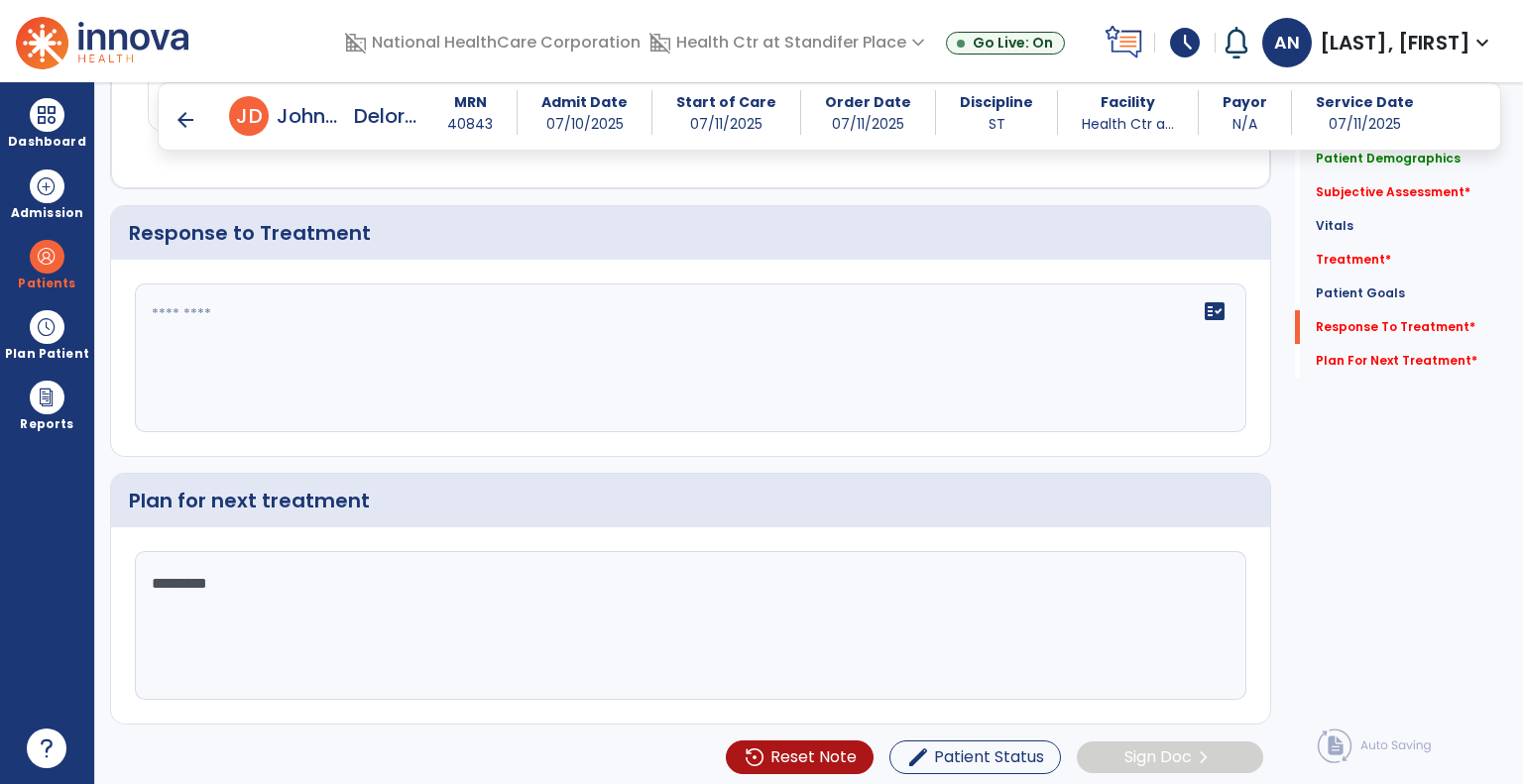 type on "********" 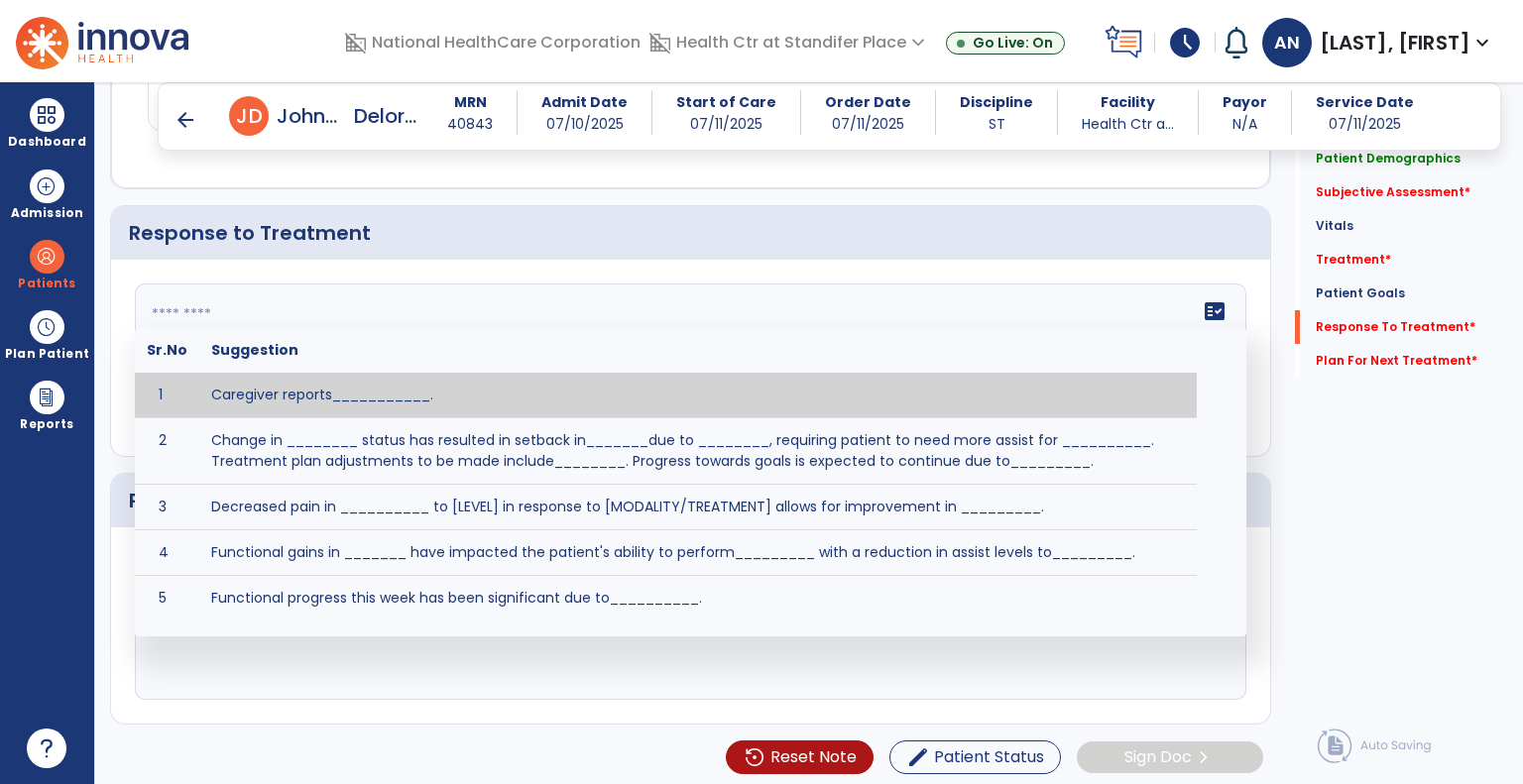click on "fact_check  Sr.No Suggestion 1 Caregiver reports___________. 2 Change in ________ status has resulted in setback in_______due to ________, requiring patient to need more assist for __________.   Treatment plan adjustments to be made include________.  Progress towards goals is expected to continue due to_________. 3 Decreased pain in __________ to [LEVEL] in response to [MODALITY/TREATMENT] allows for improvement in _________. 4 Functional gains in _______ have impacted the patient's ability to perform_________ with a reduction in assist levels to_________. 5 Functional progress this week has been significant due to__________. 6 Gains in ________ have improved the patient's ability to perform ______with decreased levels of assist to___________. 7 Improvement in ________allows patient to tolerate higher levels of challenges in_________. 8 Pain in [AREA] has decreased to [LEVEL] in response to [TREATMENT/MODALITY], allowing fore ease in completing__________. 9 10 11 12 13 14 15 16 17 18 19 20 21" 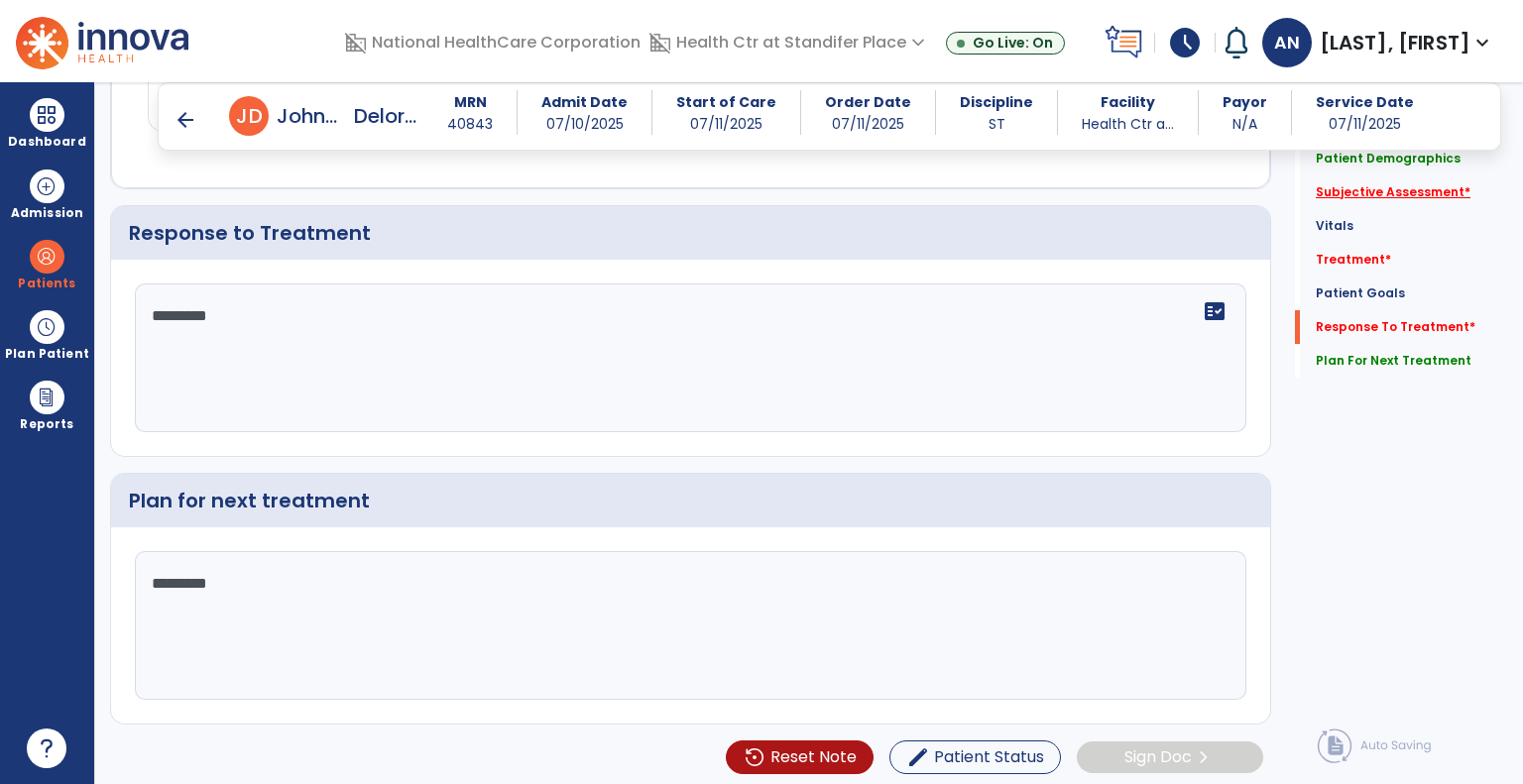 type on "********" 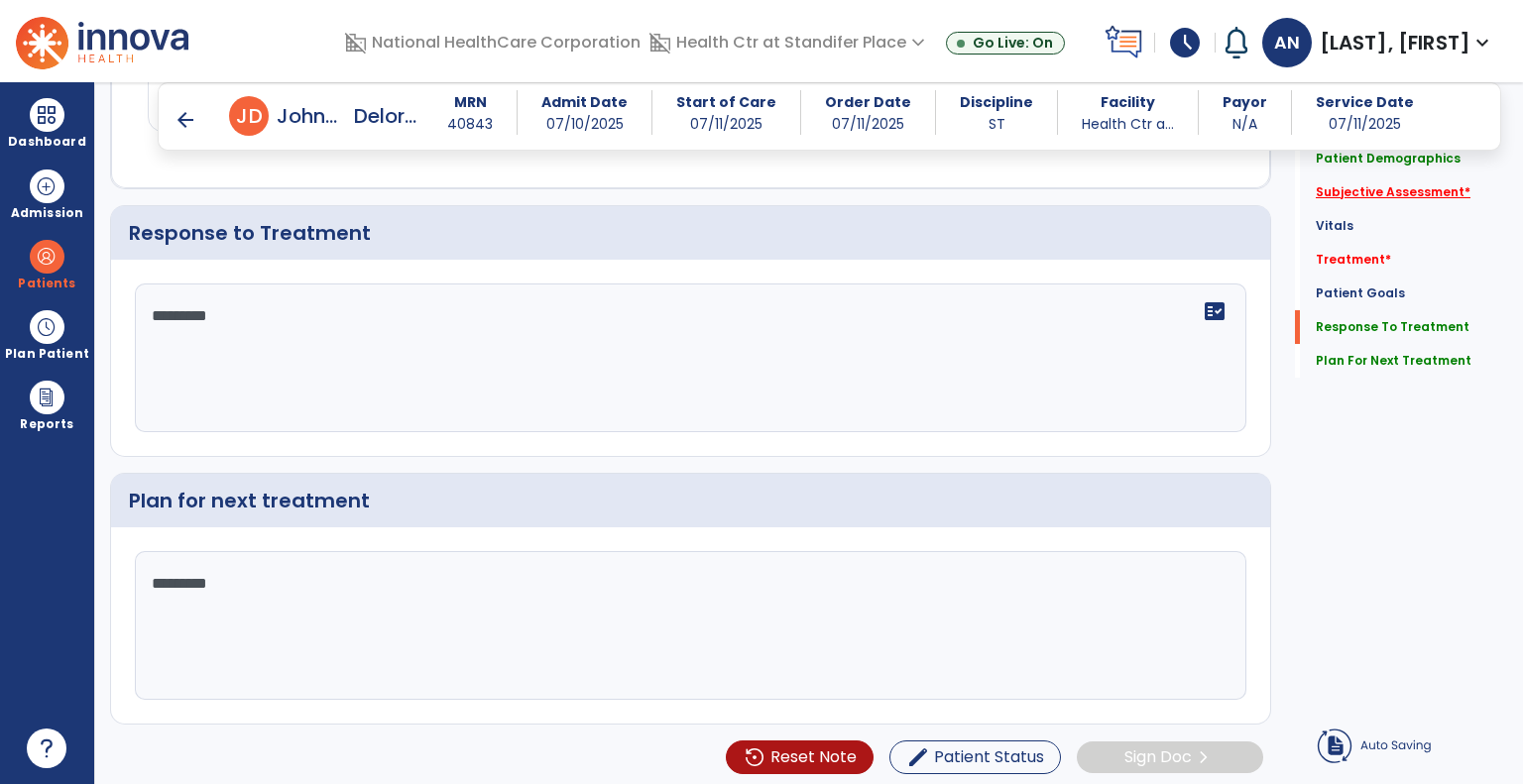 click on "Subjective Assessment   *" 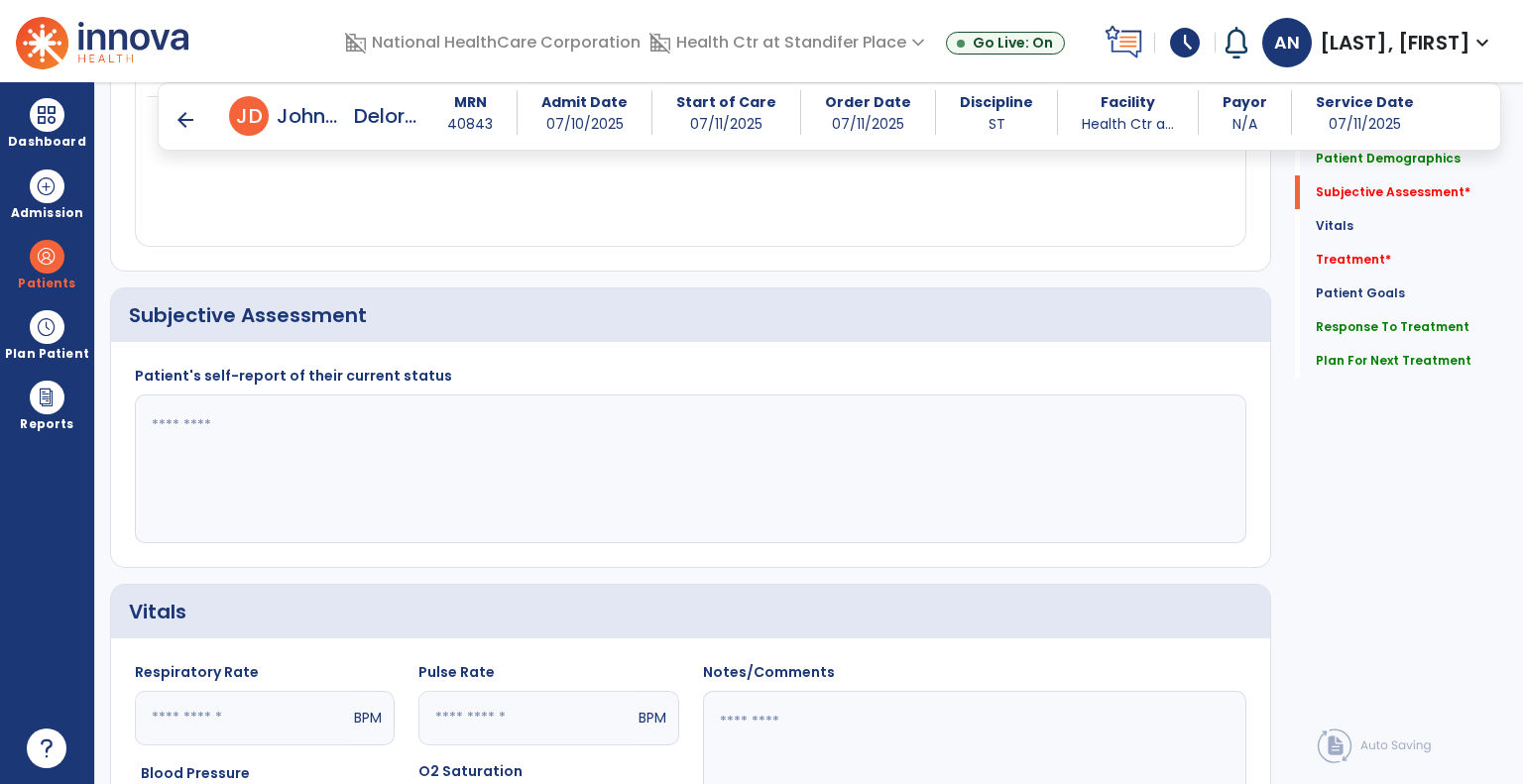 scroll, scrollTop: 337, scrollLeft: 0, axis: vertical 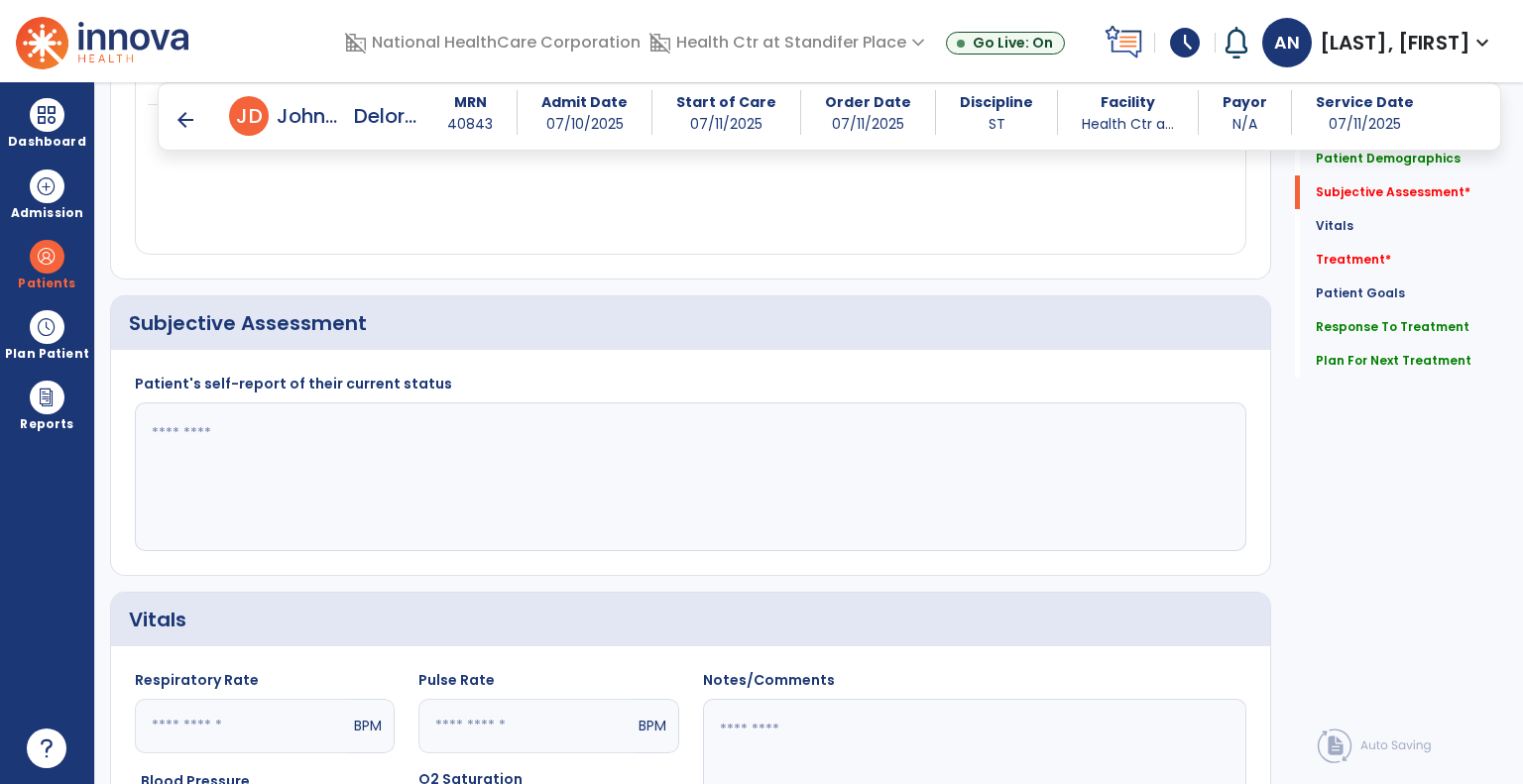 click 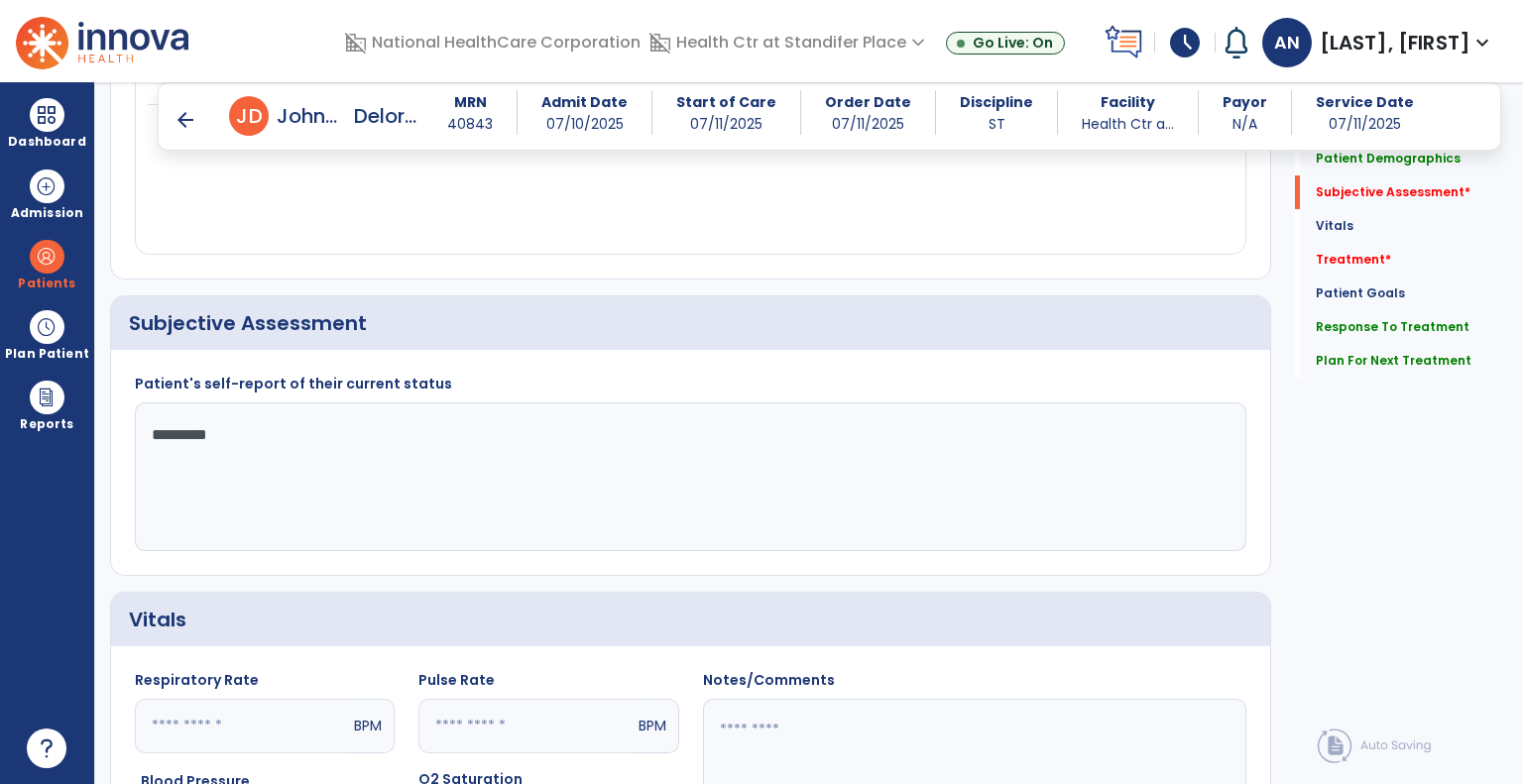 type on "********" 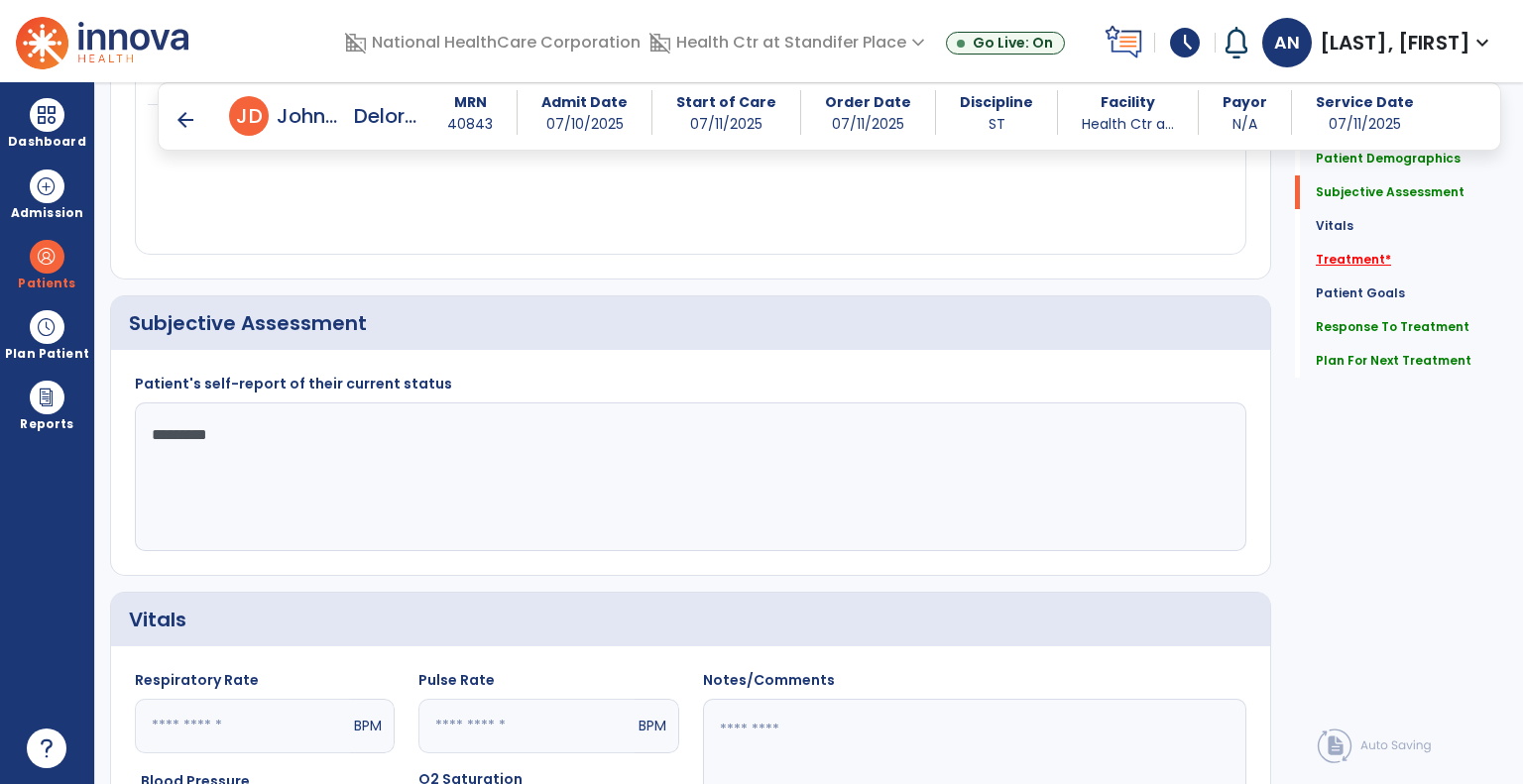 click on "Treatment   *" 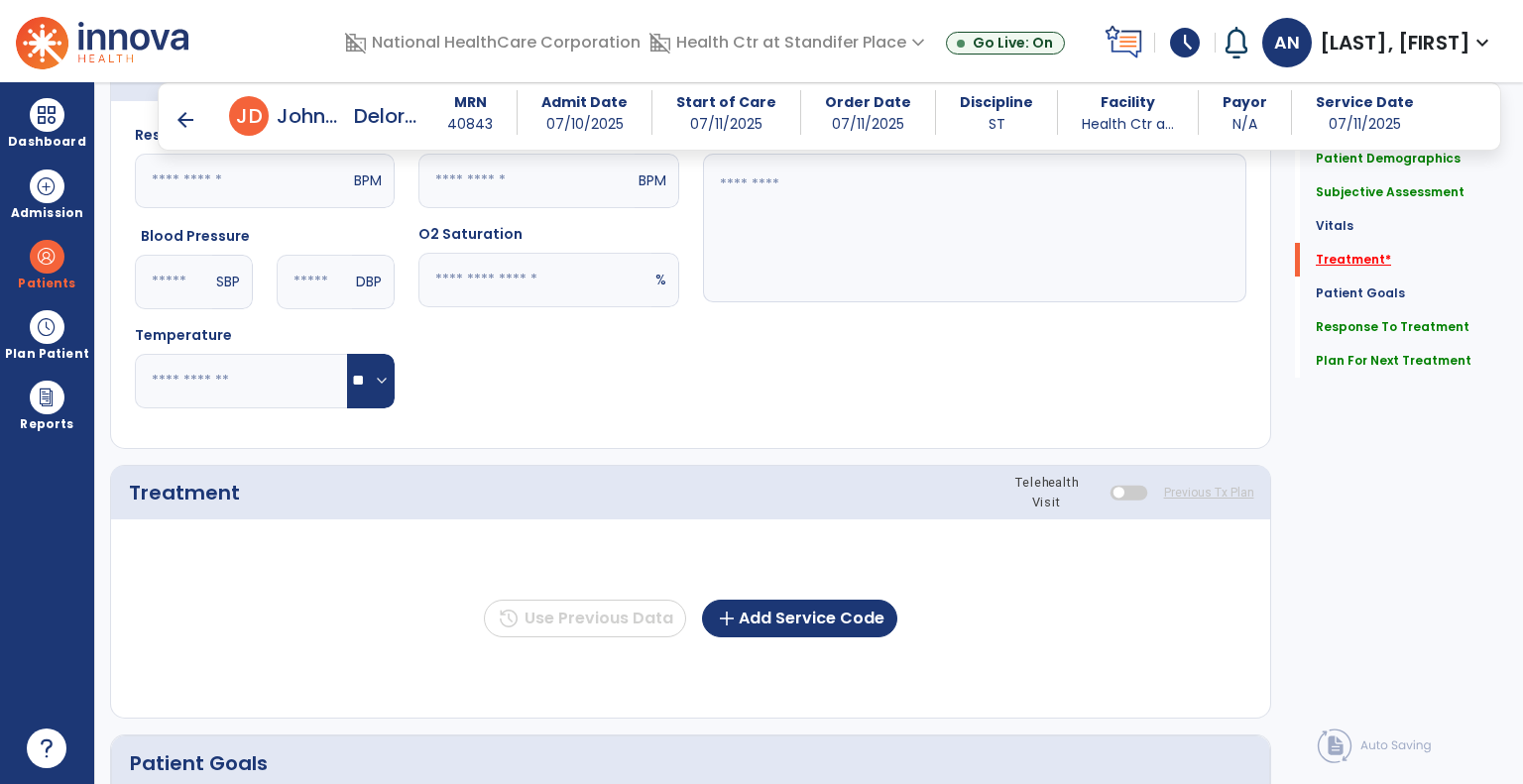 scroll, scrollTop: 1039, scrollLeft: 0, axis: vertical 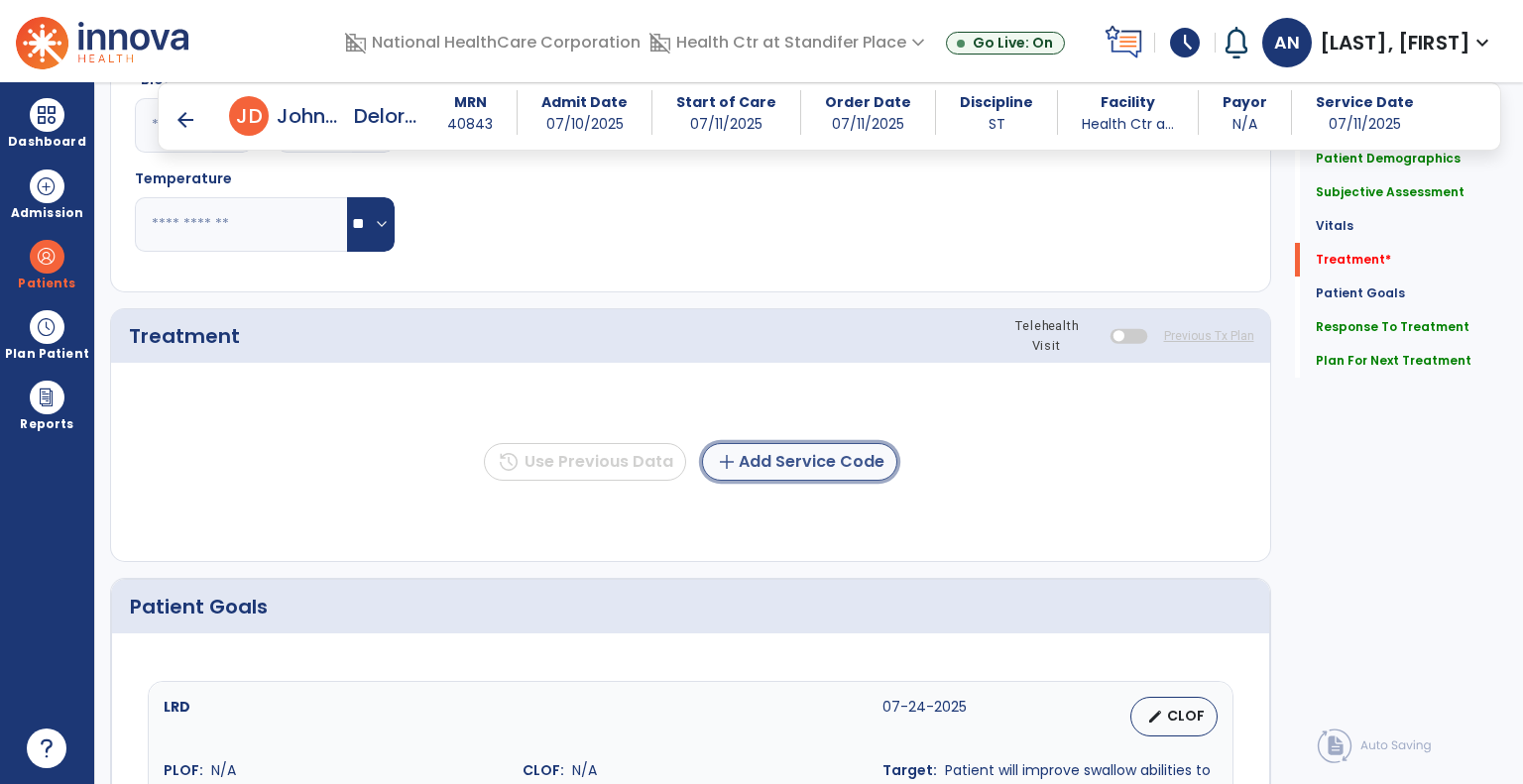 click on "add  Add Service Code" 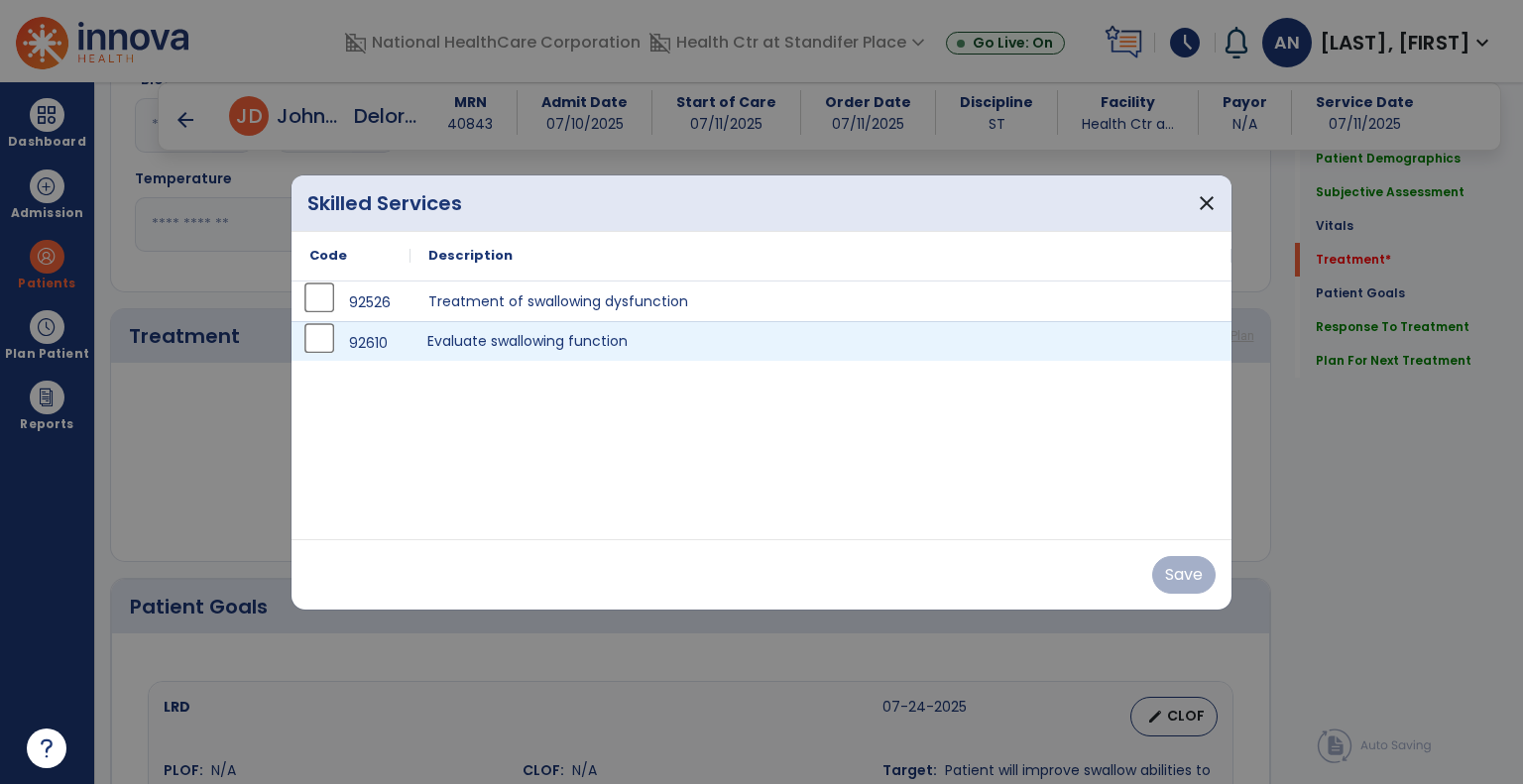 click on "Evaluate swallowing function" at bounding box center (821, 341) 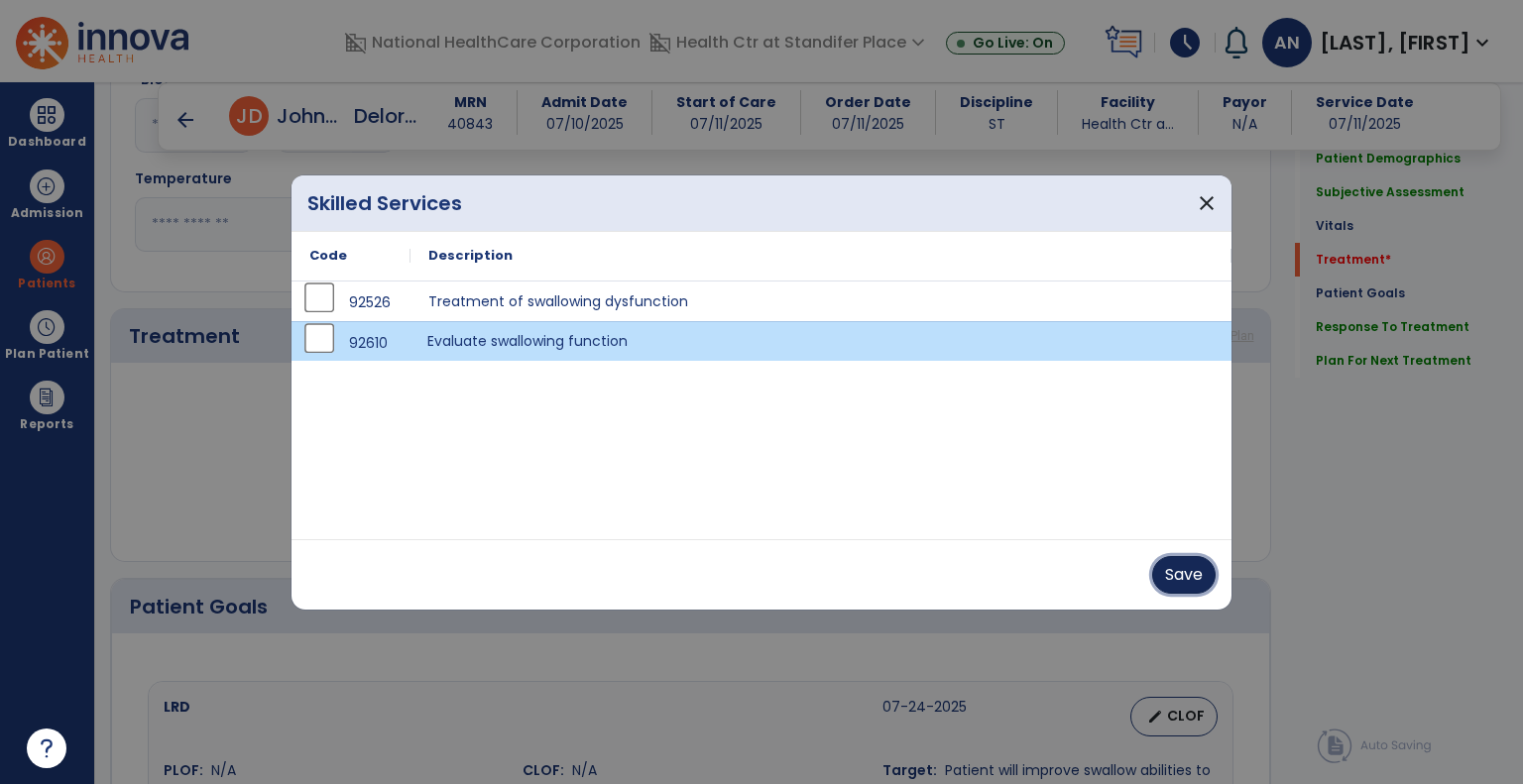 click on "Save" at bounding box center (1184, 575) 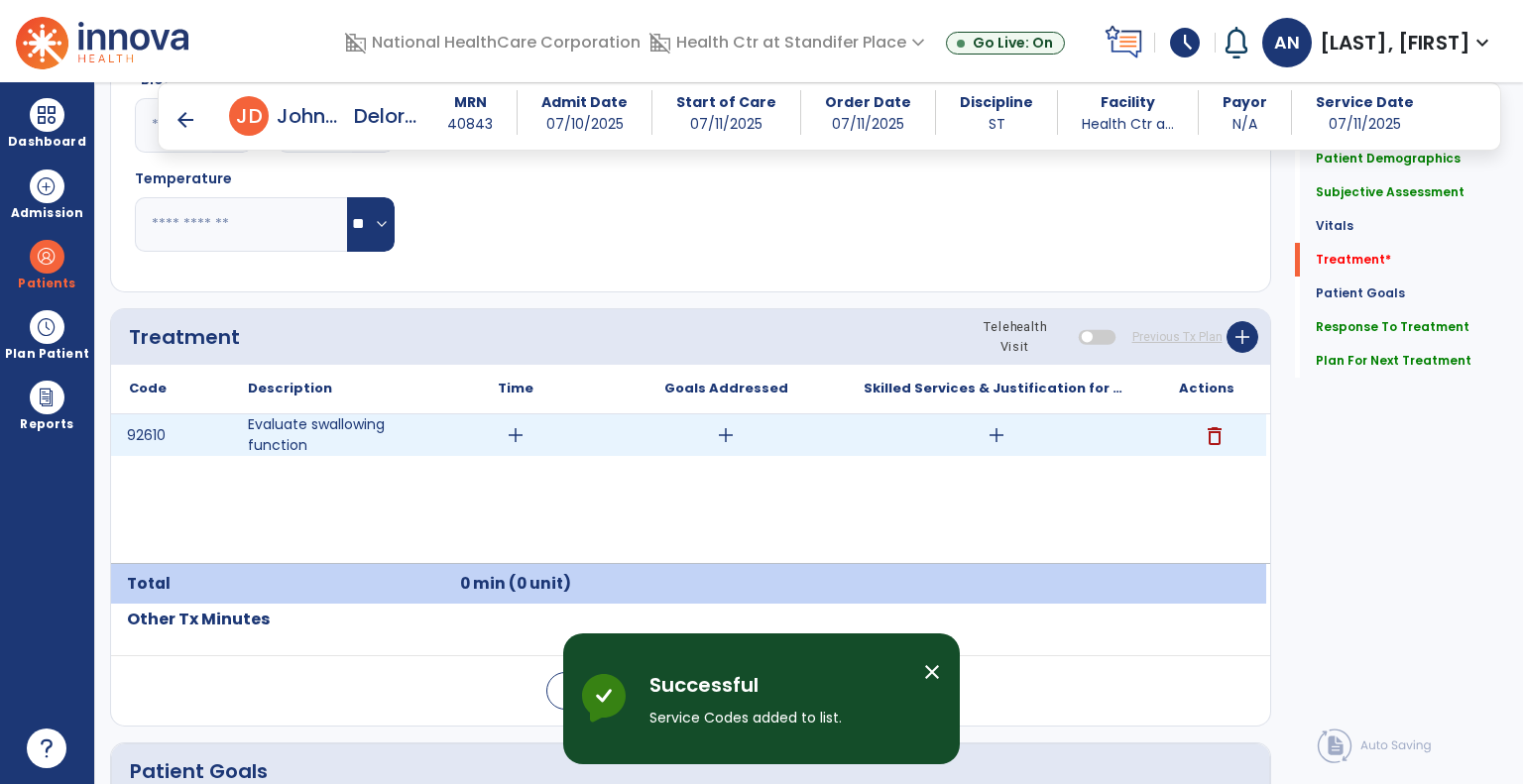click on "add" at bounding box center (726, 435) 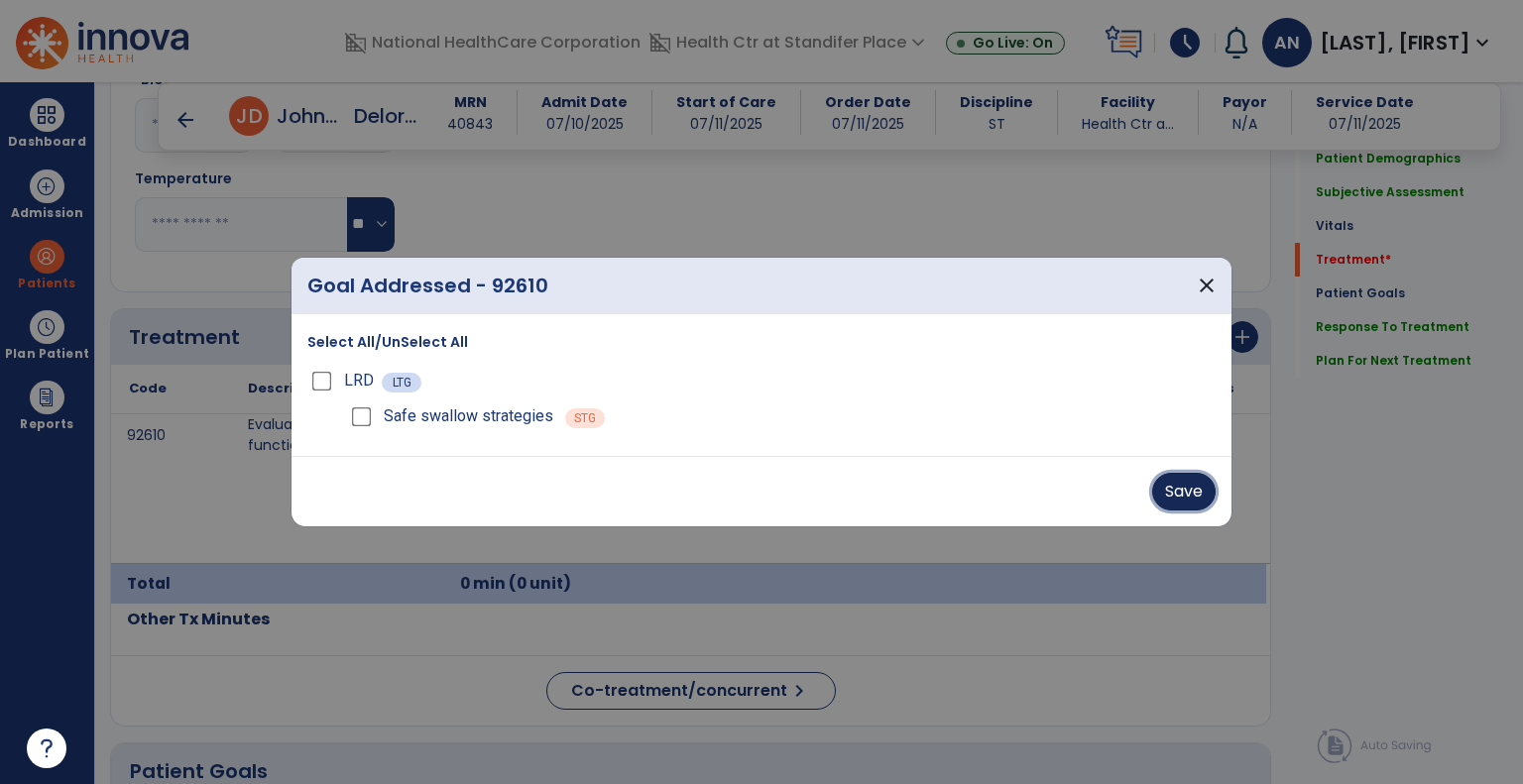 click on "Save" at bounding box center [1184, 492] 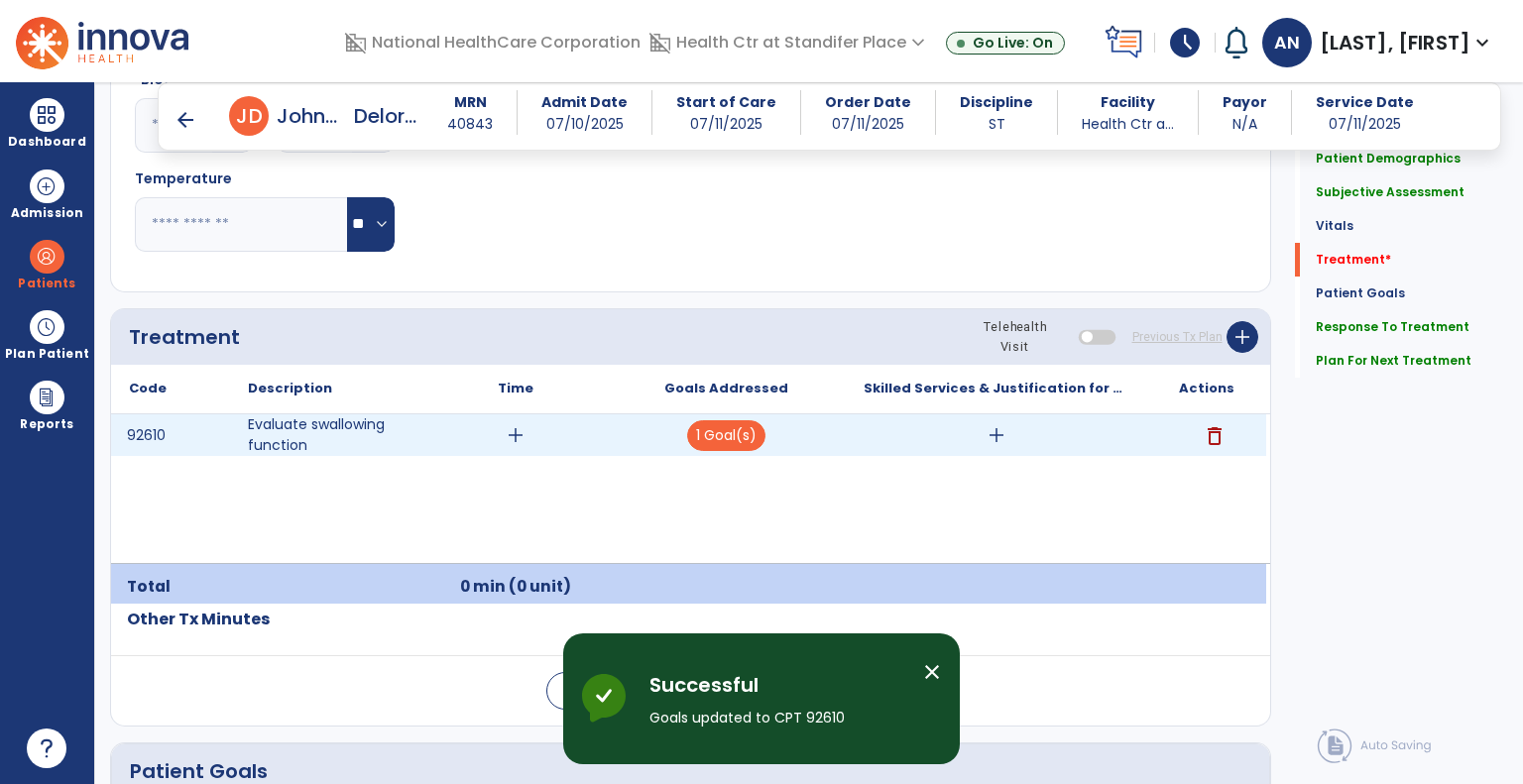 click on "add" at bounding box center (996, 435) 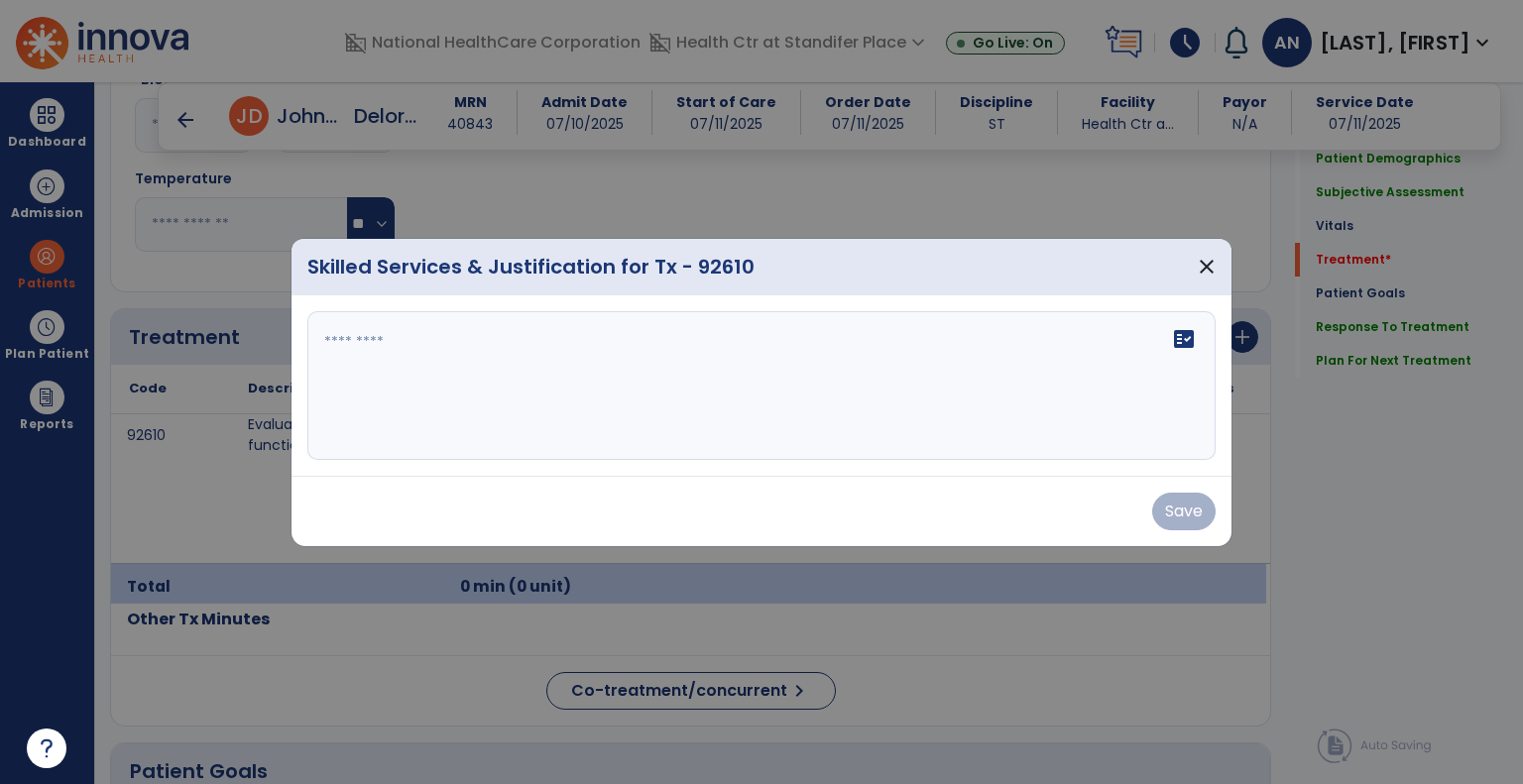 drag, startPoint x: 300, startPoint y: 419, endPoint x: 338, endPoint y: 394, distance: 45.486262 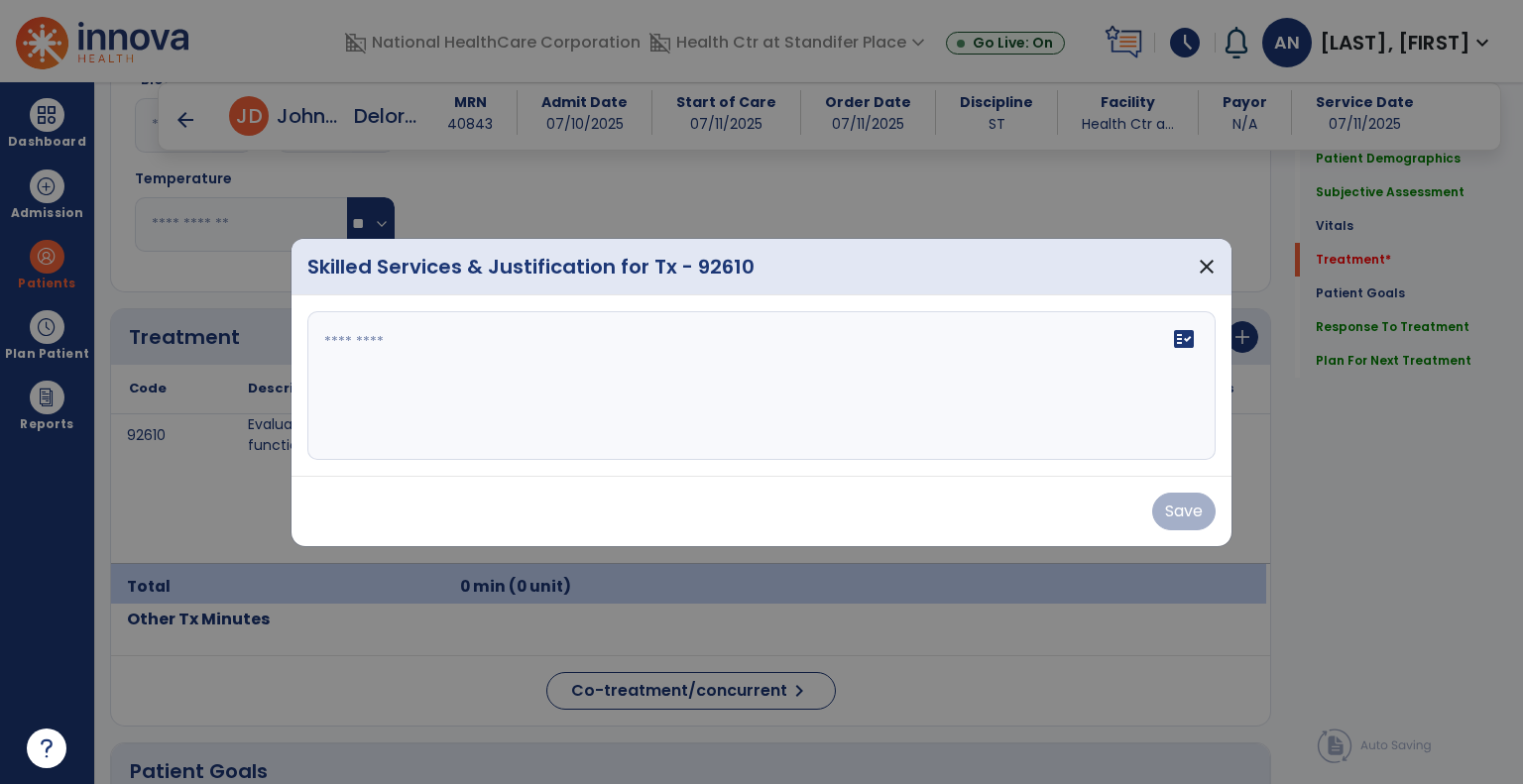 click on "fact_check" at bounding box center (762, 386) 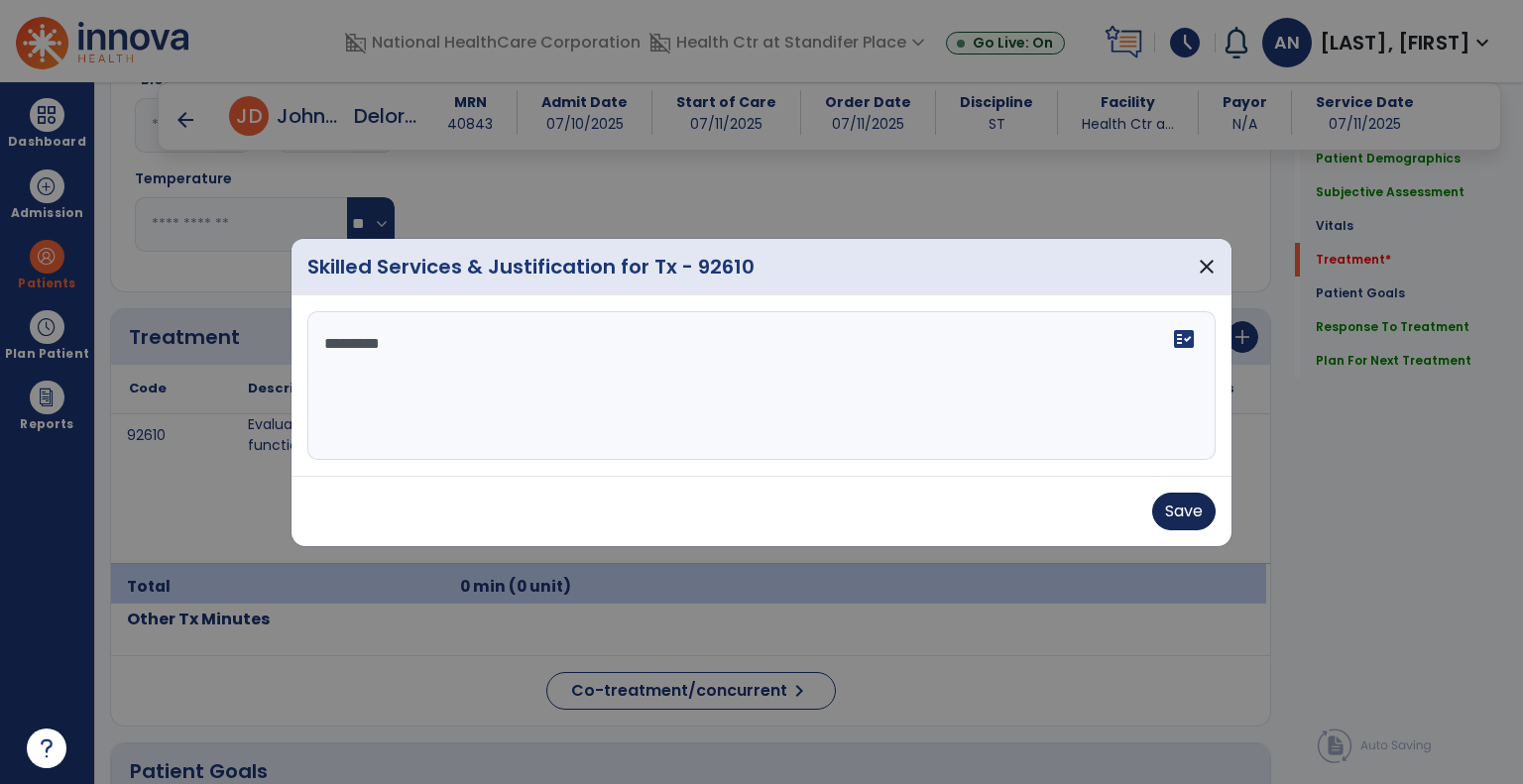 type on "********" 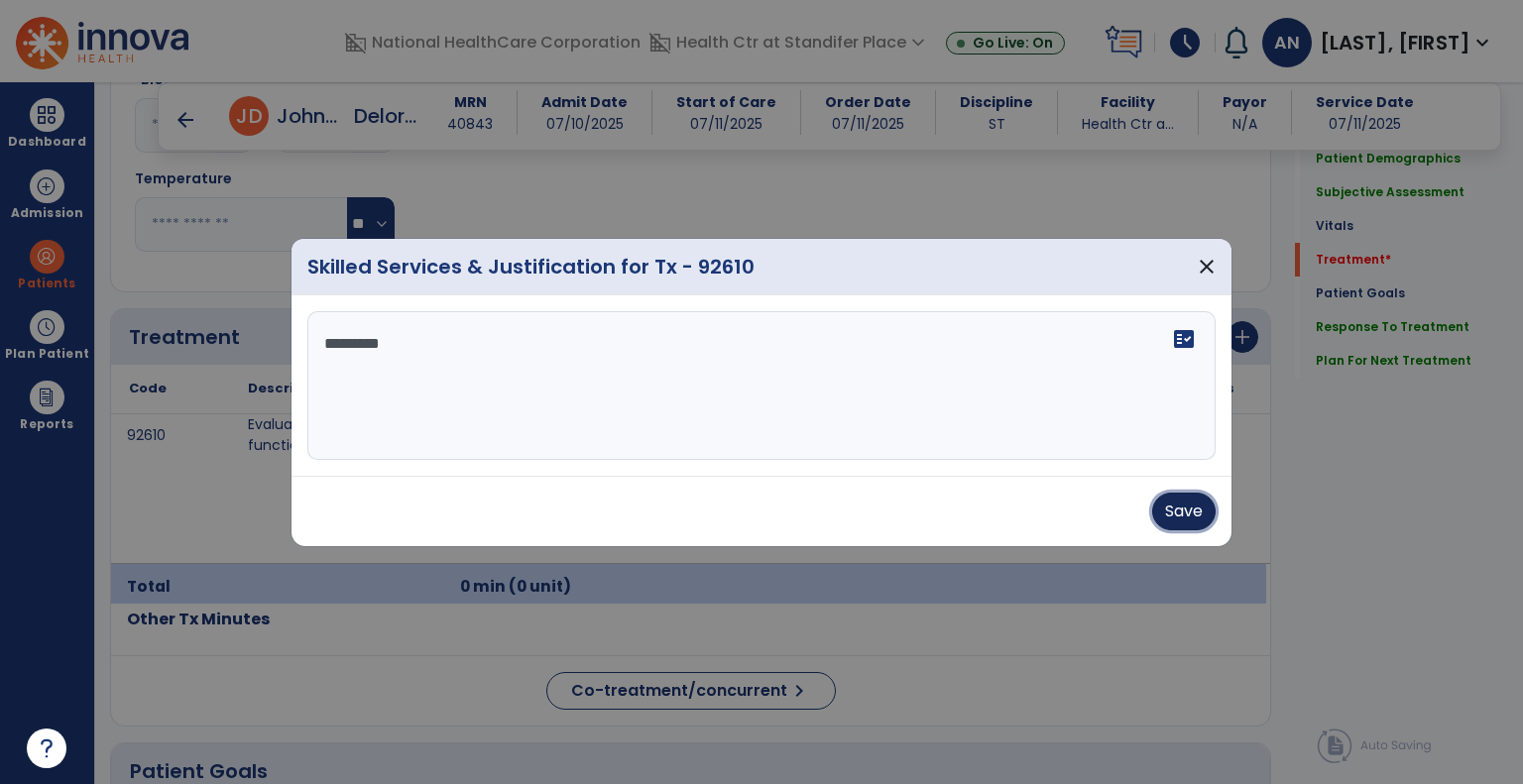 click on "Save" at bounding box center (1184, 511) 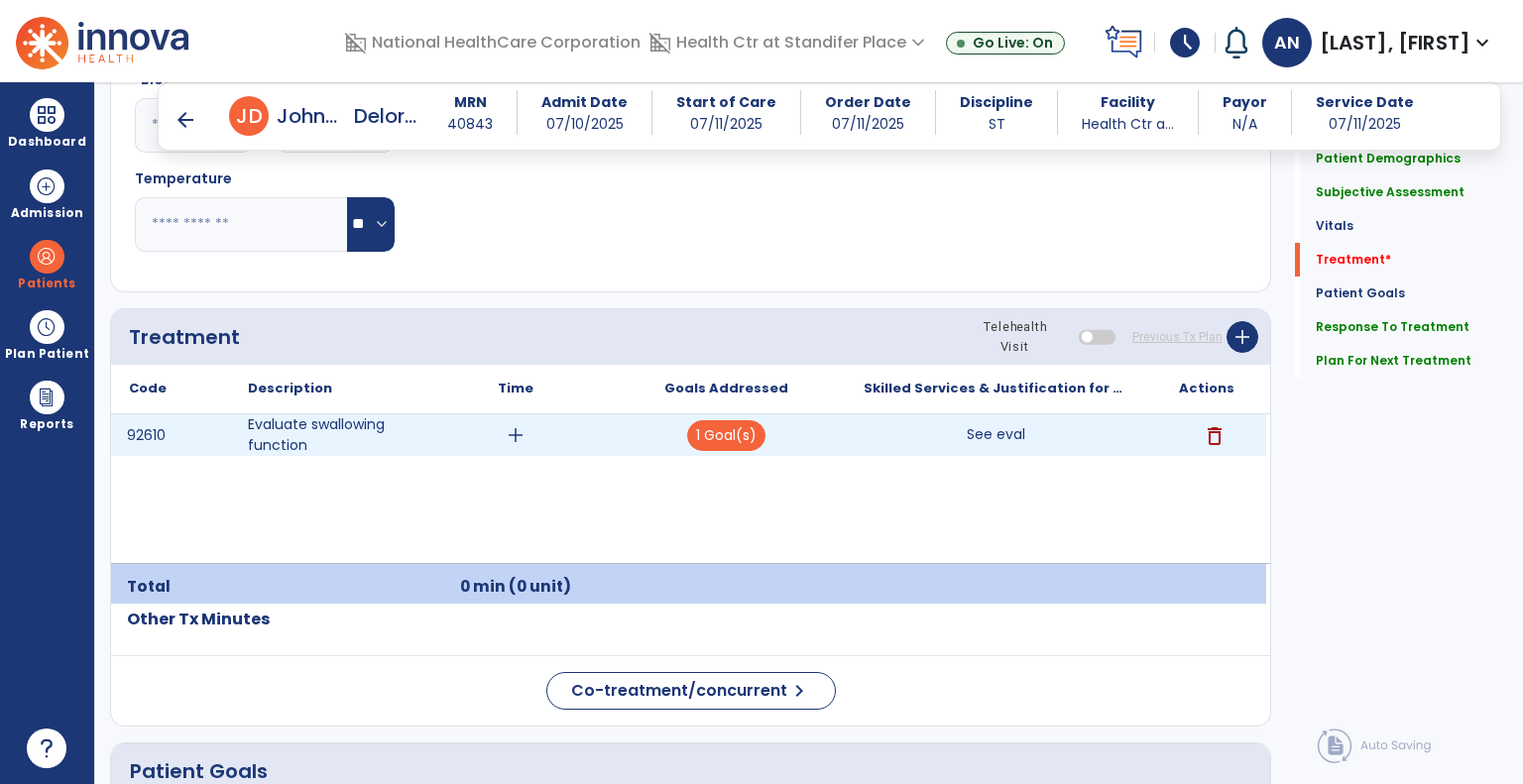 click on "add" at bounding box center [516, 435] 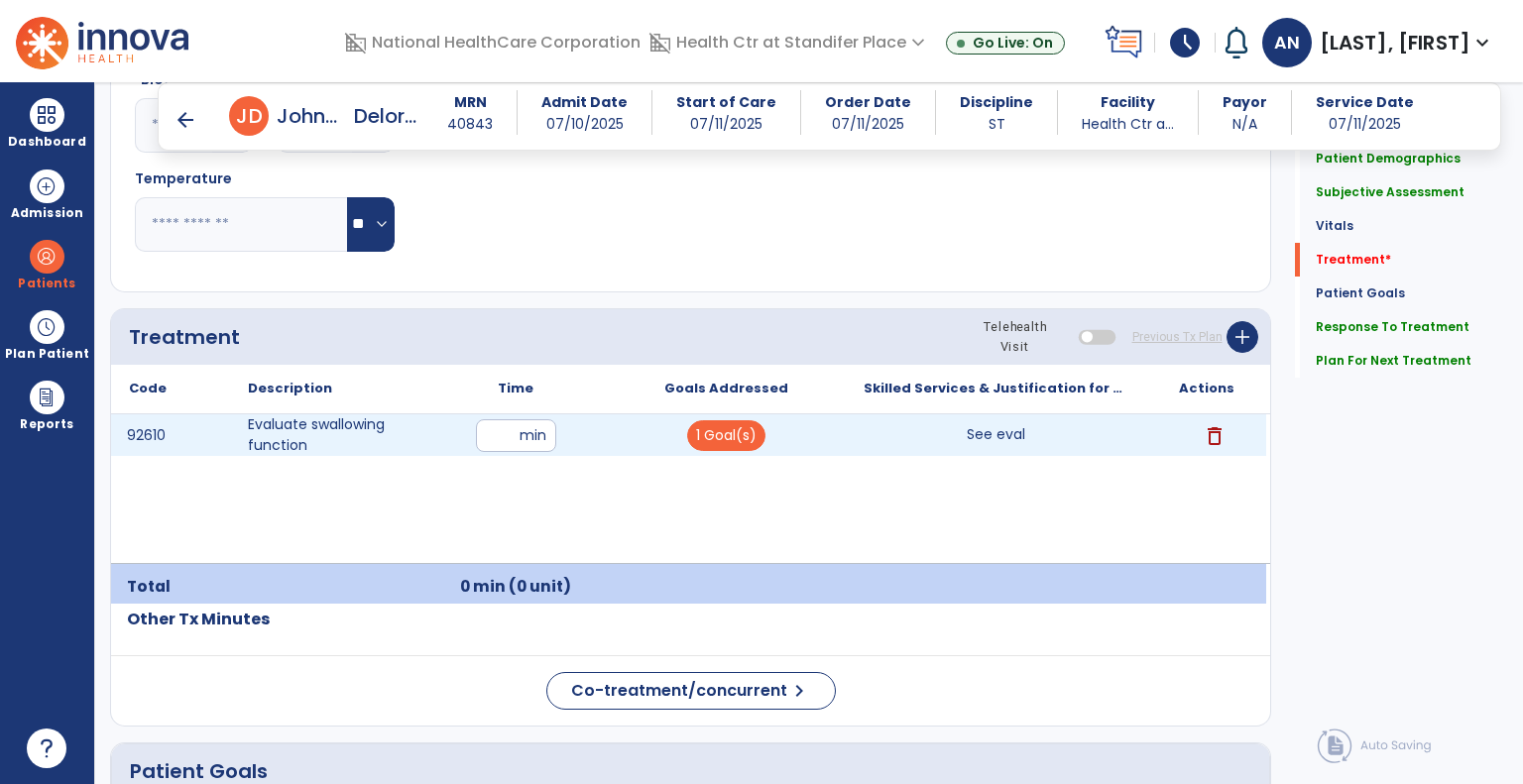 type on "**" 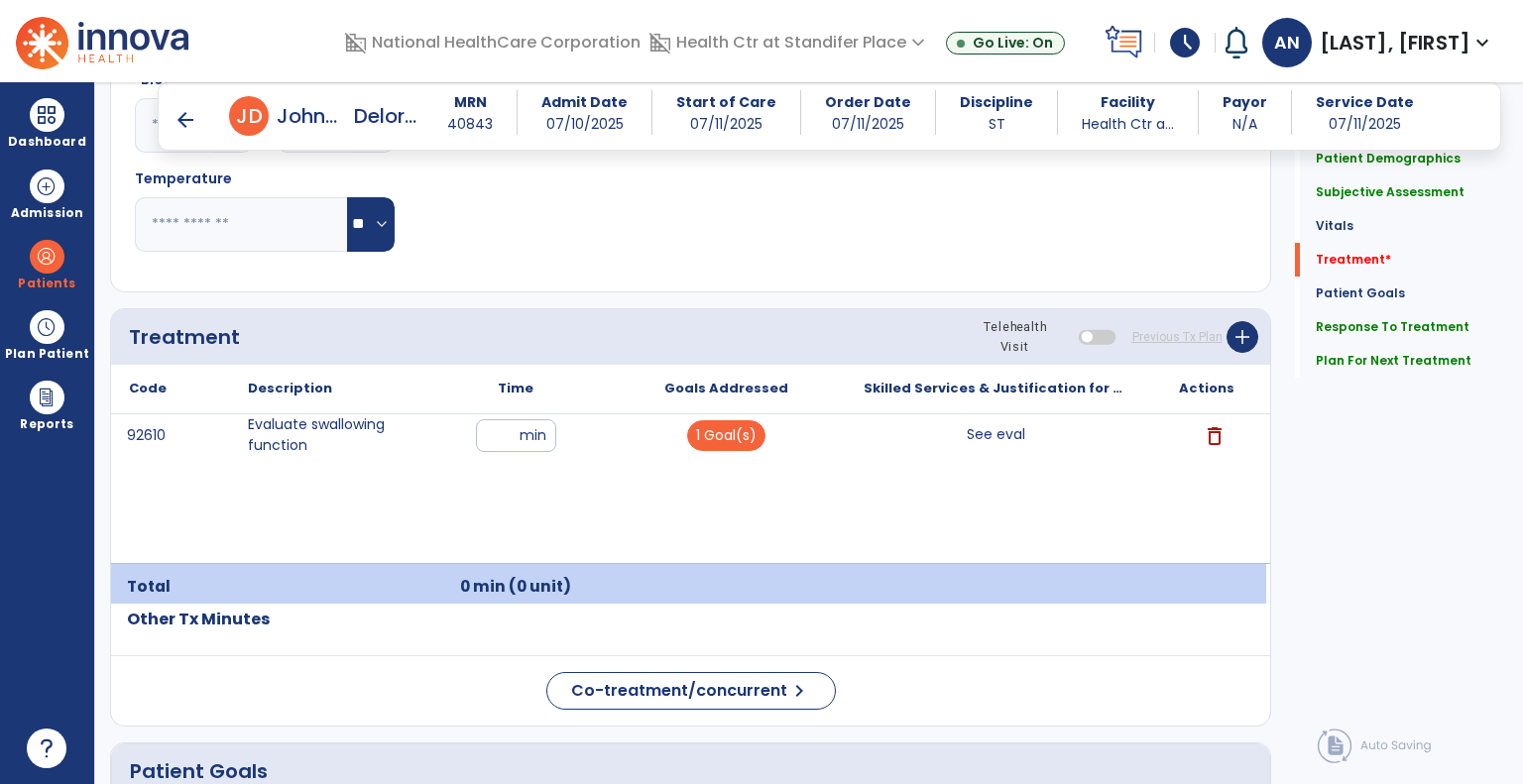 click on "[POSTAL_CODE]  Evaluate swallowing function  ** min  1 Goal(s)  See eval    See eval   delete" at bounding box center [688, 489] 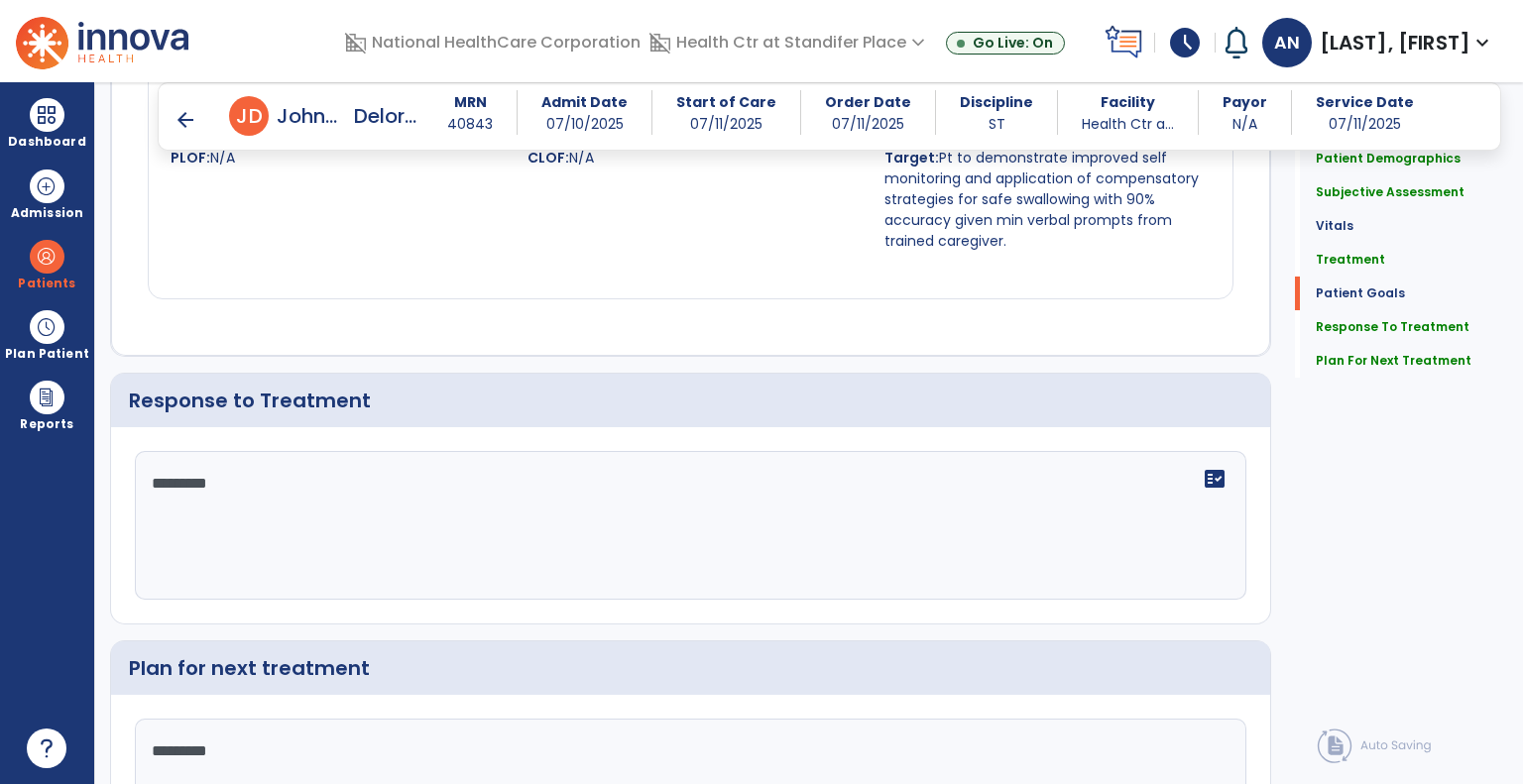 scroll, scrollTop: 2222, scrollLeft: 0, axis: vertical 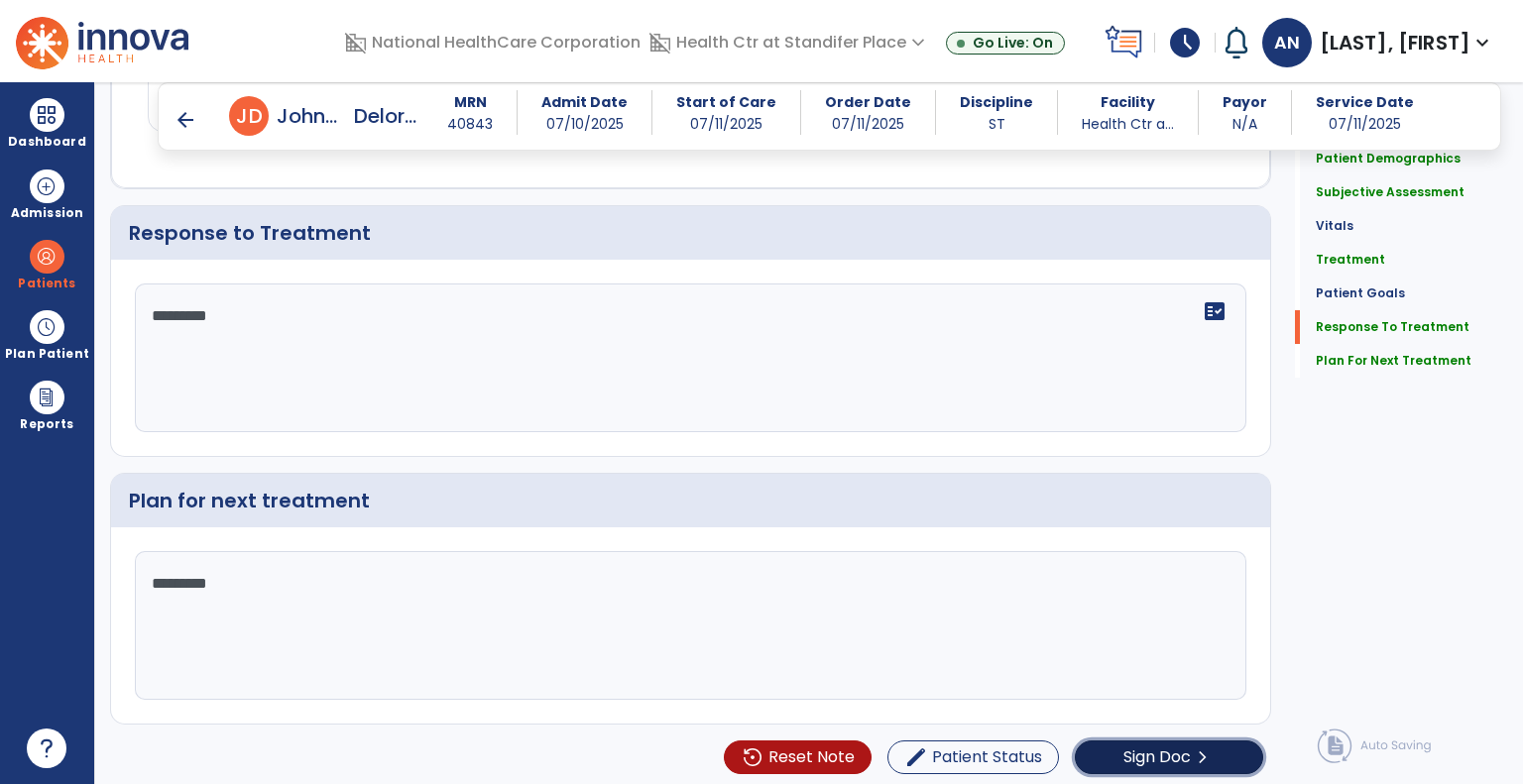 click on "chevron_right" 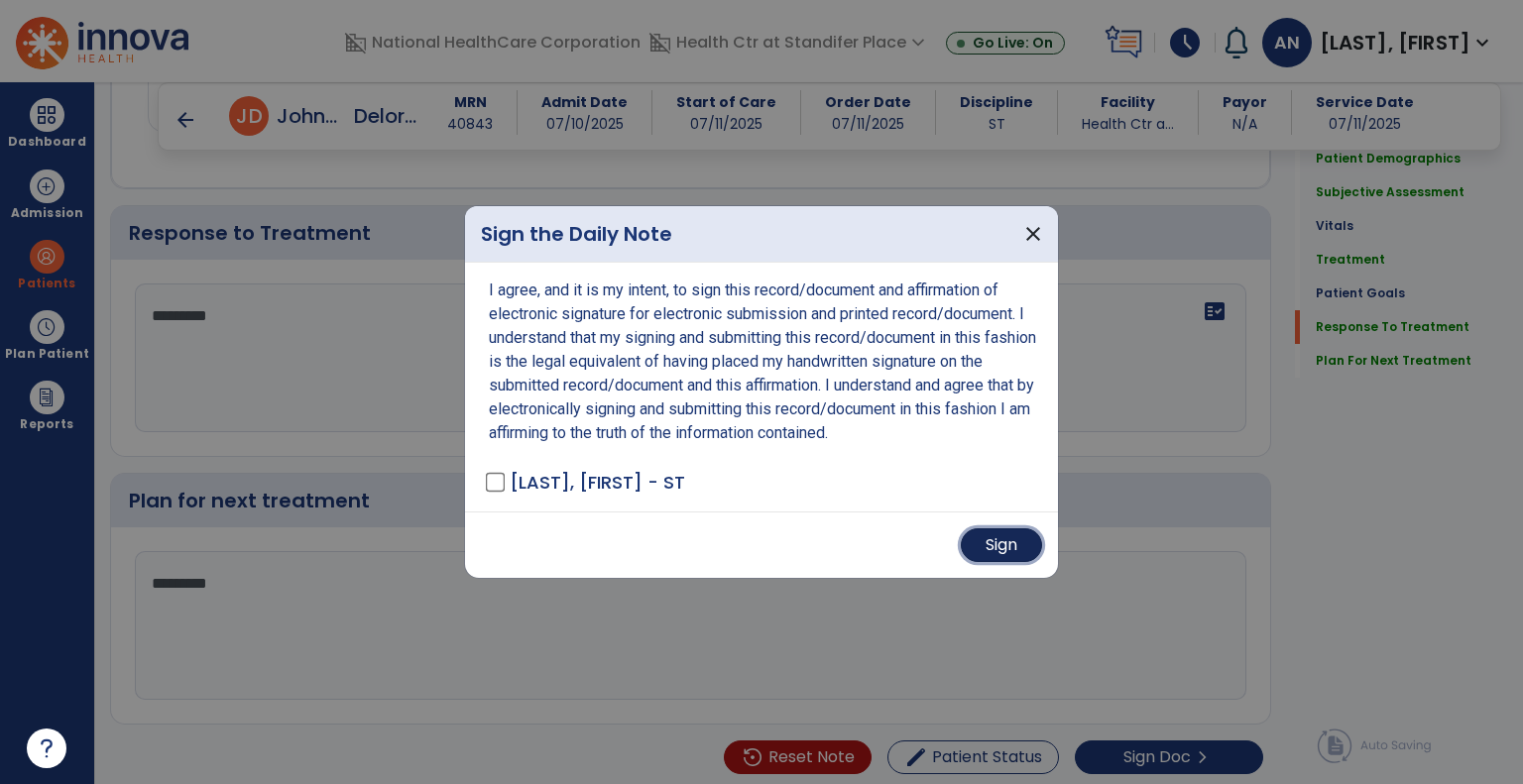 click on "Sign" at bounding box center (1001, 545) 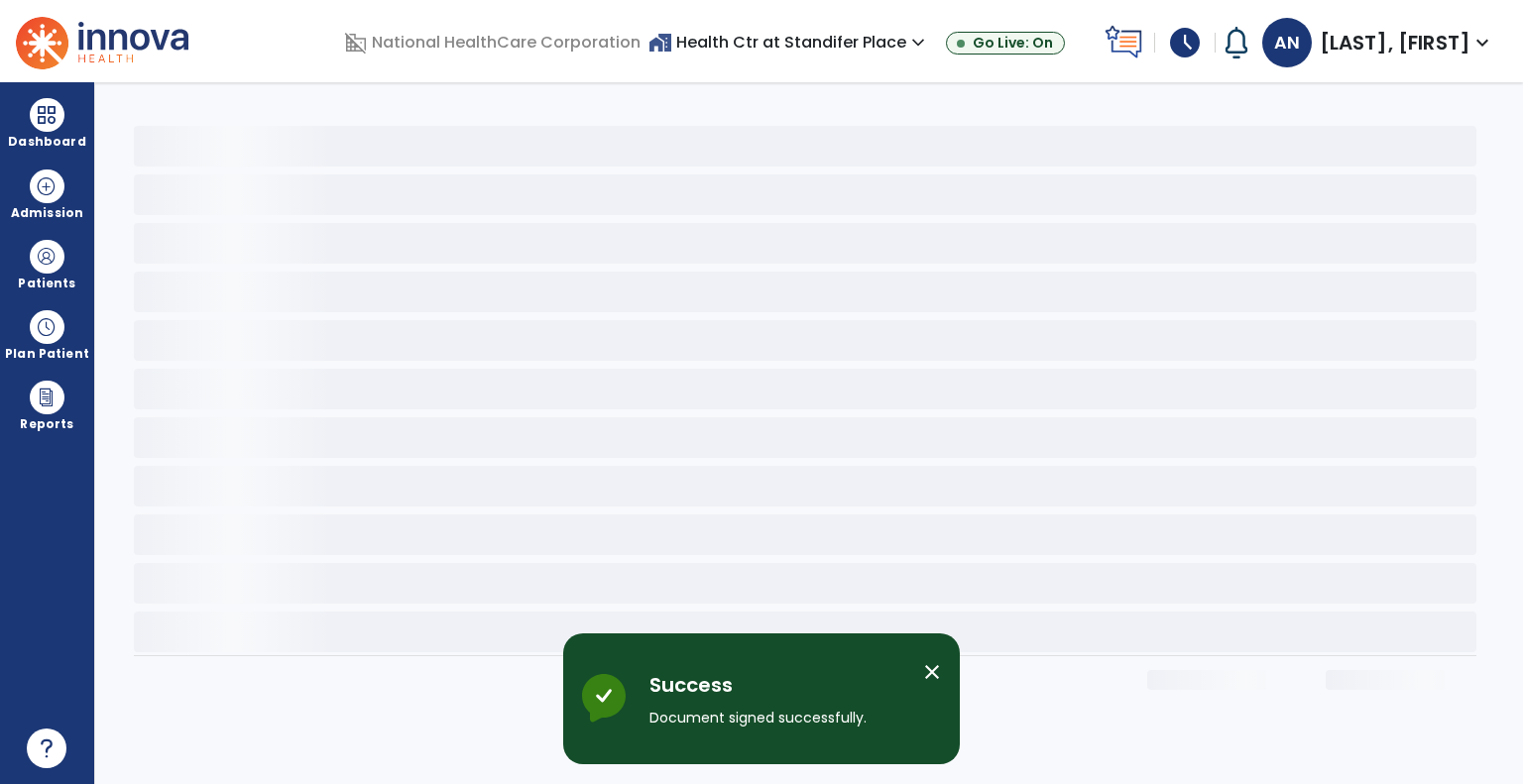 scroll, scrollTop: 0, scrollLeft: 0, axis: both 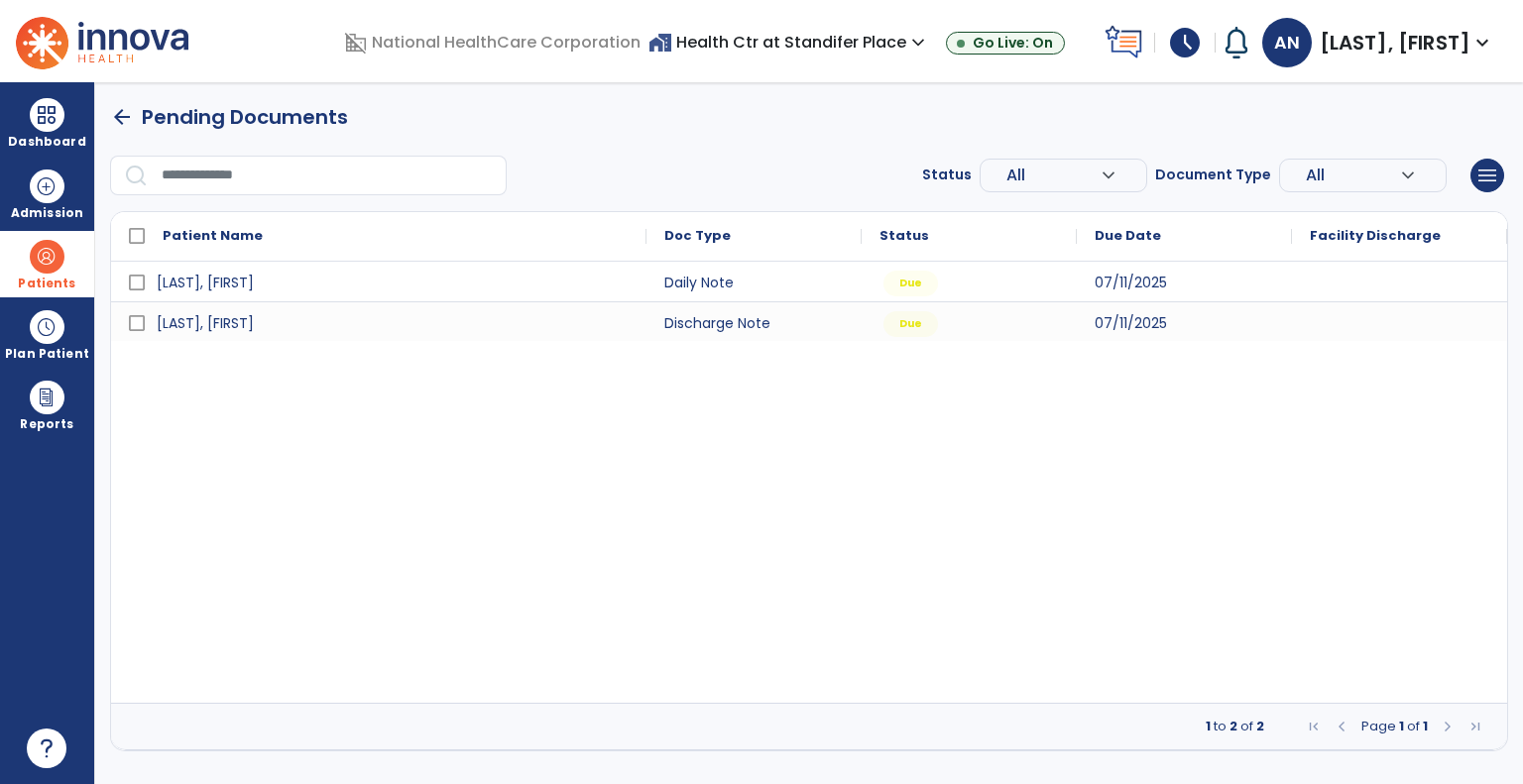 click on "Patients" at bounding box center [47, 264] 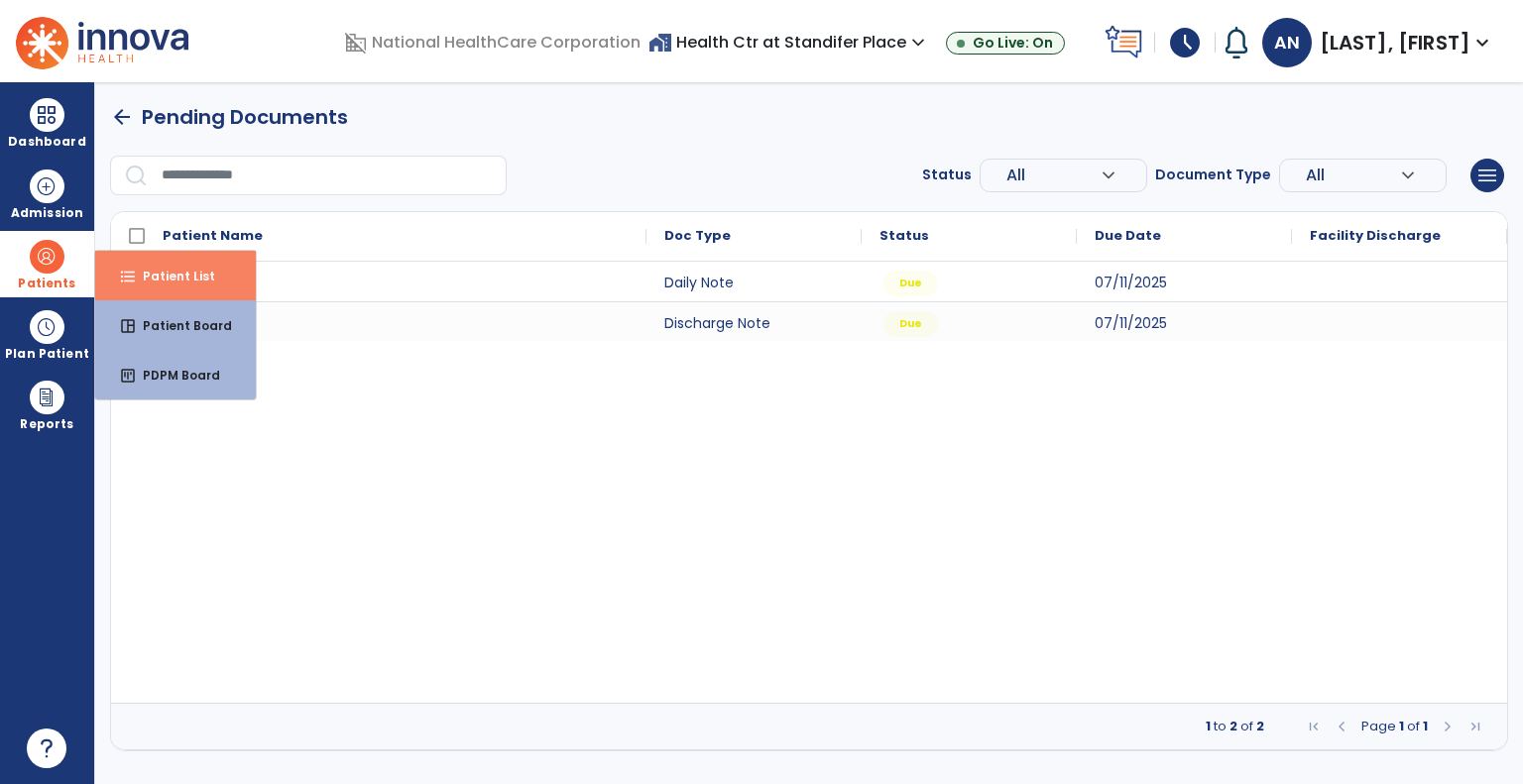 click on "Patient List" at bounding box center [171, 276] 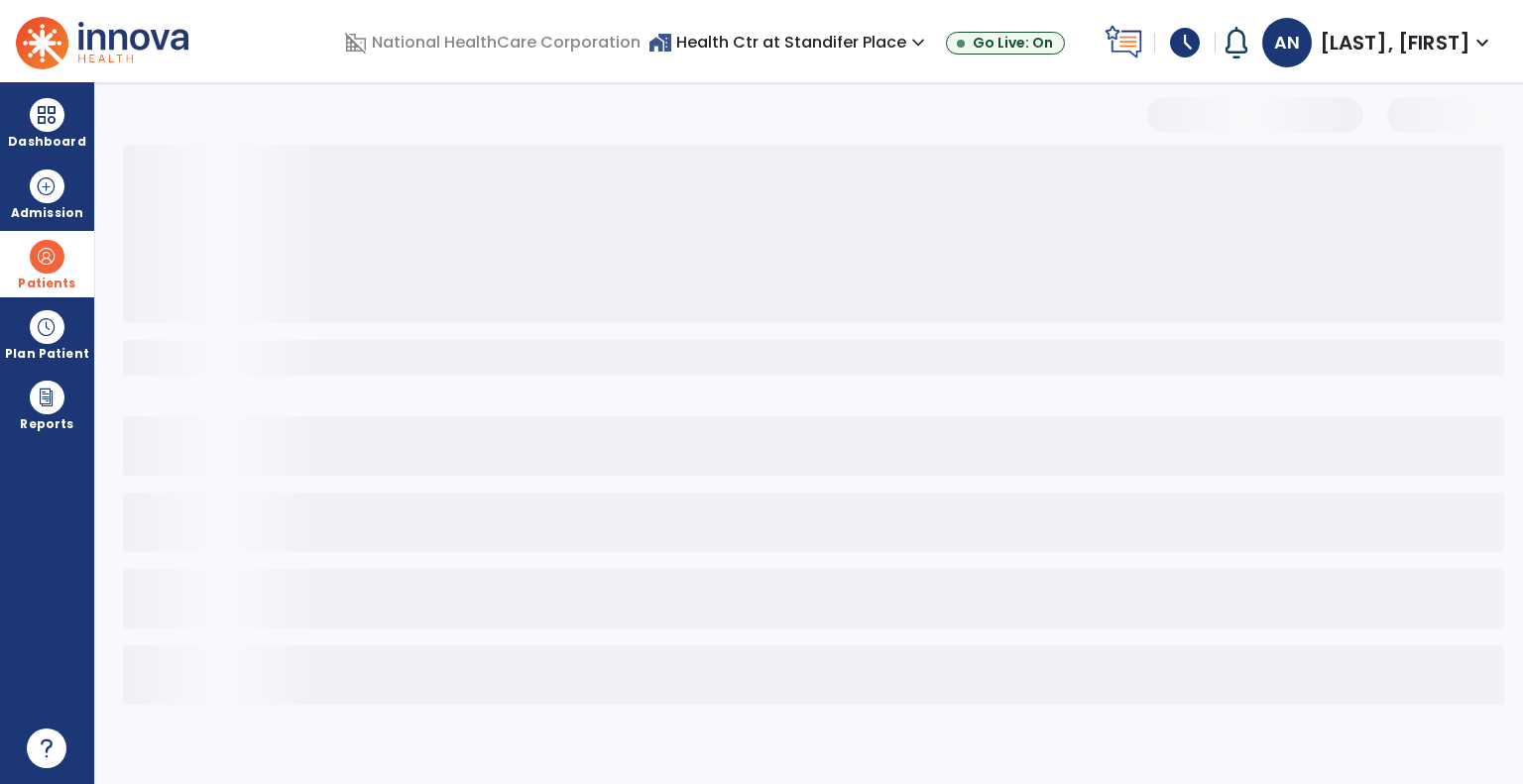 select on "***" 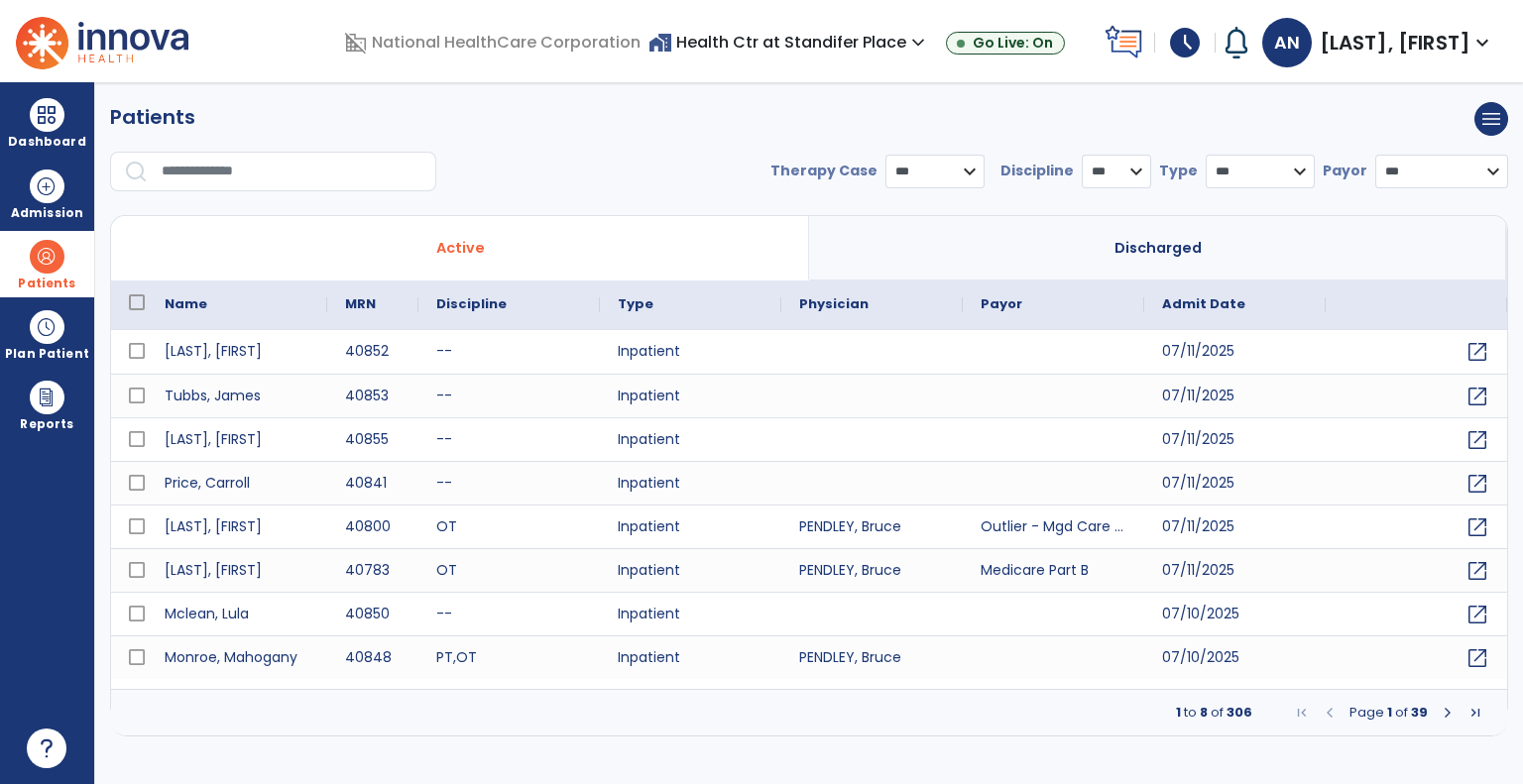 click at bounding box center [292, 171] 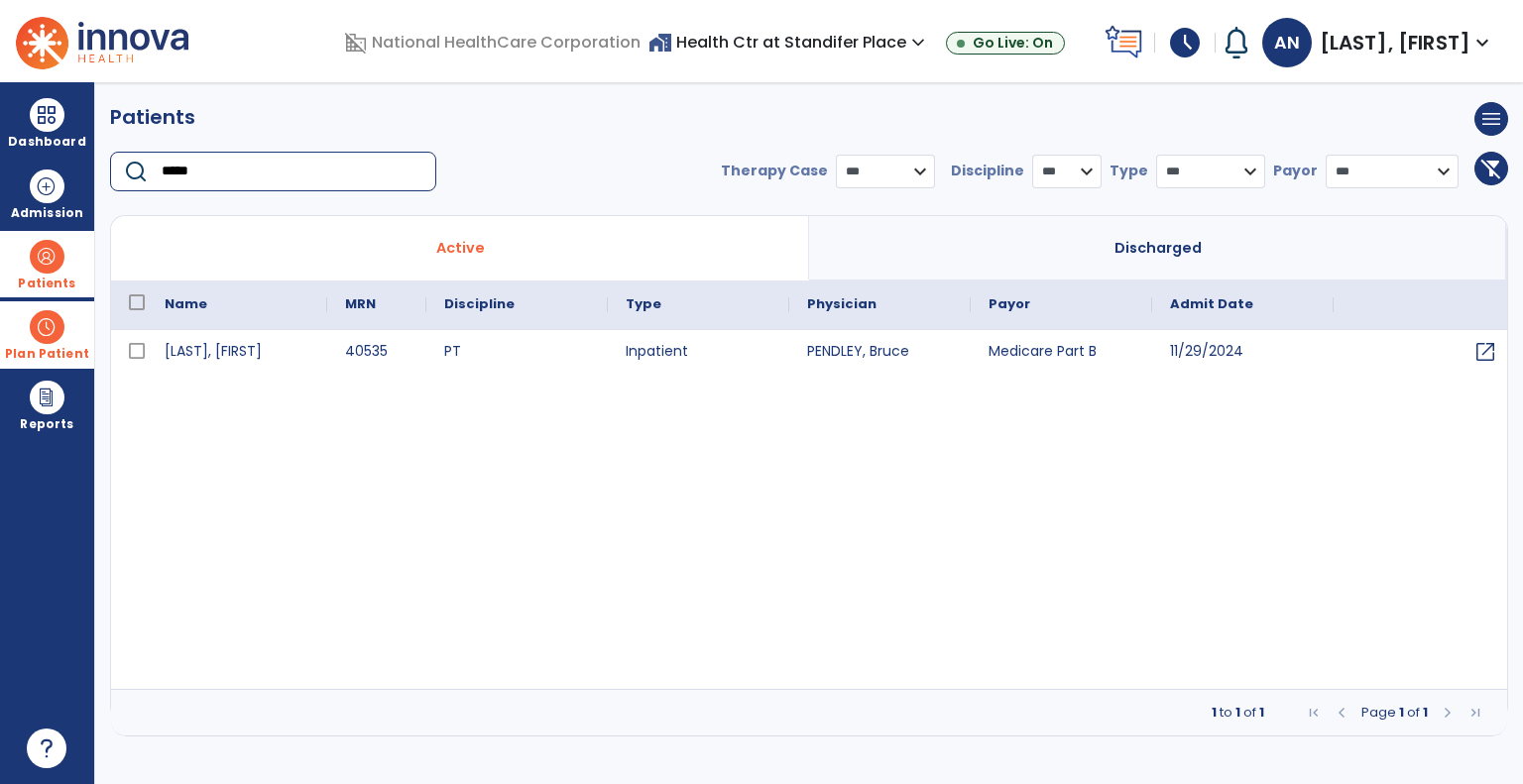 type on "*****" 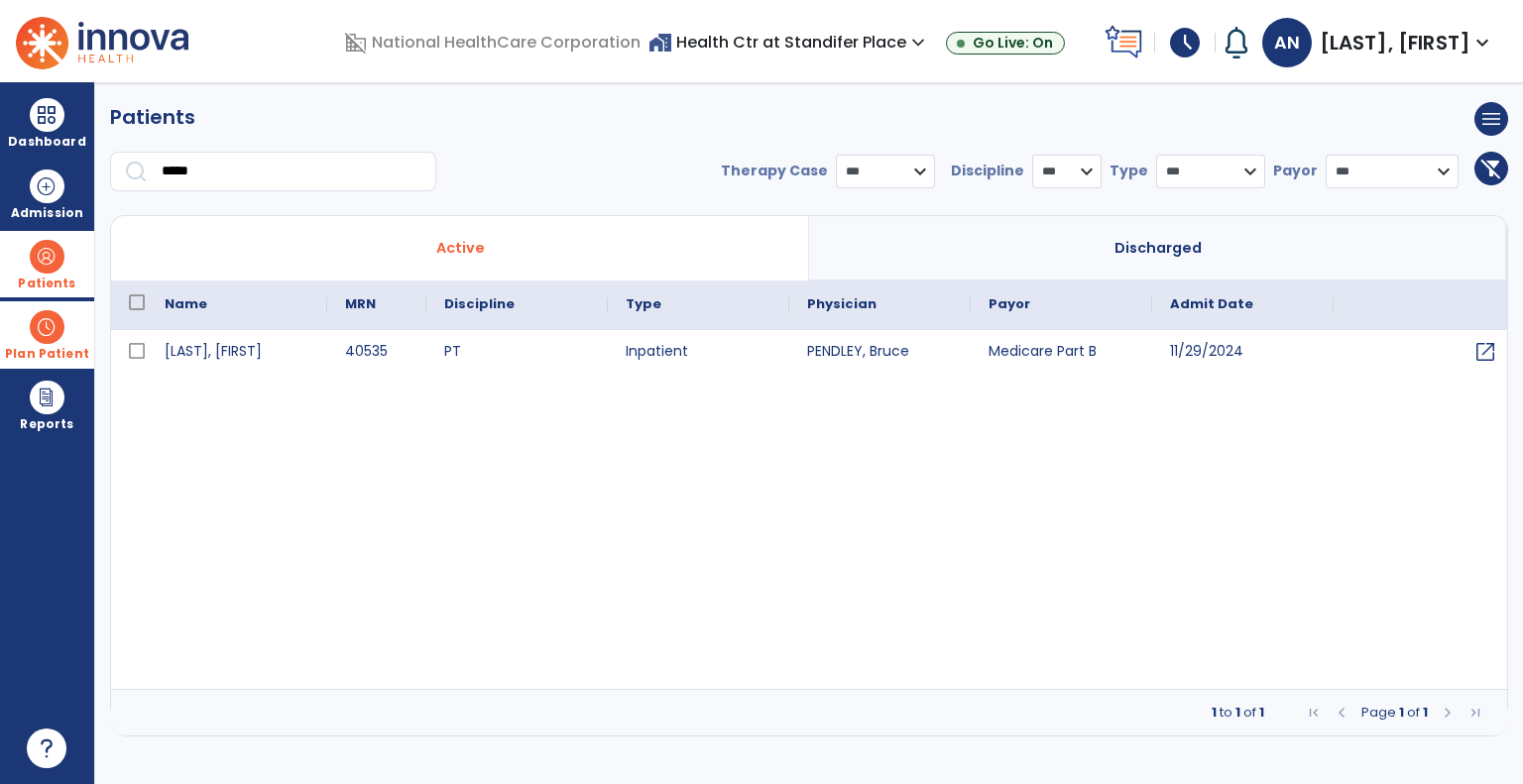click at bounding box center [47, 327] 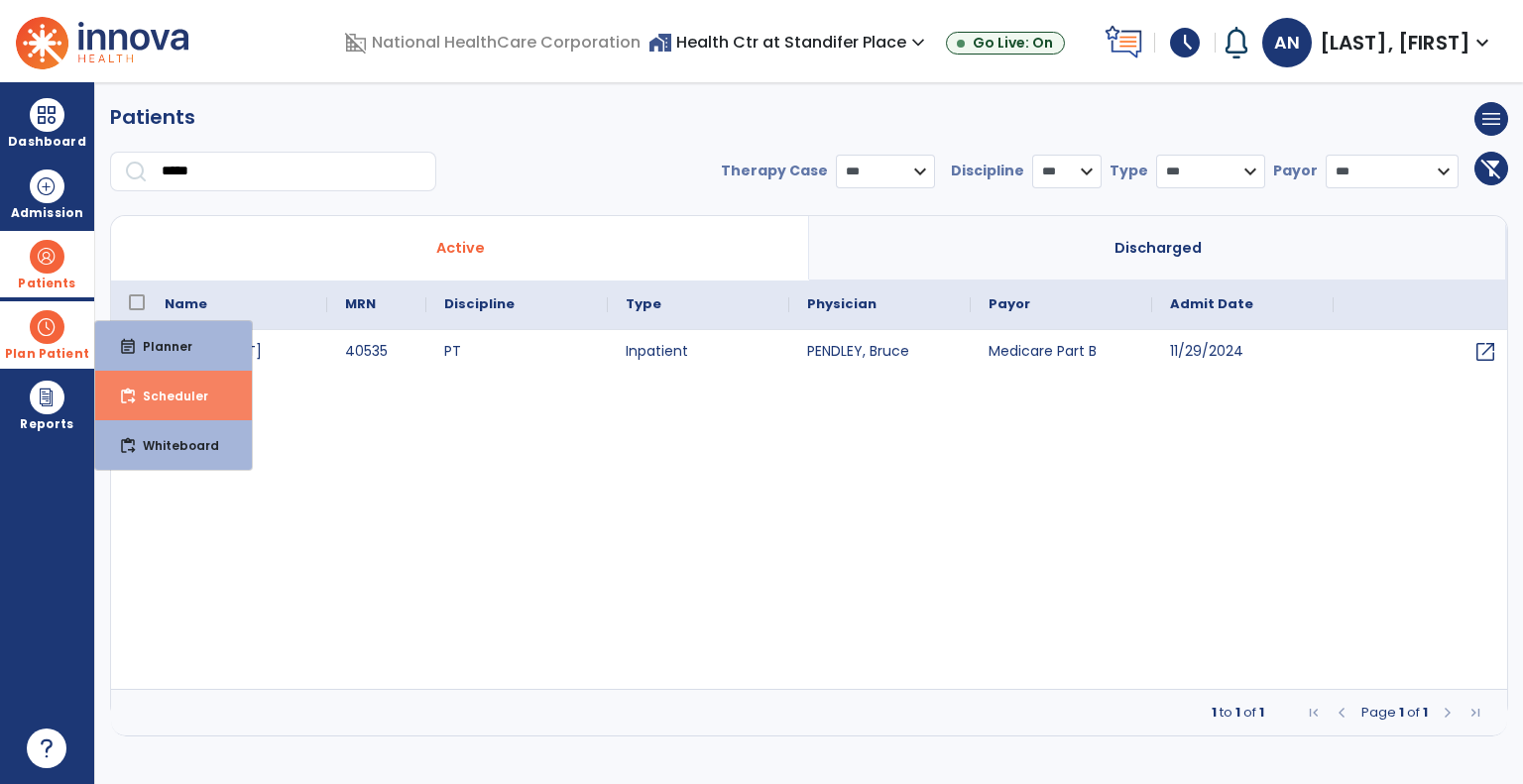 click on "content_paste_go  Scheduler" at bounding box center (174, 395) 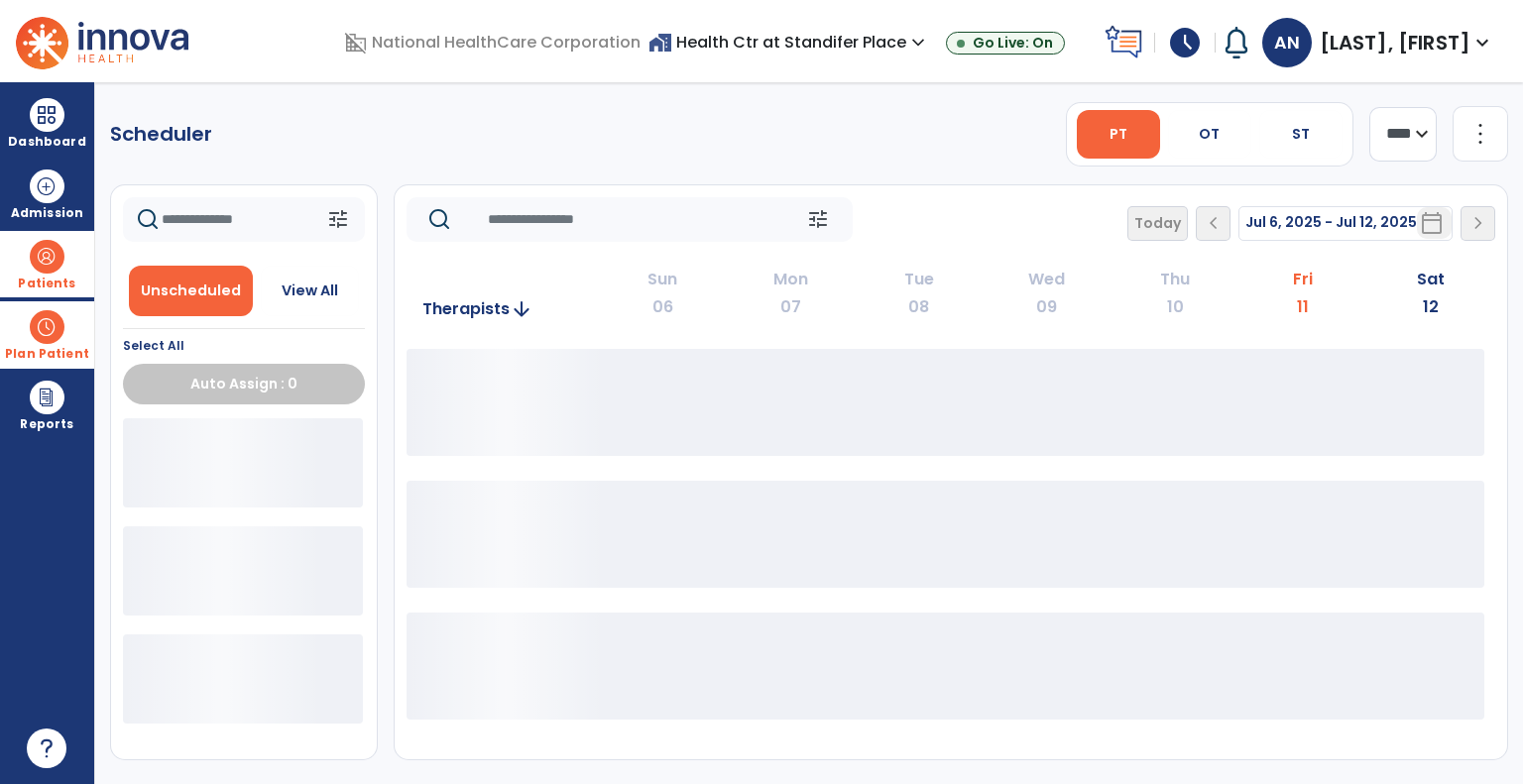 click 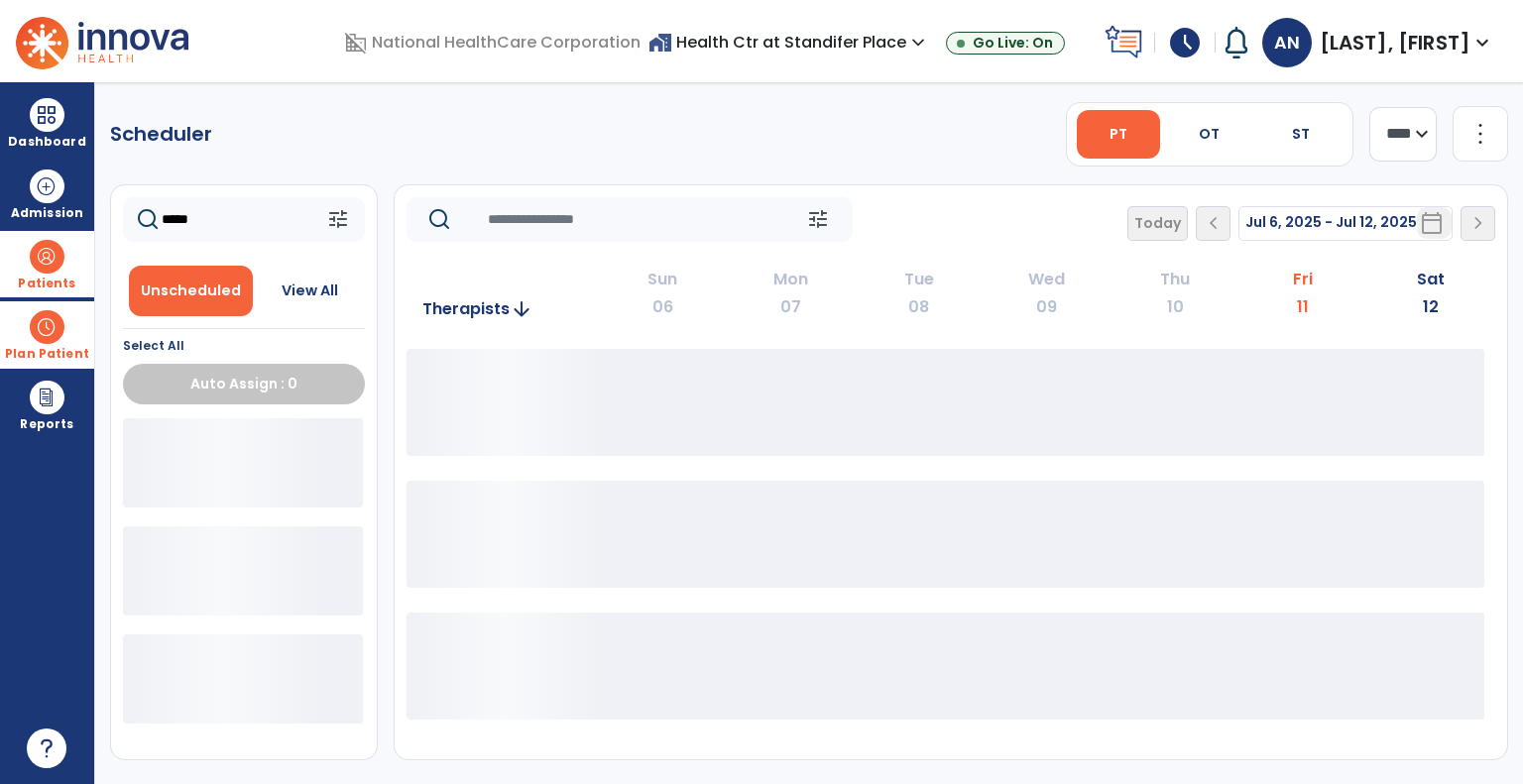 type on "*****" 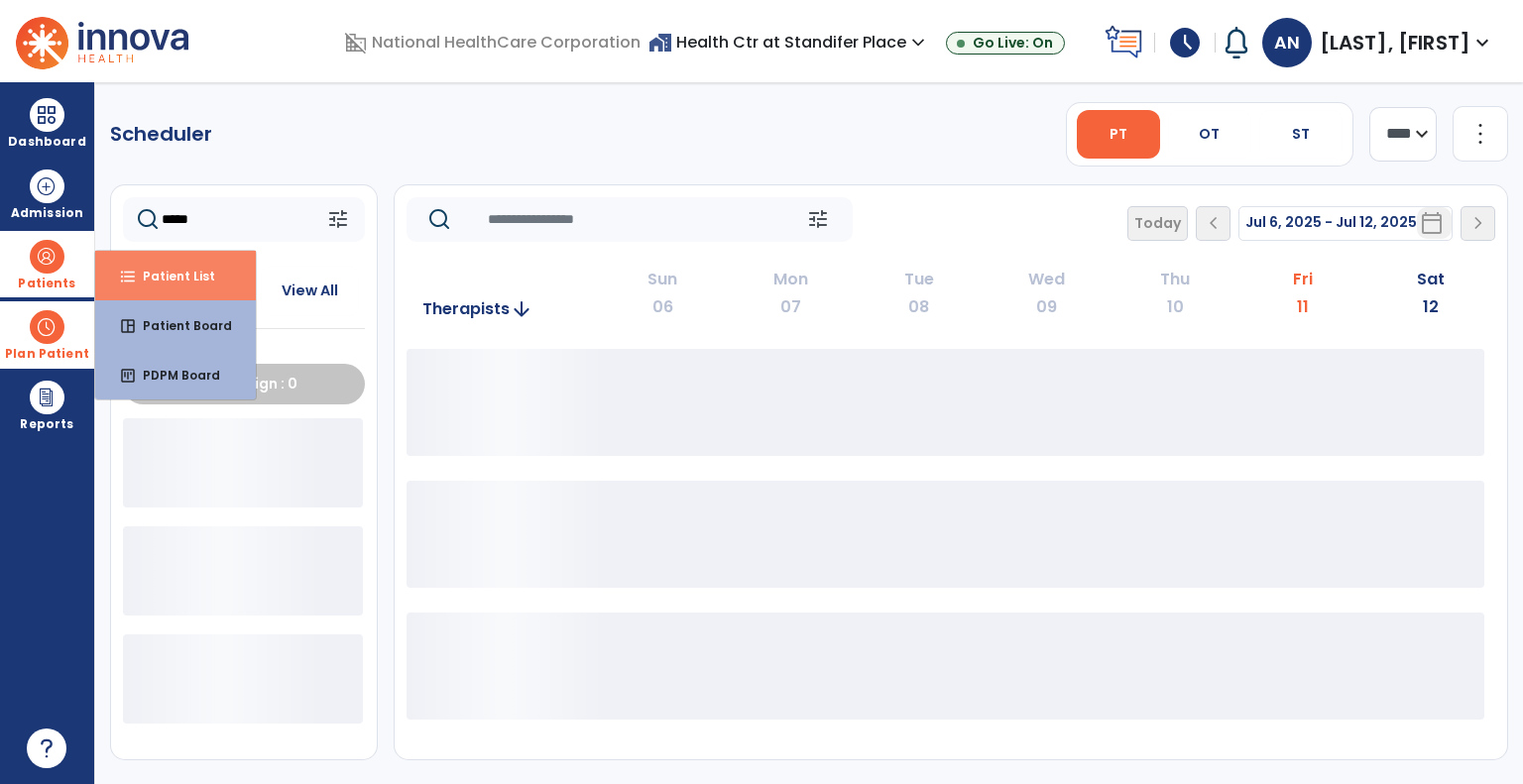 click on "format_list_bulleted  Patient List" at bounding box center [176, 276] 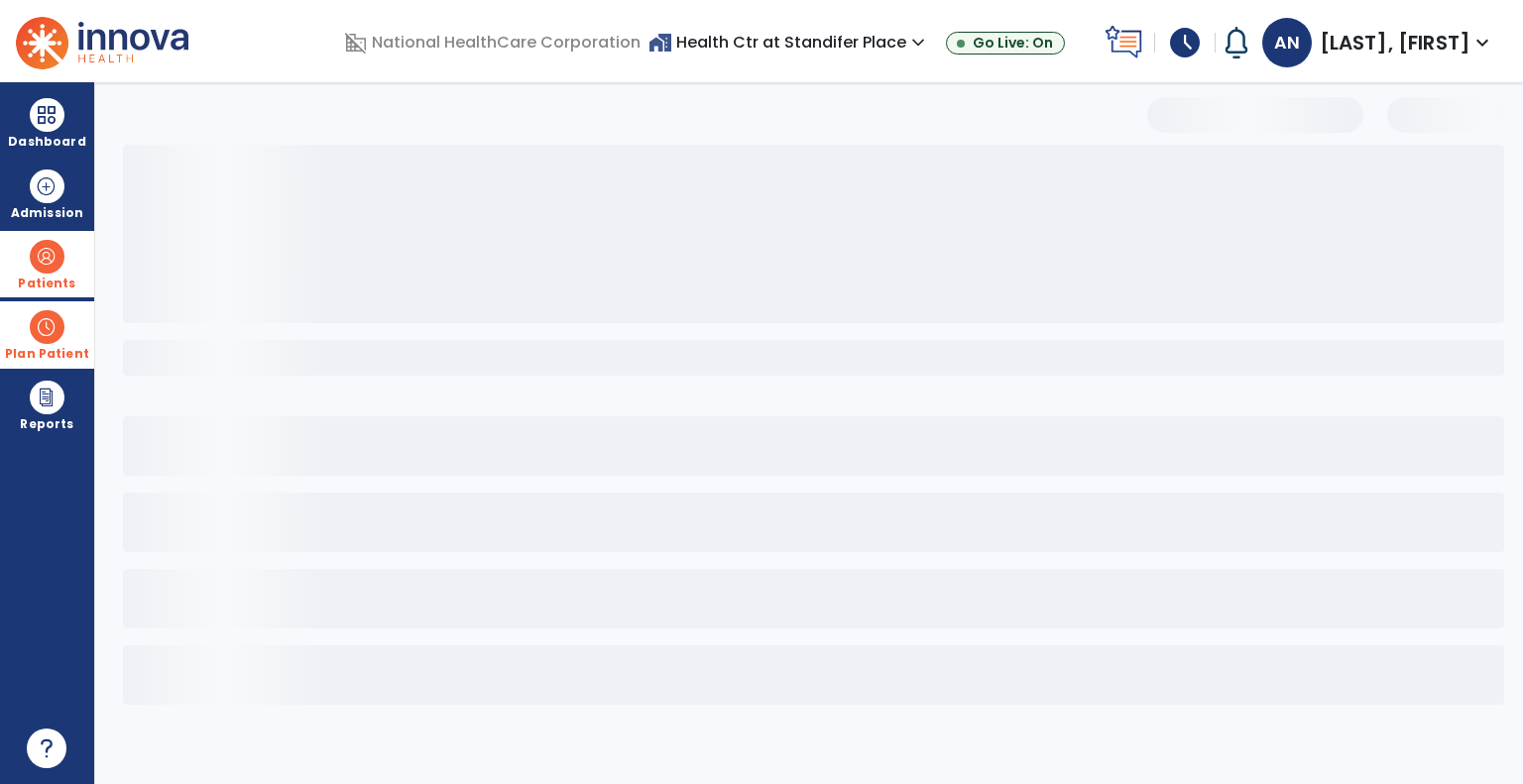 select on "***" 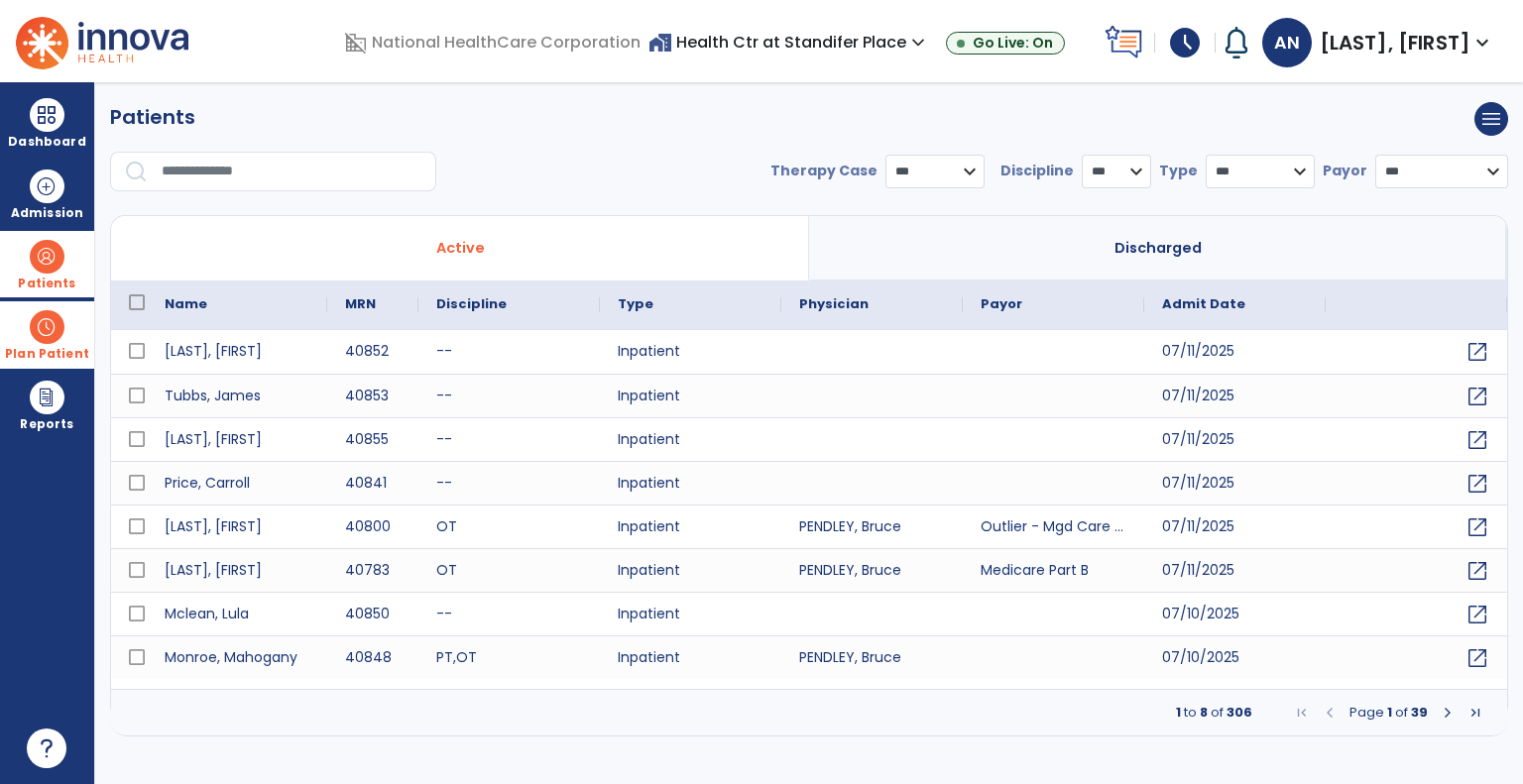 click at bounding box center (292, 171) 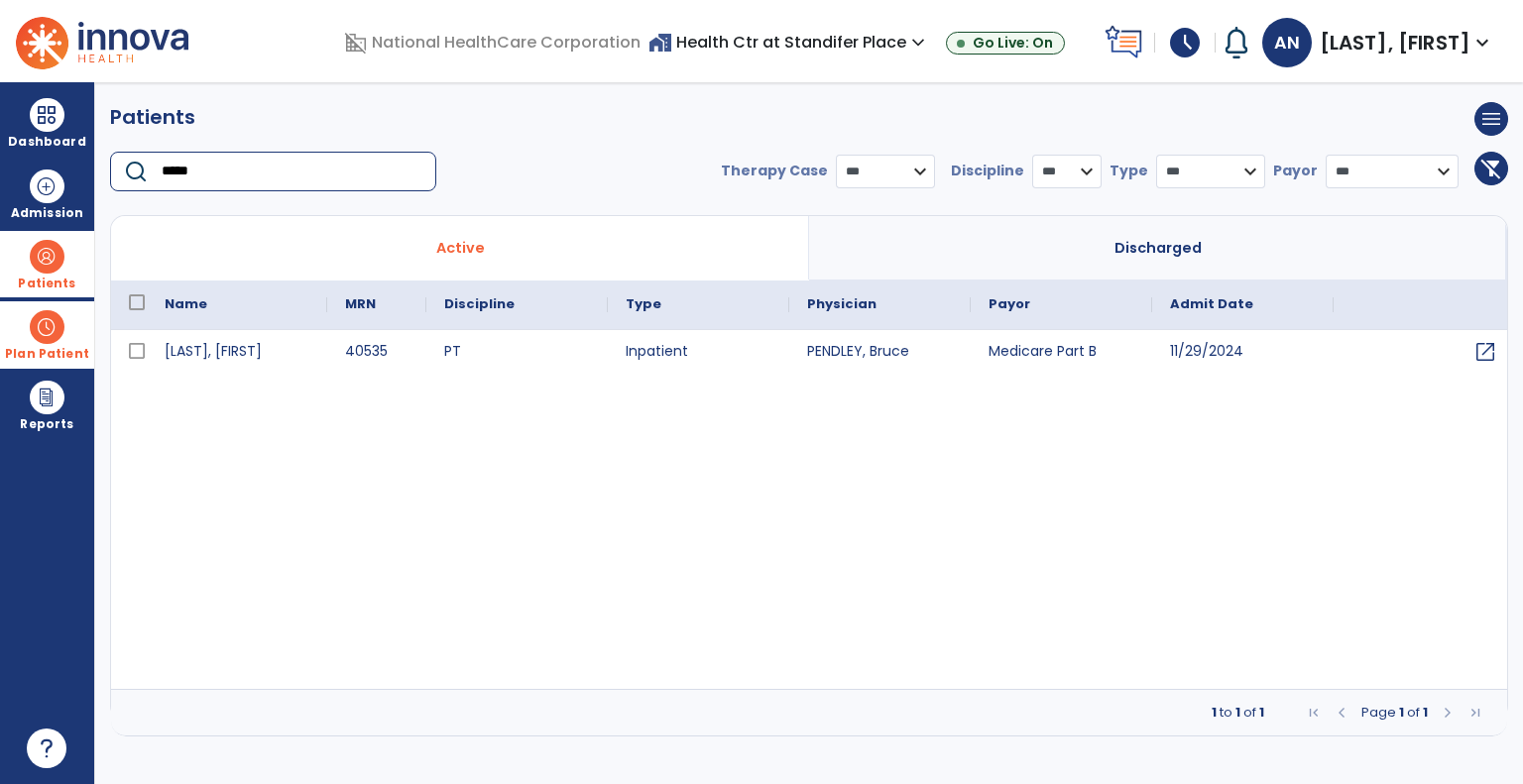 type on "*****" 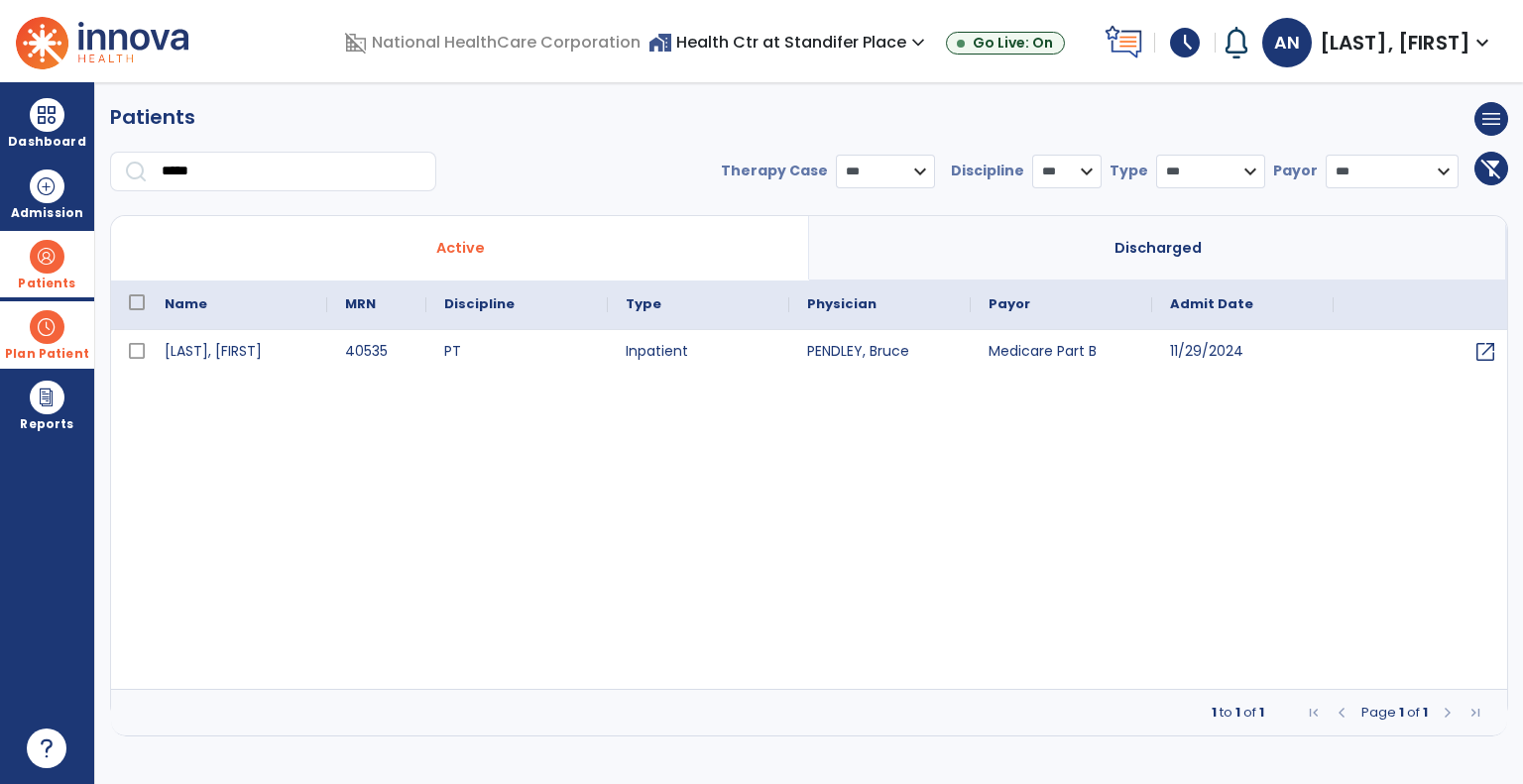 click on "Discharged" at bounding box center (1158, 248) 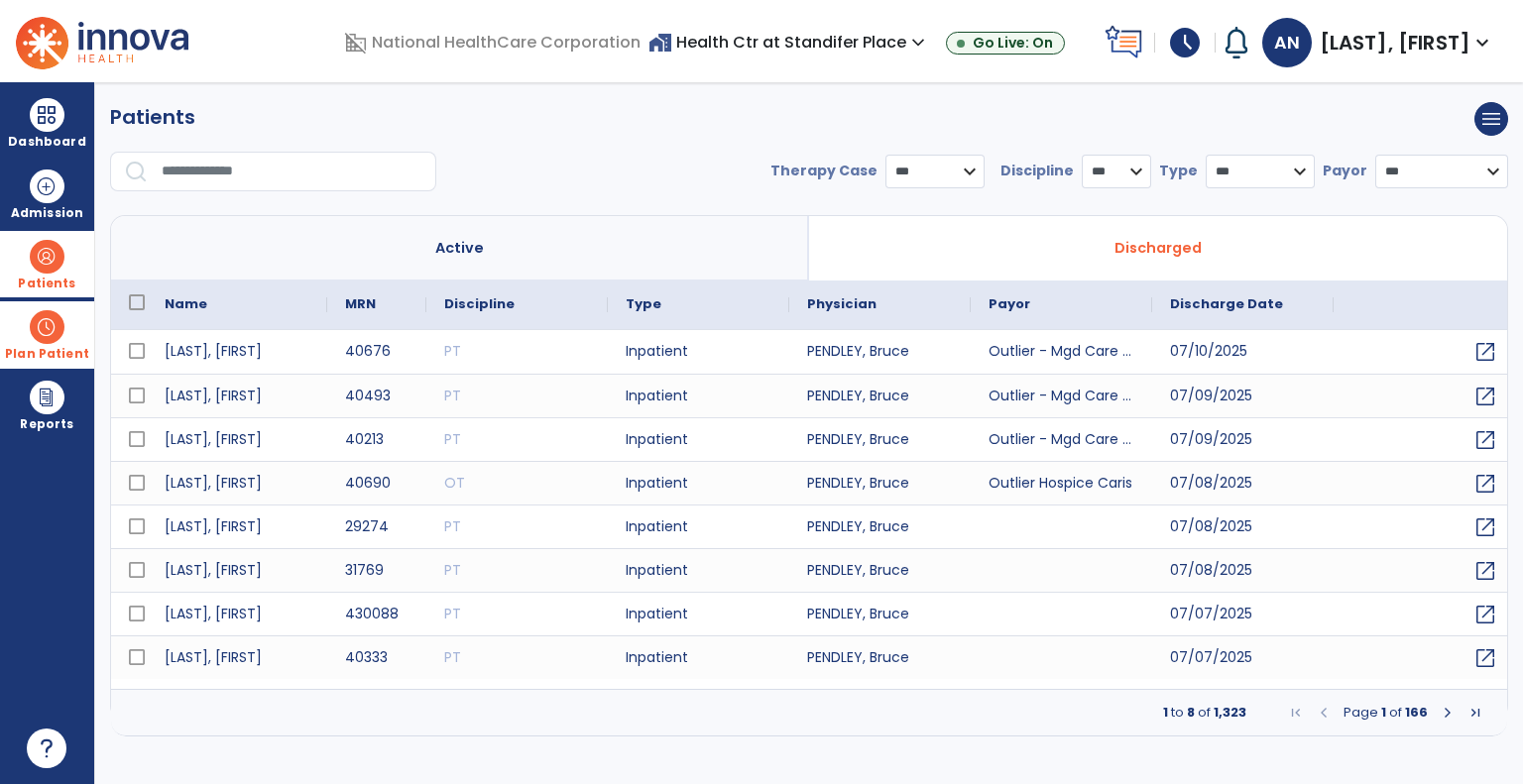 click at bounding box center (47, 257) 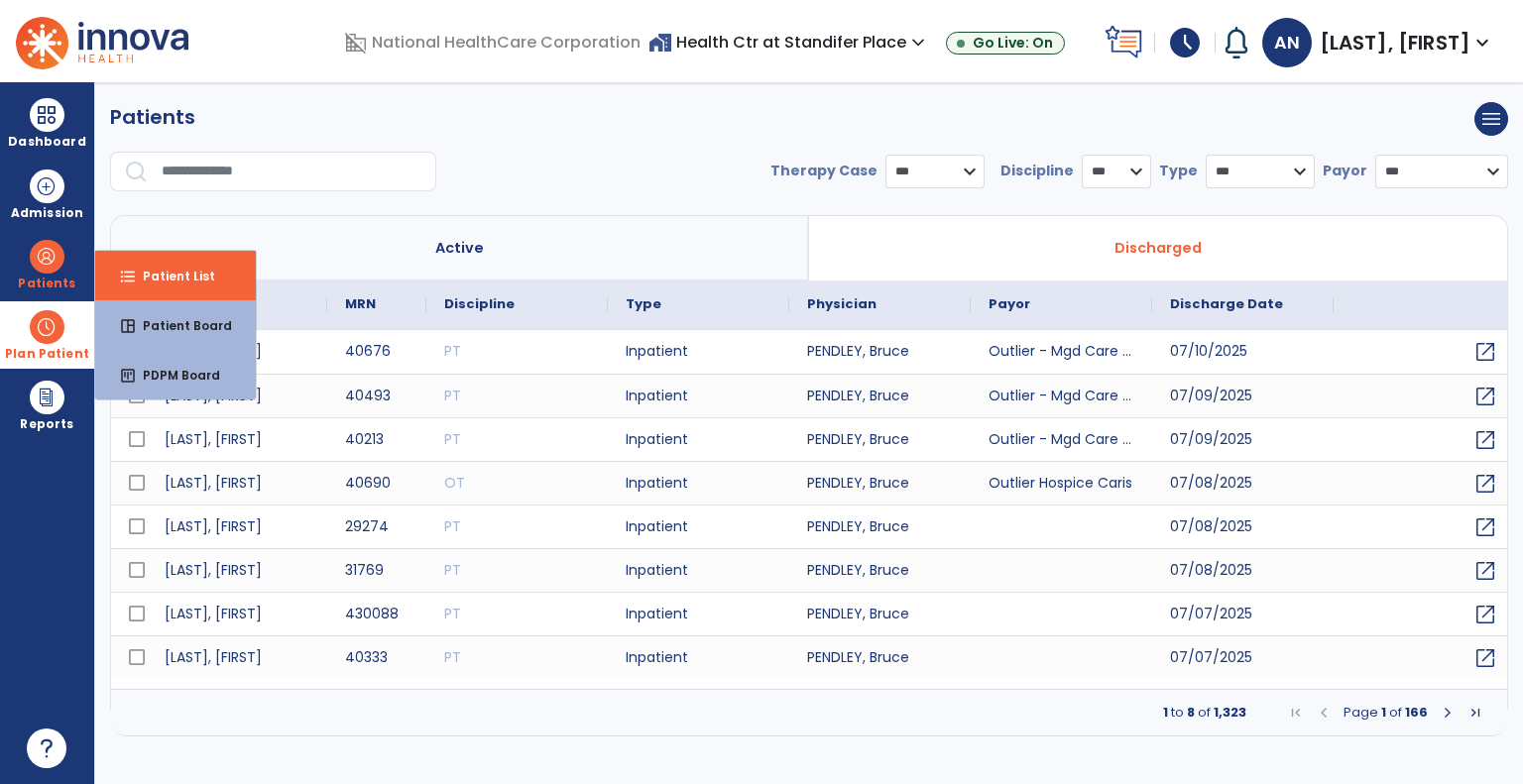 click at bounding box center (47, 327) 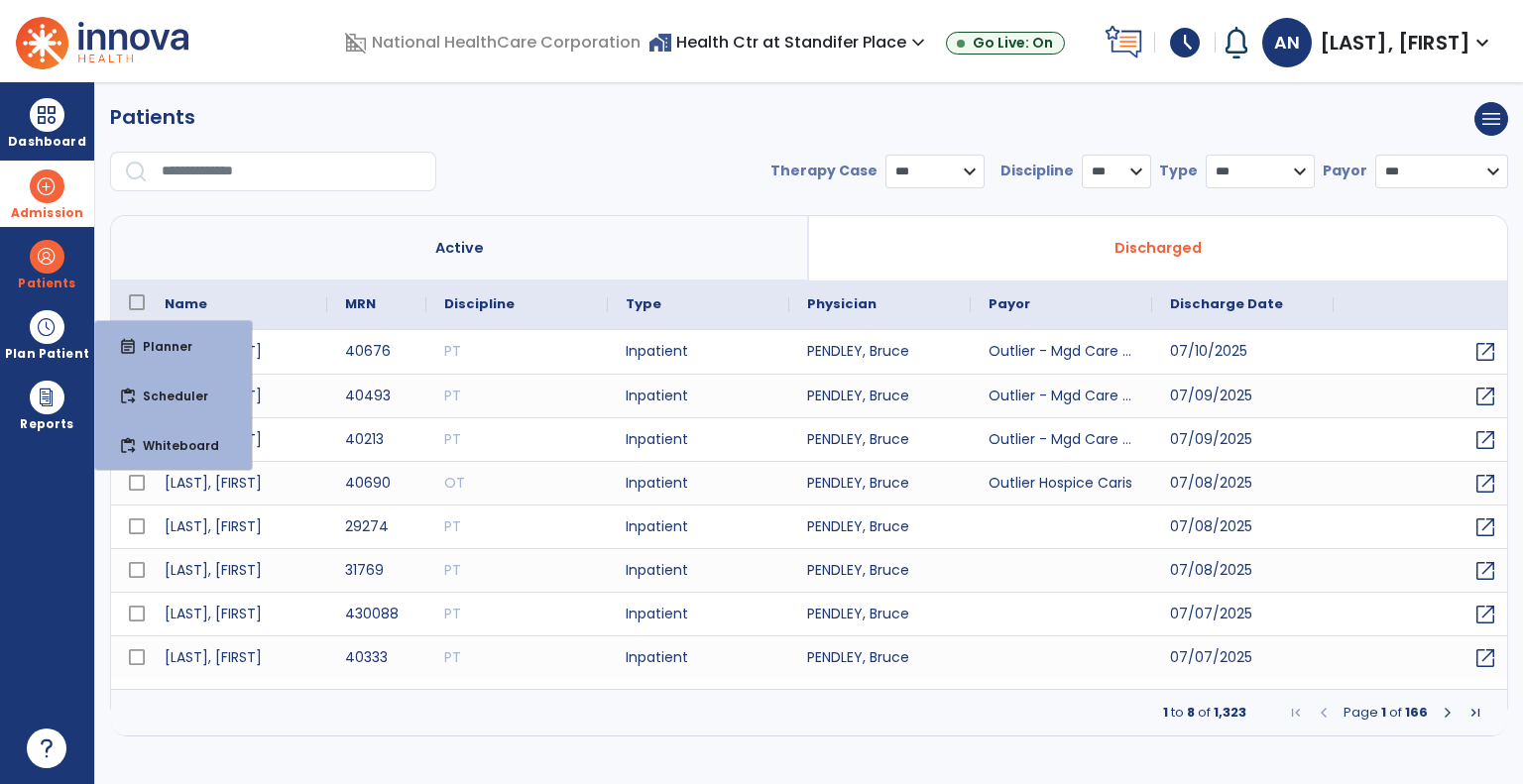 click on "Admission" at bounding box center (47, 193) 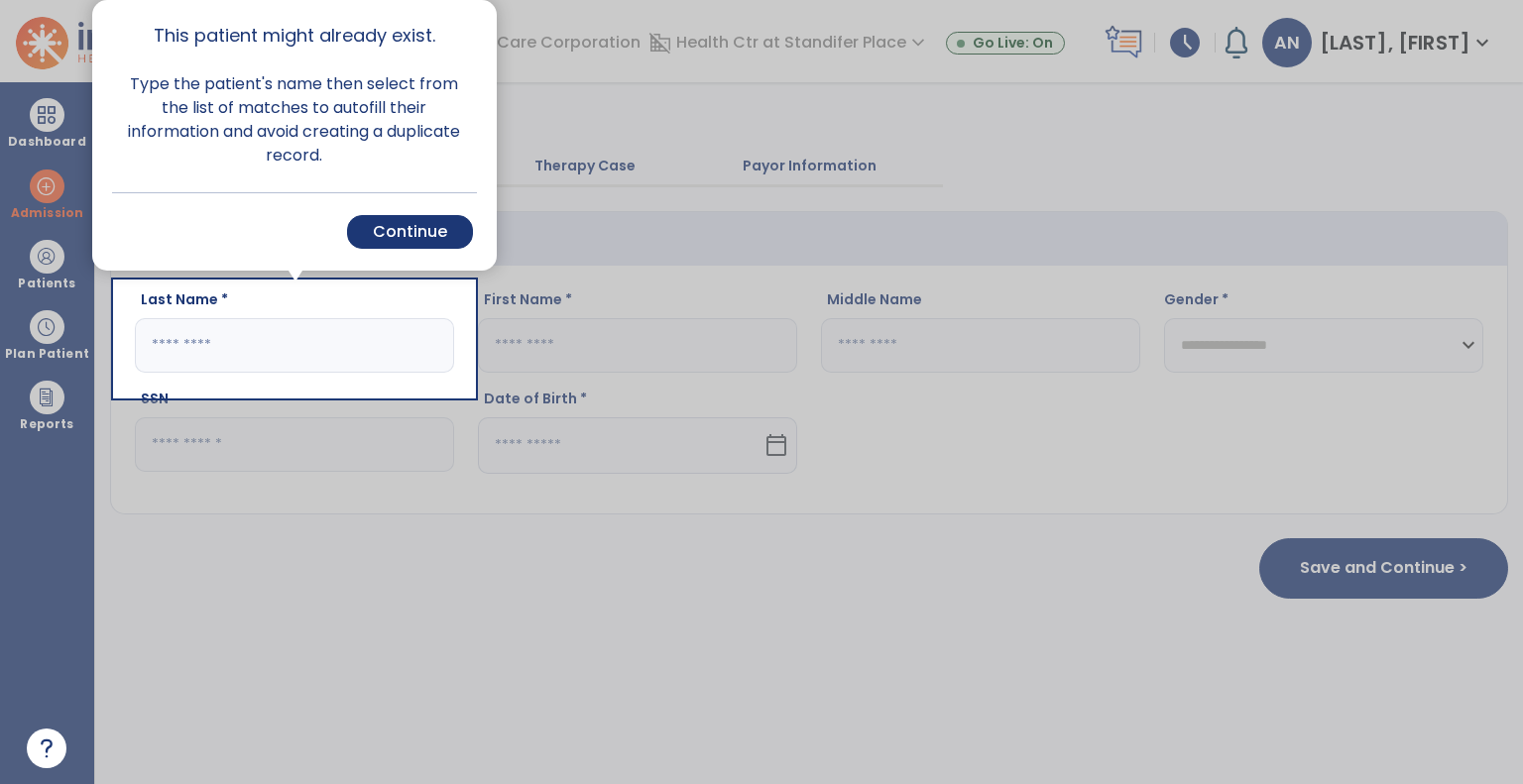 click 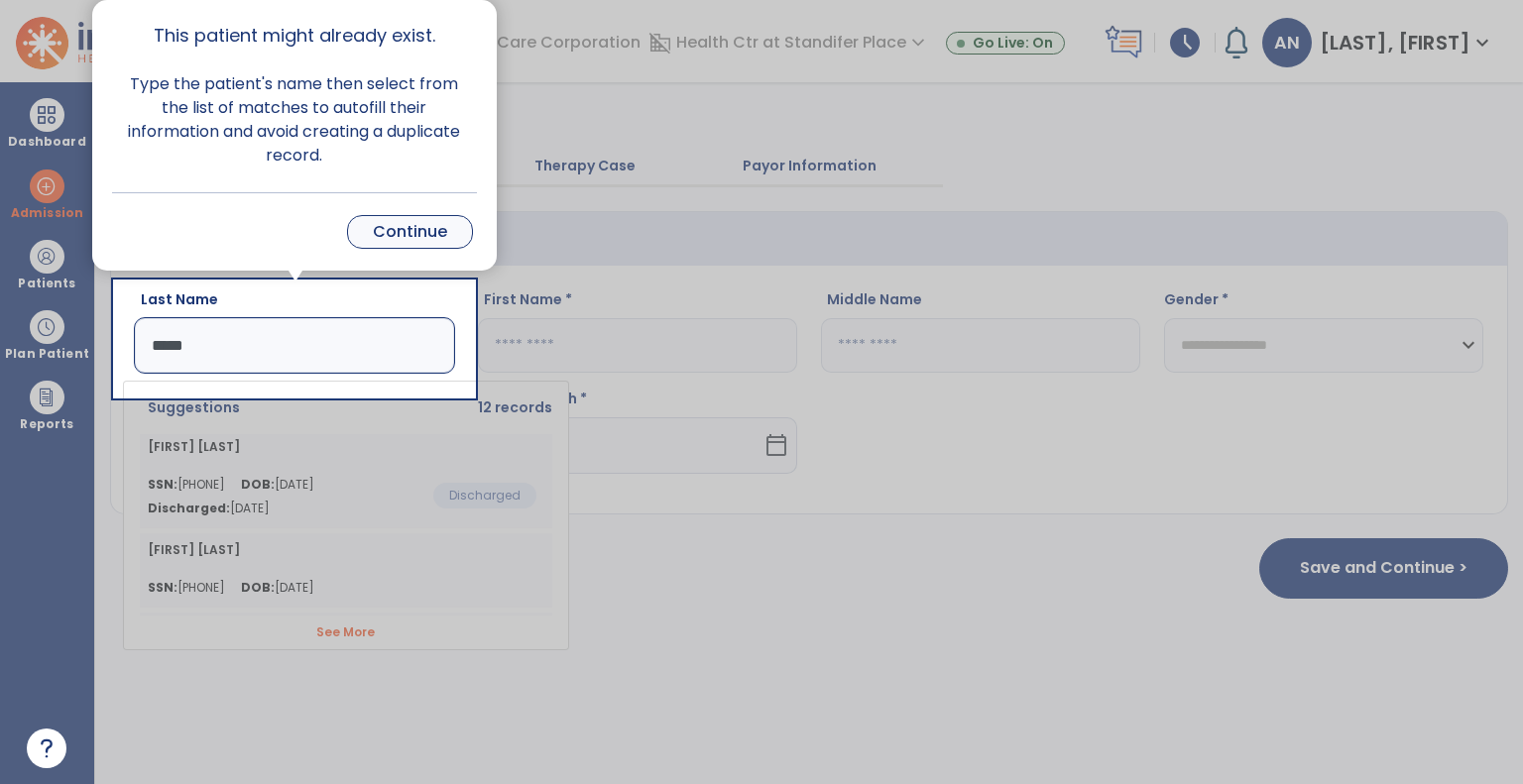 click on "Continue" at bounding box center [410, 232] 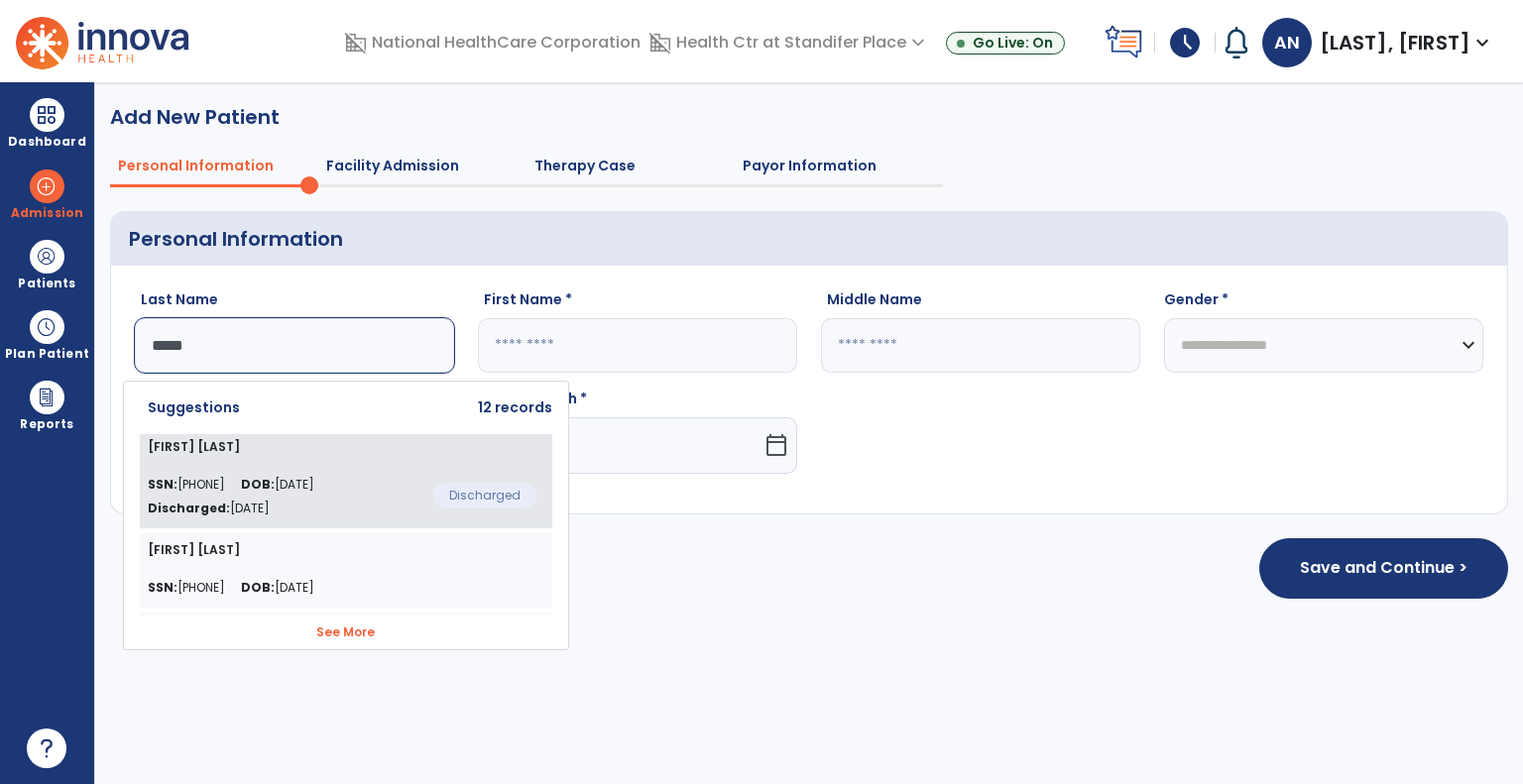 click on "SSN: [SSN]" 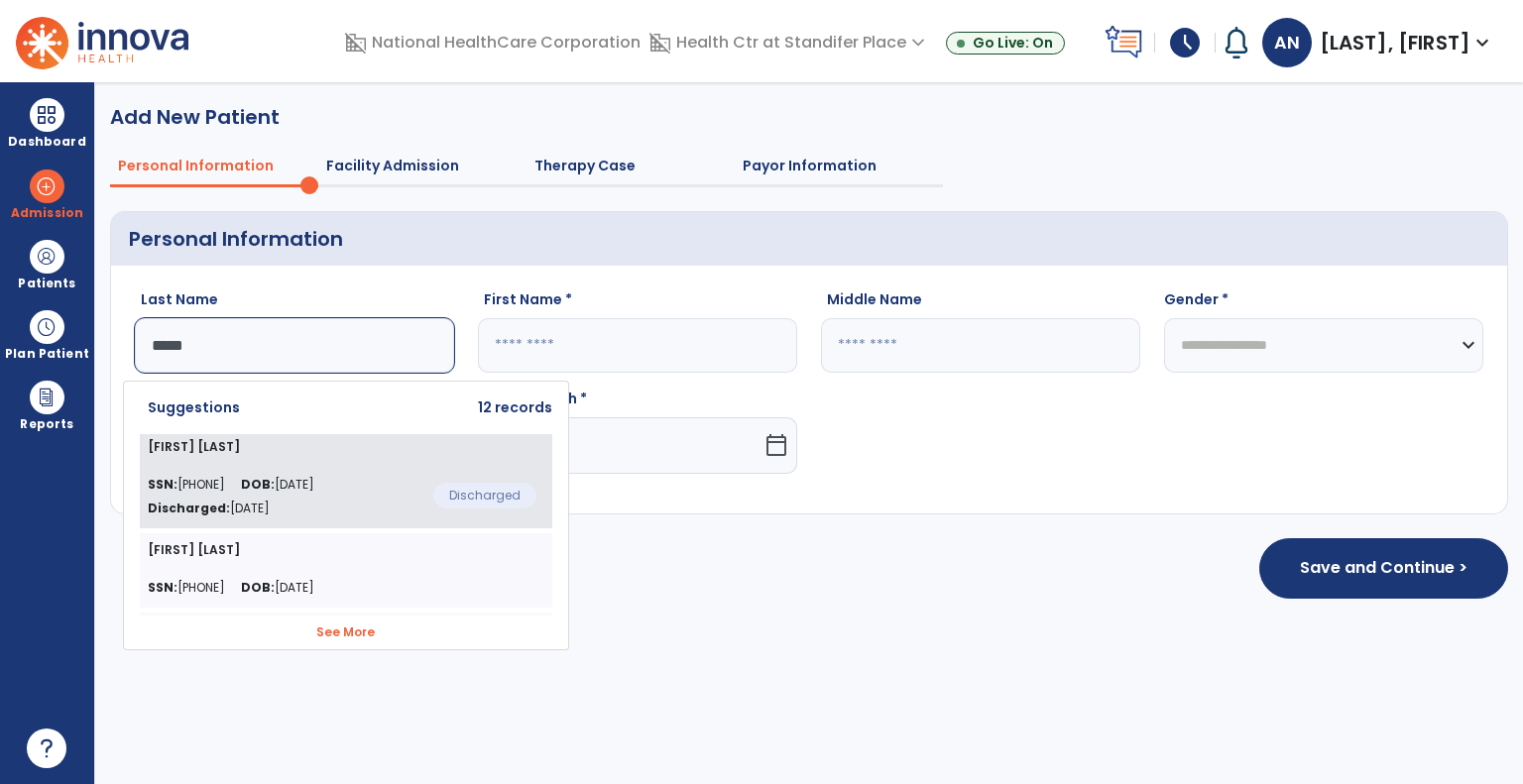 type on "*****" 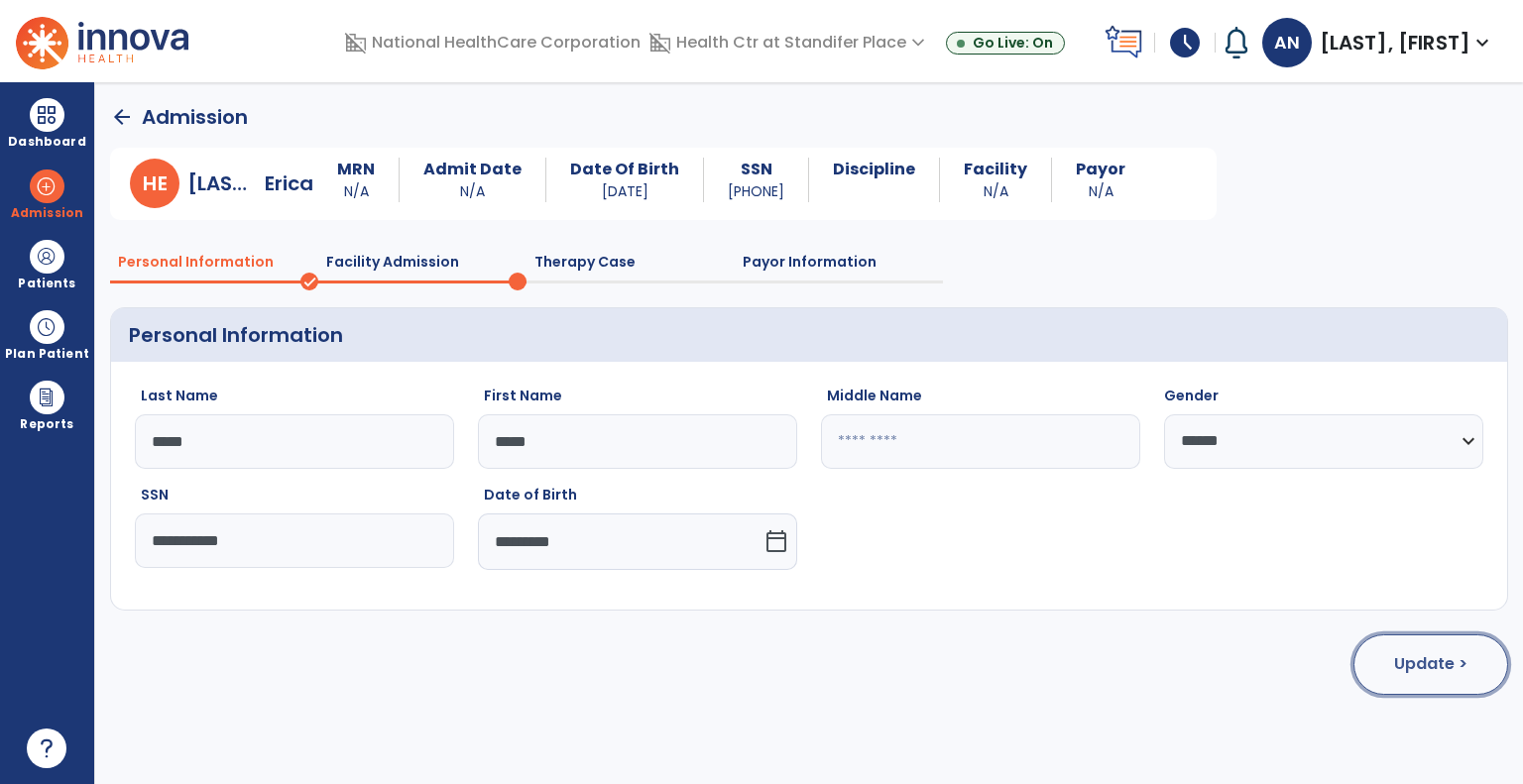 click on "Update >" 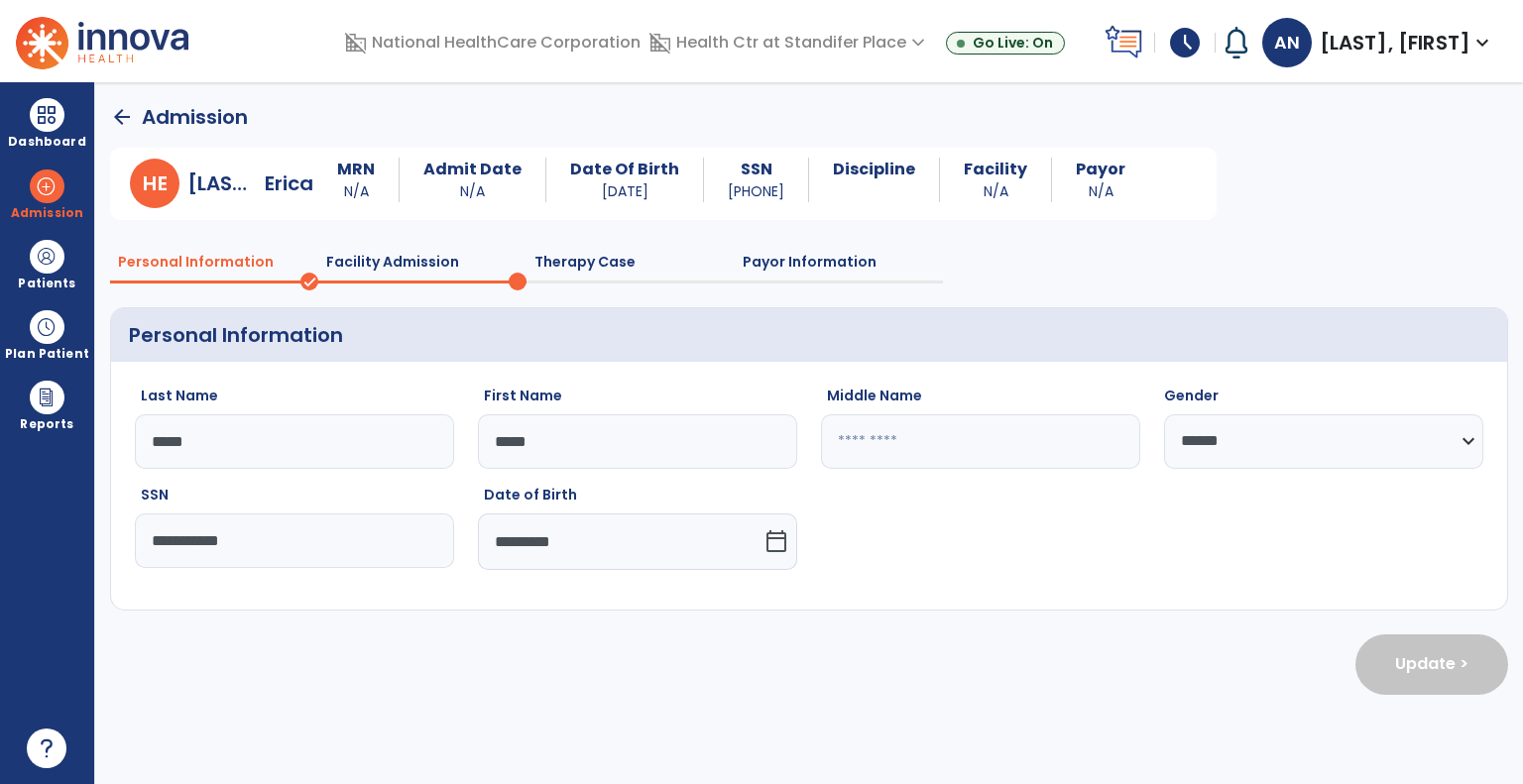 select on "**********" 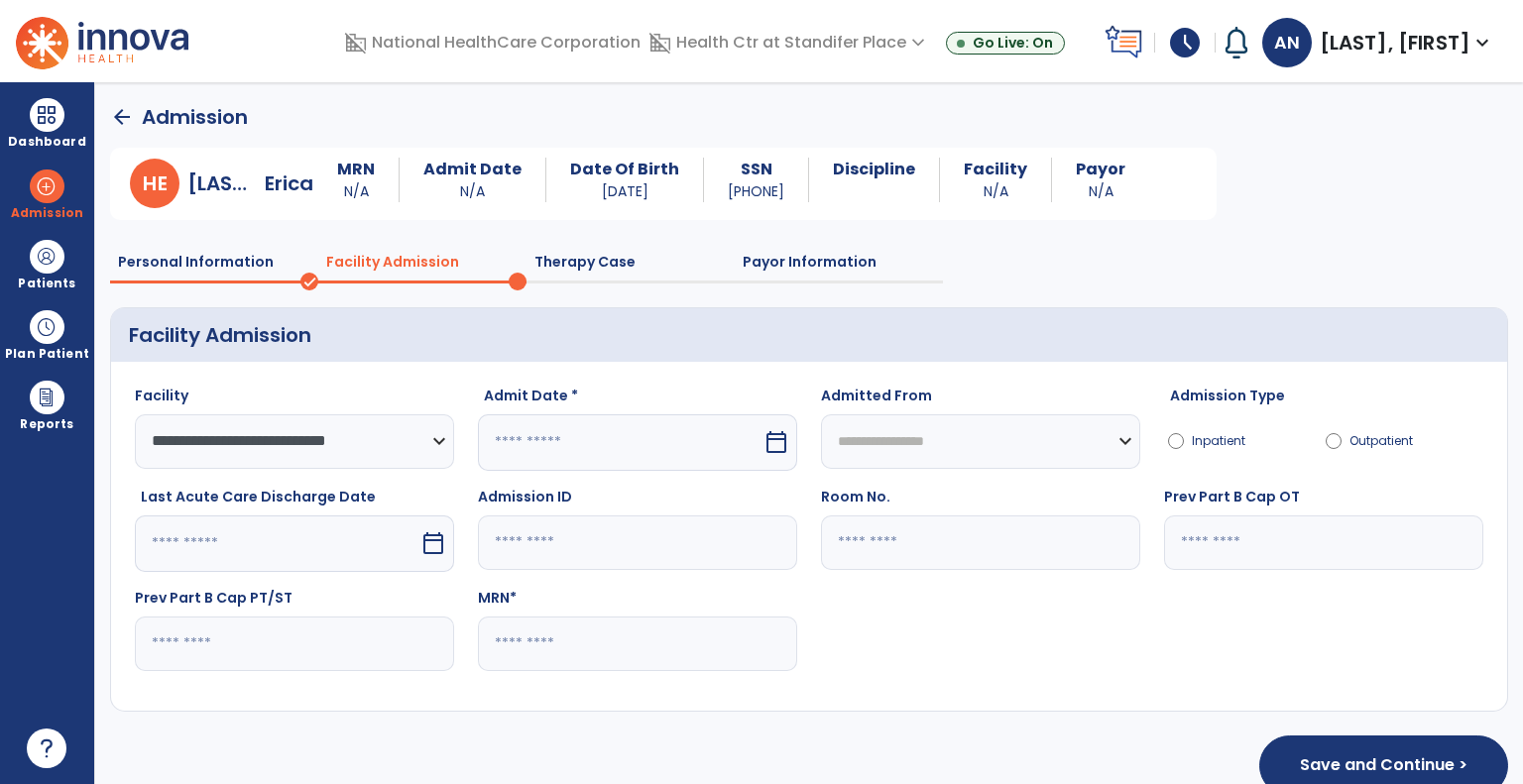 click at bounding box center [620, 442] 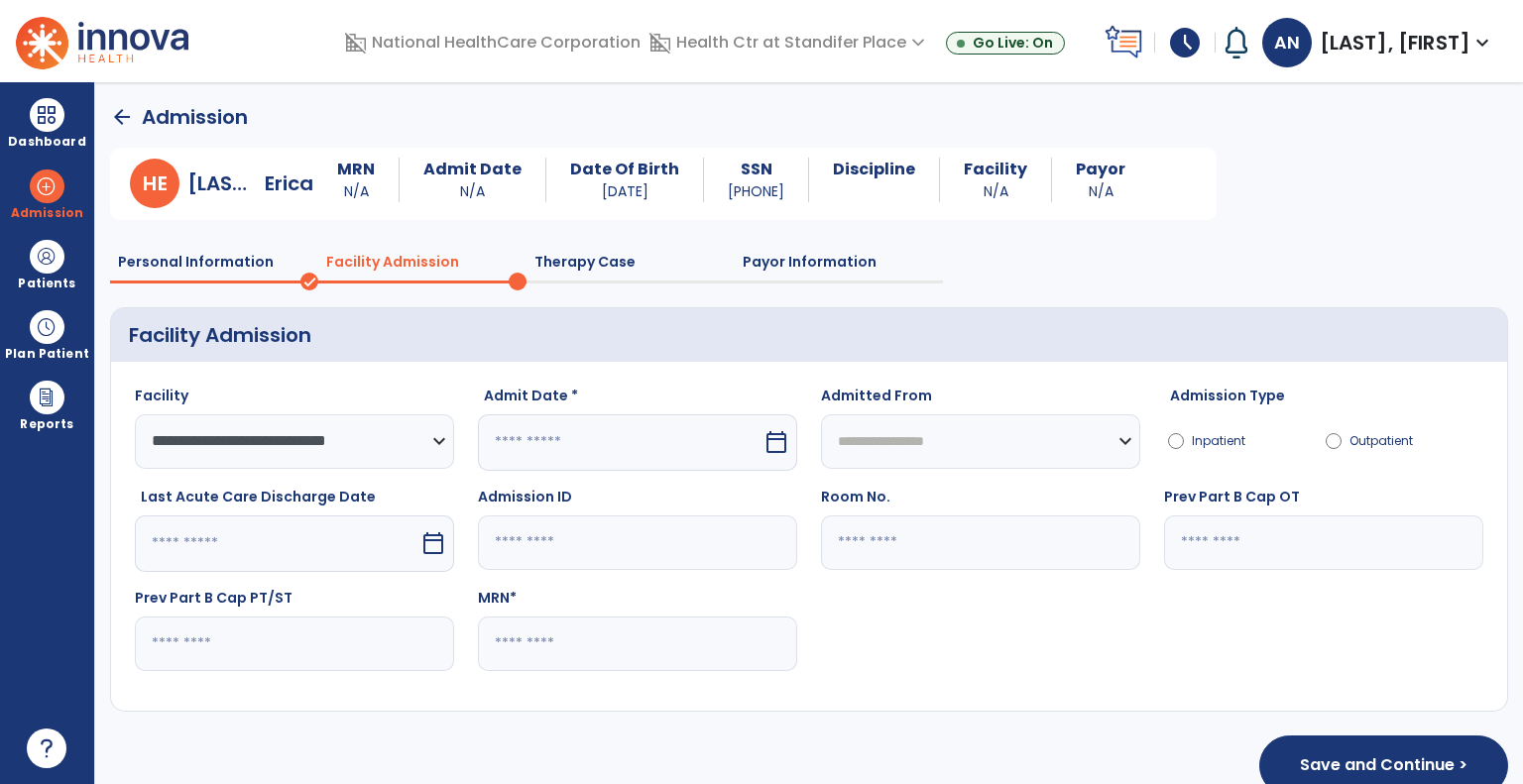select on "*" 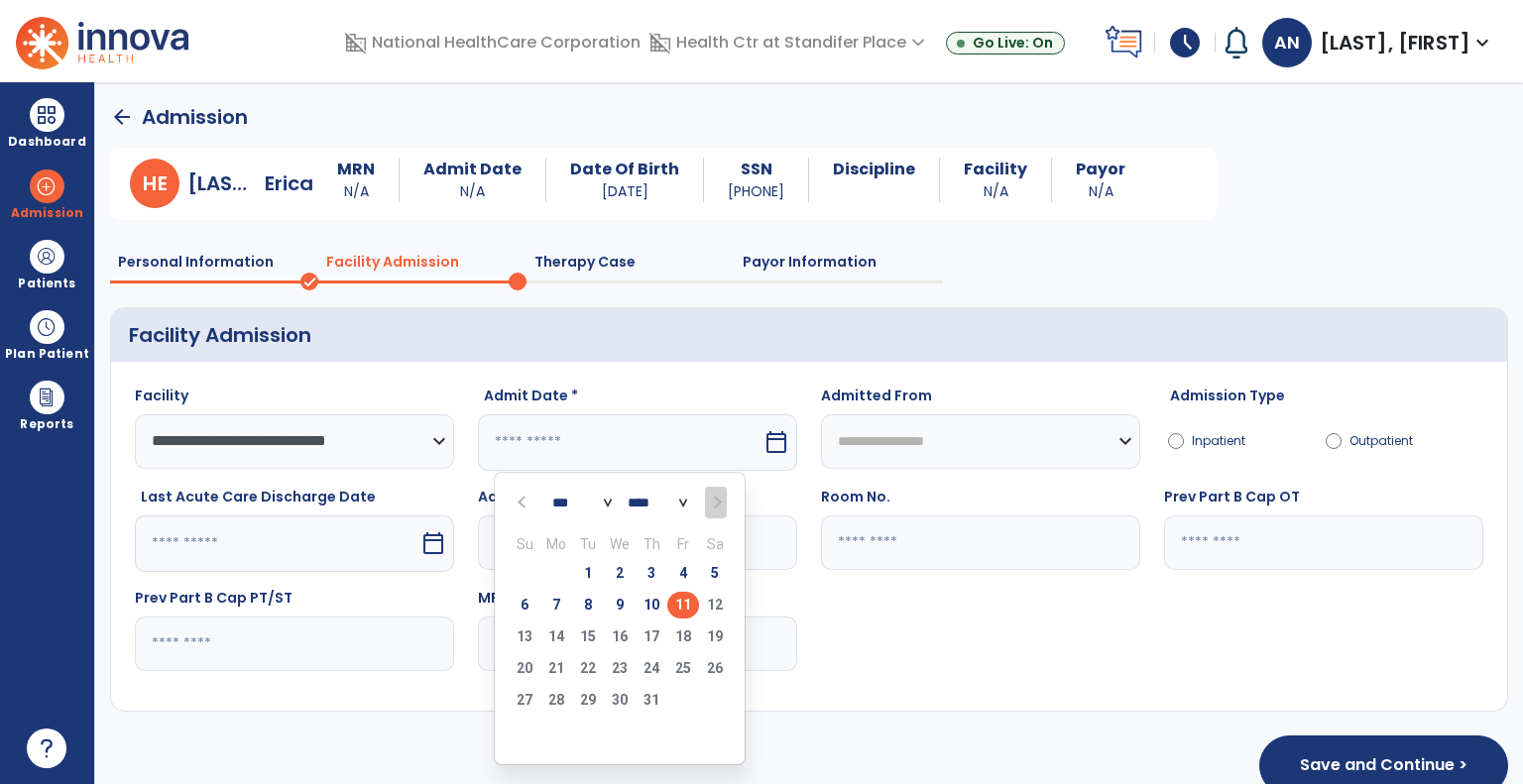 click on "11" at bounding box center [683, 605] 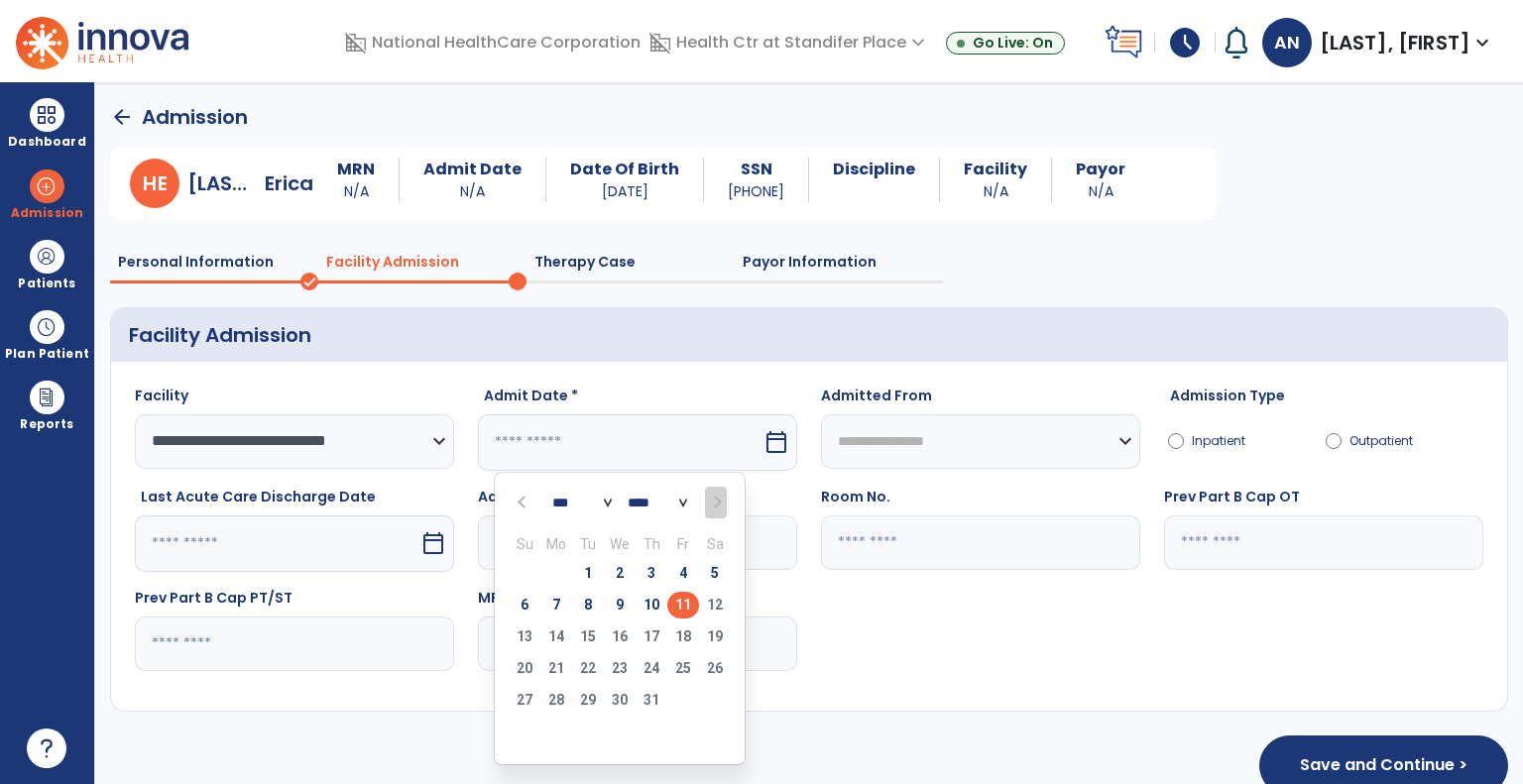 type on "*********" 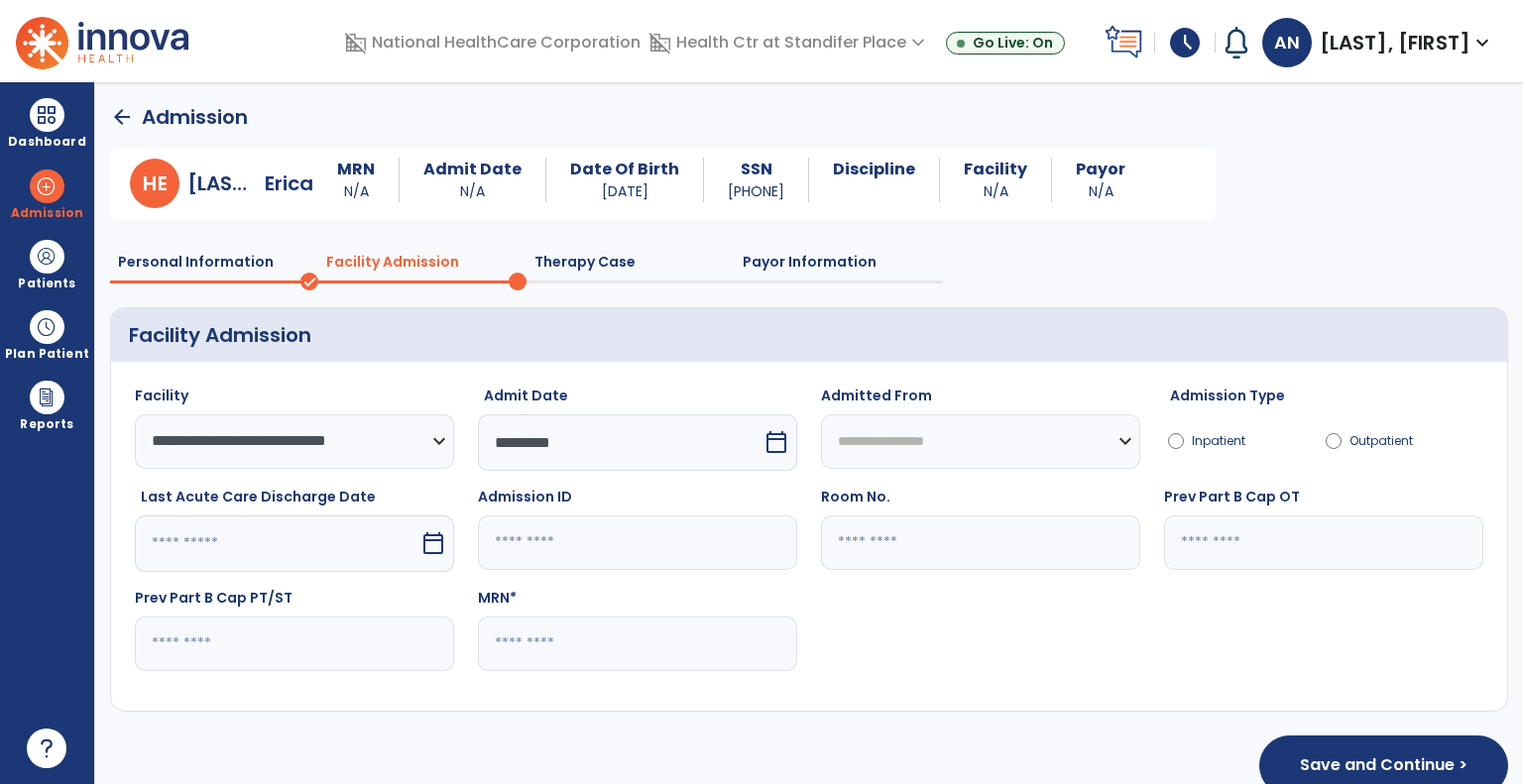 click 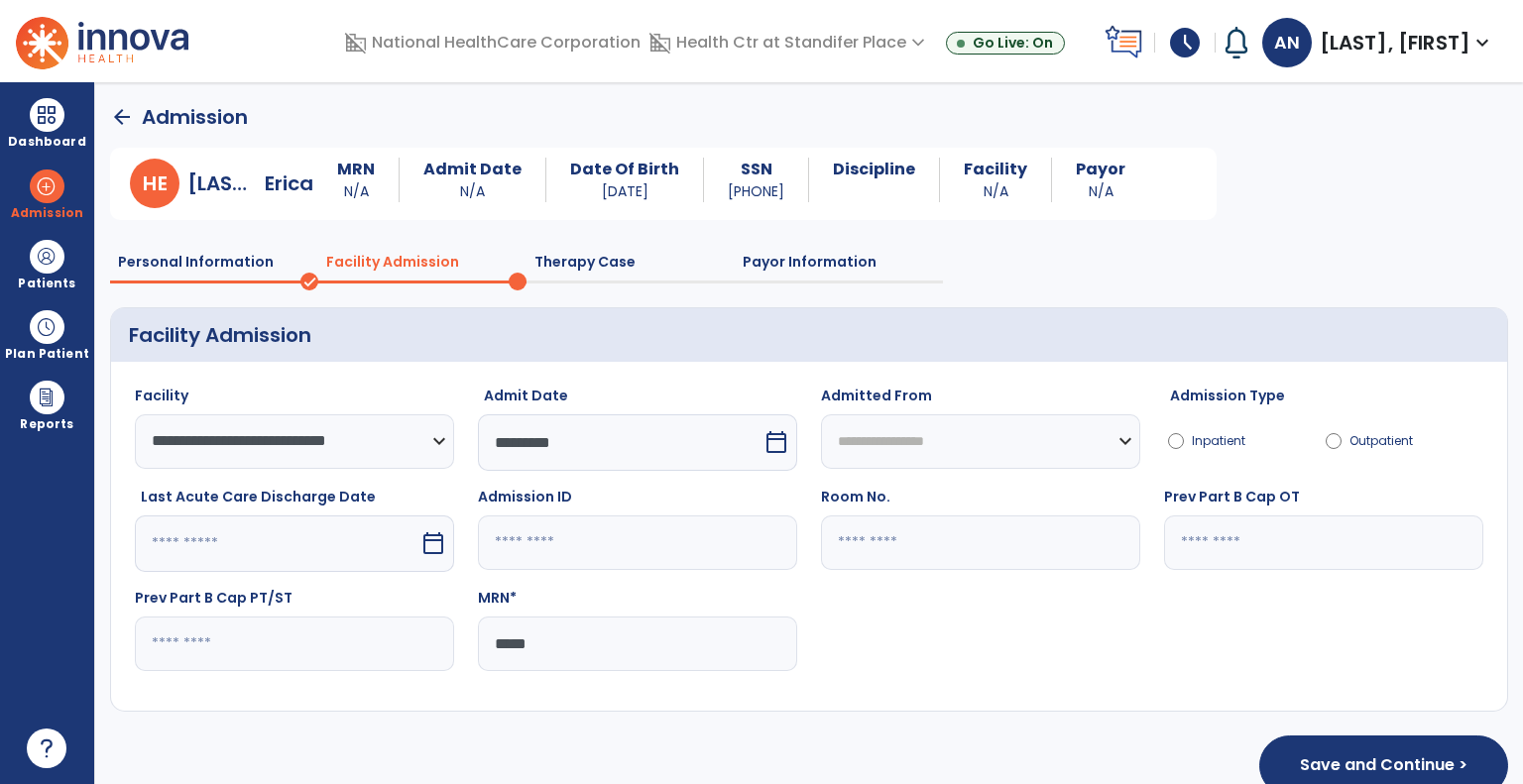 type on "*****" 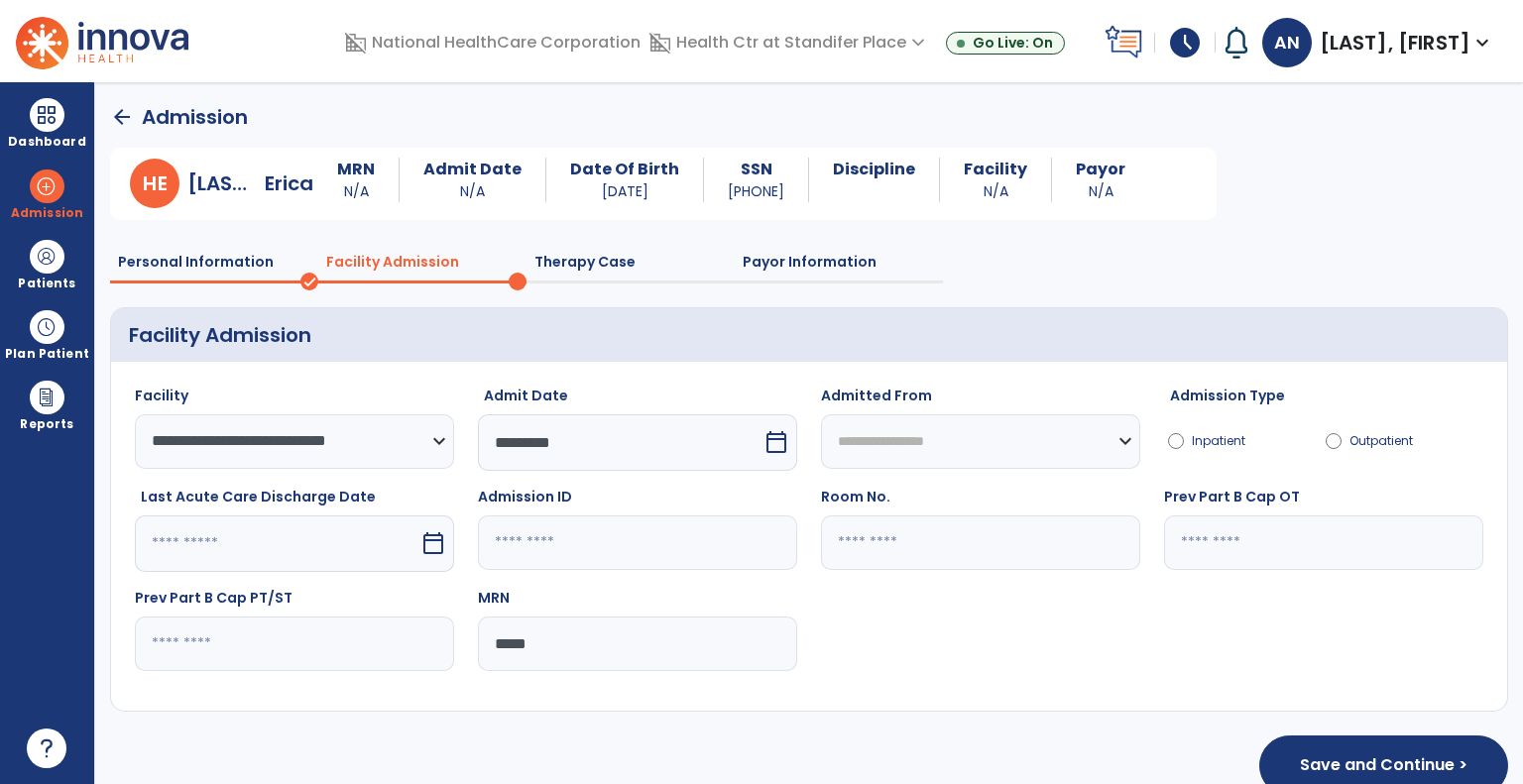 click on "**********" 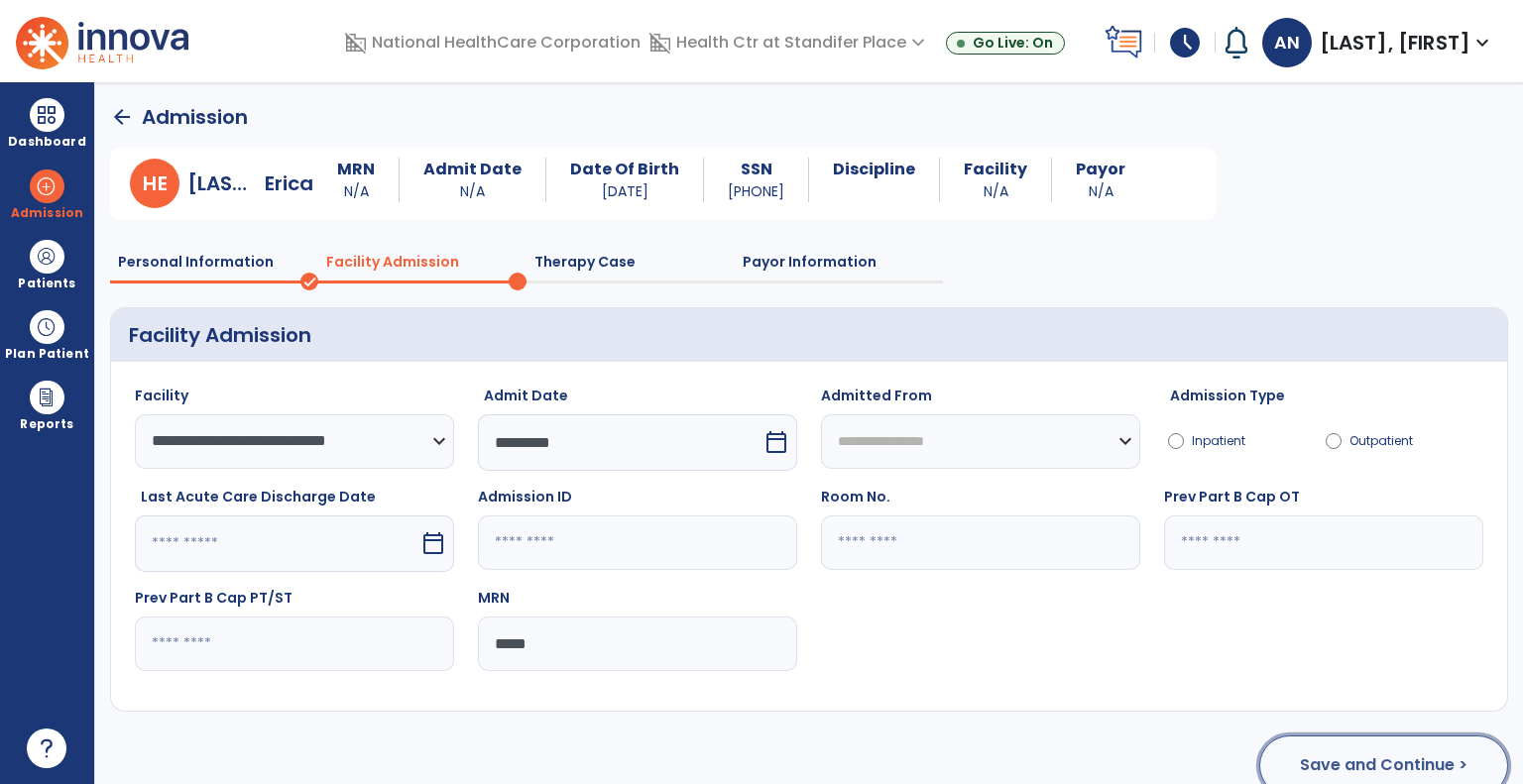 click on "Save and Continue >" 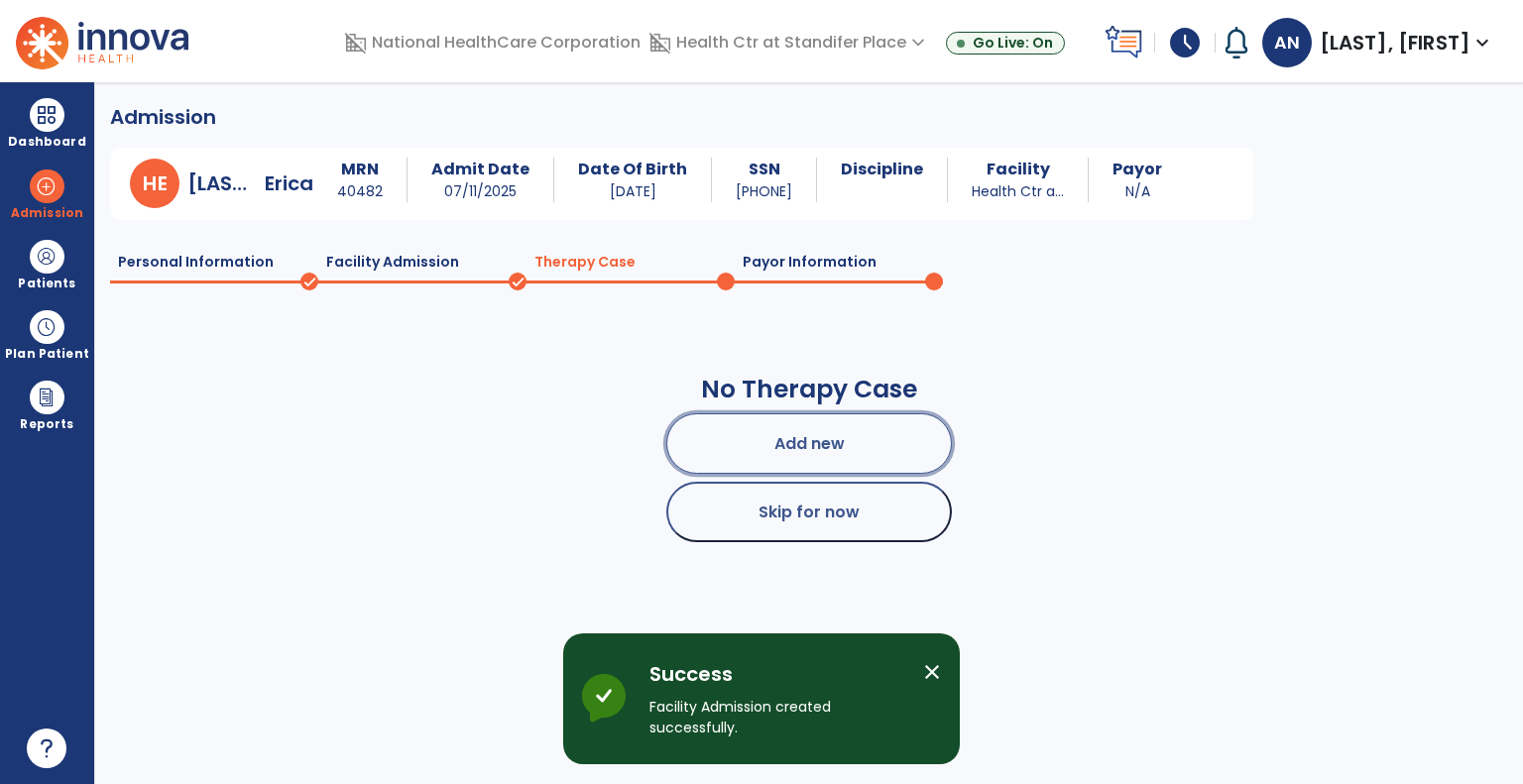 click on "Add new" at bounding box center [809, 443] 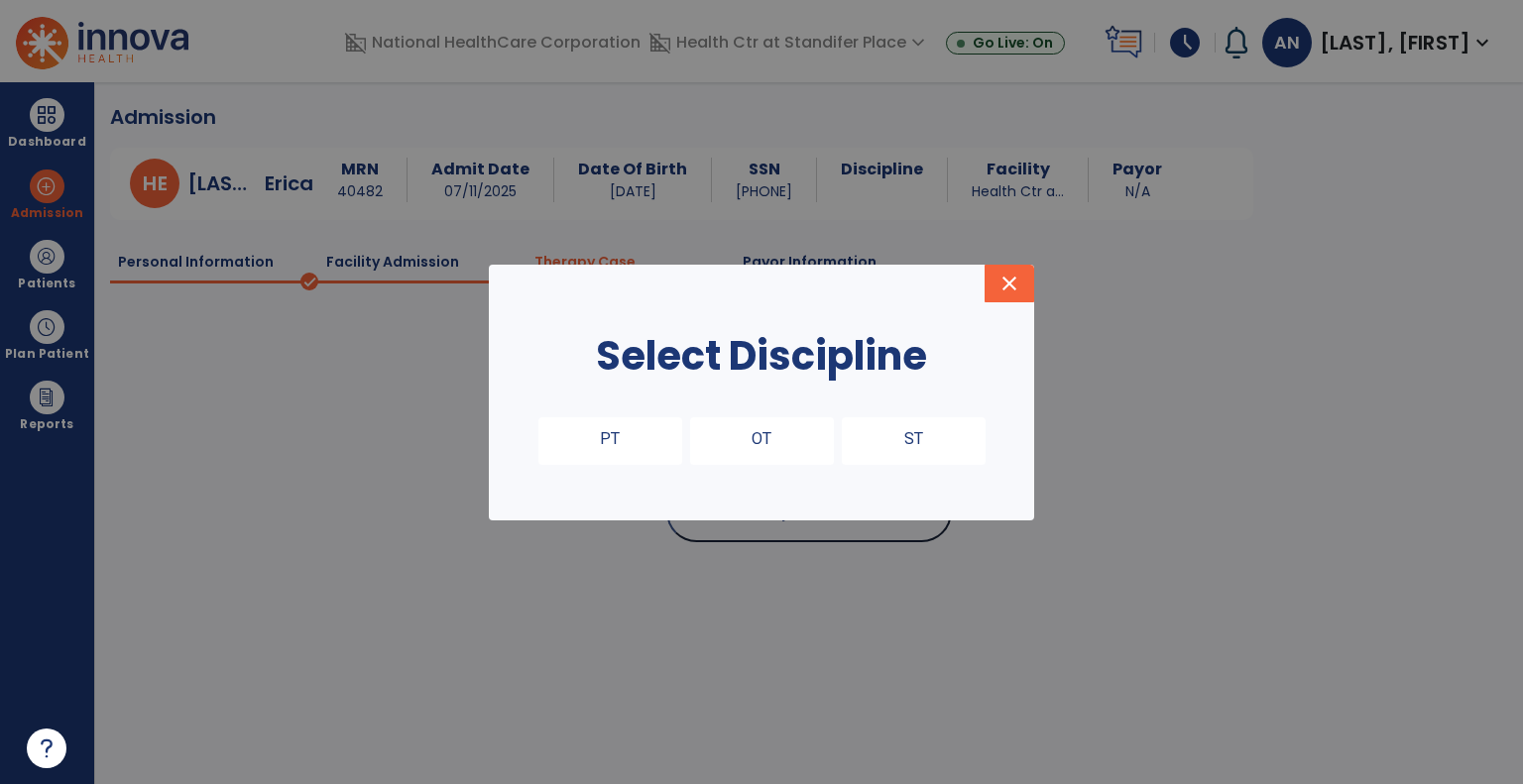click on "PT OT ST" at bounding box center (765, 433) 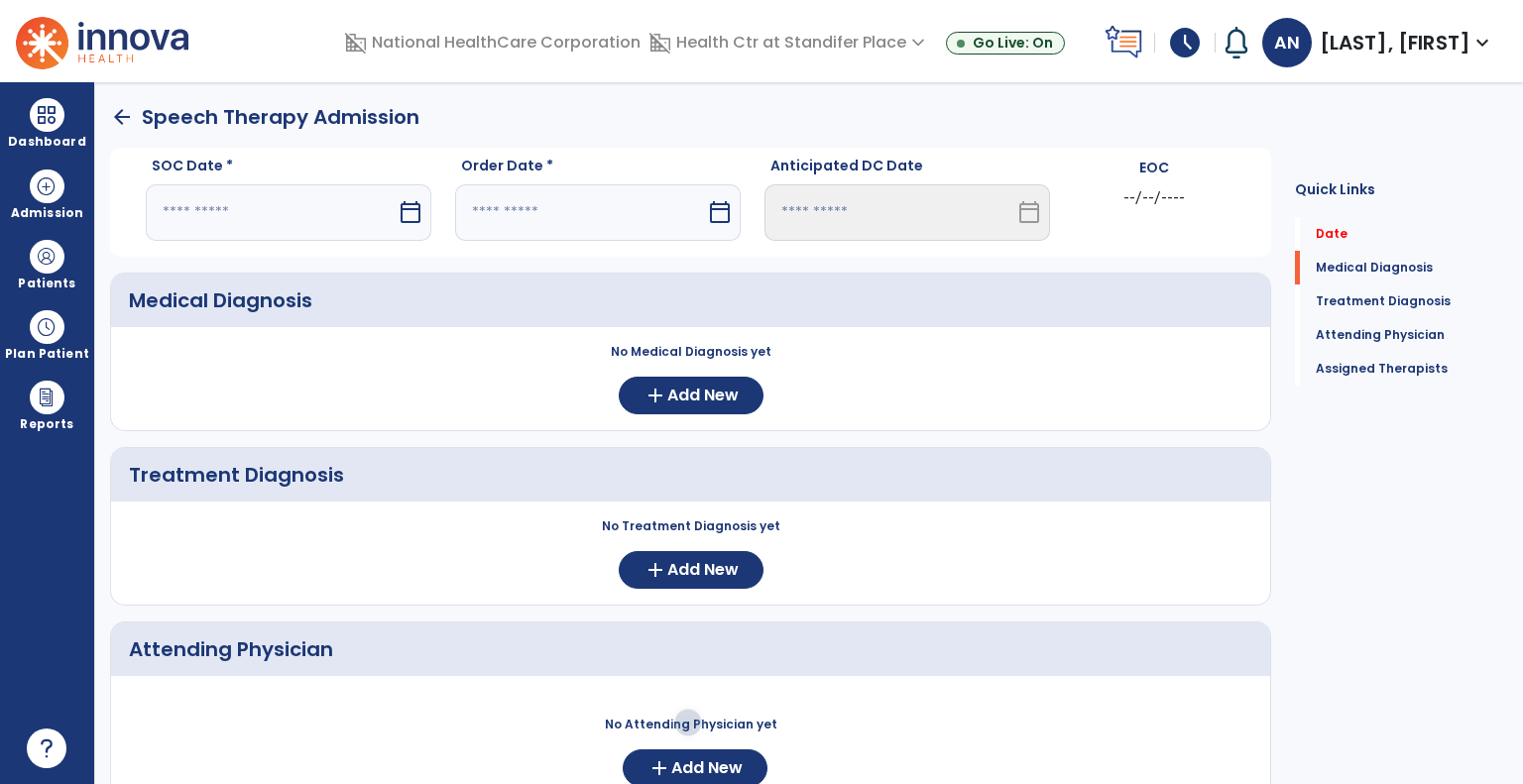 click at bounding box center [271, 212] 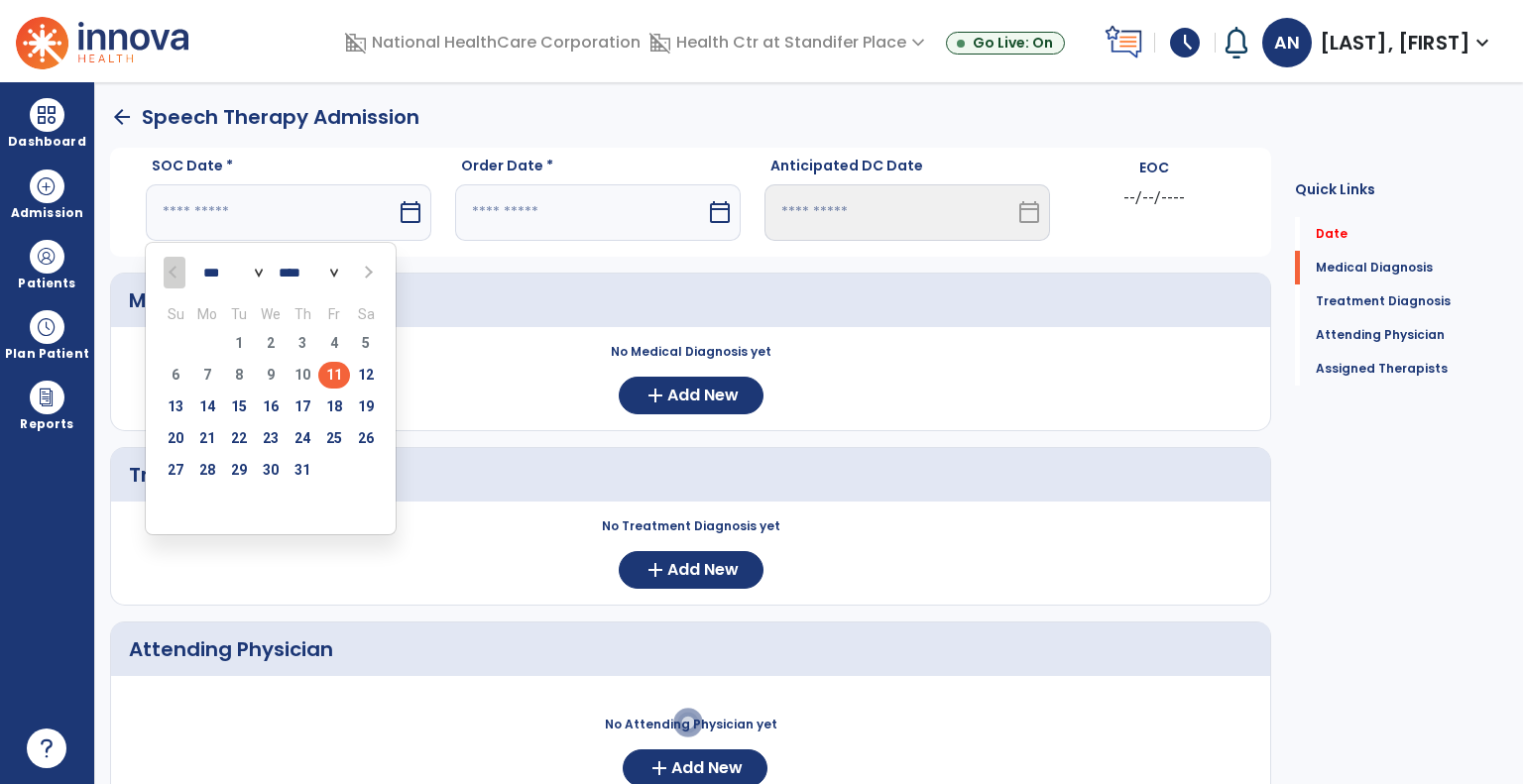 click on "11" at bounding box center (334, 375) 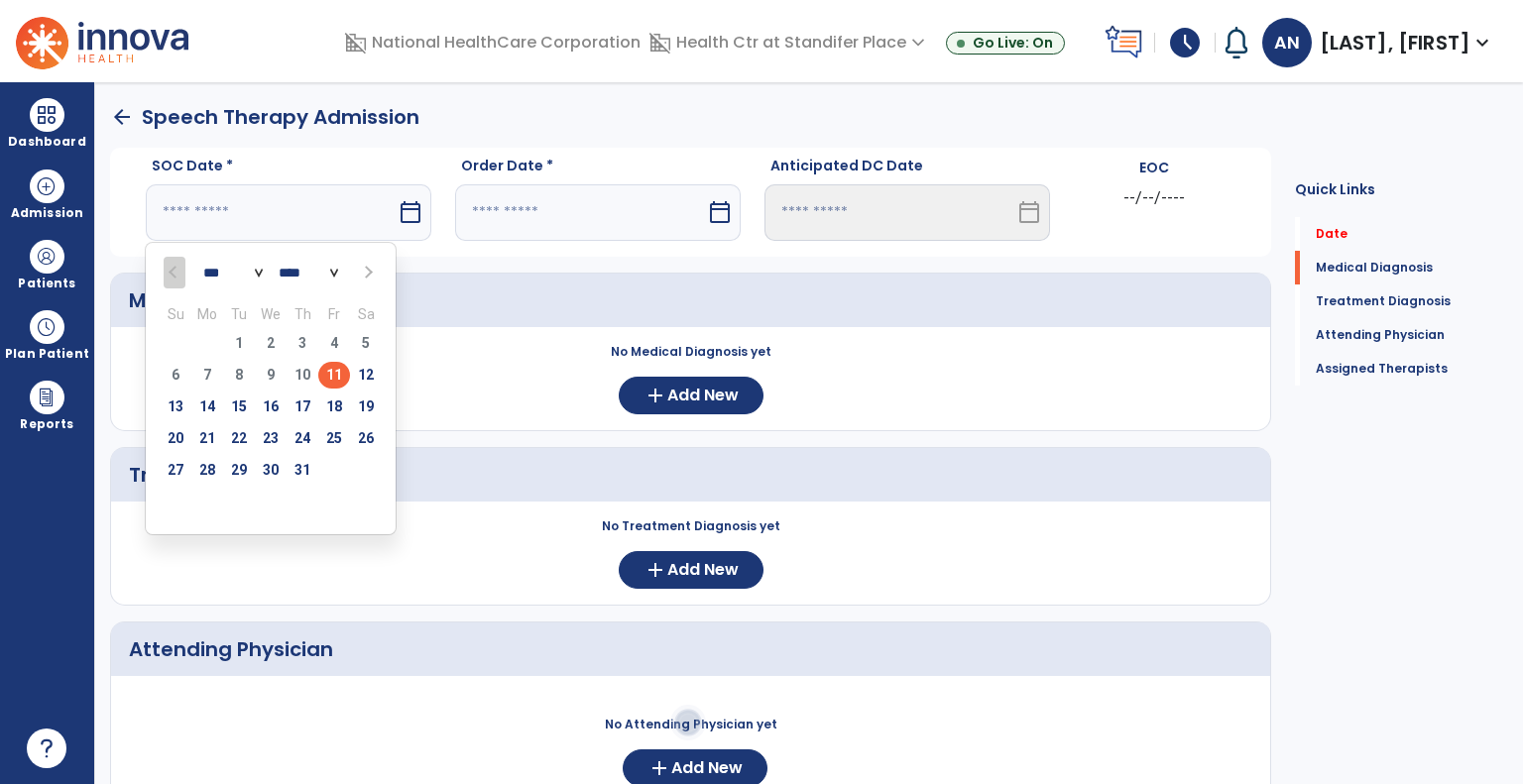 type on "*********" 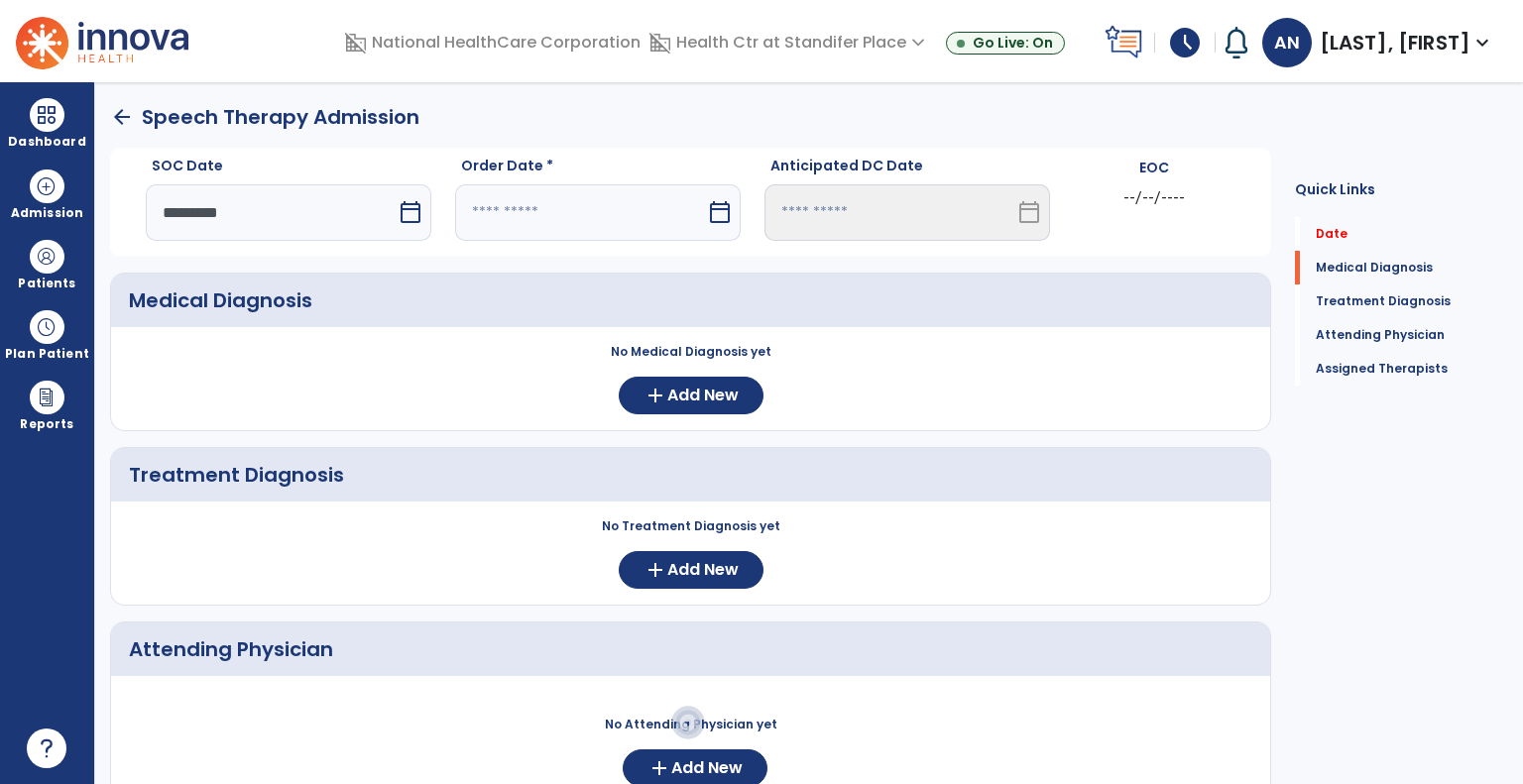 click at bounding box center [580, 212] 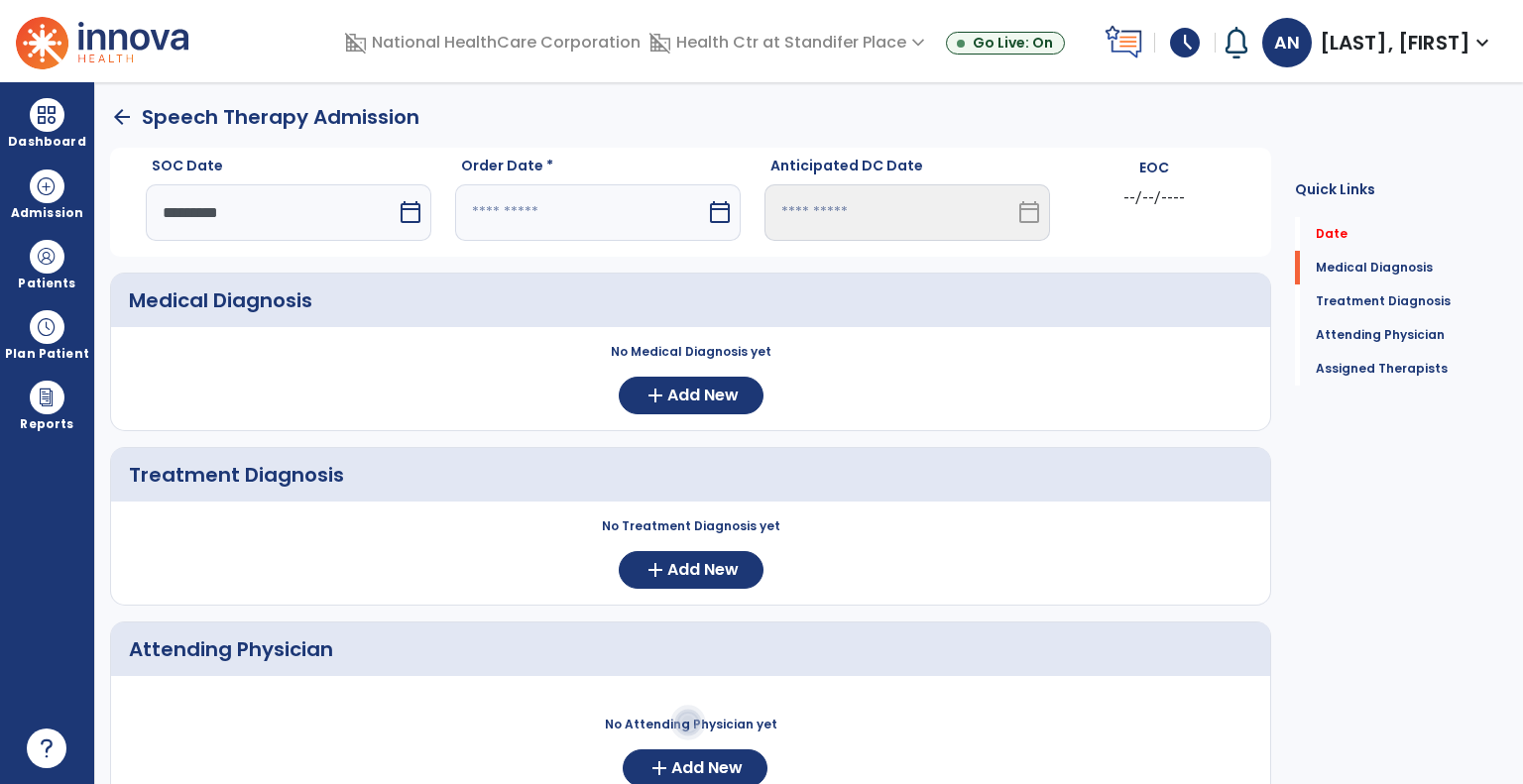 select on "*" 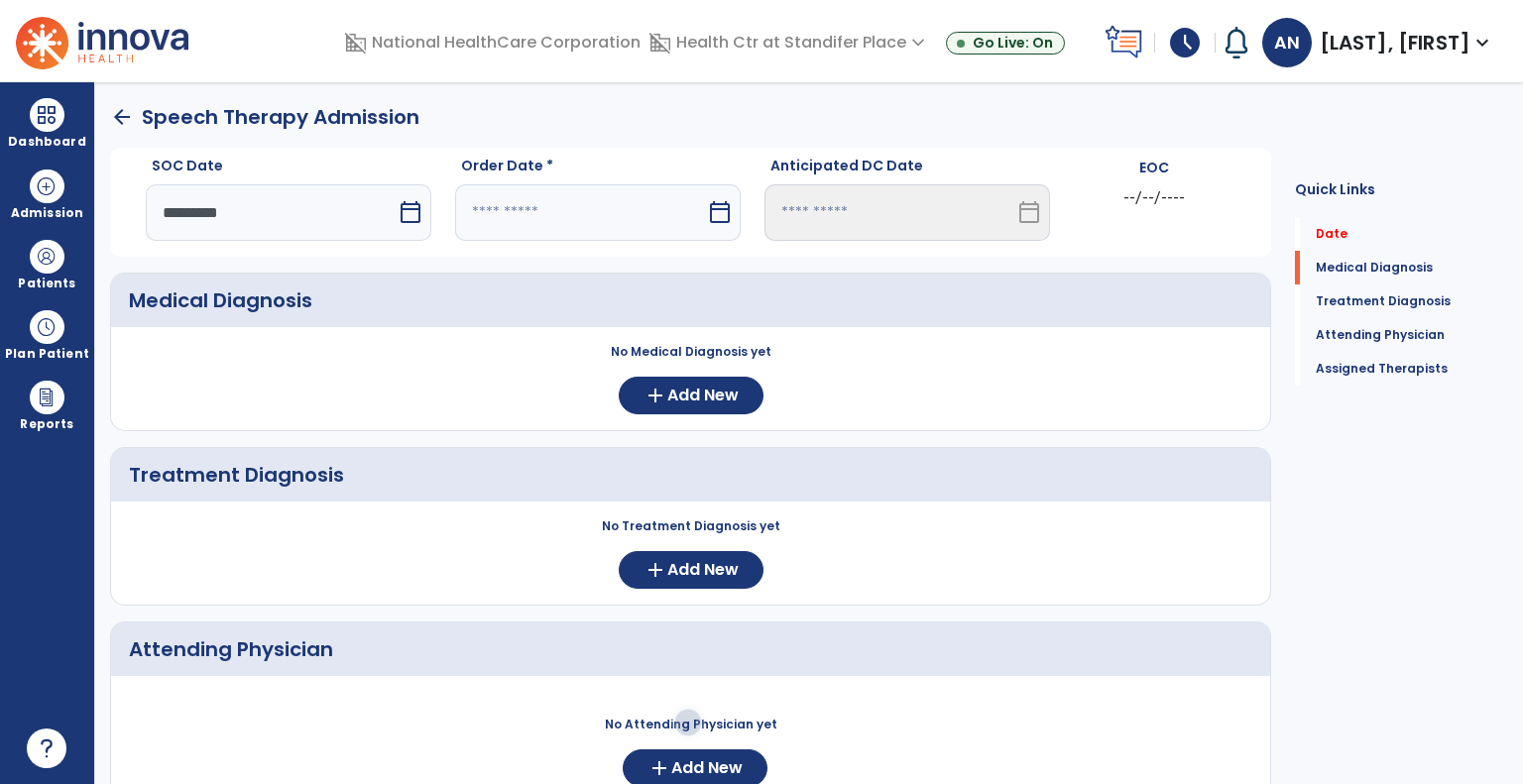 select on "****" 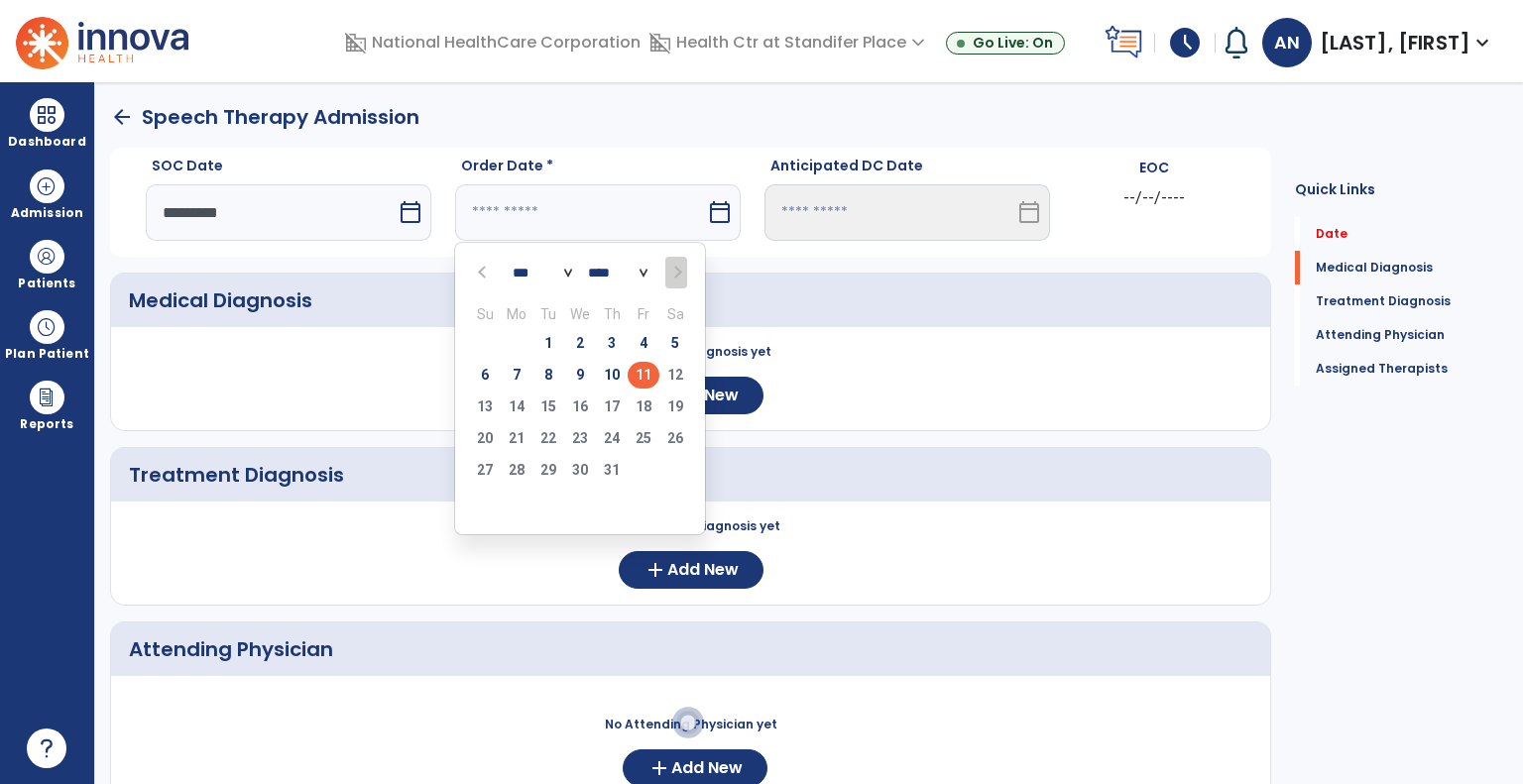 click on "11" at bounding box center (644, 375) 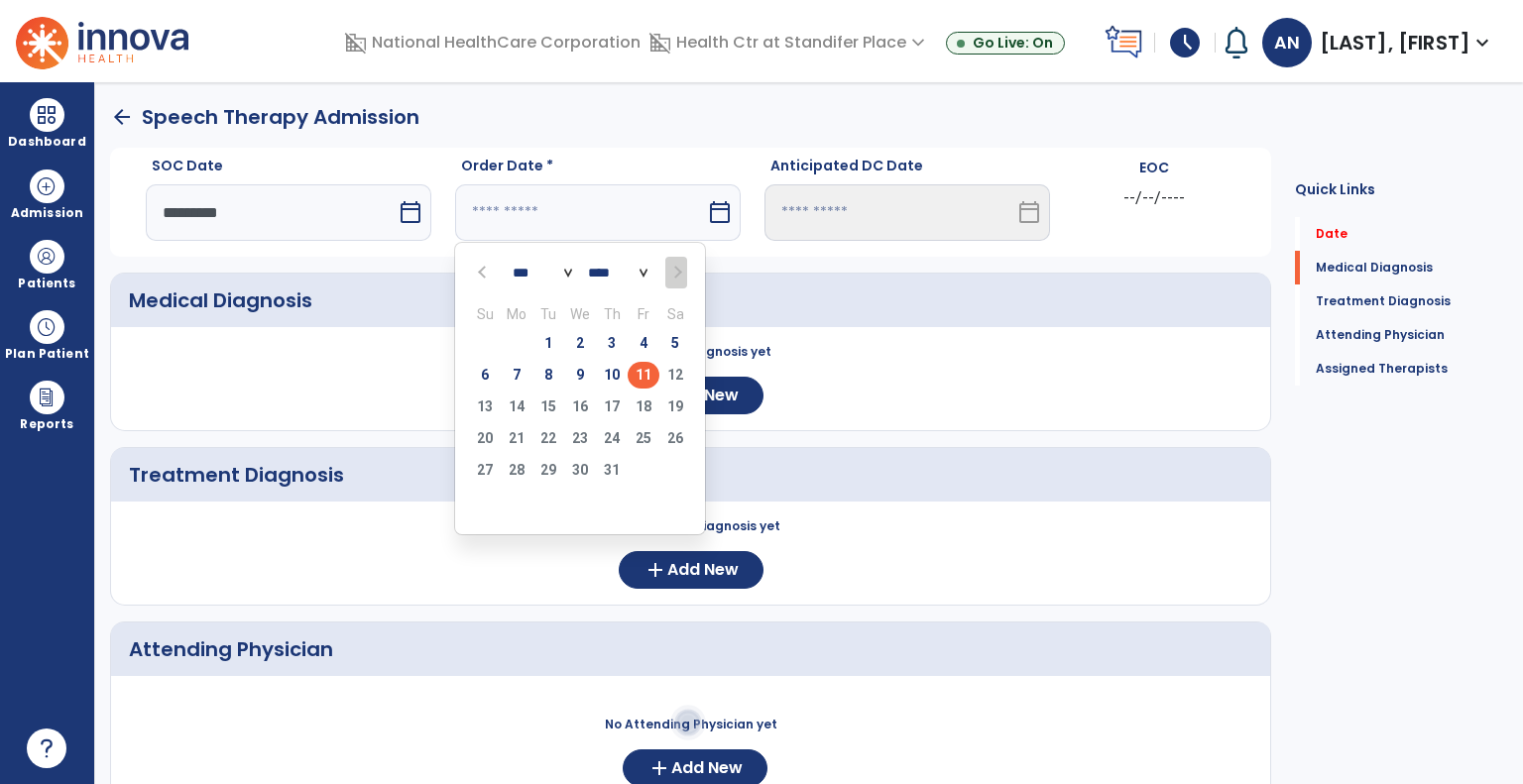 type on "*********" 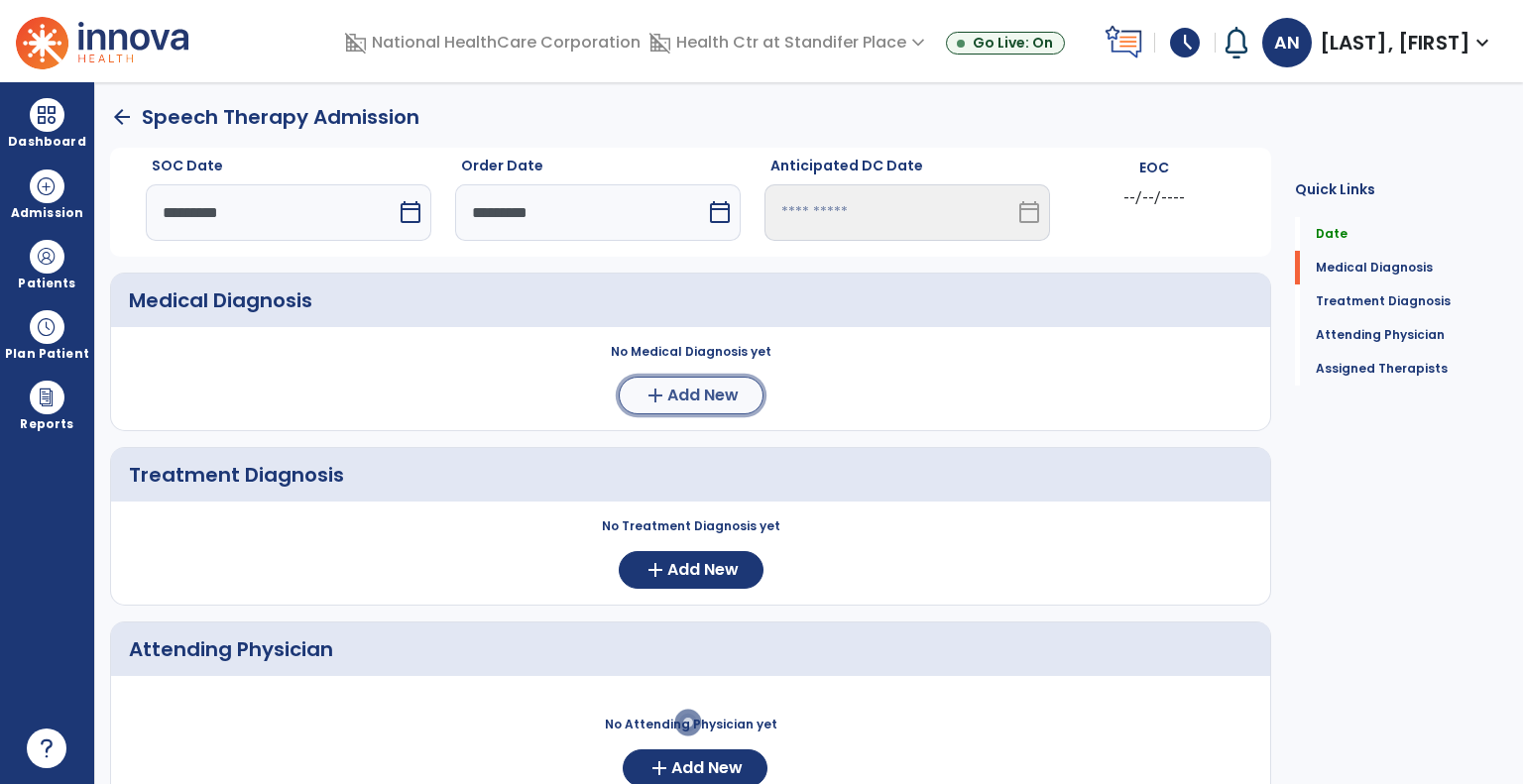 click on "Add New" 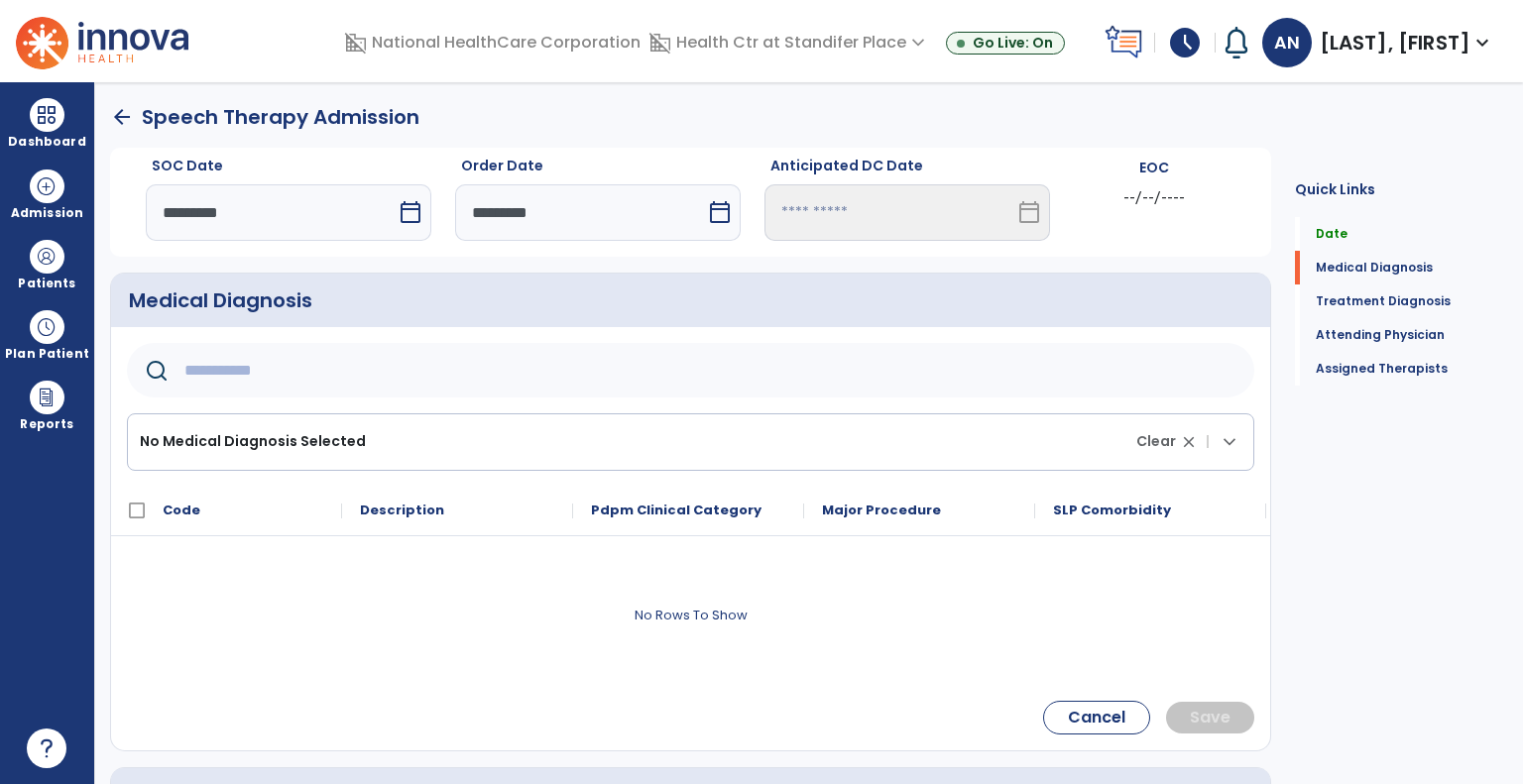 click 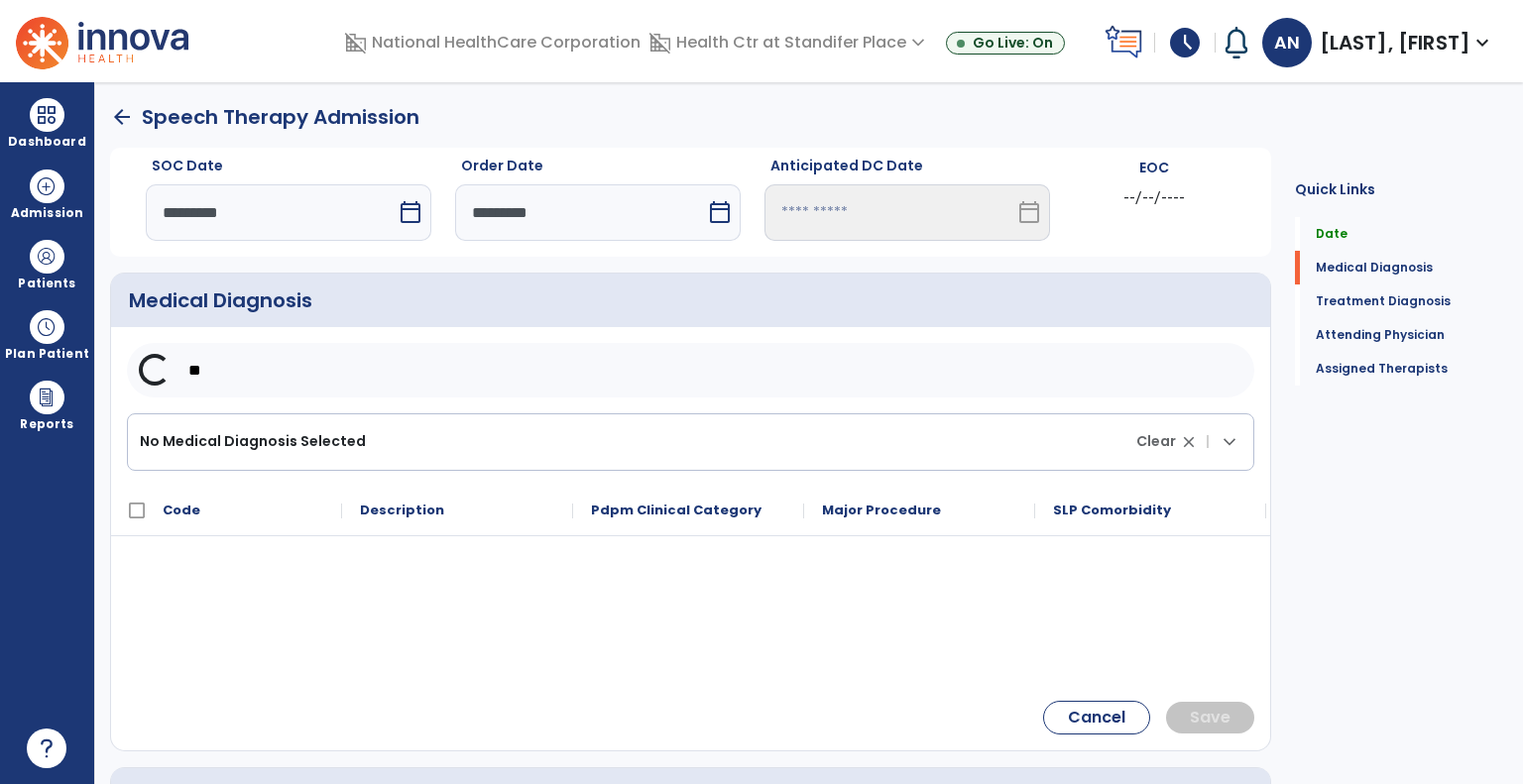 type on "*" 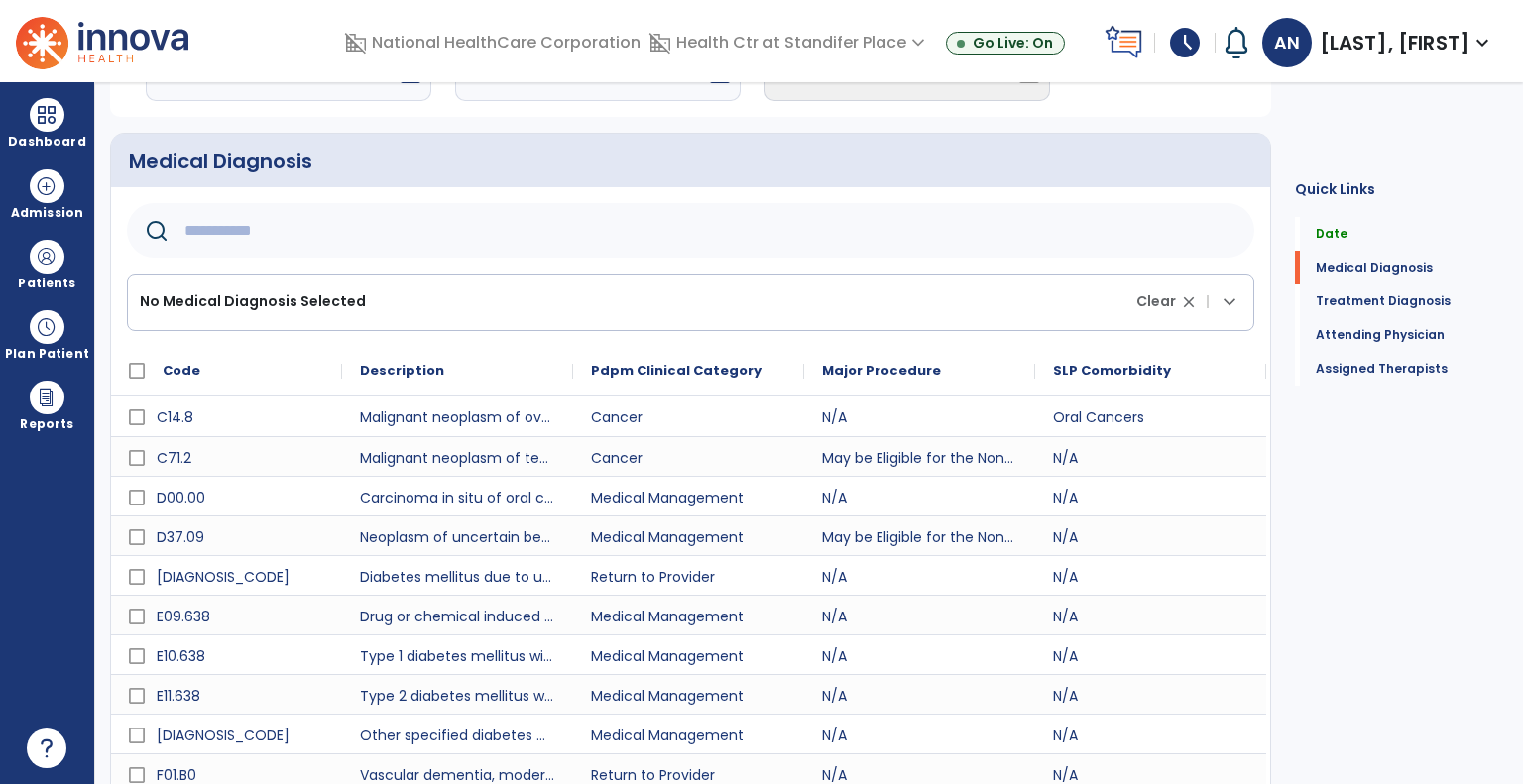scroll, scrollTop: 192, scrollLeft: 0, axis: vertical 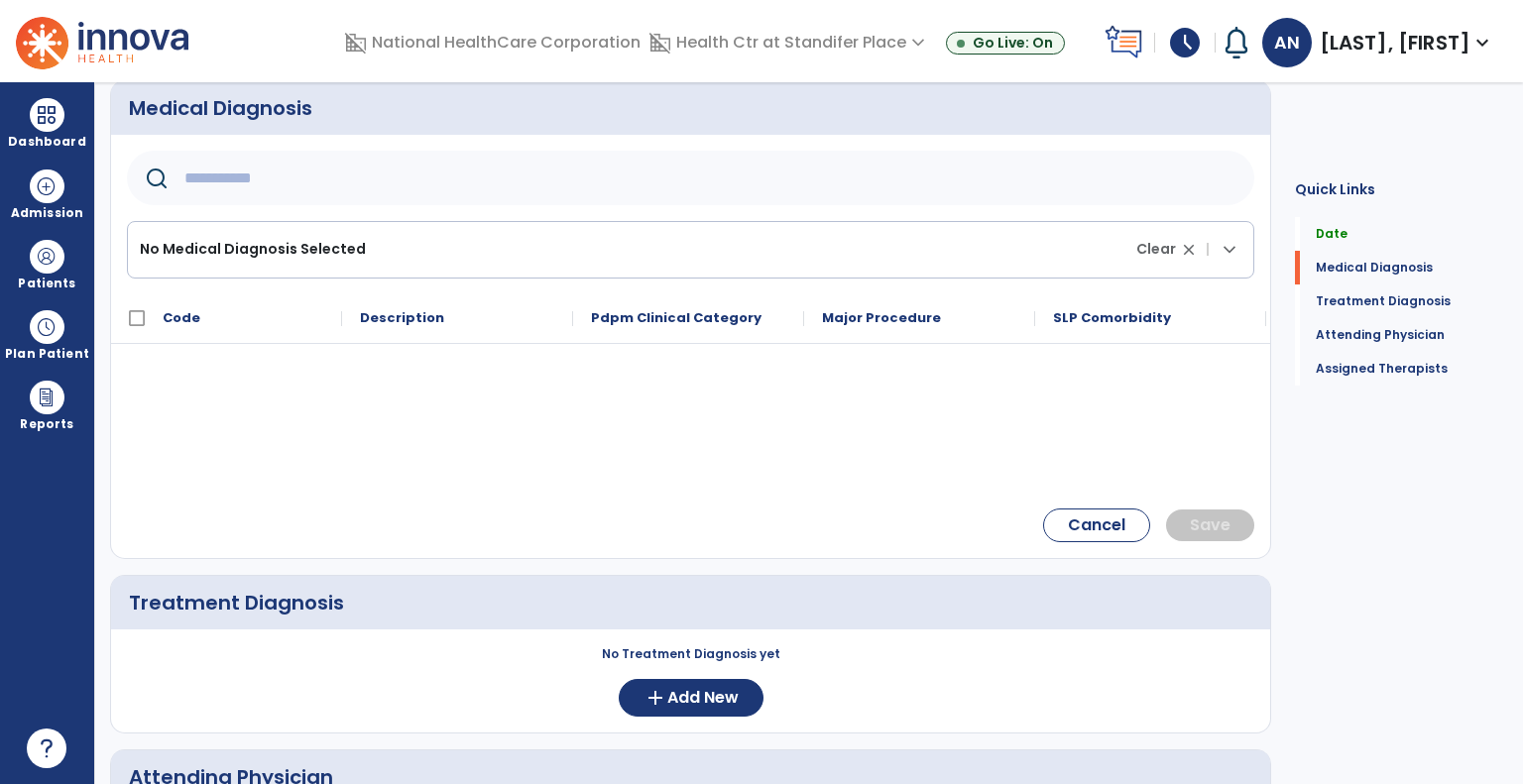 paste on "*****" 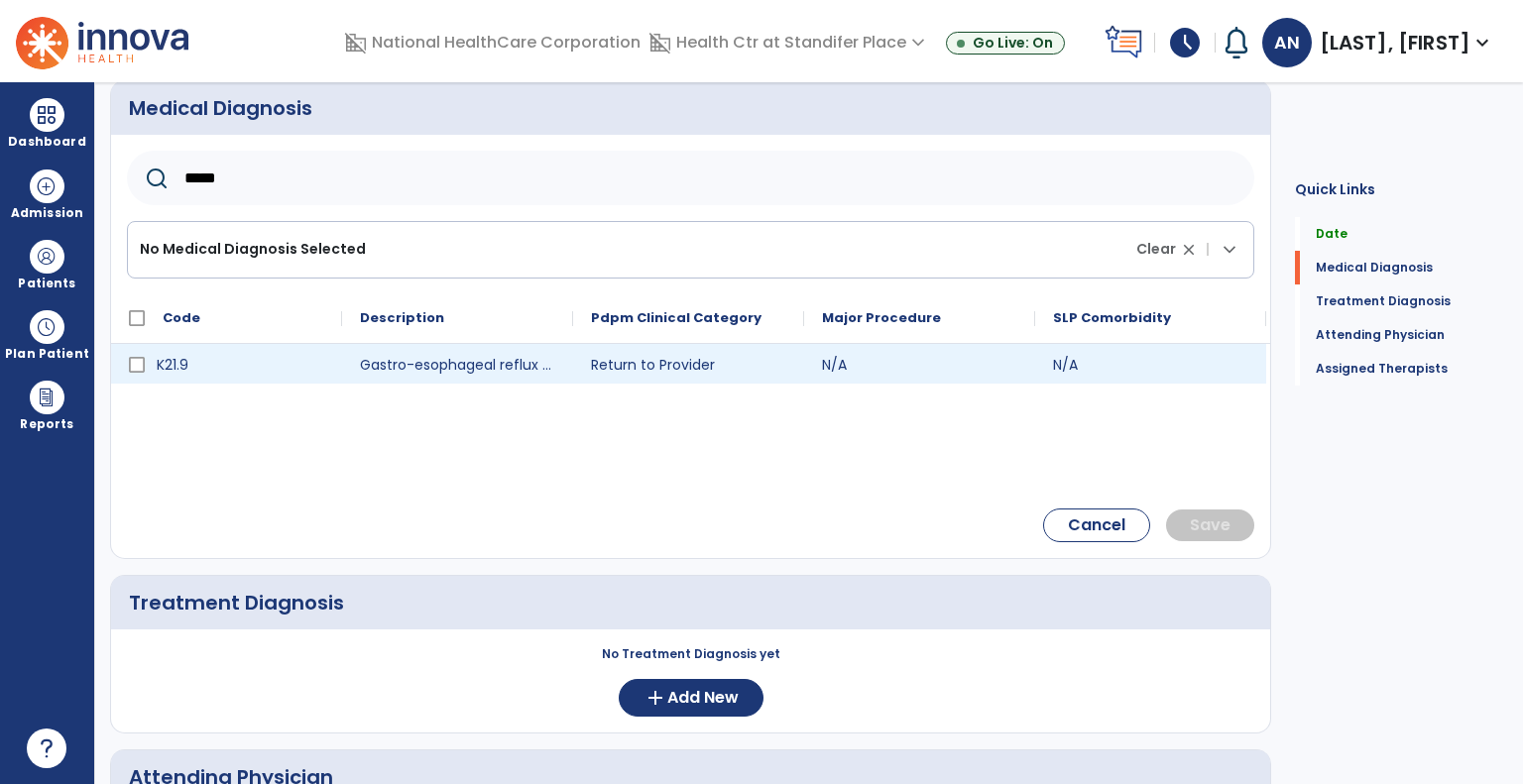 type on "*****" 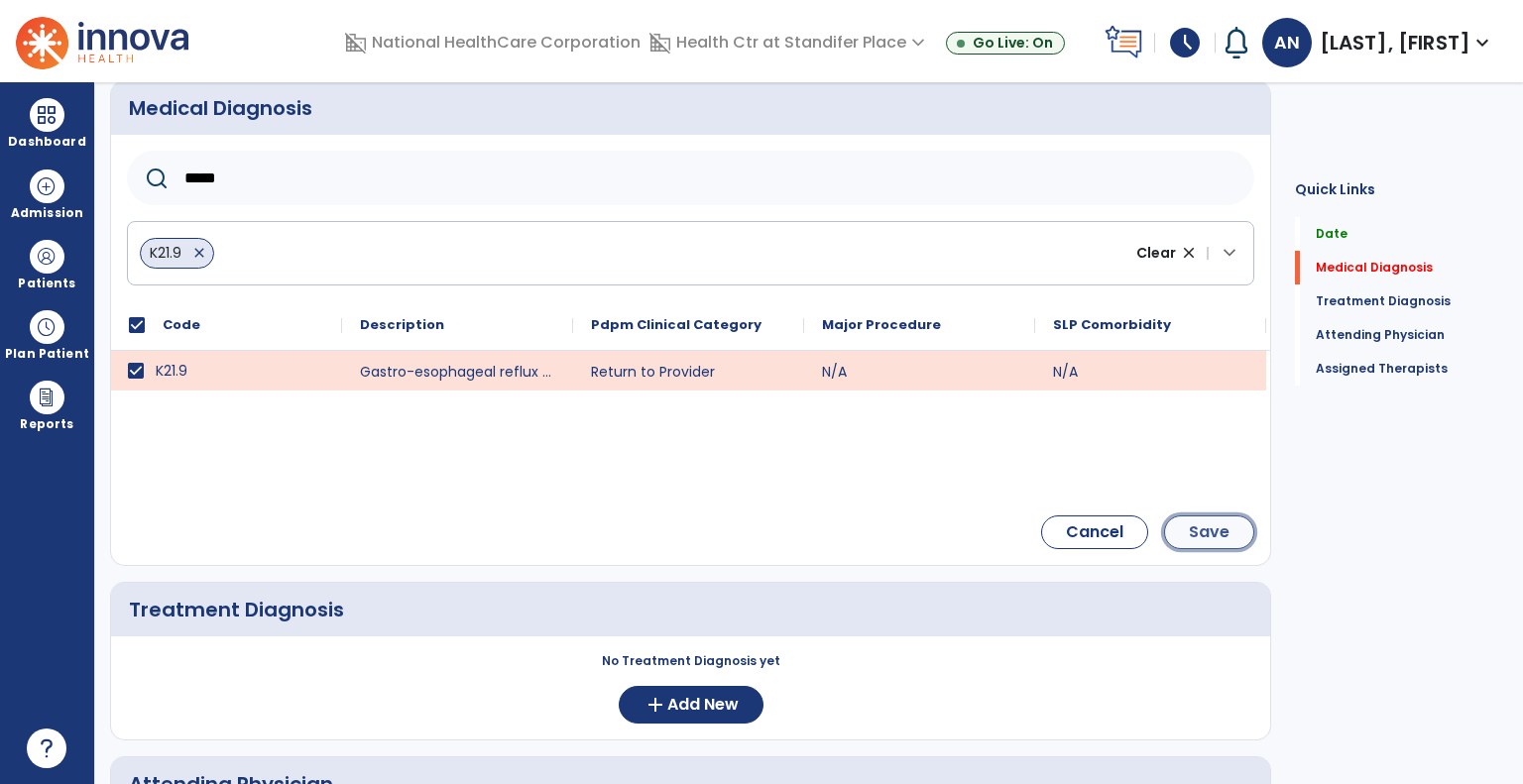 click on "Save" 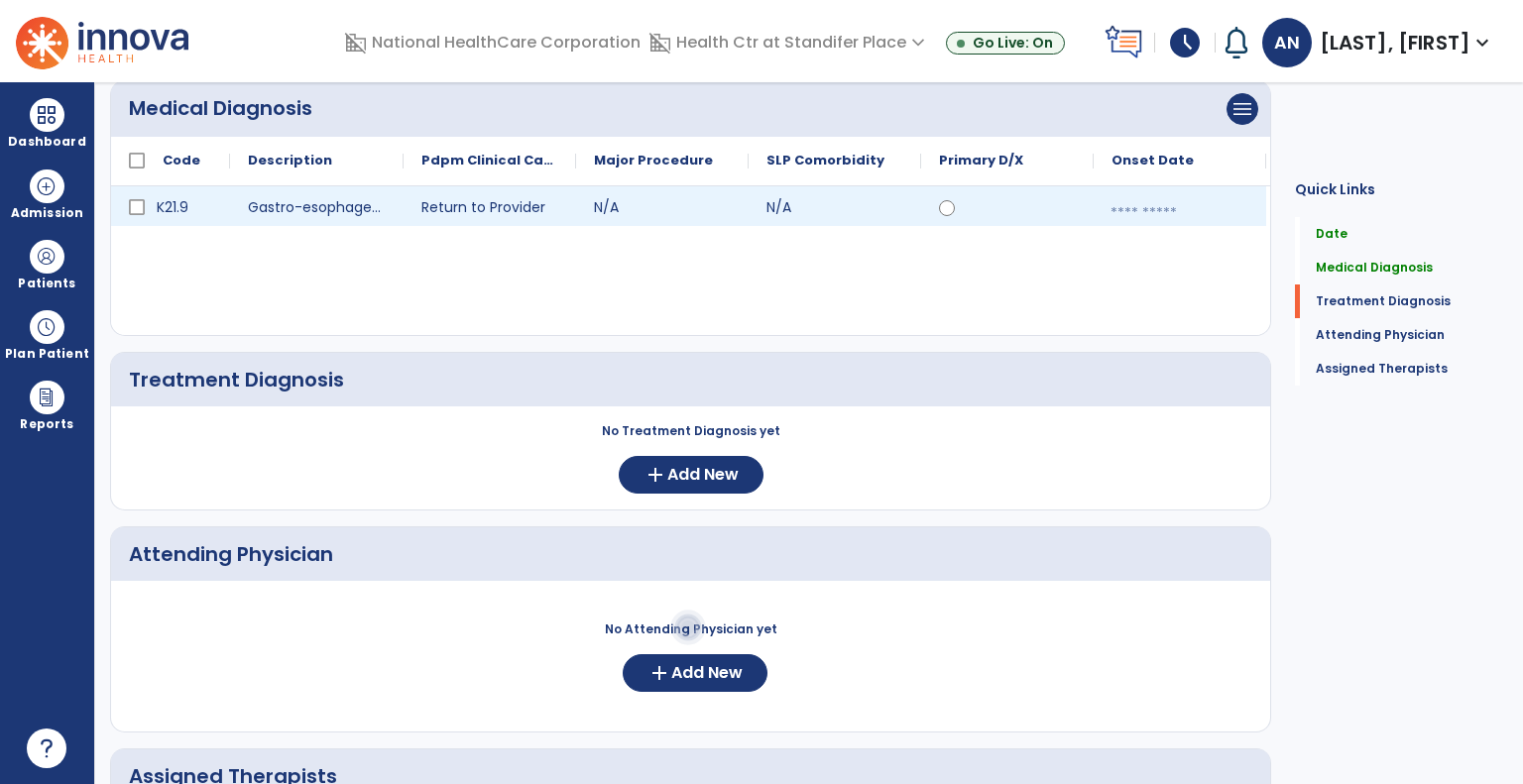 click at bounding box center [1180, 213] 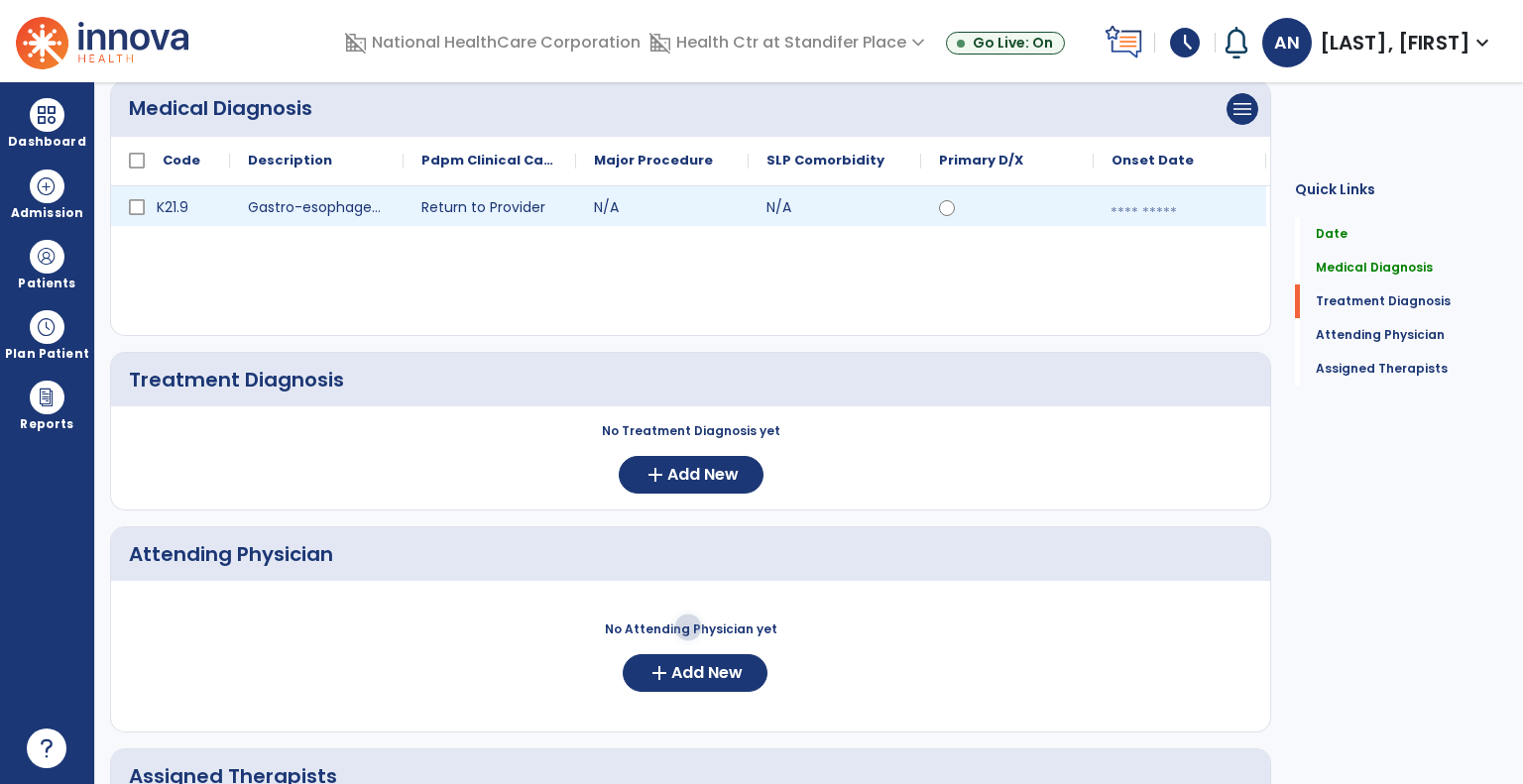 select on "*" 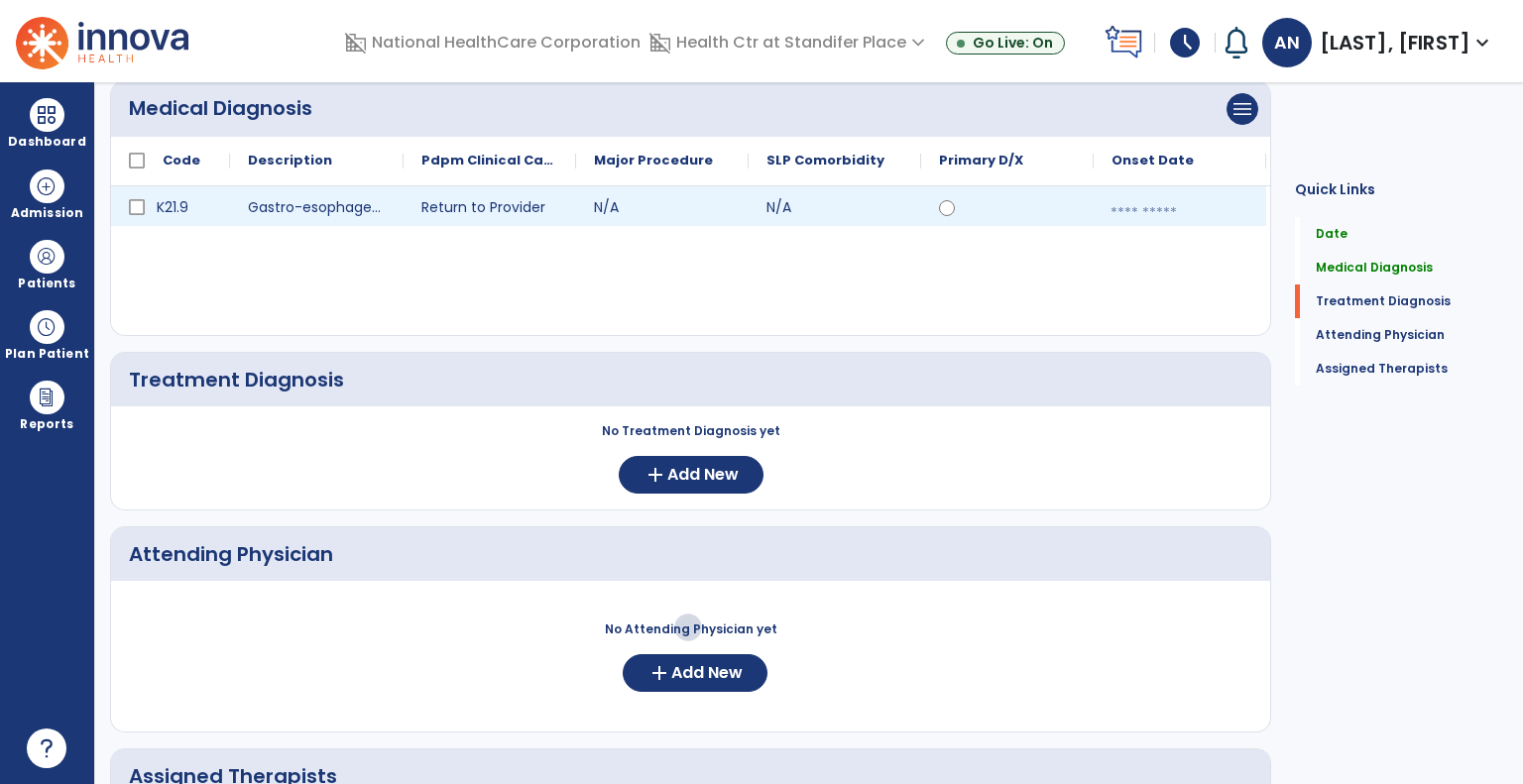 select on "****" 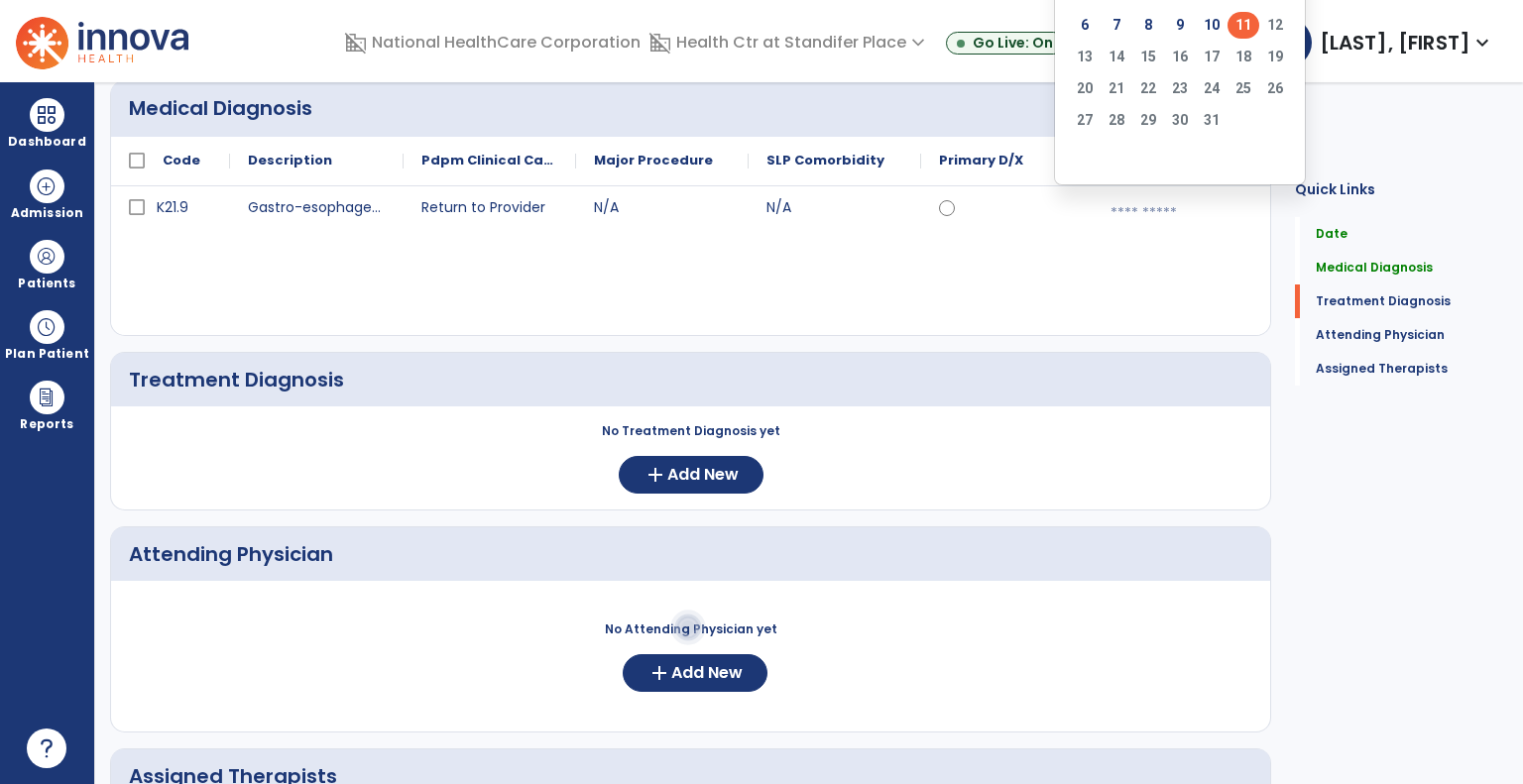 click on "11" 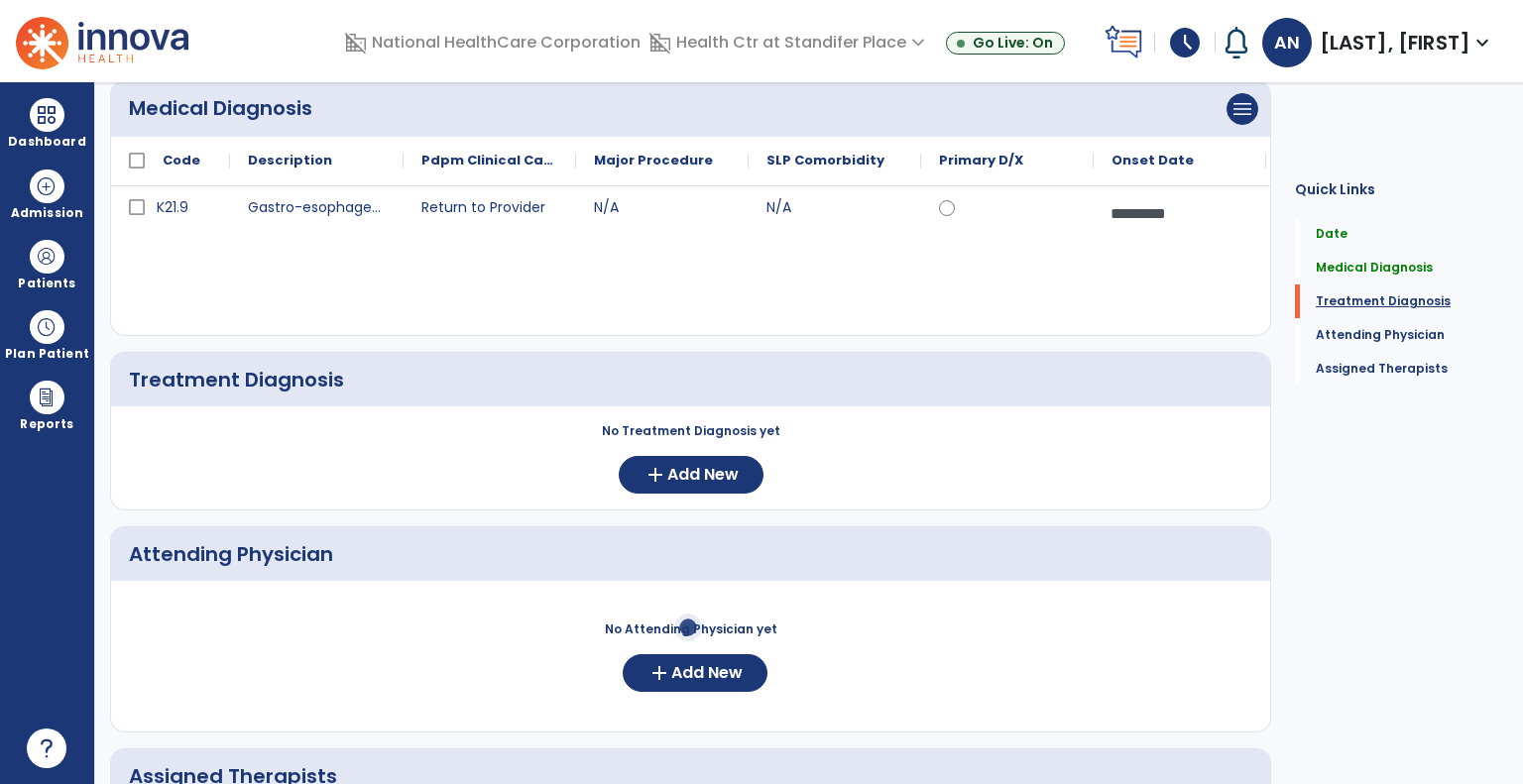 scroll, scrollTop: 188, scrollLeft: 0, axis: vertical 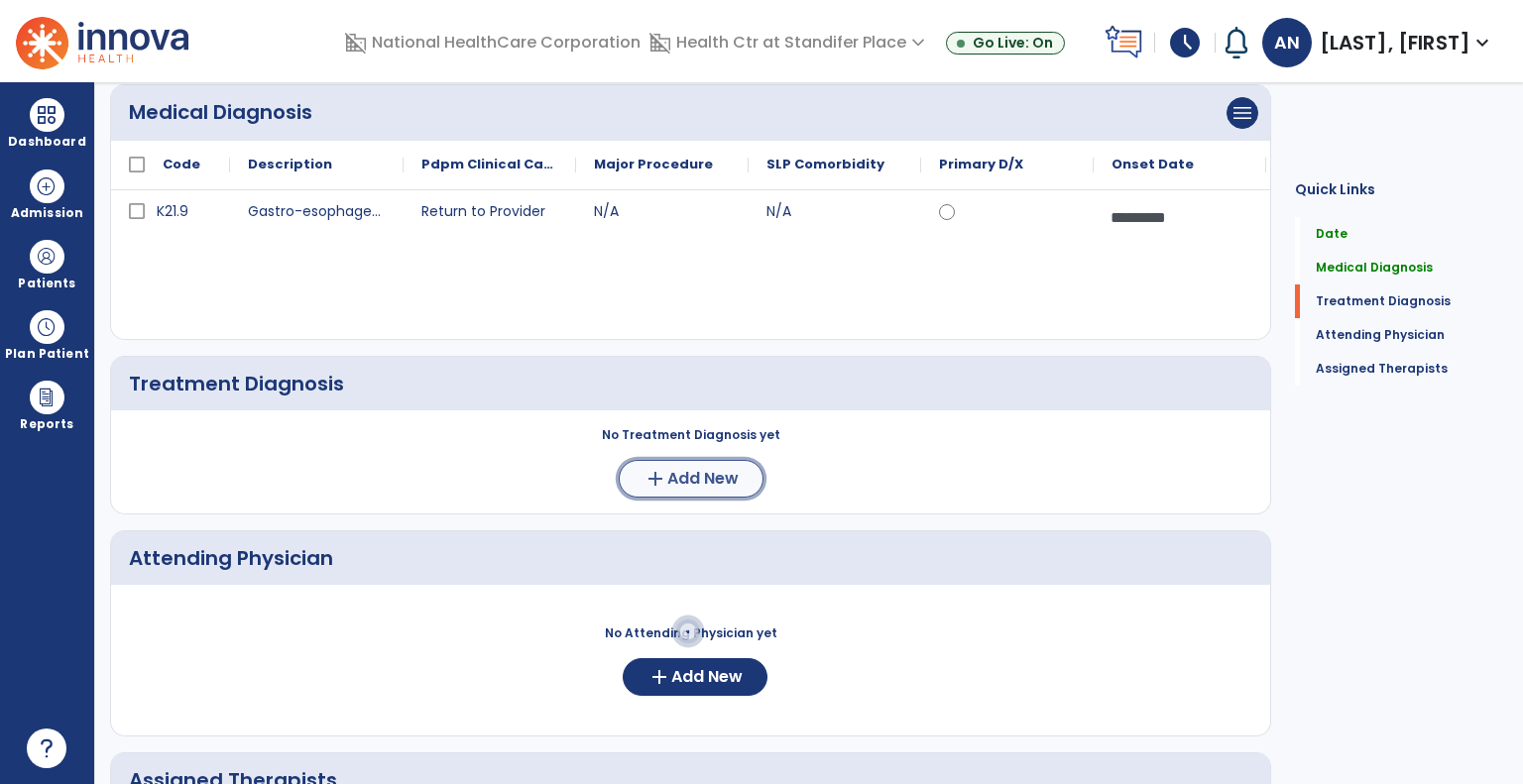 click on "Add New" 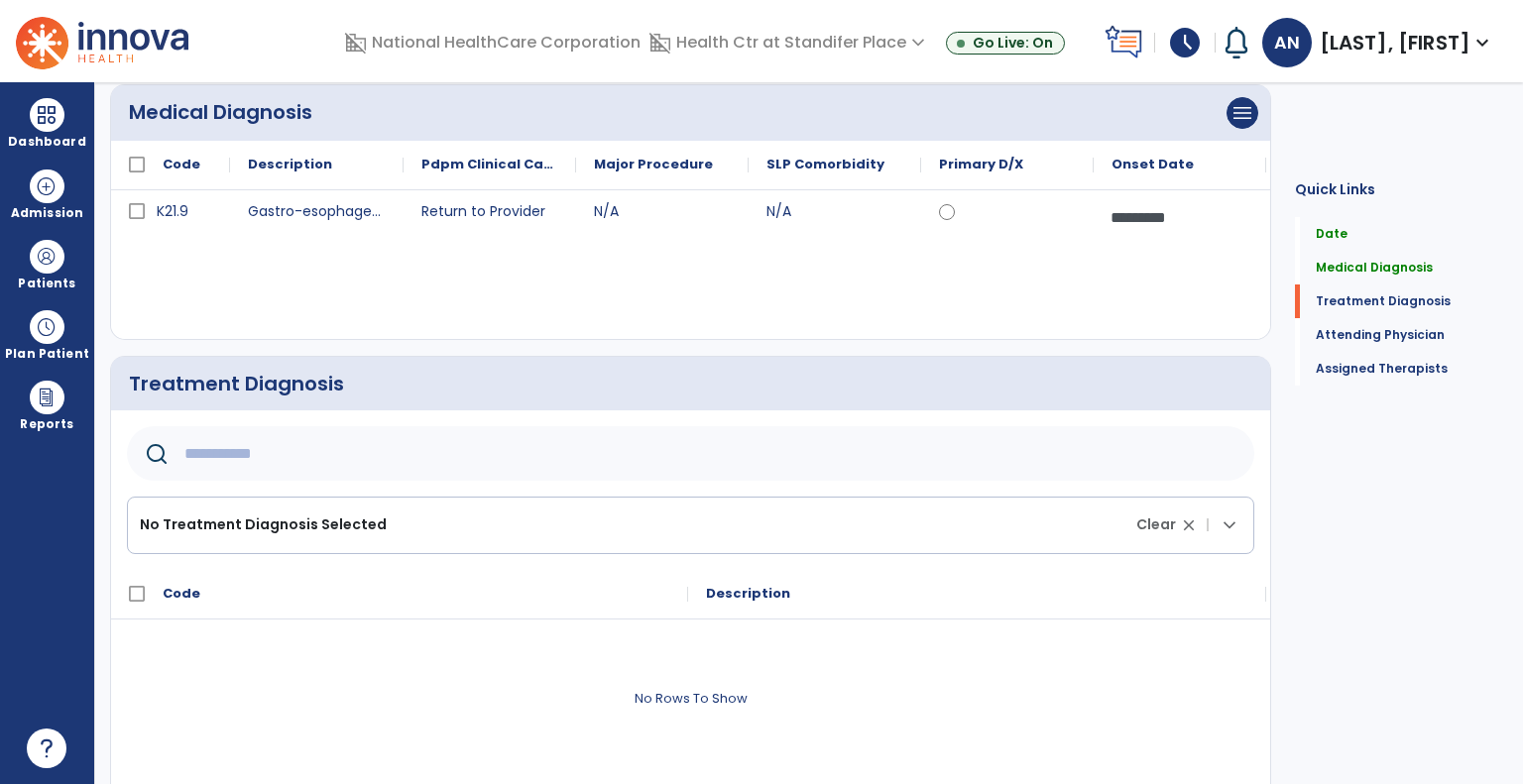 click 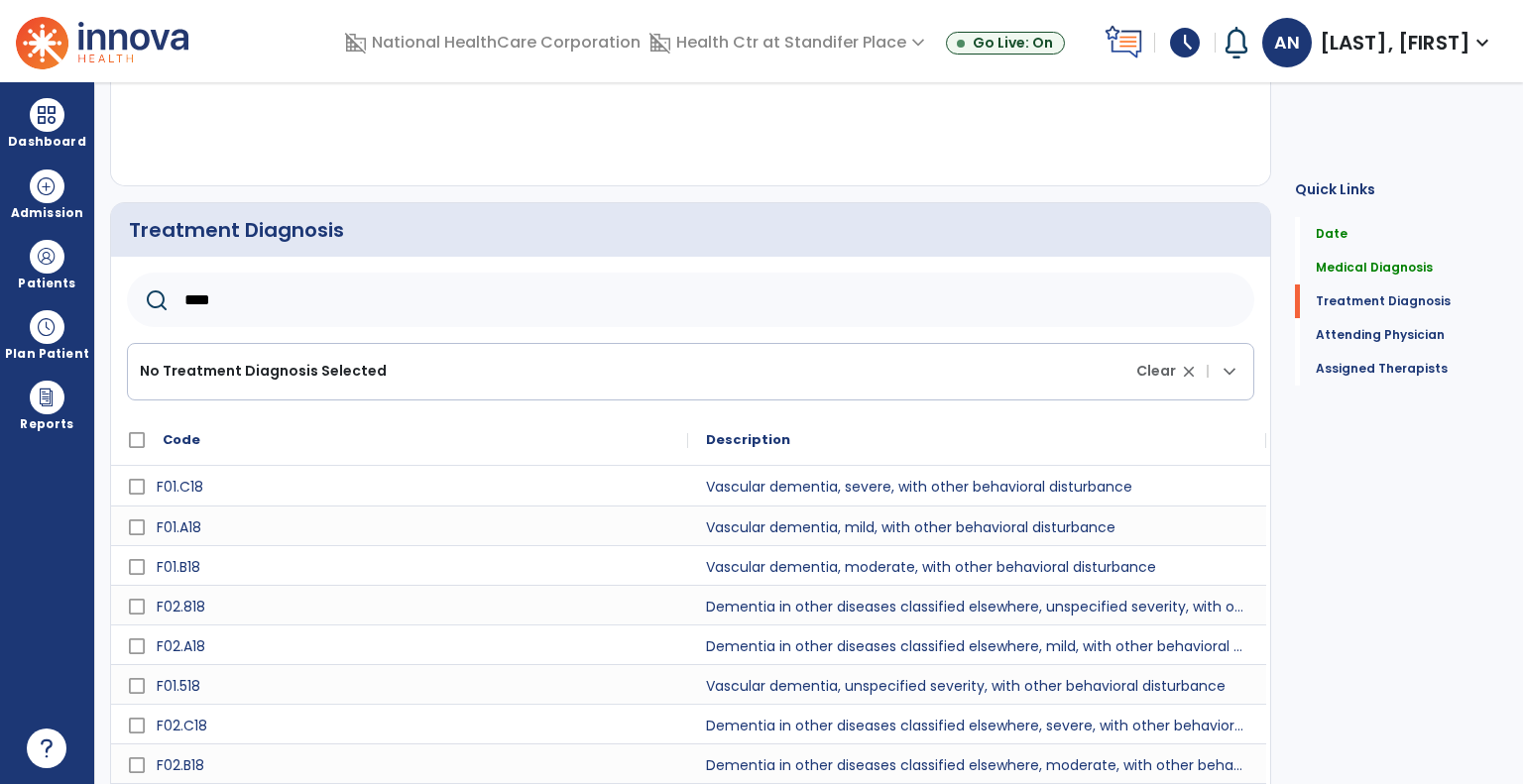 scroll, scrollTop: 464, scrollLeft: 0, axis: vertical 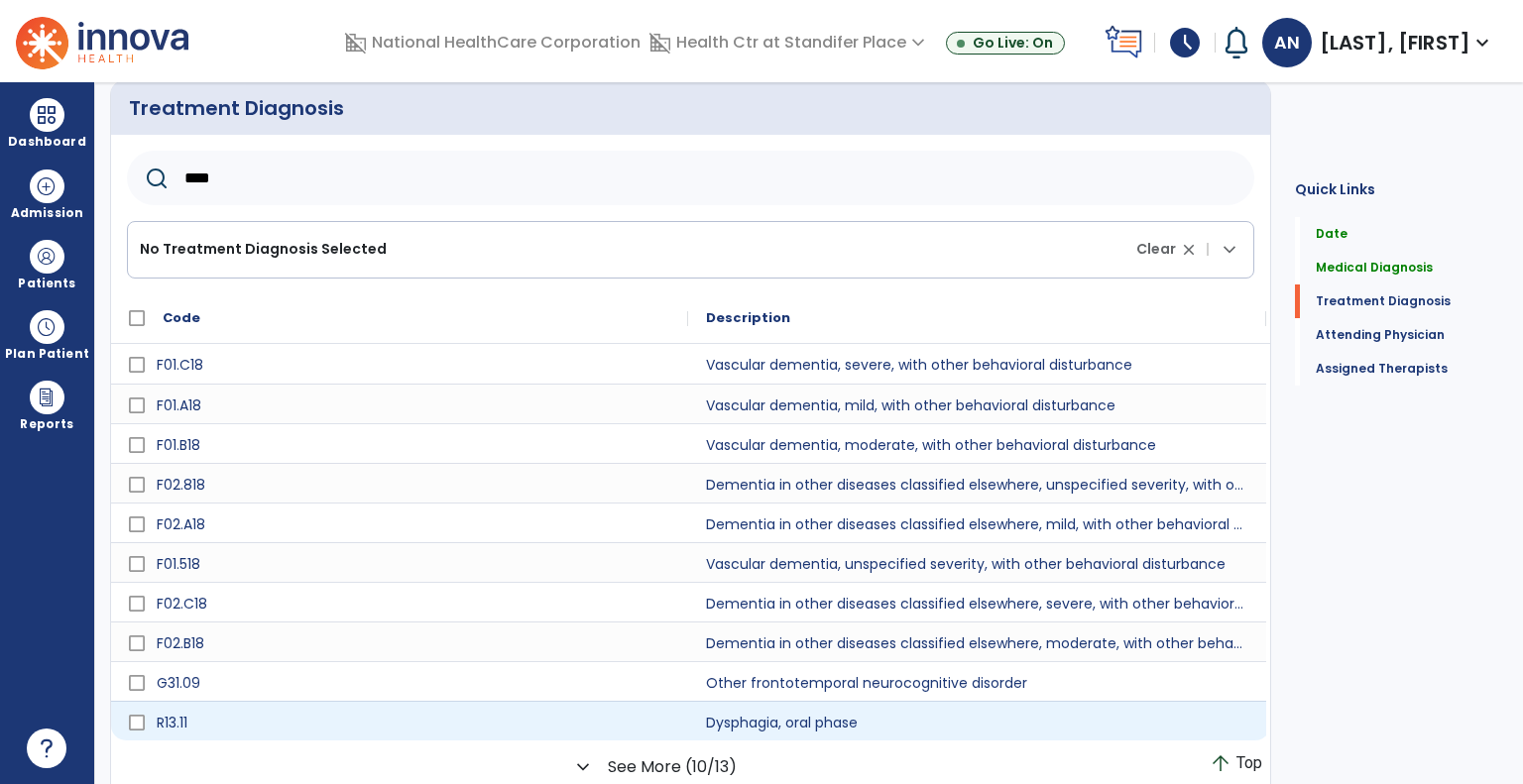 type on "****" 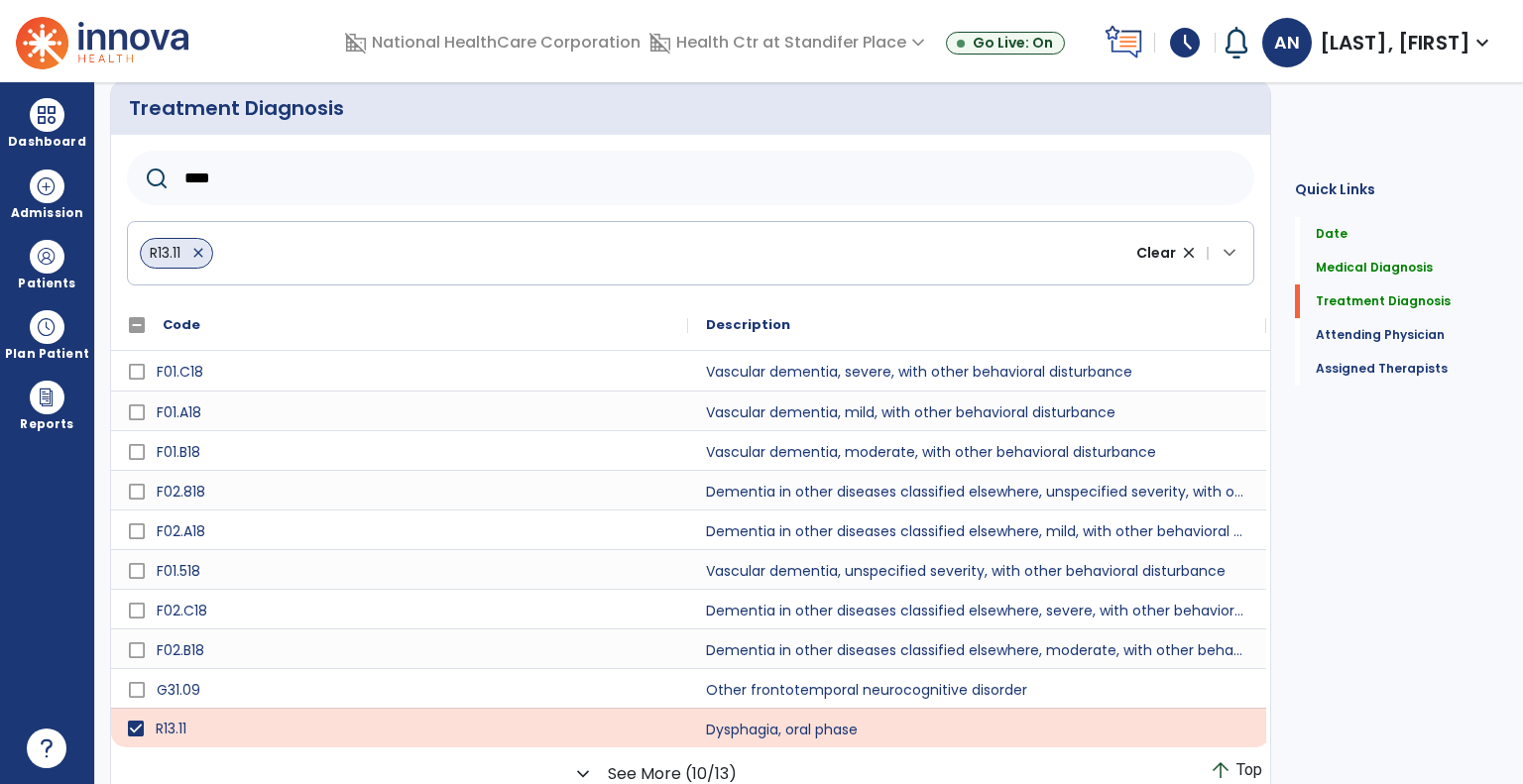 scroll, scrollTop: 662, scrollLeft: 0, axis: vertical 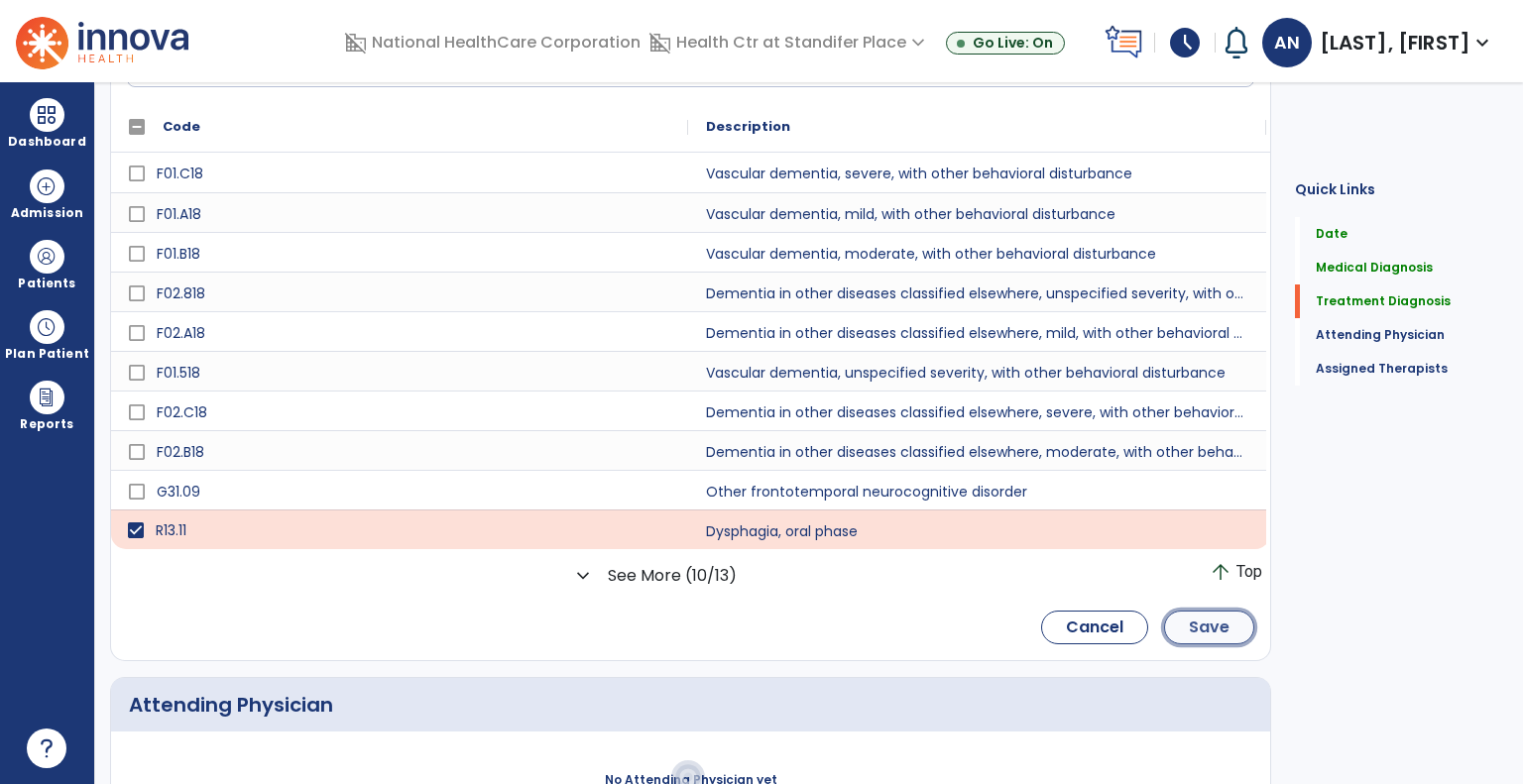 click on "Save" 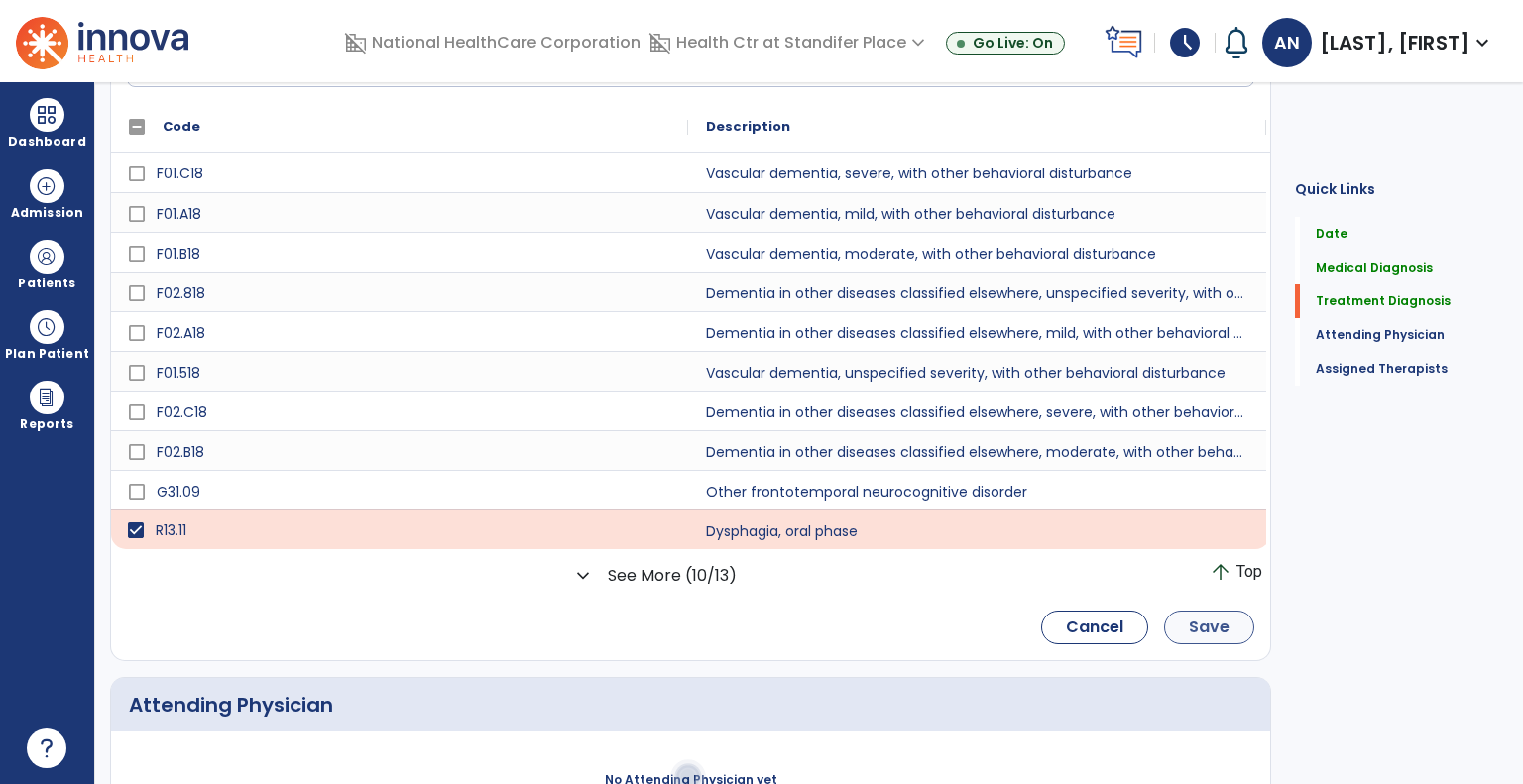 scroll, scrollTop: 498, scrollLeft: 0, axis: vertical 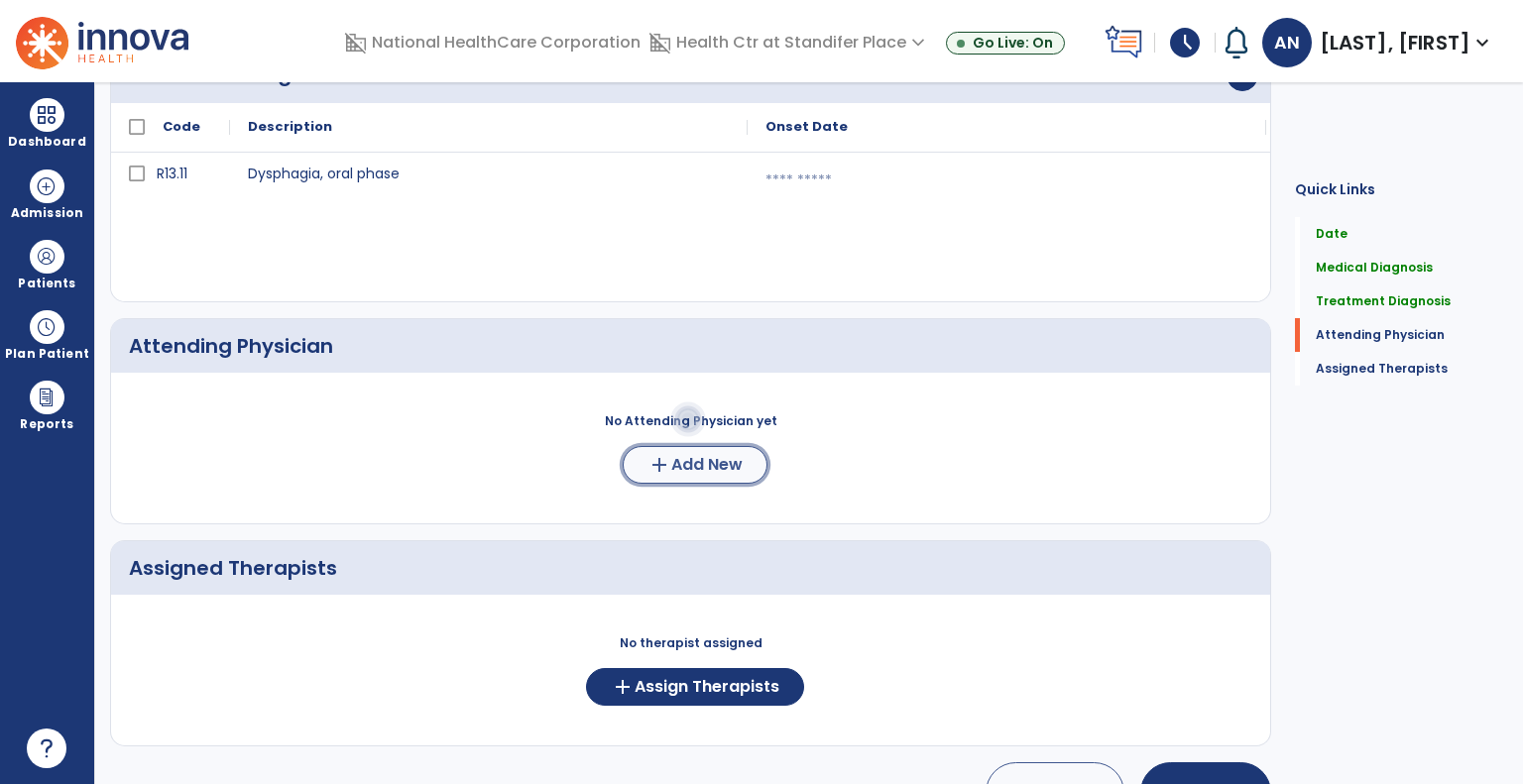 click on "Add New" 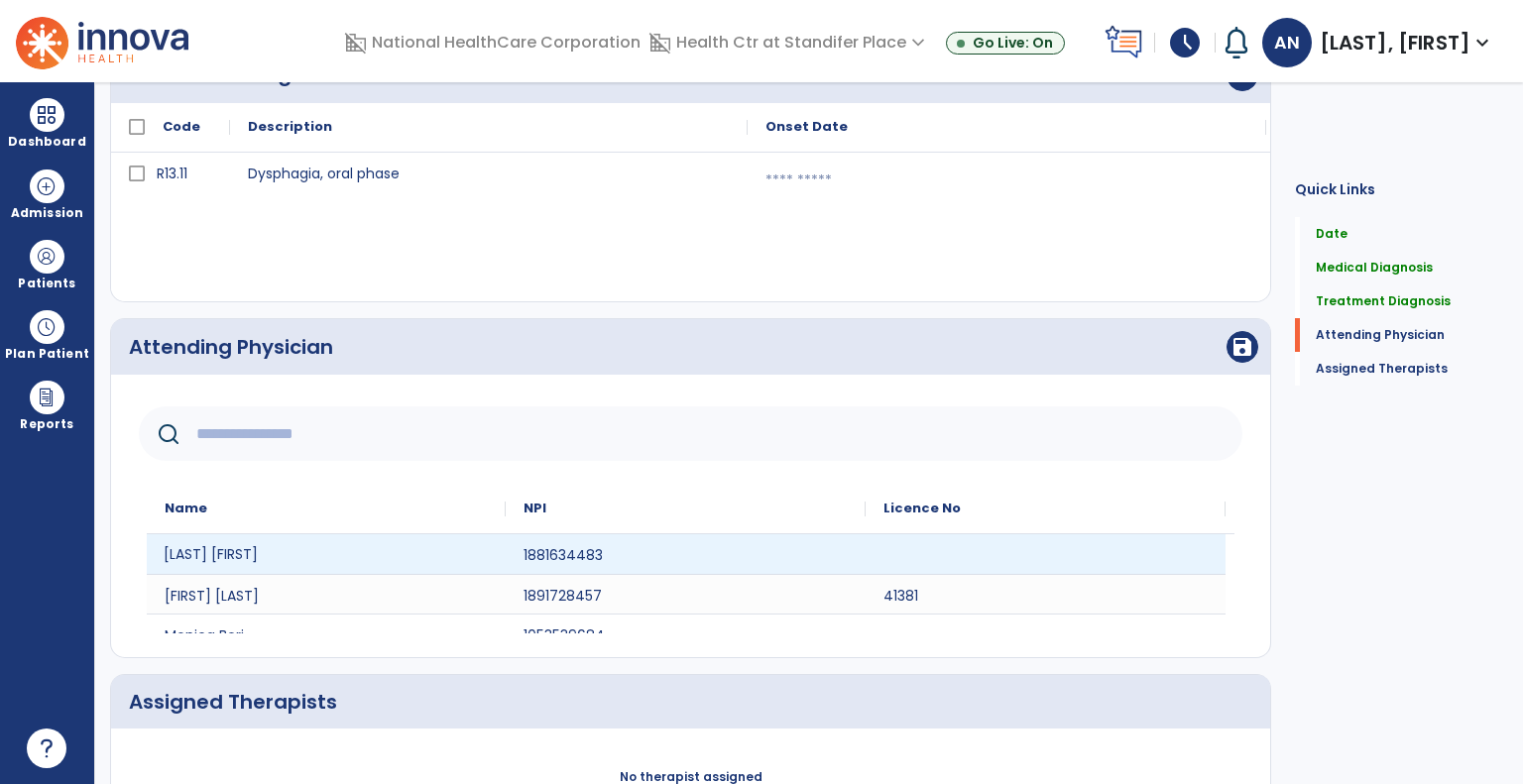 click on "[LAST] [FIRST]" 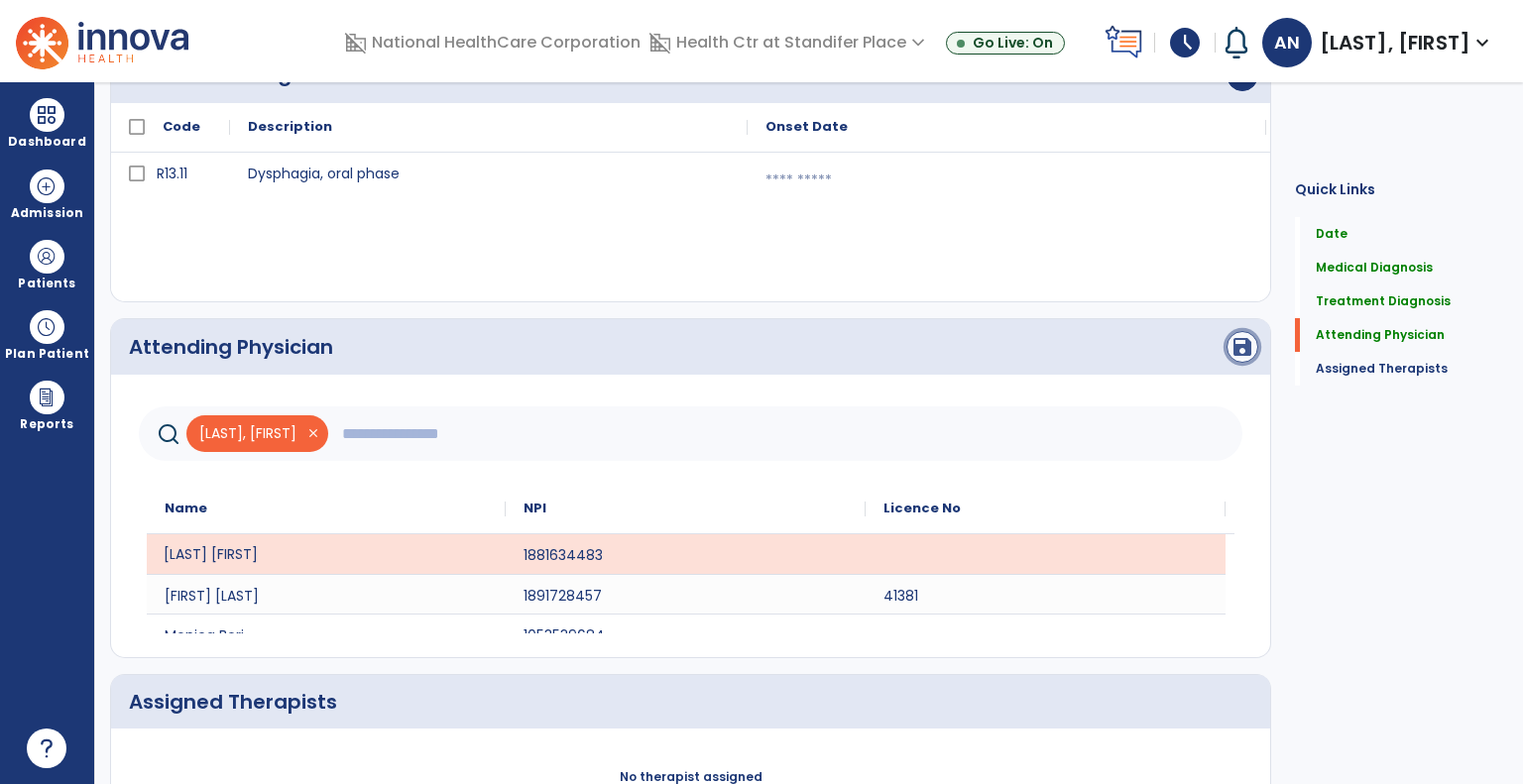 click on "save" 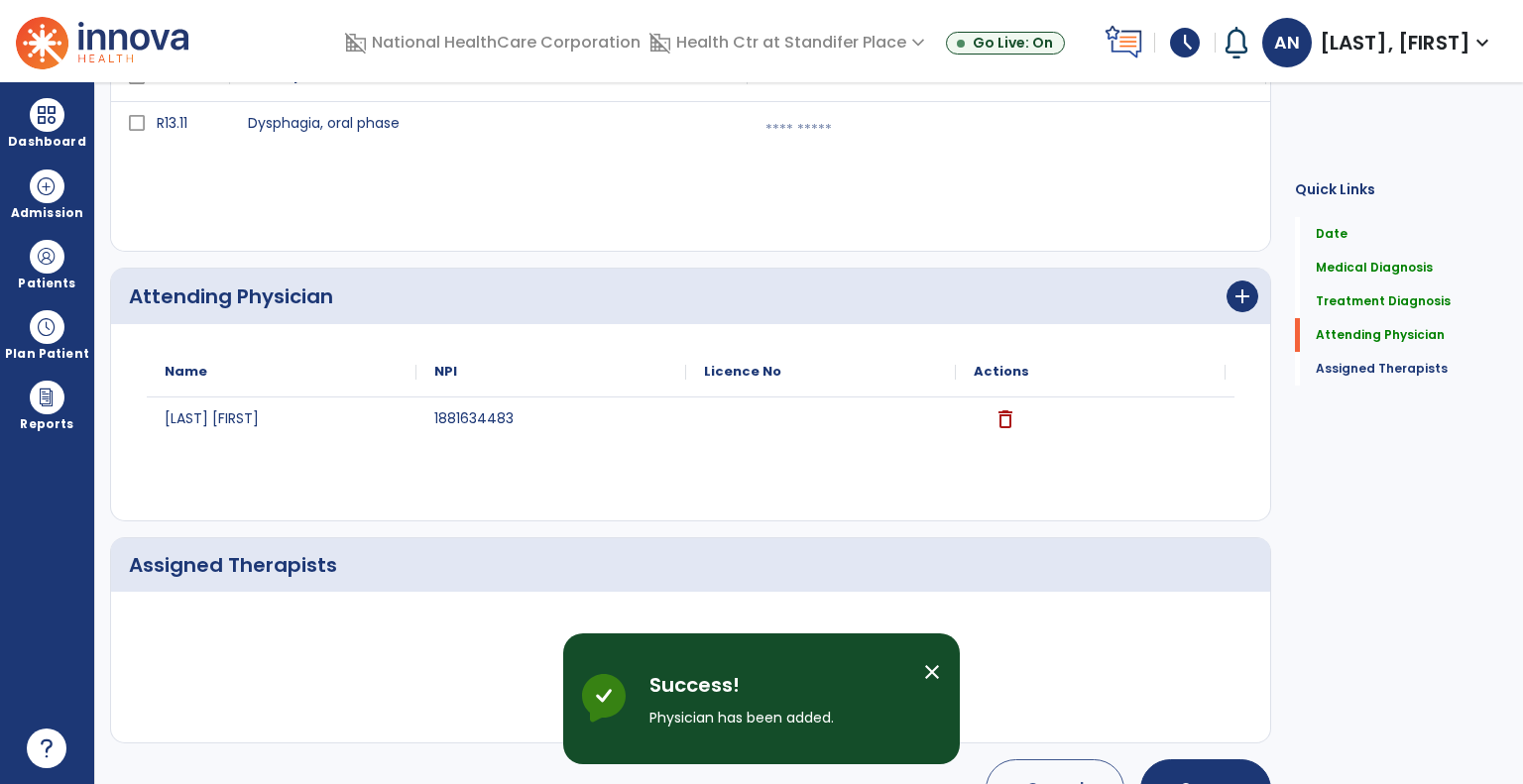 scroll, scrollTop: 596, scrollLeft: 0, axis: vertical 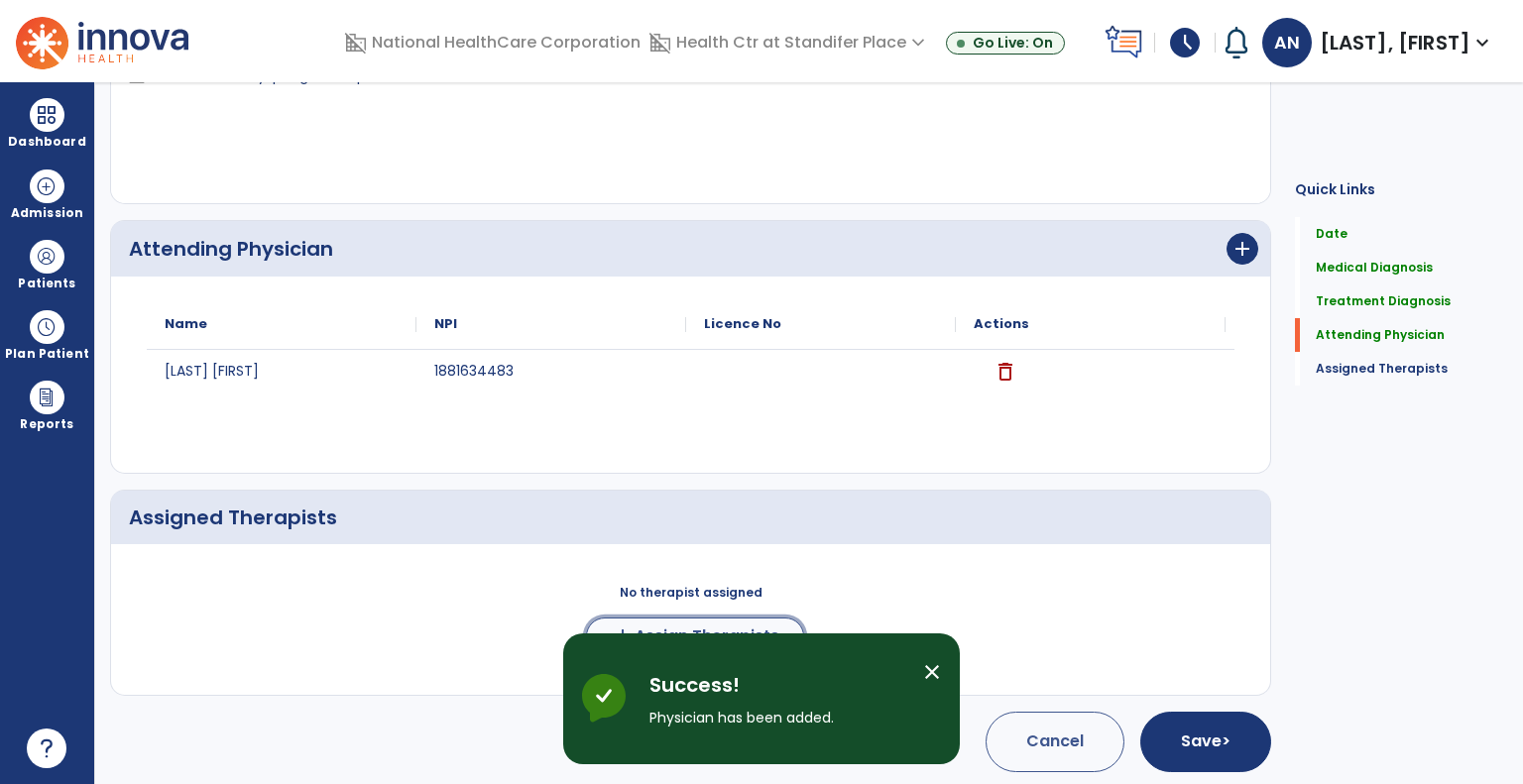 click on "Assign Therapists" 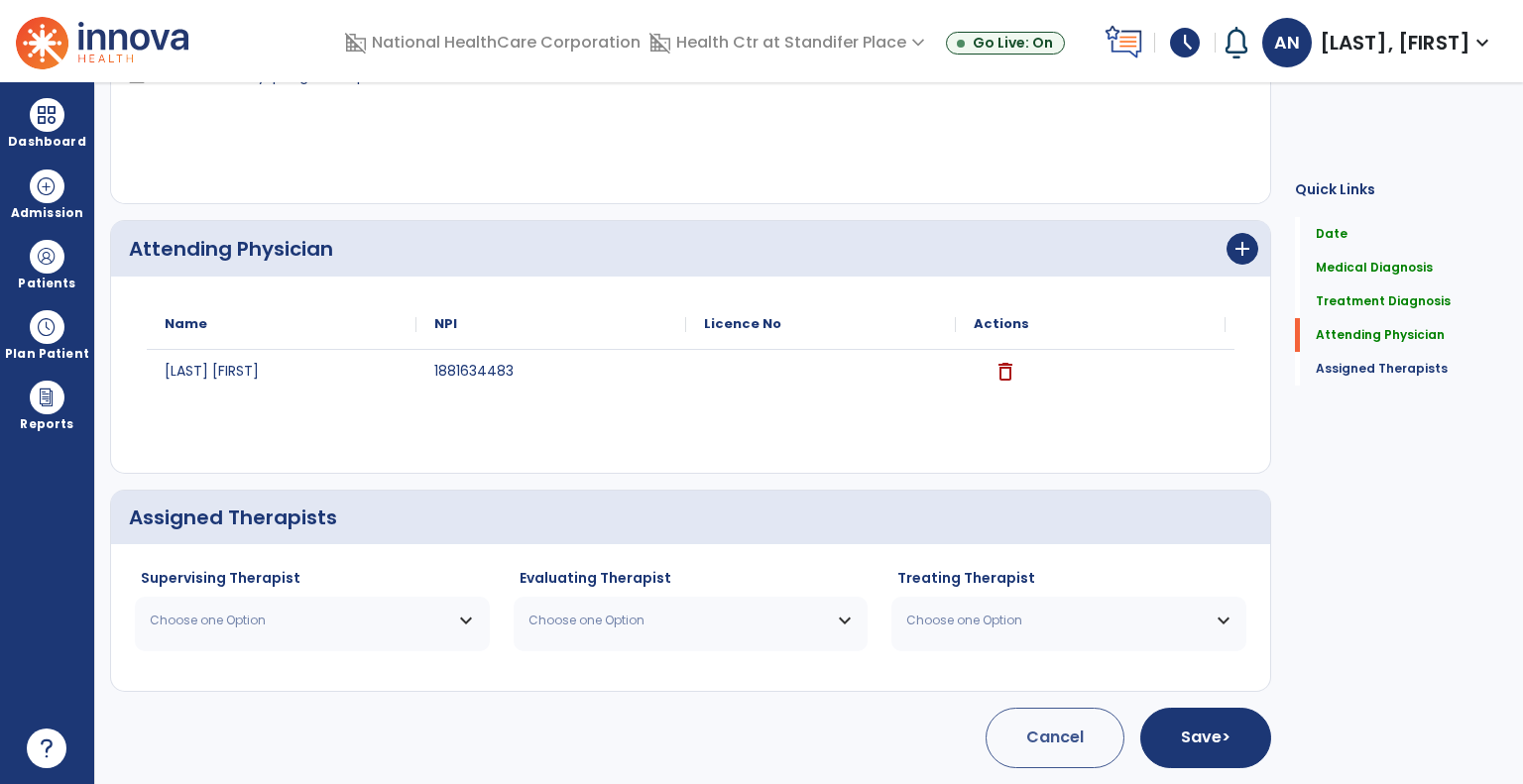 scroll, scrollTop: 593, scrollLeft: 0, axis: vertical 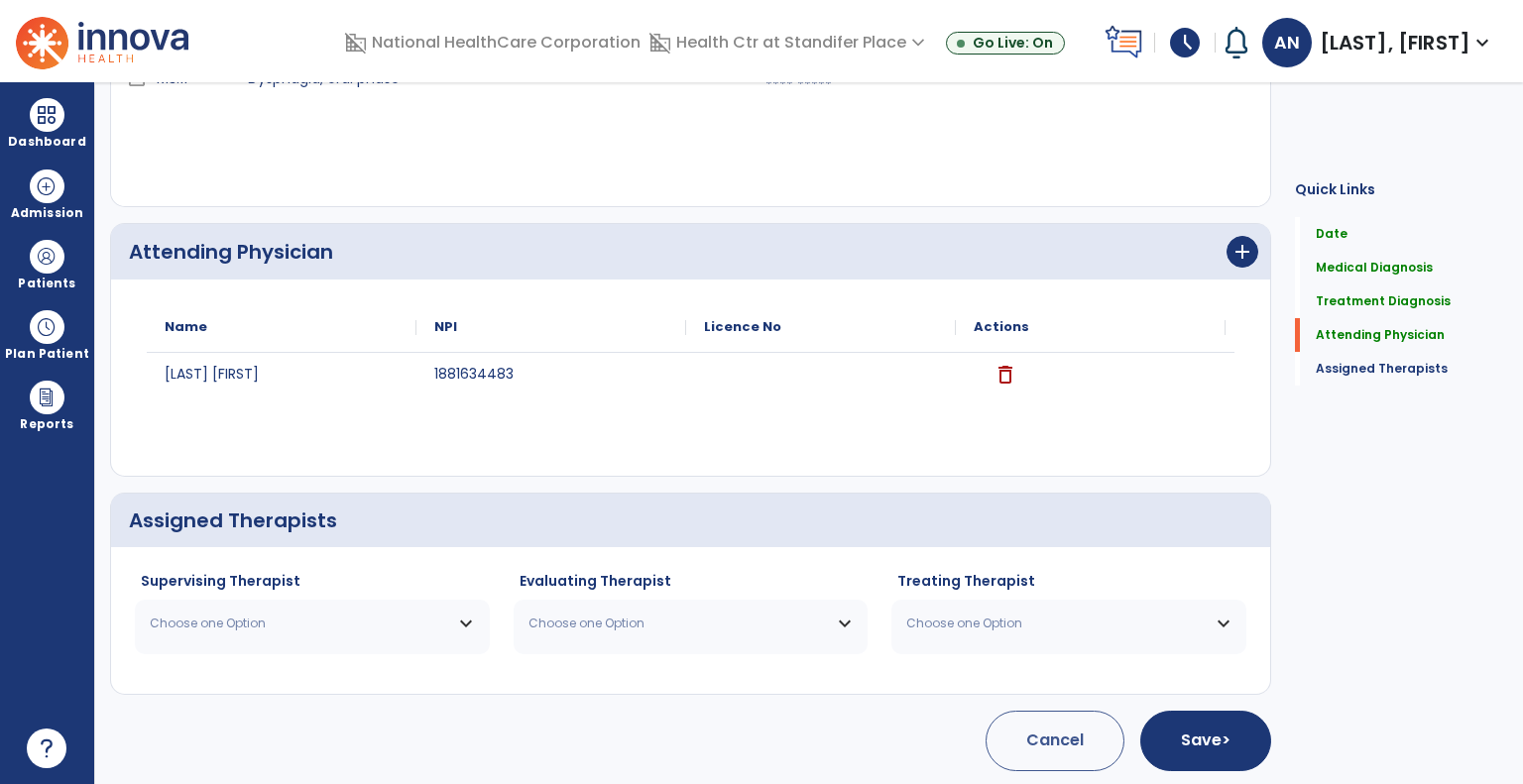 click on "Choose one Option" at bounding box center (312, 623) 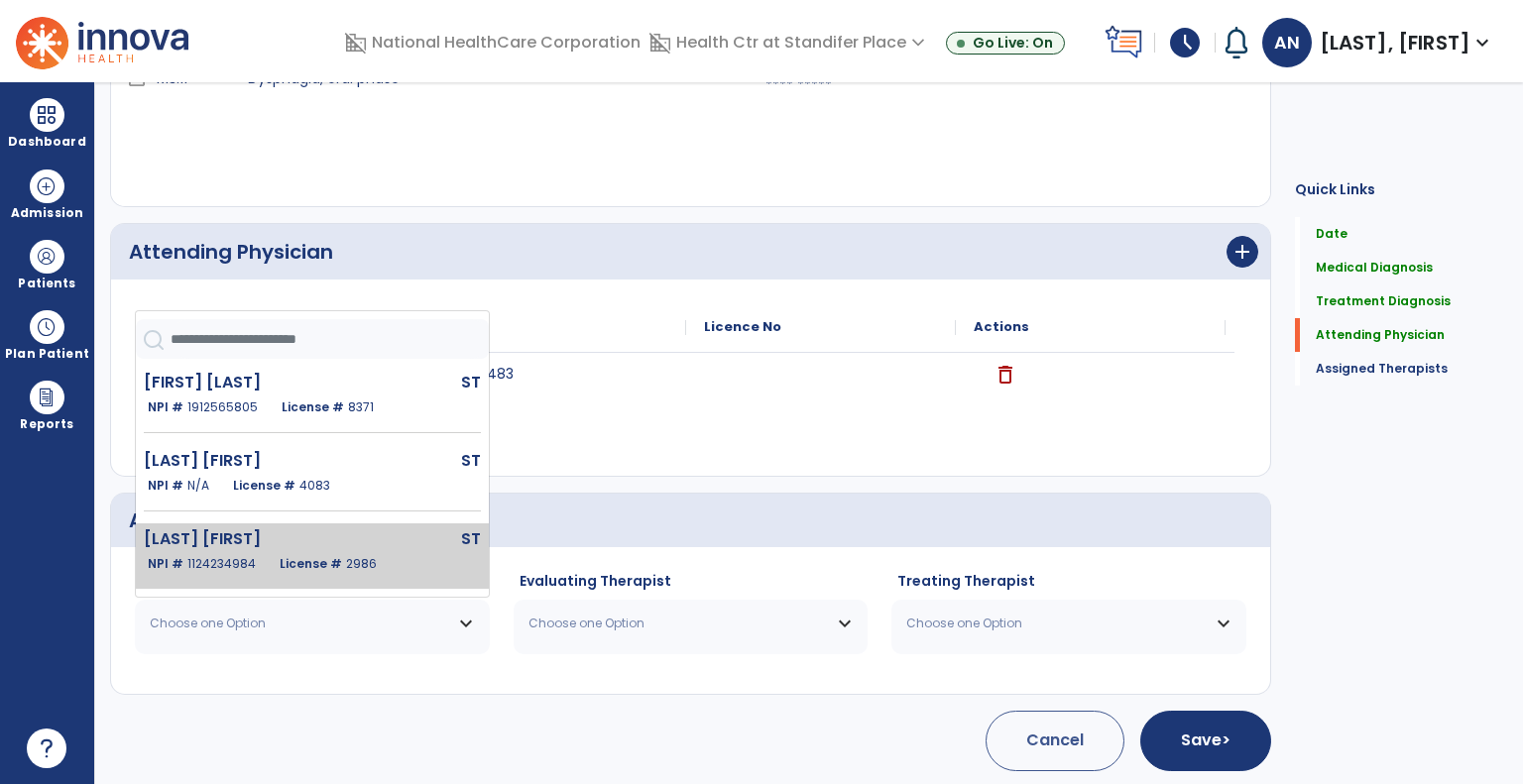 scroll, scrollTop: 325, scrollLeft: 0, axis: vertical 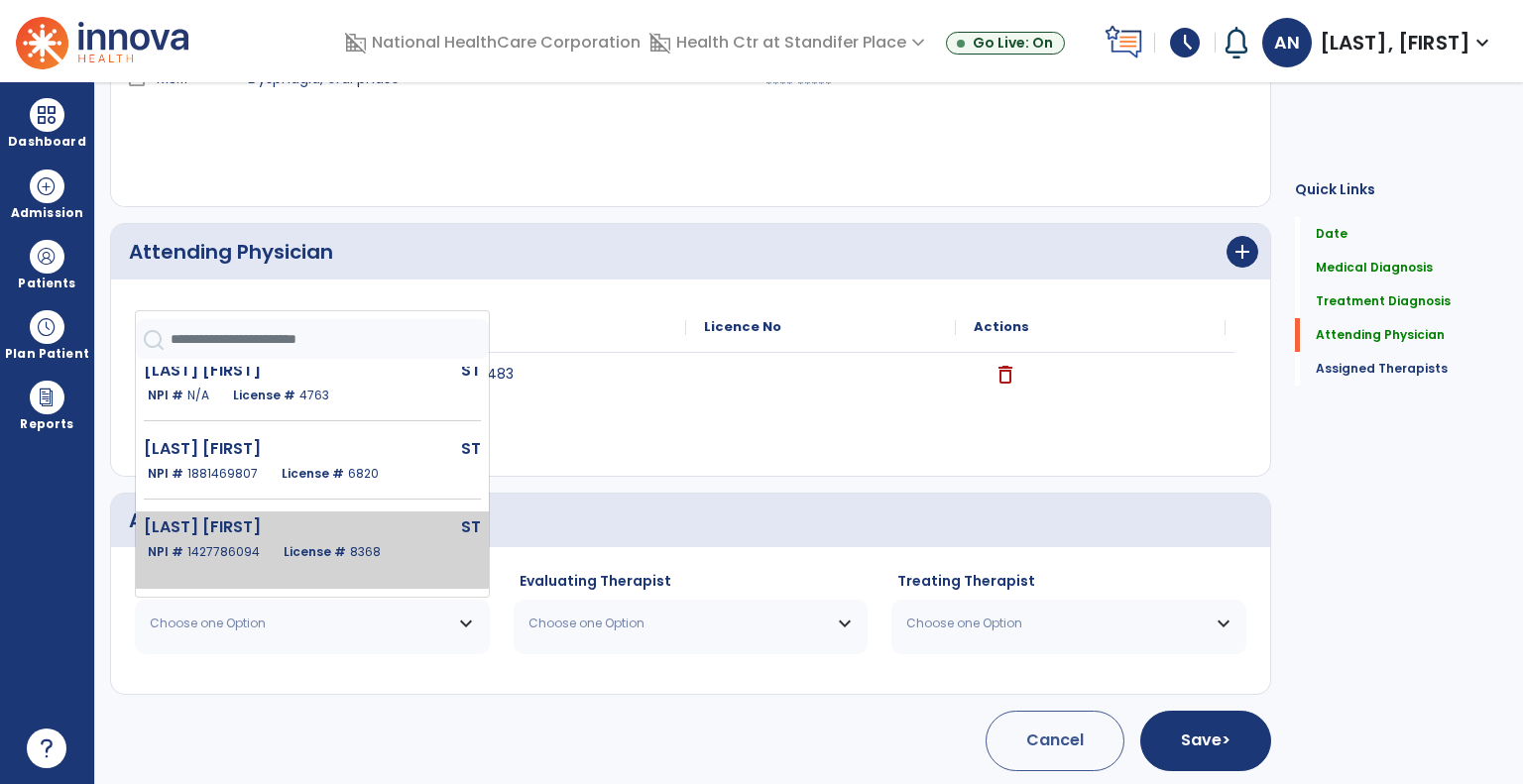 click on "NPI #  1427786094  License #  8368" 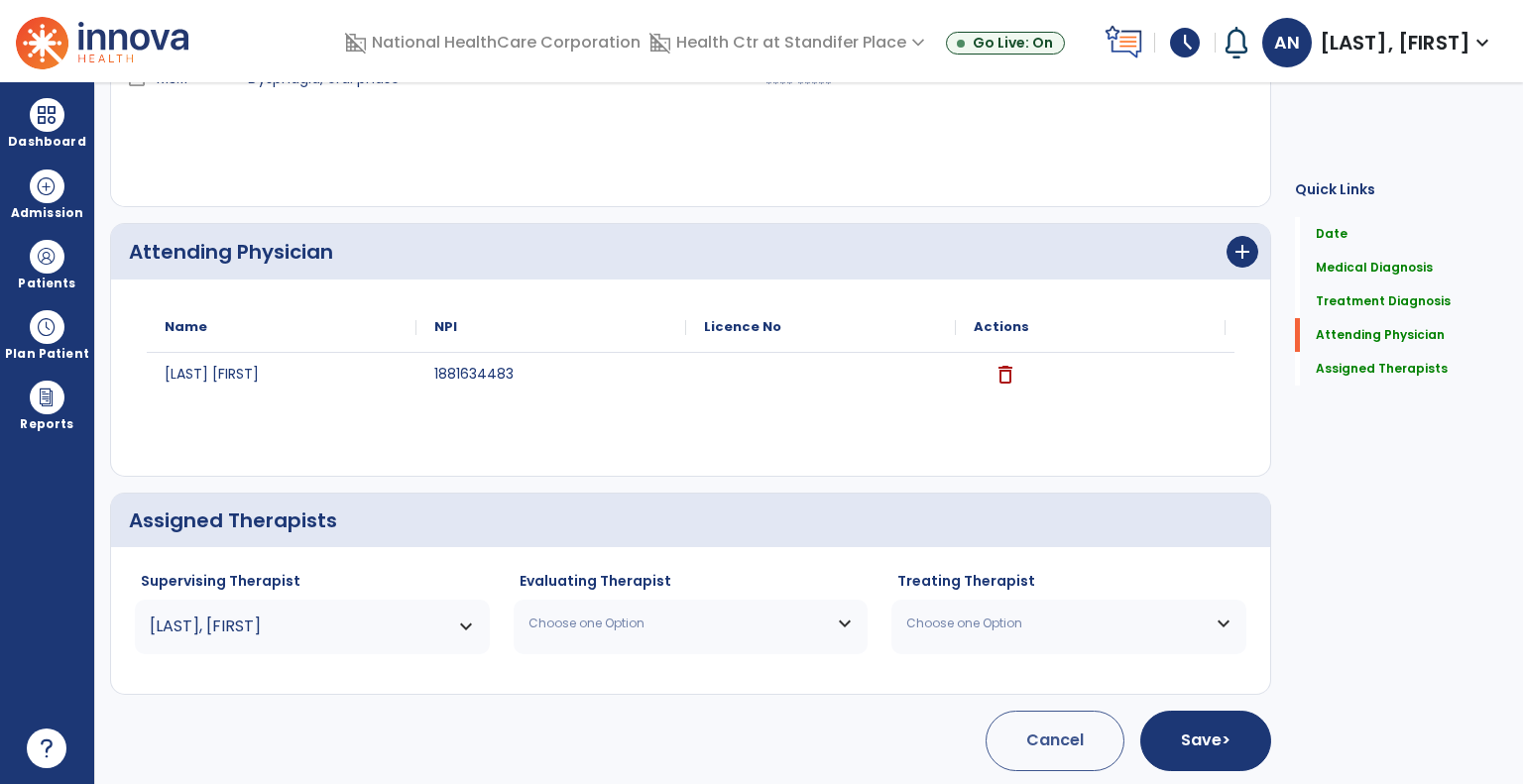 click on "Choose one Option" at bounding box center (691, 623) 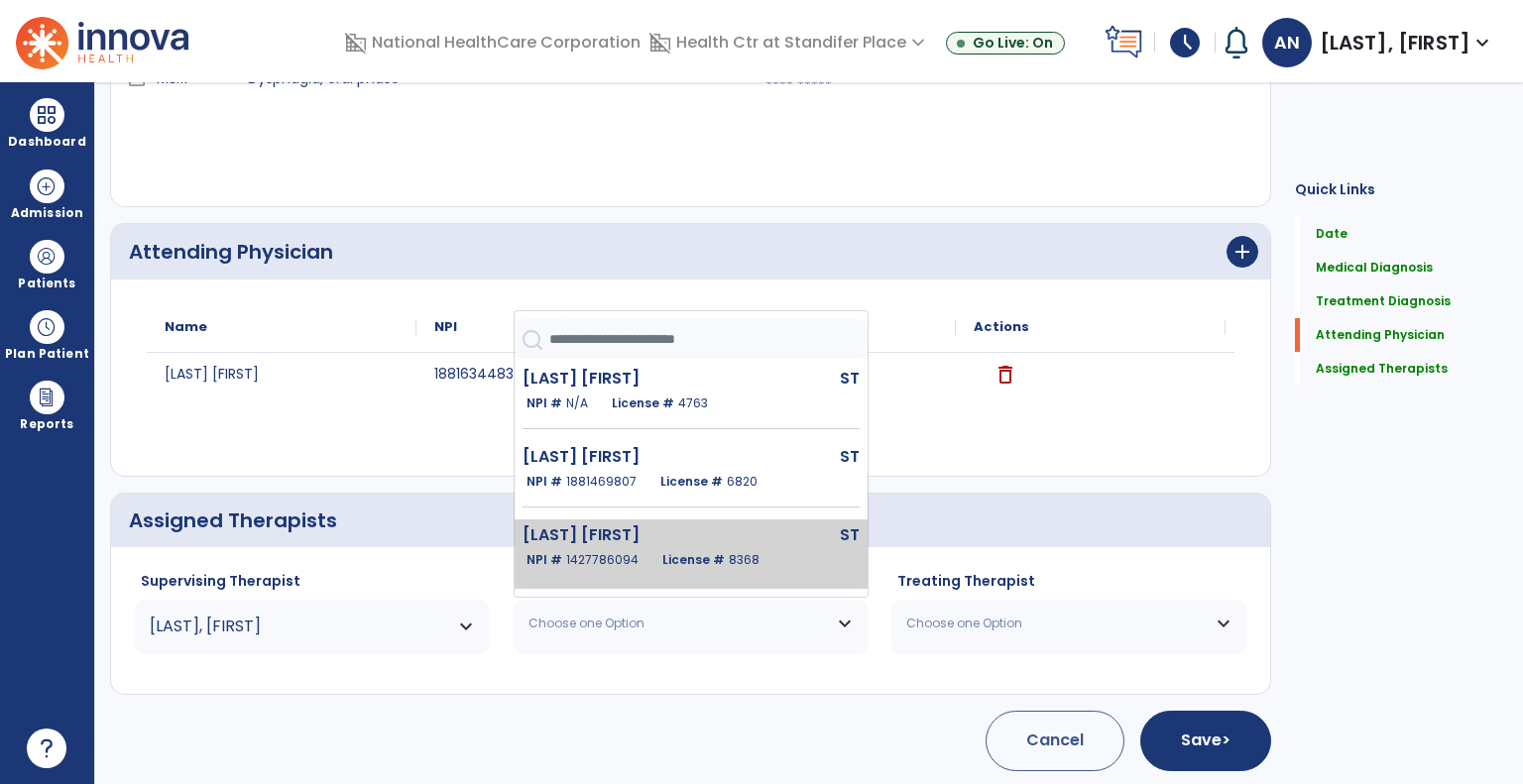 scroll, scrollTop: 325, scrollLeft: 0, axis: vertical 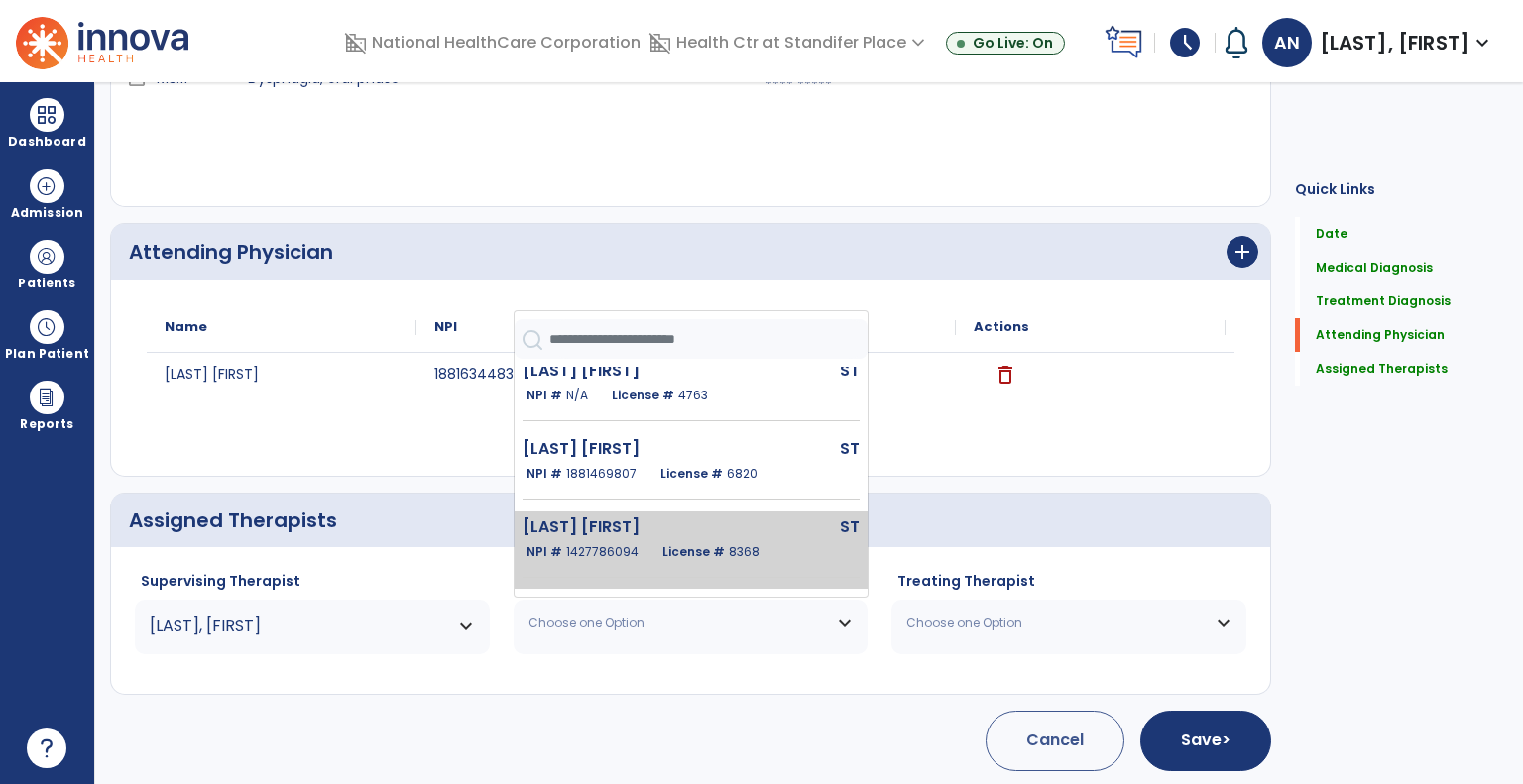 click on "NPI #  1427786094  License #  8368" 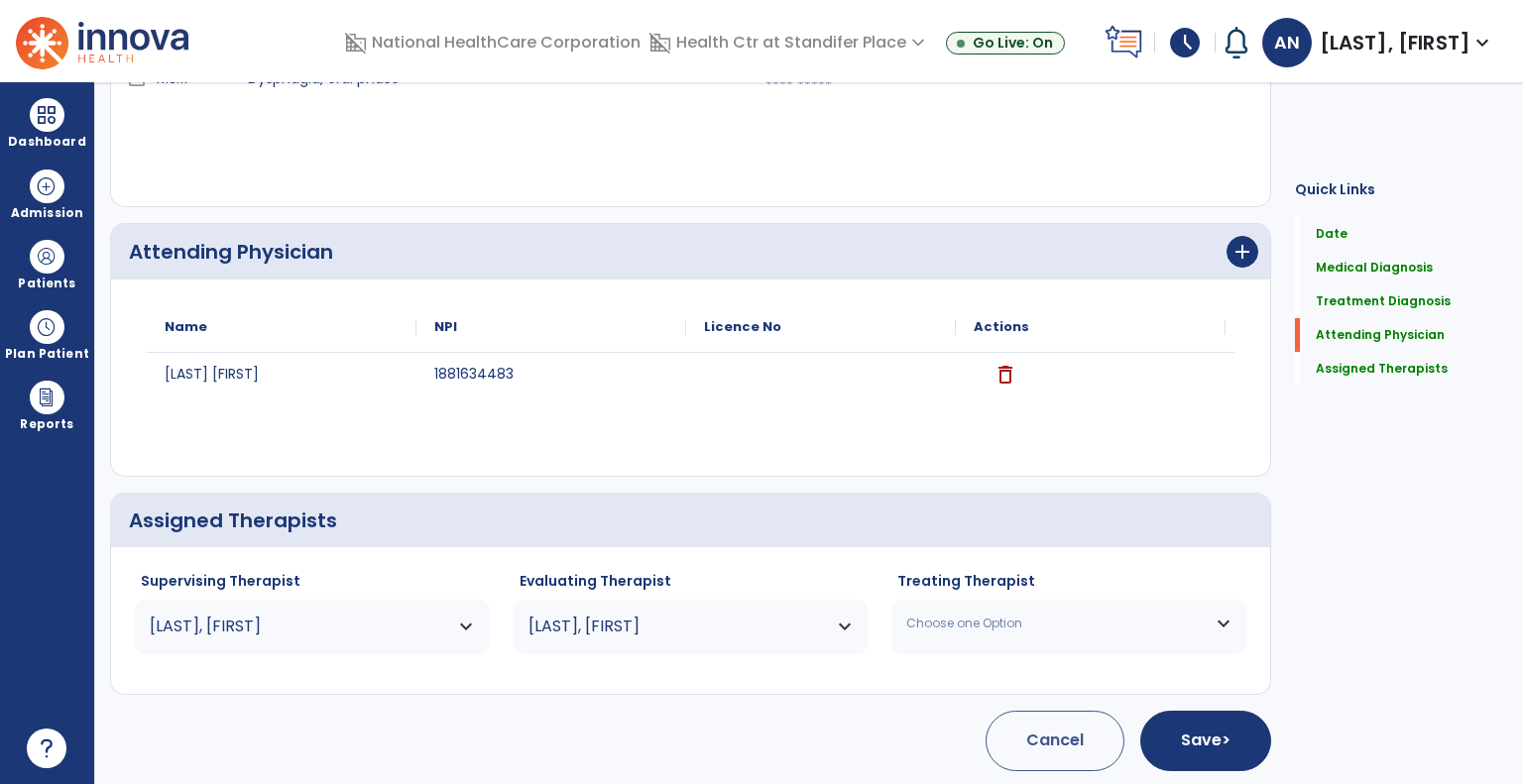 click on "Choose one Option" at bounding box center [1069, 623] 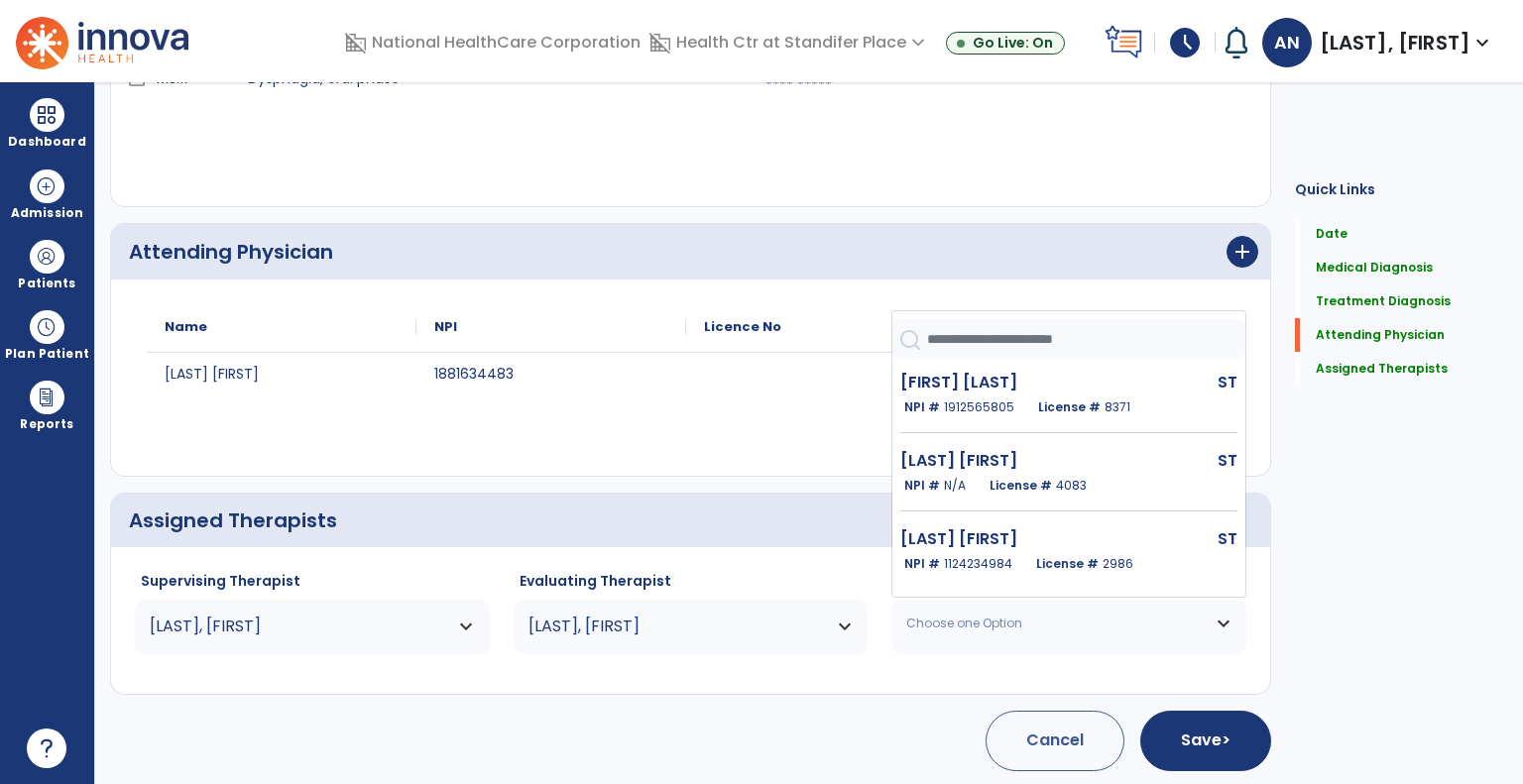 scroll, scrollTop: 325, scrollLeft: 0, axis: vertical 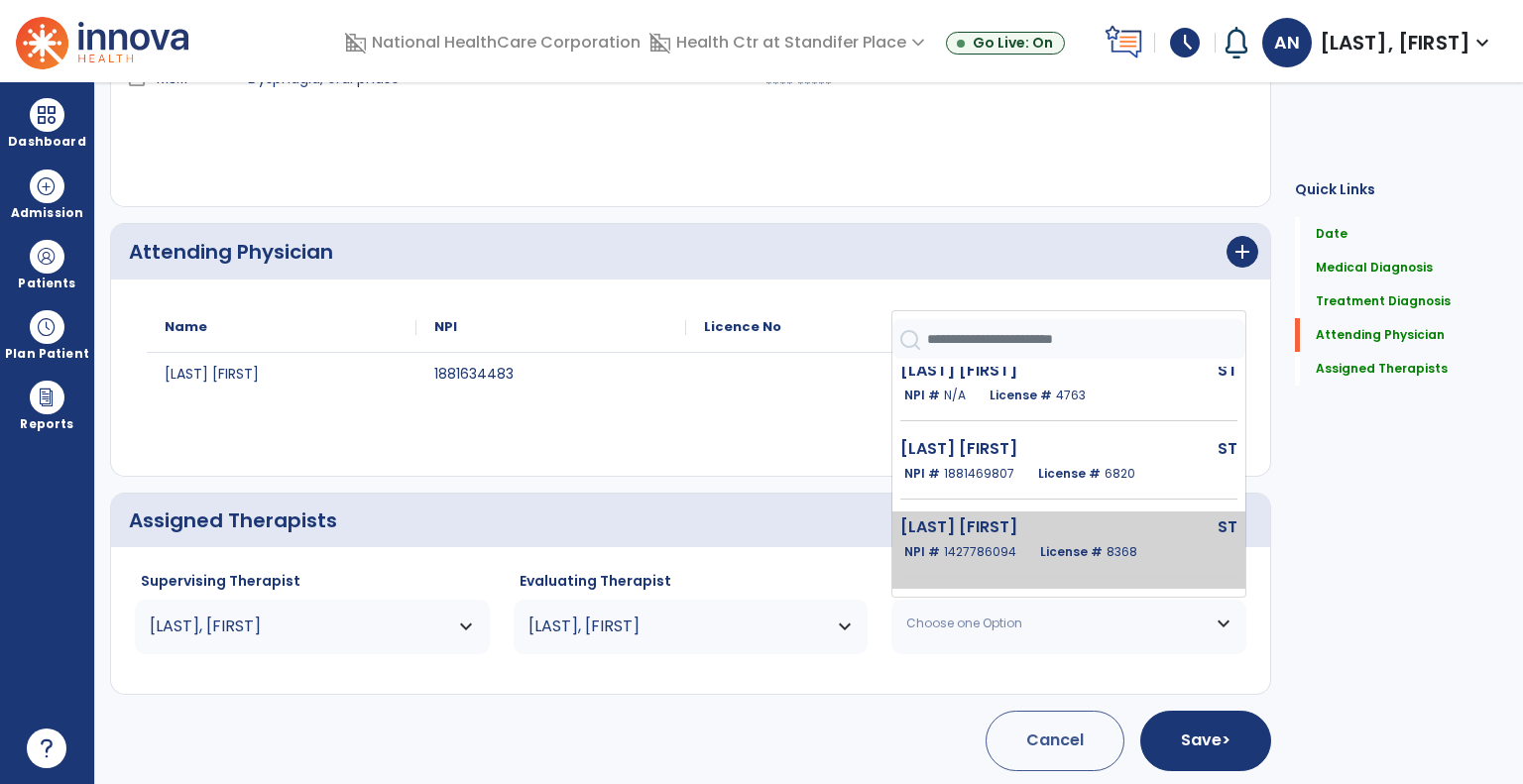 click on "[LAST] [FIRST]" 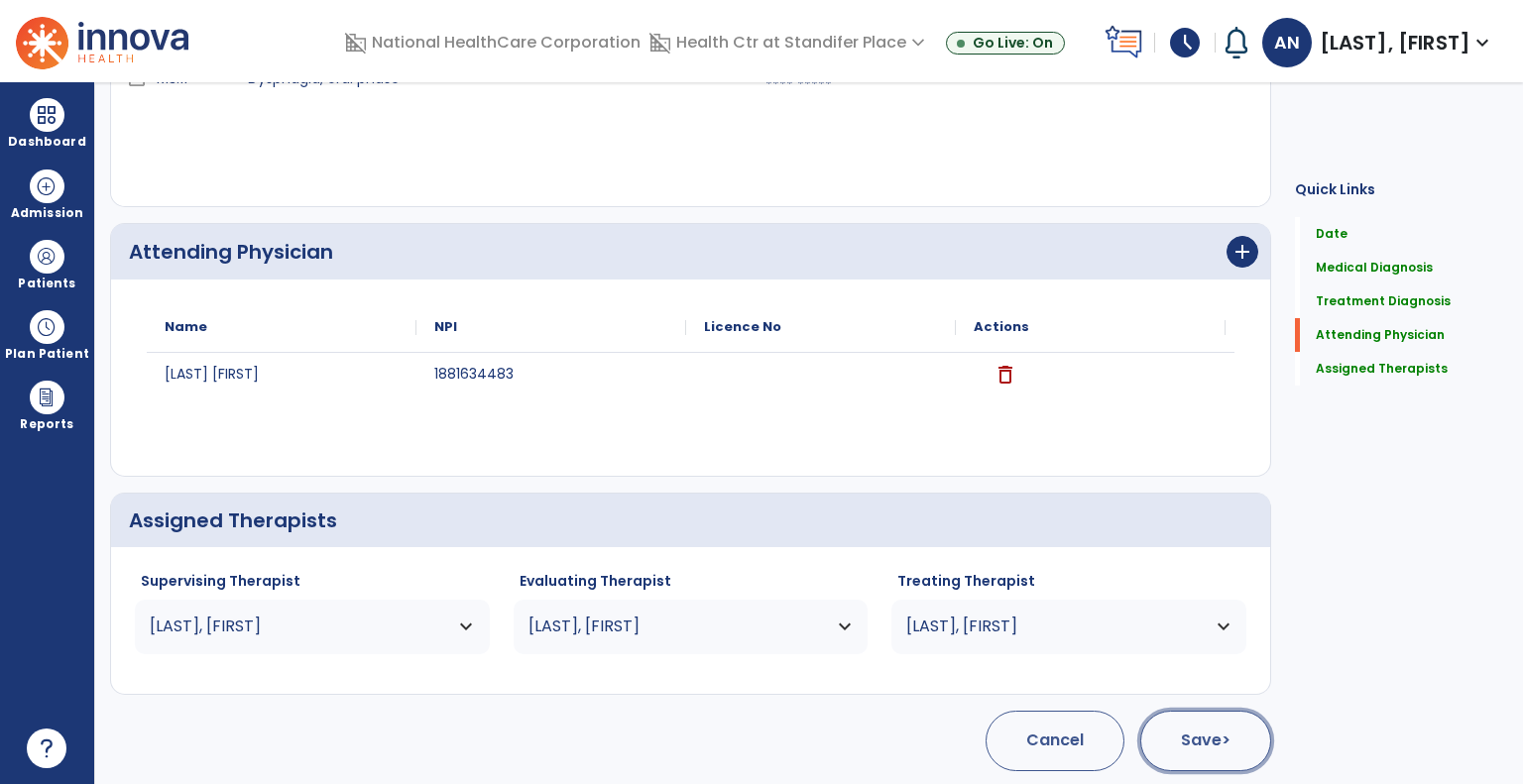 click on ">" 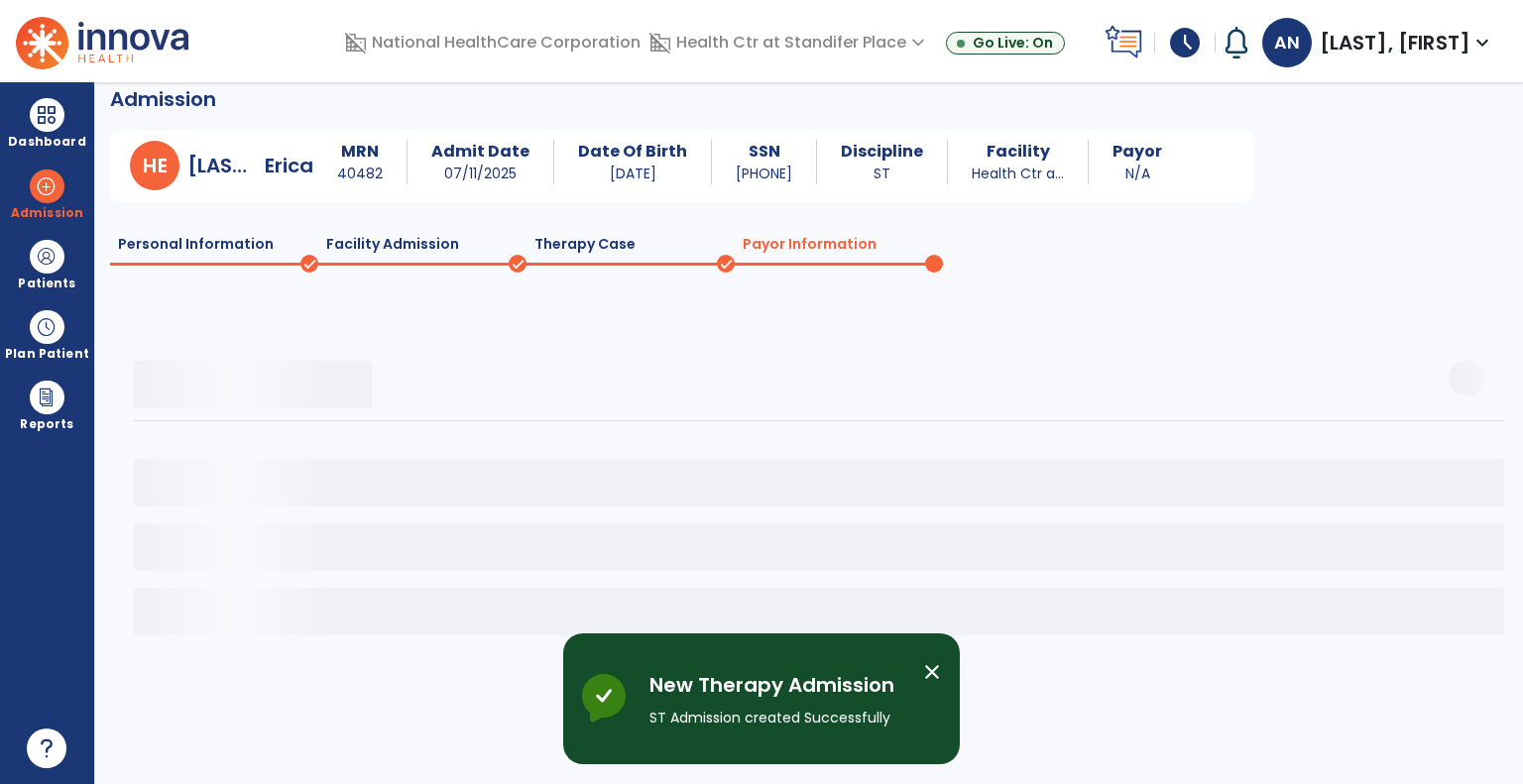 scroll, scrollTop: 16, scrollLeft: 0, axis: vertical 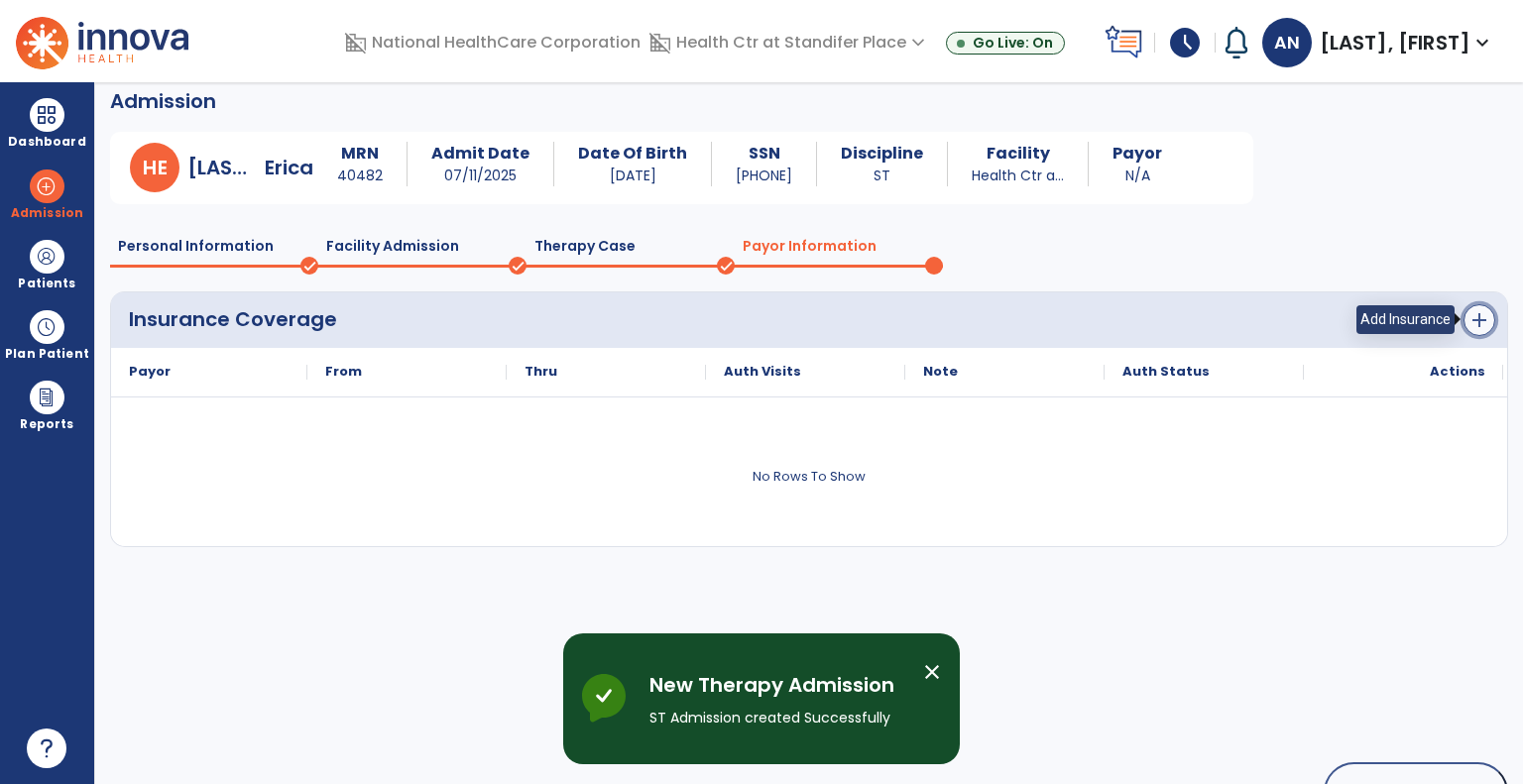 click on "add" 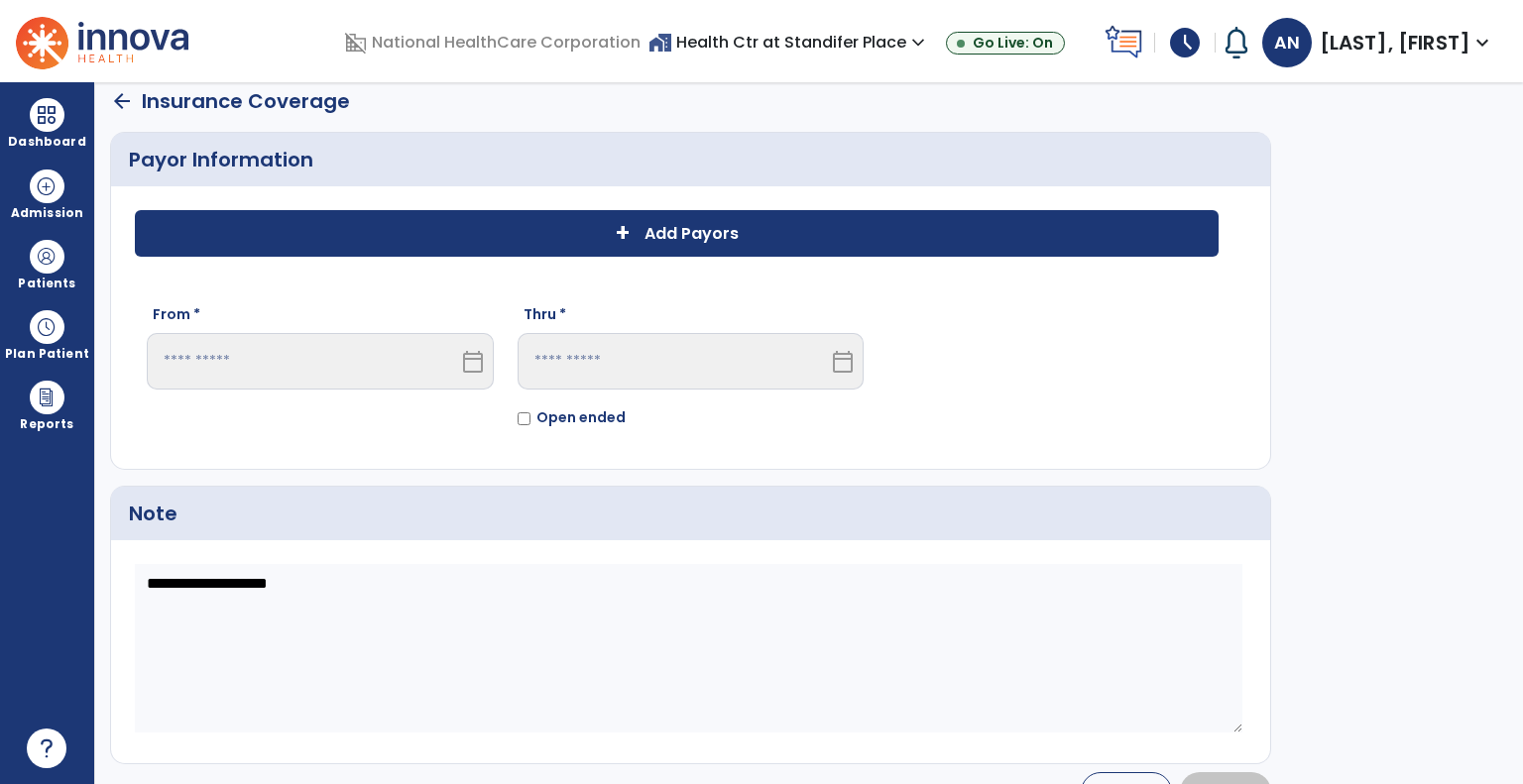 click on "+" 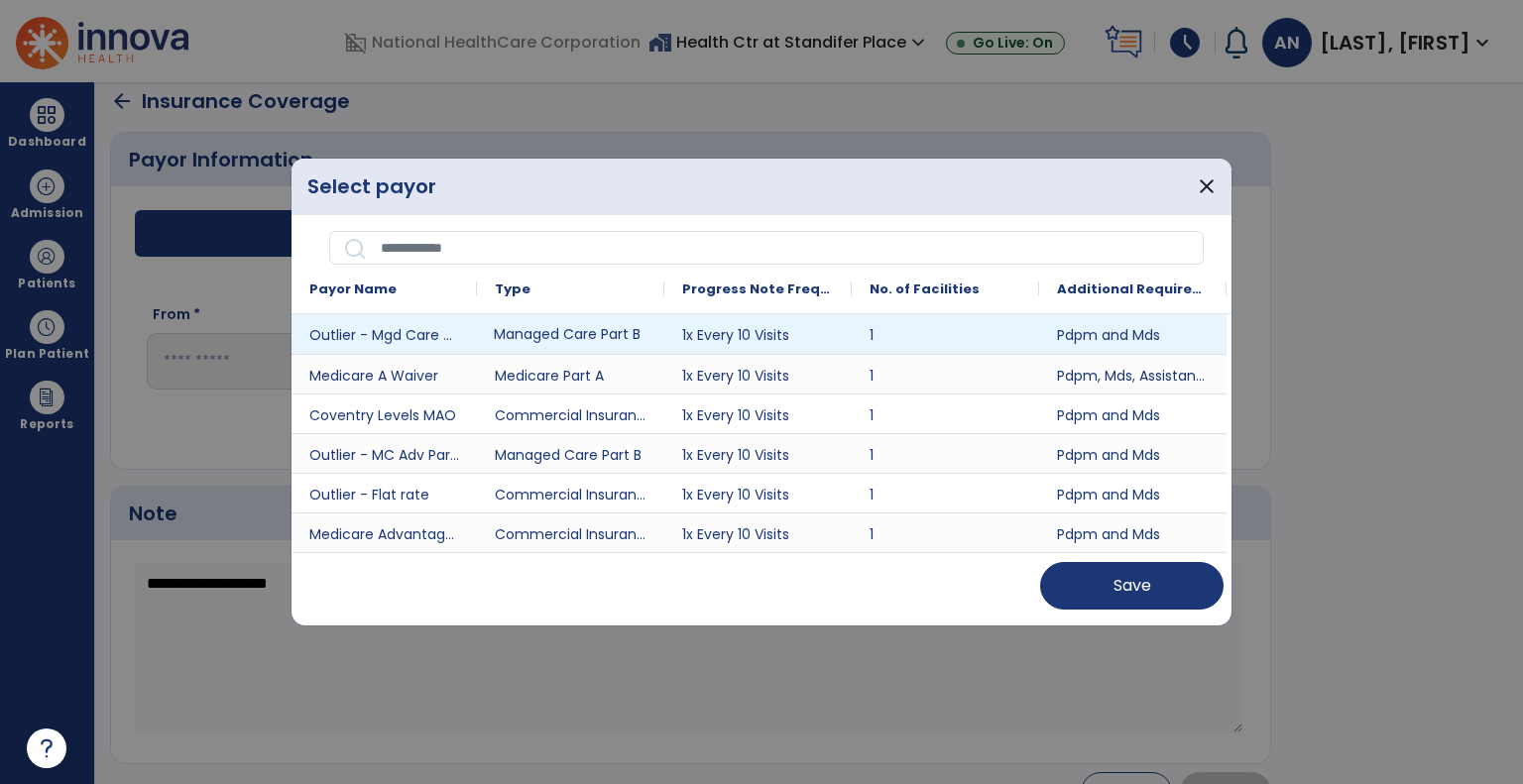 click on "Managed Care Part B" at bounding box center [570, 334] 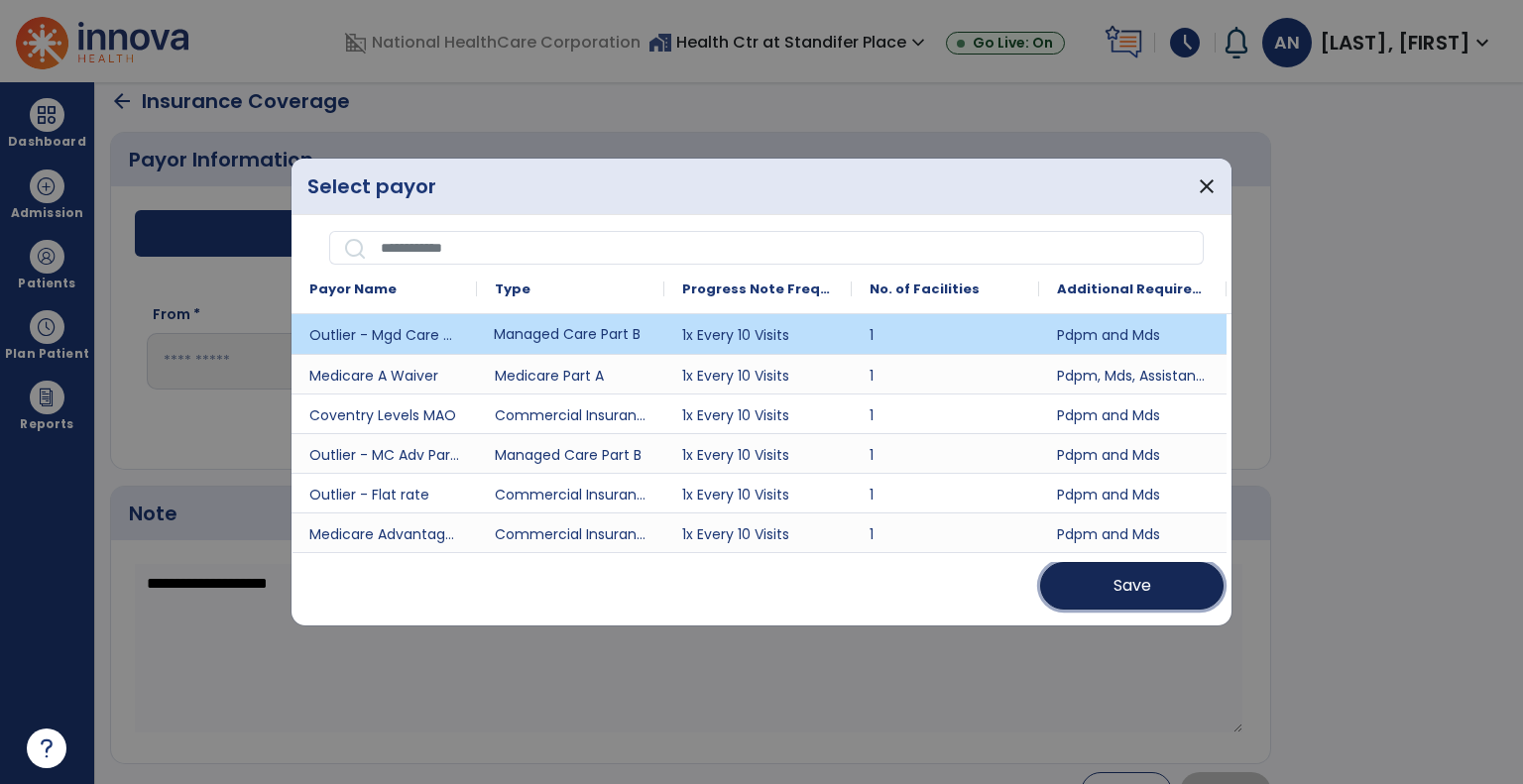 click on "Save" at bounding box center (1131, 586) 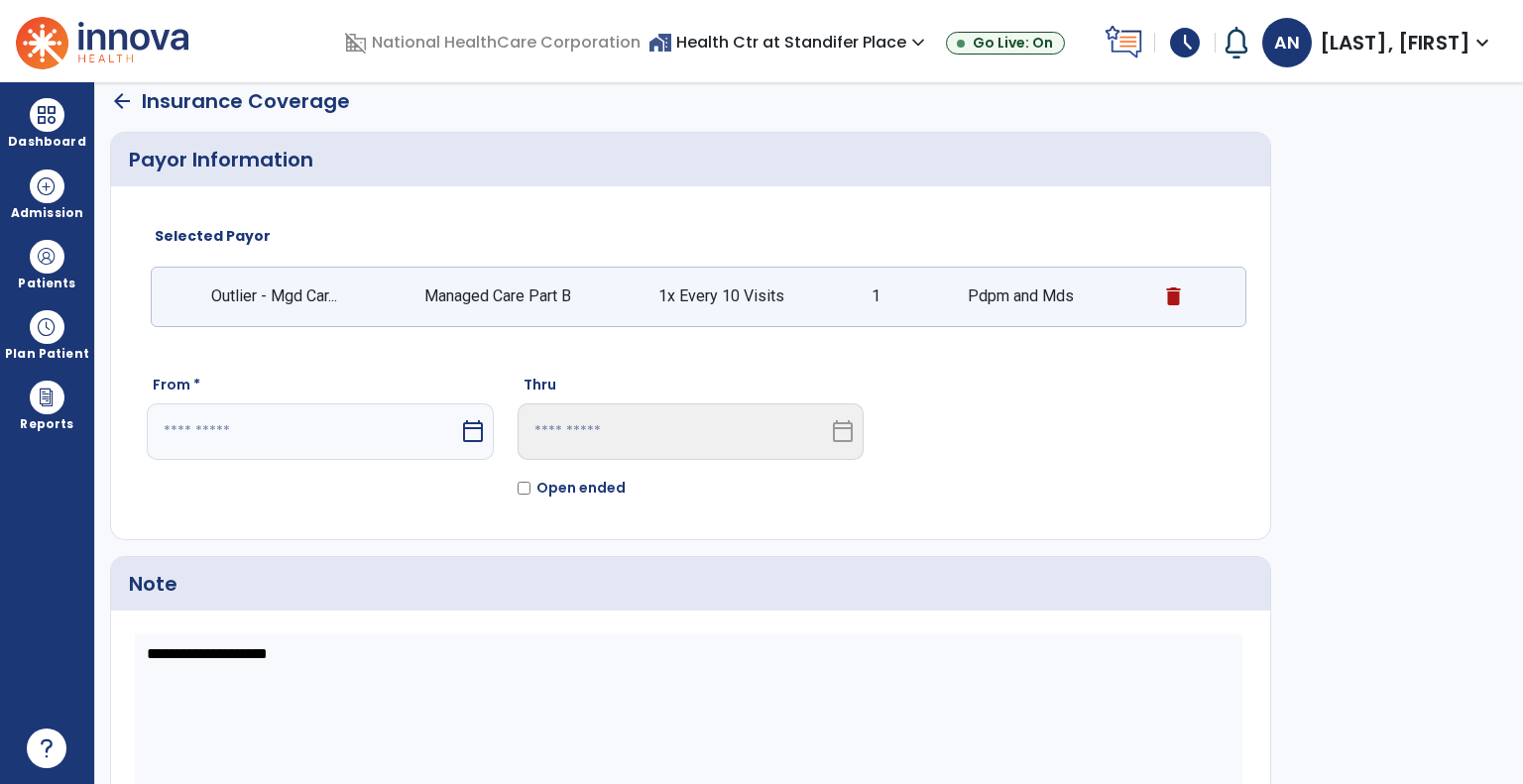 click at bounding box center (302, 431) 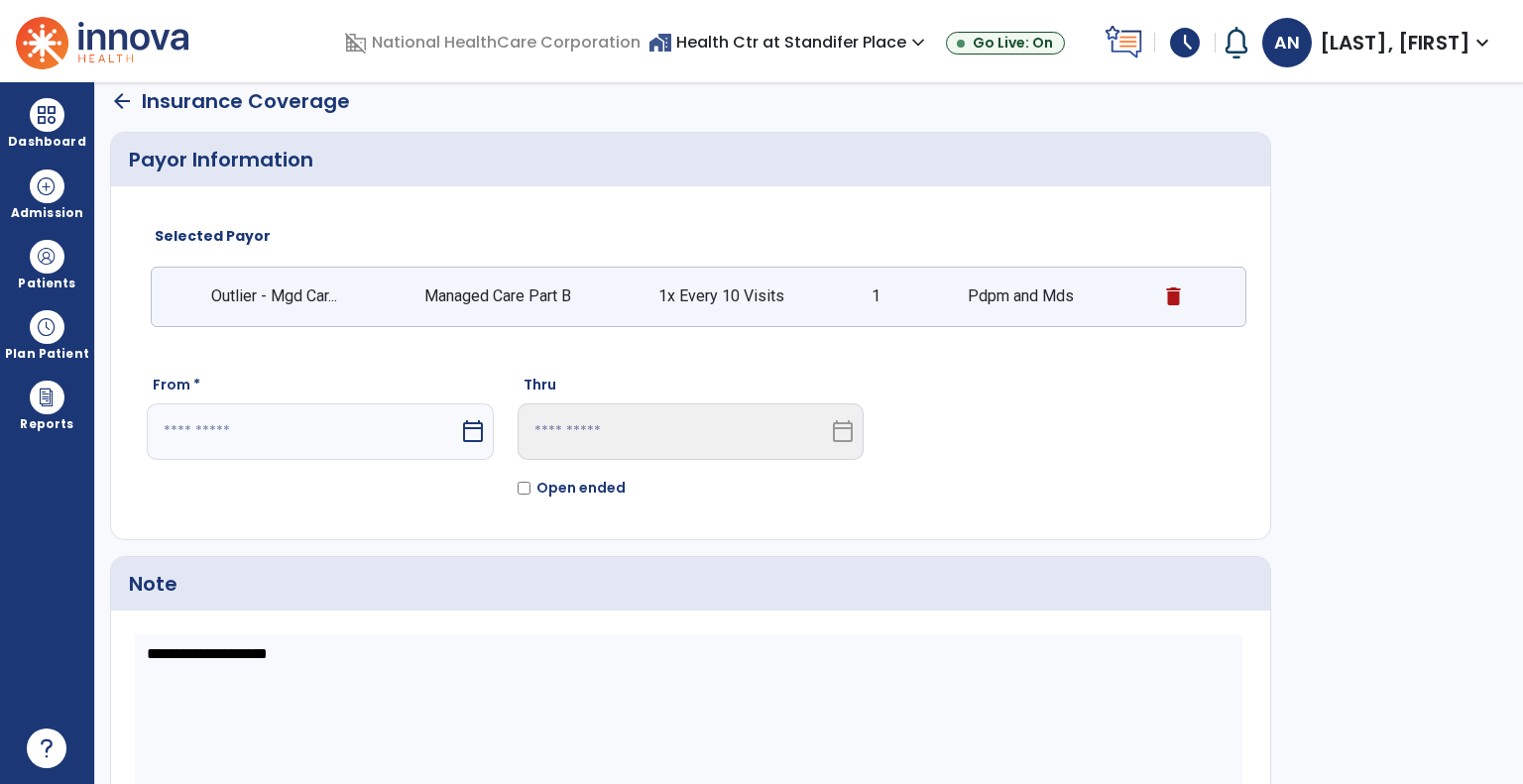 select on "*" 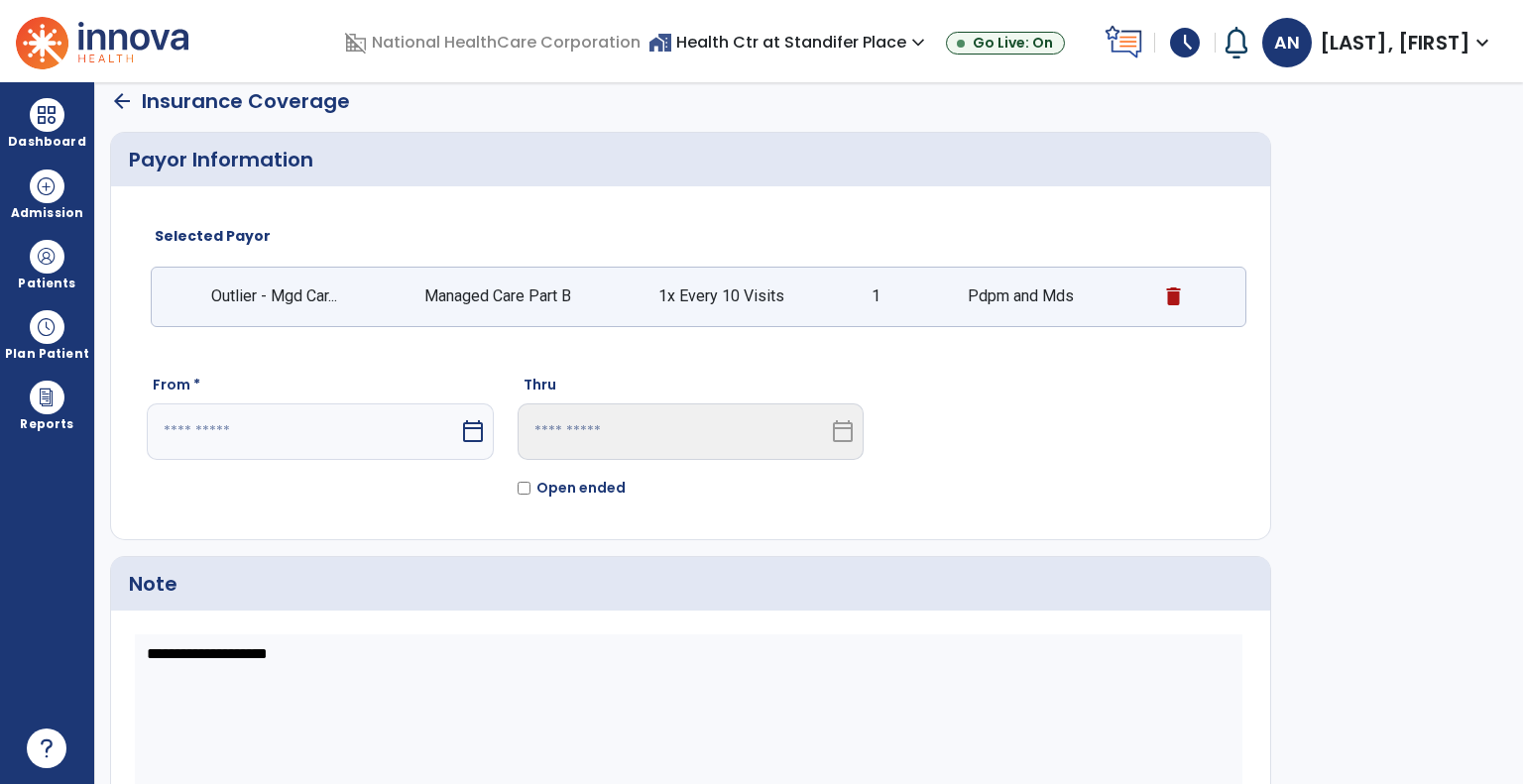 select on "****" 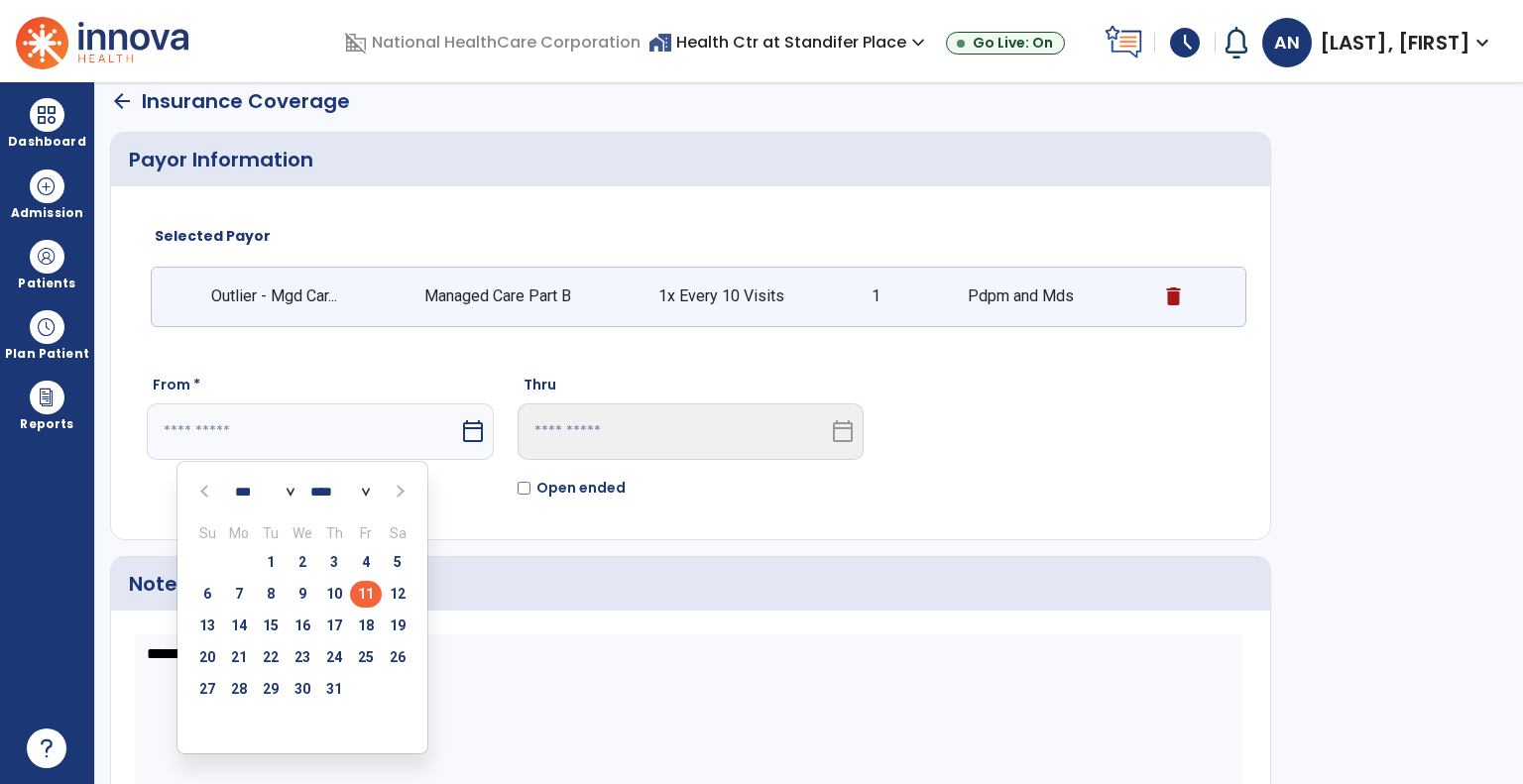click on "11" at bounding box center (366, 594) 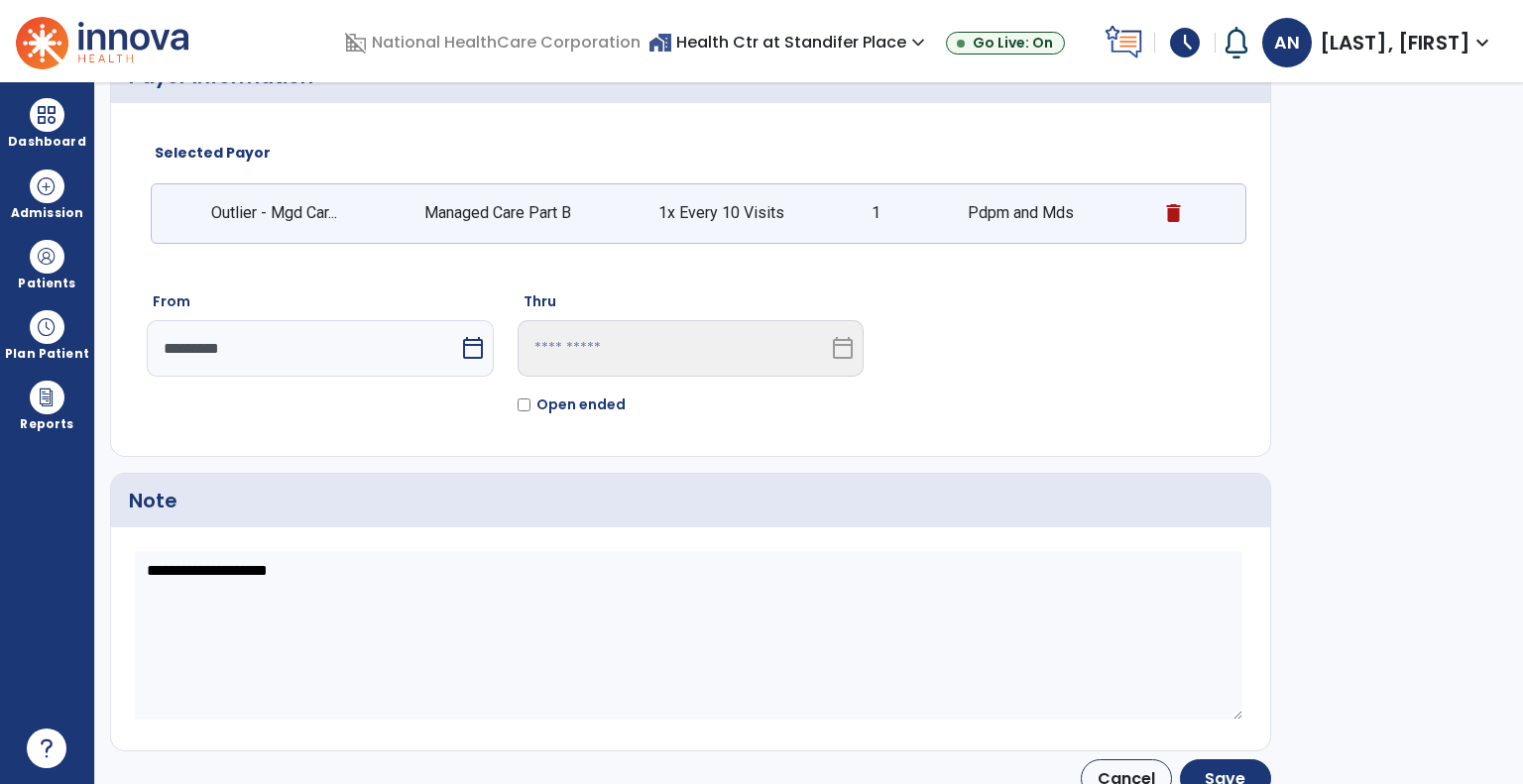 scroll, scrollTop: 118, scrollLeft: 0, axis: vertical 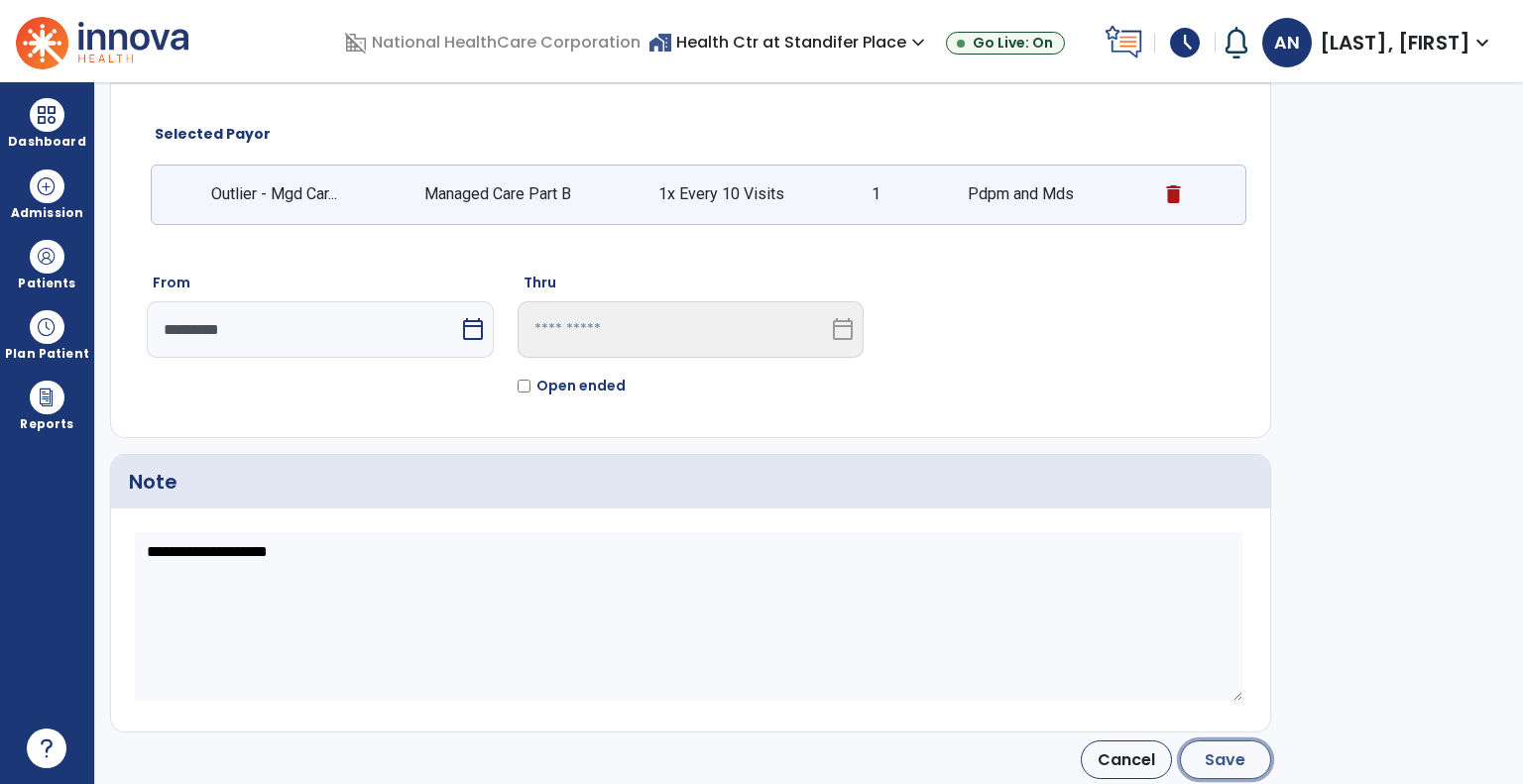 click on "Save" 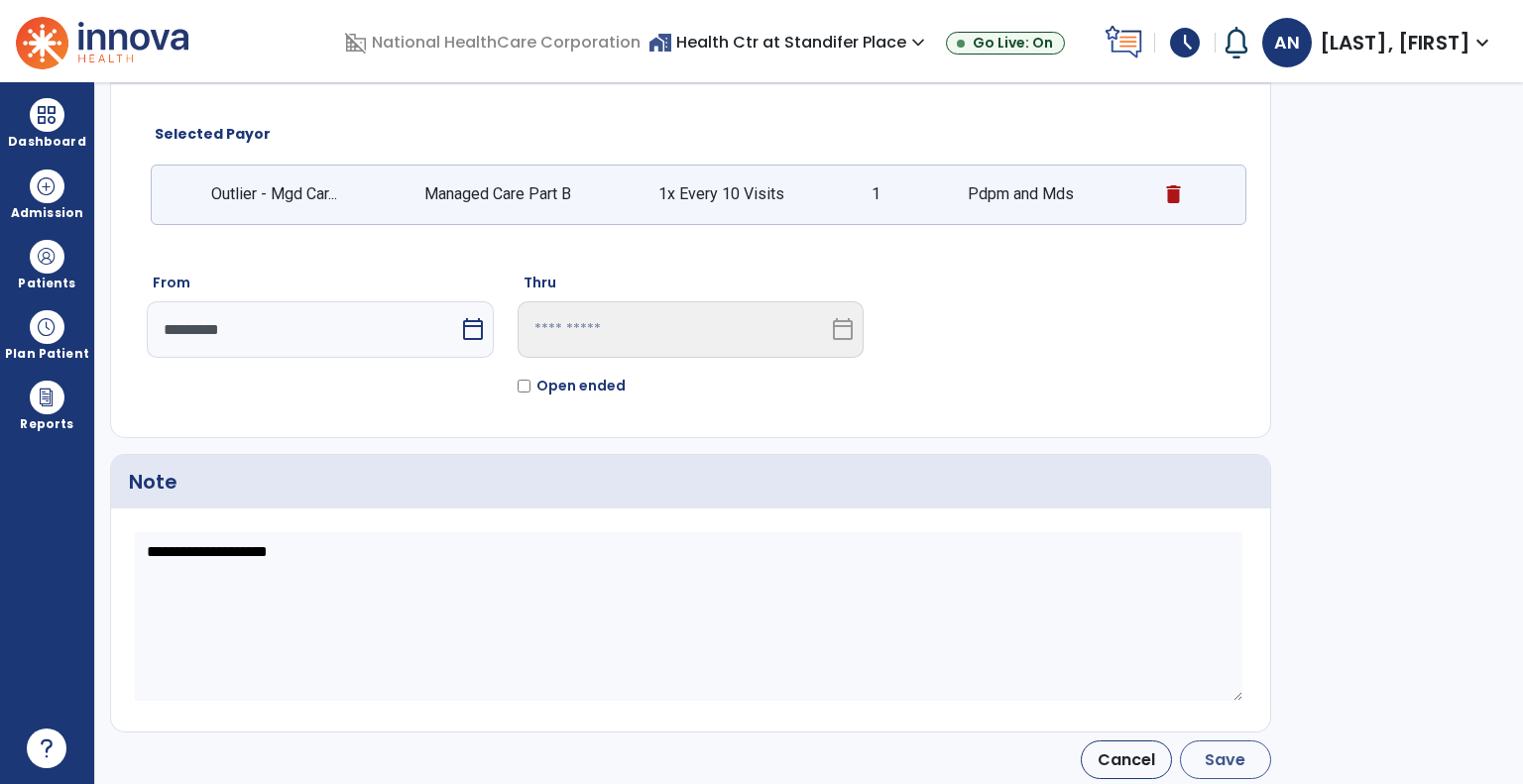 type on "*********" 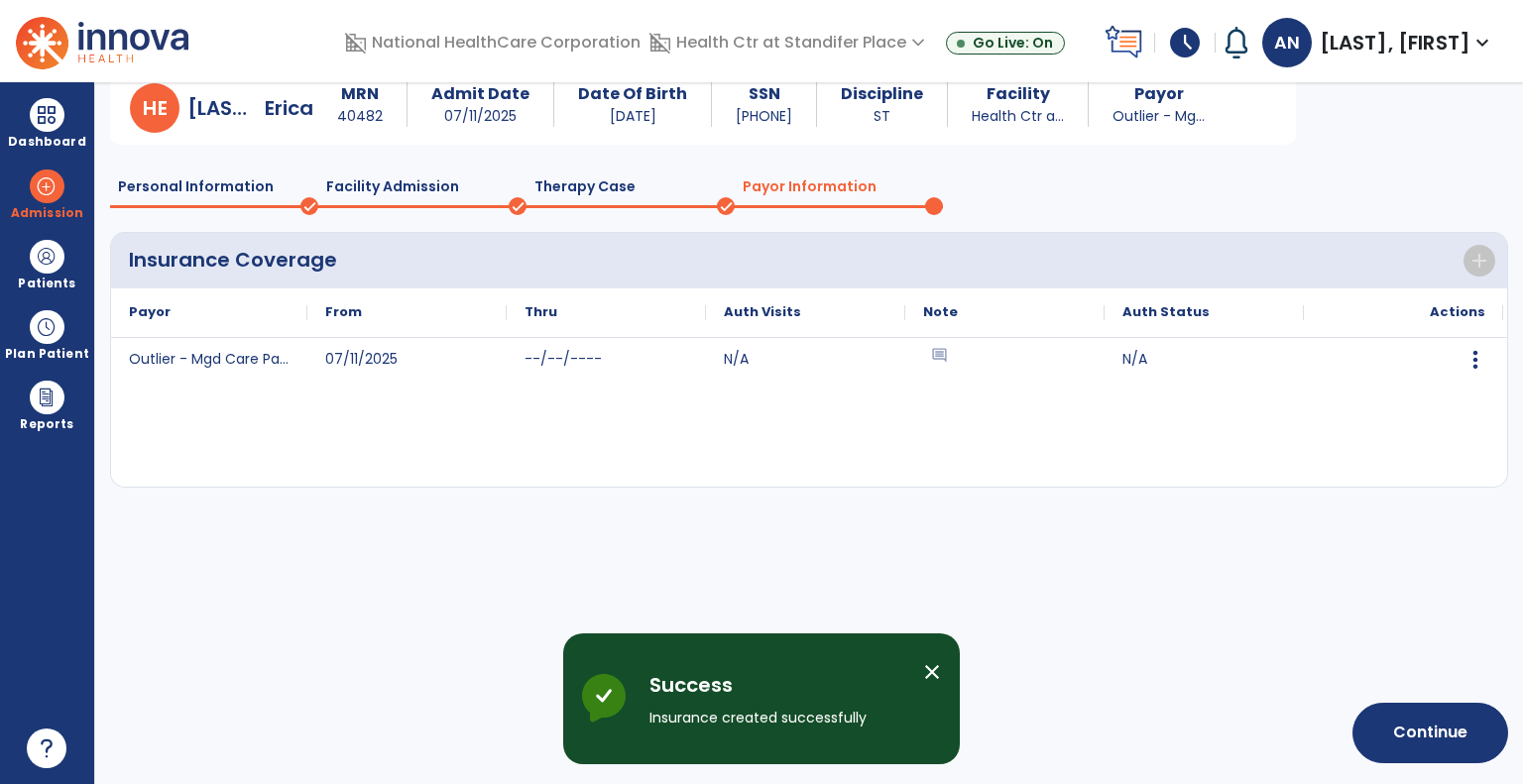 scroll, scrollTop: 77, scrollLeft: 0, axis: vertical 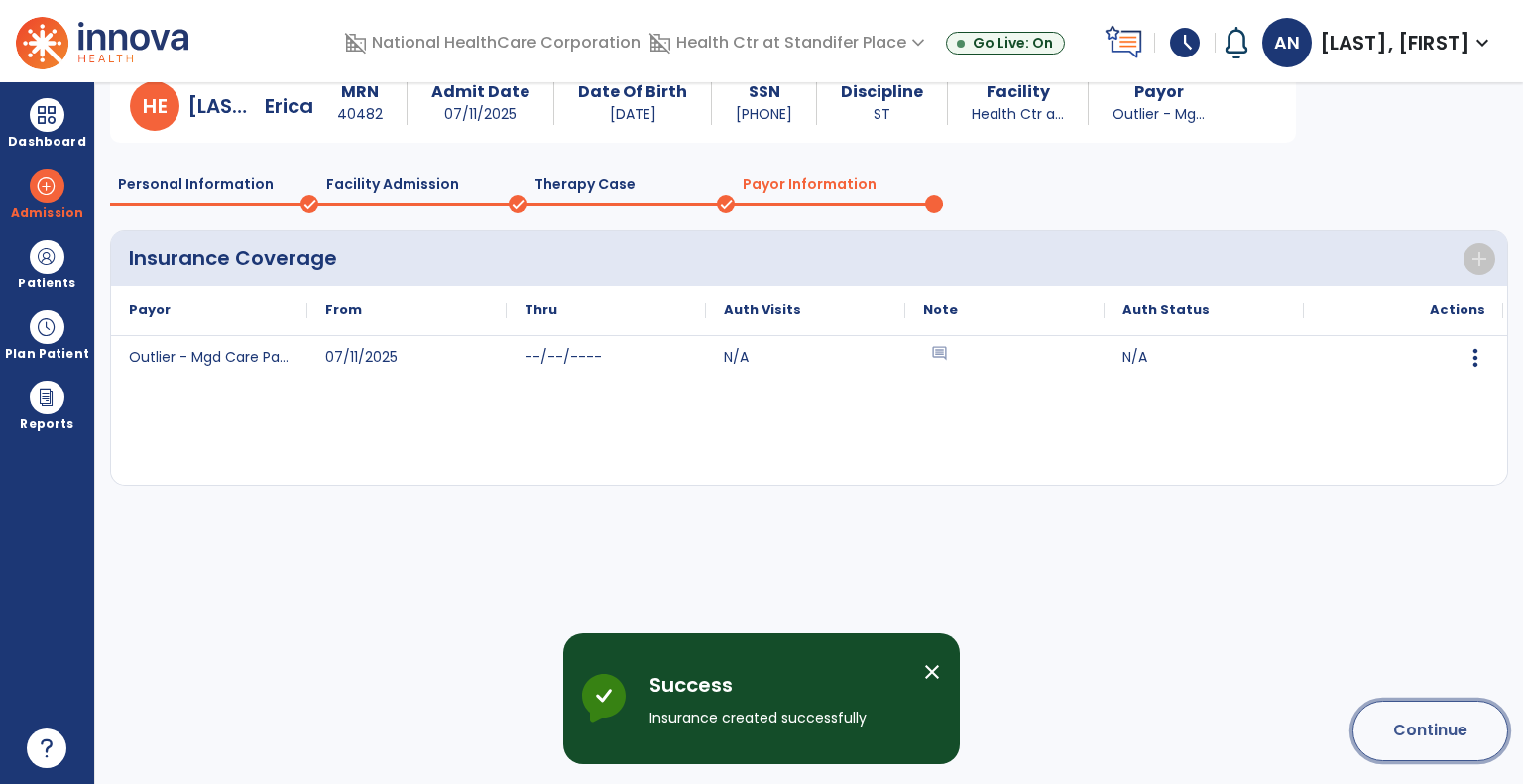click on "Continue" 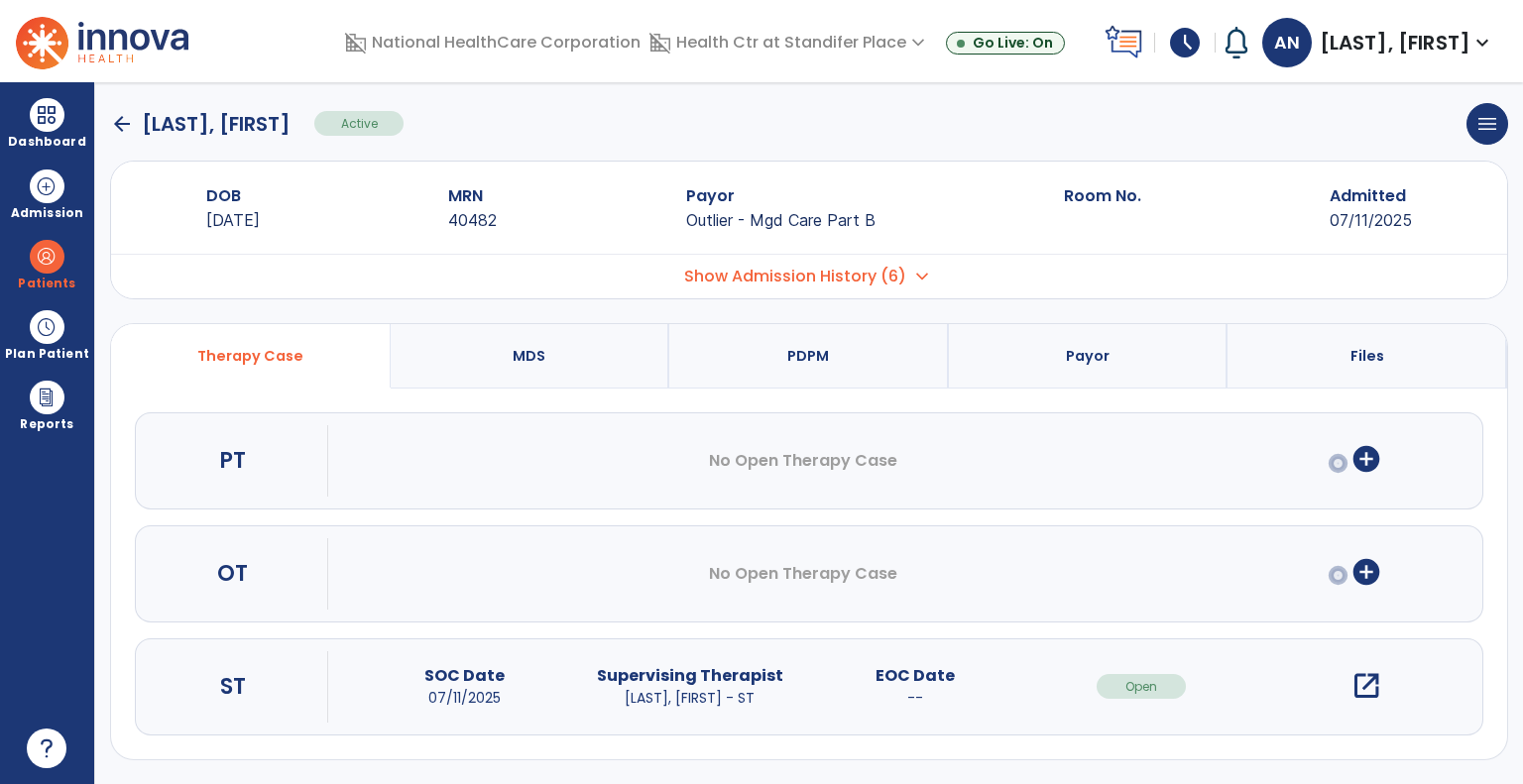 scroll, scrollTop: 11, scrollLeft: 0, axis: vertical 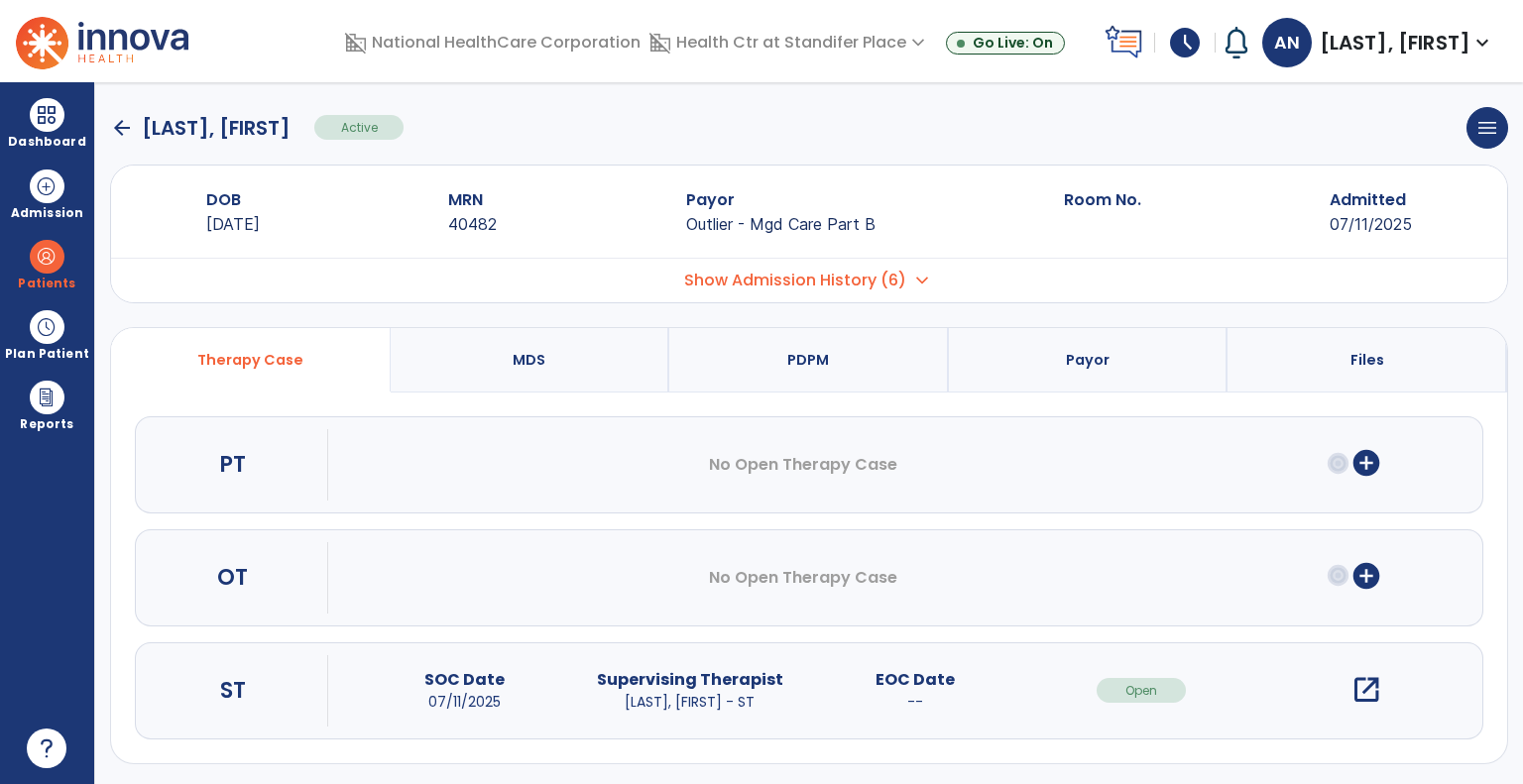 click on "open_in_new" at bounding box center (1366, 690) 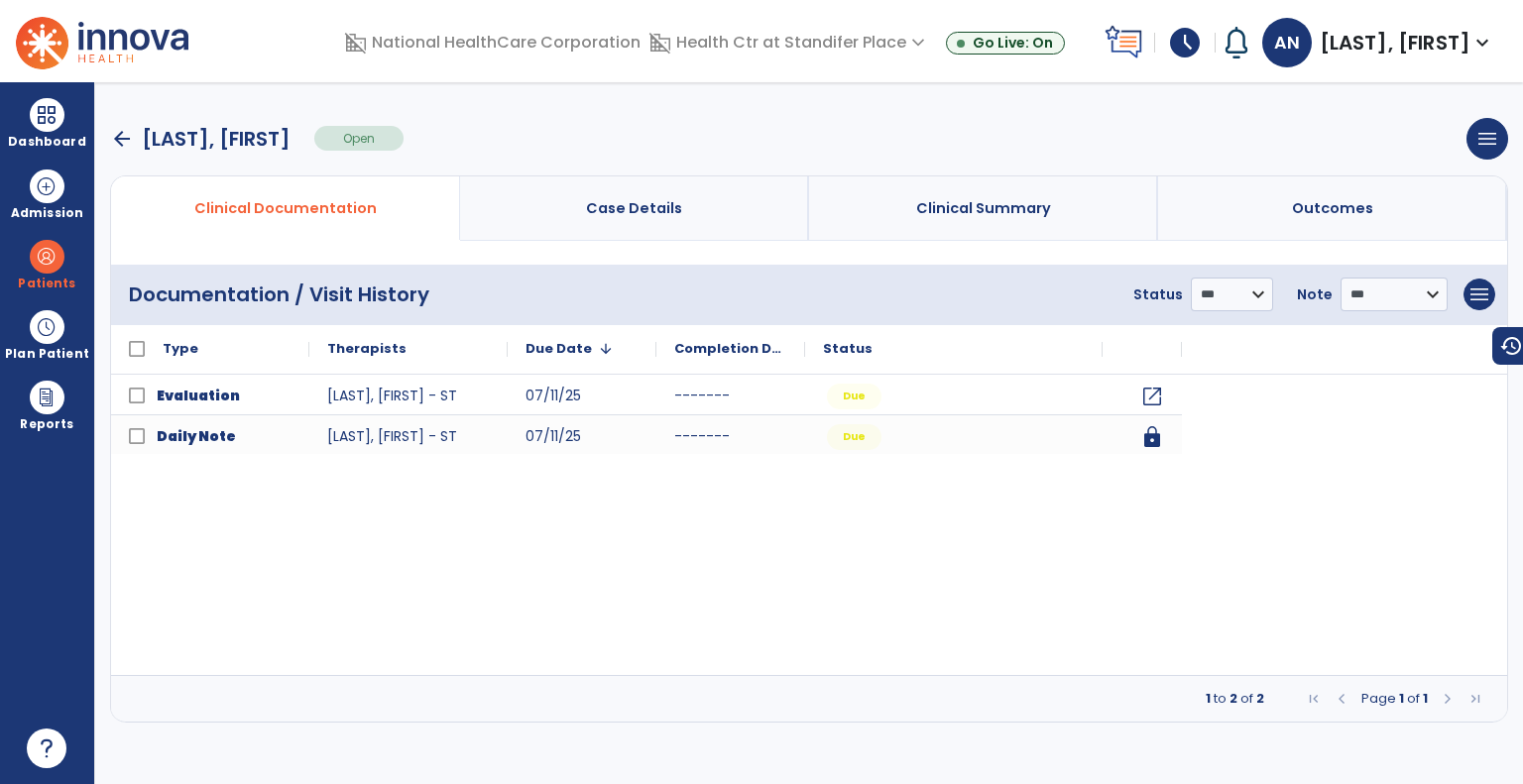 scroll, scrollTop: 0, scrollLeft: 0, axis: both 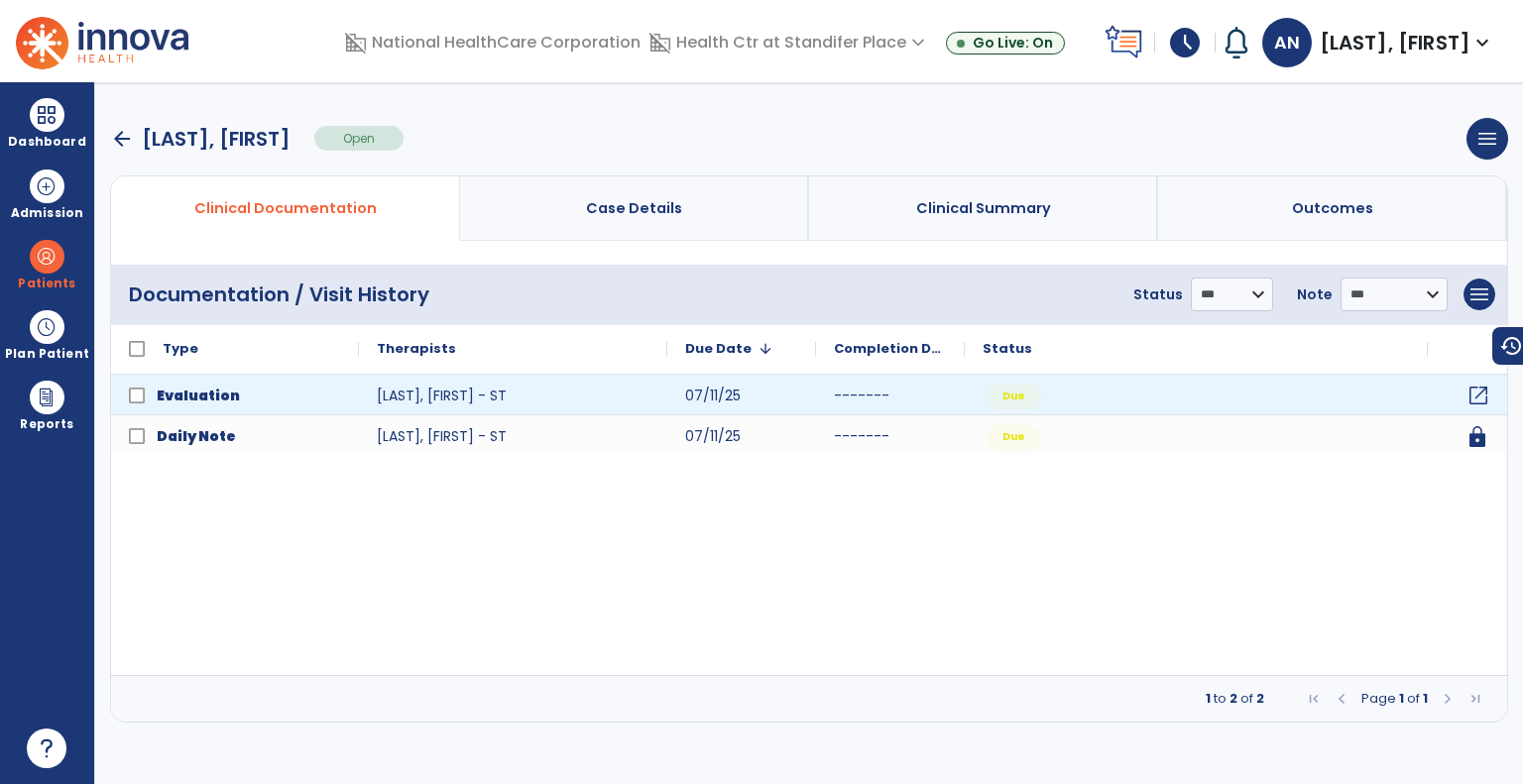 click on "open_in_new" 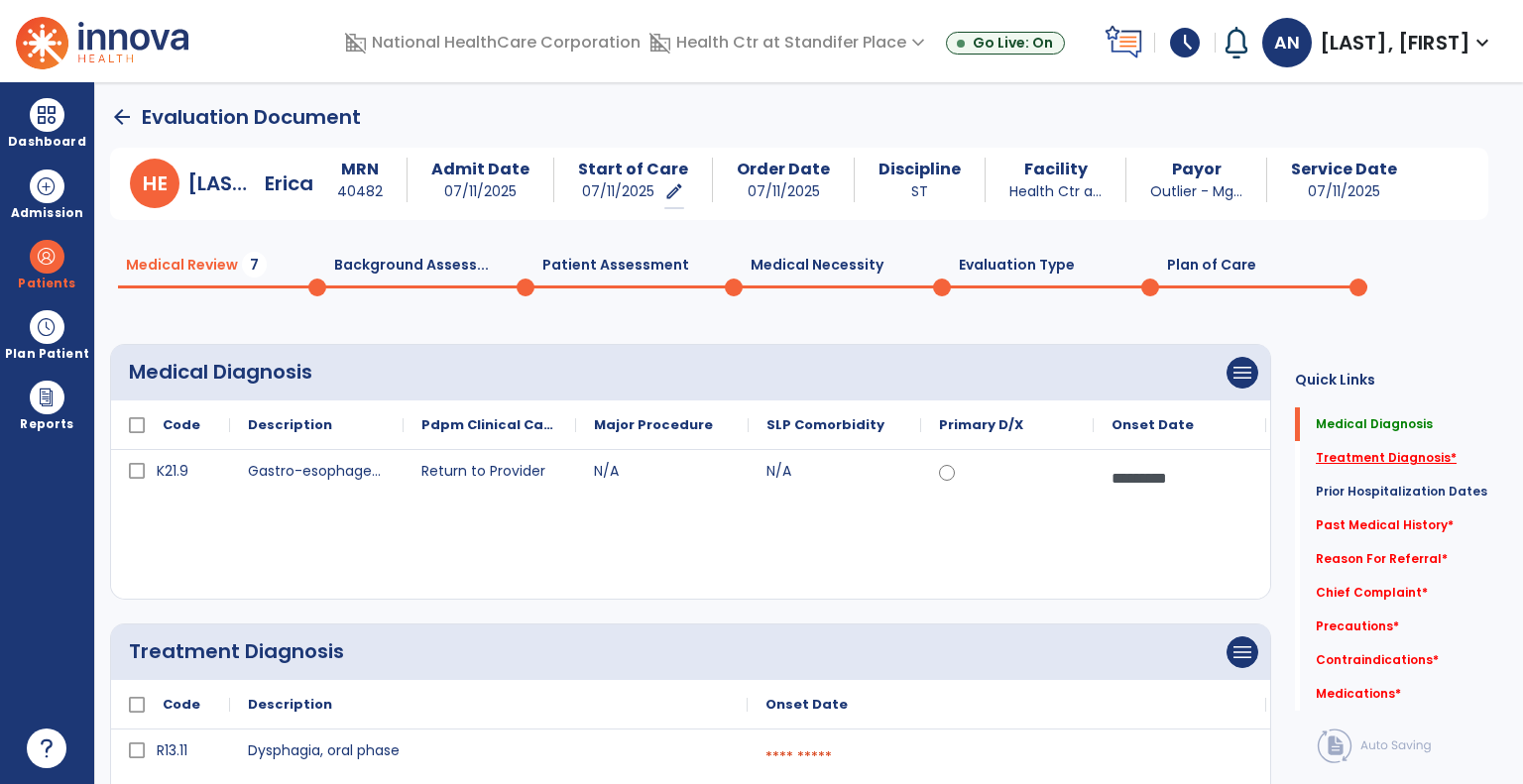 click on "Treatment Diagnosis   *" 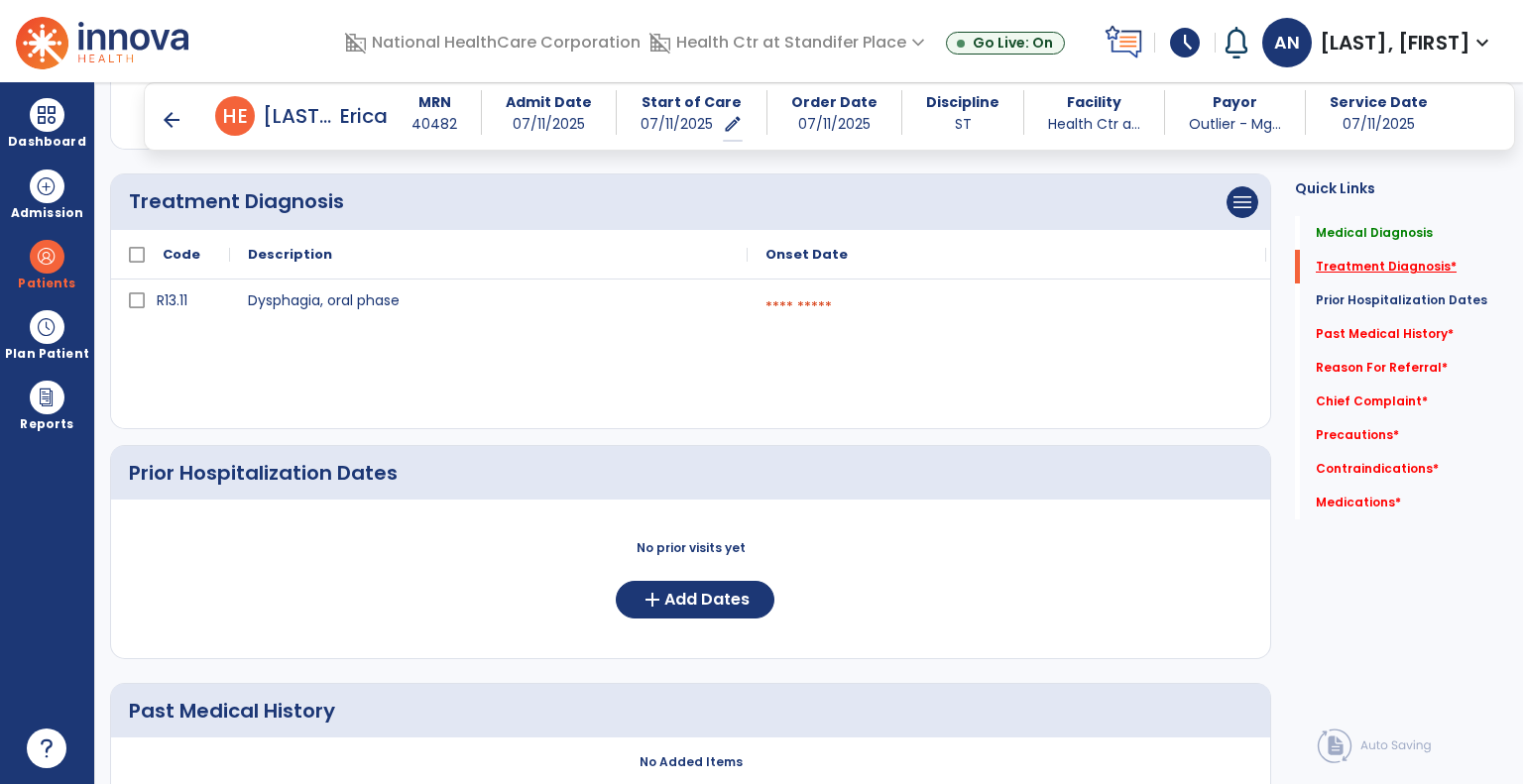 scroll, scrollTop: 541, scrollLeft: 0, axis: vertical 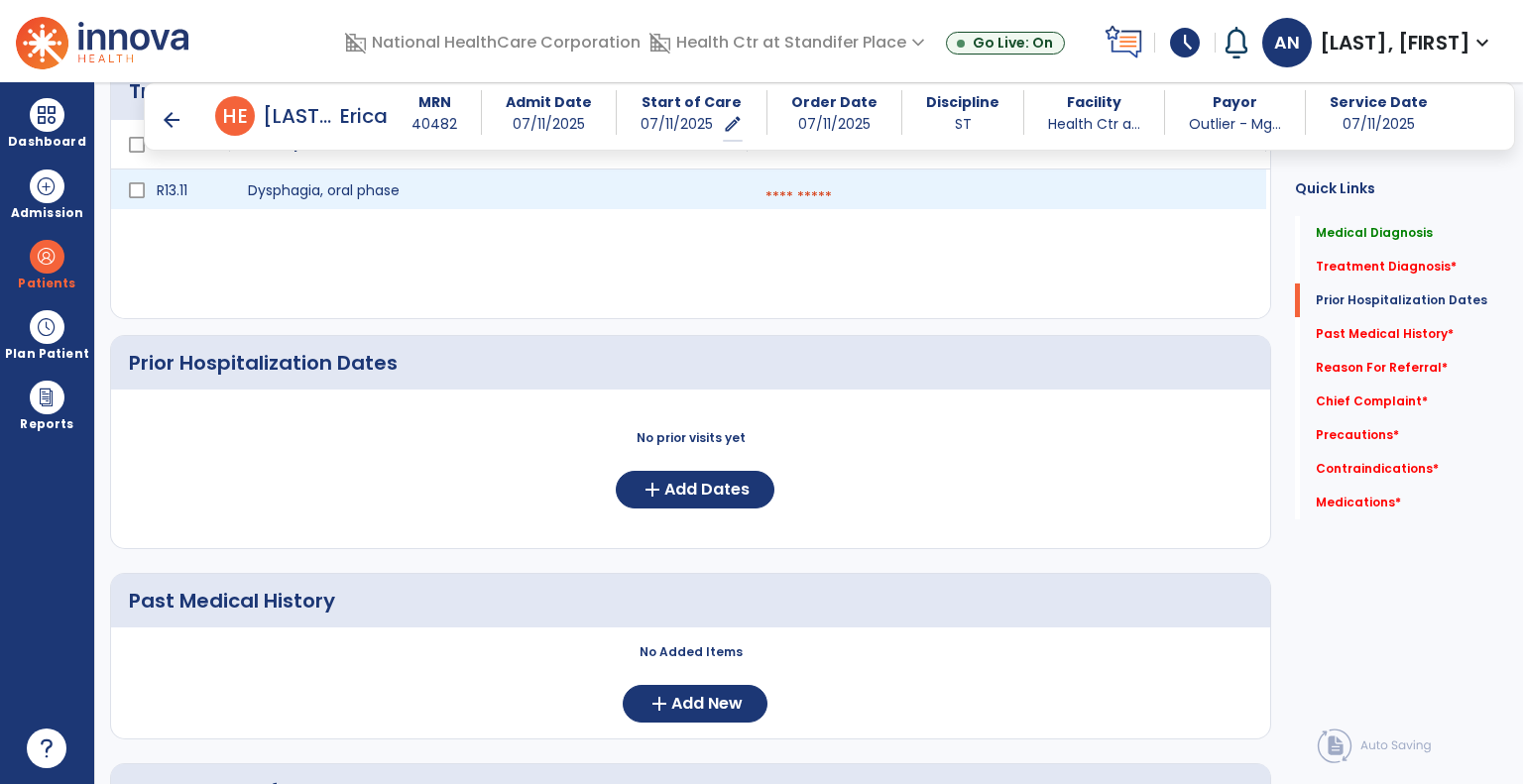 click at bounding box center [1006, 197] 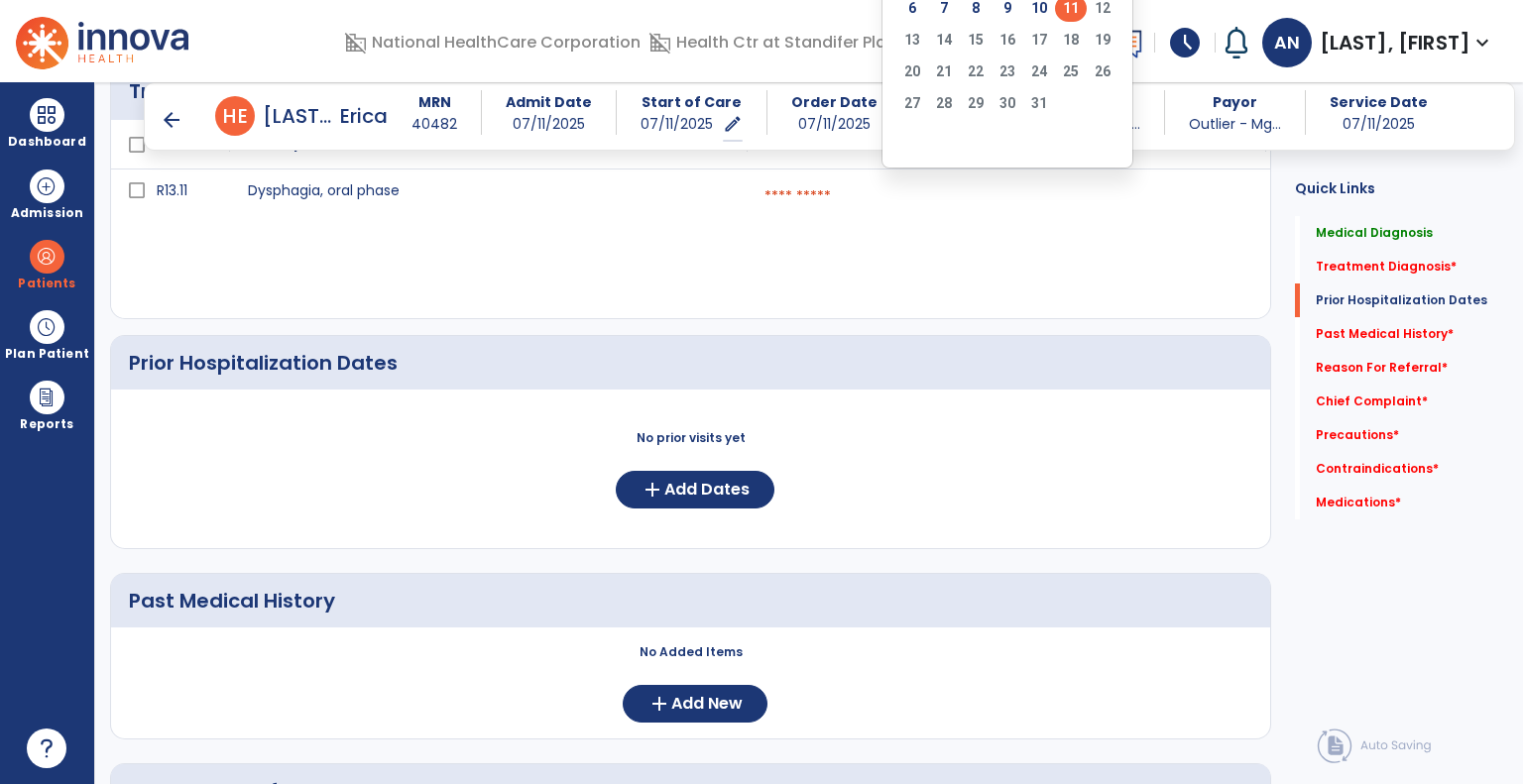 click on "11" 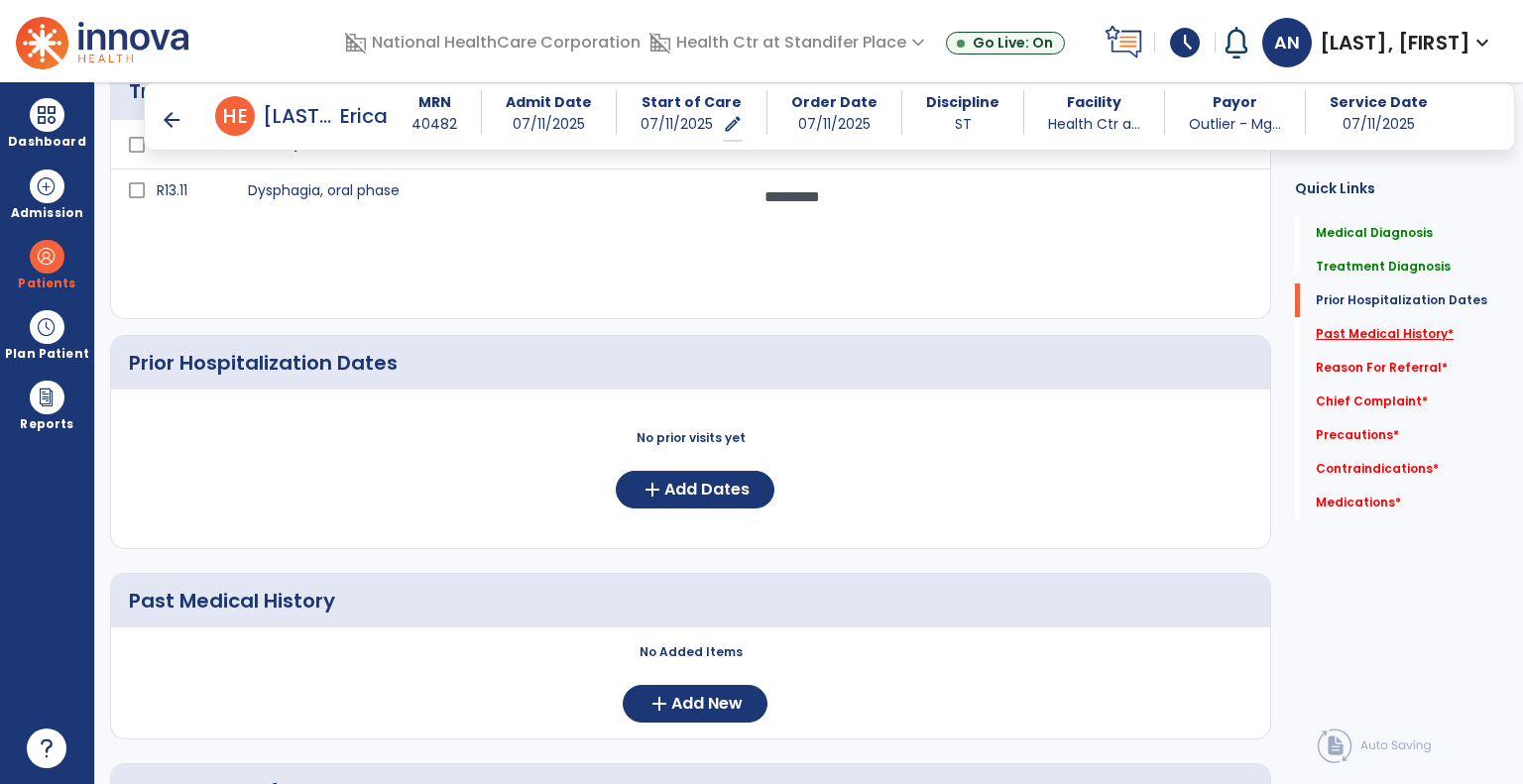 click on "Past Medical History   *" 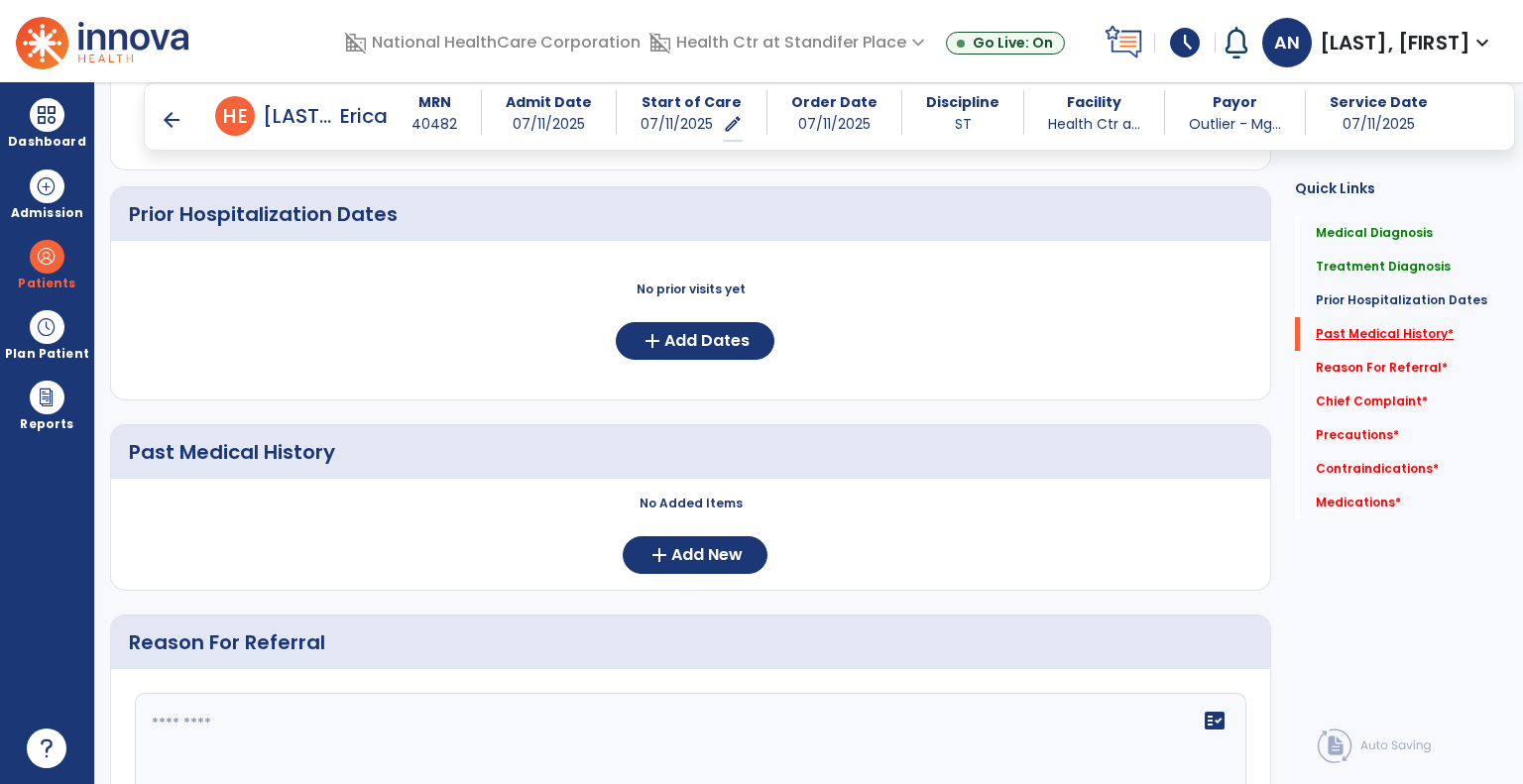 scroll, scrollTop: 762, scrollLeft: 0, axis: vertical 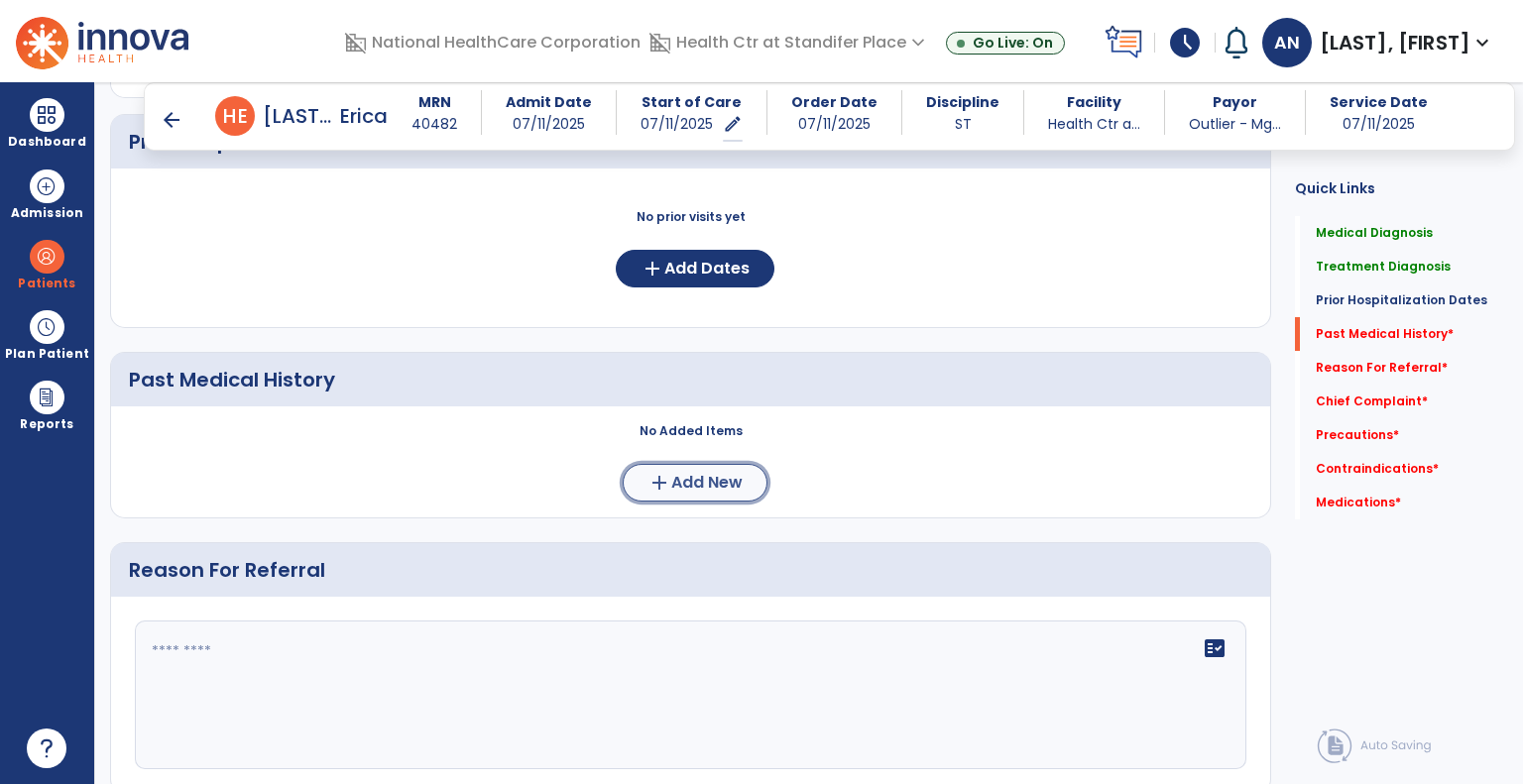 click on "Add New" 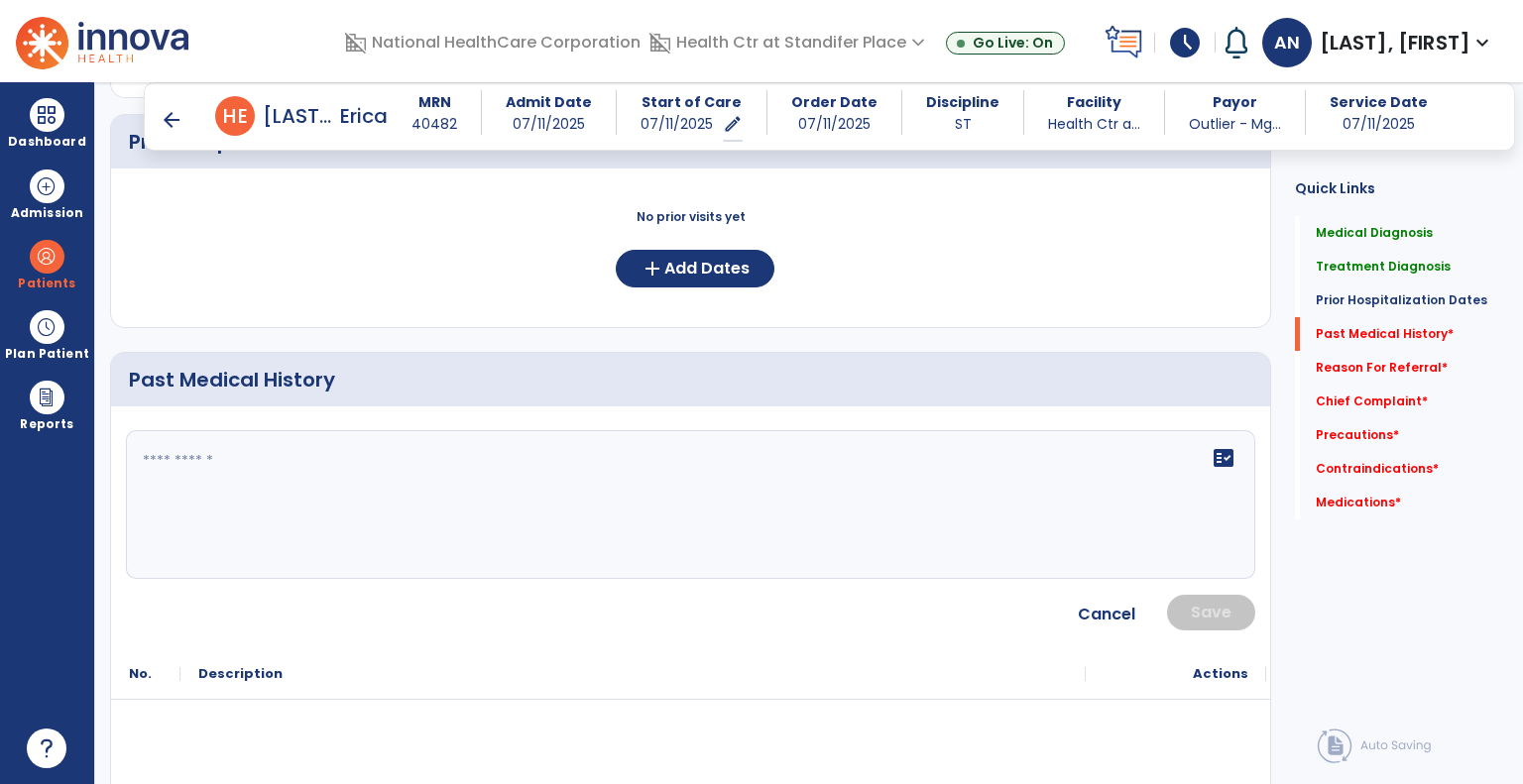 click 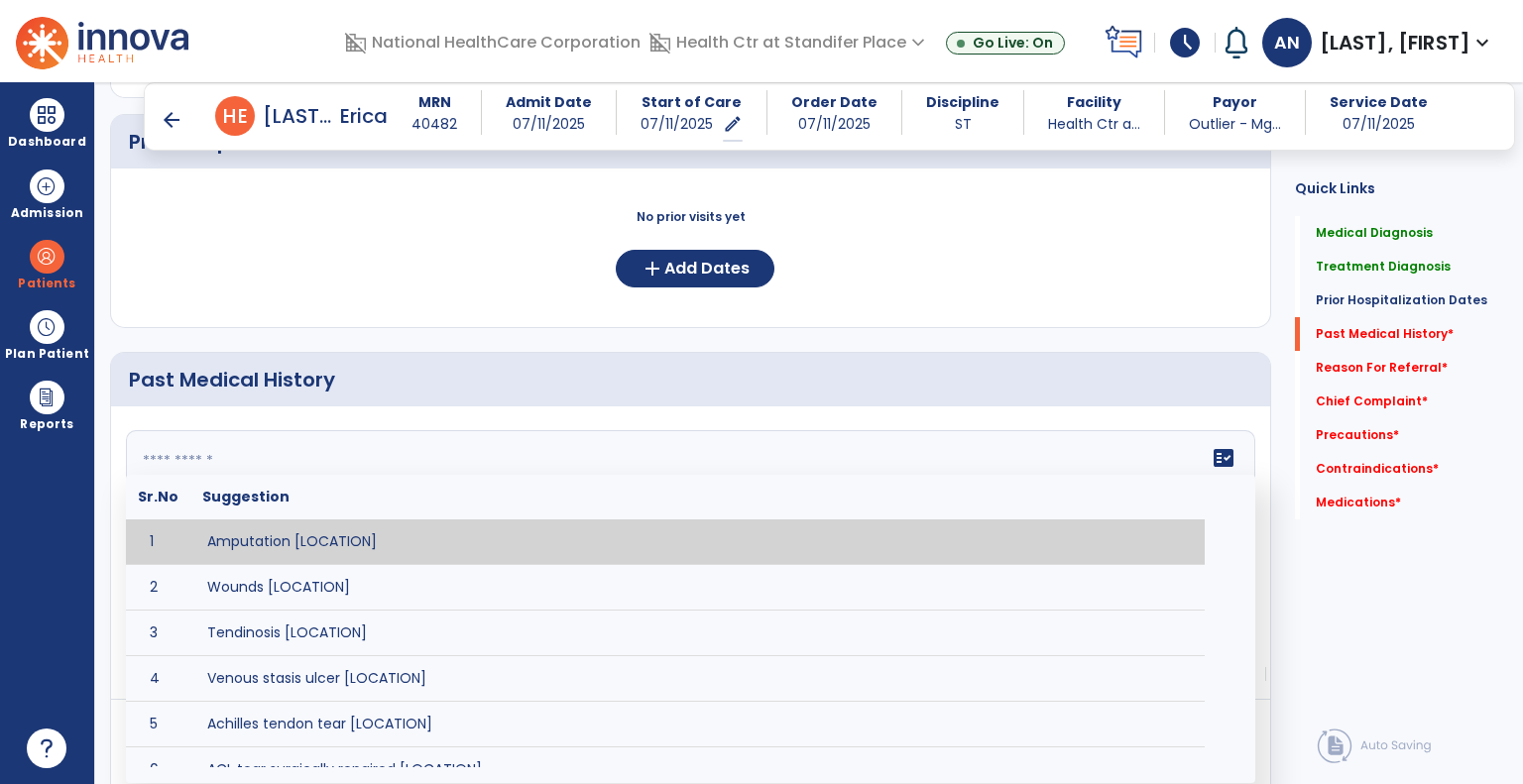paste on "**********" 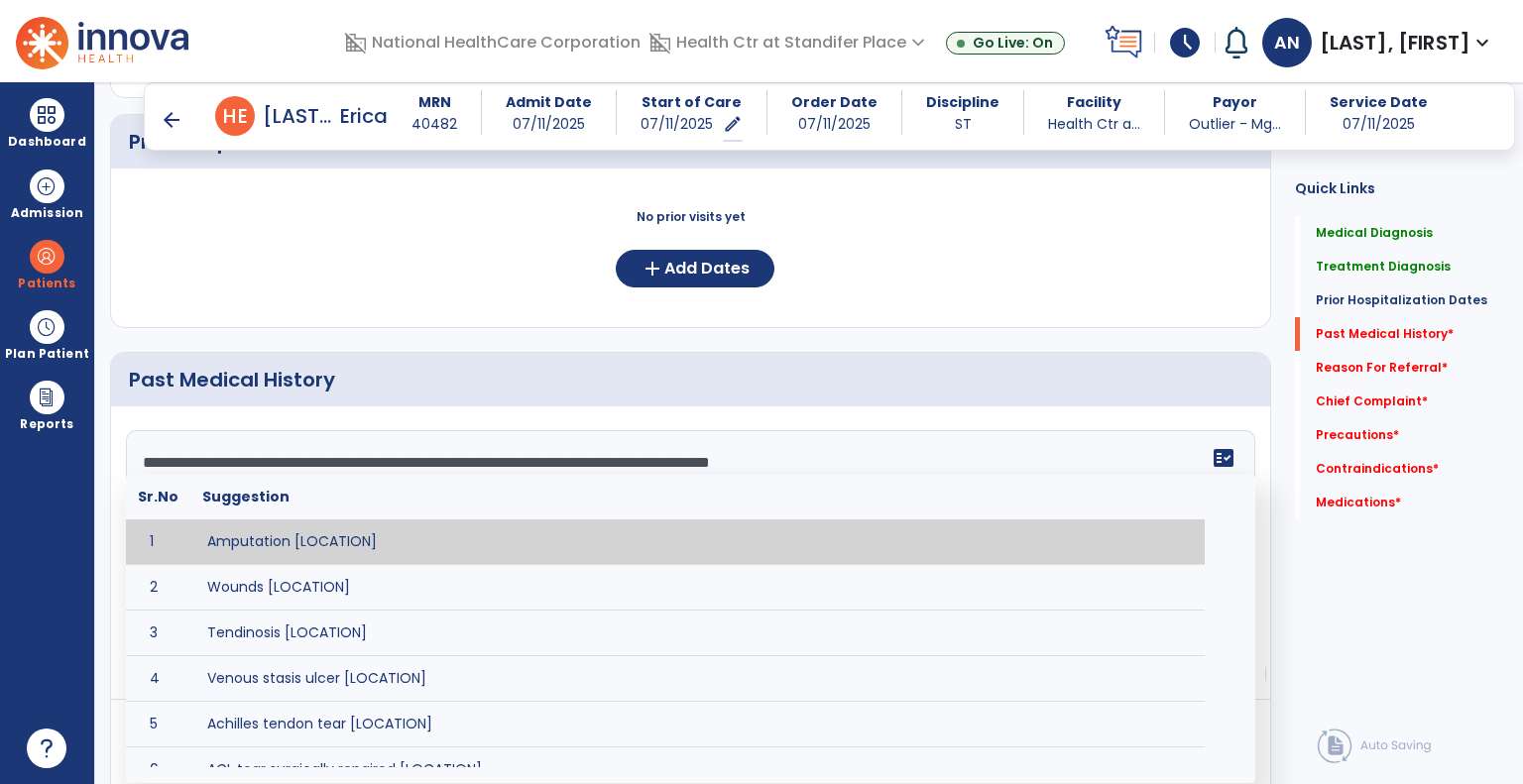 type on "**********" 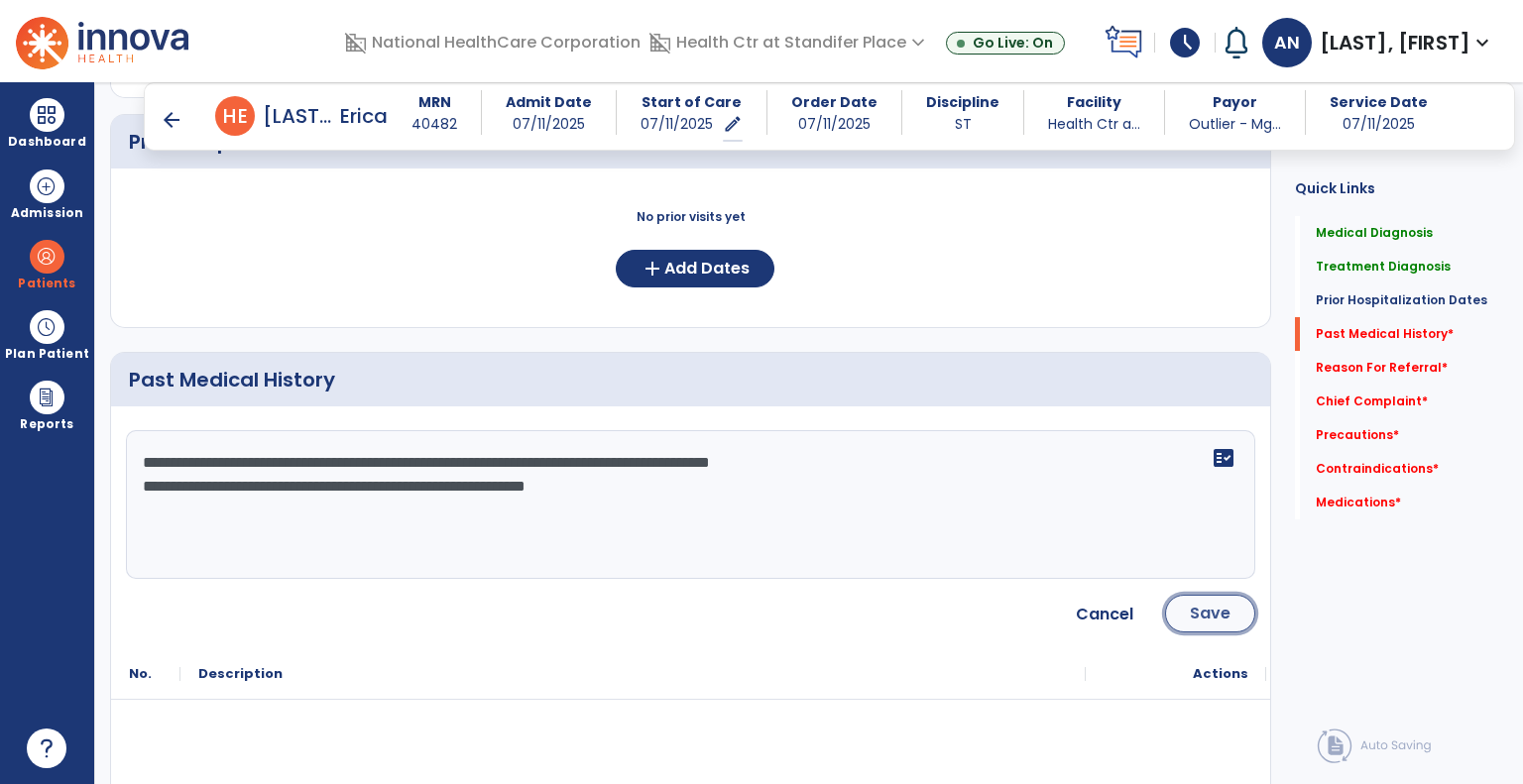 click on "Save" 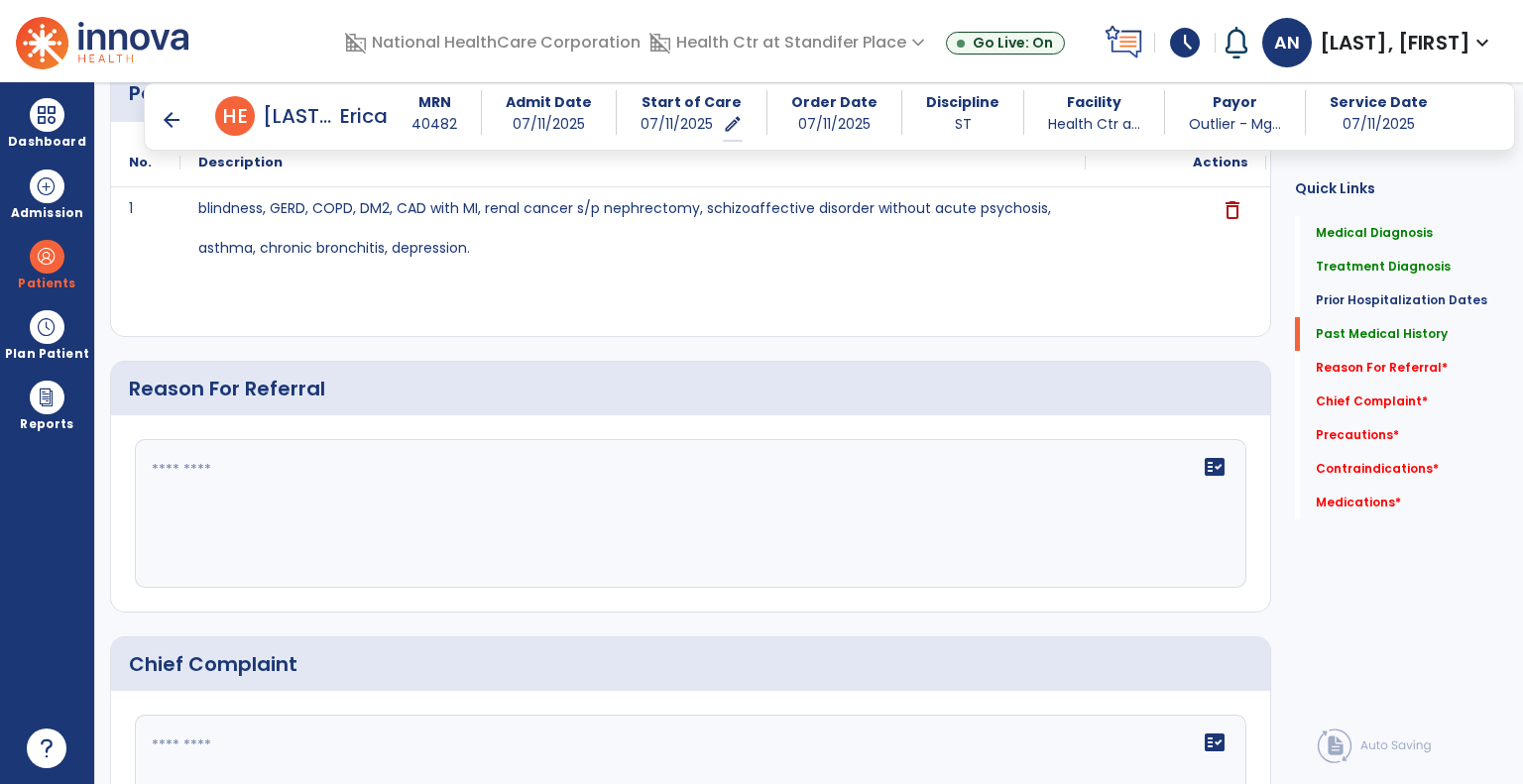 scroll, scrollTop: 1060, scrollLeft: 0, axis: vertical 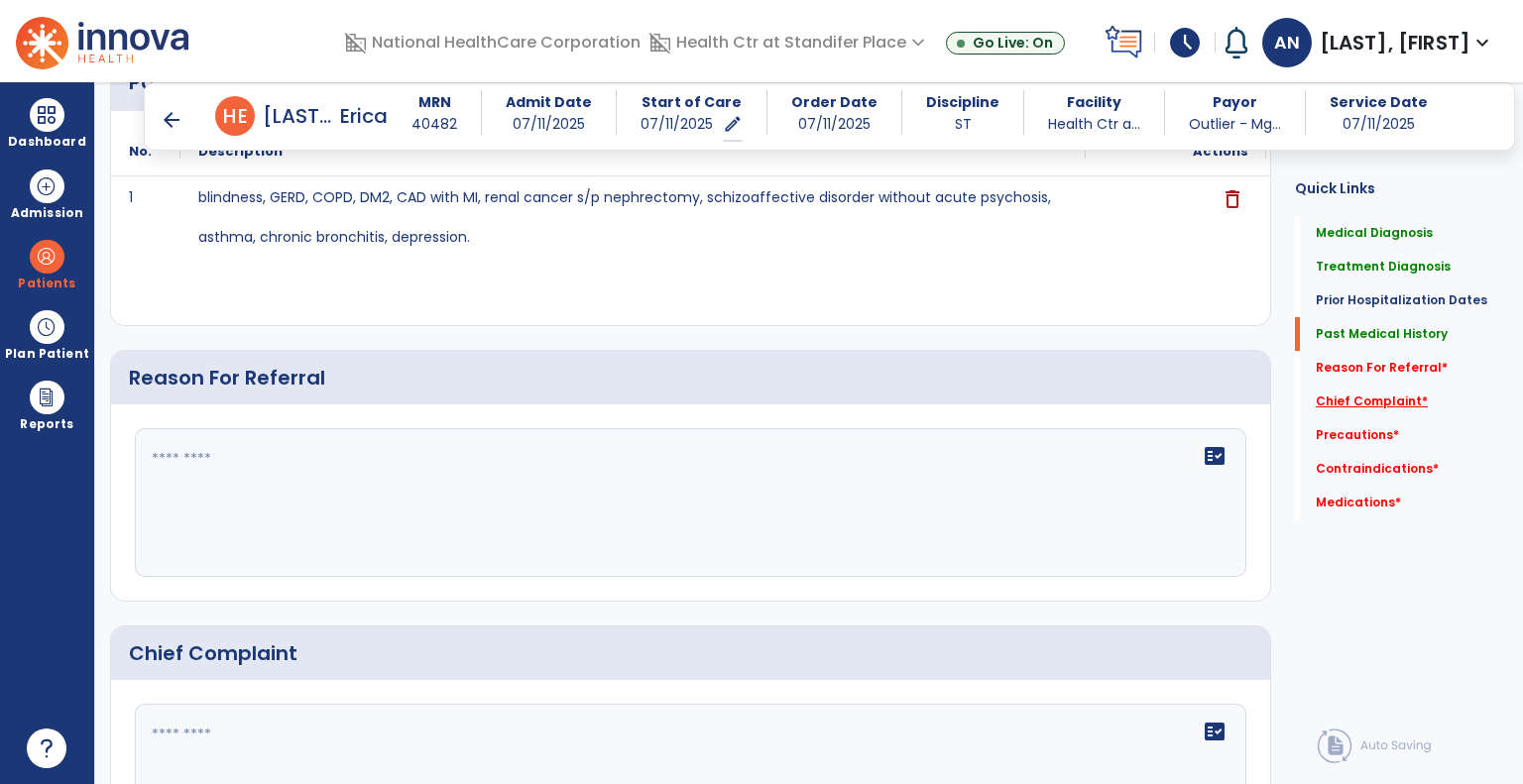 click on "Chief Complaint   *" 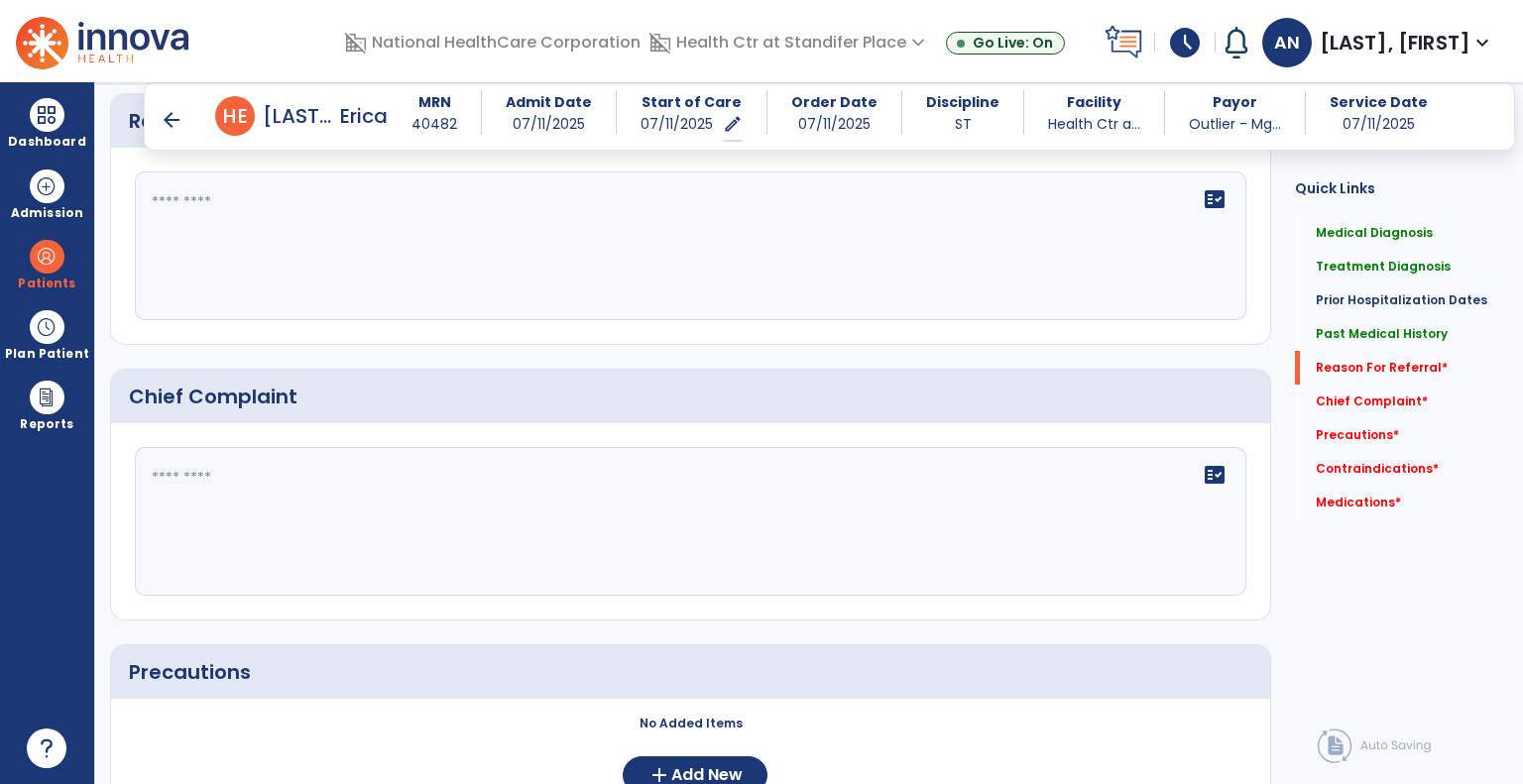 scroll, scrollTop: 1375, scrollLeft: 0, axis: vertical 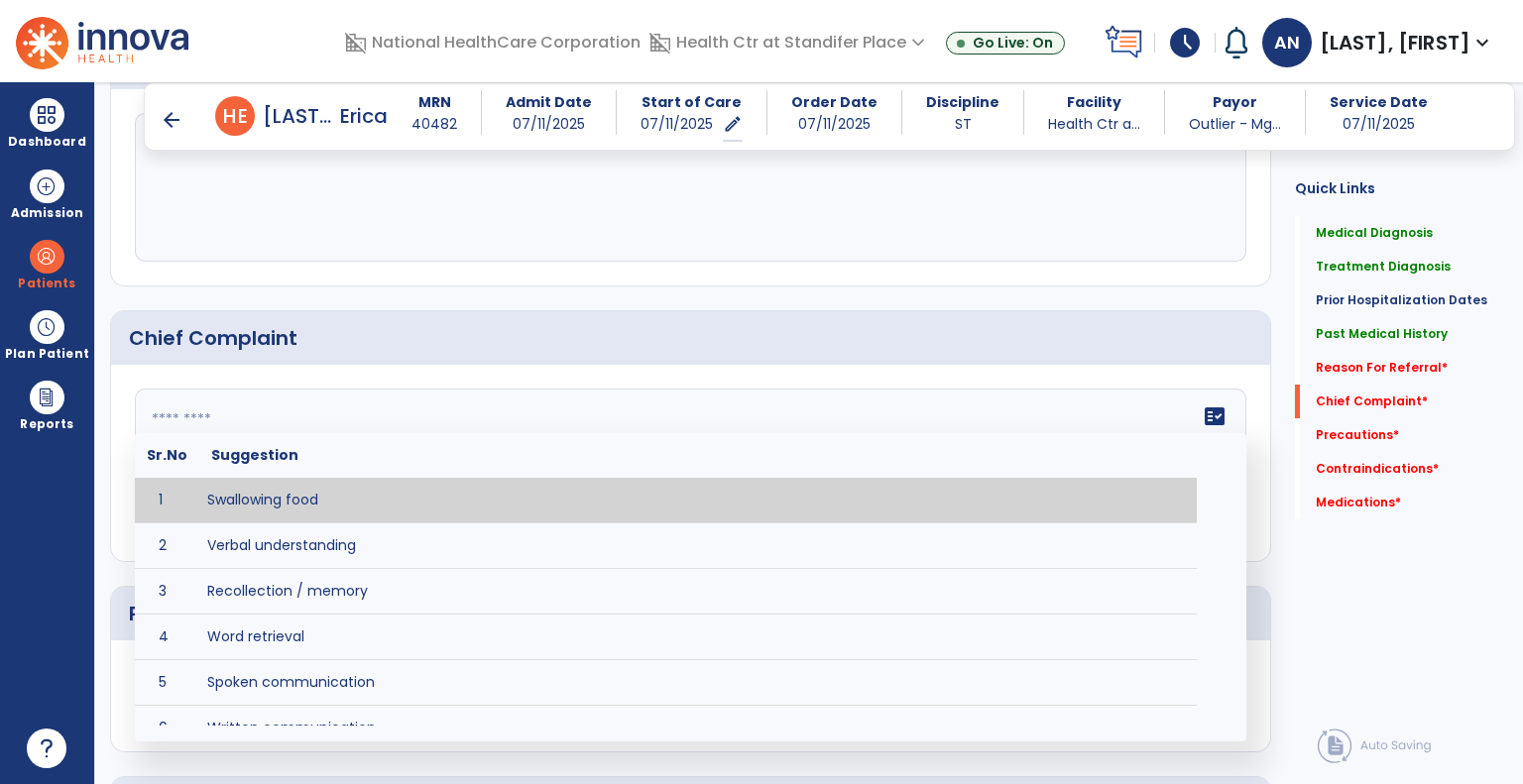 click on "fact_check  Sr.No Suggestion 1 Swallowing food 2 Verbal understanding 3 Recollection / memory 4 Word retrieval 5 Spoken communication 6 Written communication 7 Understanding 8 Pocketing food 9 Holding food in mouth 10 Coughing at meals 11 Expectorating food or medications 12 Weight loss related to dysphagia 13 Recurrent aspiration PNA" 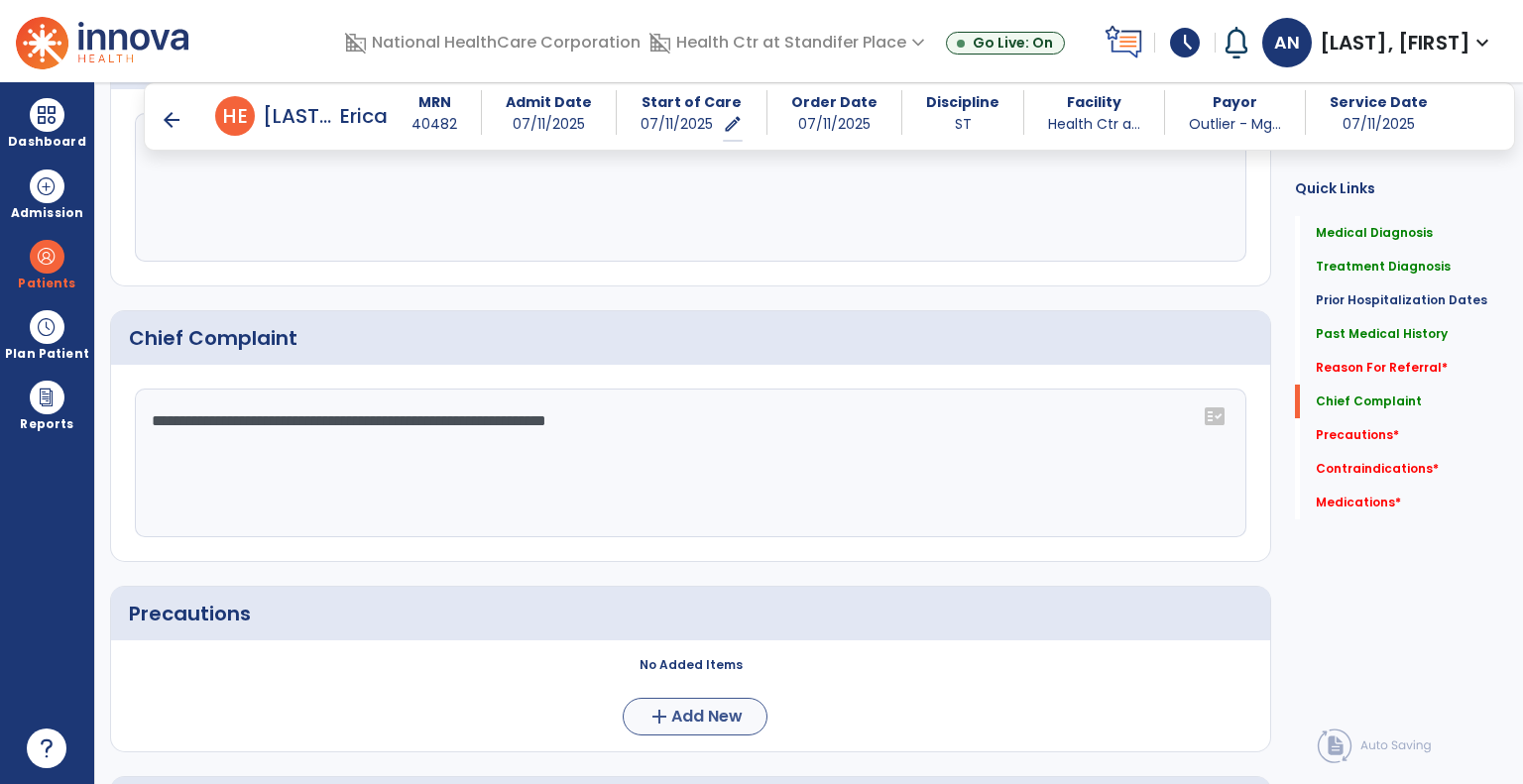 type on "**********" 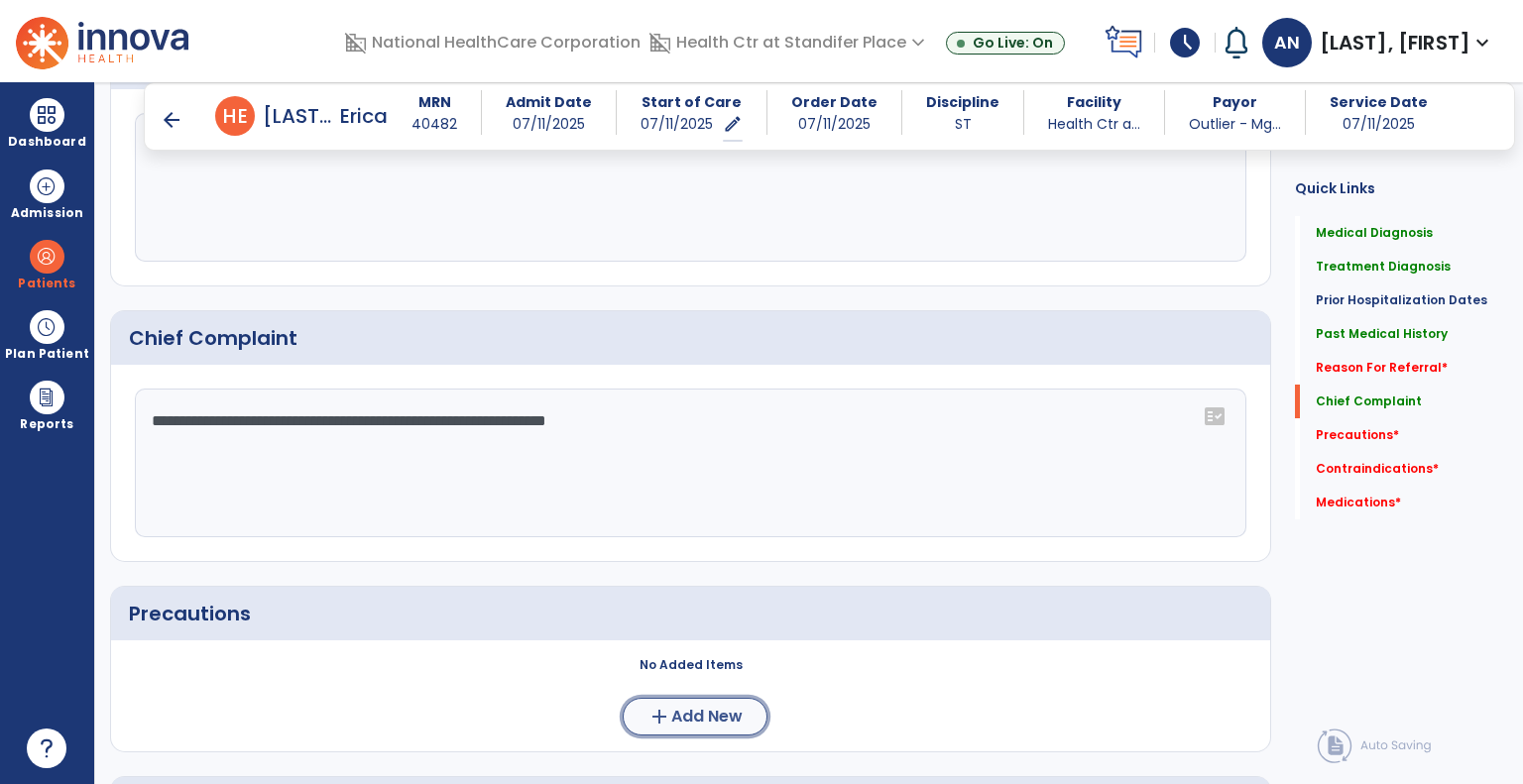 click on "add  Add New" 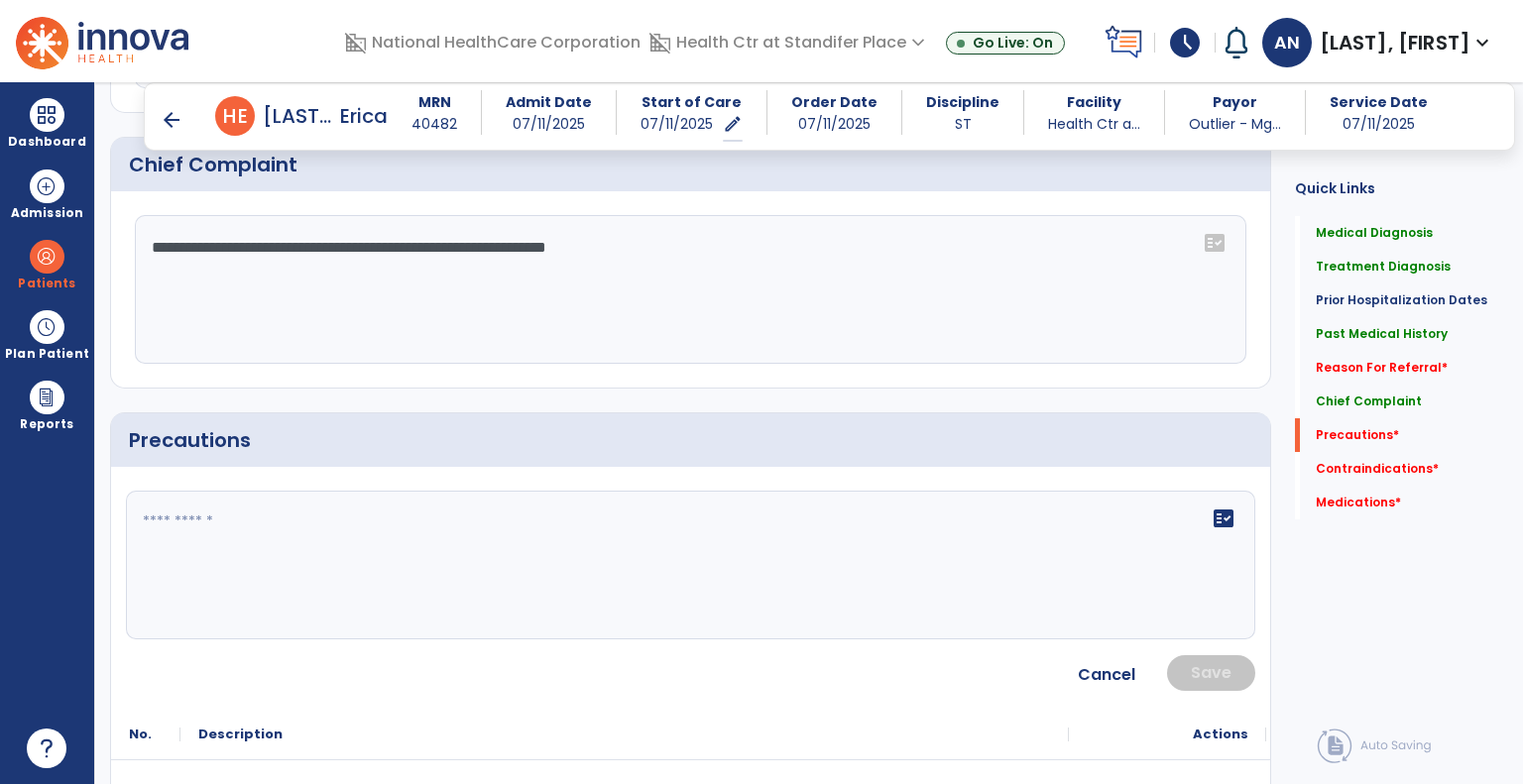 scroll, scrollTop: 1573, scrollLeft: 0, axis: vertical 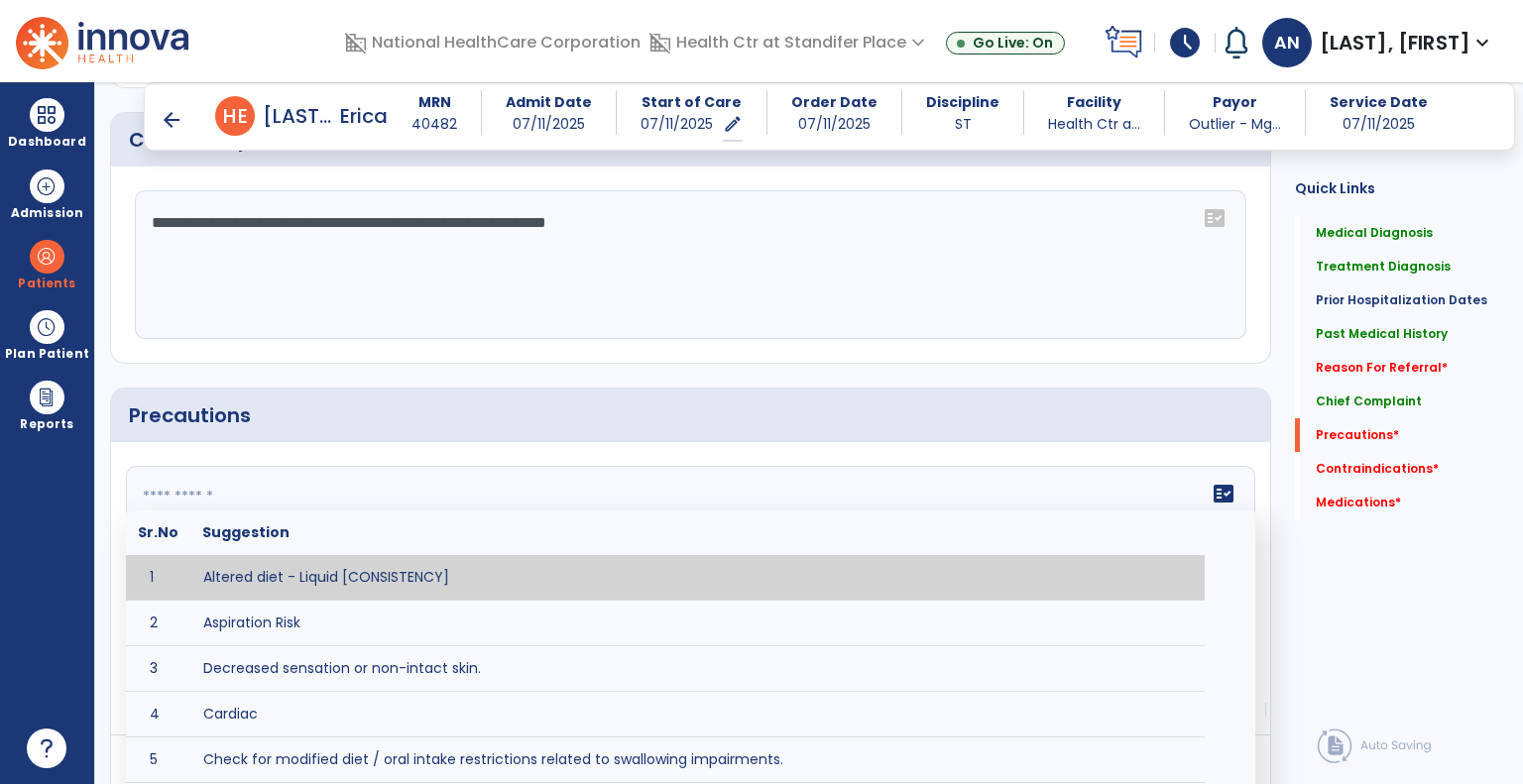 click on "fact_check  Sr.No Suggestion 1 Altered diet - Liquid [CONSISTENCY] 2 Aspiration Risk 3 Decreased sensation or non-intact skin. 4 Cardiac 5 Check for modified diet / oral intake restrictions related to swallowing impairments. 6 Check INR lab results prior to activity if patient on blood thinners. 7 Closely monitor anxiety or stress due to increased SOB/dyspnea and cease activity/exercise until patient is able to control this response 8 Code Status:  9 Confirm surgical approach and discoloration or other precautions. 10 Continuous pulse oximetry (SpO2) during all periods of sleep (day and night) and when out of line of sight of a competent caregiver. 11 Precautions for exercise include:  12 Depression 13 Diabetic diet 14 Fall risk 15 Fluid restriction 16 High fall risk related to cognitive, motor, perceptual, and sensory deficits 17 Hip precaution 18 Impulsive tendencies, restrict patient performance in unsupervised tasks 19 Isolation 20 Lymphedema 21 22 23 24 25 Monitor for respiratory dysfunction 26 27 NPO" 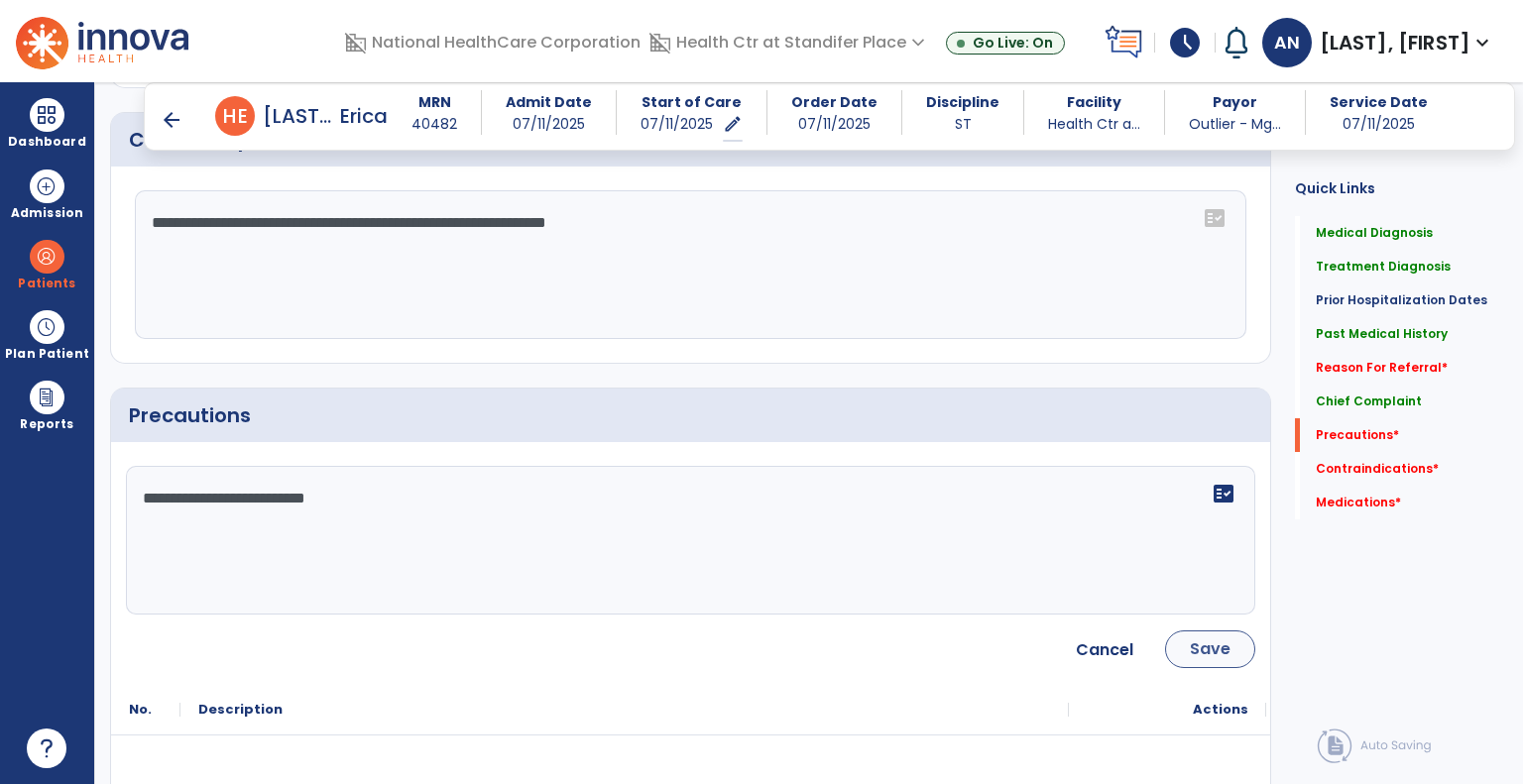 type on "**********" 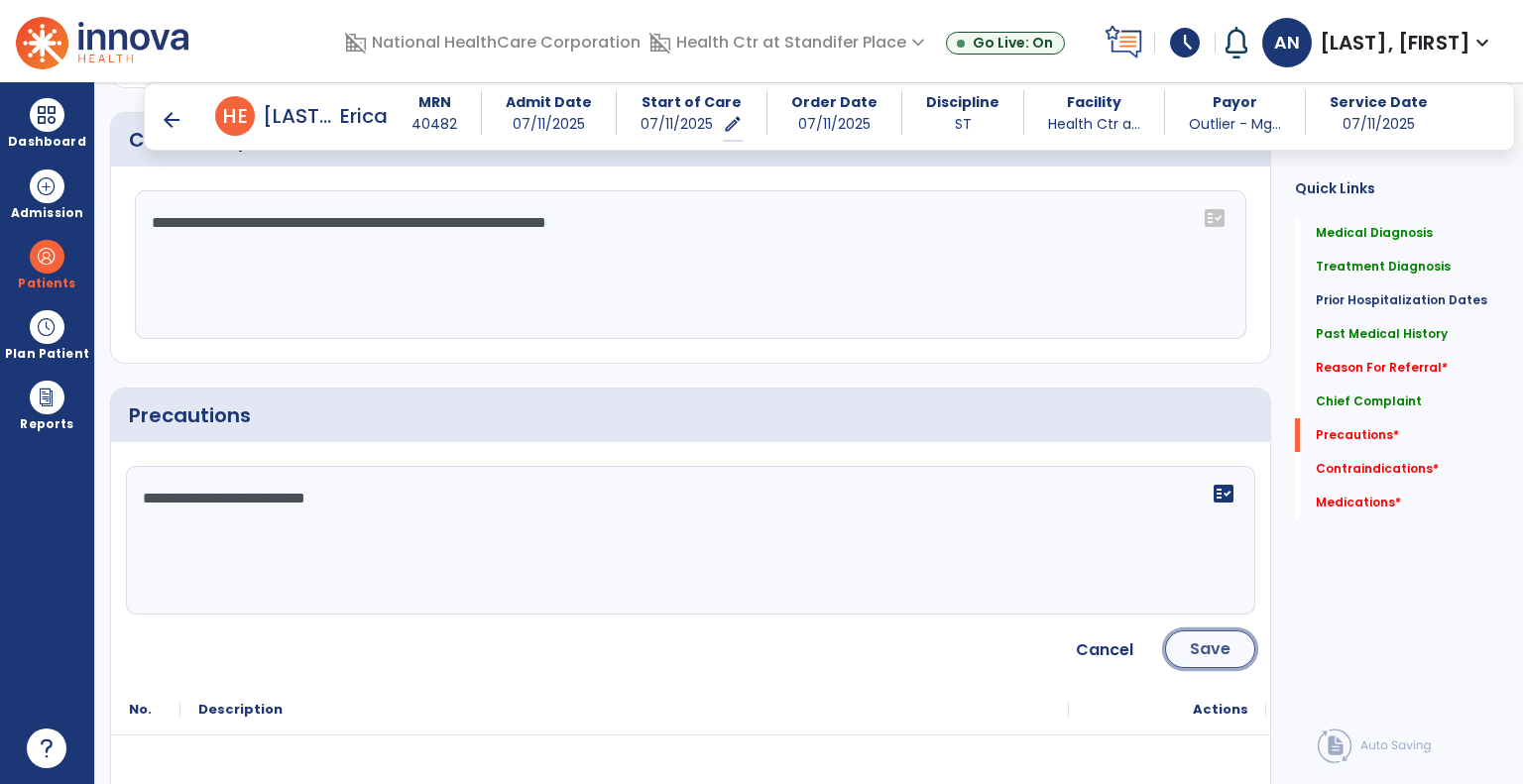 click on "Save" 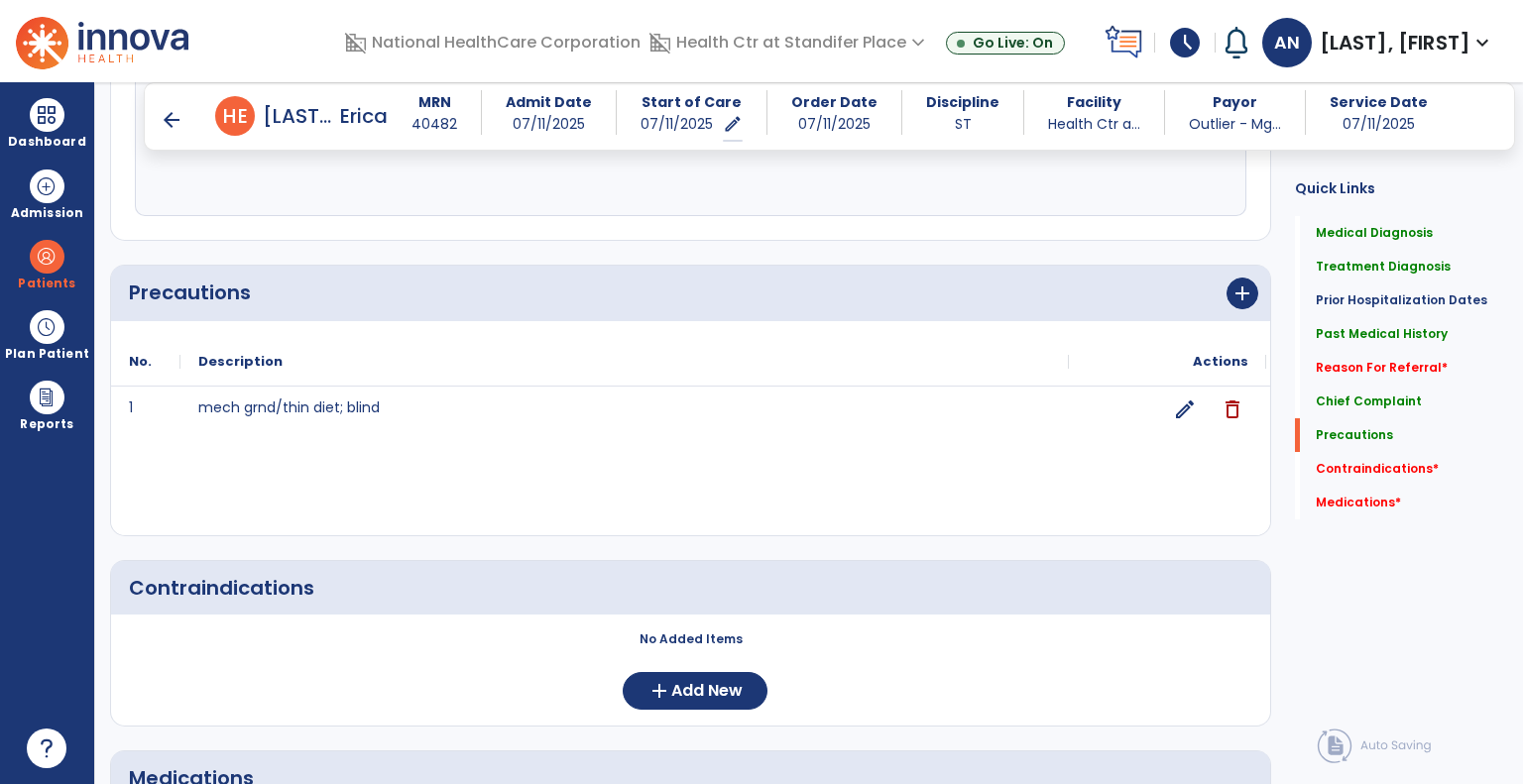 scroll, scrollTop: 1771, scrollLeft: 0, axis: vertical 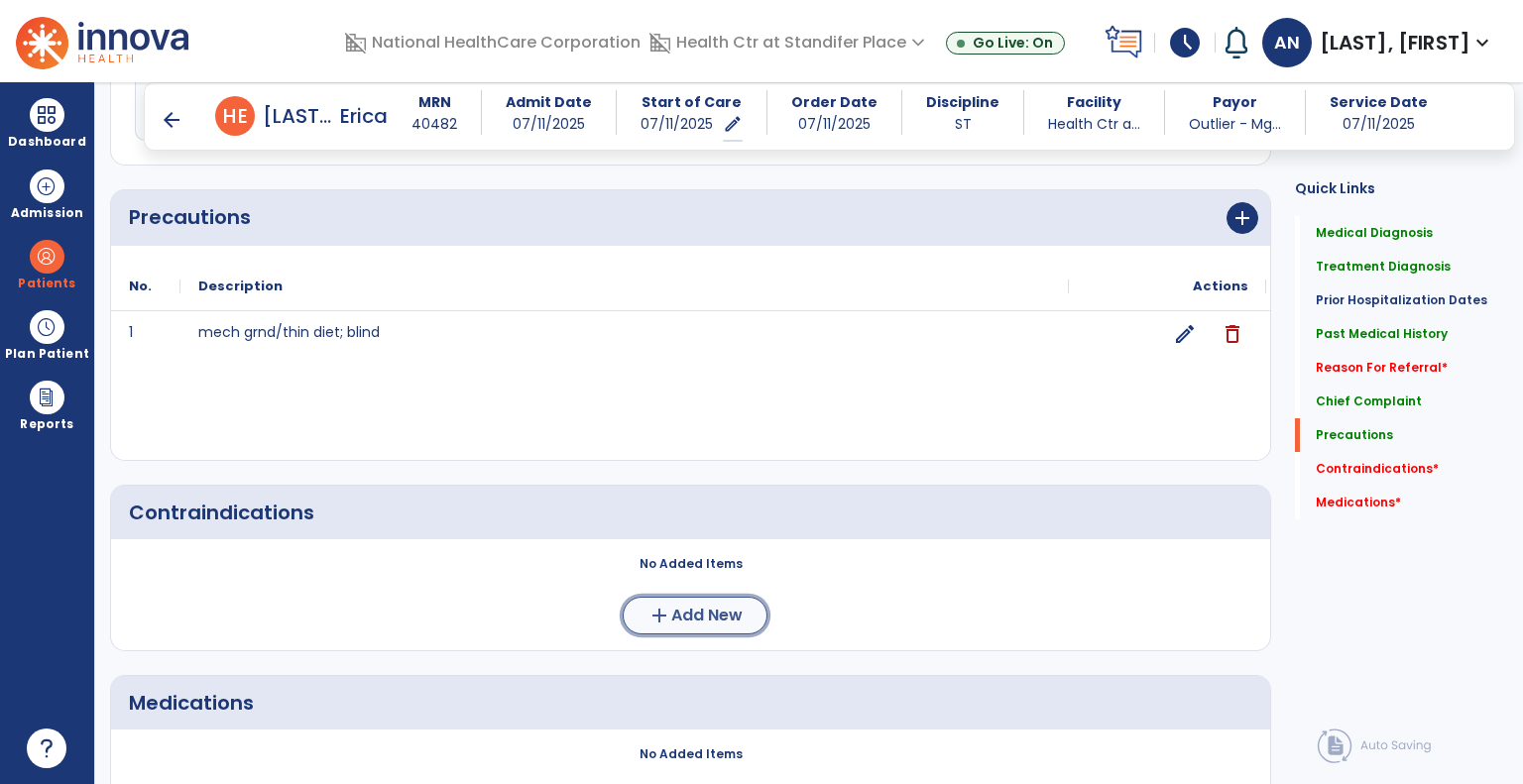 drag, startPoint x: 713, startPoint y: 610, endPoint x: 684, endPoint y: 596, distance: 32.202484 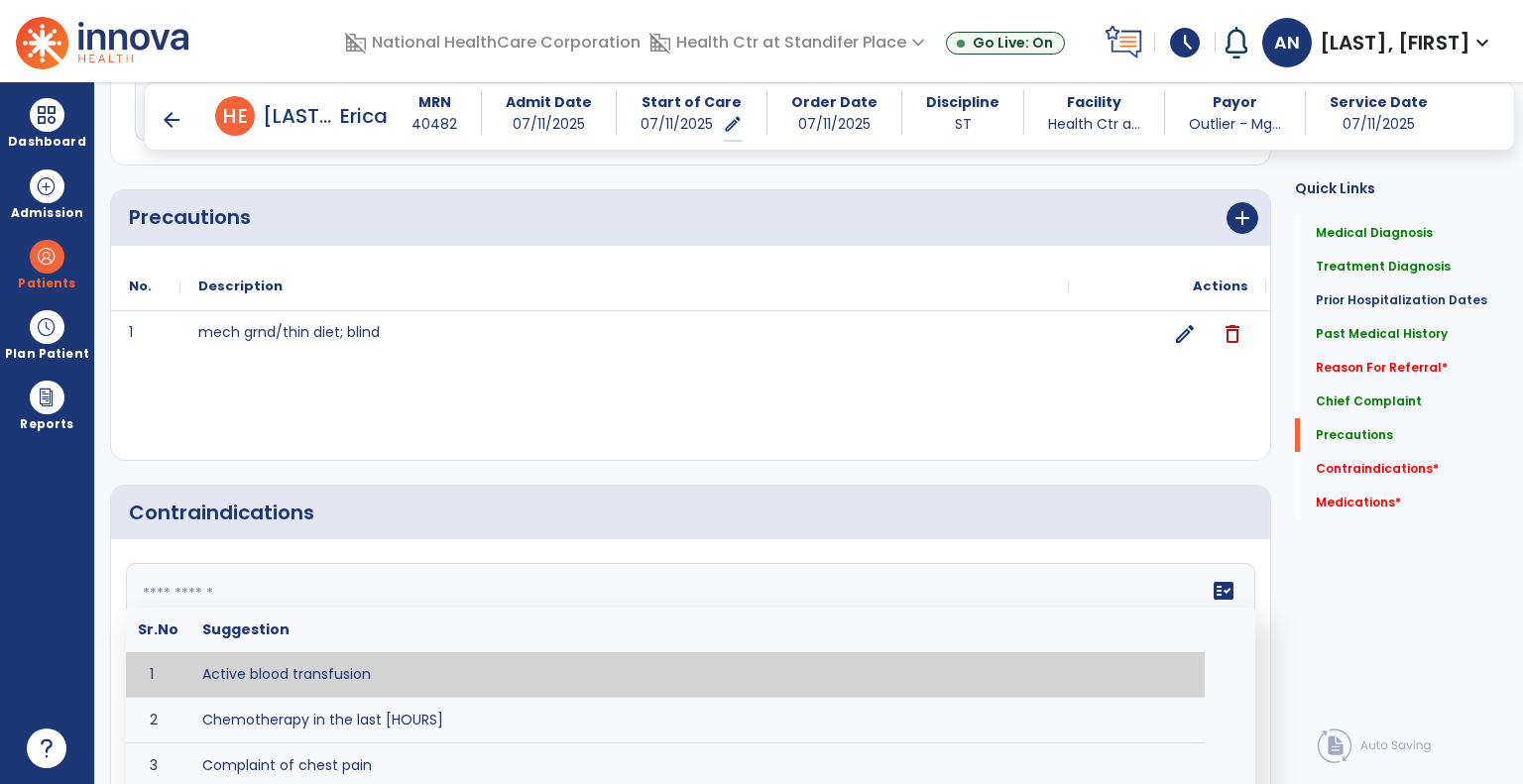 click on "fact_check  Sr.No Suggestion 1 Active blood transfusion 2 Chemotherapy in the last [HOURS] 3 Complaint of chest pain 4 DVT 5 Hypertension [VALUES] 6 Inflammation or infection in the heart. 7 Oxygen saturation lower than [VALUE] 8 Pacemaker 9 Pulmonary infarction 10 Recent changes in EKG 11 Severe aortic stenosis 12 Severe dehydration 13 Severe diaphoresis 14 Severe orthostatic hypotension 15 Severe shortness of breath/dyspnea 16 Significantly elevated potassium levels 17 Significantly low potassium levels 18 Suspected or known dissecting aneurysm 19 Systemic infection 20 Uncontrolled diabetes with blood sugar levels greater than [VALUE] or less than [Value]  21 Unstable angina 22 Untreated blood clots" 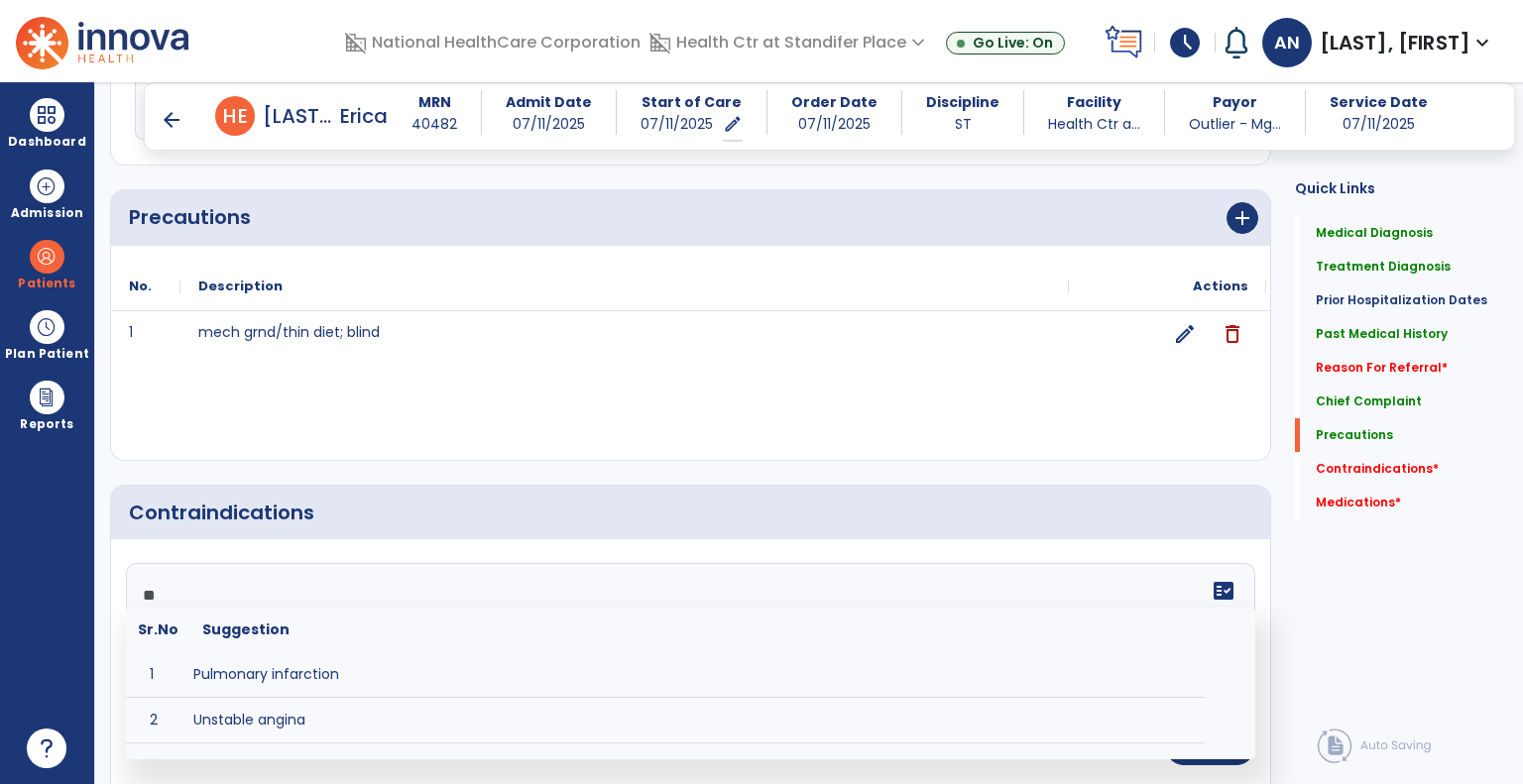 type on "**" 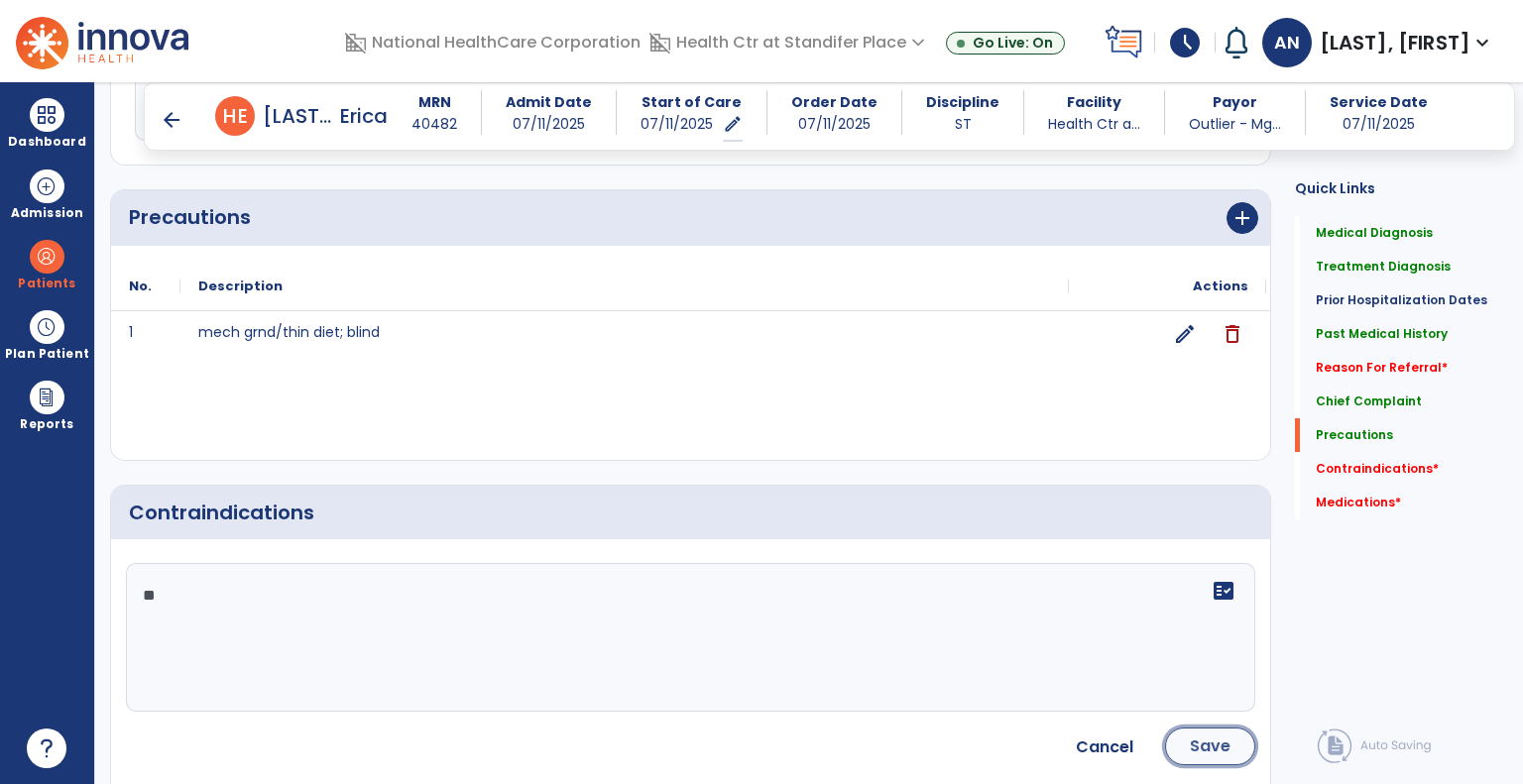 click on "Save" 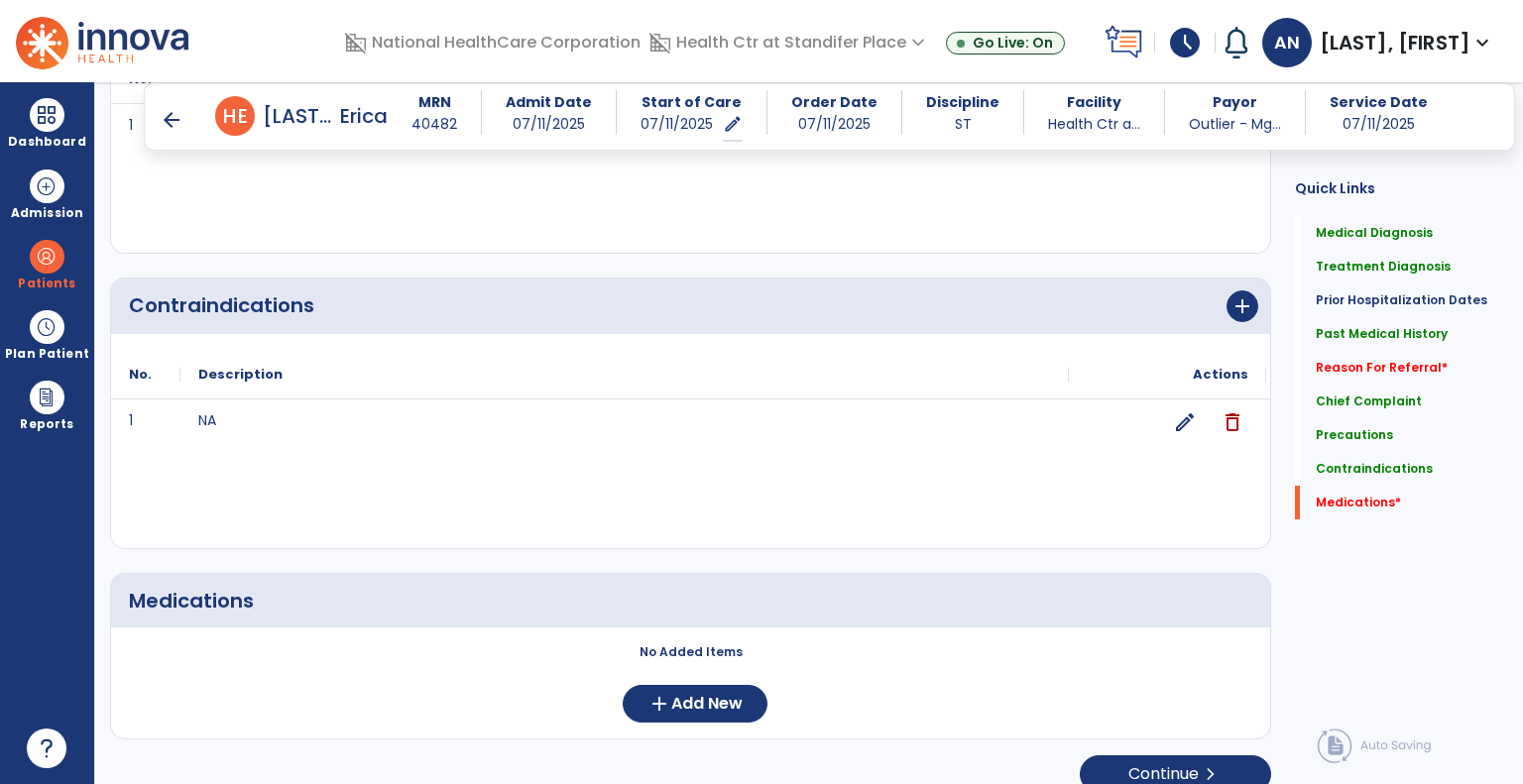 scroll, scrollTop: 1997, scrollLeft: 0, axis: vertical 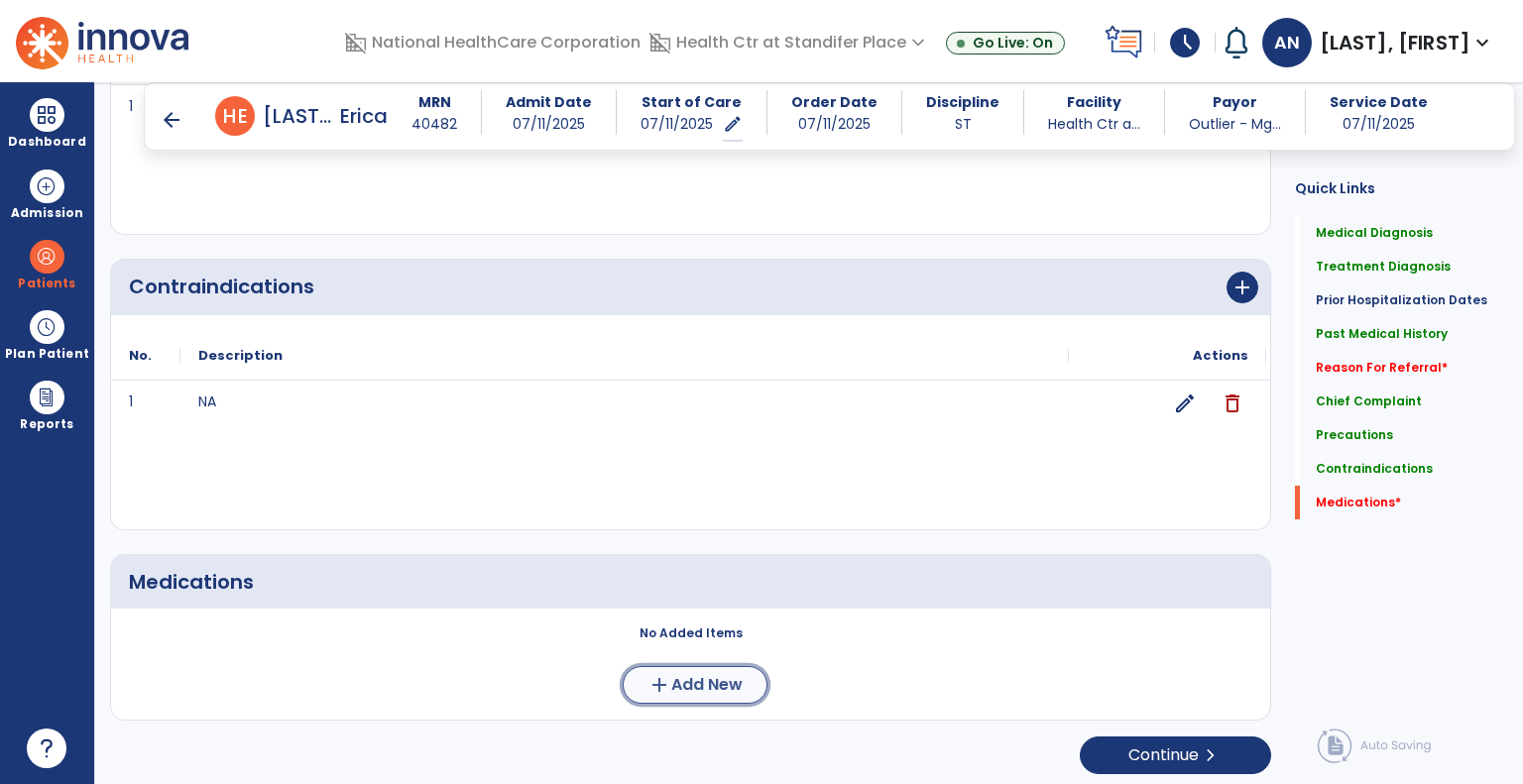 click on "add  Add New" 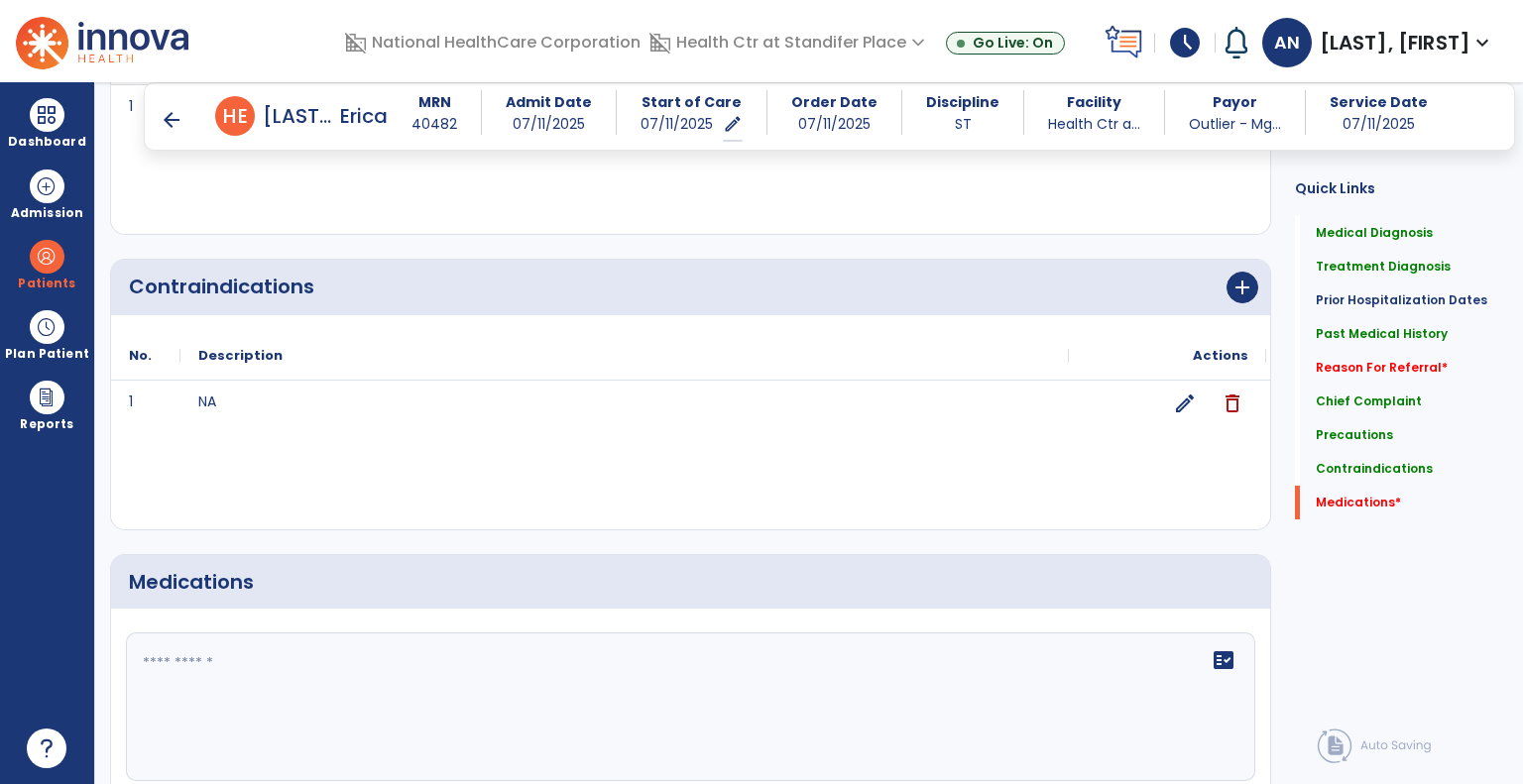 click 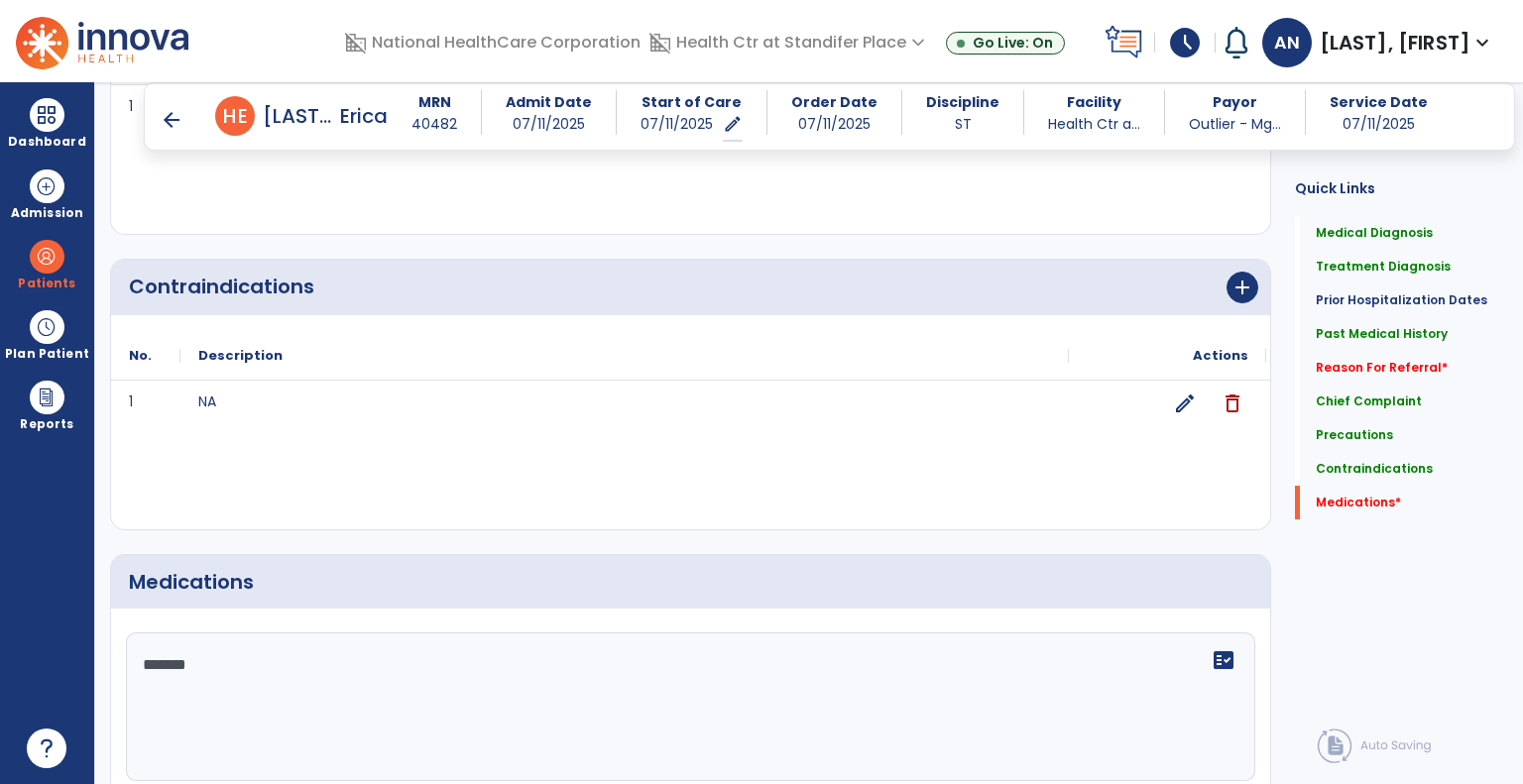 scroll, scrollTop: 2327, scrollLeft: 0, axis: vertical 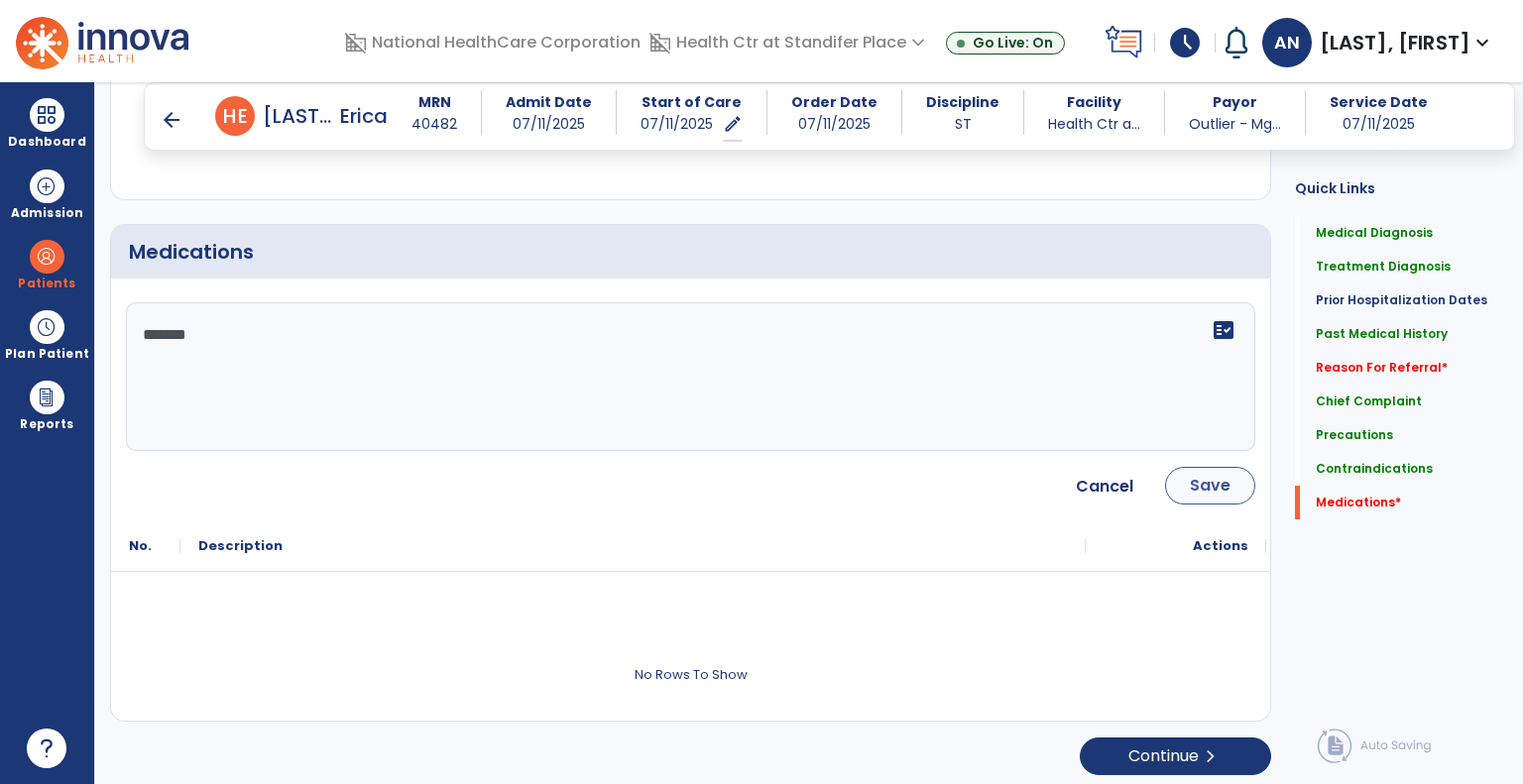 type on "*******" 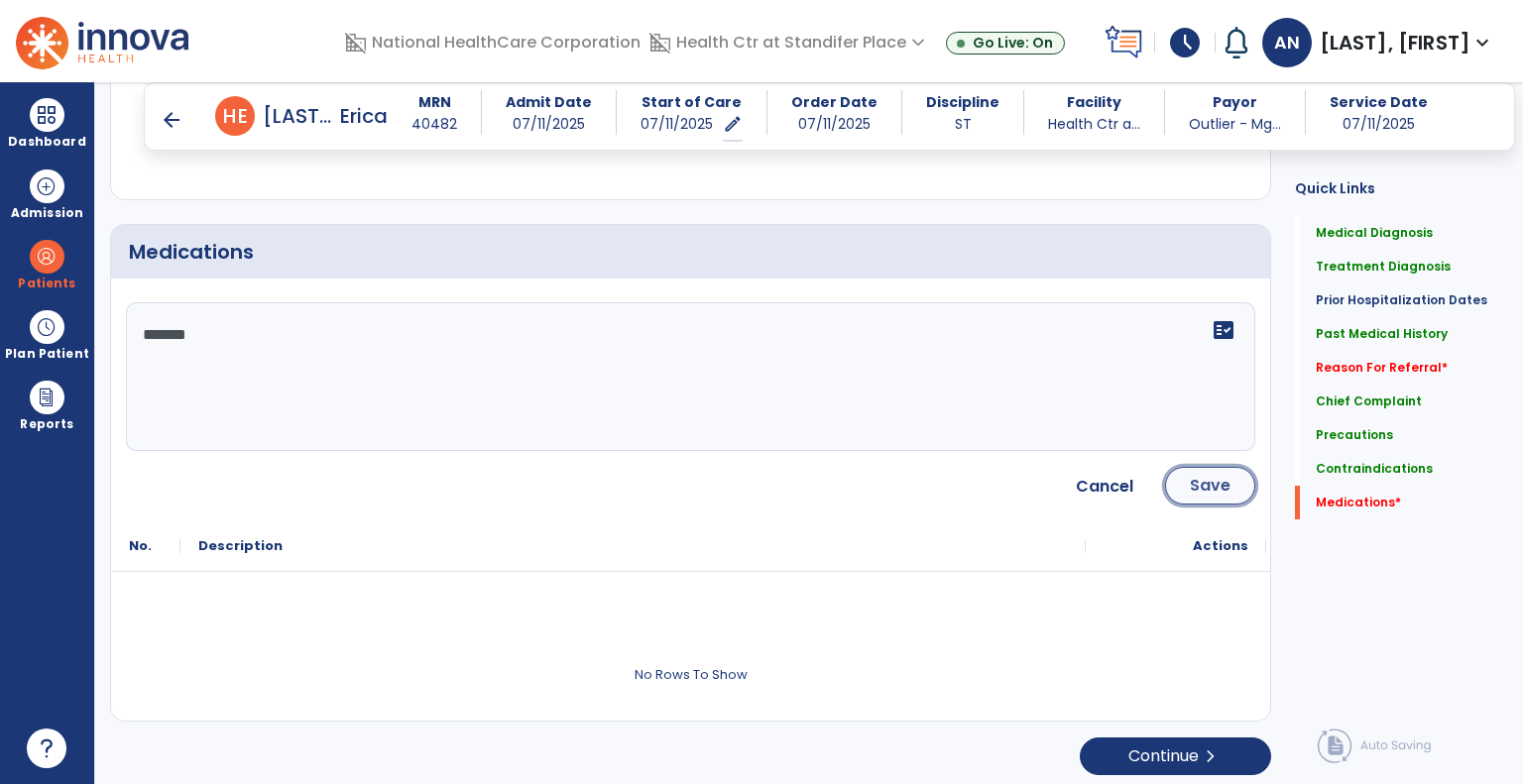 click on "Save" 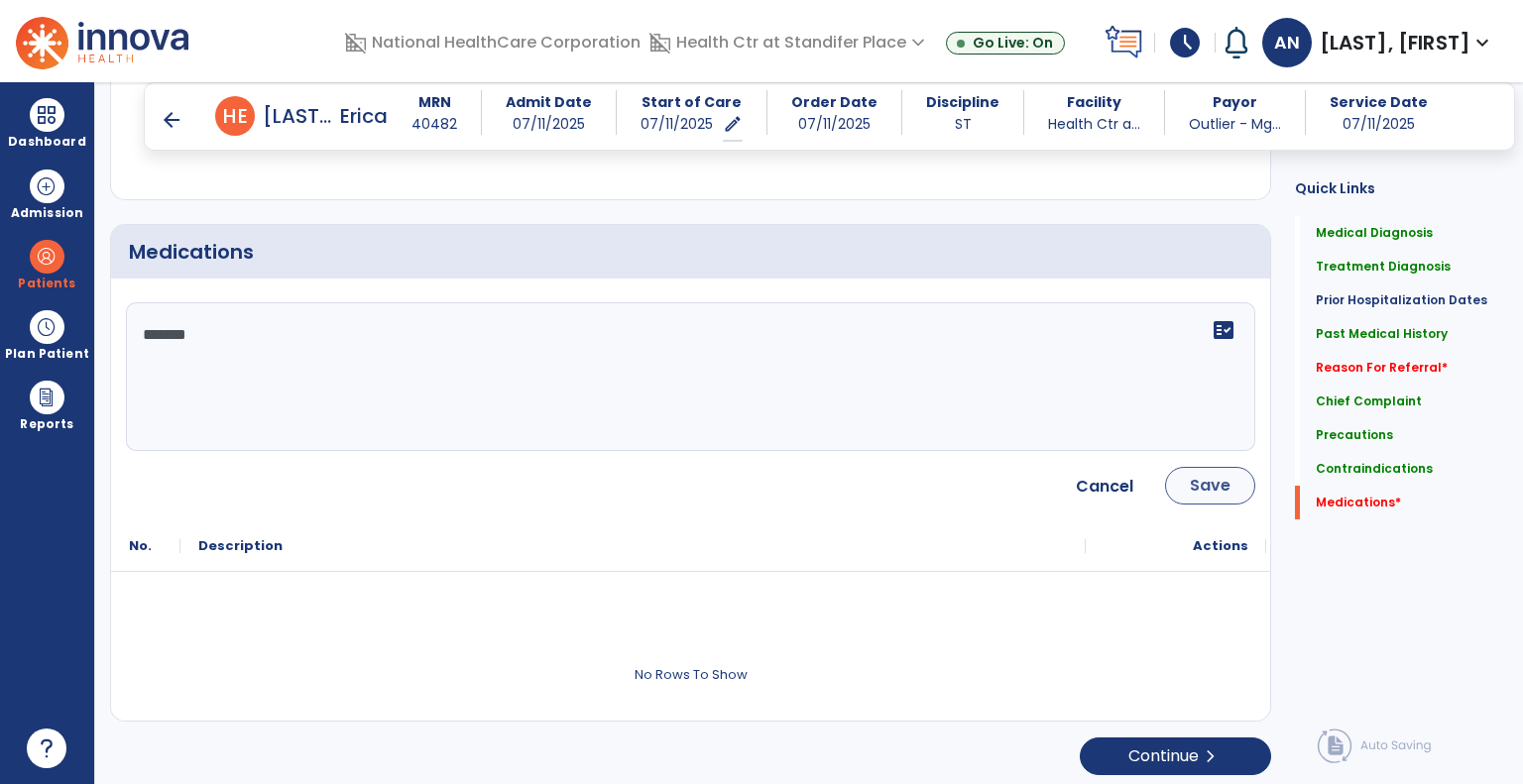 scroll, scrollTop: 2102, scrollLeft: 0, axis: vertical 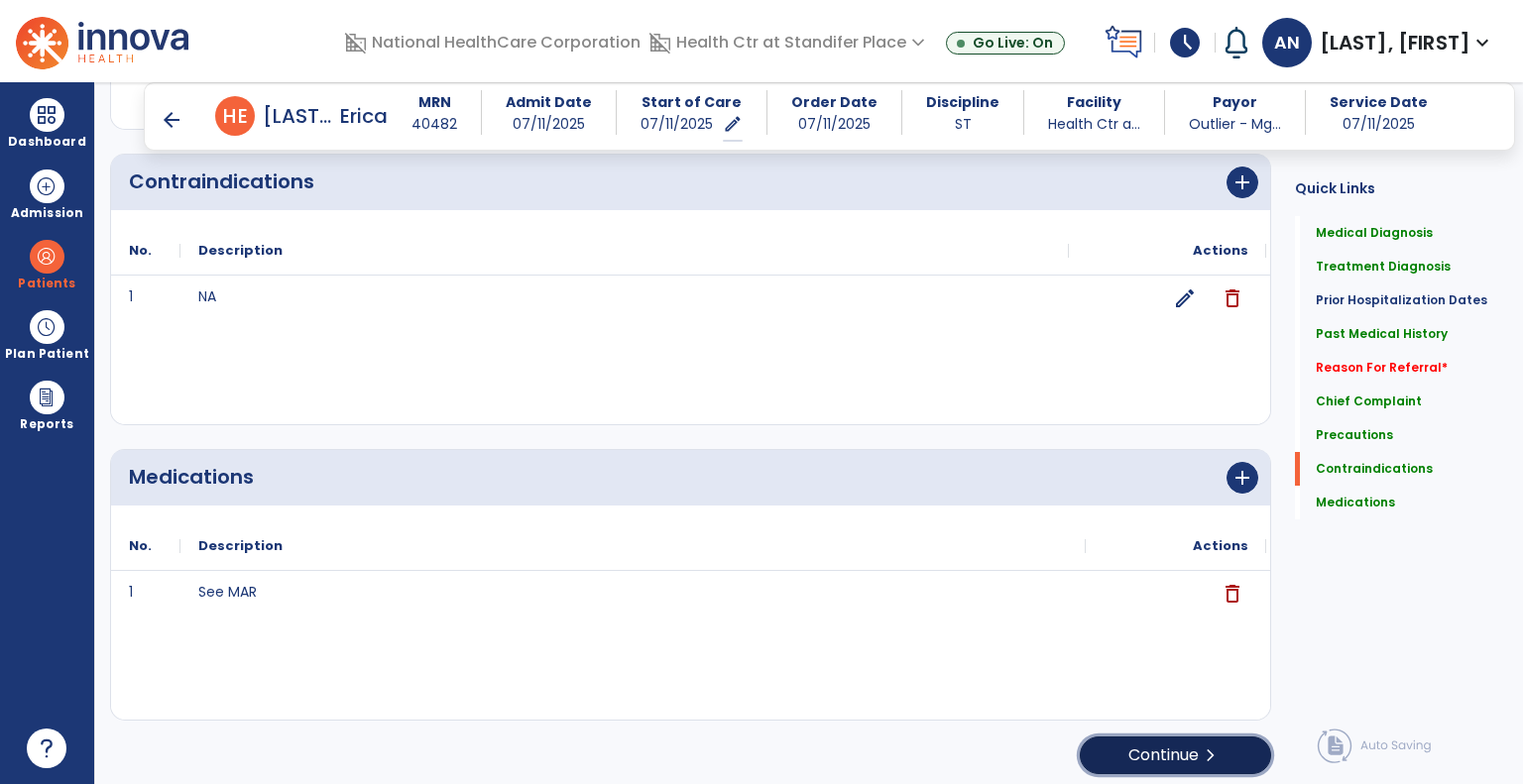 click on "Continue  chevron_right" 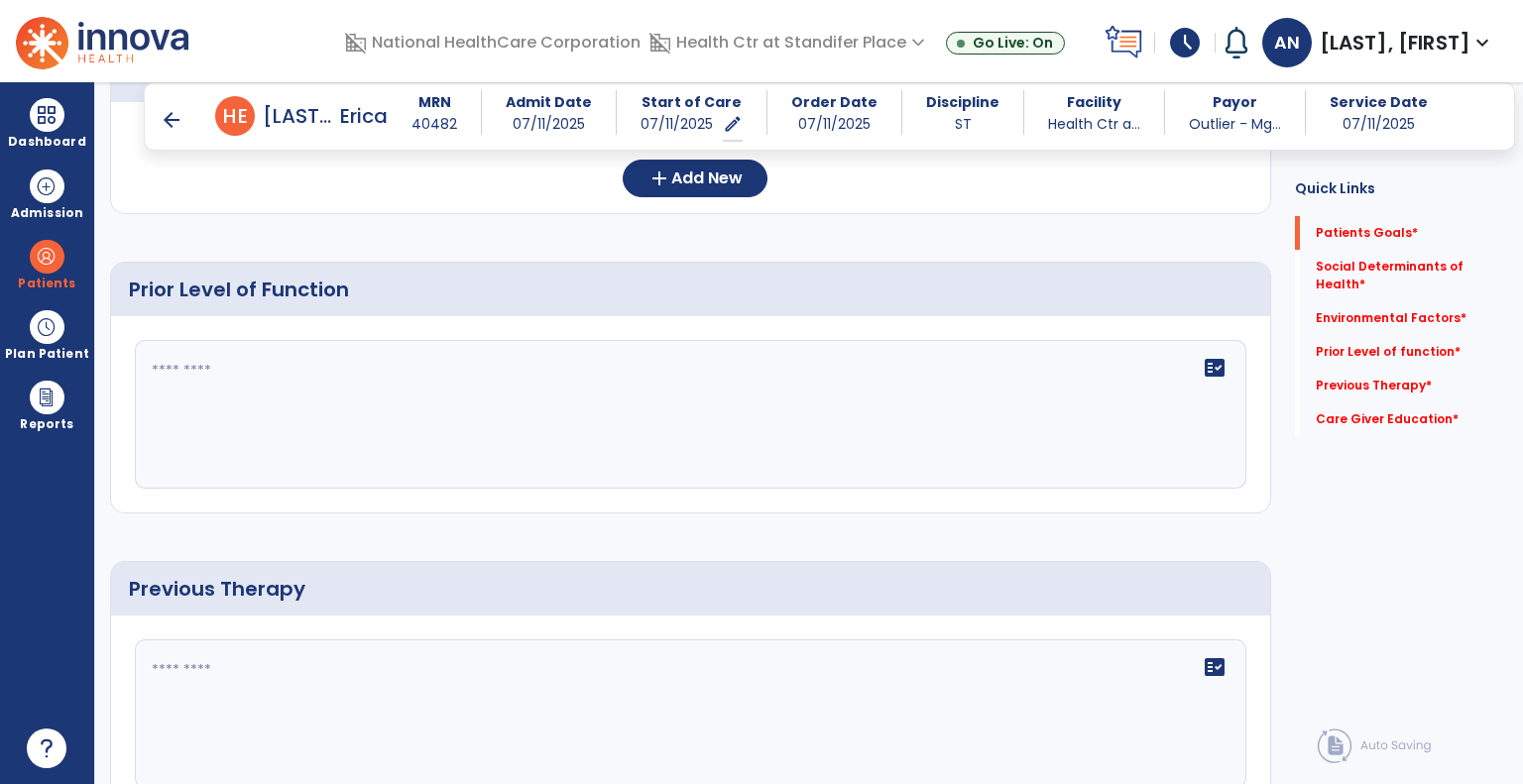 scroll, scrollTop: 1098, scrollLeft: 0, axis: vertical 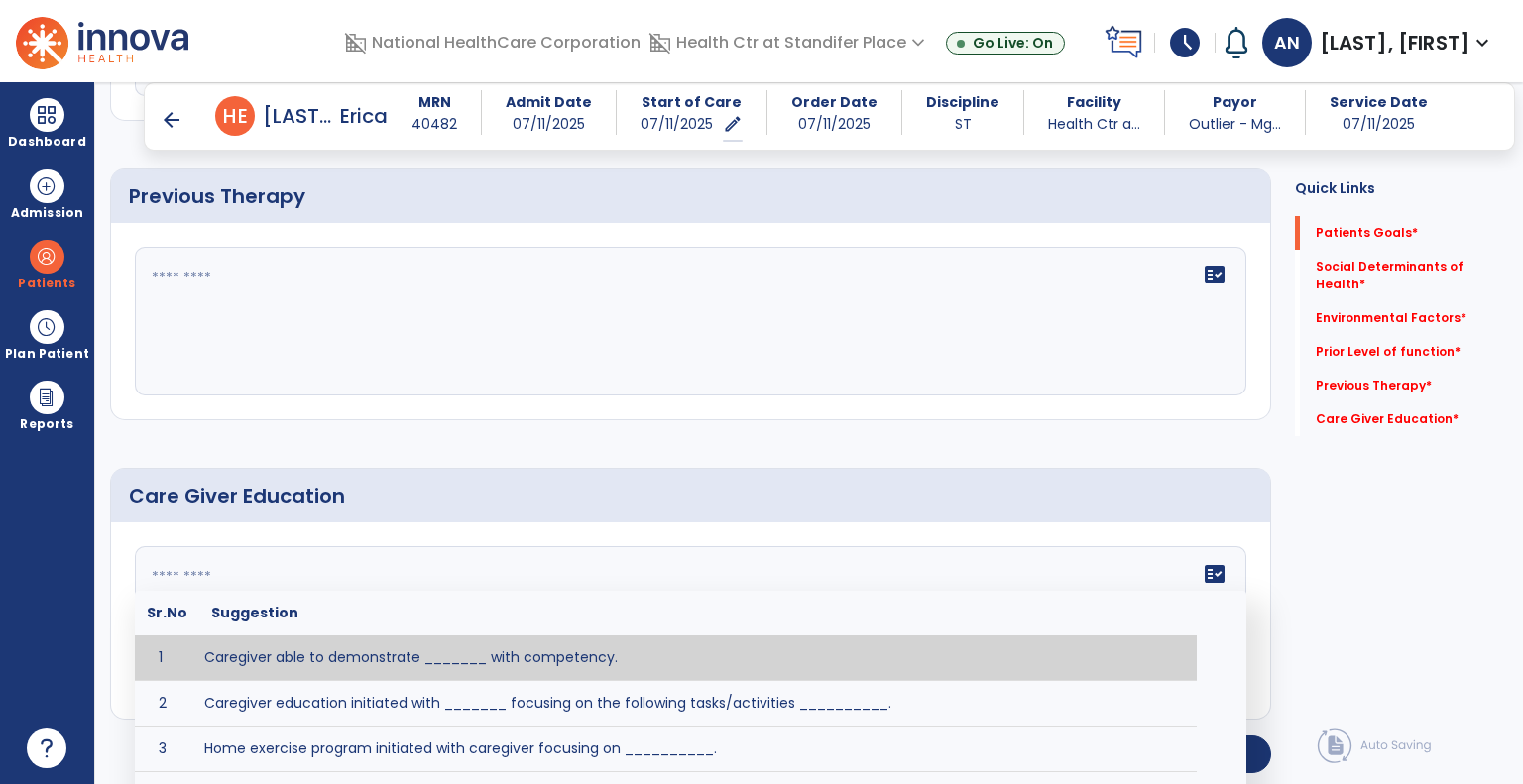 click 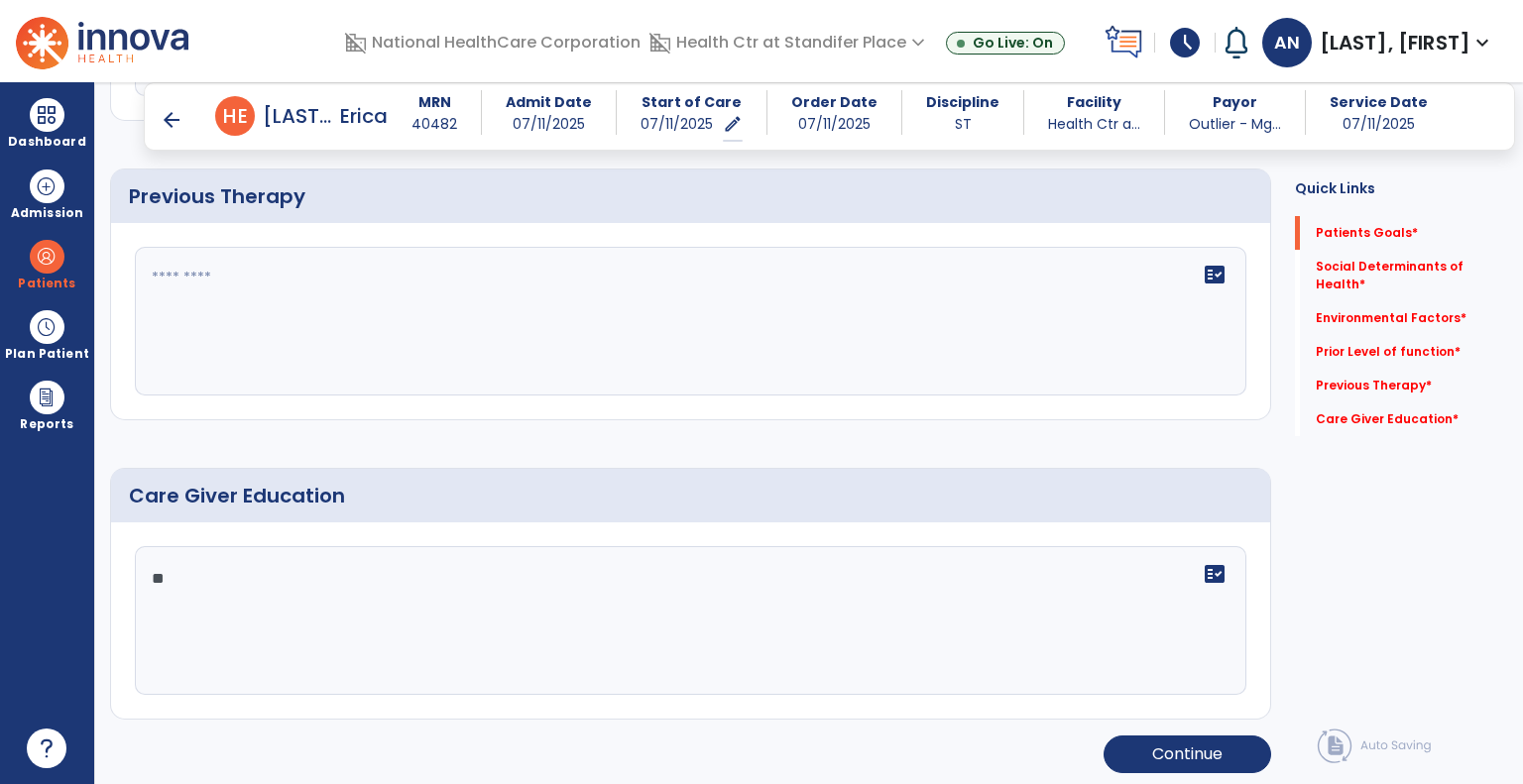 type on "*" 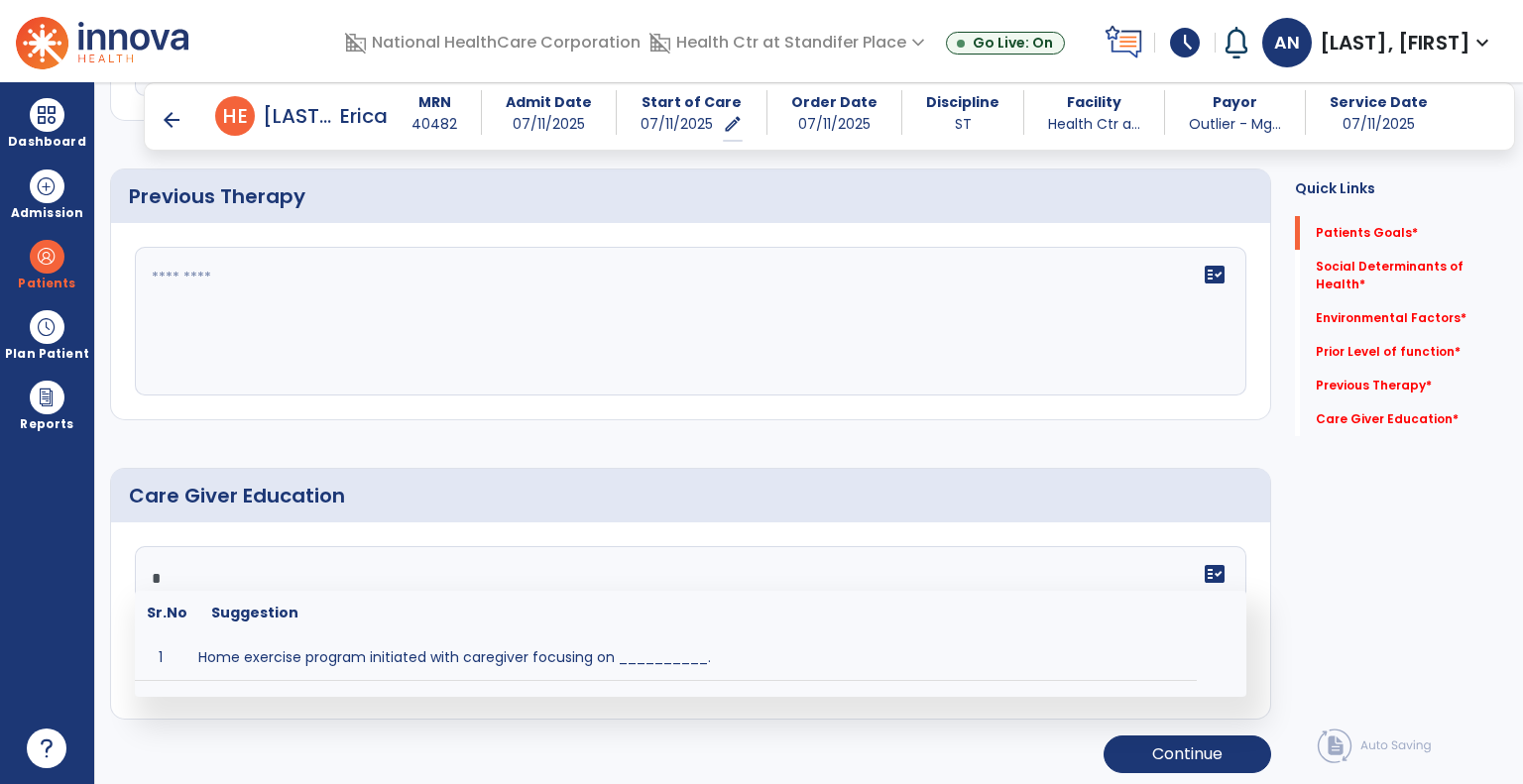 type 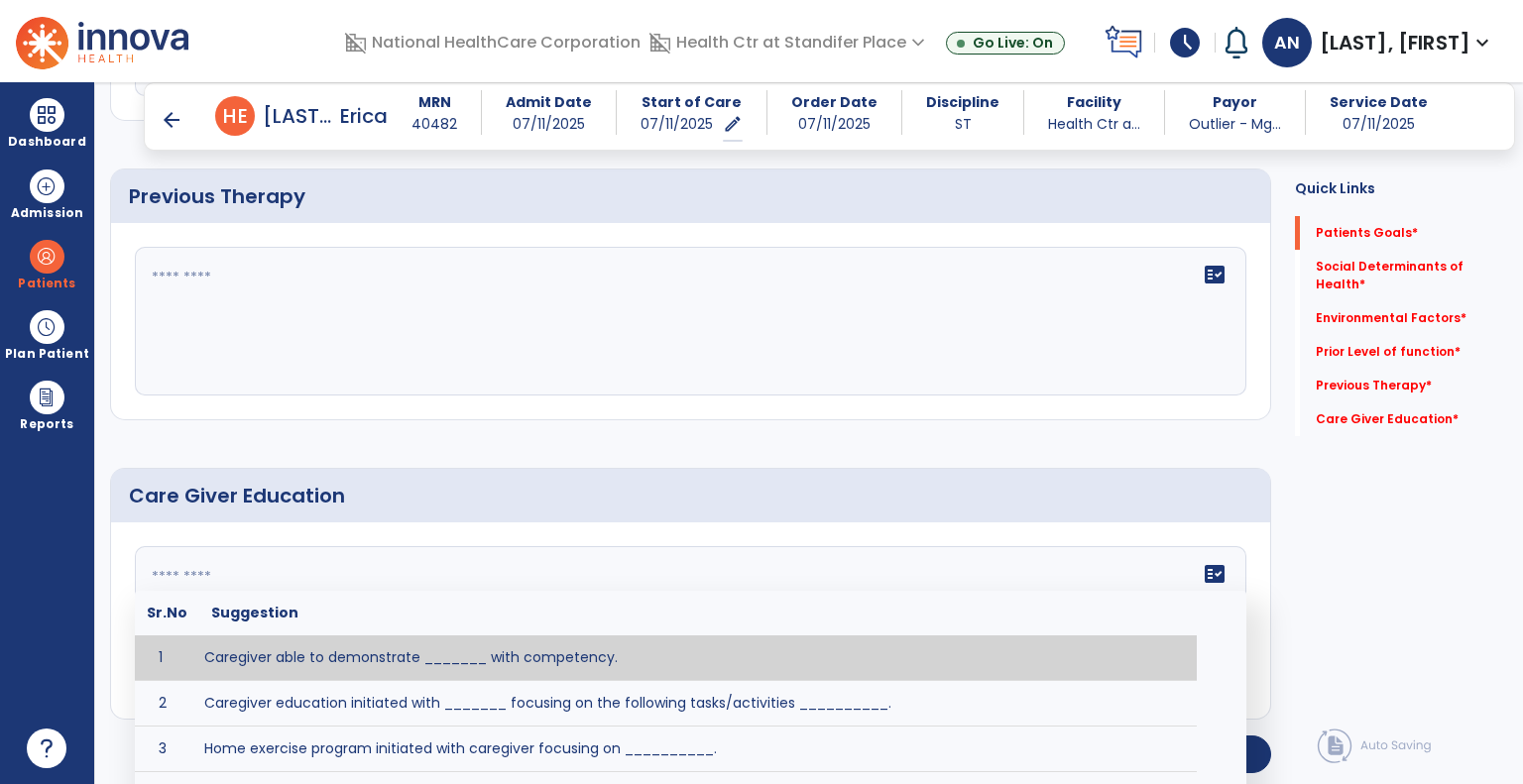 click on "Quick Links  Patients Goals   *  Patients Goals   *  Social Determinants of Health   *  Social Determinants of Health   *  Environmental Factors   *  Environmental Factors   *  Prior Level of function   *  Prior Level of function   *  Previous Therapy   *  Previous Therapy   *  Care Giver Education   *  Care Giver Education   *" 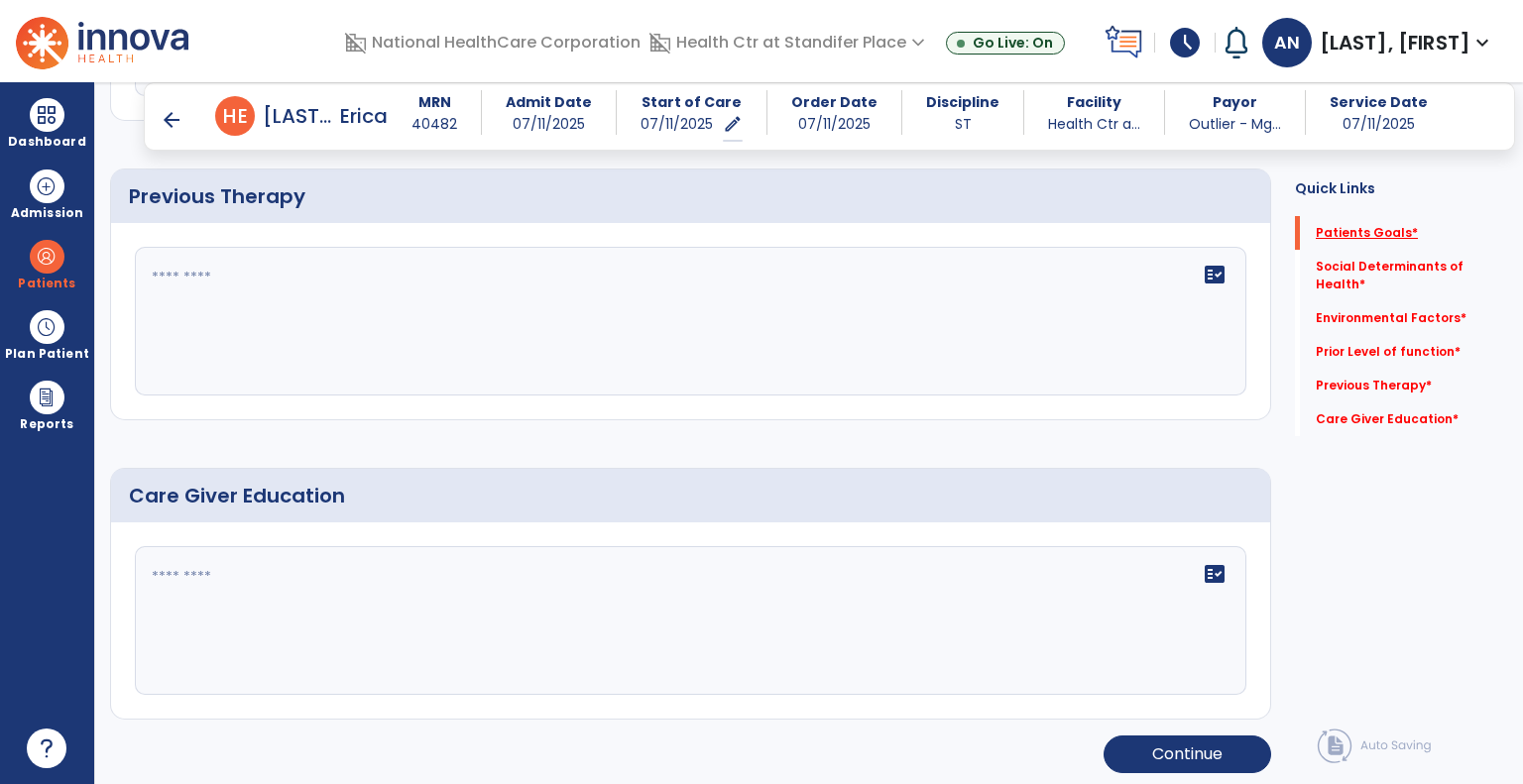 click on "Patients Goals   *" 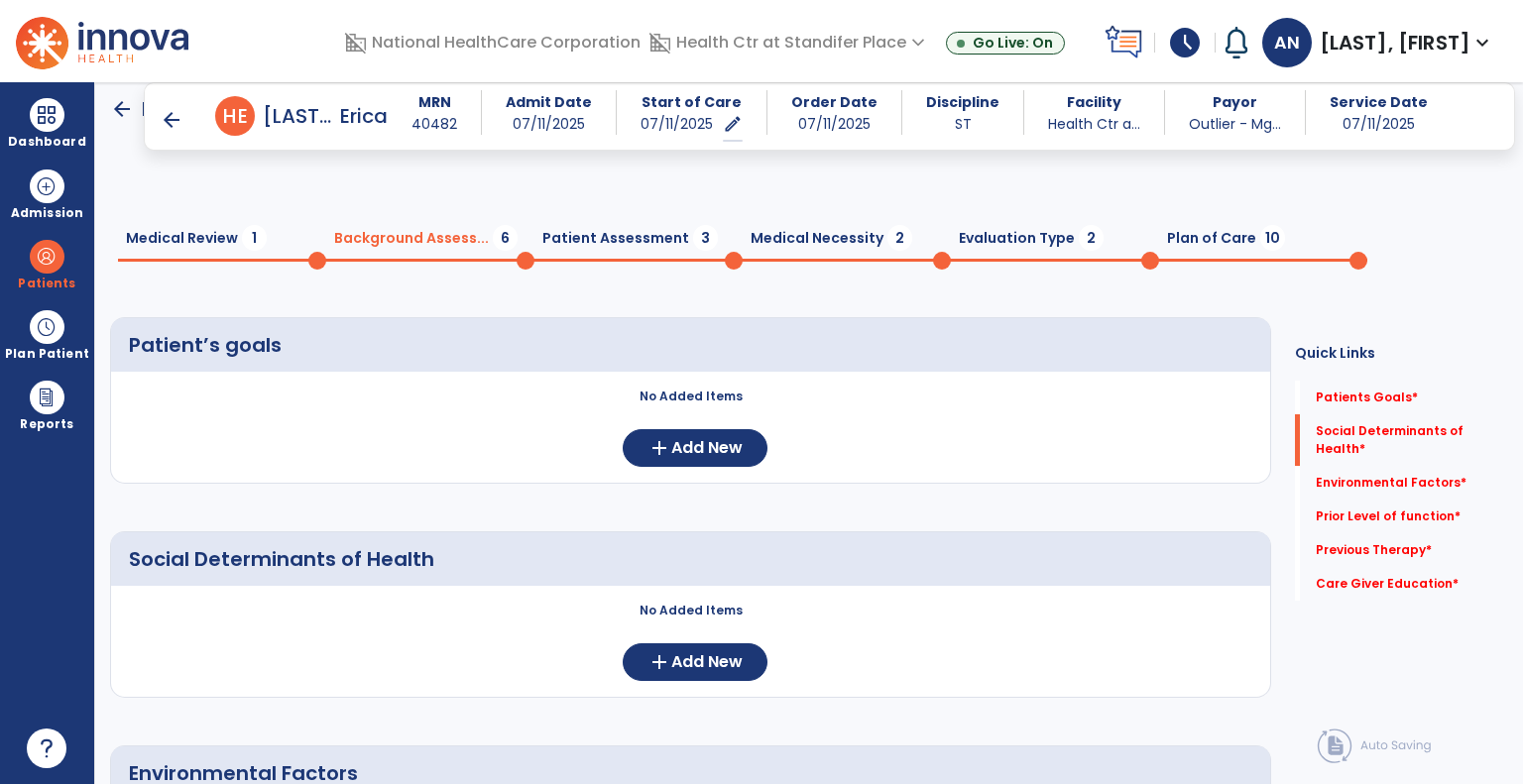 scroll, scrollTop: 0, scrollLeft: 0, axis: both 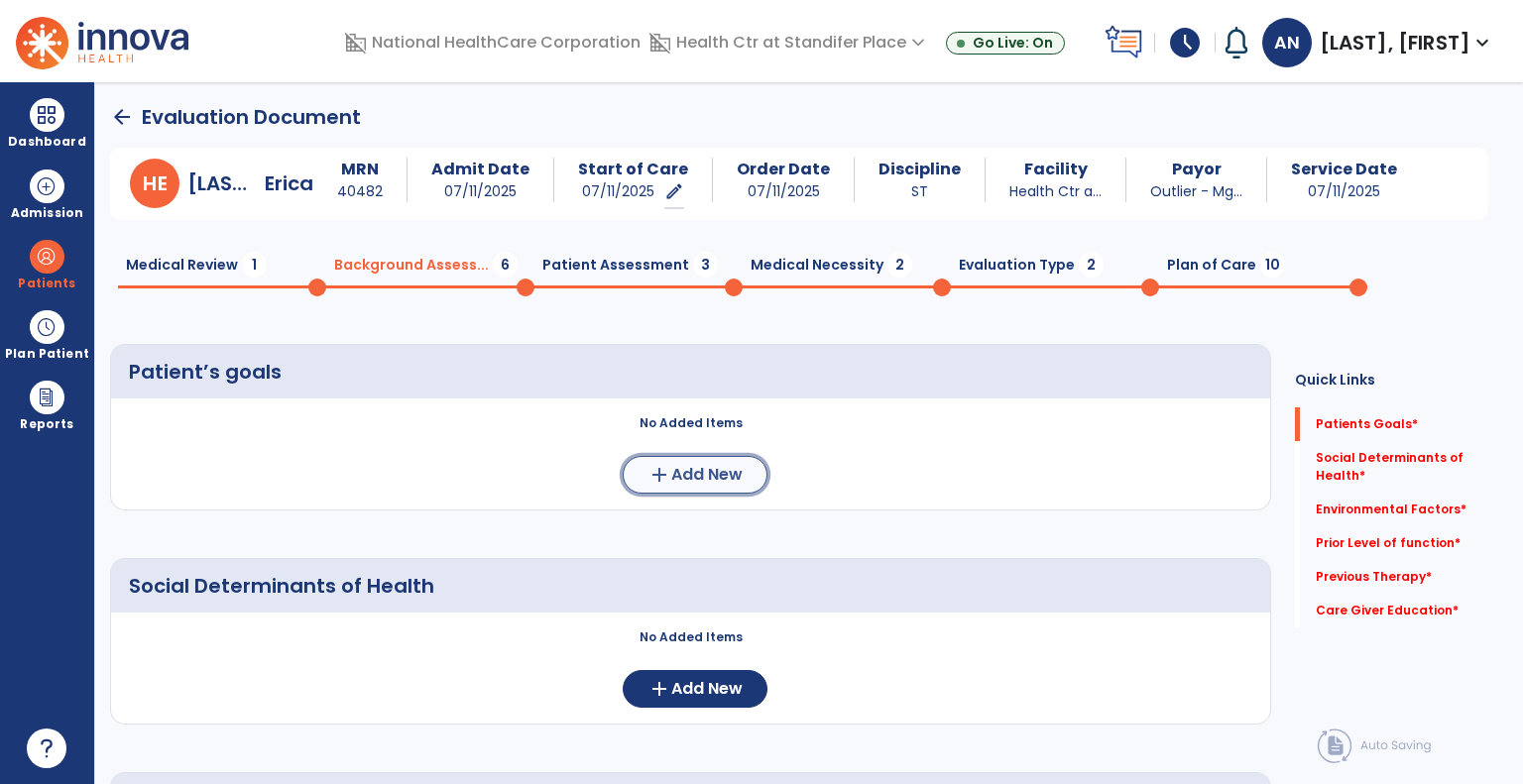 click on "Add New" 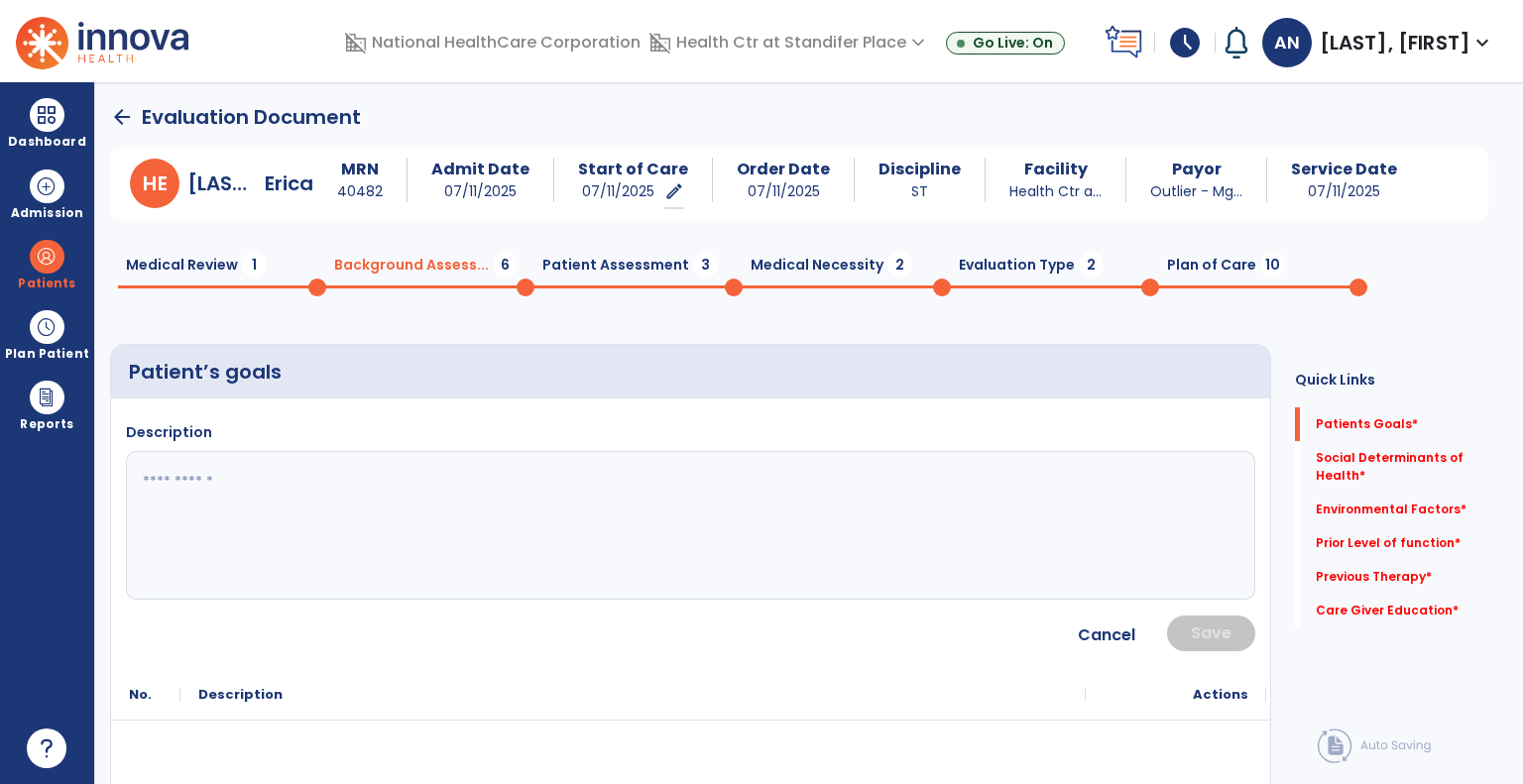 click 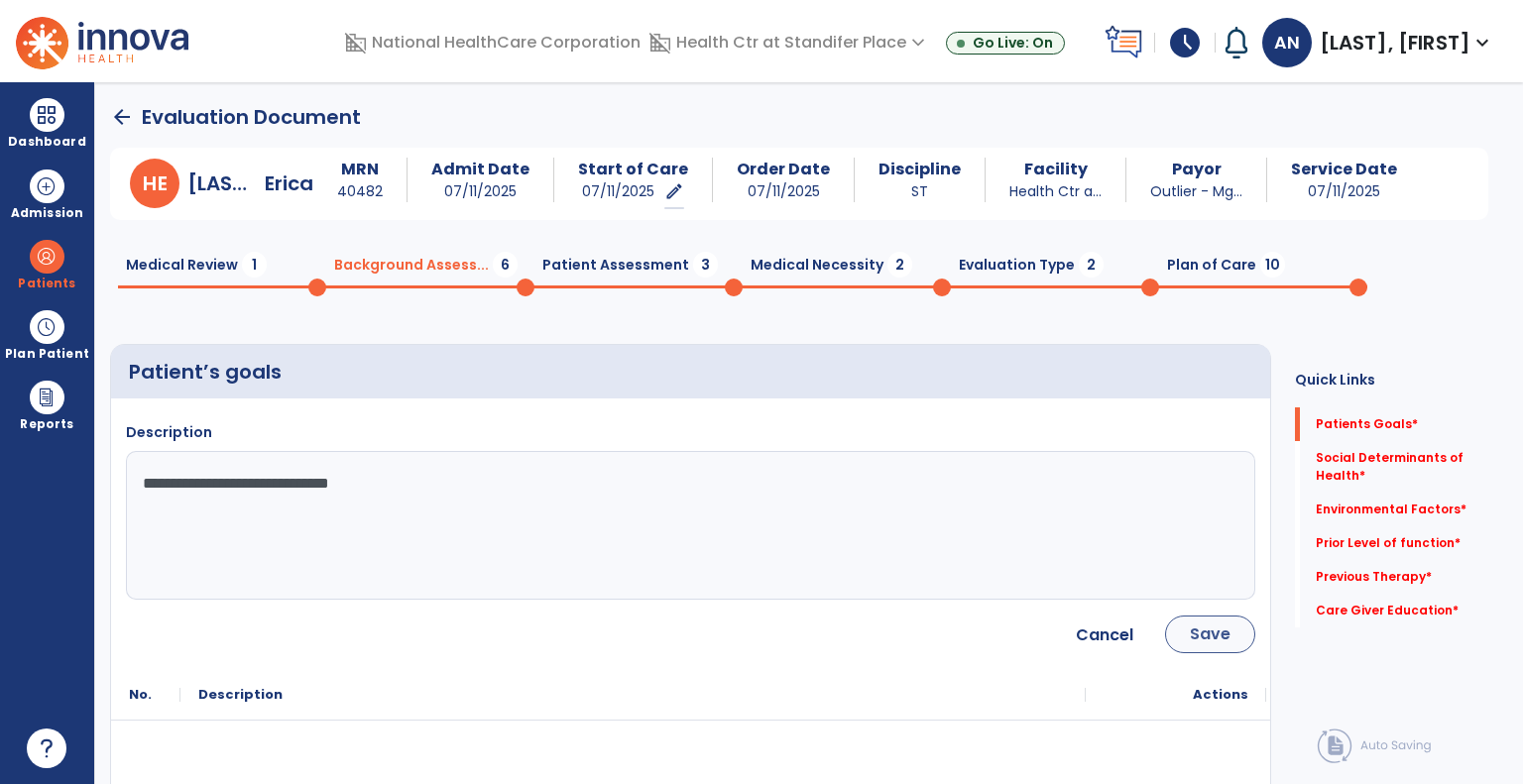 type on "**********" 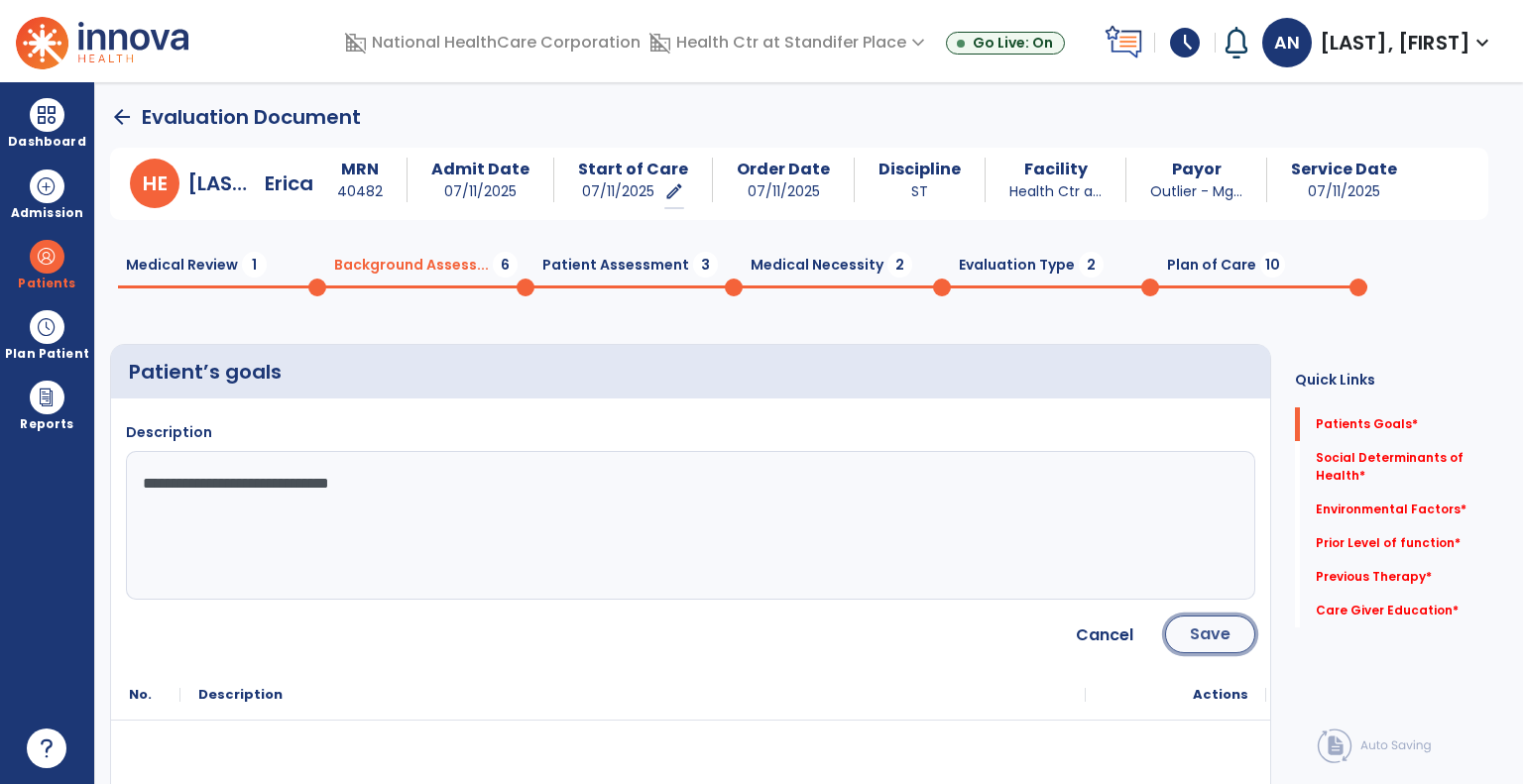 click on "Save" 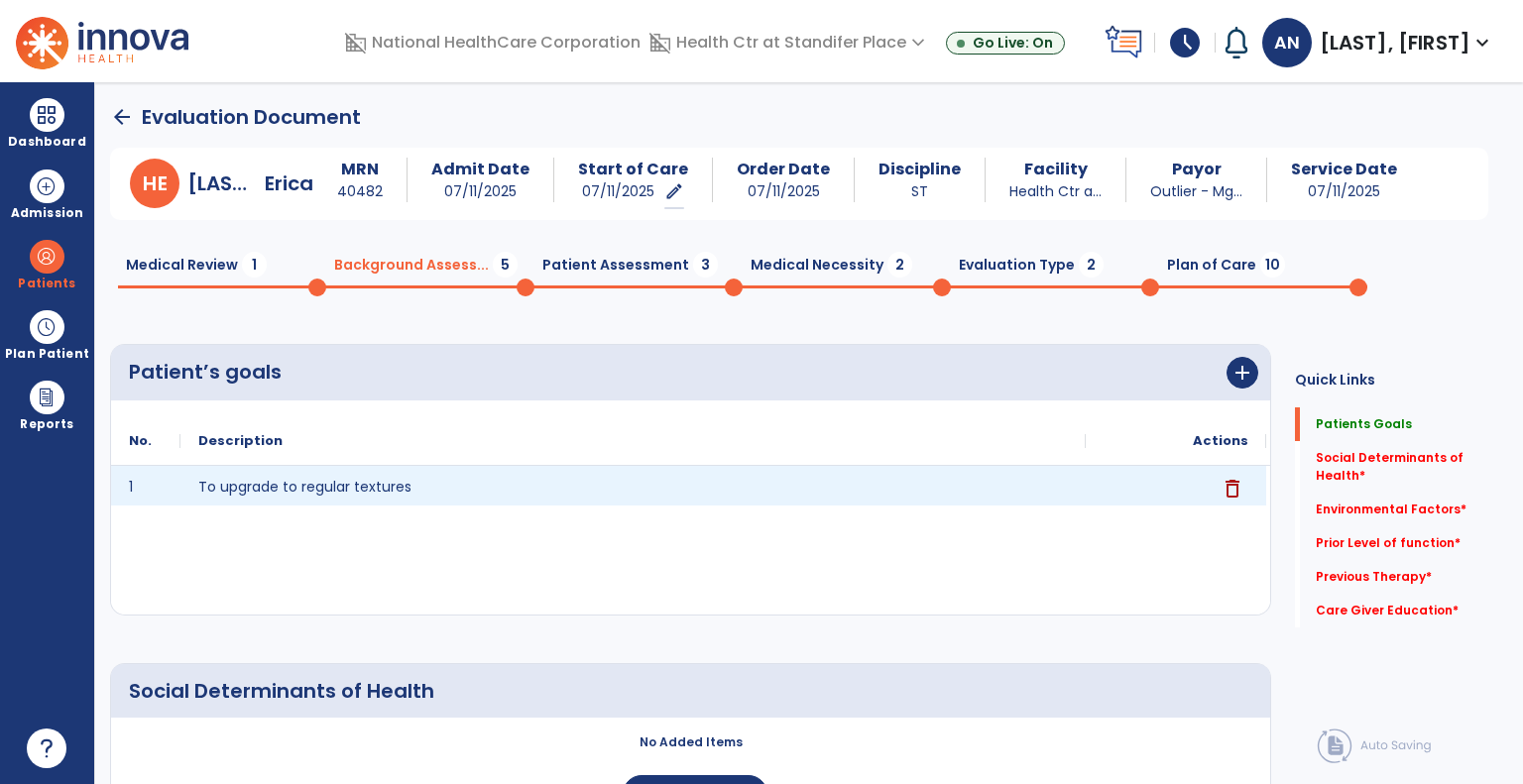 scroll, scrollTop: 198, scrollLeft: 0, axis: vertical 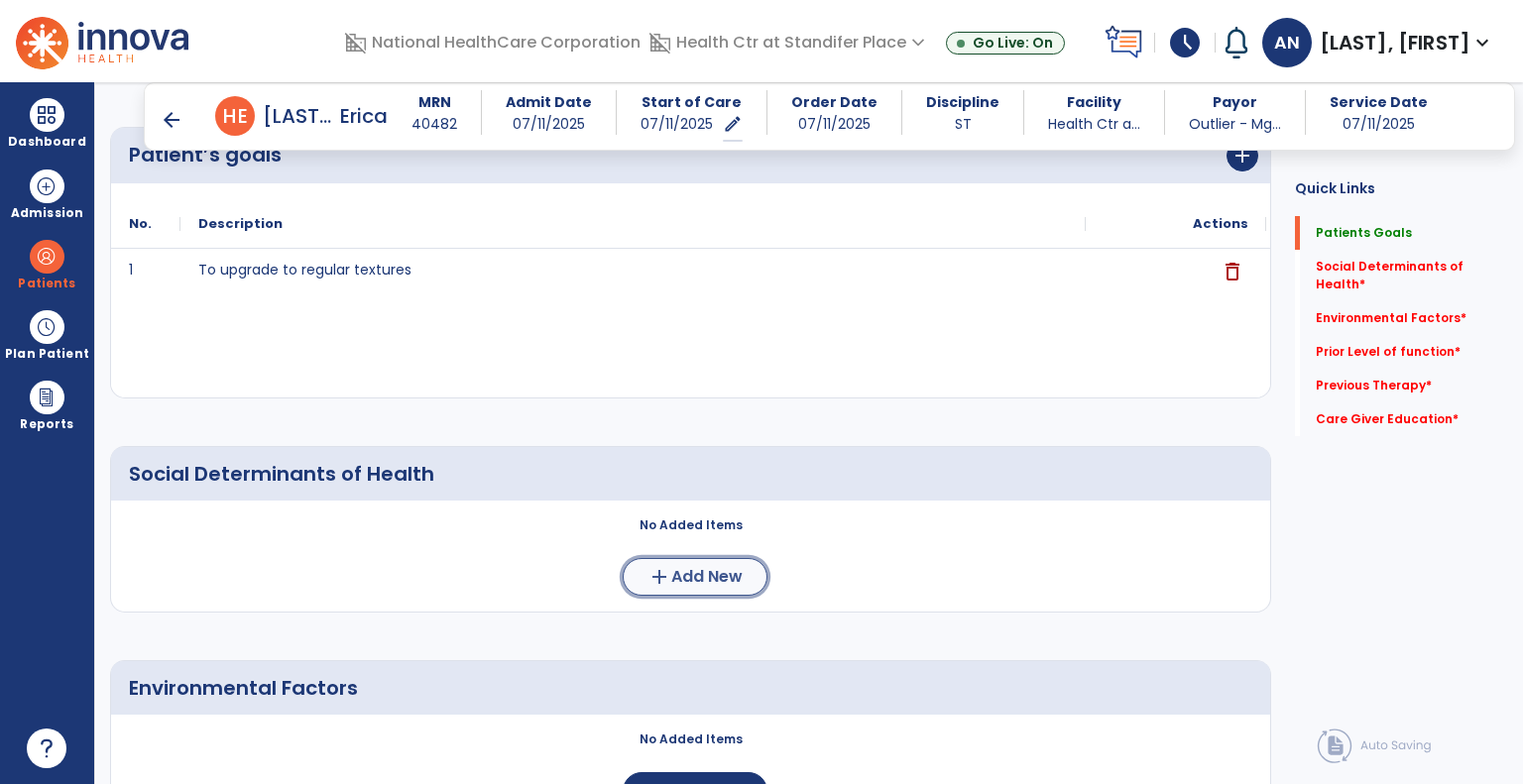 click on "Add New" 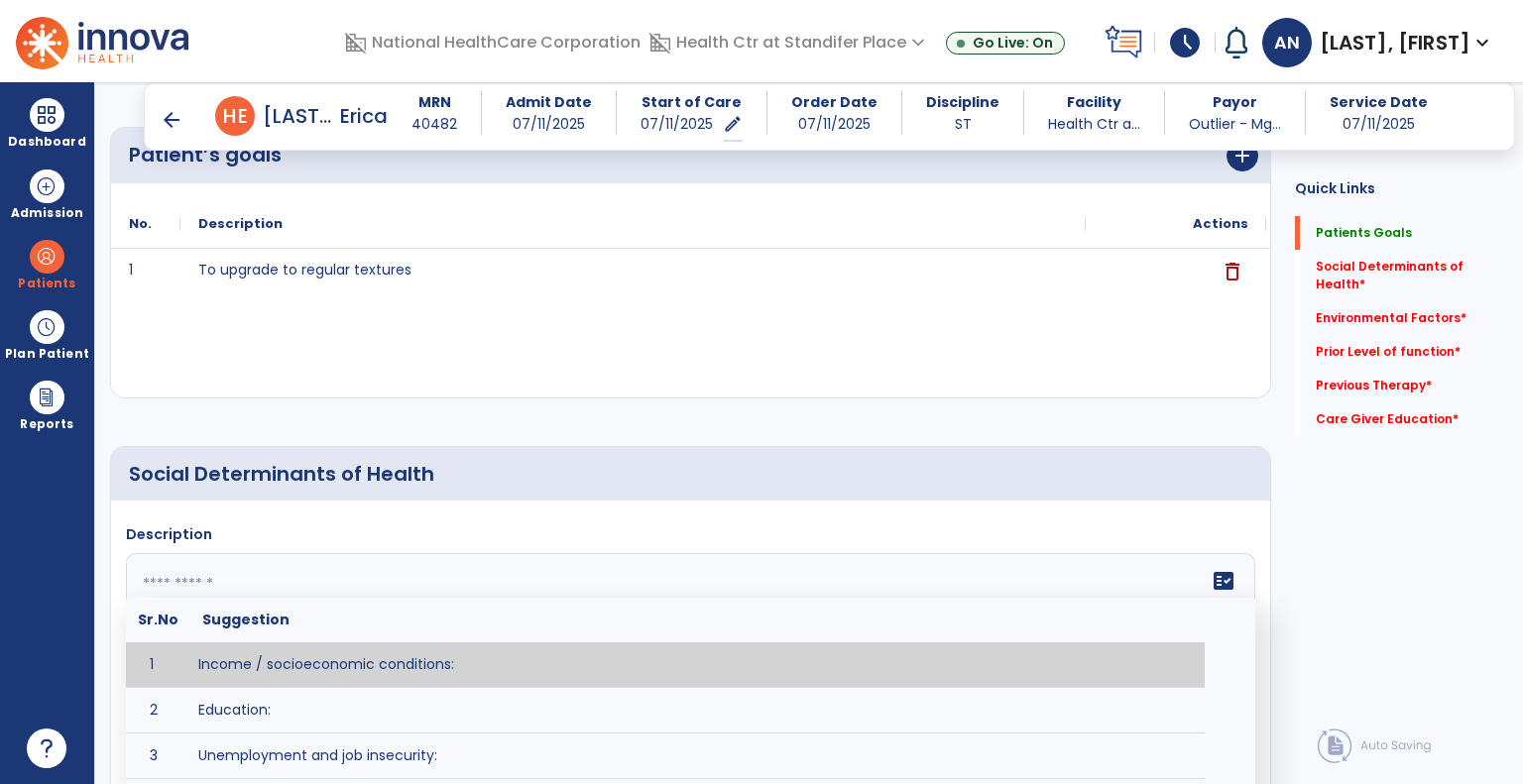 click 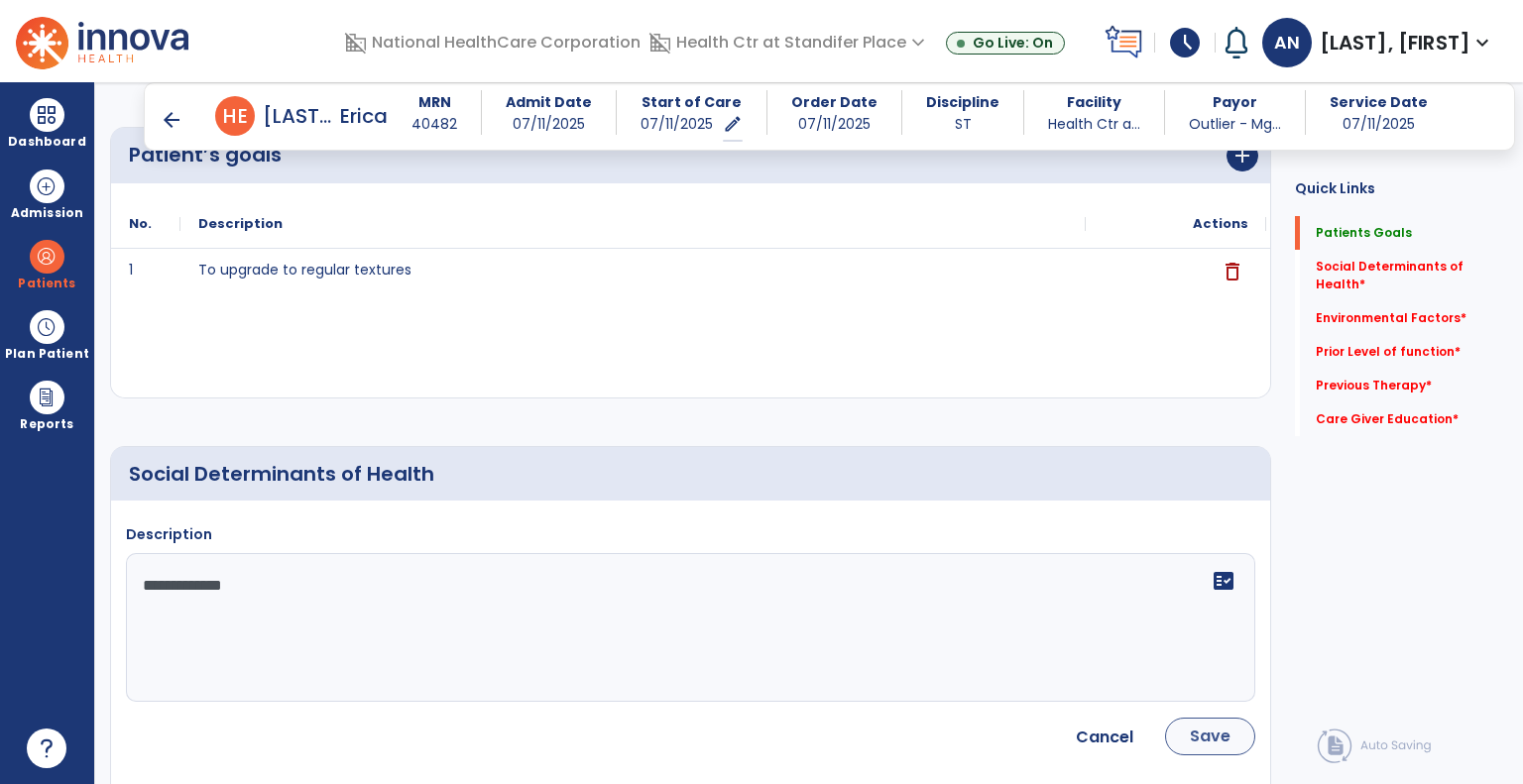 type on "**********" 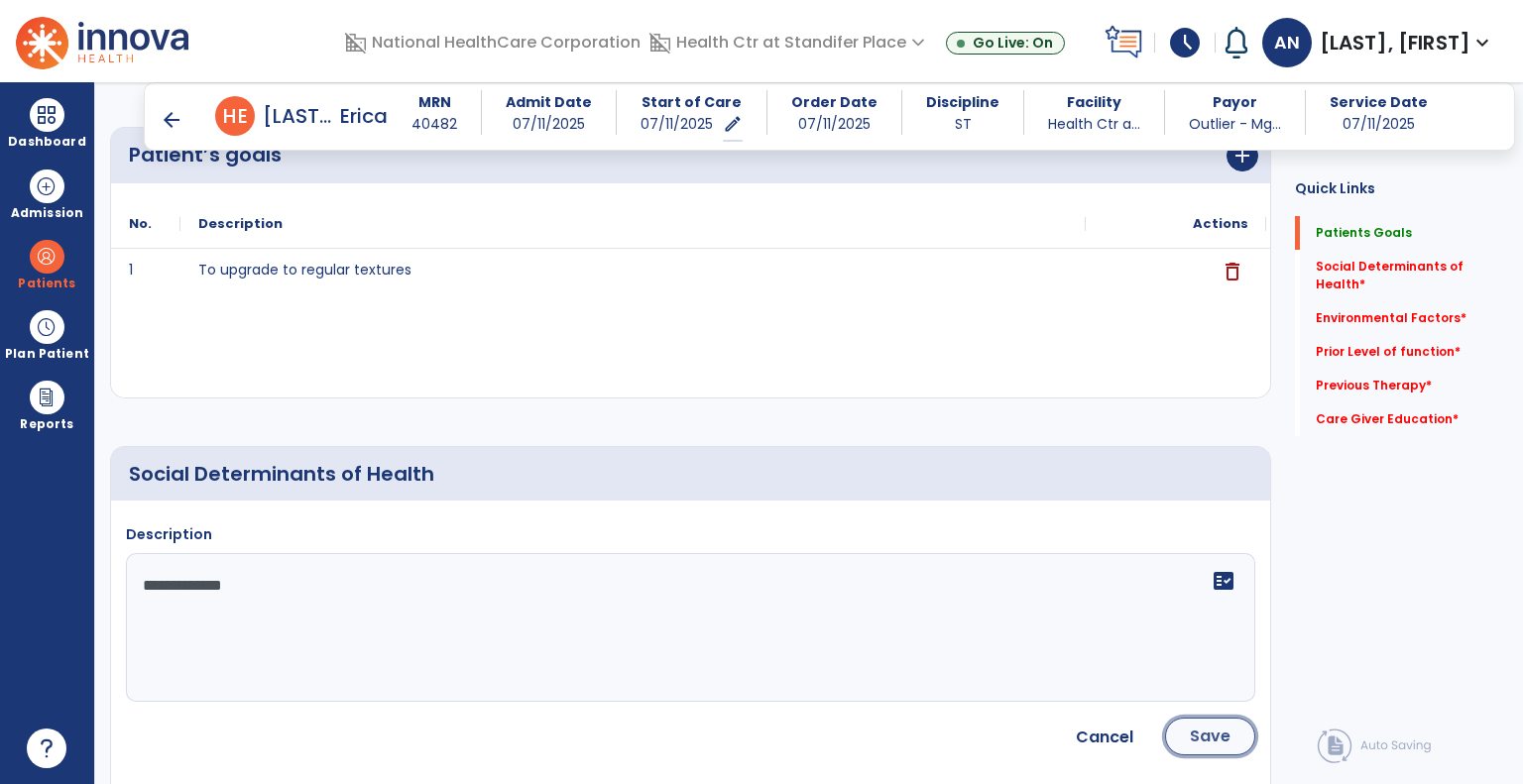 click on "Save" 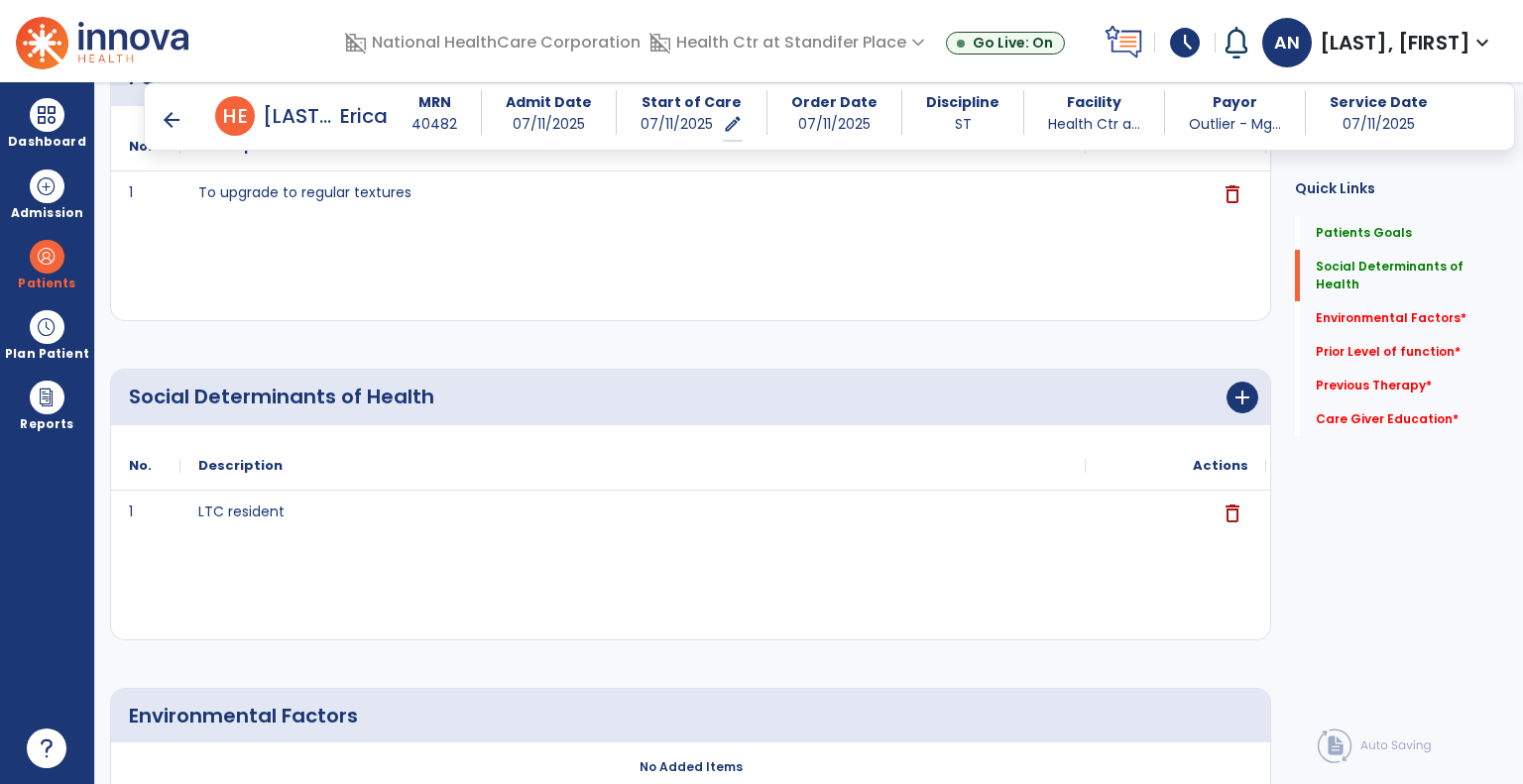 scroll, scrollTop: 595, scrollLeft: 0, axis: vertical 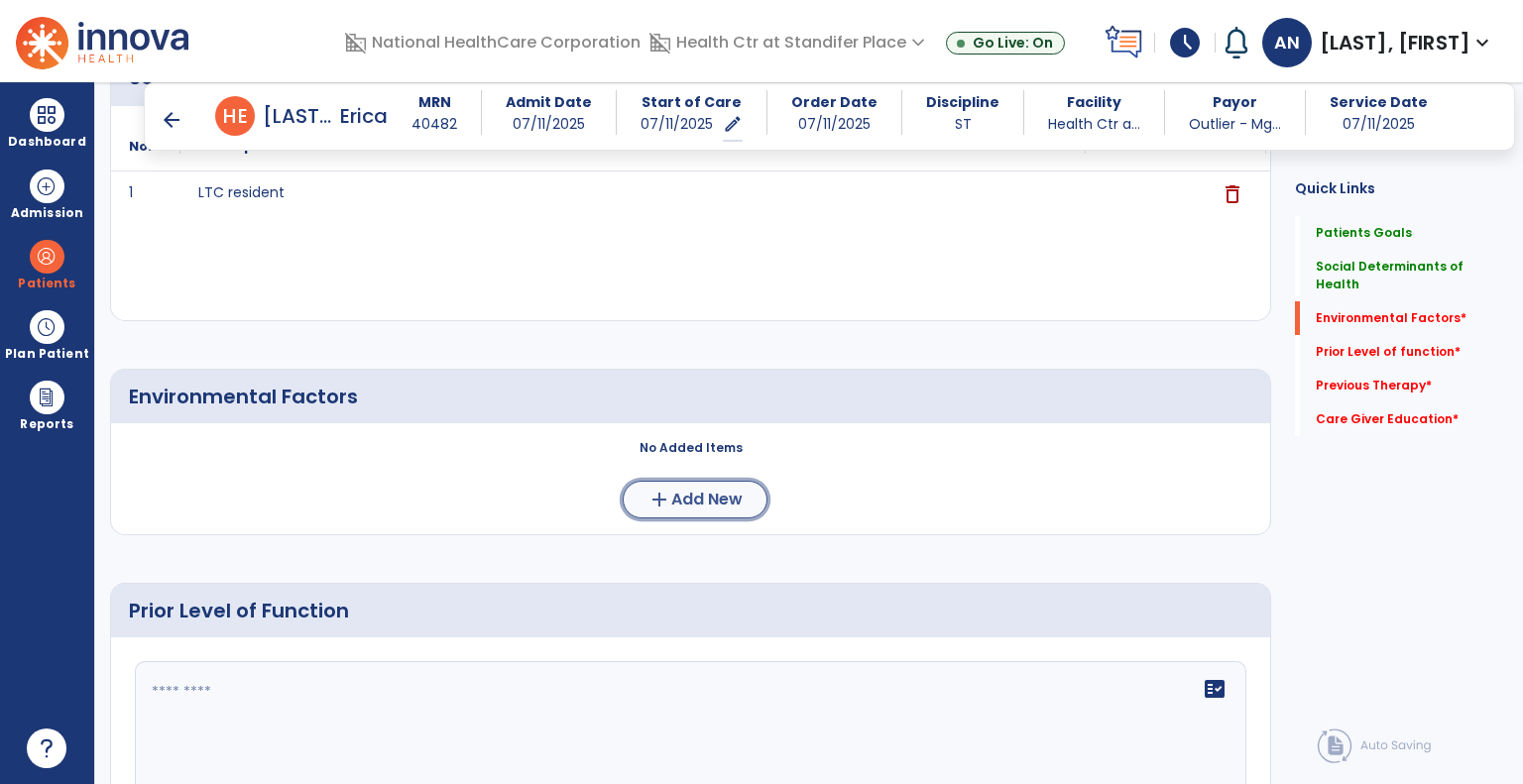 click on "add" 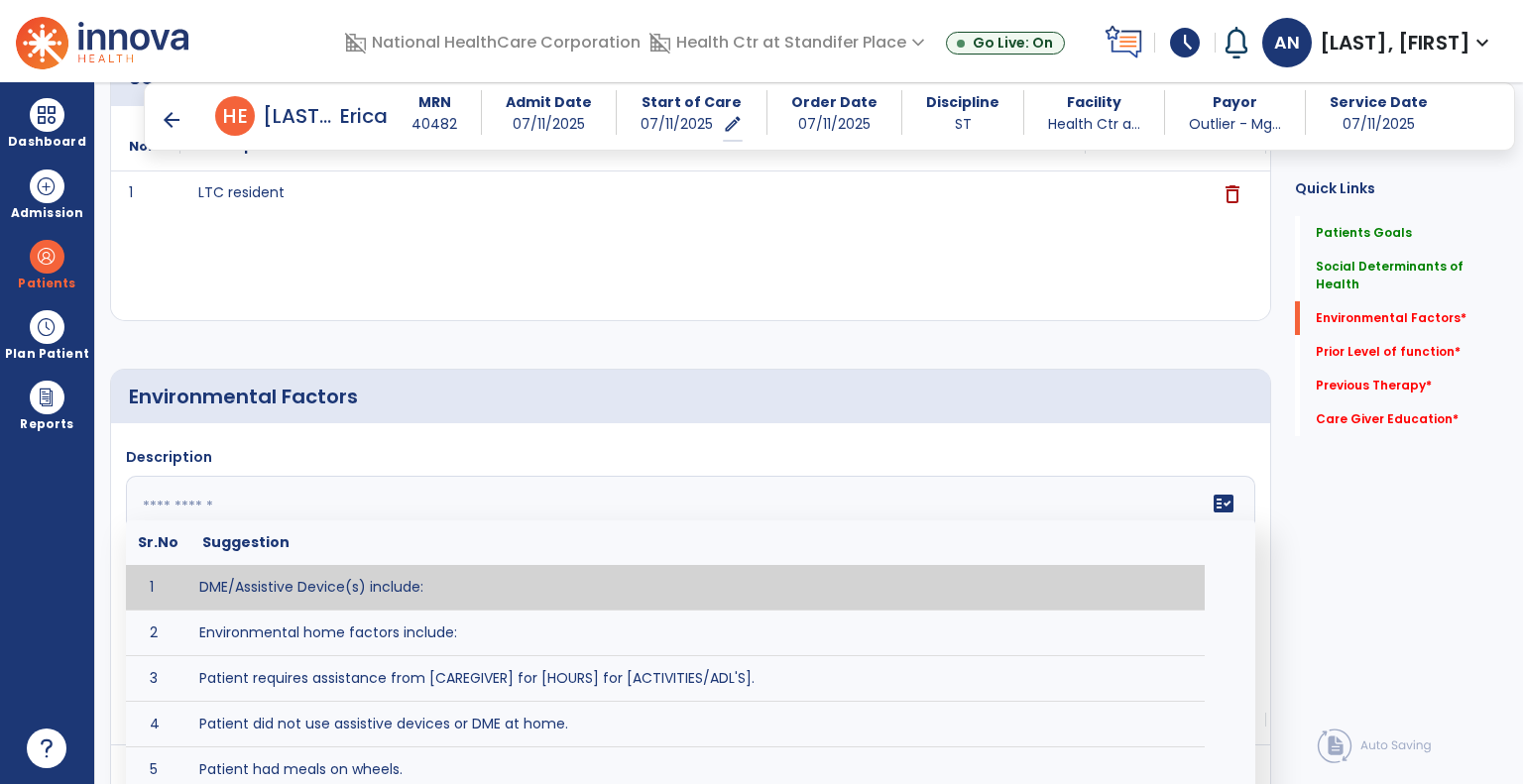 click 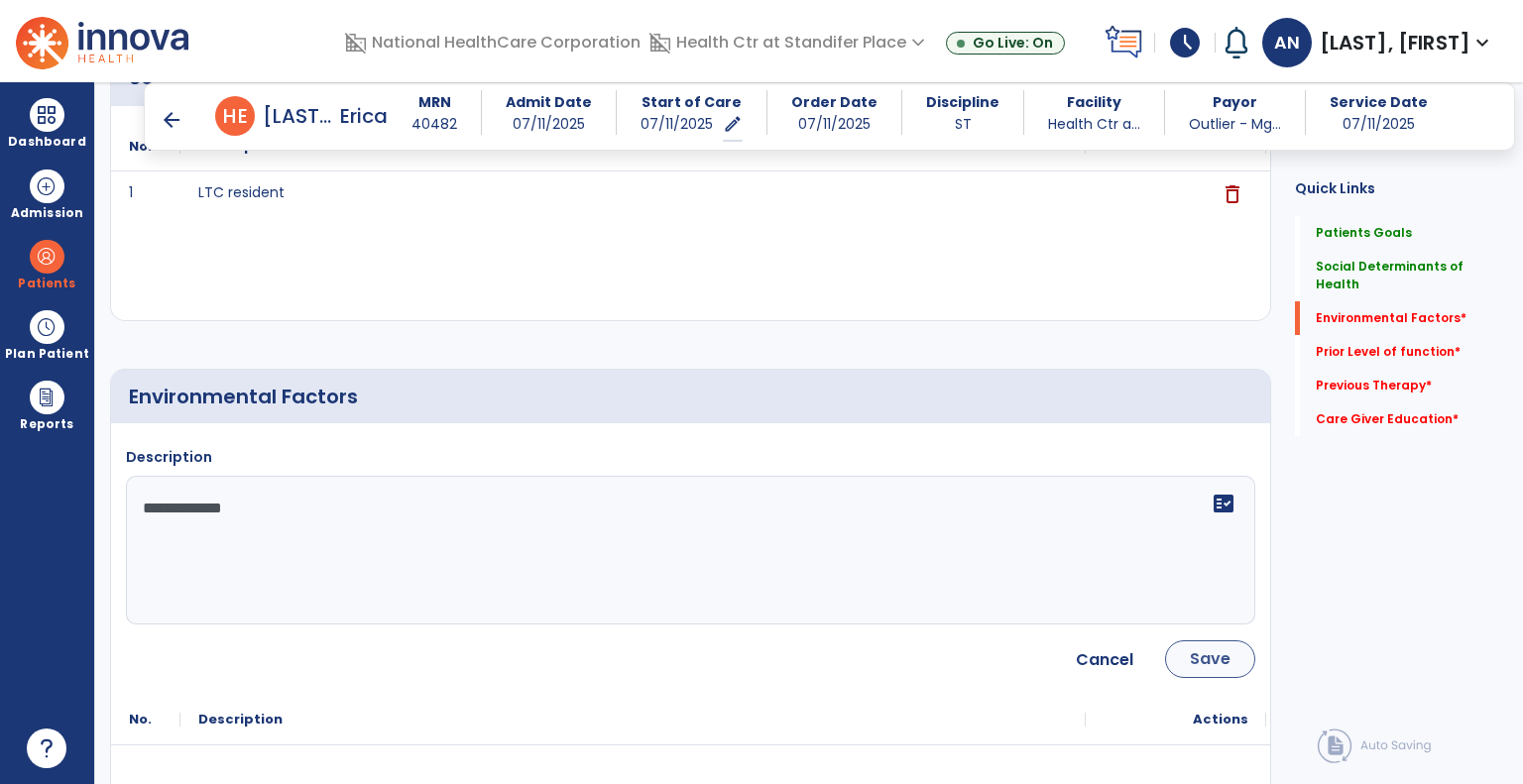 type on "**********" 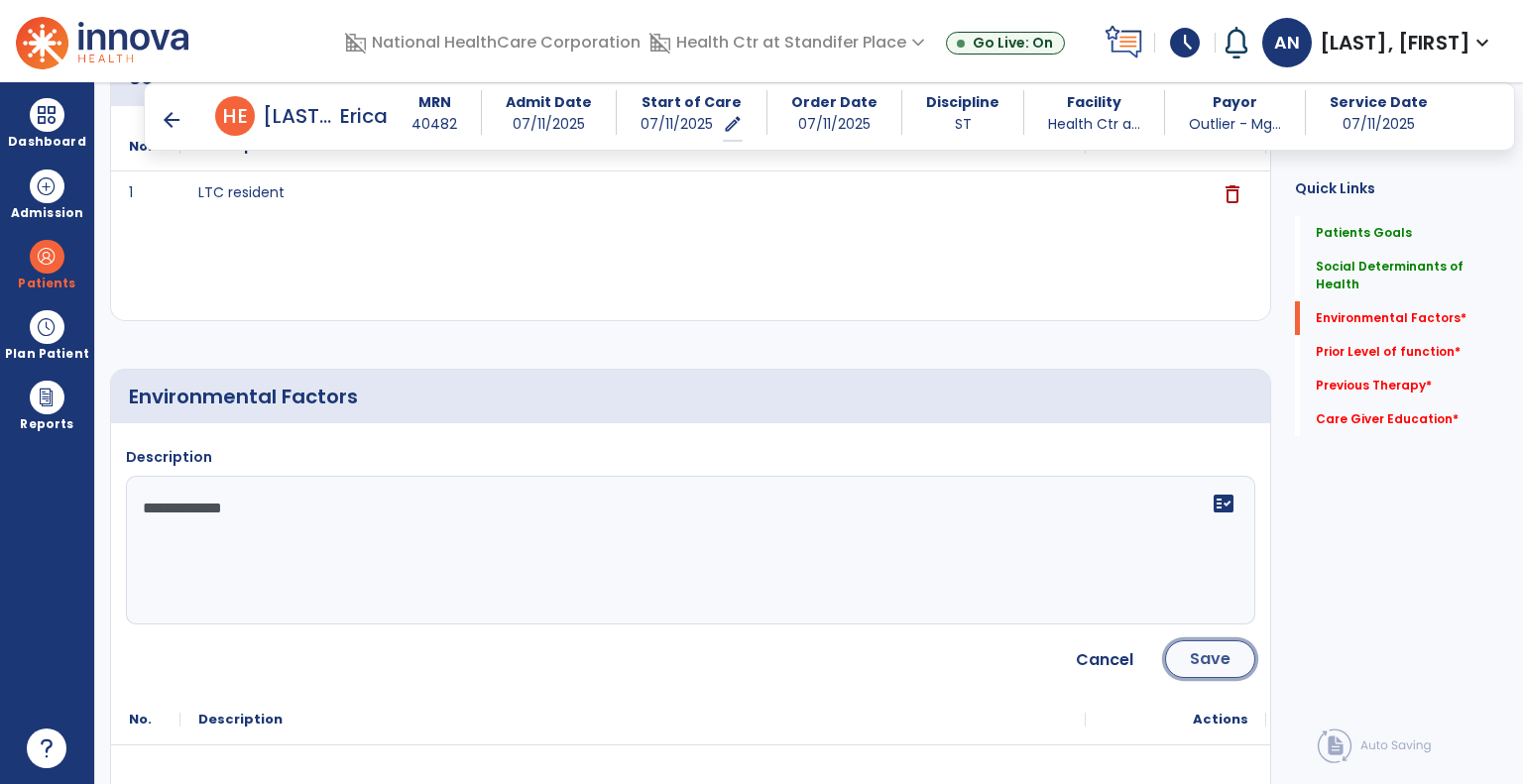 click on "Save" 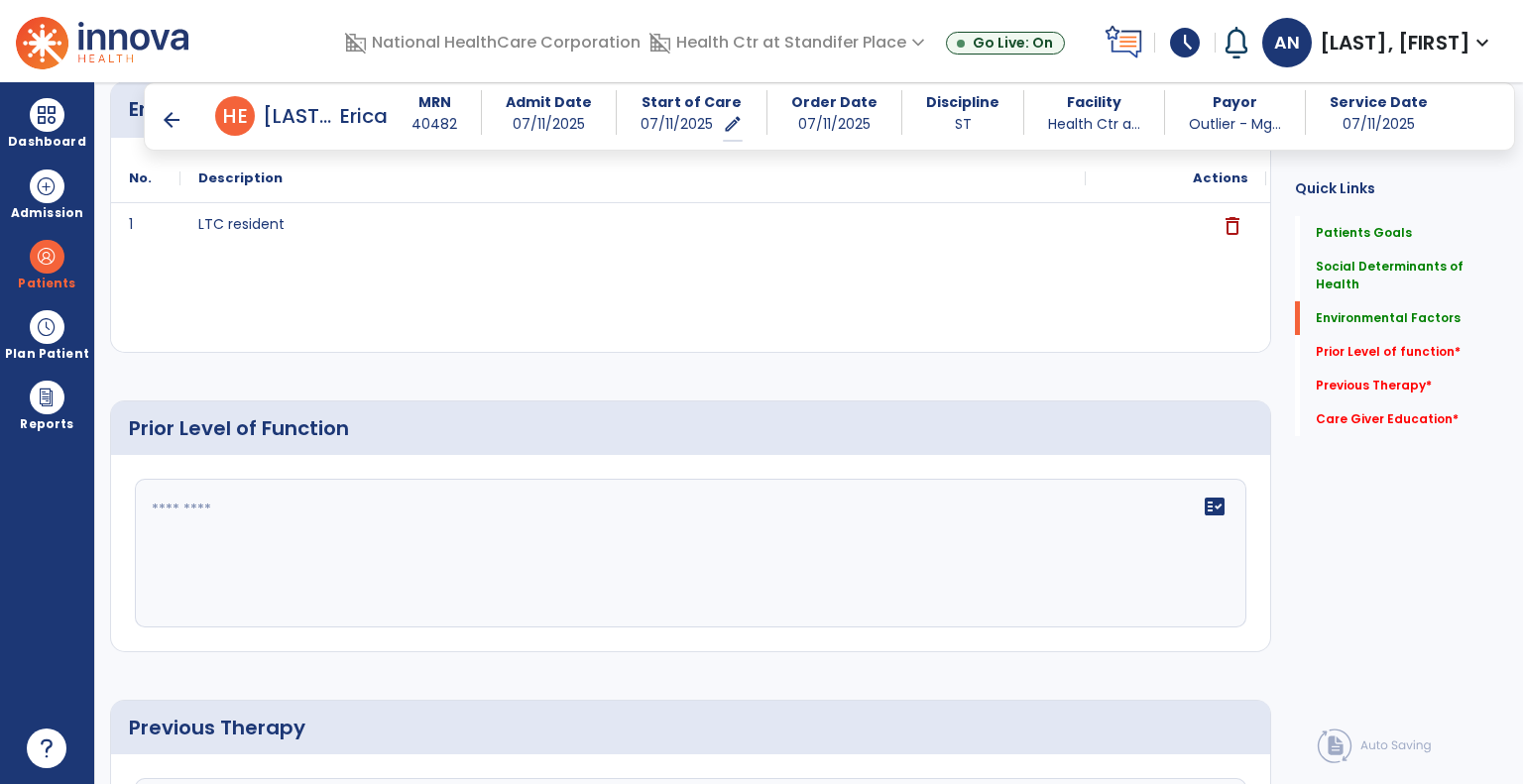 scroll, scrollTop: 892, scrollLeft: 0, axis: vertical 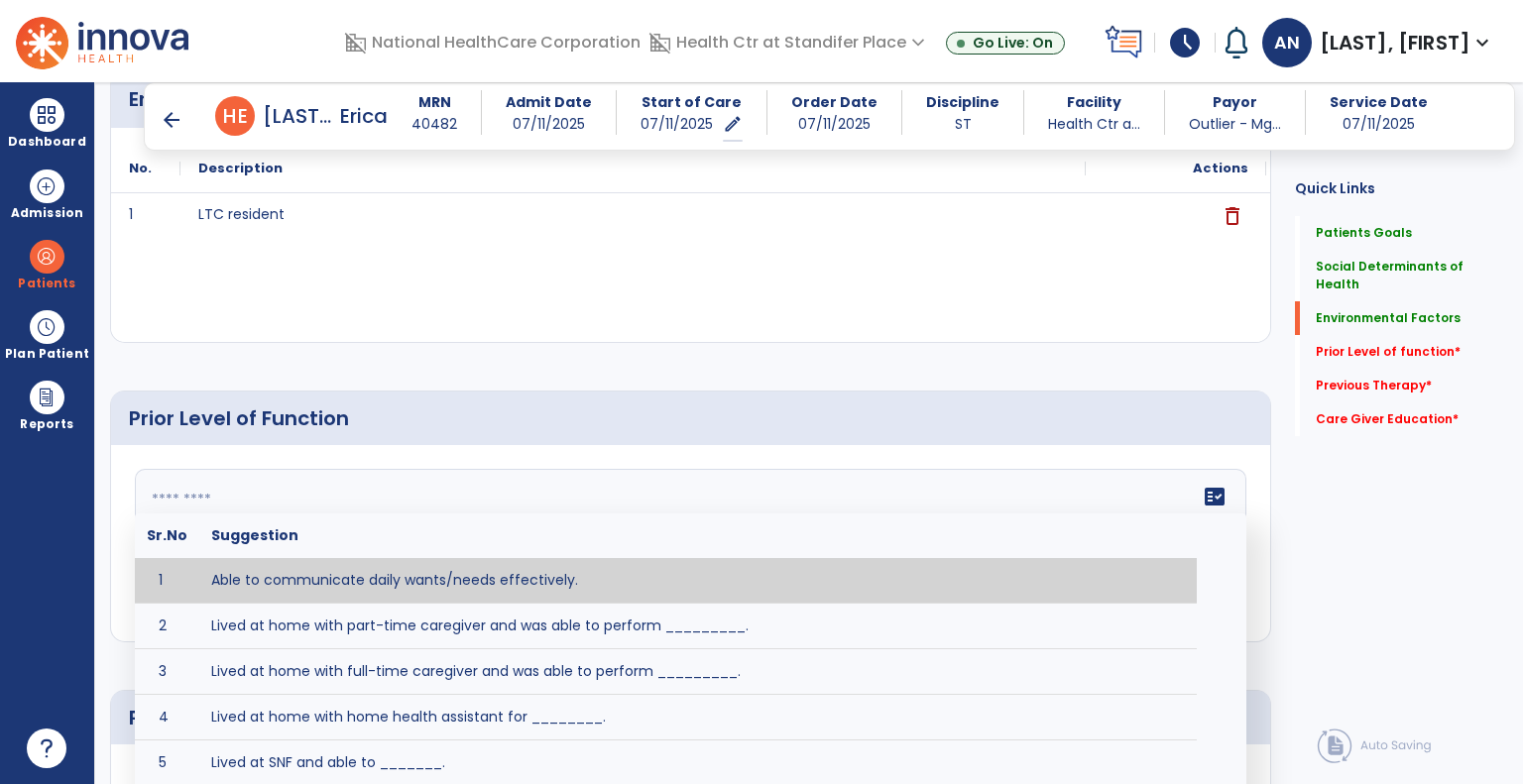 click on "fact_check  Sr.No Suggestion 1 Able to communicate daily wants/needs effectively. 2 Lived at home with part-time caregiver and was able to perform _________. 3 Lived at home with full-time caregiver and was able to perform _________. 4 Lived at home with home health assistant for ________. 5 Lived at SNF and able to _______. 6 Lived at SNF and required ______ assist for ________. 7 Lived in assisted living facility and able to _______. 8 Lived in SNF and began to develop increase in risk for ______. 9 Lived in SNF and required modified diet of _______ for safety. 10 Lived in SNF with no difficulties expressing wants/medical needs to familiar listeners. 11 Lived in SNF with no difficulties expressing wants/medical needs to unfamiliar listeners. 12 Lived in SNF without any diet restrictions/diet modifications. 13 Mental awareness and functional communication WFLs. 14 Mild dementia not affecting daily routine or safety. 15 No history of receptive or expressive deficits. 16 No history of swallowing problems. 17" 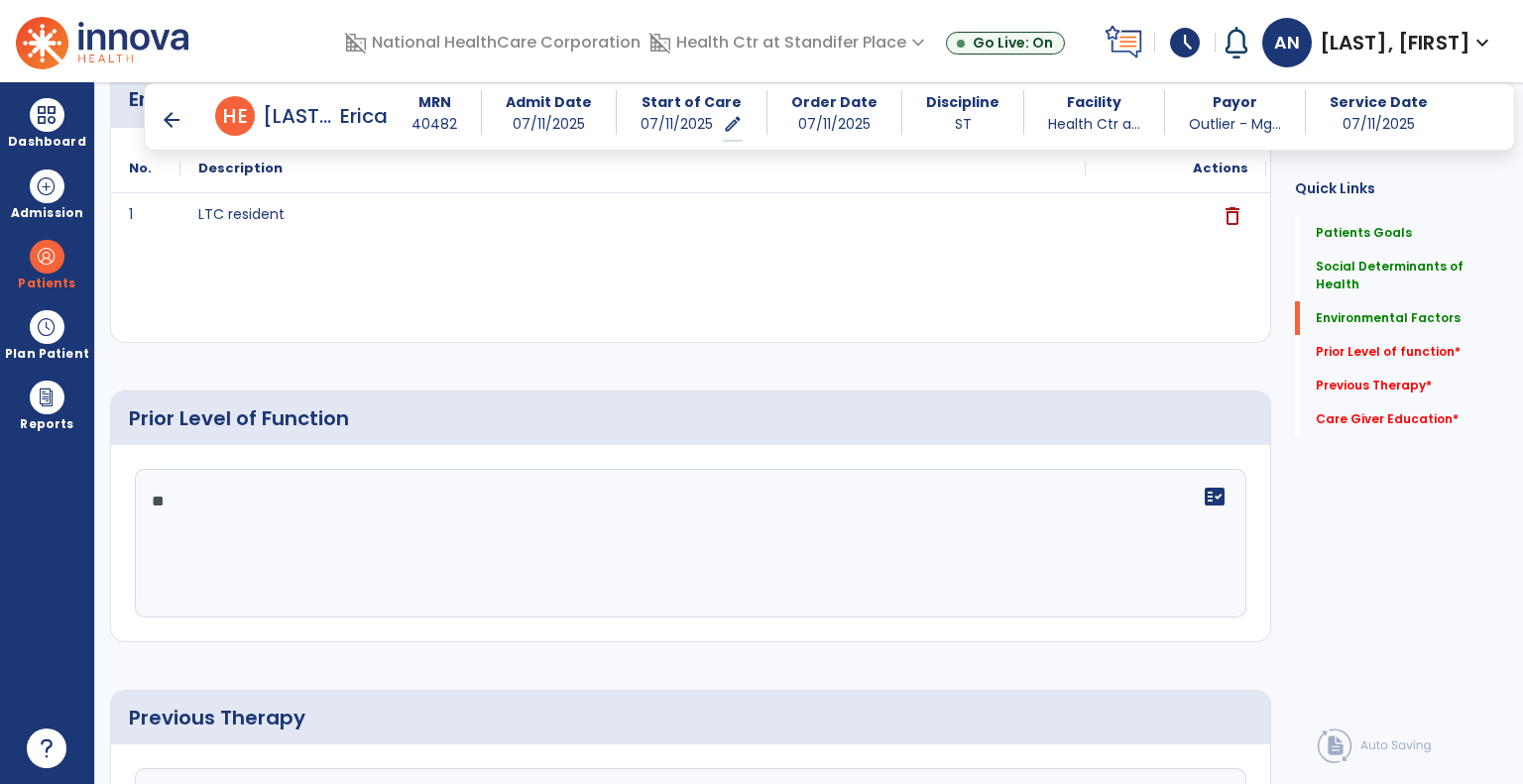 type on "*" 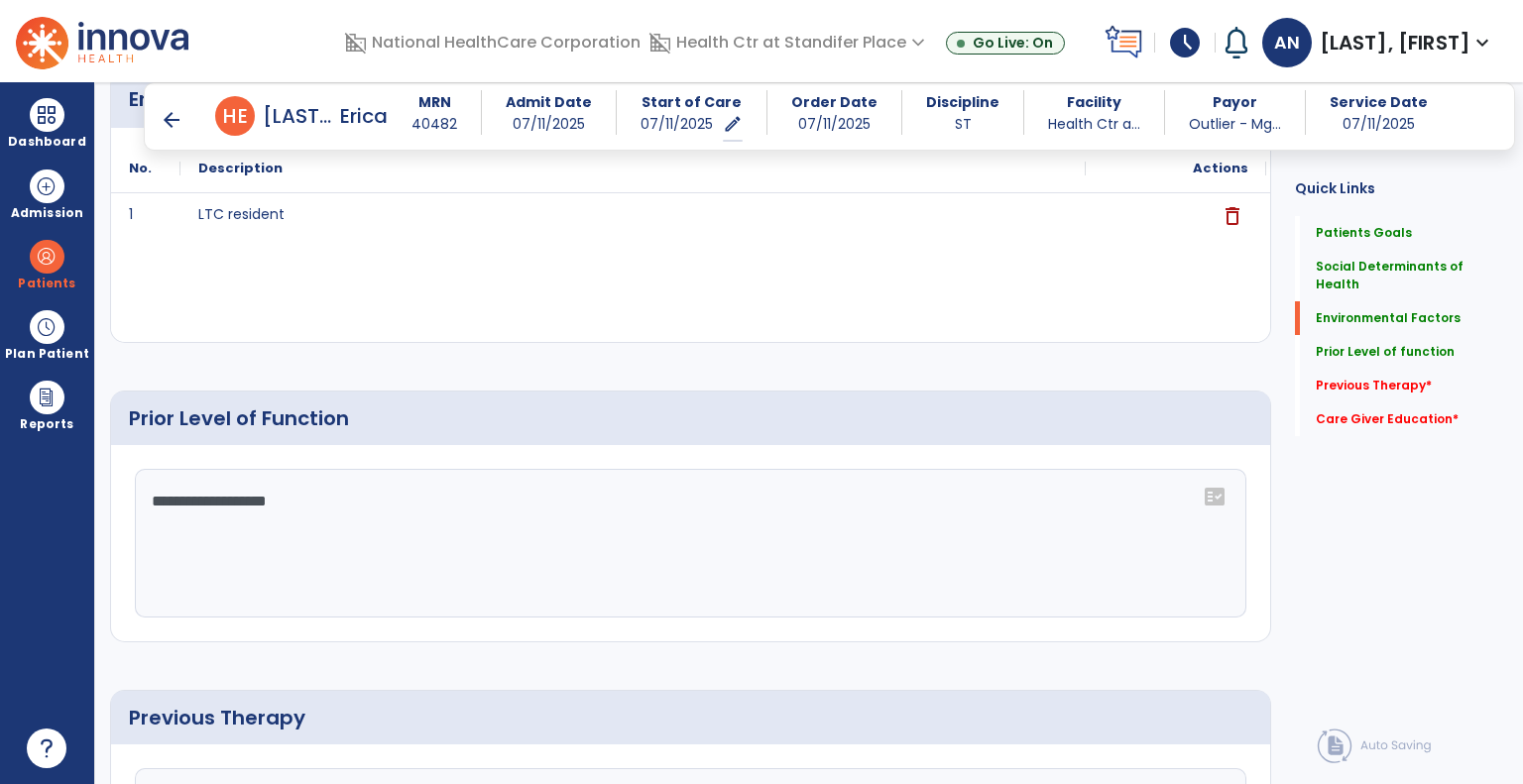 type on "**********" 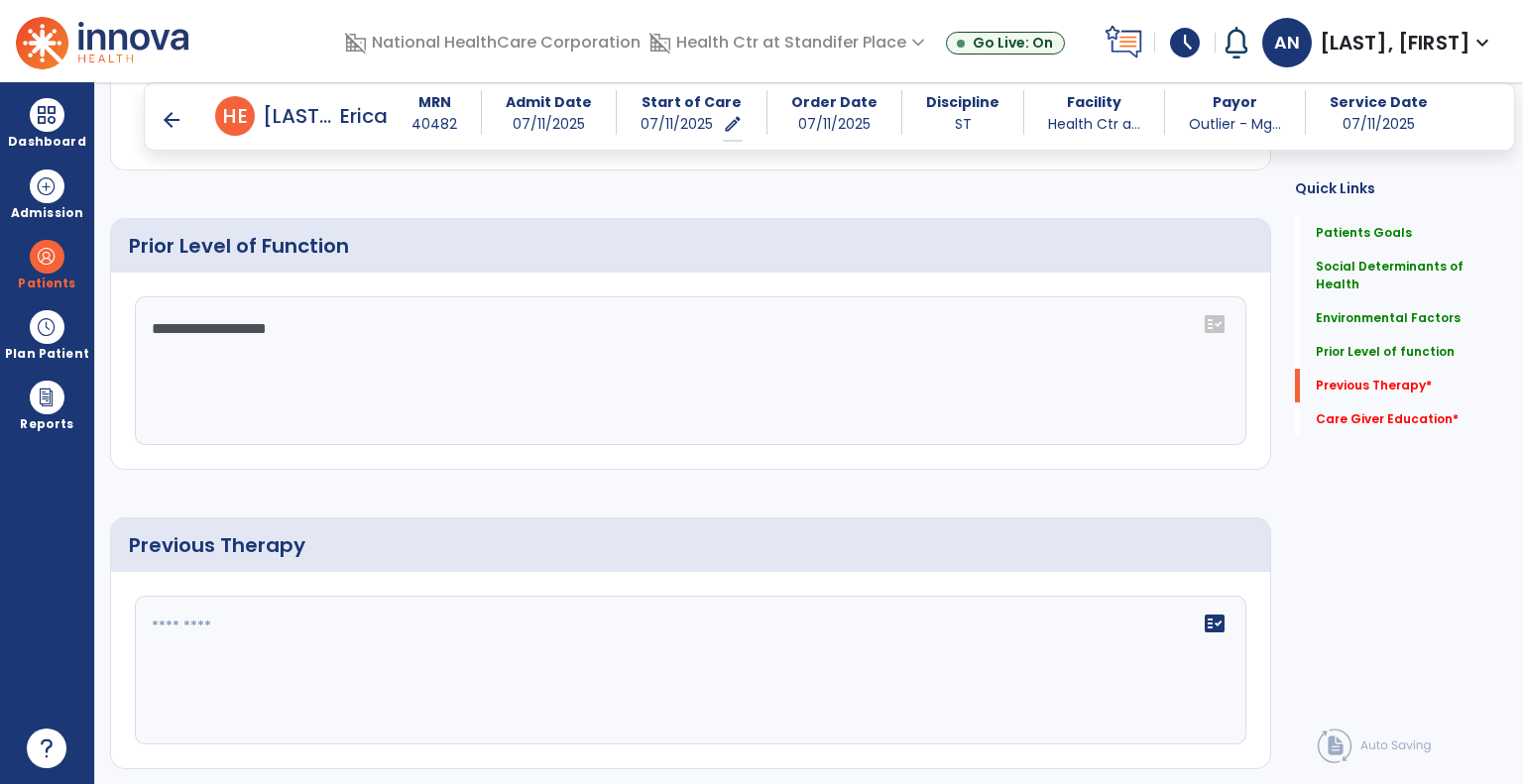scroll, scrollTop: 1288, scrollLeft: 0, axis: vertical 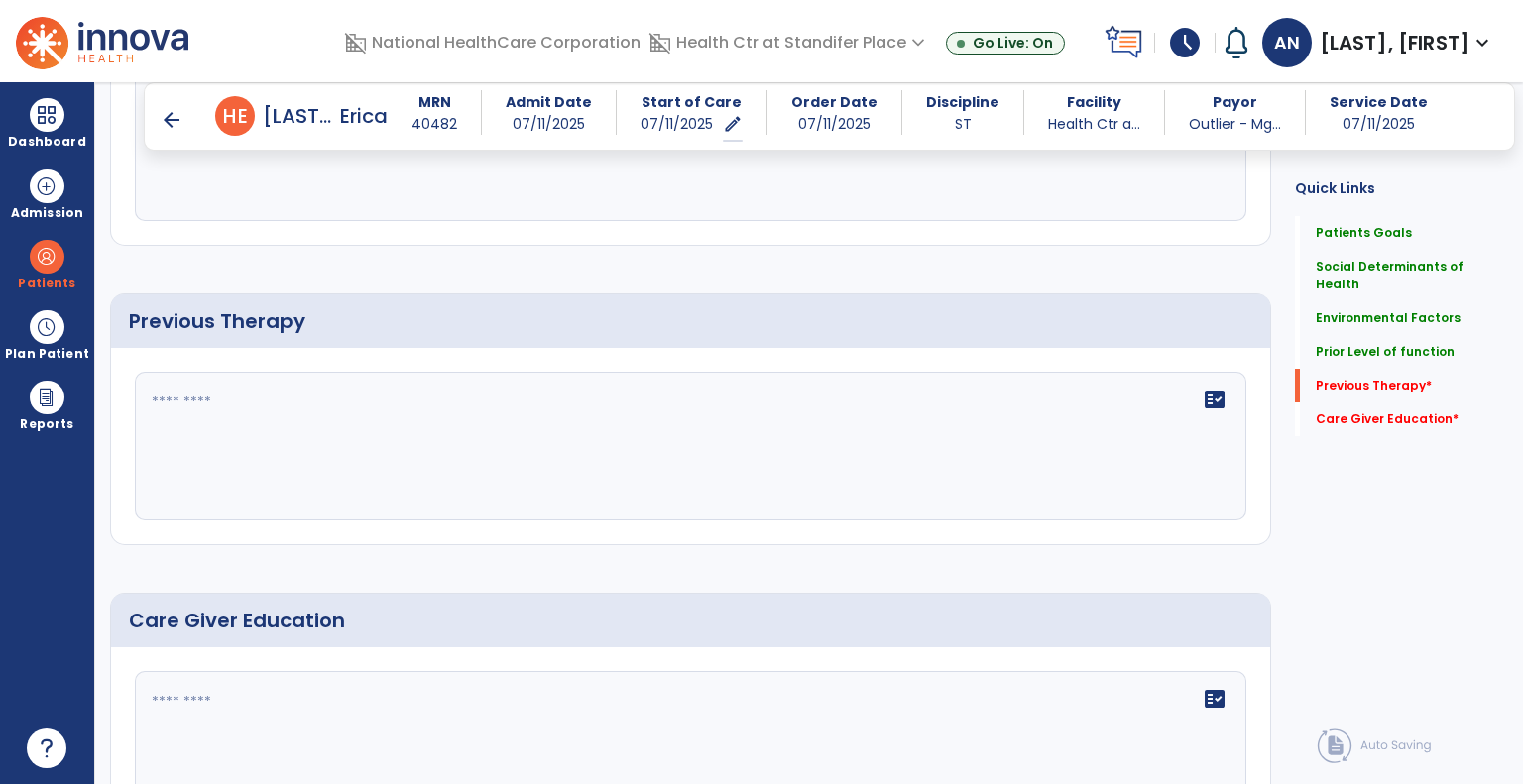 click on "fact_check" 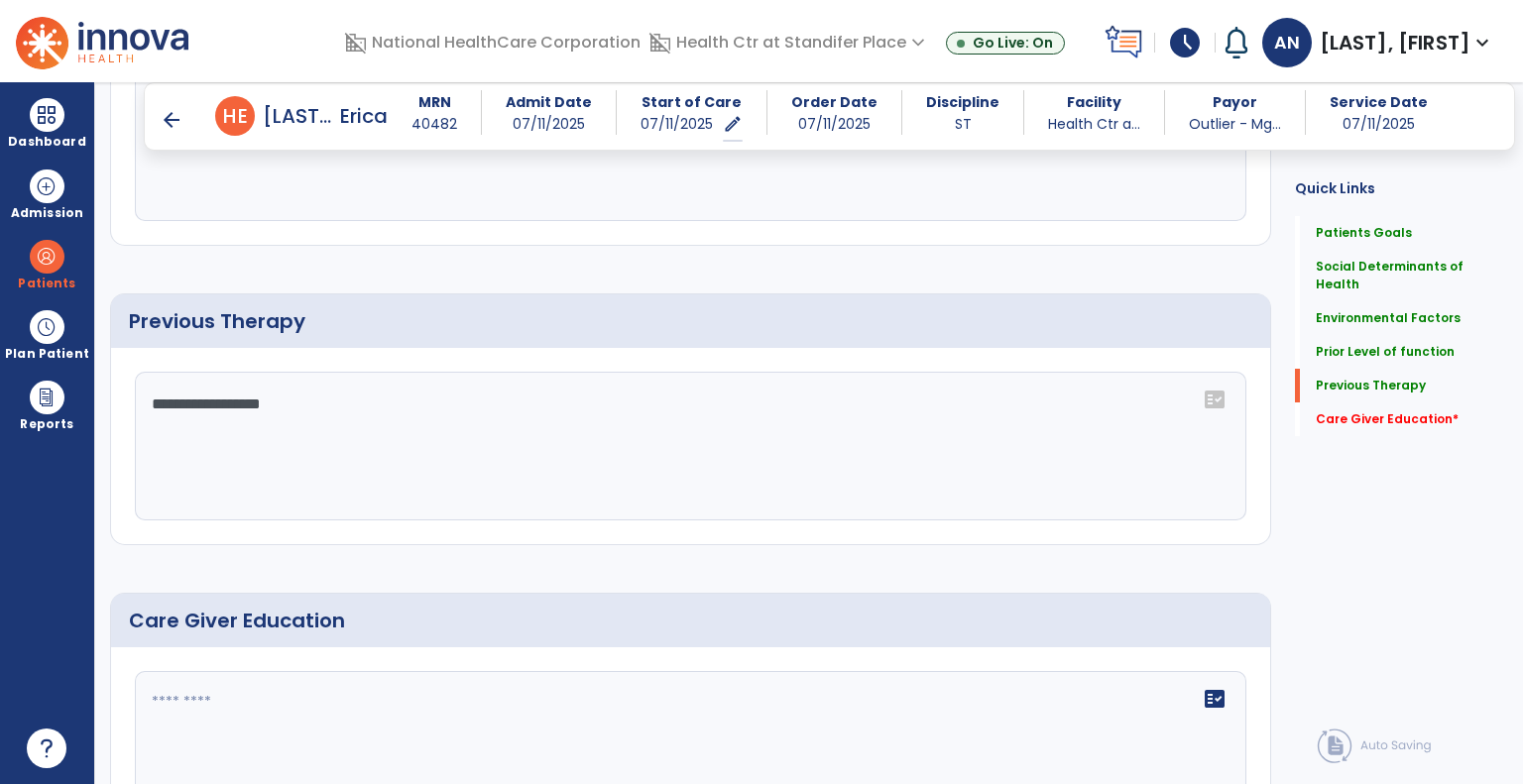 paste on "**********" 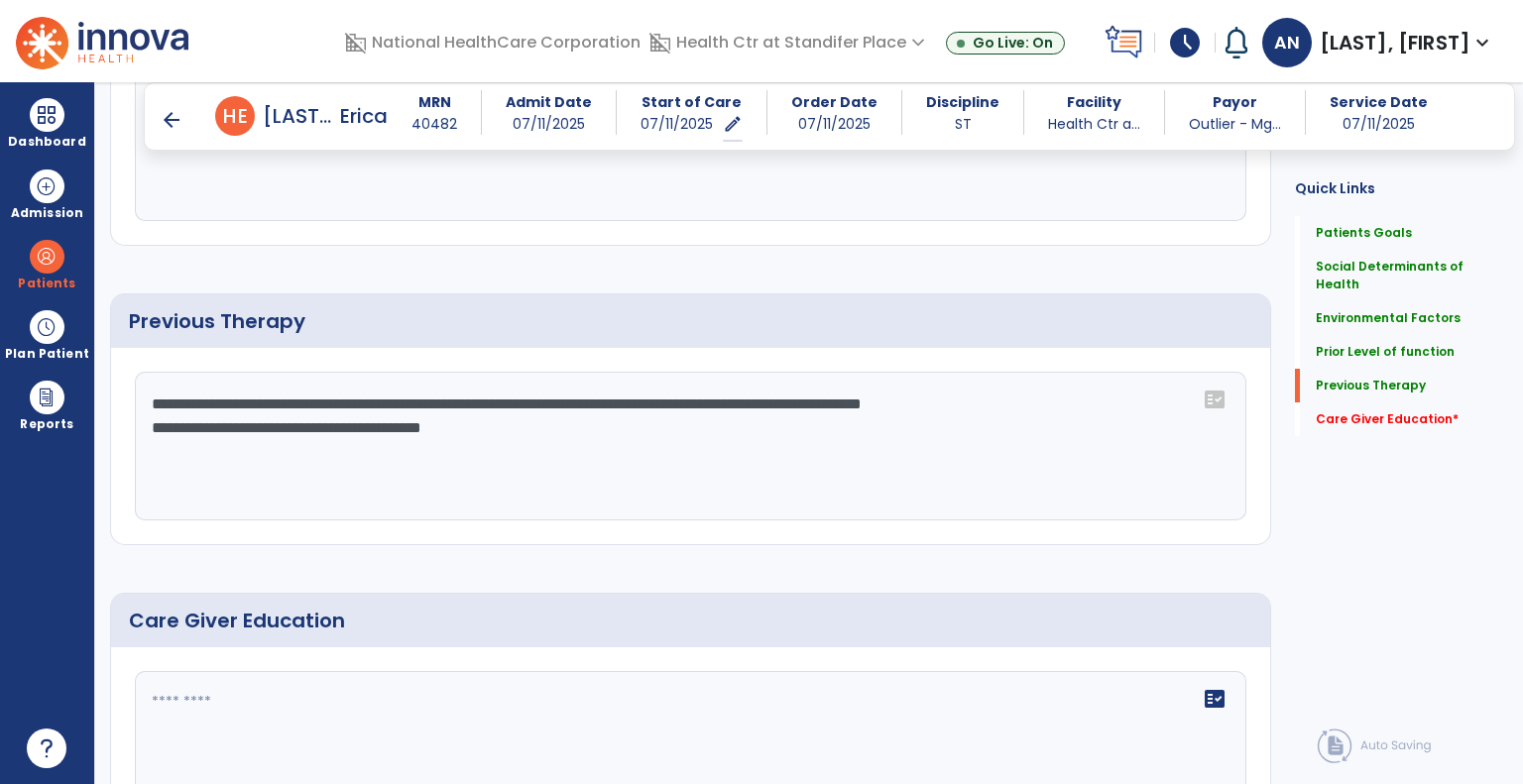 paste on "**********" 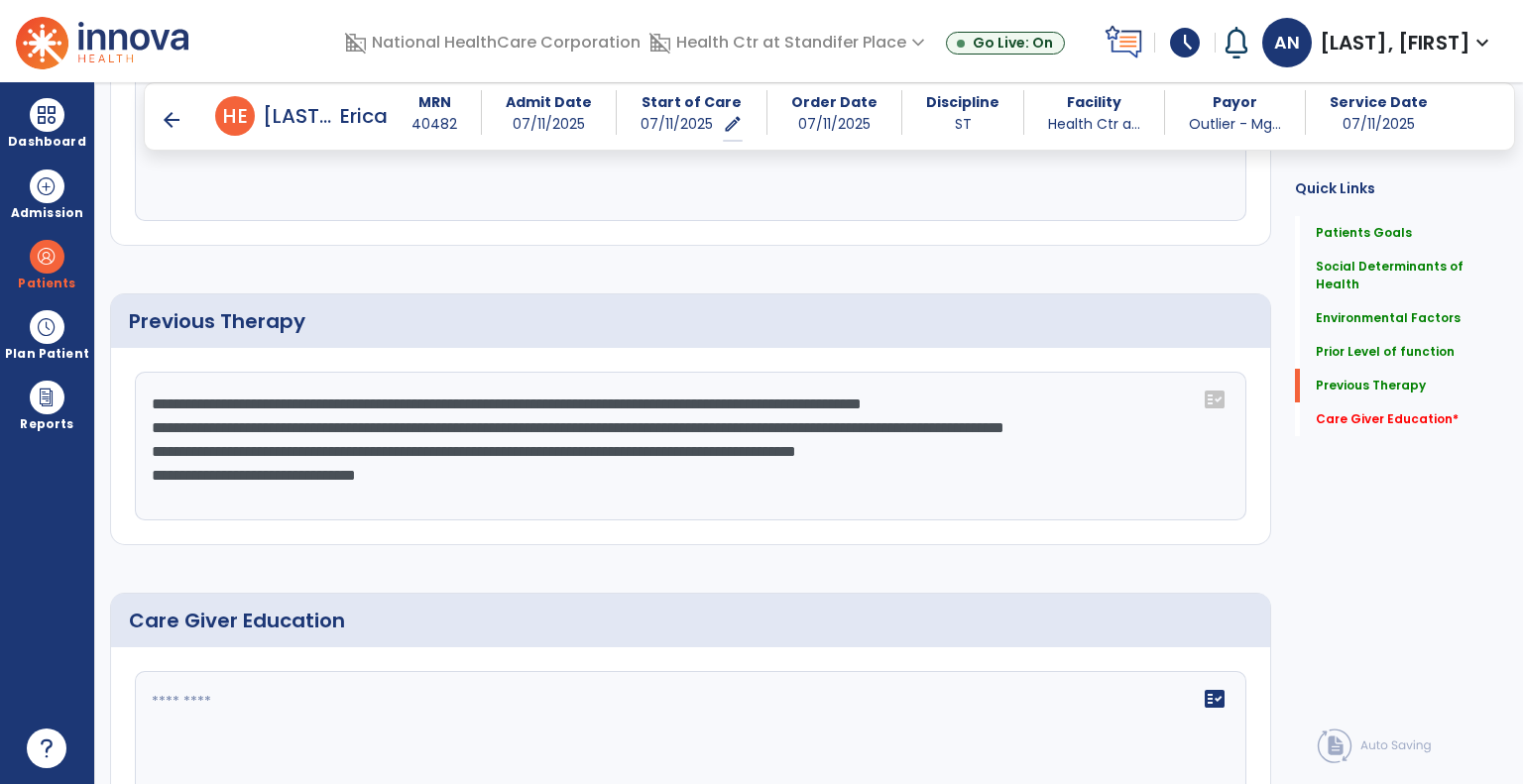 click on "**********" 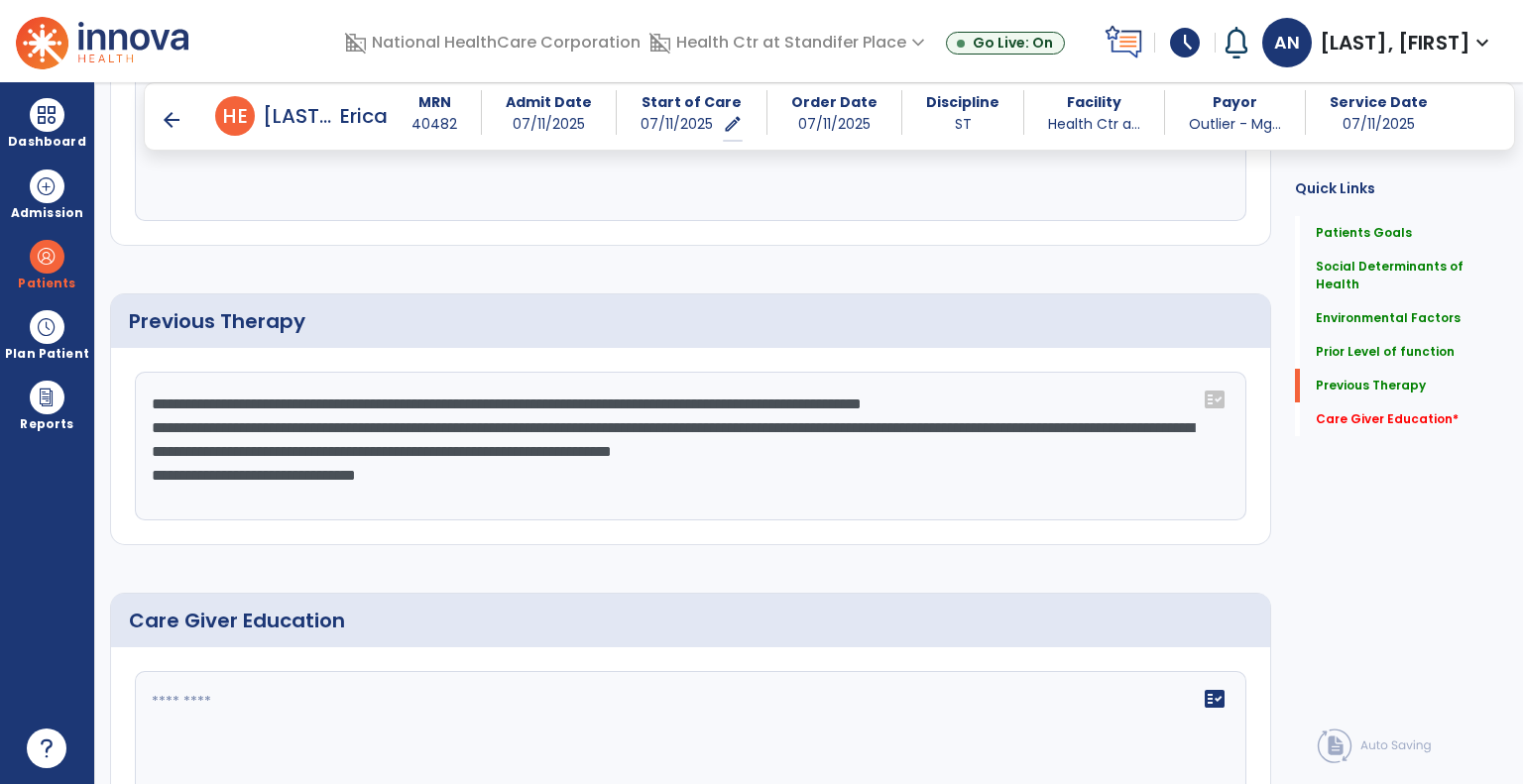 click on "**********" 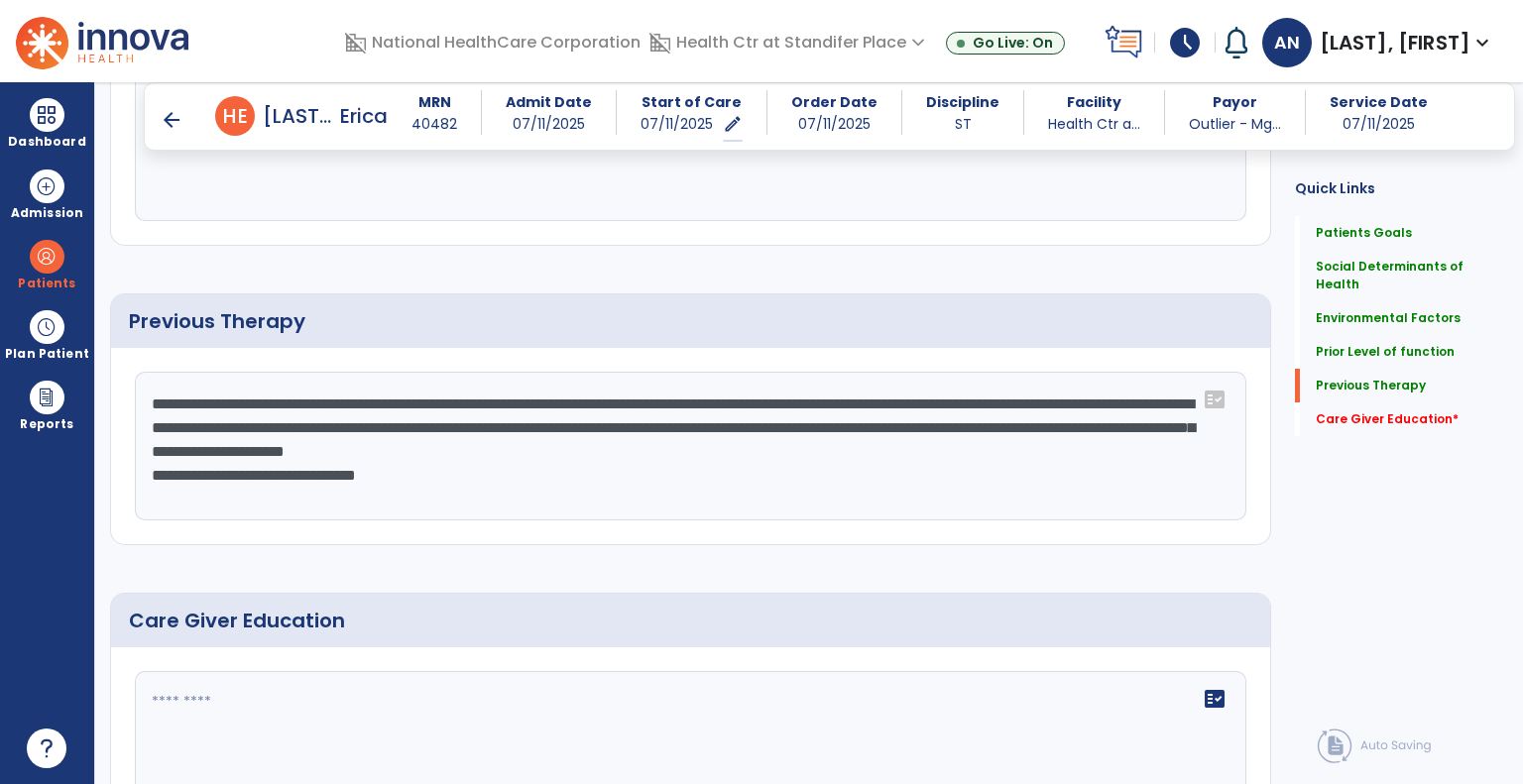 click on "**********" 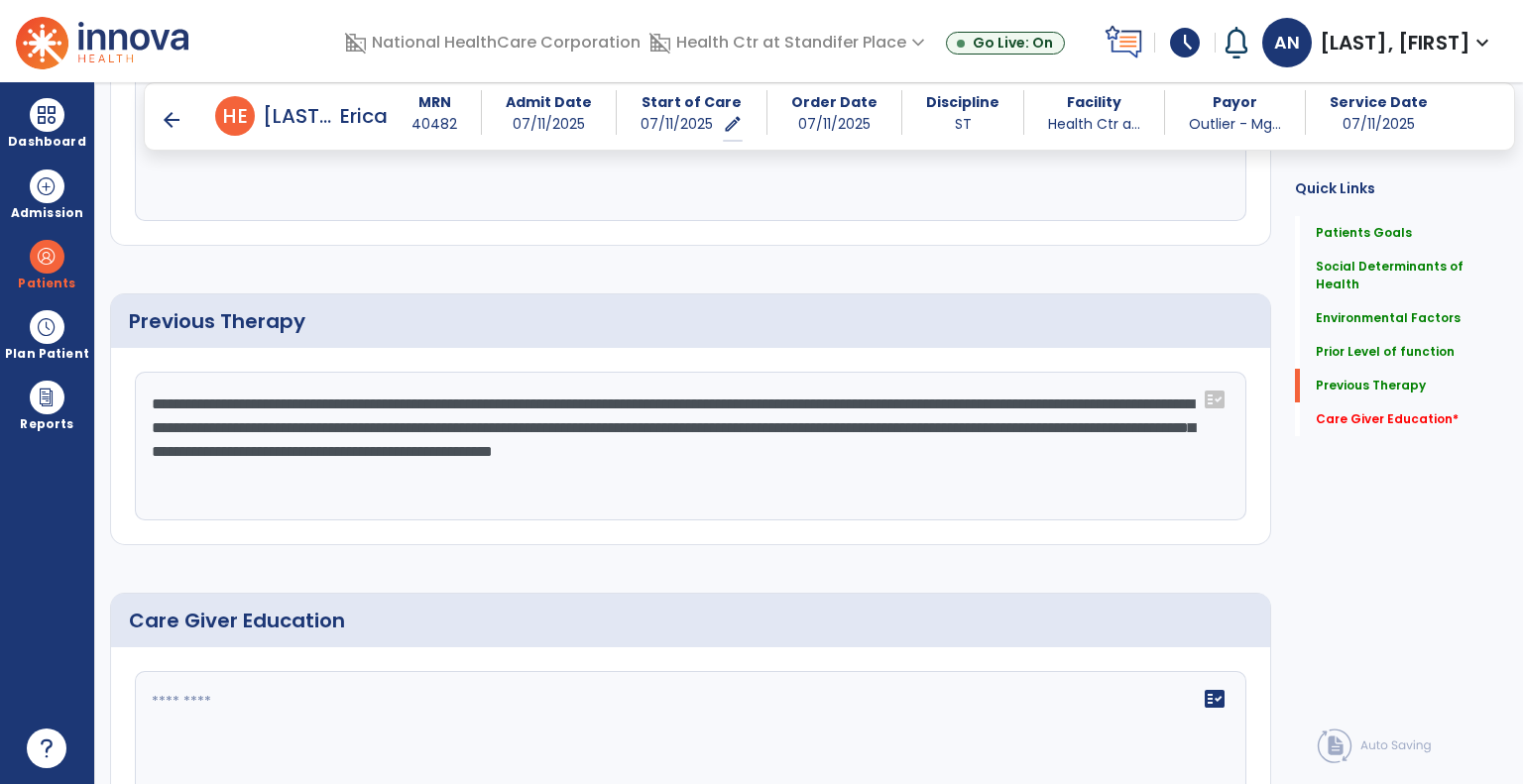 click on "**********" 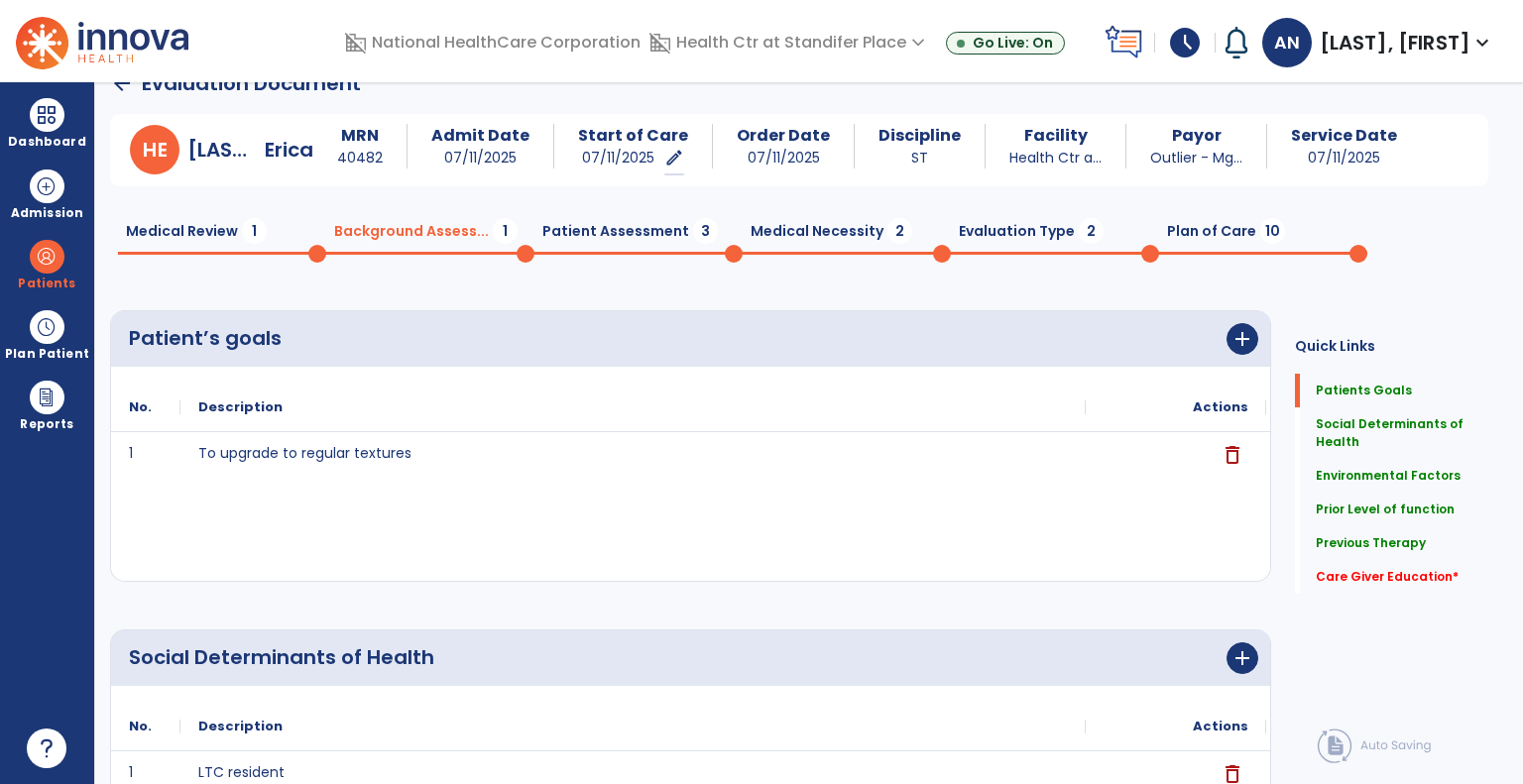 scroll, scrollTop: 0, scrollLeft: 0, axis: both 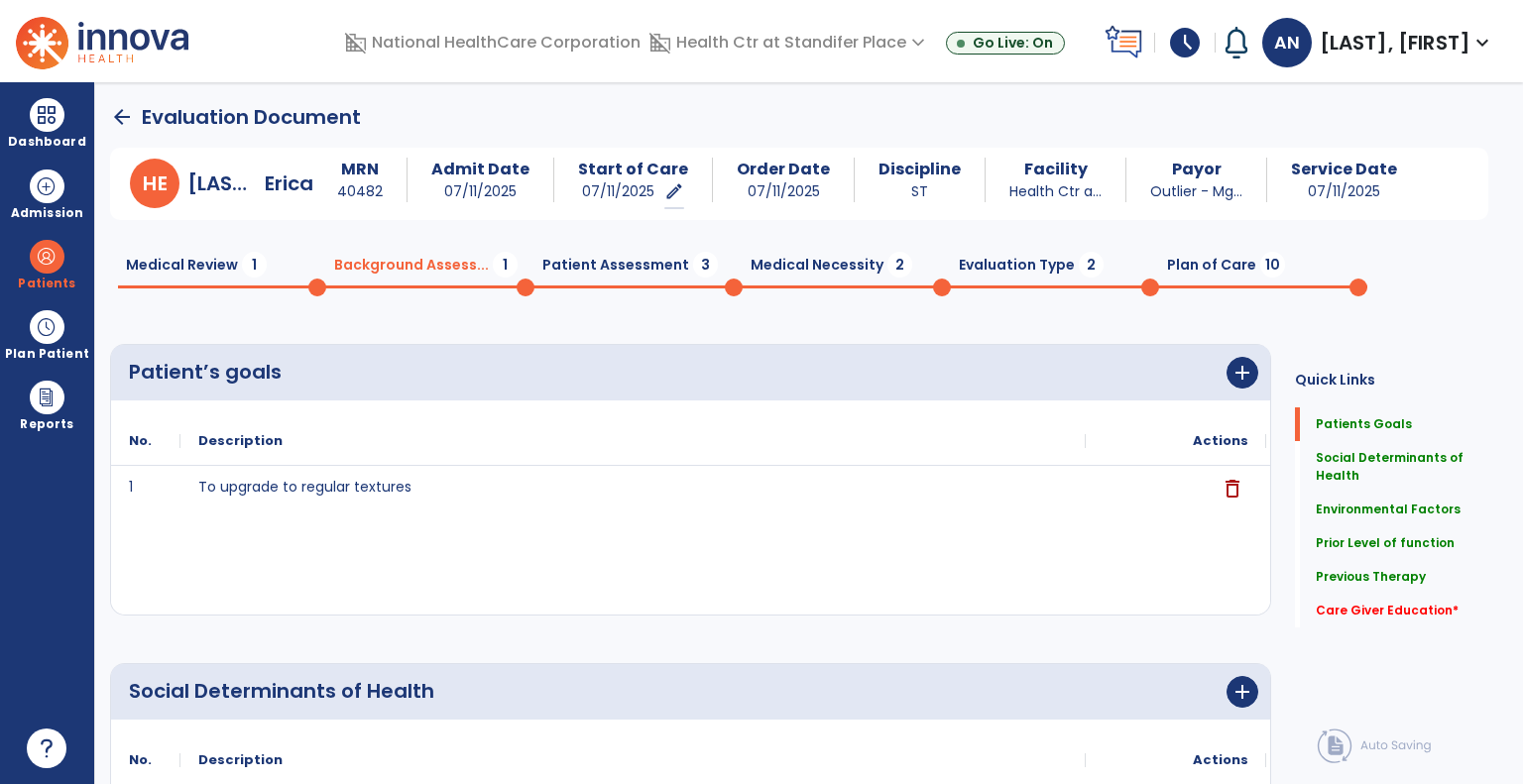 type on "**********" 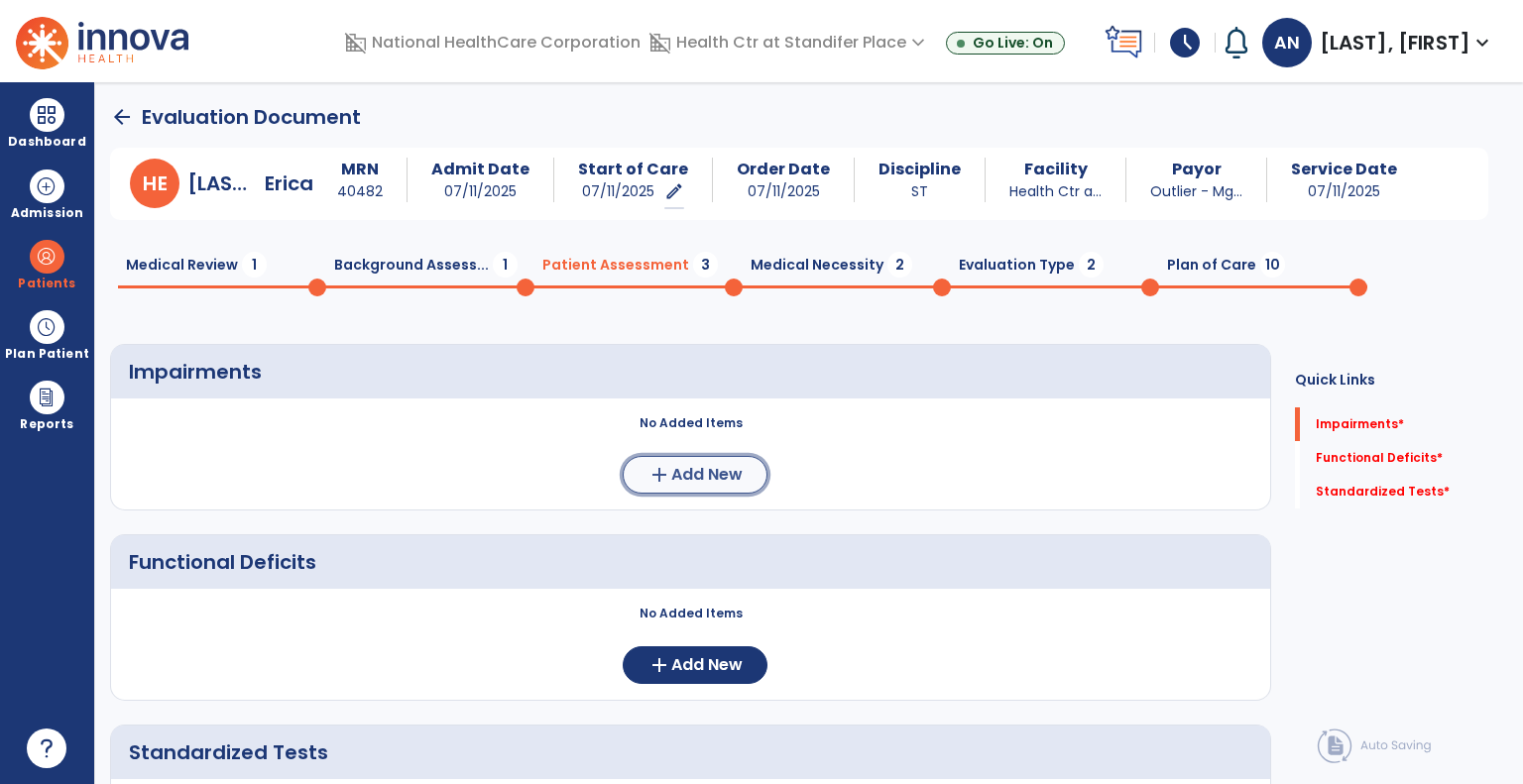 click on "add" 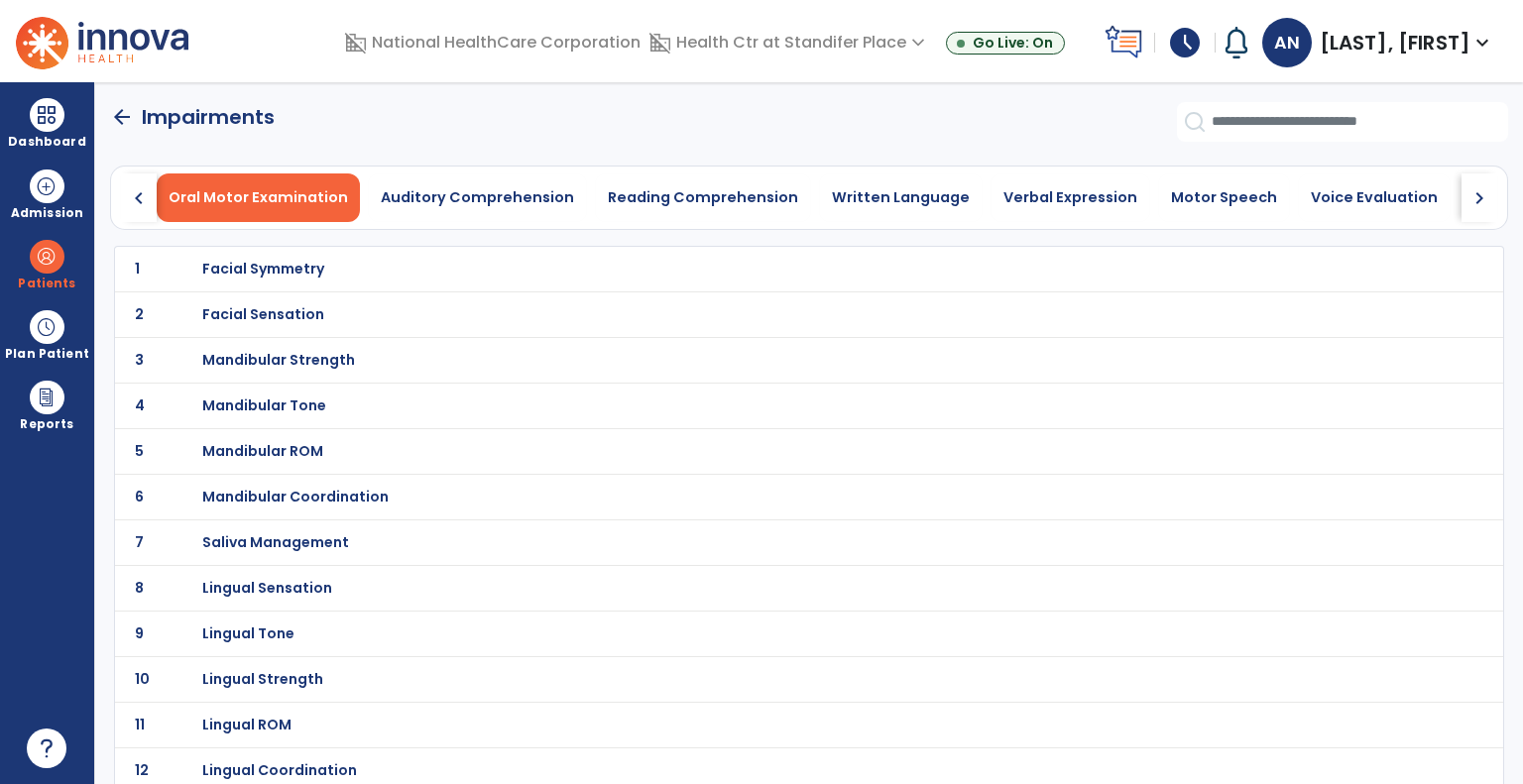 click on "chevron_right" 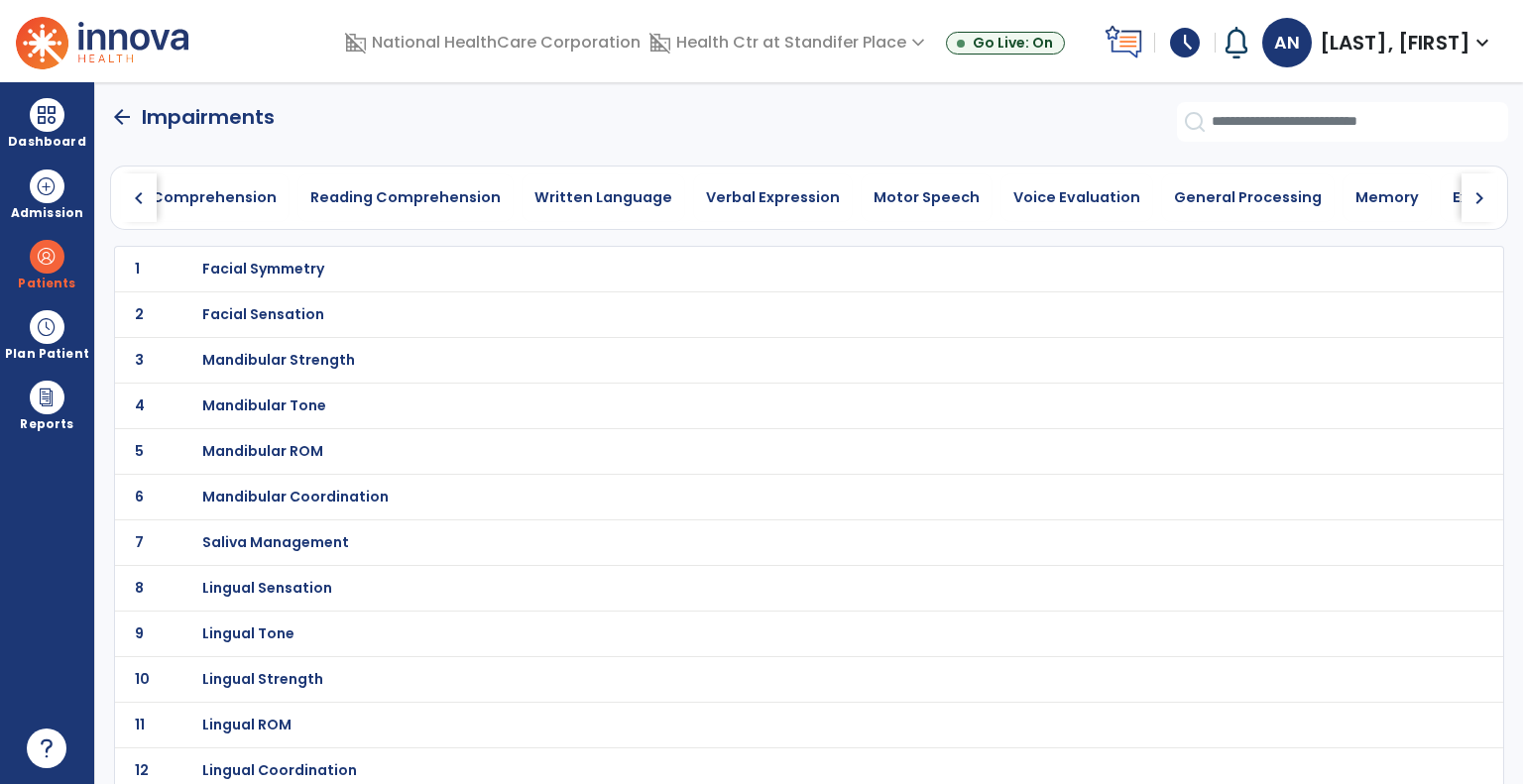 click on "chevron_right" 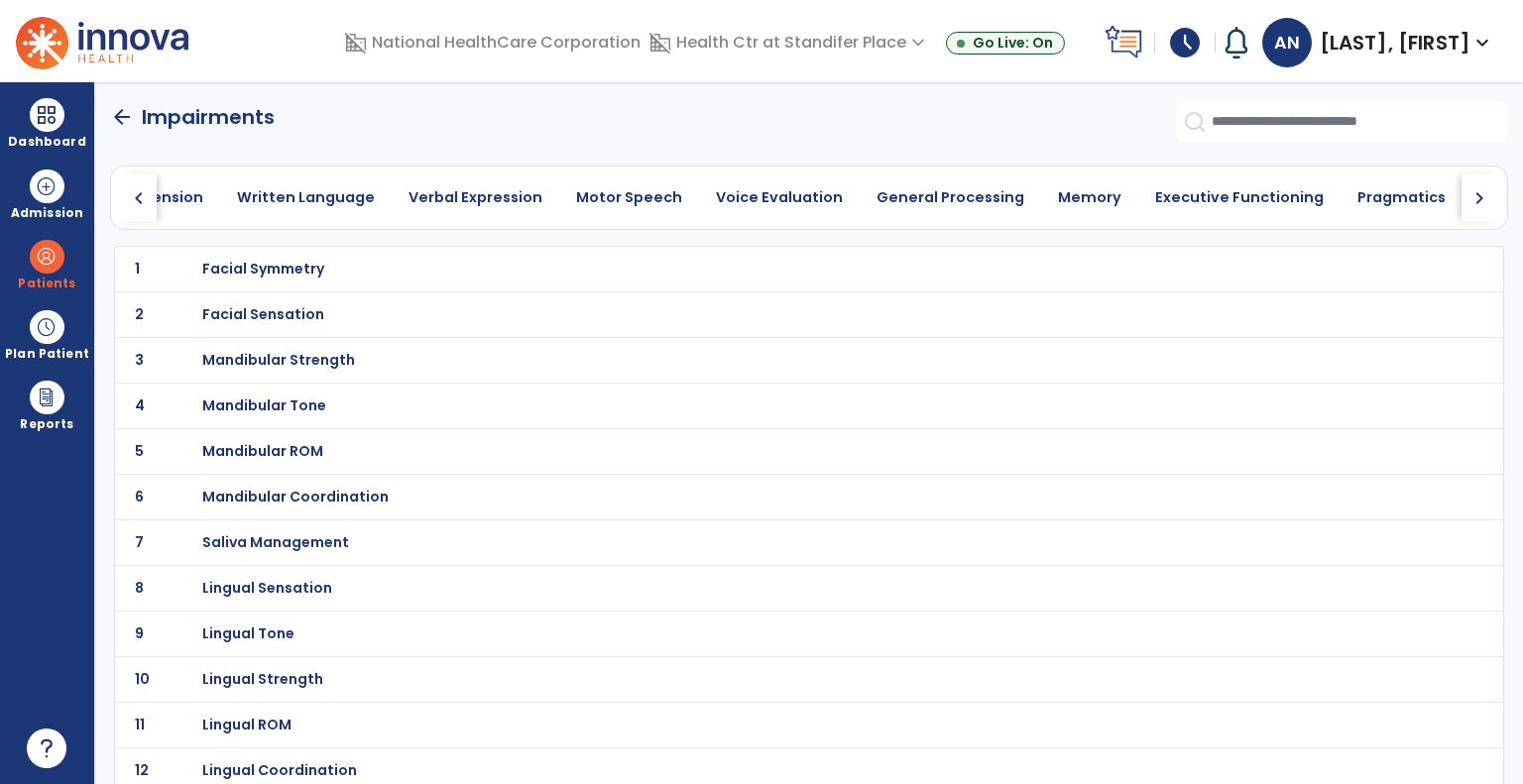 click on "chevron_right" 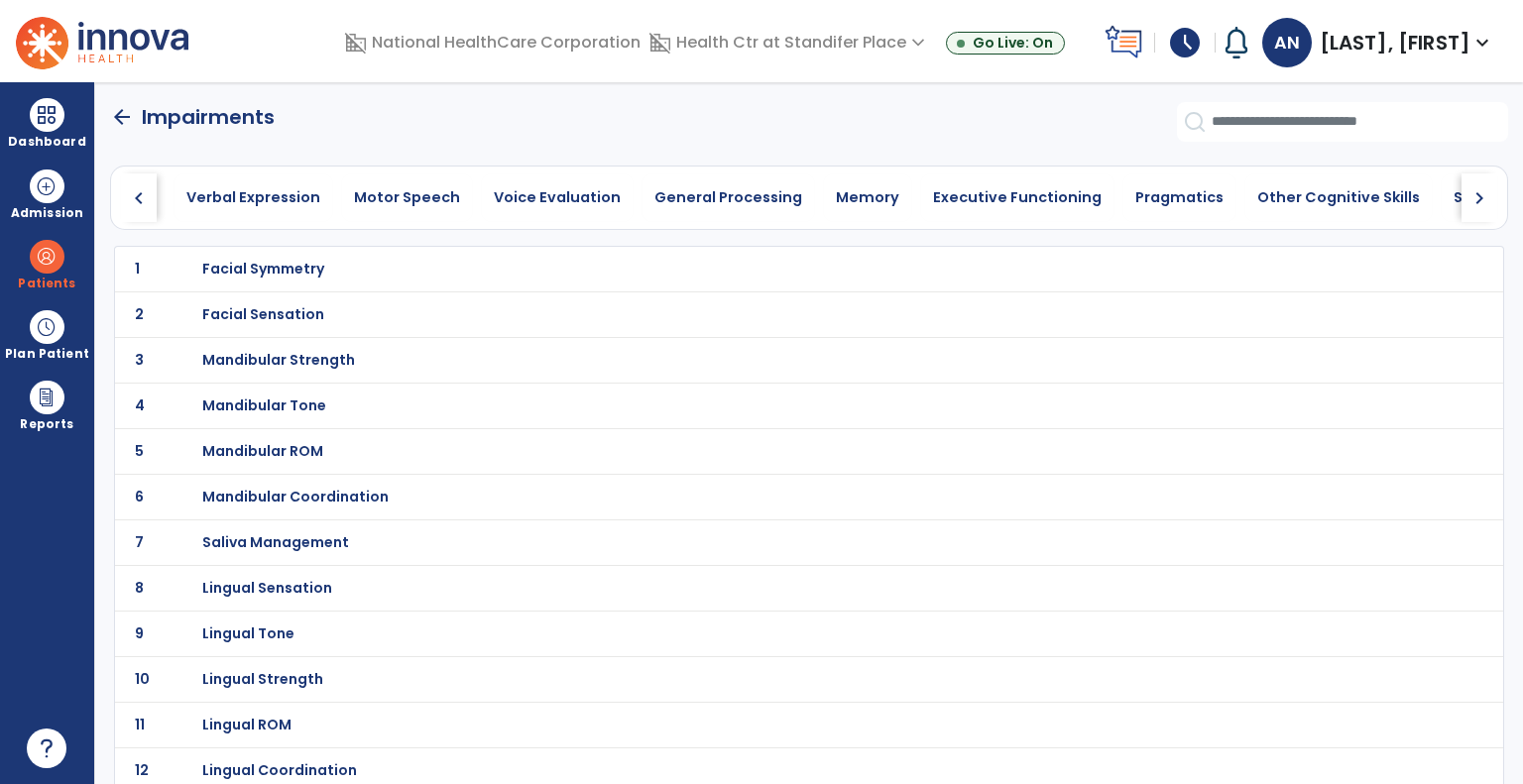 click on "chevron_right" 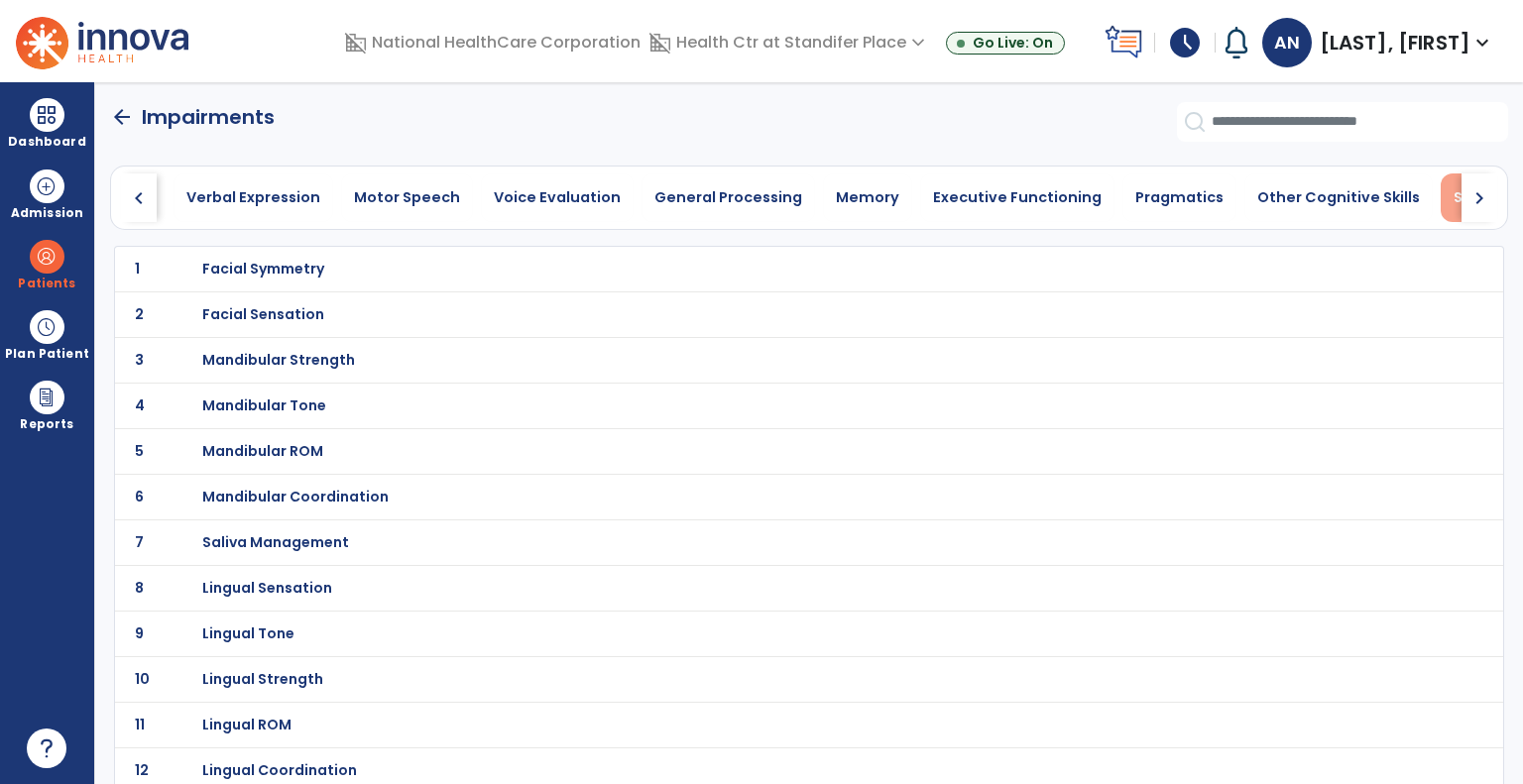 click on "Swallowing" at bounding box center (1495, 197) 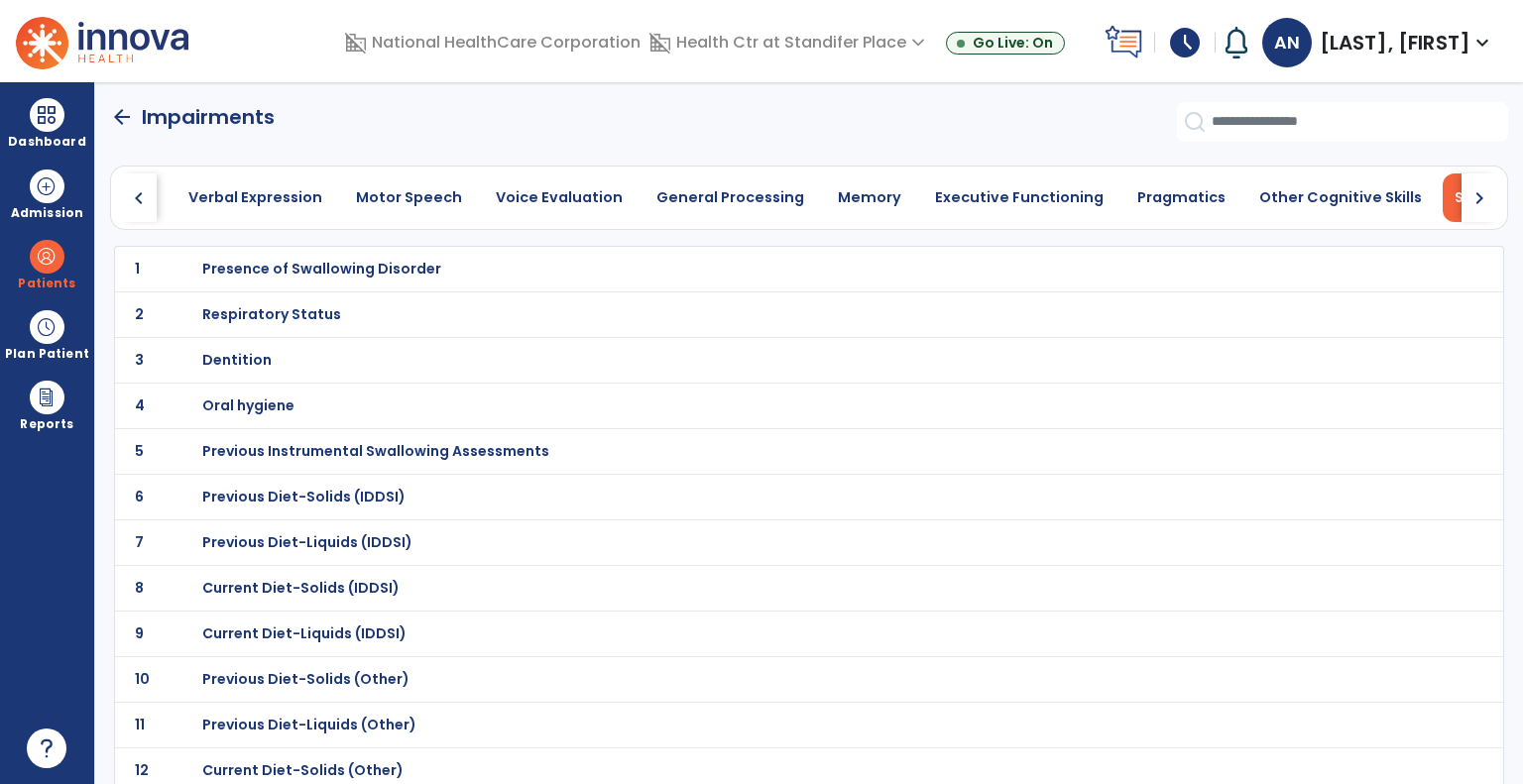 scroll, scrollTop: 0, scrollLeft: 815, axis: horizontal 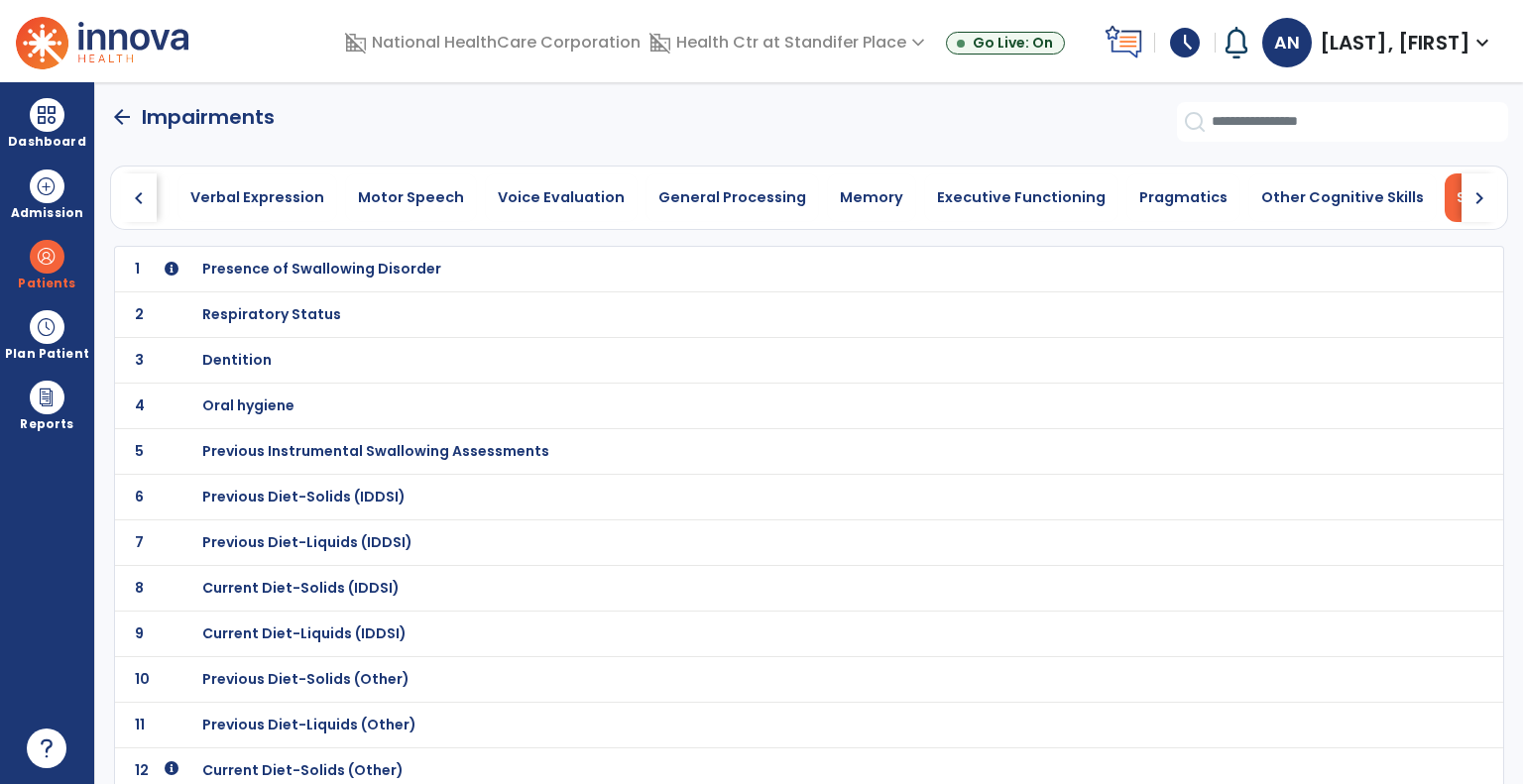 click on "Presence of Swallowing Disorder" at bounding box center [321, 269] 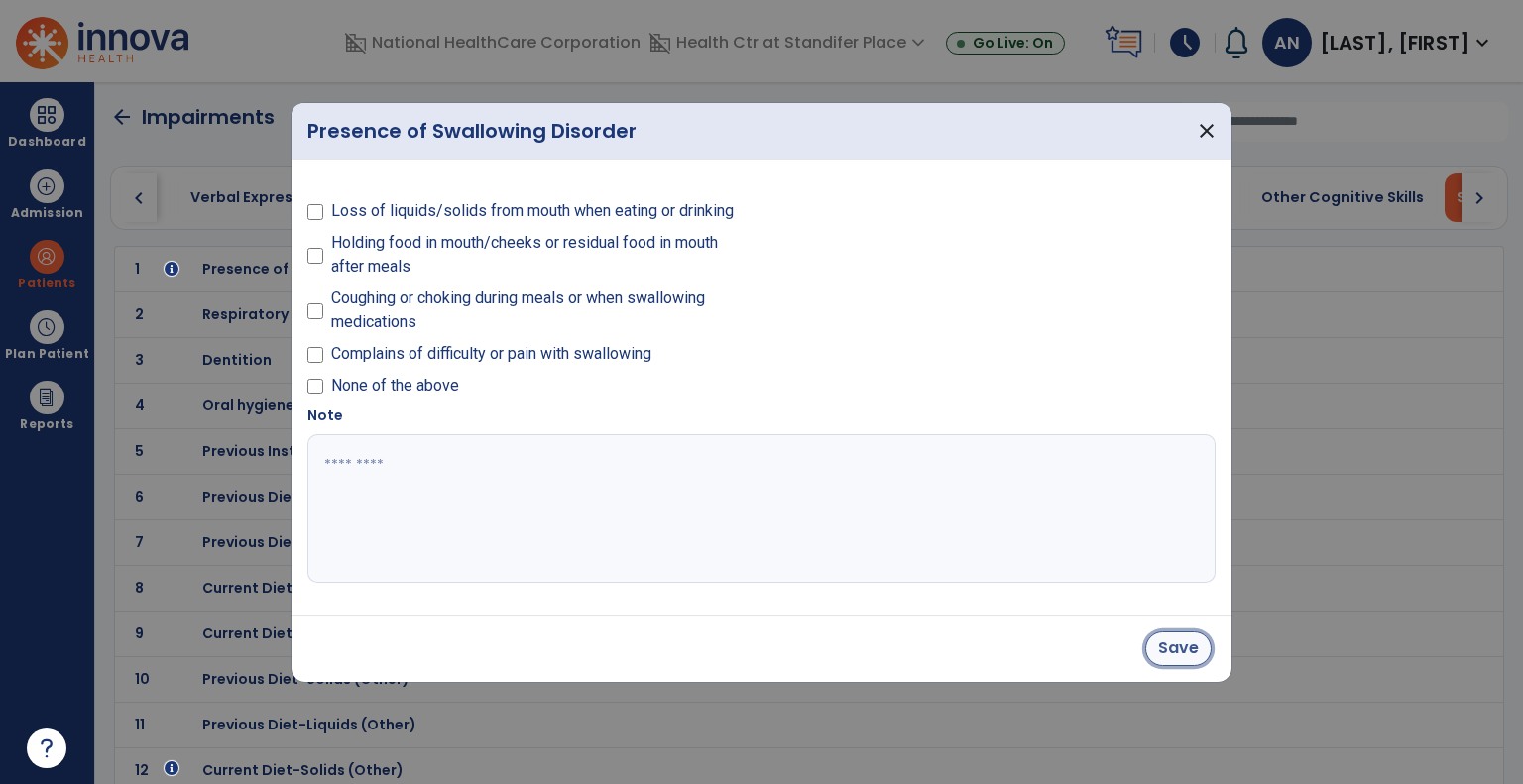 click on "Save" at bounding box center (1178, 648) 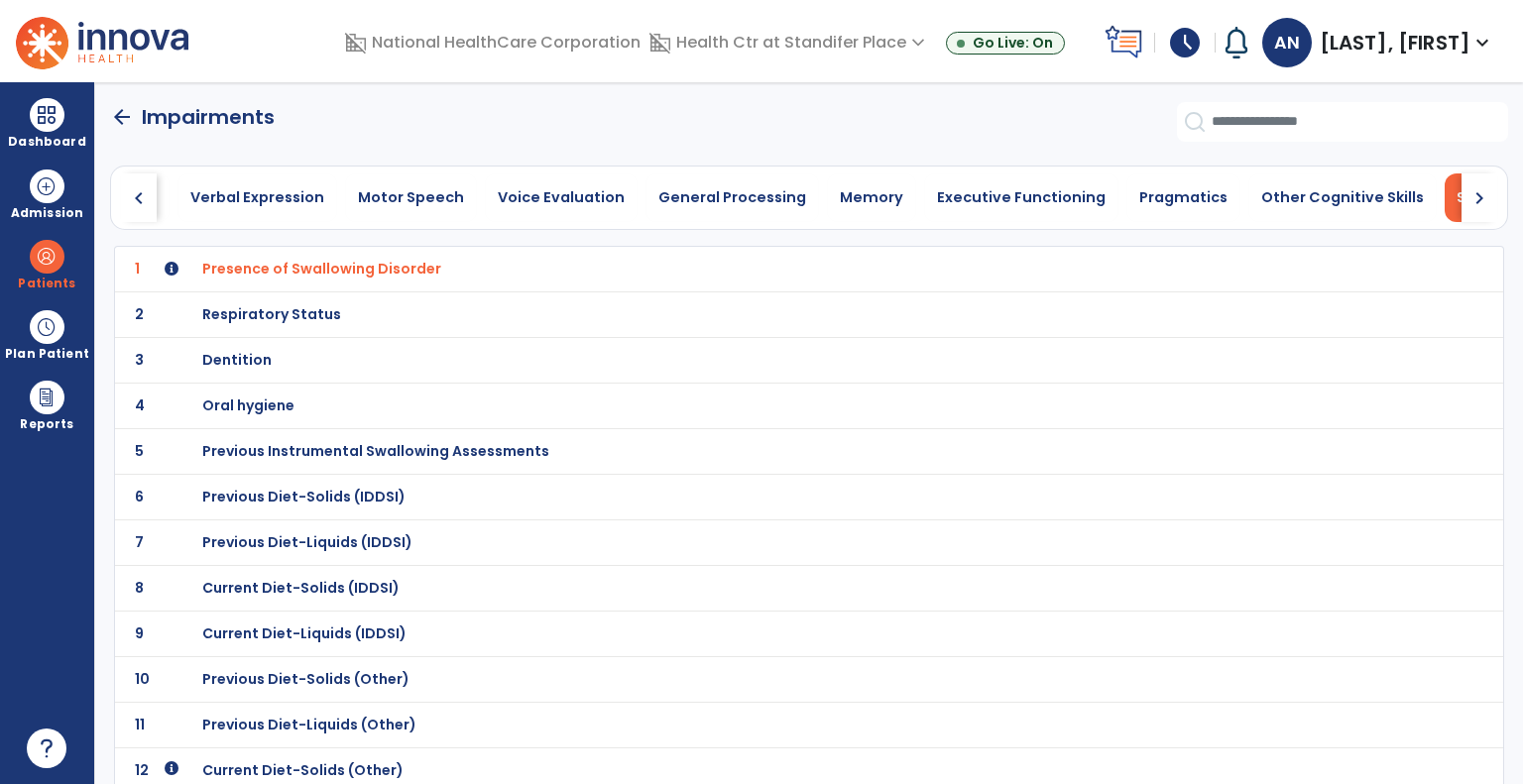 click on "Respiratory Status" at bounding box center (321, 269) 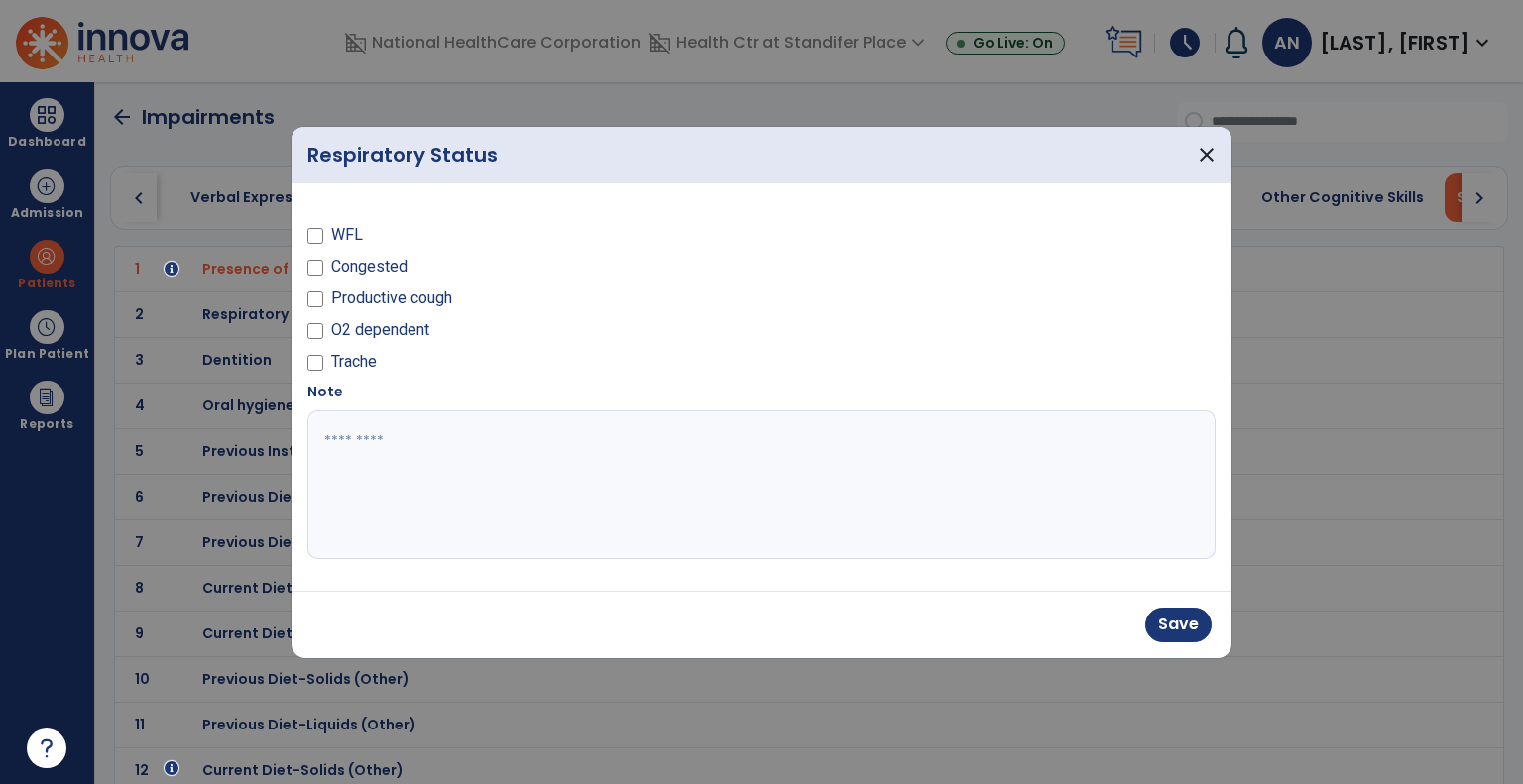 click on "Save" at bounding box center [762, 624] 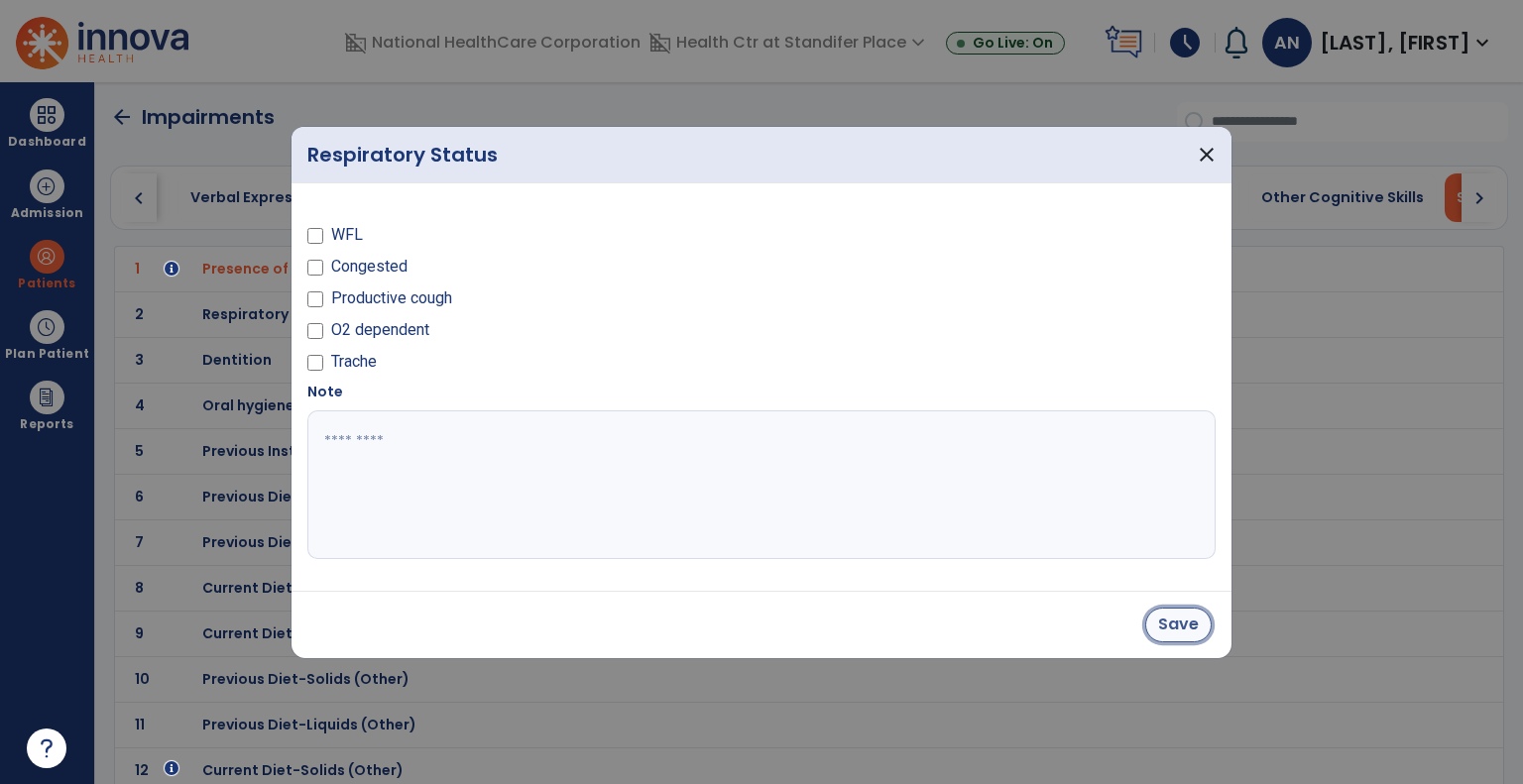click on "Save" at bounding box center [1178, 624] 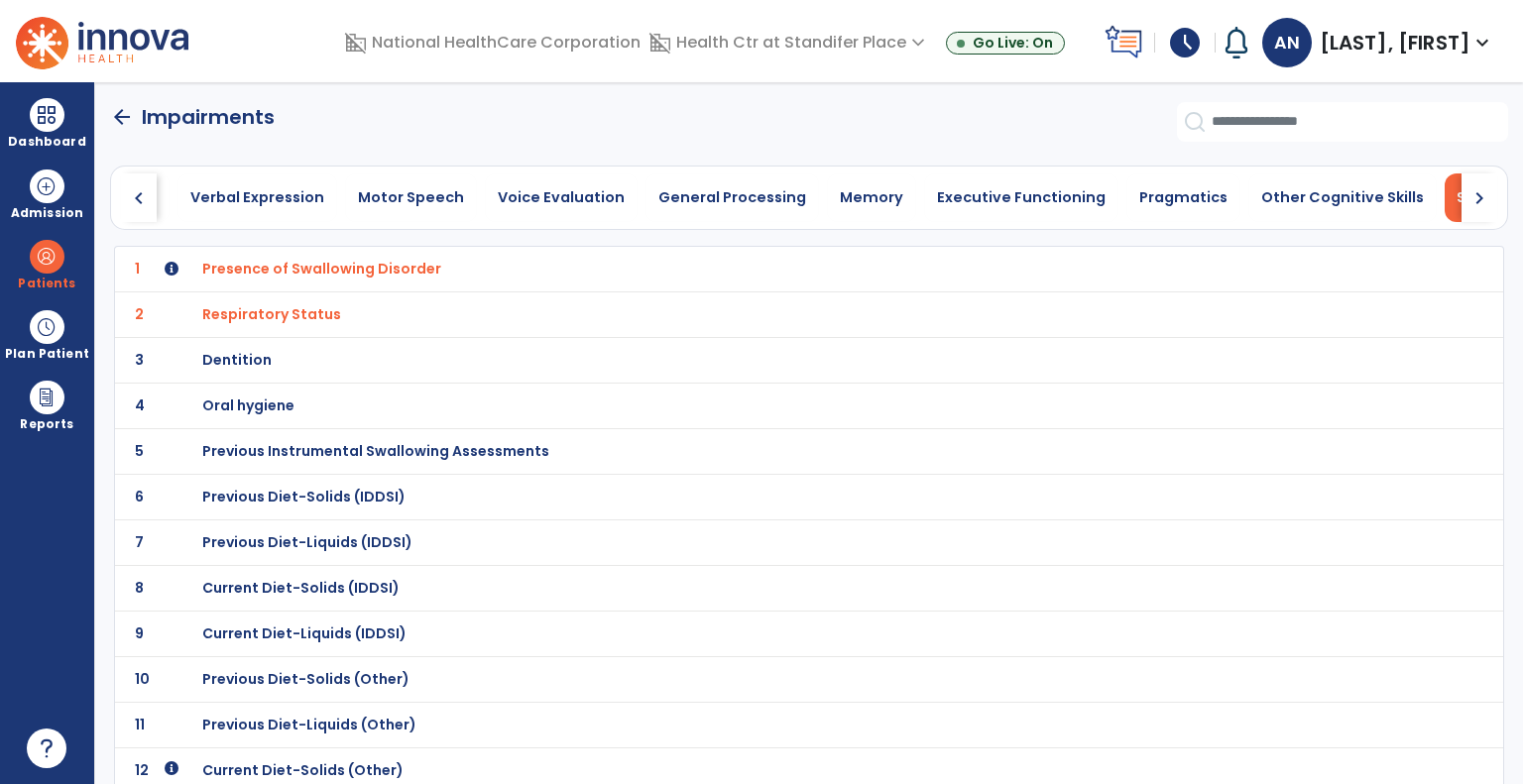 click on "3 Dentition" 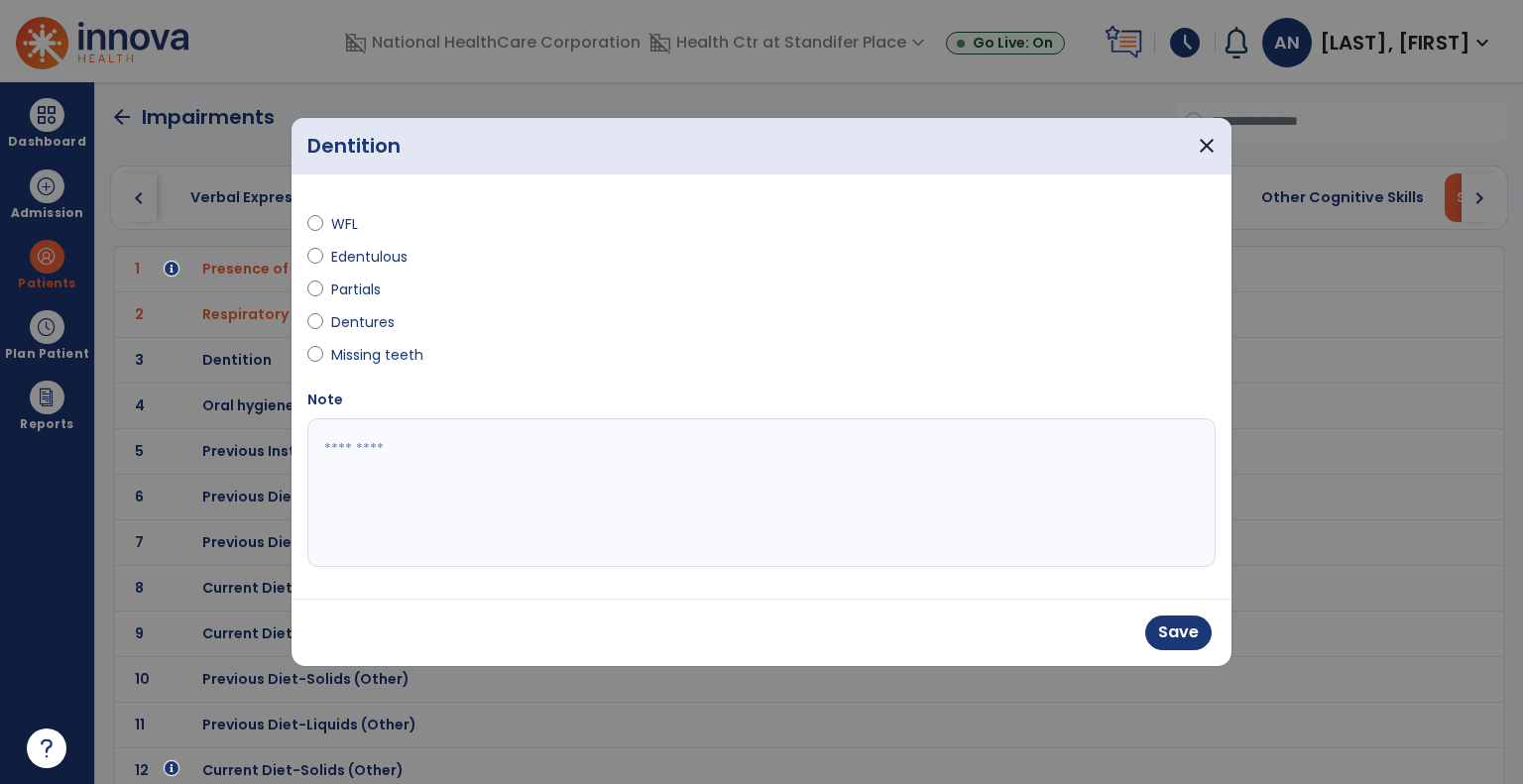 click at bounding box center (762, 493) 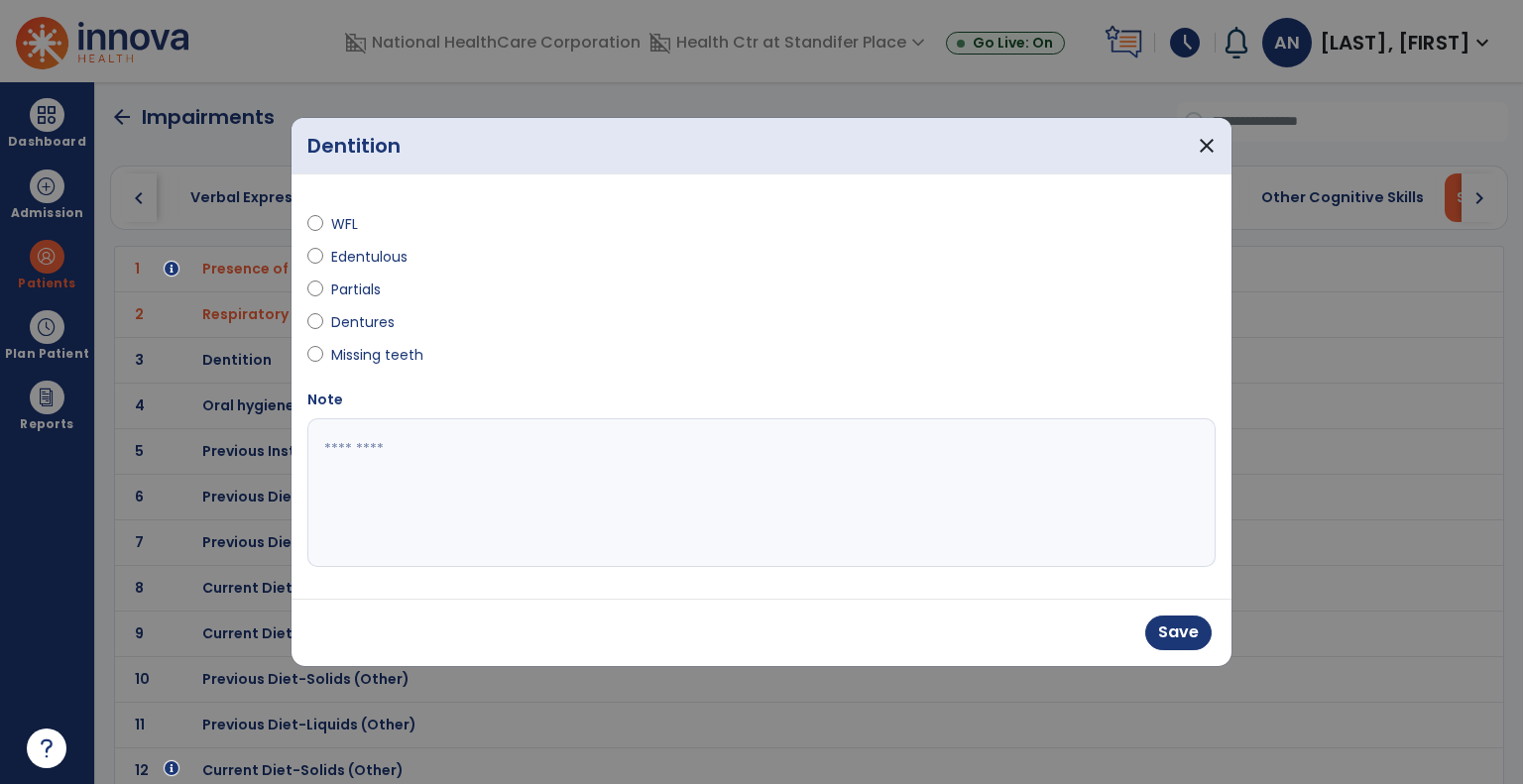 click at bounding box center (762, 493) 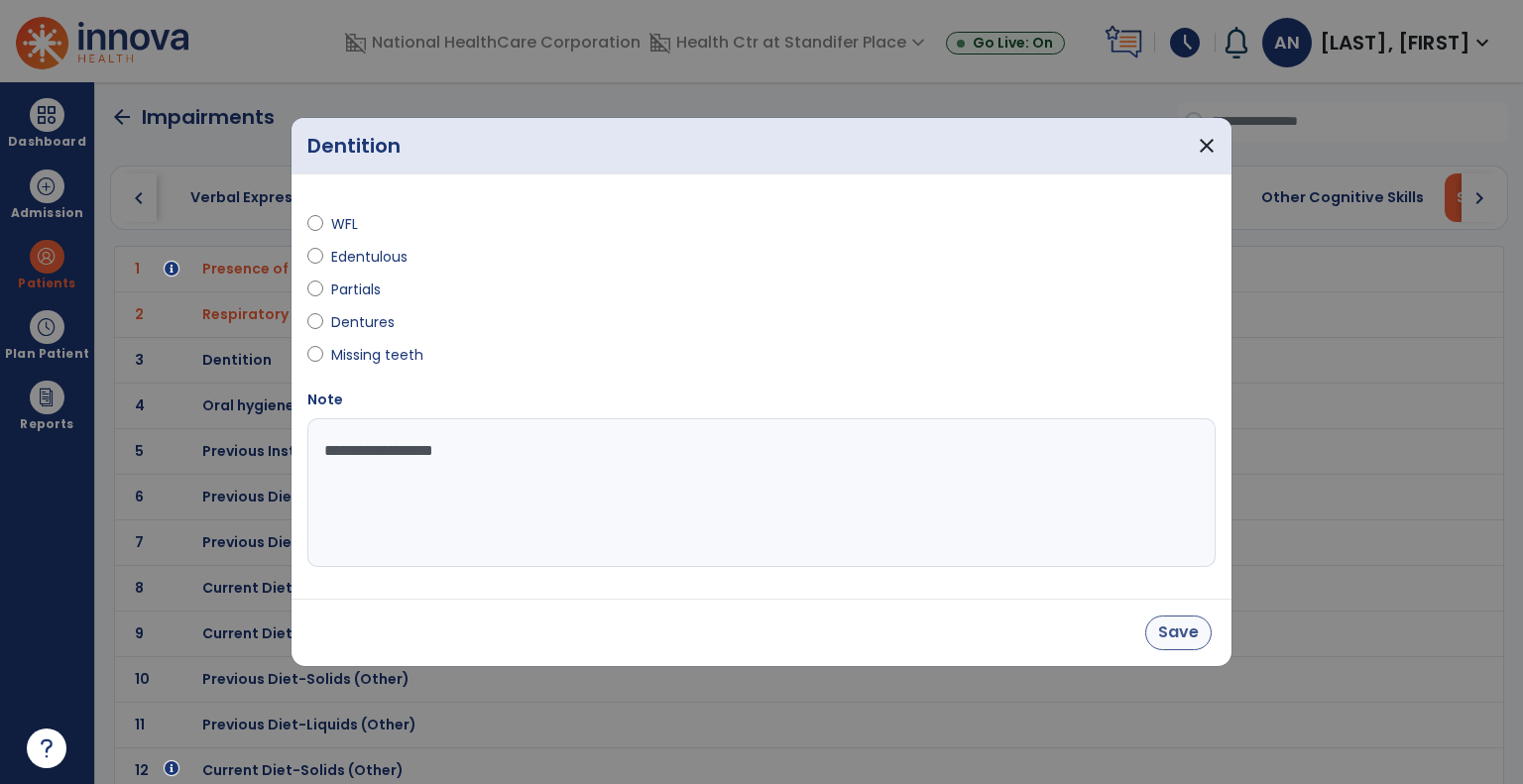 type on "**********" 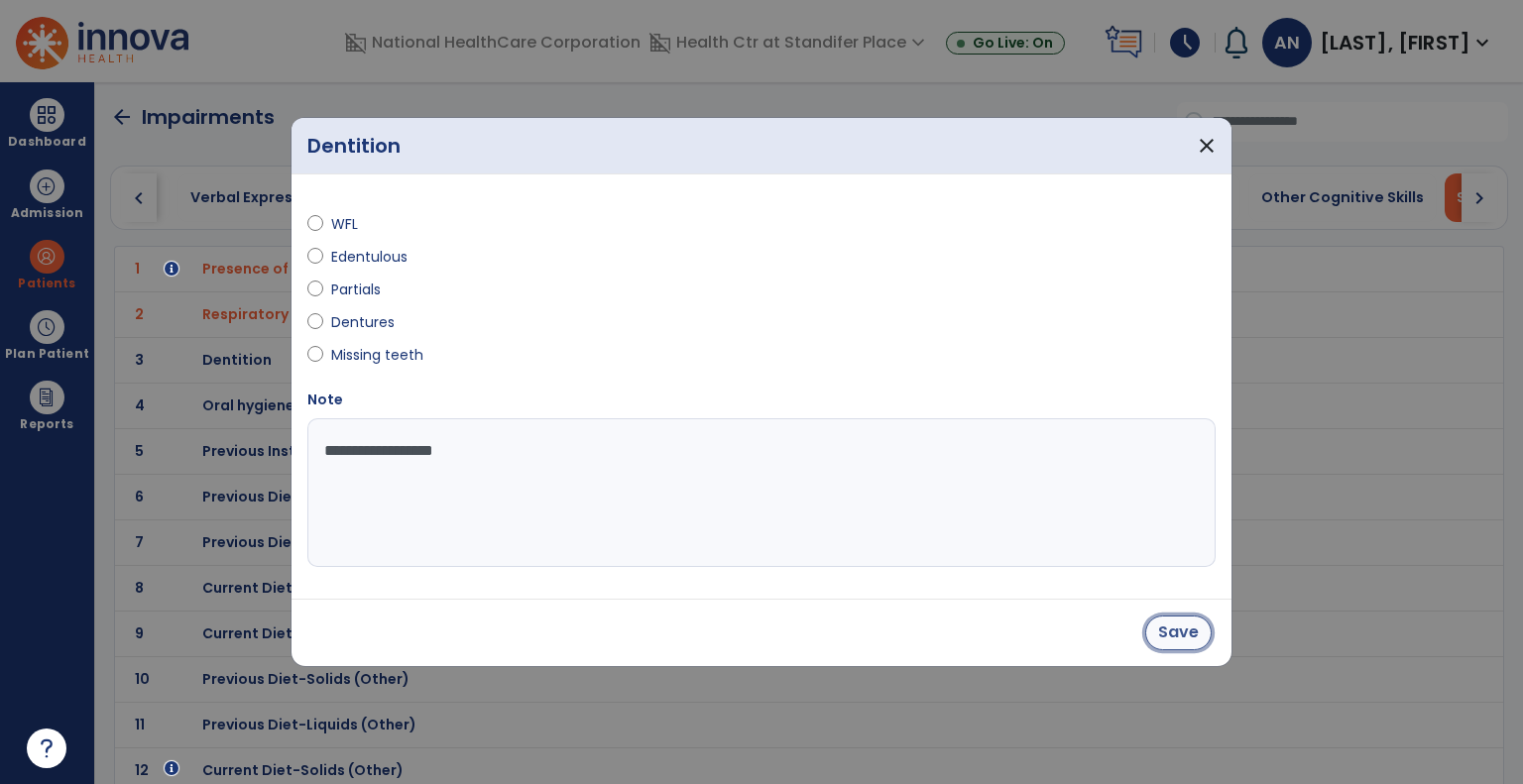 click on "Save" at bounding box center (1178, 632) 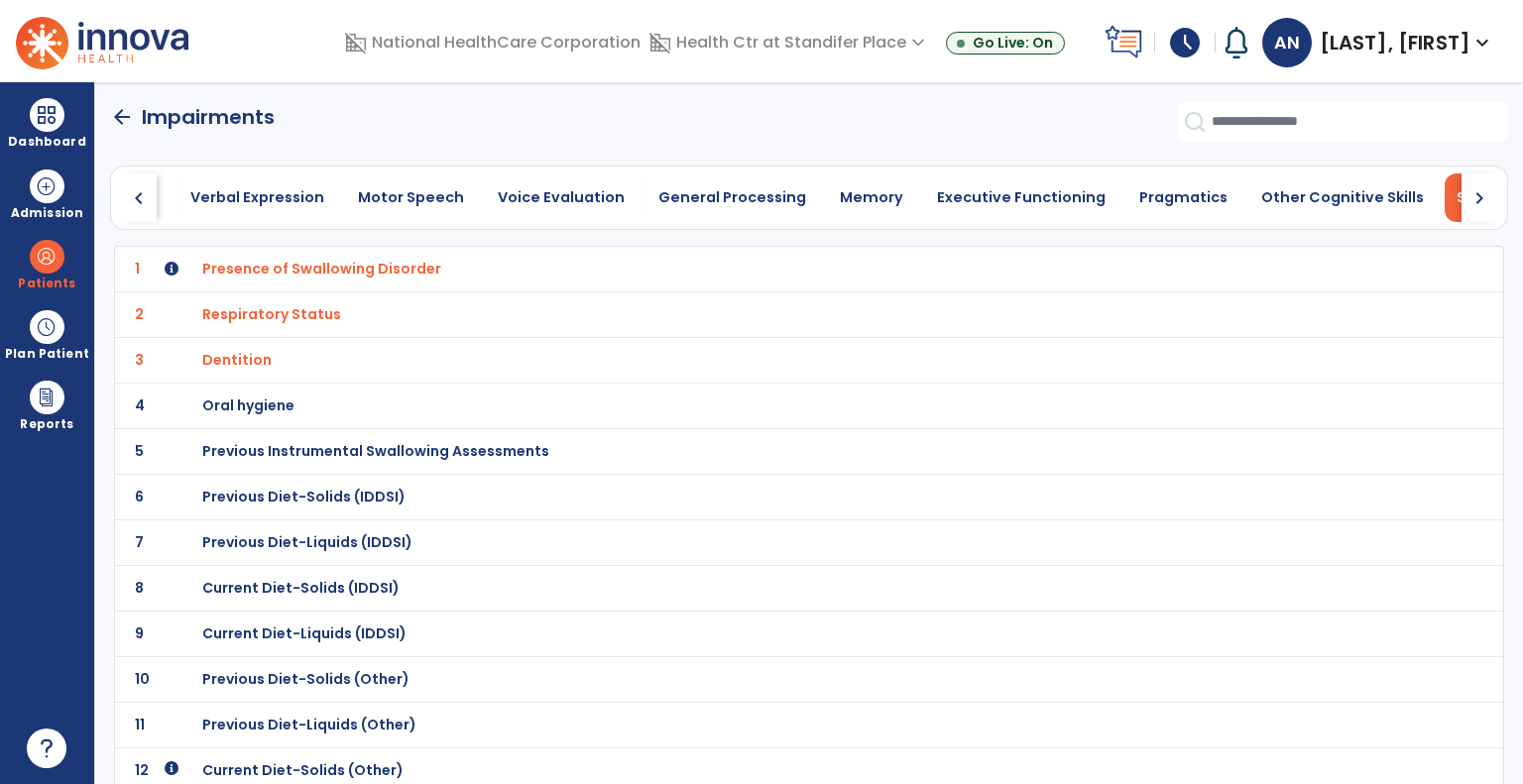 click on "4 Oral hygiene" 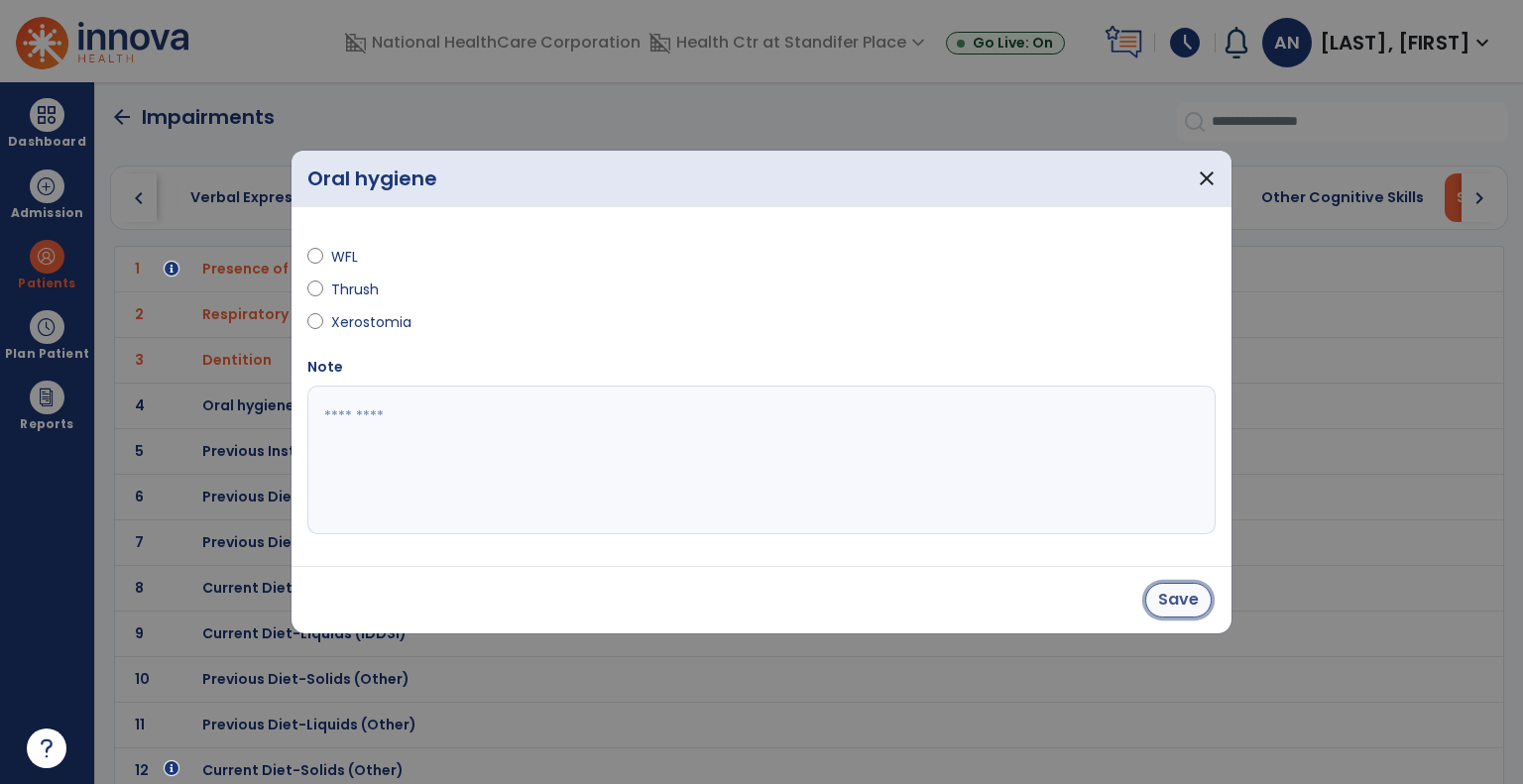 click on "Save" at bounding box center [1178, 600] 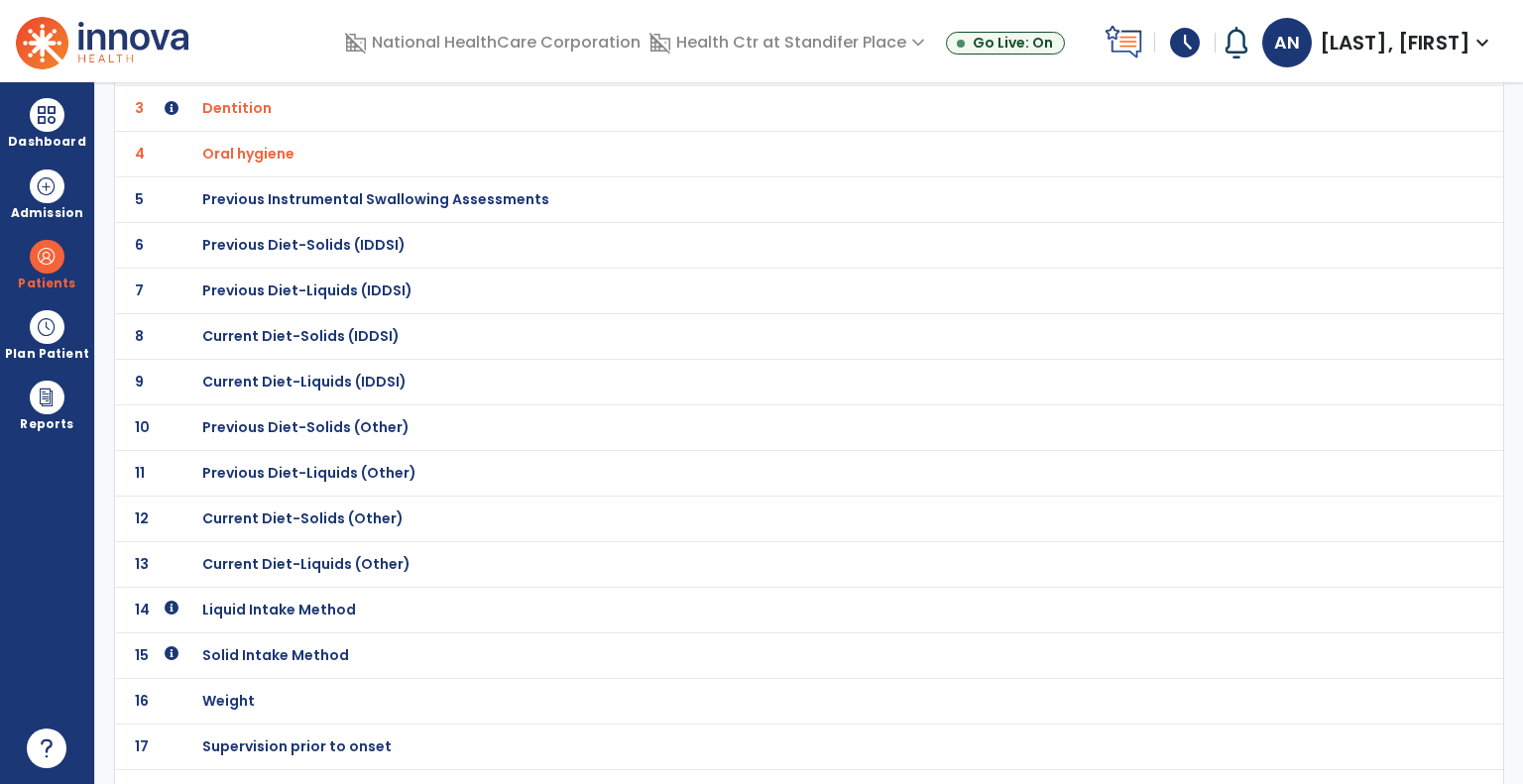 scroll, scrollTop: 297, scrollLeft: 0, axis: vertical 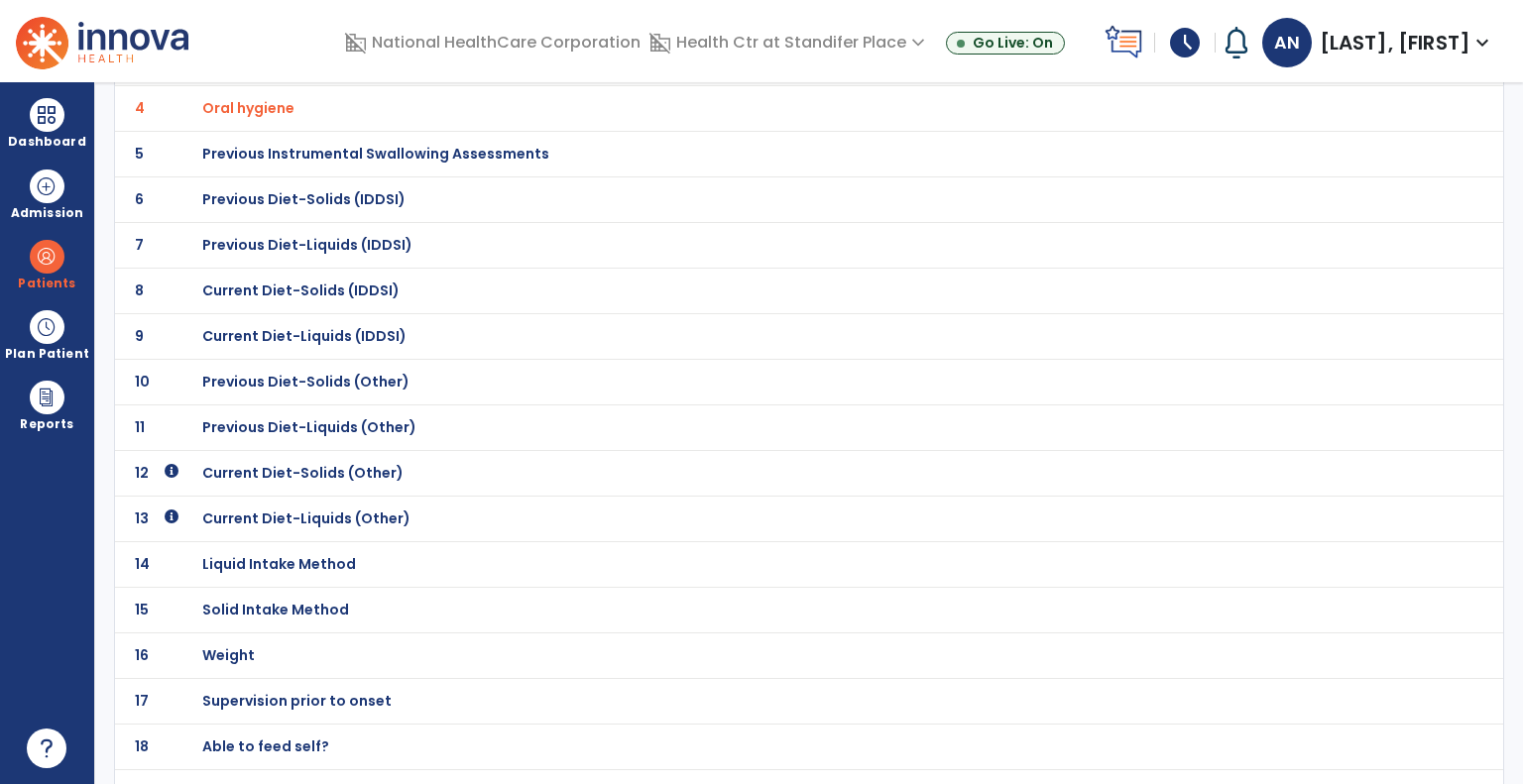 click on "Current Diet-Solids (Other)" at bounding box center [321, -29] 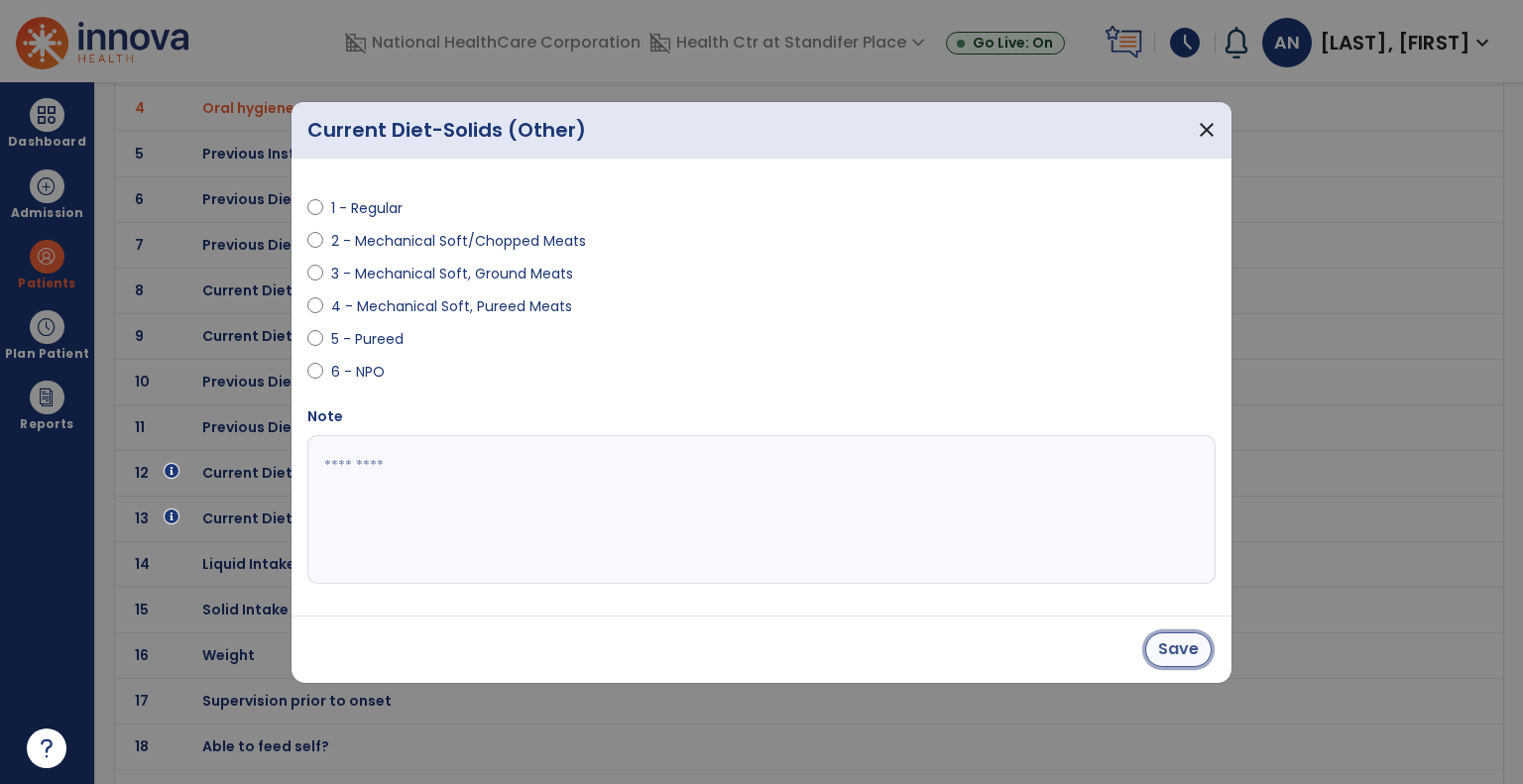 click on "Save" at bounding box center [1178, 649] 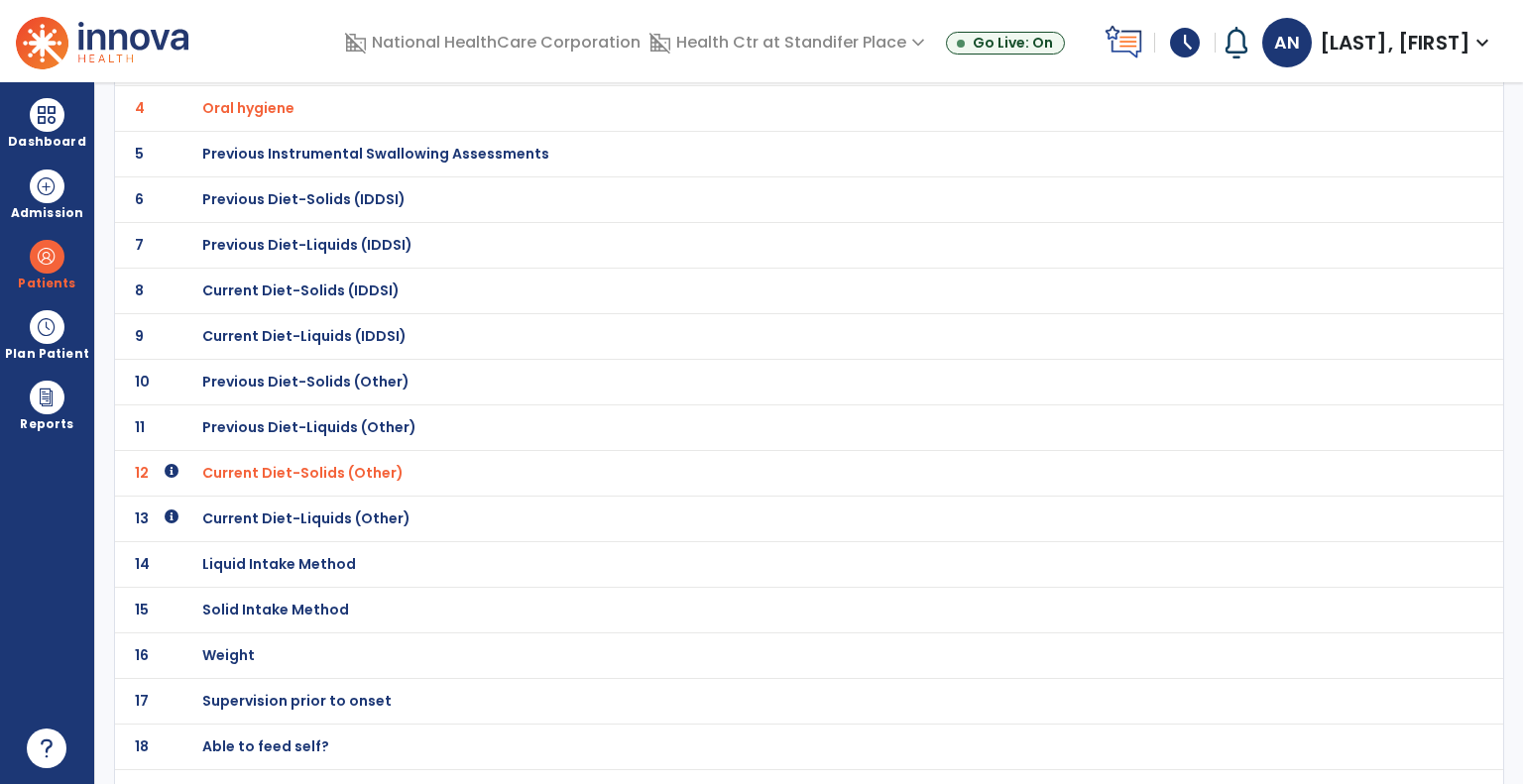 click on "Current Diet-Liquids (Other)" at bounding box center (321, -29) 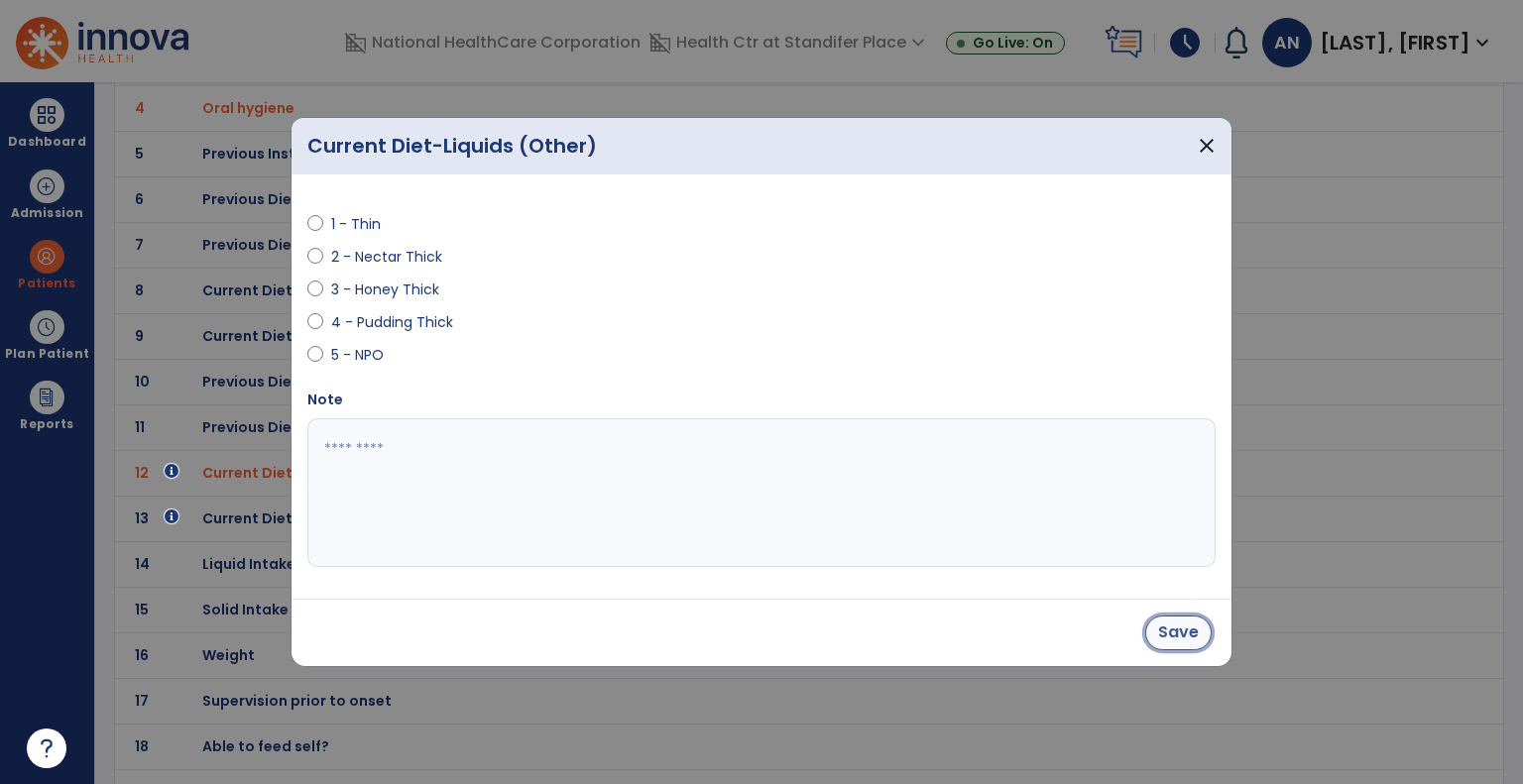 click on "Save" at bounding box center (1178, 632) 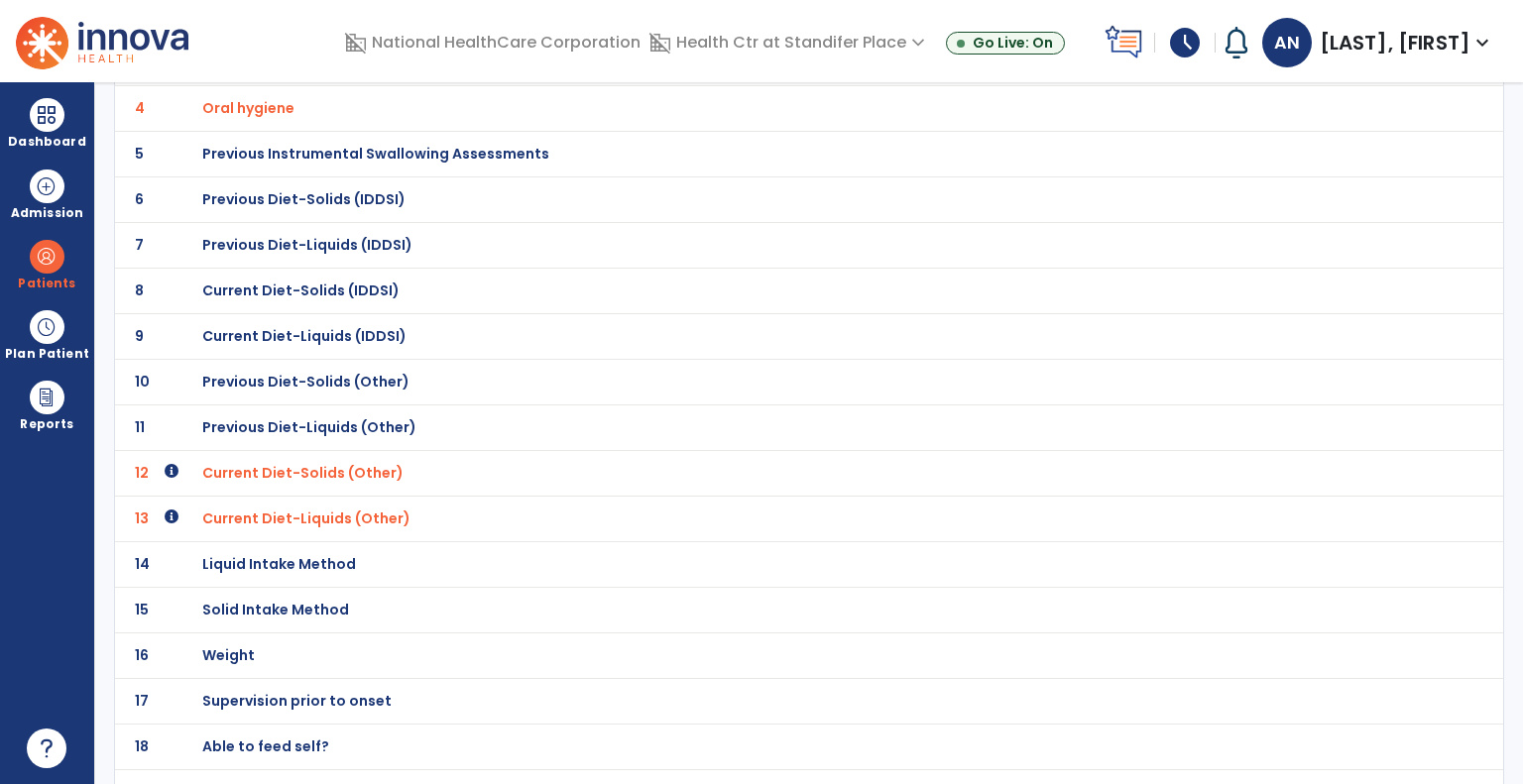 scroll, scrollTop: 369, scrollLeft: 0, axis: vertical 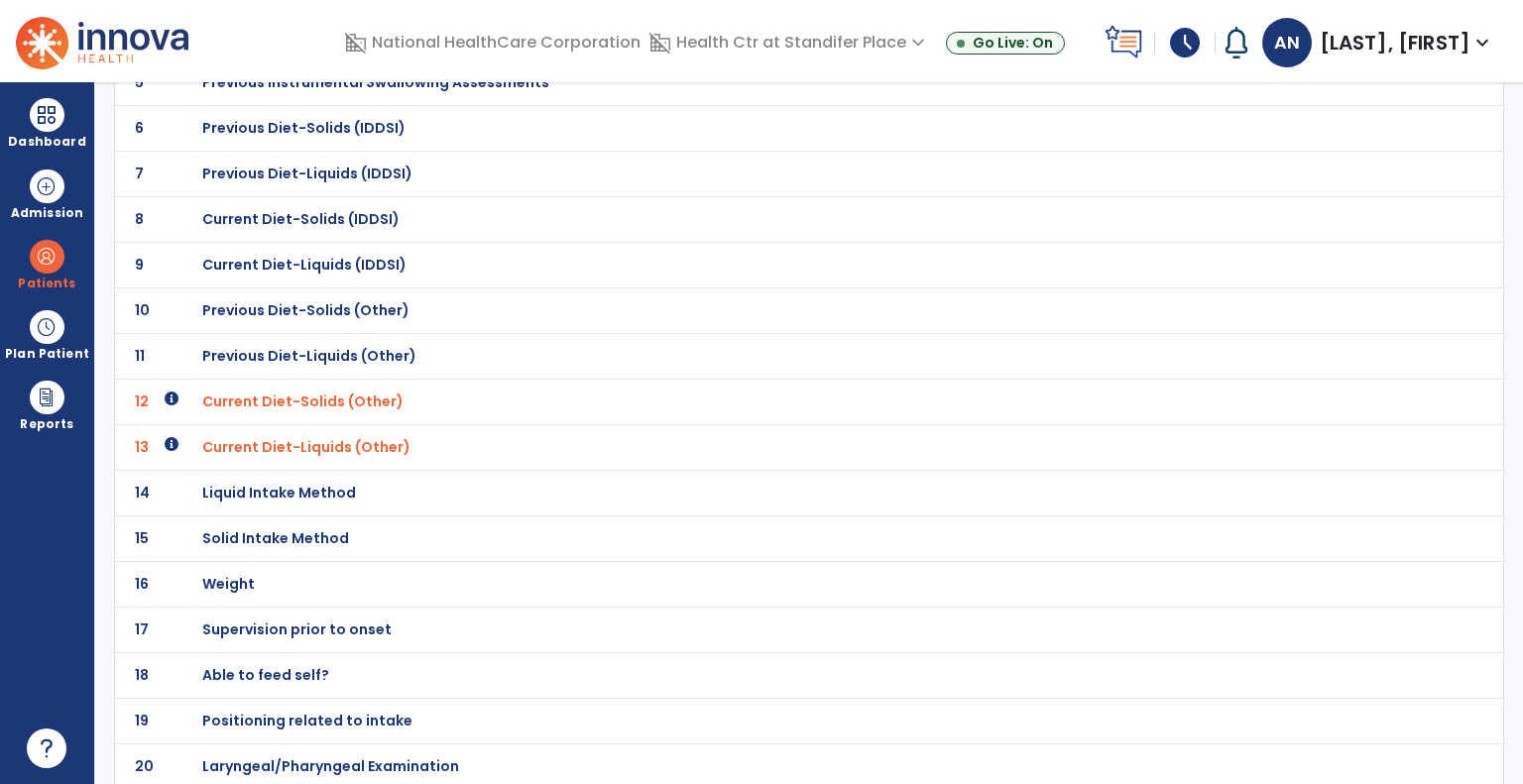 click on "Laryngeal/Pharyngeal Examination" at bounding box center [321, -100] 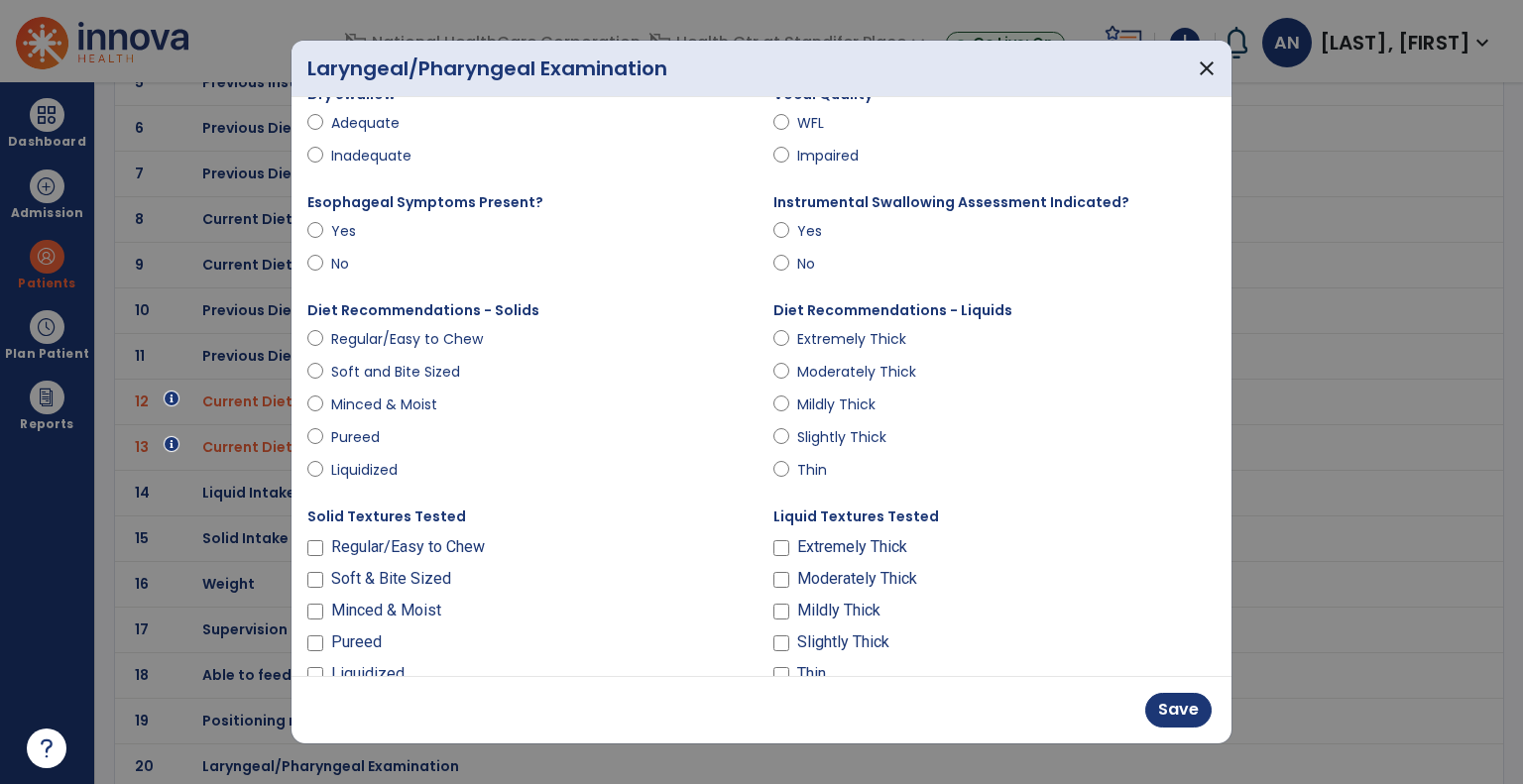 scroll, scrollTop: 297, scrollLeft: 0, axis: vertical 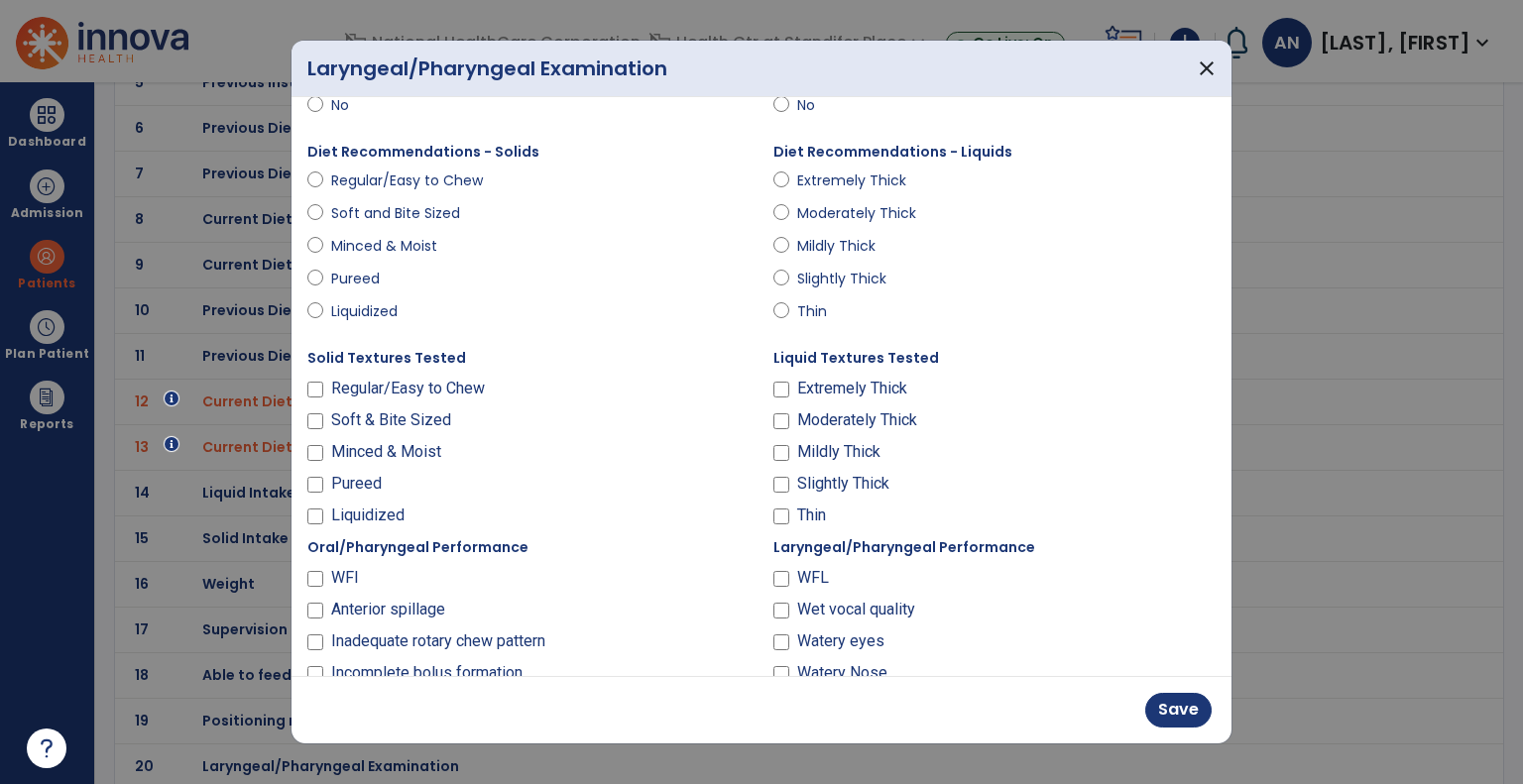 click on "Solid Textures Tested     Regular/Easy to Chew      Soft & Bite Sized      Minced & Moist      Pureed      Liquidized" at bounding box center (528, 440) 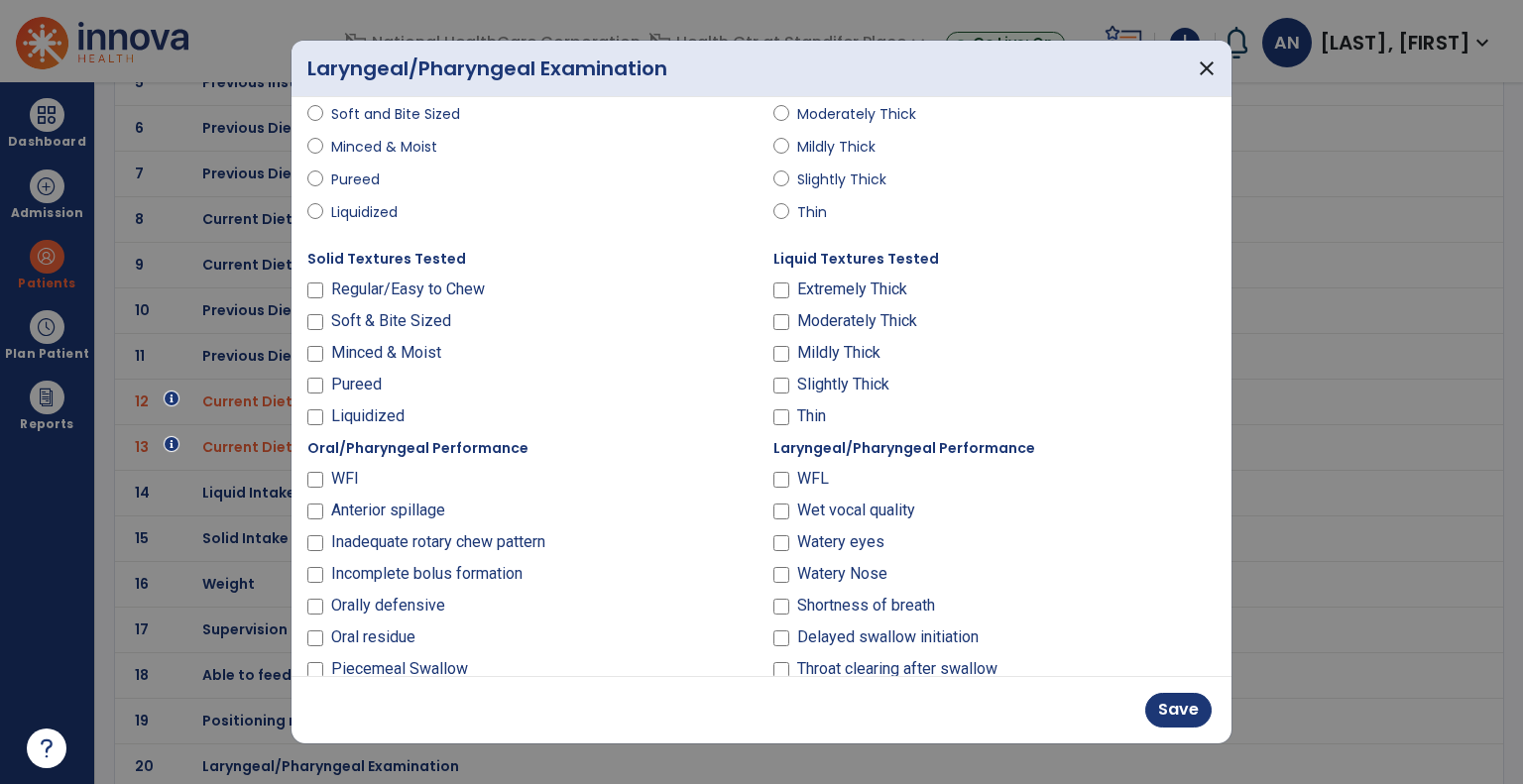 scroll, scrollTop: 496, scrollLeft: 0, axis: vertical 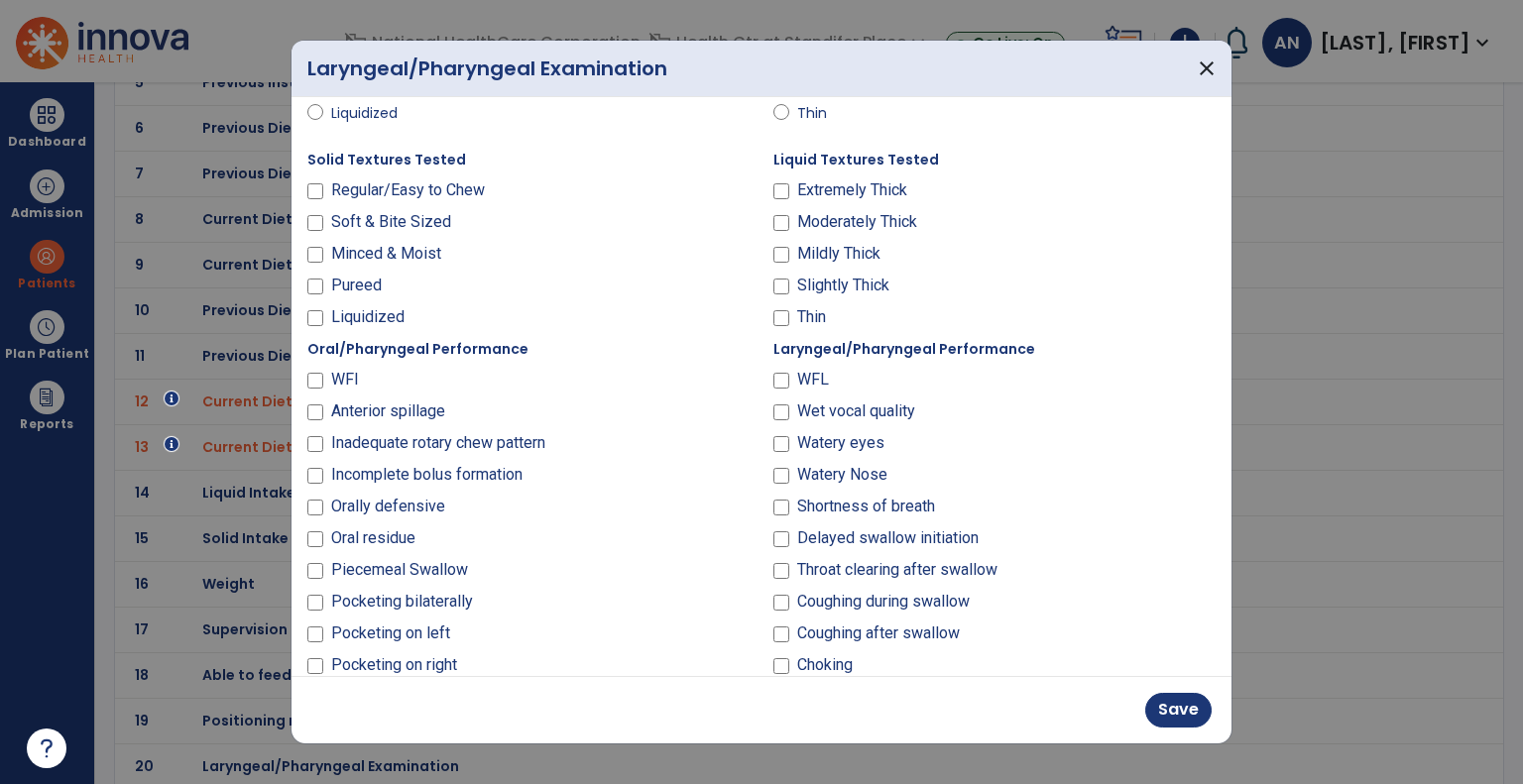 click on "WFl" at bounding box center (528, 384) 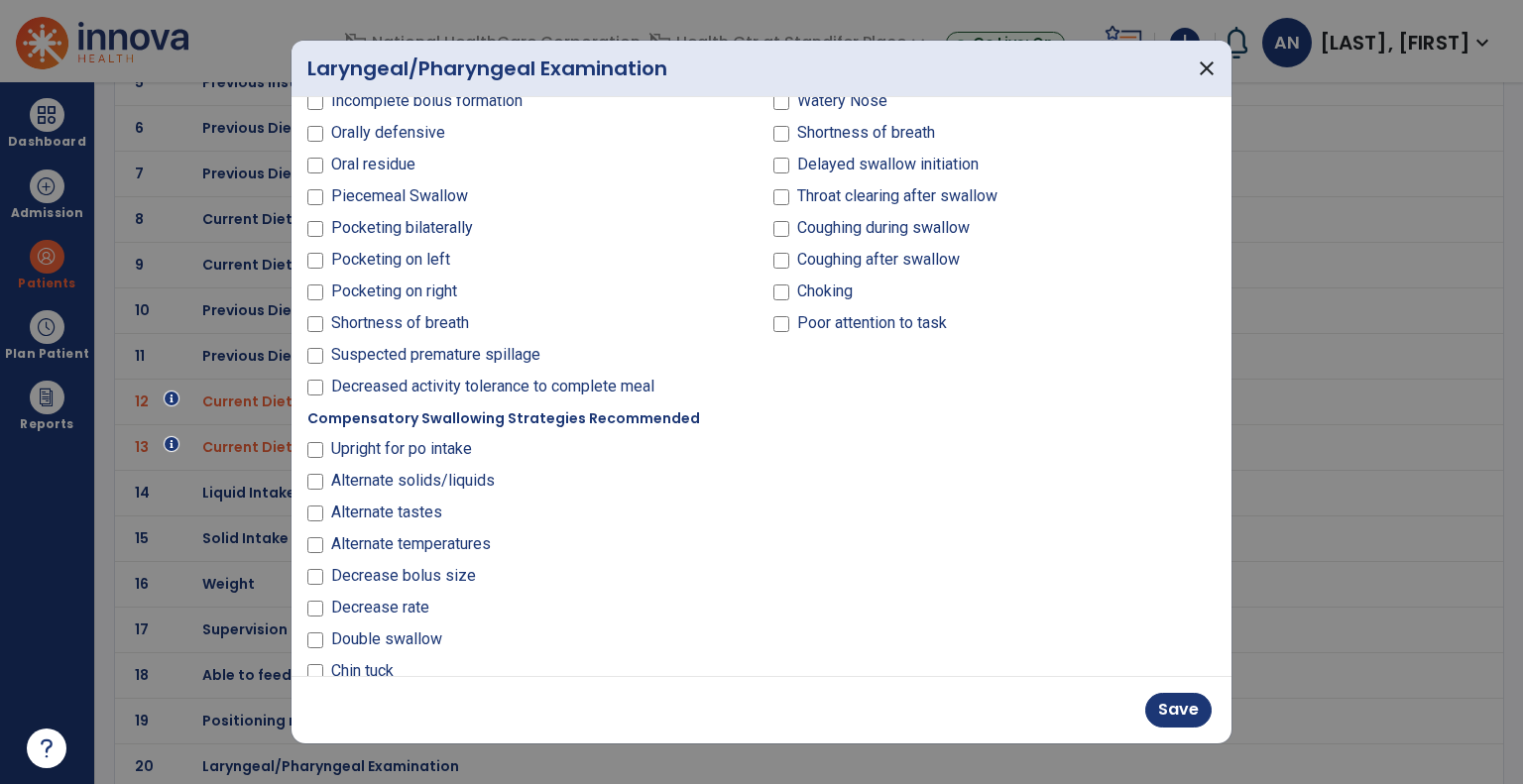 scroll, scrollTop: 892, scrollLeft: 0, axis: vertical 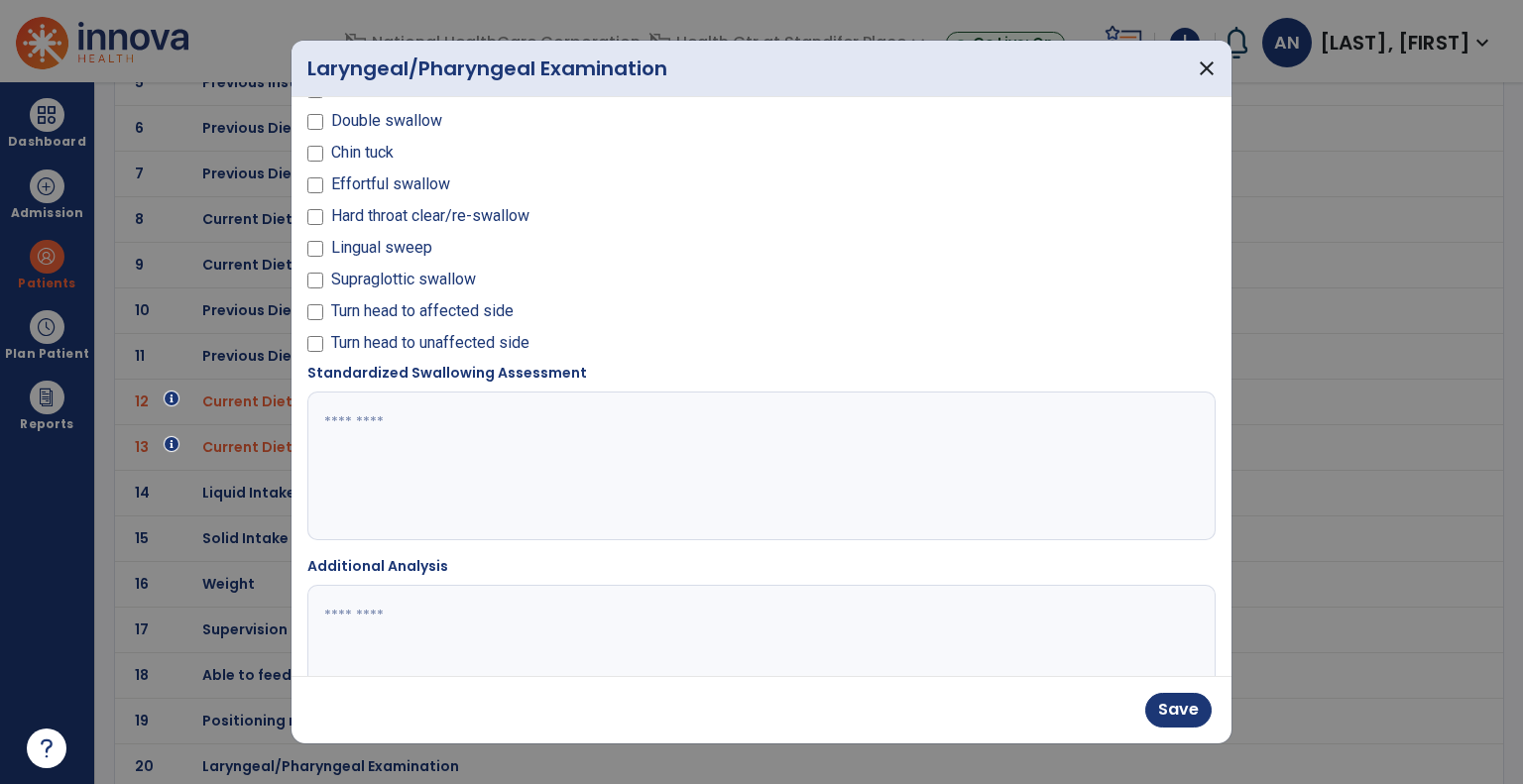 click at bounding box center [760, 466] 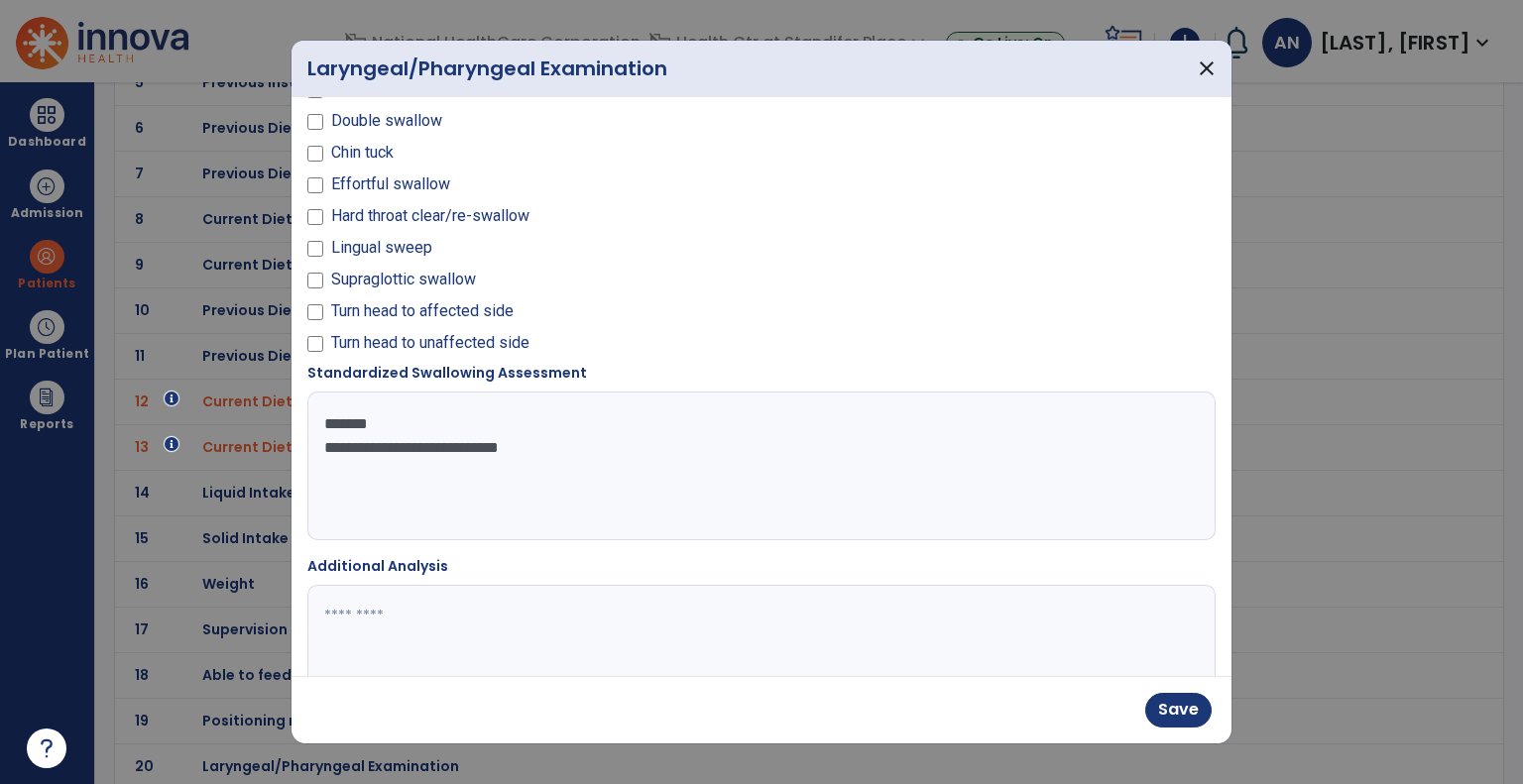 click on "**********" at bounding box center (760, 466) 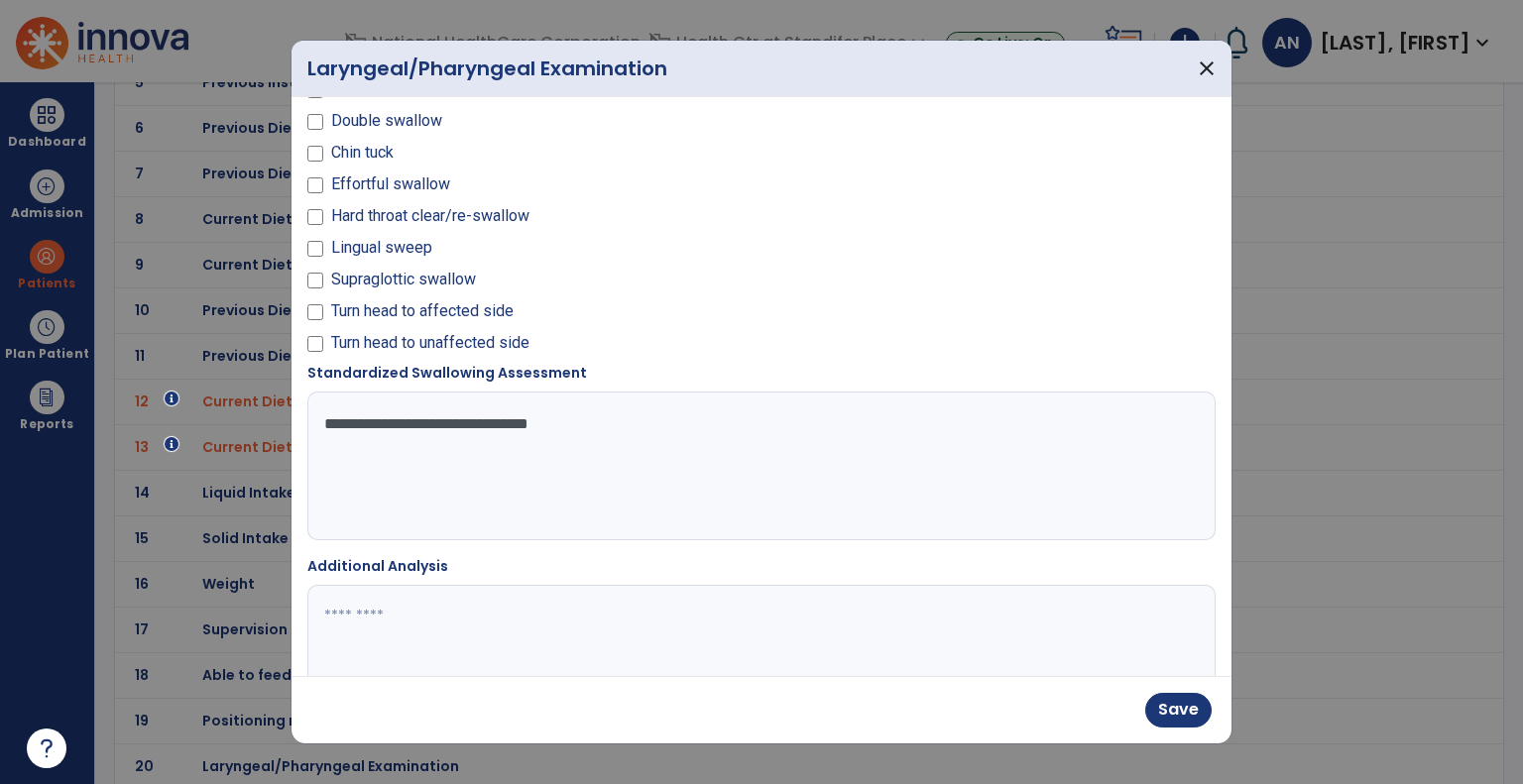 click on "**********" at bounding box center [760, 466] 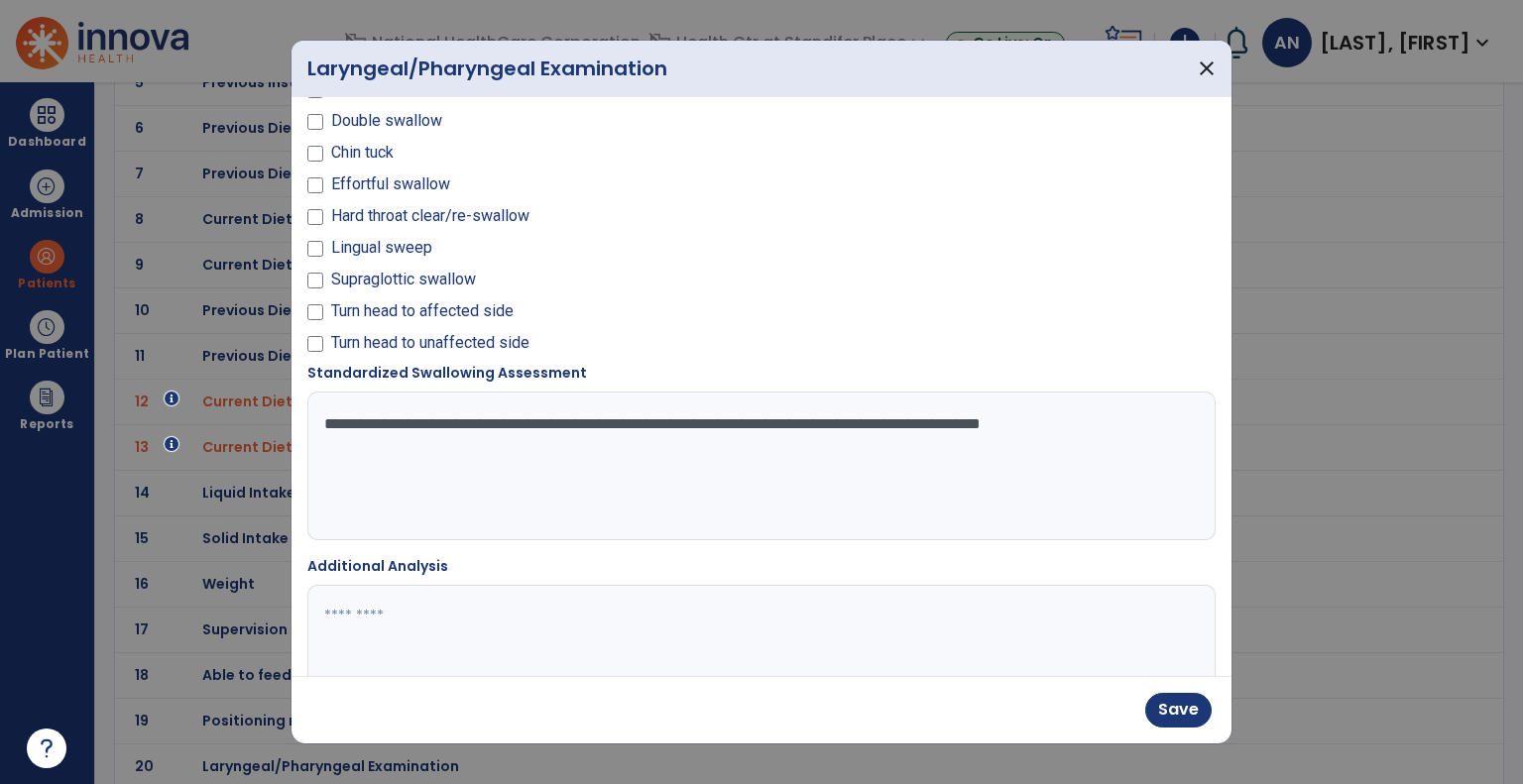 click on "**********" at bounding box center [760, 466] 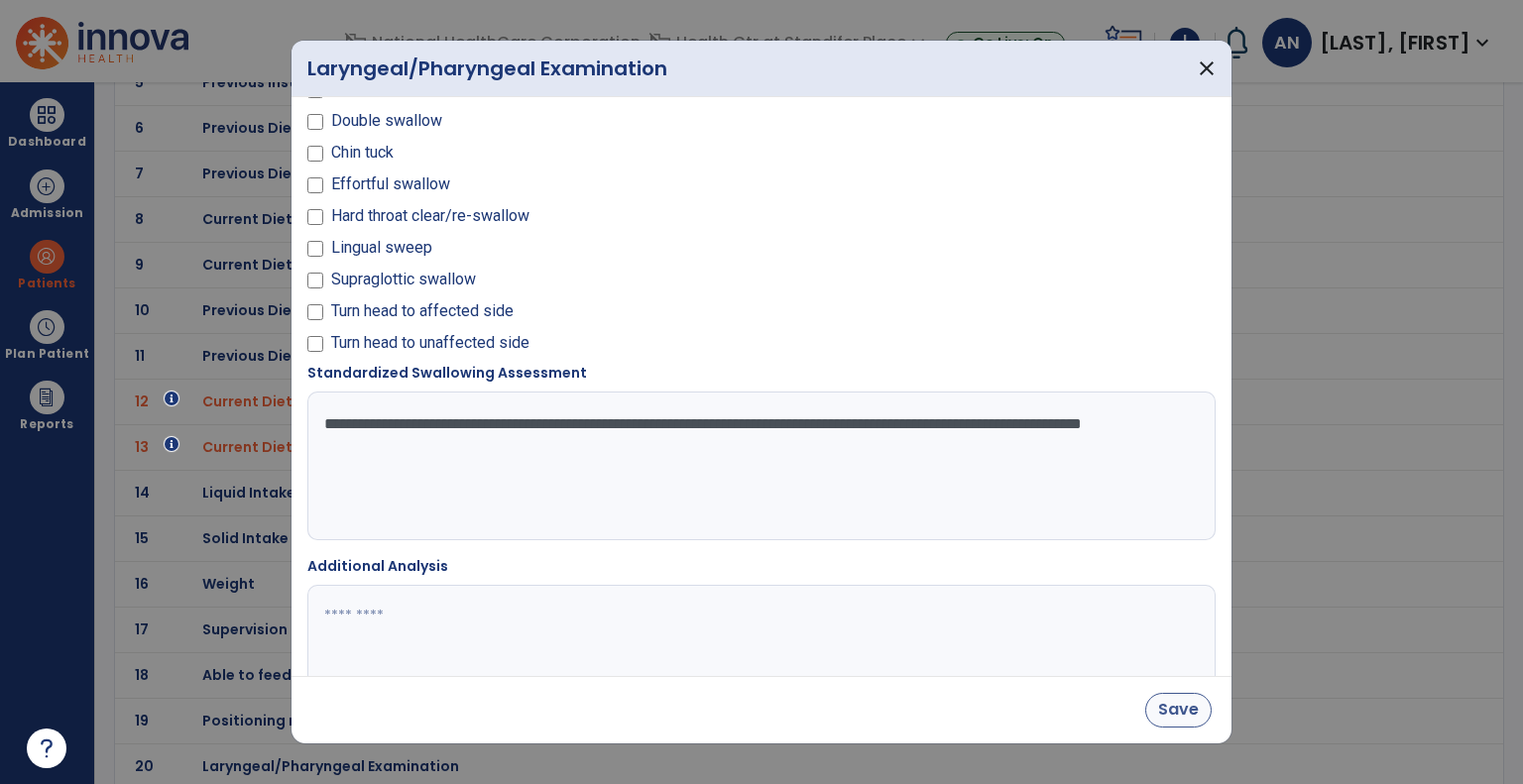 type on "**********" 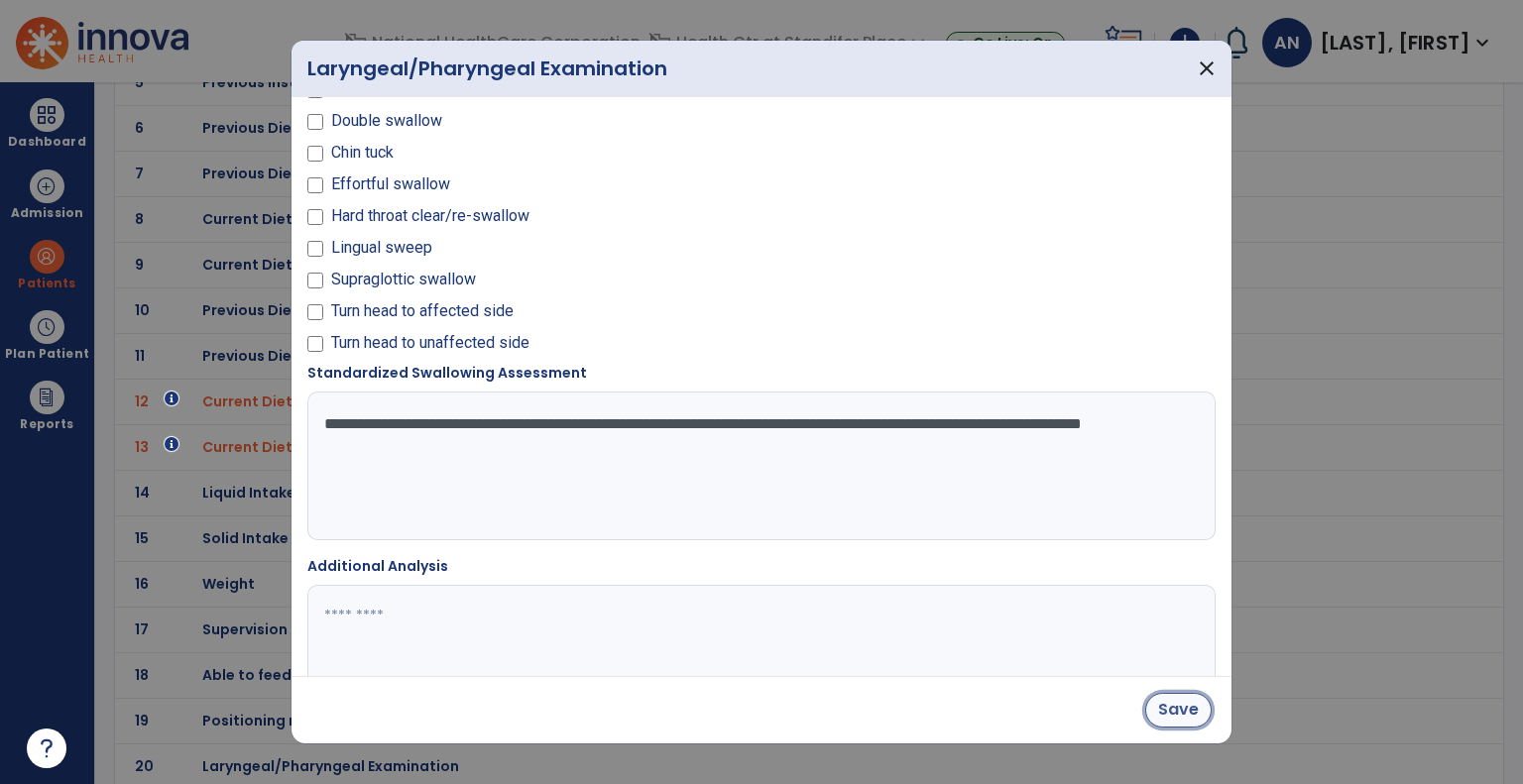click on "Save" at bounding box center (1178, 710) 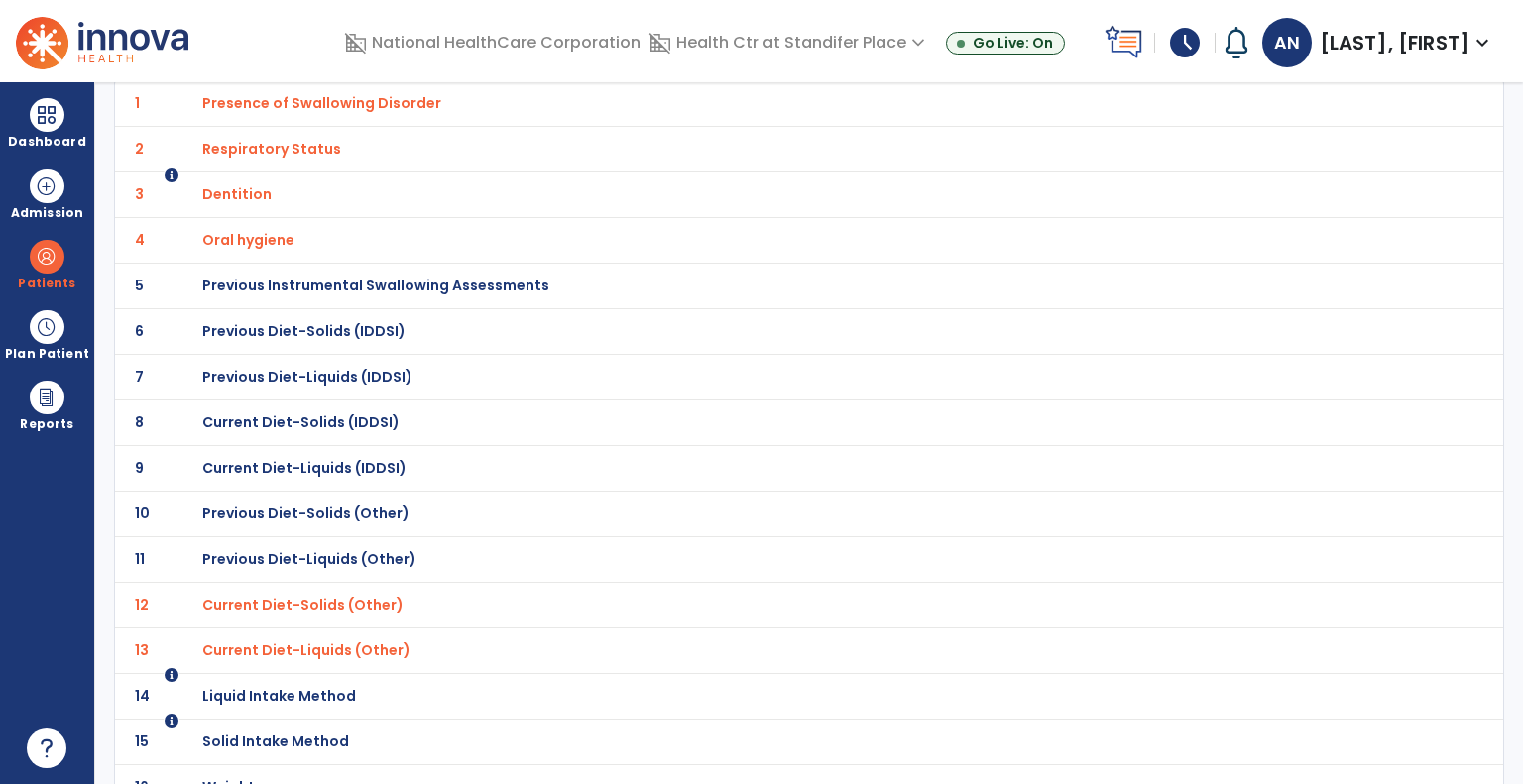 scroll, scrollTop: 0, scrollLeft: 0, axis: both 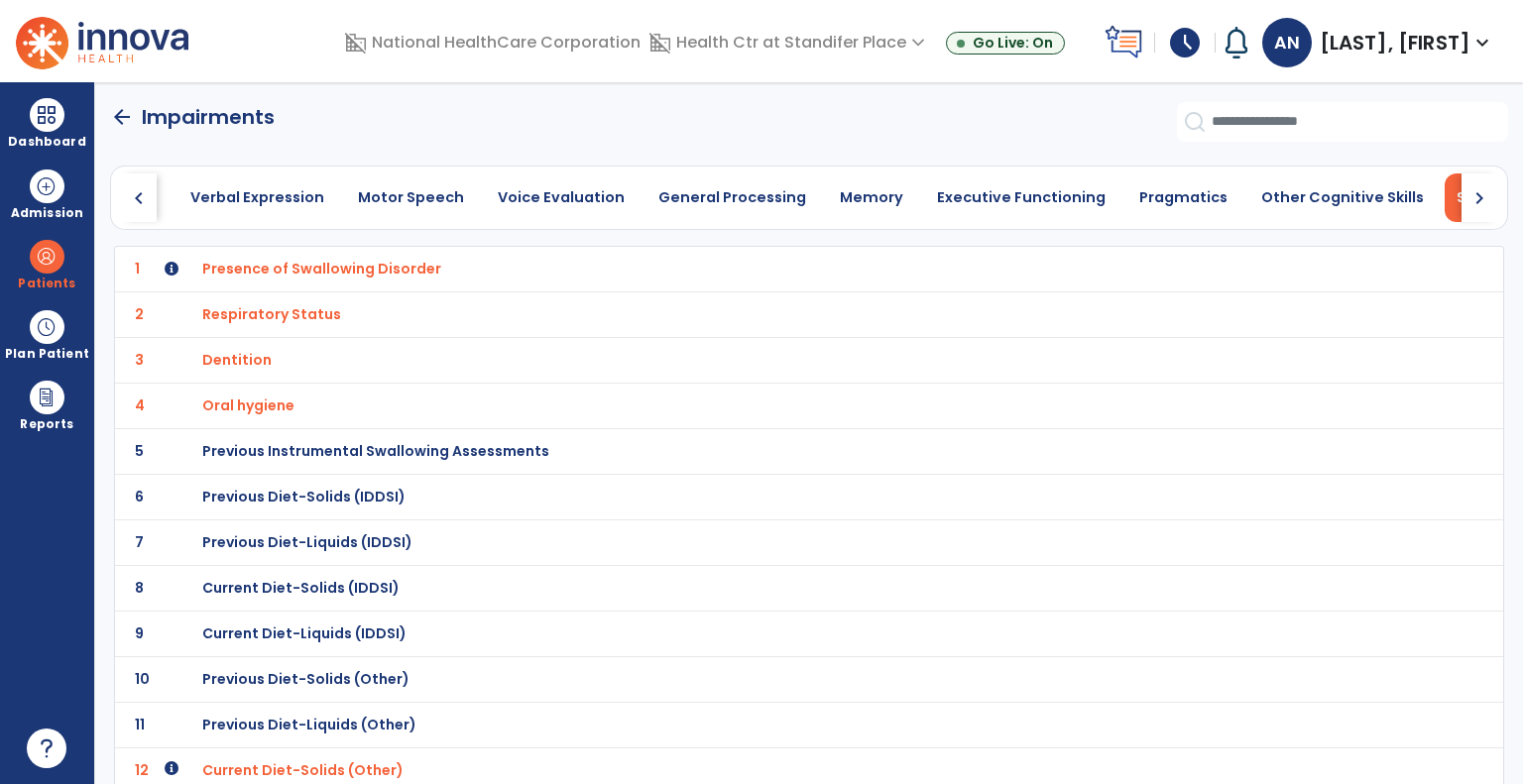 click on "arrow_back" 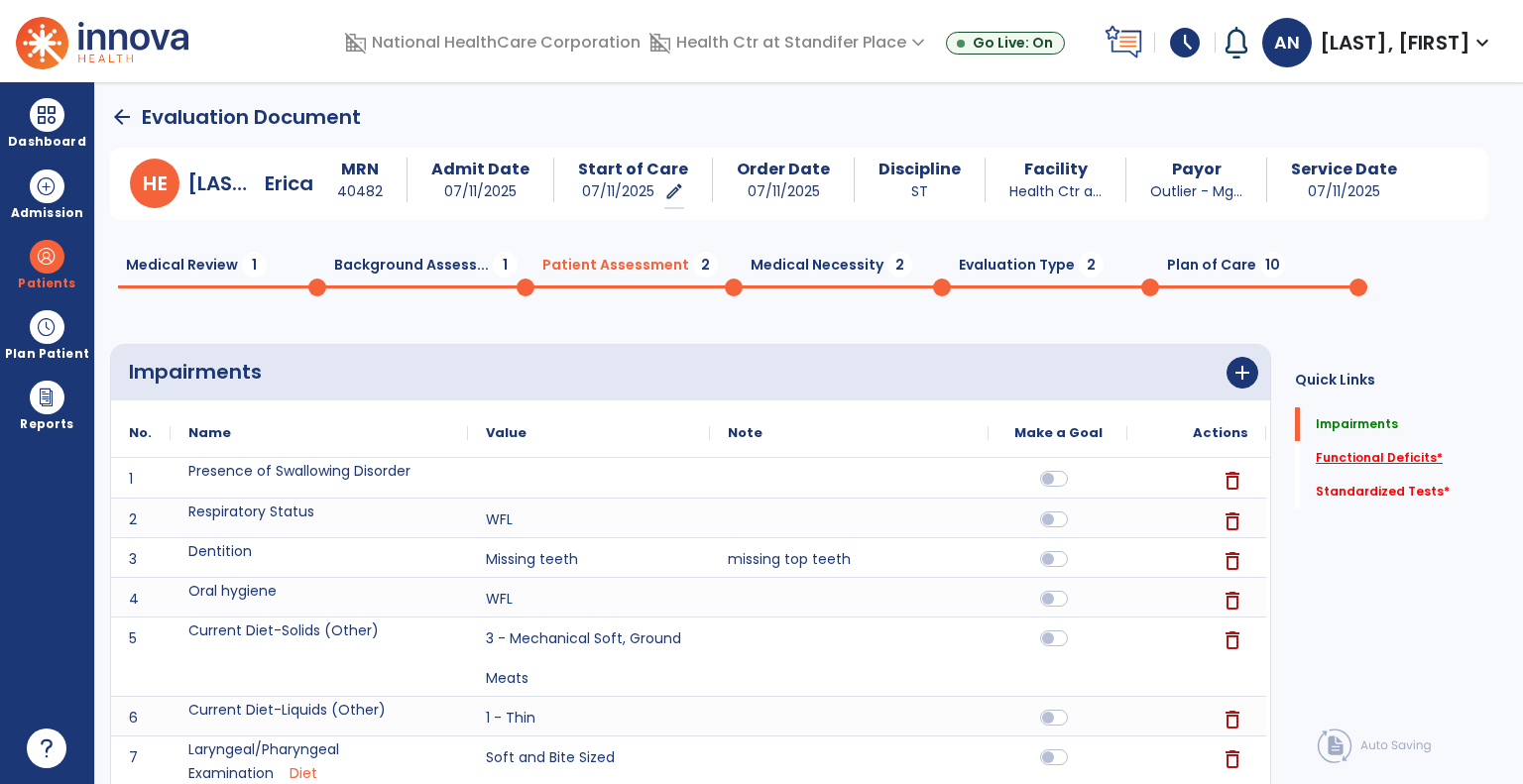 click on "Functional Deficits   *" 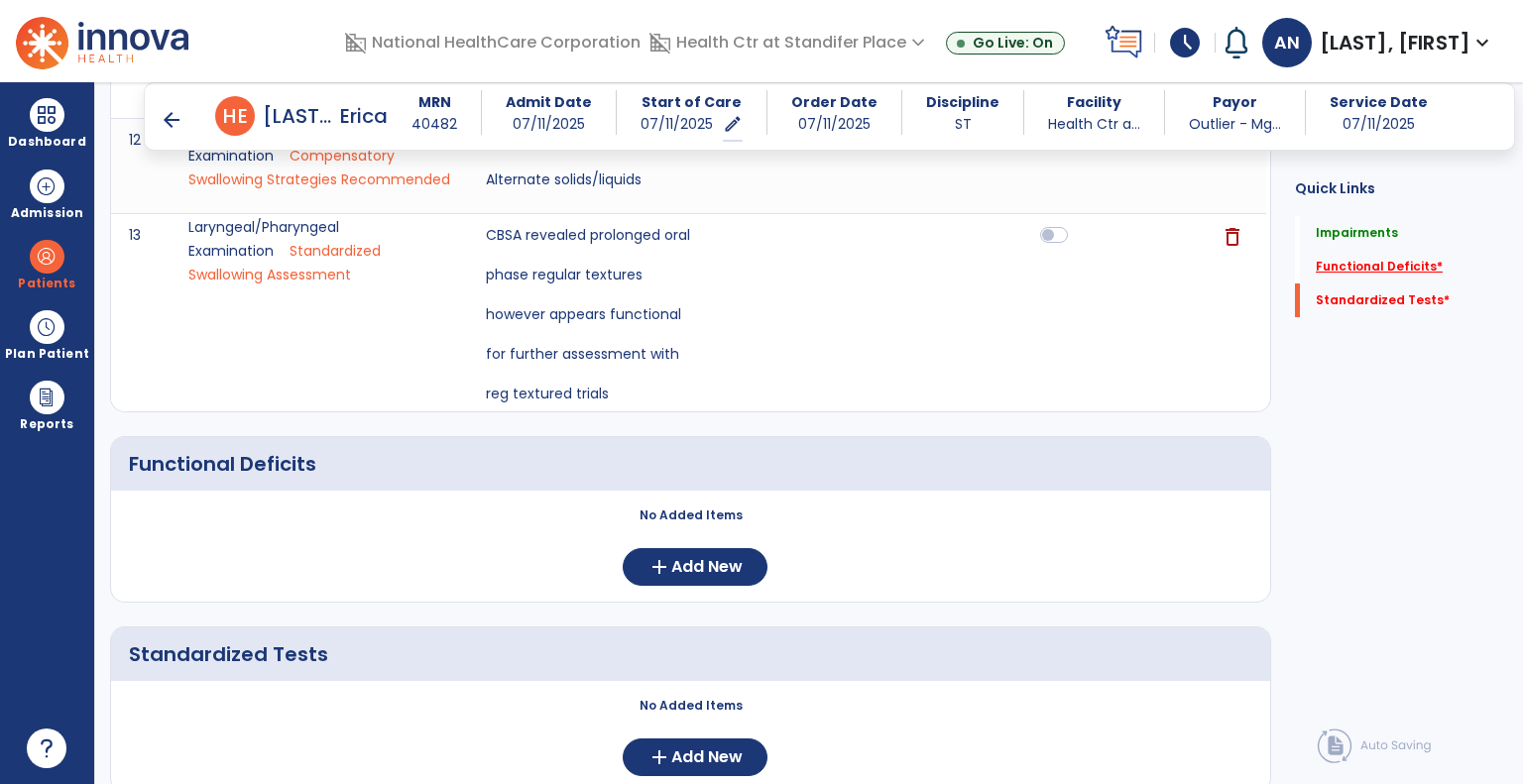 scroll, scrollTop: 983, scrollLeft: 0, axis: vertical 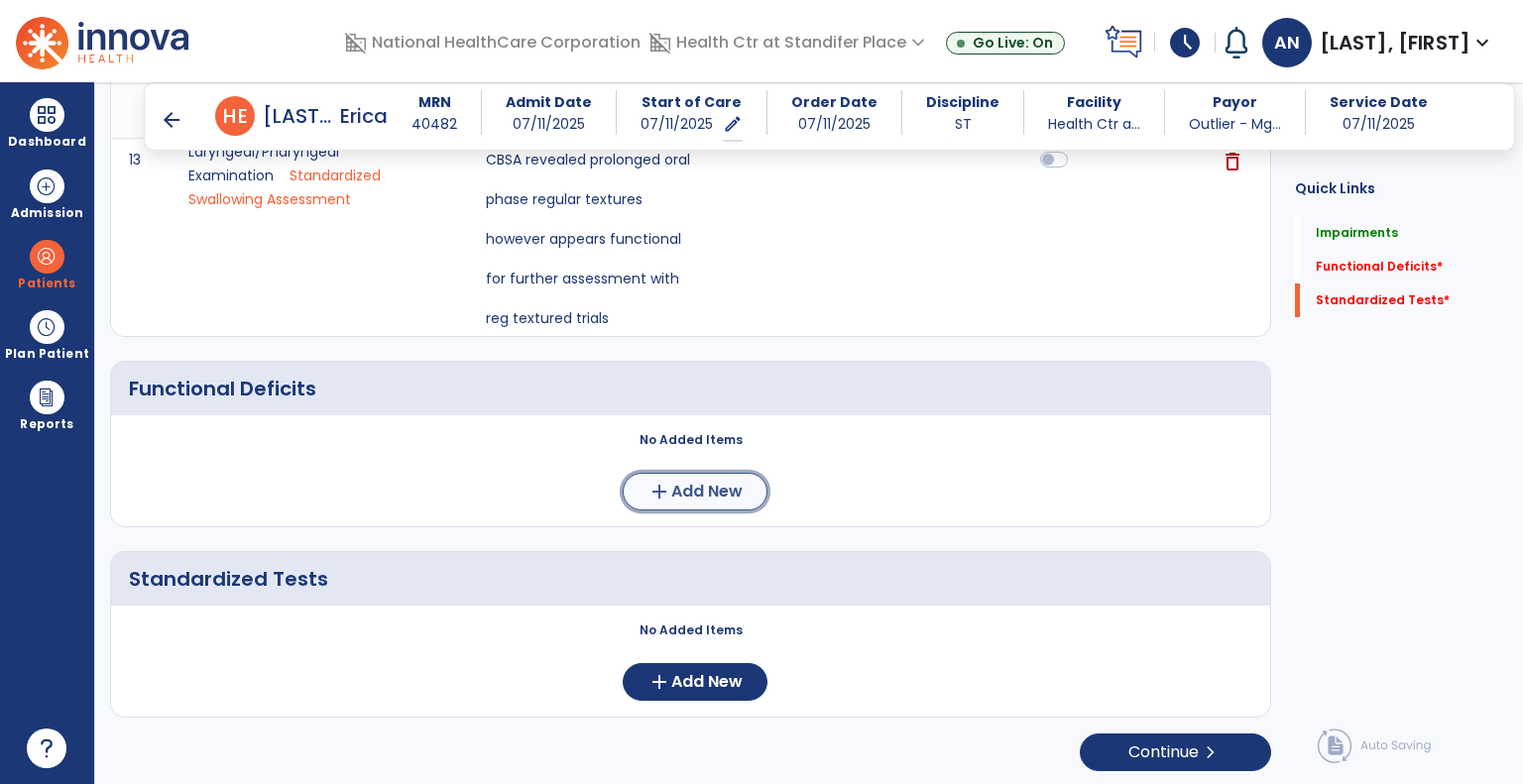 click on "Add New" 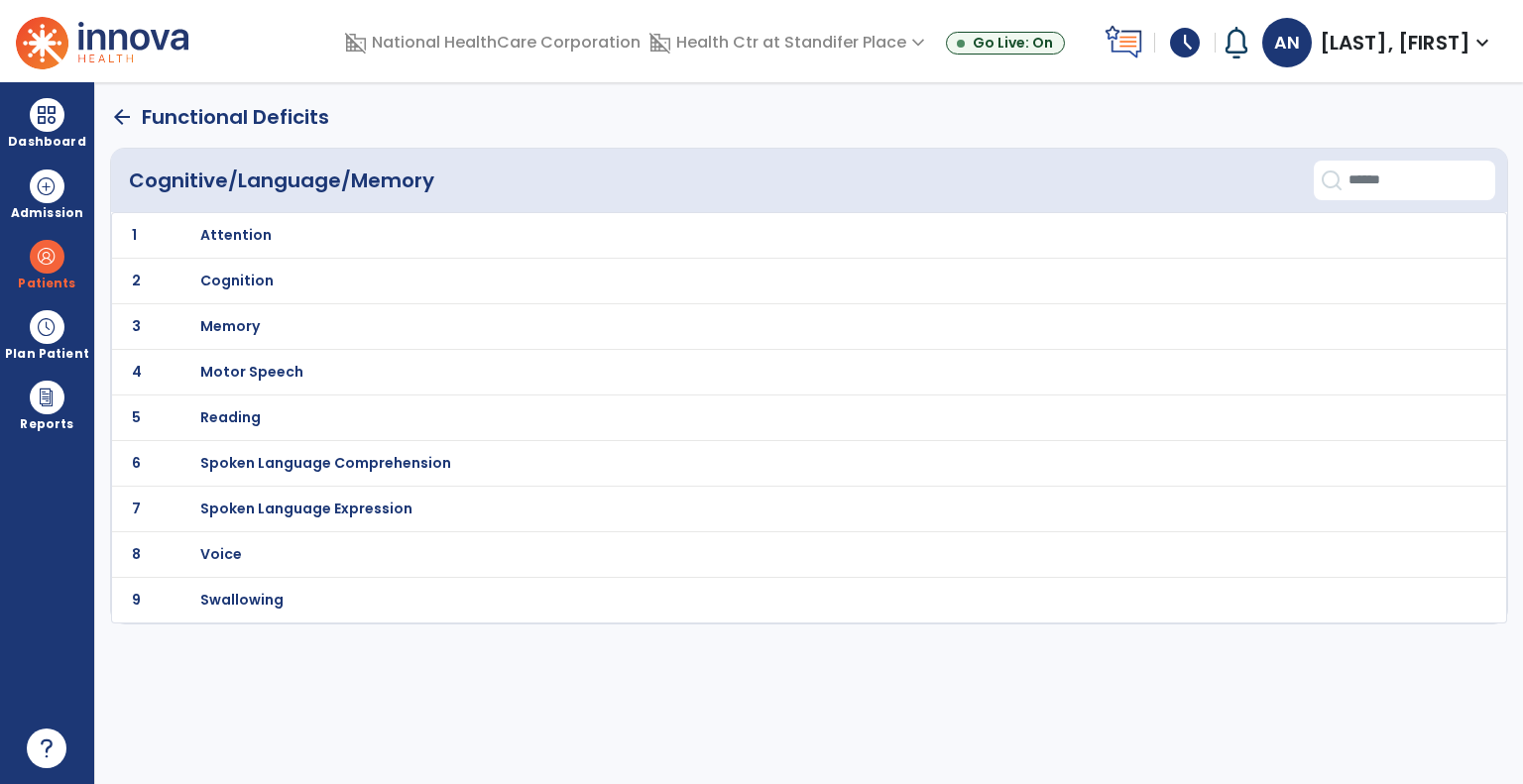 scroll, scrollTop: 0, scrollLeft: 0, axis: both 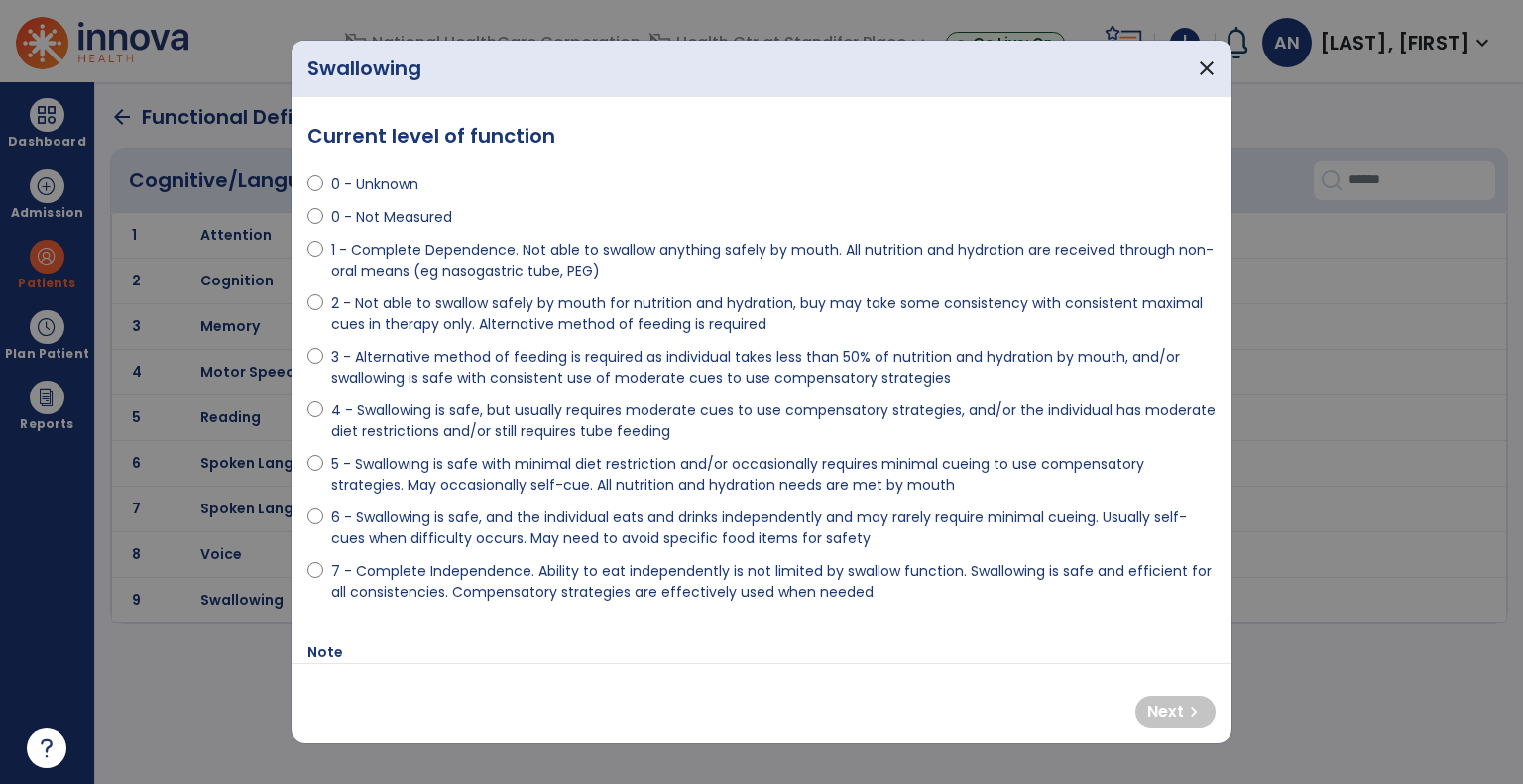 click on "6 - Swallowing is safe, and the individual eats and drinks independently and may rarely require minimal cueing. Usually self-cues when difficulty occurs. May need to avoid specific food items for safety" at bounding box center (773, 528) 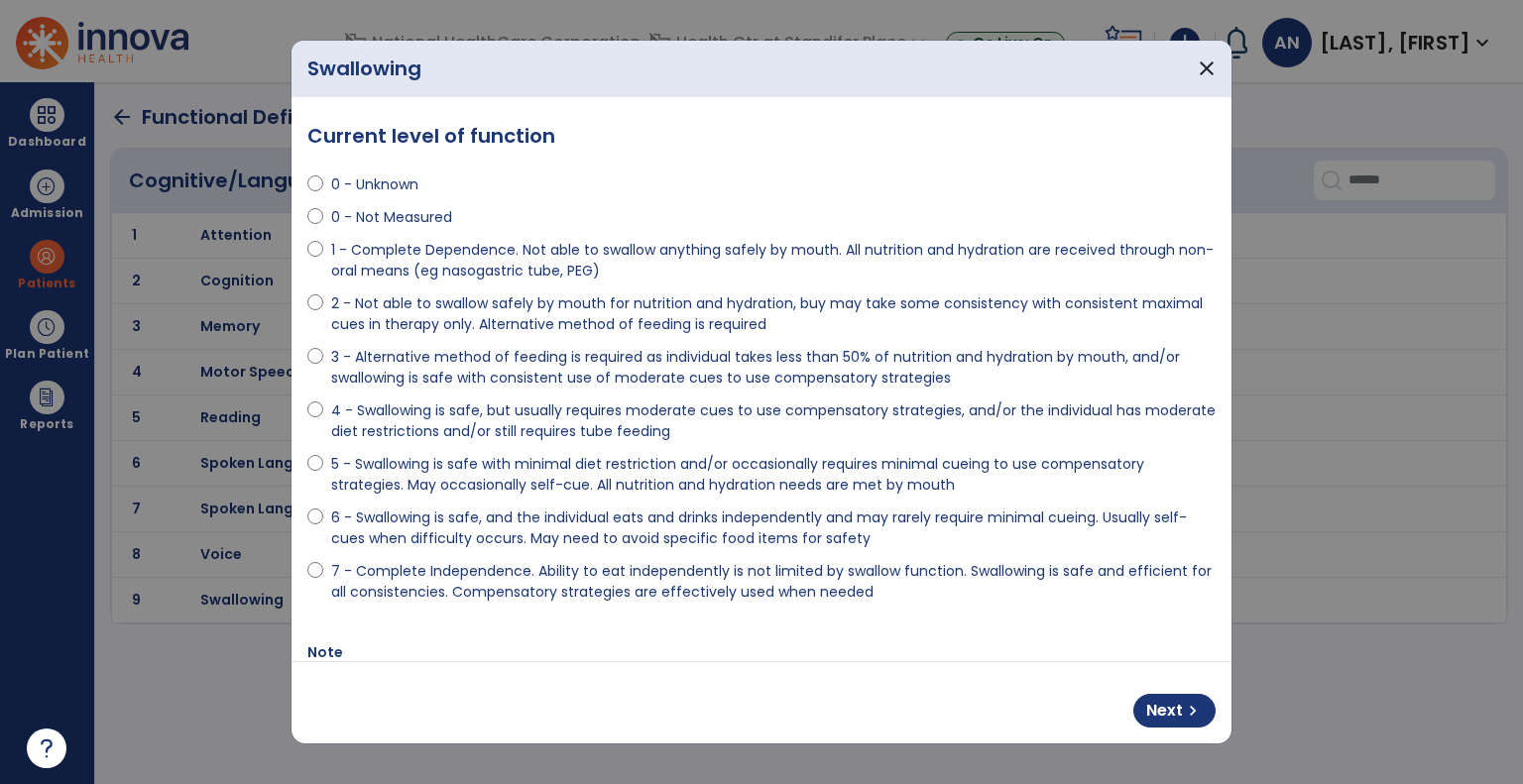 click on "5 - Swallowing is safe with minimal diet restriction and/or occasionally requires minimal cueing to use compensatory strategies. May occasionally self-cue. All nutrition and hydration needs are met by mouth" at bounding box center (773, 475) 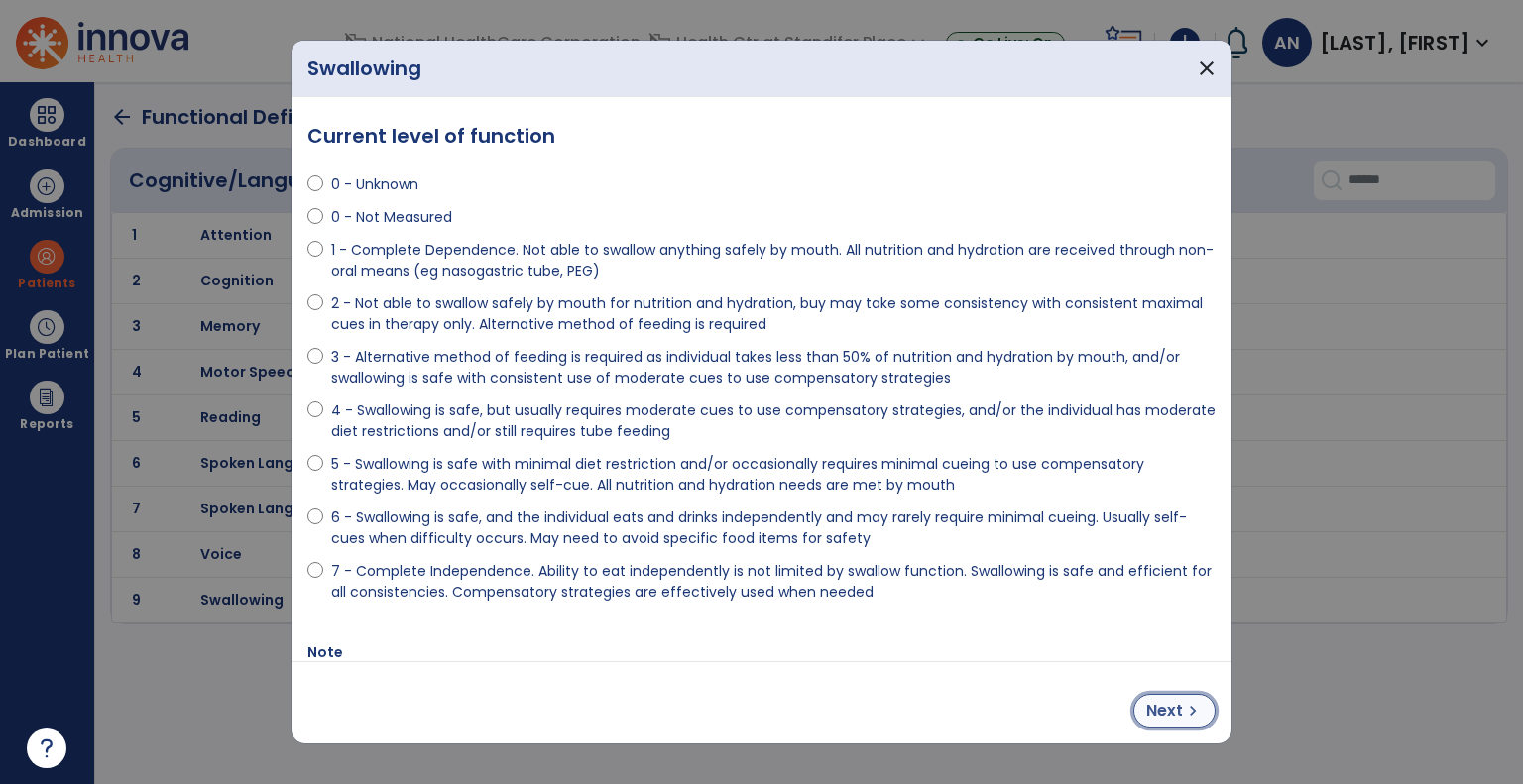 click on "chevron_right" at bounding box center (1193, 711) 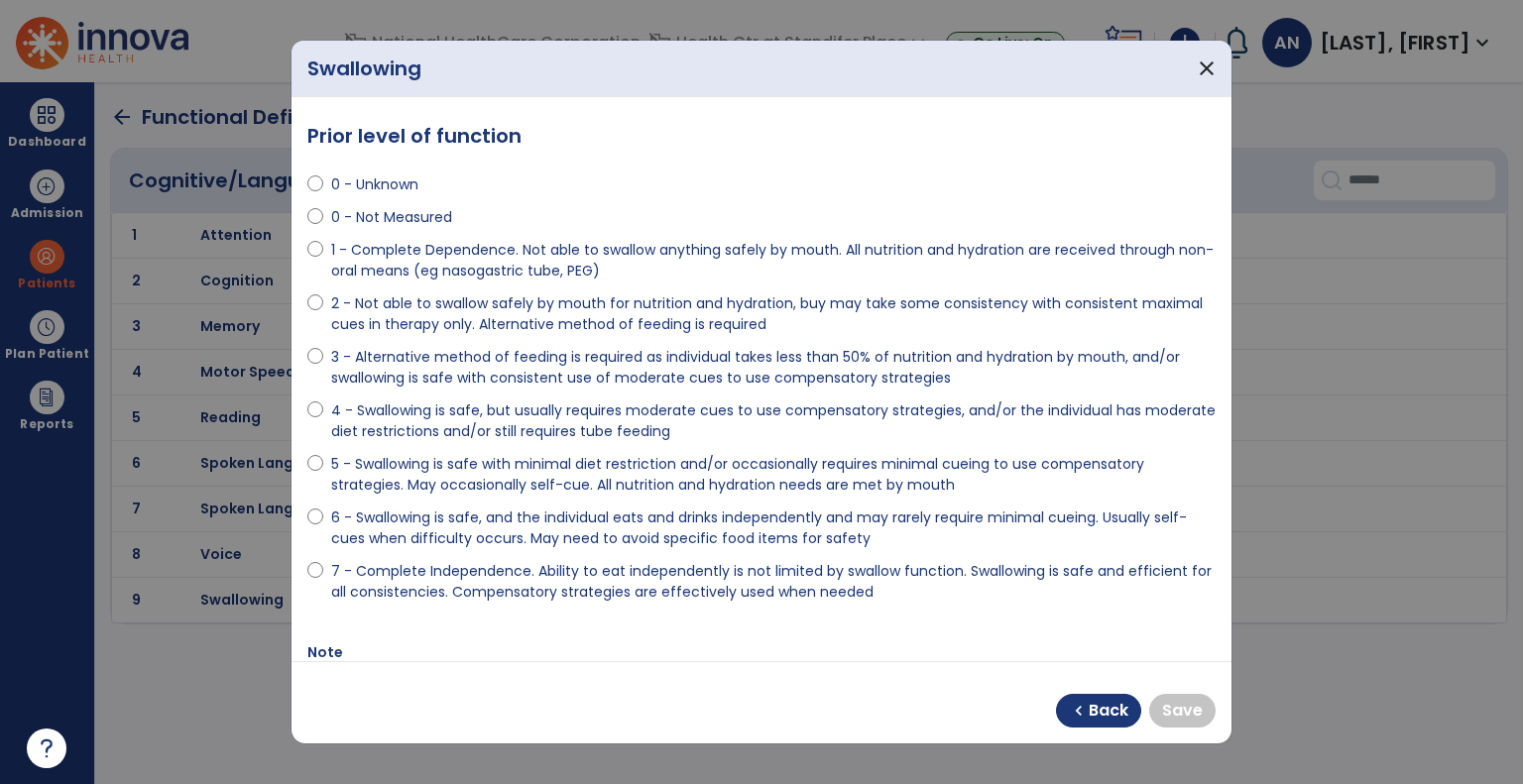 click on "5 - Swallowing is safe with minimal diet restriction and/or occasionally requires minimal cueing to use compensatory strategies. May occasionally self-cue. All nutrition and hydration needs are met by mouth" at bounding box center [773, 475] 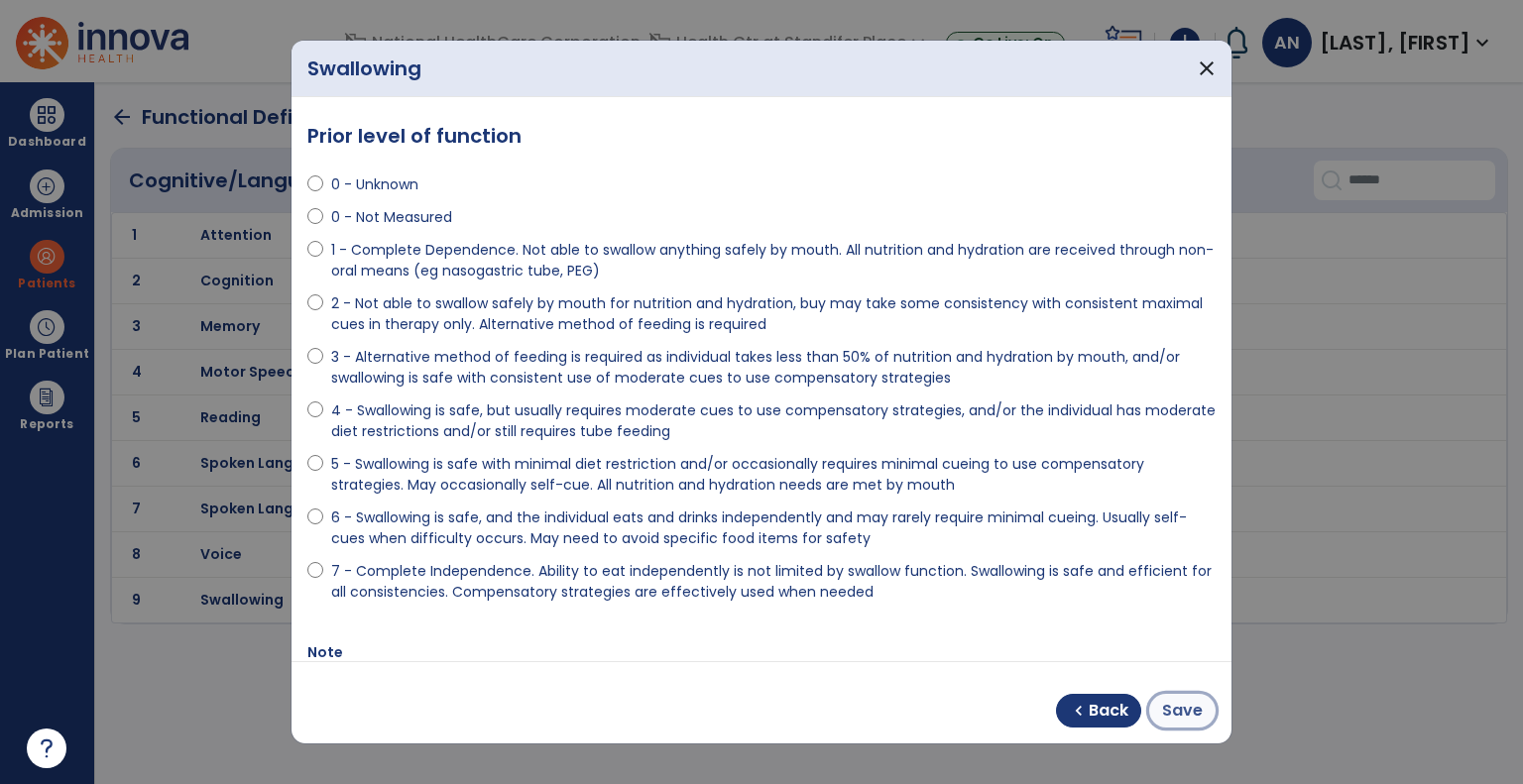 click on "Save" at bounding box center [1182, 711] 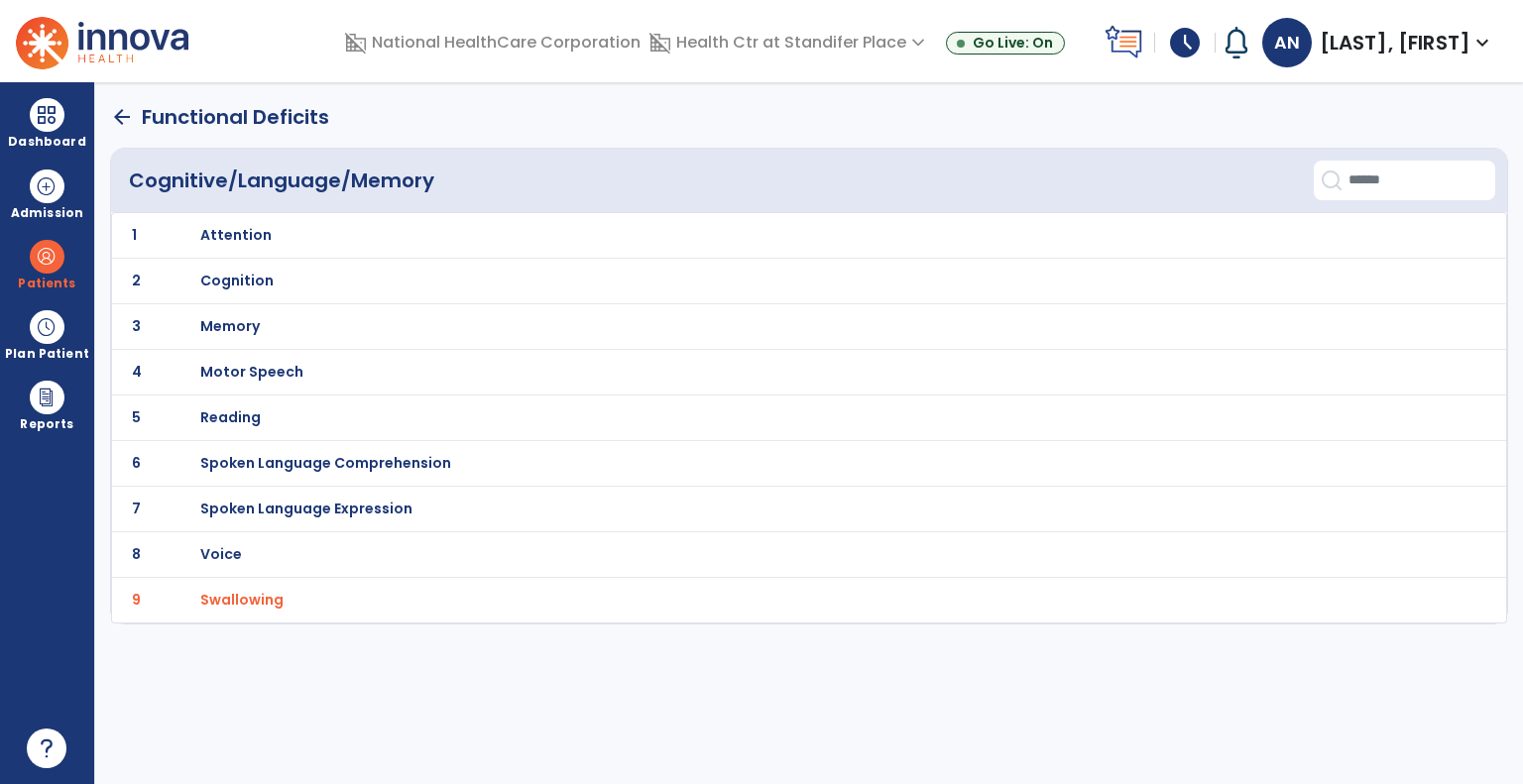 click on "arrow_back" 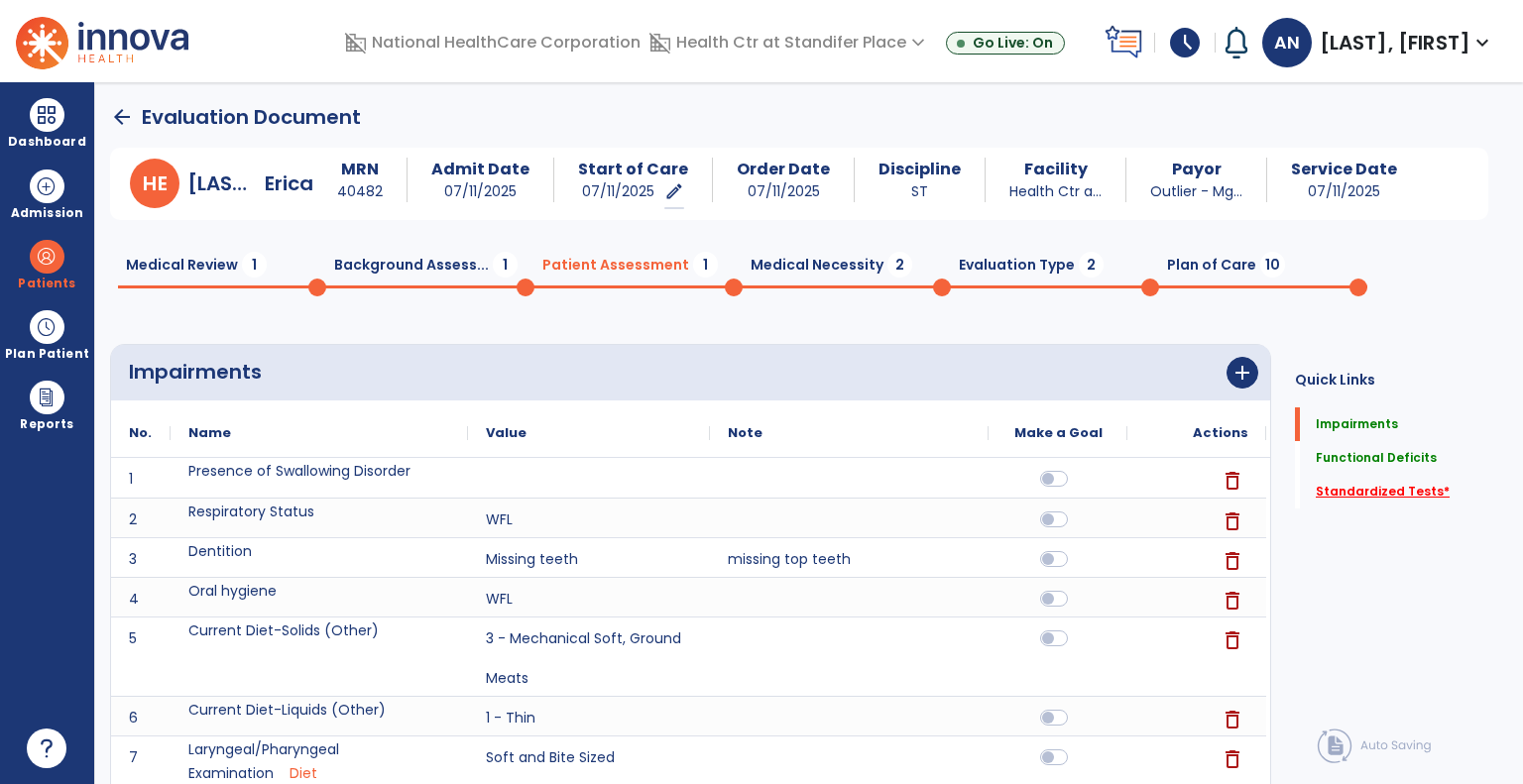 click on "Standardized Tests   *" 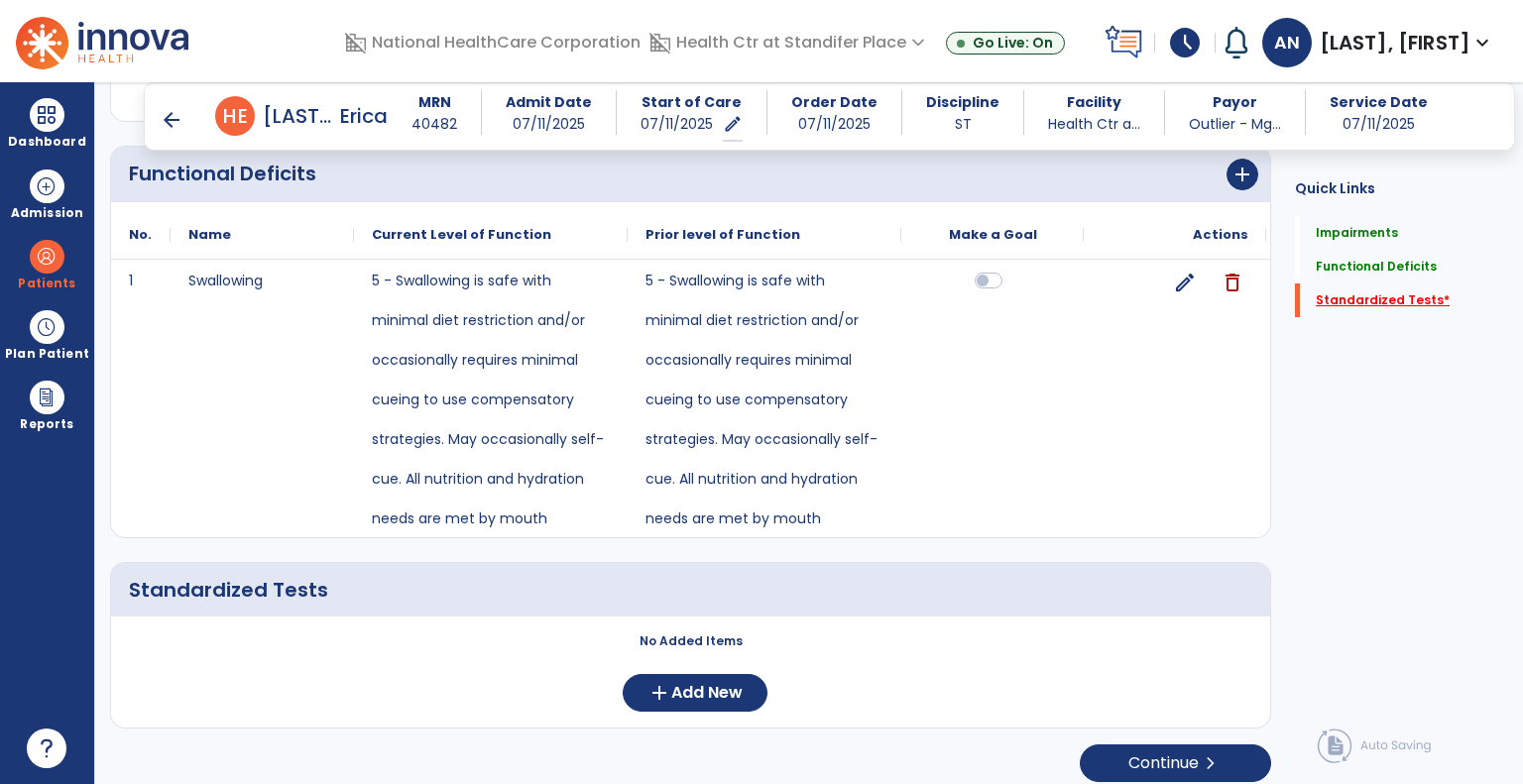 scroll, scrollTop: 1209, scrollLeft: 0, axis: vertical 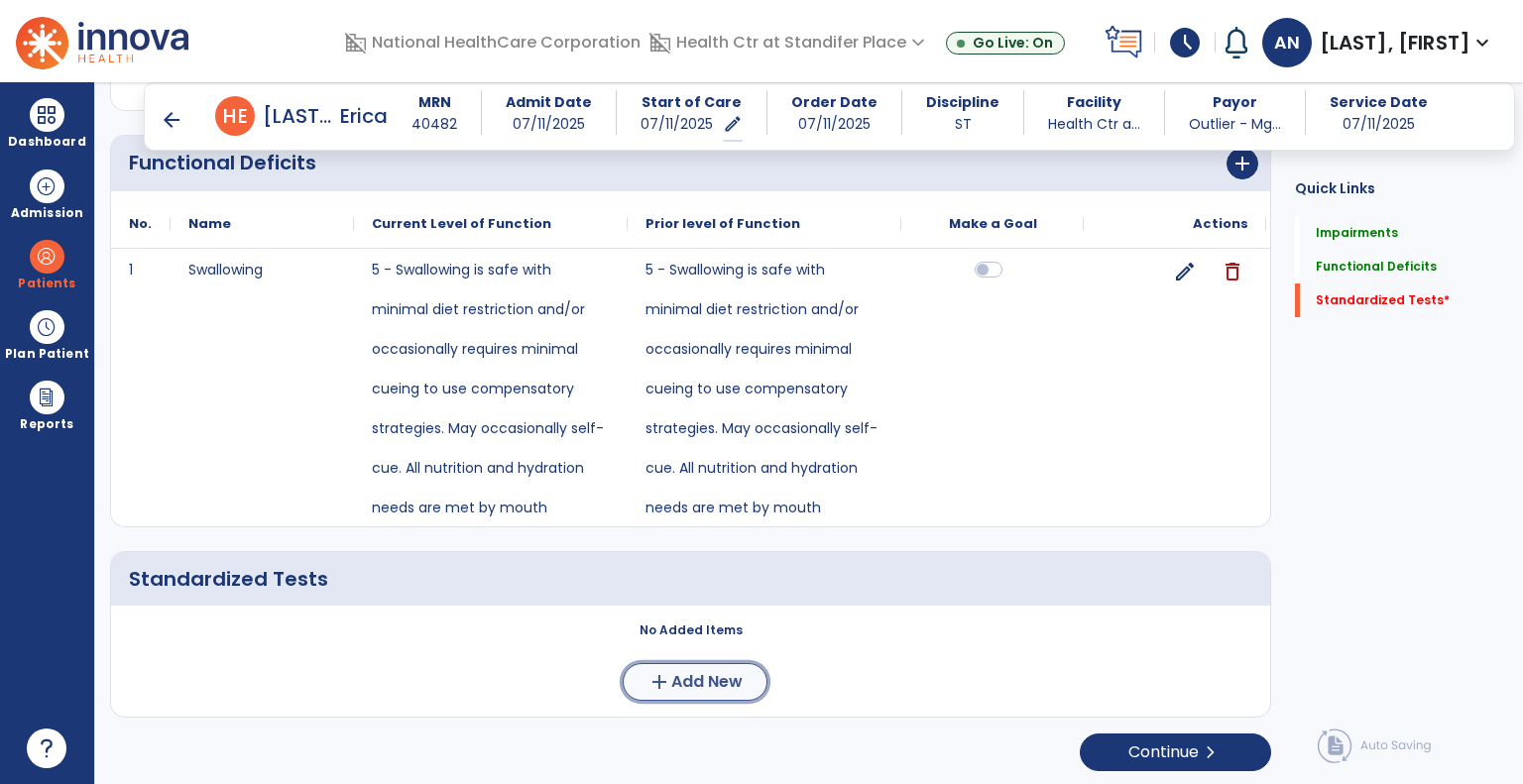 click on "add" 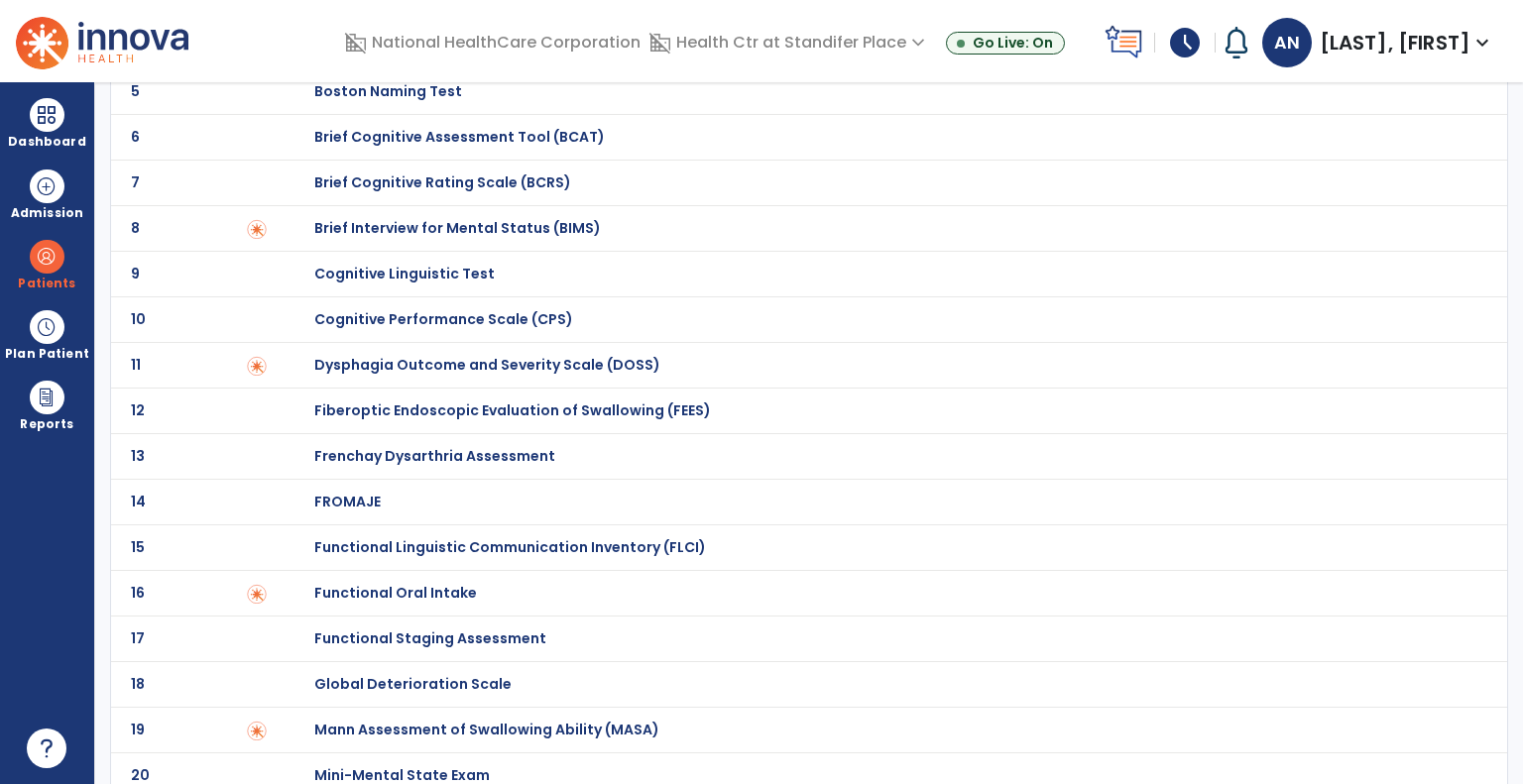 scroll, scrollTop: 297, scrollLeft: 0, axis: vertical 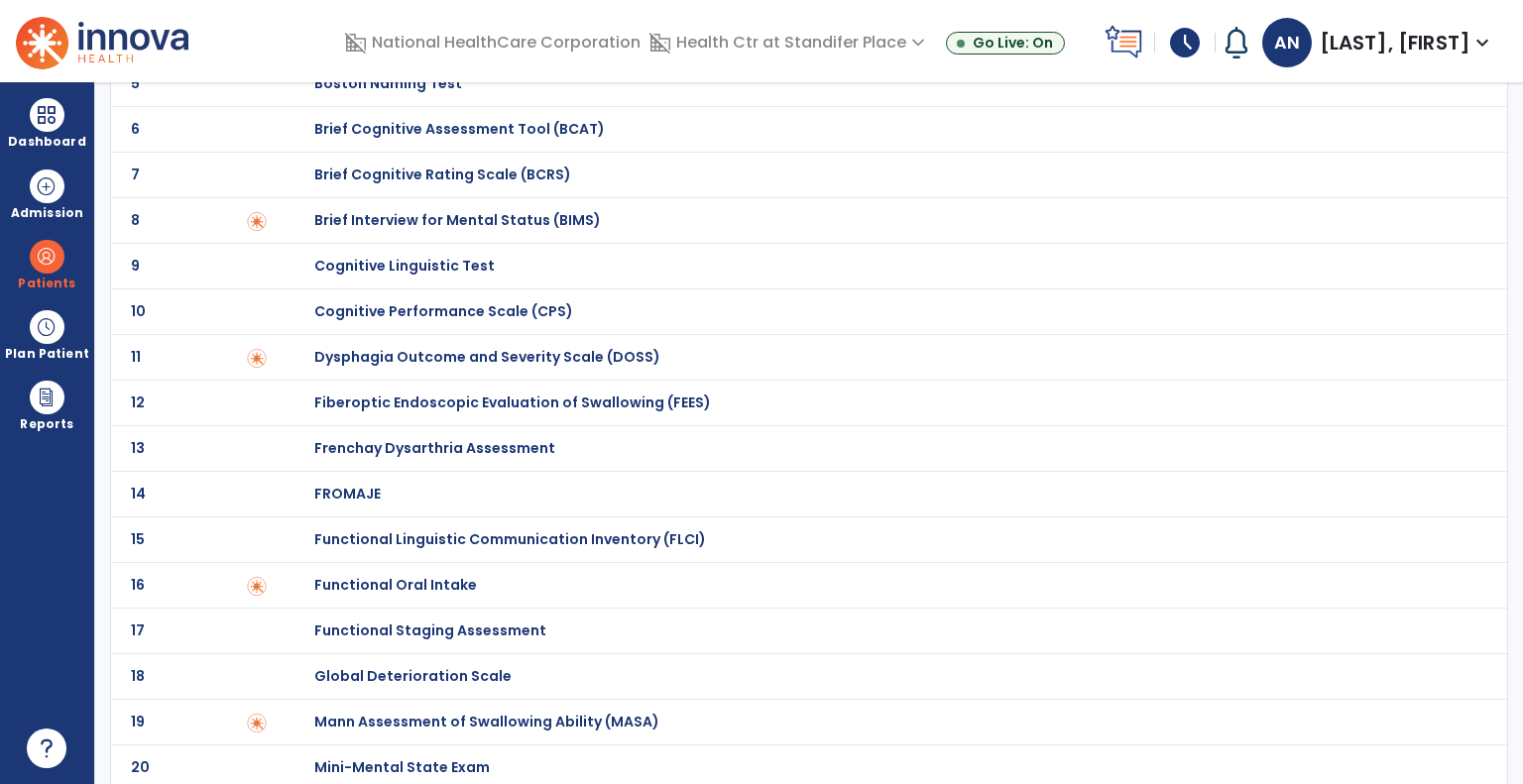 click on "16 Functional Oral Intake" 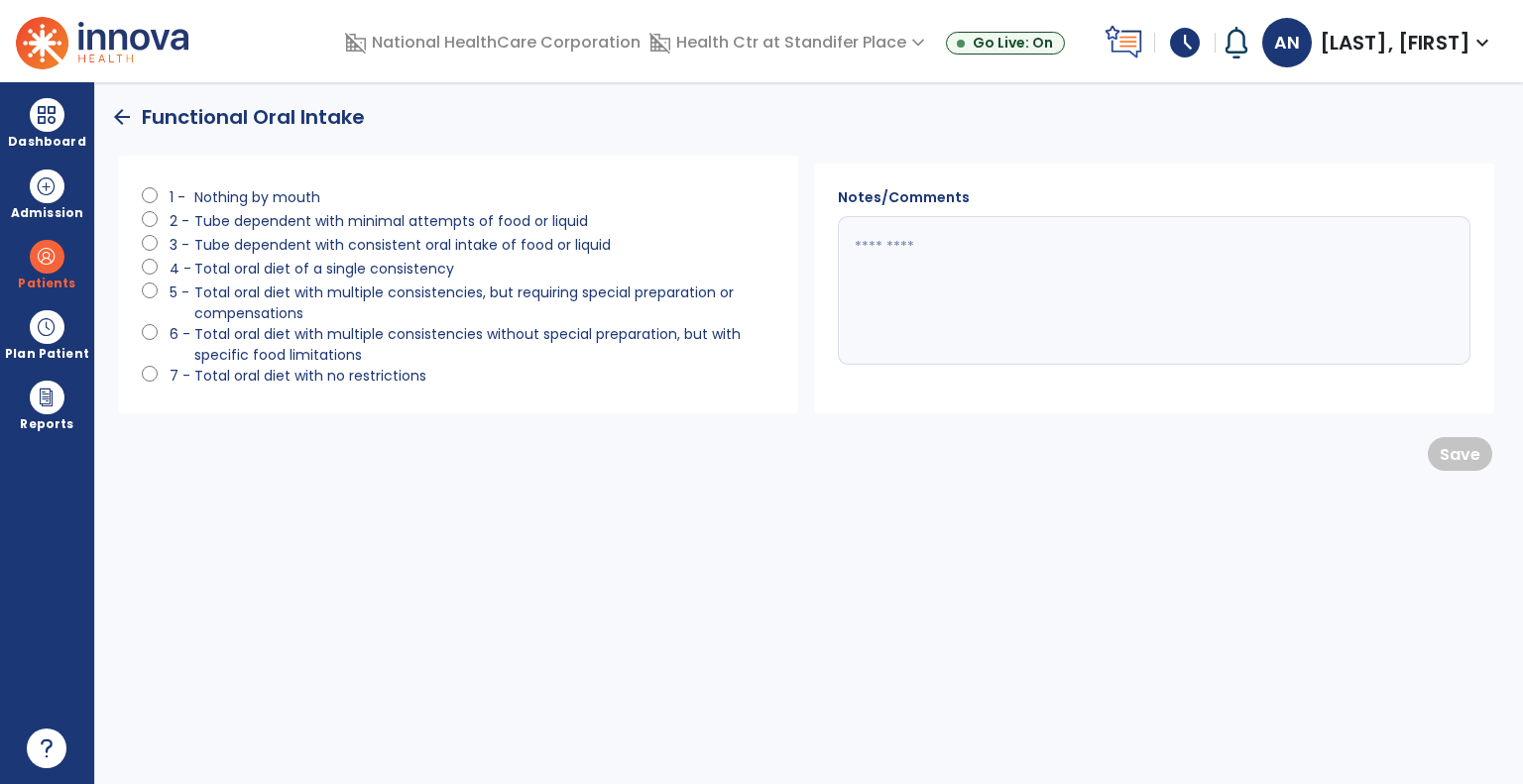 click on "Total oral diet with multiple consistencies without special preparation, but with specific food limitations" 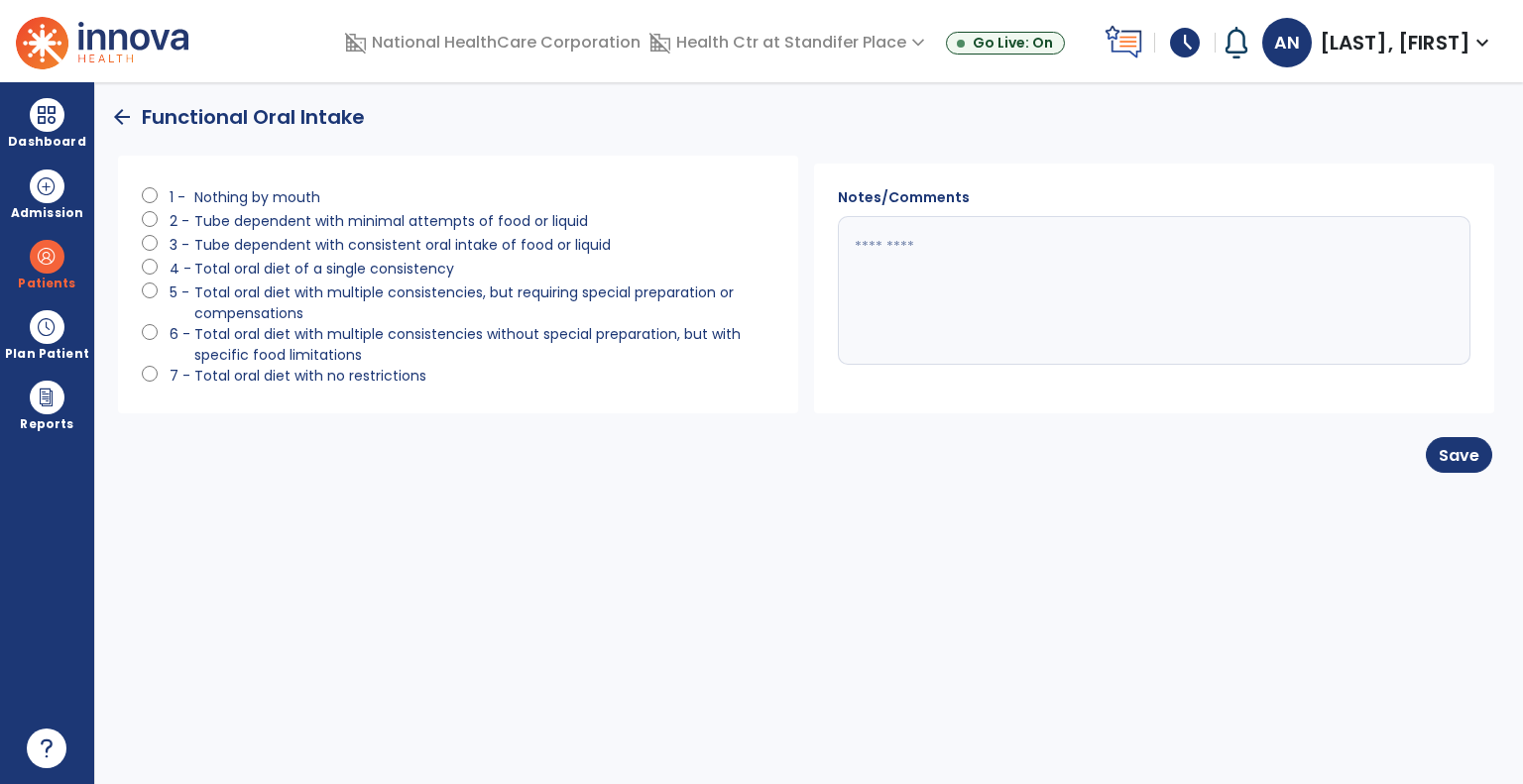 click on "Total oral diet with multiple consistencies, but requiring special preparation or compensations" 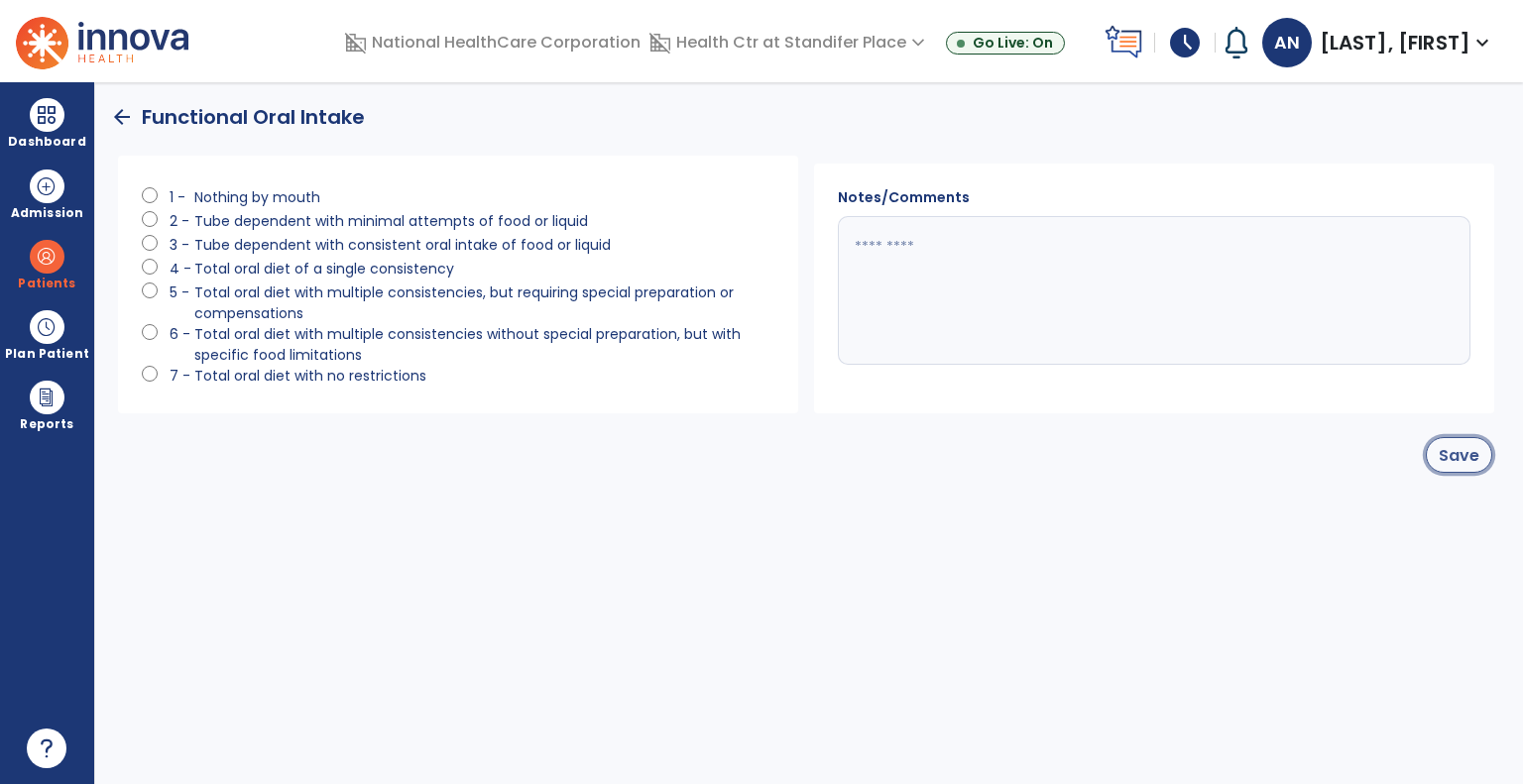 click on "Save" 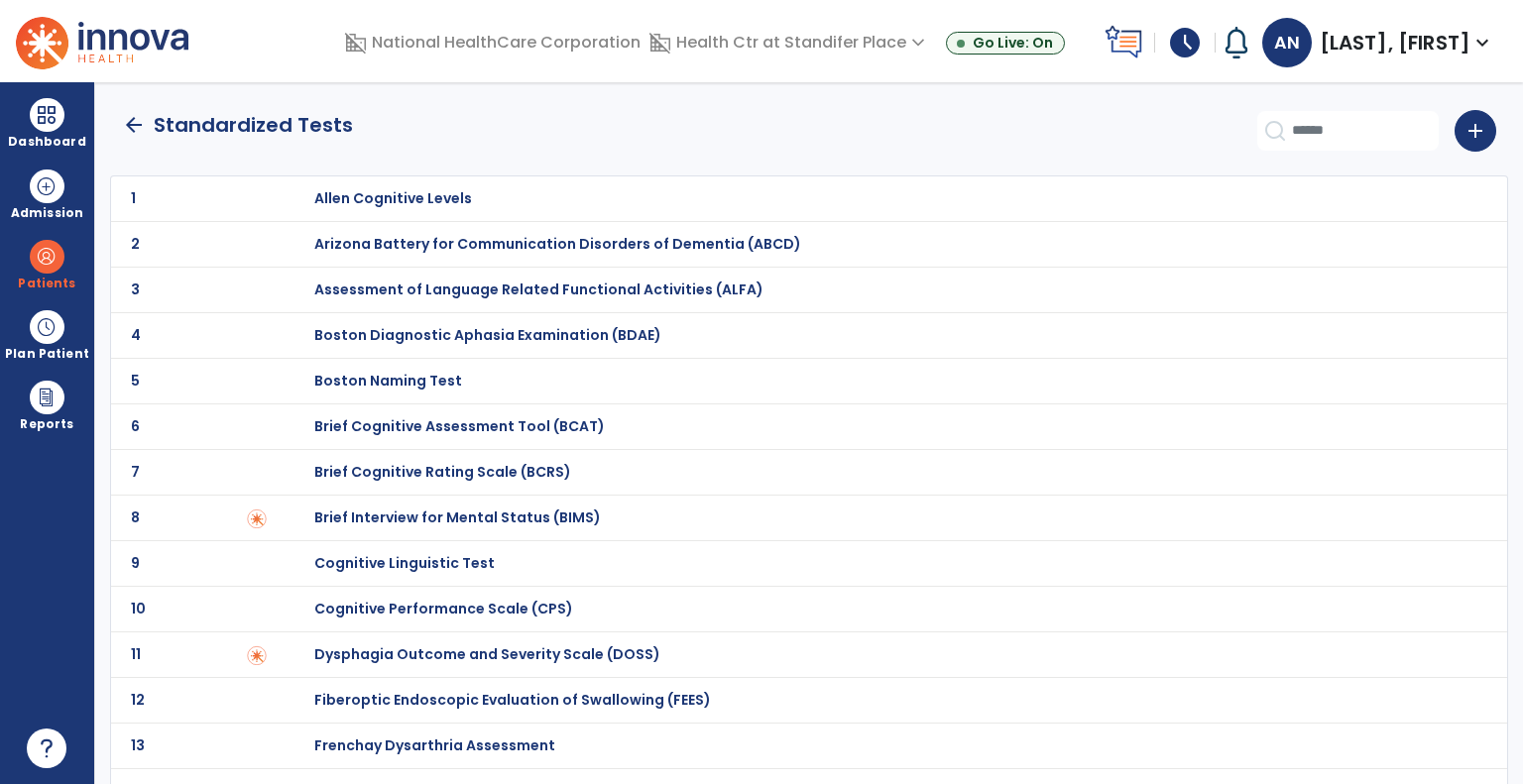 click on "arrow_back" 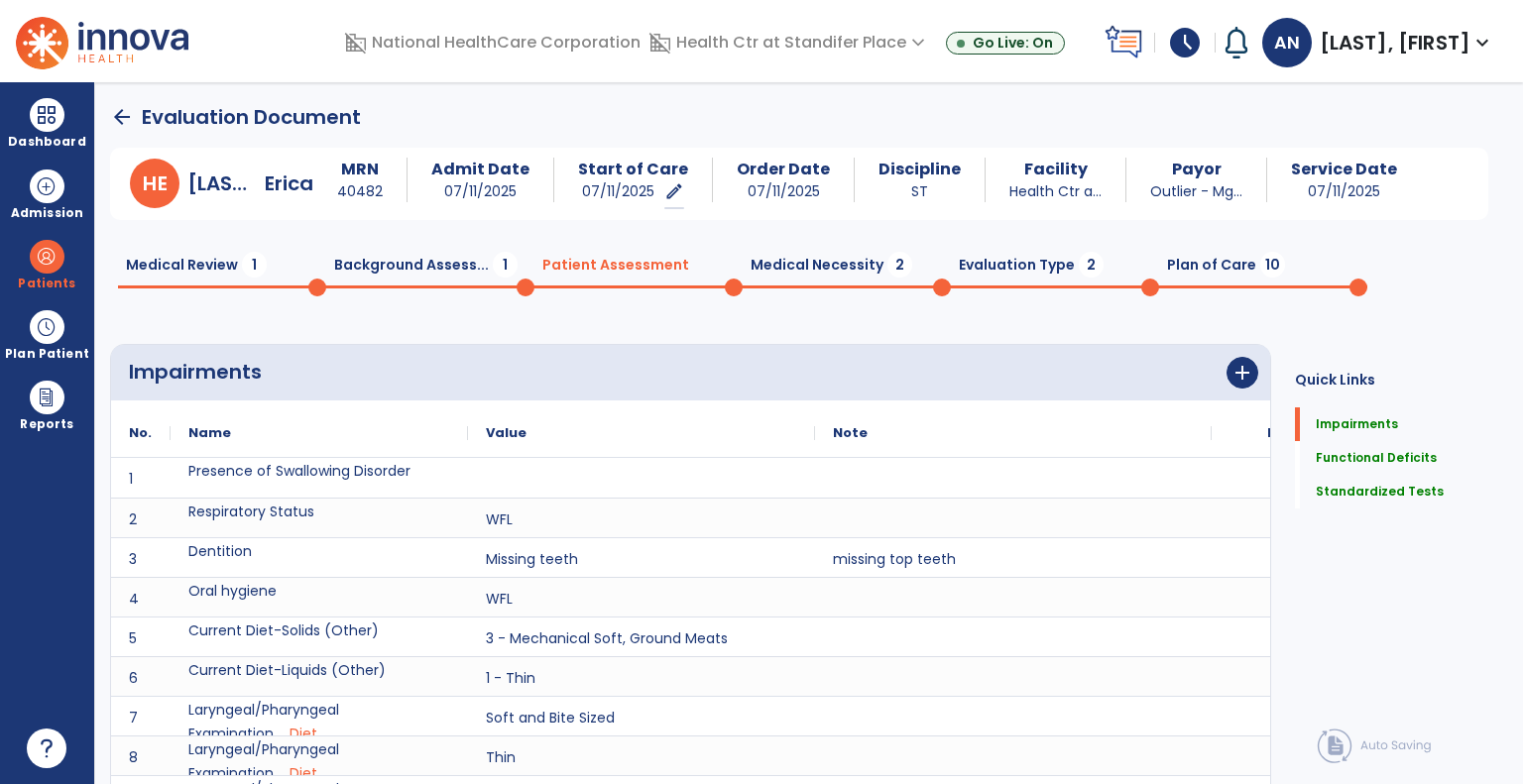 scroll, scrollTop: 0, scrollLeft: 0, axis: both 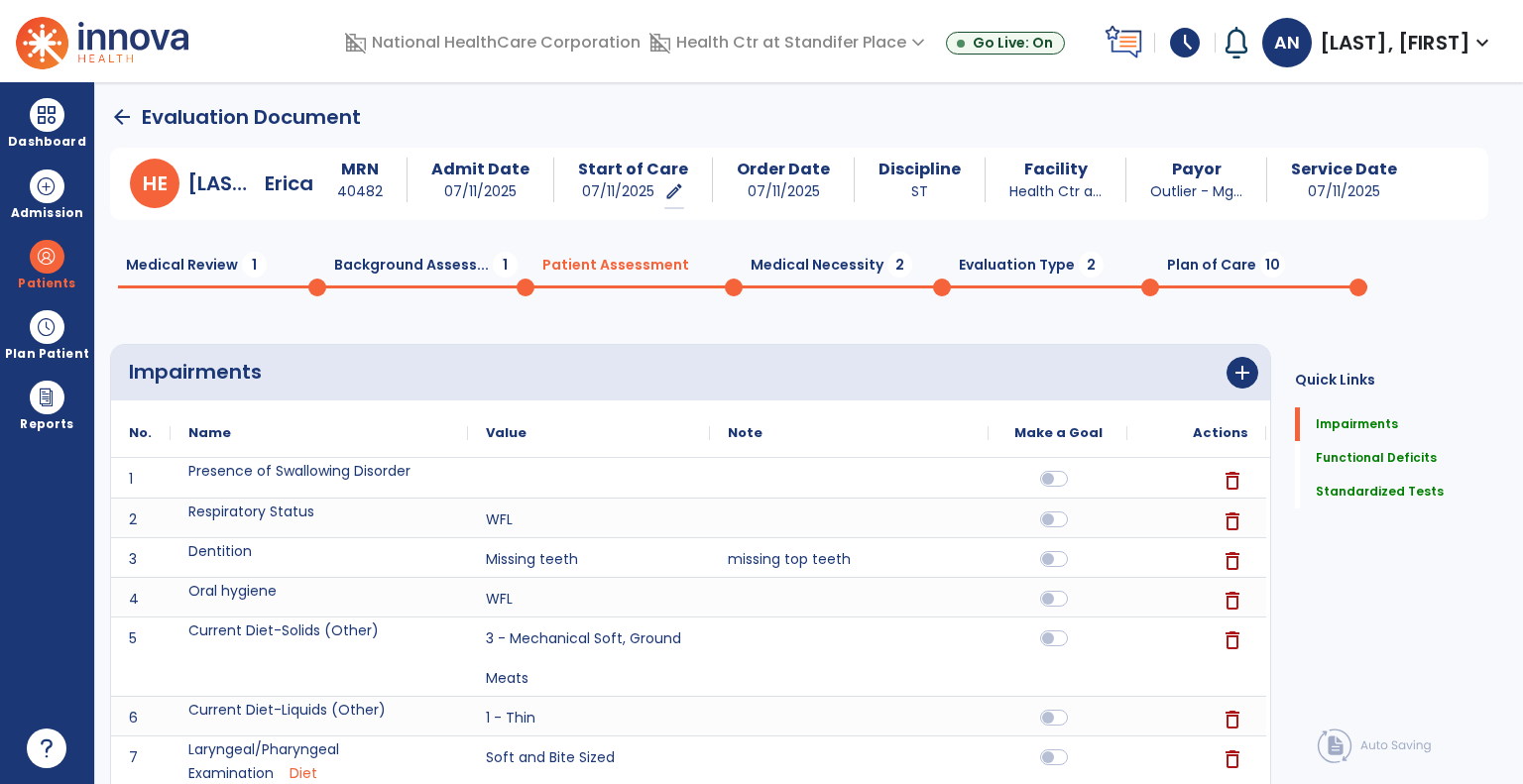 click on "Medical Necessity  2" 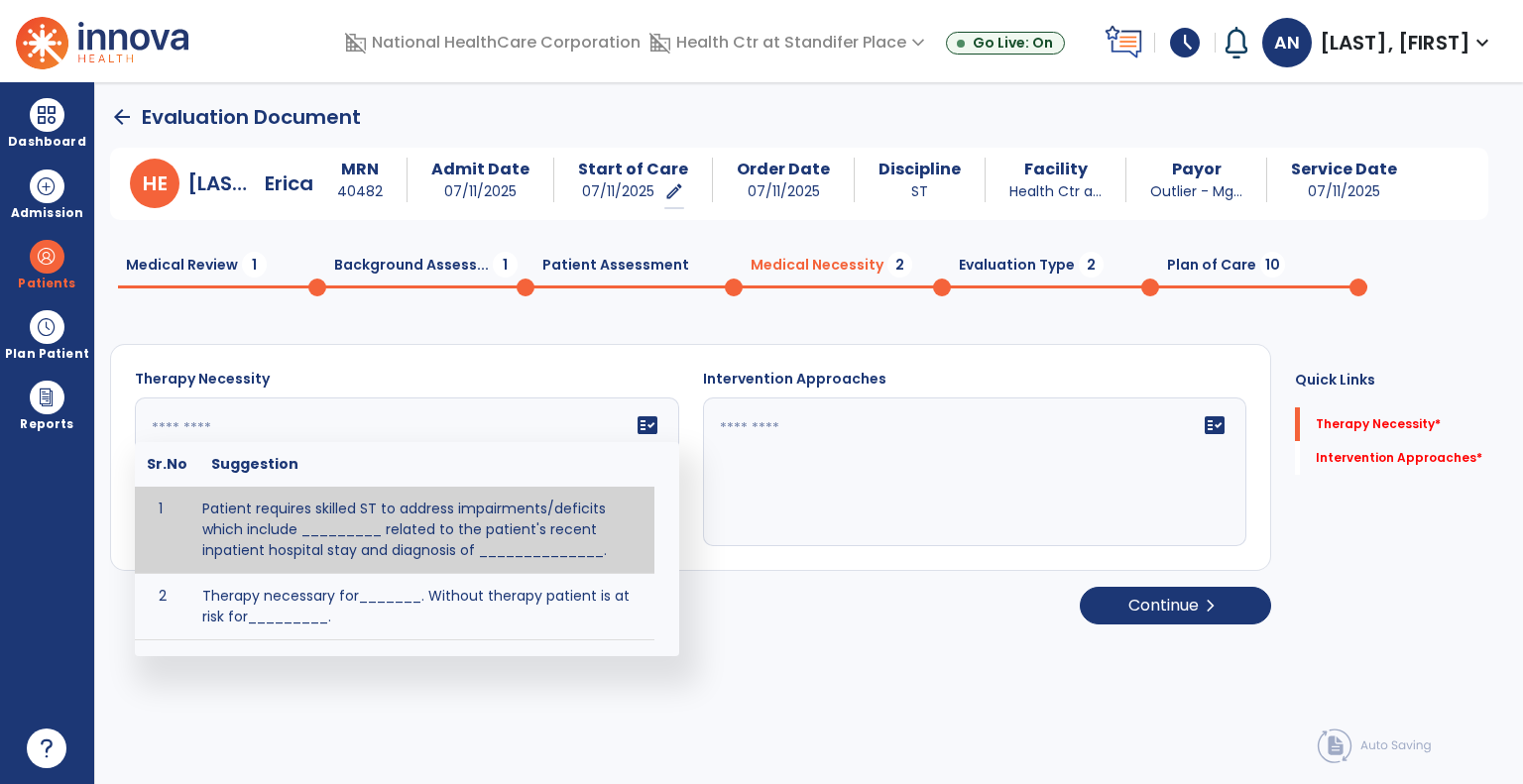 click 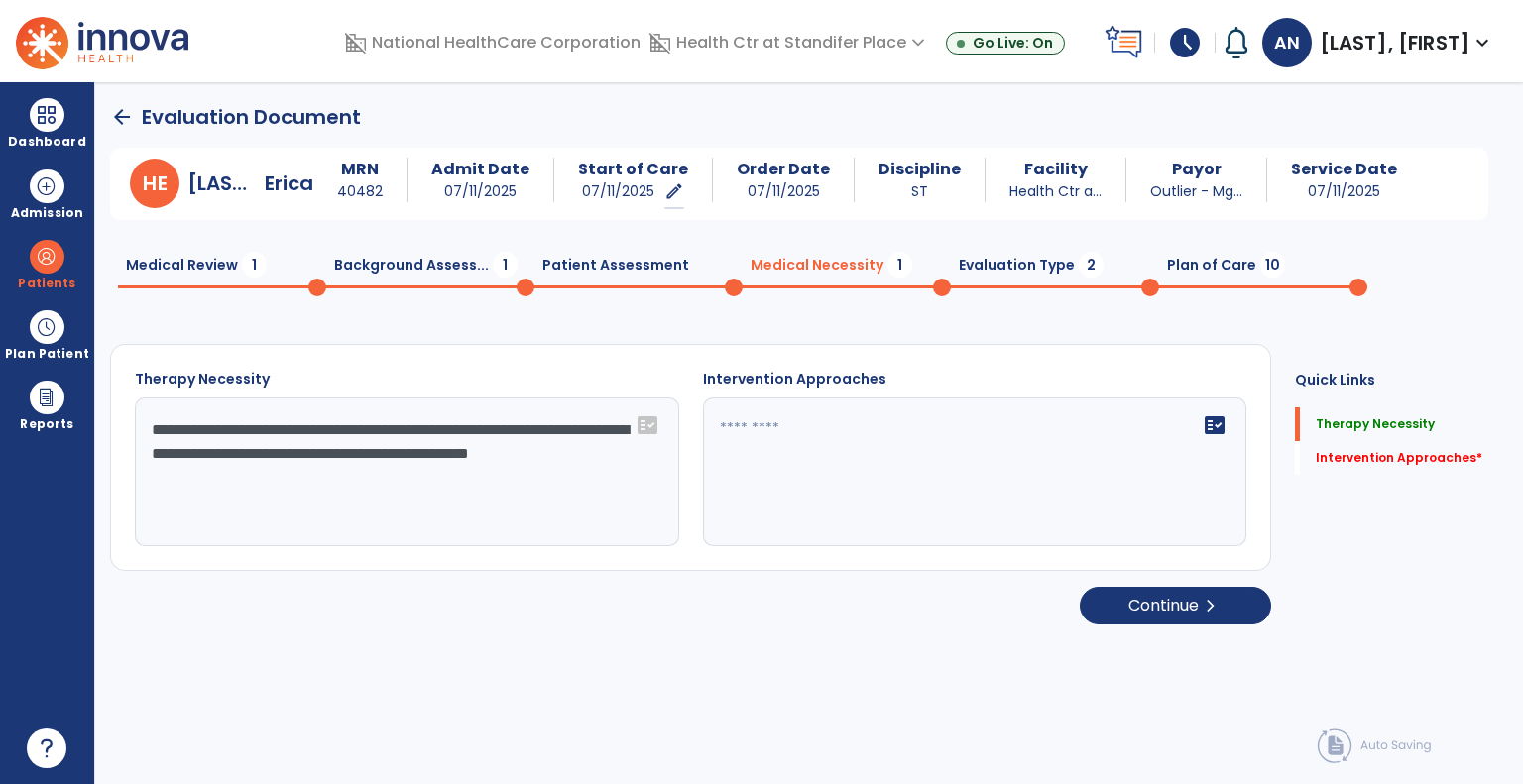 type on "**********" 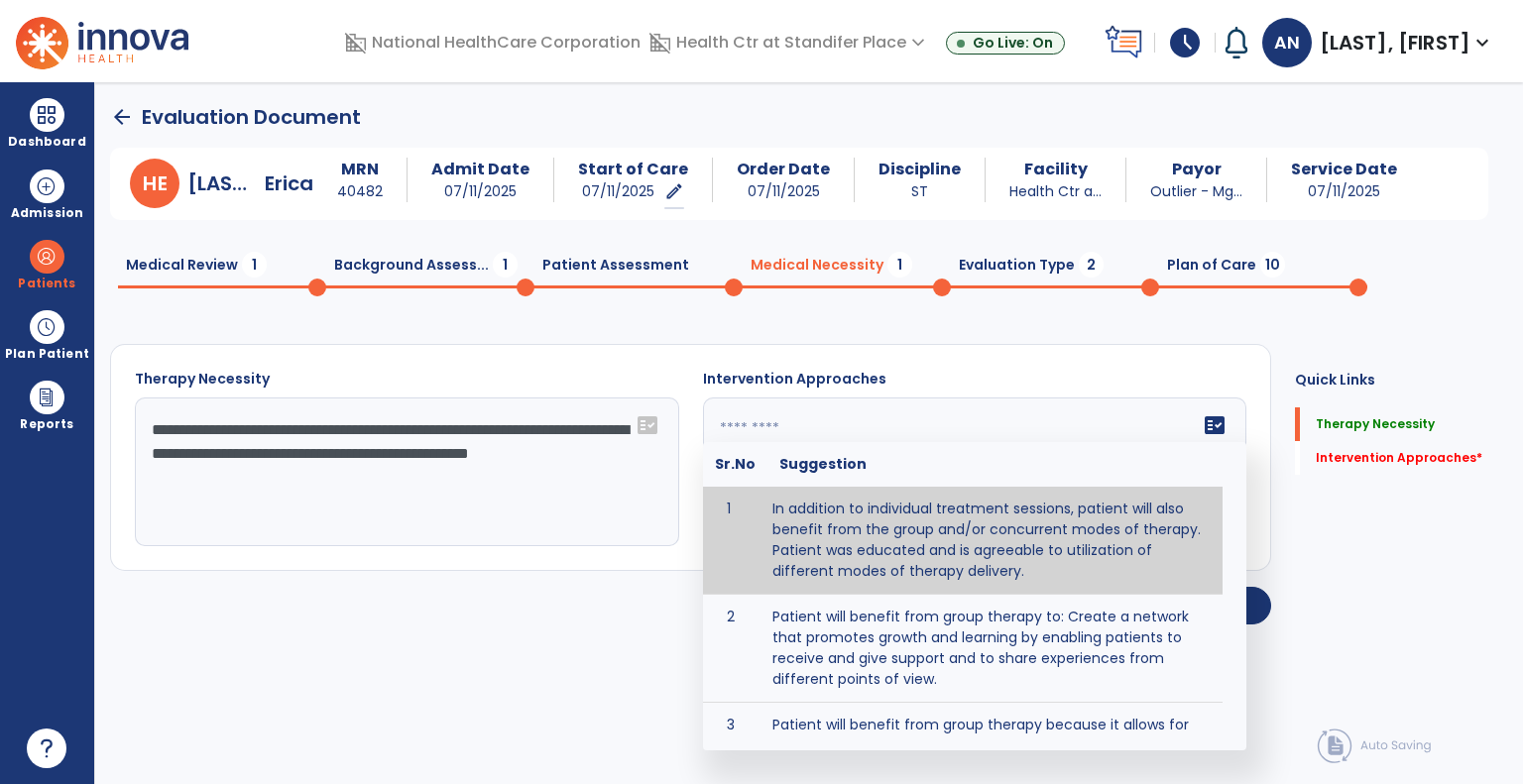 click 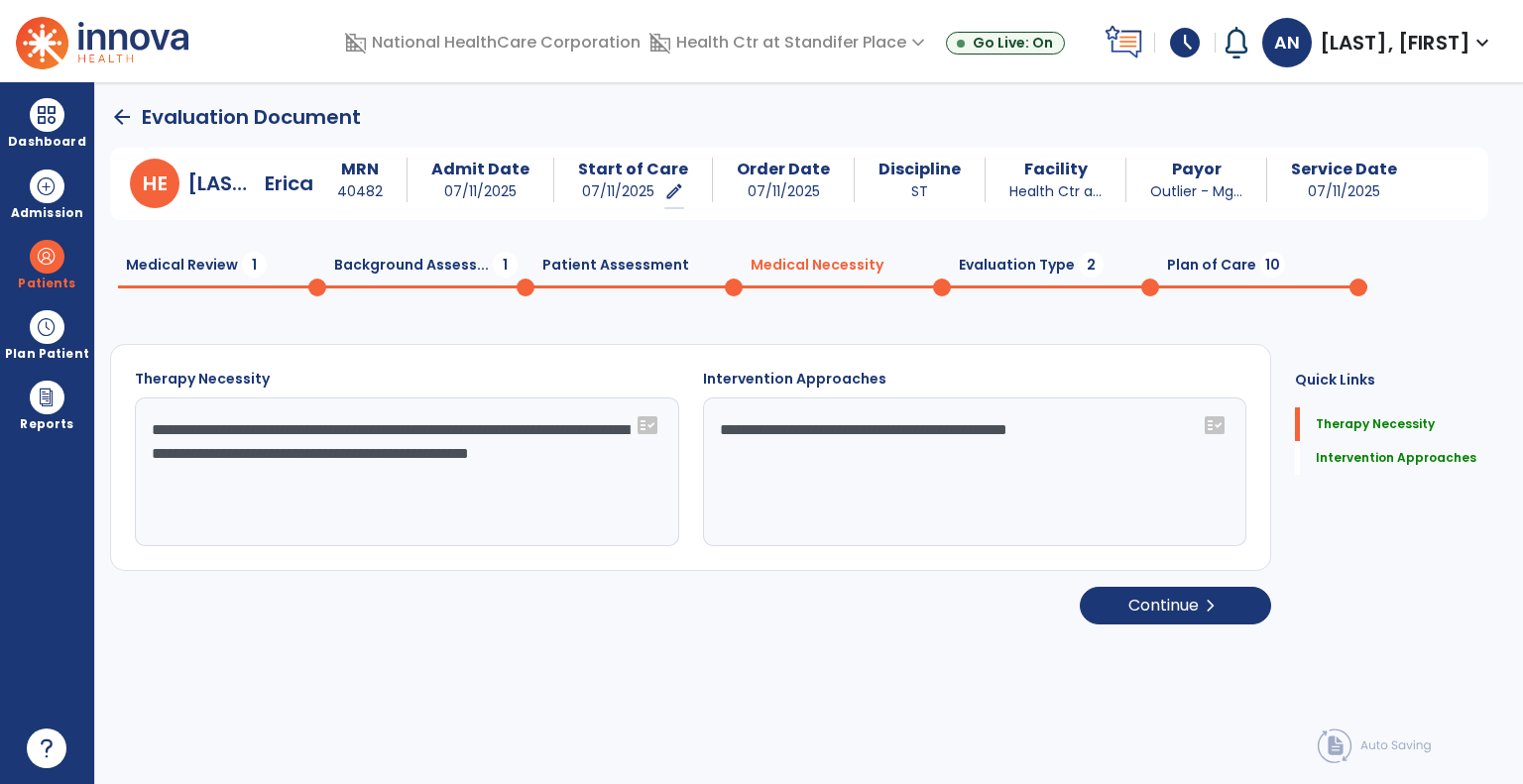 type on "**********" 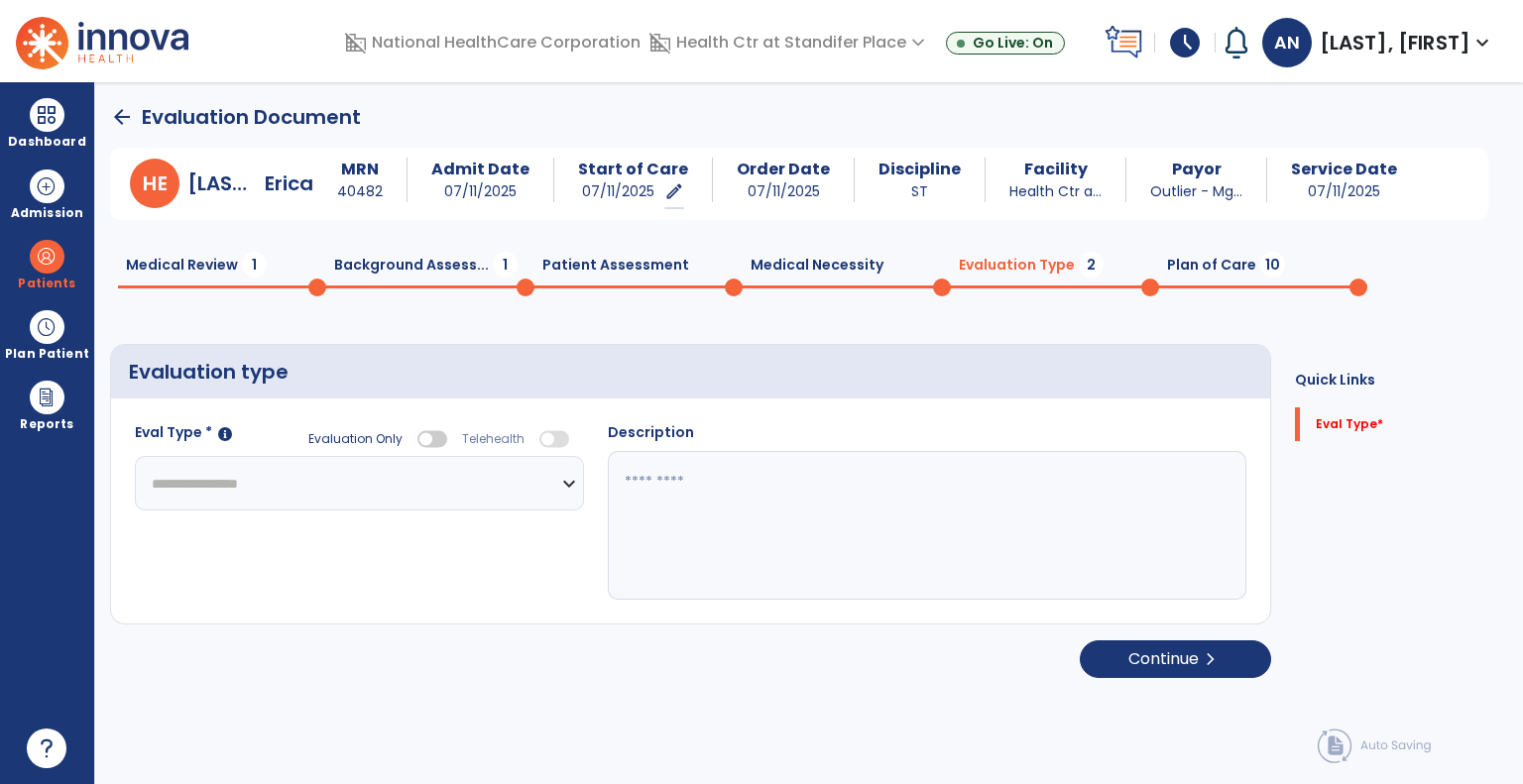 click 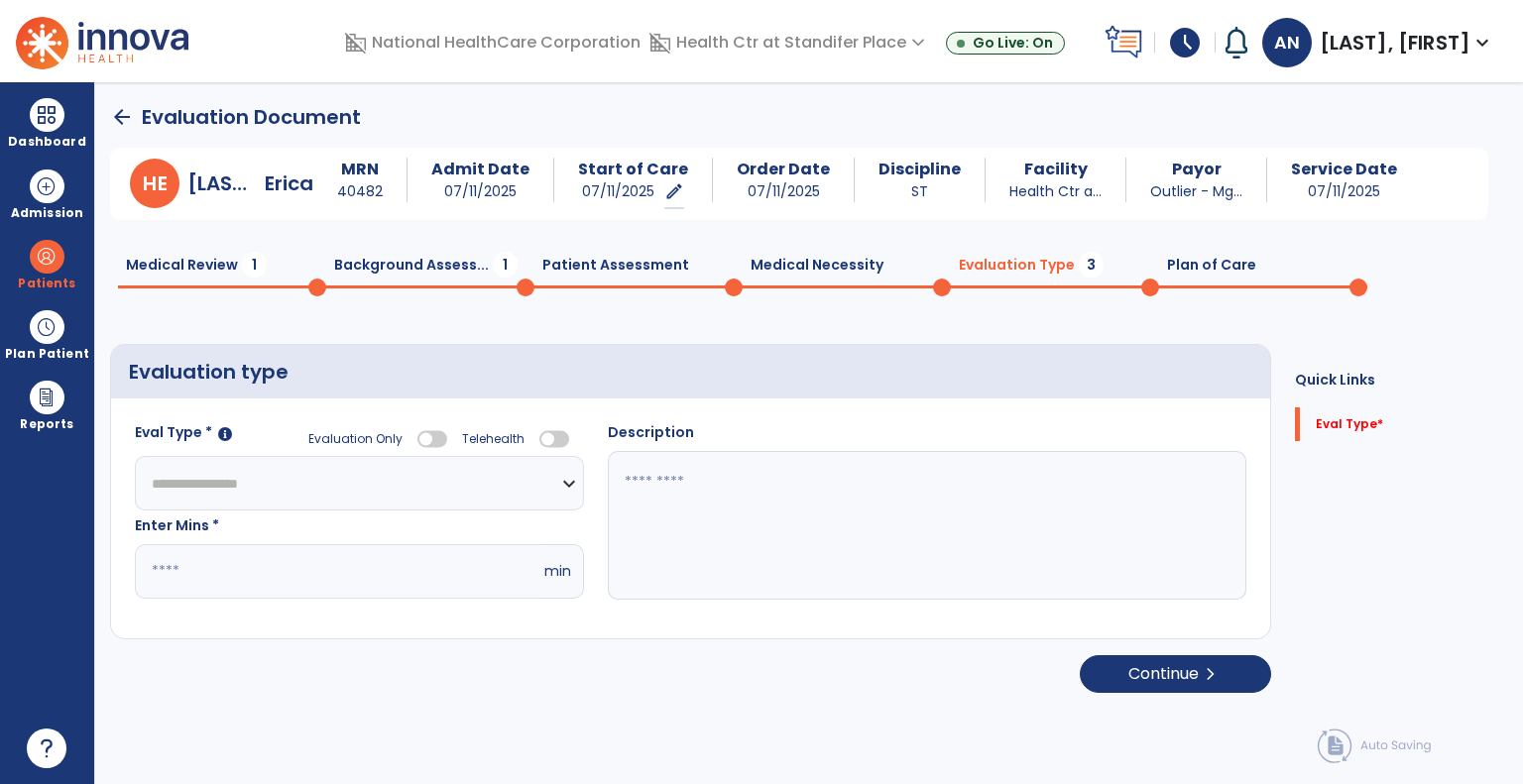 click 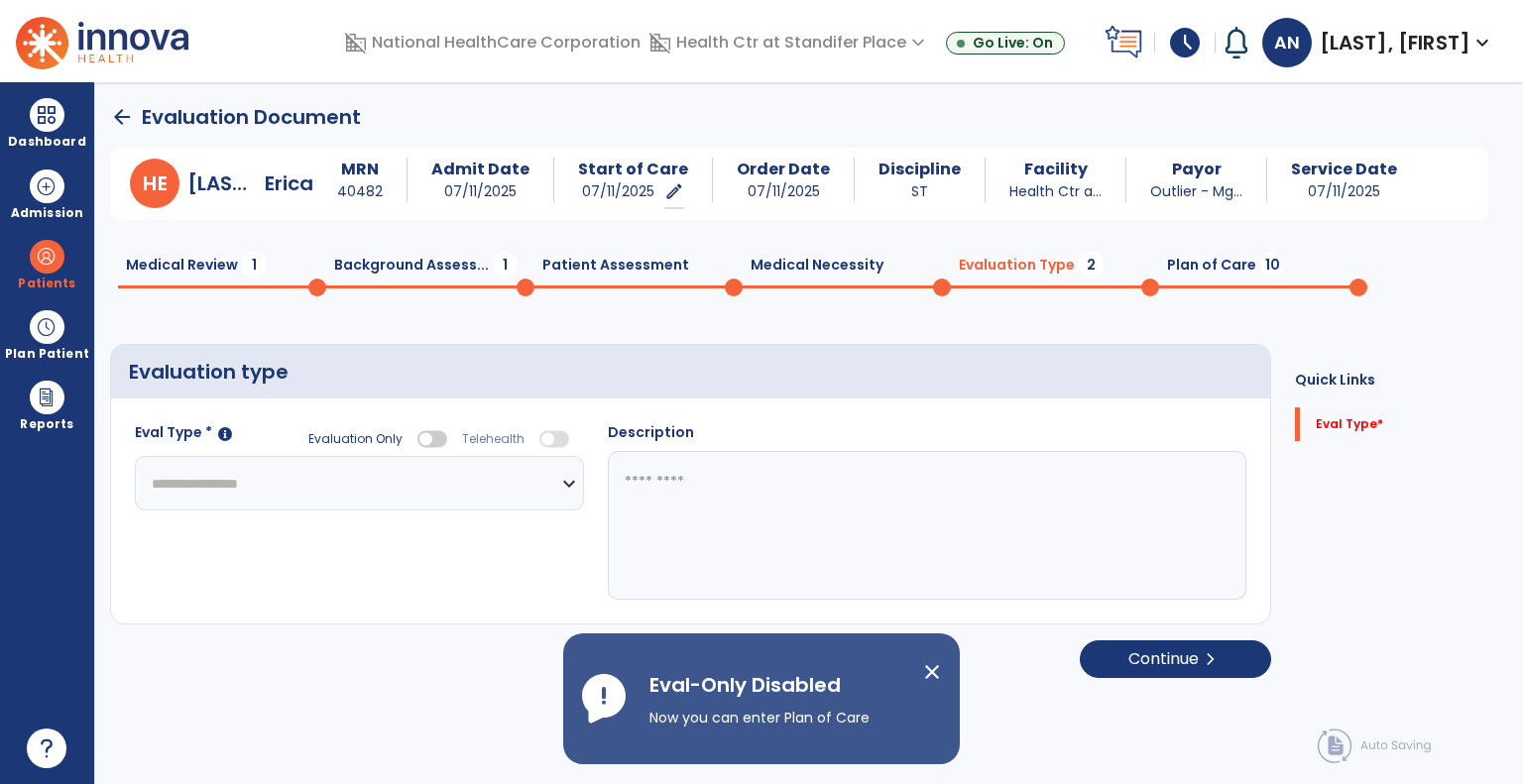 click on "Plan of Care  10" 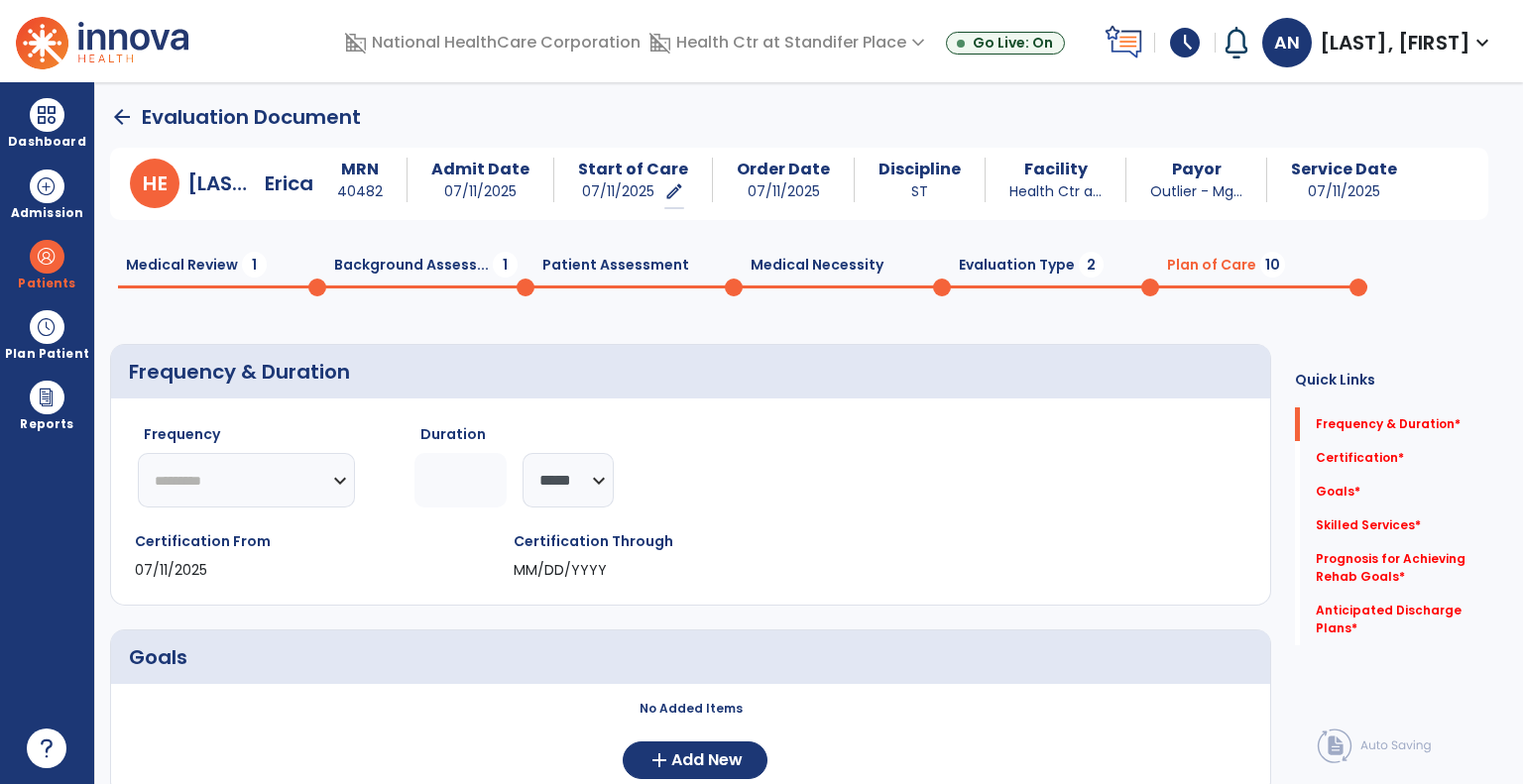 click on "********* ** ** ** ** ** ** **" 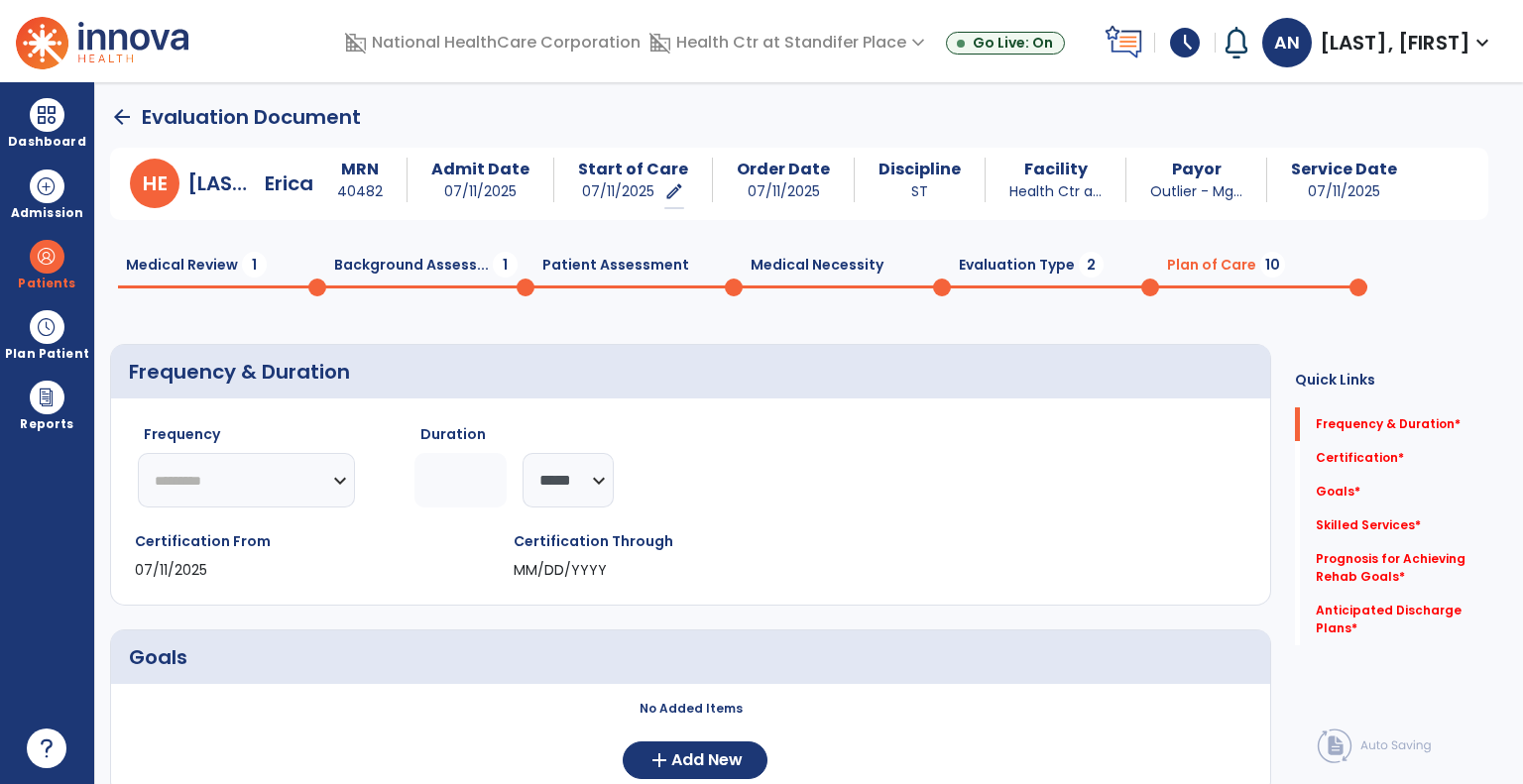 select on "**" 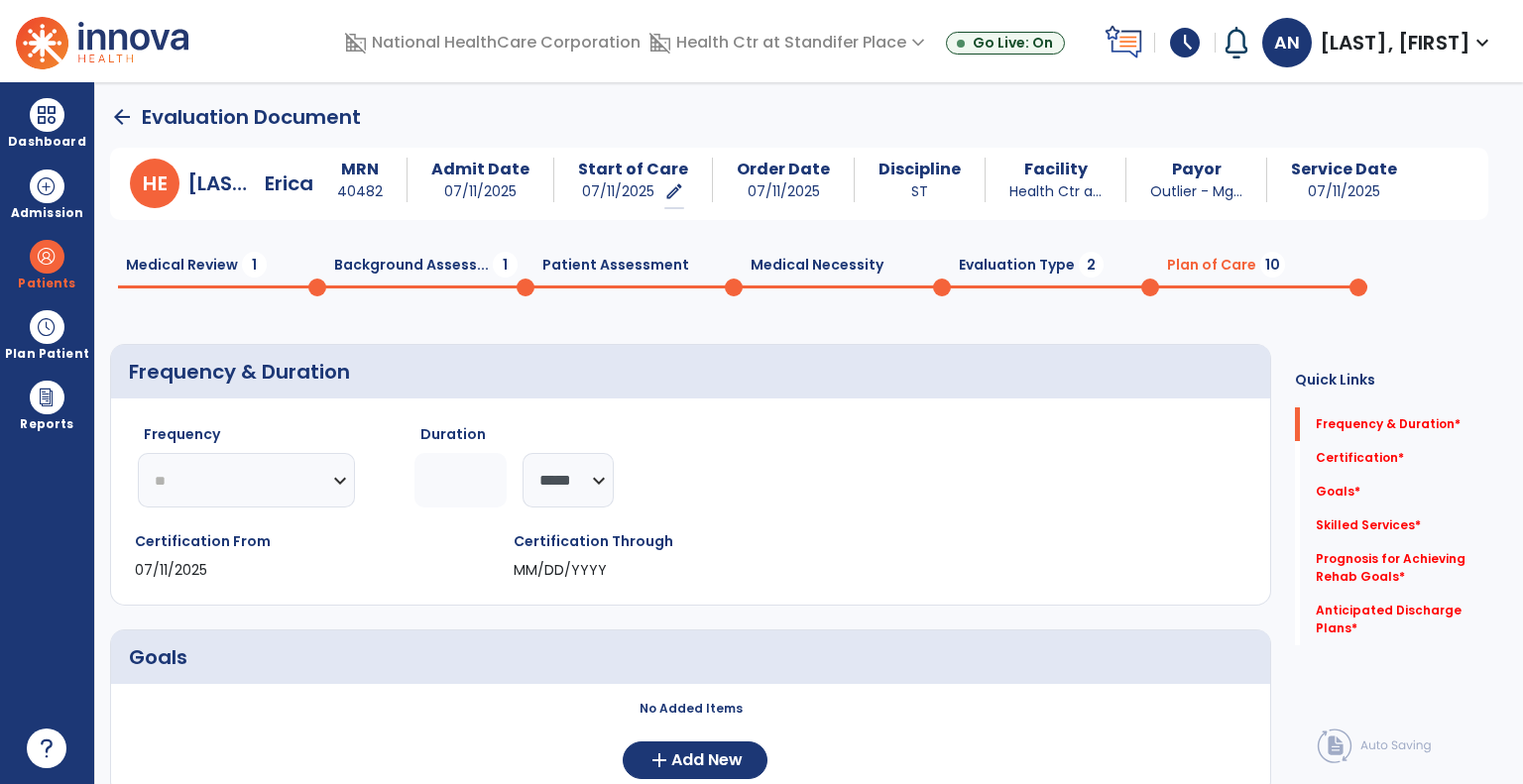 click on "********* ** ** ** ** ** ** **" 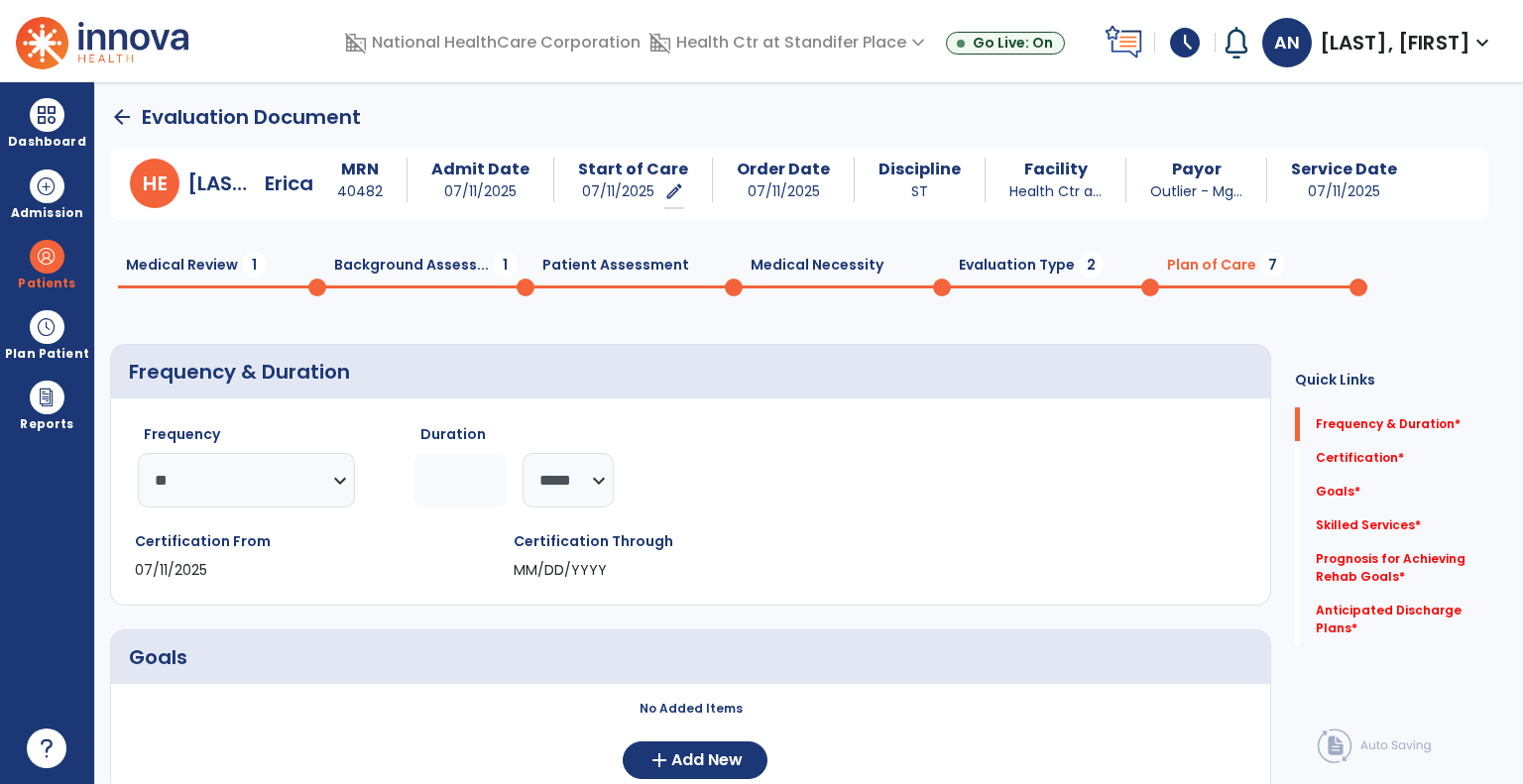 click 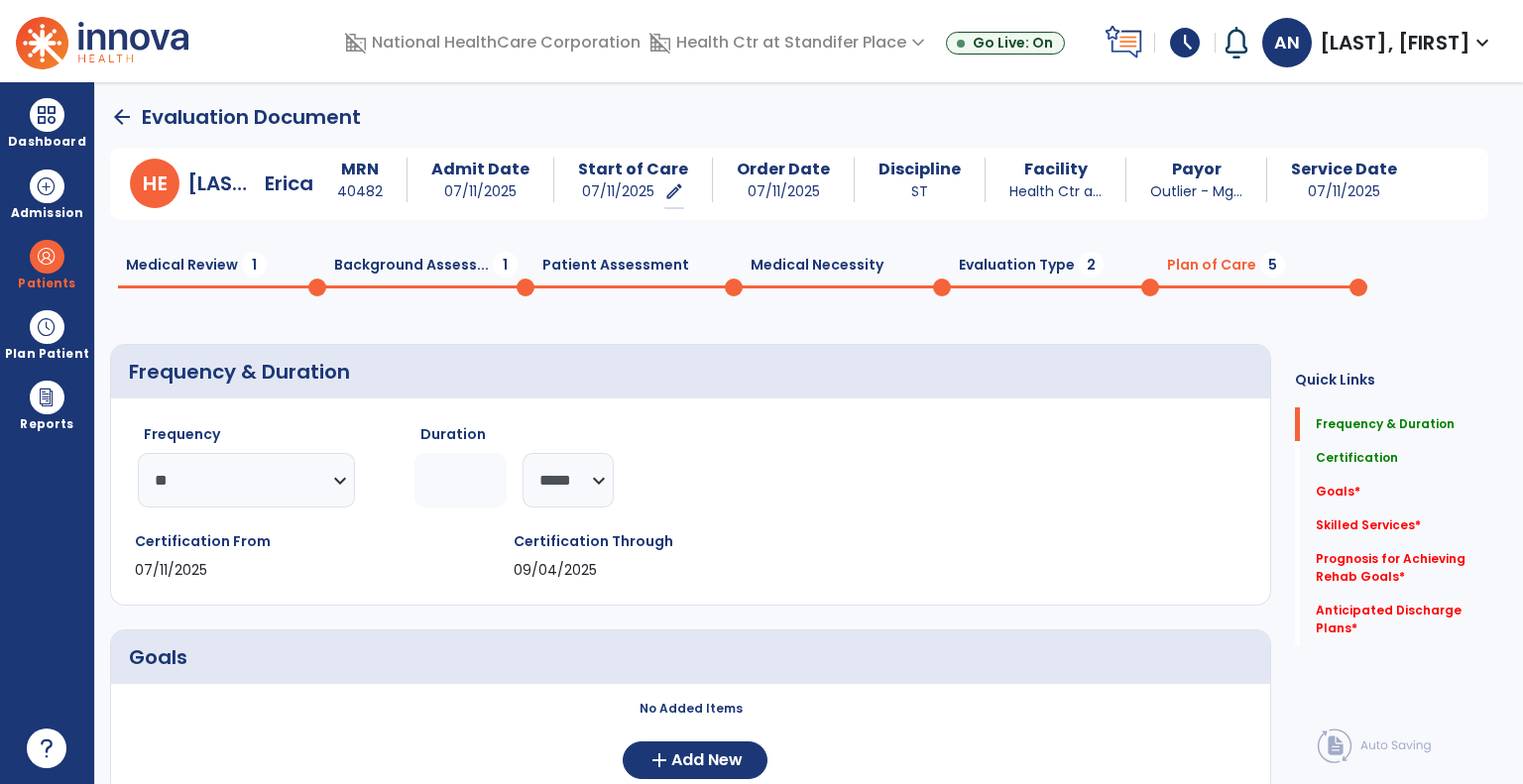 type on "*" 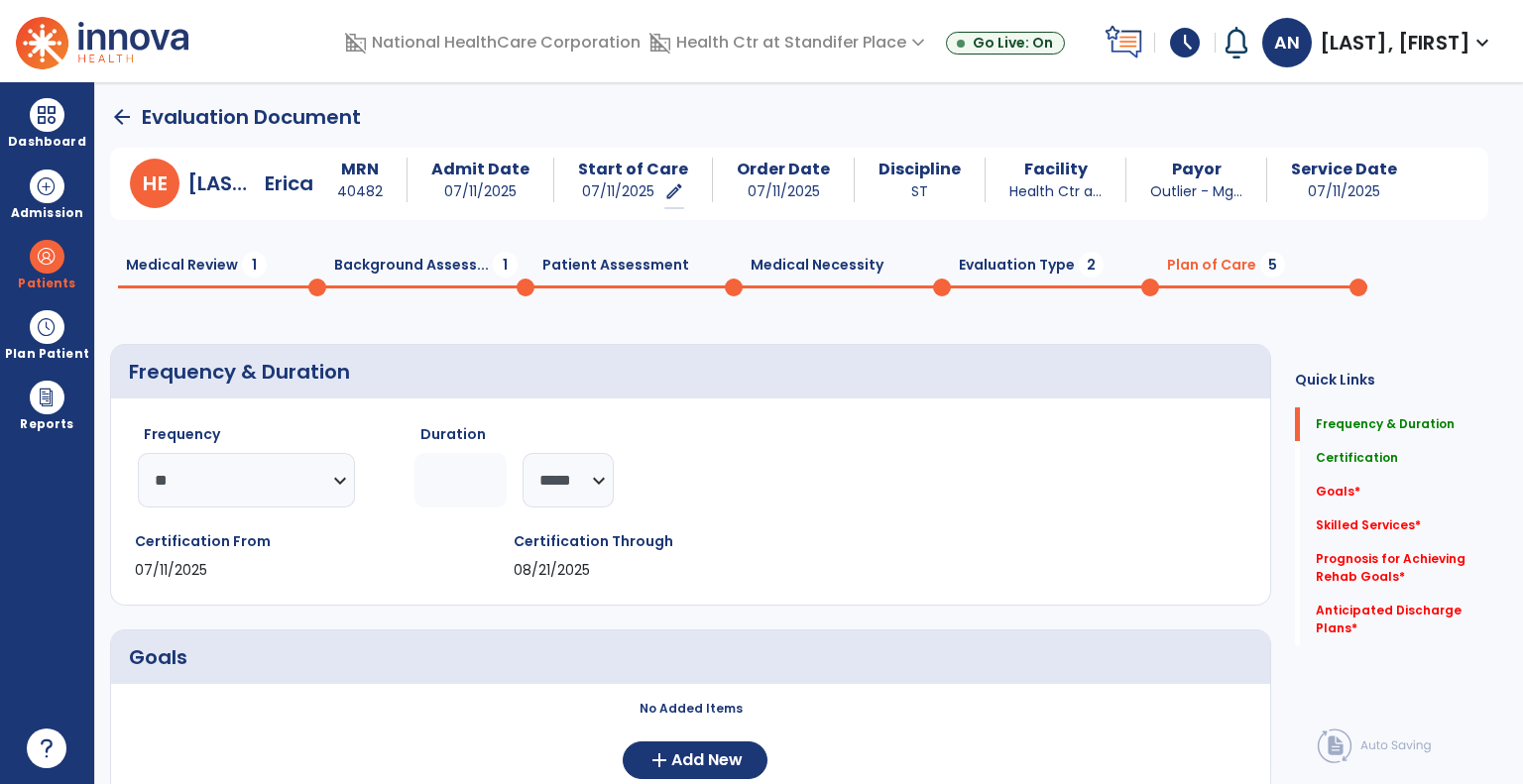 type on "*" 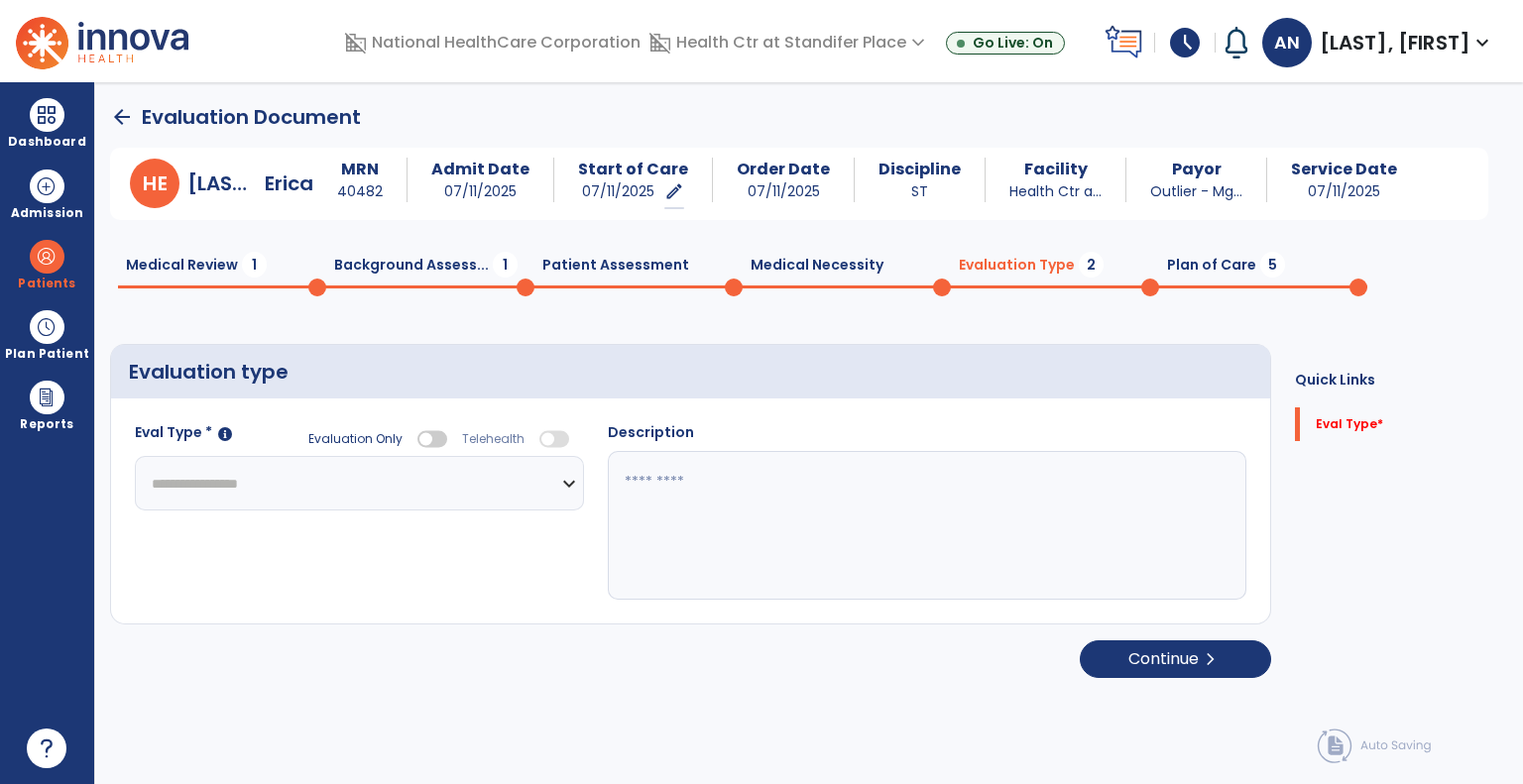 click on "**********" 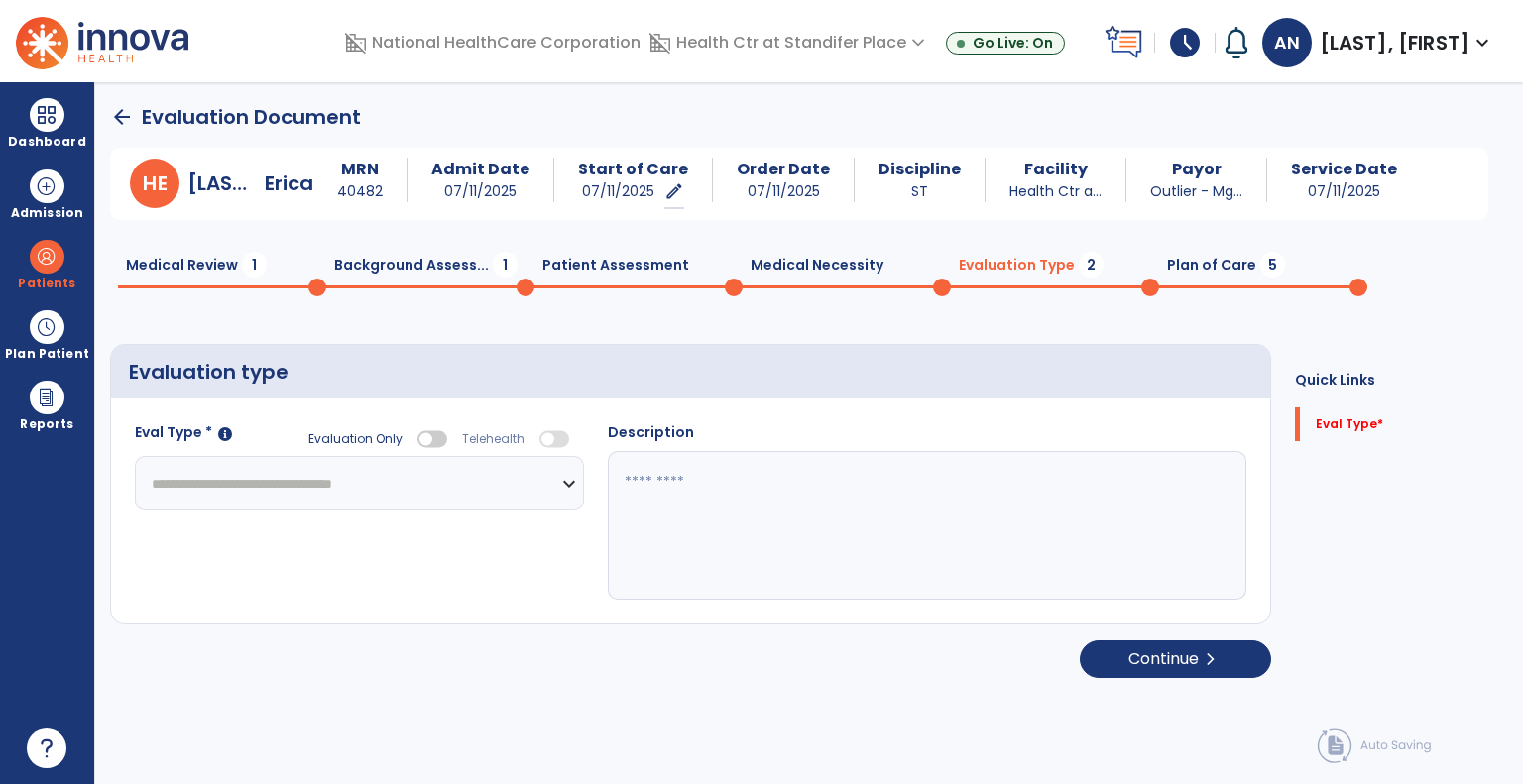 click on "**********" 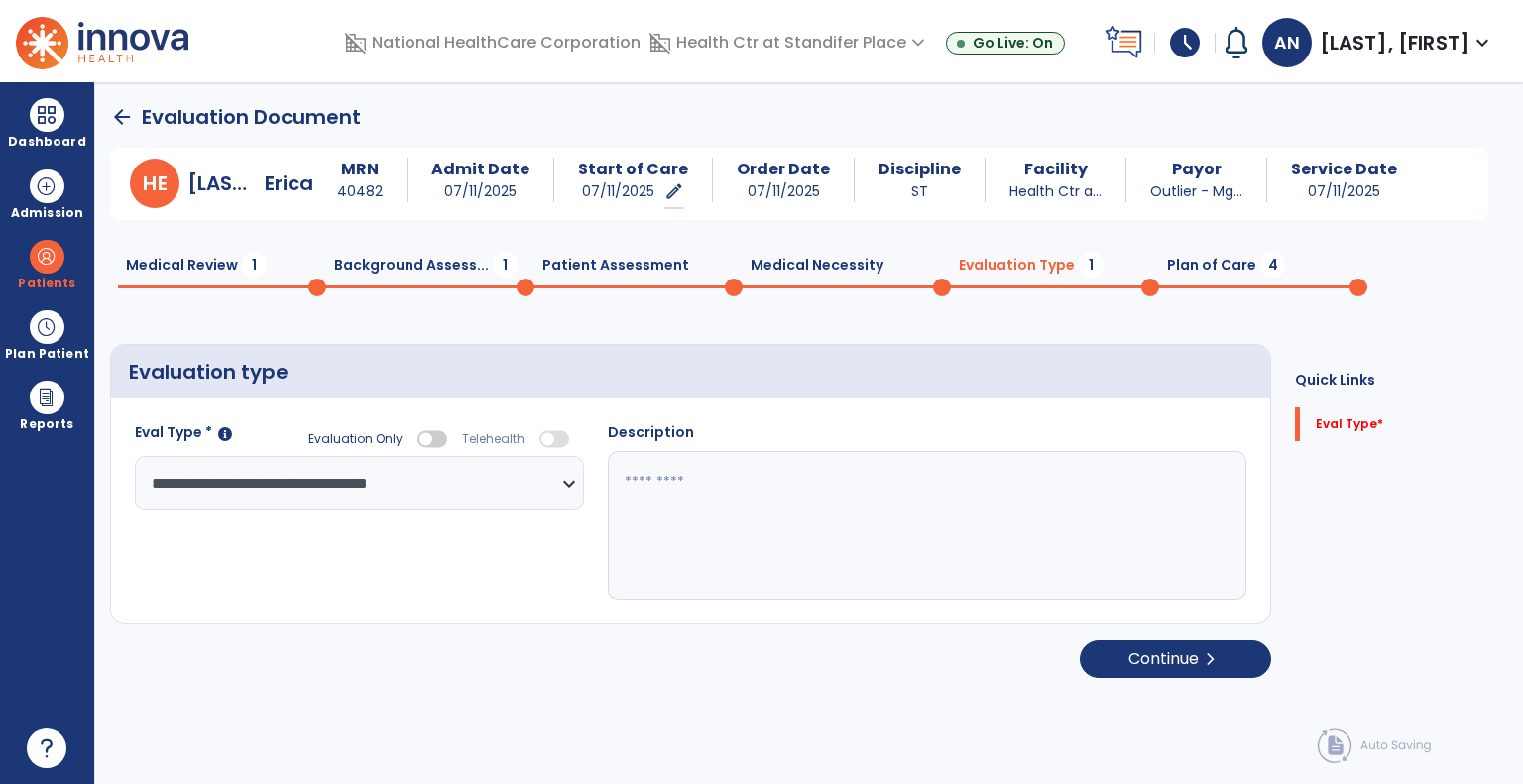 click on "Medical Necessity  0" 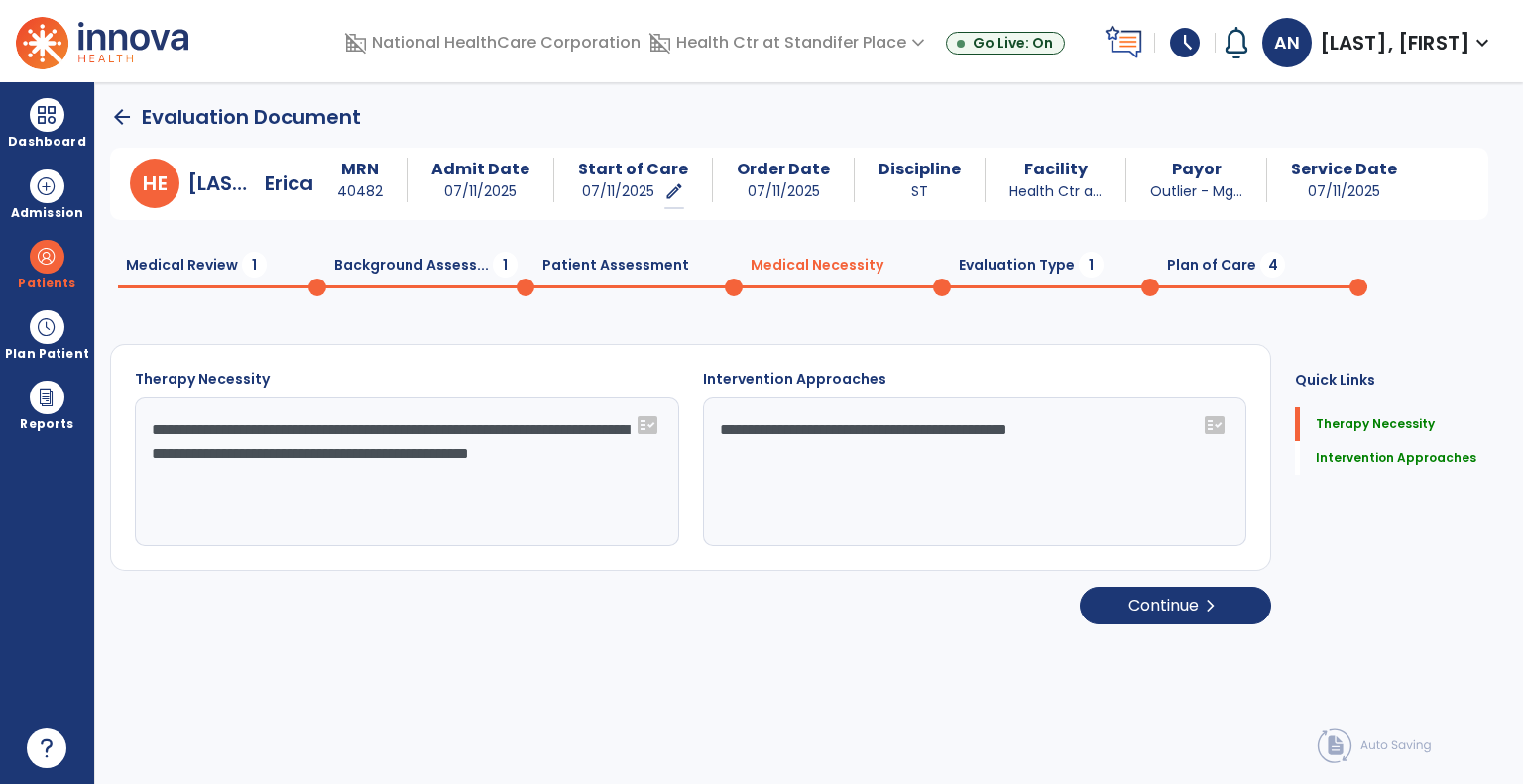 click on "4" 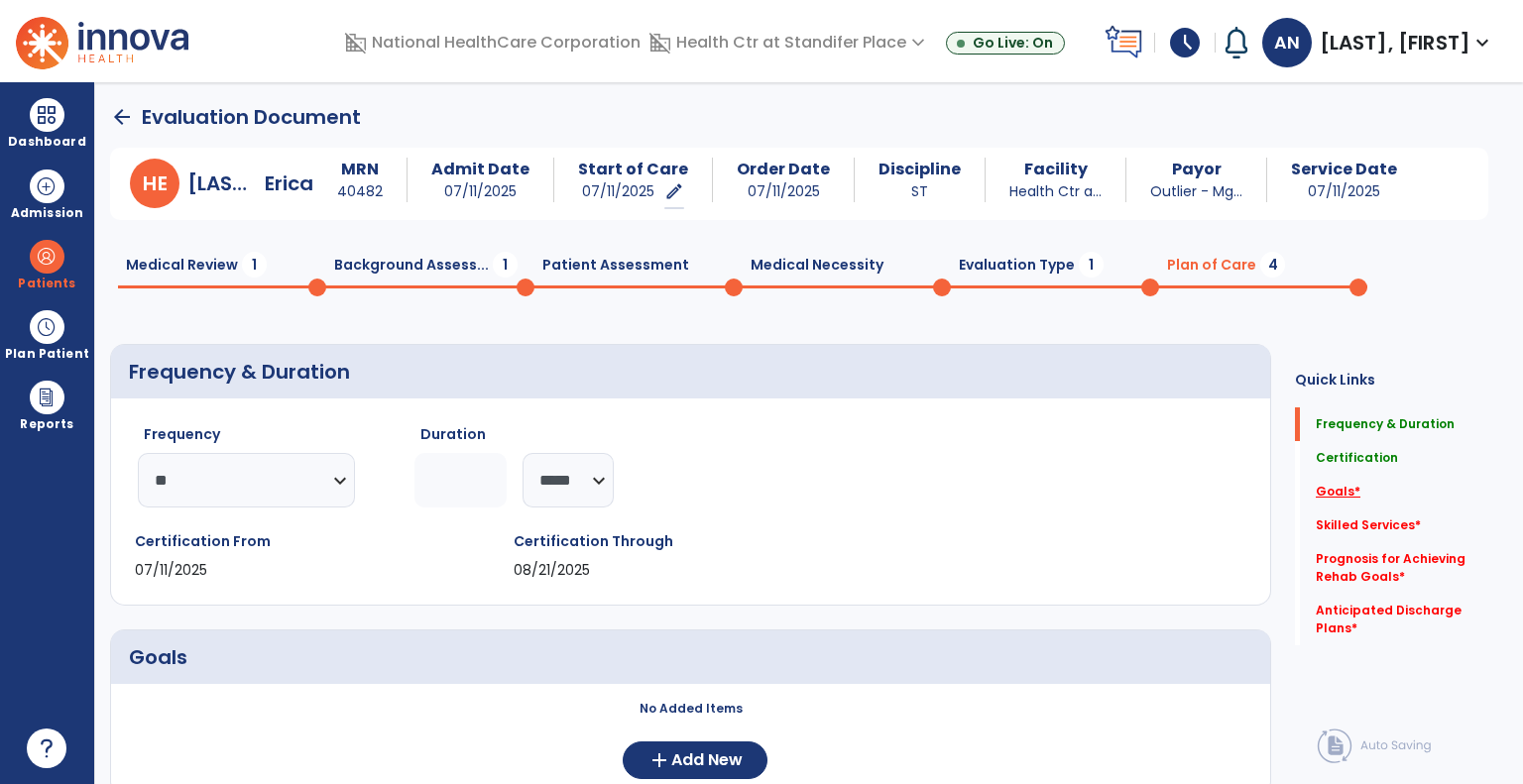 click on "Goals   *" 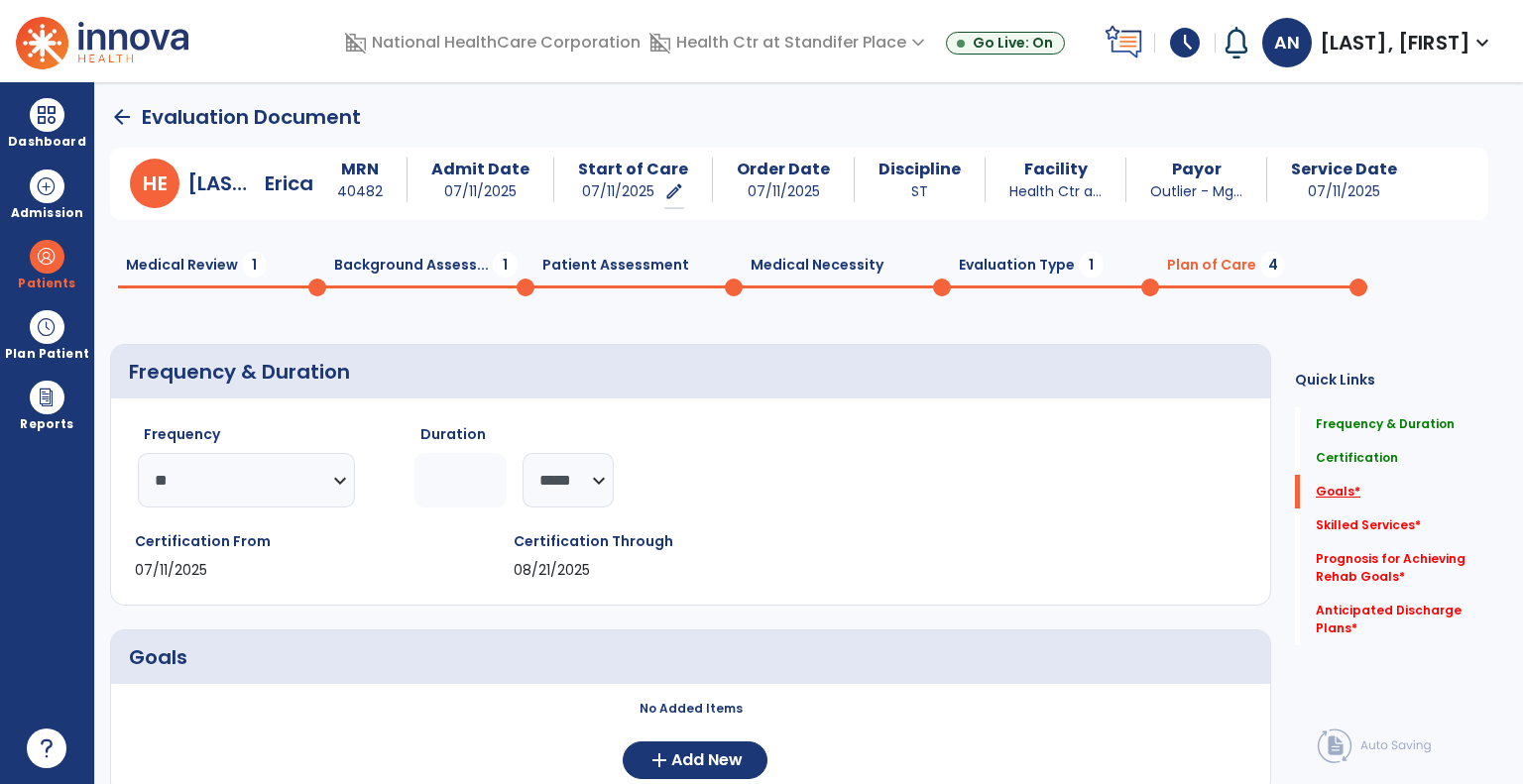 scroll, scrollTop: 40, scrollLeft: 0, axis: vertical 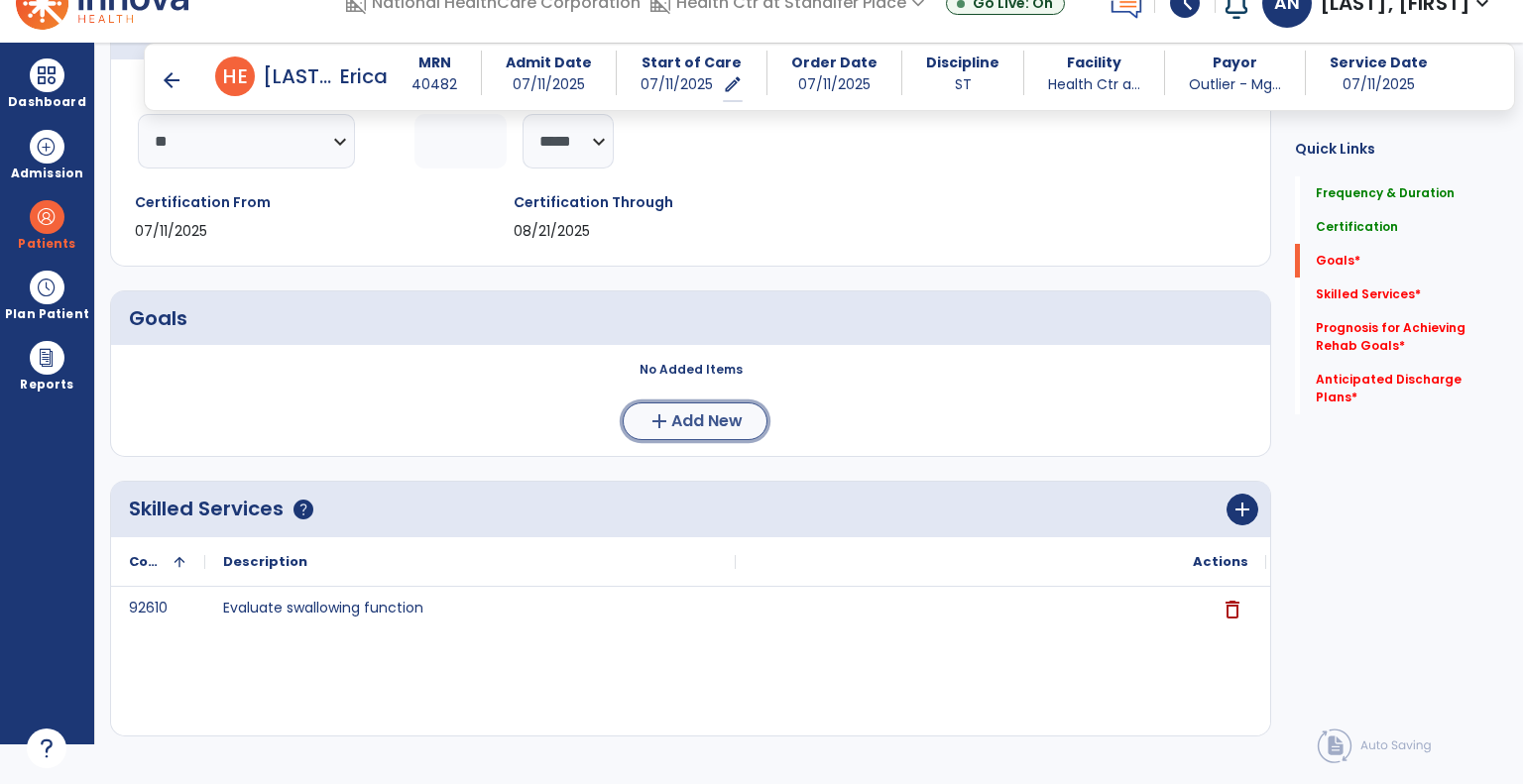 click on "add  Add New" at bounding box center (695, 421) 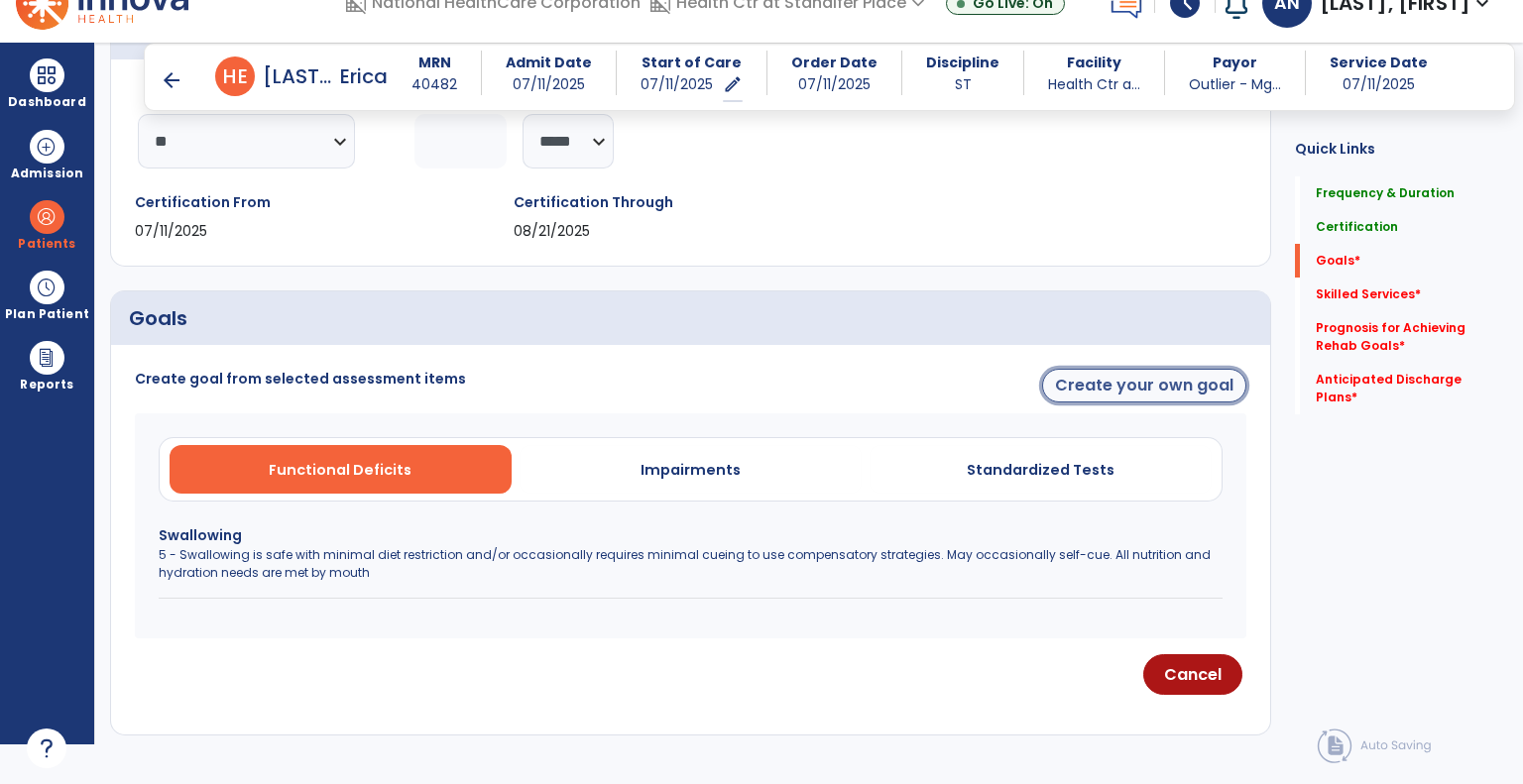 click on "Create your own goal" at bounding box center [1144, 386] 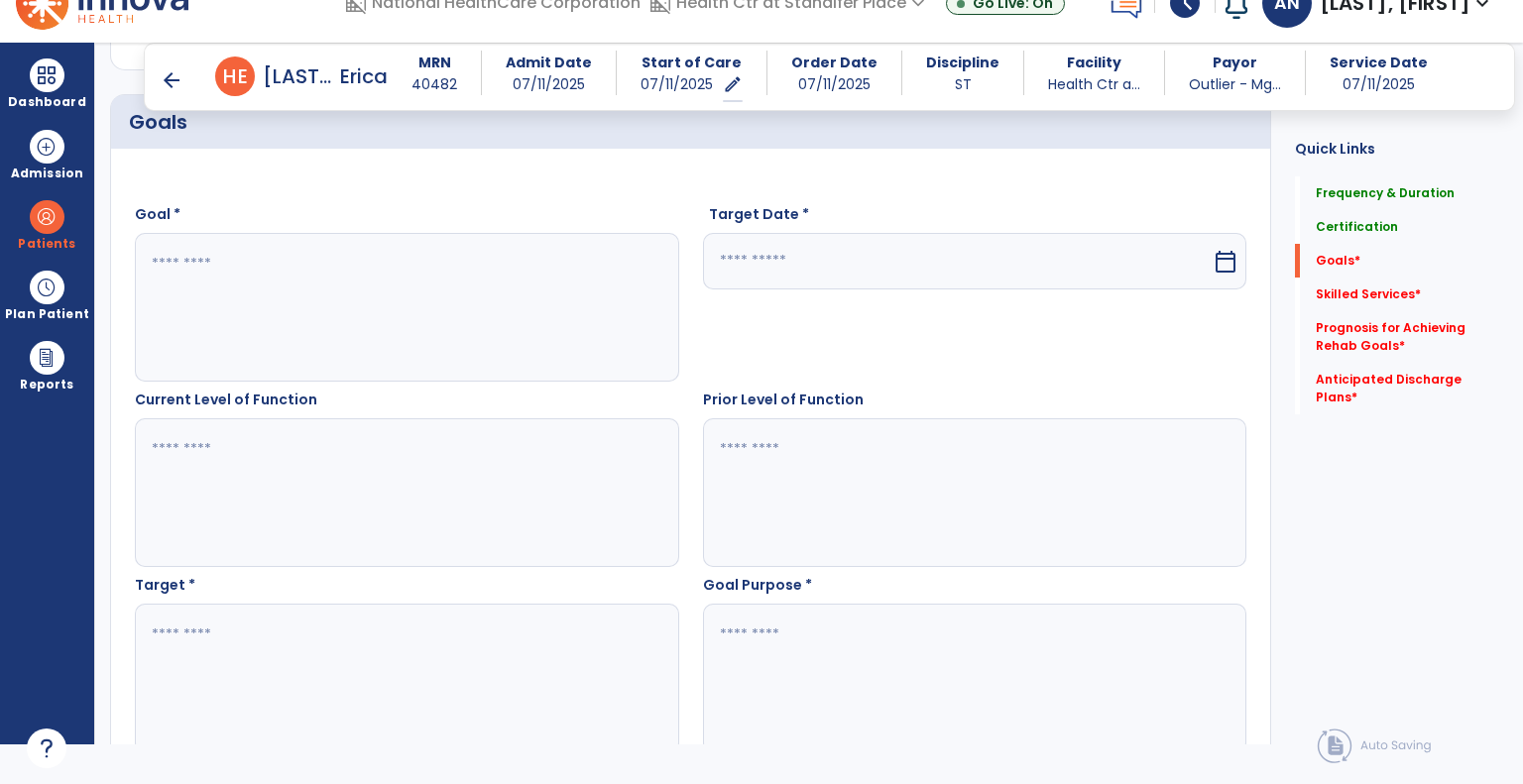 scroll, scrollTop: 479, scrollLeft: 0, axis: vertical 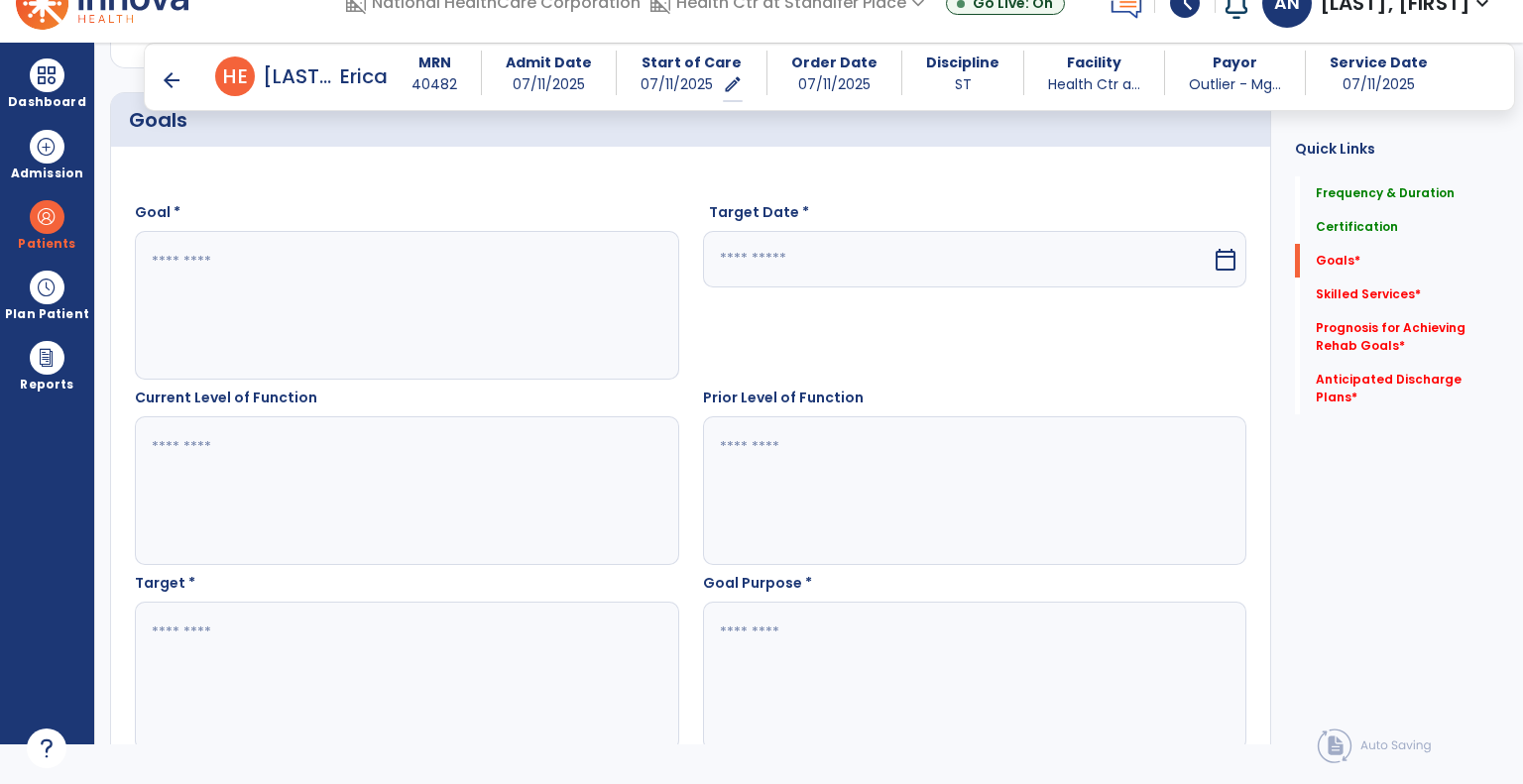 click at bounding box center [406, 676] 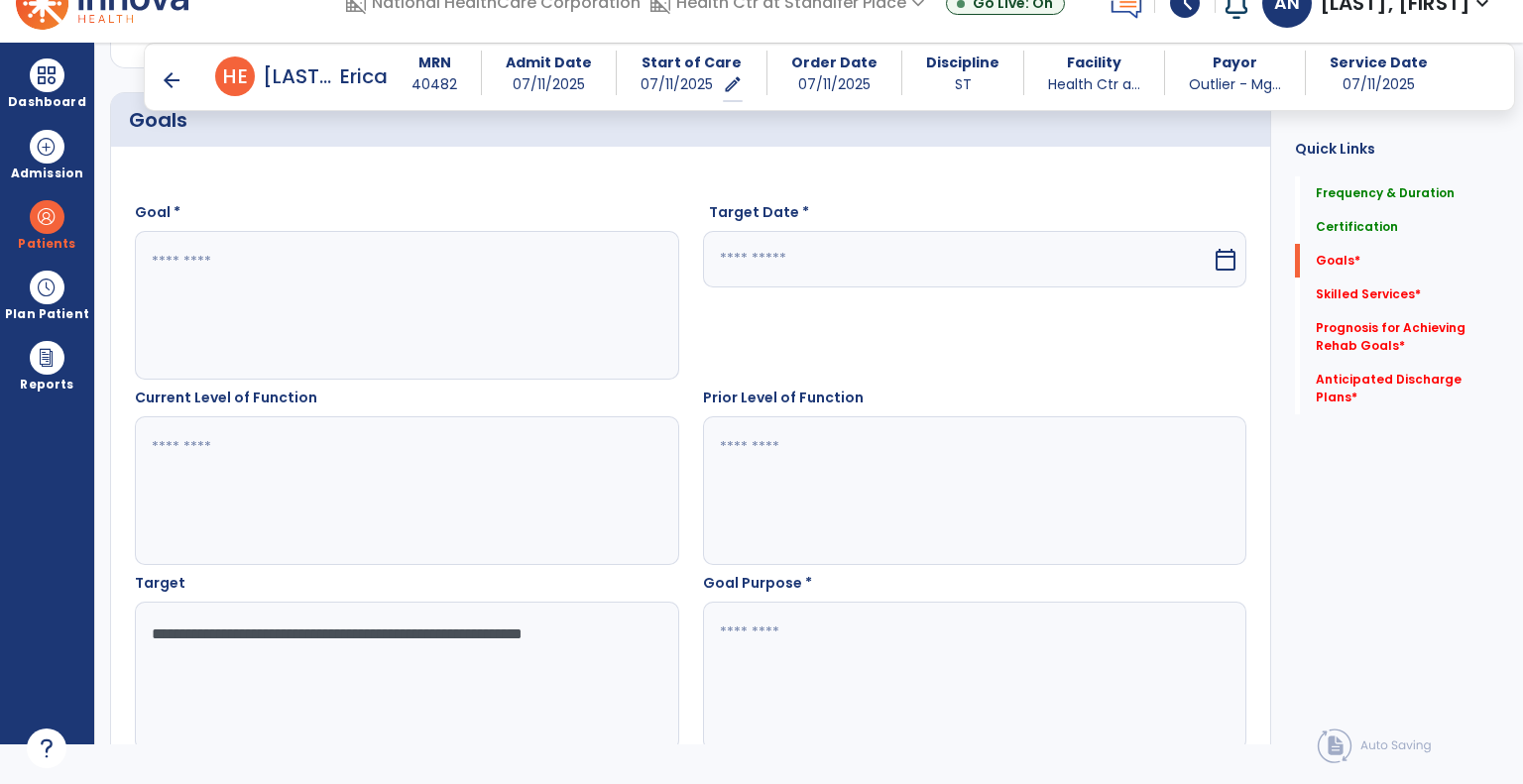 type on "**********" 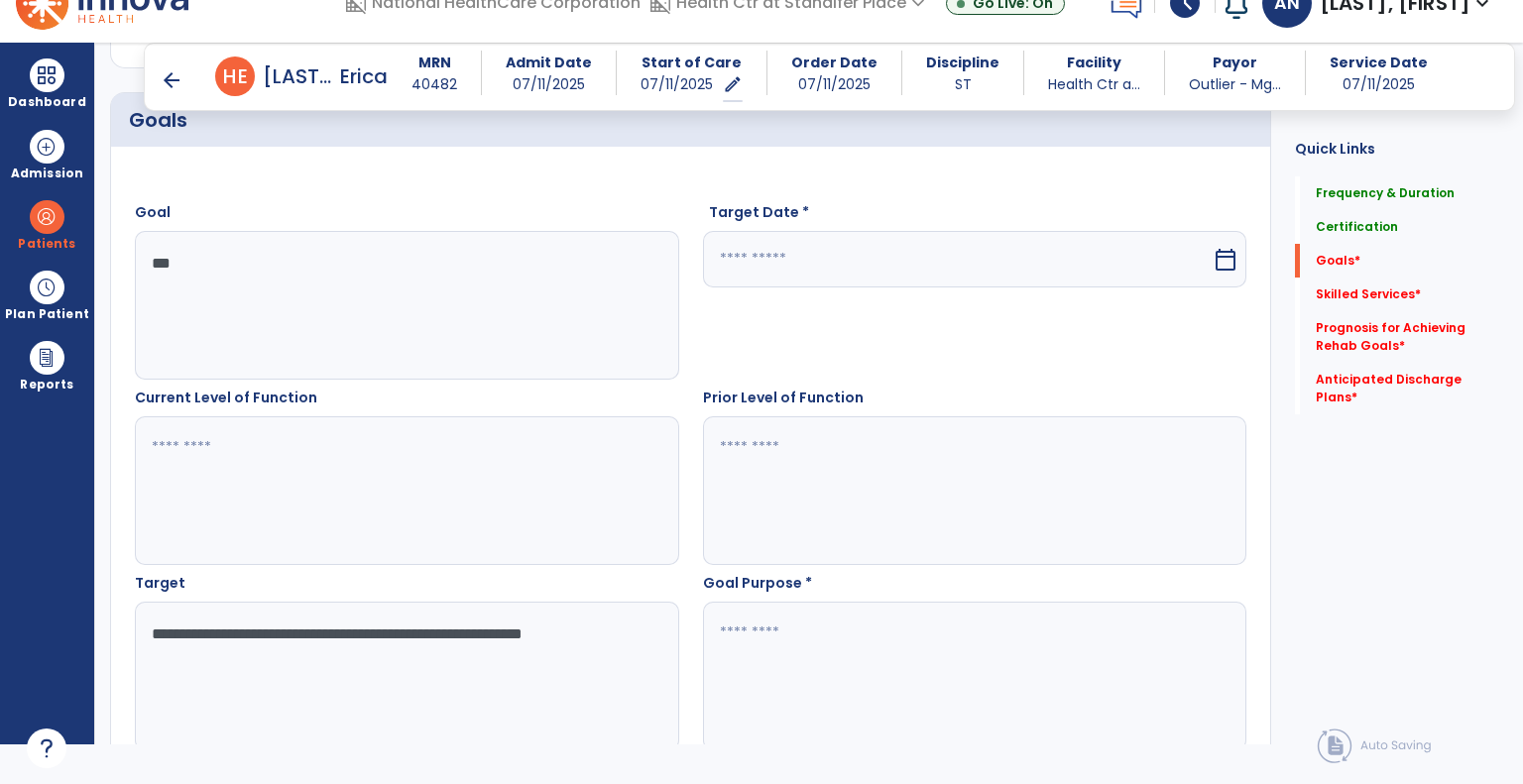 type on "***" 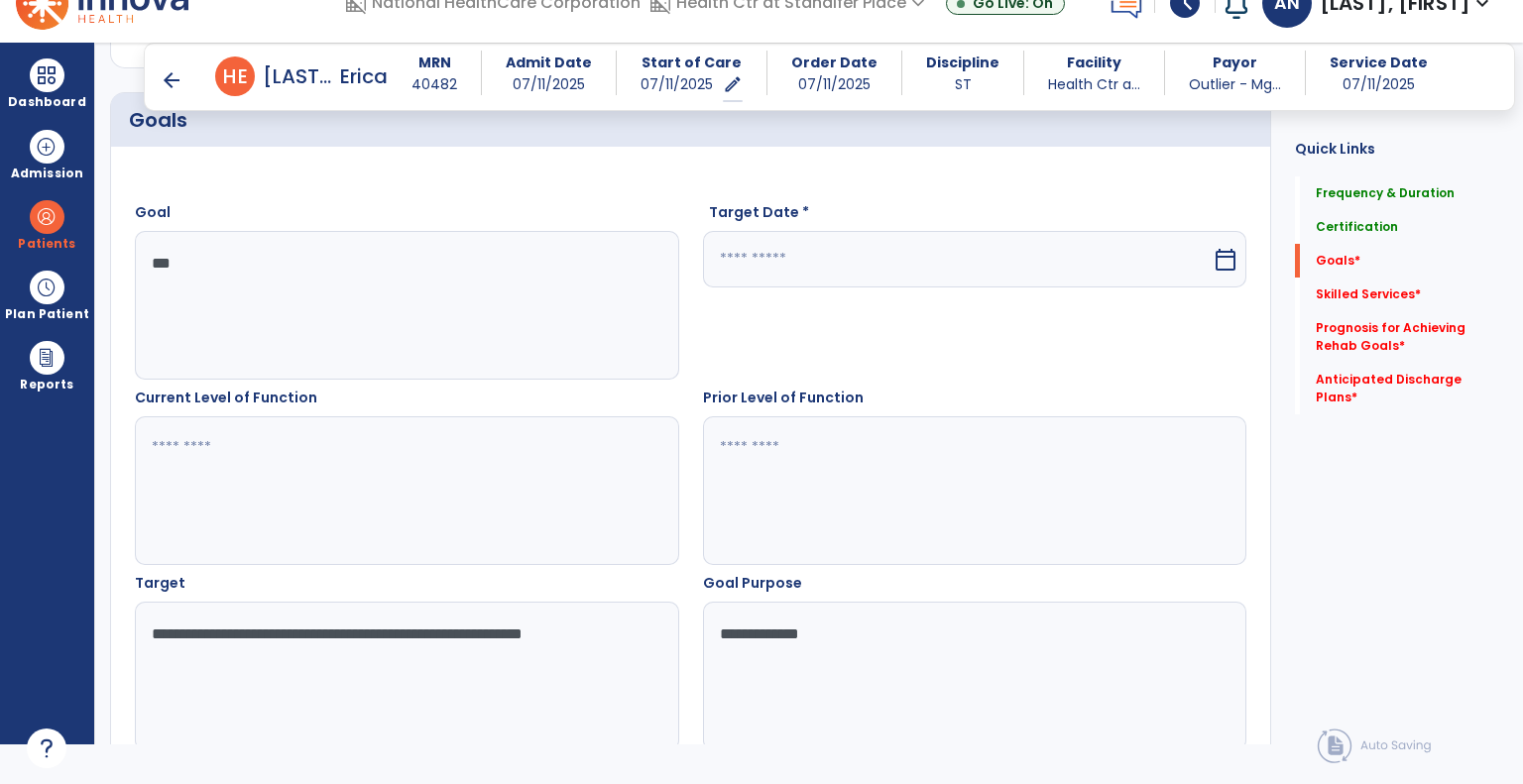 type on "**********" 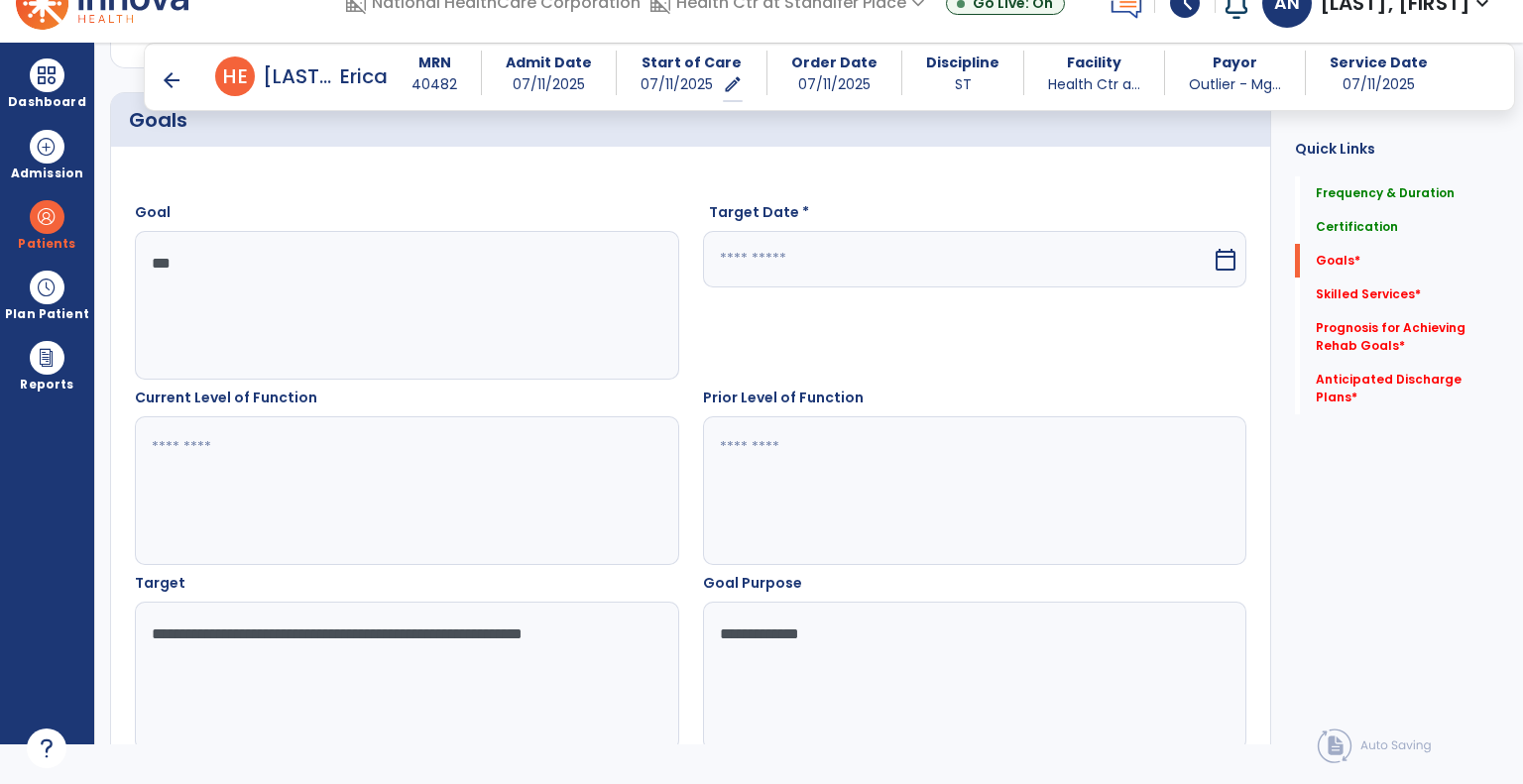 click at bounding box center (958, 259) 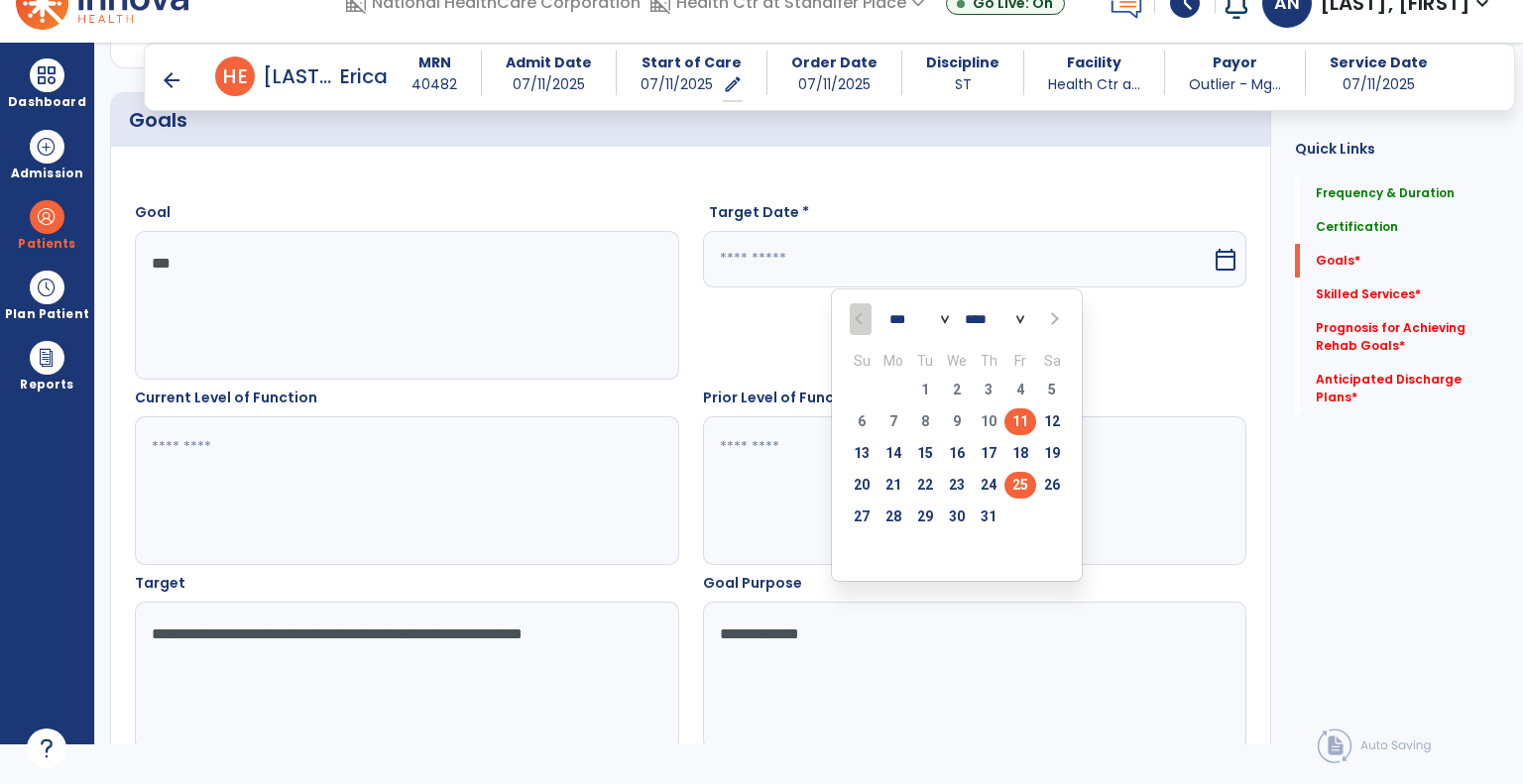 click on "25" at bounding box center [1020, 485] 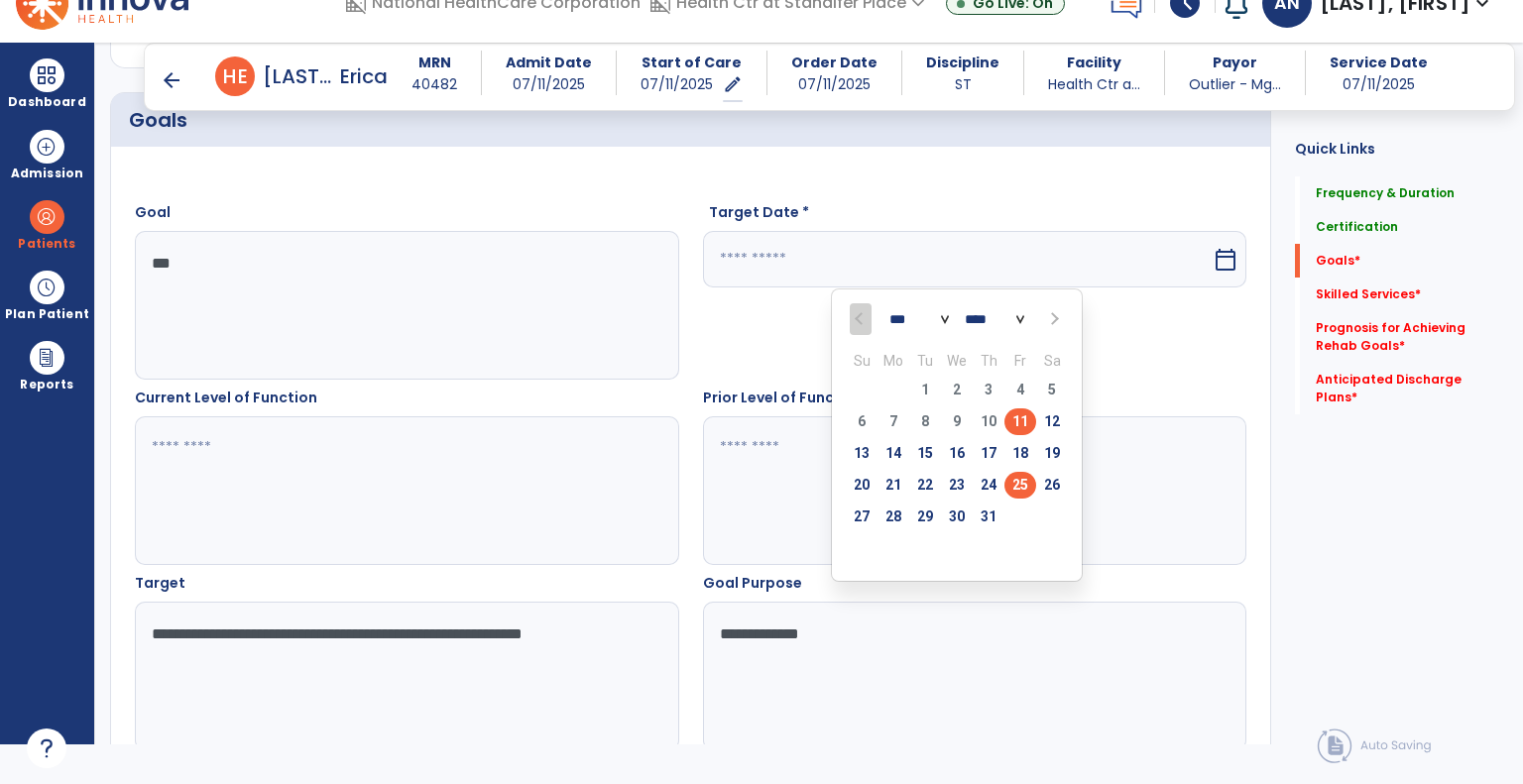 type on "*********" 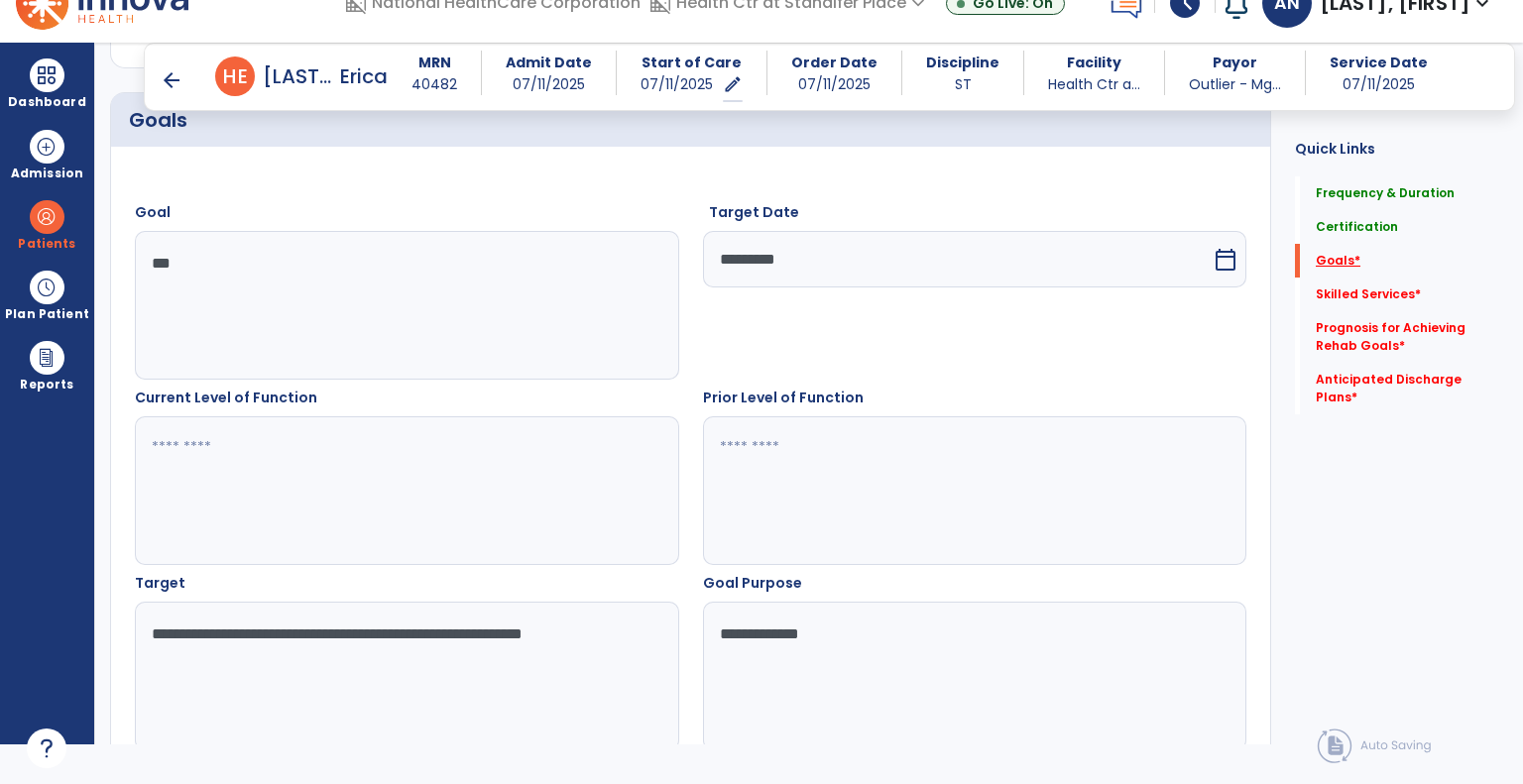 click on "Goals   *" 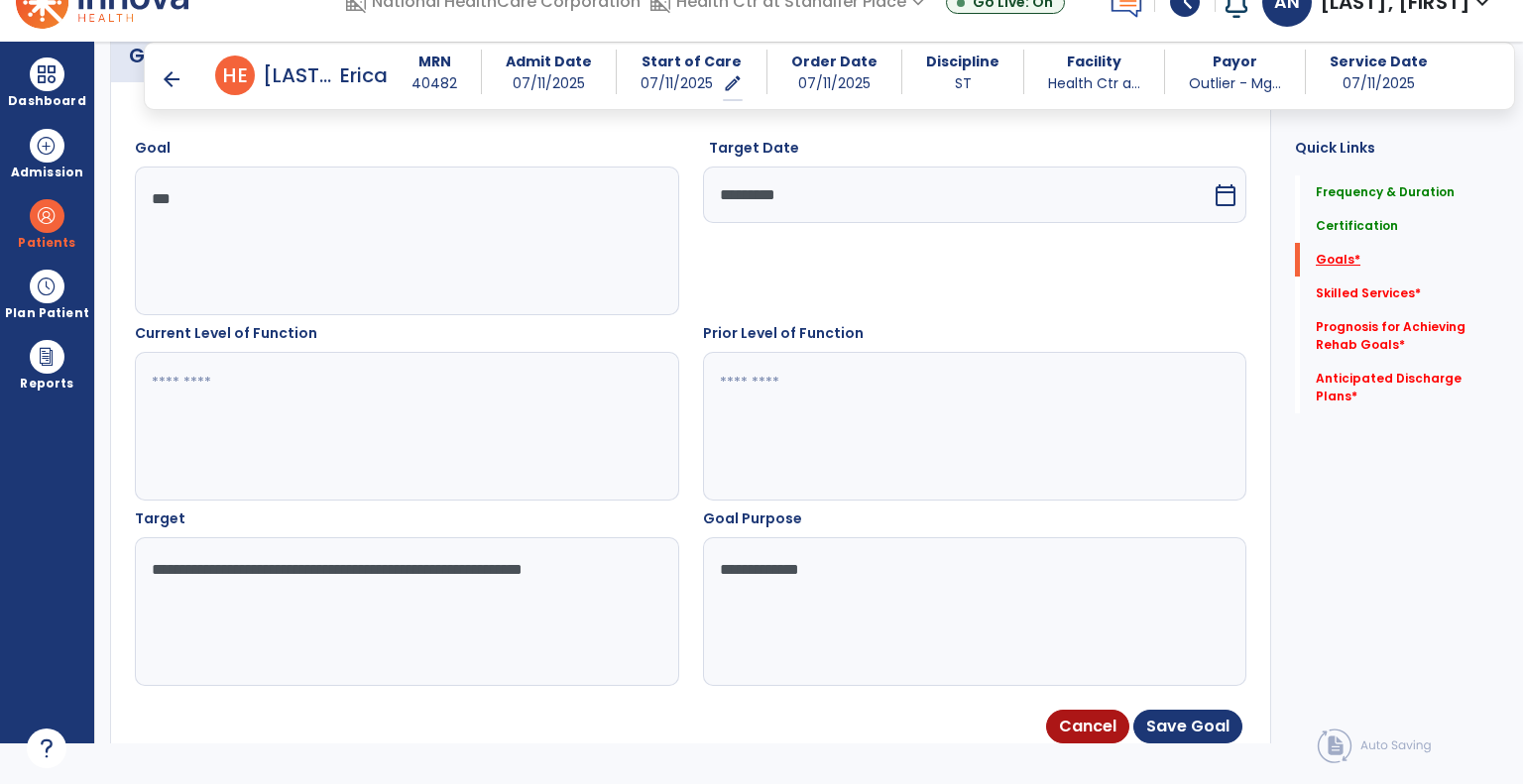 scroll, scrollTop: 555, scrollLeft: 0, axis: vertical 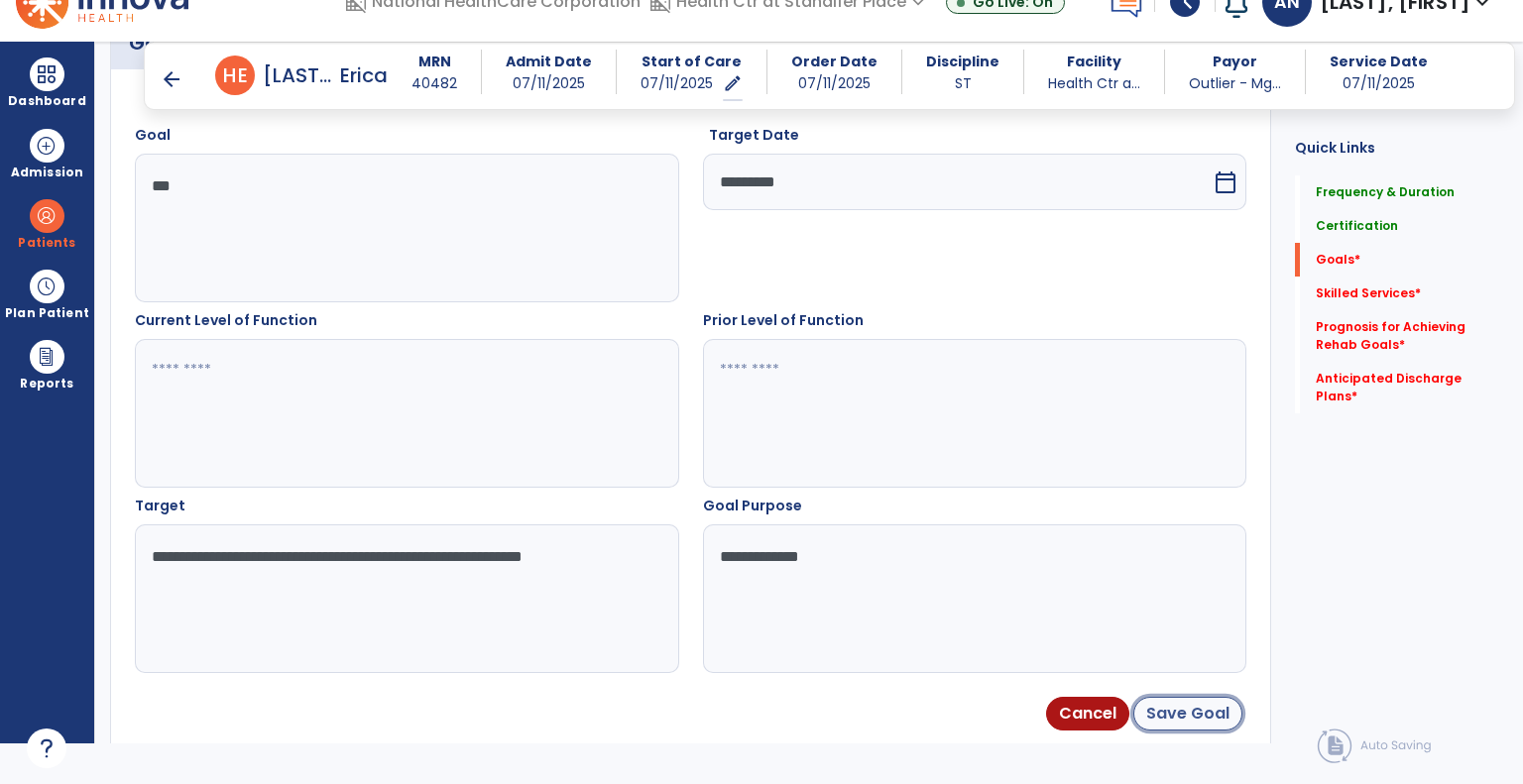 click on "Save Goal" at bounding box center [1188, 714] 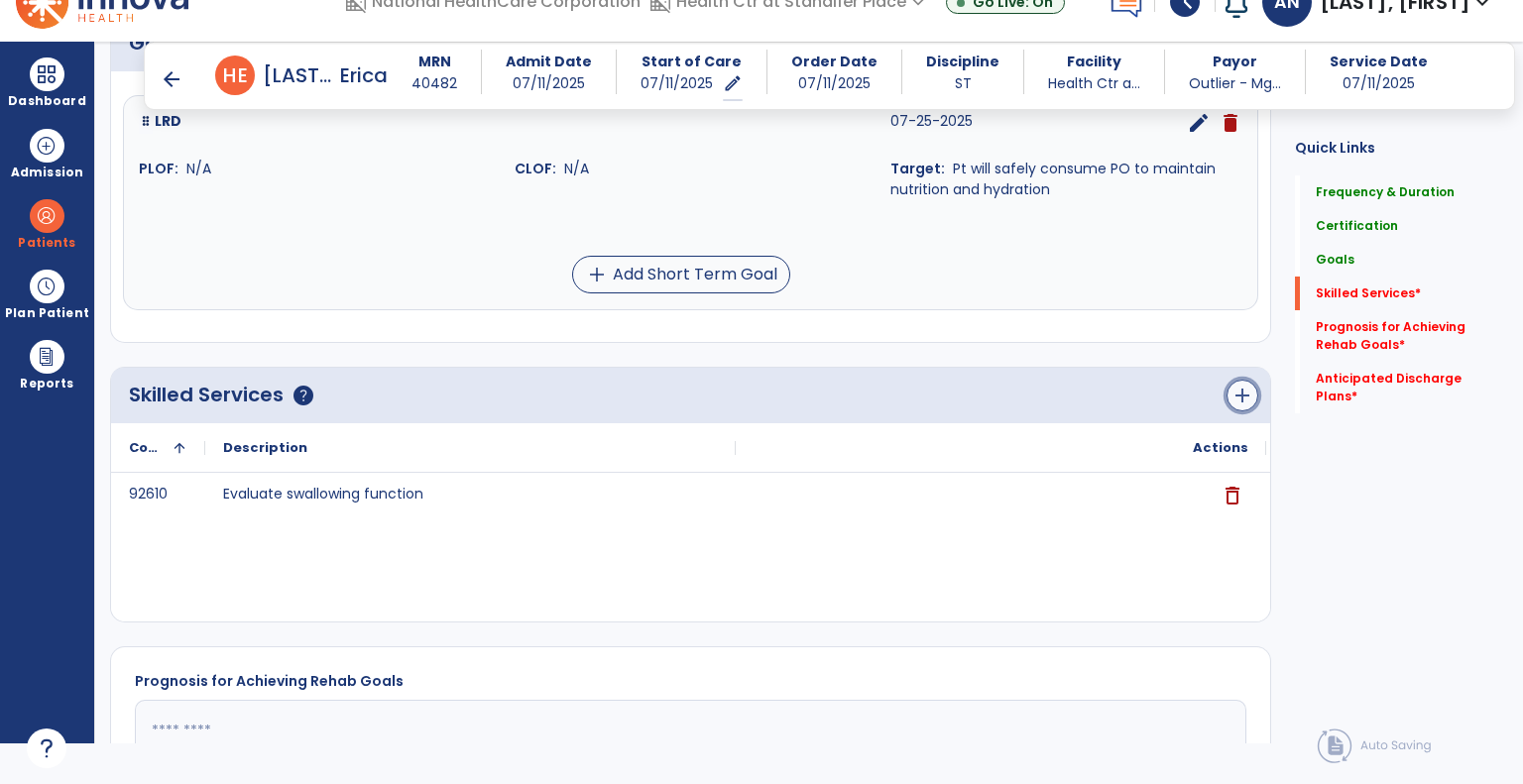click on "add" 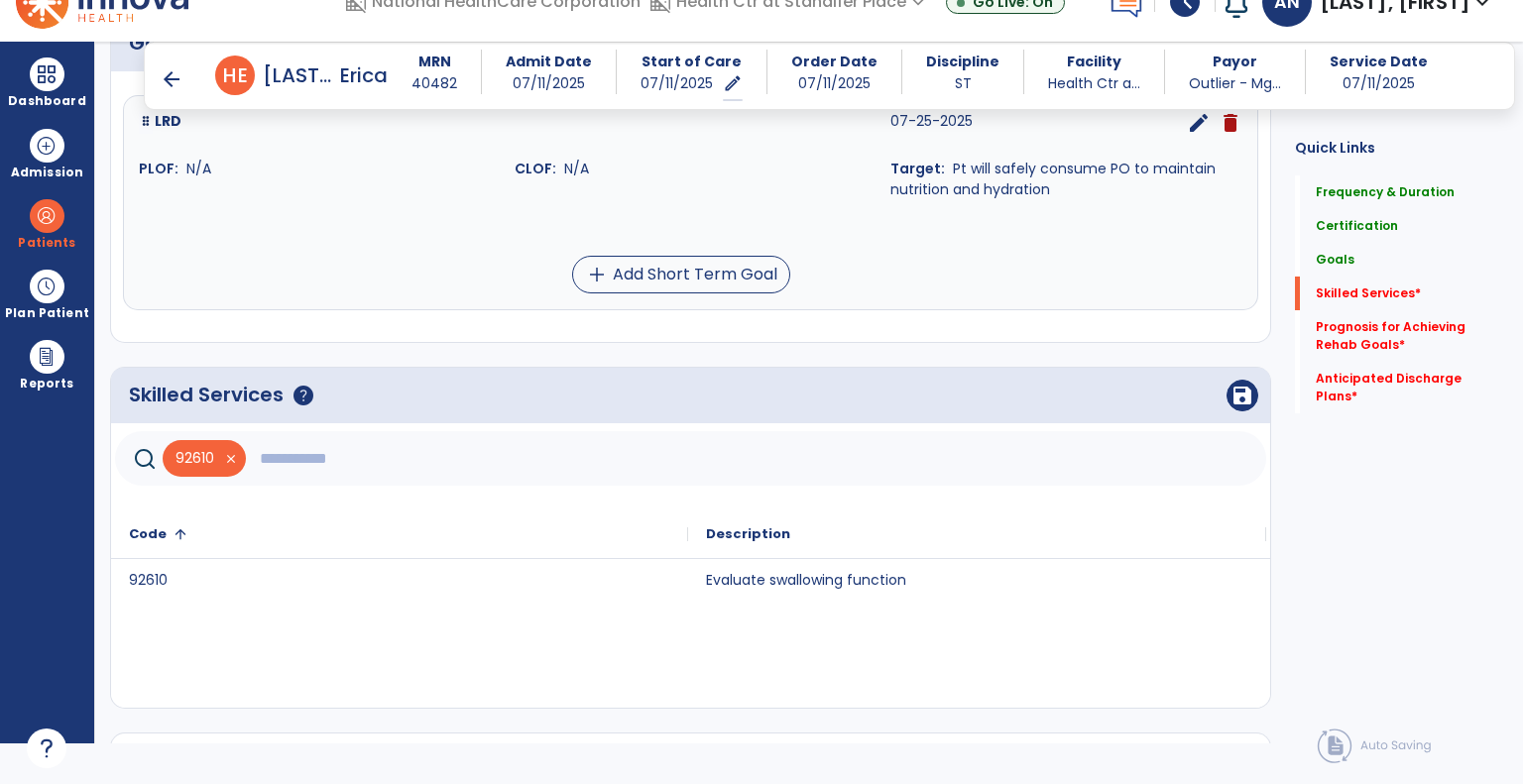 click 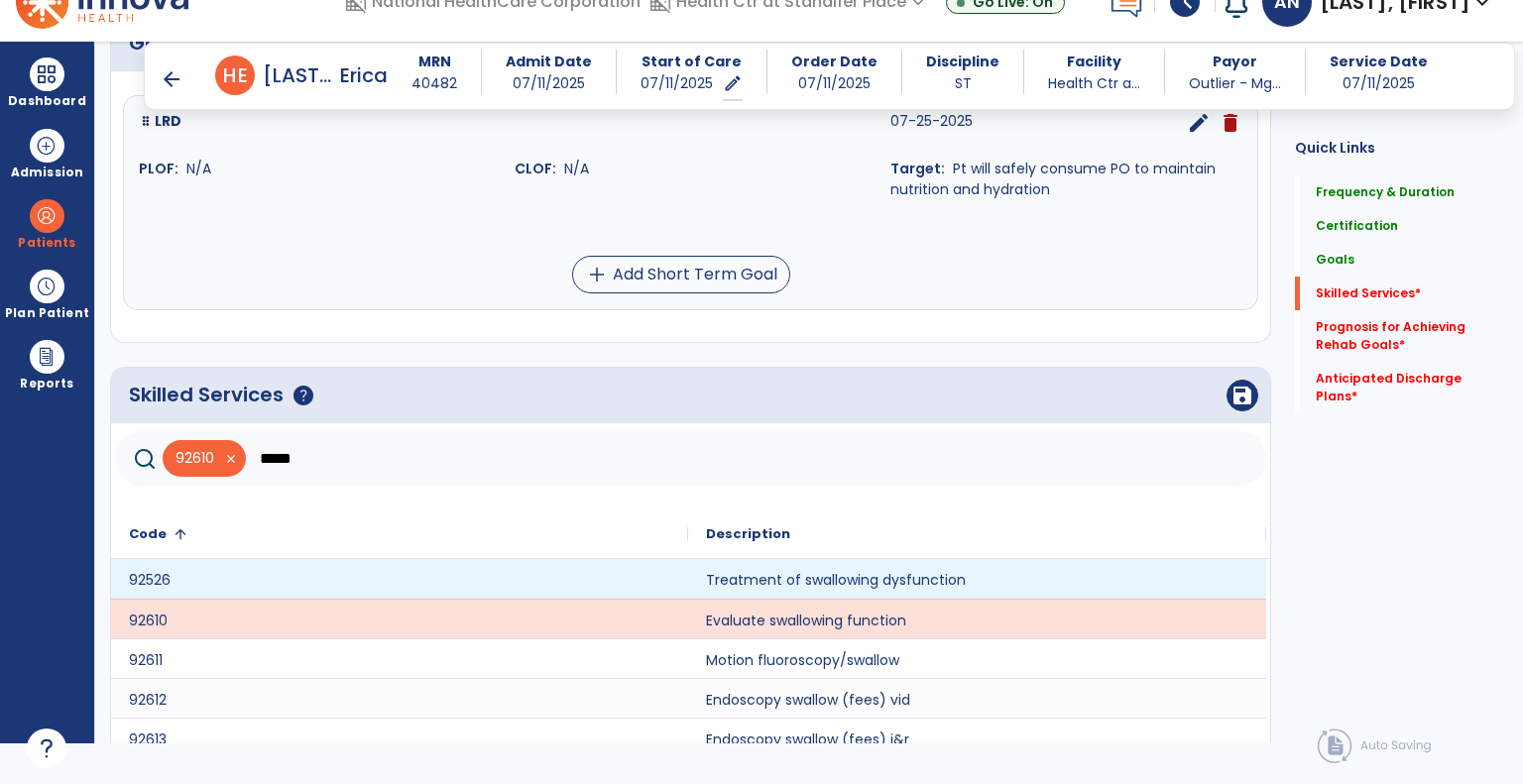 type on "*****" 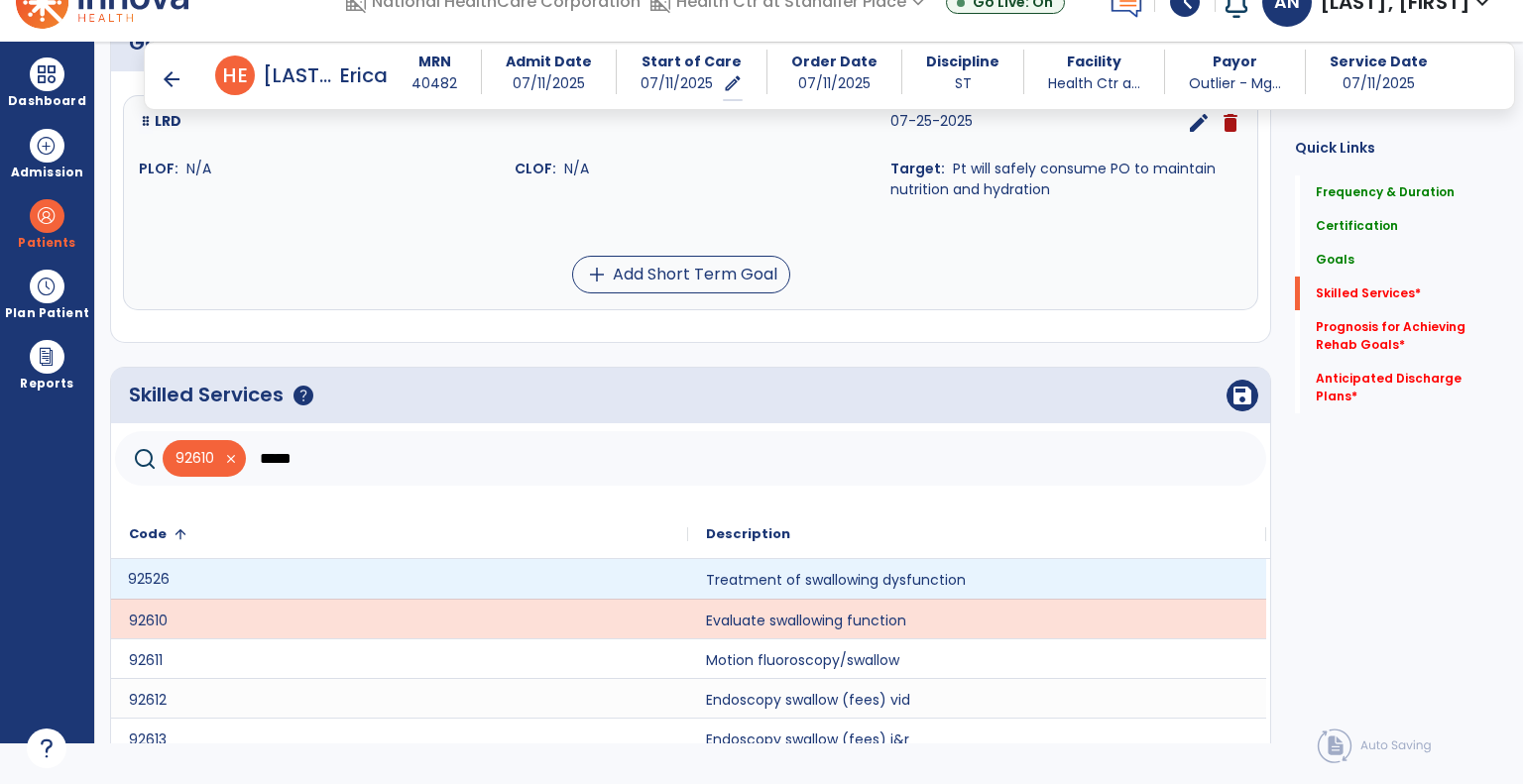 click on "92526" 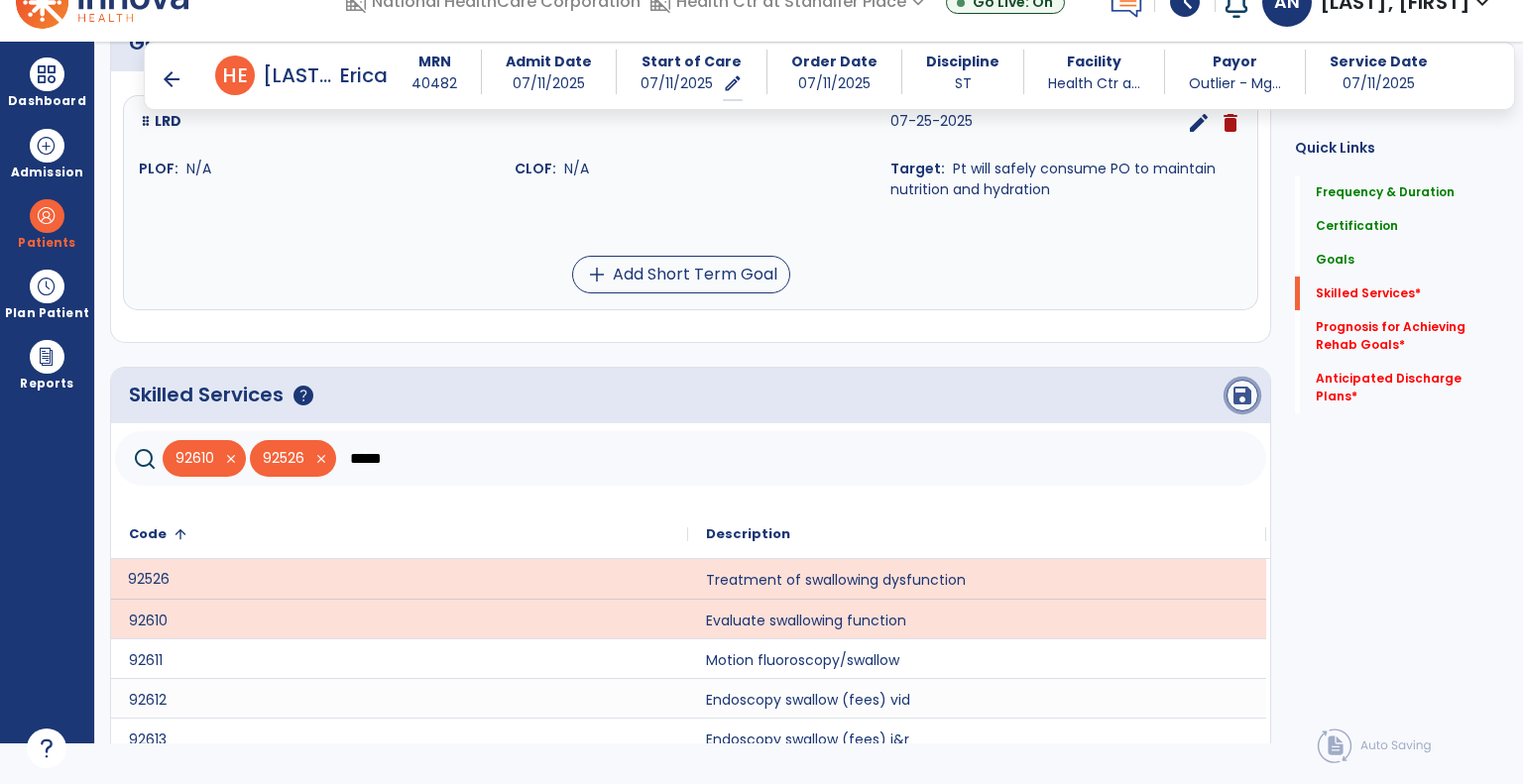click on "save" 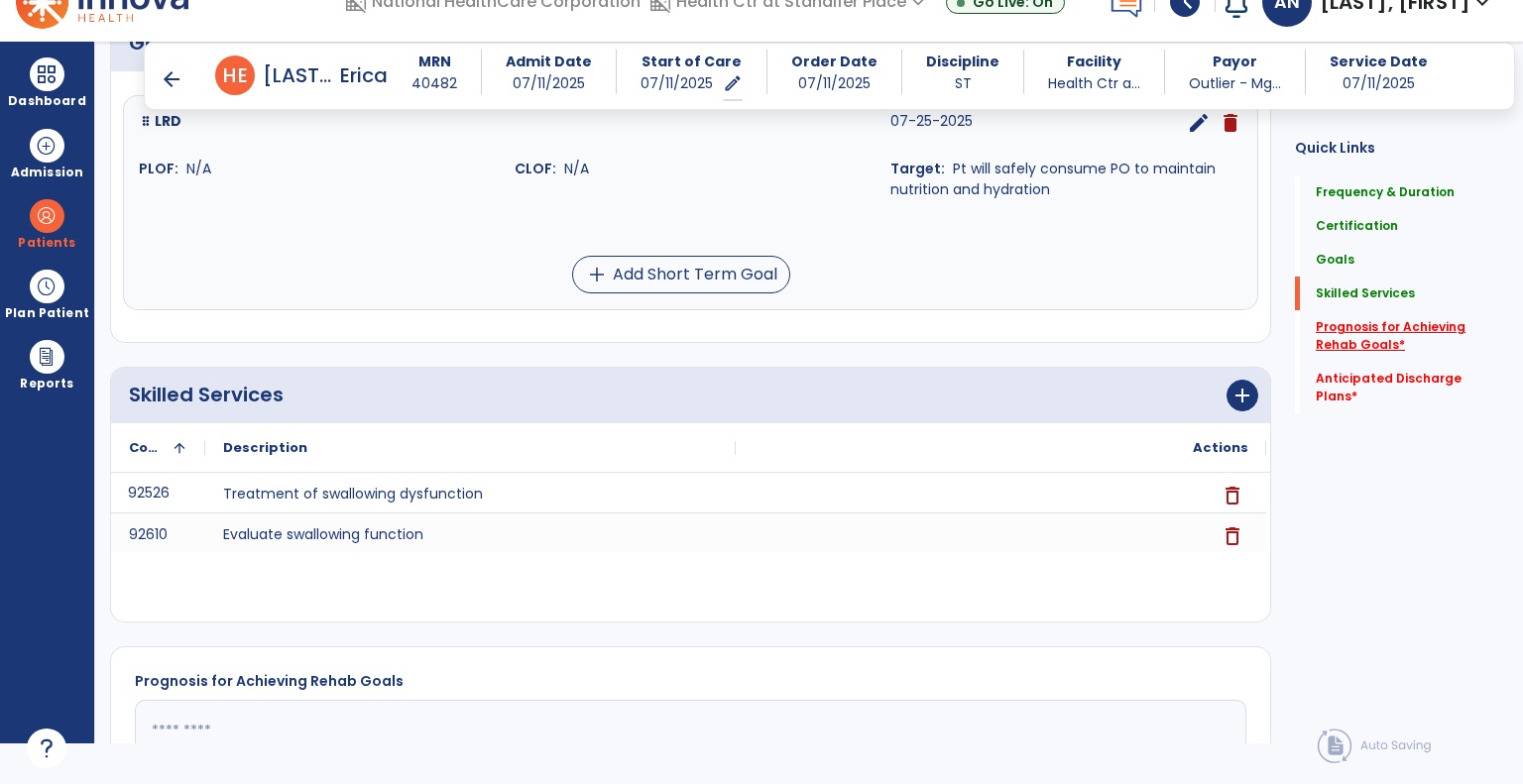 click on "Prognosis for Achieving Rehab Goals   *" 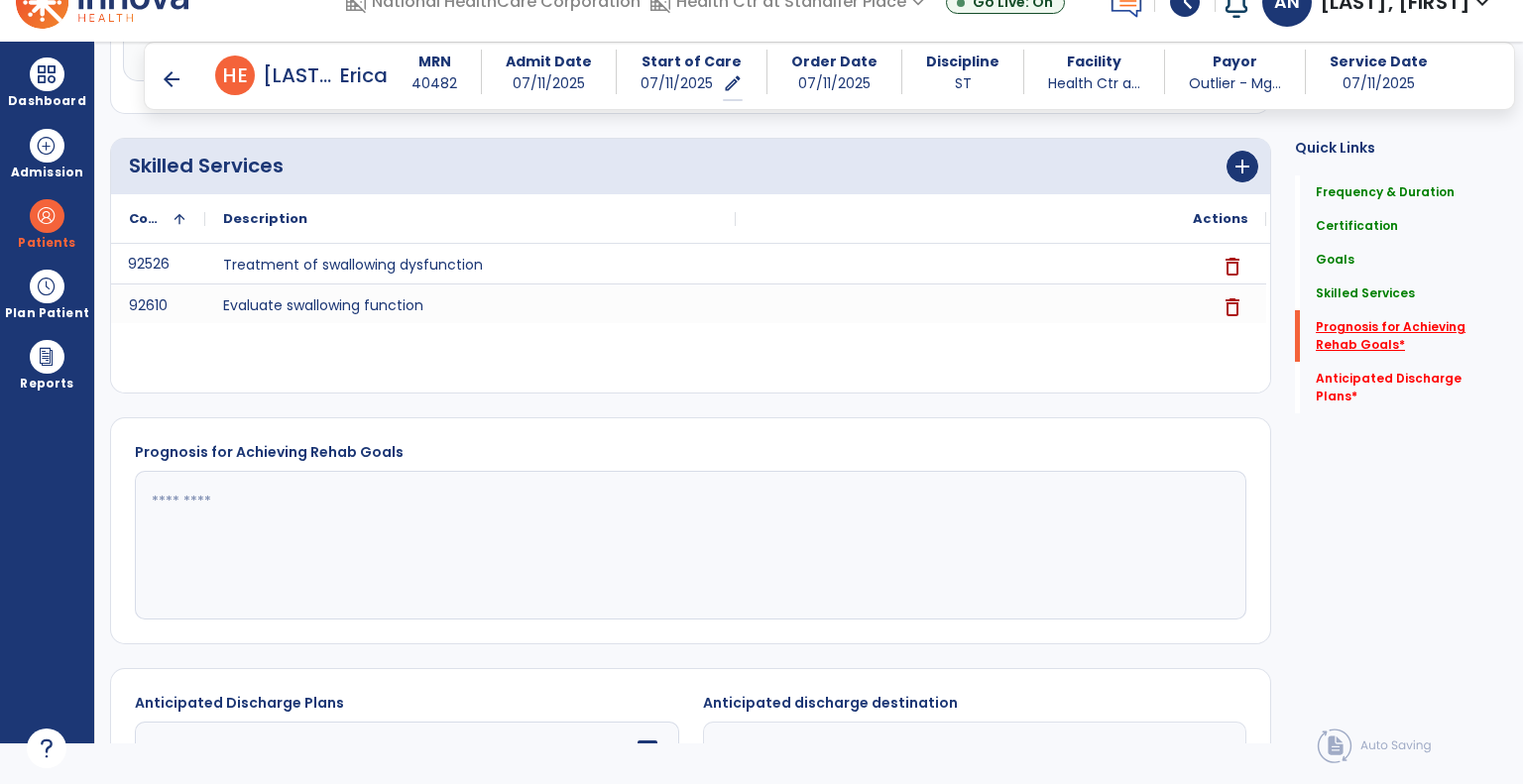 scroll, scrollTop: 809, scrollLeft: 0, axis: vertical 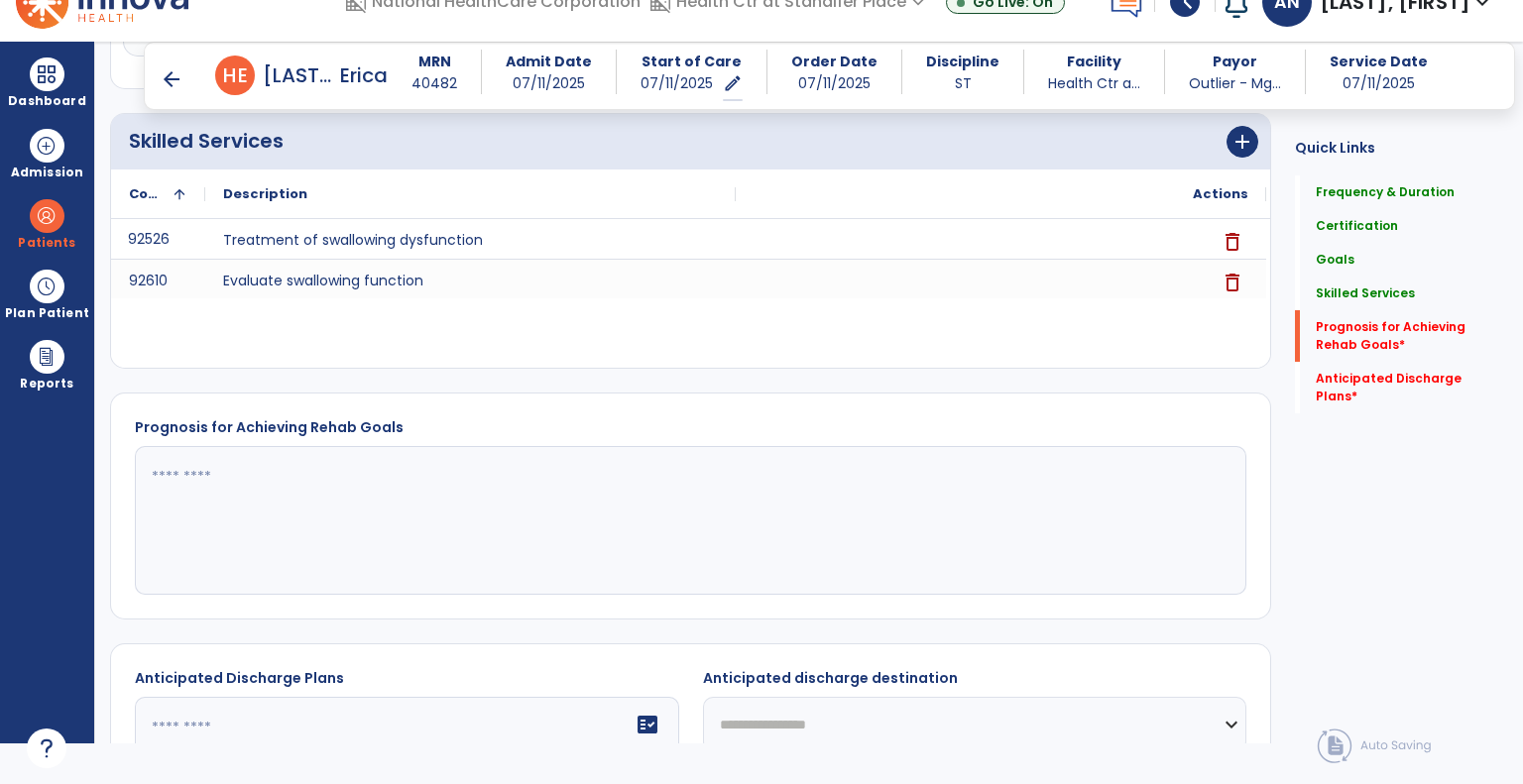 click 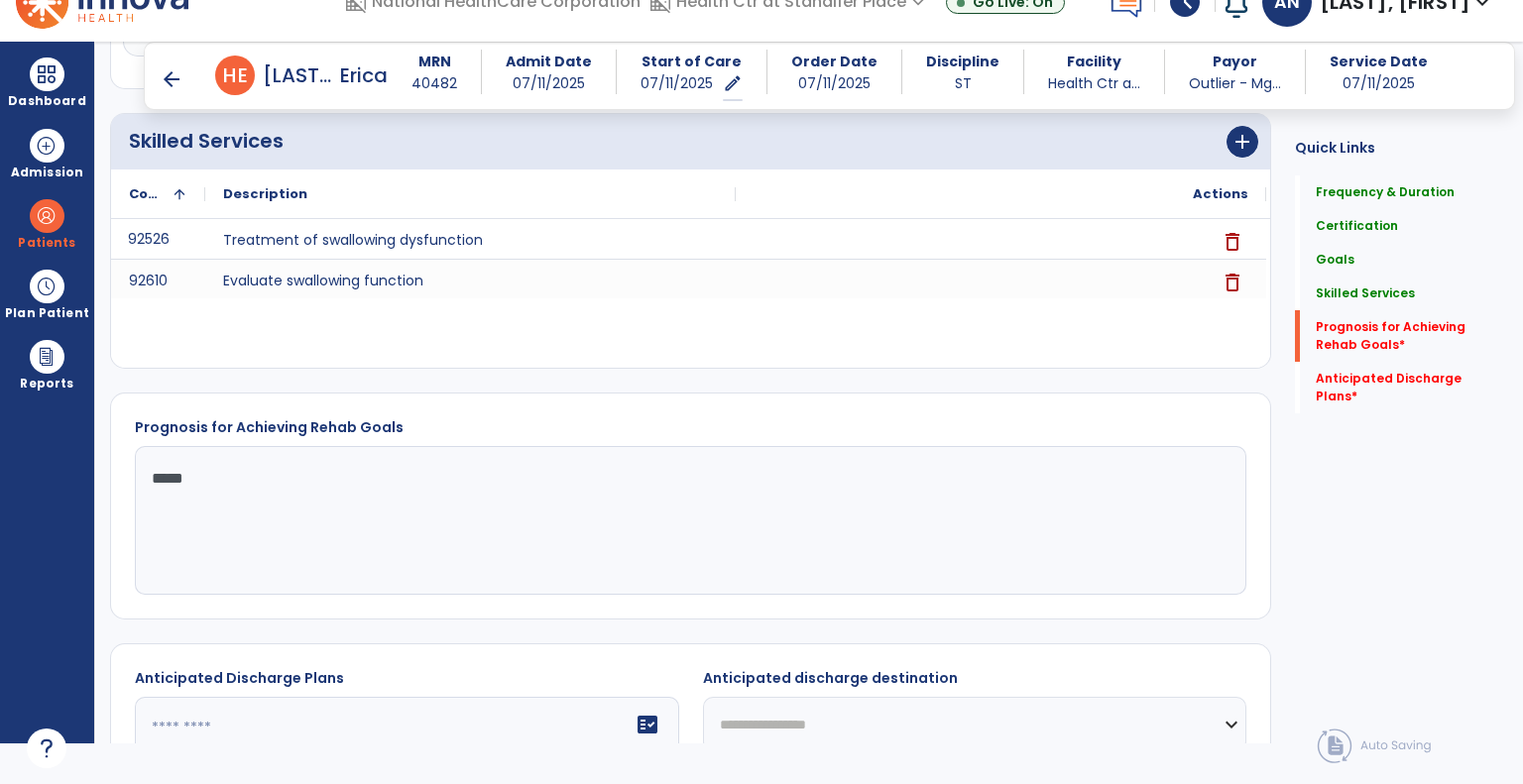 type on "****" 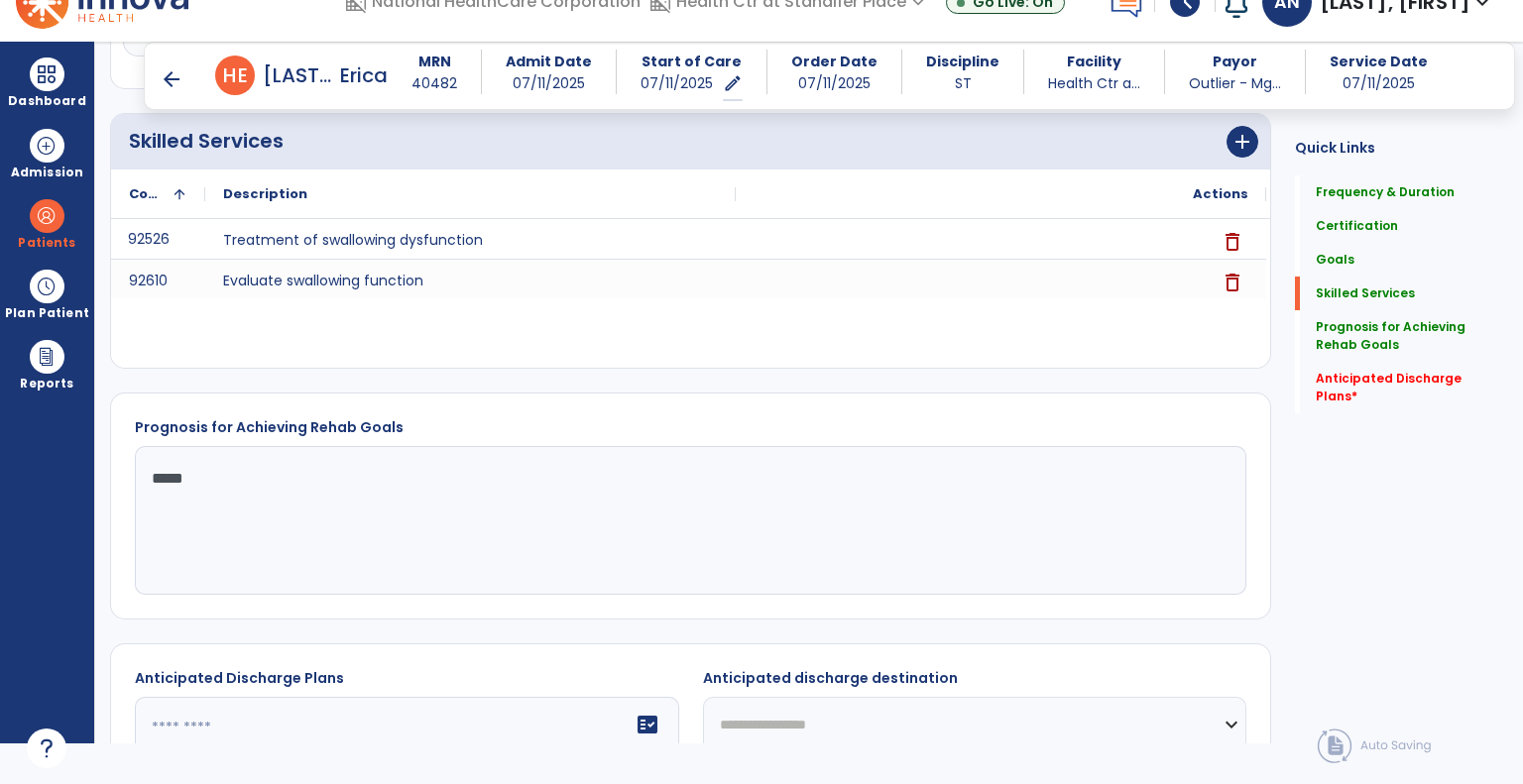 scroll, scrollTop: 587, scrollLeft: 0, axis: vertical 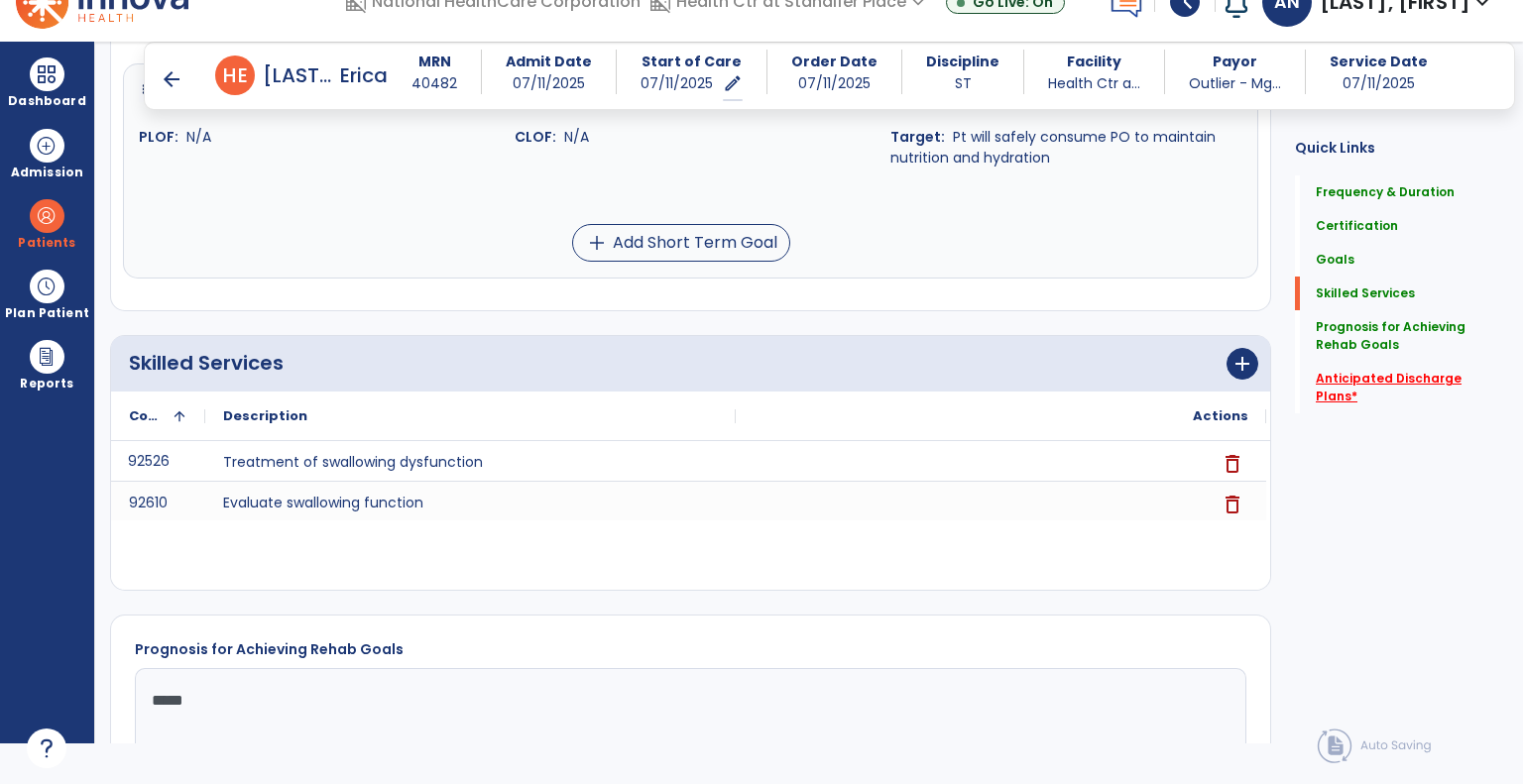 click on "Anticipated Discharge Plans   *" 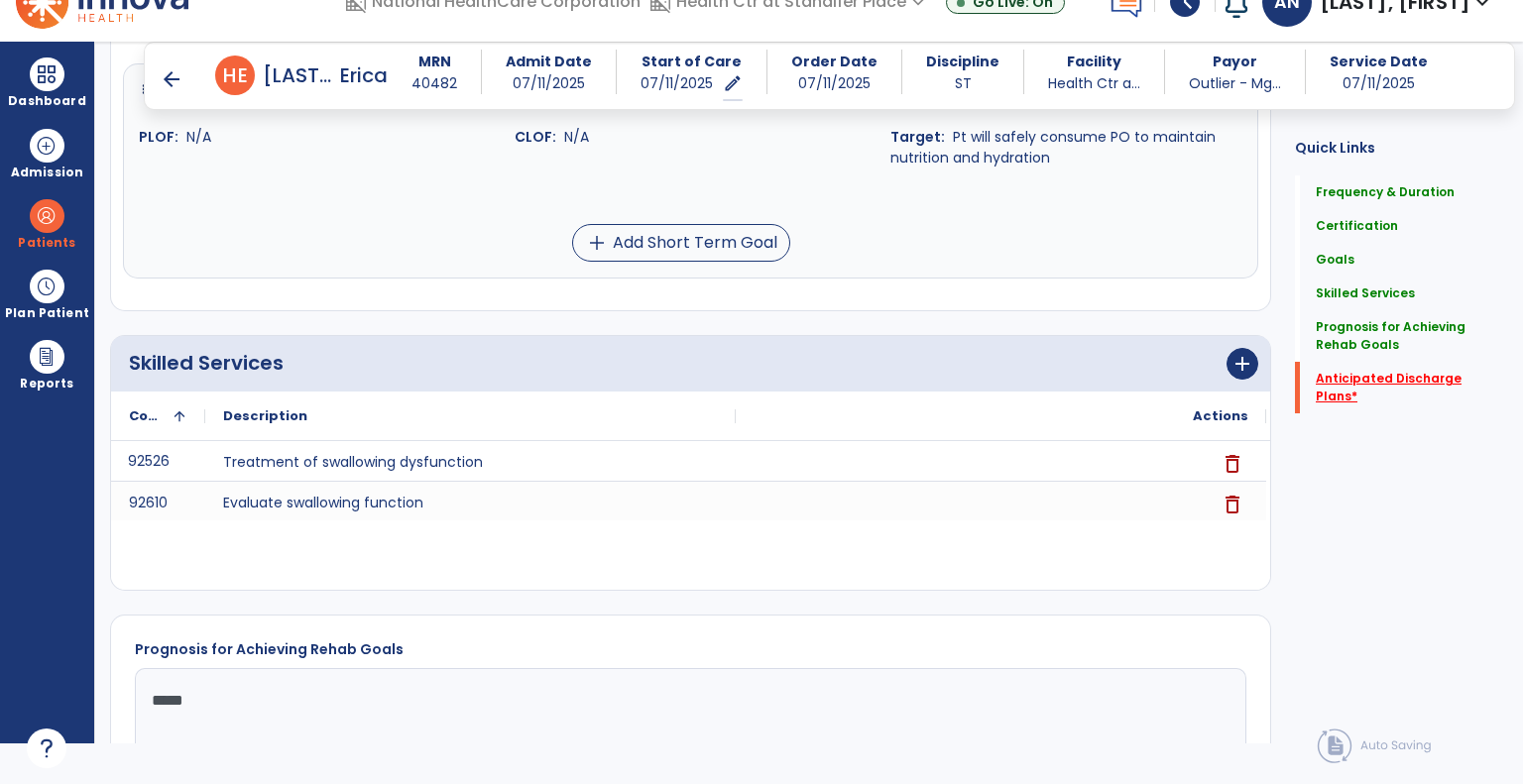 click on "Anticipated Discharge Plans   *" 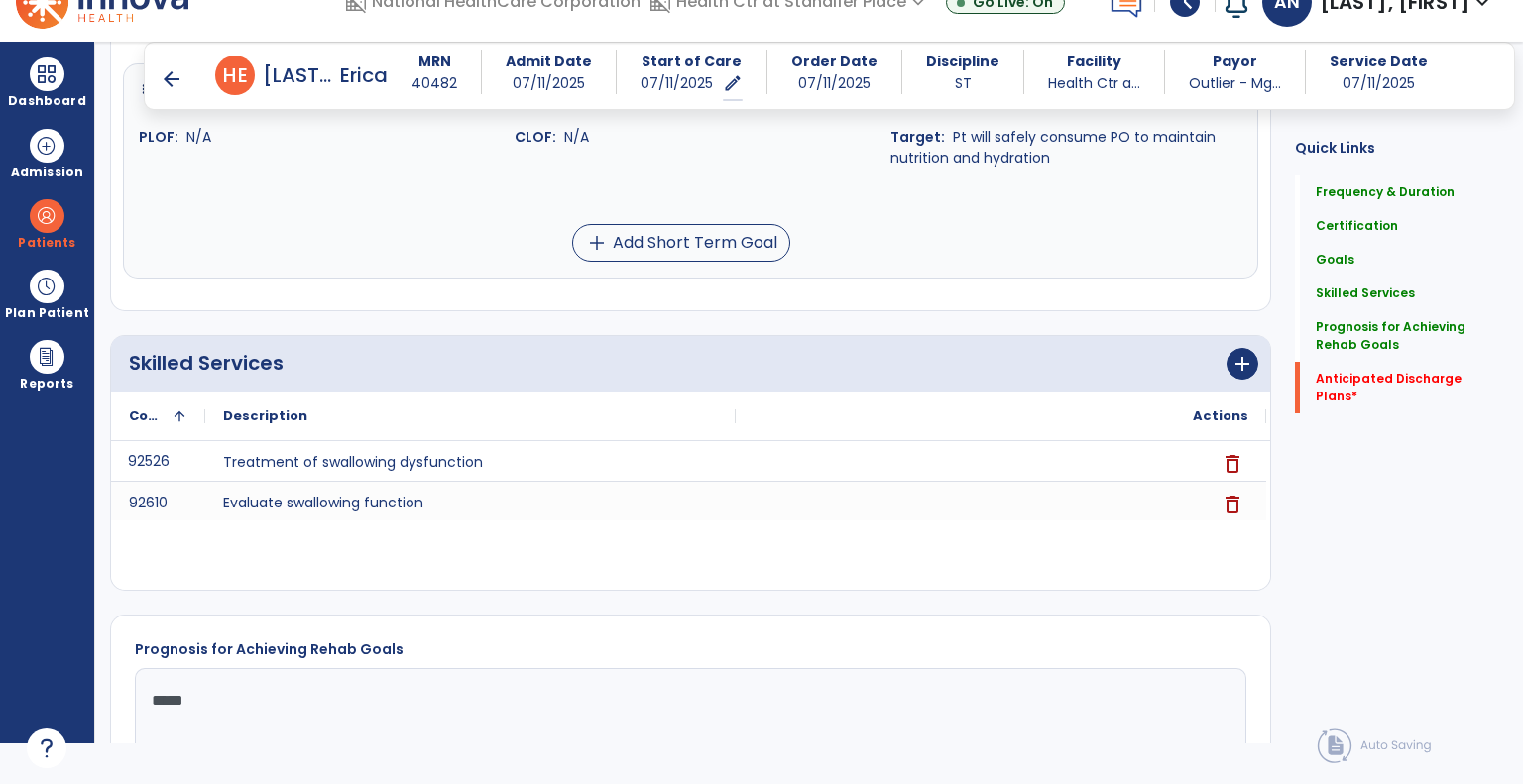 scroll, scrollTop: 979, scrollLeft: 0, axis: vertical 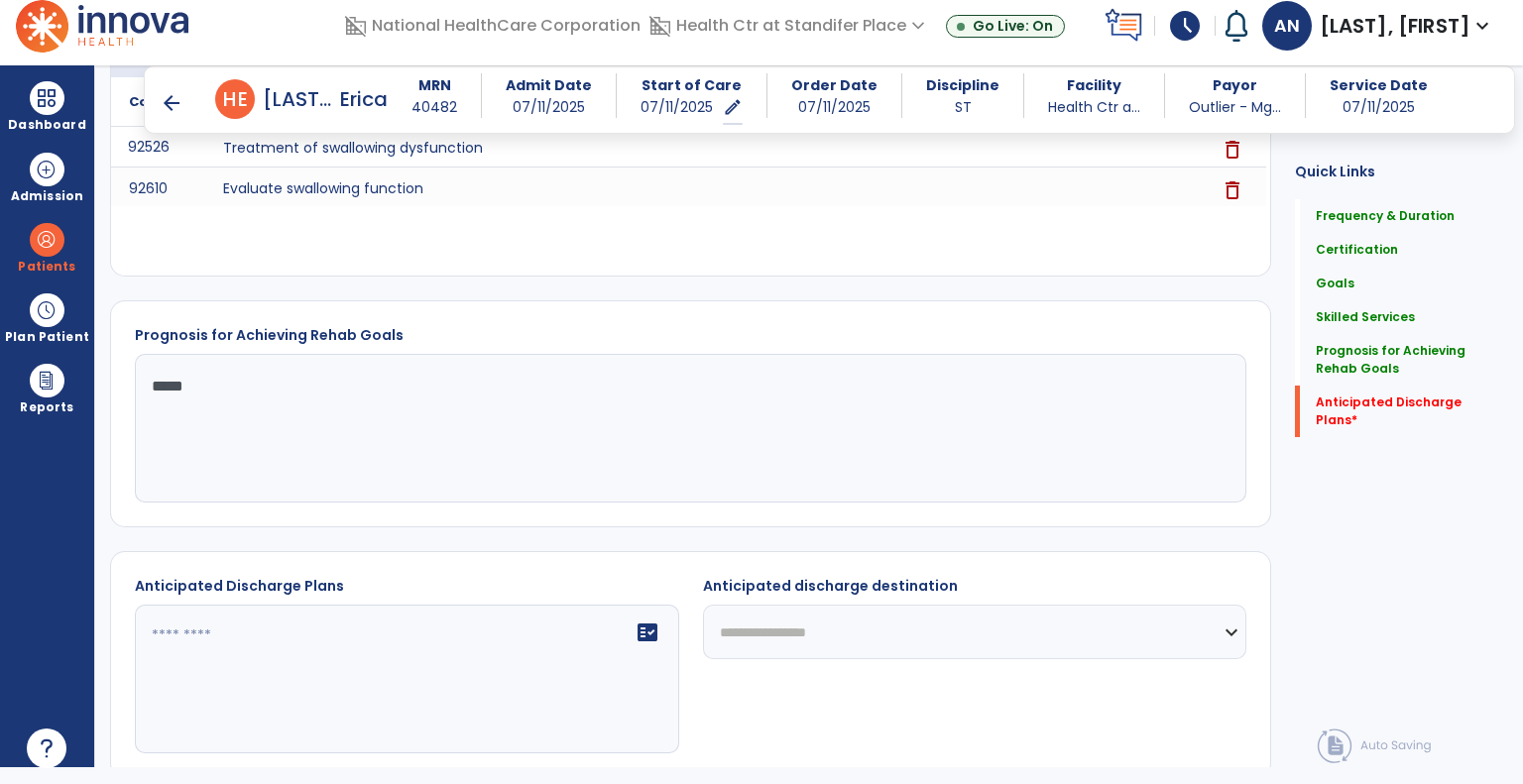 click on "fact_check" 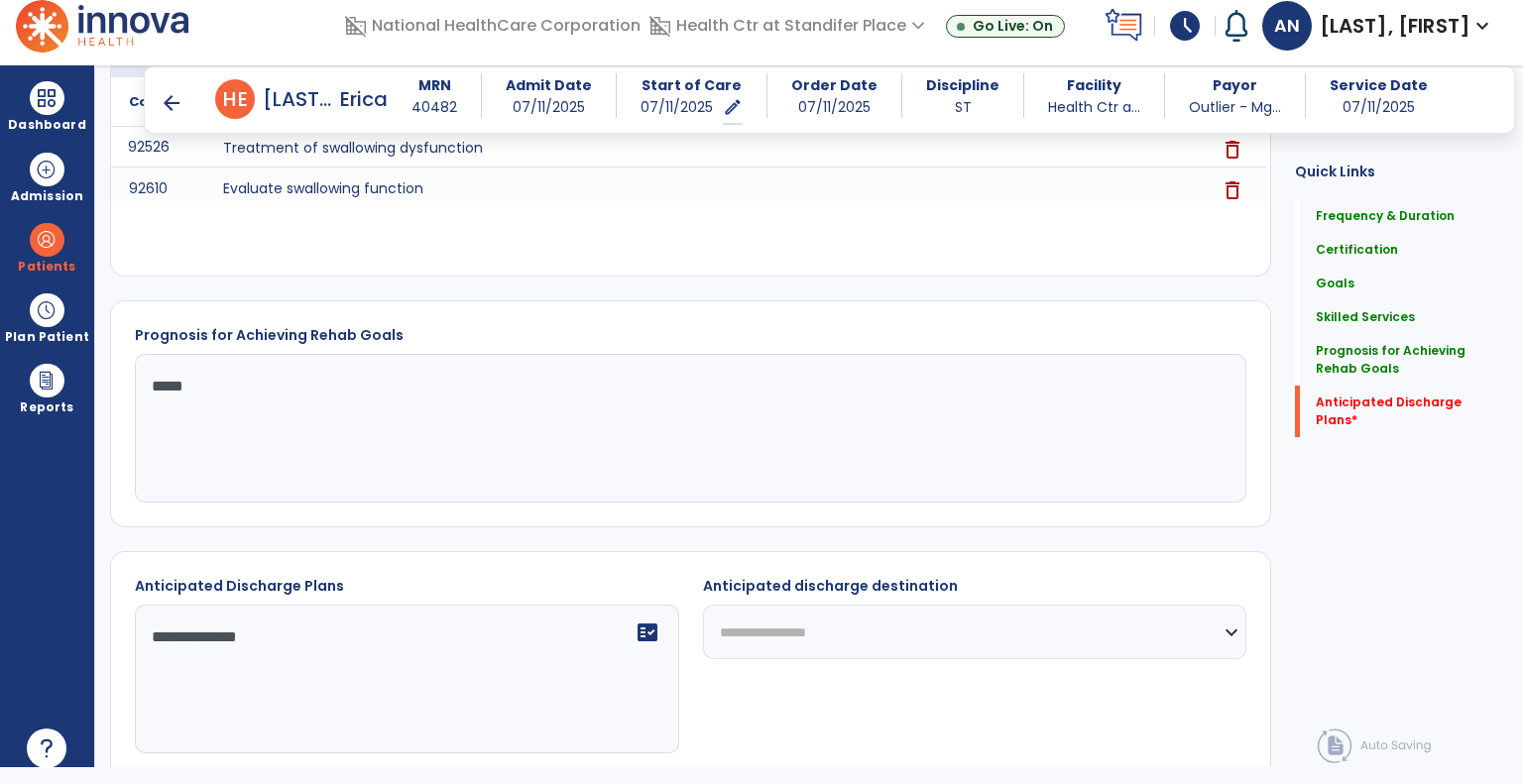 type on "**********" 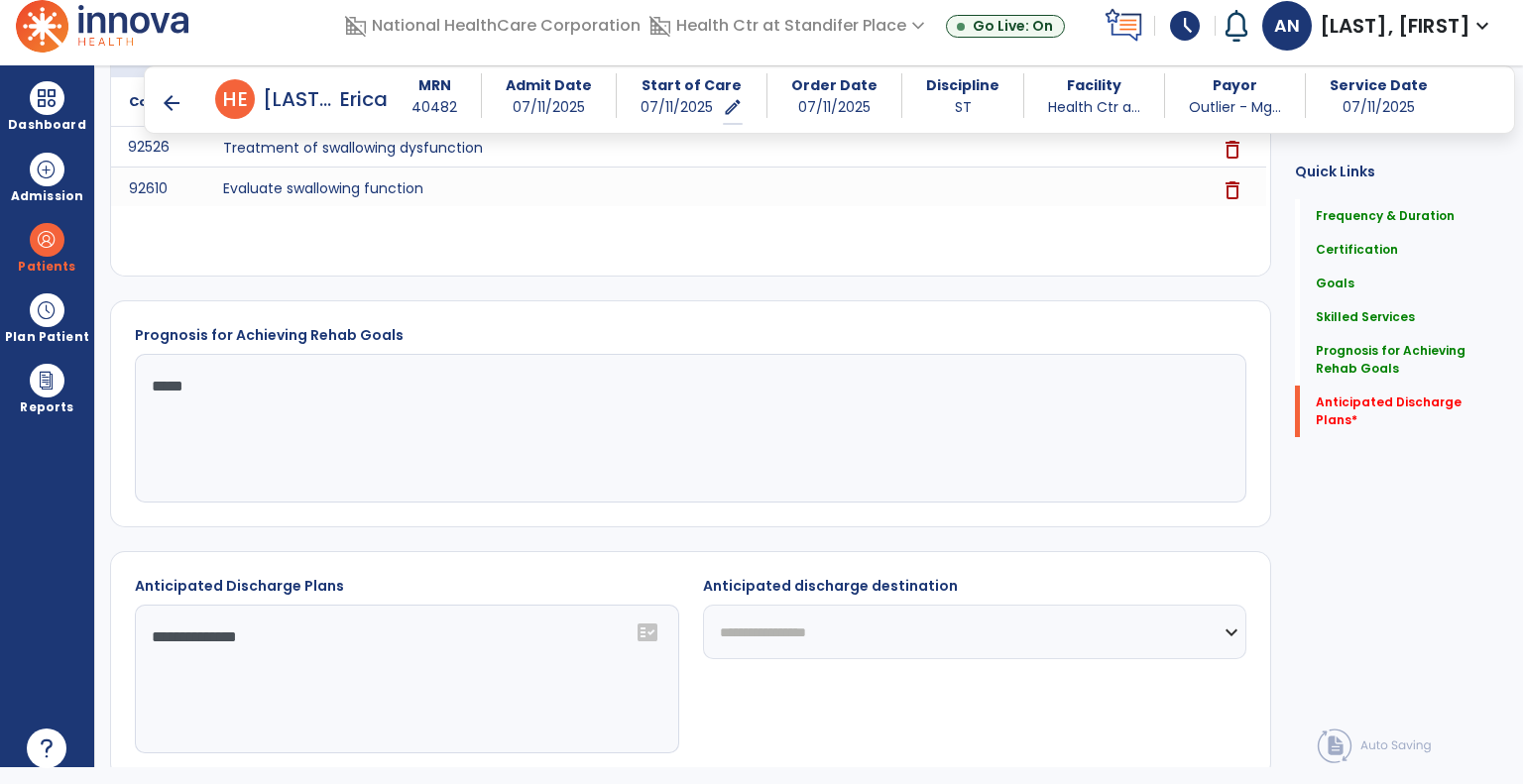 select on "***" 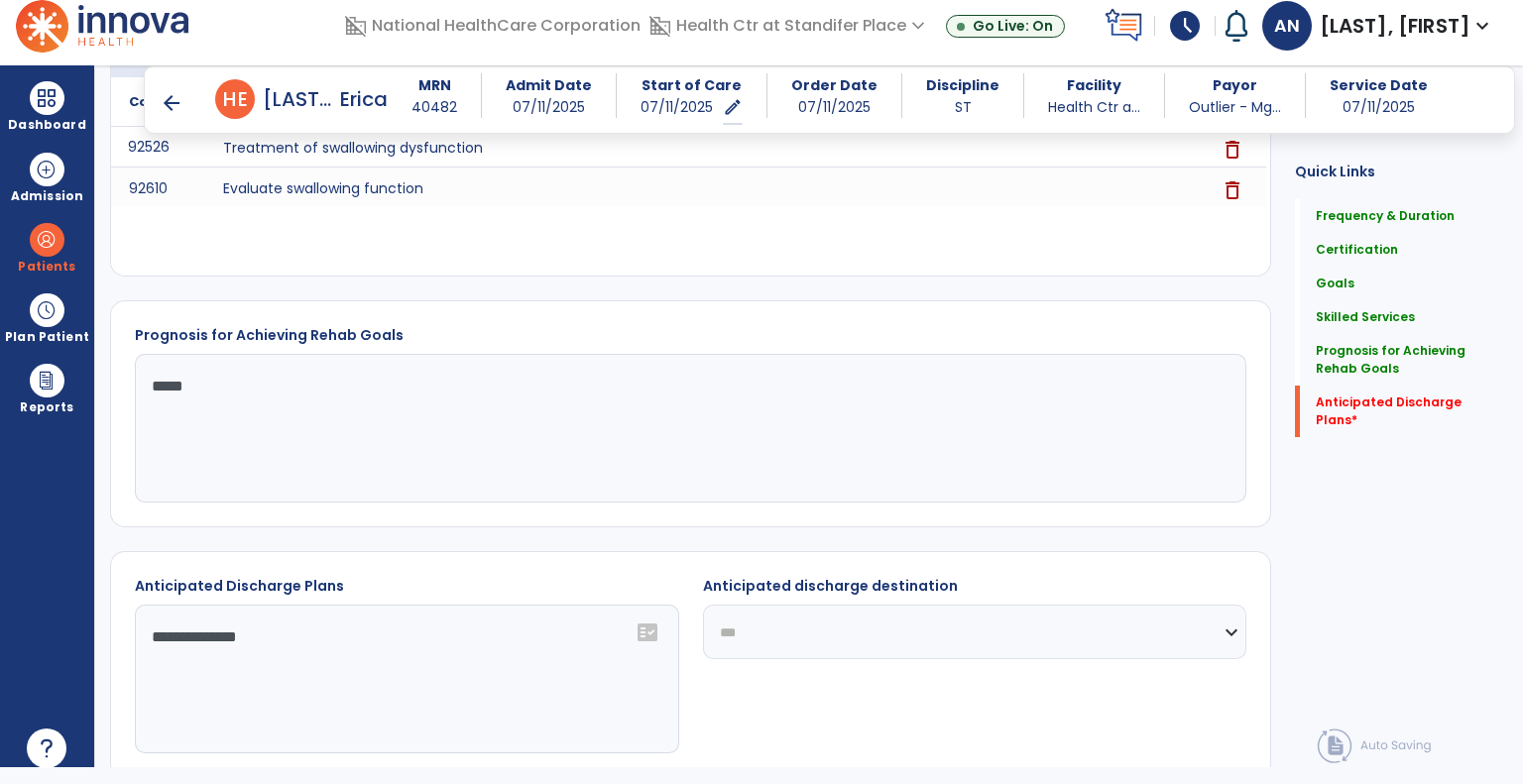 click on "**********" 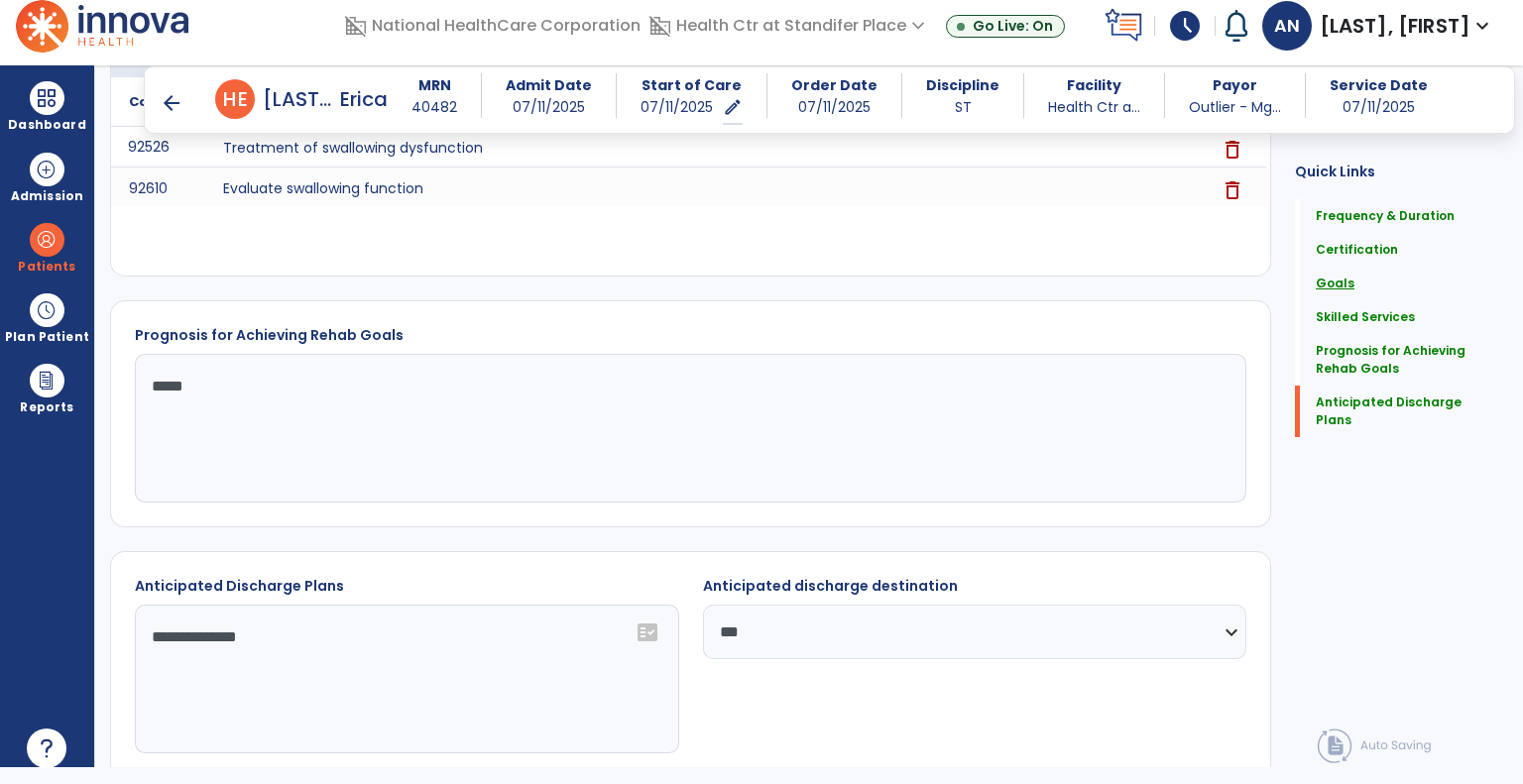 click on "Goals" 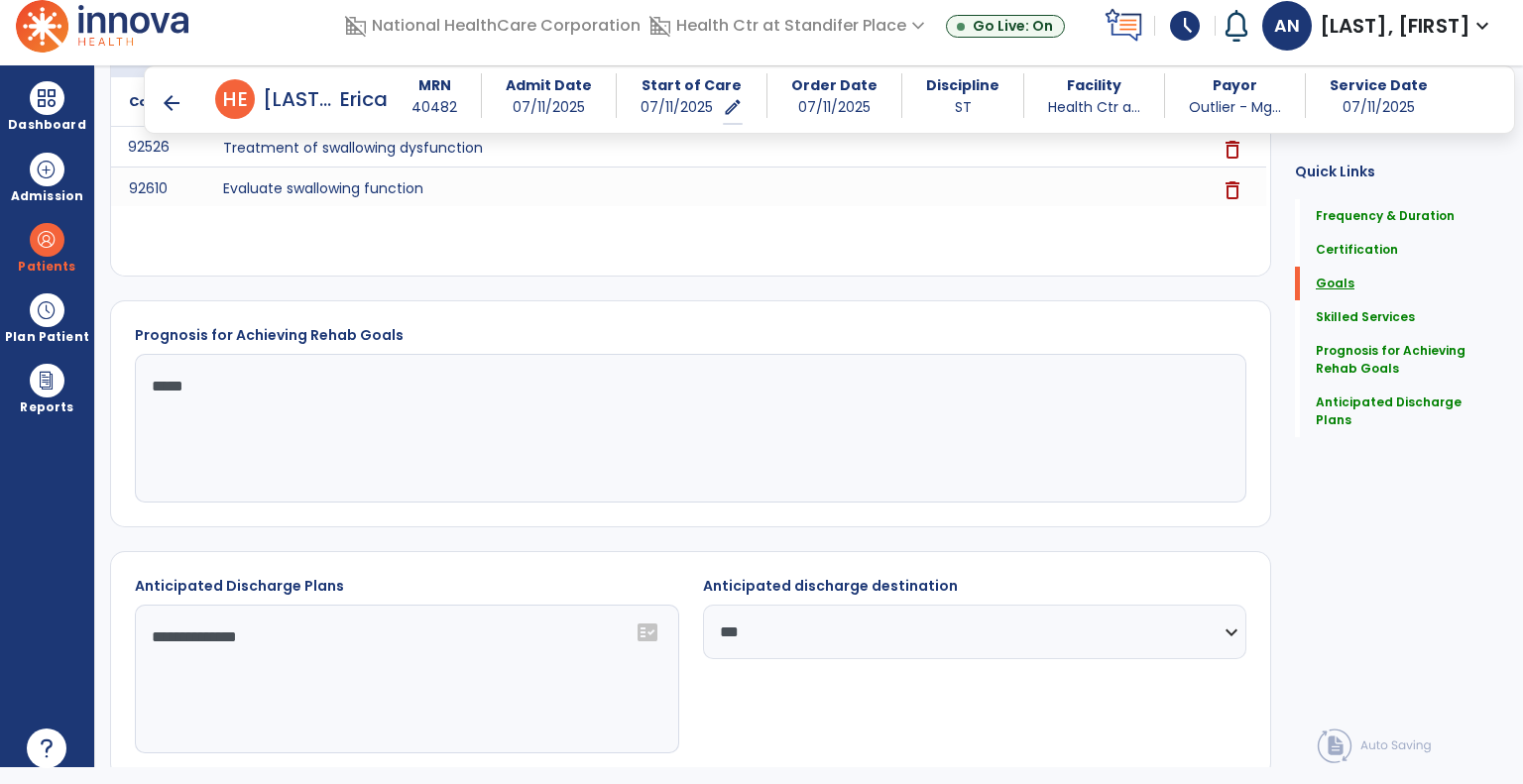 scroll, scrollTop: 41, scrollLeft: 0, axis: vertical 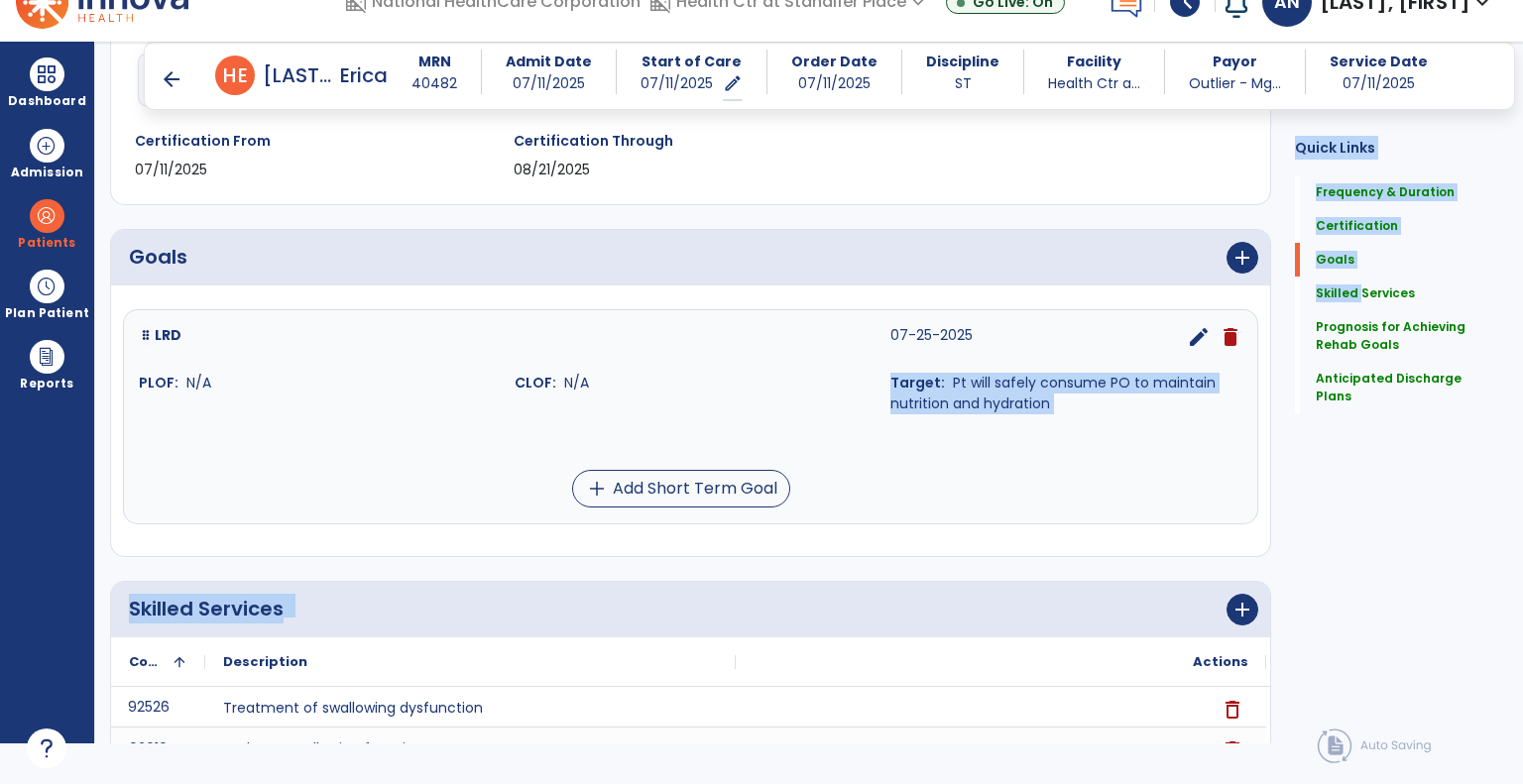 drag, startPoint x: 1321, startPoint y: 286, endPoint x: 651, endPoint y: 406, distance: 680.66144 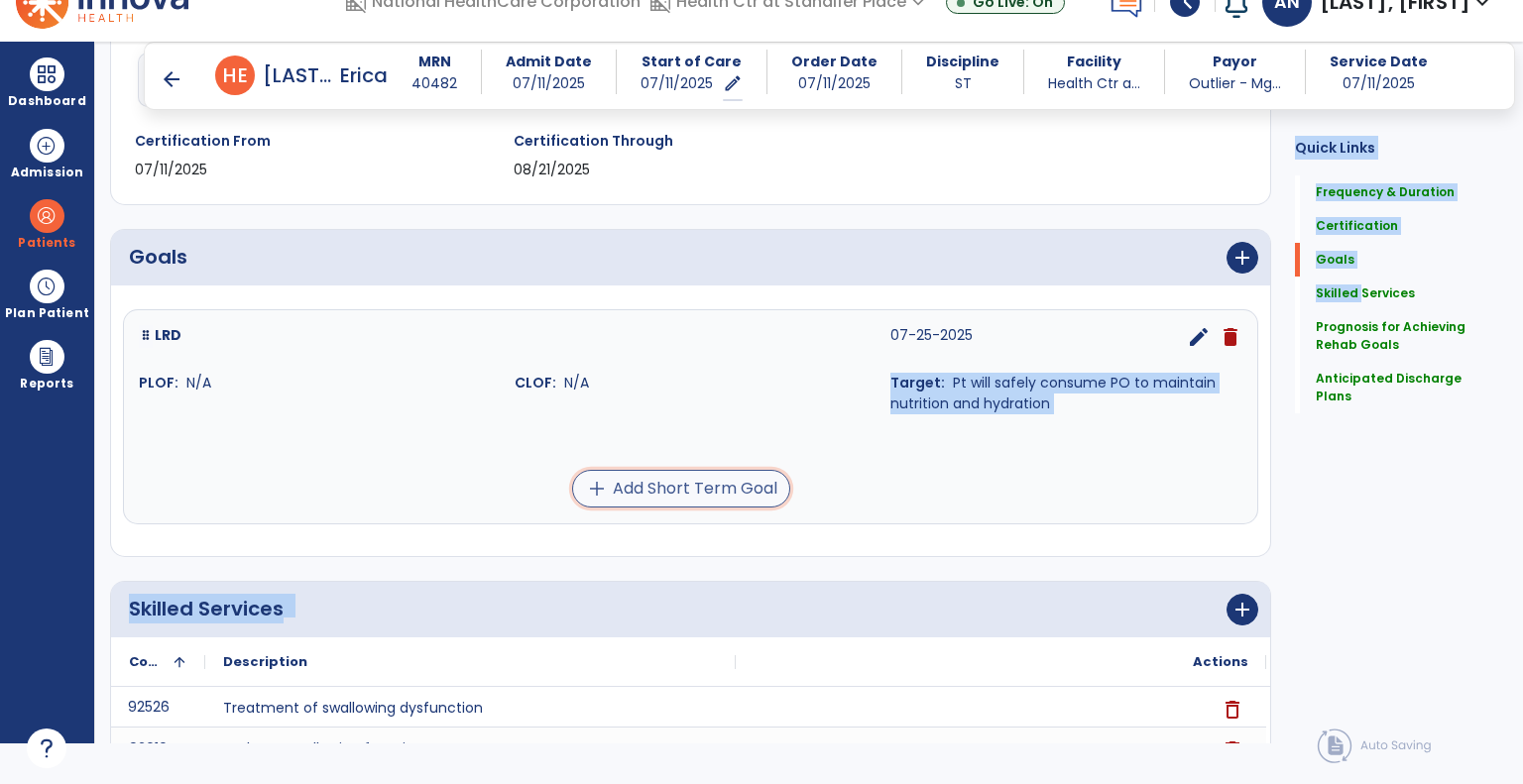 click on "add  Add Short Term Goal" at bounding box center (681, 489) 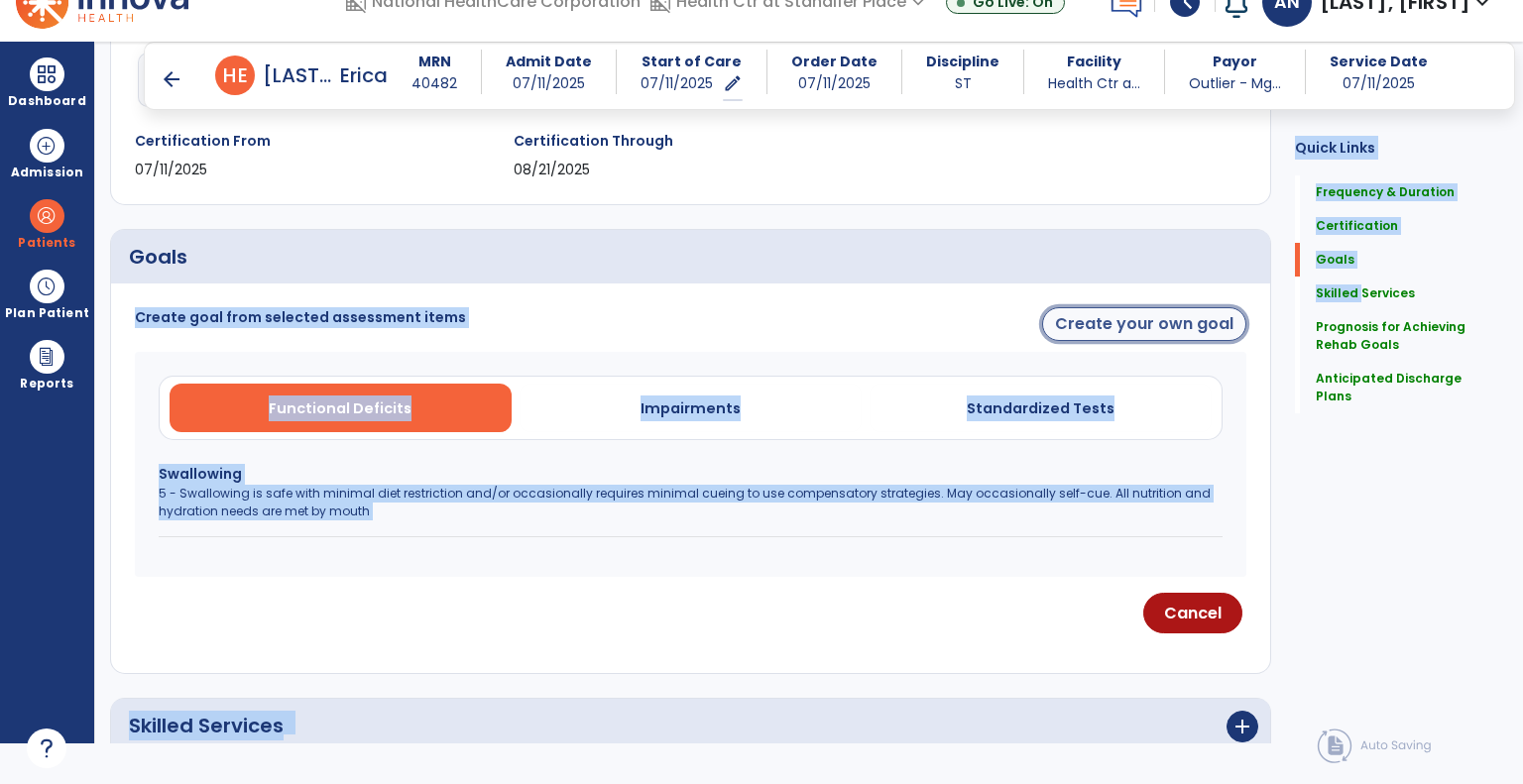 click on "Create your own goal" at bounding box center [1144, 324] 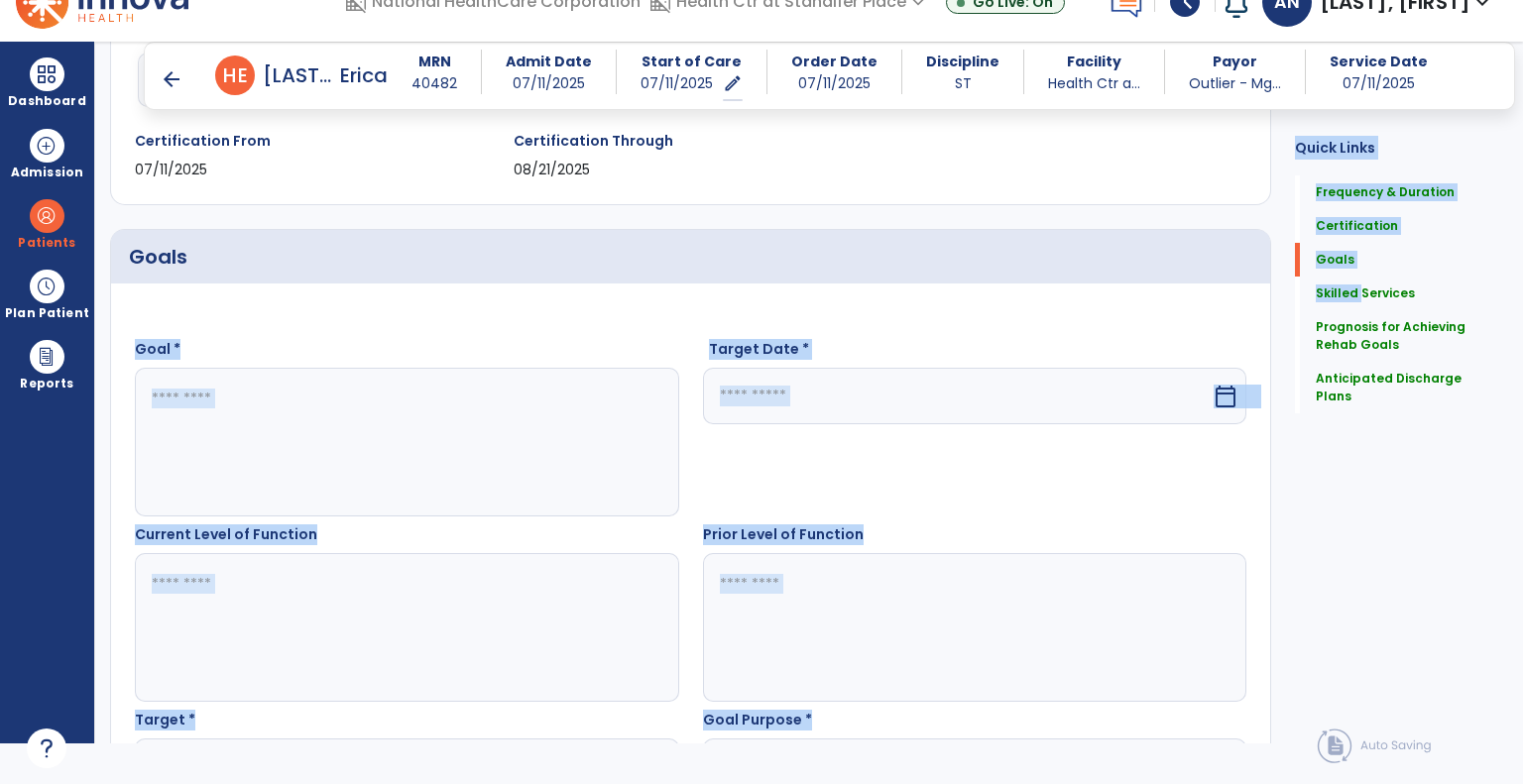 scroll, scrollTop: 638, scrollLeft: 0, axis: vertical 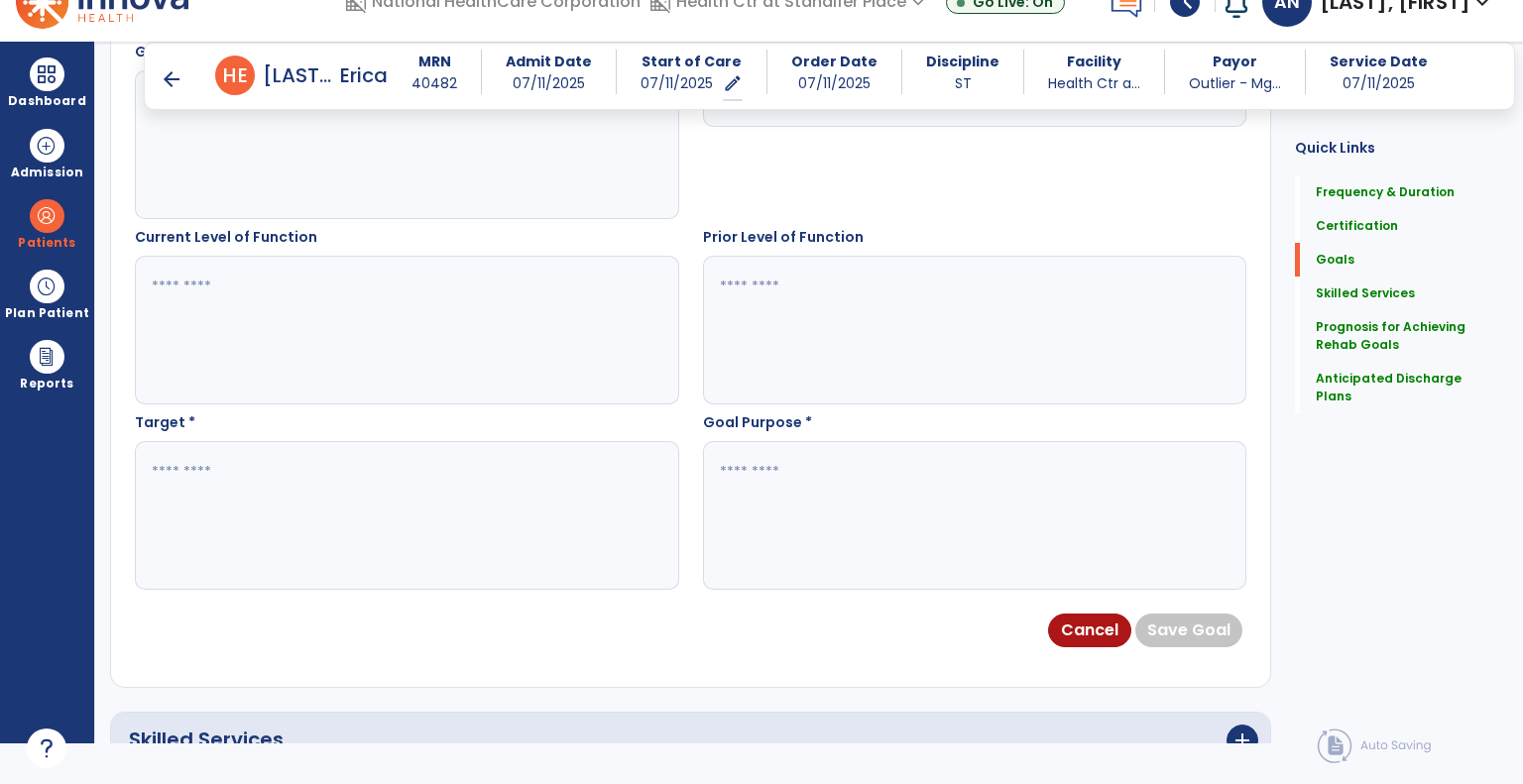 click at bounding box center [406, 515] 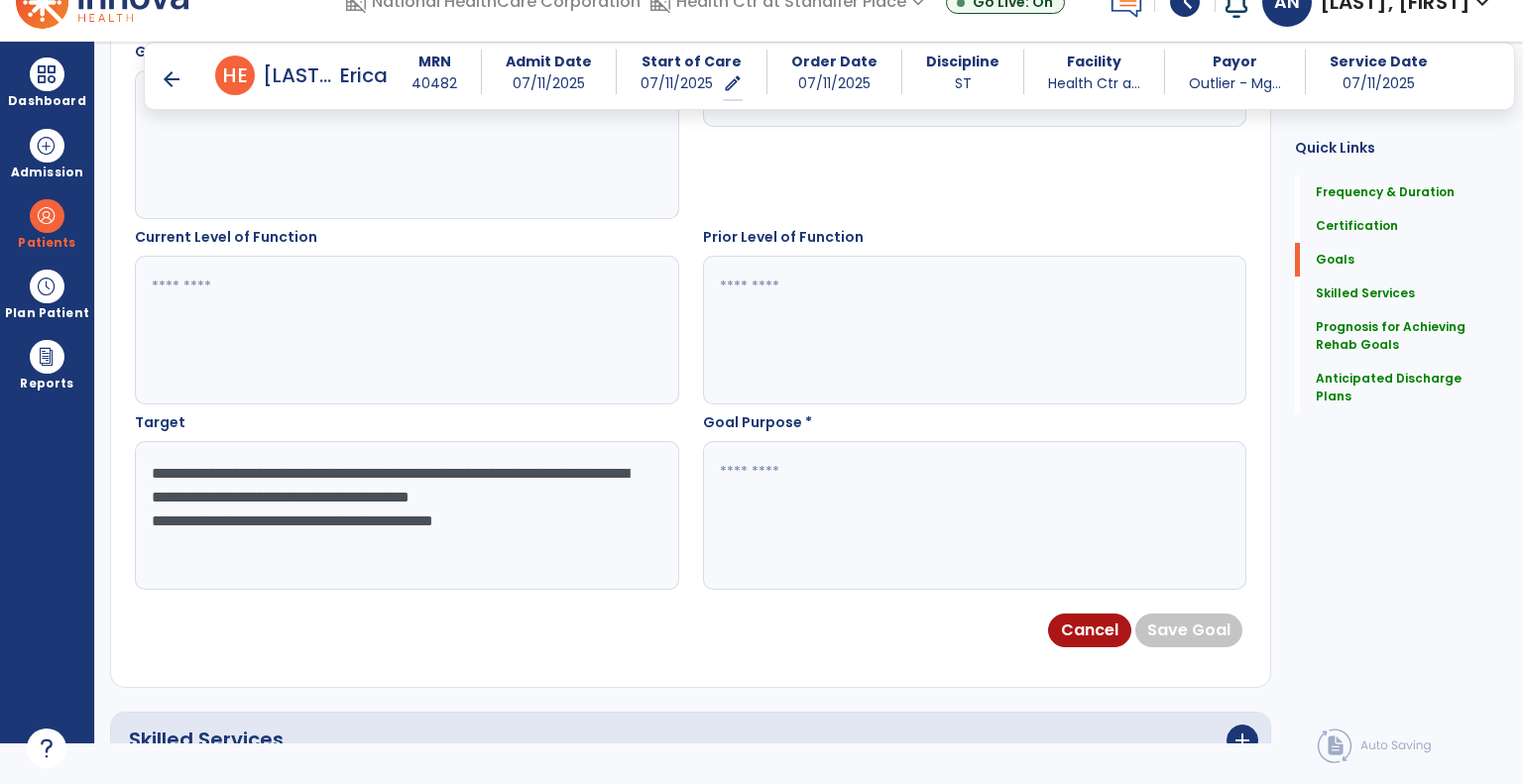 click on "**********" at bounding box center (406, 515) 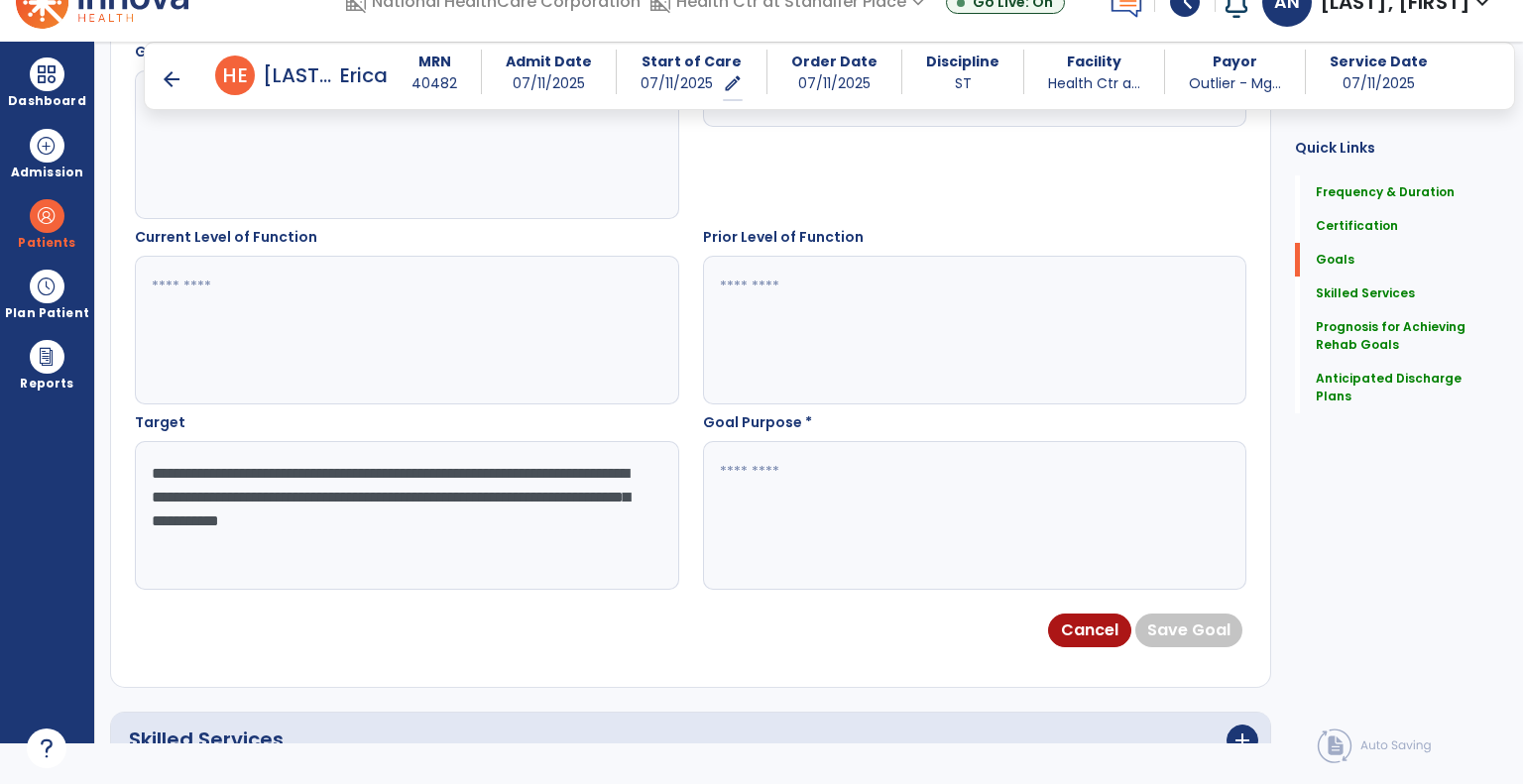 type on "**********" 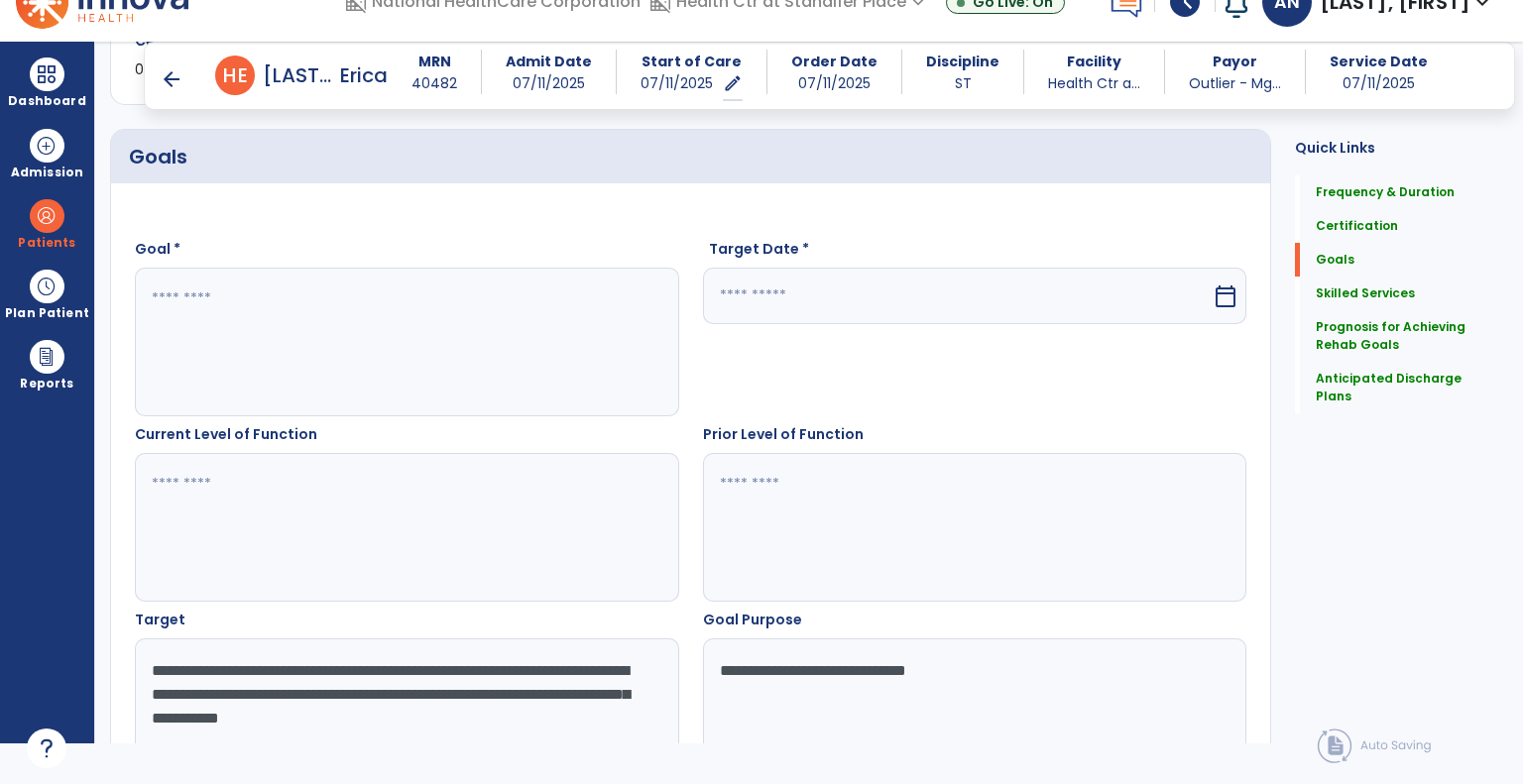 scroll, scrollTop: 440, scrollLeft: 0, axis: vertical 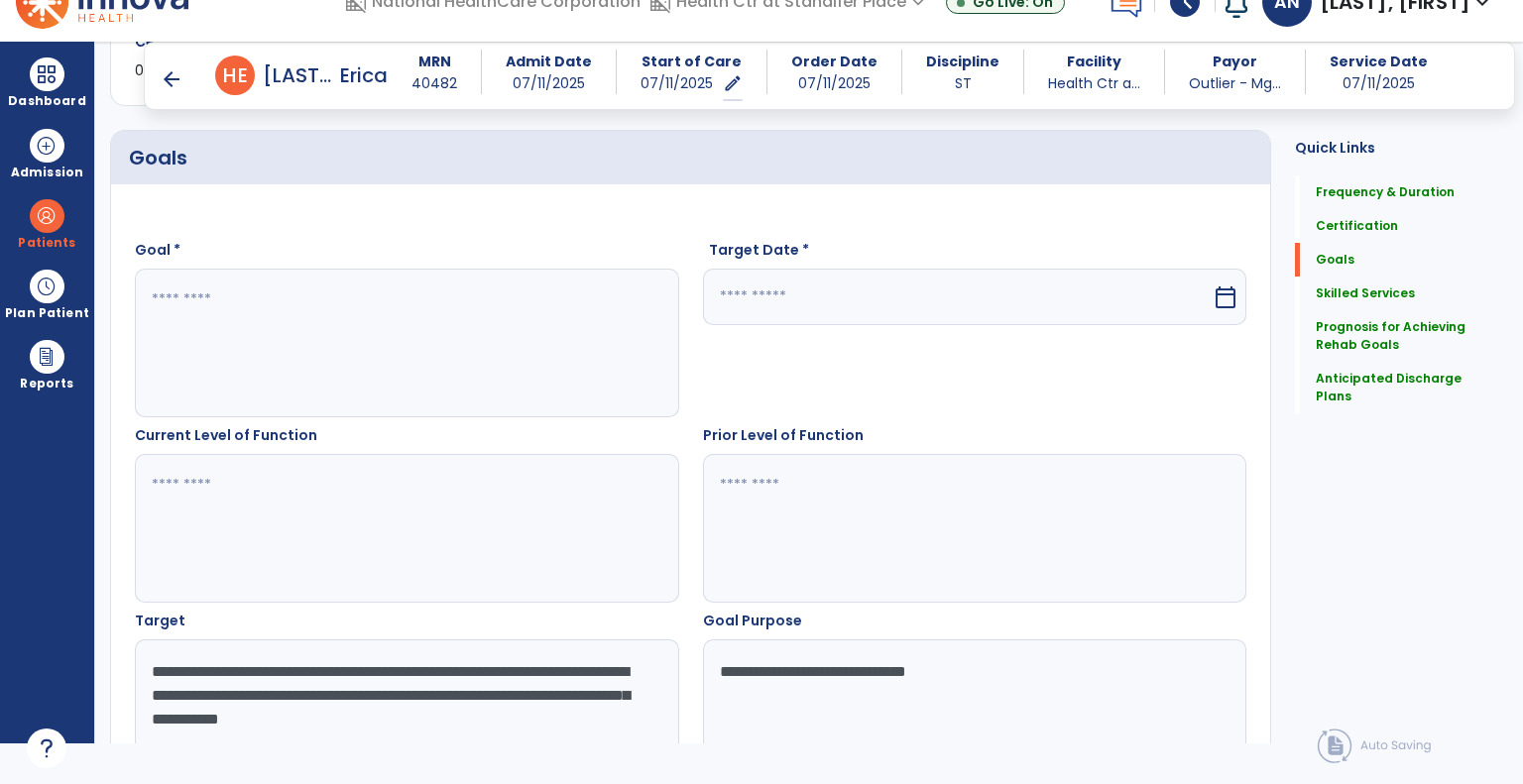 type on "**********" 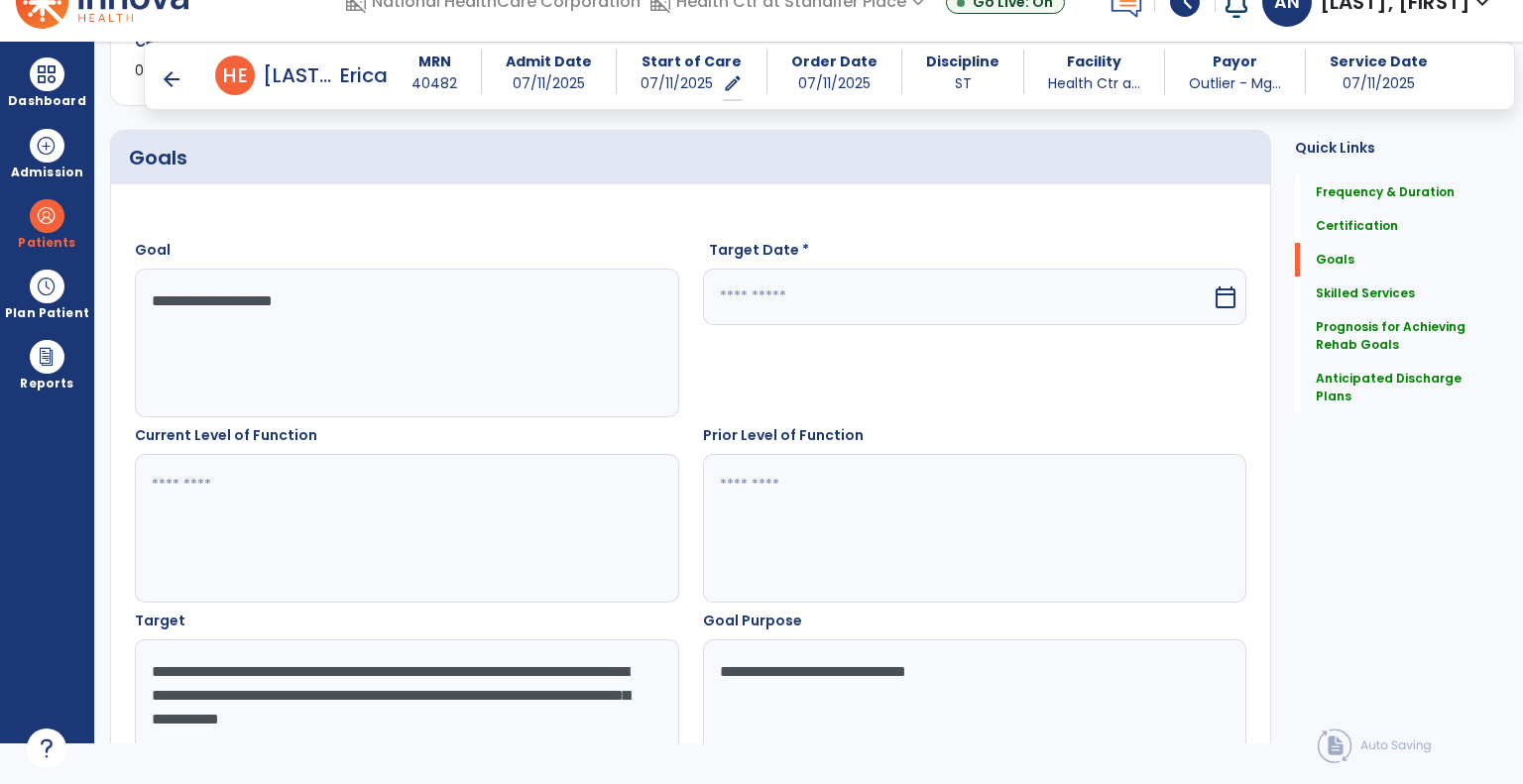 type on "**********" 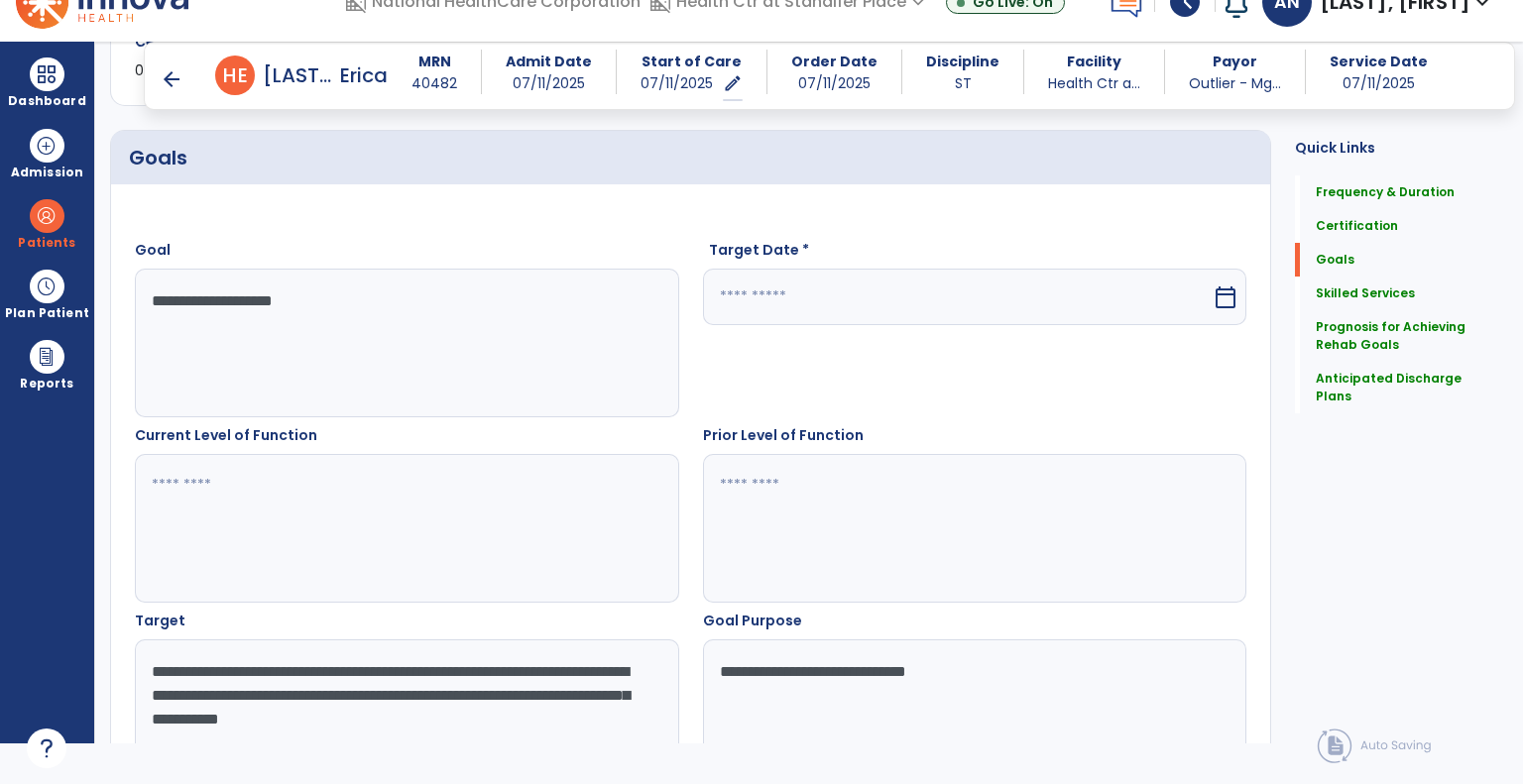 click at bounding box center [958, 296] 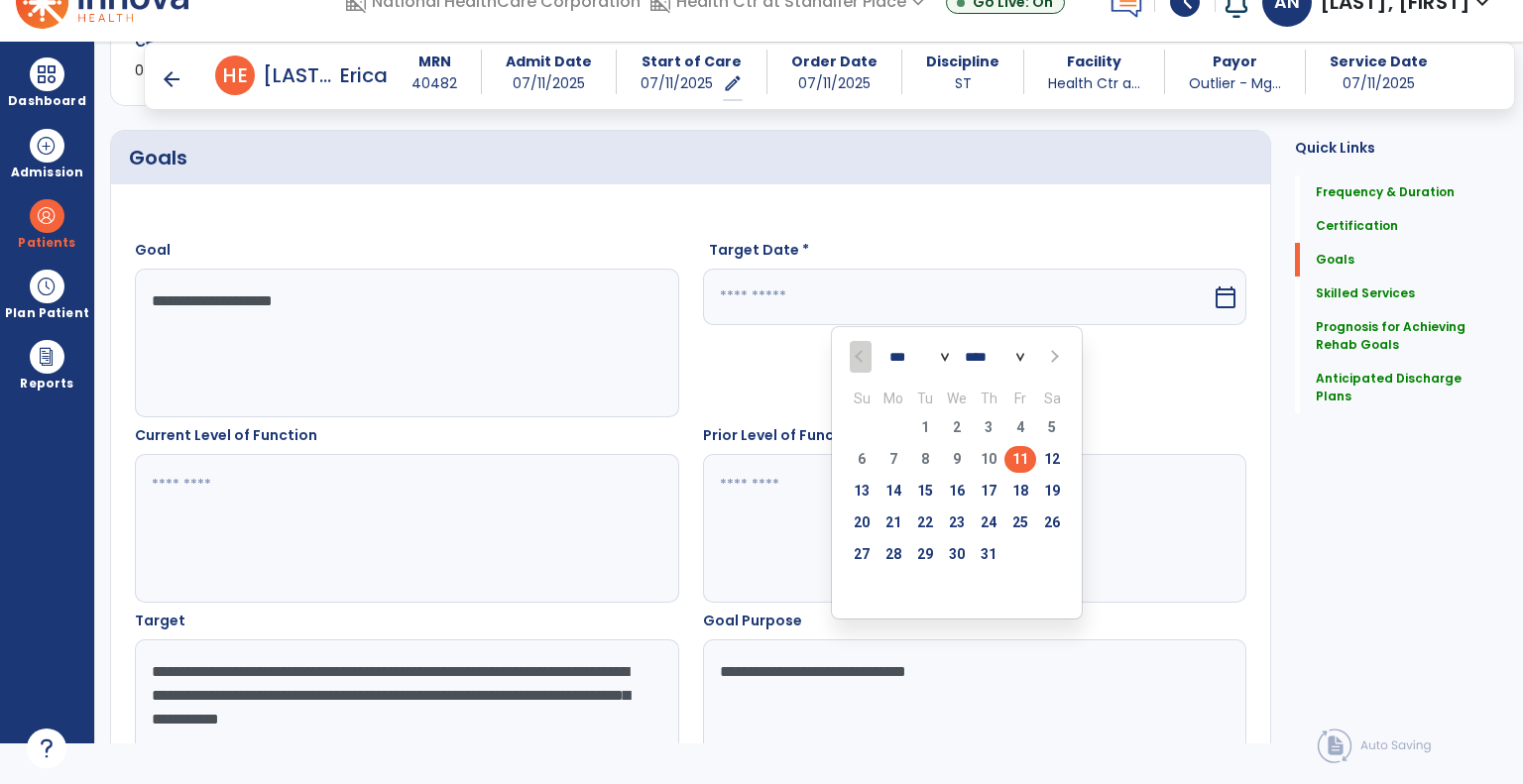 click at bounding box center (1053, 357) 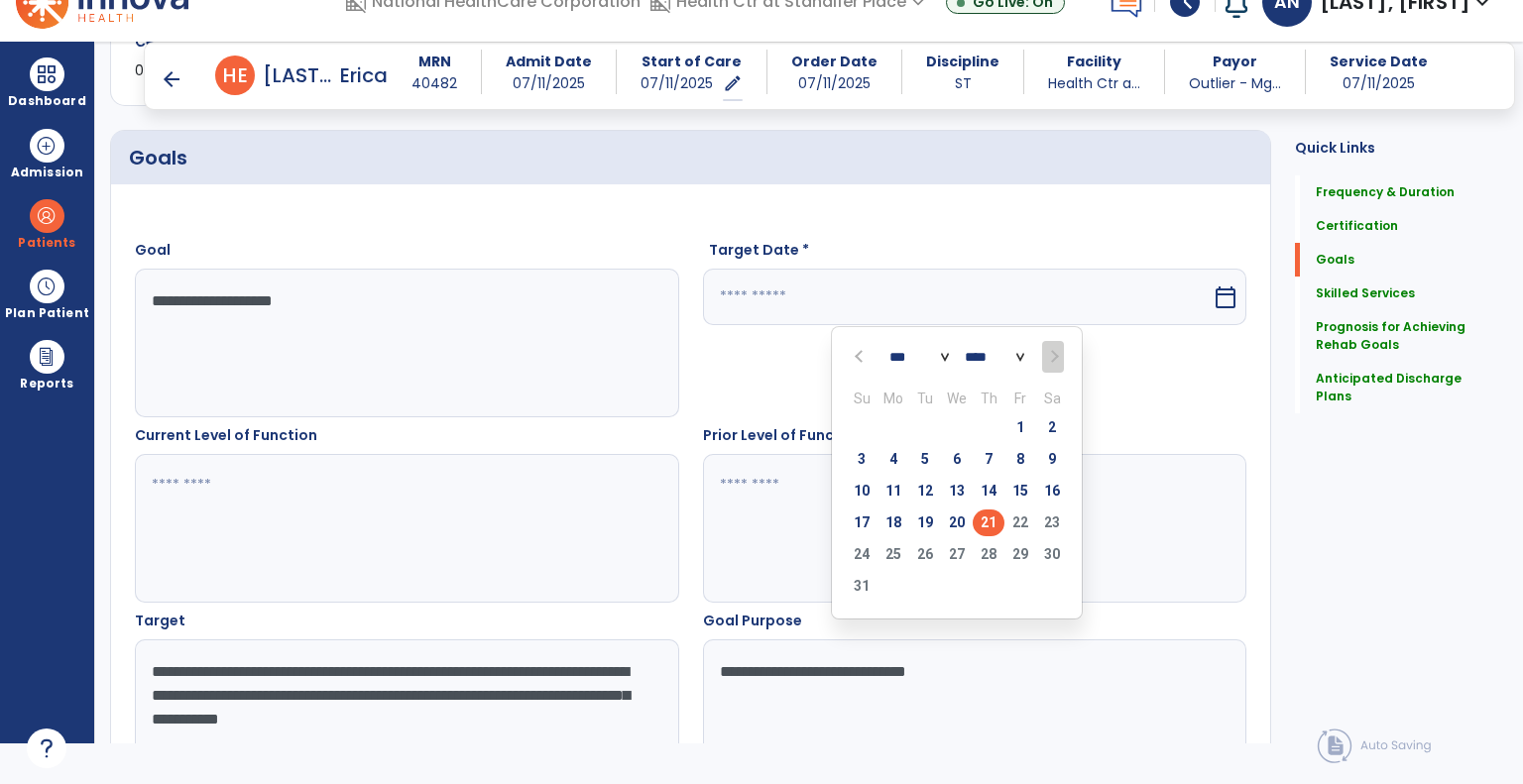 click on "21" at bounding box center [989, 522] 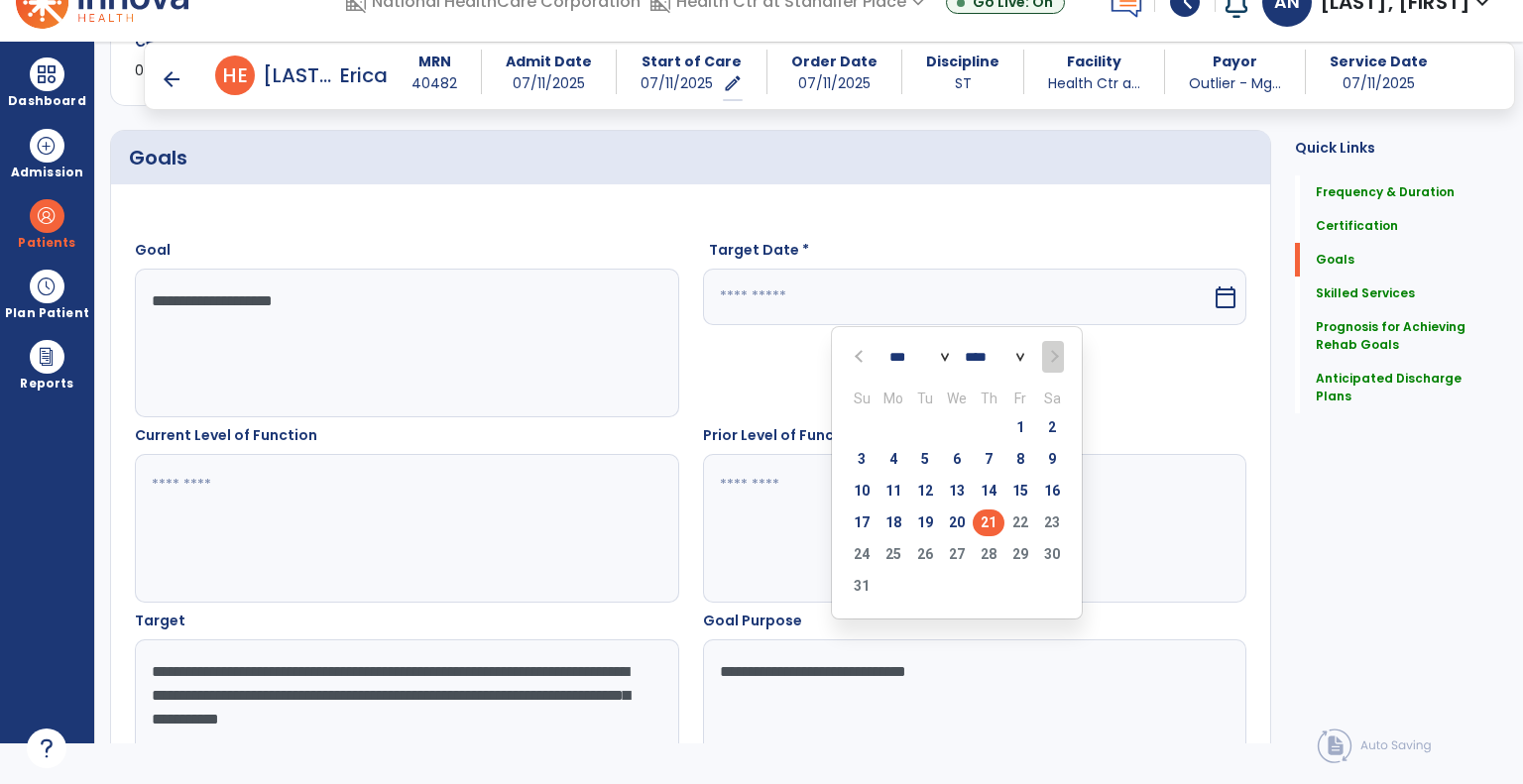 type on "*********" 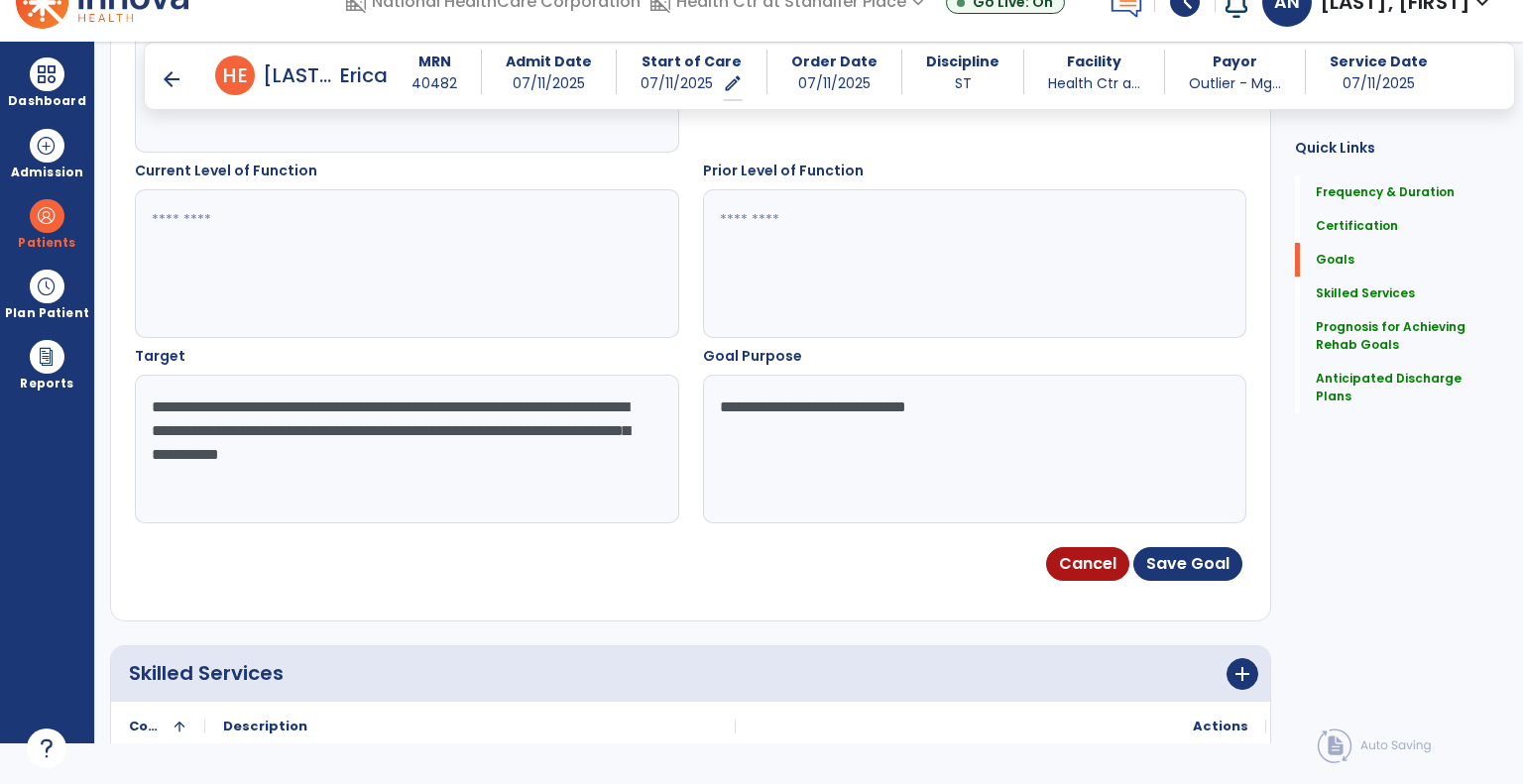 scroll, scrollTop: 837, scrollLeft: 0, axis: vertical 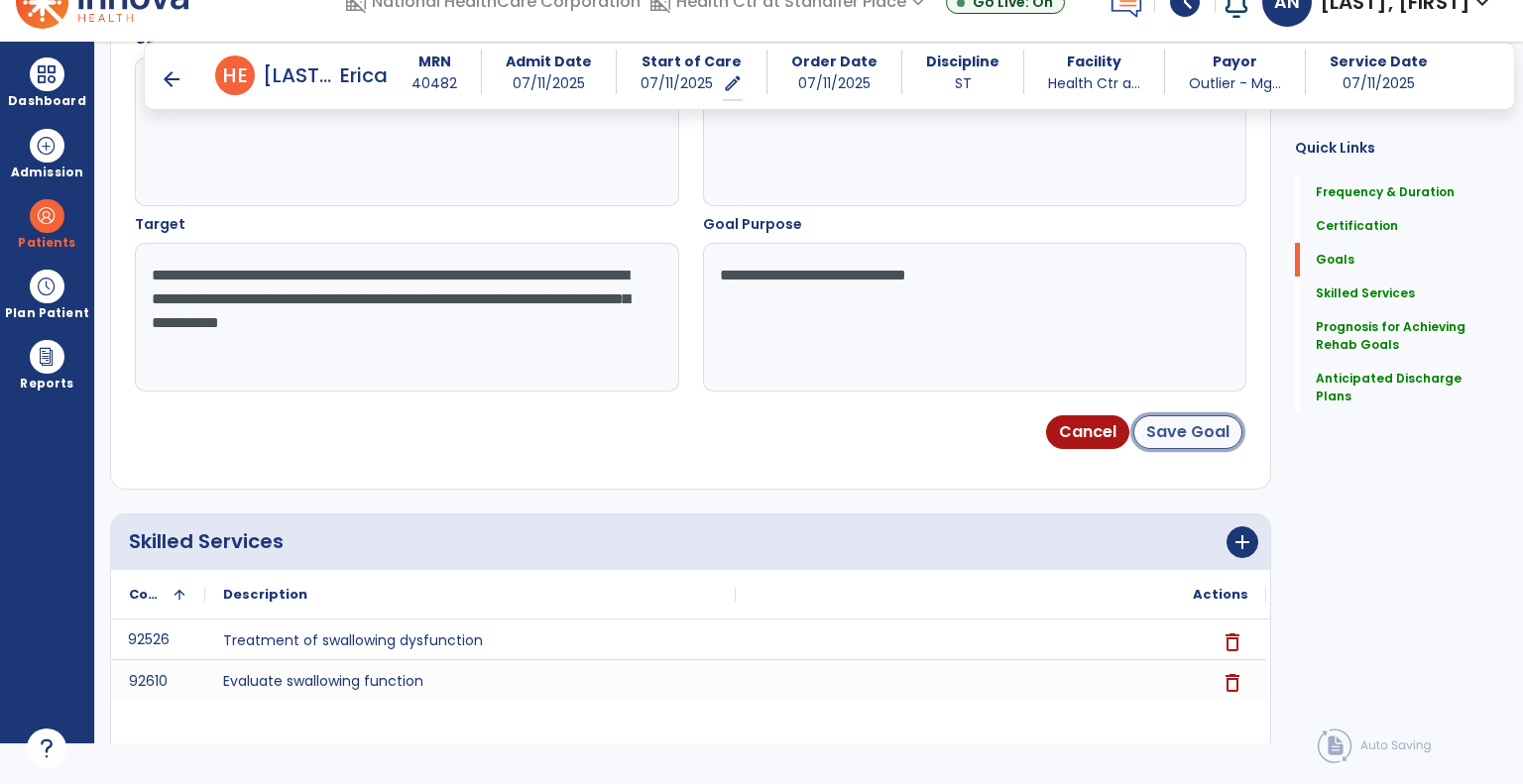 click on "Save Goal" at bounding box center [1188, 432] 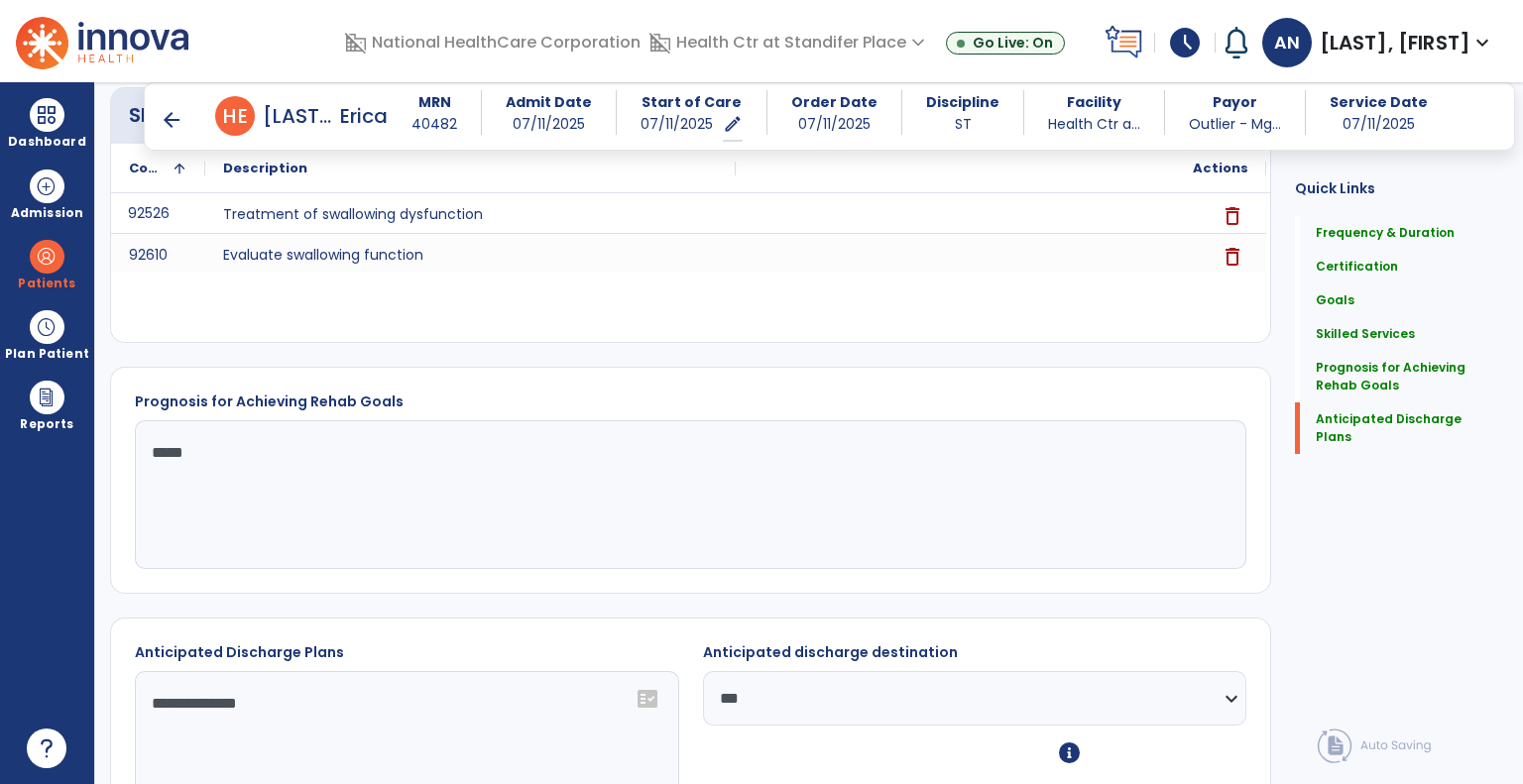 scroll, scrollTop: 1164, scrollLeft: 0, axis: vertical 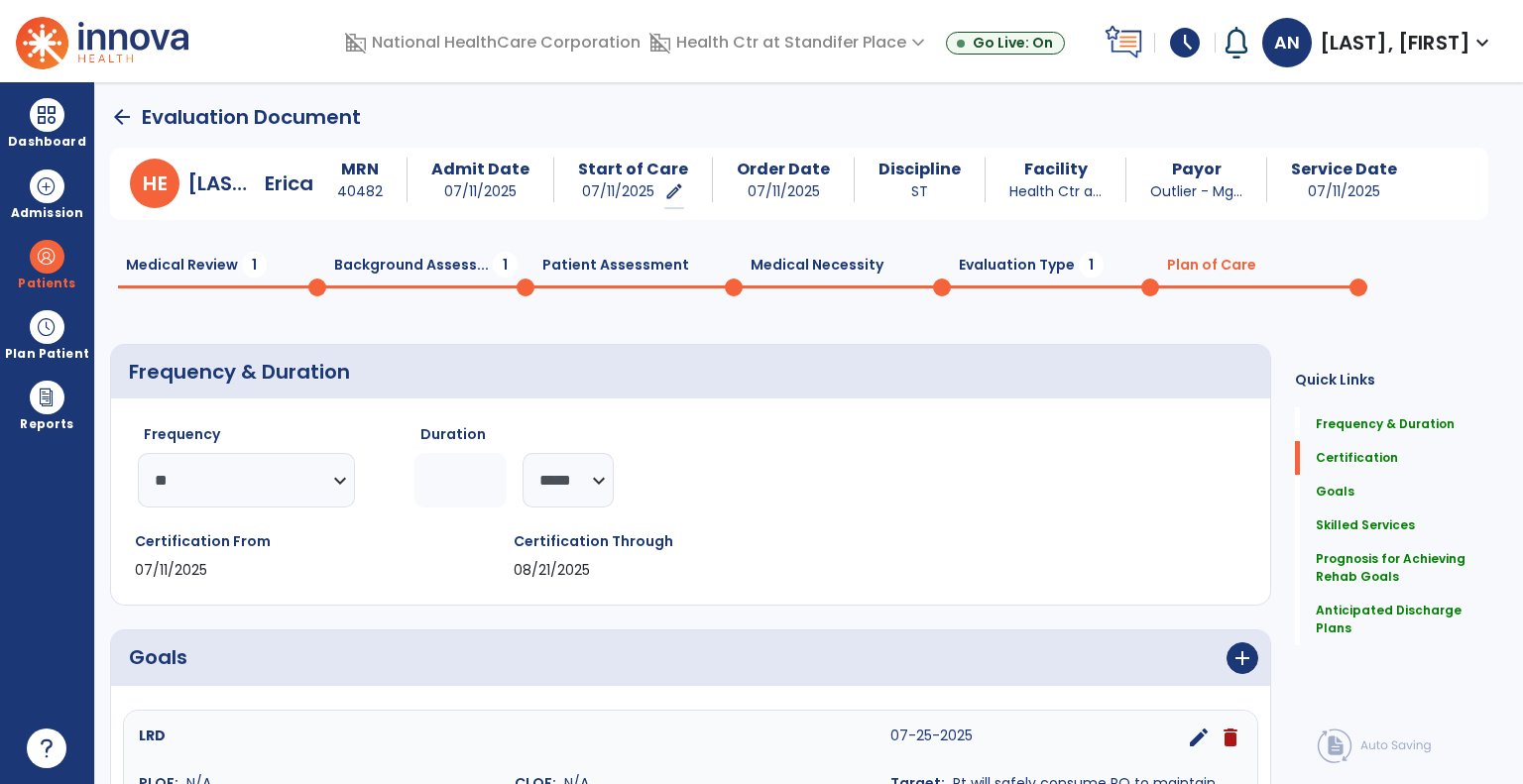 click on "Evaluation Type  1" 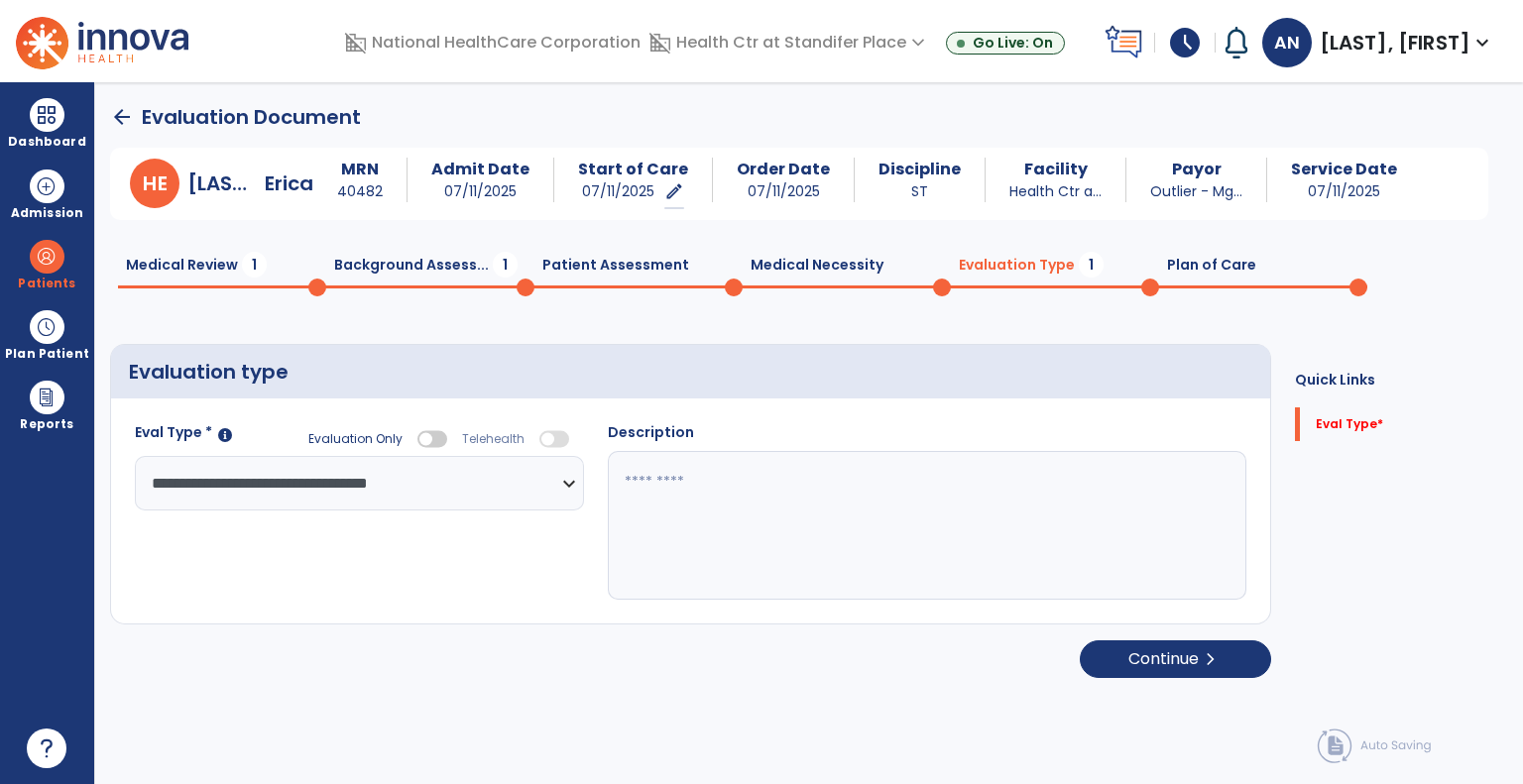 click 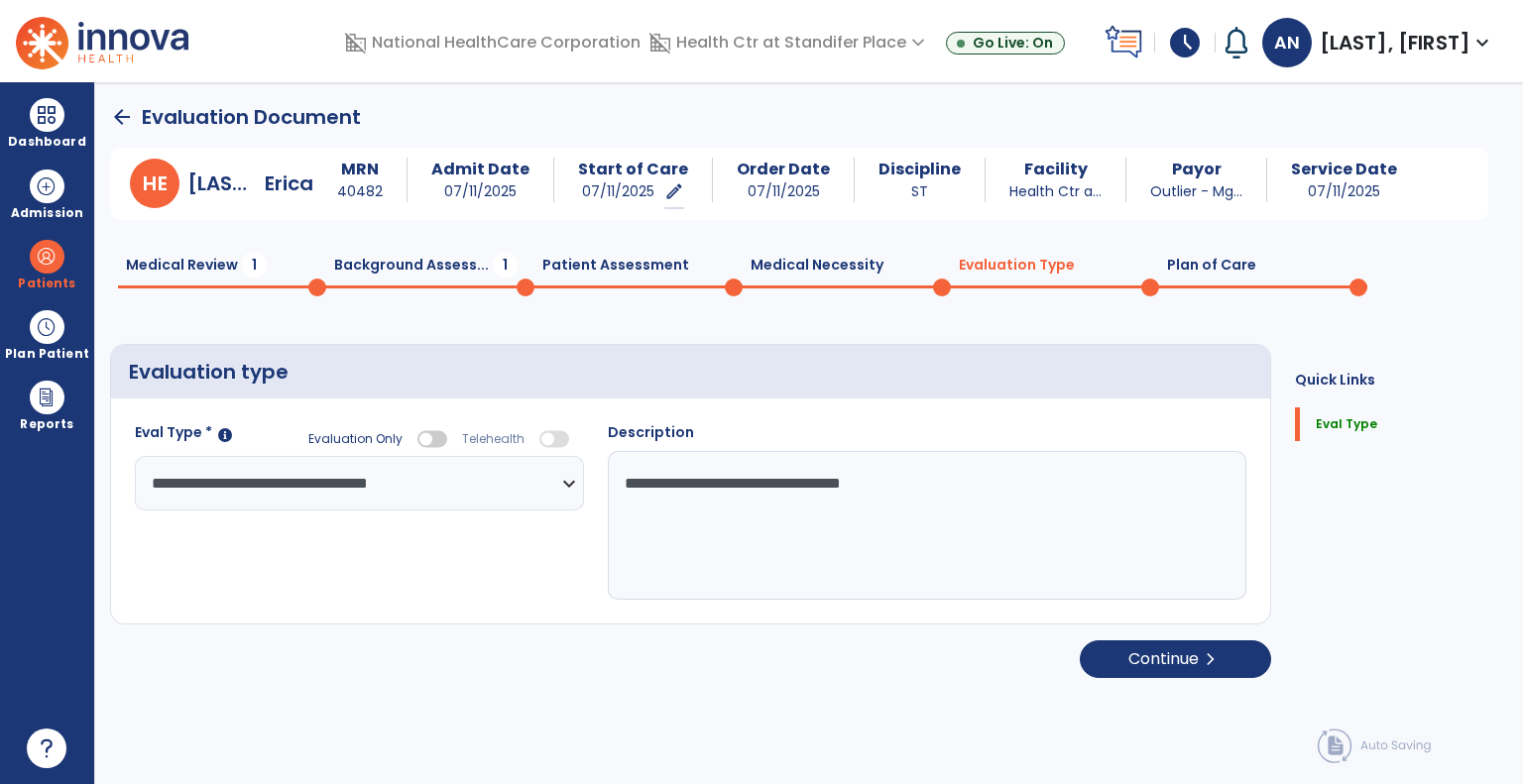 type on "**********" 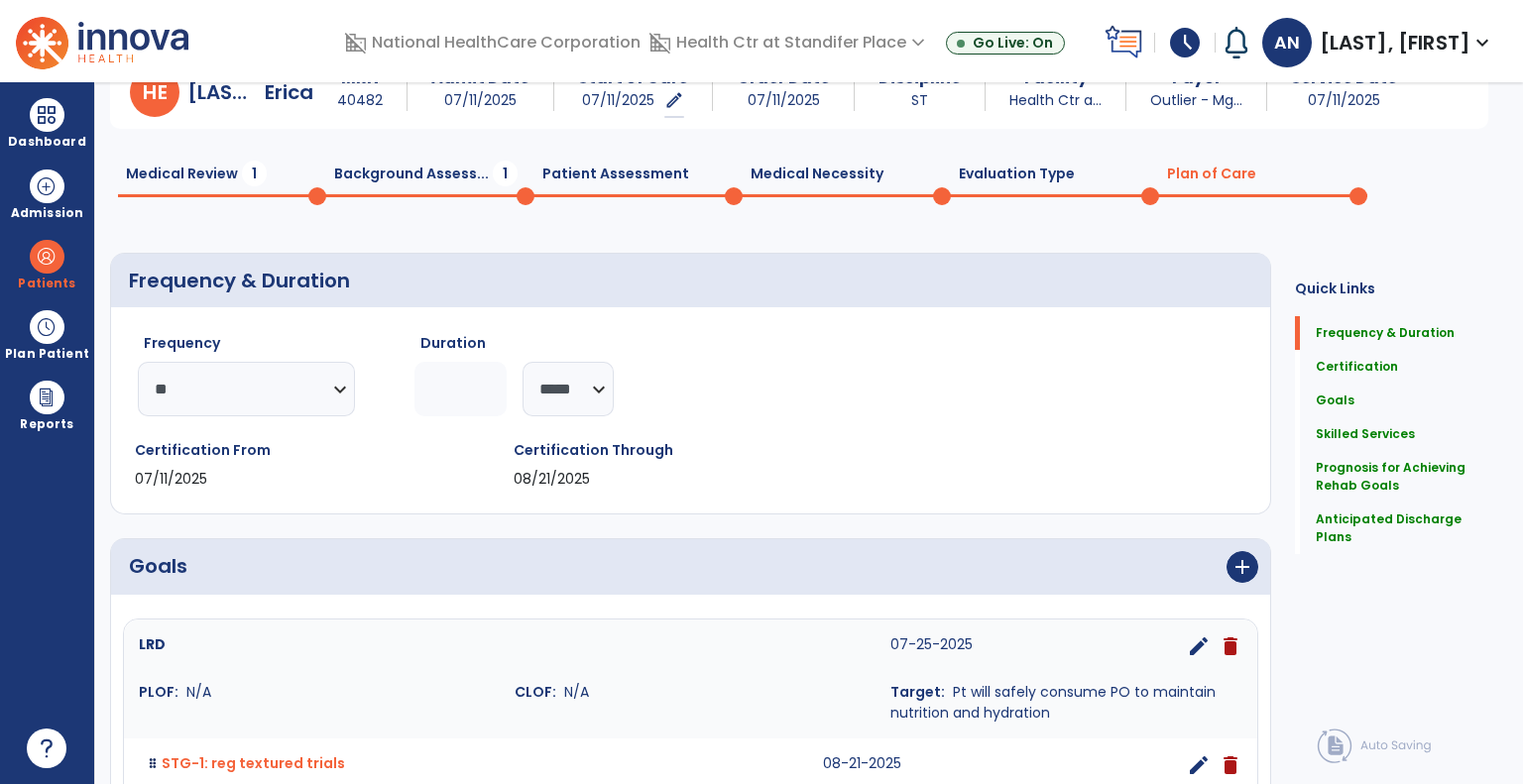 scroll, scrollTop: 0, scrollLeft: 0, axis: both 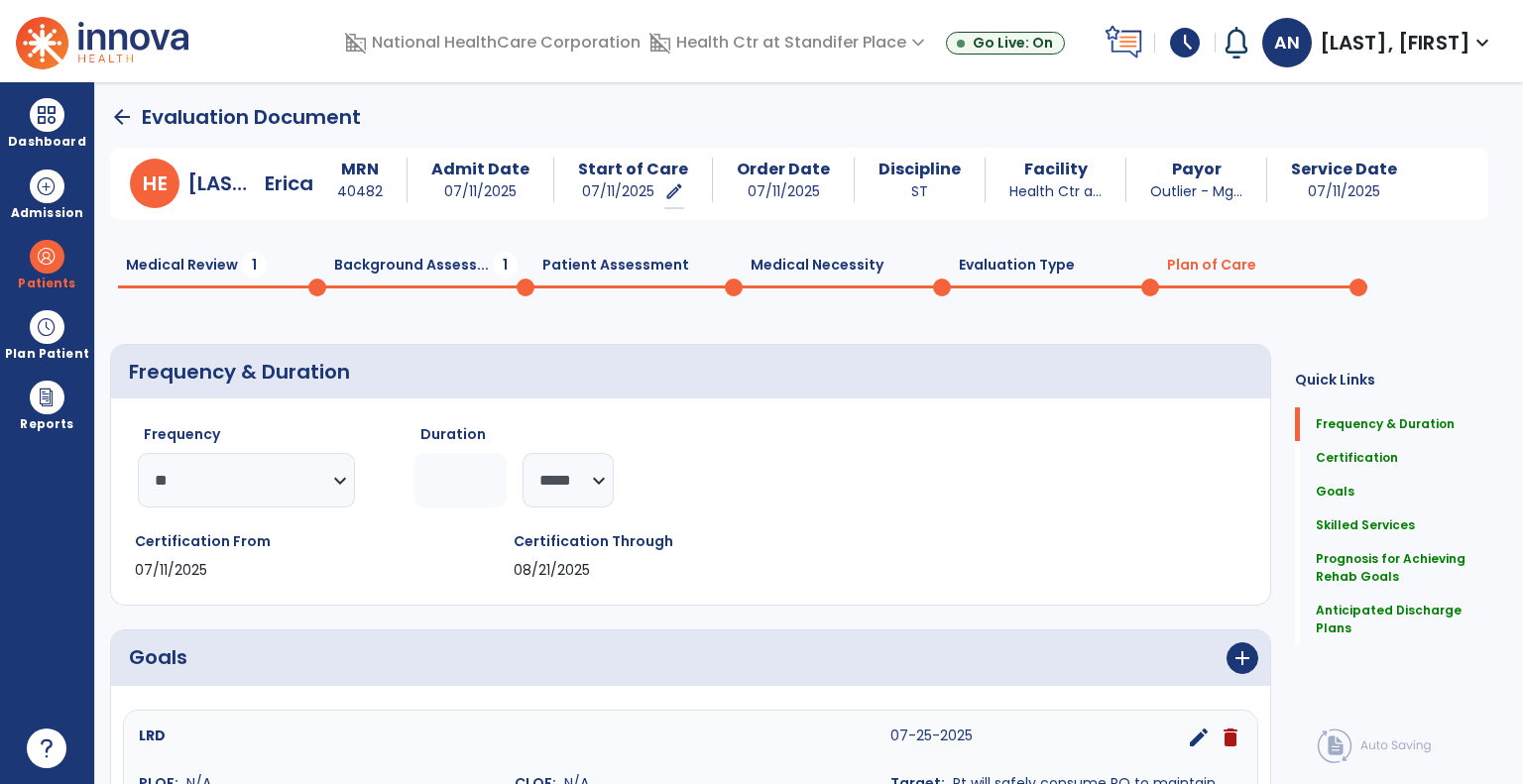 click on "Evaluation Type  0" 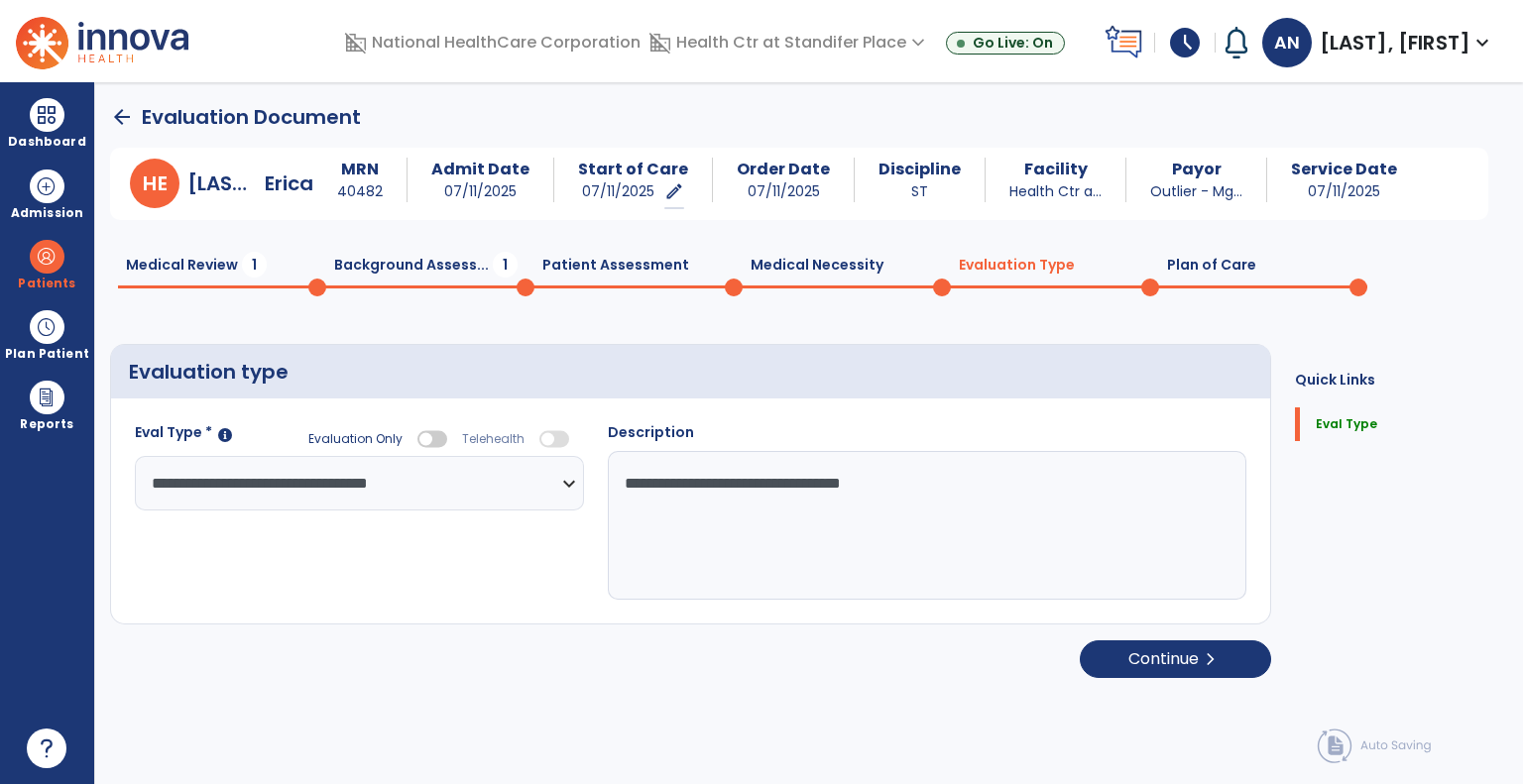 click on "Medical Necessity  0" 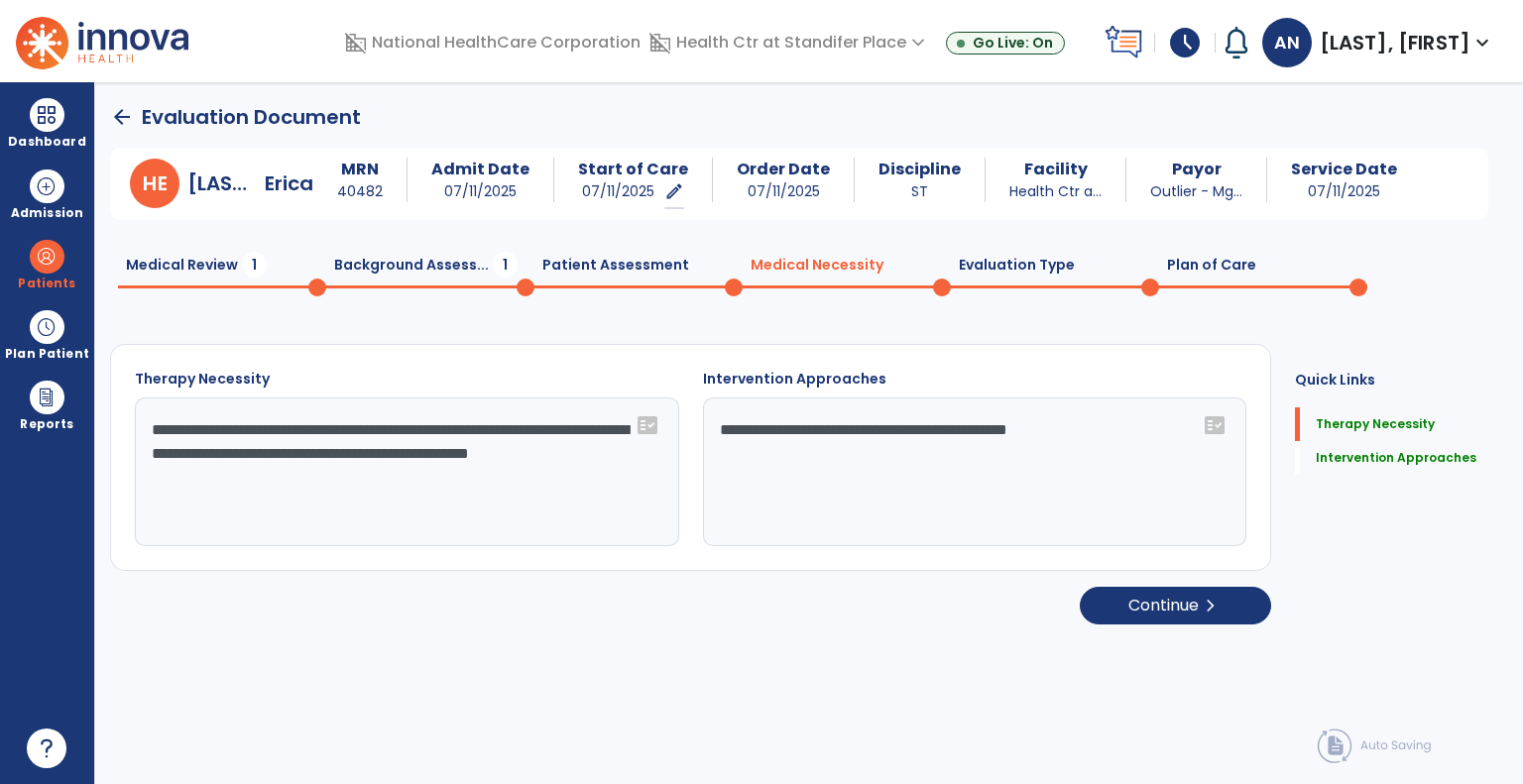 click on "Patient Assessment  0" 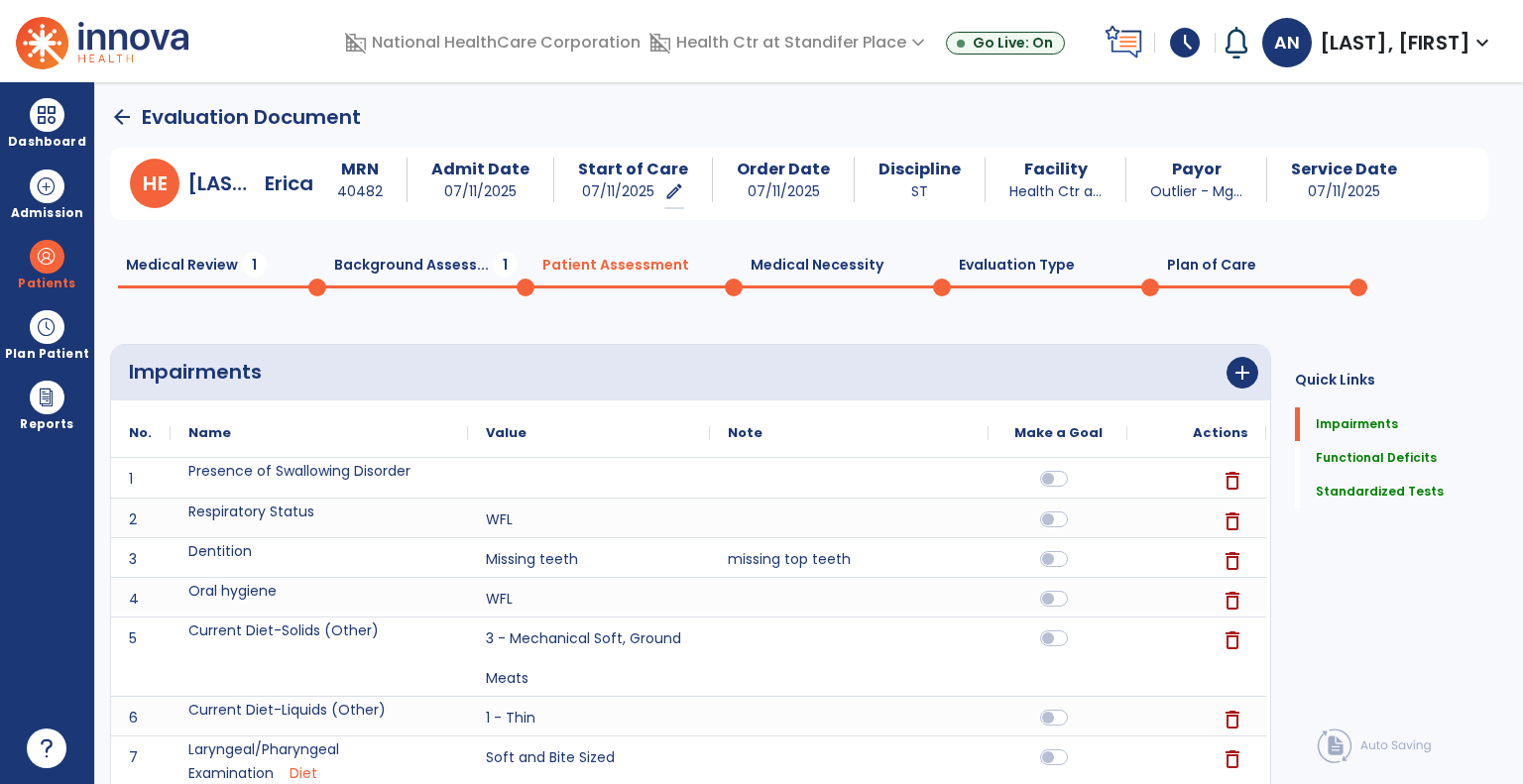 click on "Background Assess...  1" 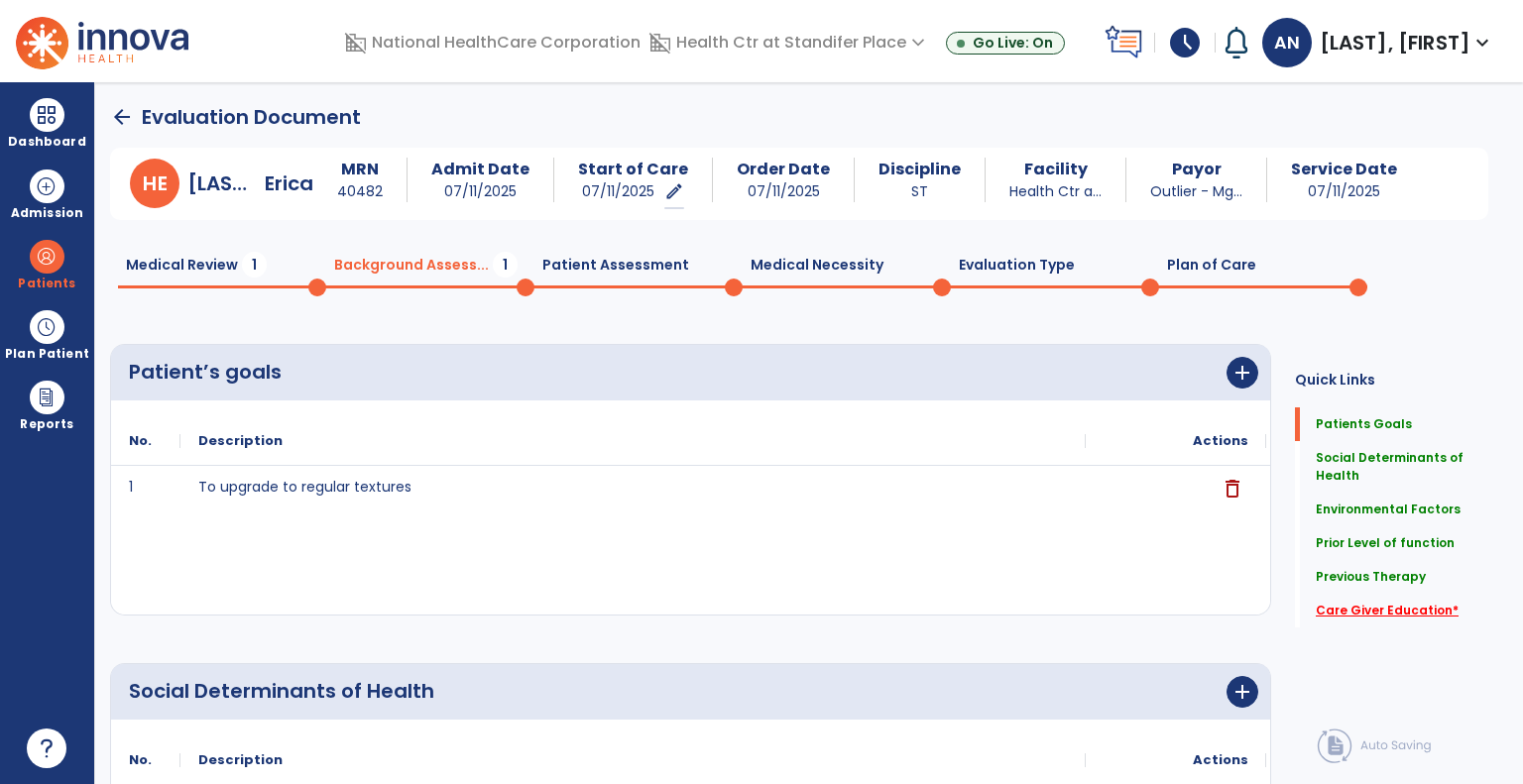 click on "Care Giver Education   *" 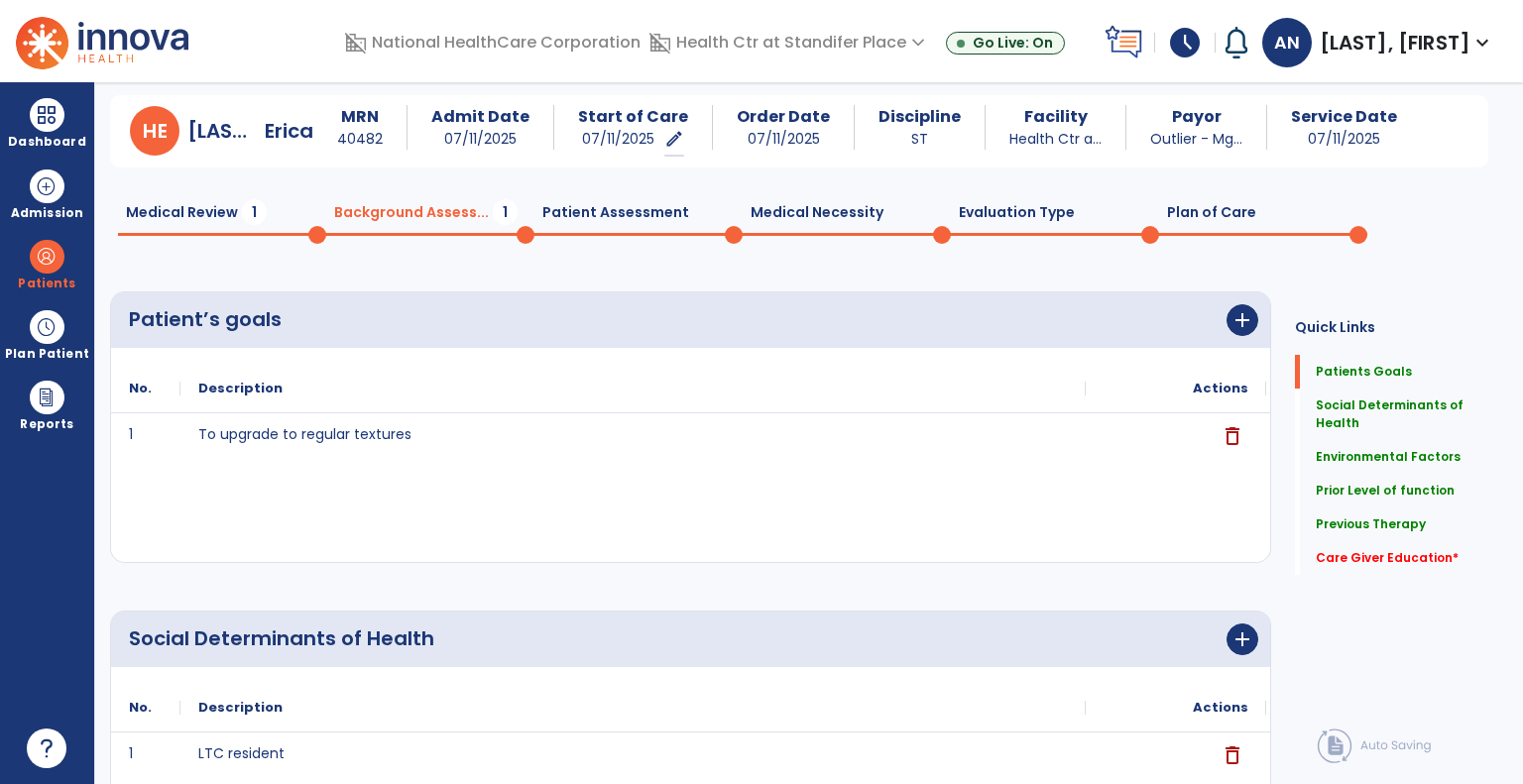 scroll, scrollTop: 0, scrollLeft: 0, axis: both 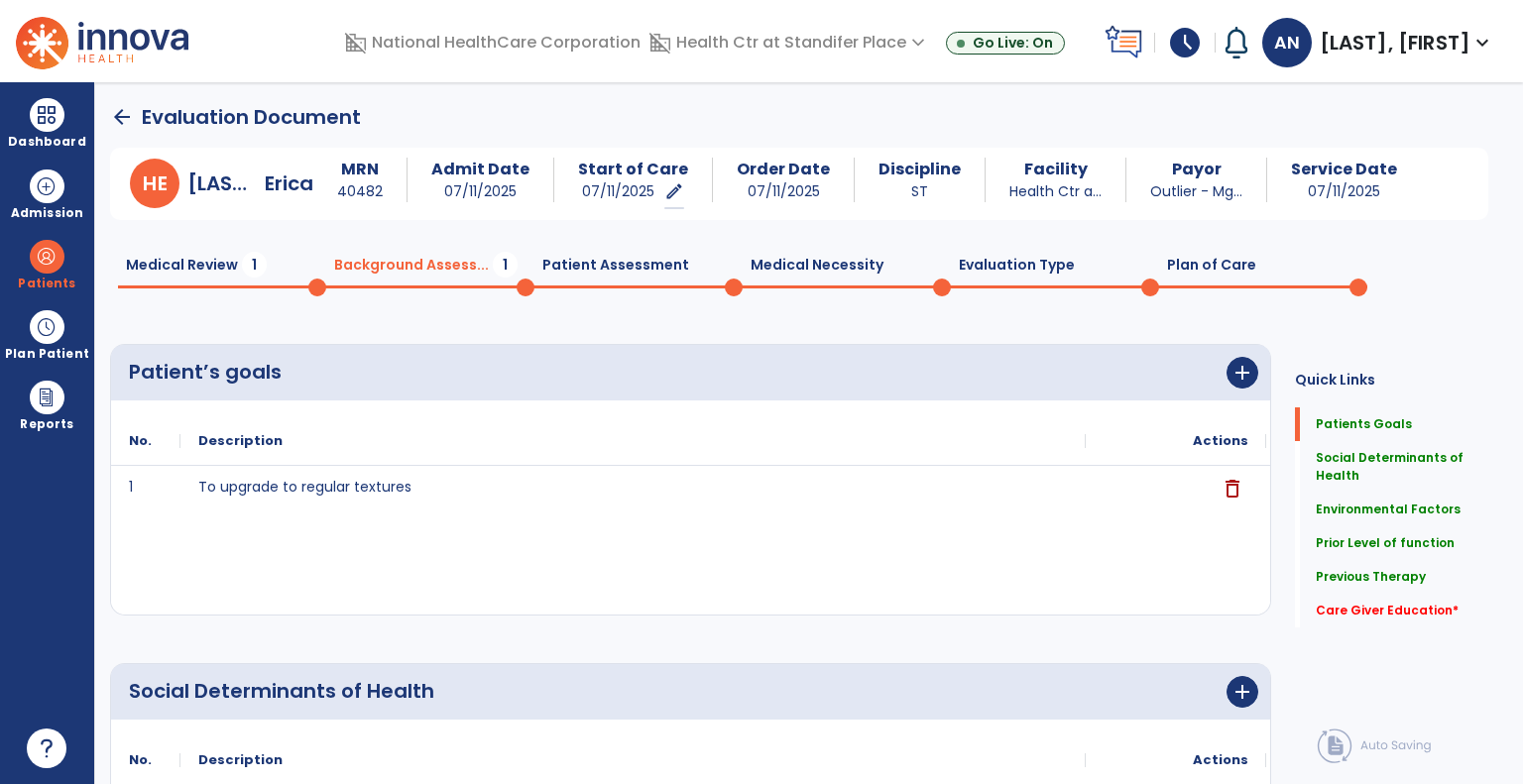click on "Evaluation Type  0" 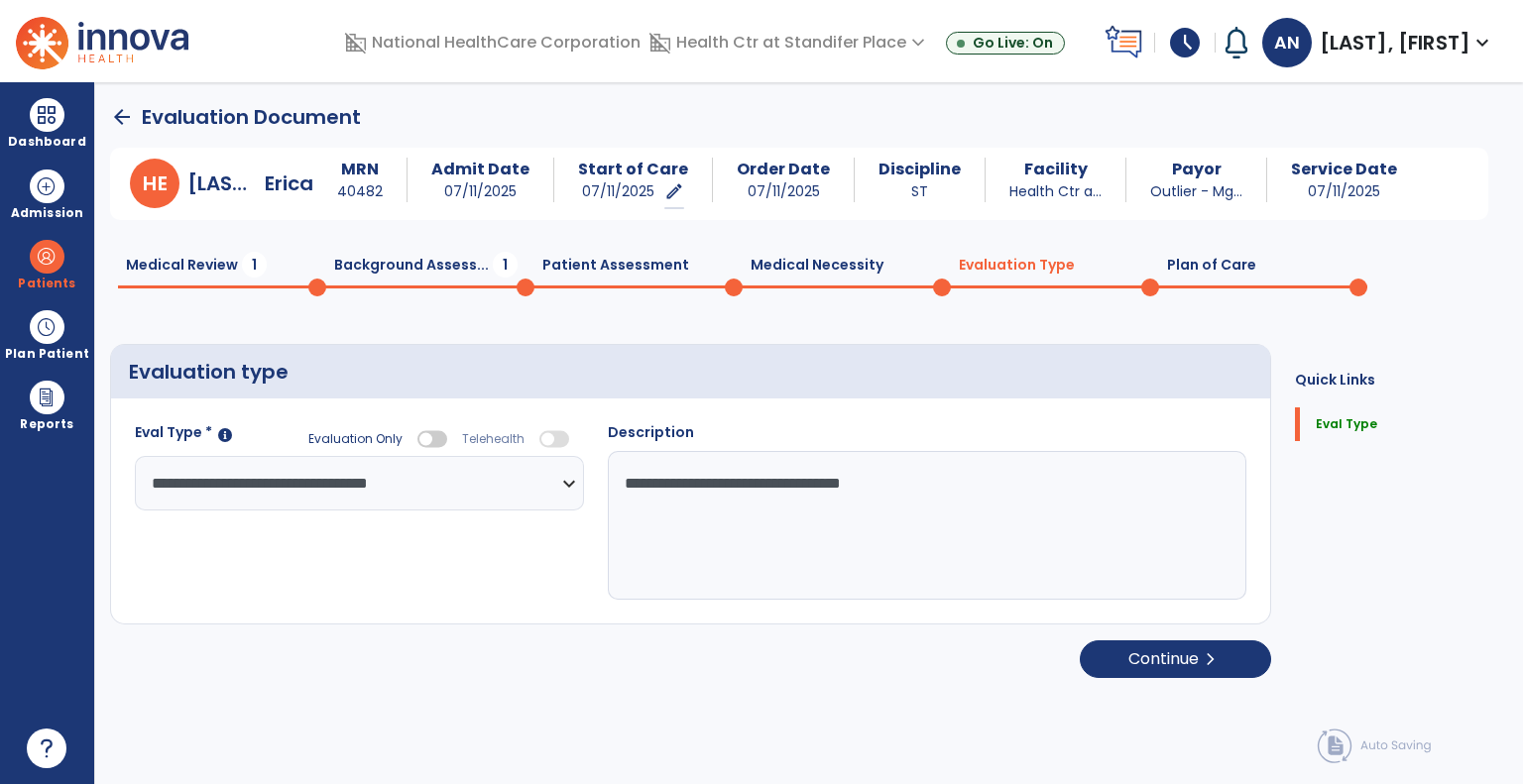 click on "Plan of Care  0" 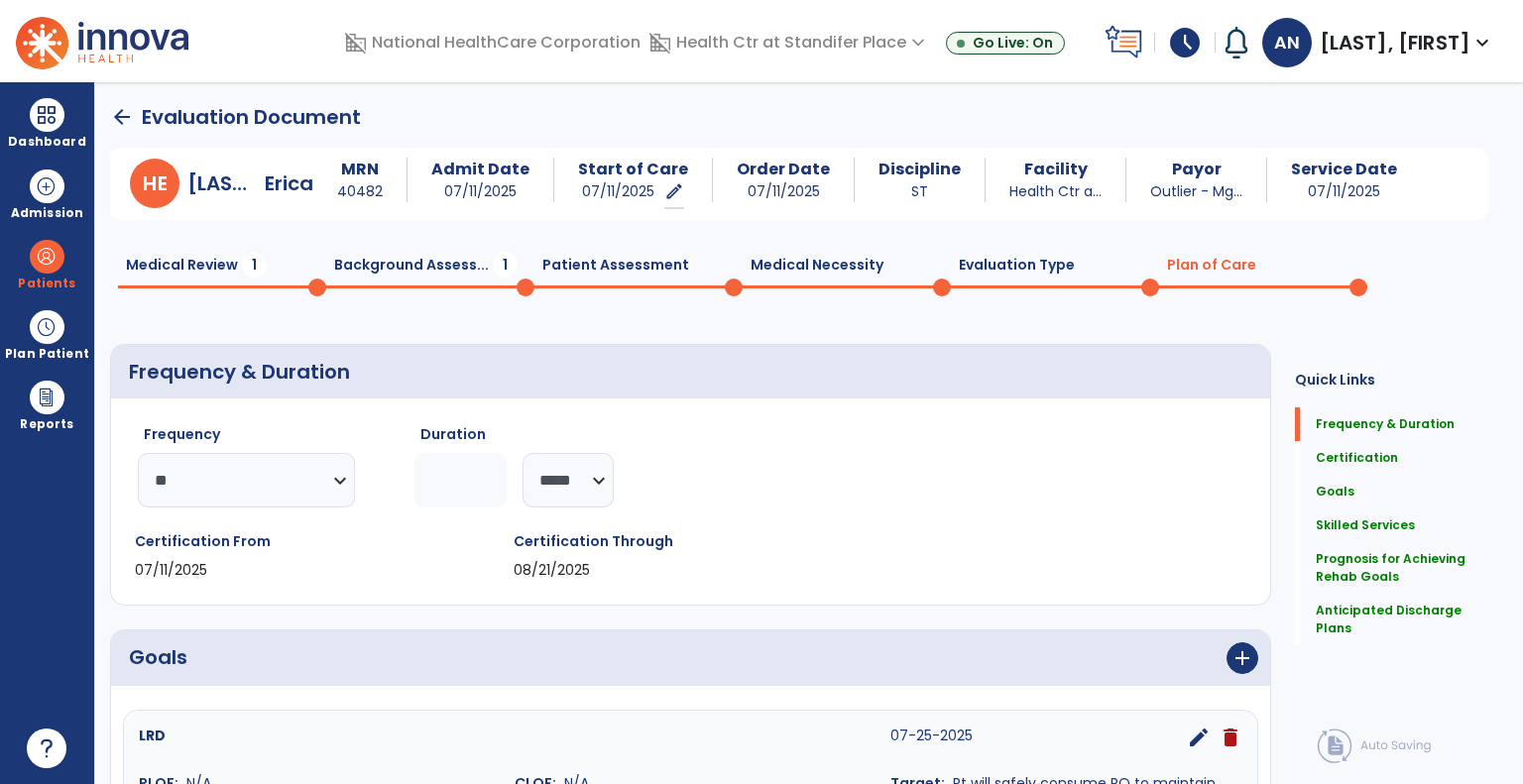 click on "Medical Necessity  0" 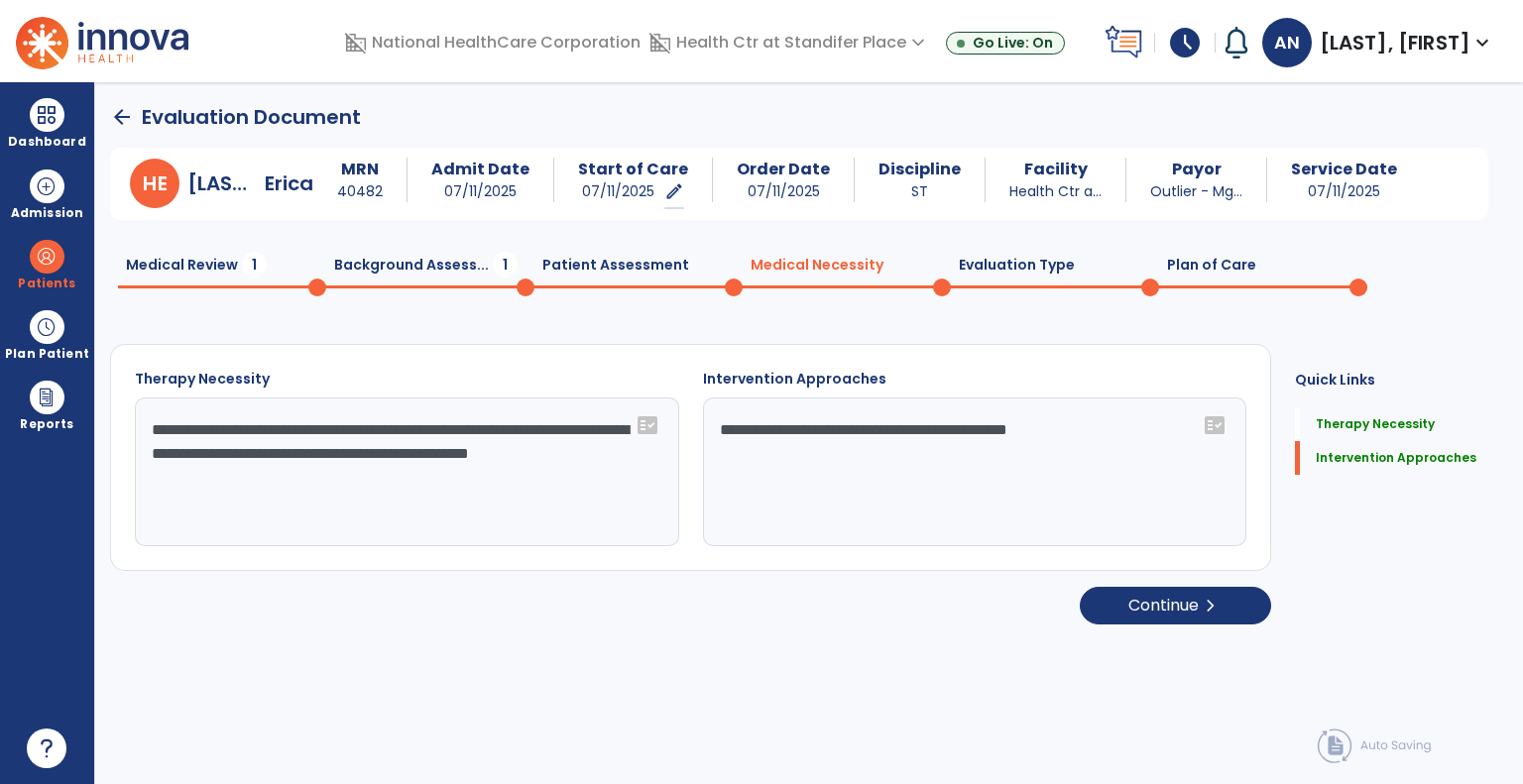 drag, startPoint x: 468, startPoint y: 428, endPoint x: 499, endPoint y: 490, distance: 69.31811 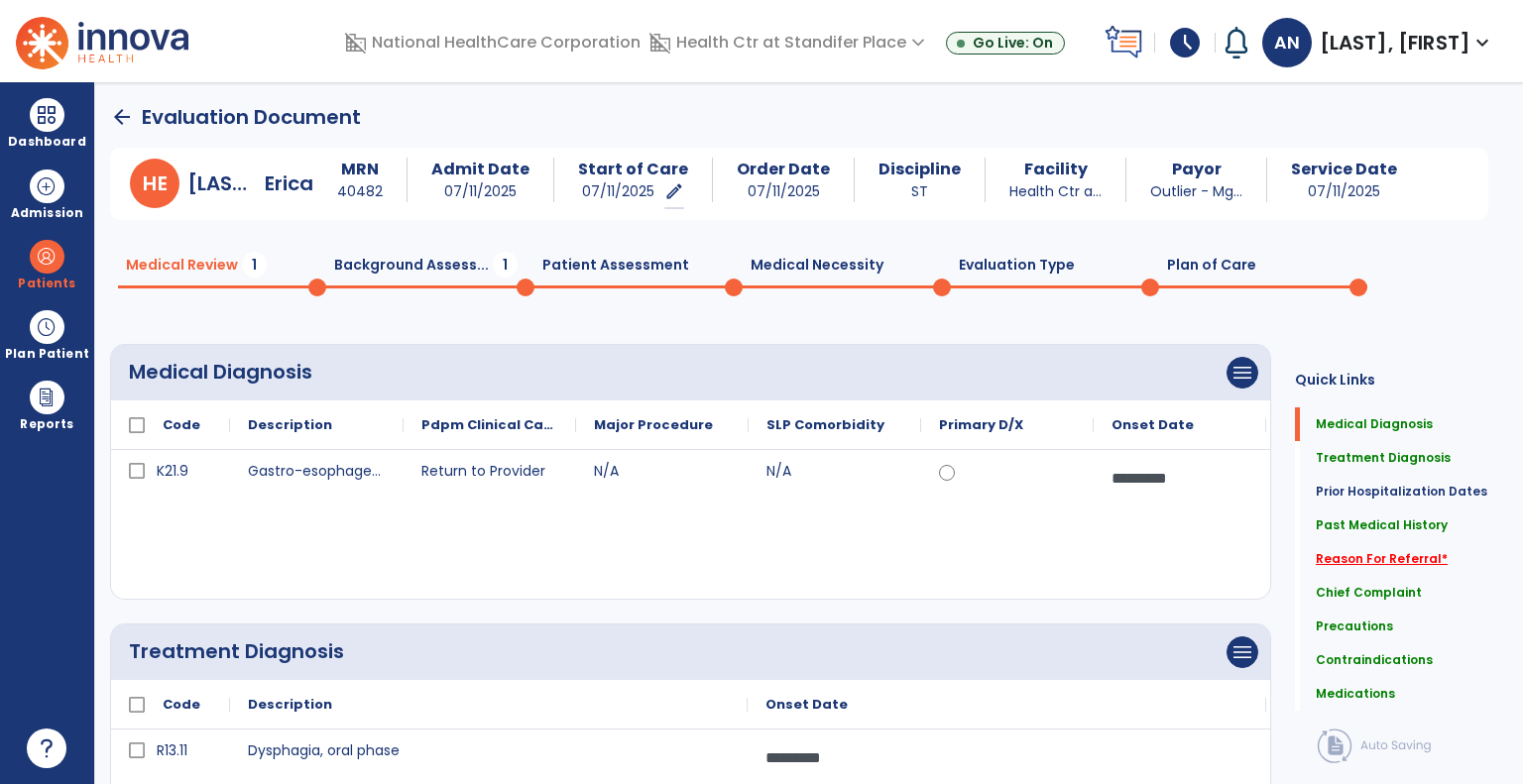 click on "Reason For Referral   *" 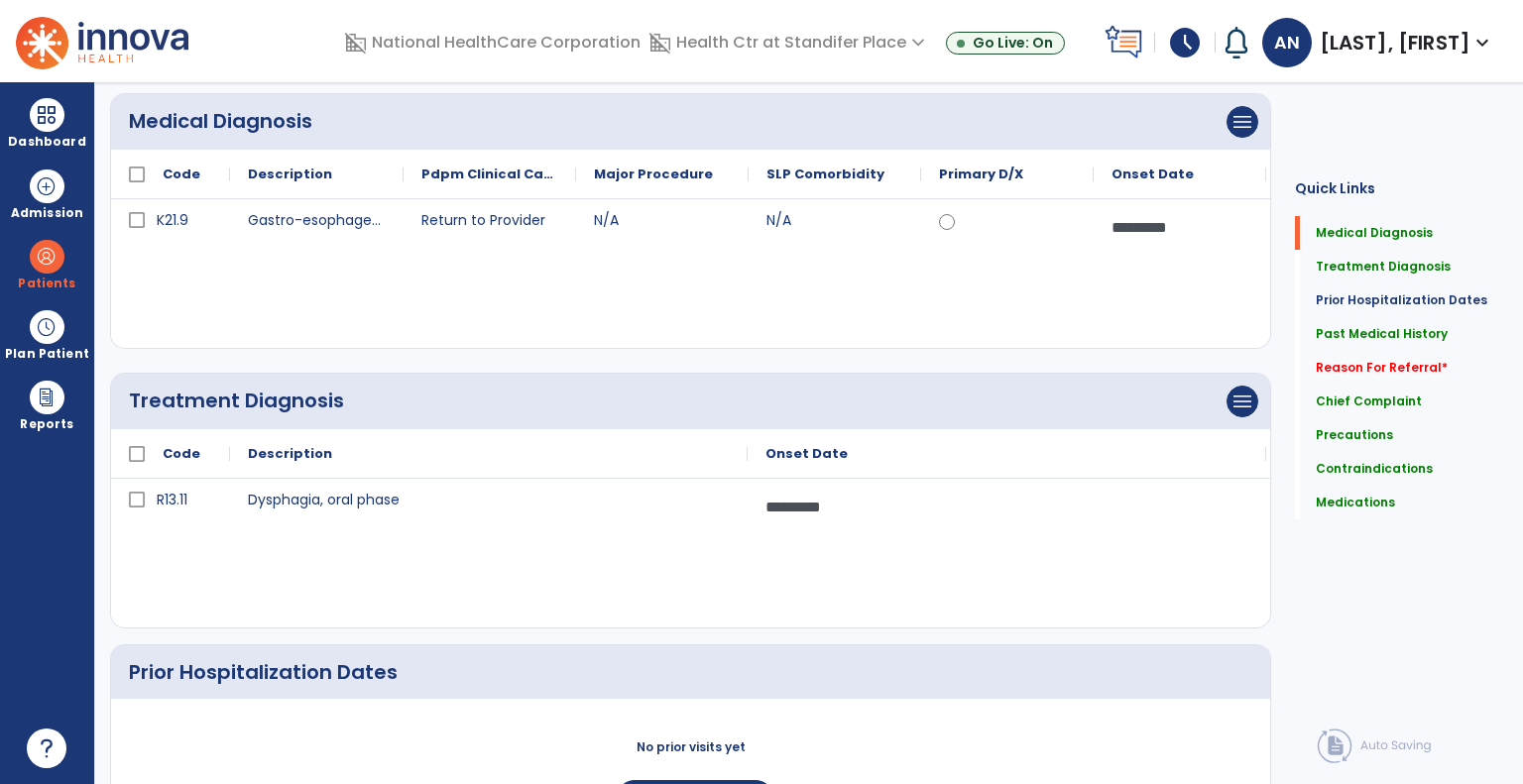 scroll, scrollTop: 0, scrollLeft: 0, axis: both 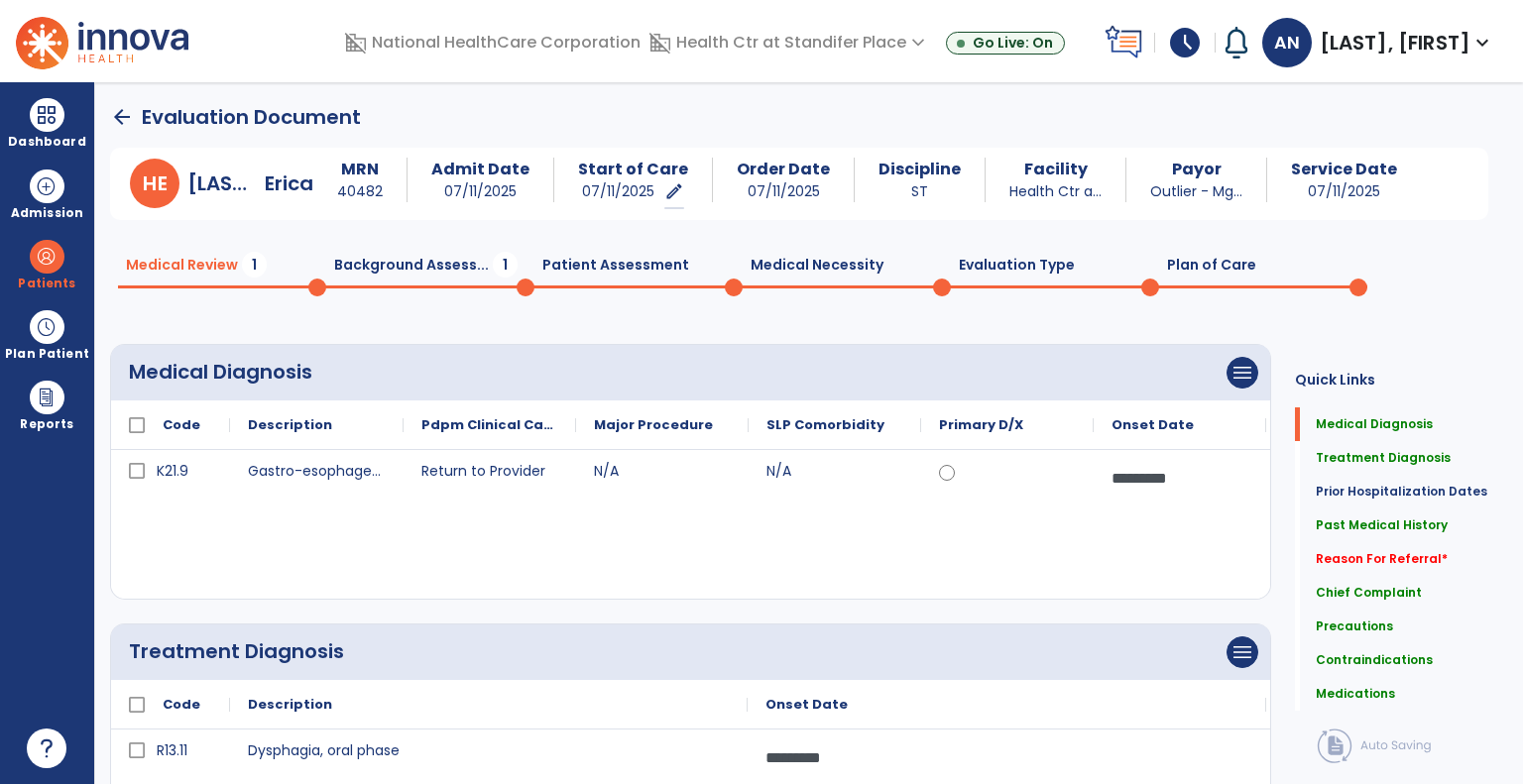 click on "Background Assess...  1" 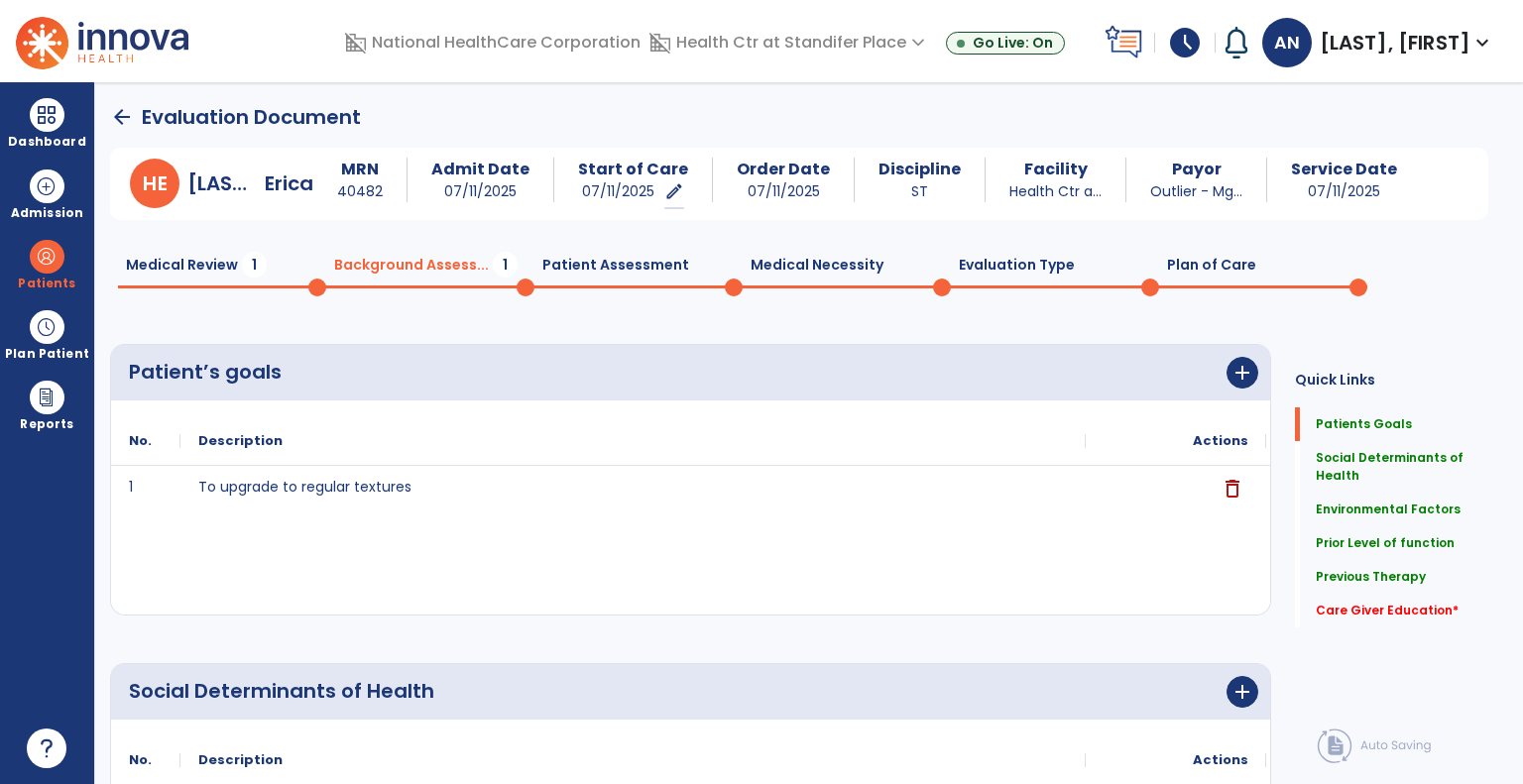 click on "Care Giver Education   *  Care Giver Education   *" 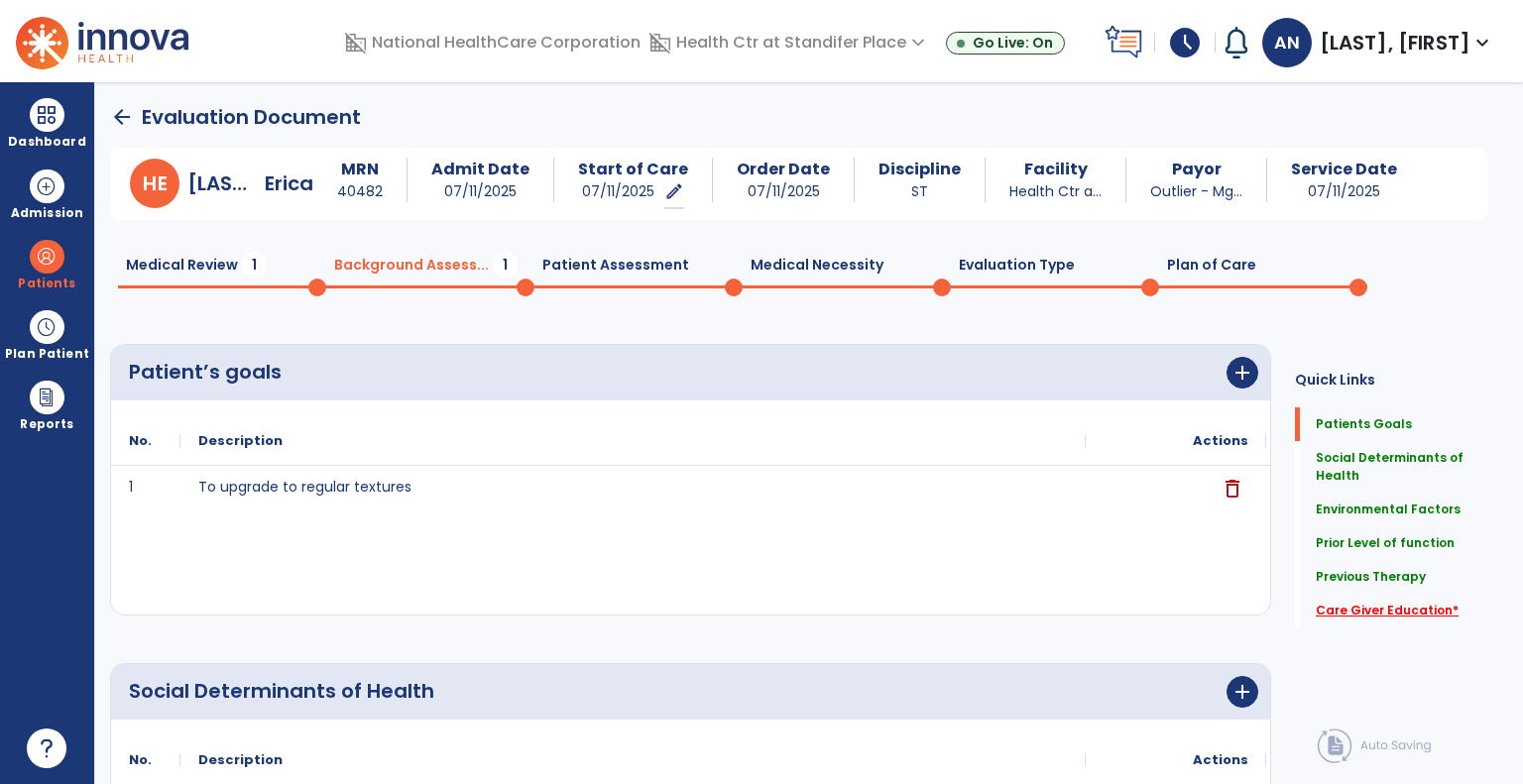 click on "Care Giver Education   *" 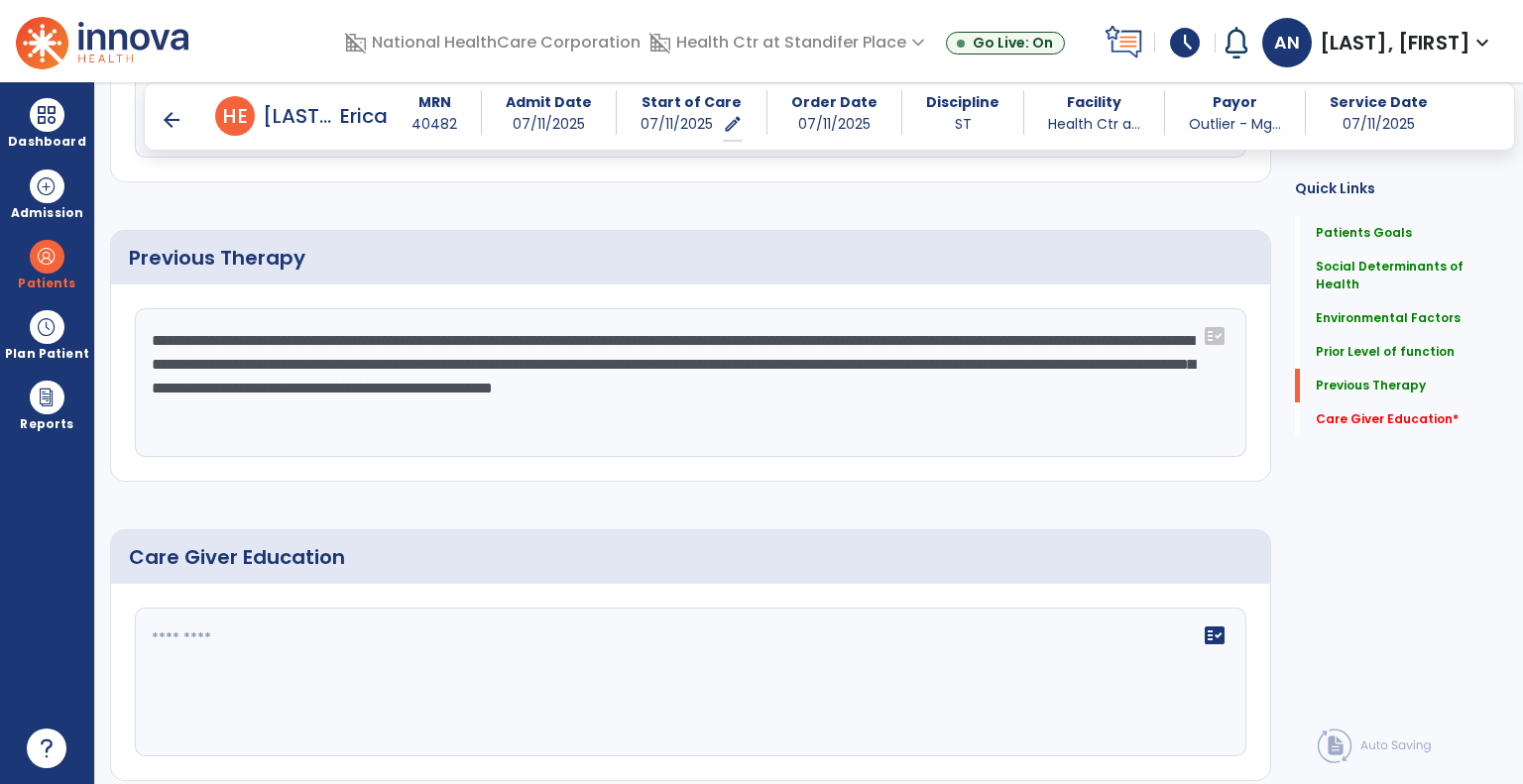scroll, scrollTop: 1414, scrollLeft: 0, axis: vertical 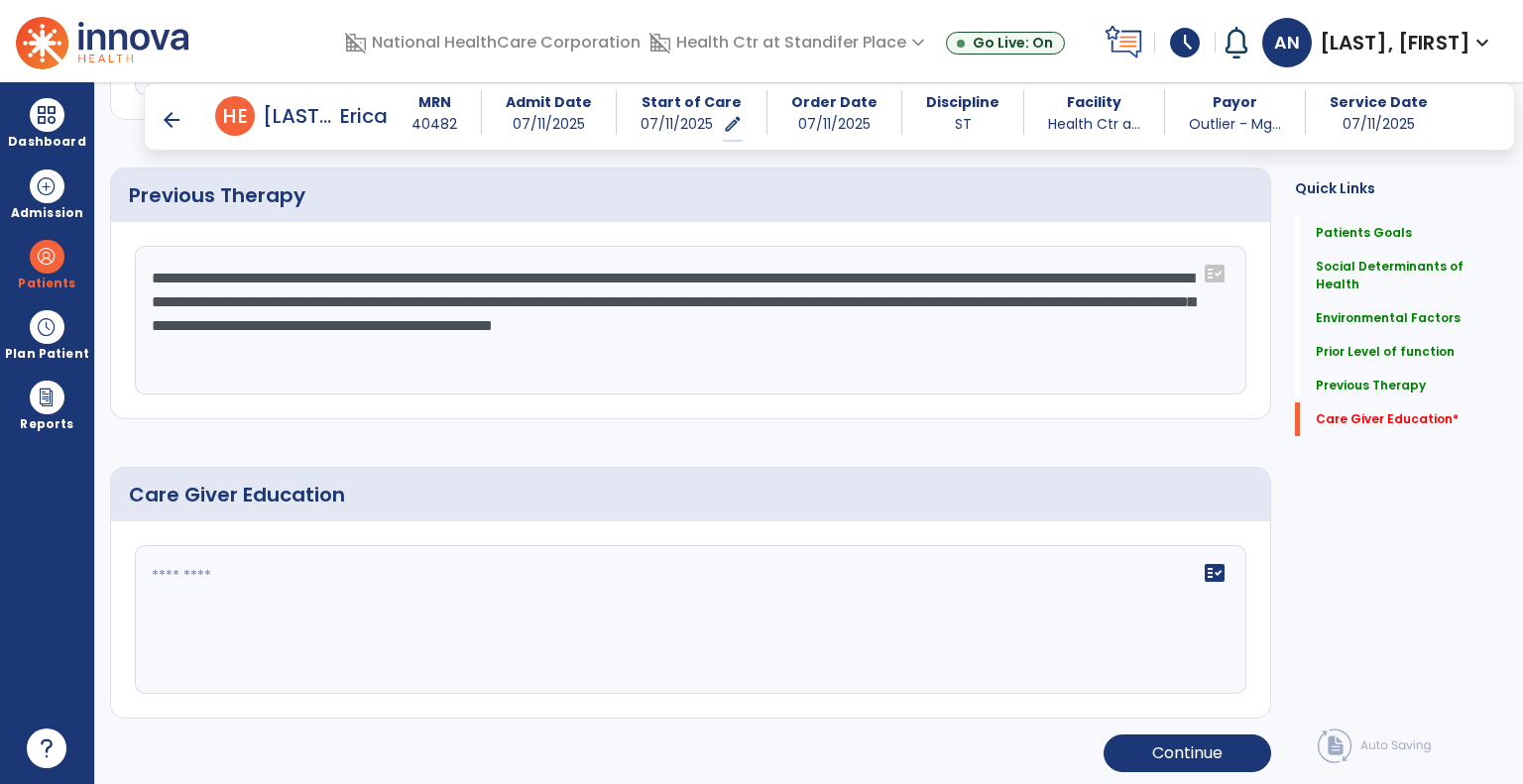 click on "fact_check" 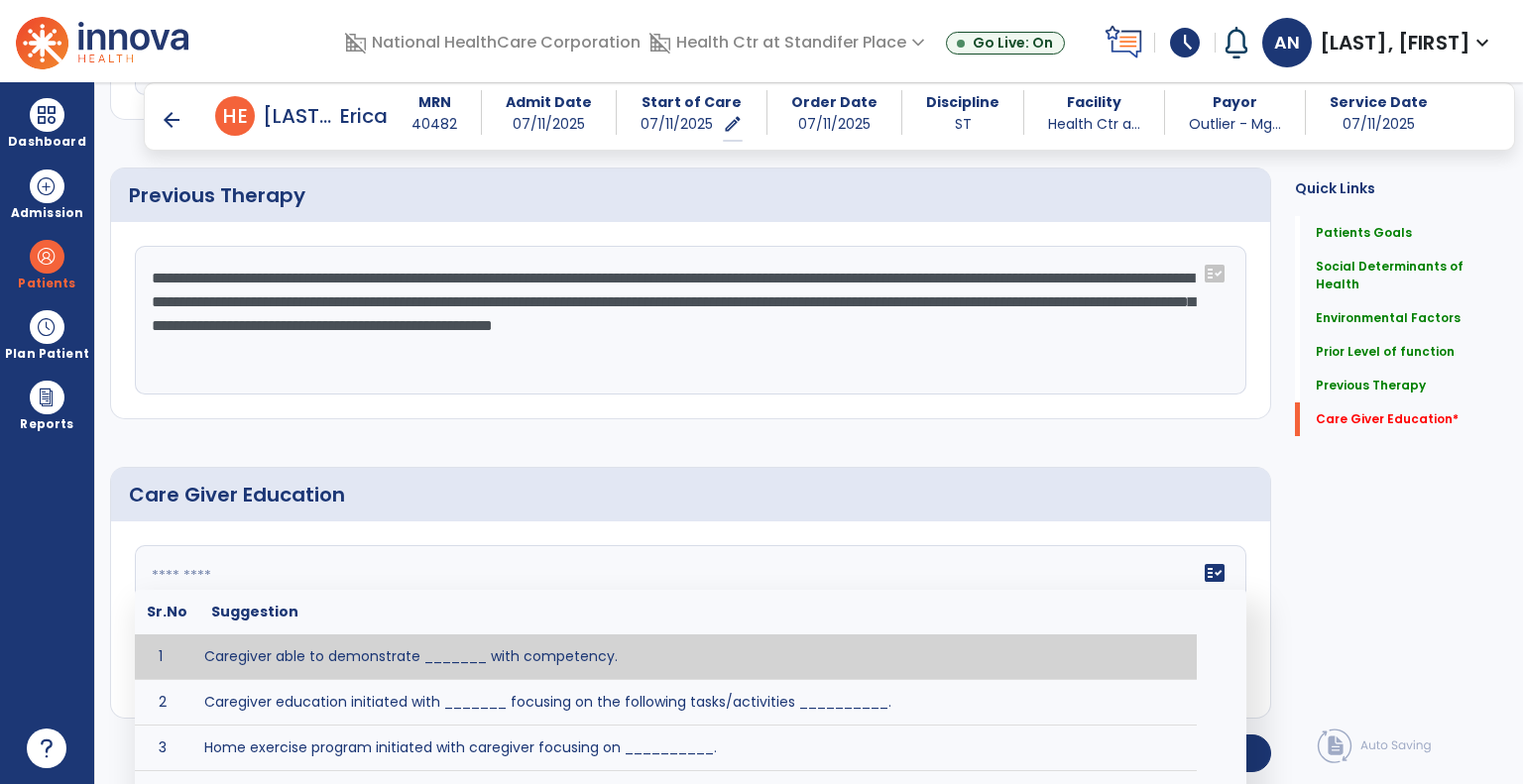paste on "**********" 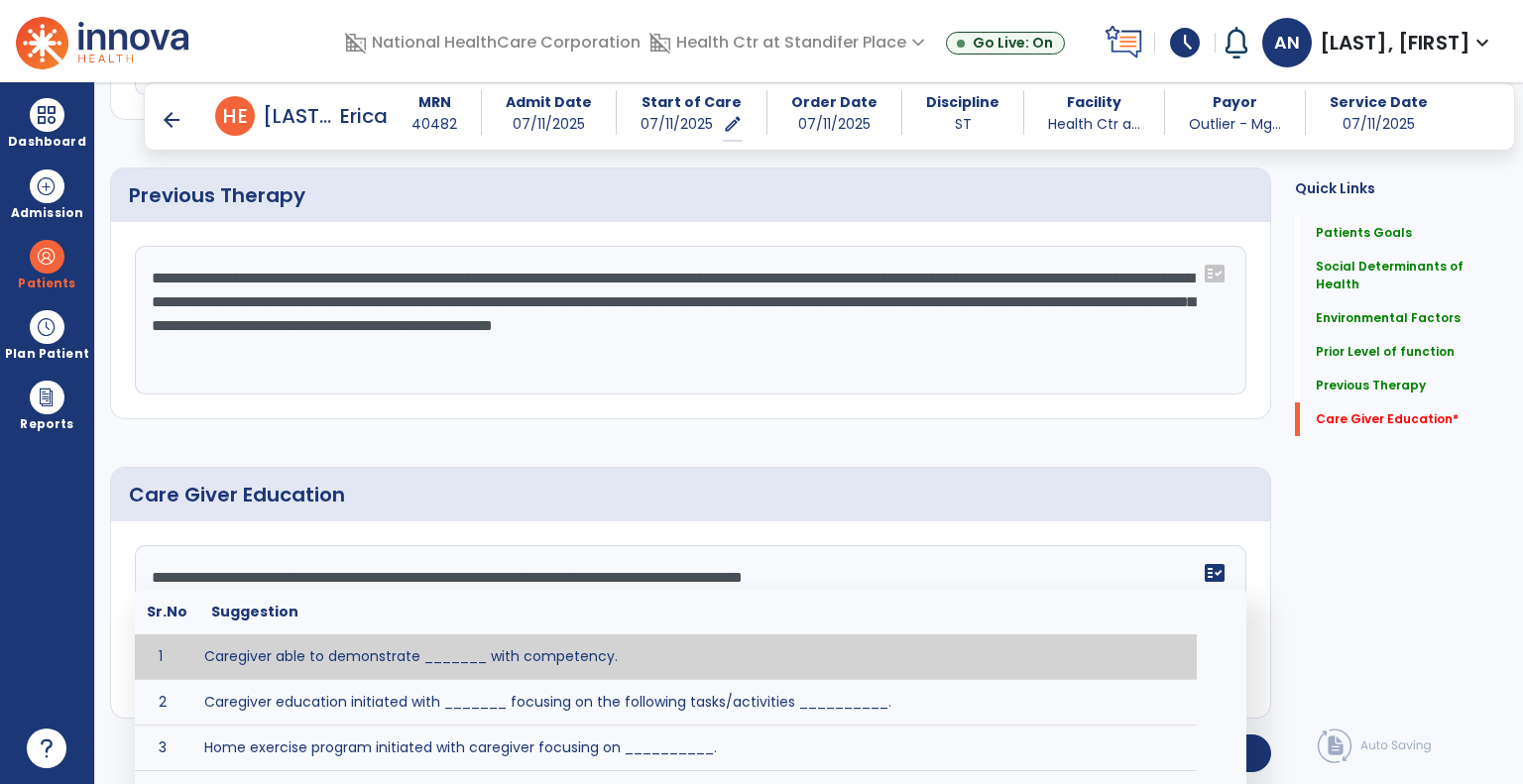 drag, startPoint x: 435, startPoint y: 491, endPoint x: 547, endPoint y: 537, distance: 121.078487 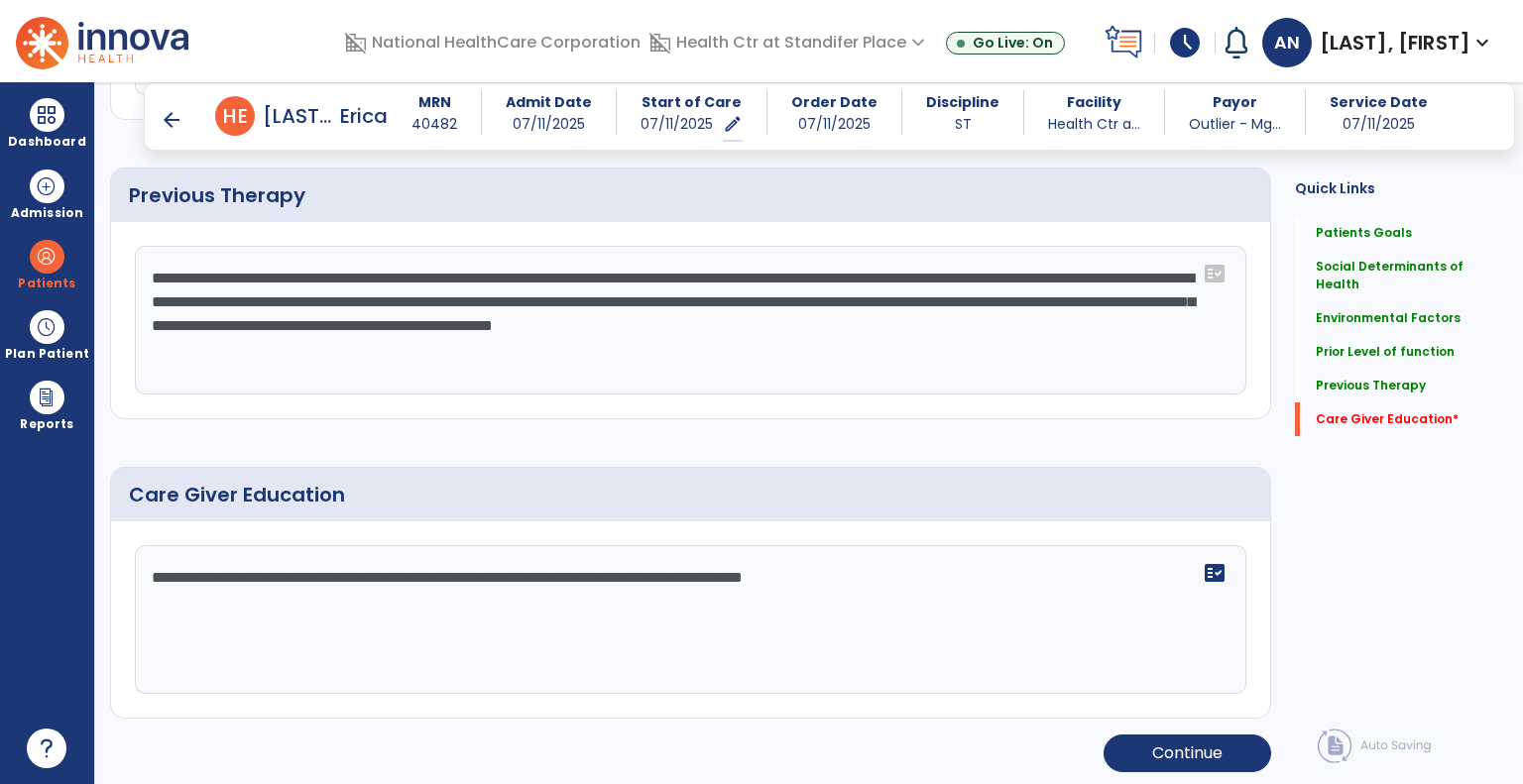 click on "**********" 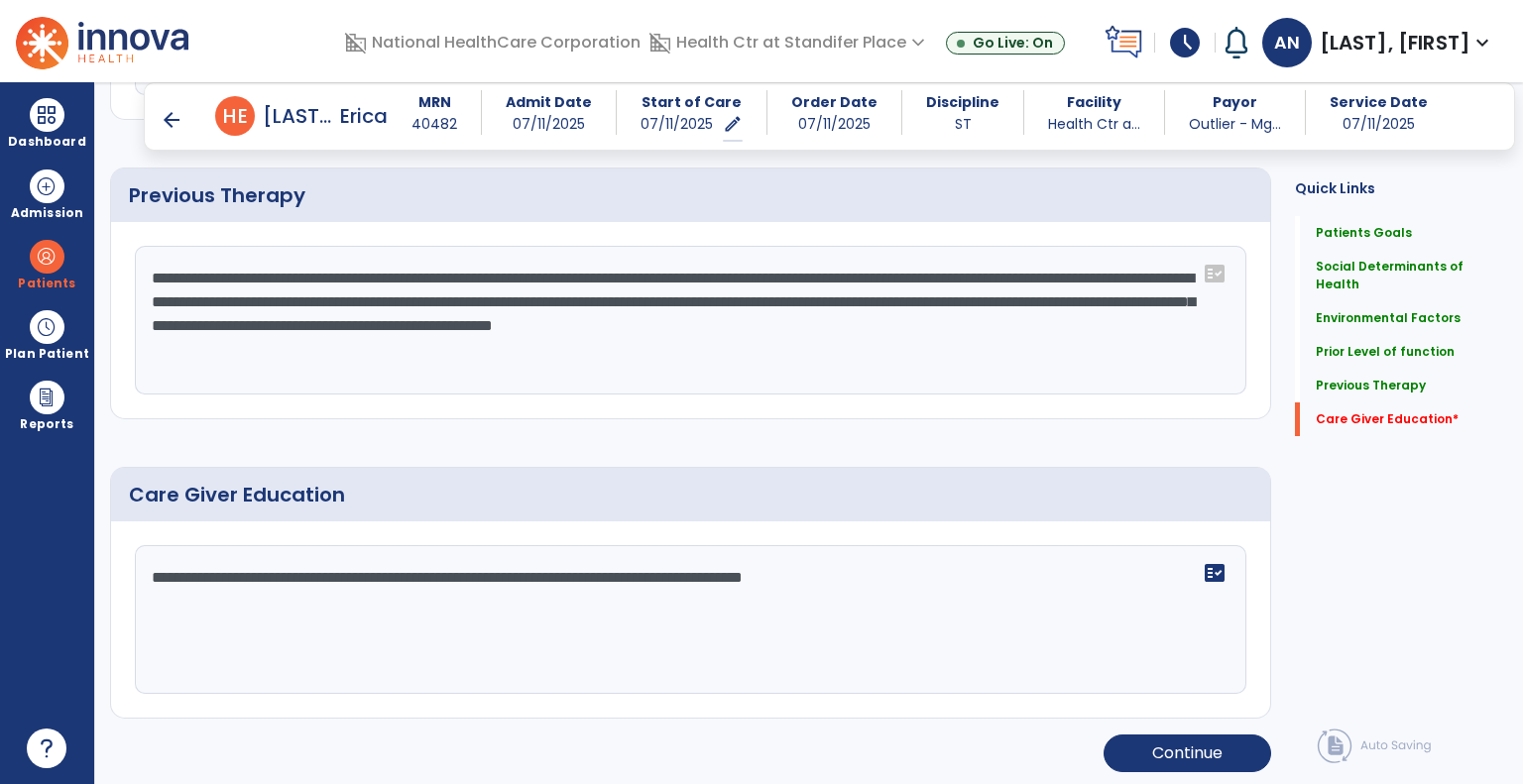 type on "**********" 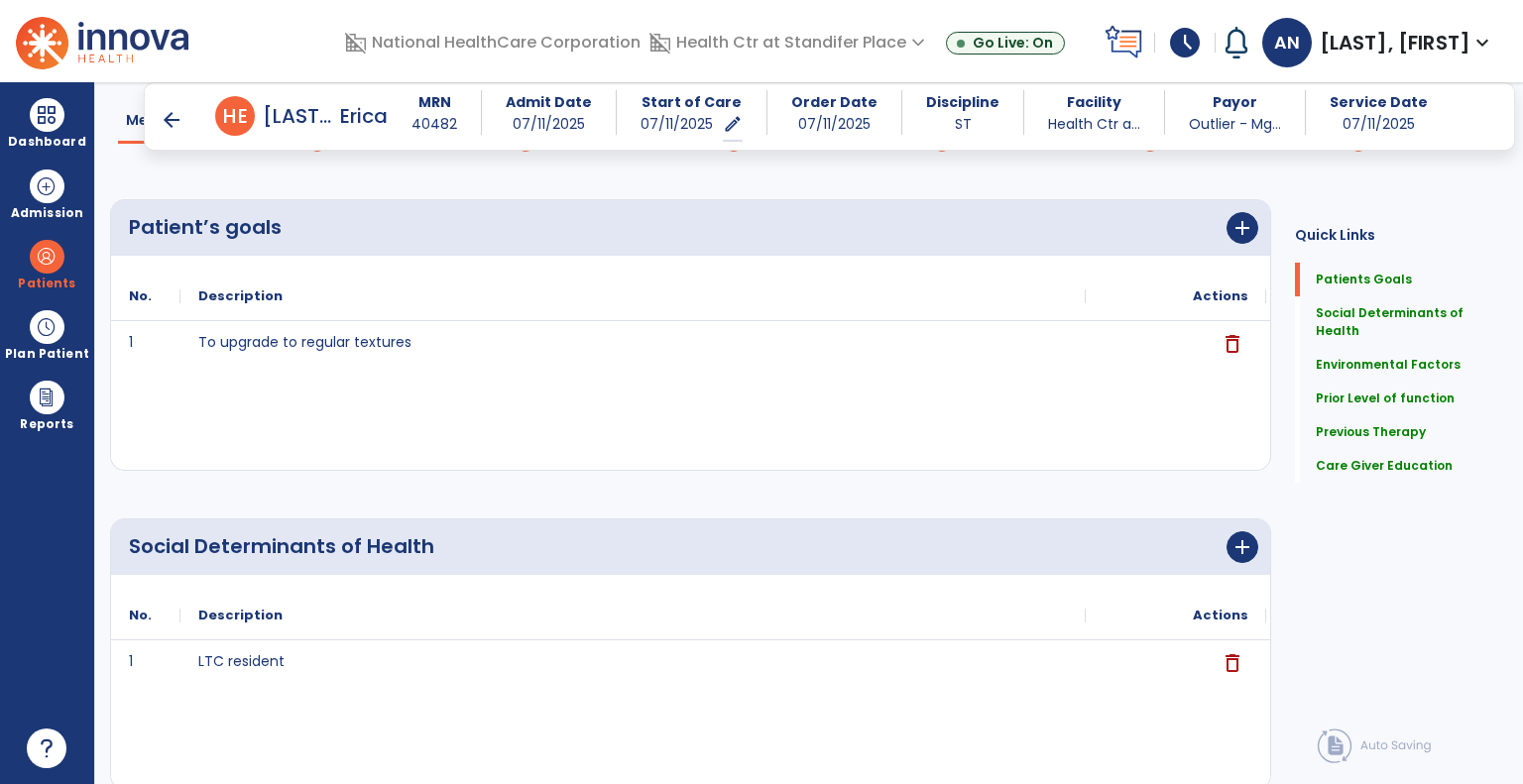 scroll, scrollTop: 0, scrollLeft: 0, axis: both 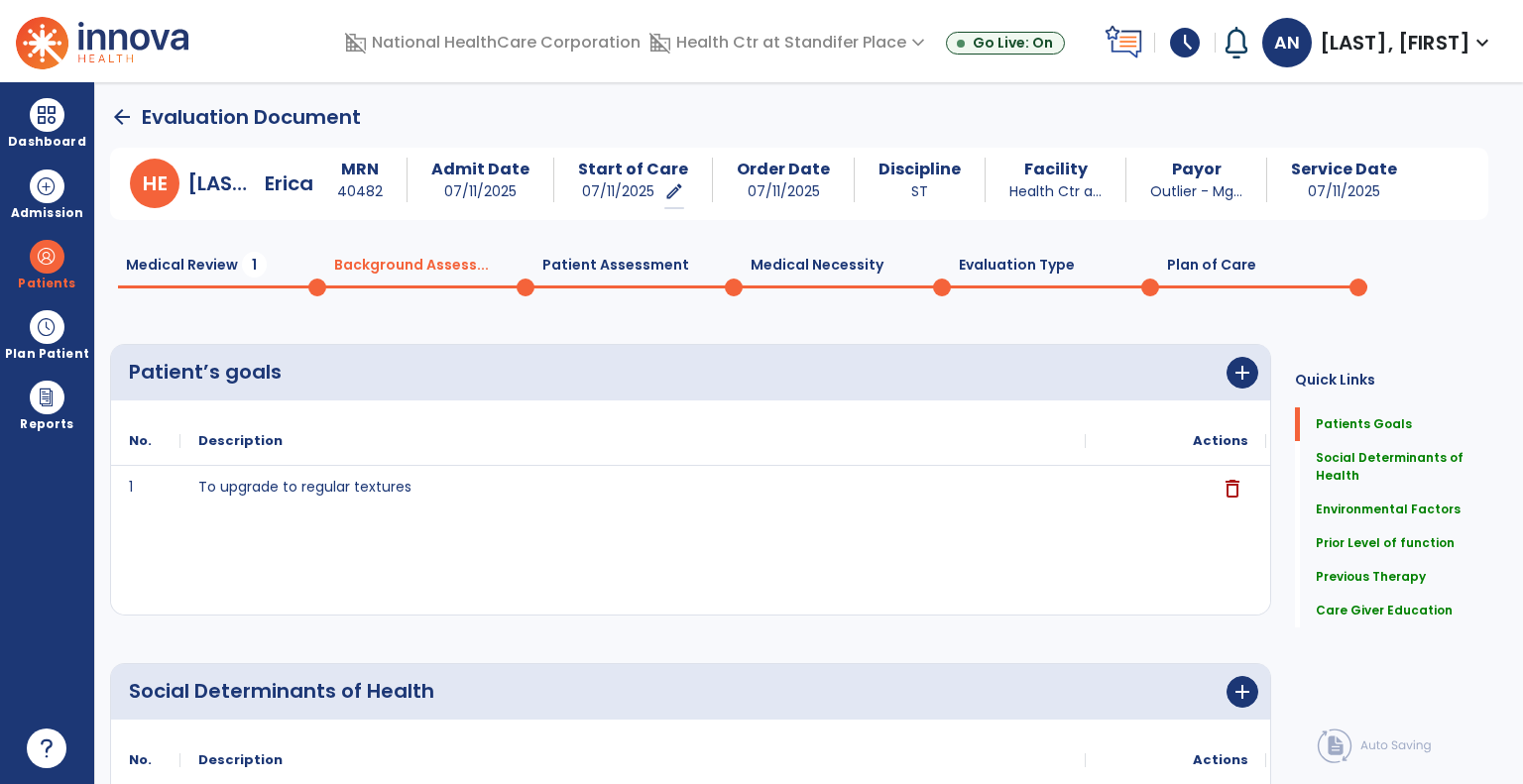 click on "Medical Review  1" 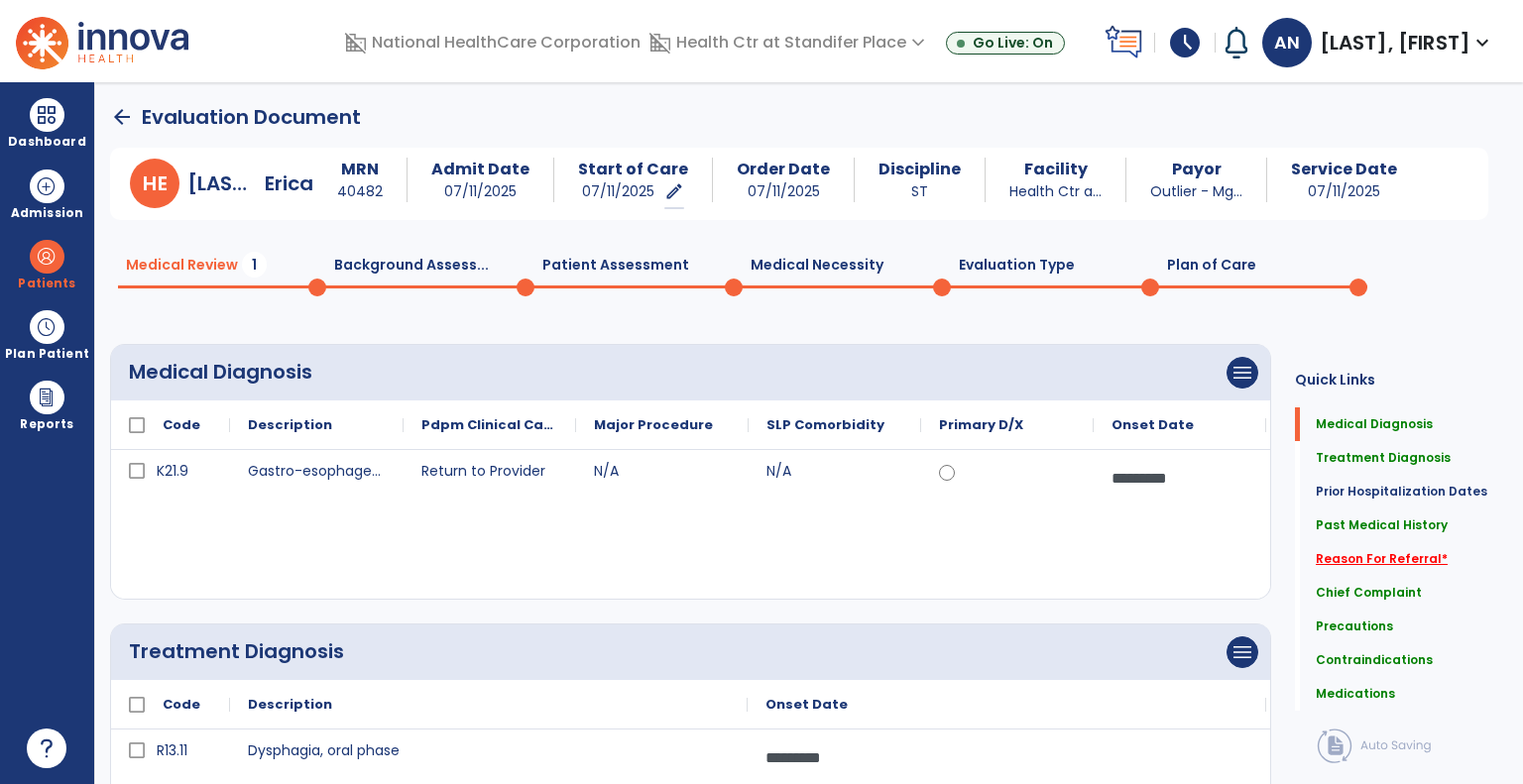 click on "Reason For Referral   *" 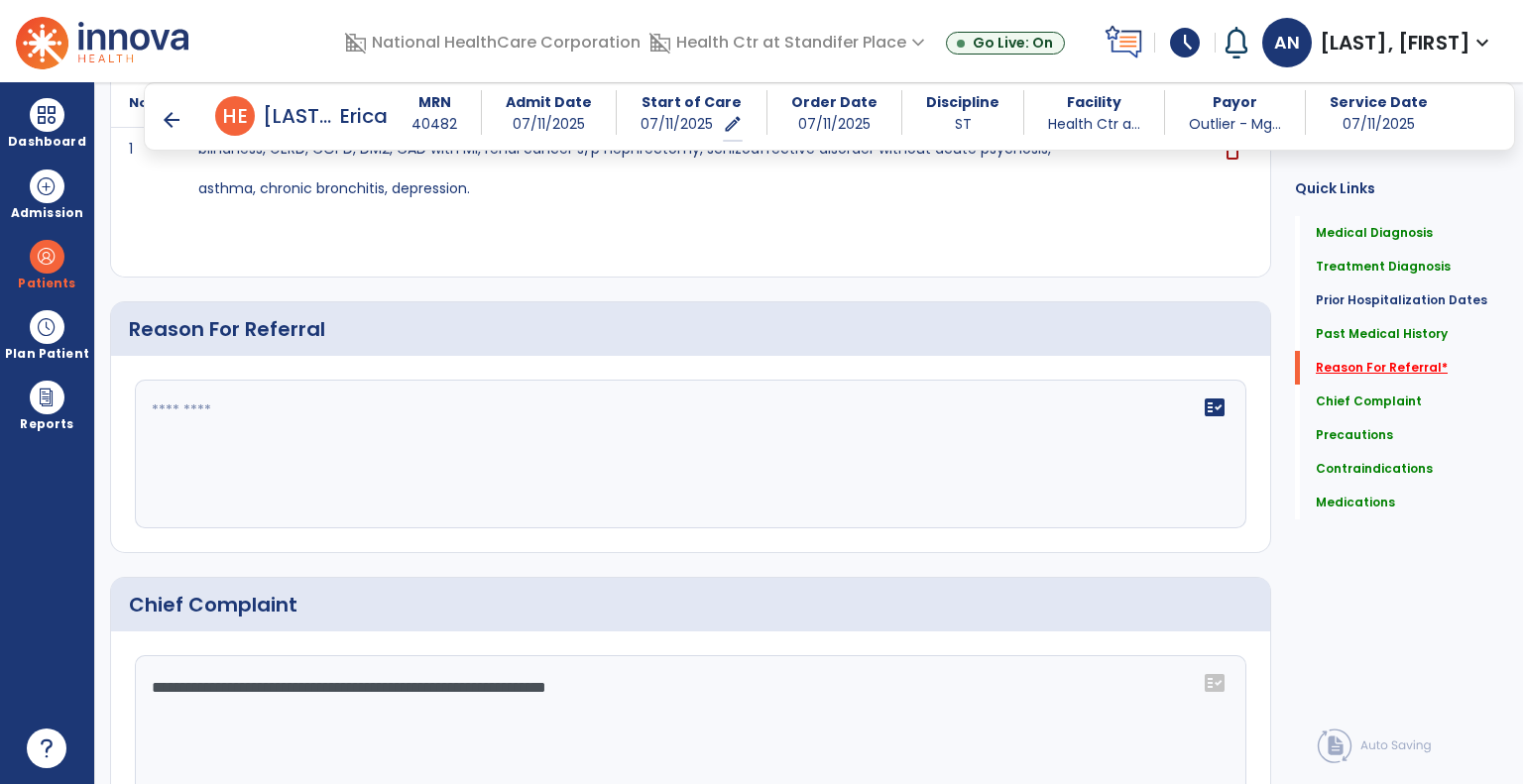 scroll, scrollTop: 1118, scrollLeft: 0, axis: vertical 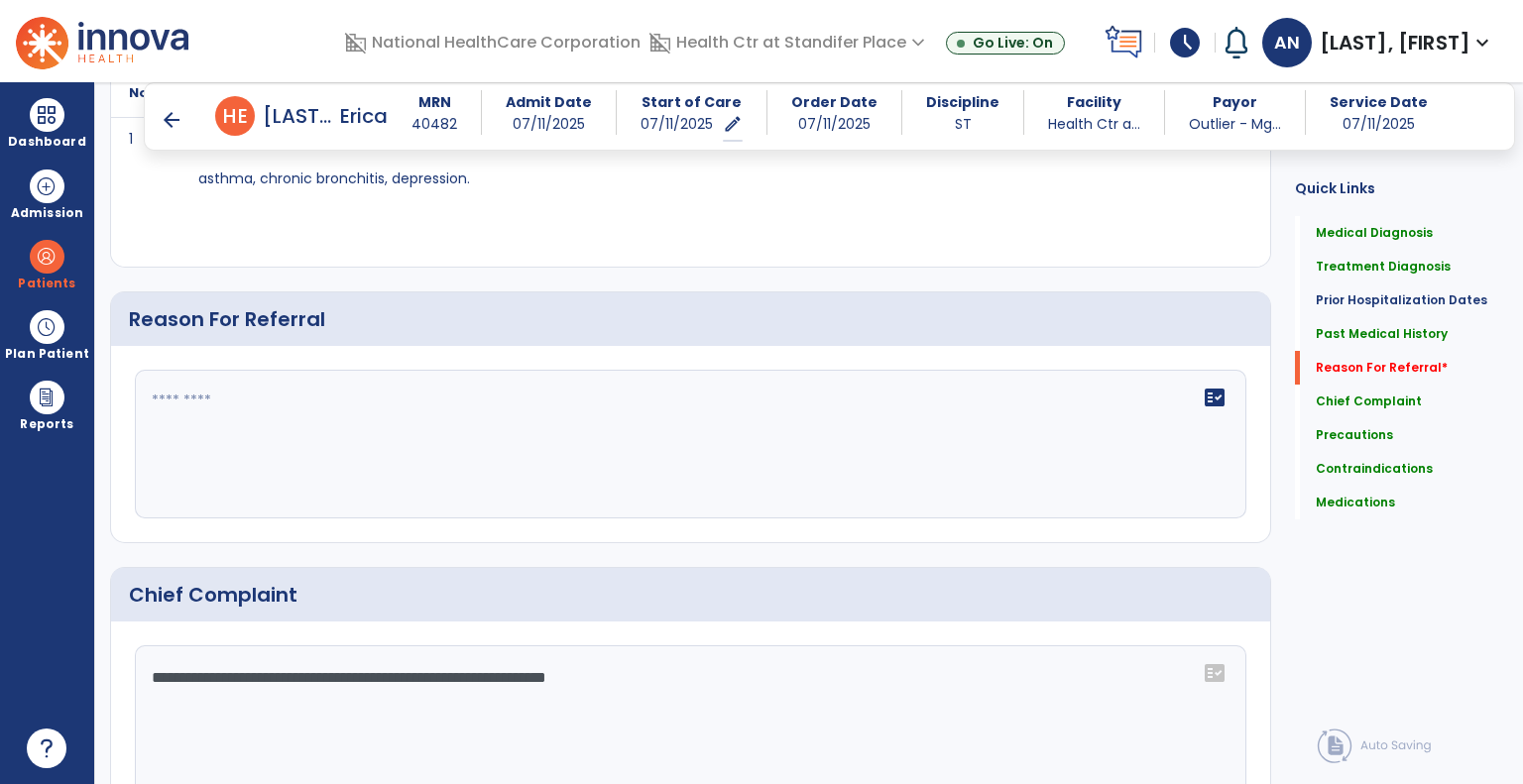 click on "fact_check" 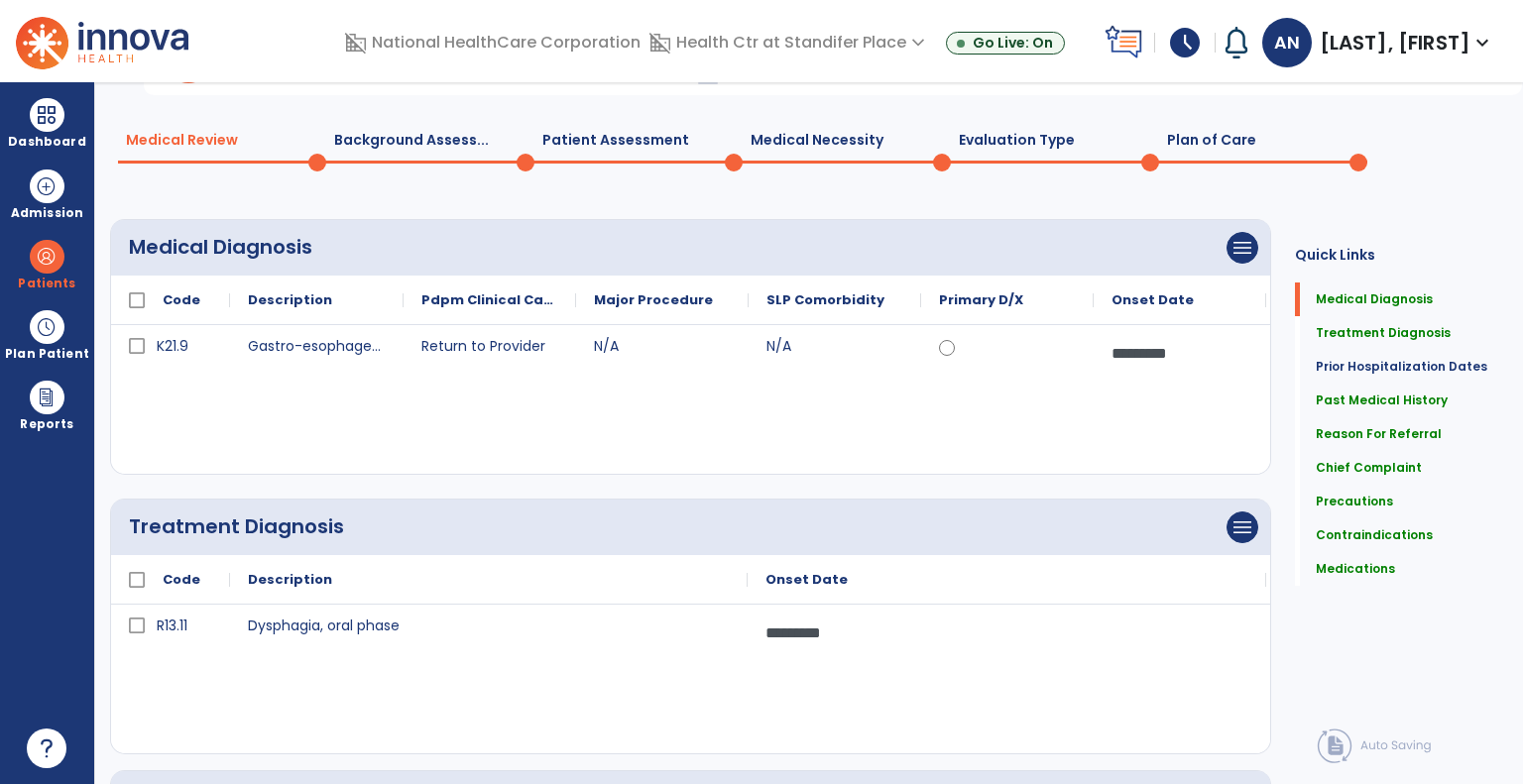 scroll, scrollTop: 0, scrollLeft: 0, axis: both 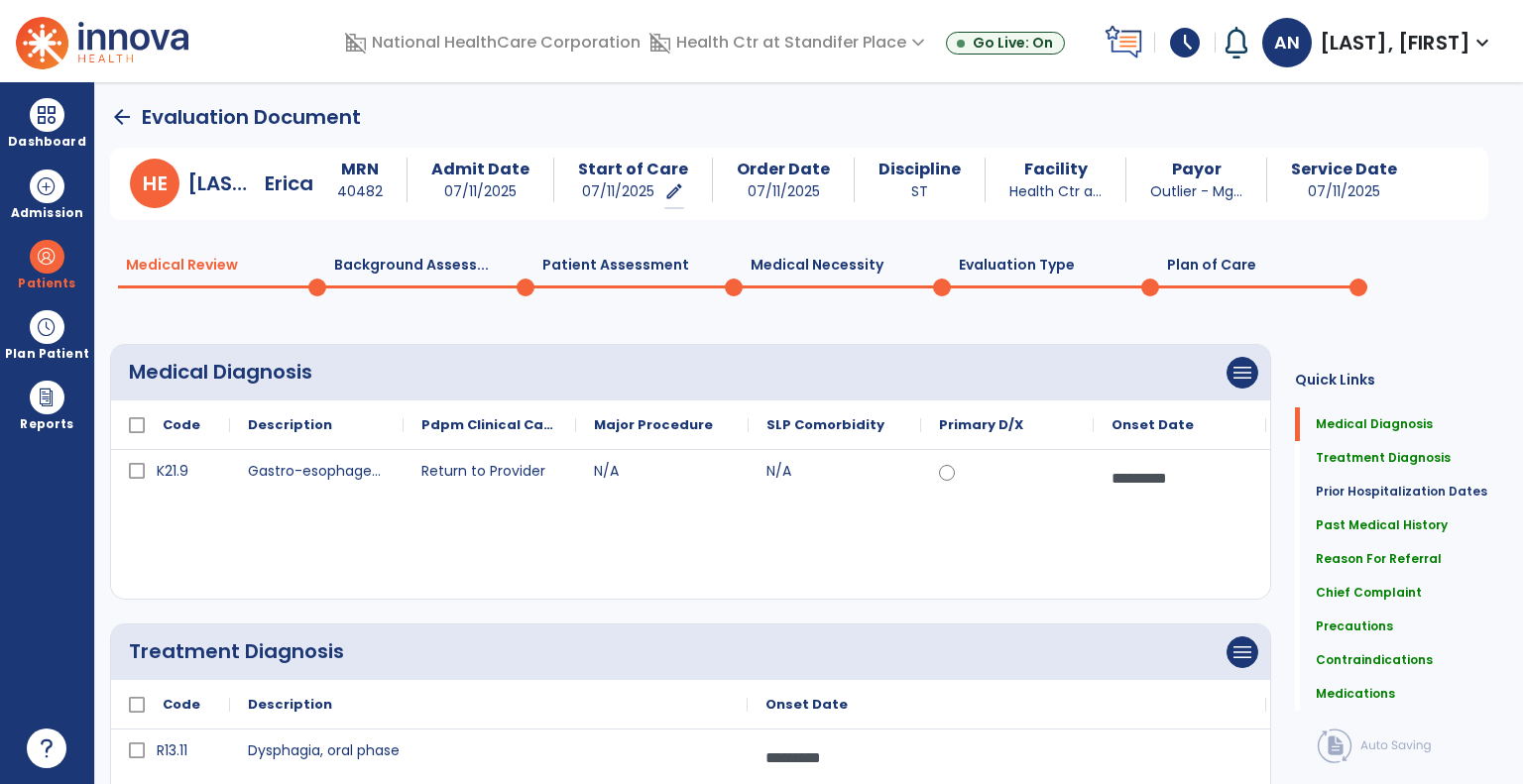 type on "**********" 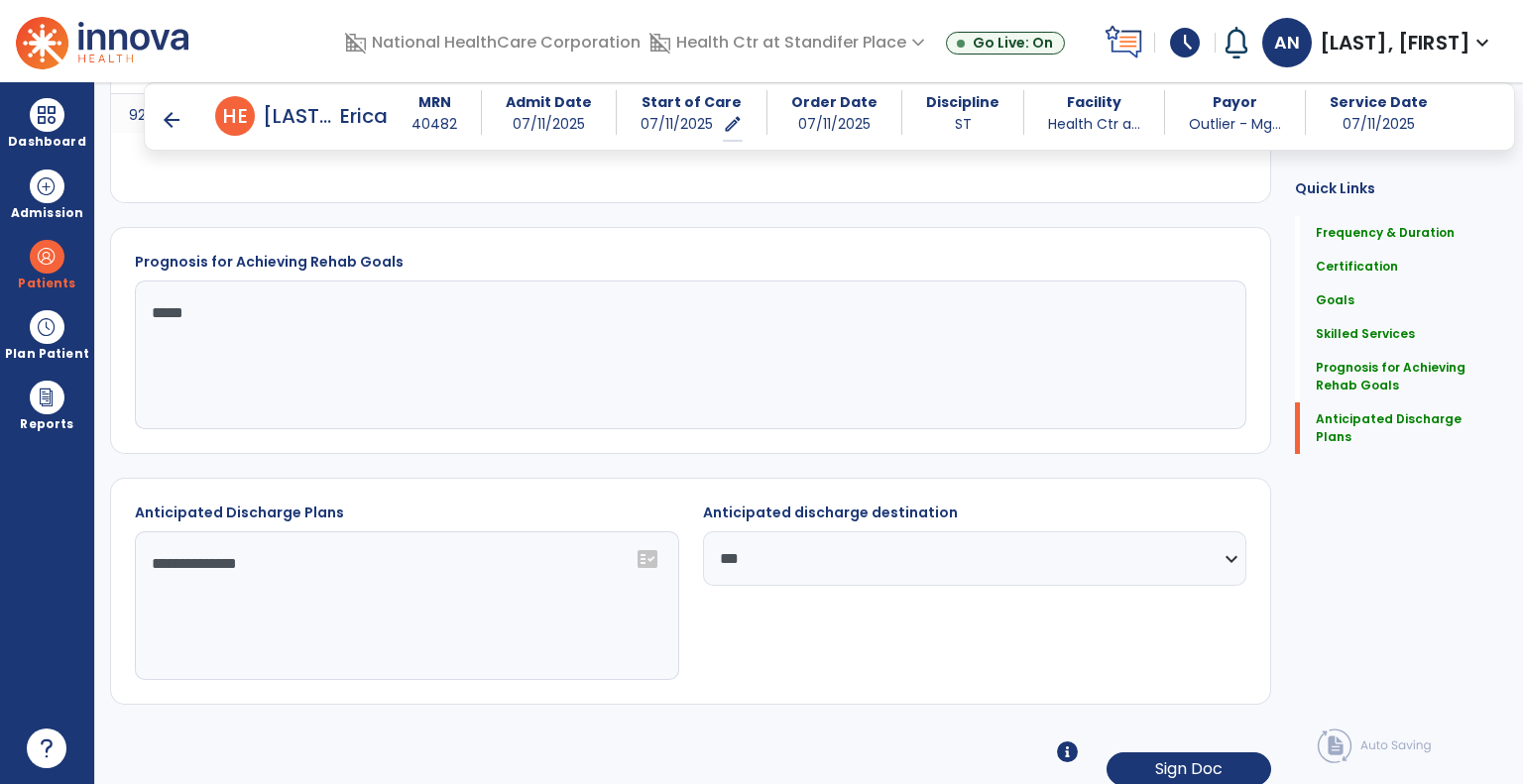 scroll, scrollTop: 1166, scrollLeft: 0, axis: vertical 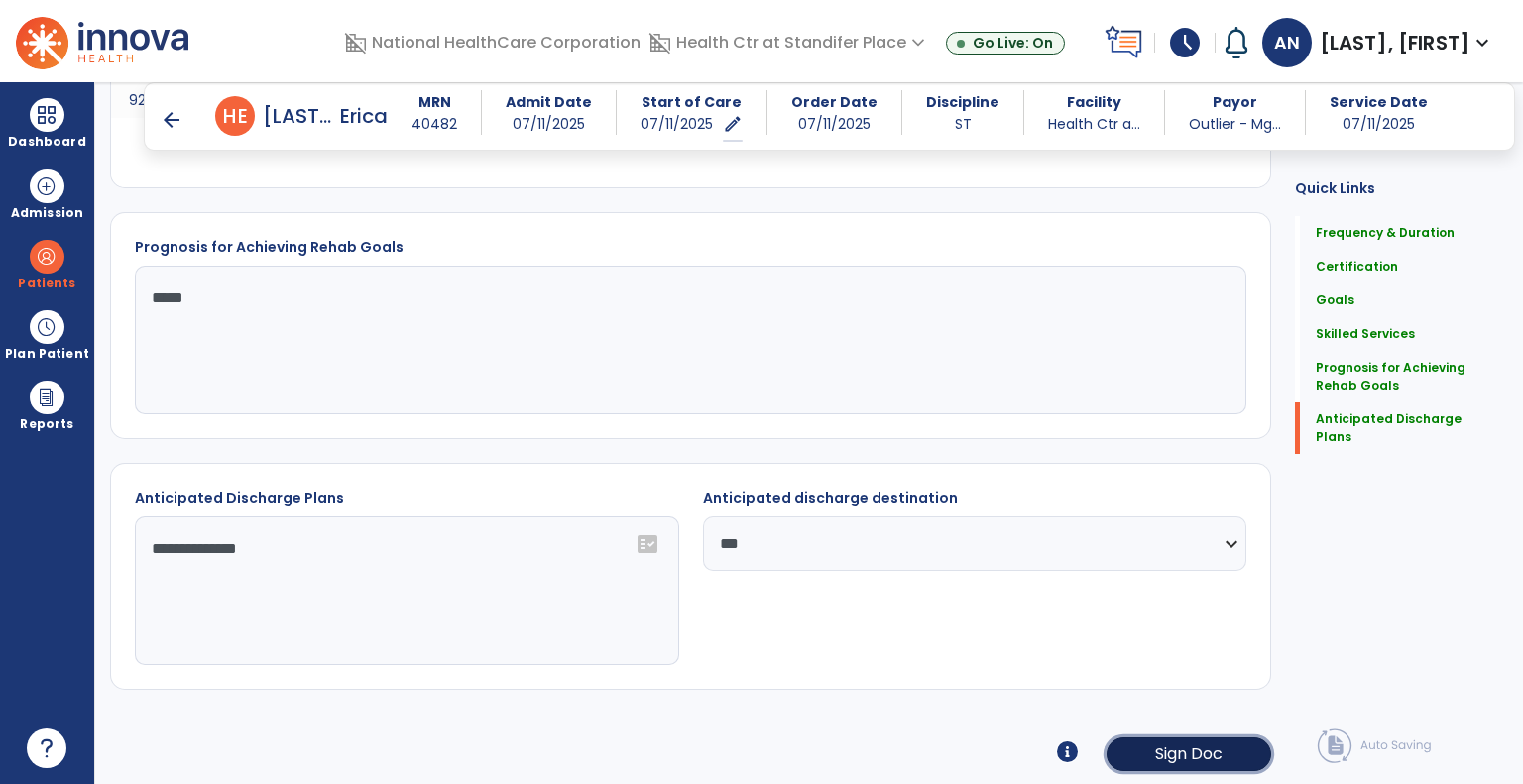 click on "Sign Doc" 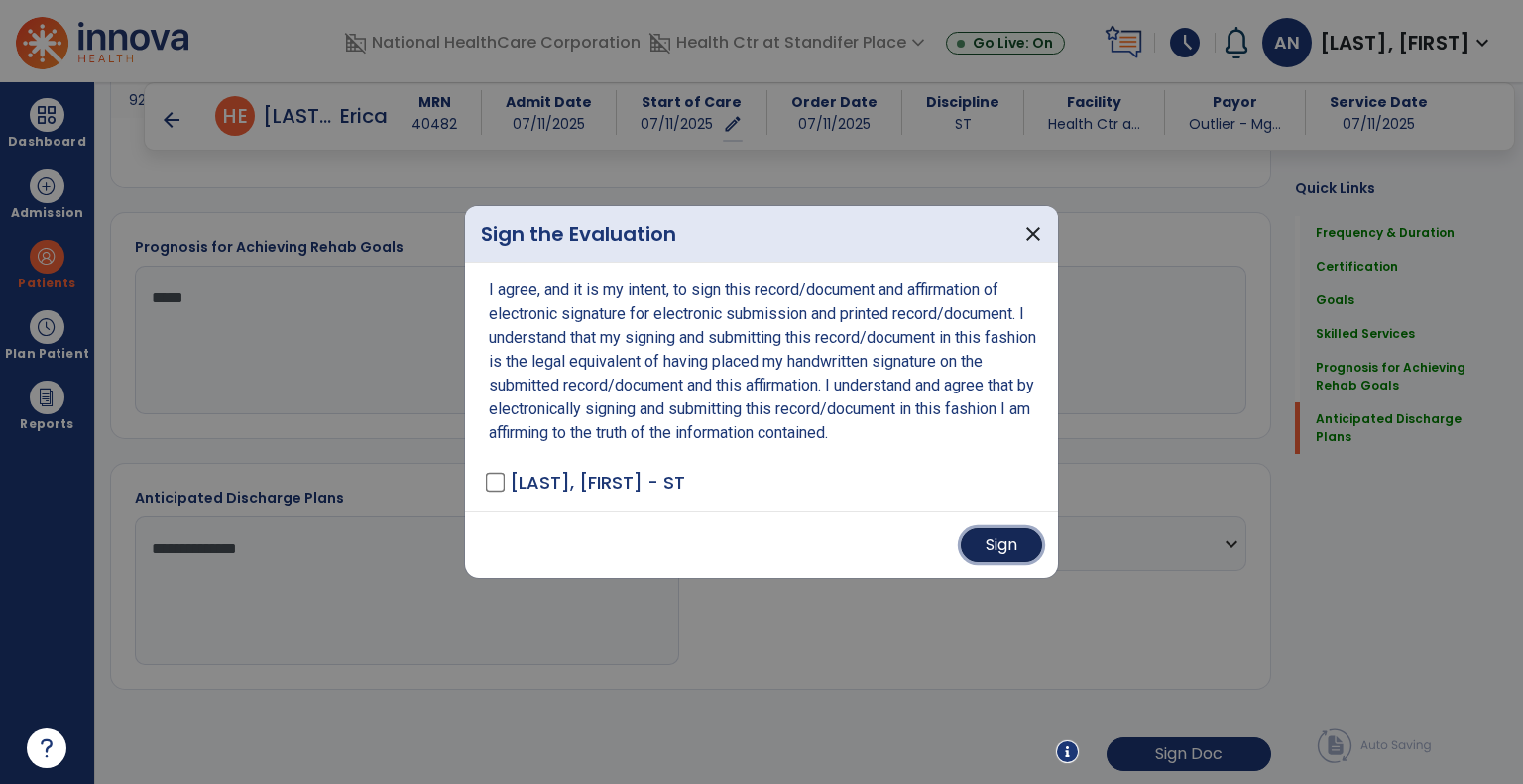 click on "Sign" at bounding box center (1001, 545) 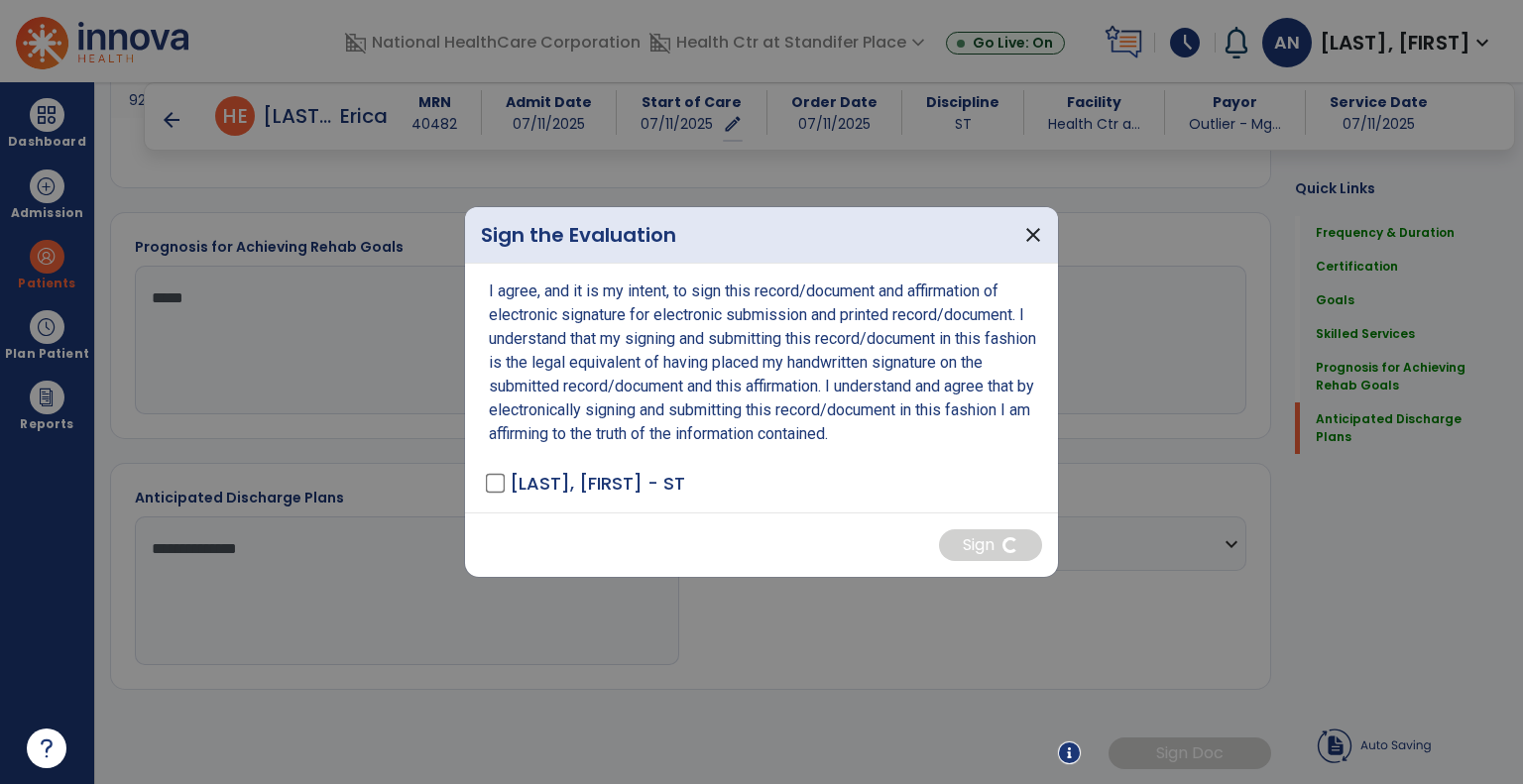 scroll, scrollTop: 1164, scrollLeft: 0, axis: vertical 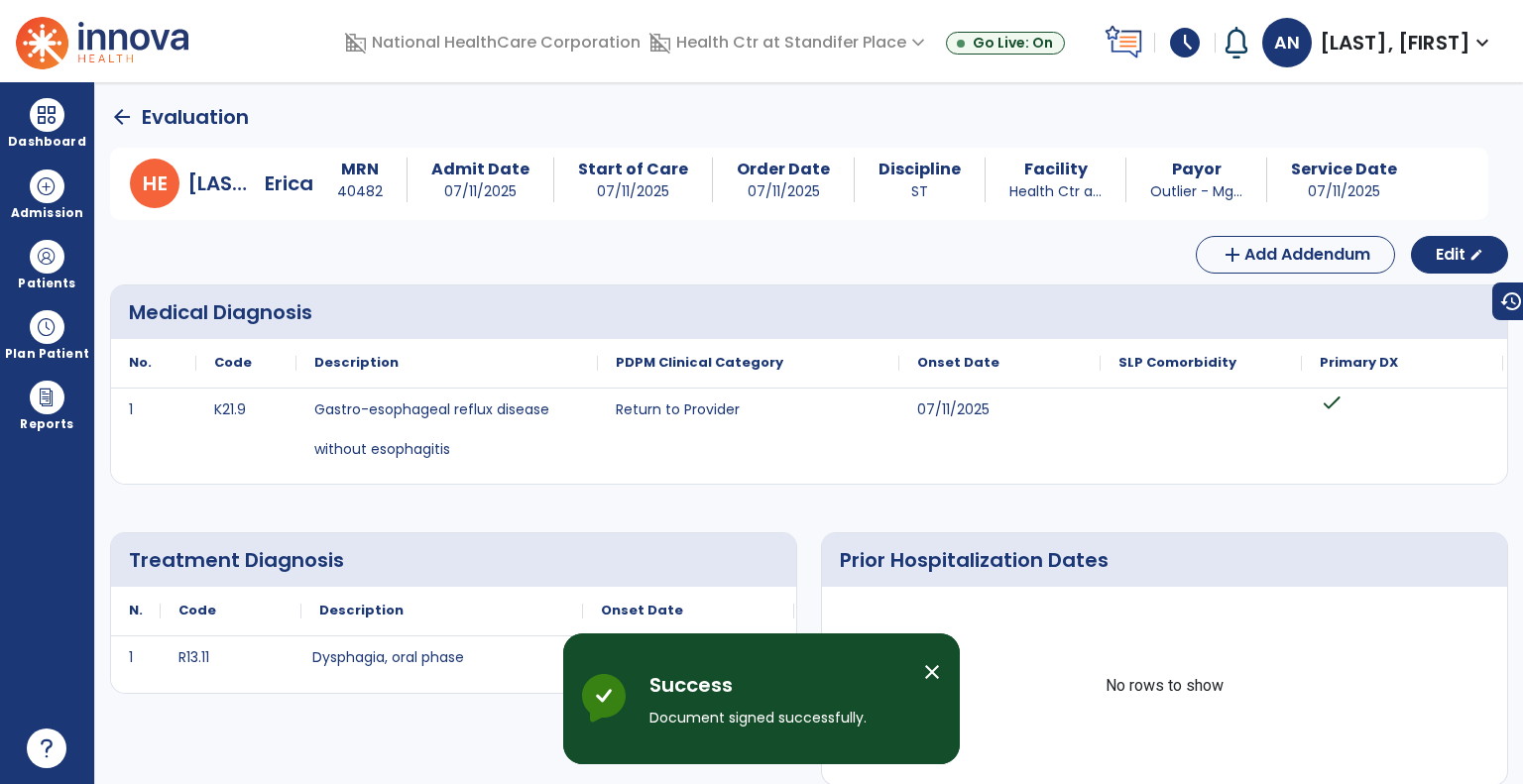 click at bounding box center [102, 41] 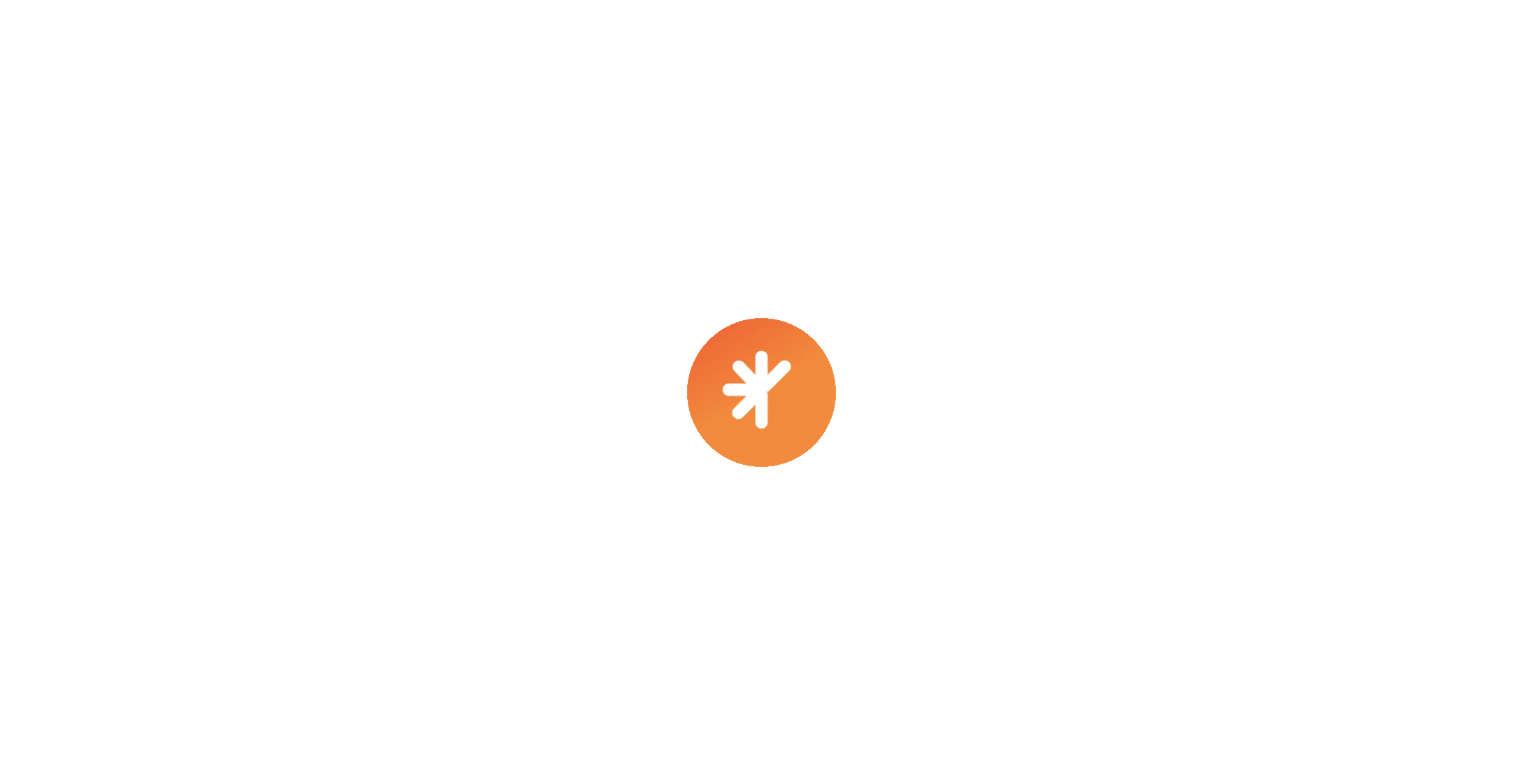 scroll, scrollTop: 0, scrollLeft: 0, axis: both 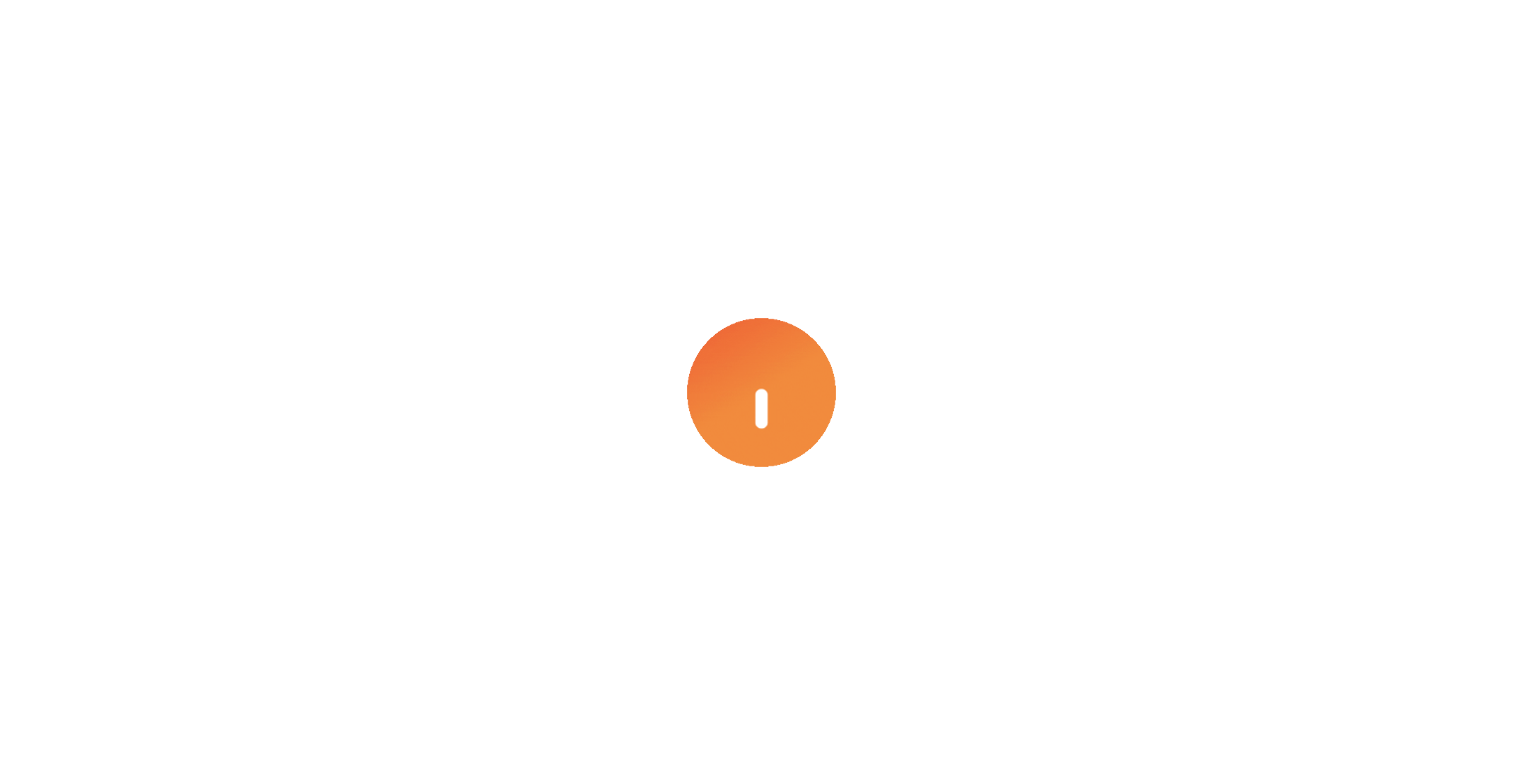 select on "****" 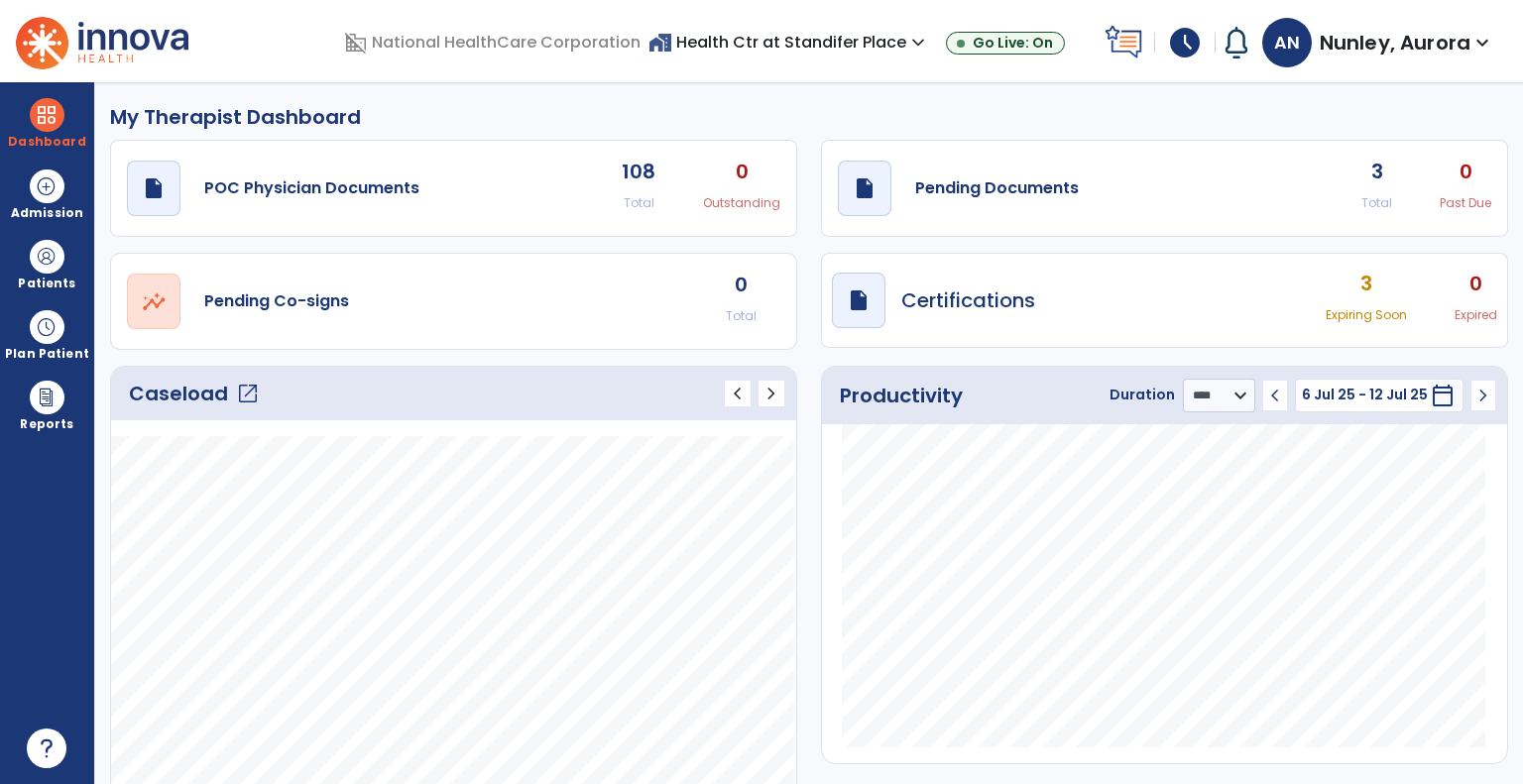 click on "3 Total" 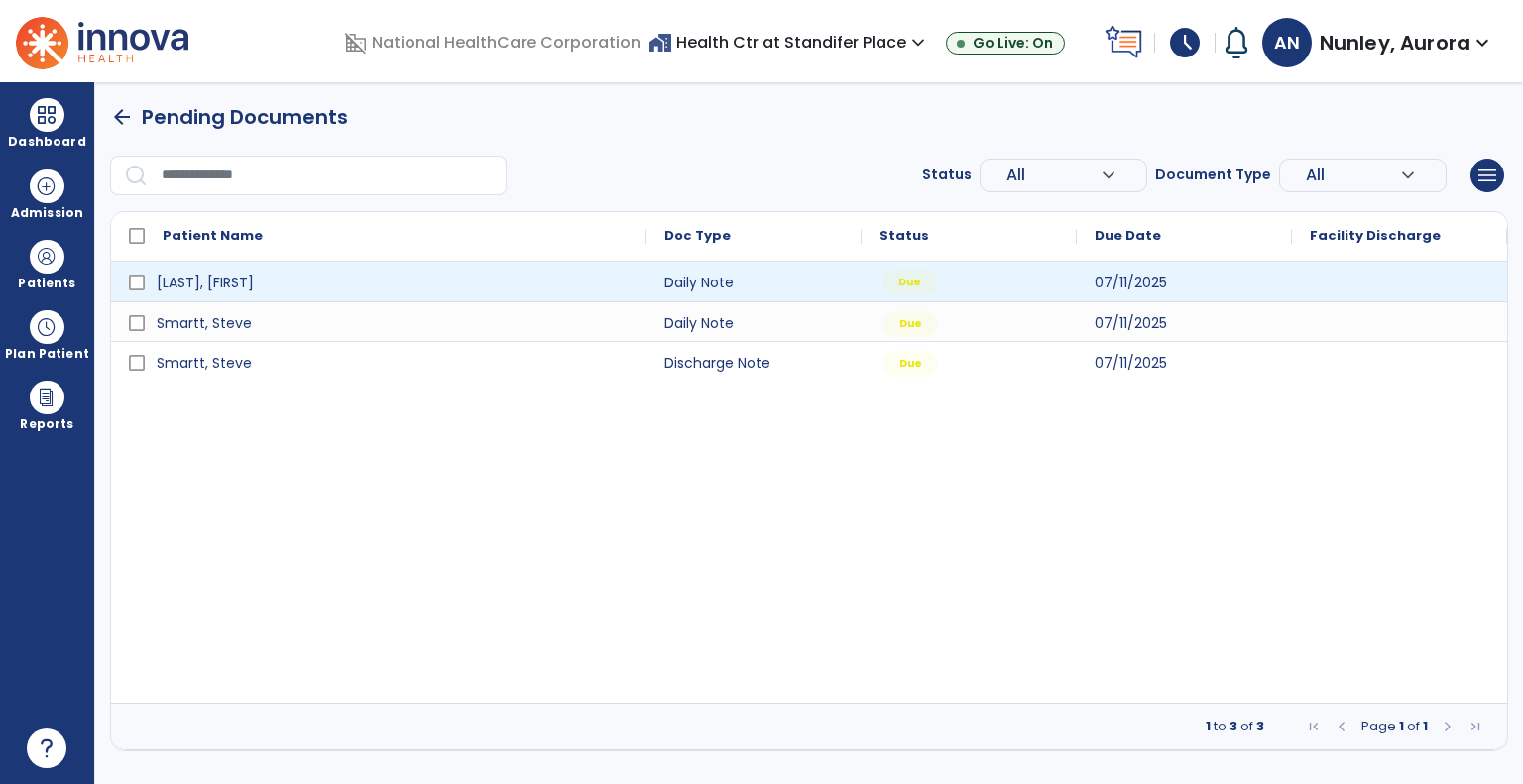 click on "Due" at bounding box center [969, 281] 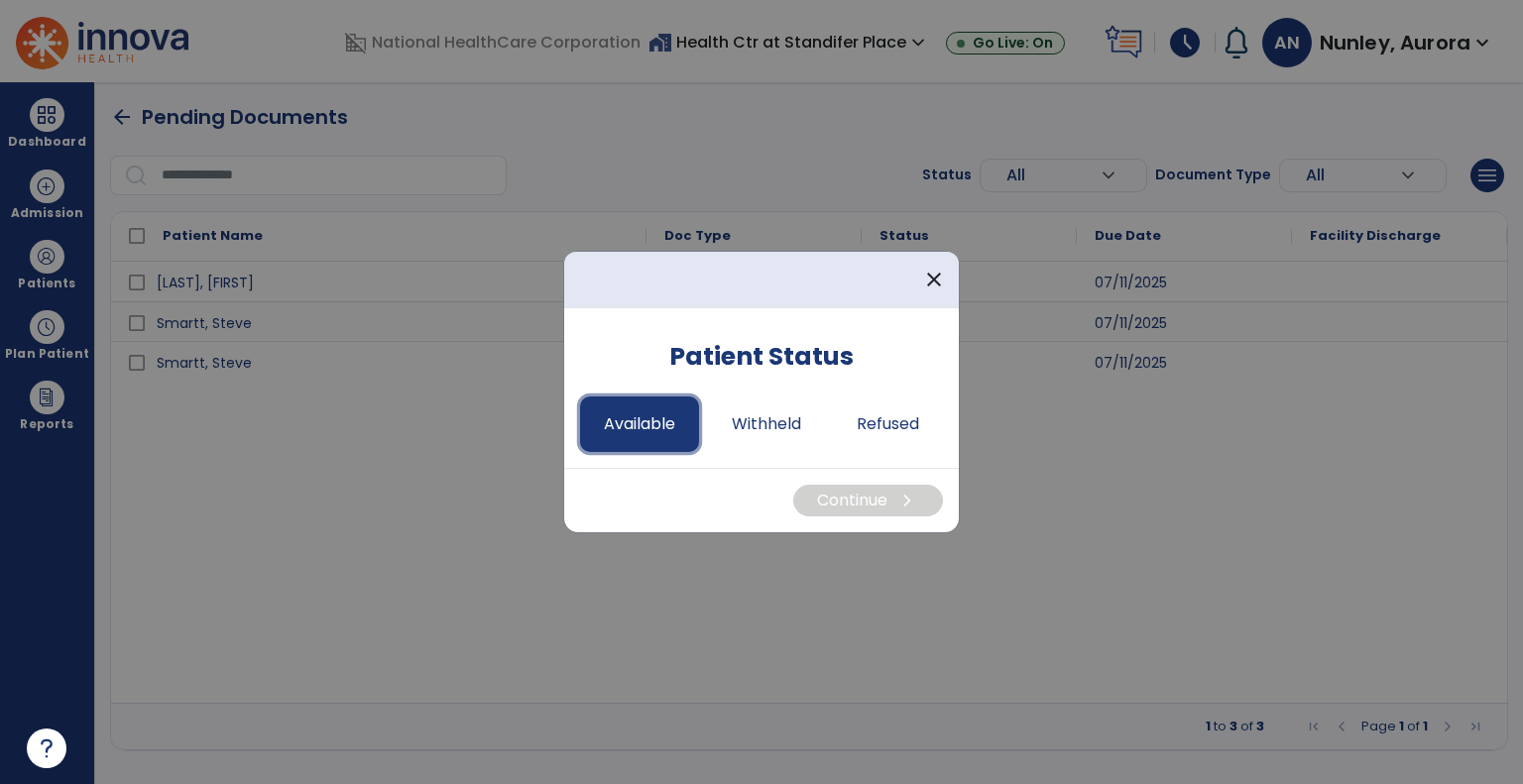 click on "Available" at bounding box center (640, 424) 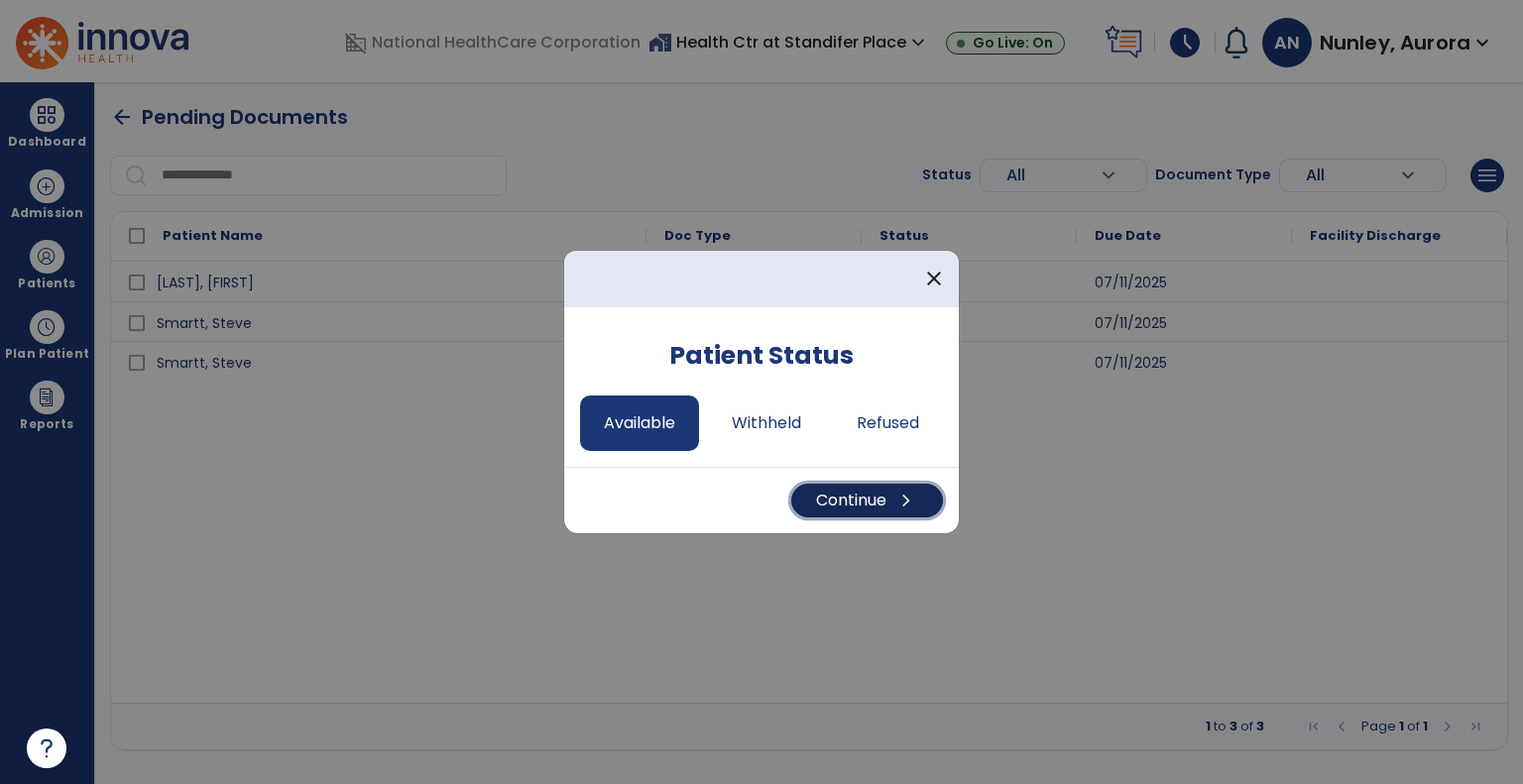 click on "Continue   chevron_right" at bounding box center [867, 501] 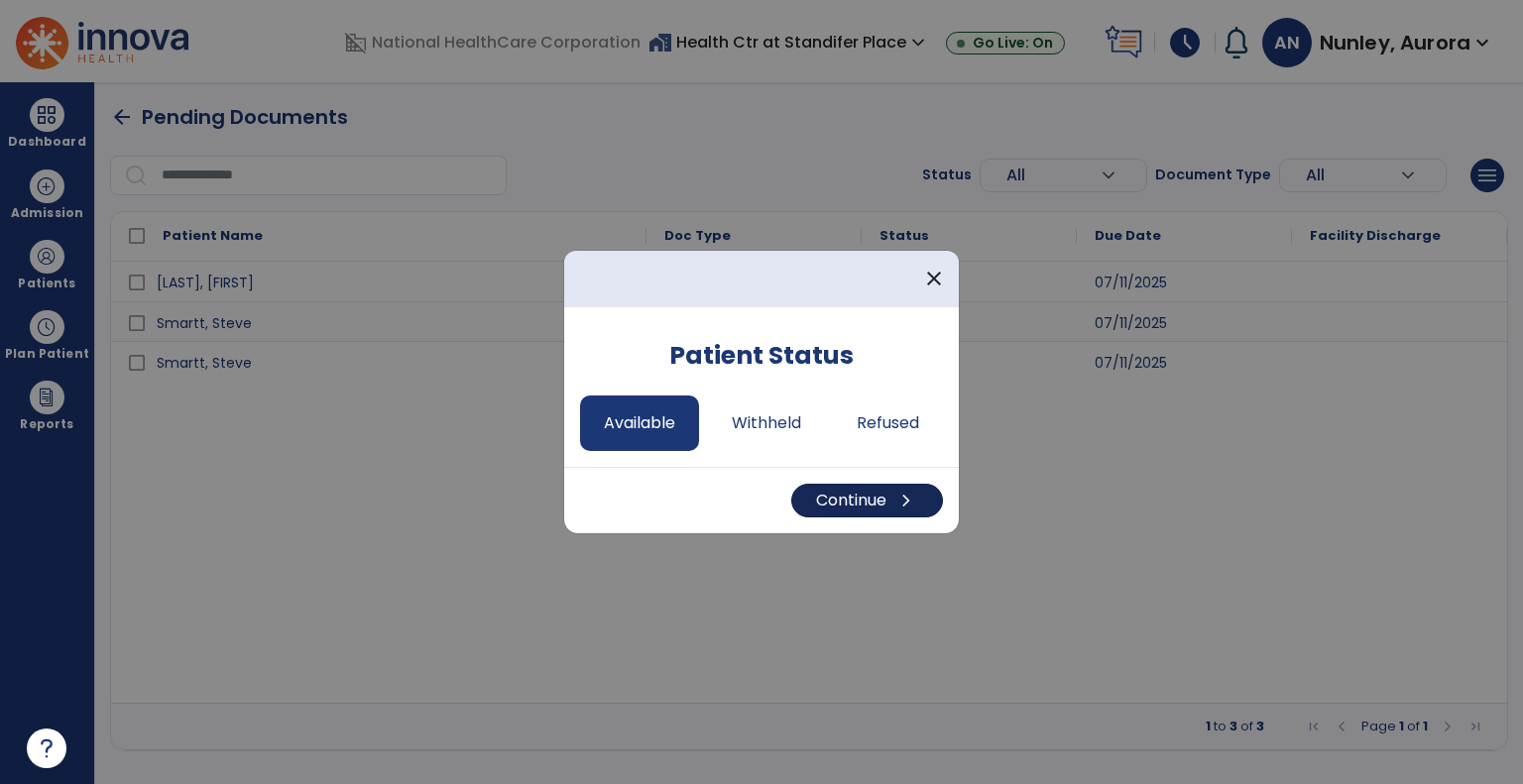 select on "*" 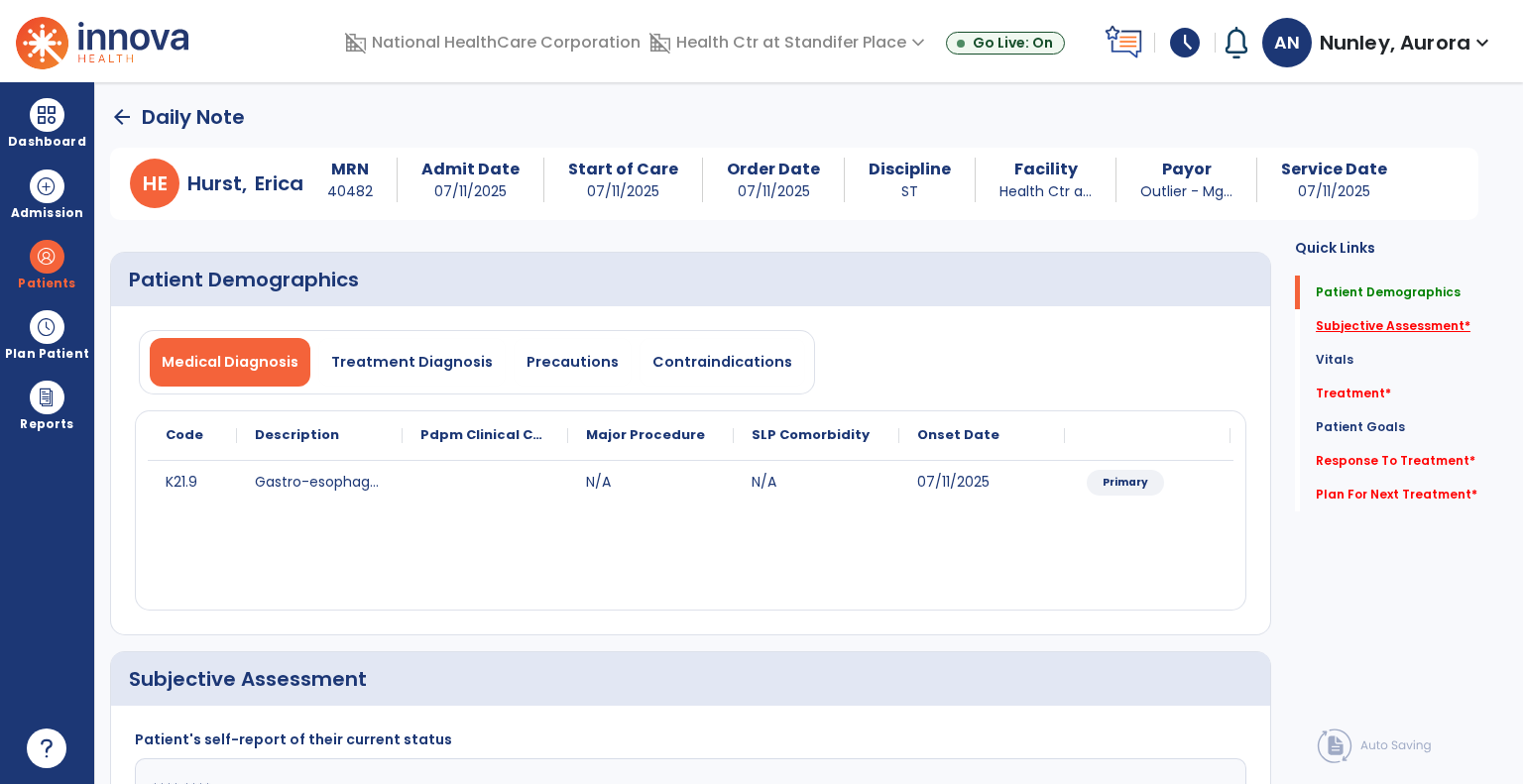 click on "Subjective Assessment   *" 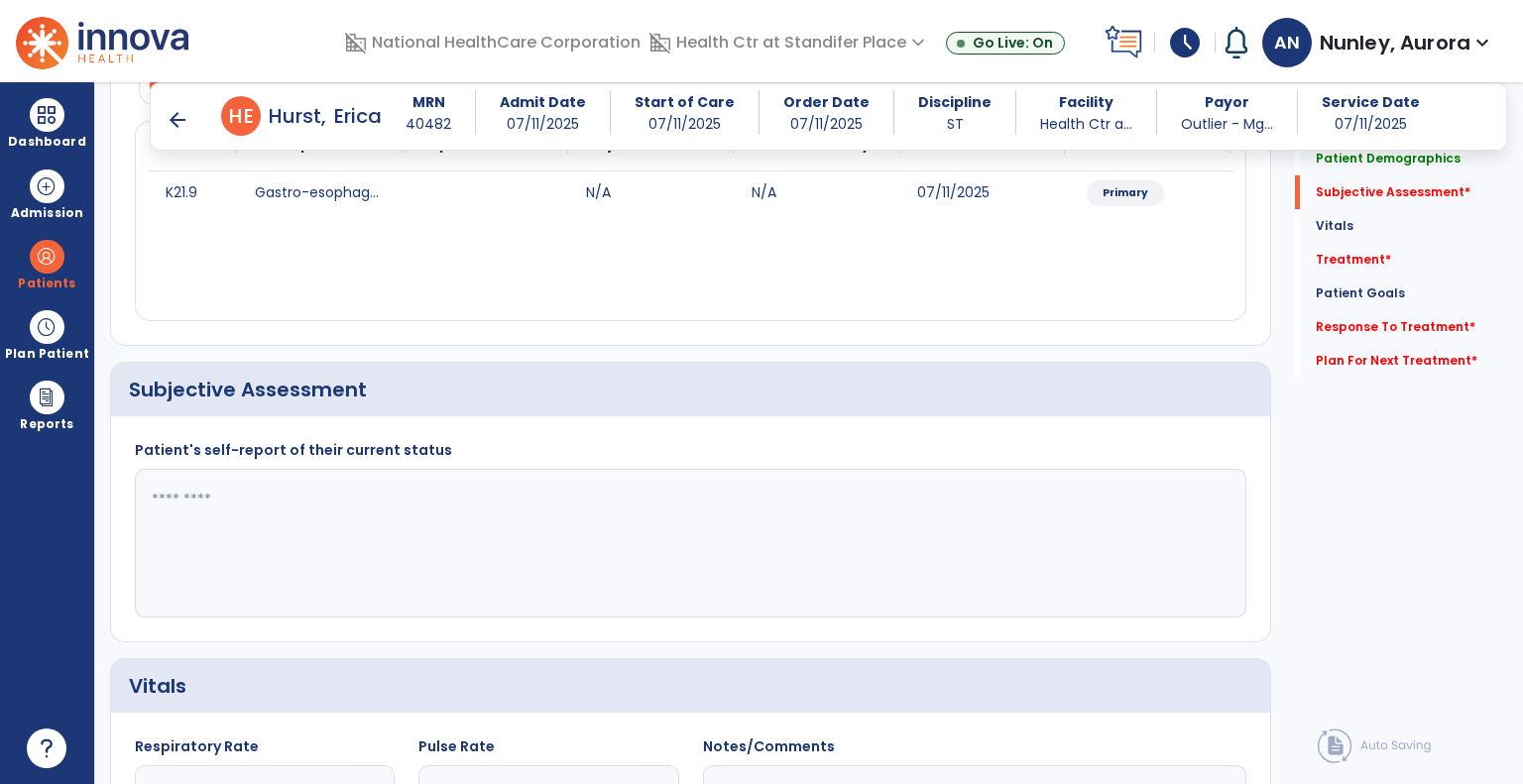 scroll, scrollTop: 357, scrollLeft: 0, axis: vertical 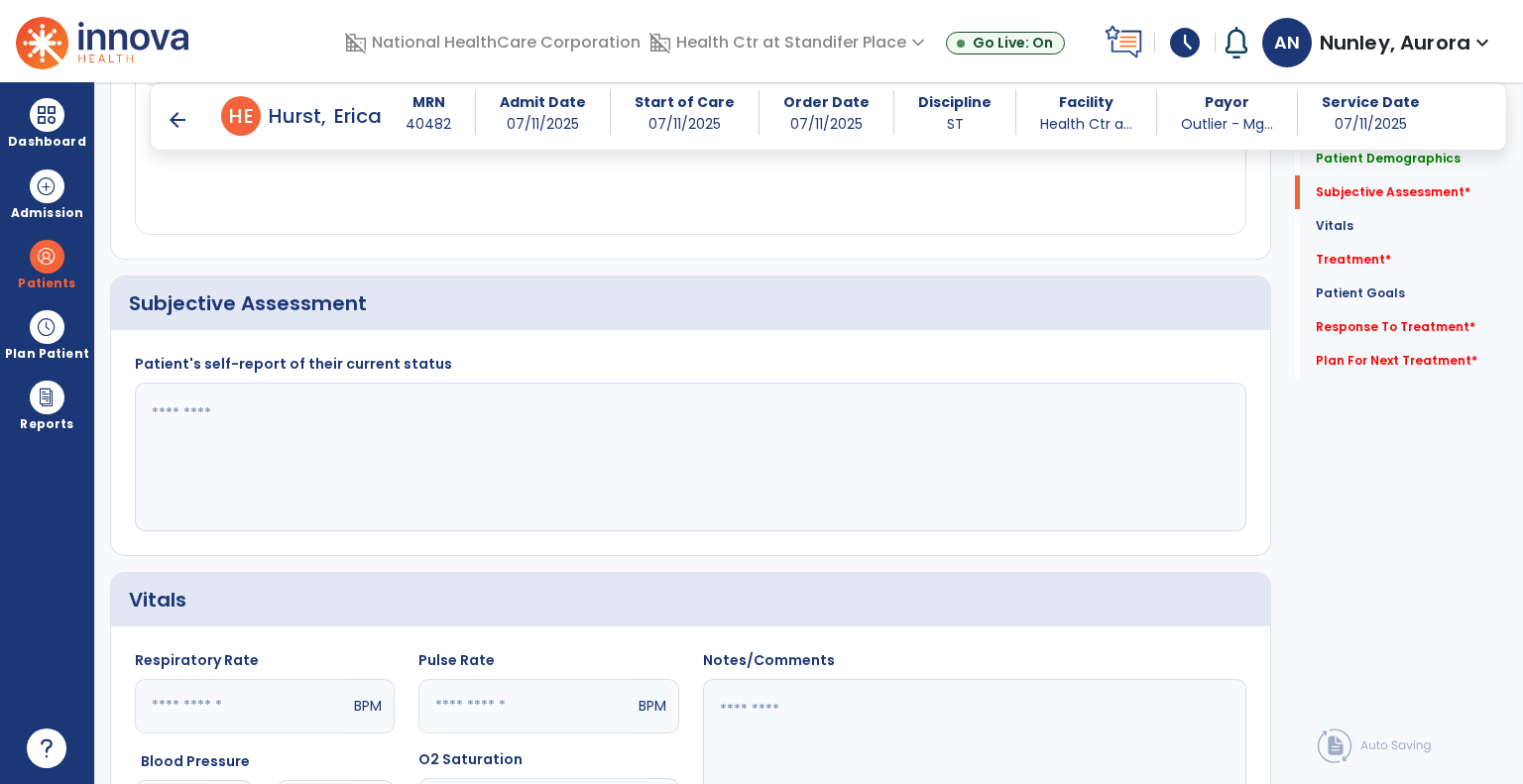 click 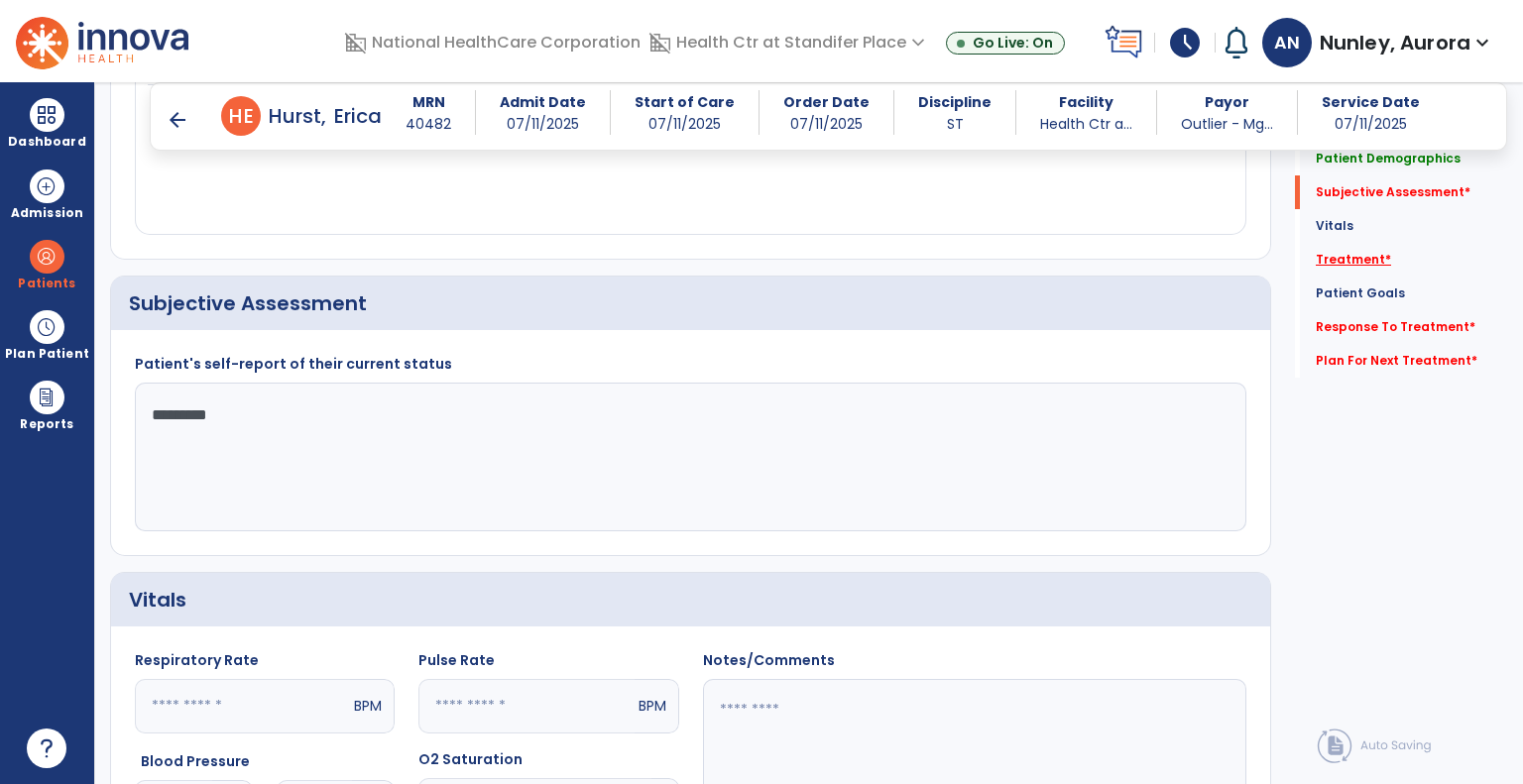 type on "********" 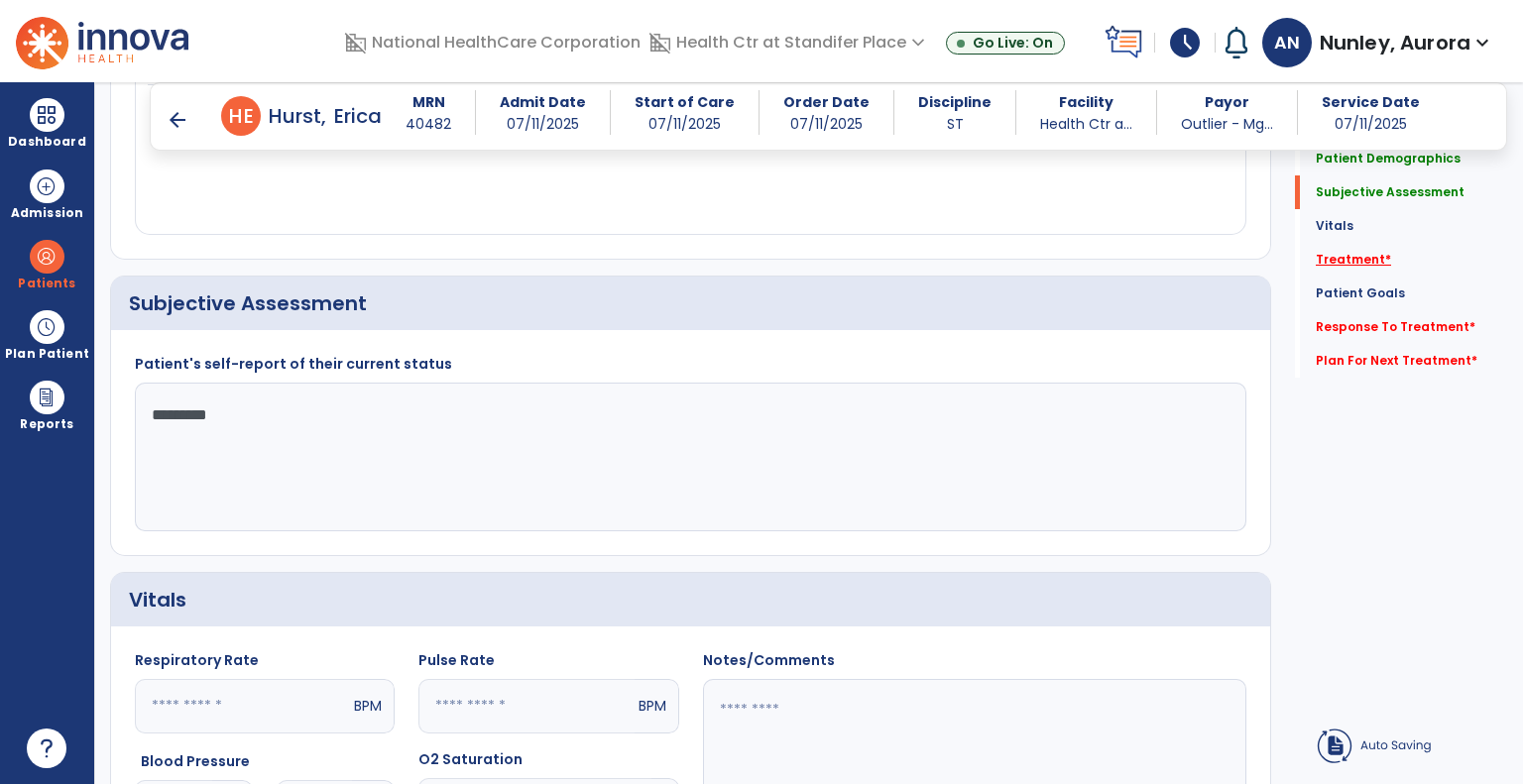 click on "Treatment   *" 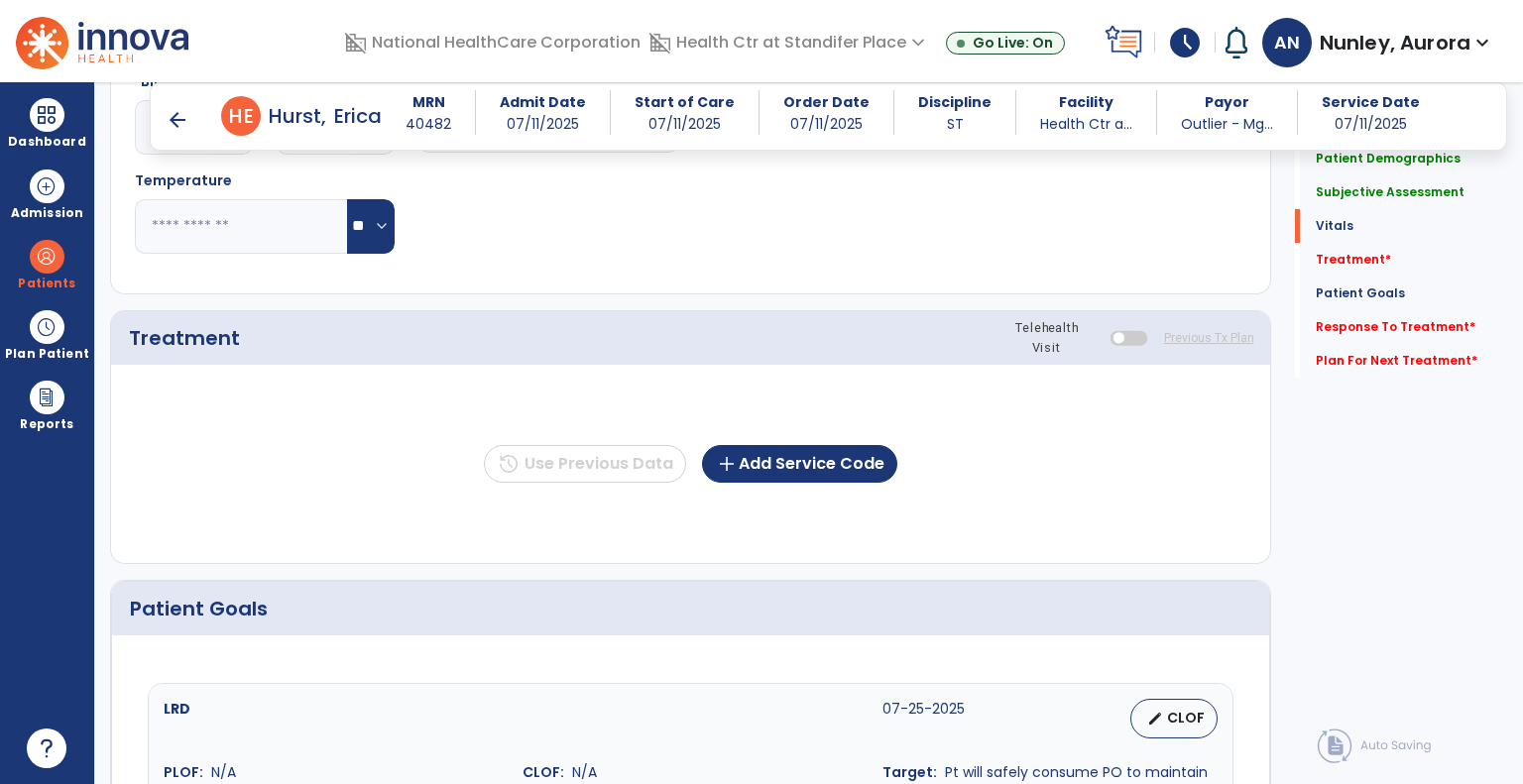 scroll, scrollTop: 1039, scrollLeft: 0, axis: vertical 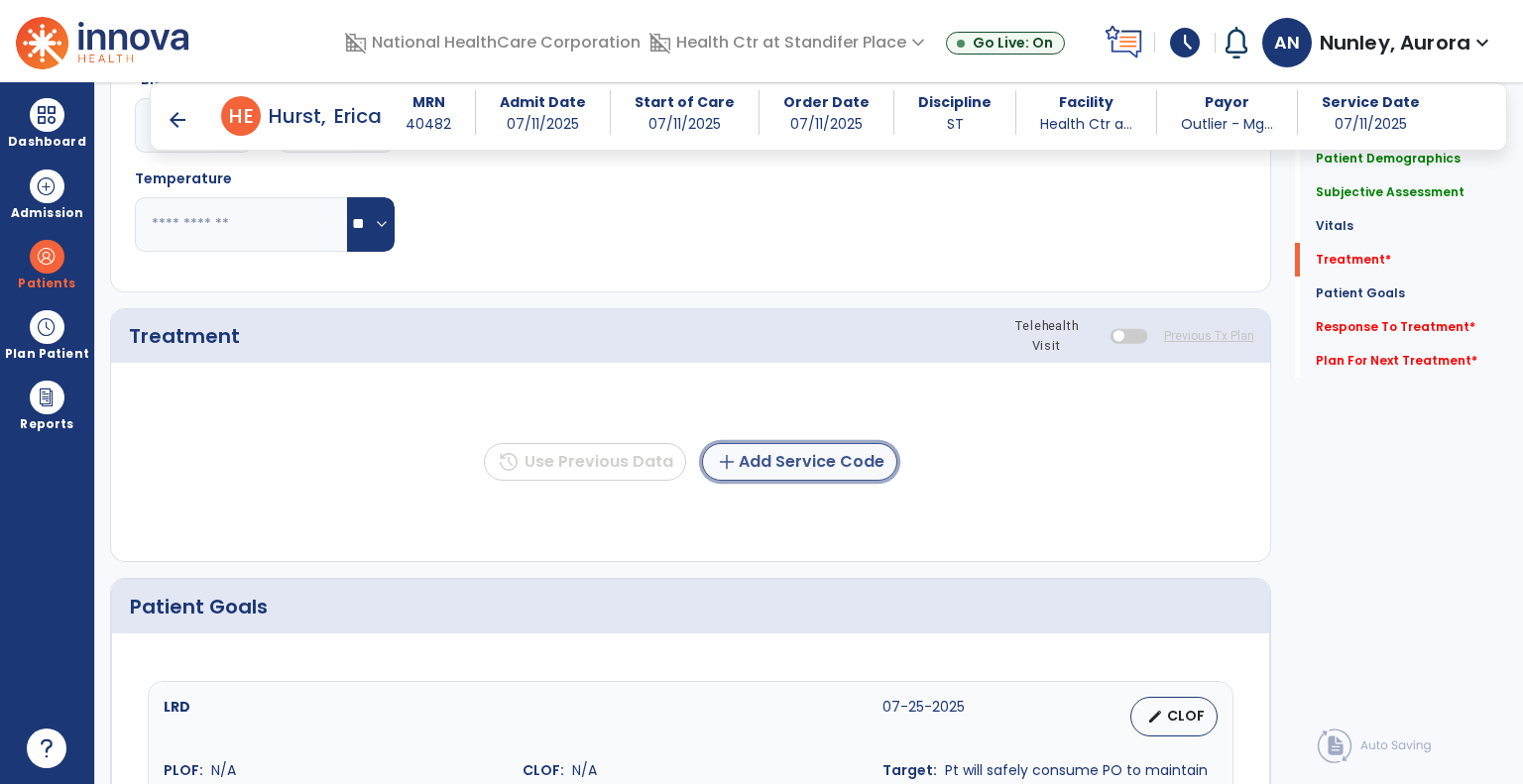 click on "add  Add Service Code" 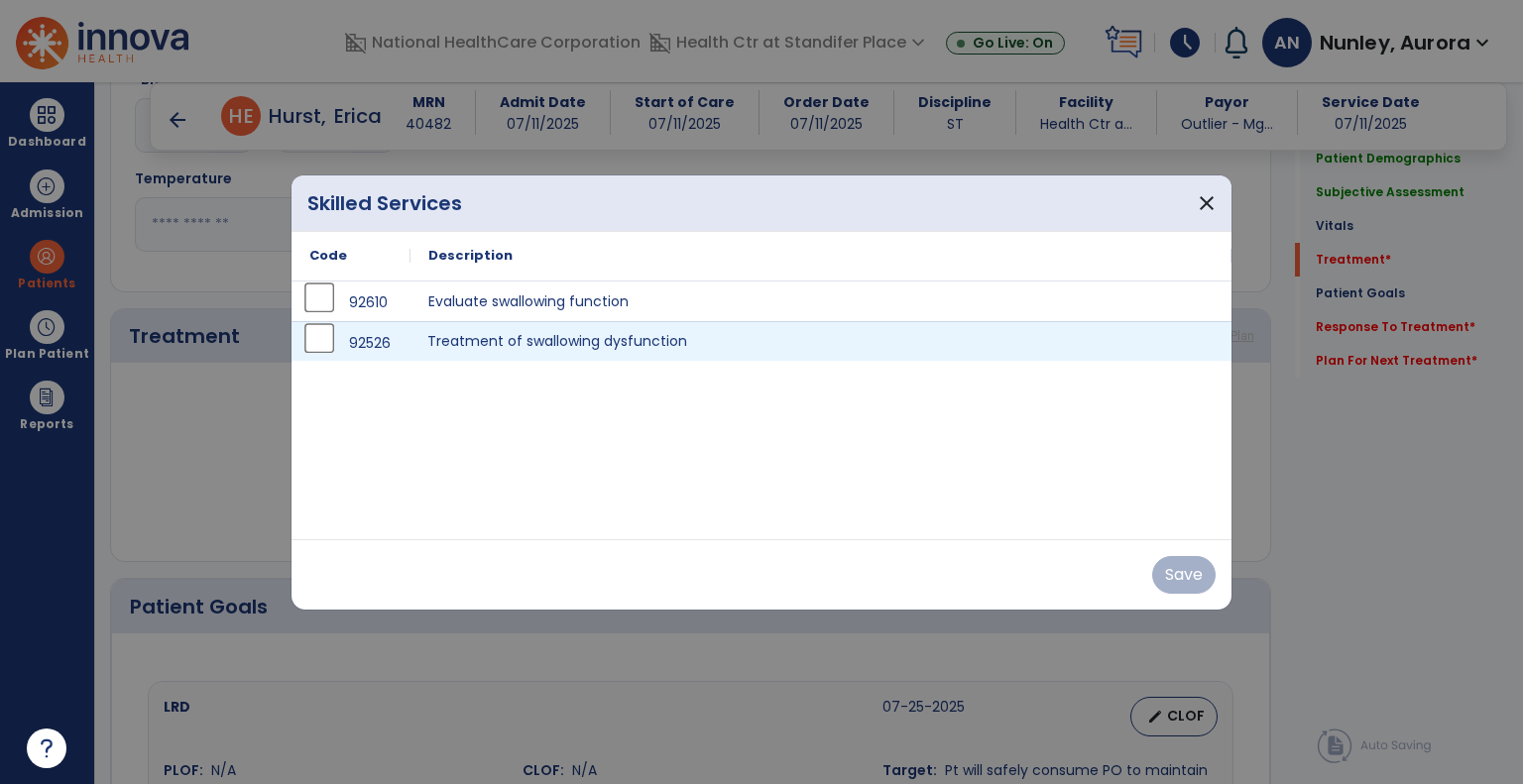 click on "Treatment of swallowing dysfunction" at bounding box center [821, 341] 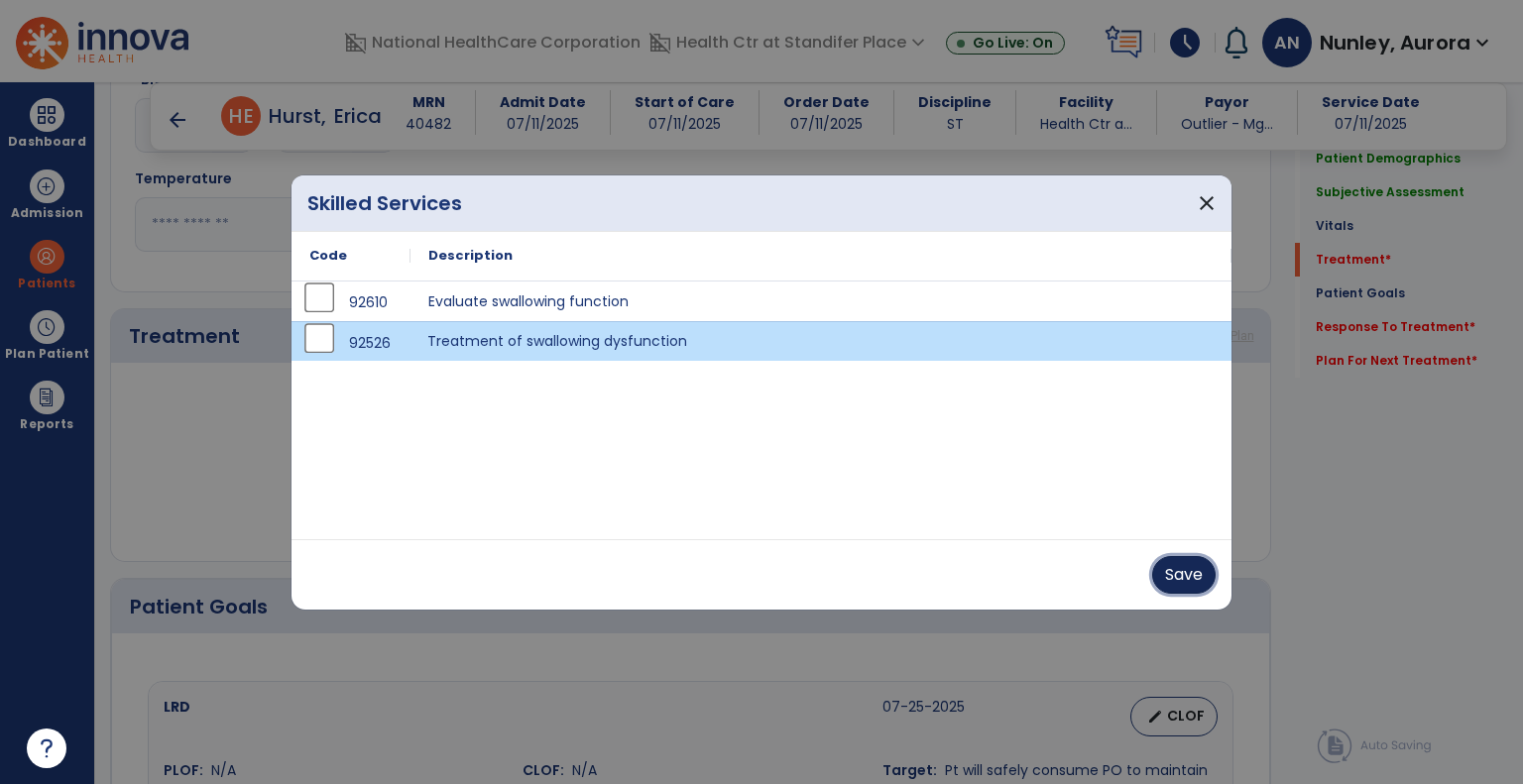 click on "Save" at bounding box center [1184, 575] 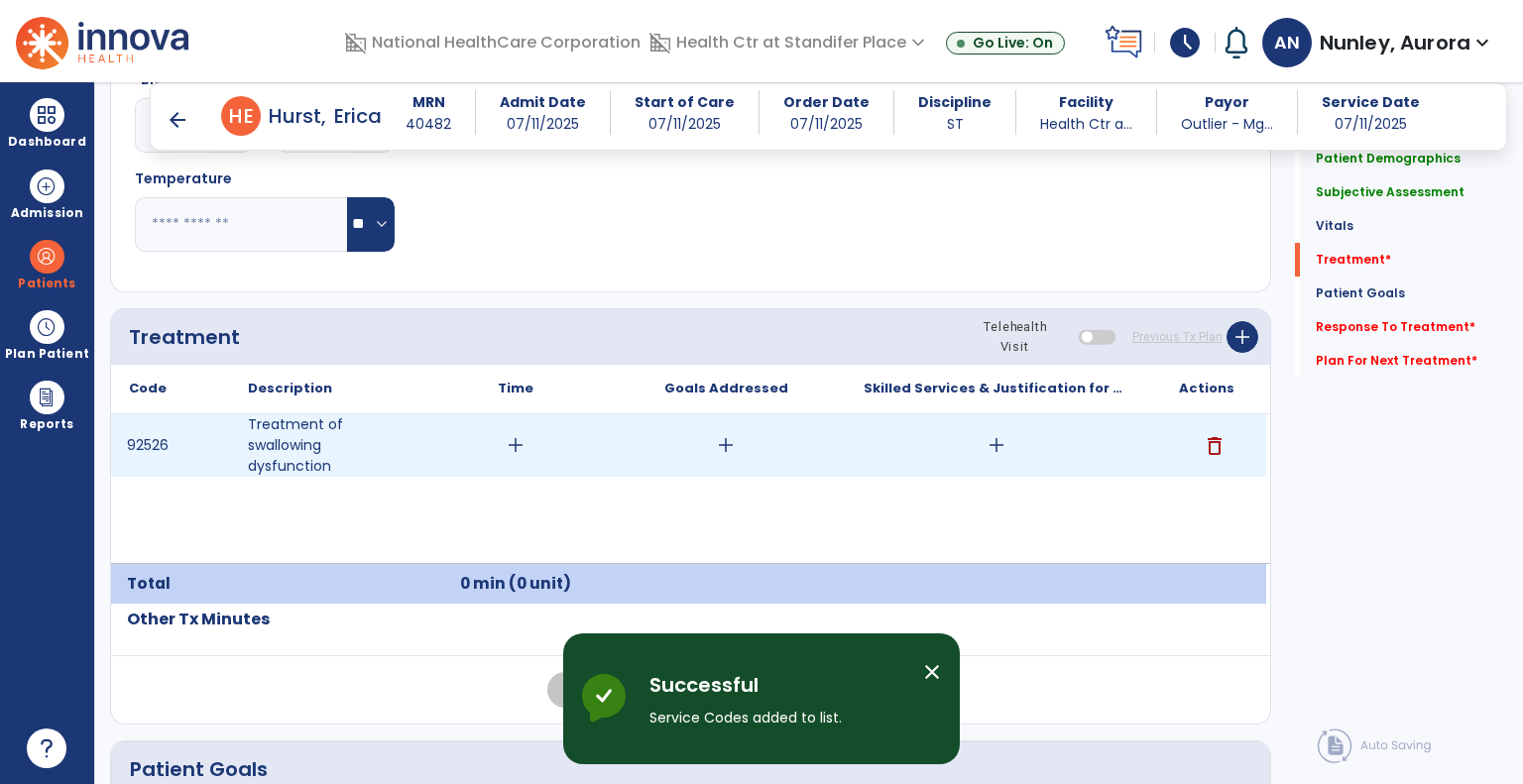 click on "add" at bounding box center (516, 445) 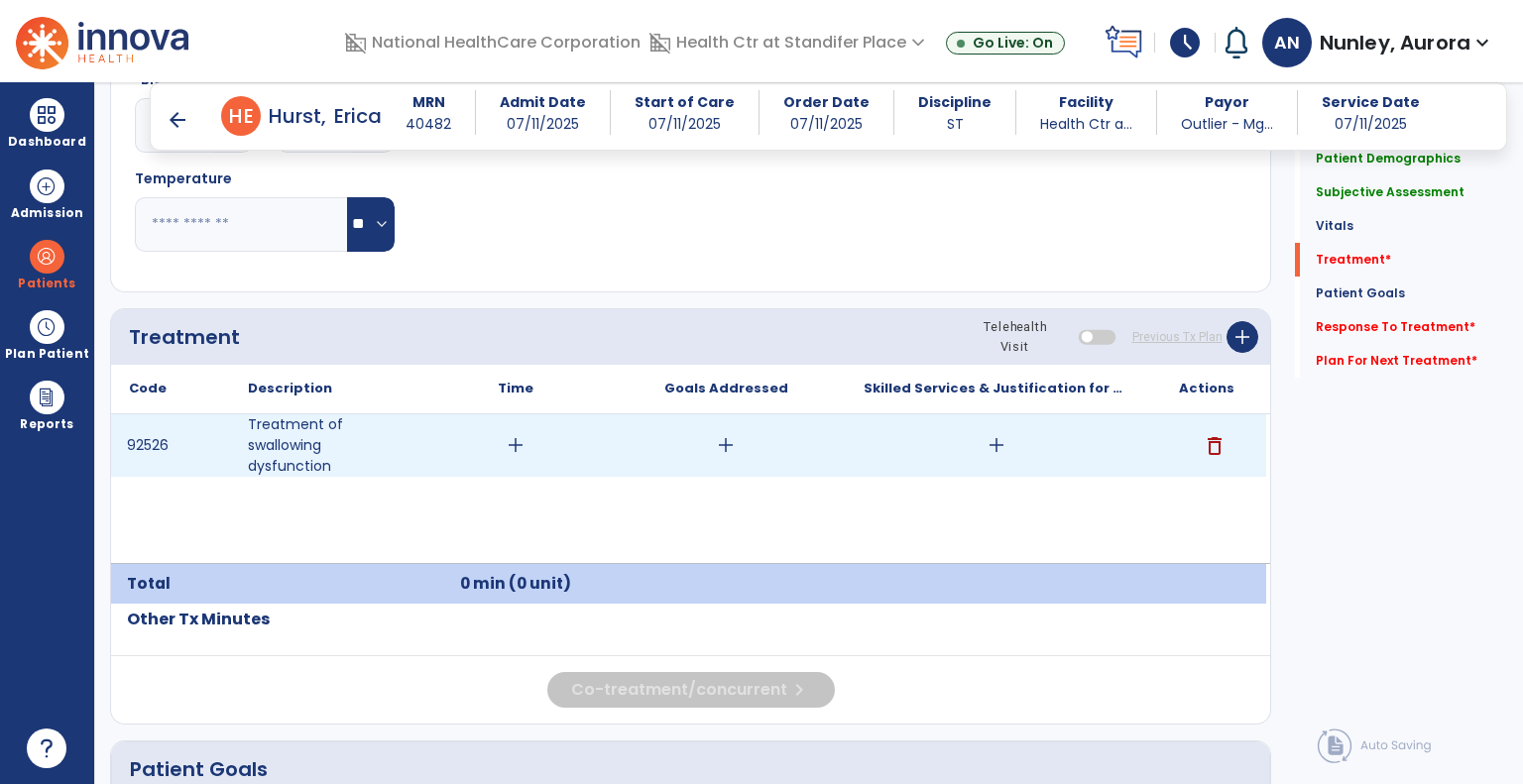 click on "add" at bounding box center [516, 445] 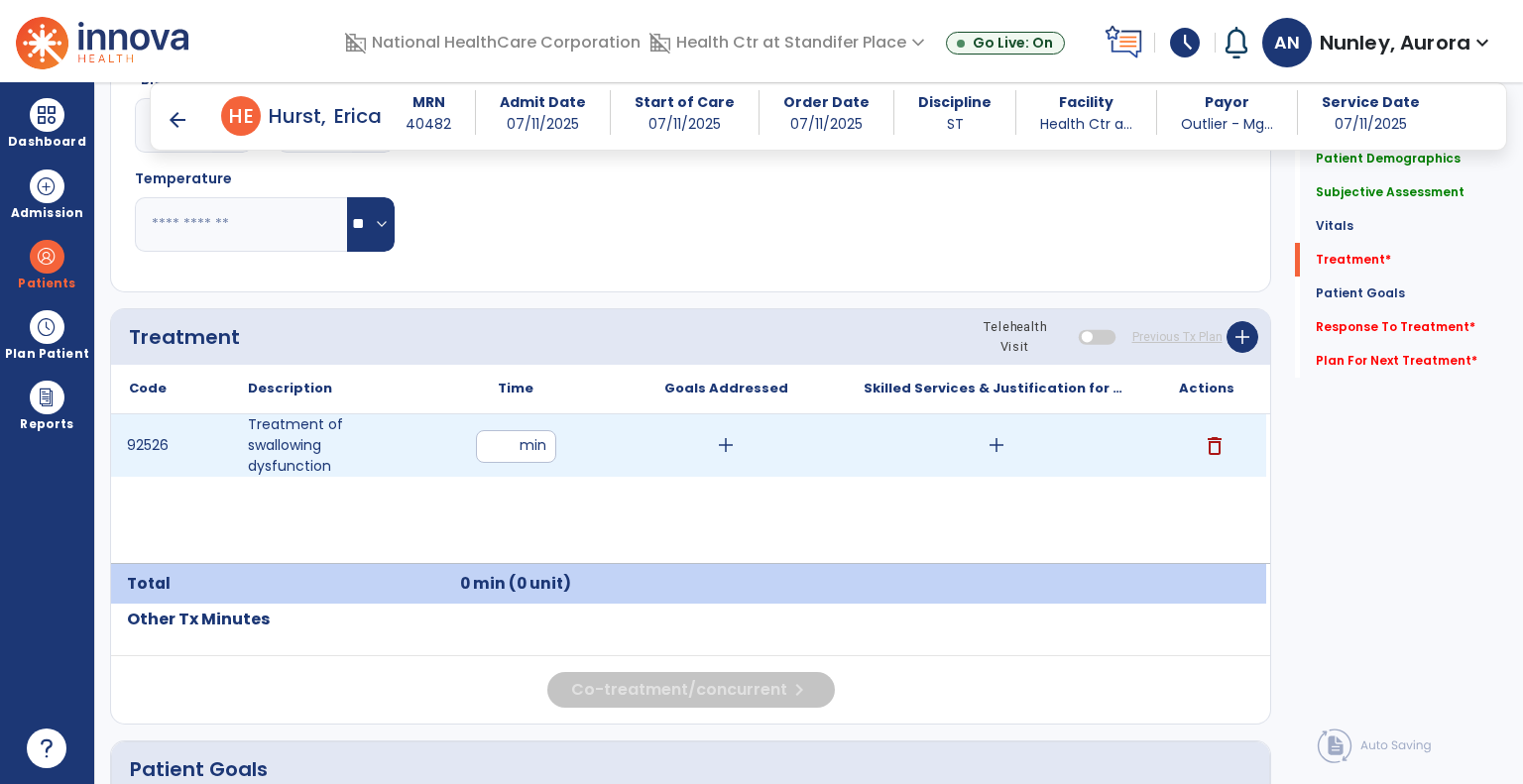 type on "**" 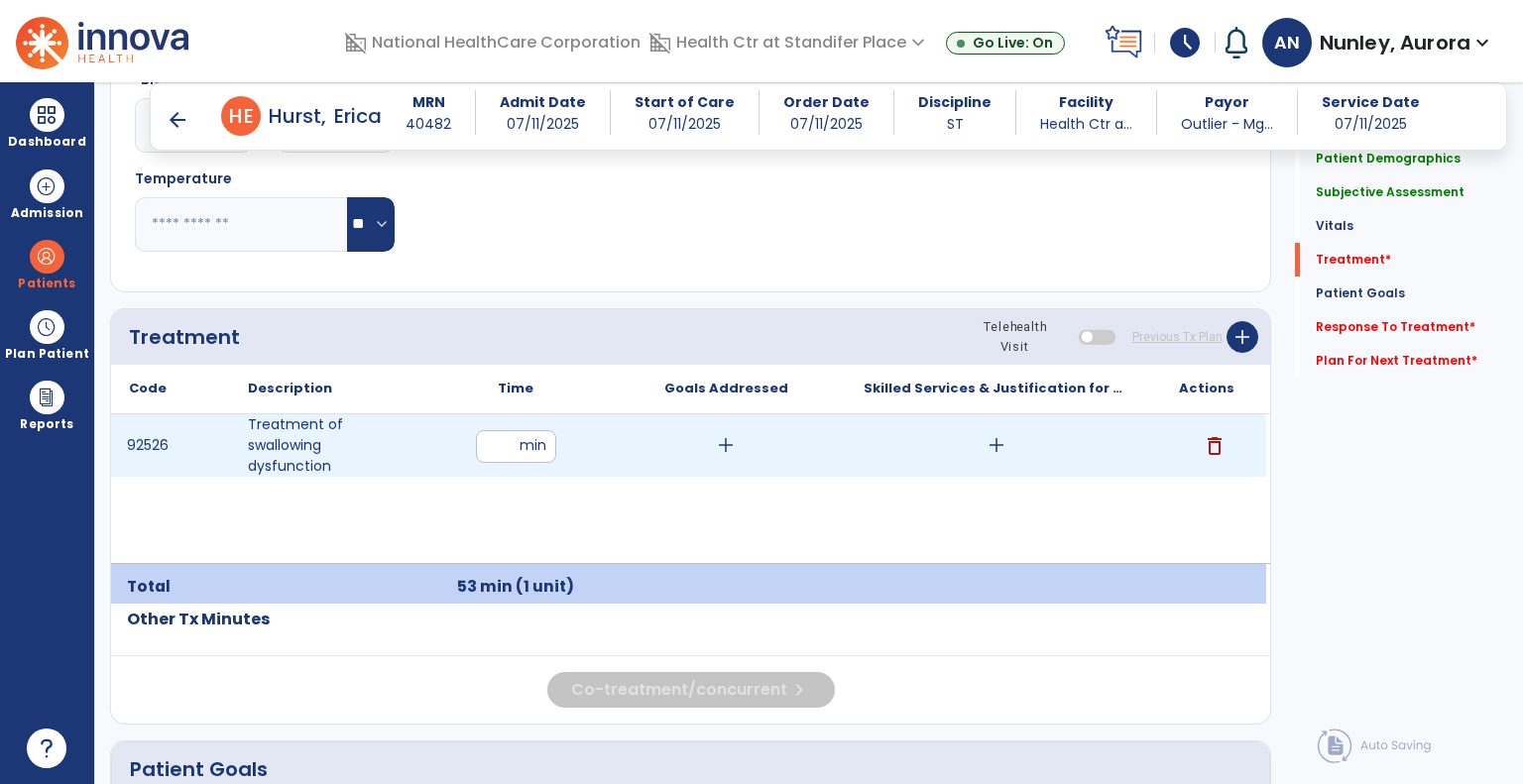 click on "add" at bounding box center [726, 445] 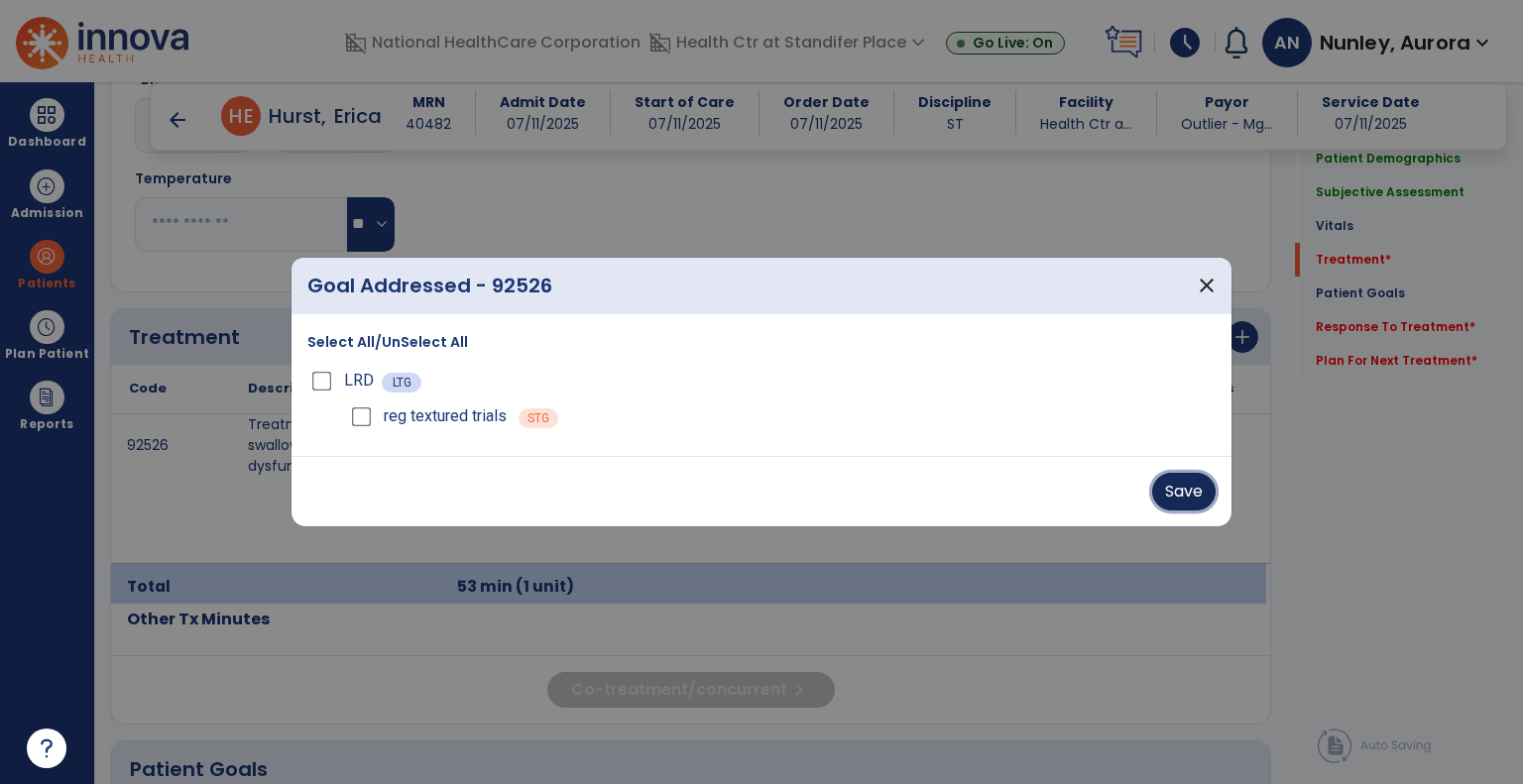 click on "Save" at bounding box center [1184, 492] 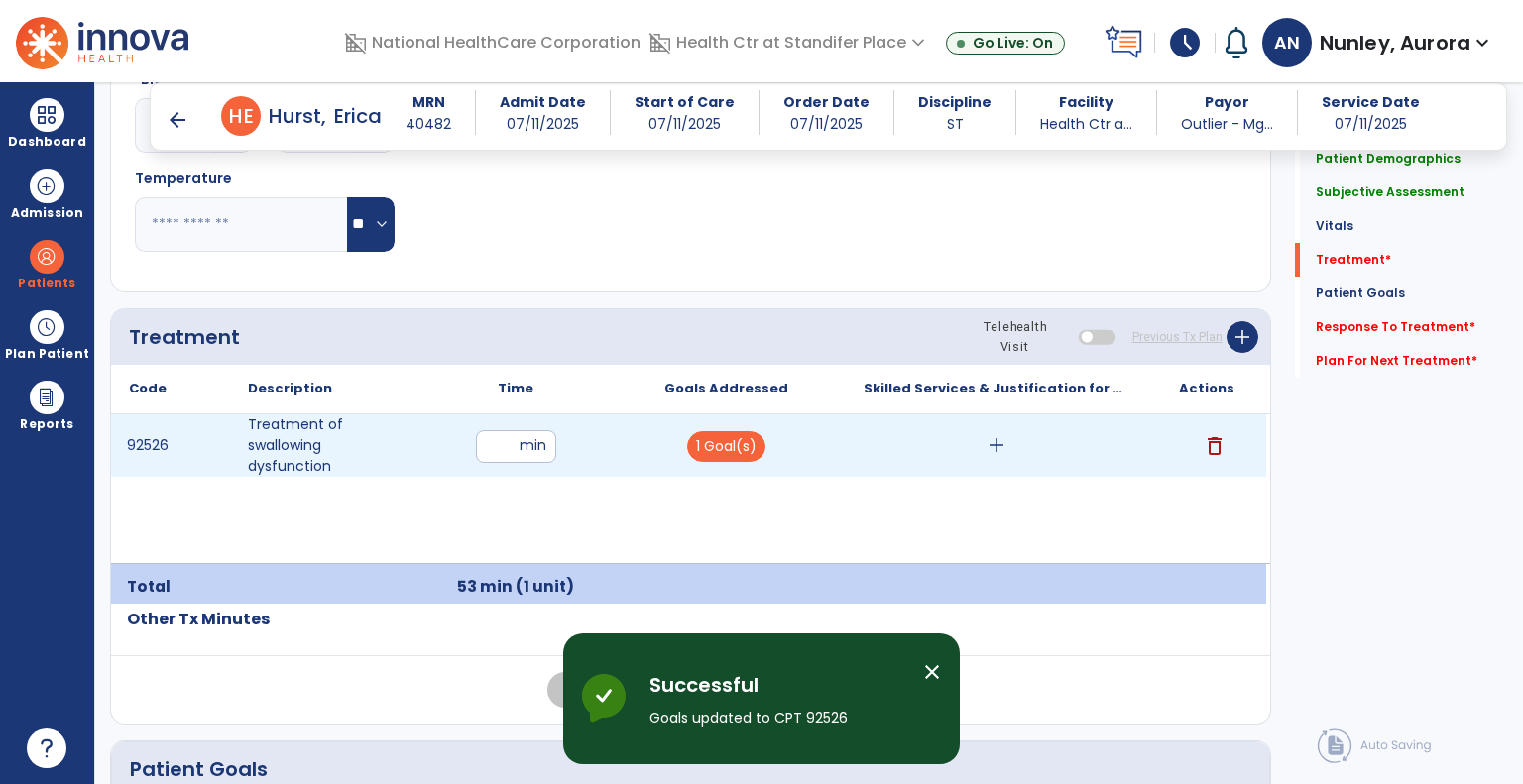 click on "add" at bounding box center [996, 445] 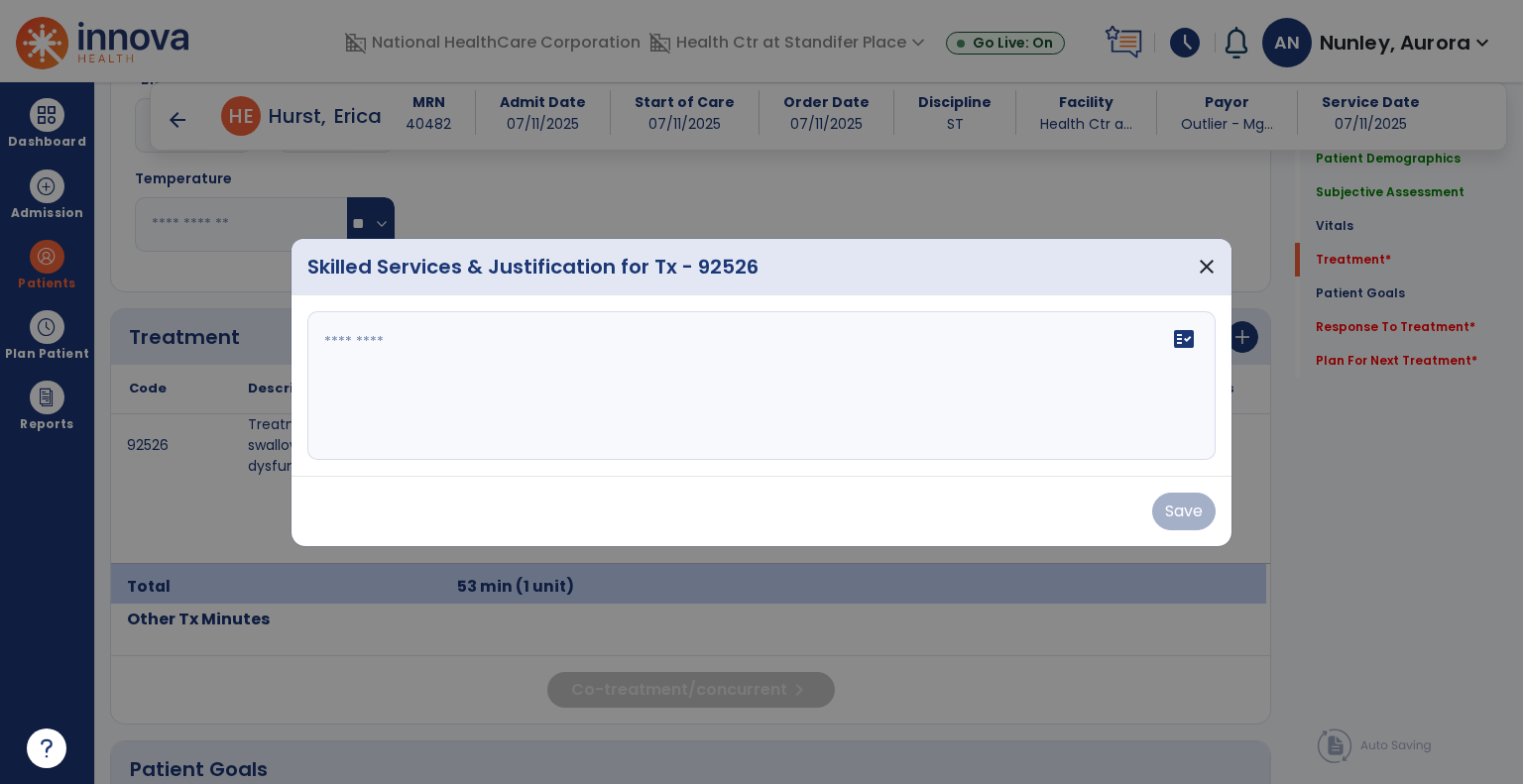 click on "fact_check" at bounding box center [762, 386] 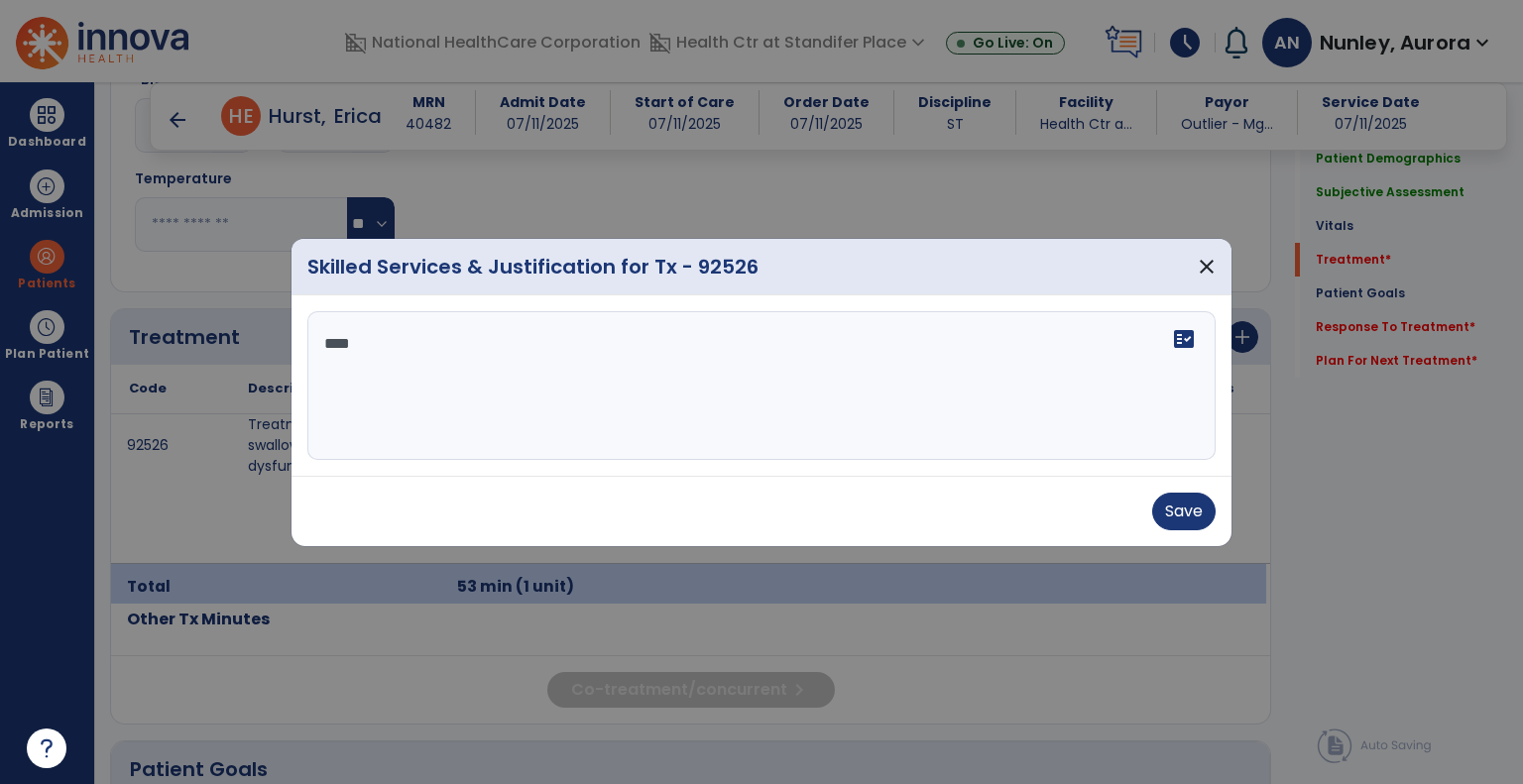 scroll, scrollTop: 0, scrollLeft: 0, axis: both 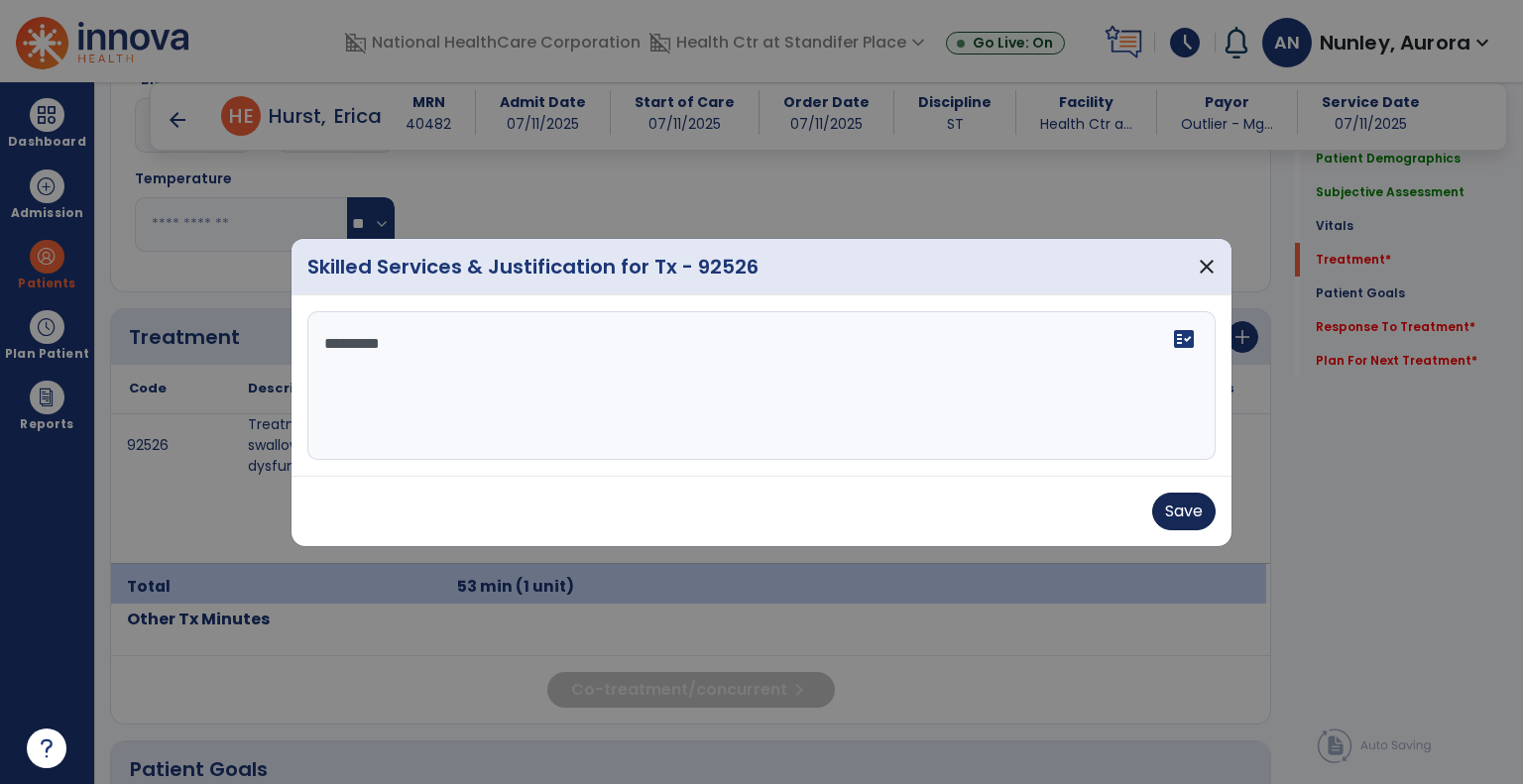 type on "********" 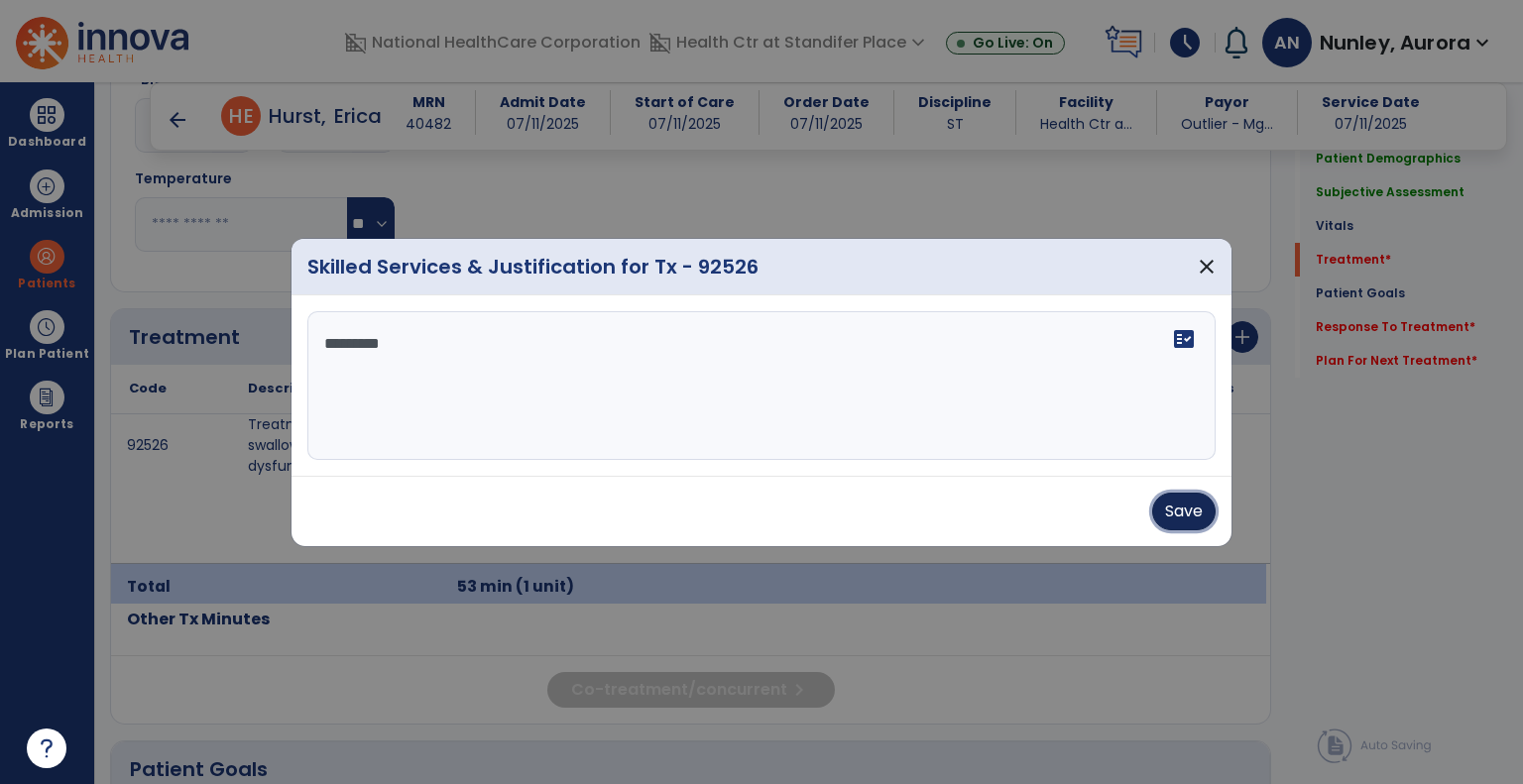 click on "Save" at bounding box center [1184, 511] 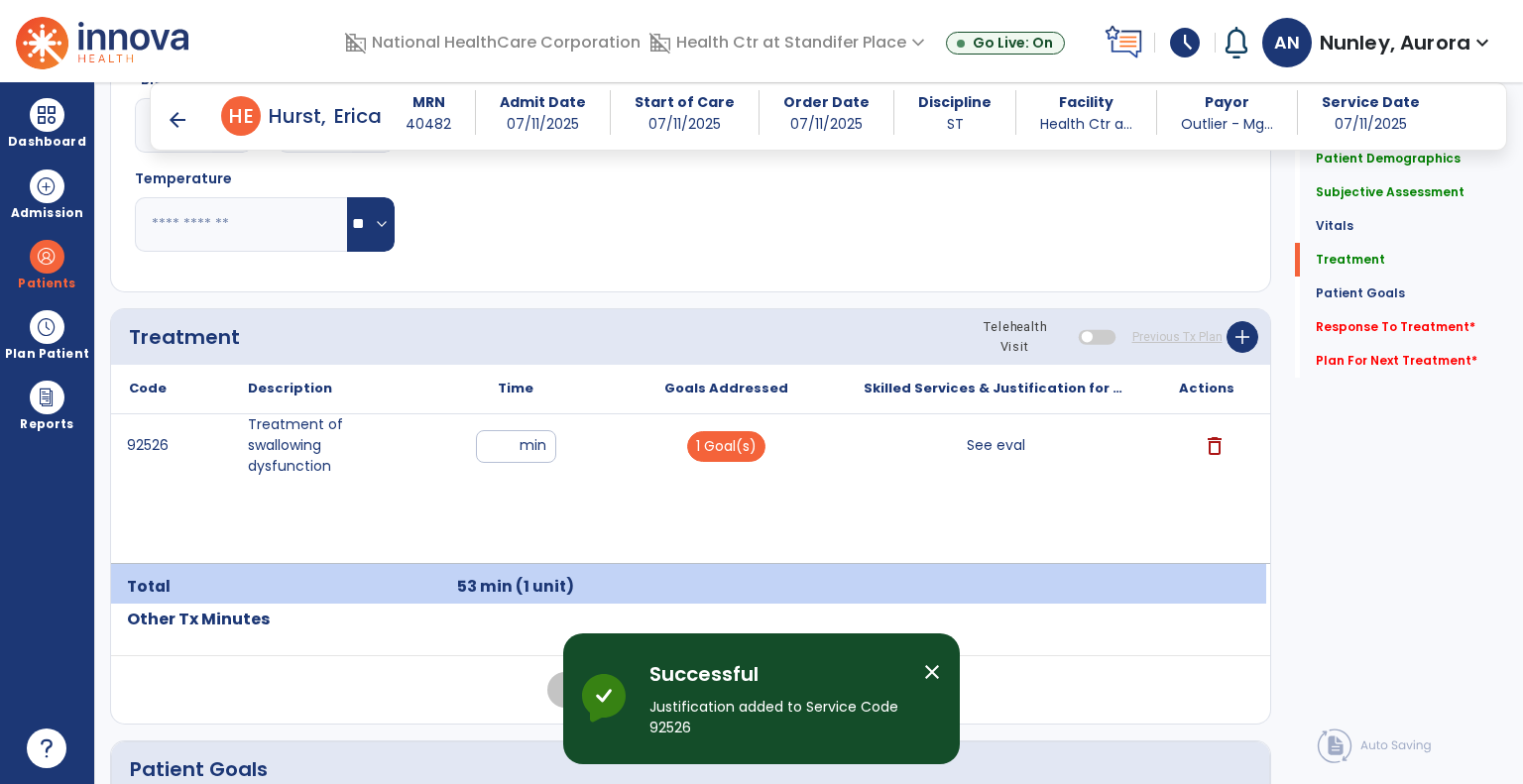 click on "Response To Treatment   *  Response To Treatment   *" 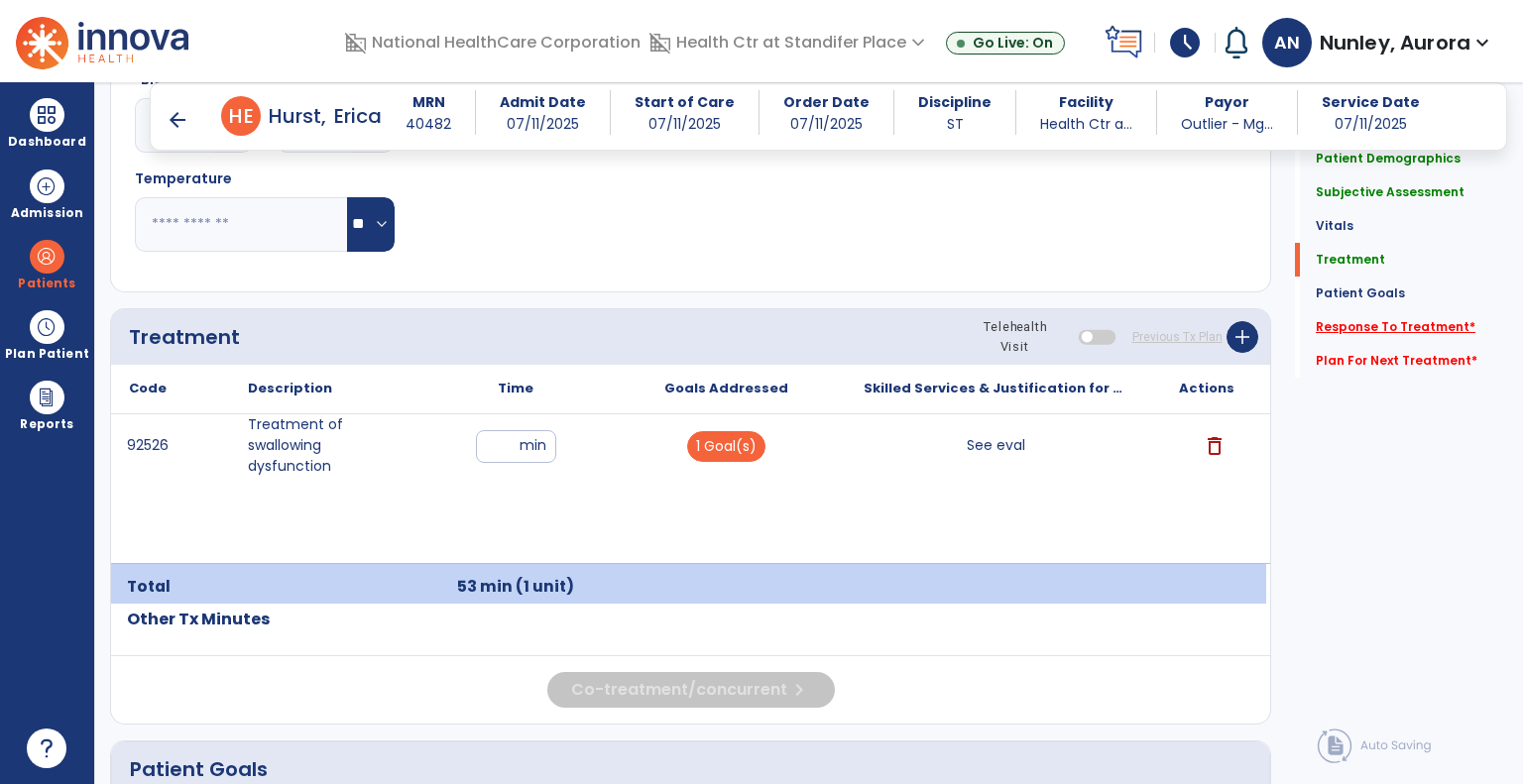 click on "Response To Treatment   *" 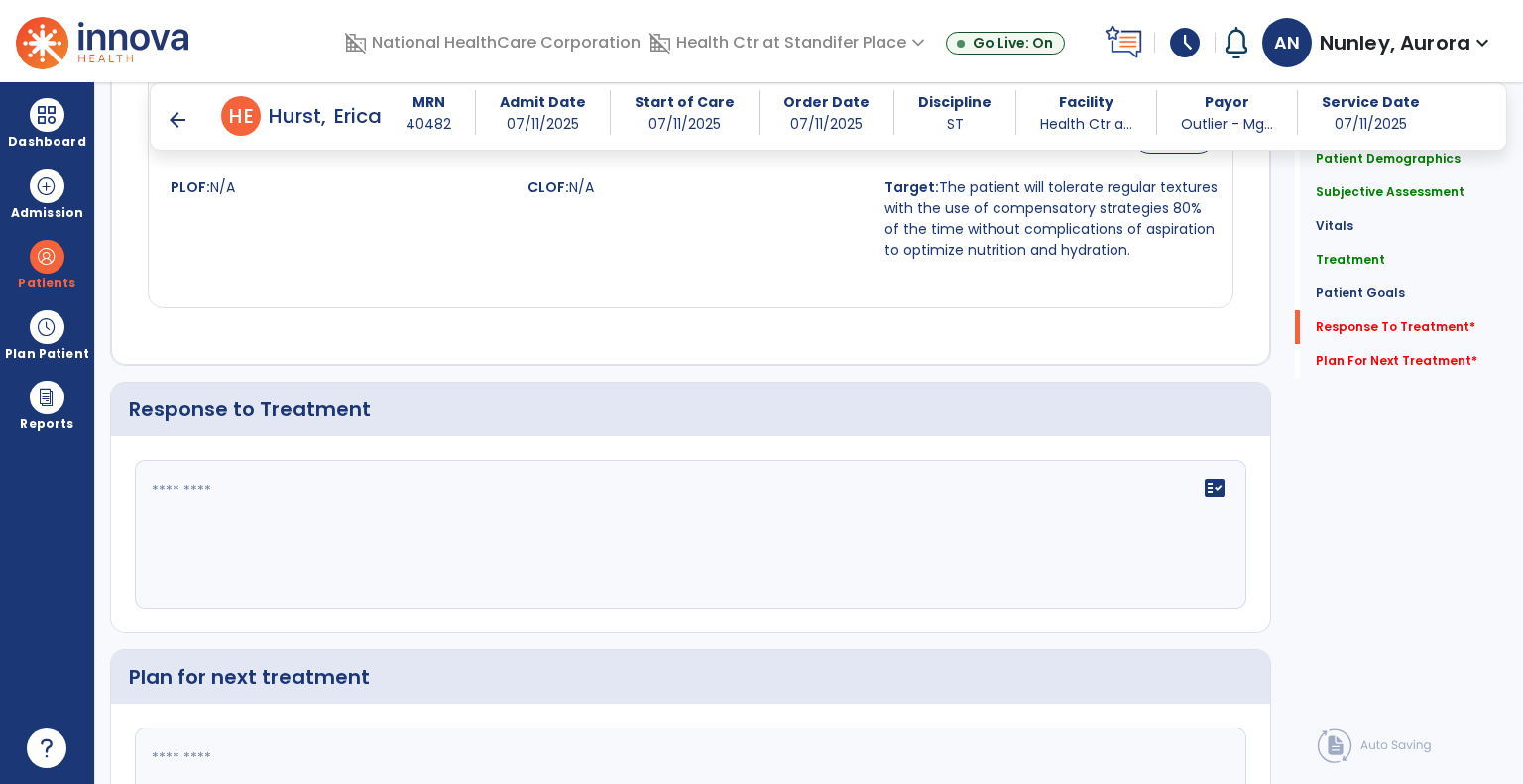 scroll, scrollTop: 1990, scrollLeft: 0, axis: vertical 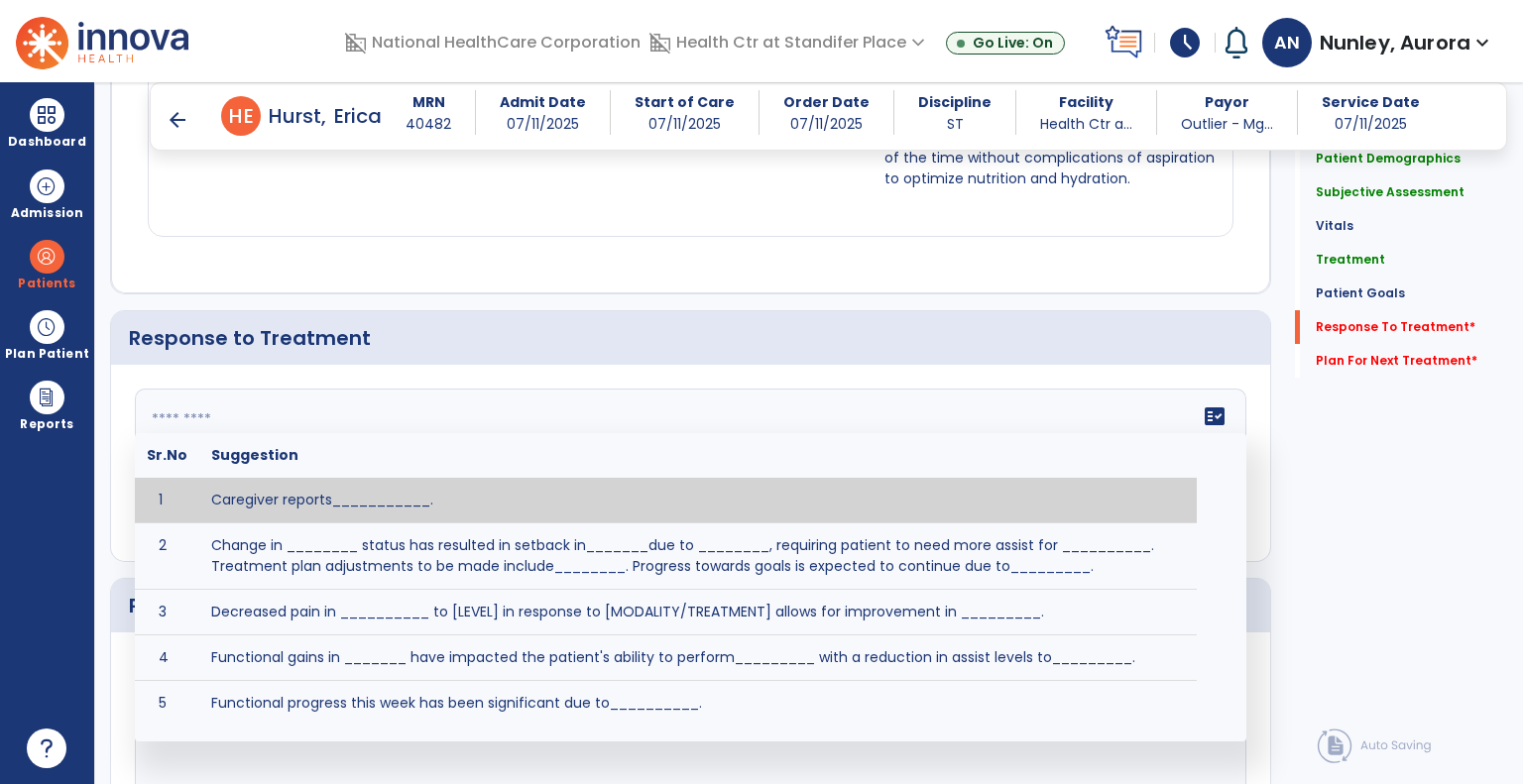 click on "fact_check  Sr.No Suggestion 1 Caregiver reports___________. 2 Change in ________ status has resulted in setback in_______due to ________, requiring patient to need more assist for __________.   Treatment plan adjustments to be made include________.  Progress towards goals is expected to continue due to_________. 3 Decreased pain in __________ to [LEVEL] in response to [MODALITY/TREATMENT] allows for improvement in _________. 4 Functional gains in _______ have impacted the patient's ability to perform_________ with a reduction in assist levels to_________. 5 Functional progress this week has been significant due to__________. 6 Gains in ________ have improved the patient's ability to perform ______with decreased levels of assist to___________. 7 Improvement in ________allows patient to tolerate higher levels of challenges in_________. 8 Pain in [AREA] has decreased to [LEVEL] in response to [TREATMENT/MODALITY], allowing fore ease in completing__________. 9 10 11 12 13 14 15 16 17 18 19 20 21" 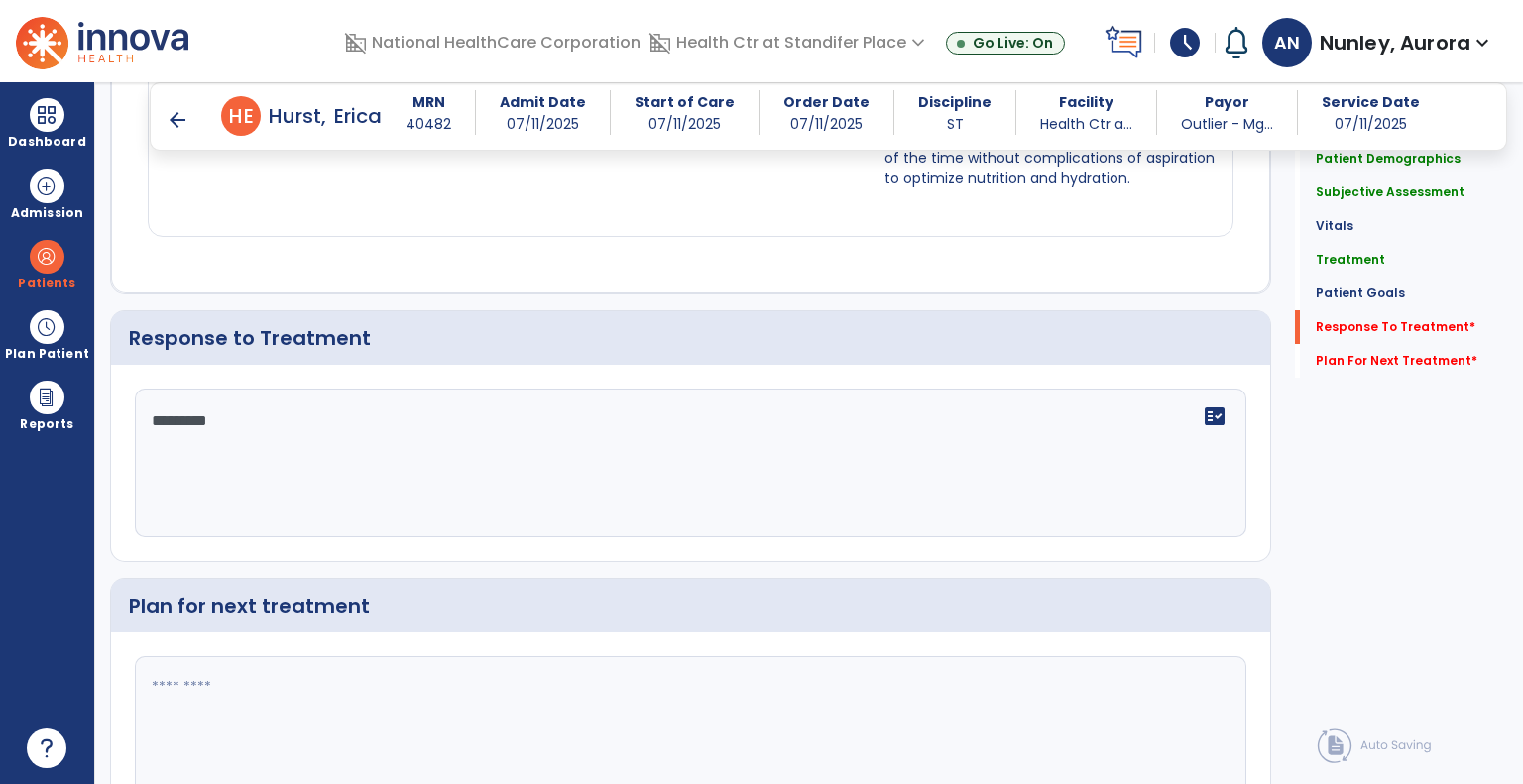 type on "********" 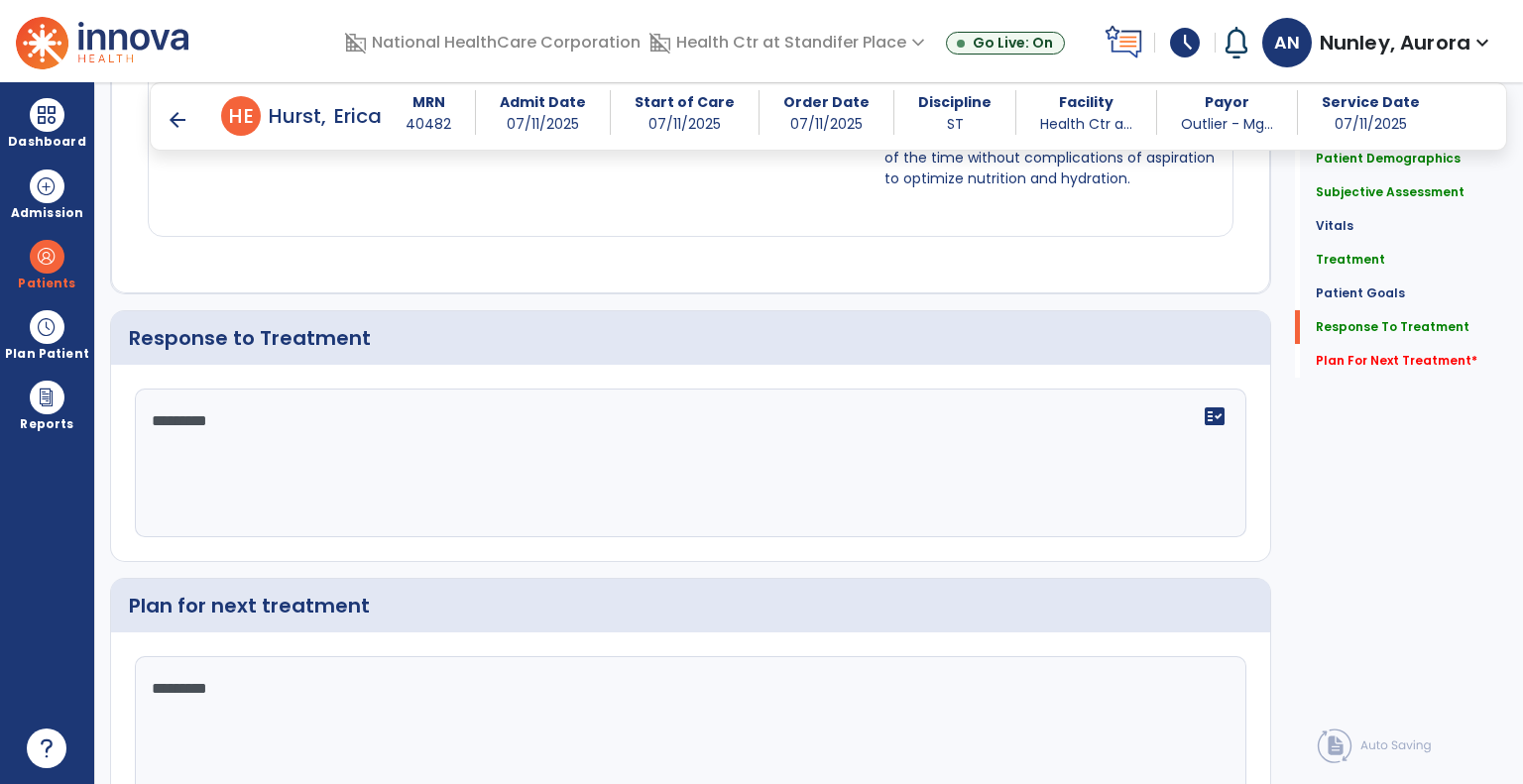 type on "********" 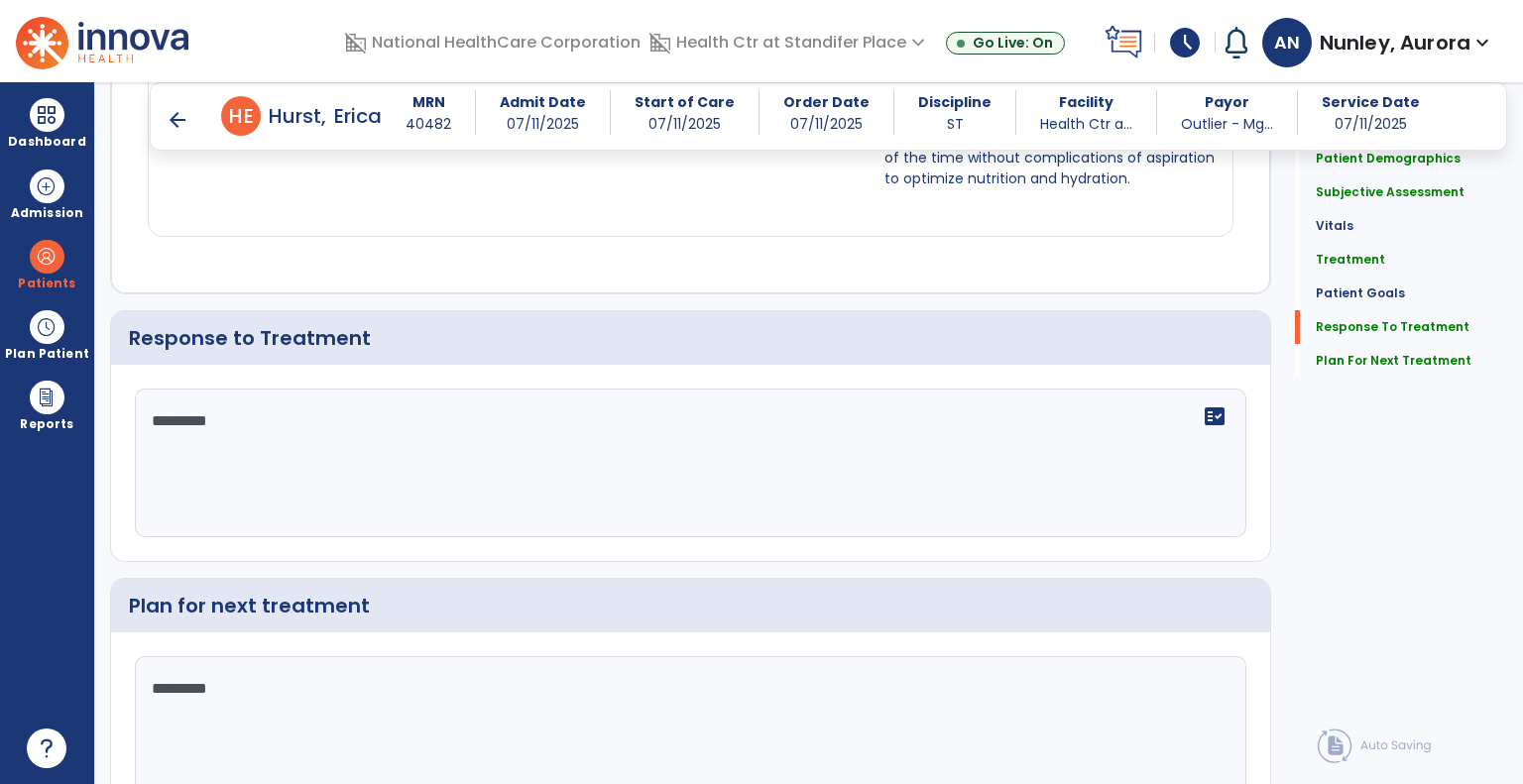 drag, startPoint x: 1517, startPoint y: 626, endPoint x: 1512, endPoint y: 732, distance: 106.11786 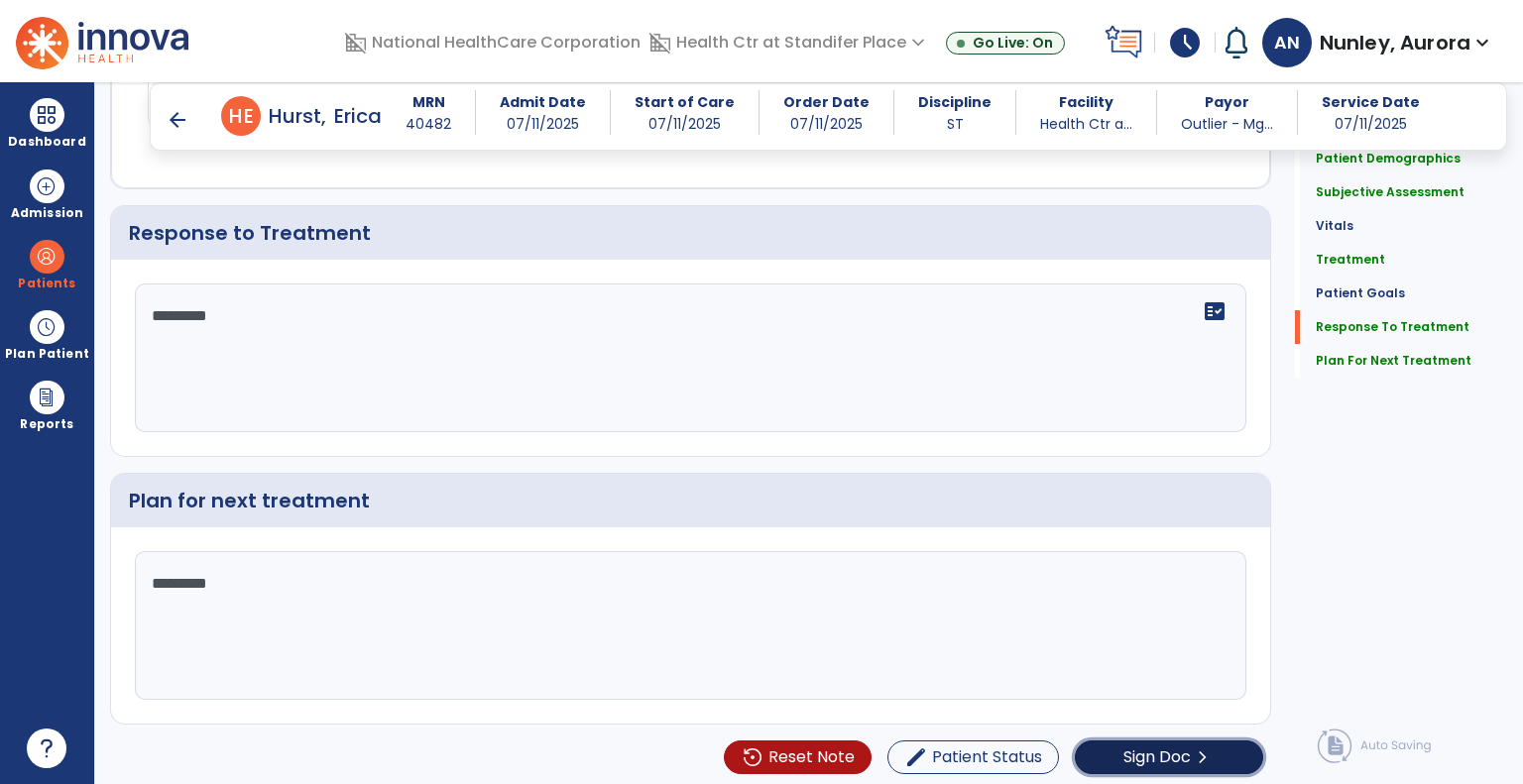 click on "Sign Doc" 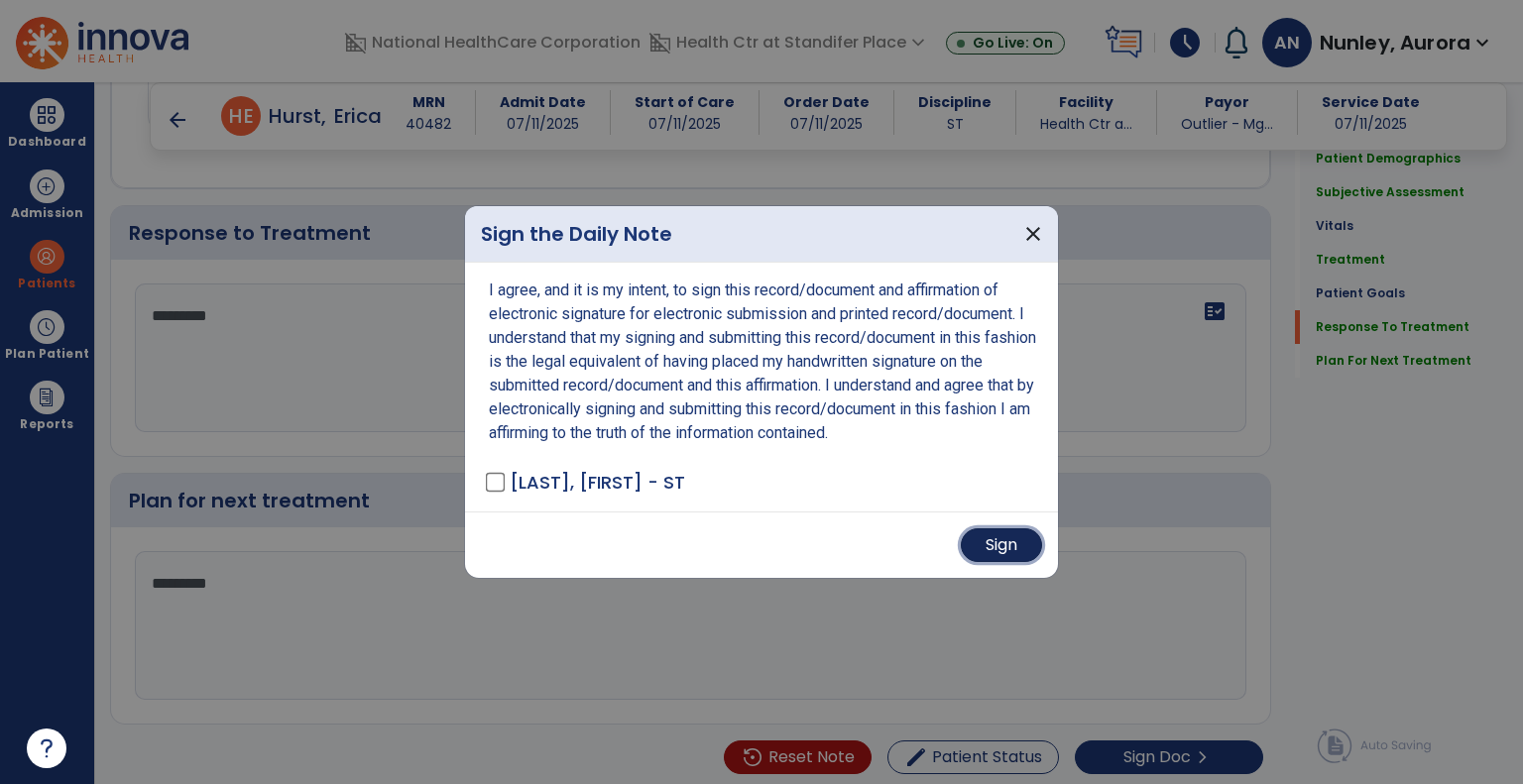 click on "Sign" at bounding box center [1001, 545] 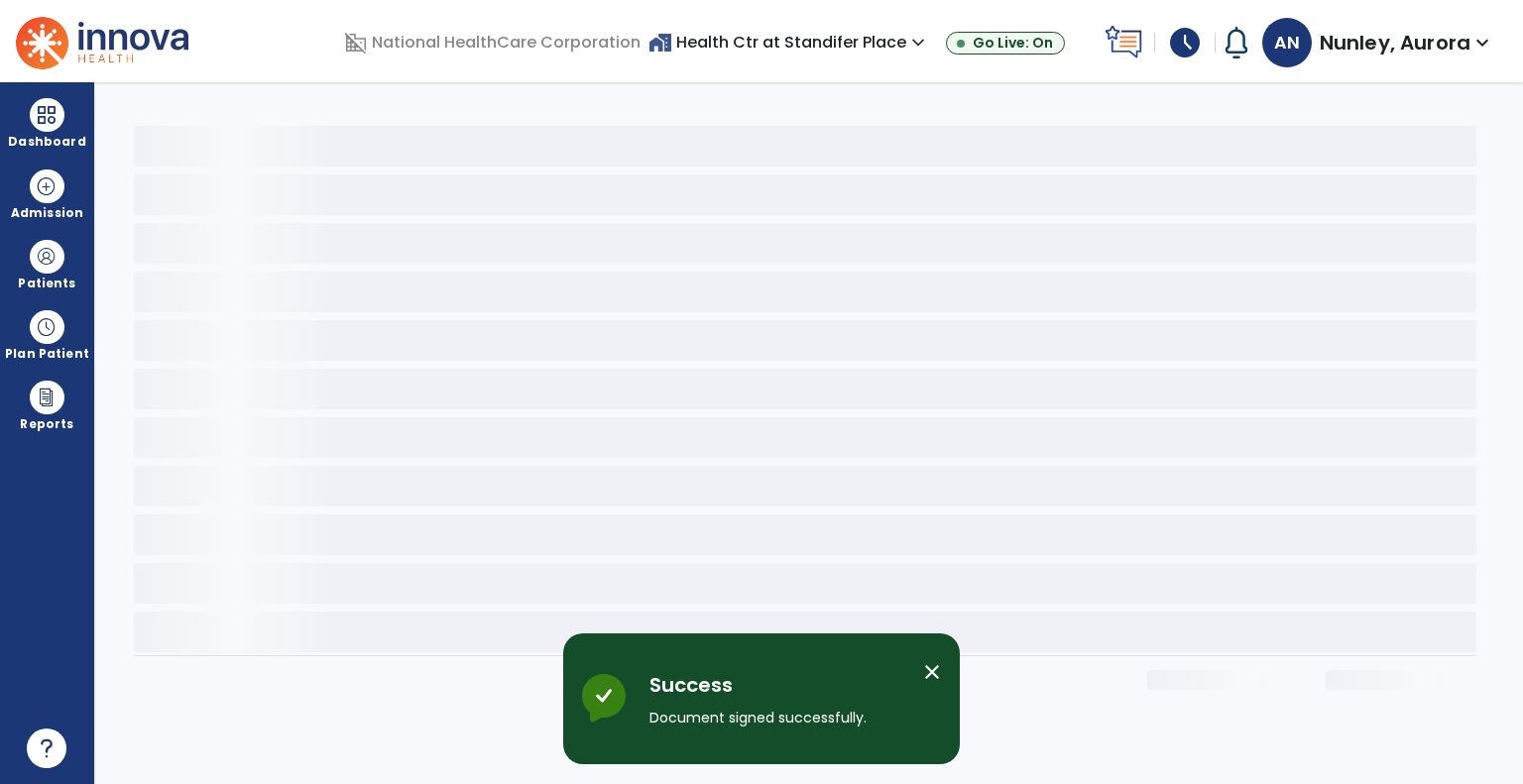 scroll, scrollTop: 0, scrollLeft: 0, axis: both 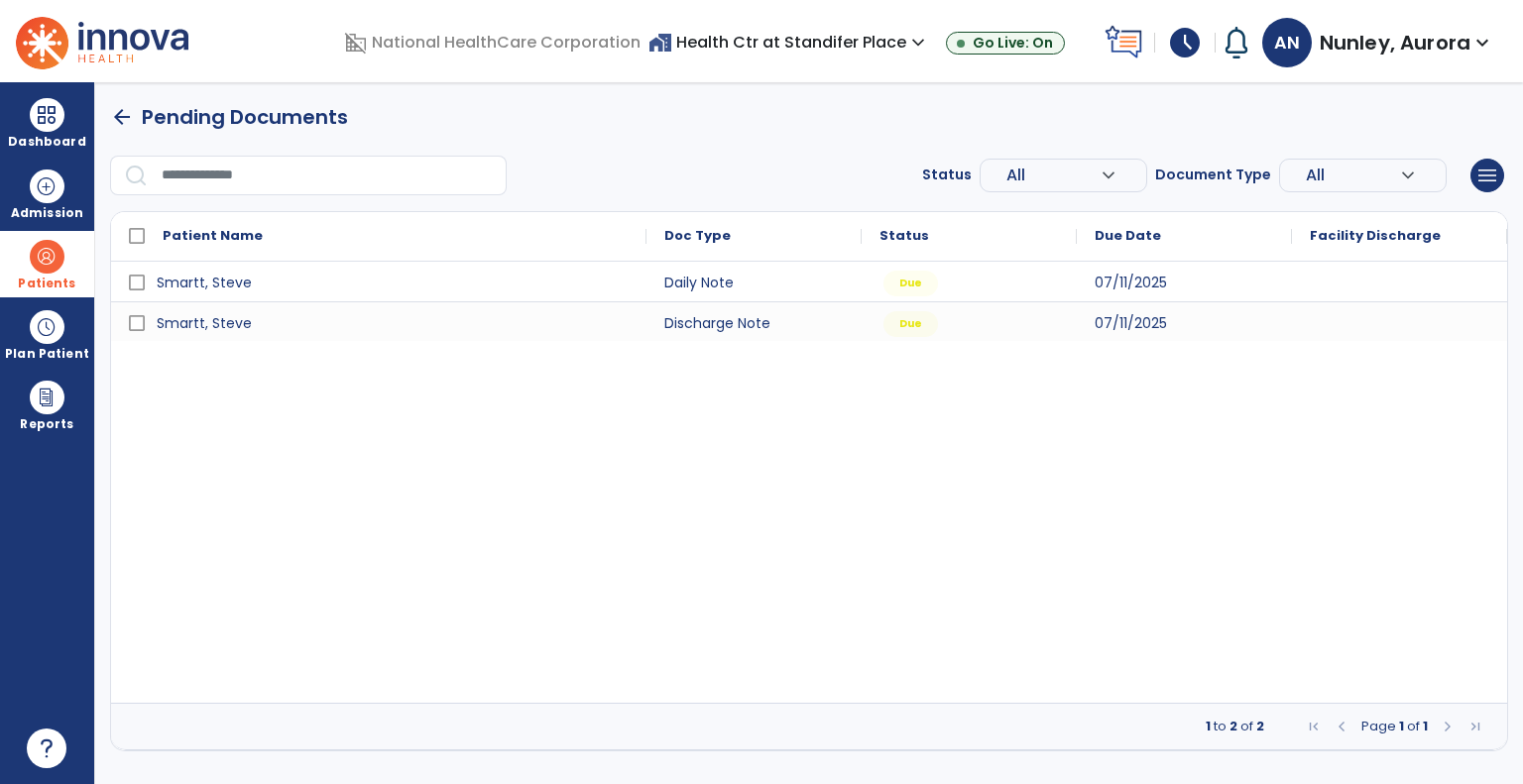 click on "Patients" at bounding box center (47, 264) 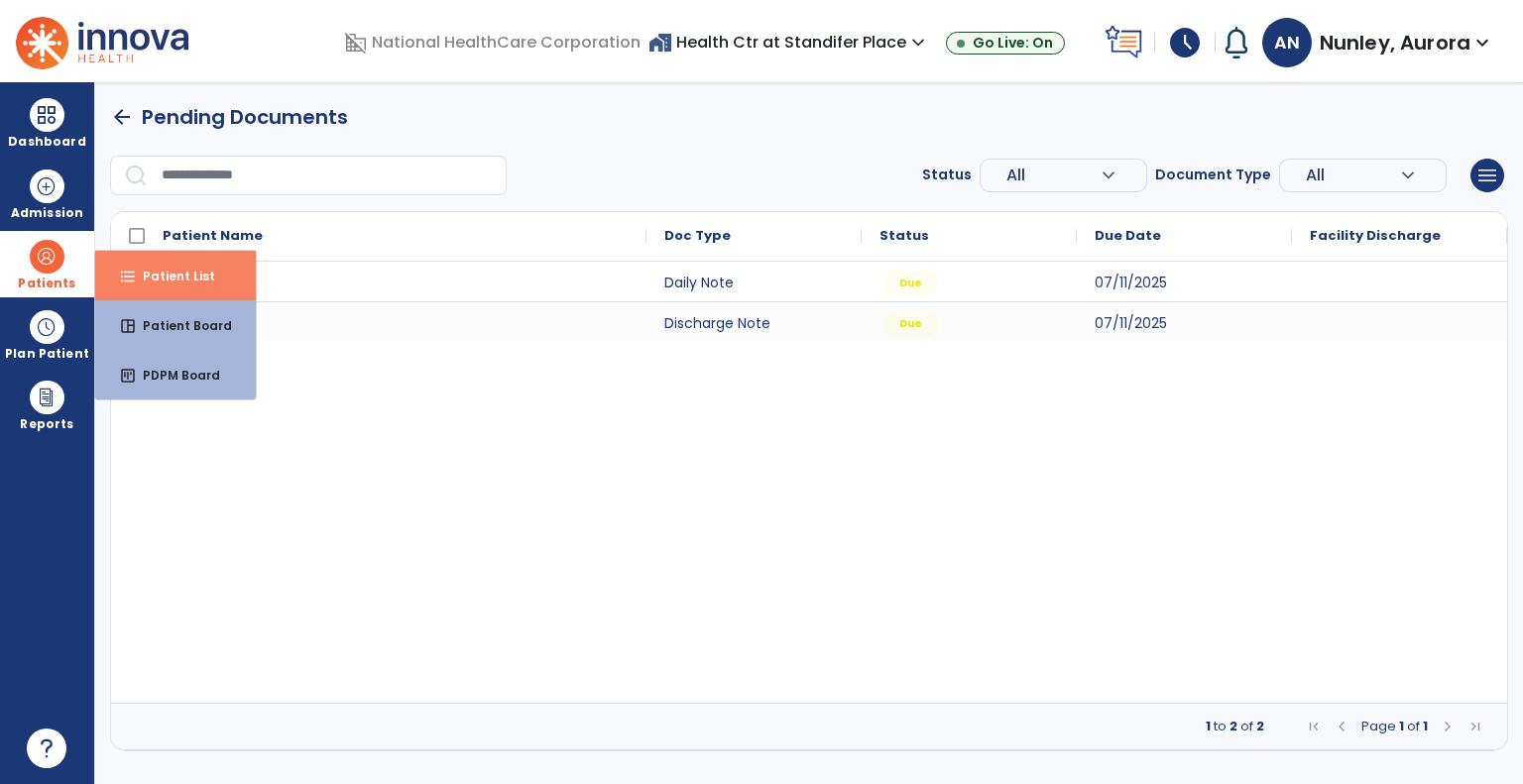 click on "Patient List" at bounding box center [171, 276] 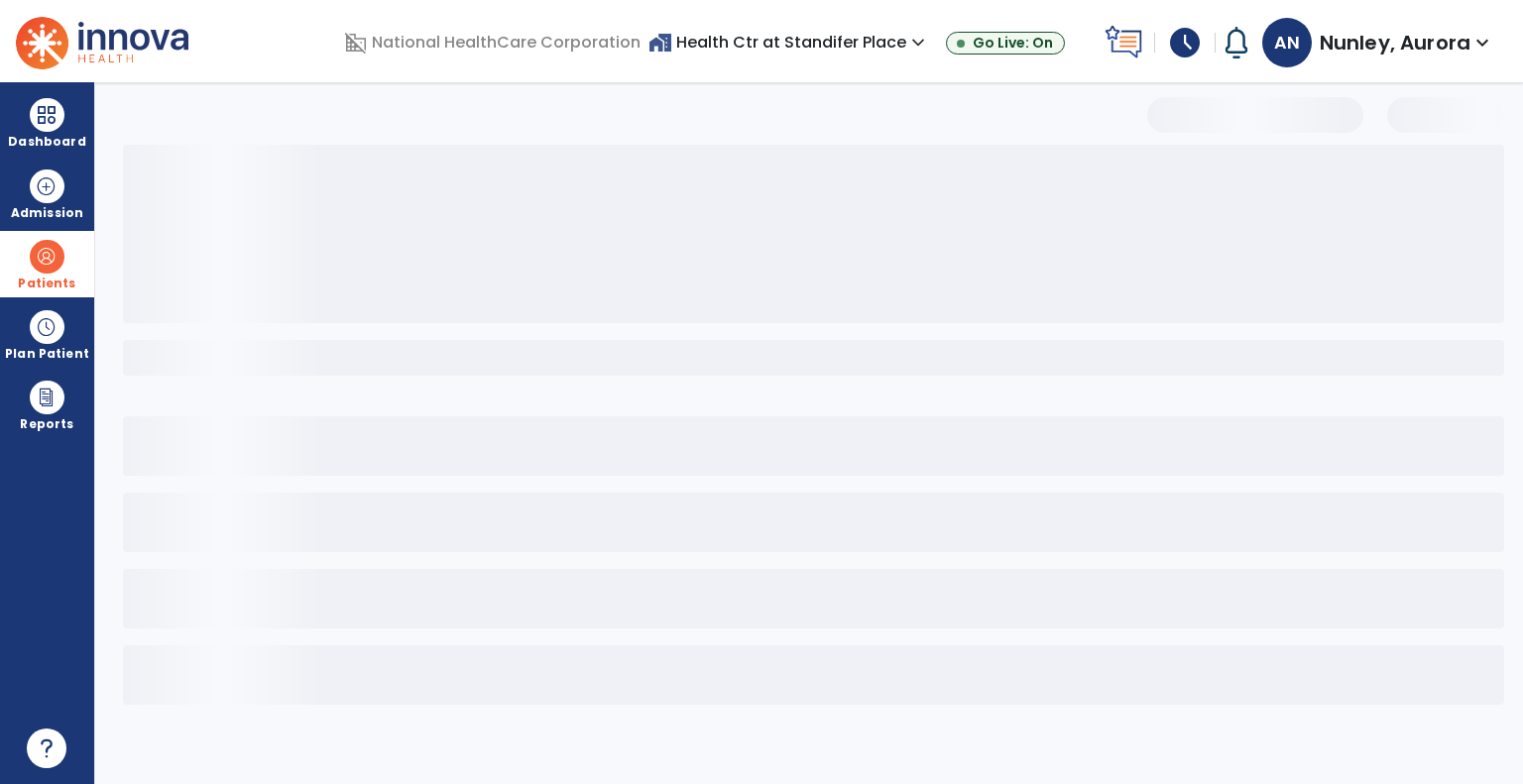 select on "***" 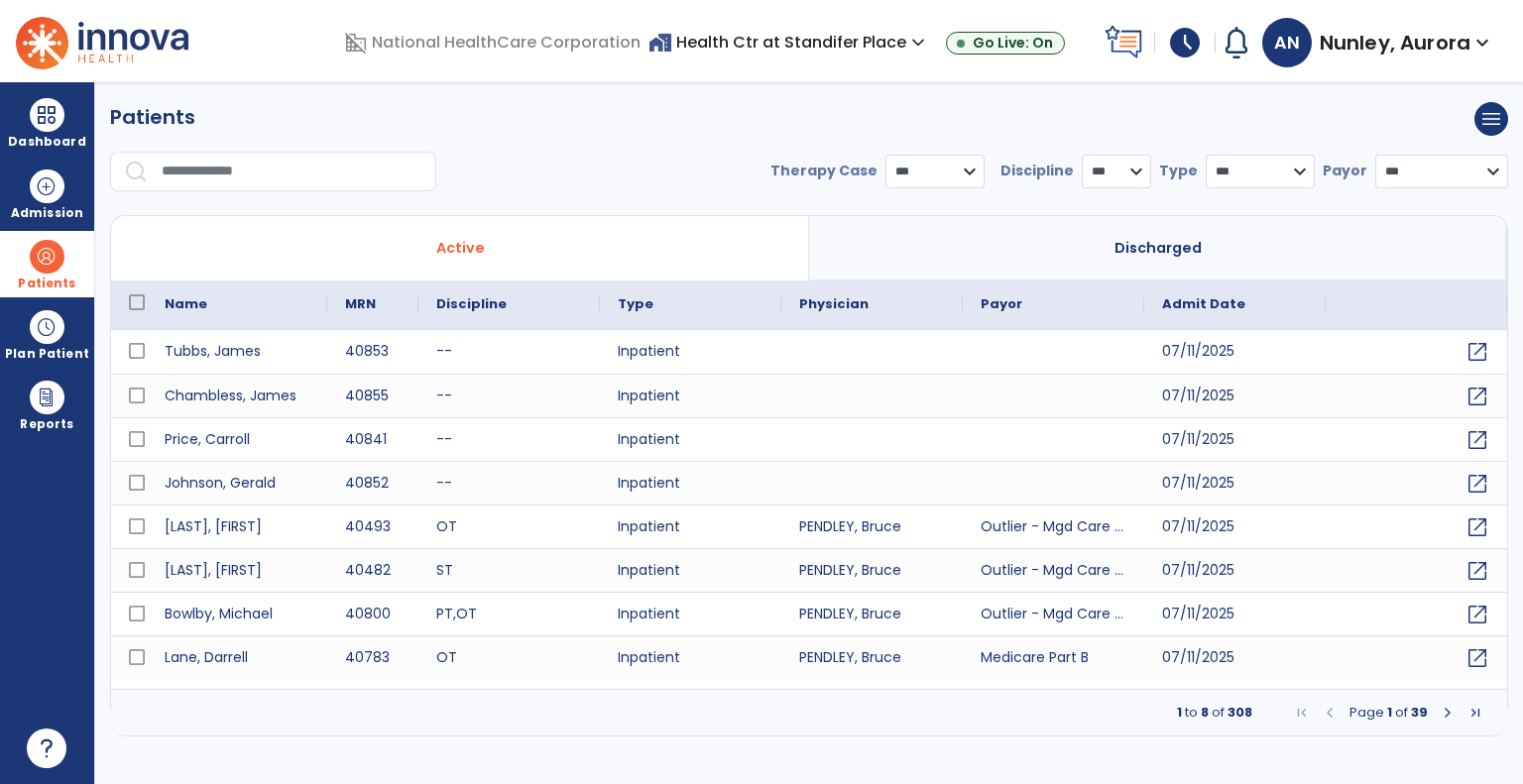 click at bounding box center [292, 171] 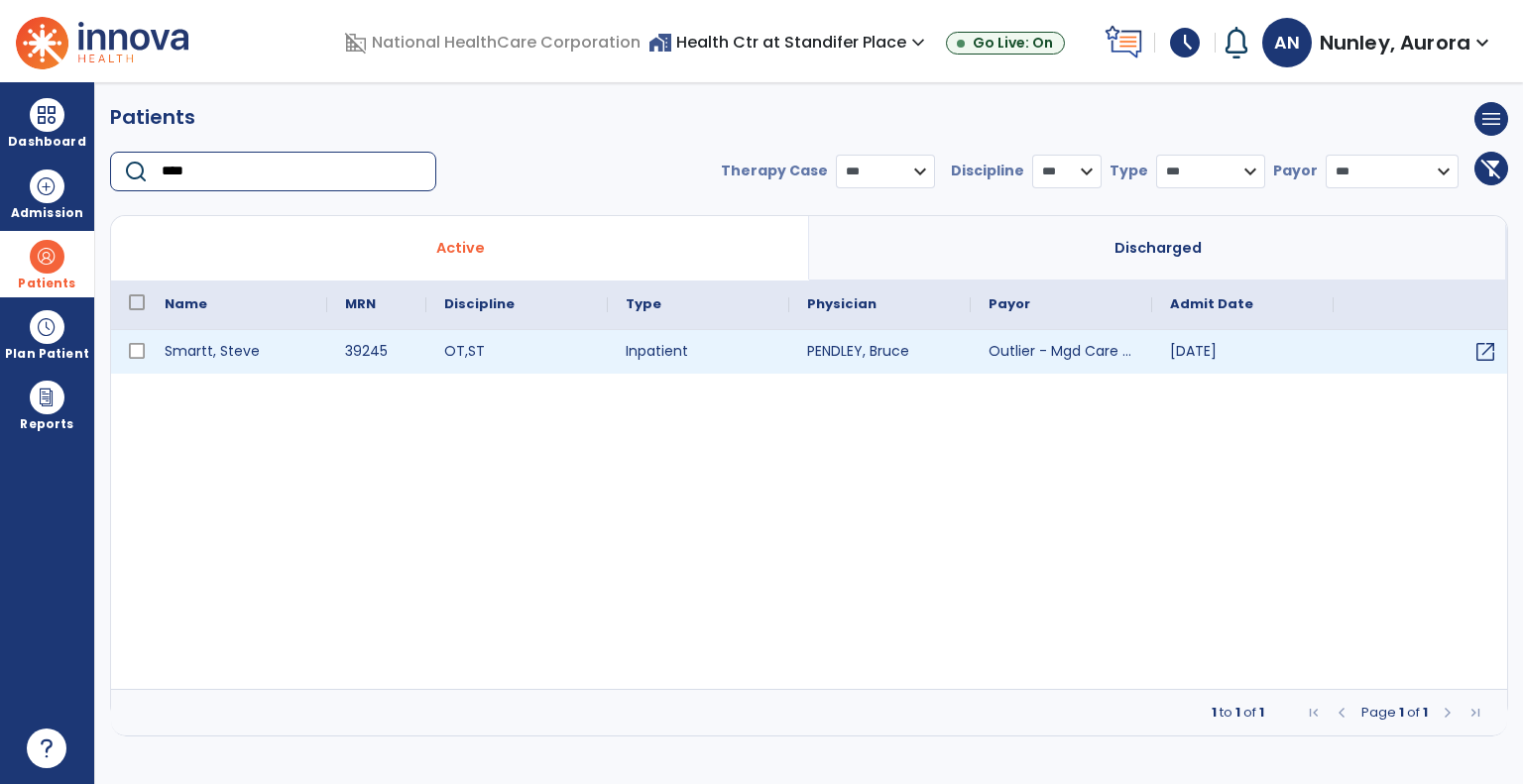 type on "****" 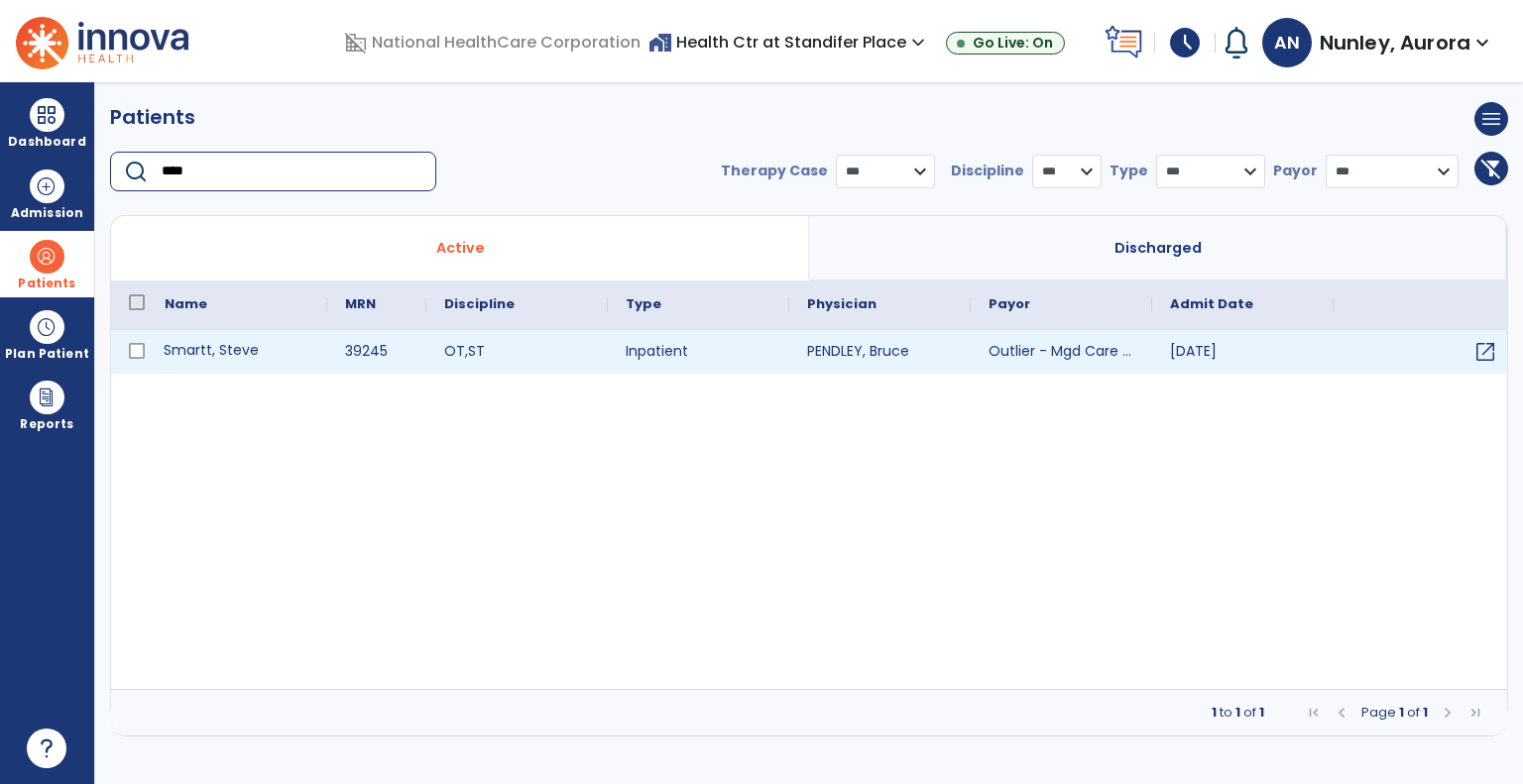 click on "[LAST], [FIRST]" at bounding box center (237, 352) 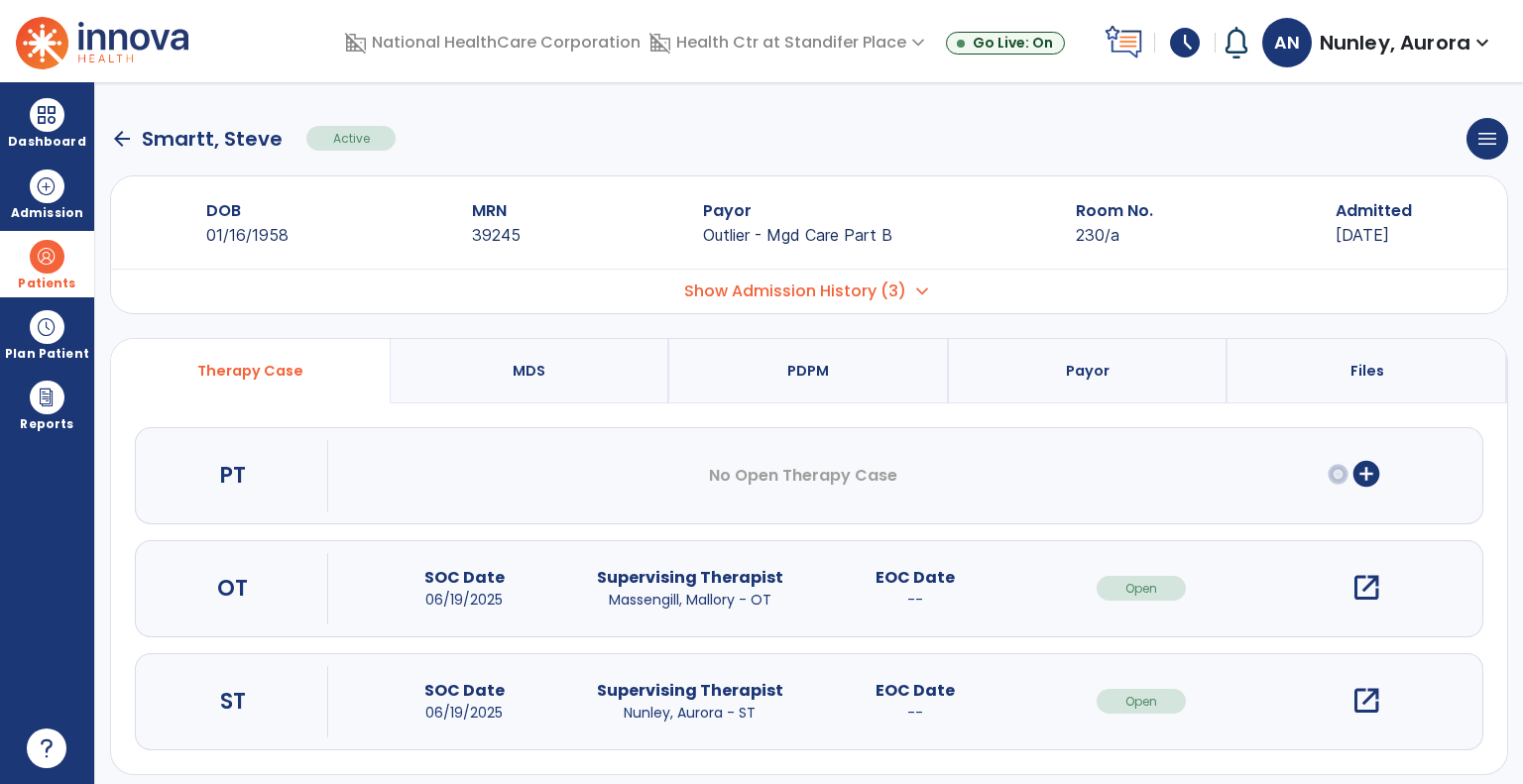 scroll, scrollTop: 11, scrollLeft: 0, axis: vertical 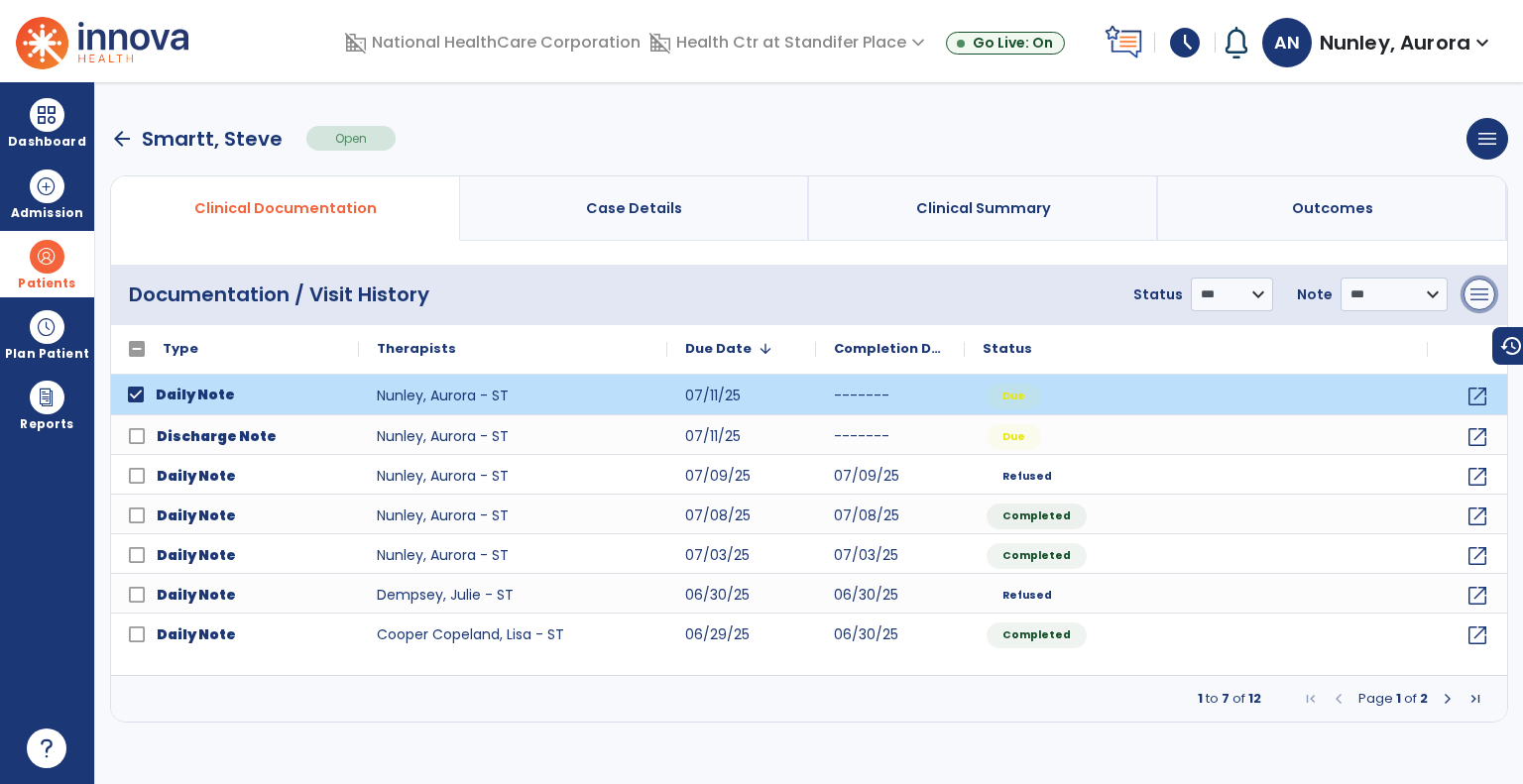 click on "menu" at bounding box center [1479, 294] 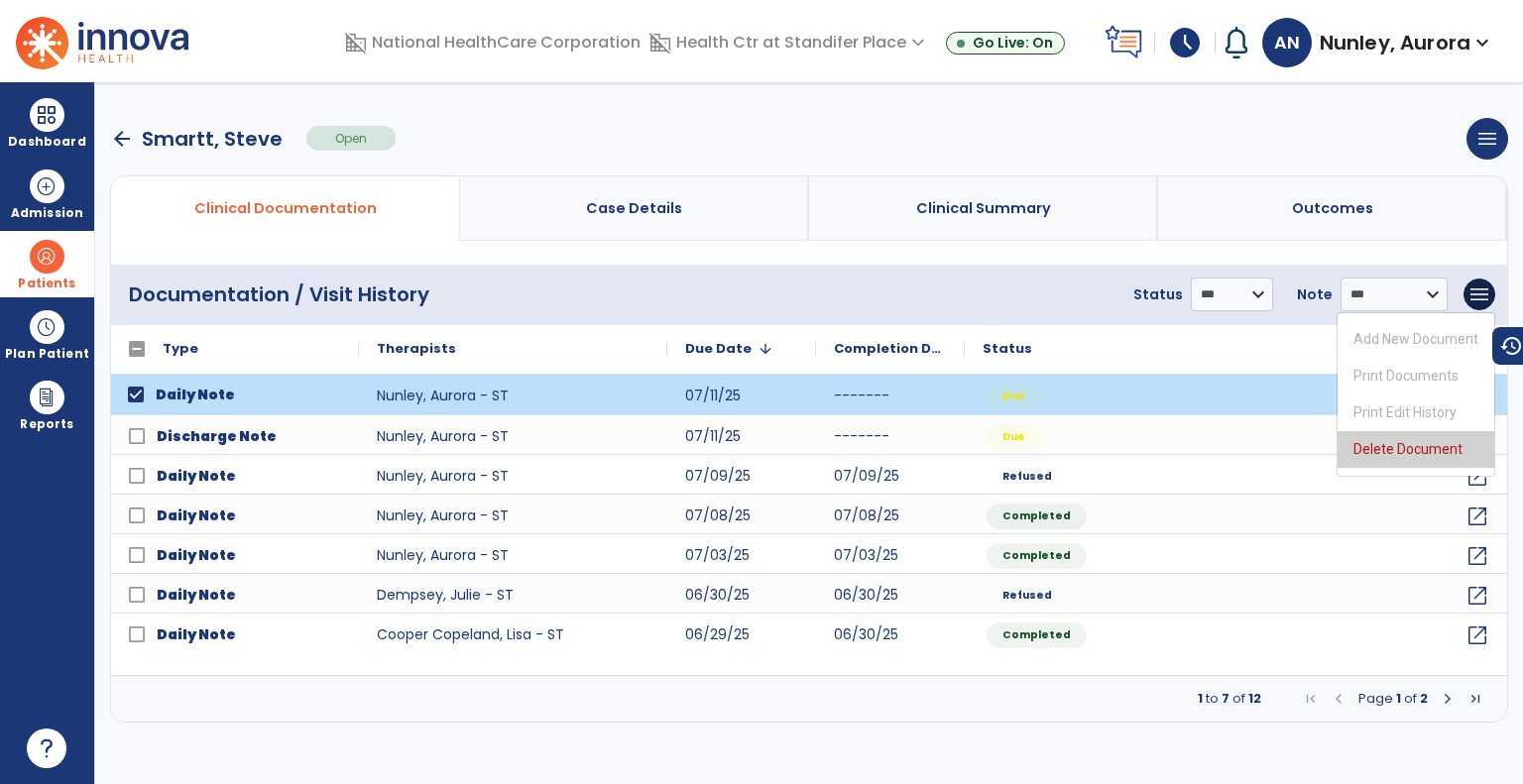 click on "Delete Document" at bounding box center [1416, 449] 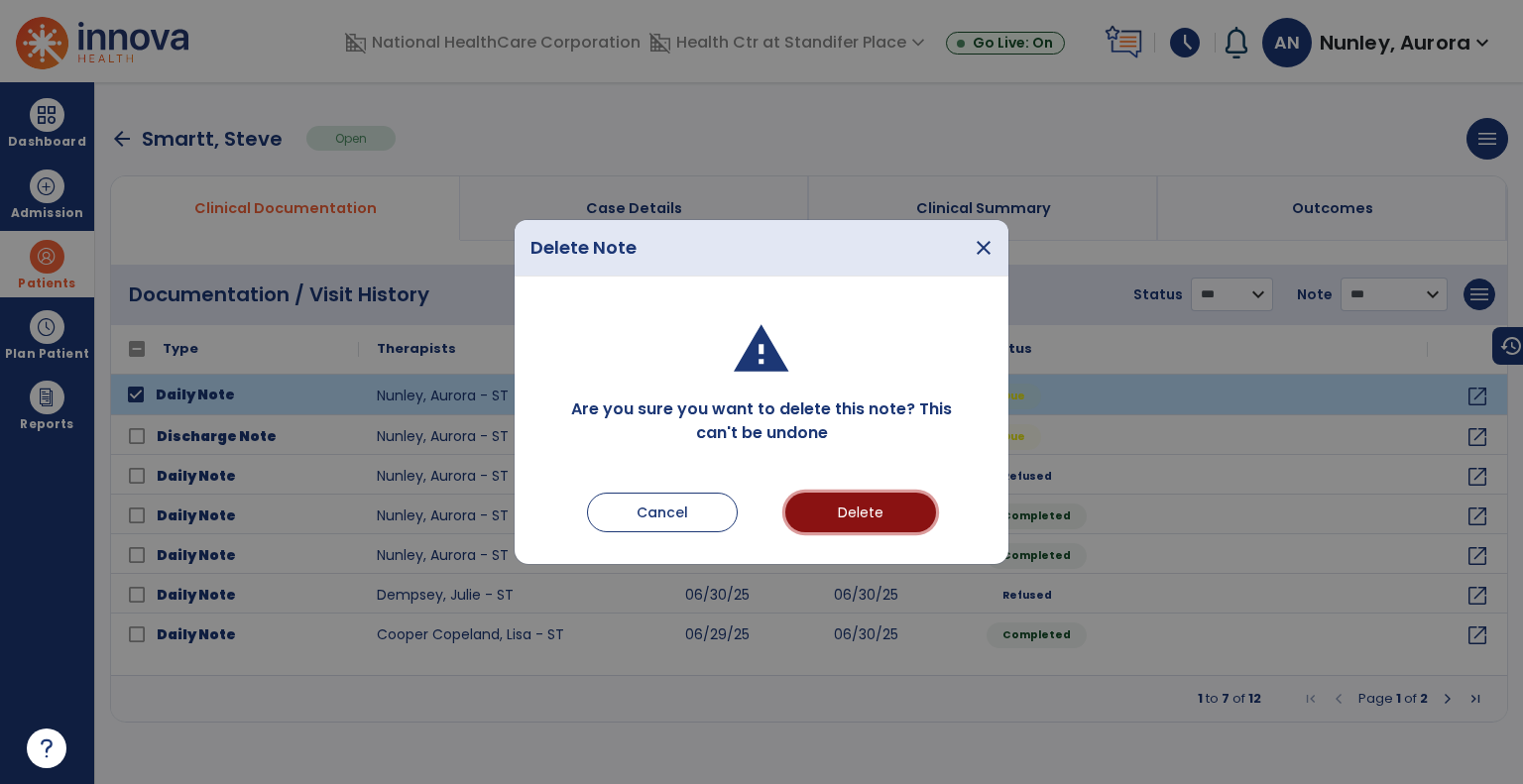click on "Delete" at bounding box center (861, 512) 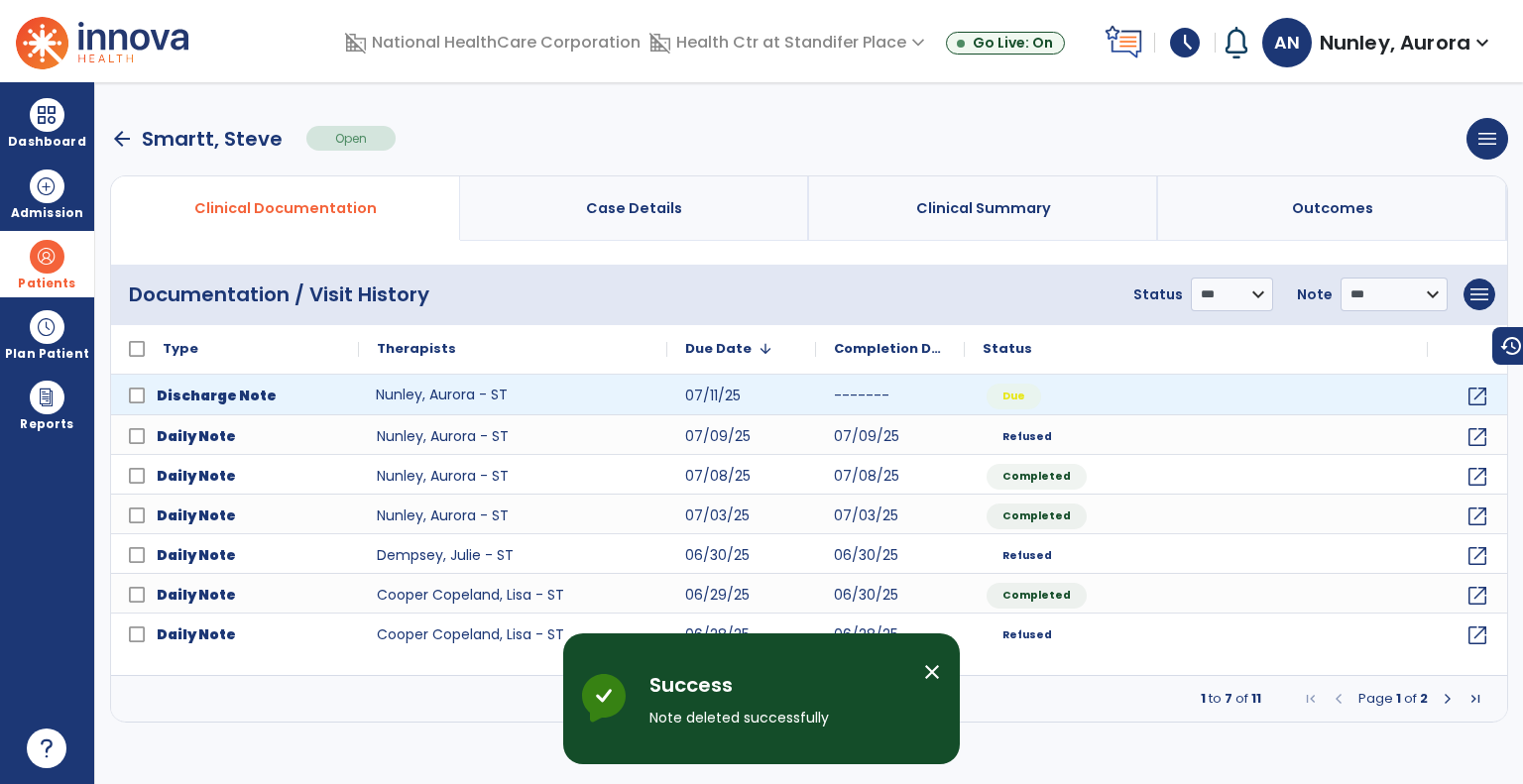 click on "[LAST], [FIRST] - ST" 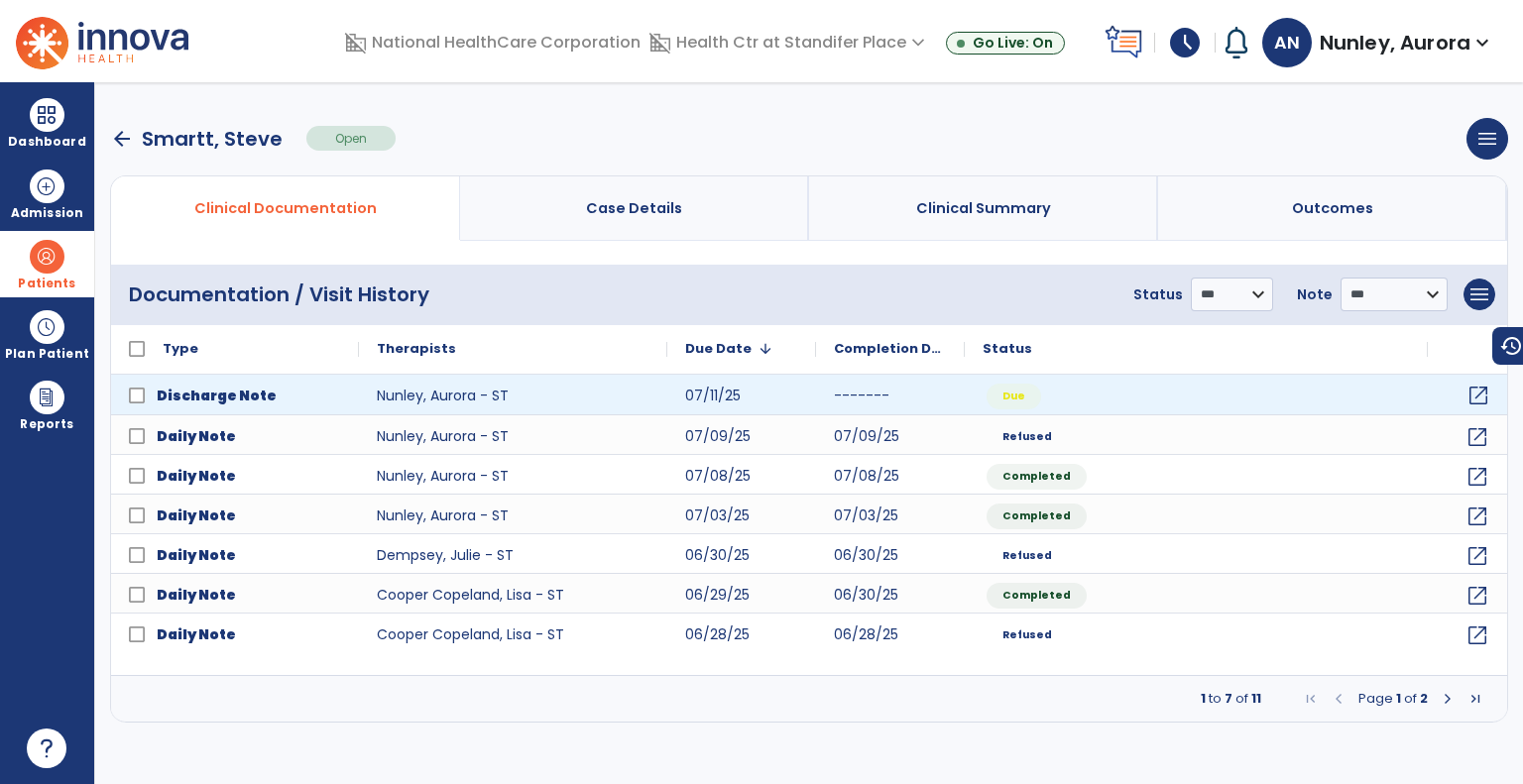 click on "open_in_new" 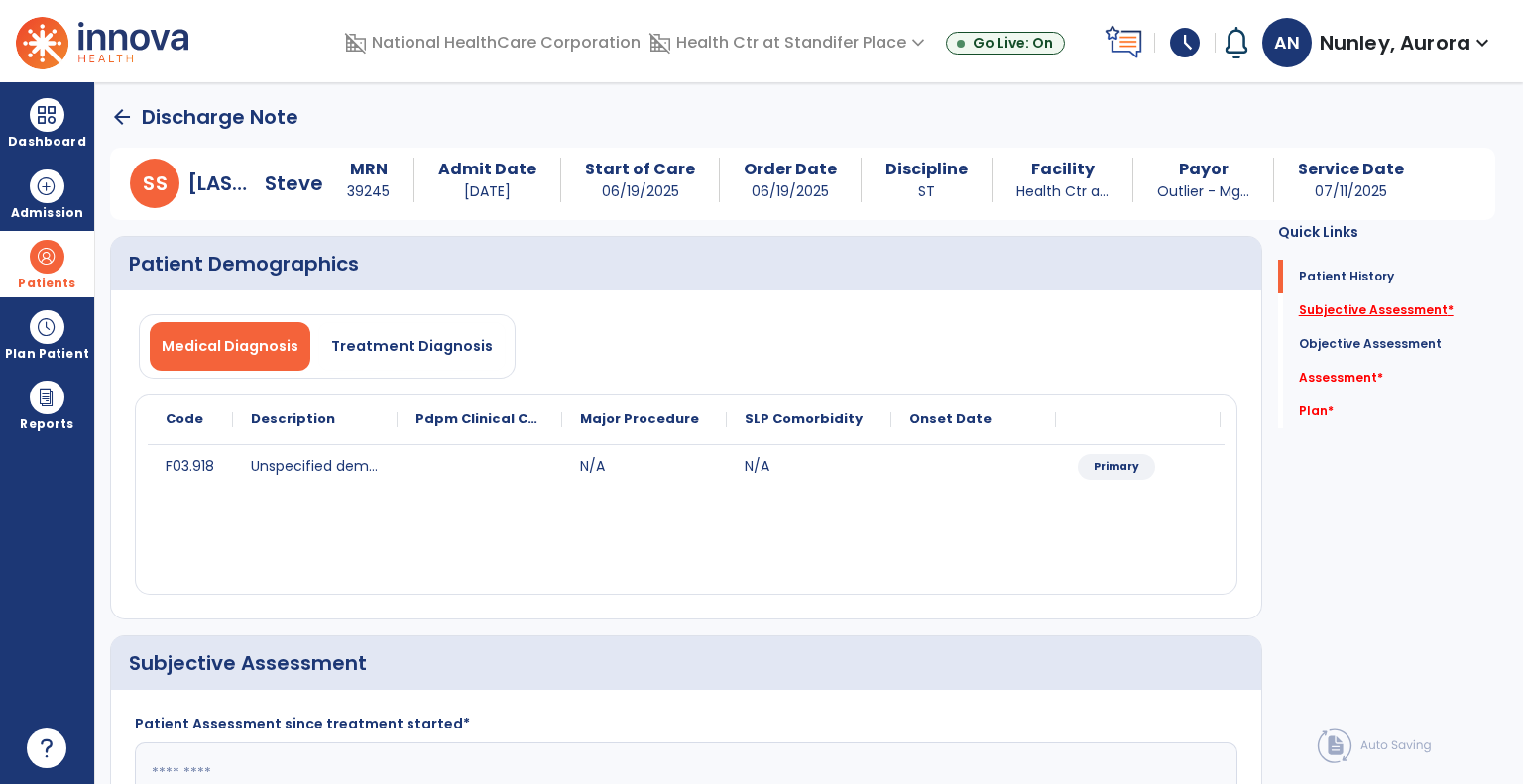 click on "Subjective Assessment   *" 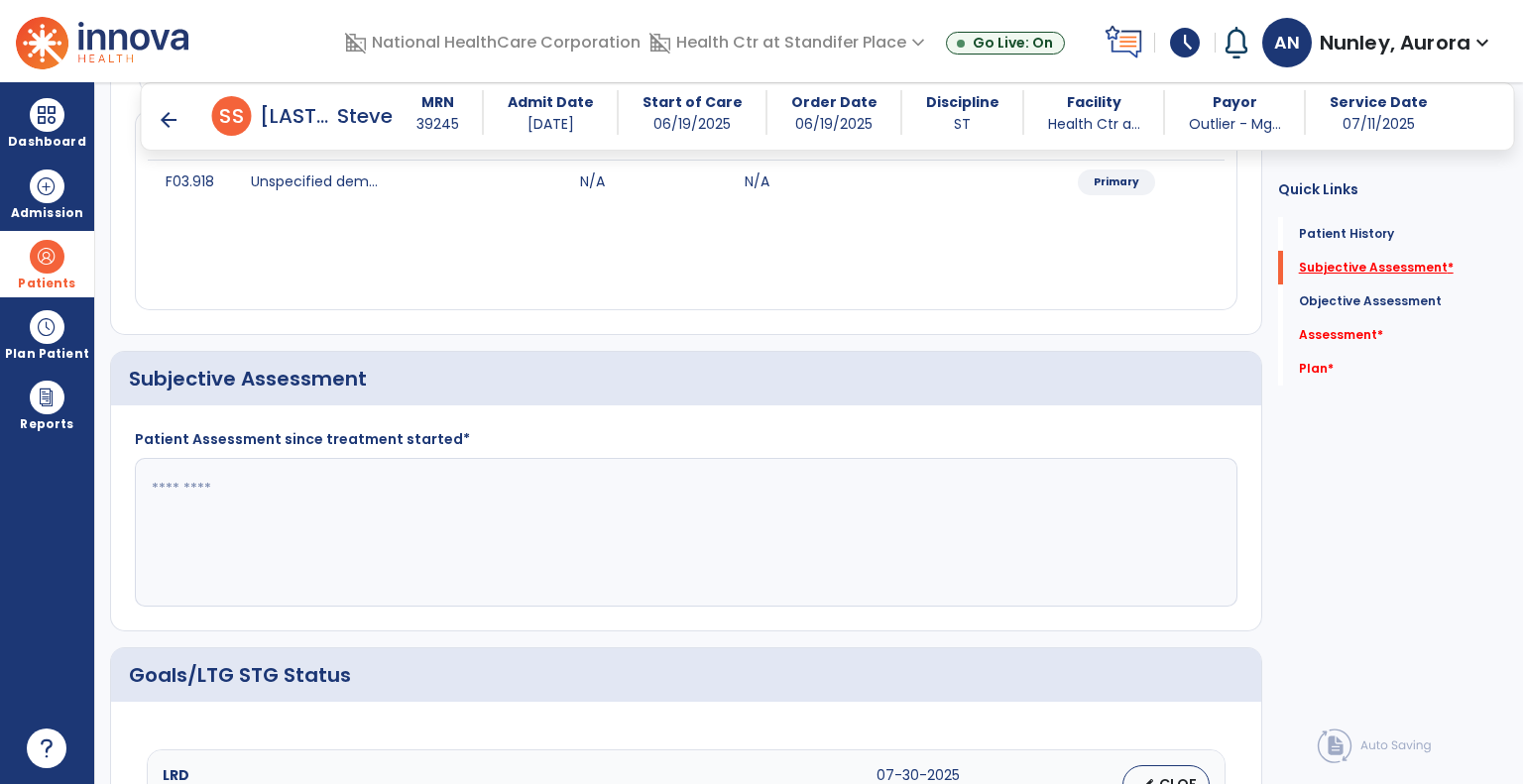scroll, scrollTop: 341, scrollLeft: 0, axis: vertical 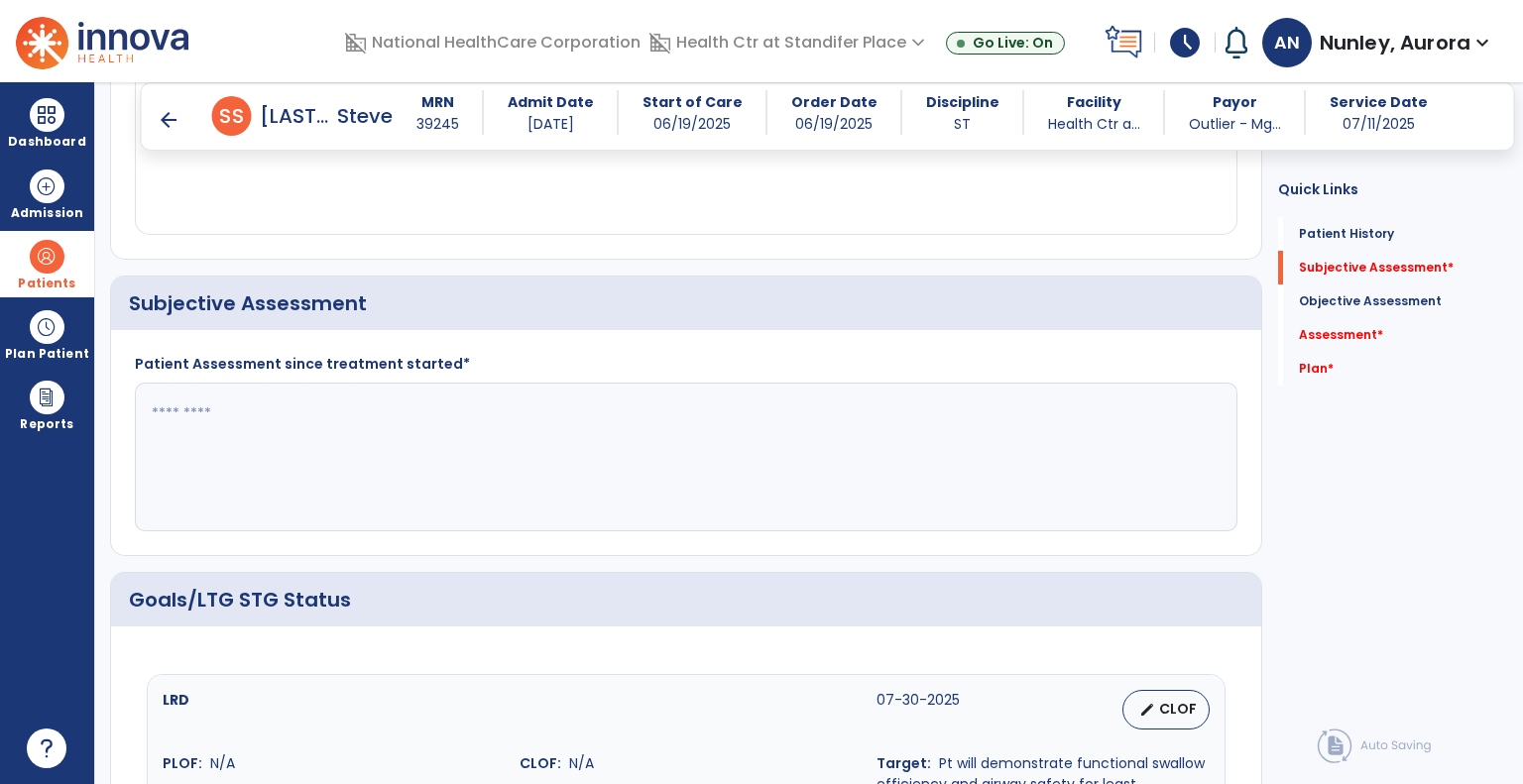click 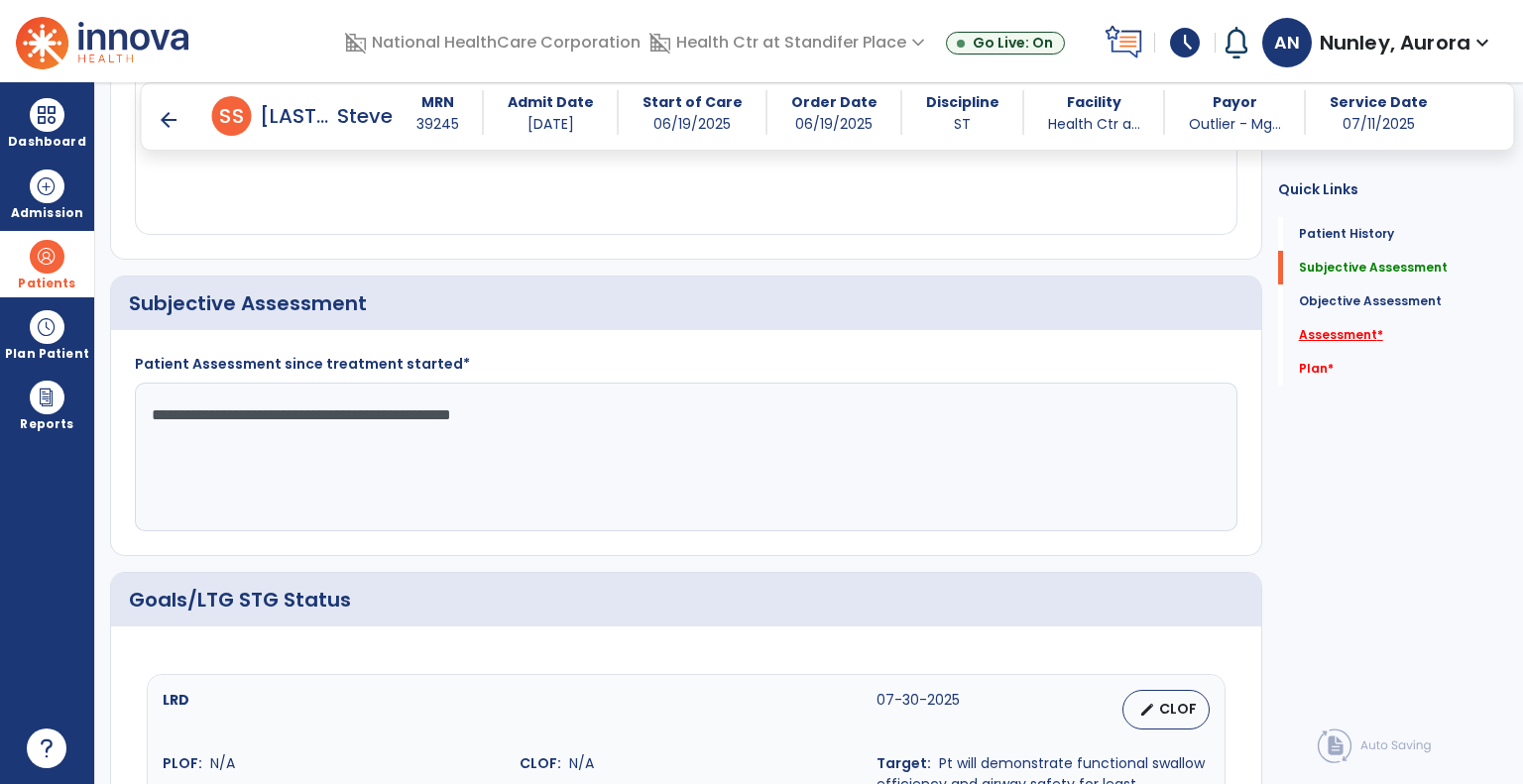 type on "**********" 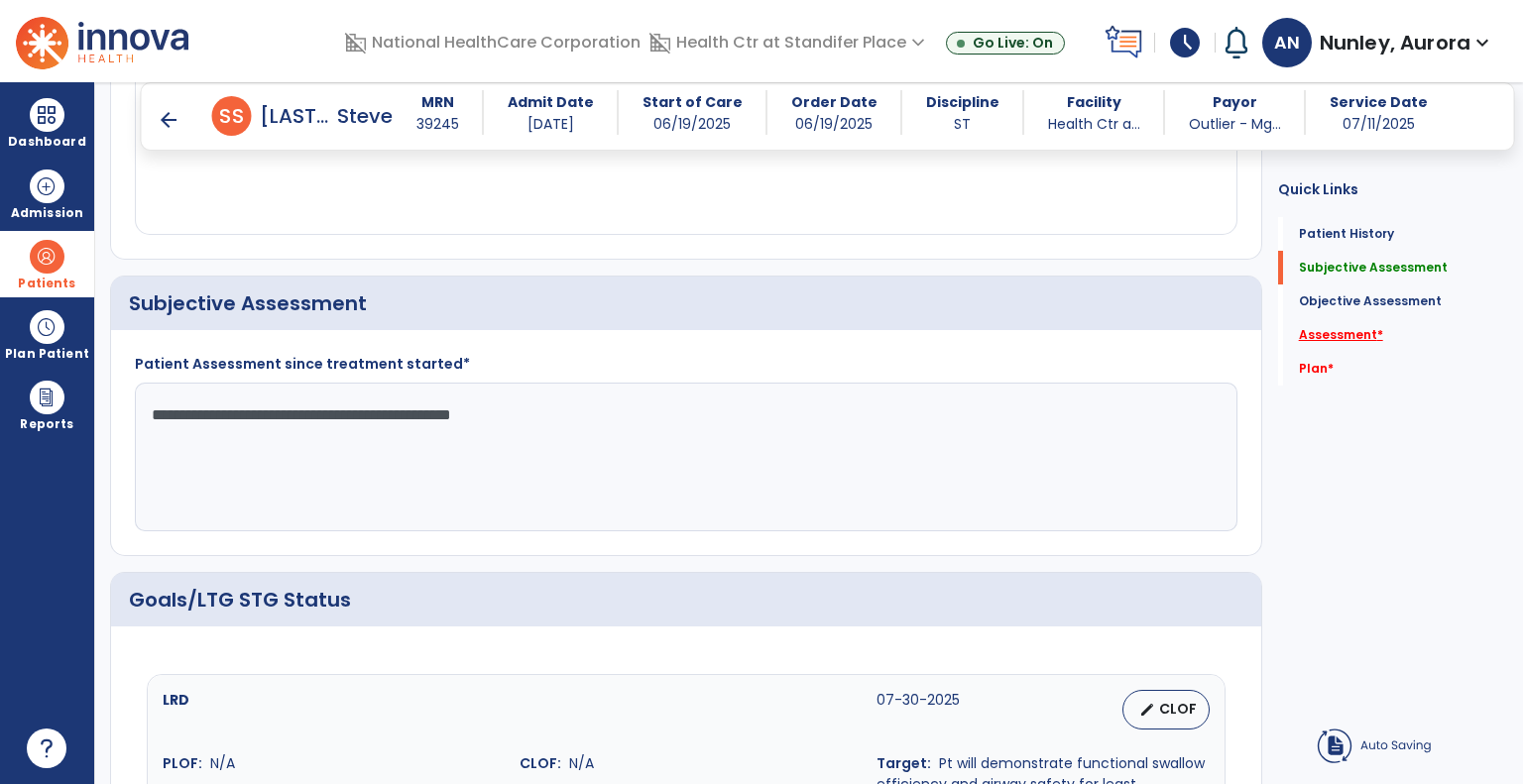 click on "Assessment   *" 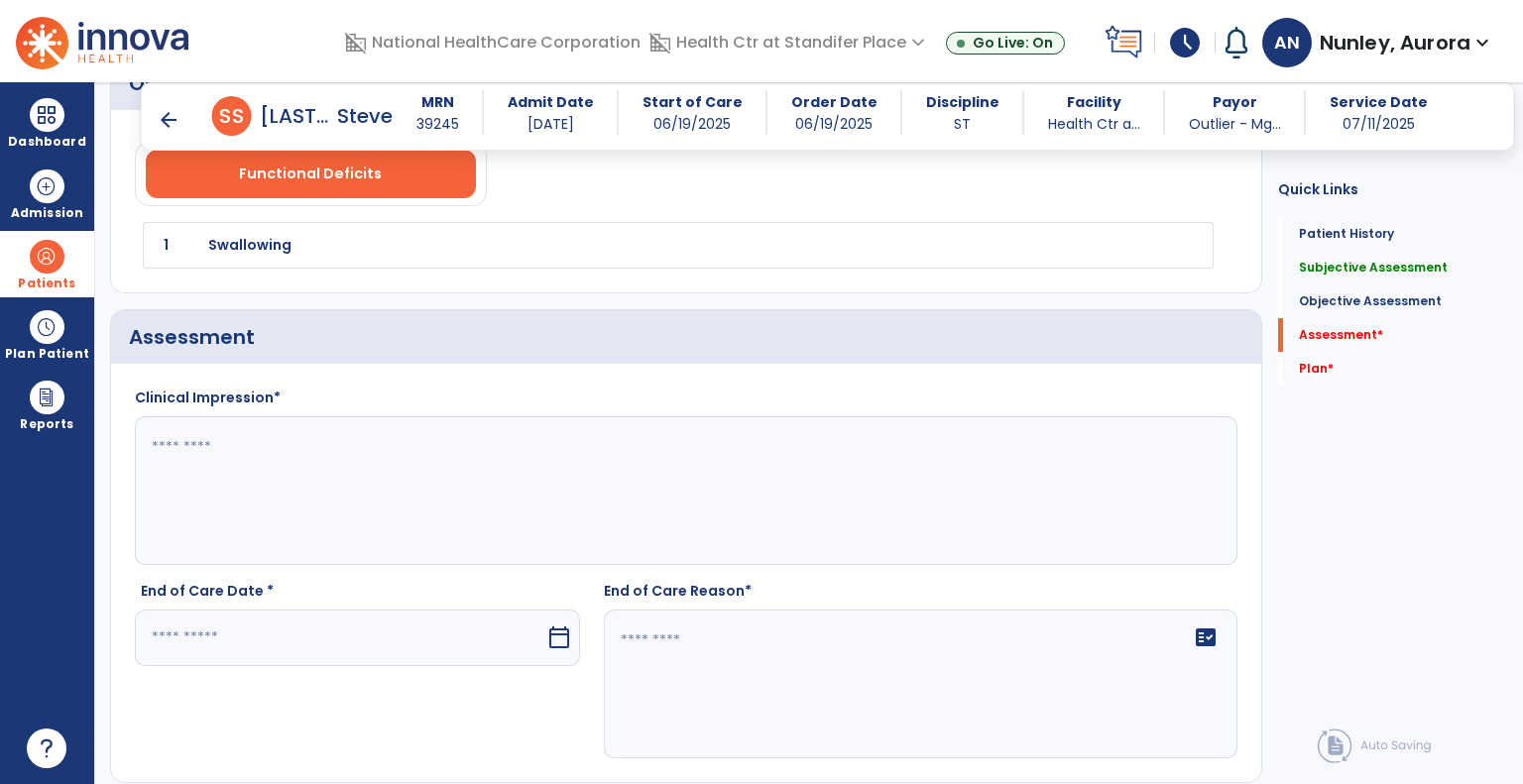 scroll, scrollTop: 1899, scrollLeft: 0, axis: vertical 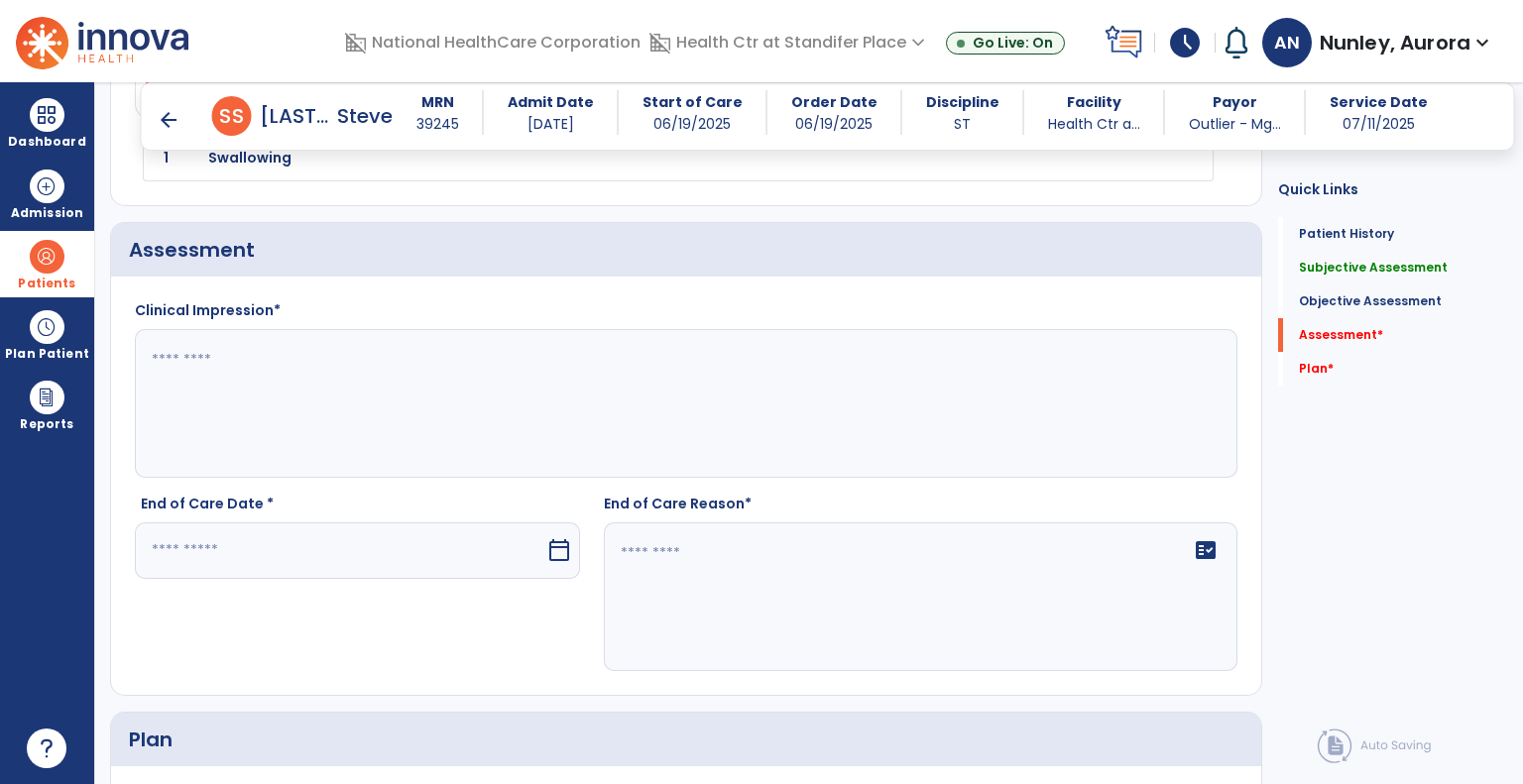 click 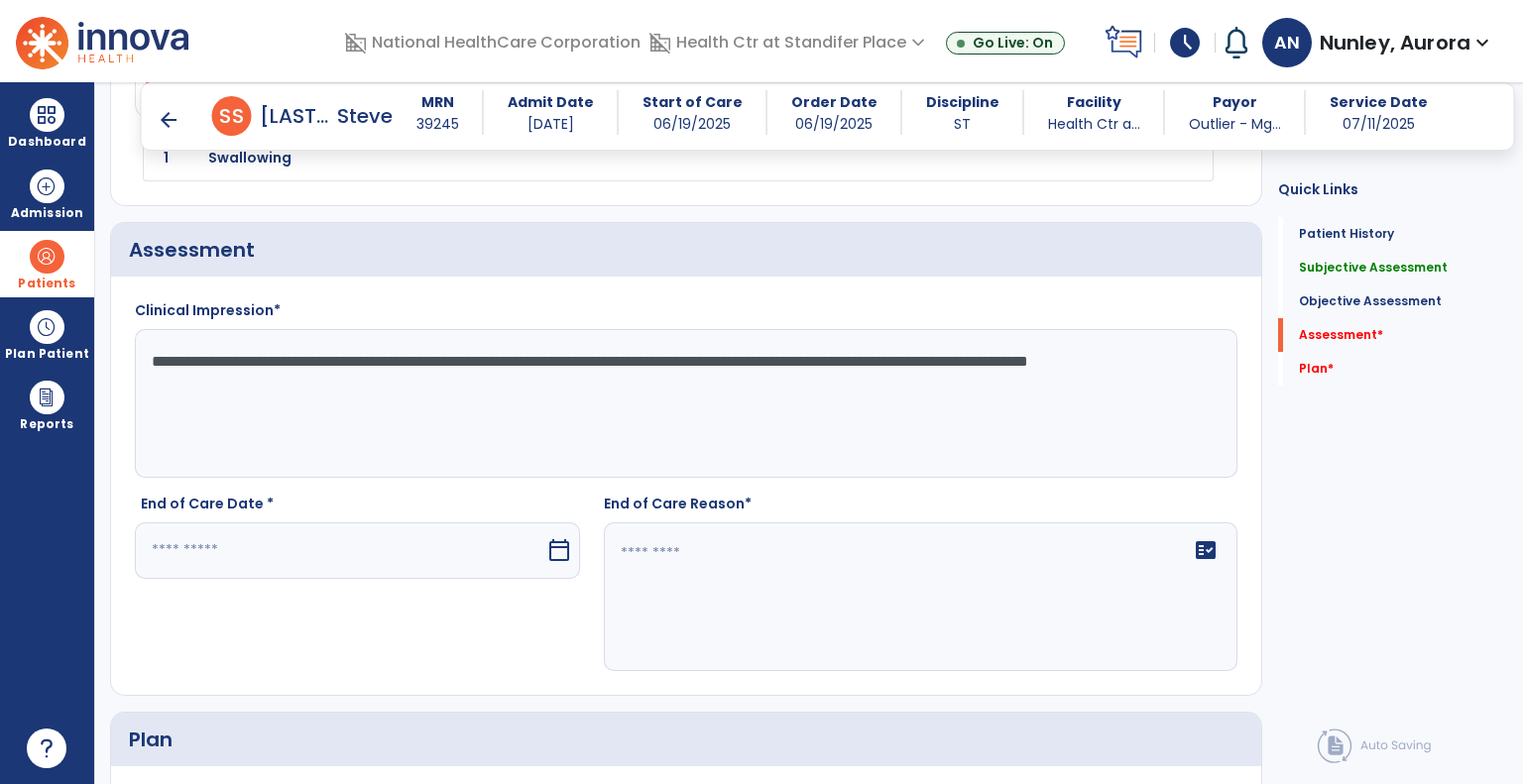click on "**********" 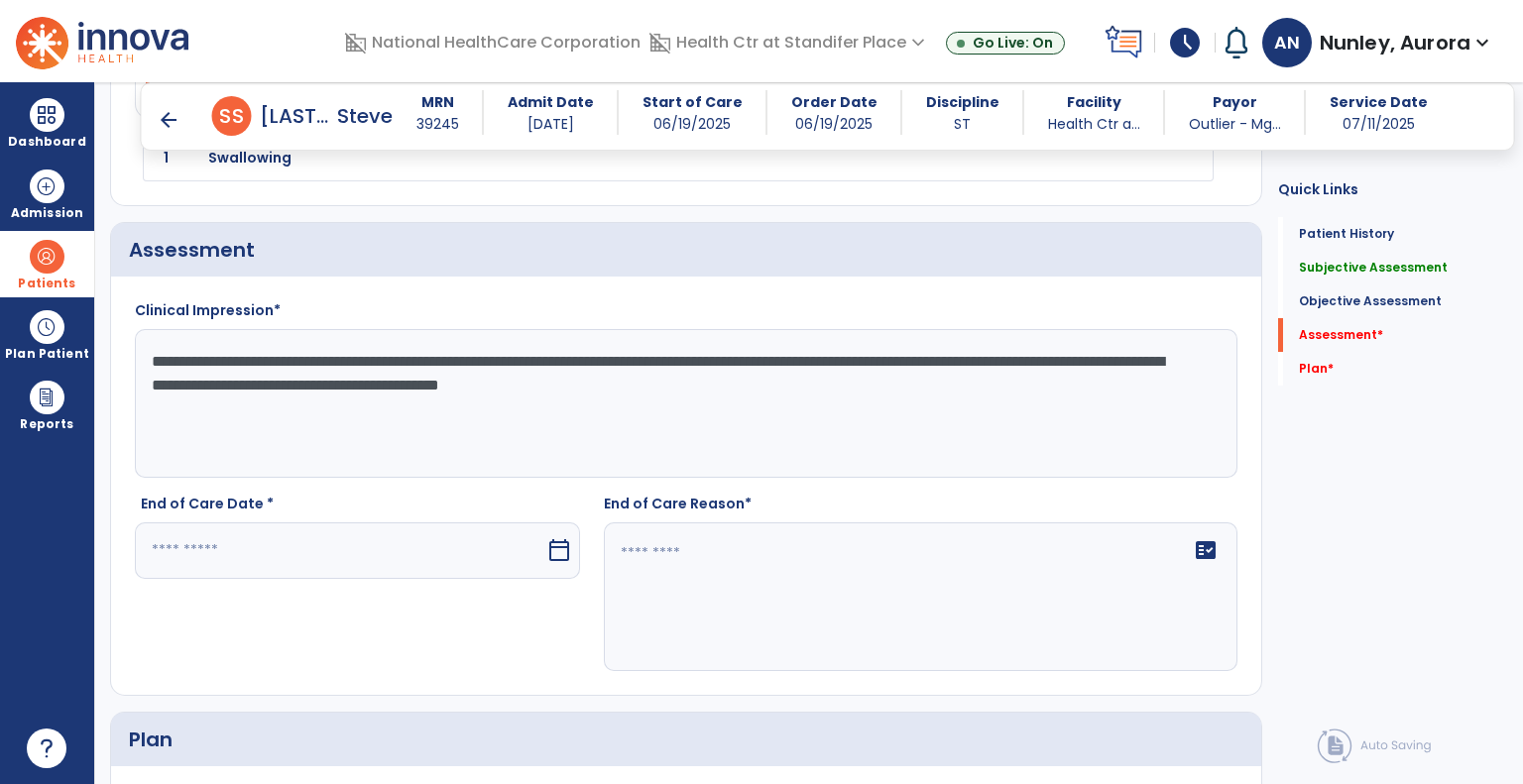 type on "**********" 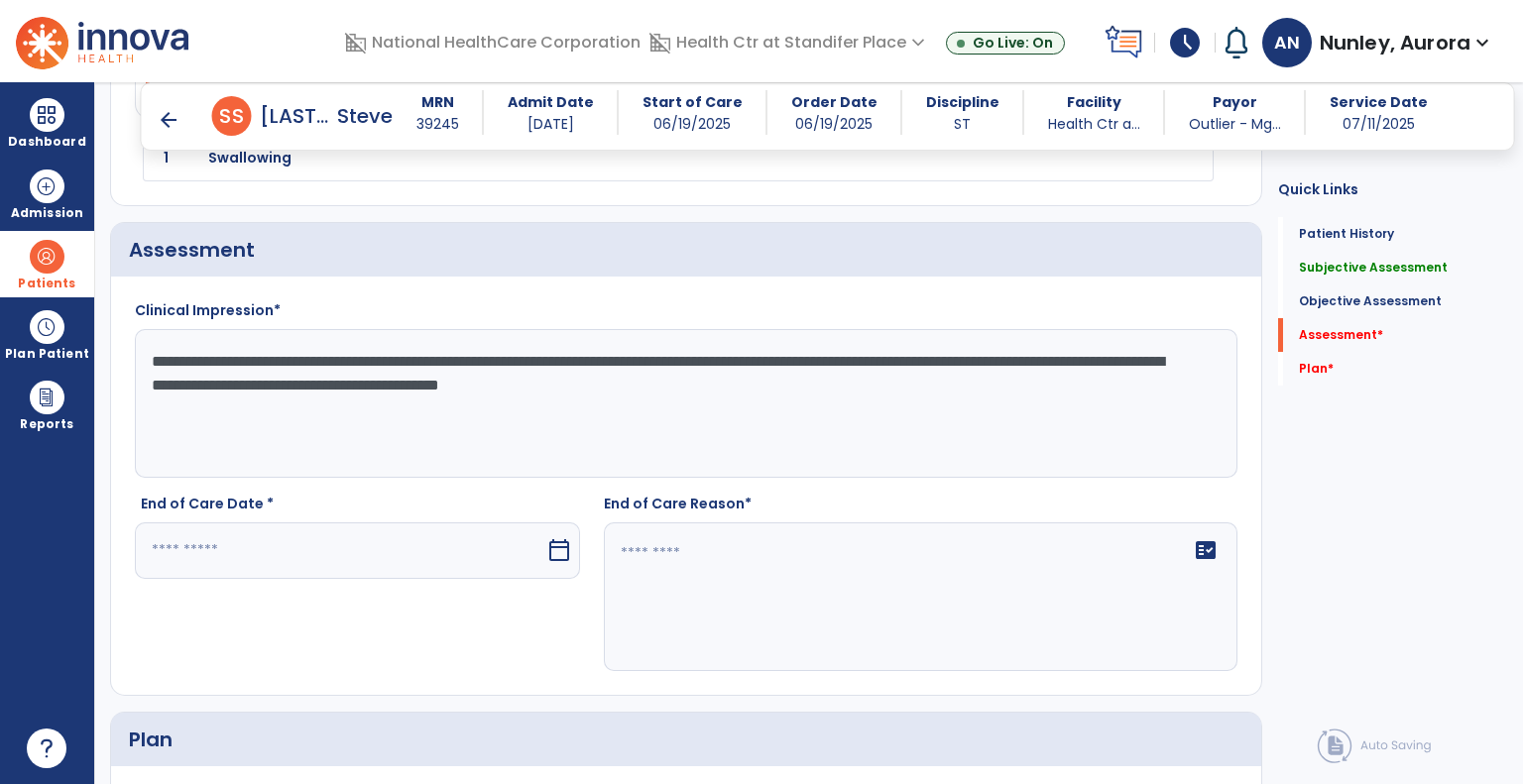 click at bounding box center (340, 550) 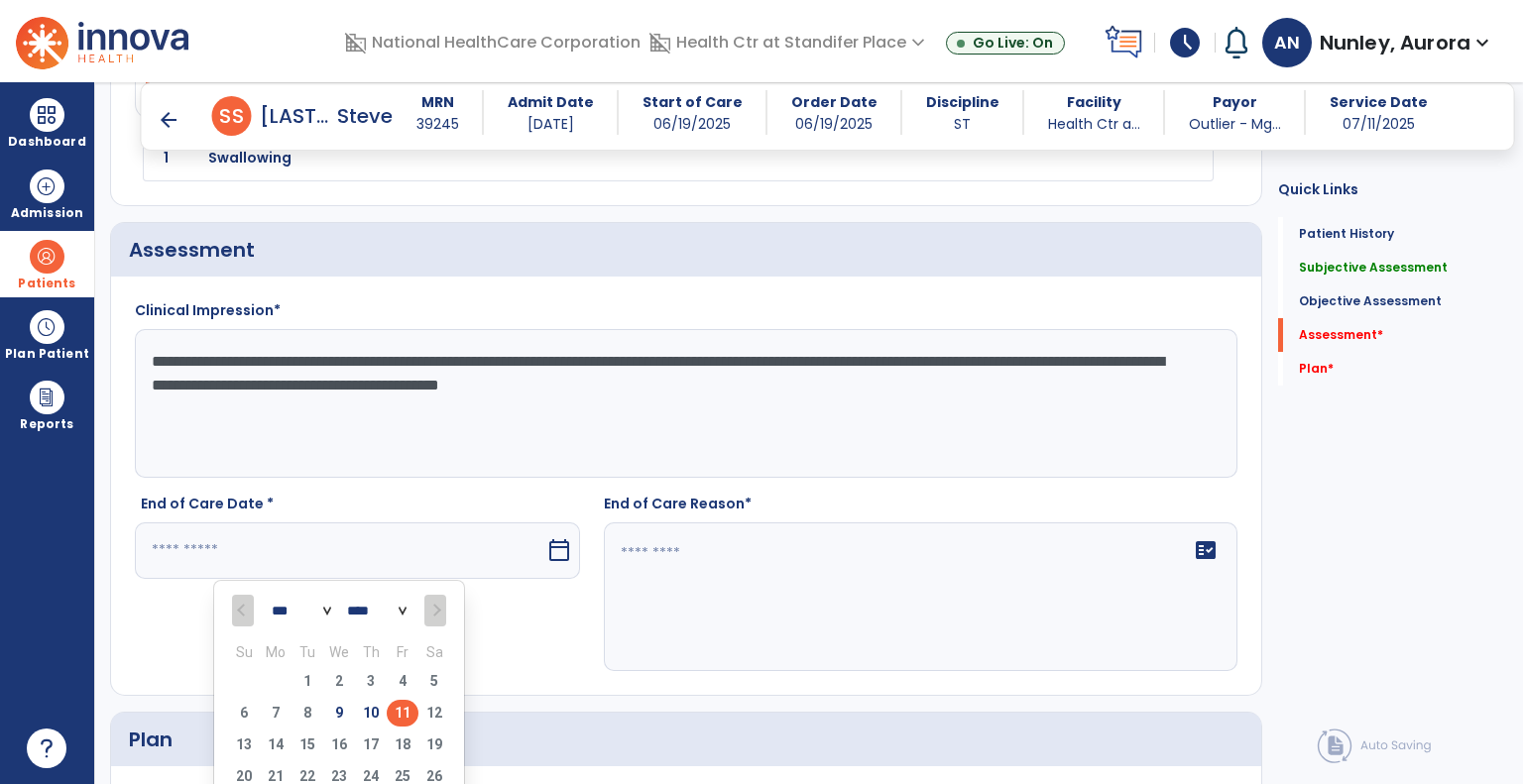 click on "11" at bounding box center (403, 713) 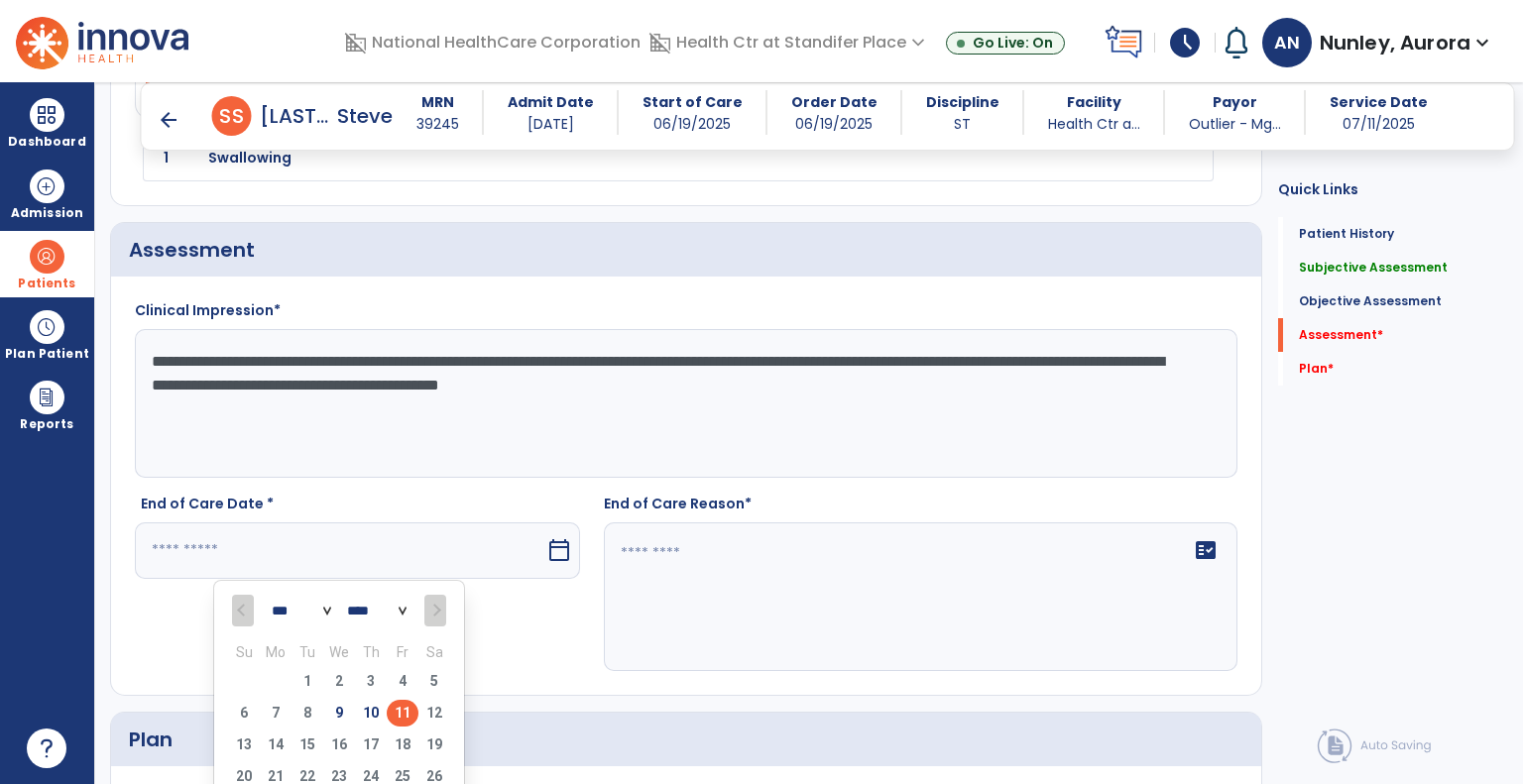 type on "*********" 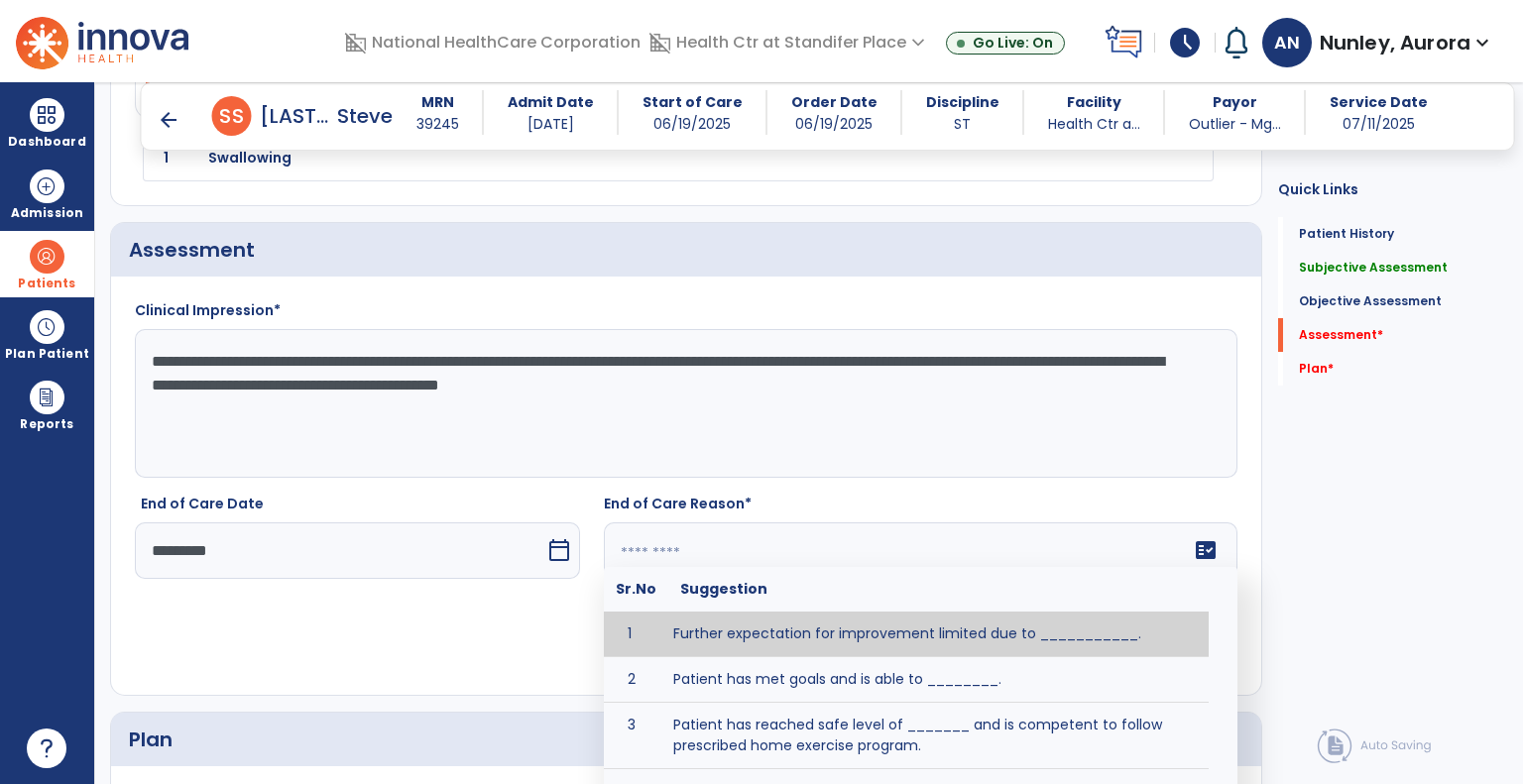 click on "fact_check  Sr.No Suggestion 1 Further expectation for improvement limited due to ___________. 2 Patient has met goals and is able to ________. 3 Patient has reached safe level of _______ and is competent to follow prescribed home exercise program. 4 Patient responded to therapy ____________. 5 Unexpected facility discharge - patient continues to warrant further therapy and will be re-screened upon readmission. 6 Unstable medical condition makes continued services inappropriate at this time." 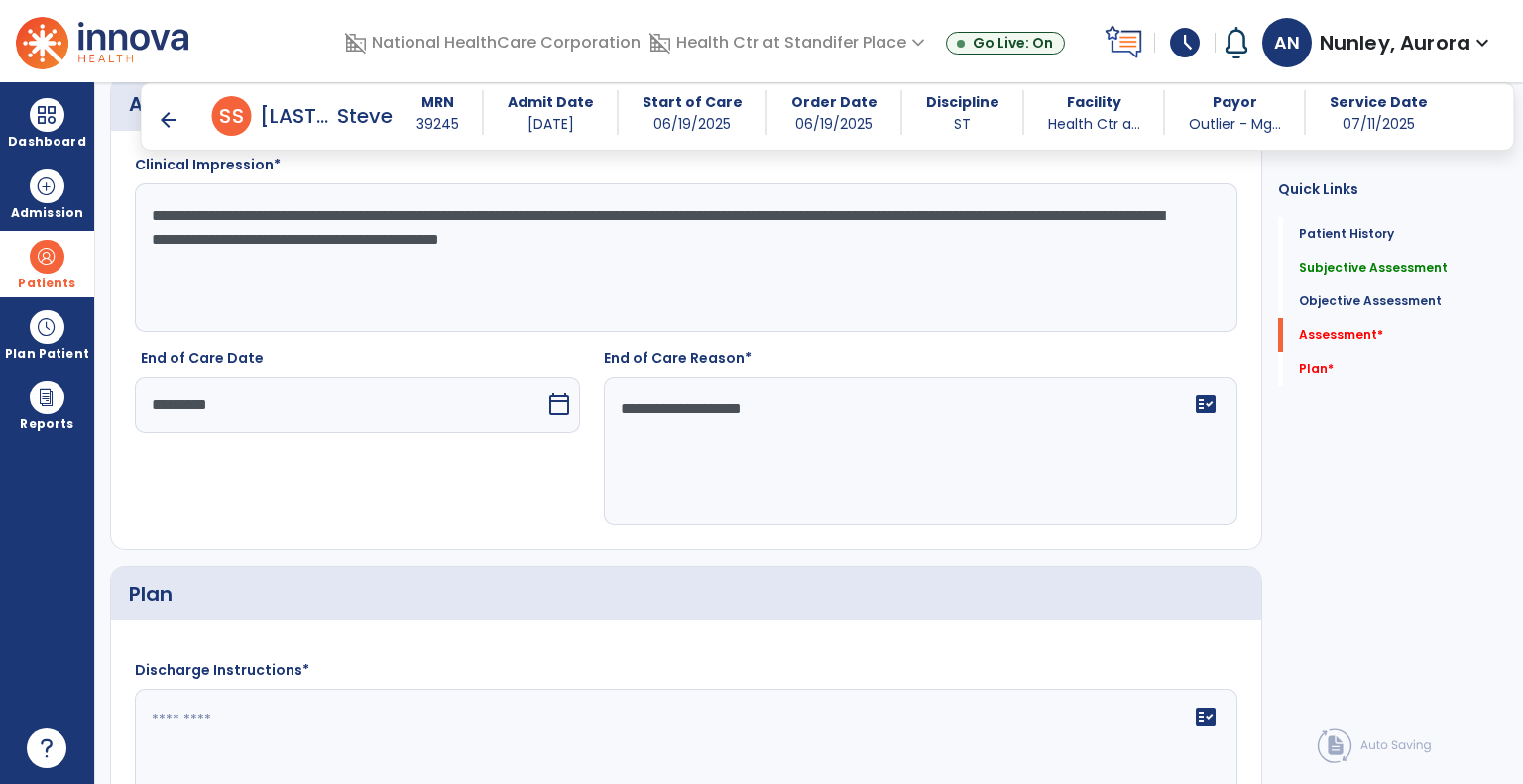 scroll, scrollTop: 2196, scrollLeft: 0, axis: vertical 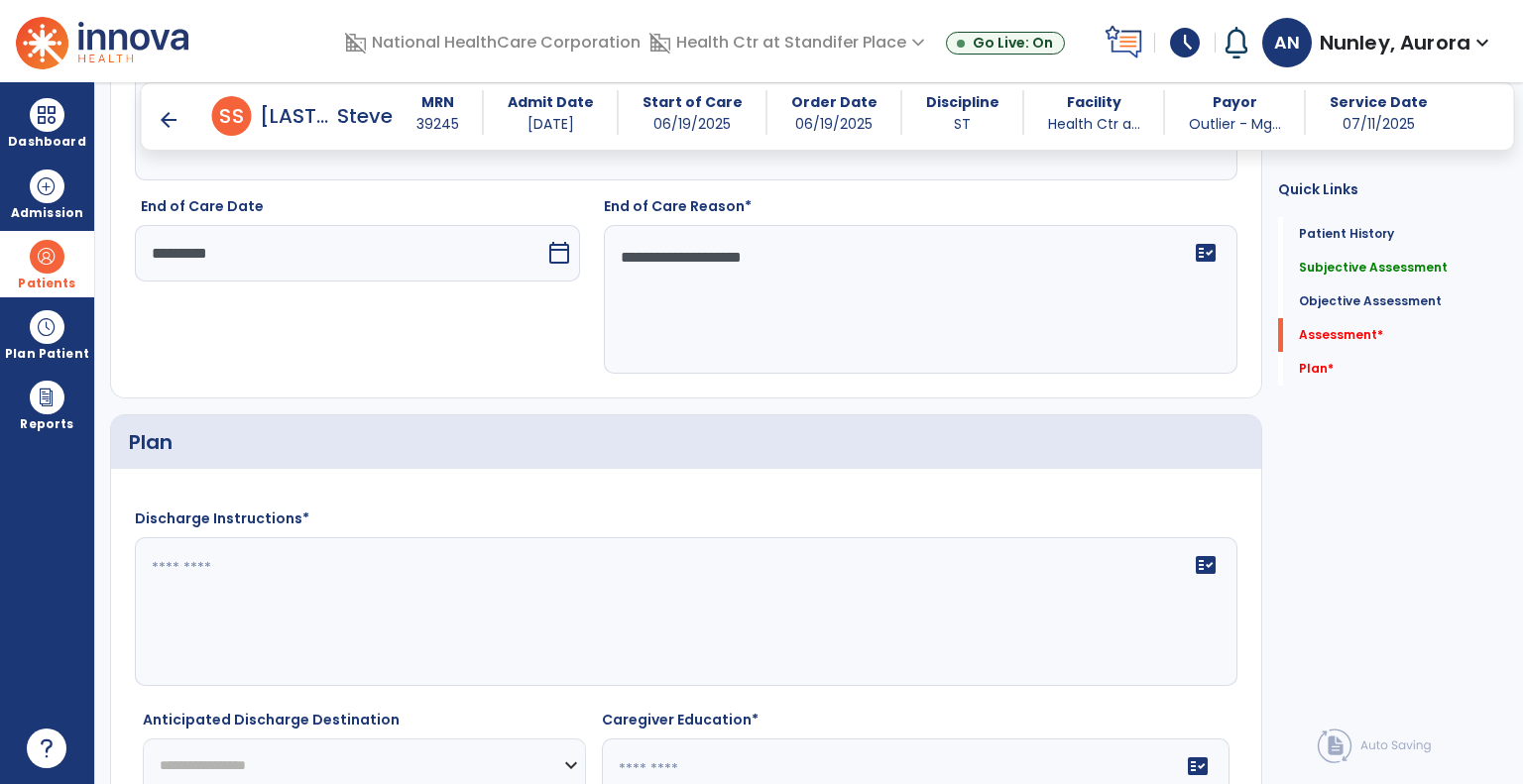 type on "**********" 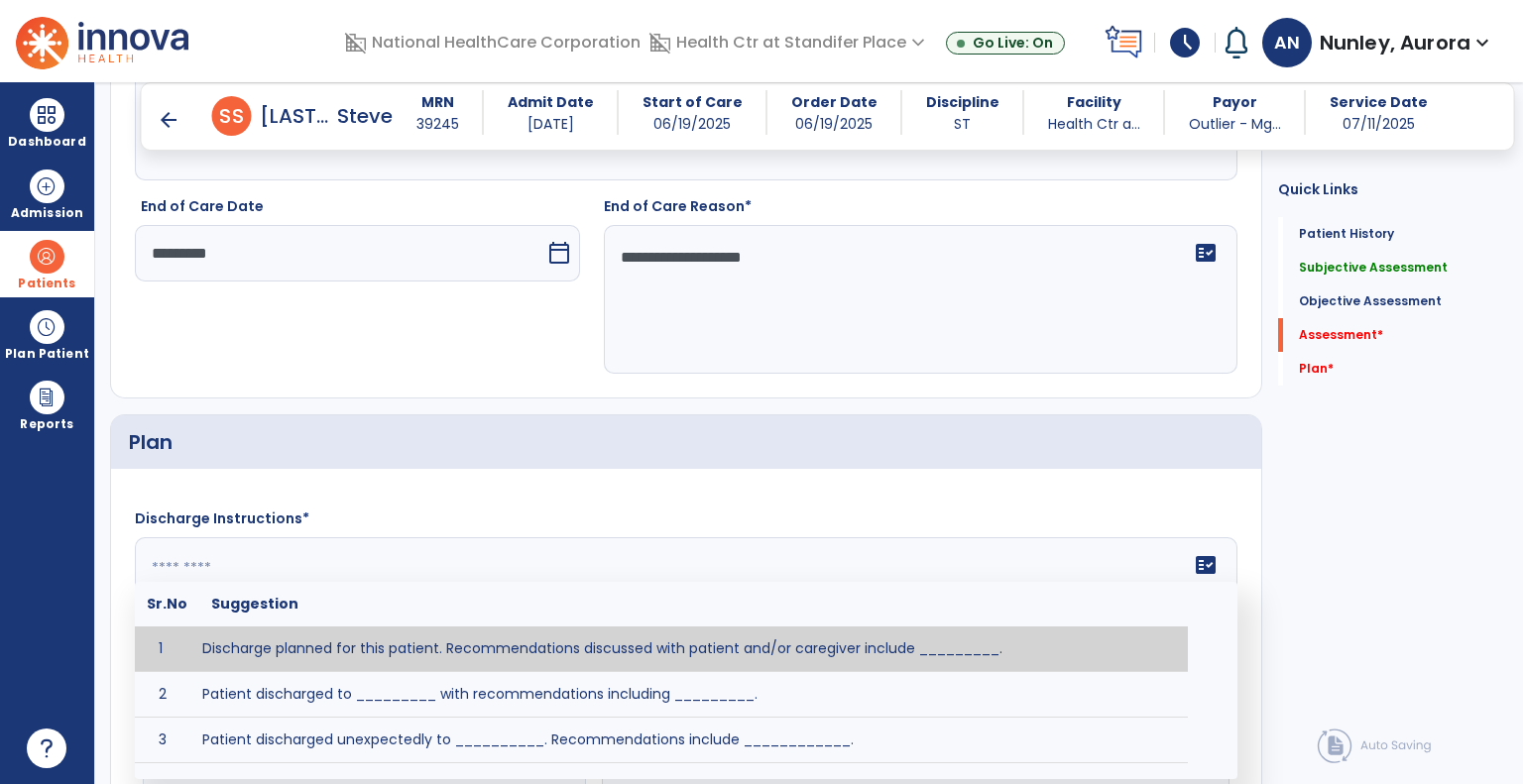 click 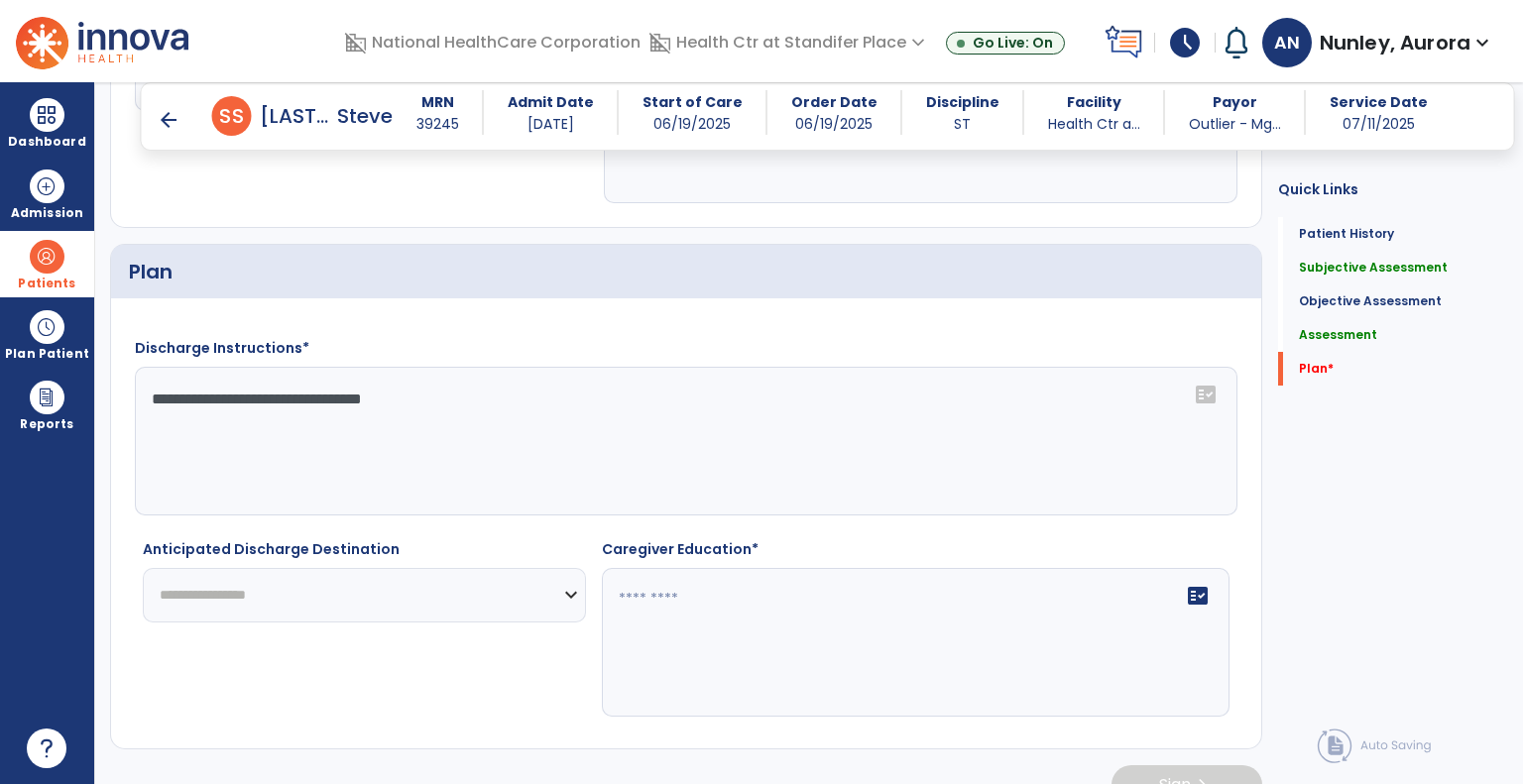 scroll, scrollTop: 2376, scrollLeft: 0, axis: vertical 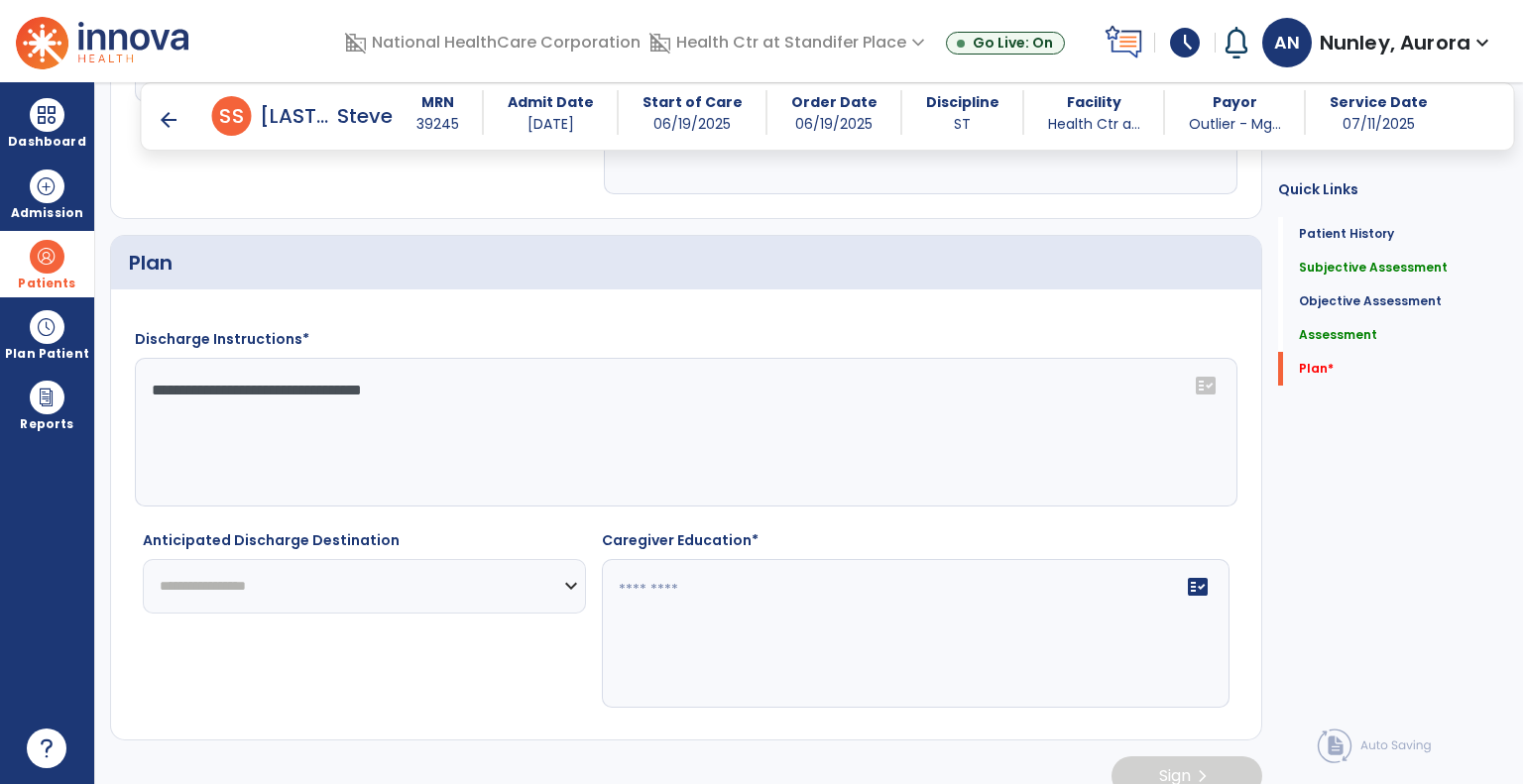 type on "**********" 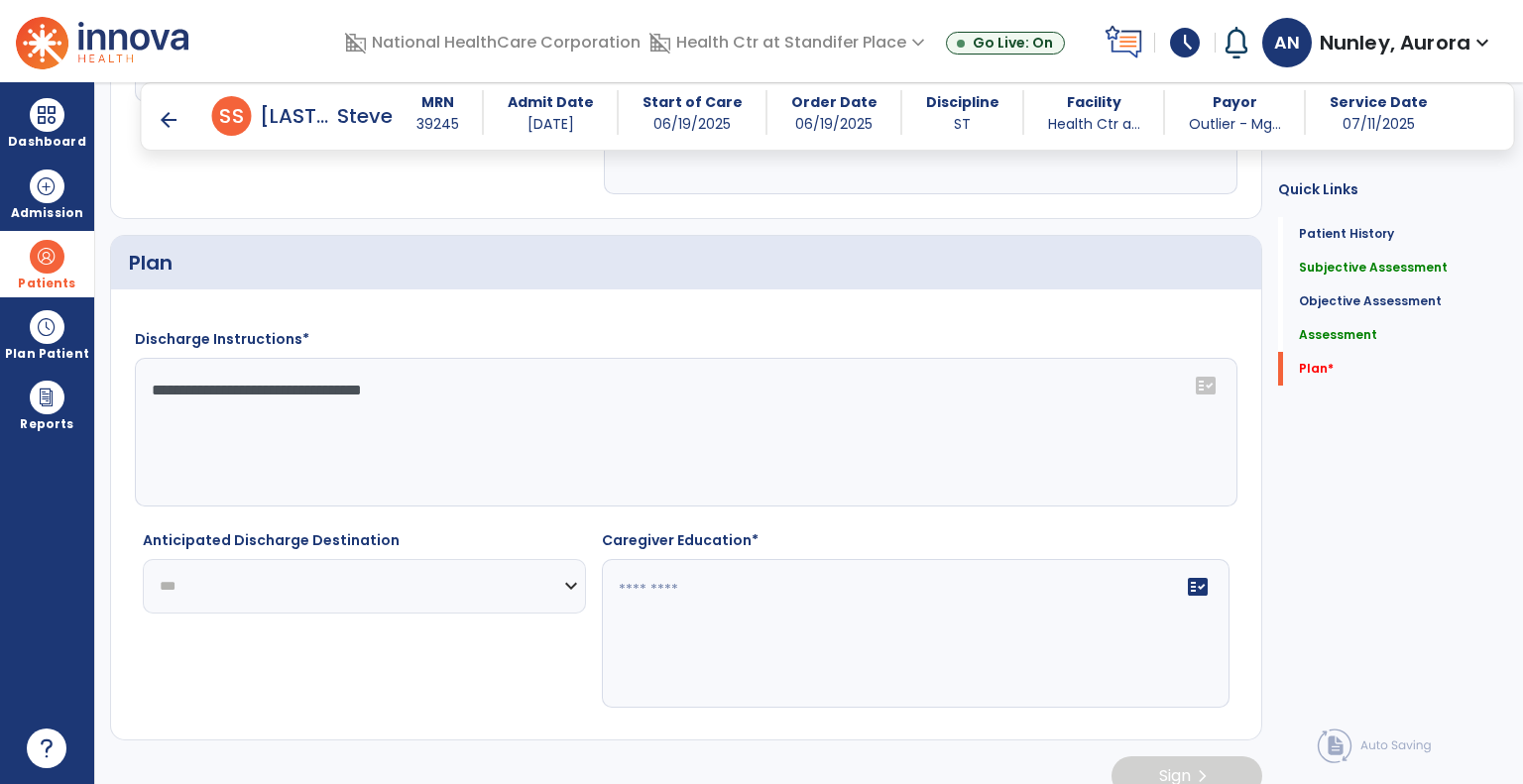 click on "**********" 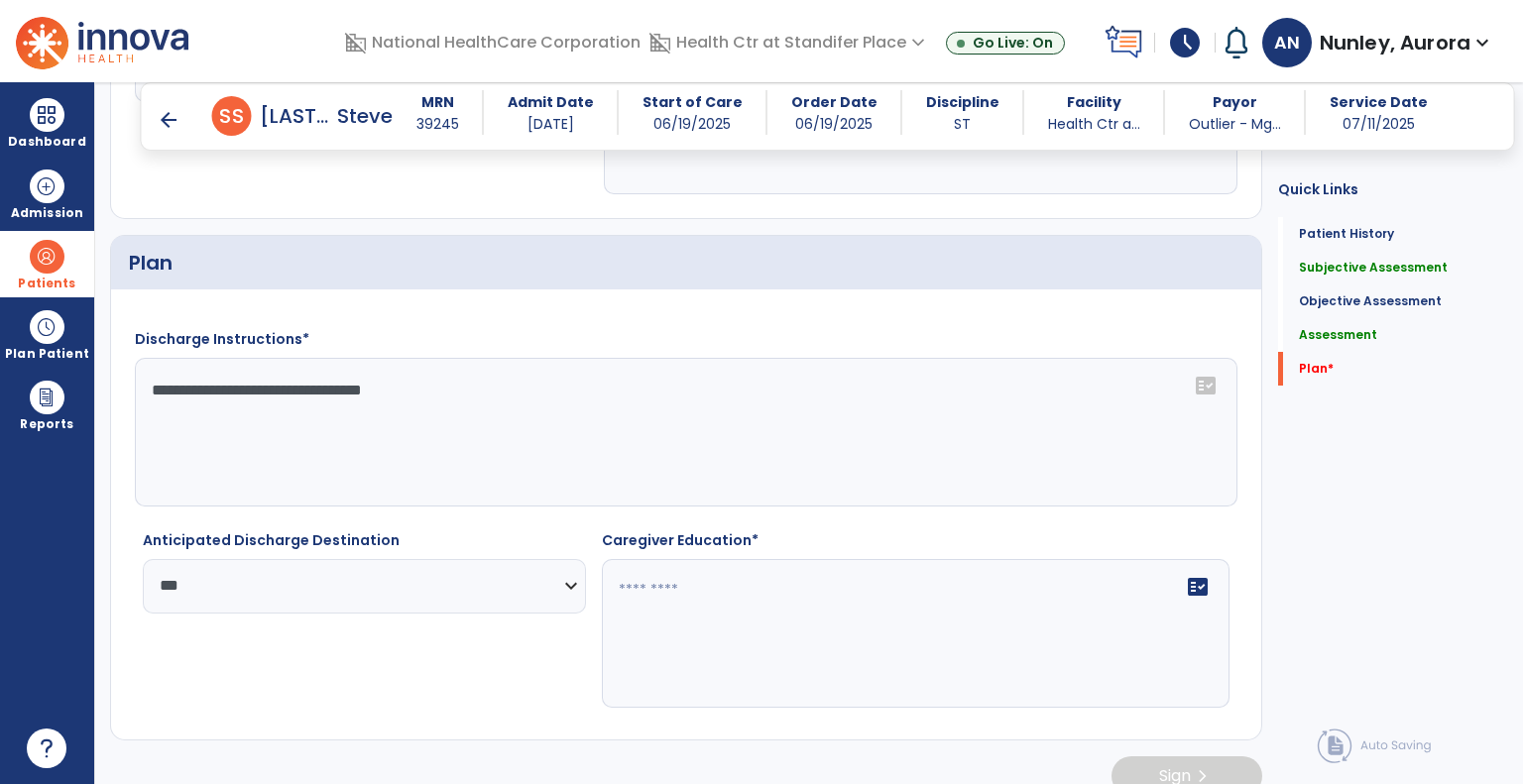 click on "fact_check" 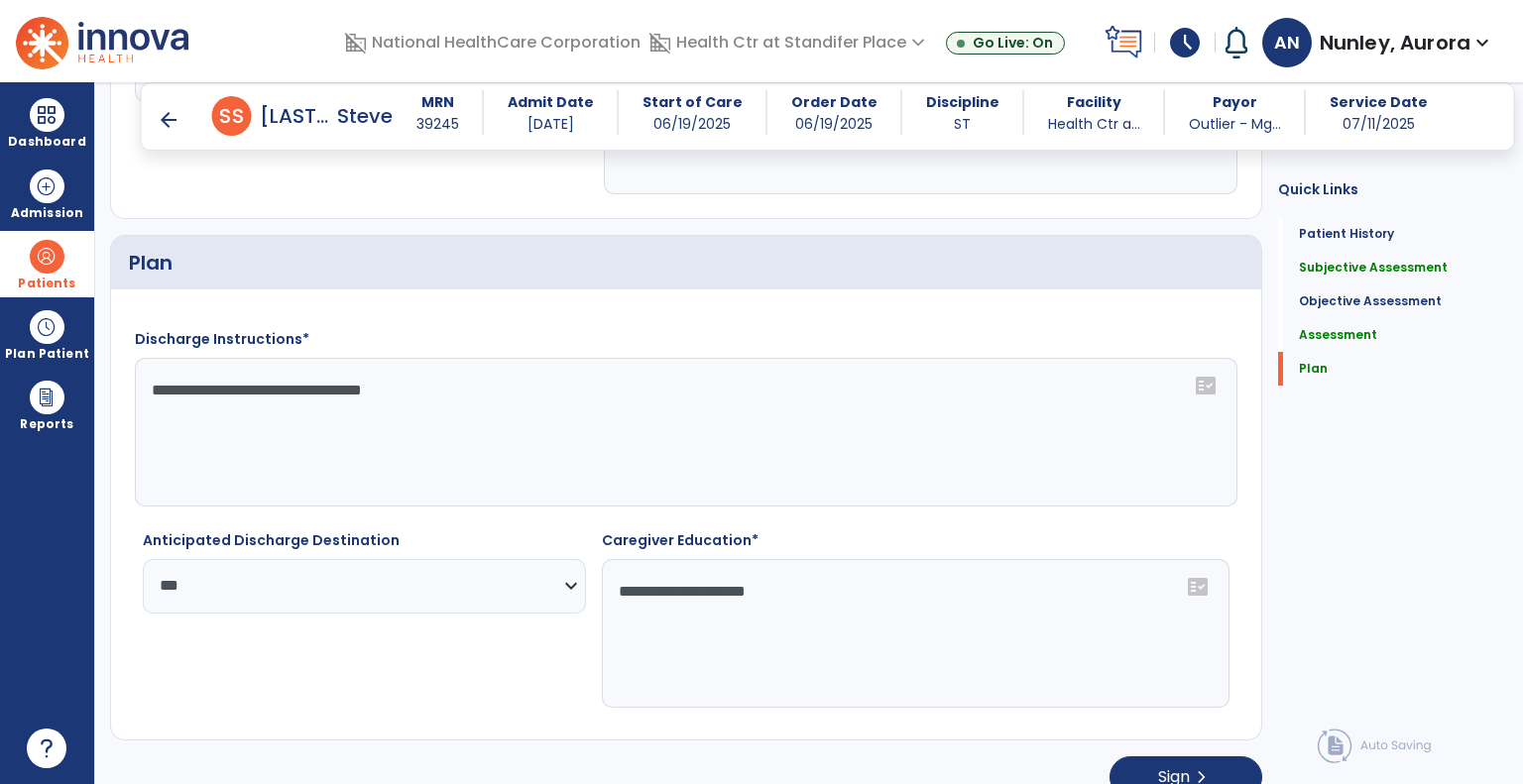 paste on "**********" 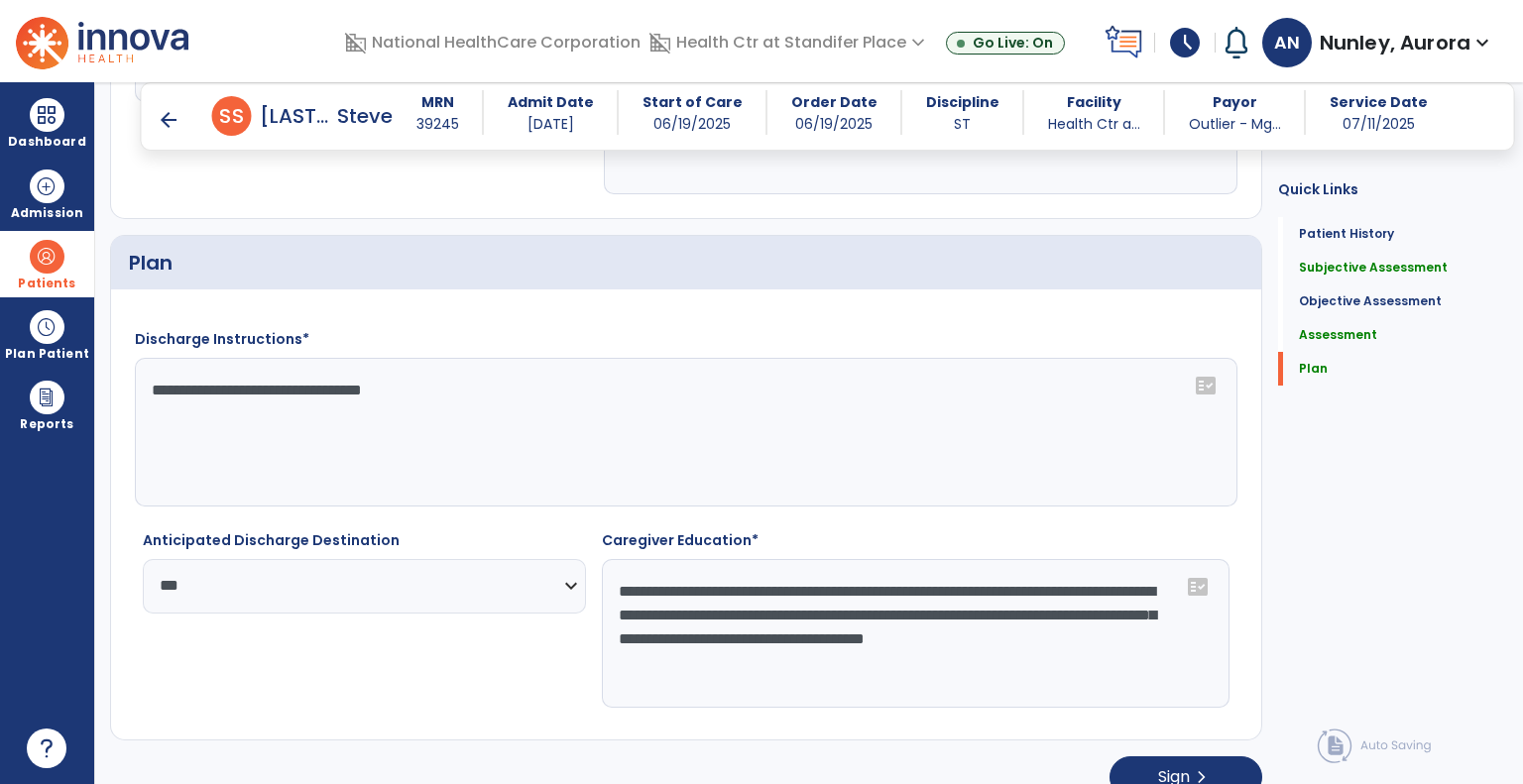 click on "**********" 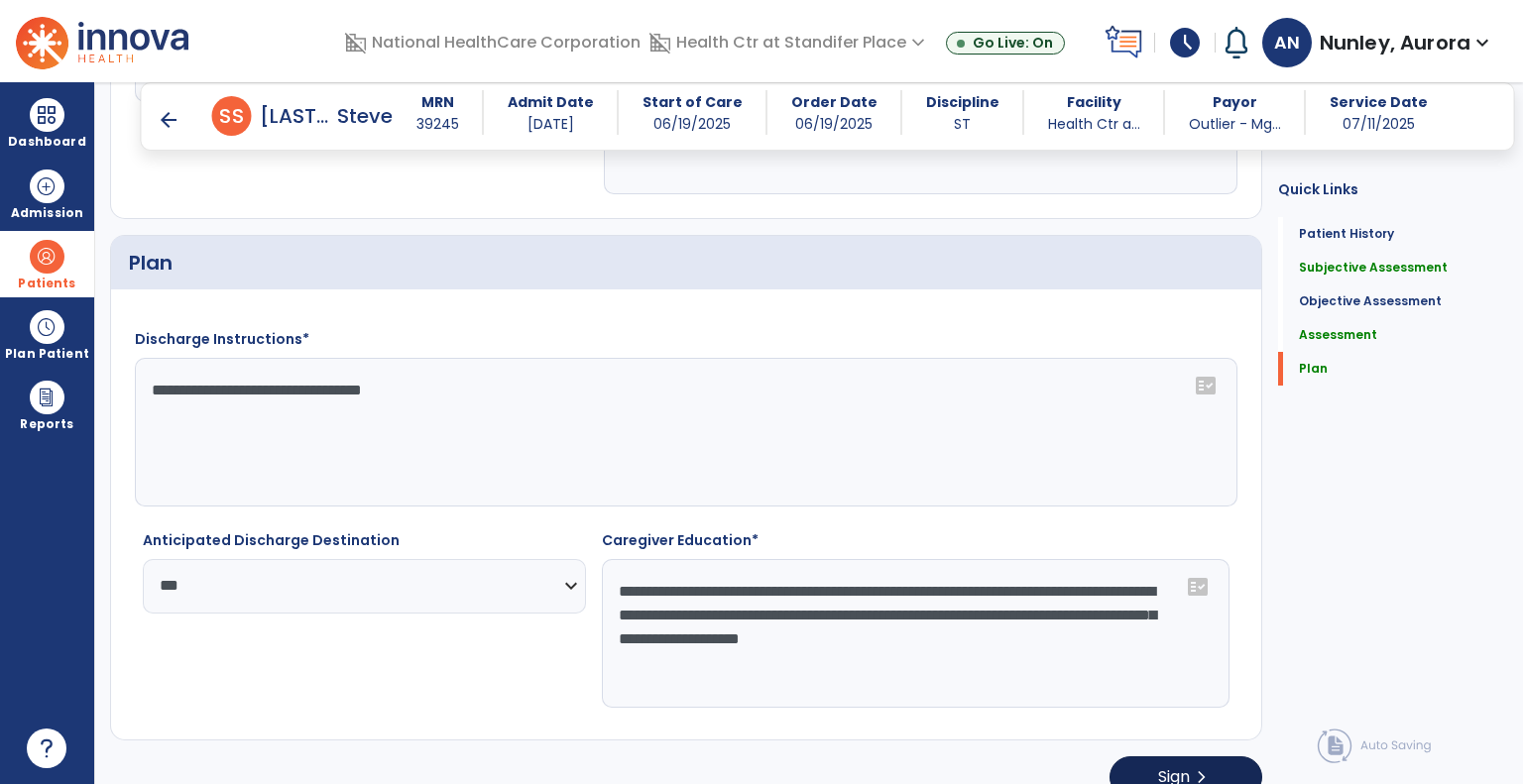 type on "**********" 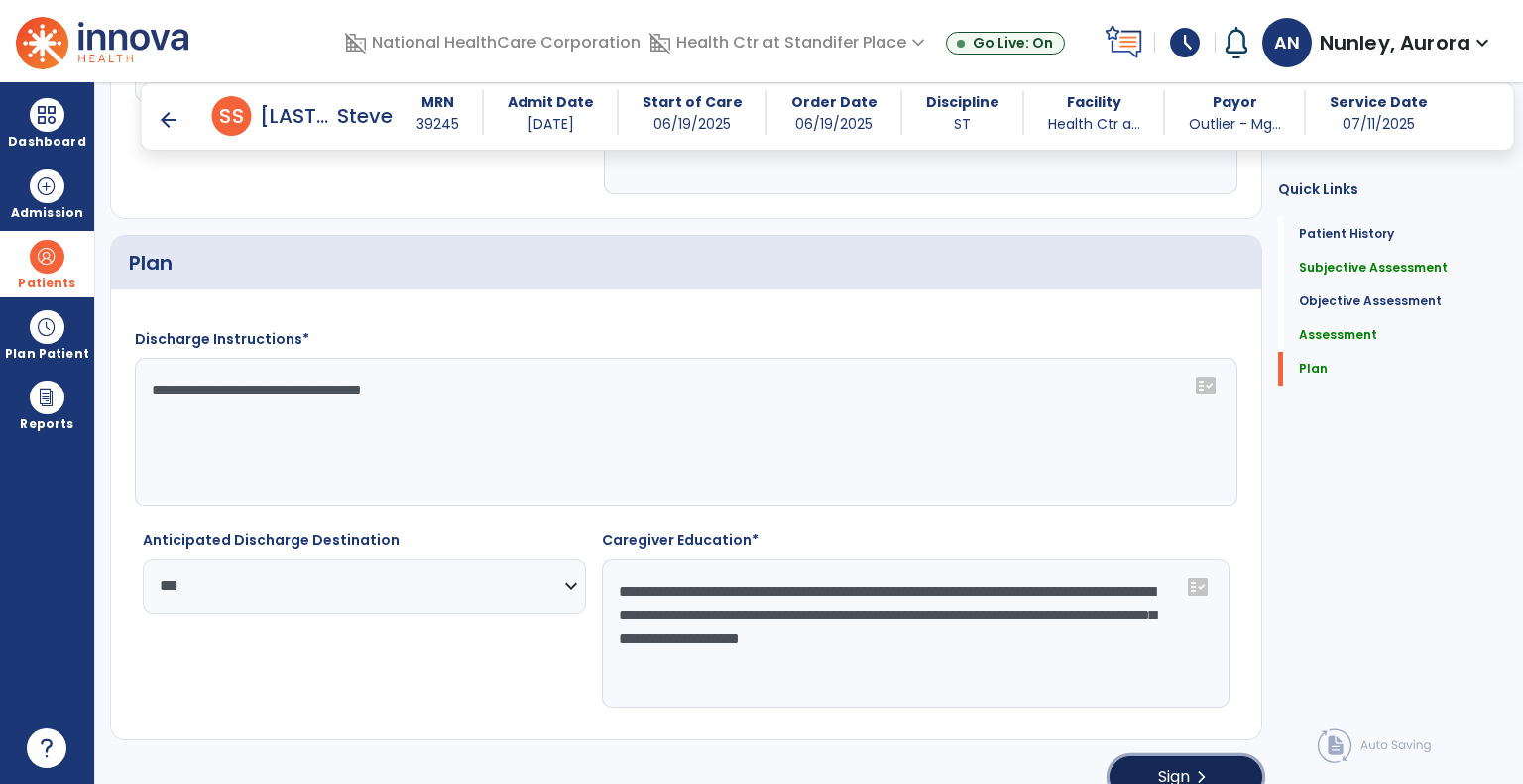 click on "Sign  chevron_right" 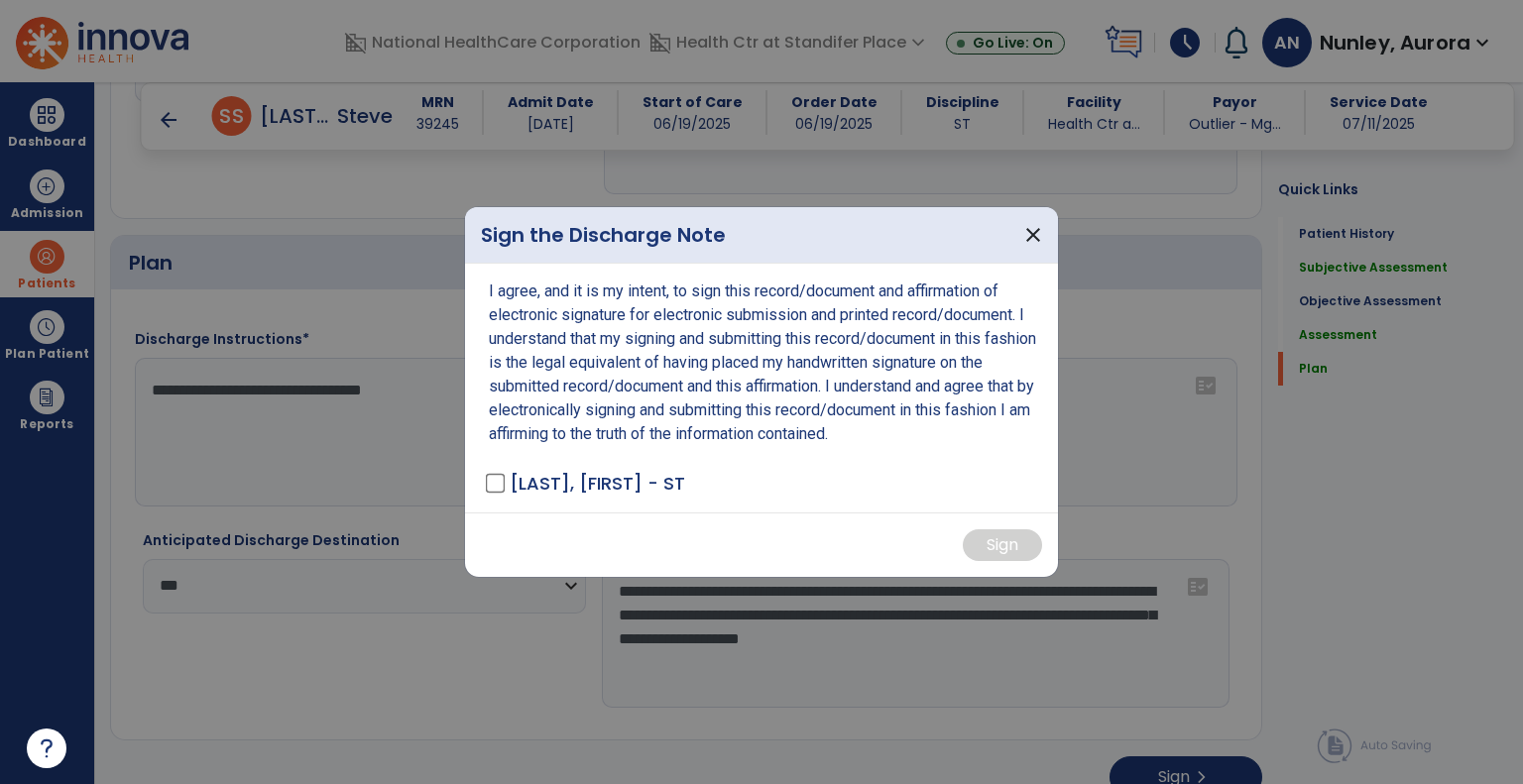 click on "I agree, and it is my intent, to sign this record/document and affirmation of electronic signature for electronic submission and printed record/document. I understand that my signing and submitting this record/document in this fashion is the legal equivalent of having placed my handwritten signature on the submitted record/document and this affirmation. I understand and agree that by electronically signing and submitting this record/document in this fashion I am affirming to the truth of the information contained.  Nunley, Aurora  - ST" at bounding box center [762, 388] 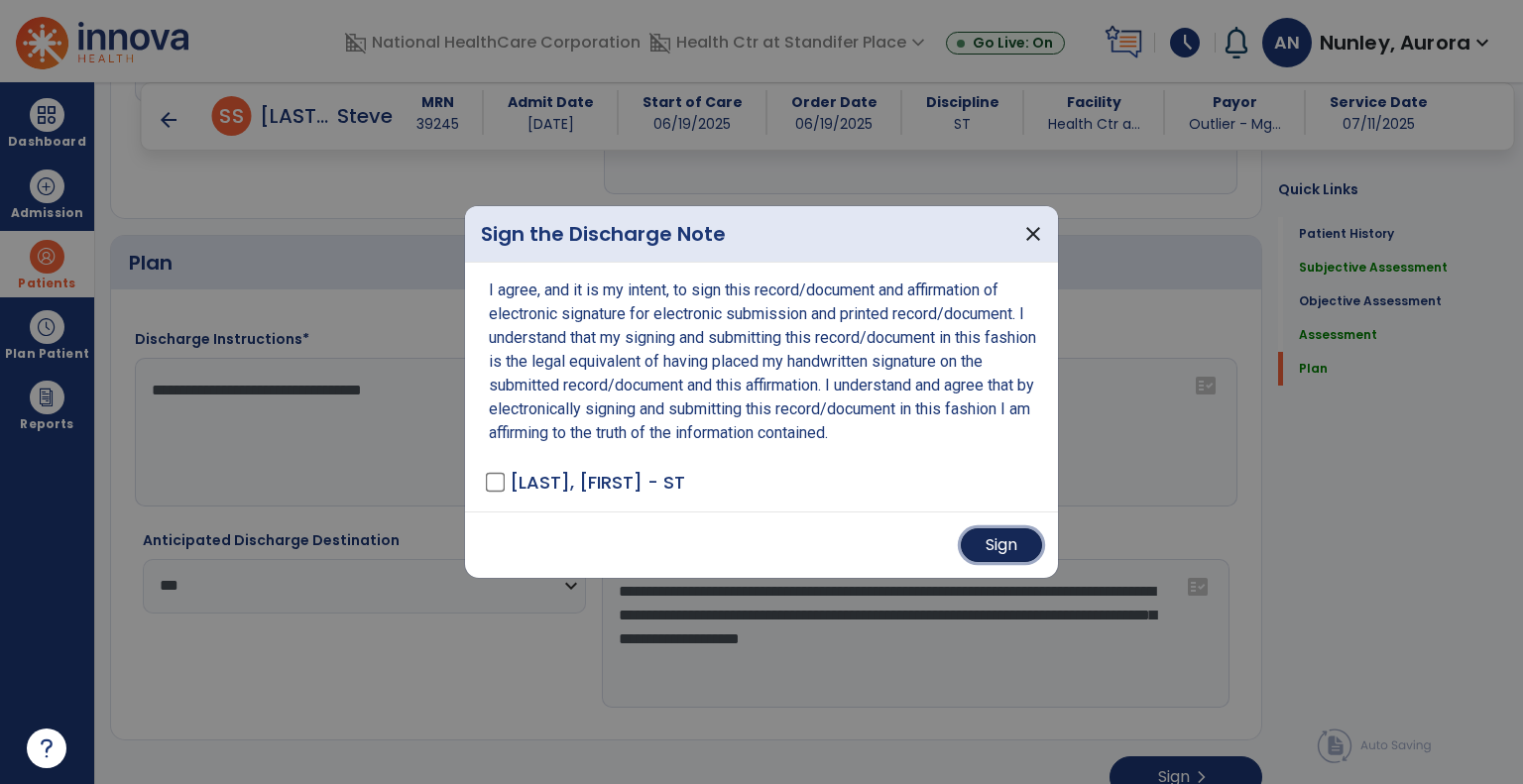 click on "Sign" at bounding box center [1001, 545] 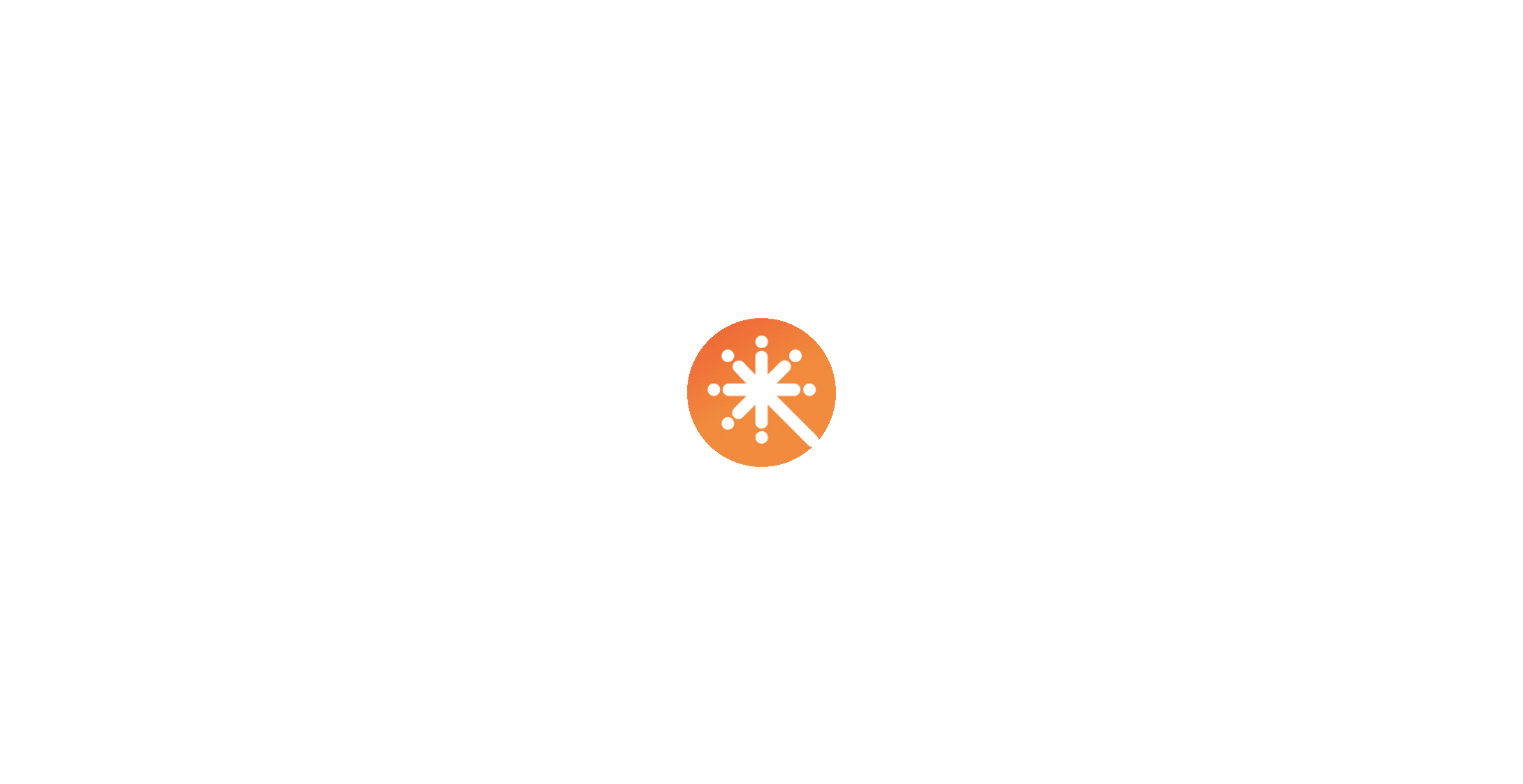 scroll, scrollTop: 0, scrollLeft: 0, axis: both 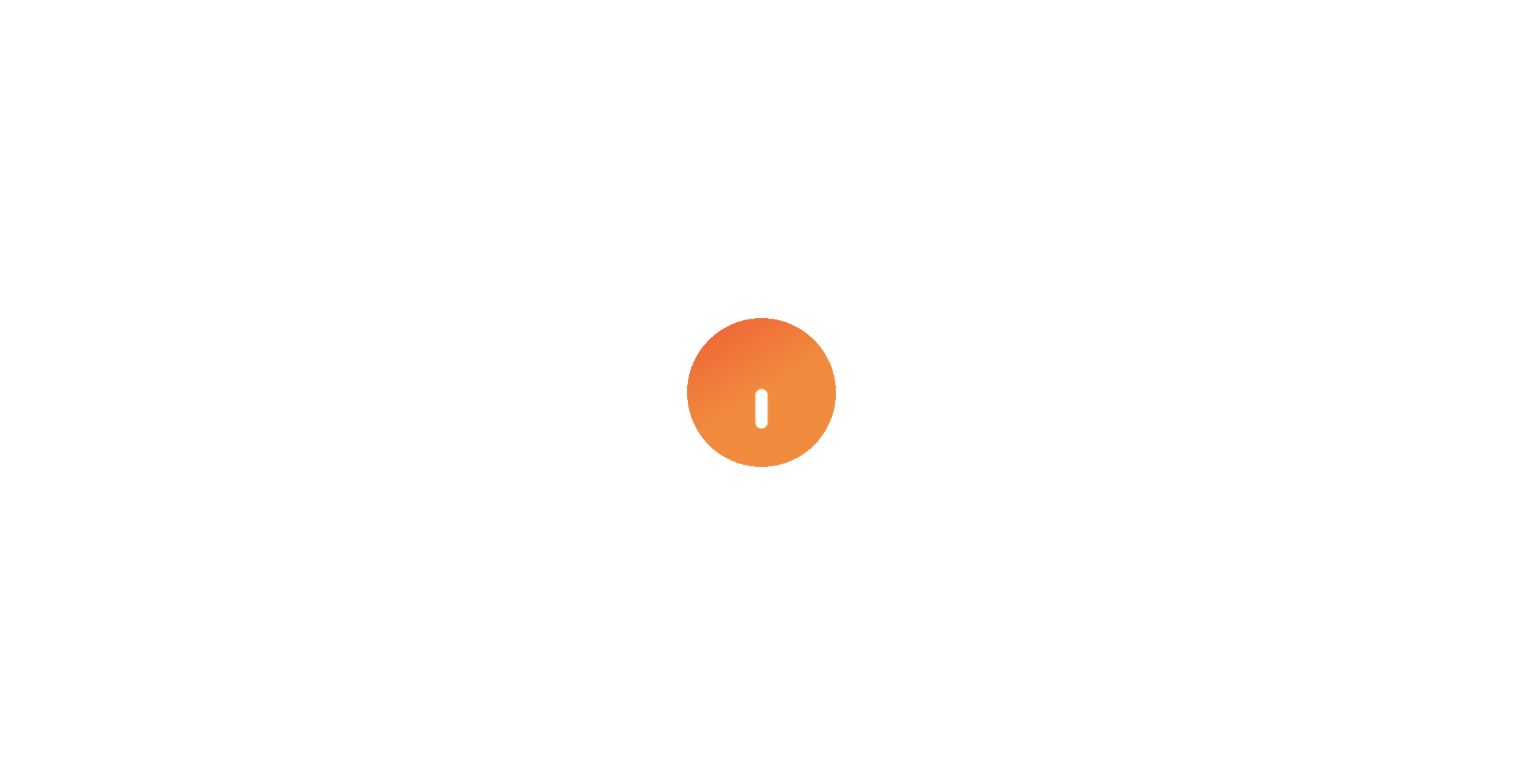select on "****" 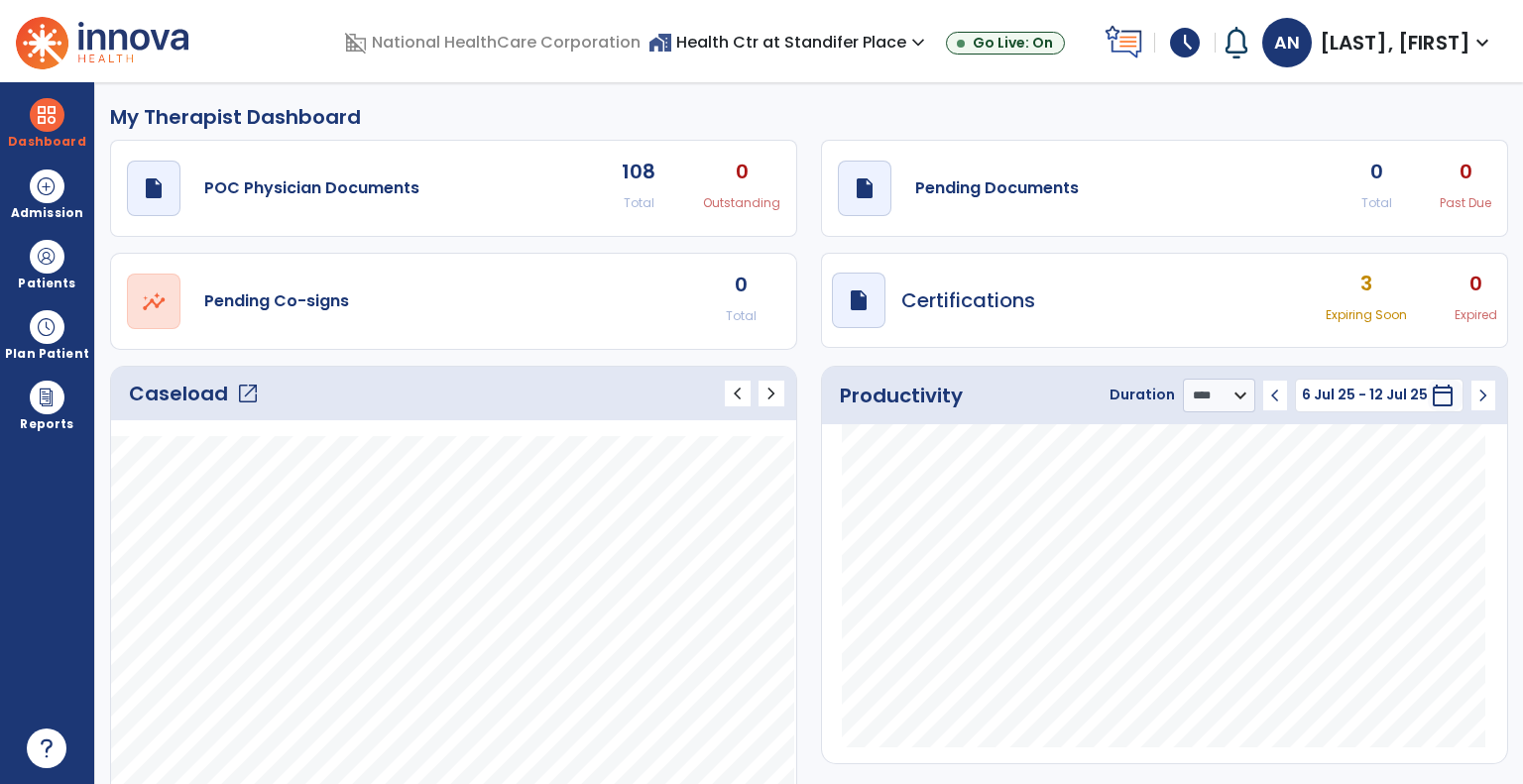 click at bounding box center [102, 41] 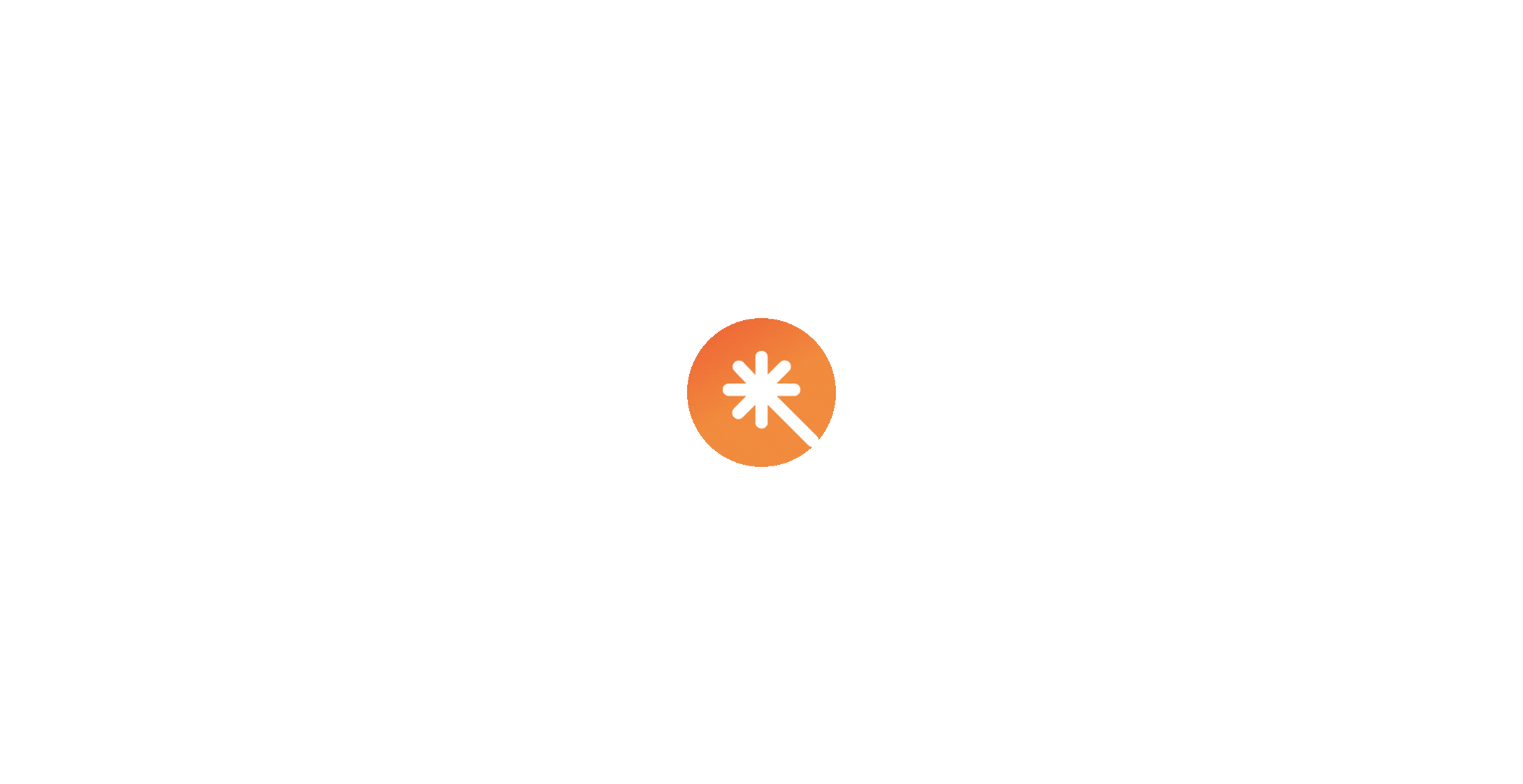 scroll, scrollTop: 0, scrollLeft: 0, axis: both 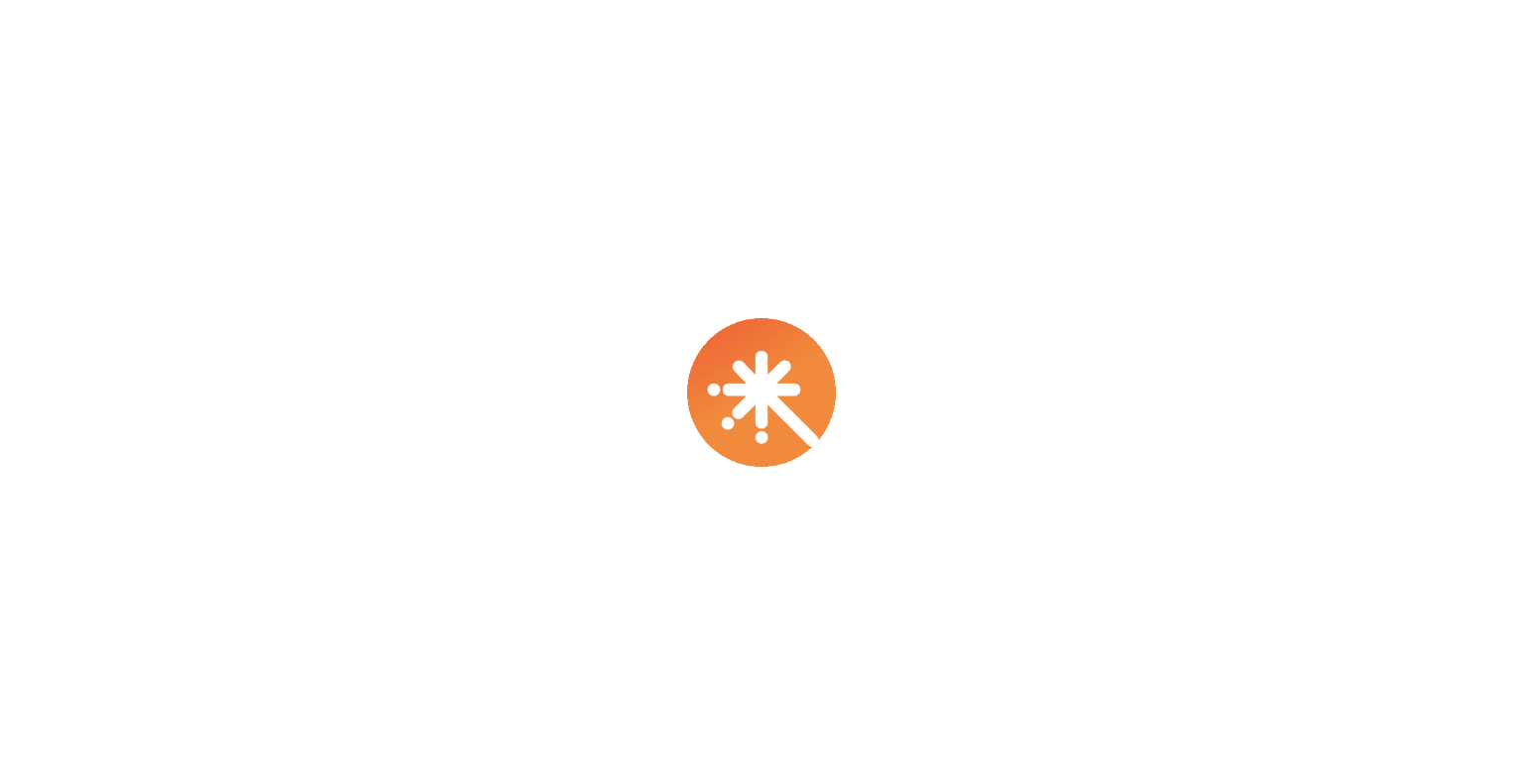 select on "****" 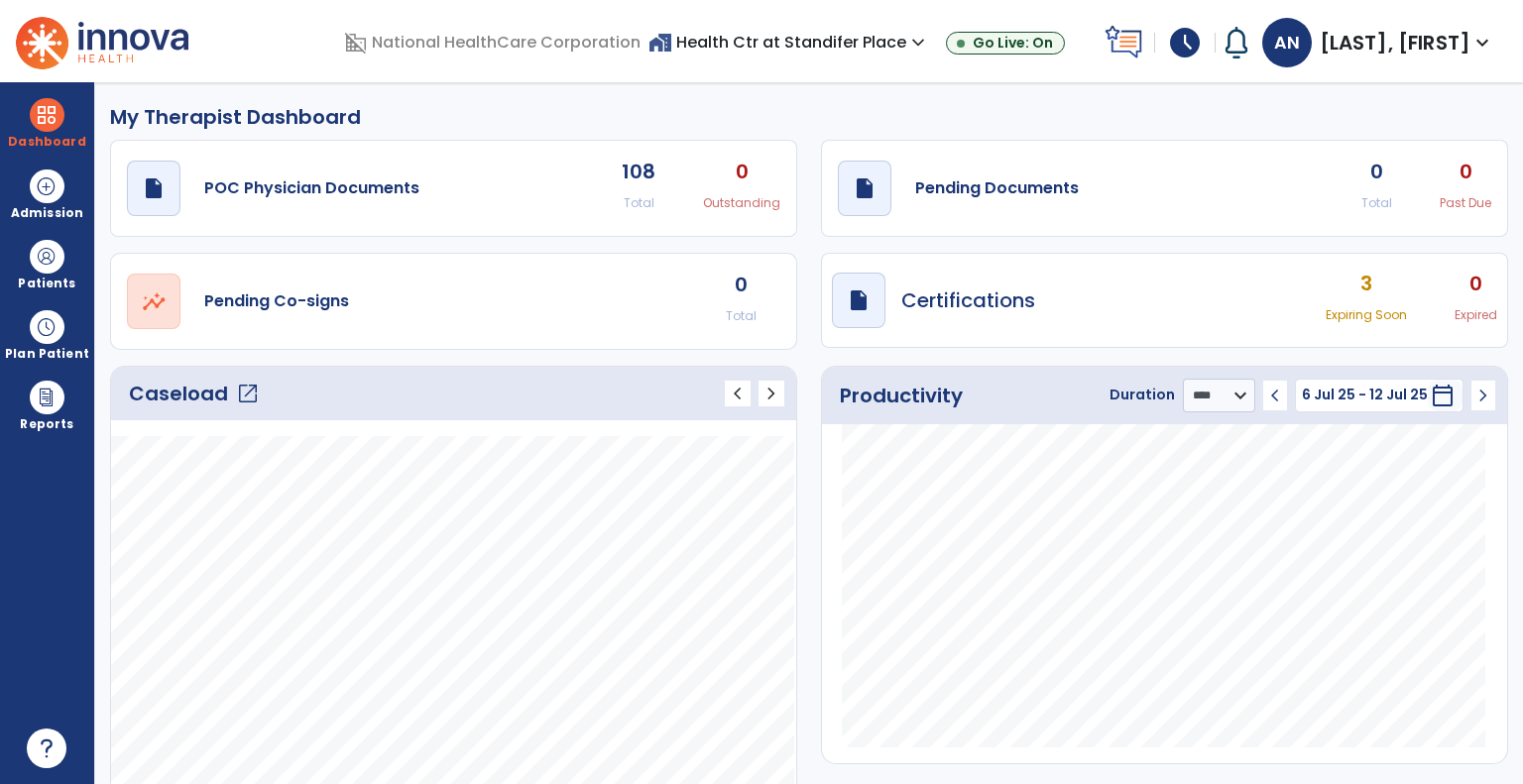click on "schedule" at bounding box center (1185, 43) 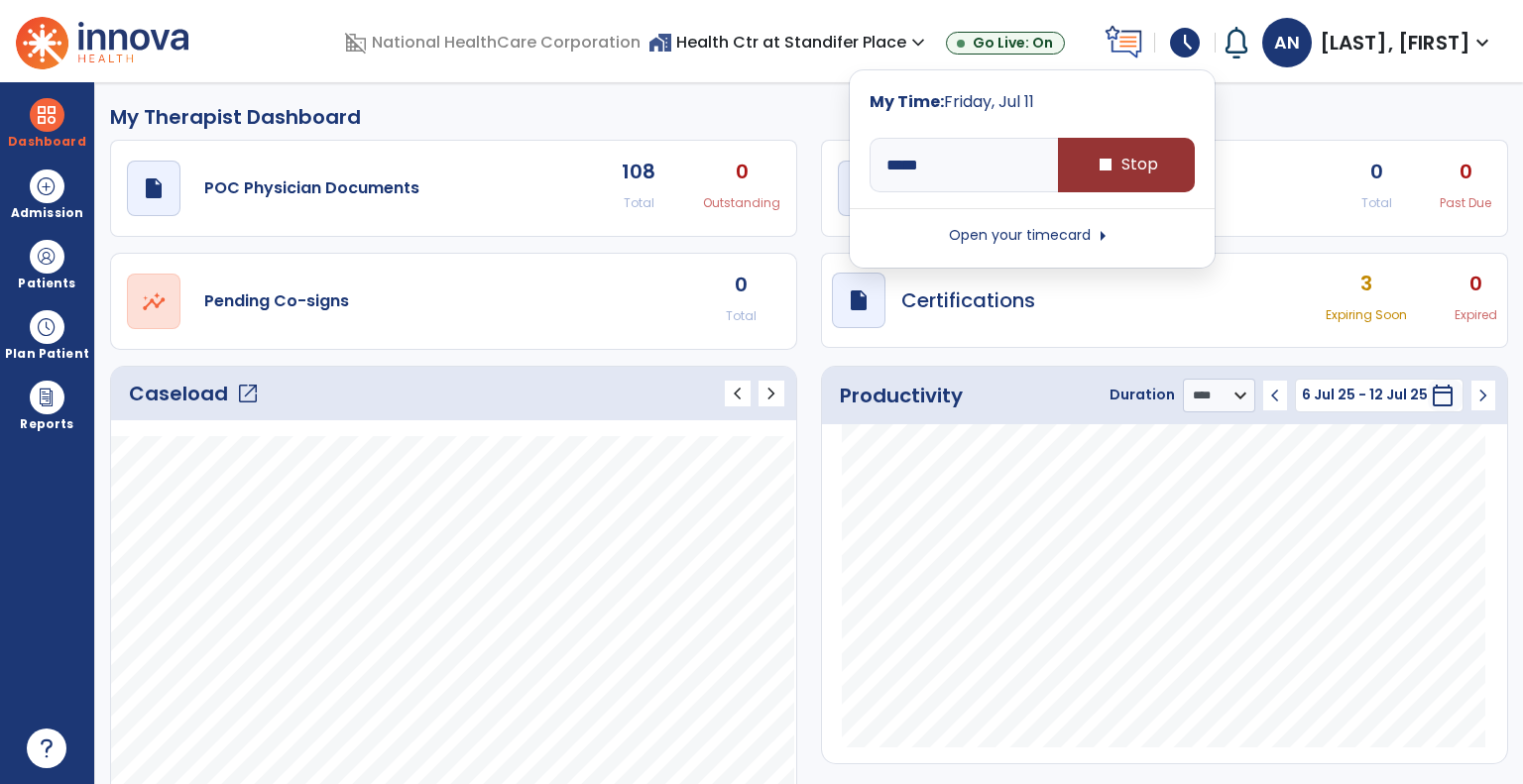 click on "stop" at bounding box center (1106, 165) 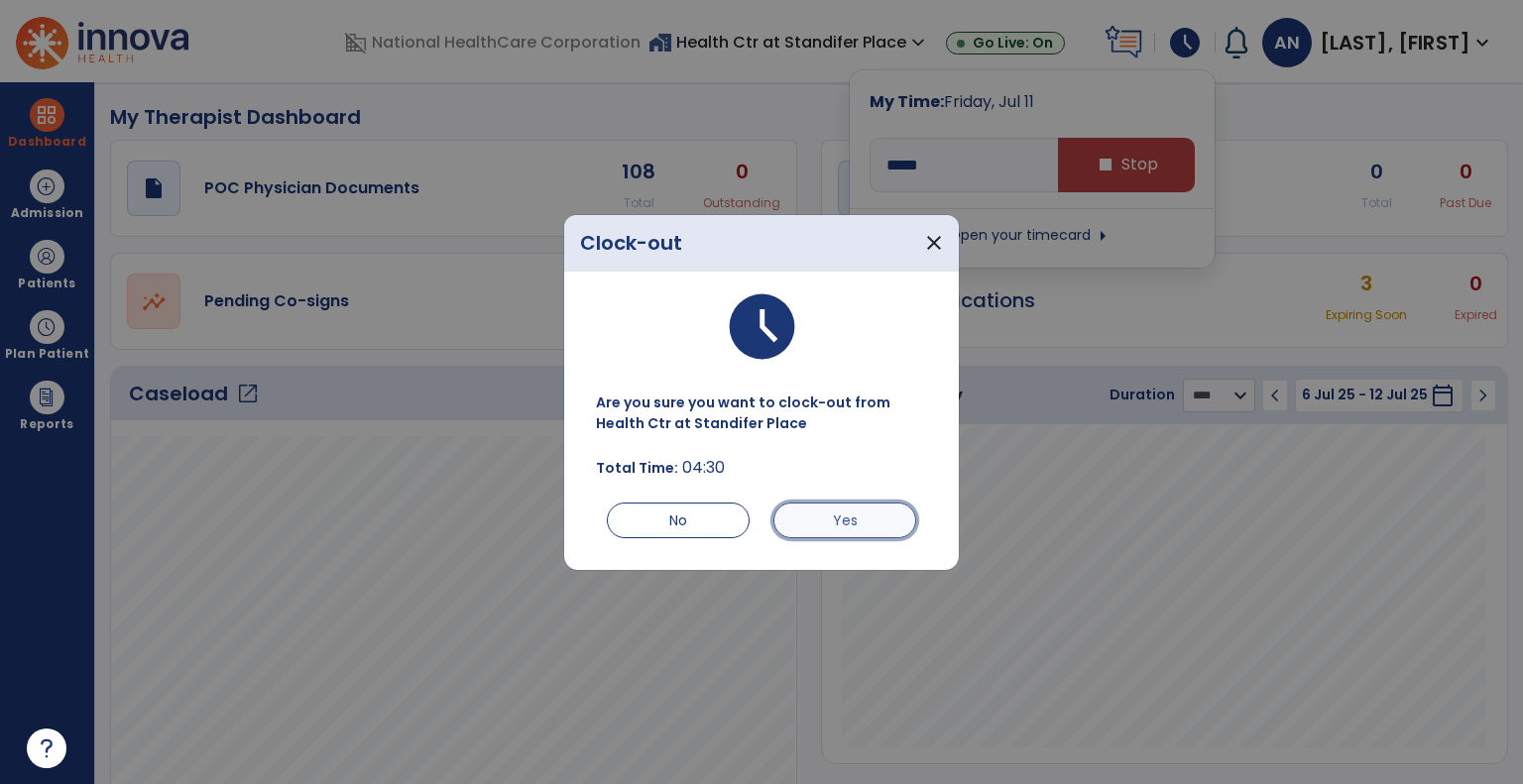 click on "Yes" at bounding box center (845, 520) 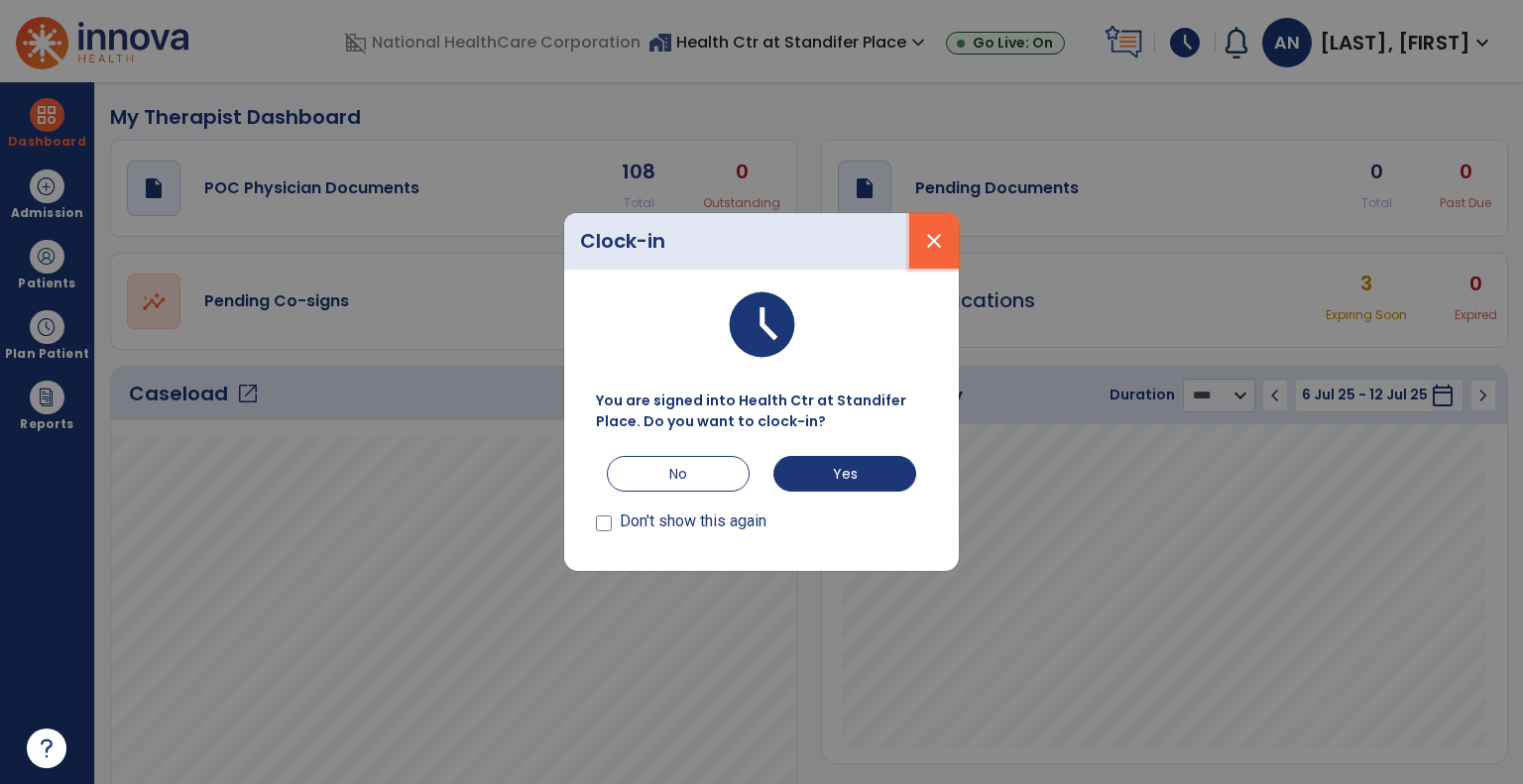 click on "close" at bounding box center (934, 241) 